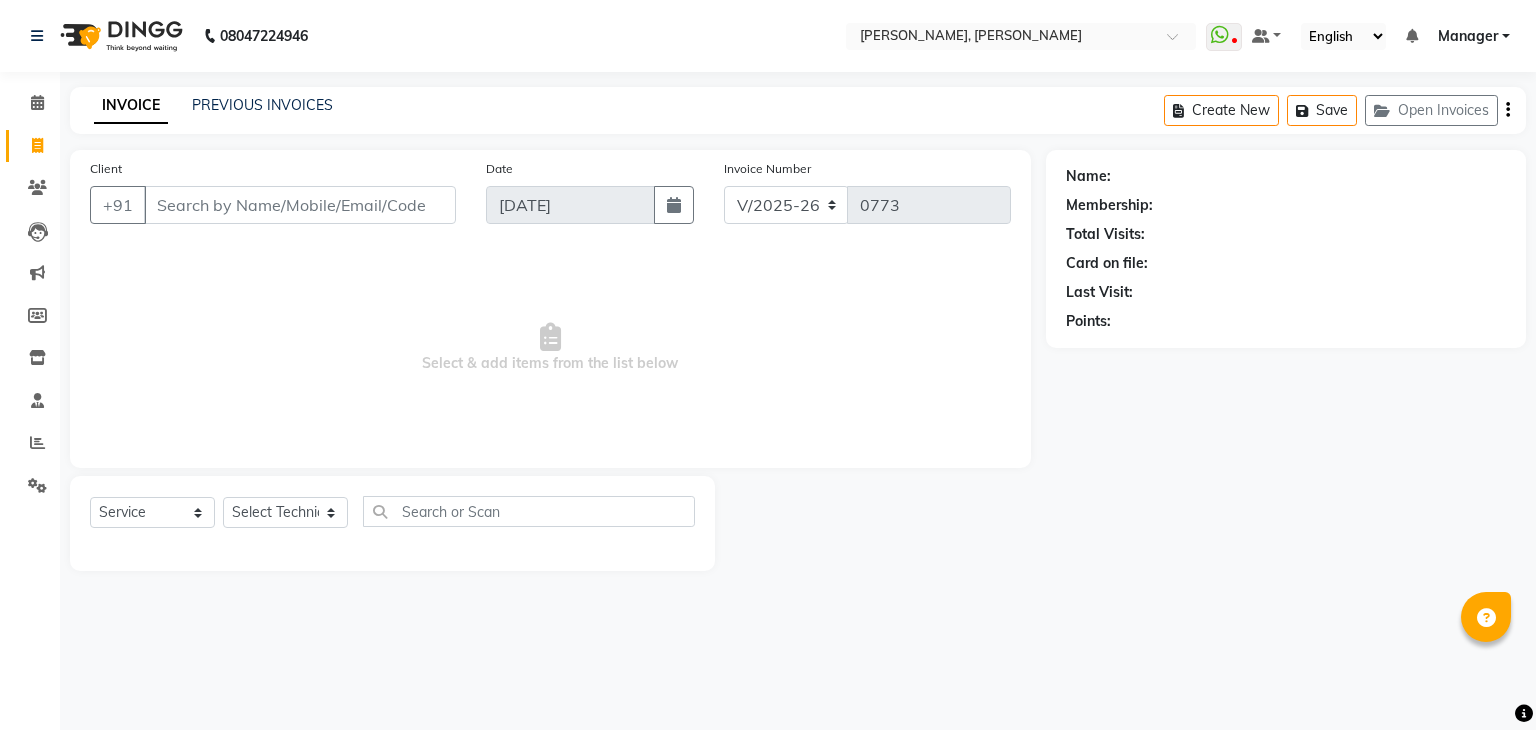 select on "6455" 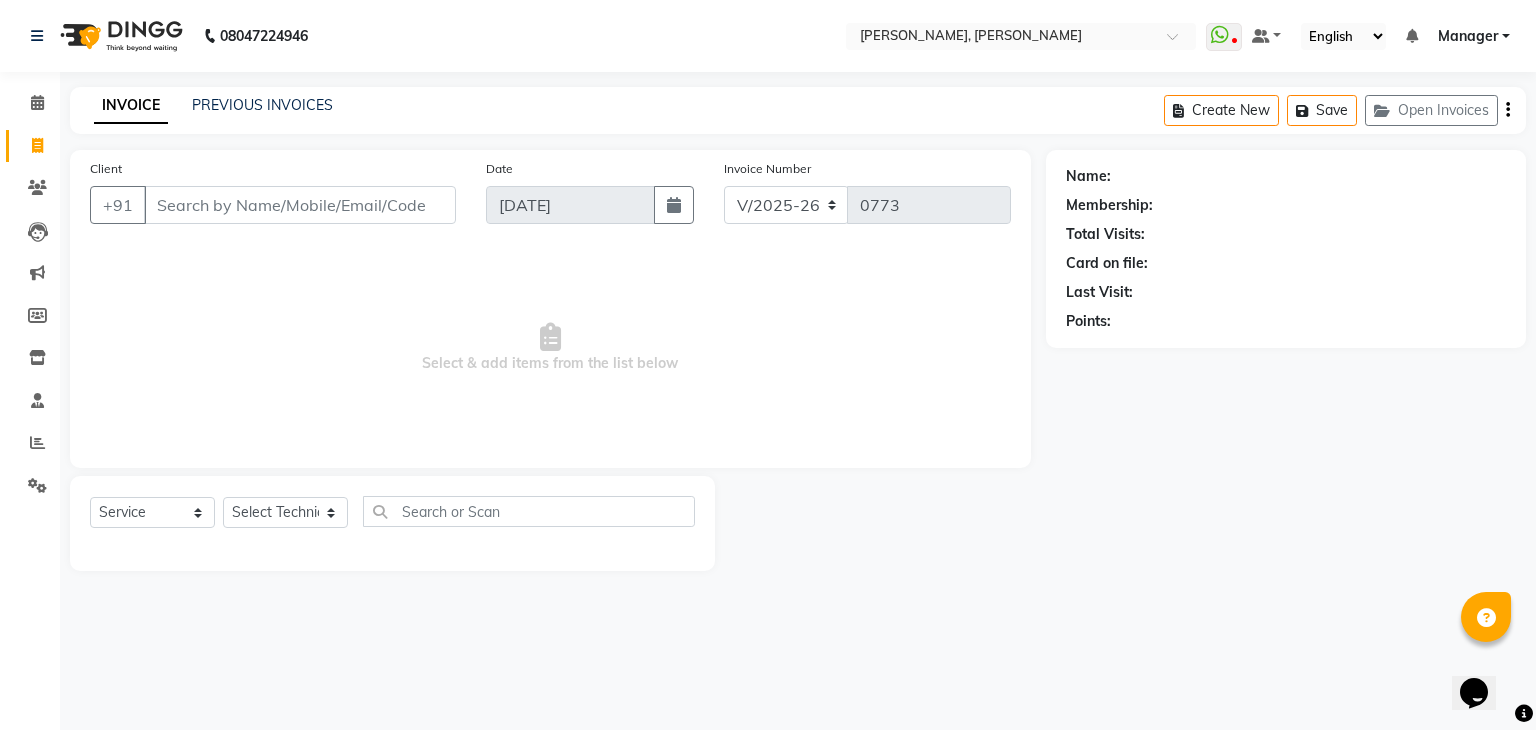 scroll, scrollTop: 0, scrollLeft: 0, axis: both 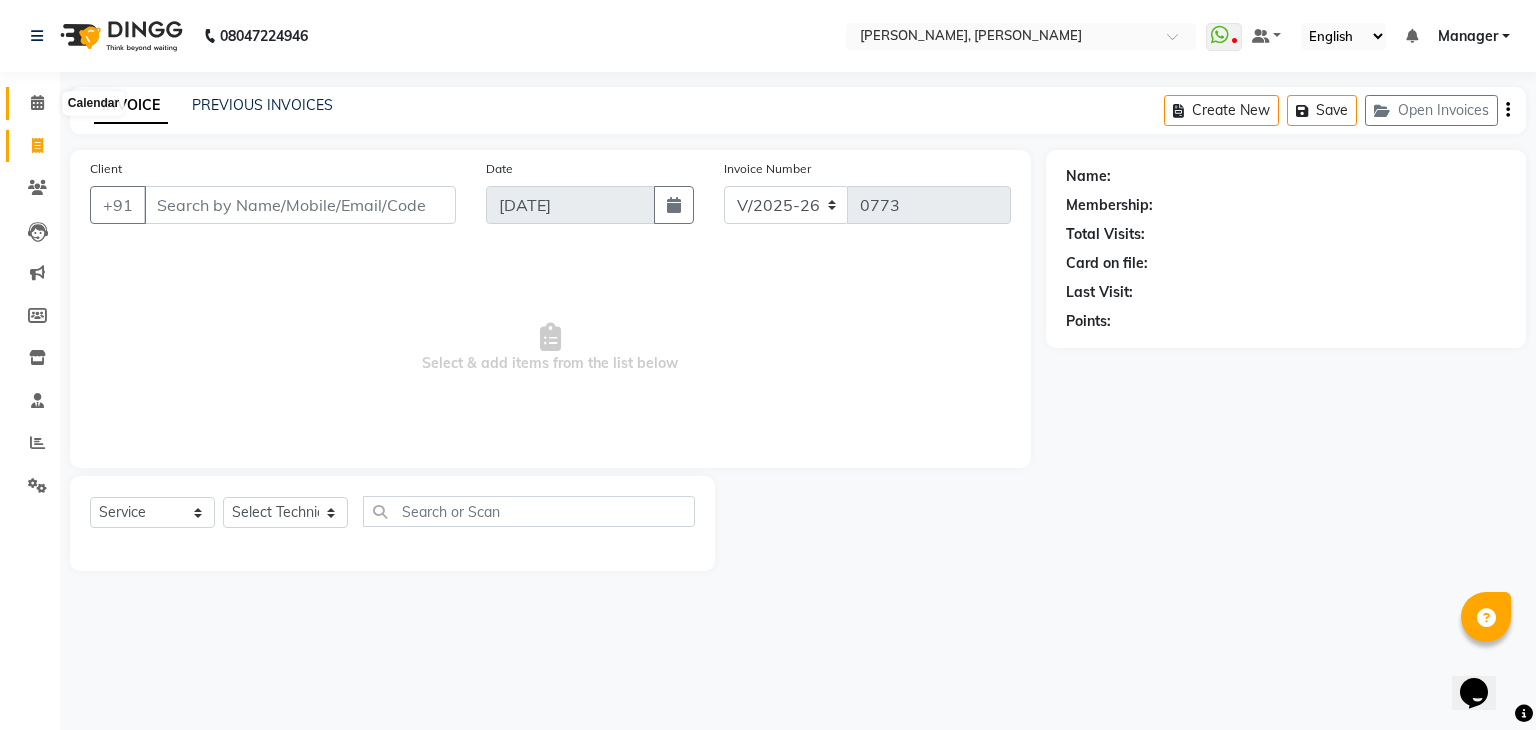 click 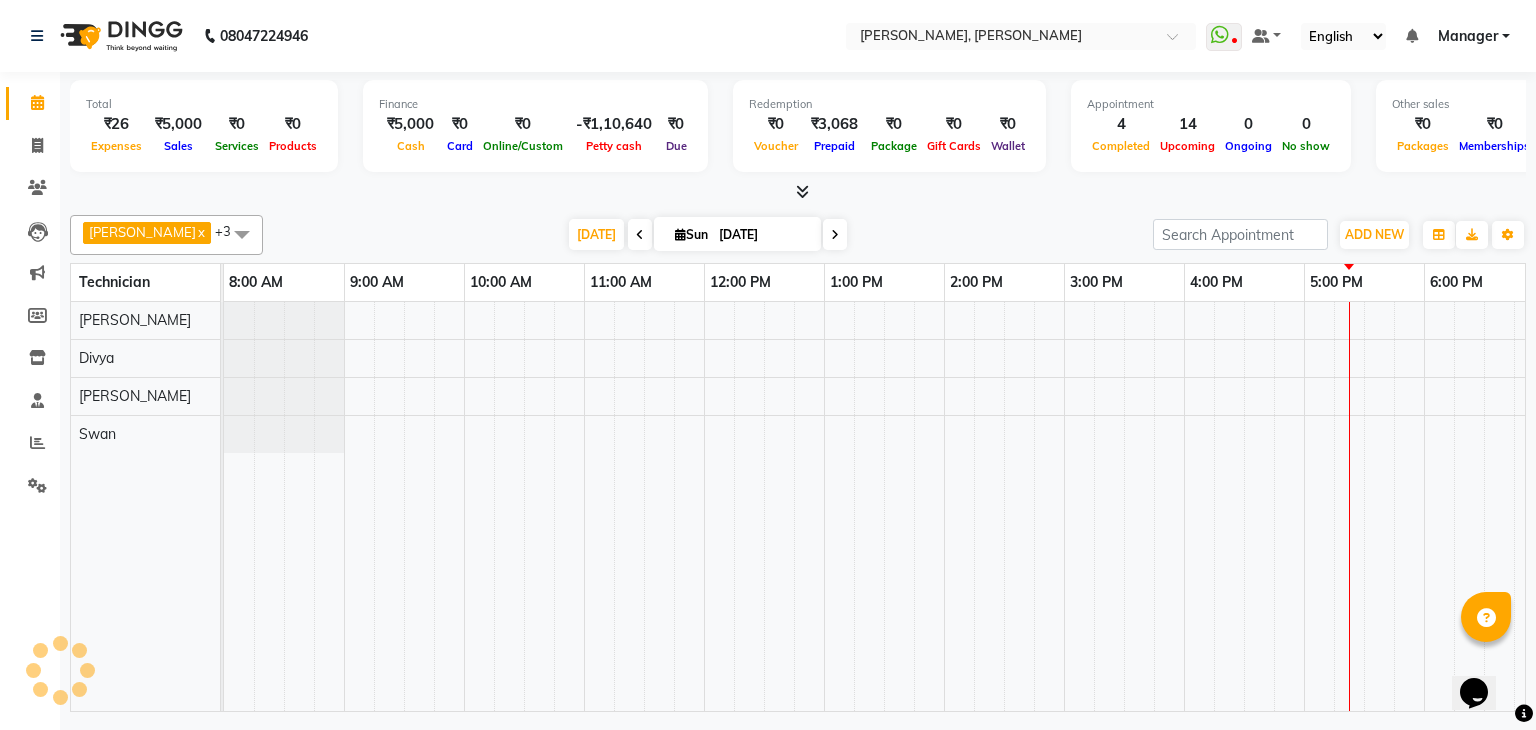 scroll, scrollTop: 0, scrollLeft: 0, axis: both 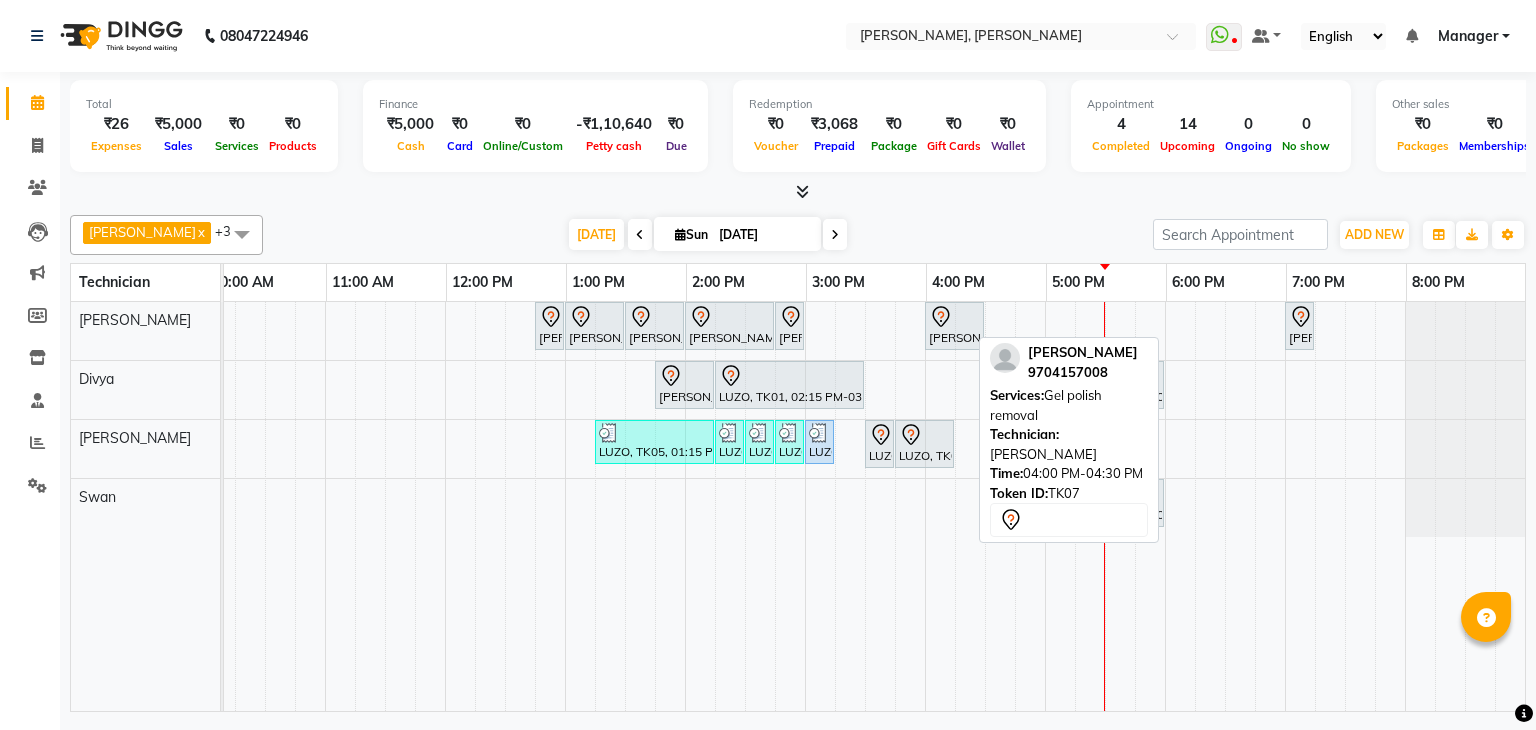 click on "[PERSON_NAME], TK07, 04:00 PM-04:30 PM, Gel polish removal" at bounding box center [954, 326] 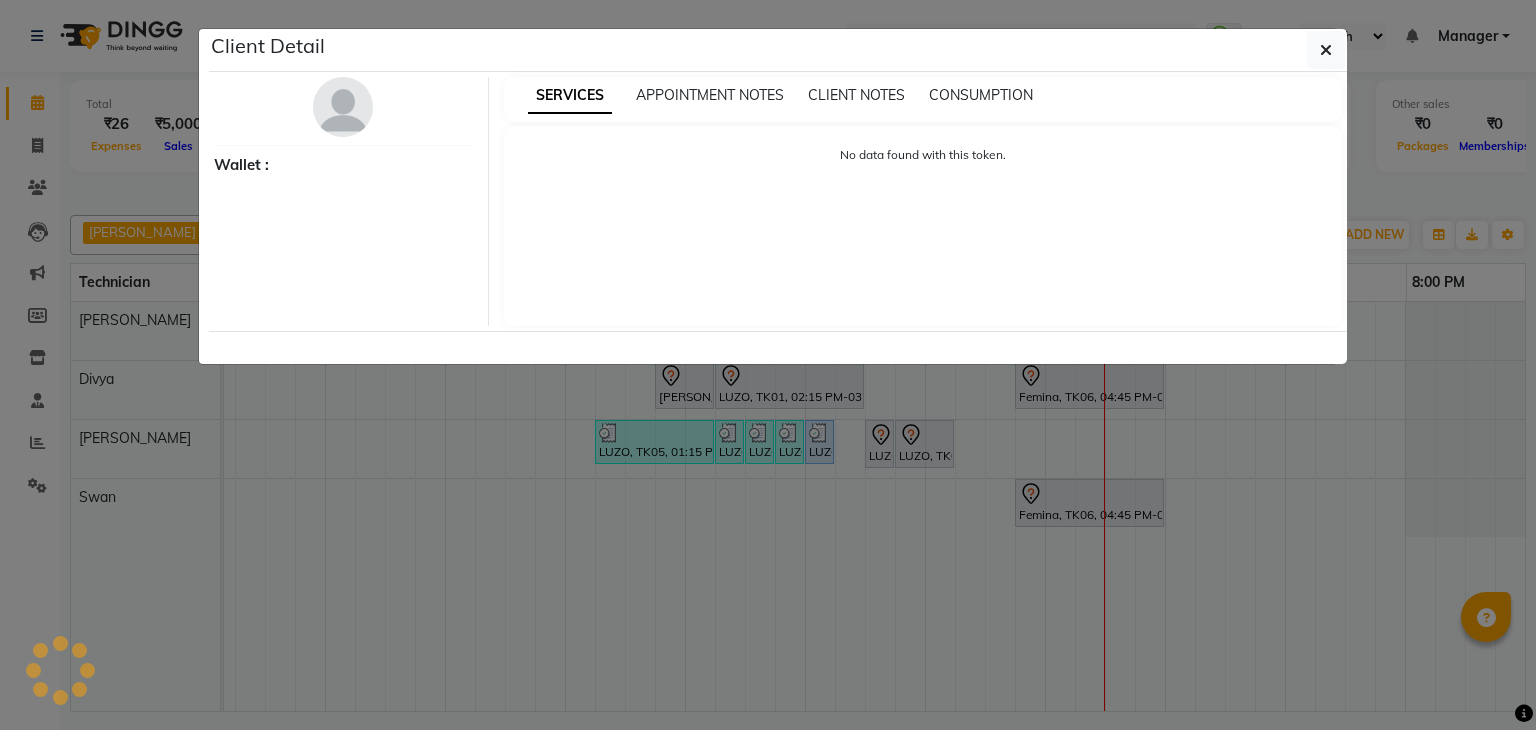 select on "7" 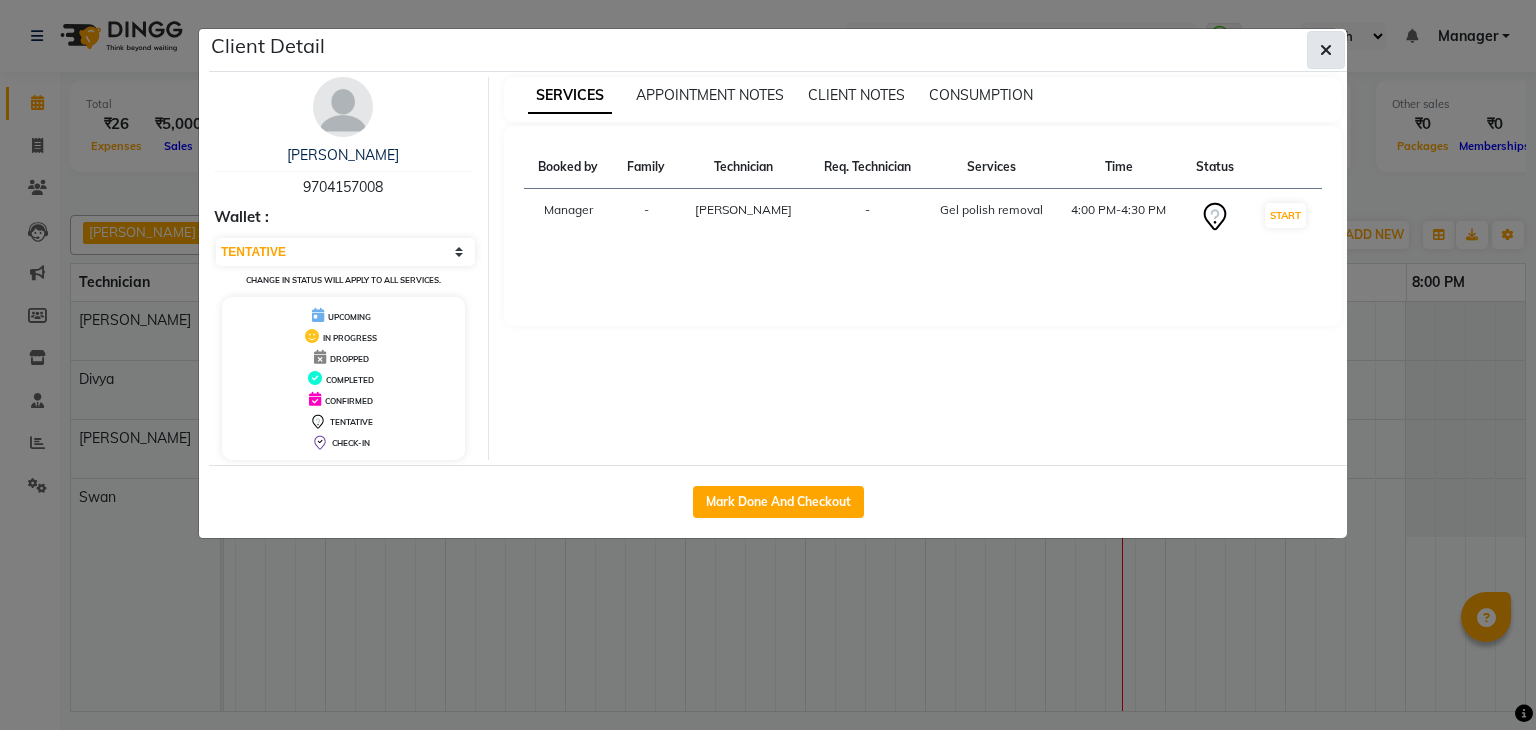 click 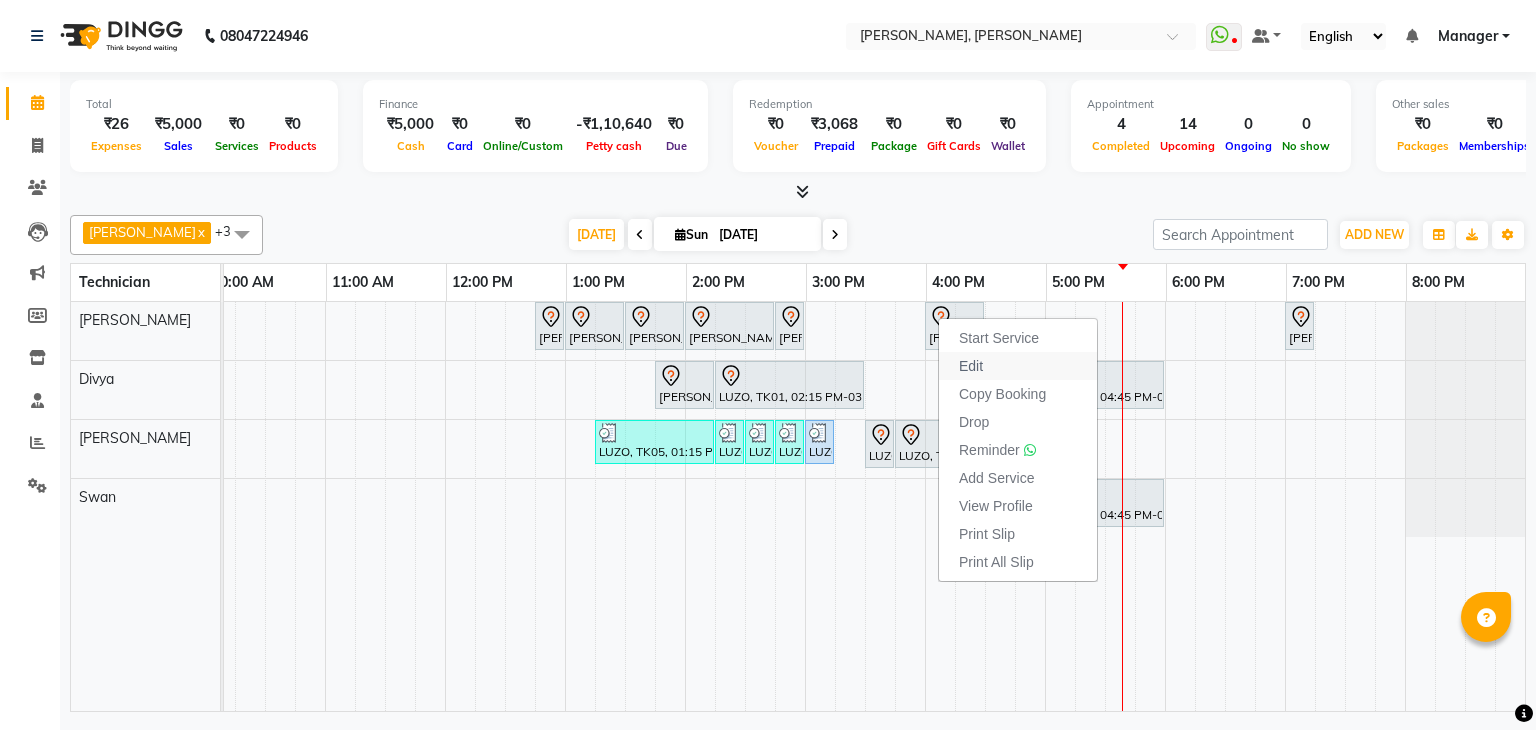 click on "Edit" at bounding box center (971, 366) 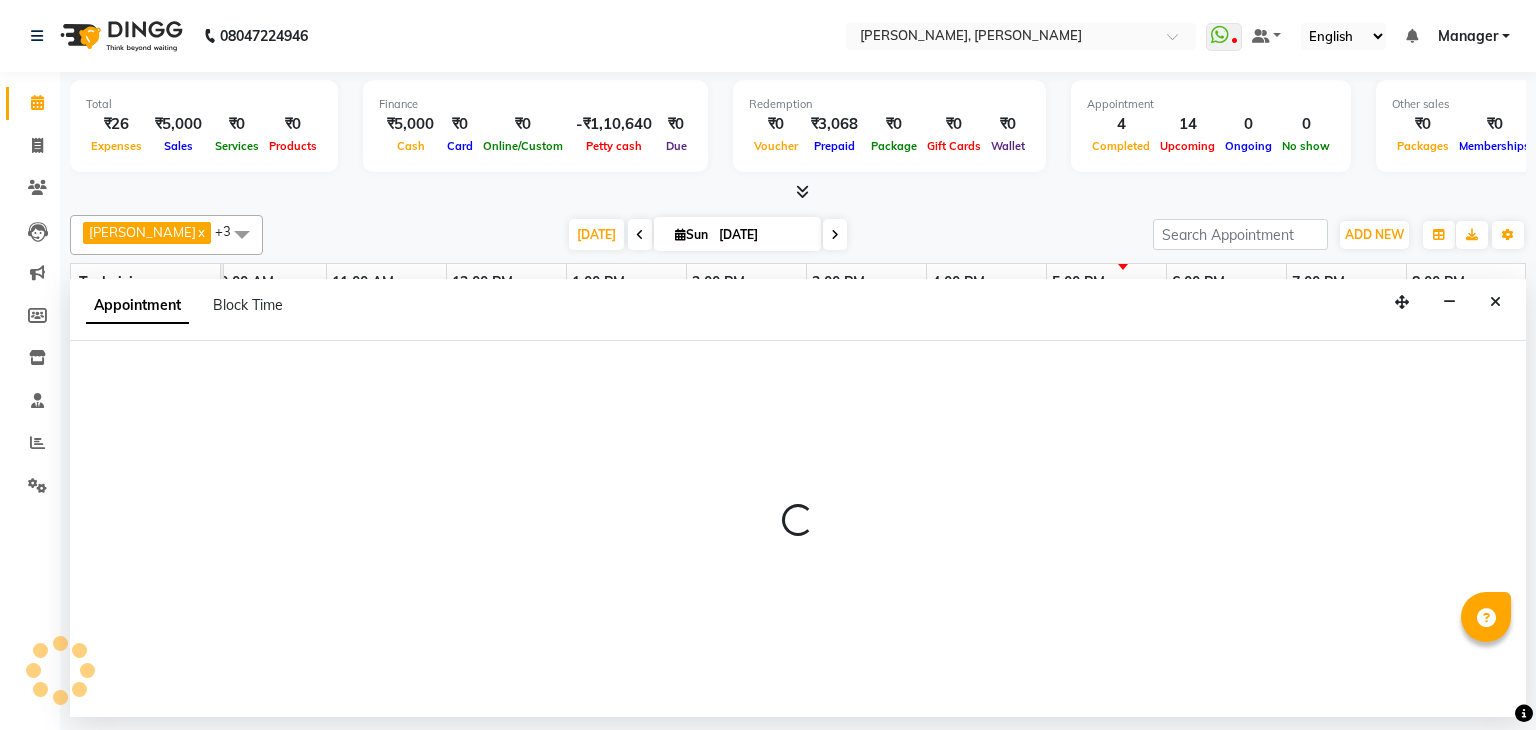 select on "tentative" 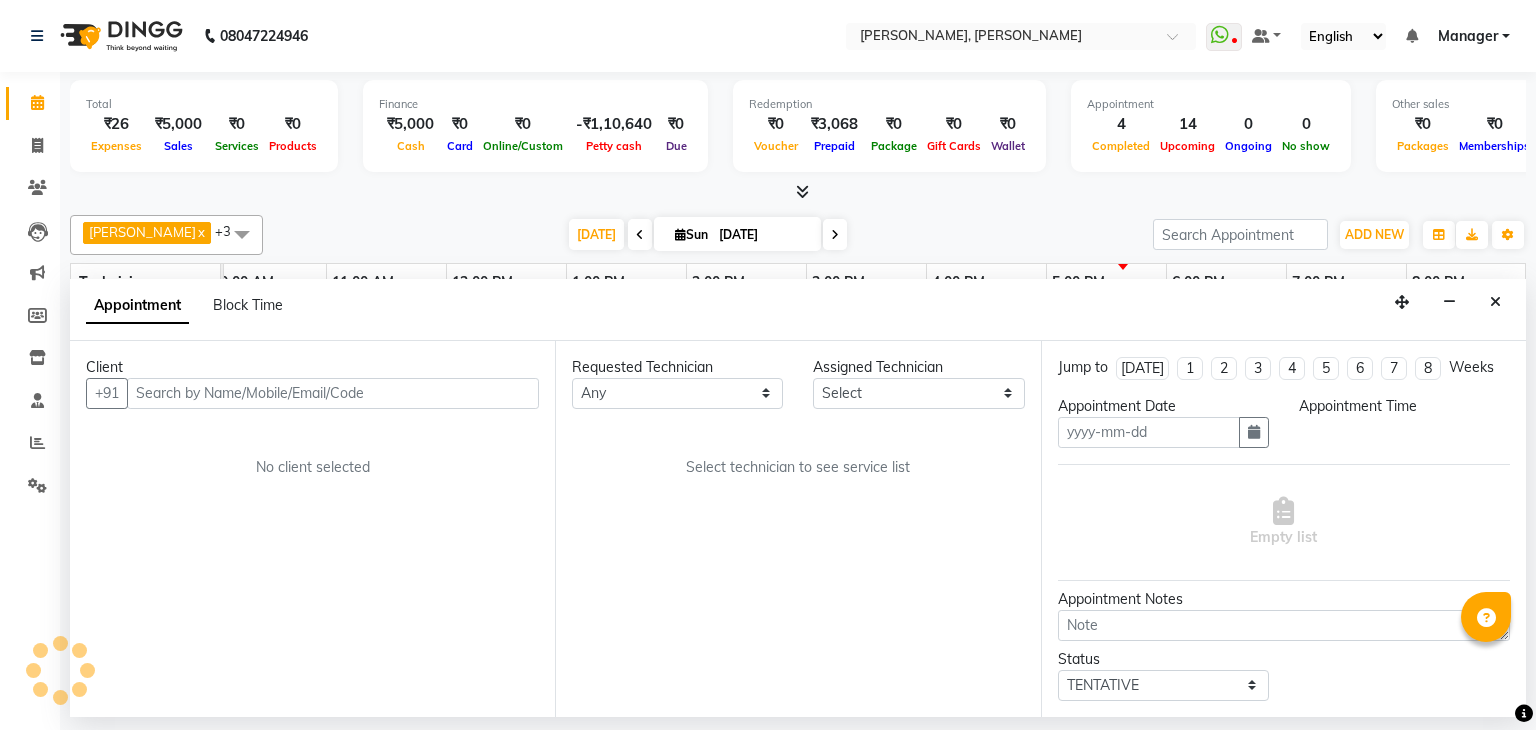 type on "[DATE]" 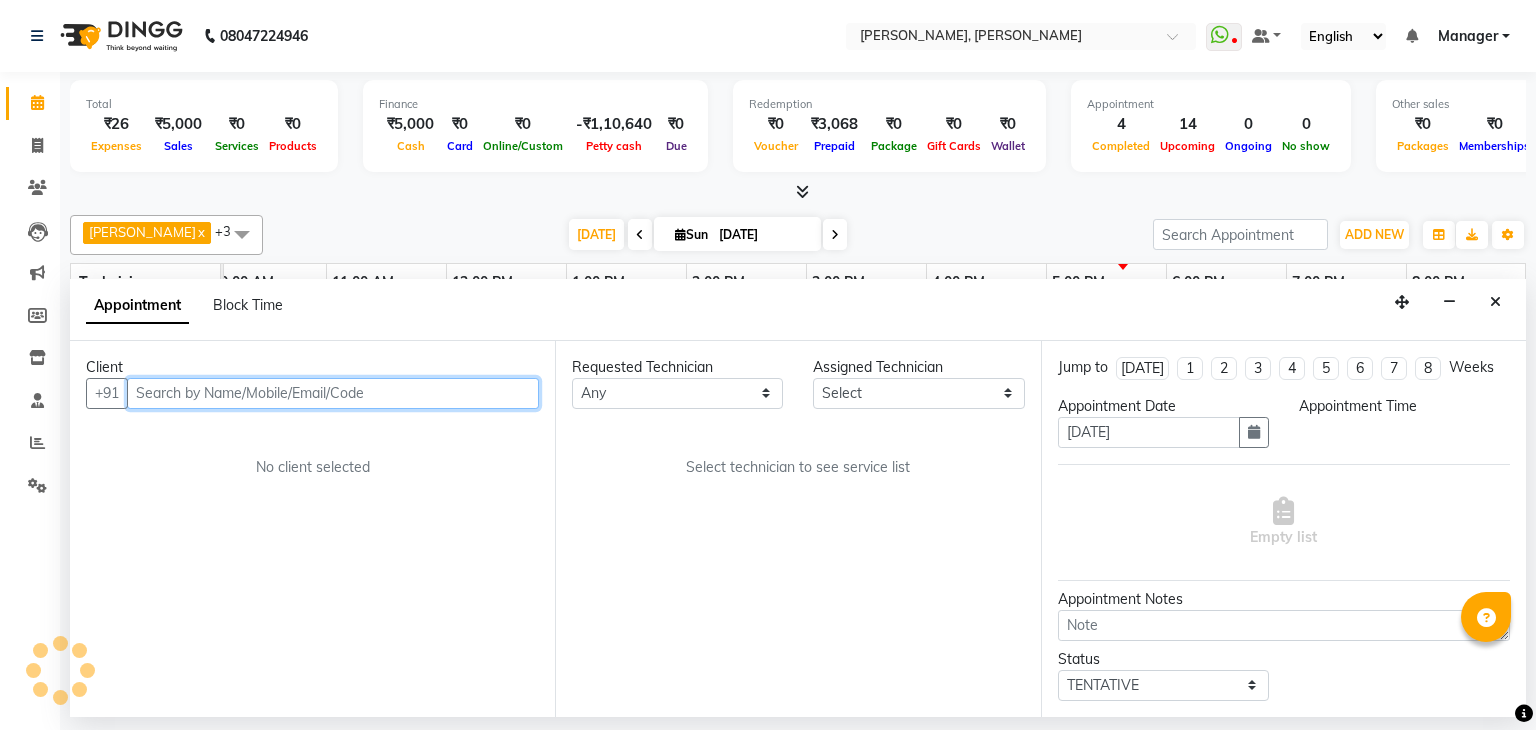 scroll, scrollTop: 0, scrollLeft: 0, axis: both 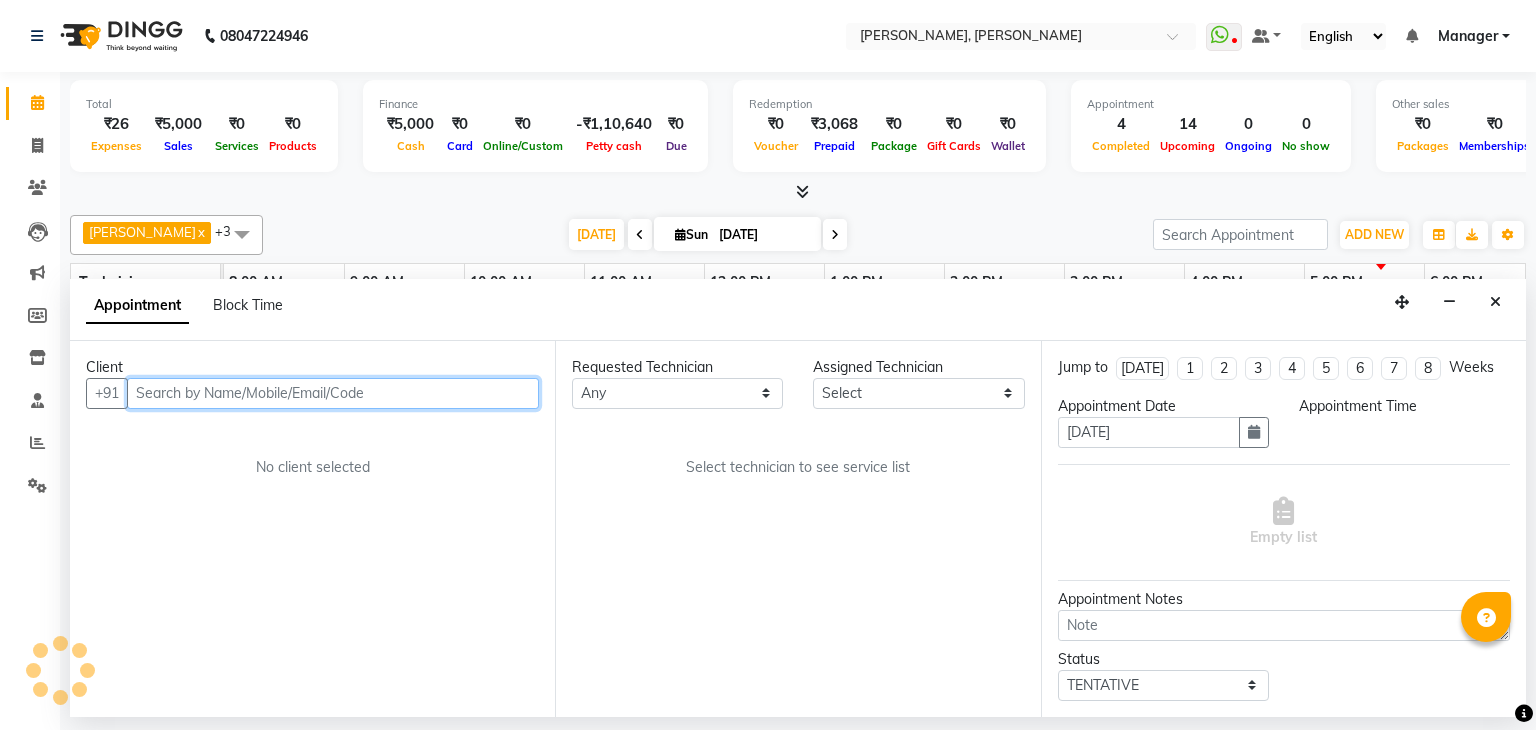 select on "960" 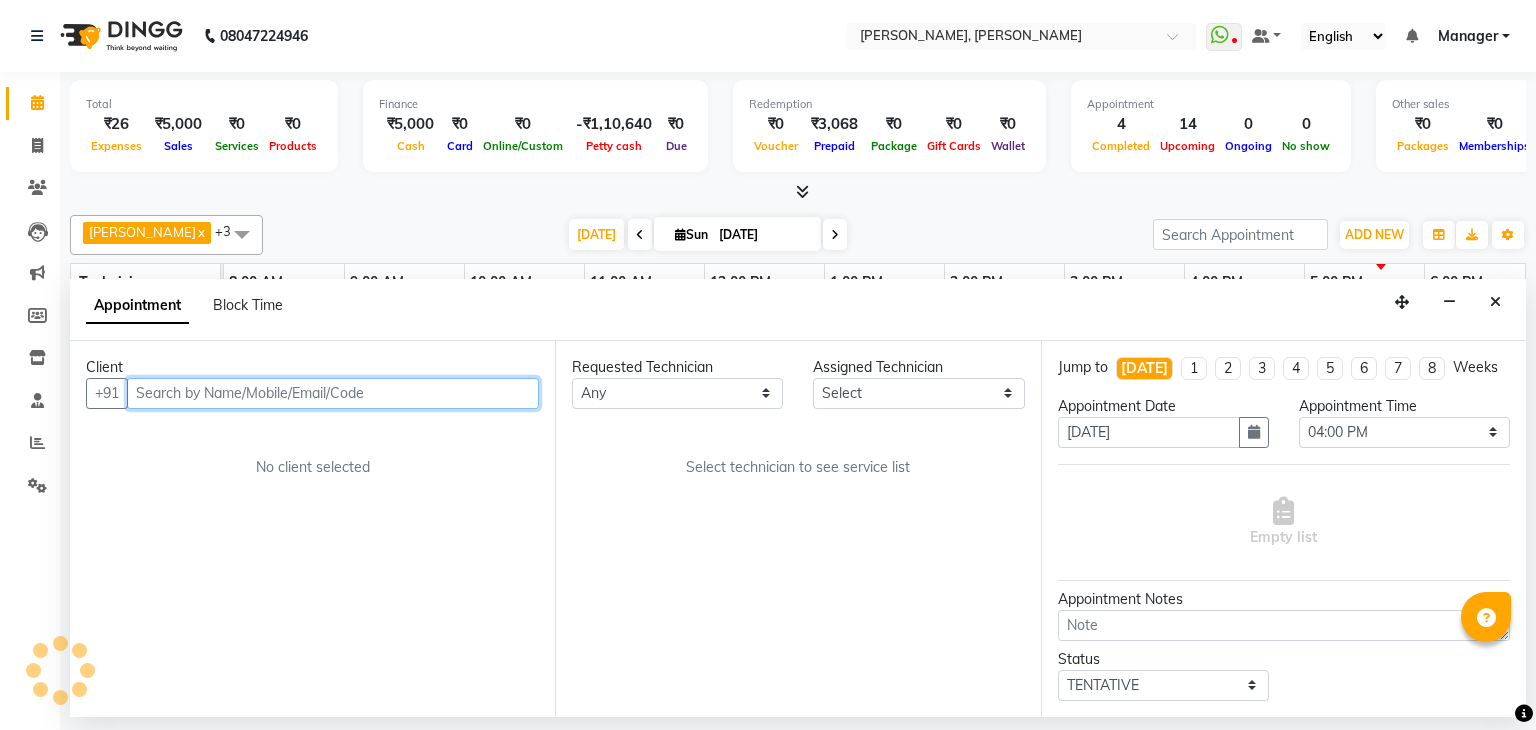 select on "54412" 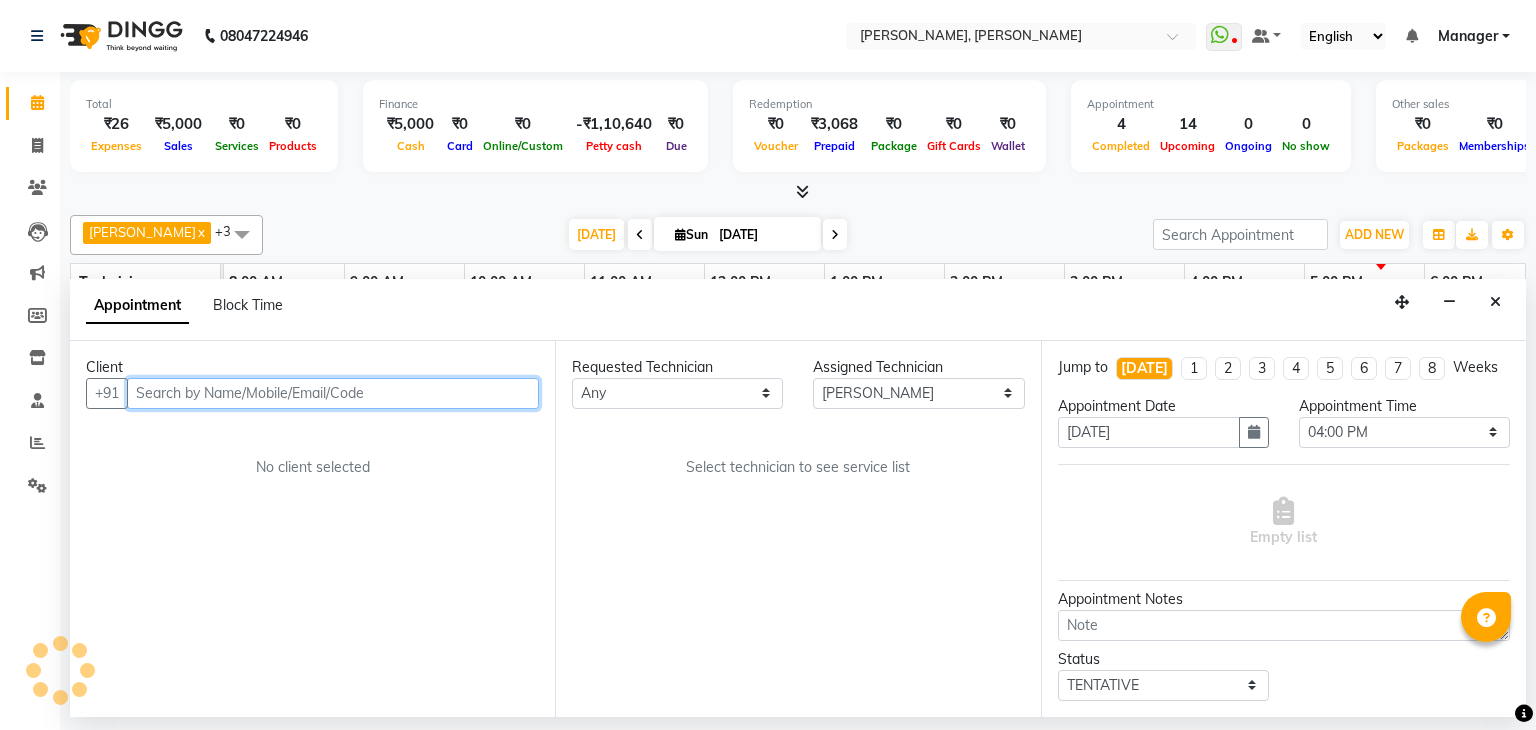 scroll, scrollTop: 0, scrollLeft: 258, axis: horizontal 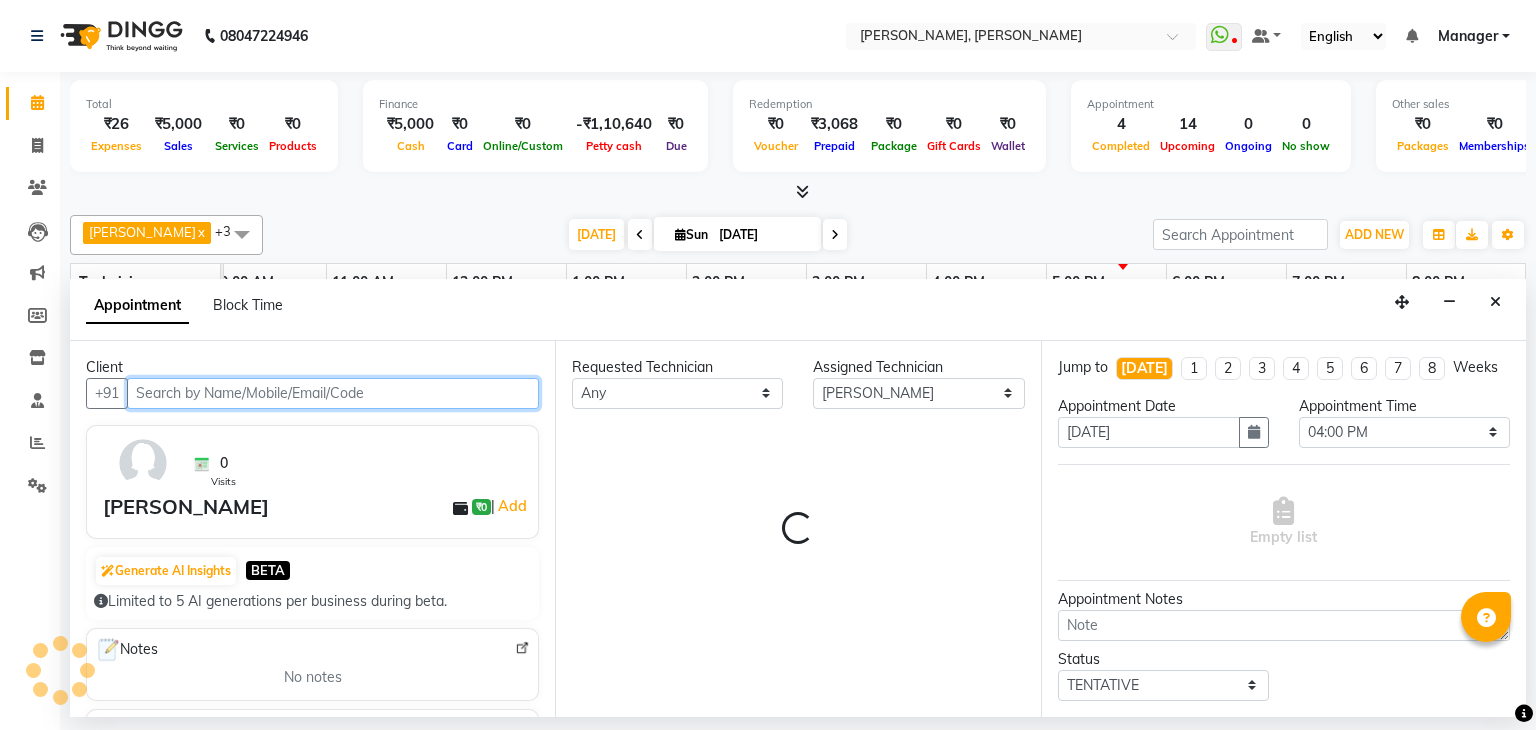 select on "3204" 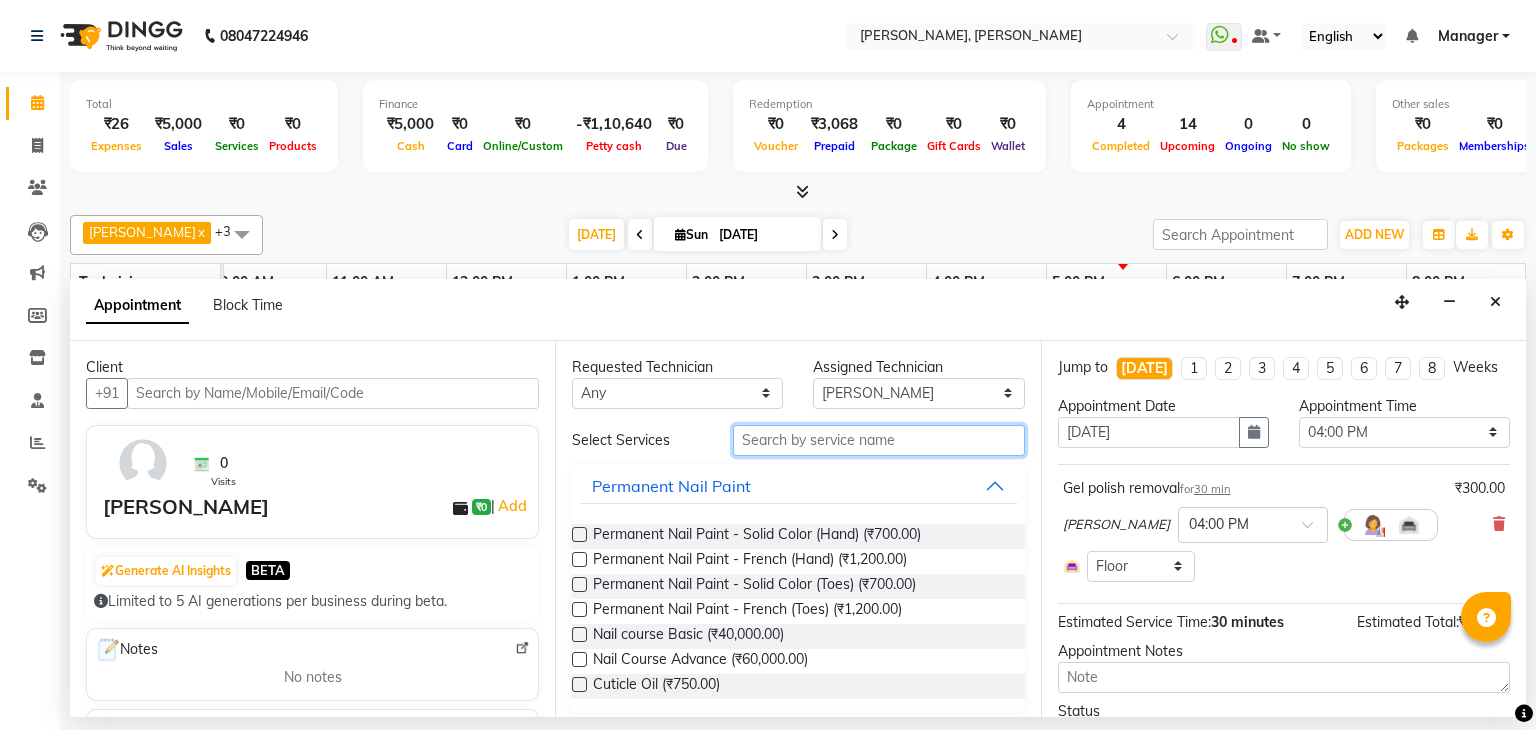 click at bounding box center [879, 440] 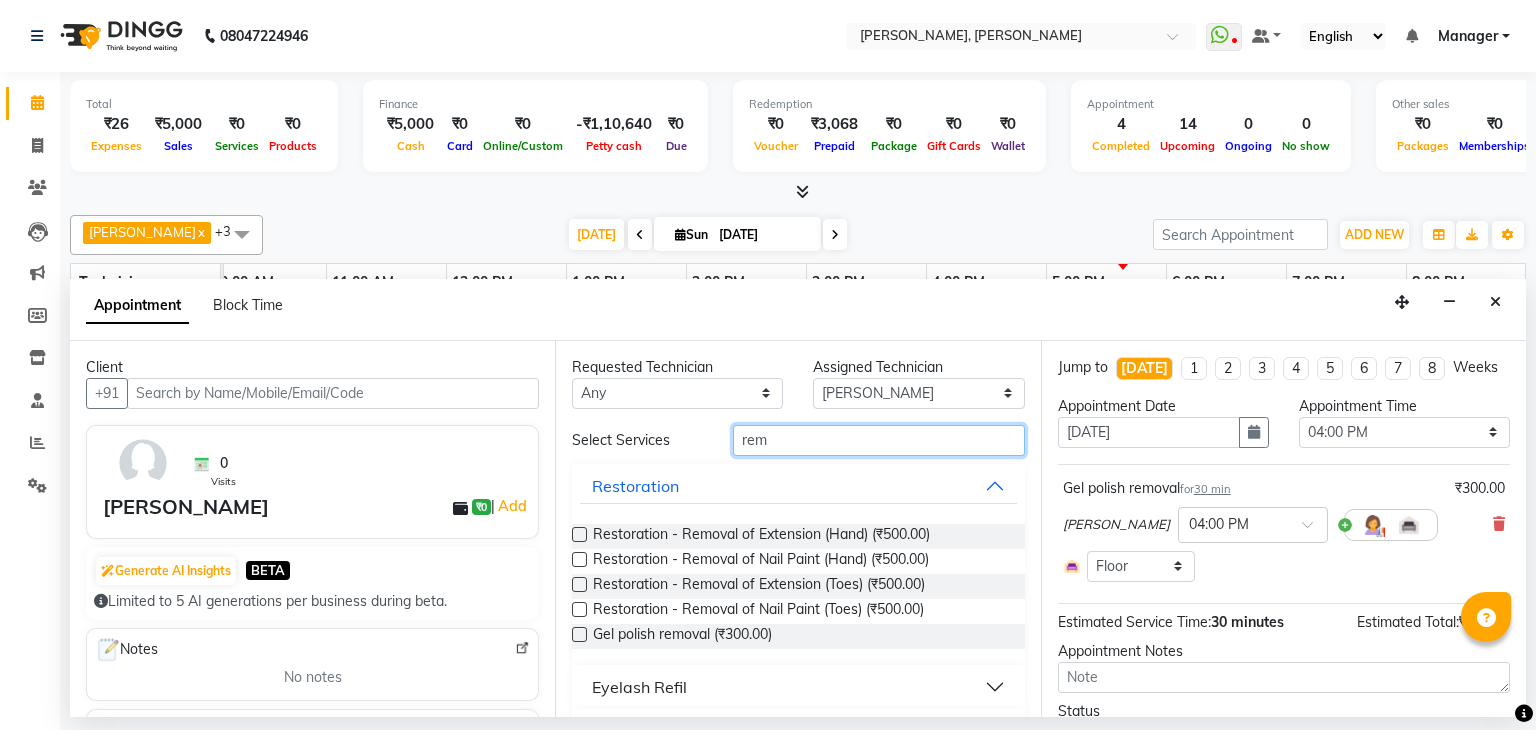 type on "rem" 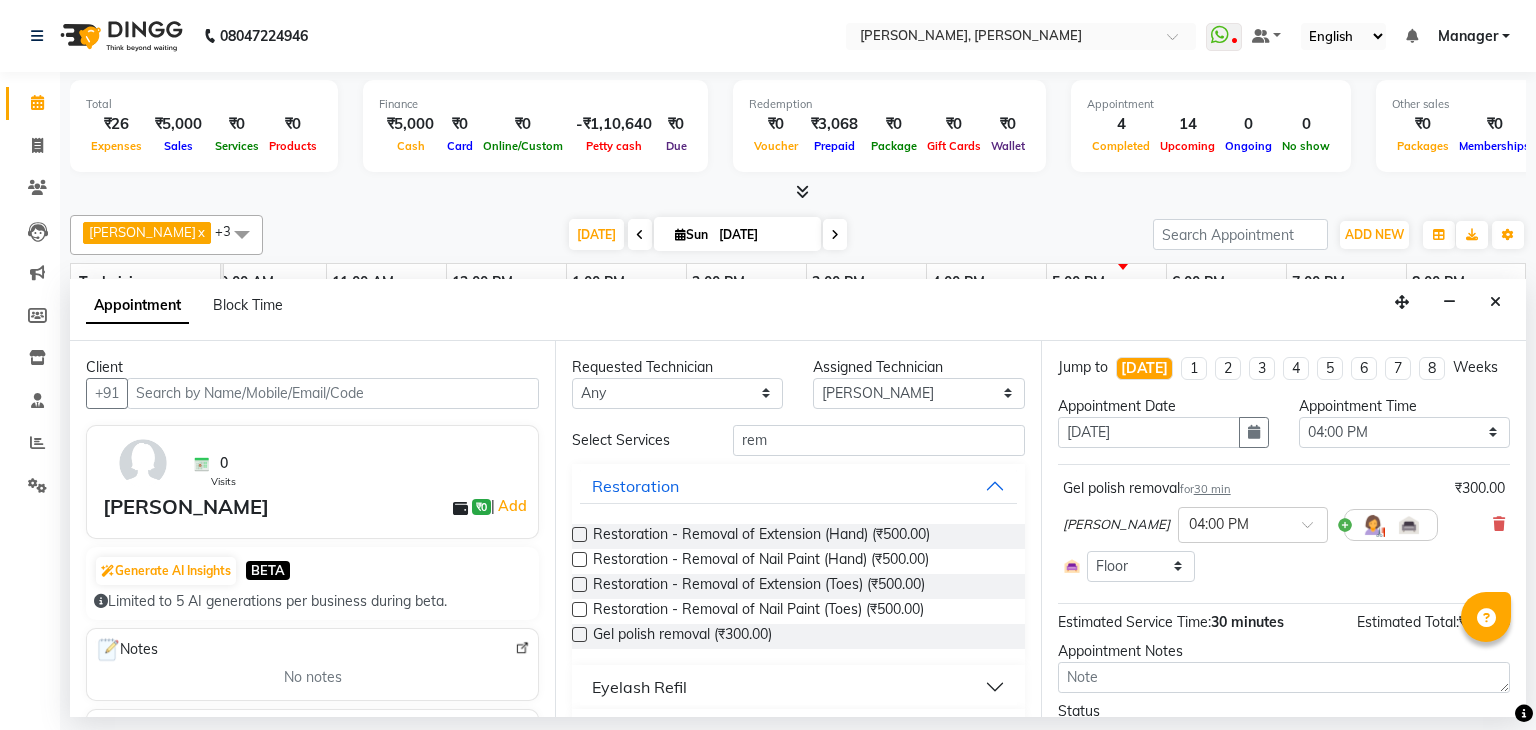 click at bounding box center (579, 534) 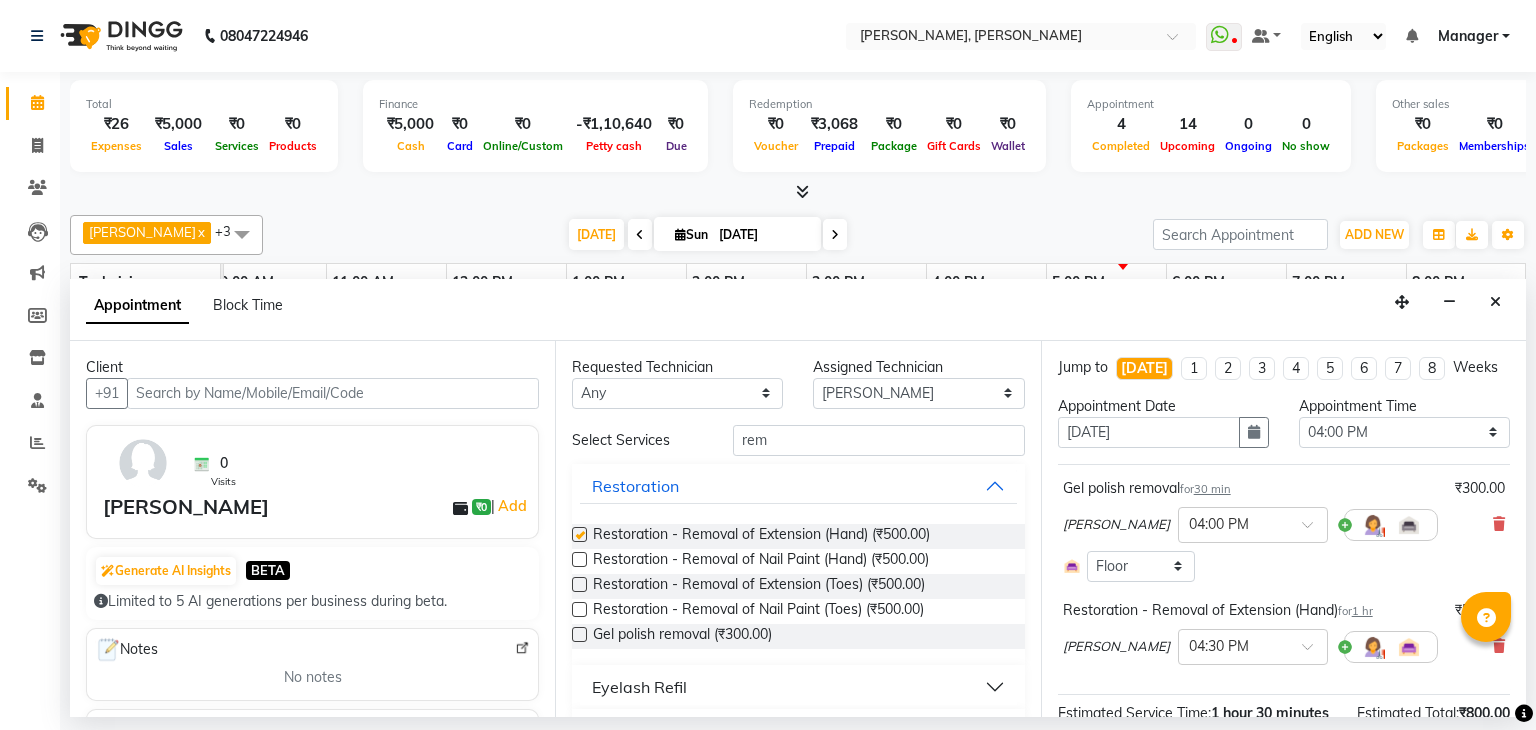 checkbox on "false" 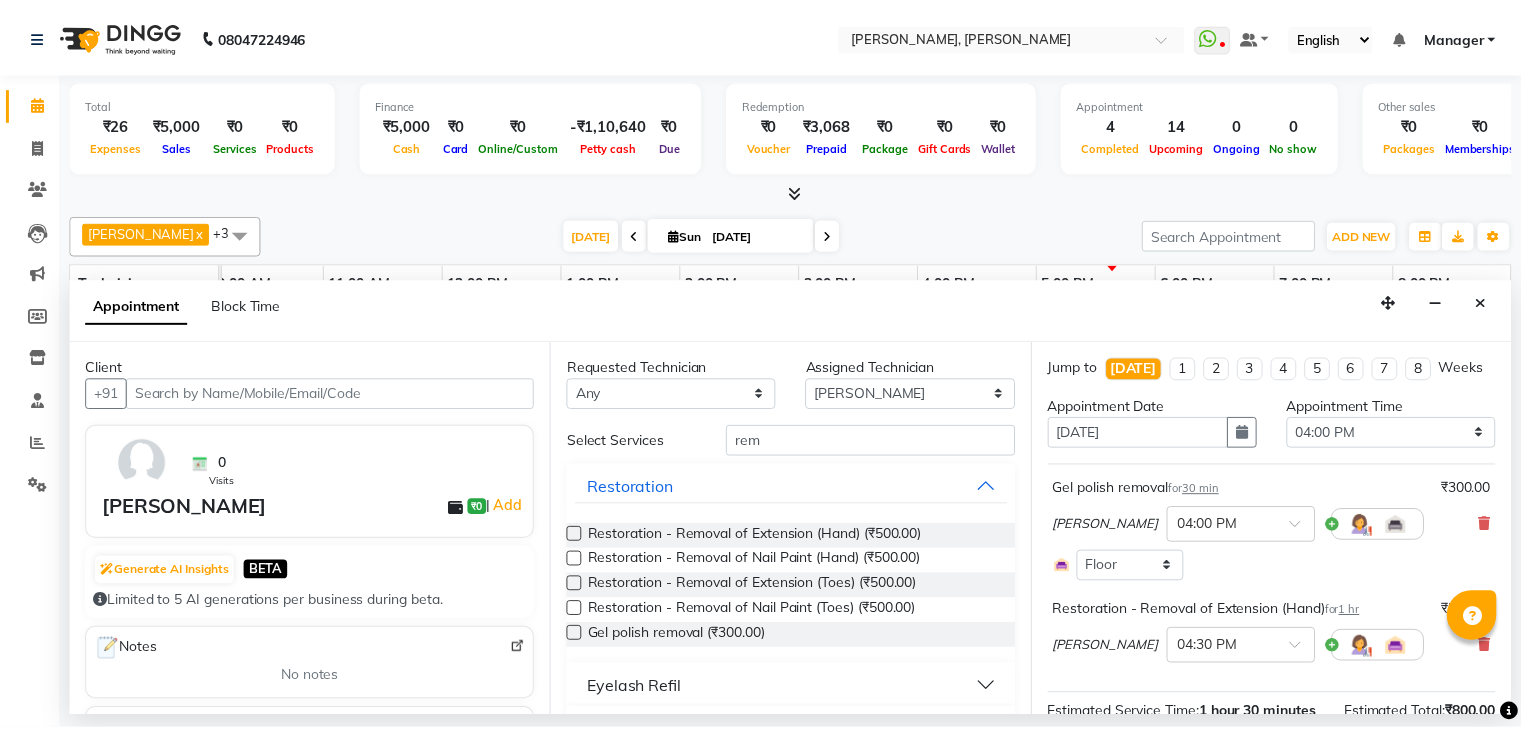 scroll, scrollTop: 215, scrollLeft: 0, axis: vertical 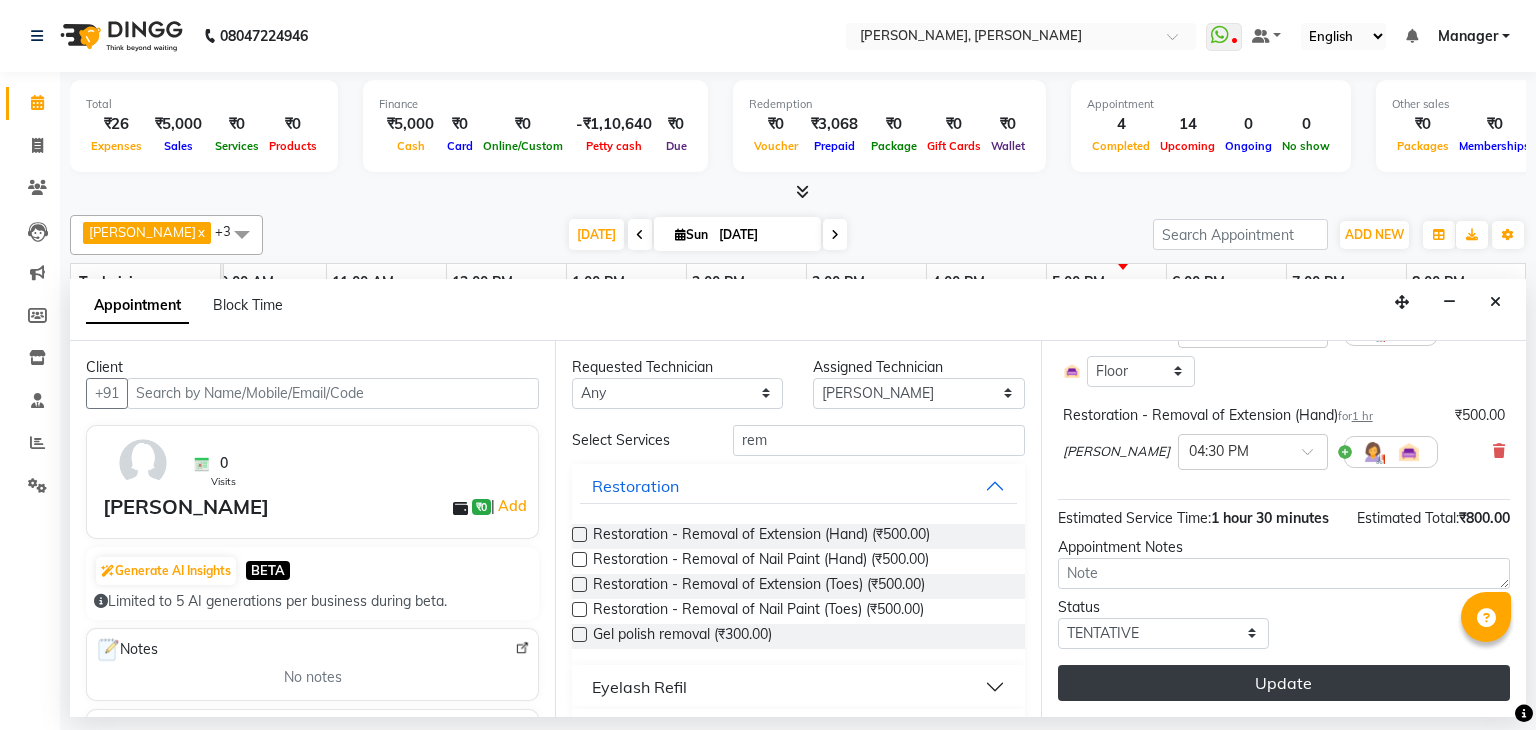 click on "Update" at bounding box center [1284, 683] 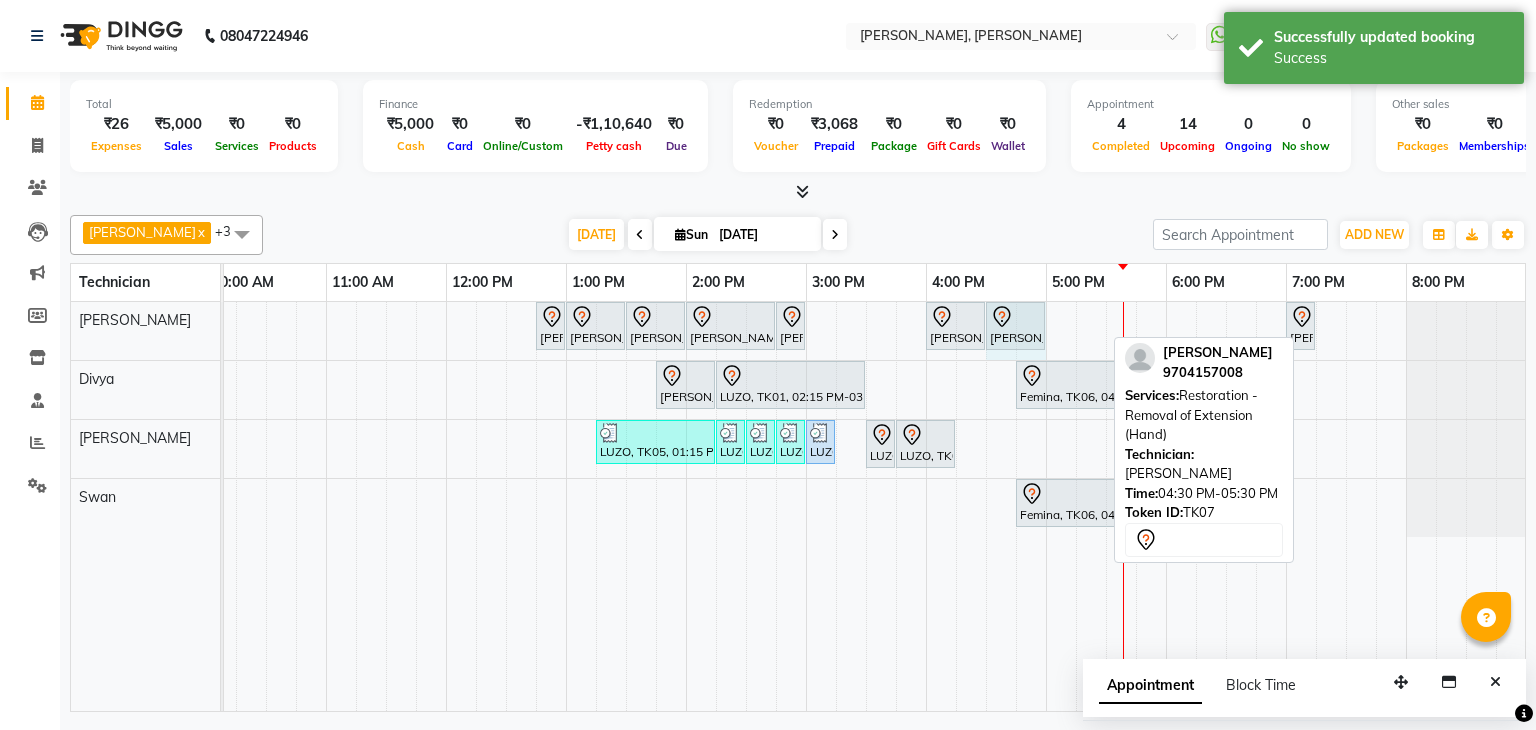 drag, startPoint x: 1102, startPoint y: 321, endPoint x: 1020, endPoint y: 325, distance: 82.0975 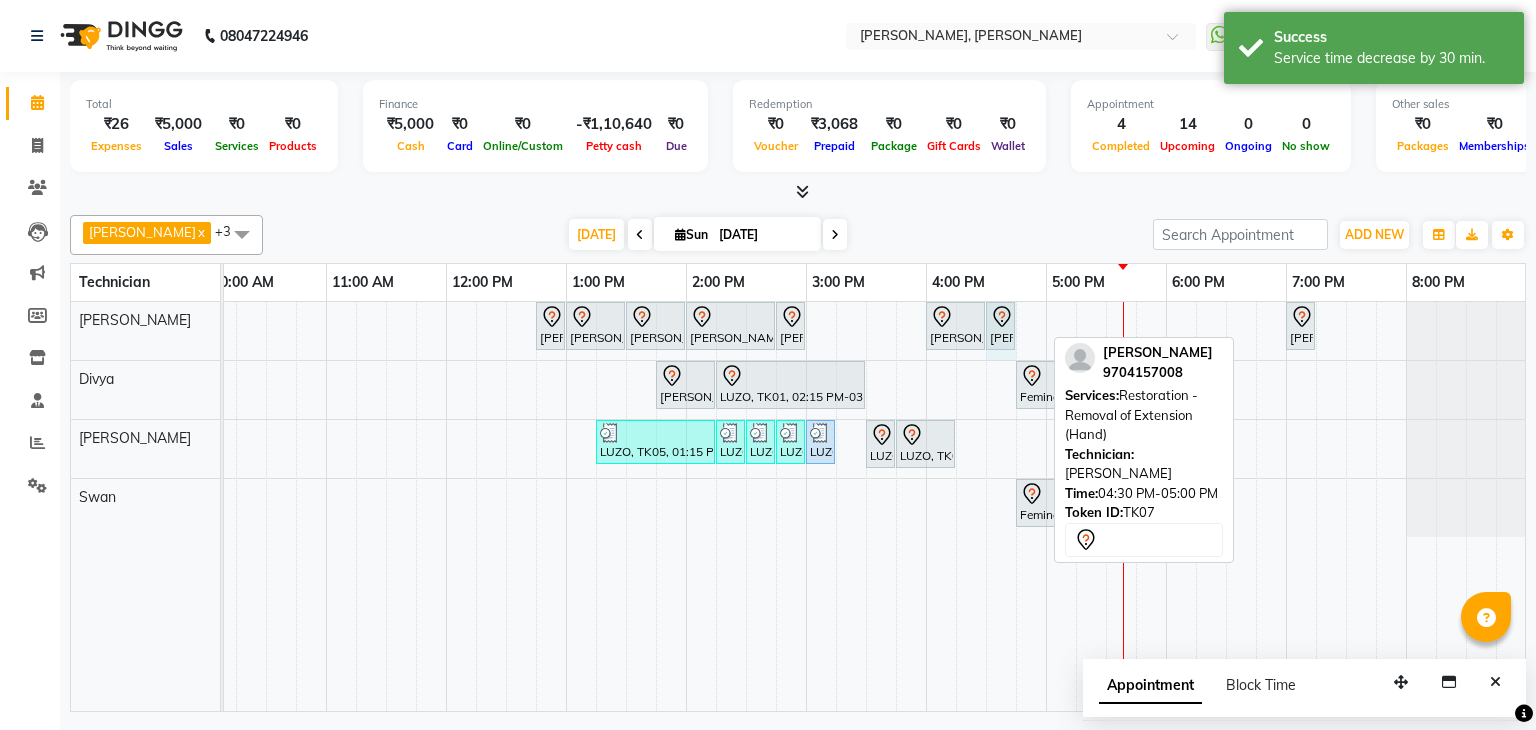 drag, startPoint x: 1039, startPoint y: 317, endPoint x: 997, endPoint y: 318, distance: 42.0119 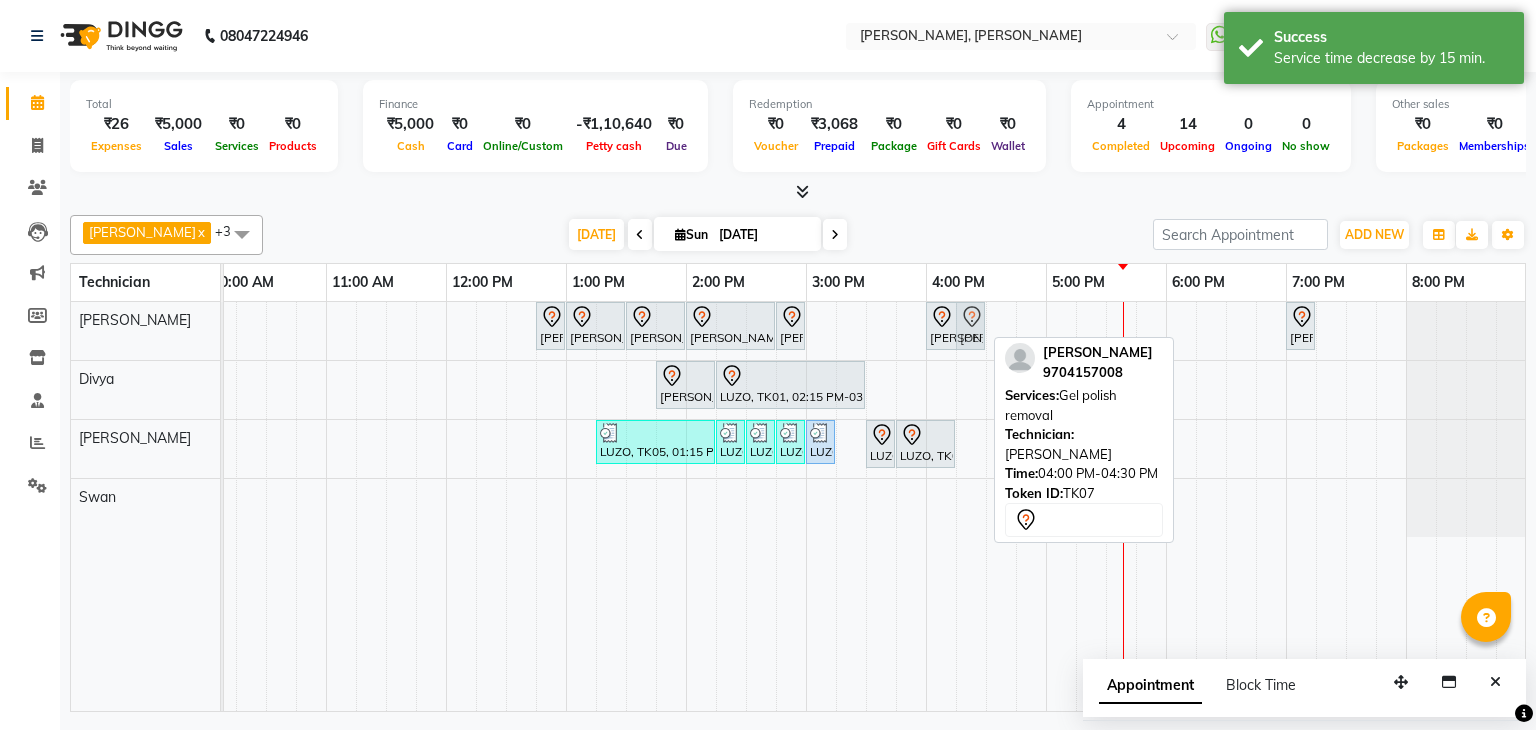 drag, startPoint x: 984, startPoint y: 322, endPoint x: 964, endPoint y: 321, distance: 20.024984 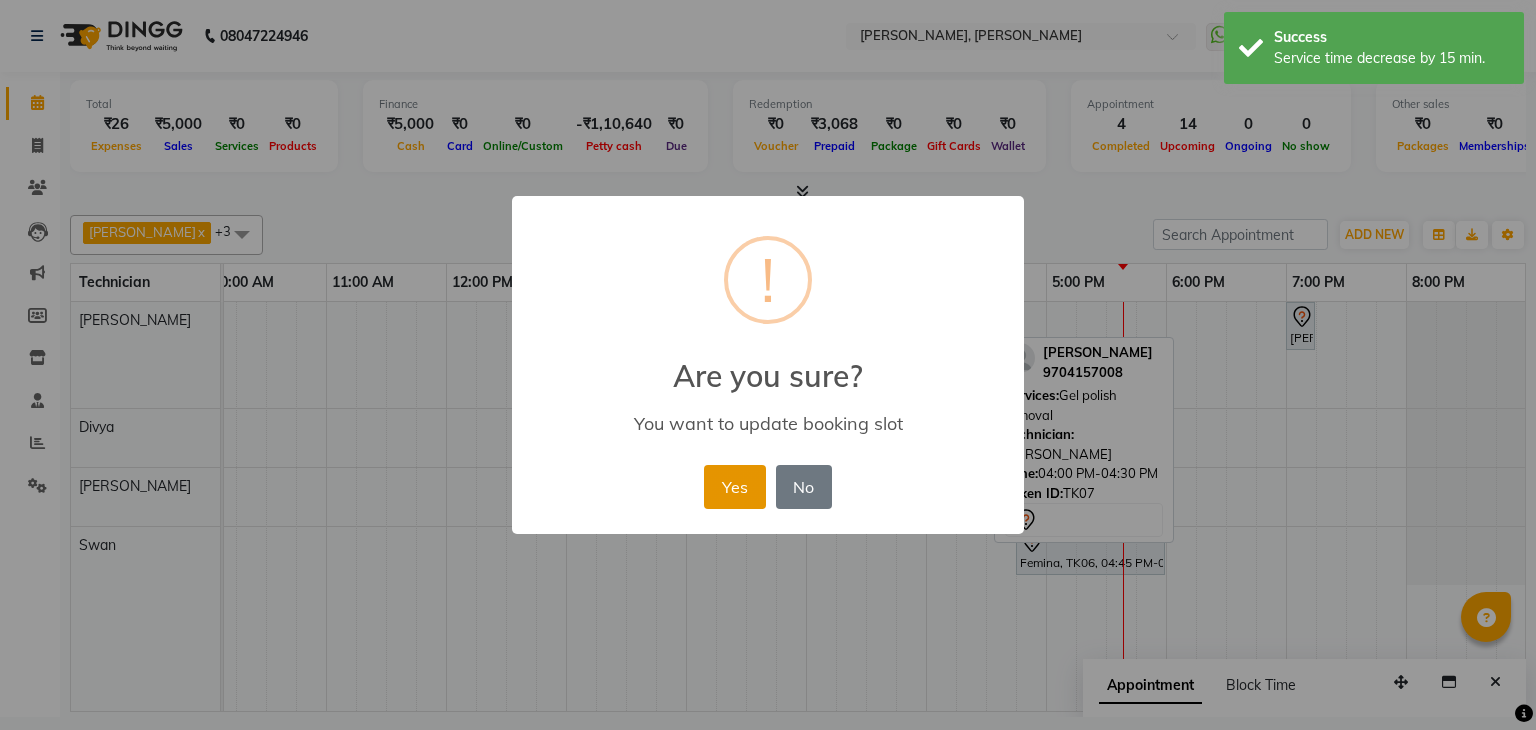 click on "Yes" at bounding box center (734, 487) 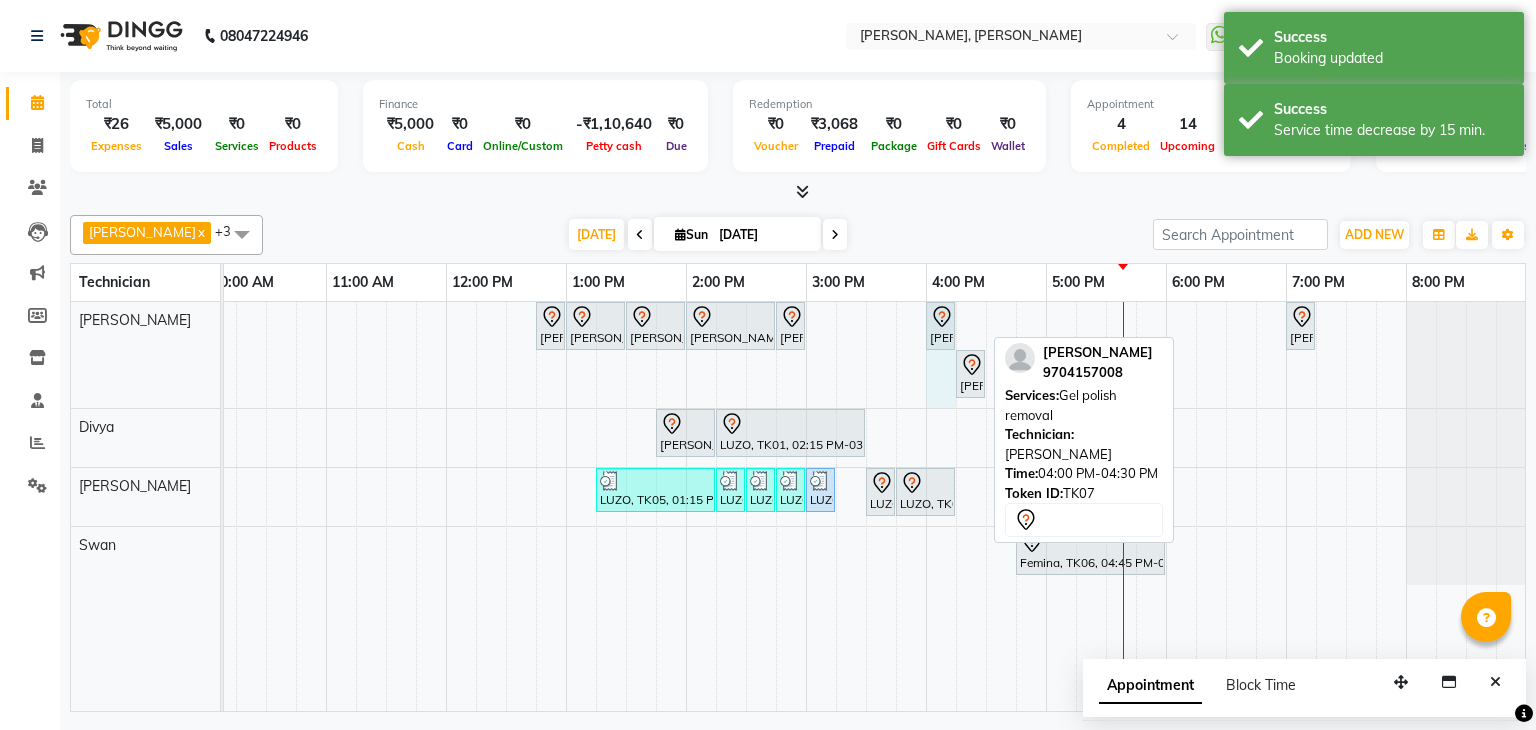 drag, startPoint x: 984, startPoint y: 317, endPoint x: 955, endPoint y: 313, distance: 29.274563 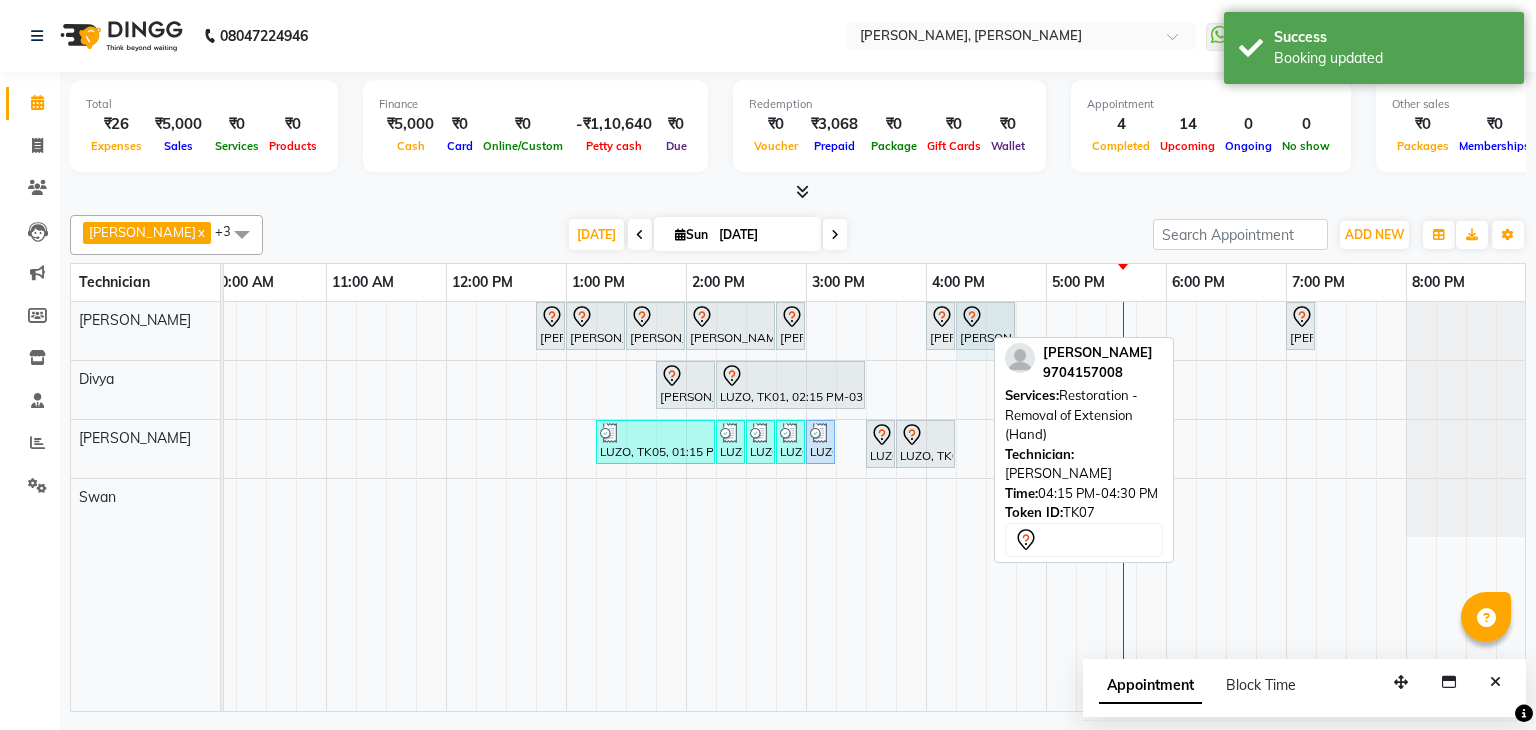 drag, startPoint x: 980, startPoint y: 317, endPoint x: 998, endPoint y: 316, distance: 18.027756 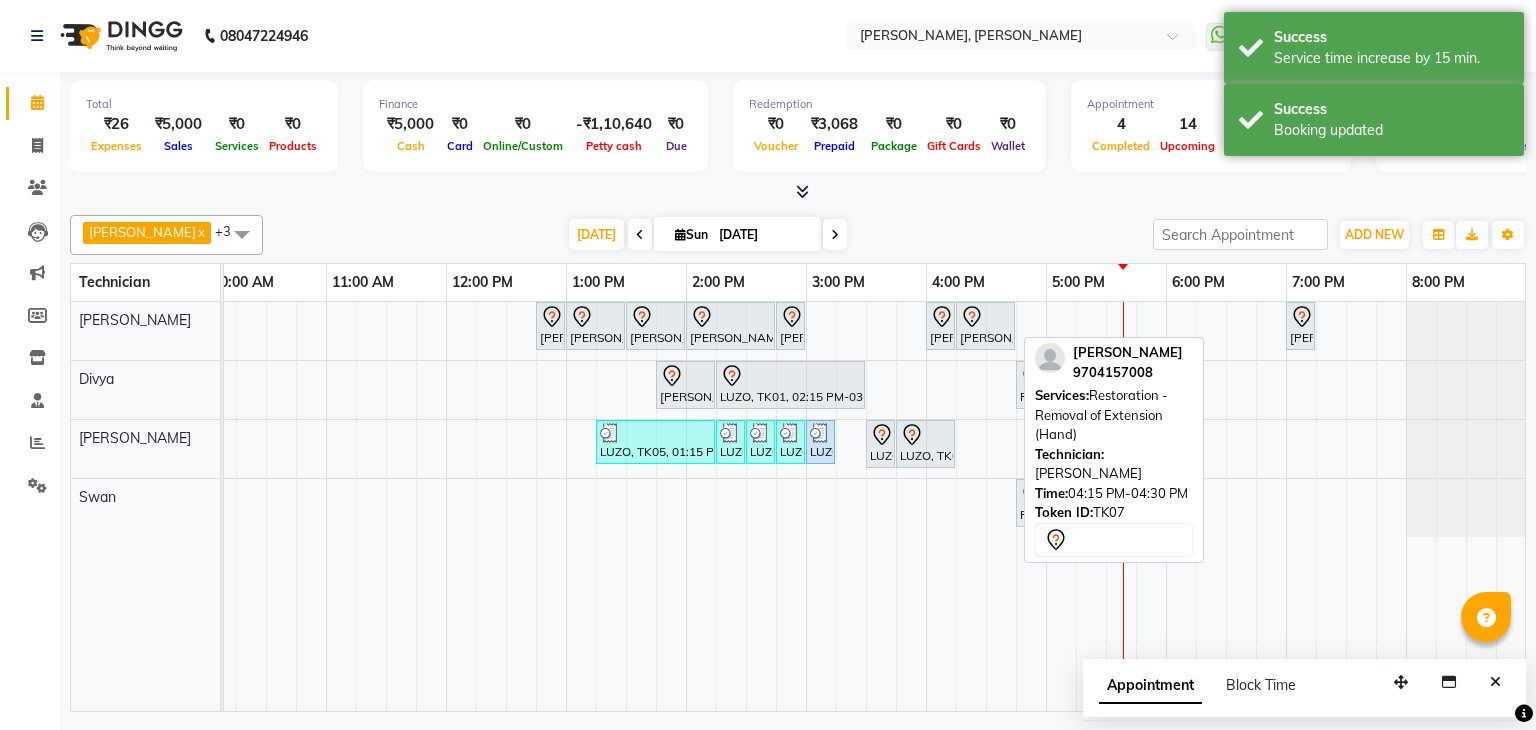 click on "[PERSON_NAME], TK07, 04:15 PM-04:45 PM, Restoration - Removal of Extension (Hand)" at bounding box center (985, 326) 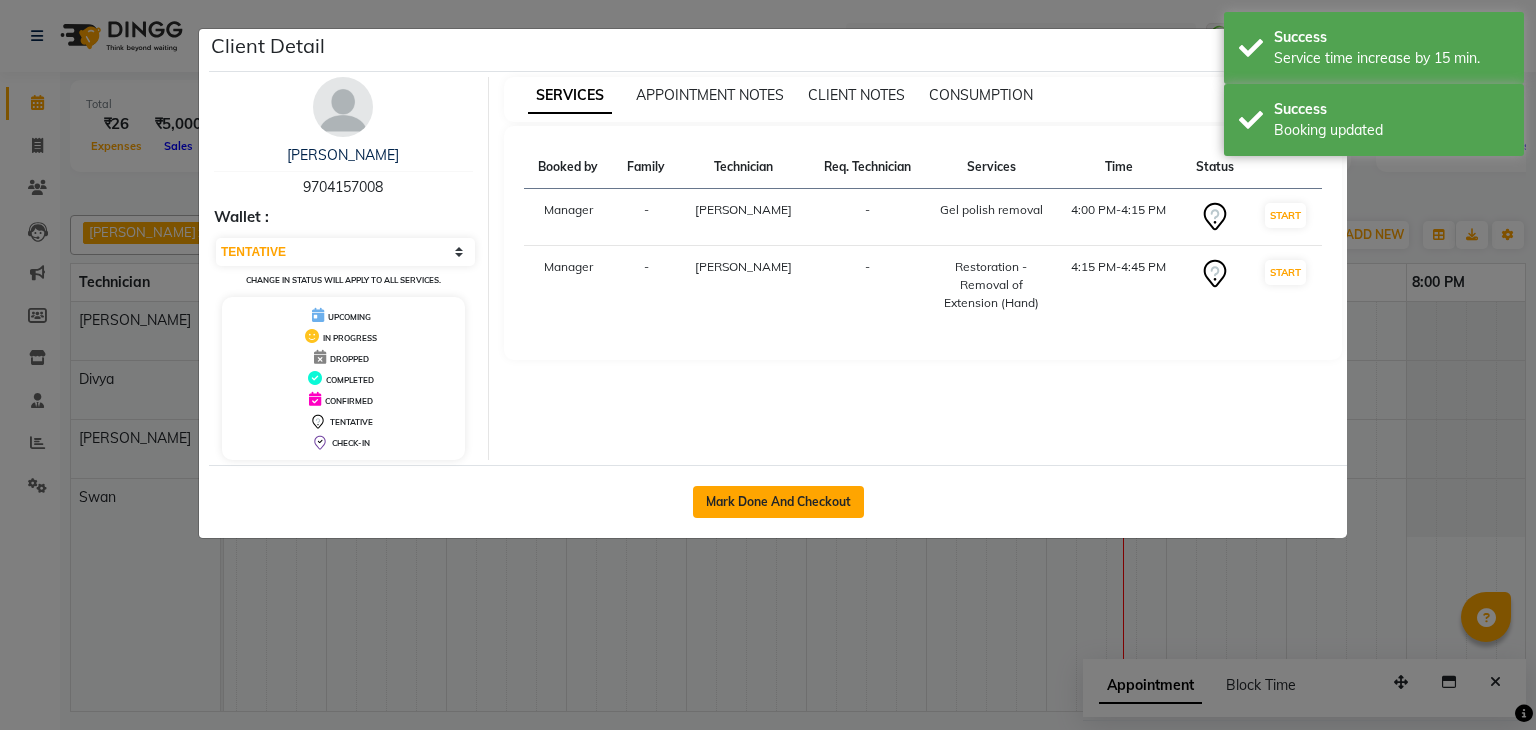 click on "Mark Done And Checkout" 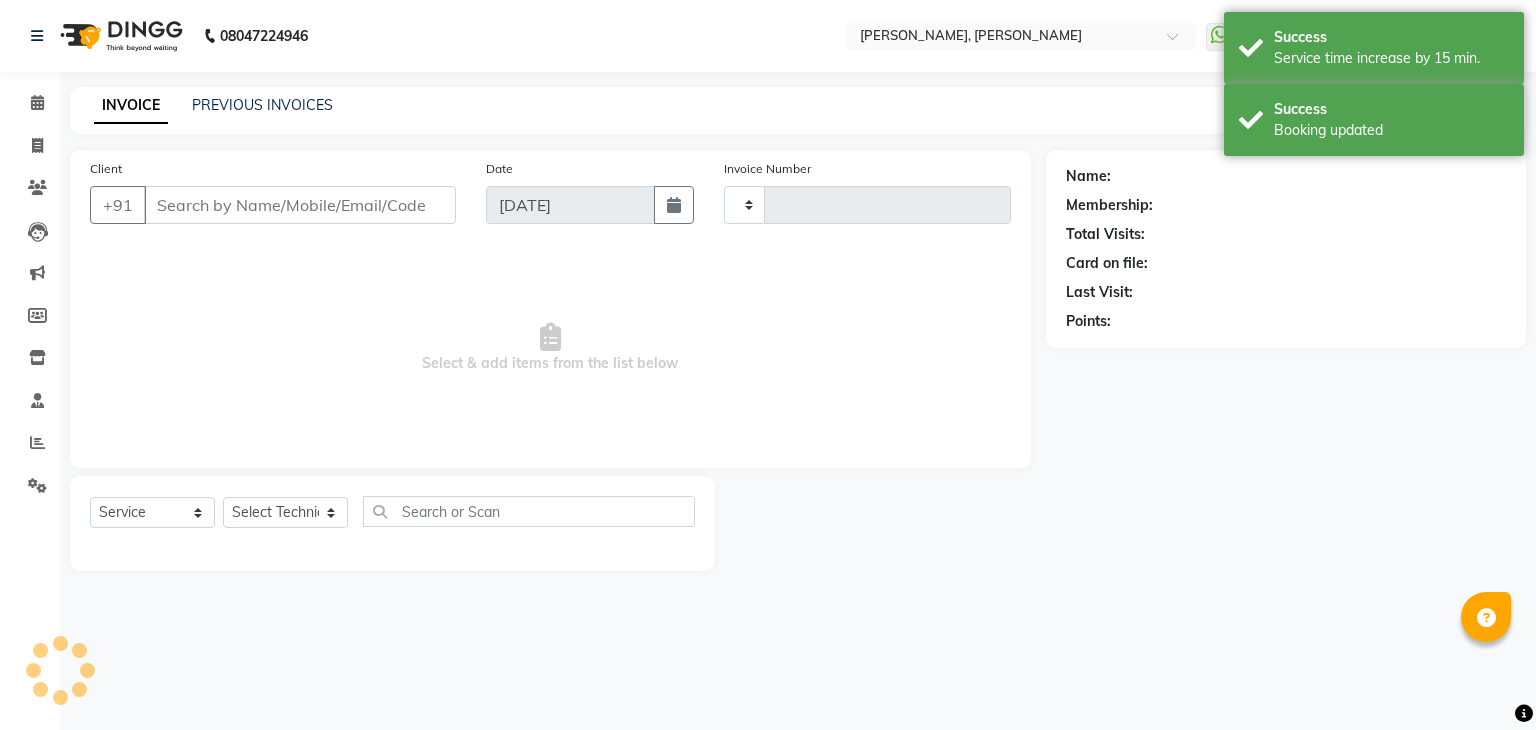 type on "0773" 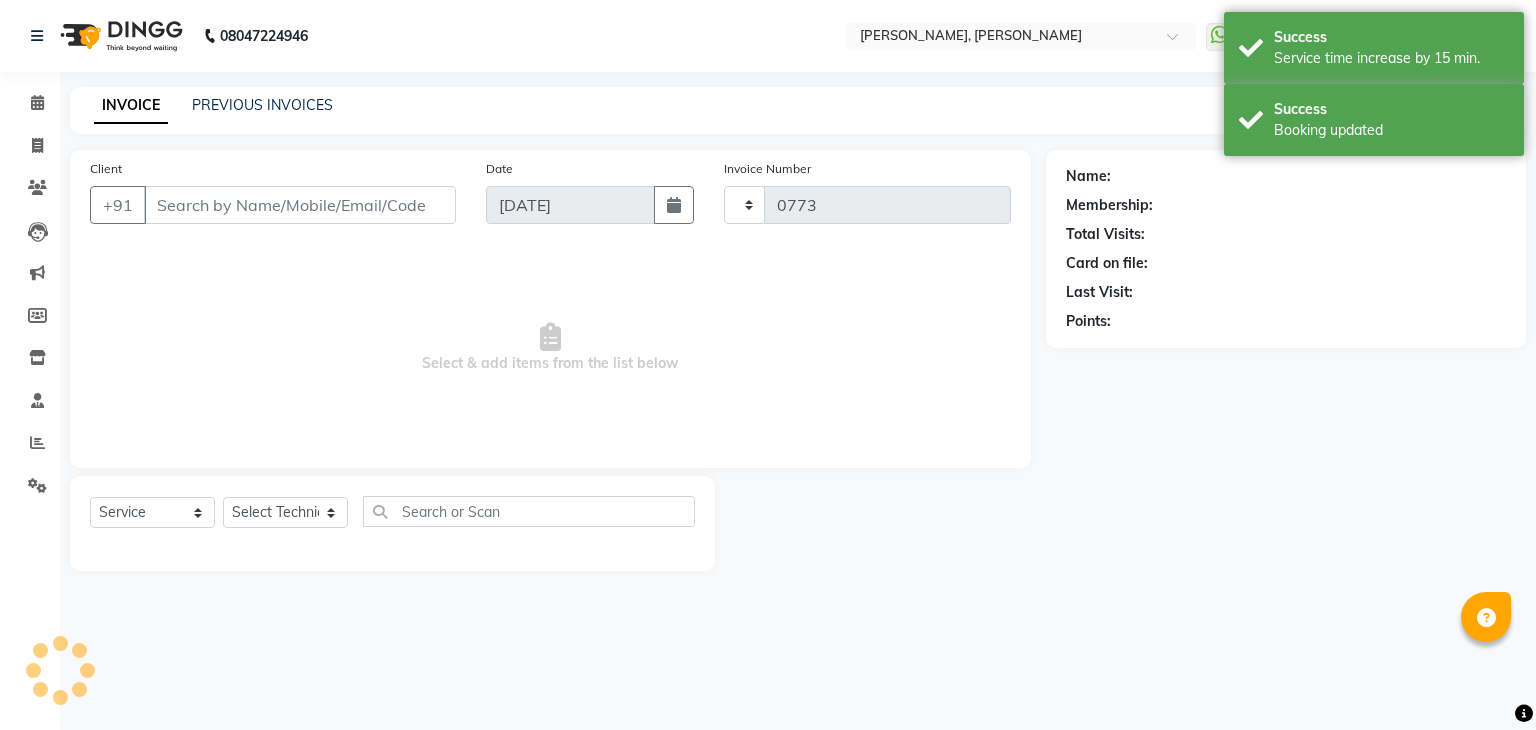 select on "3" 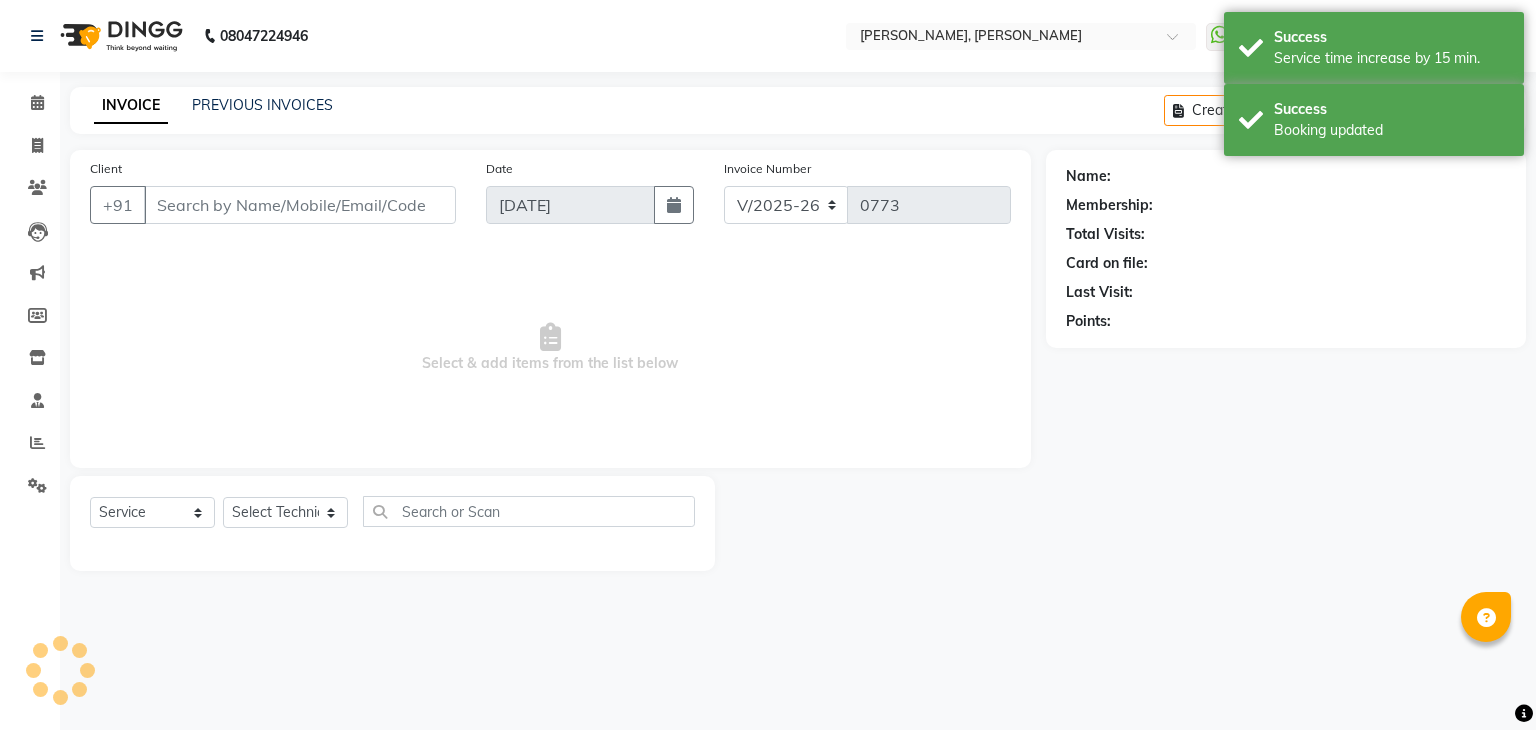type on "97******08" 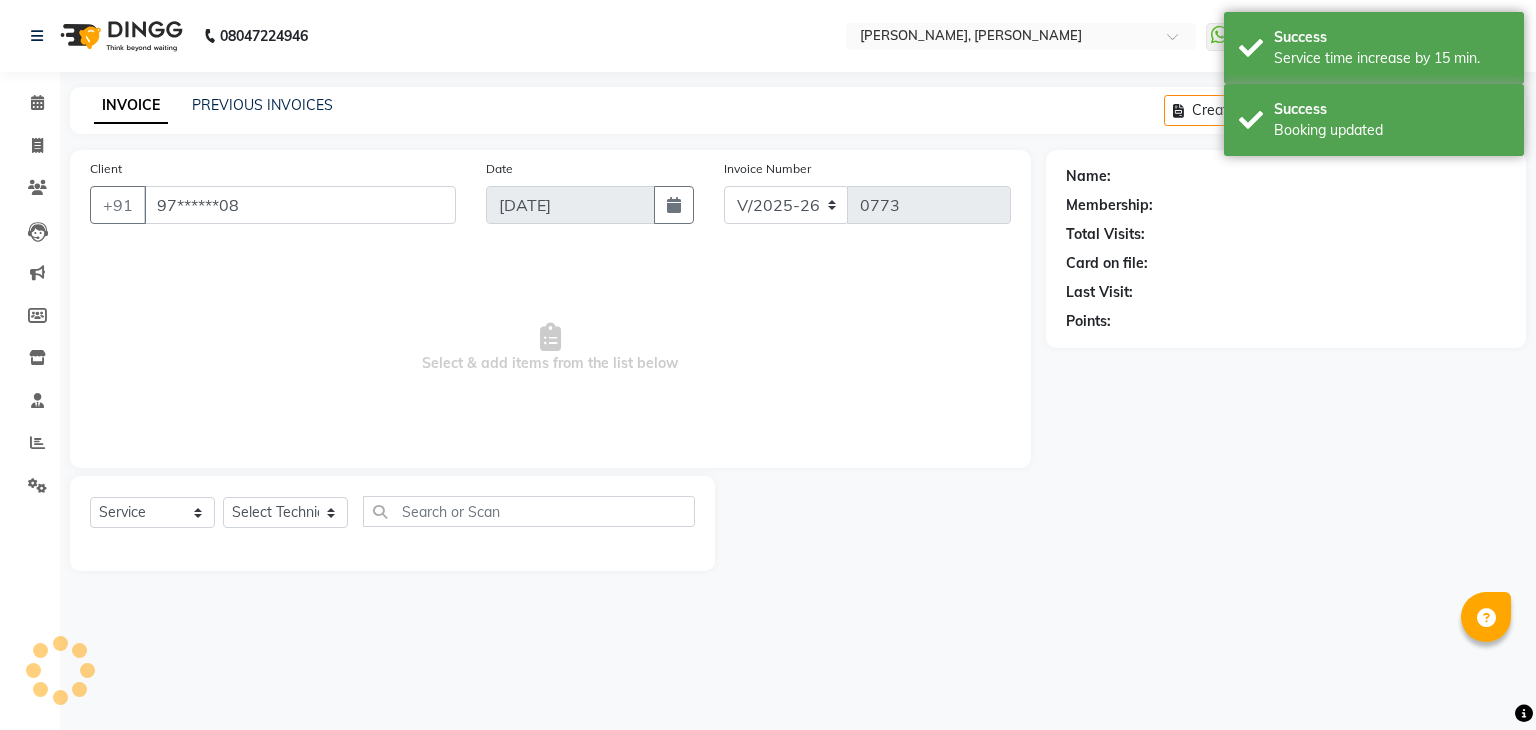 select on "54412" 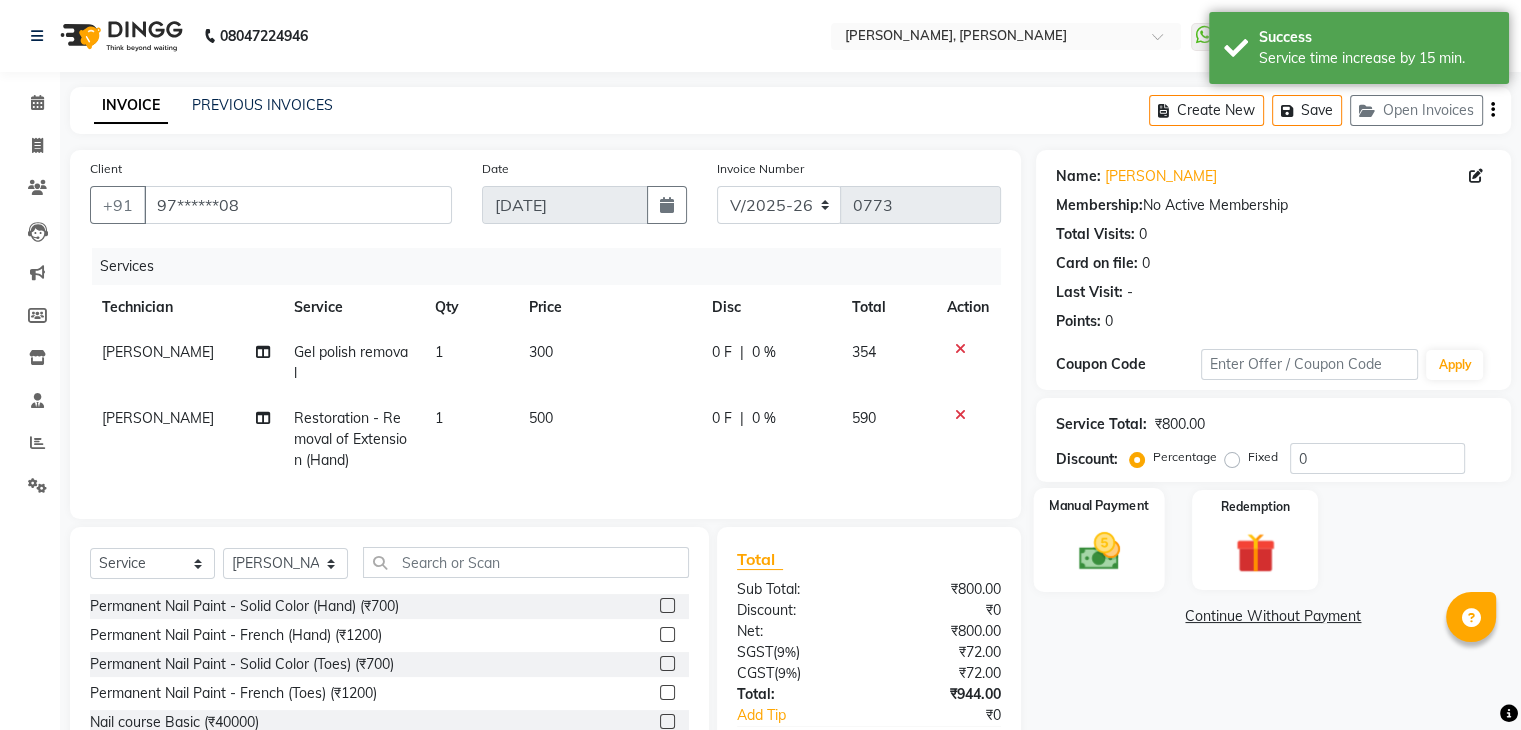 scroll, scrollTop: 138, scrollLeft: 0, axis: vertical 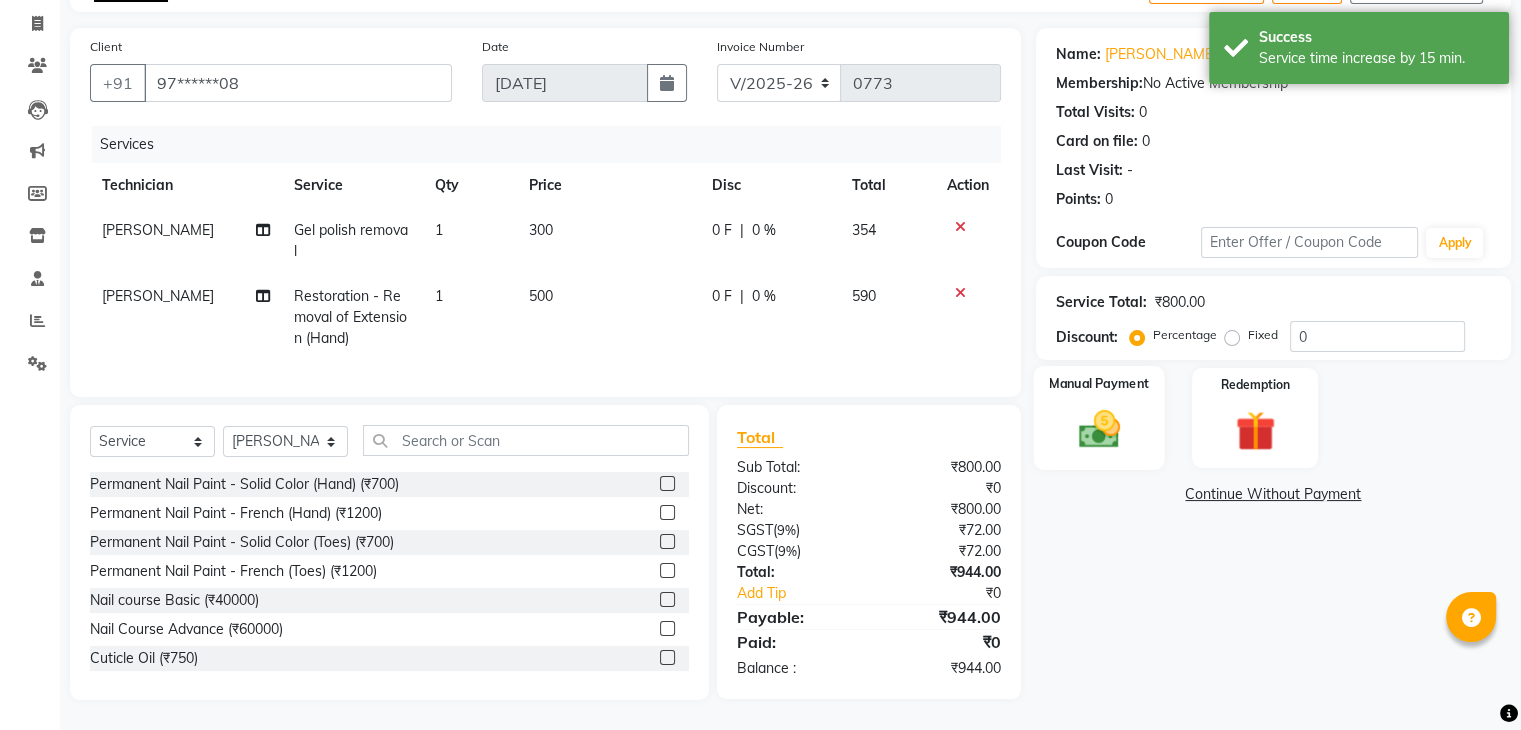 click 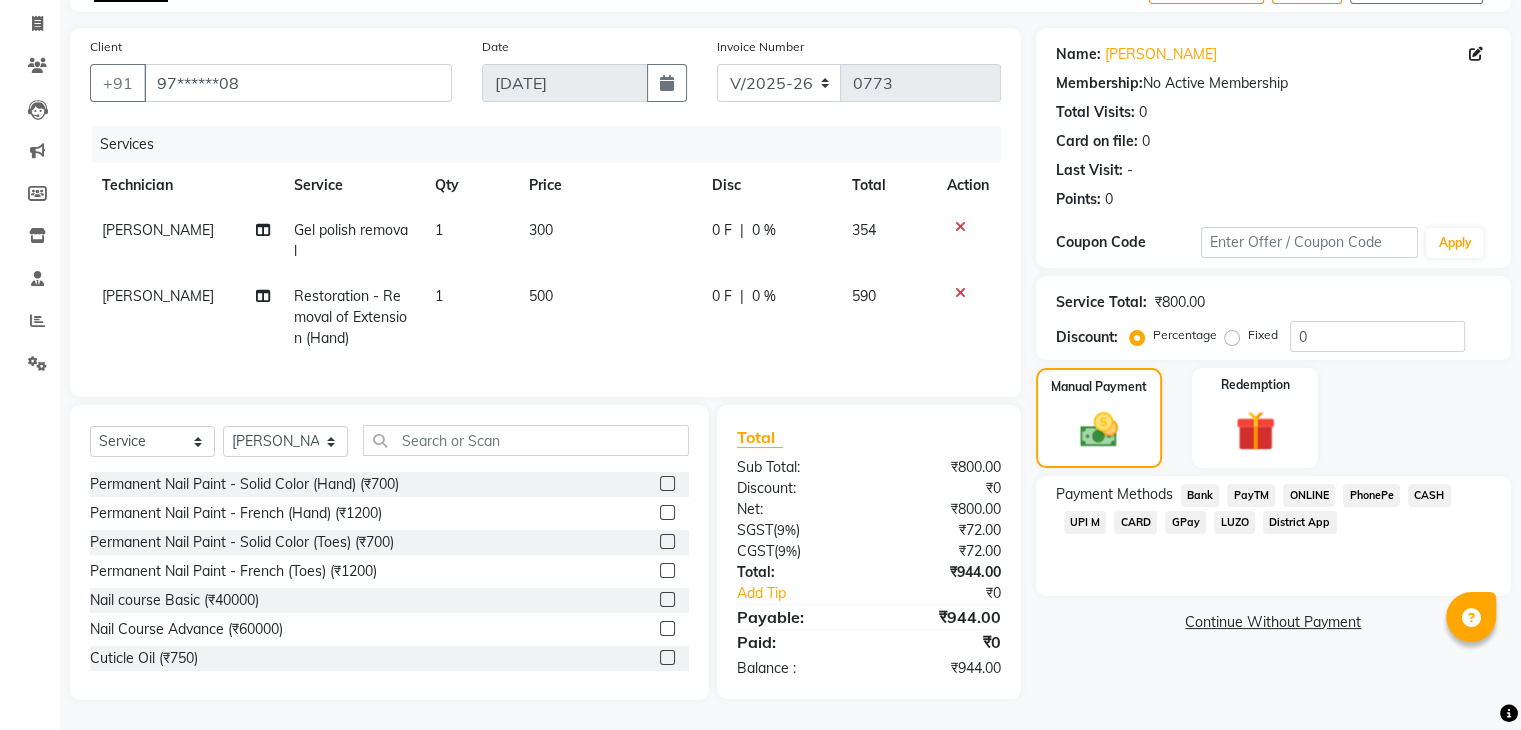 click on "500" 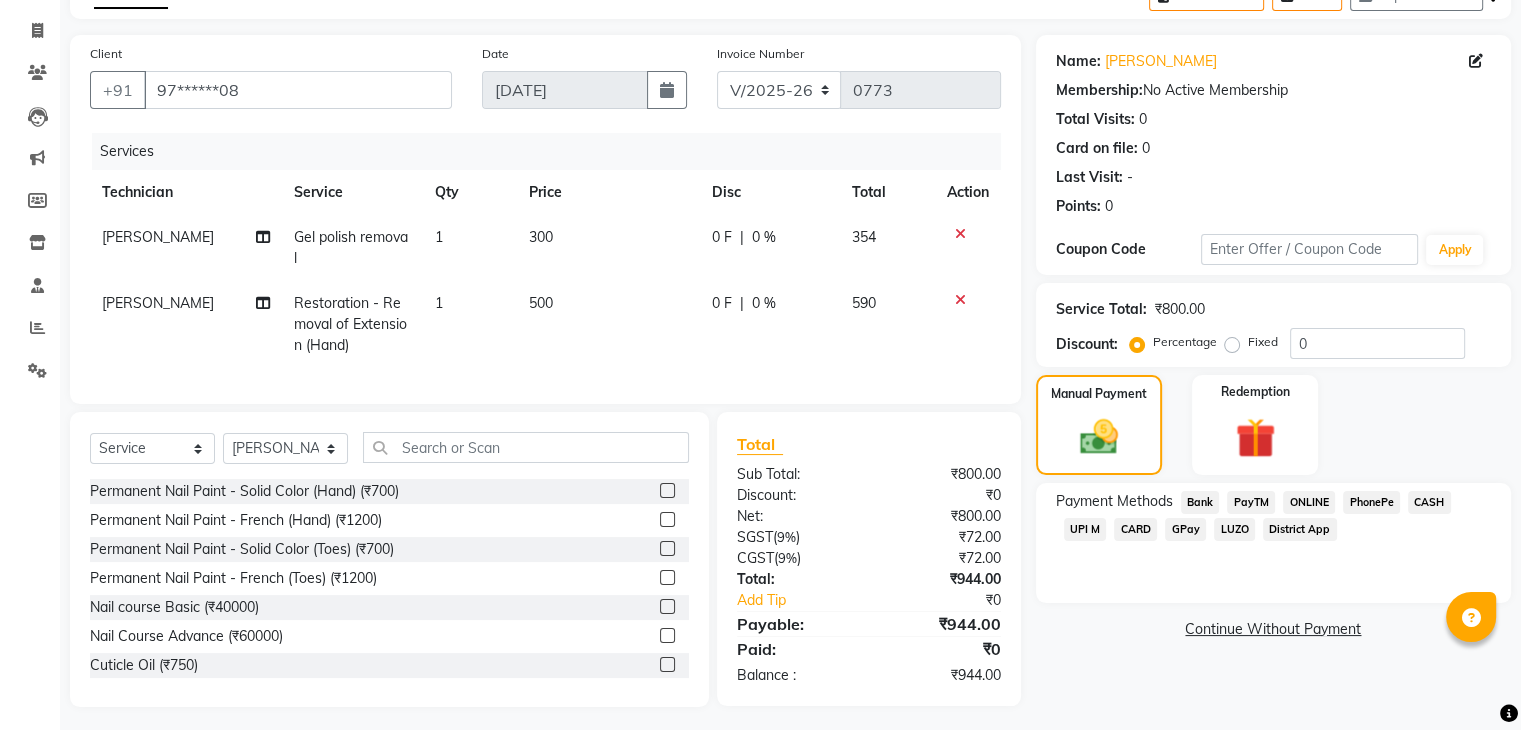 select on "54412" 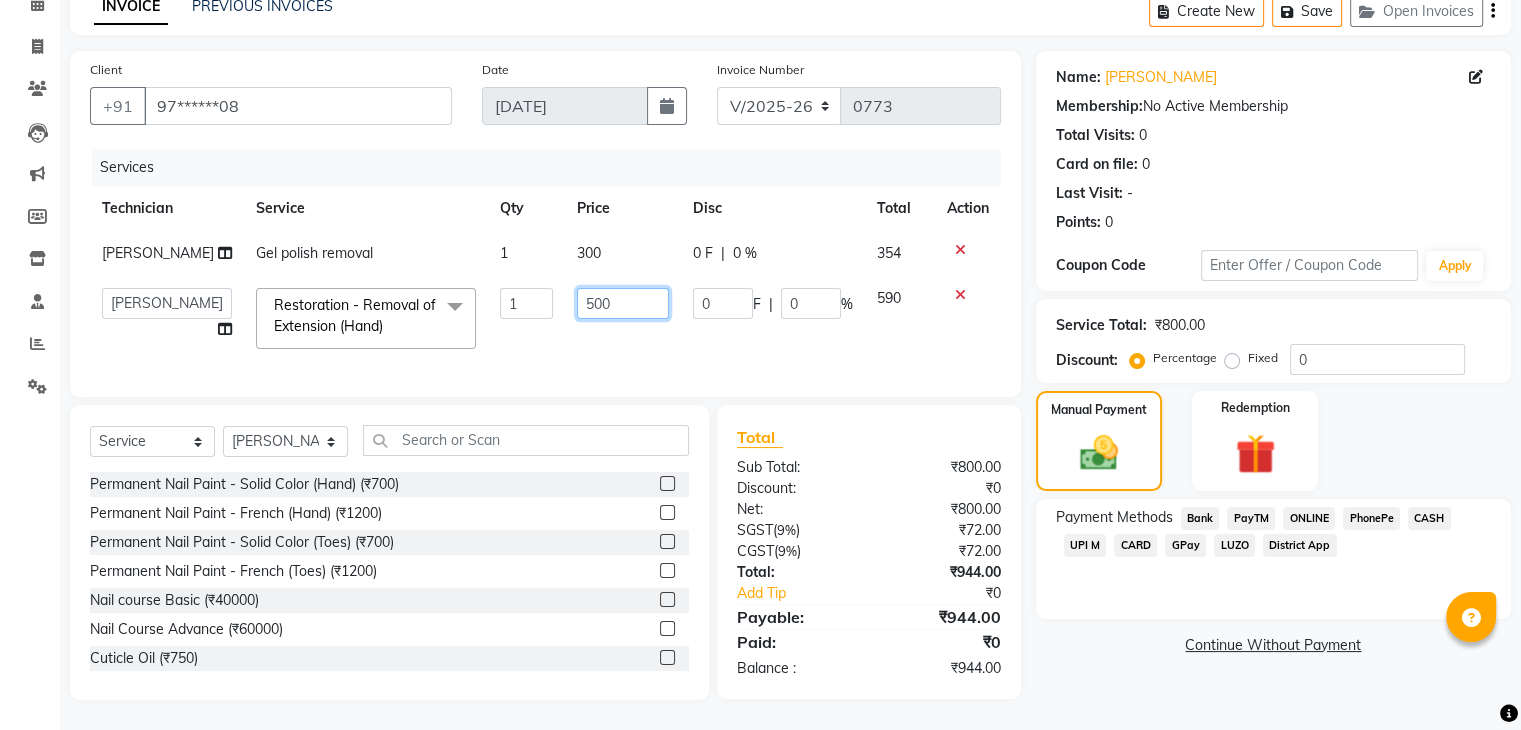 click on "500" 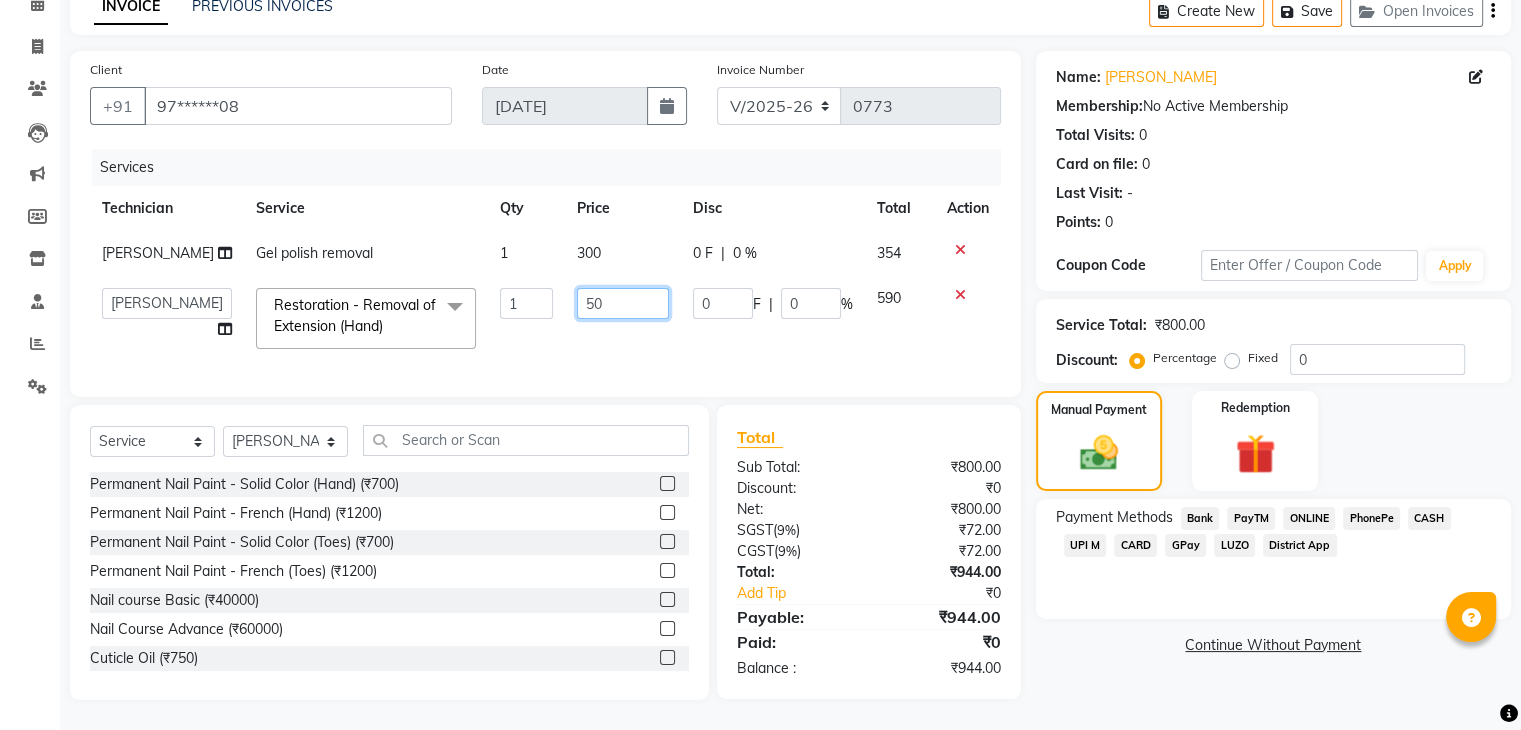 type on "5" 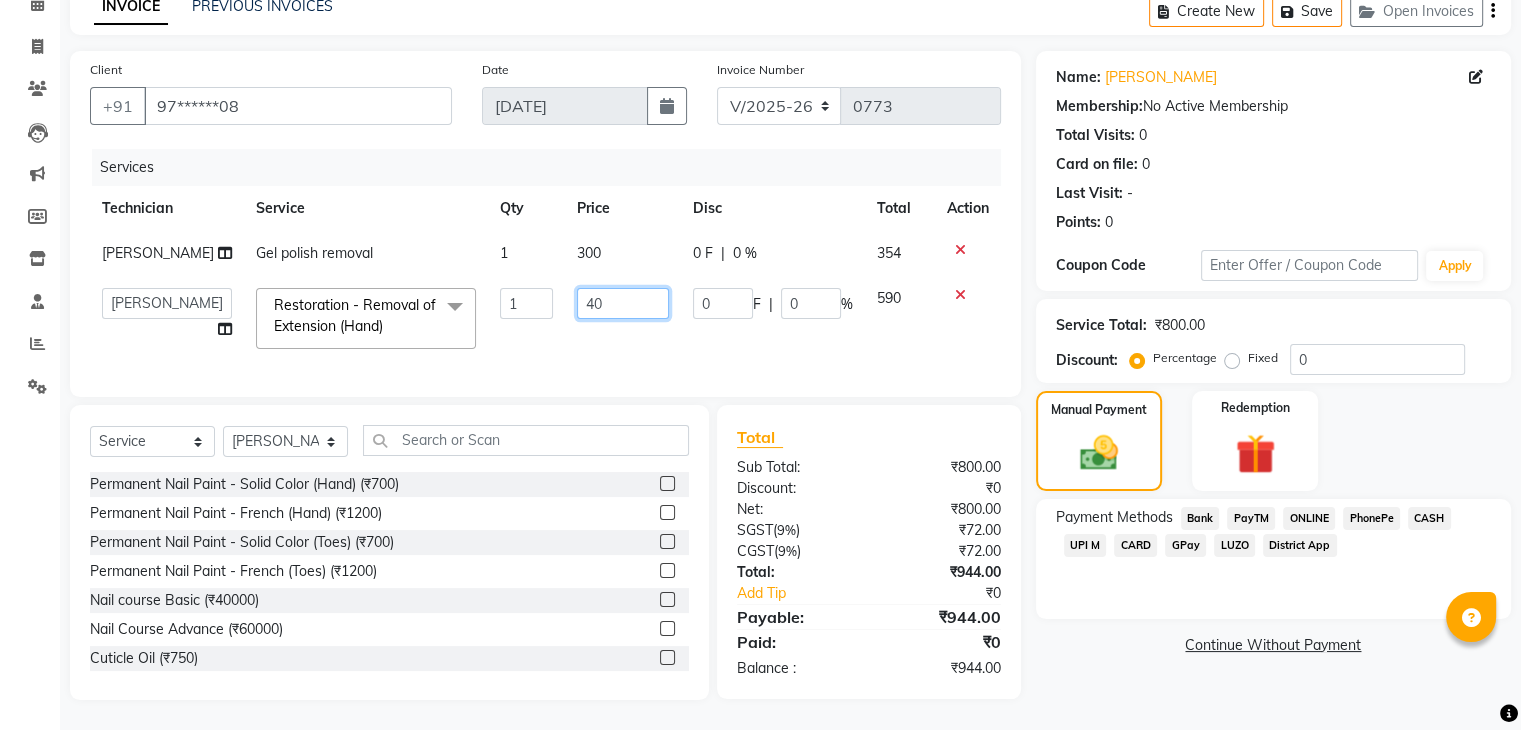 type on "400" 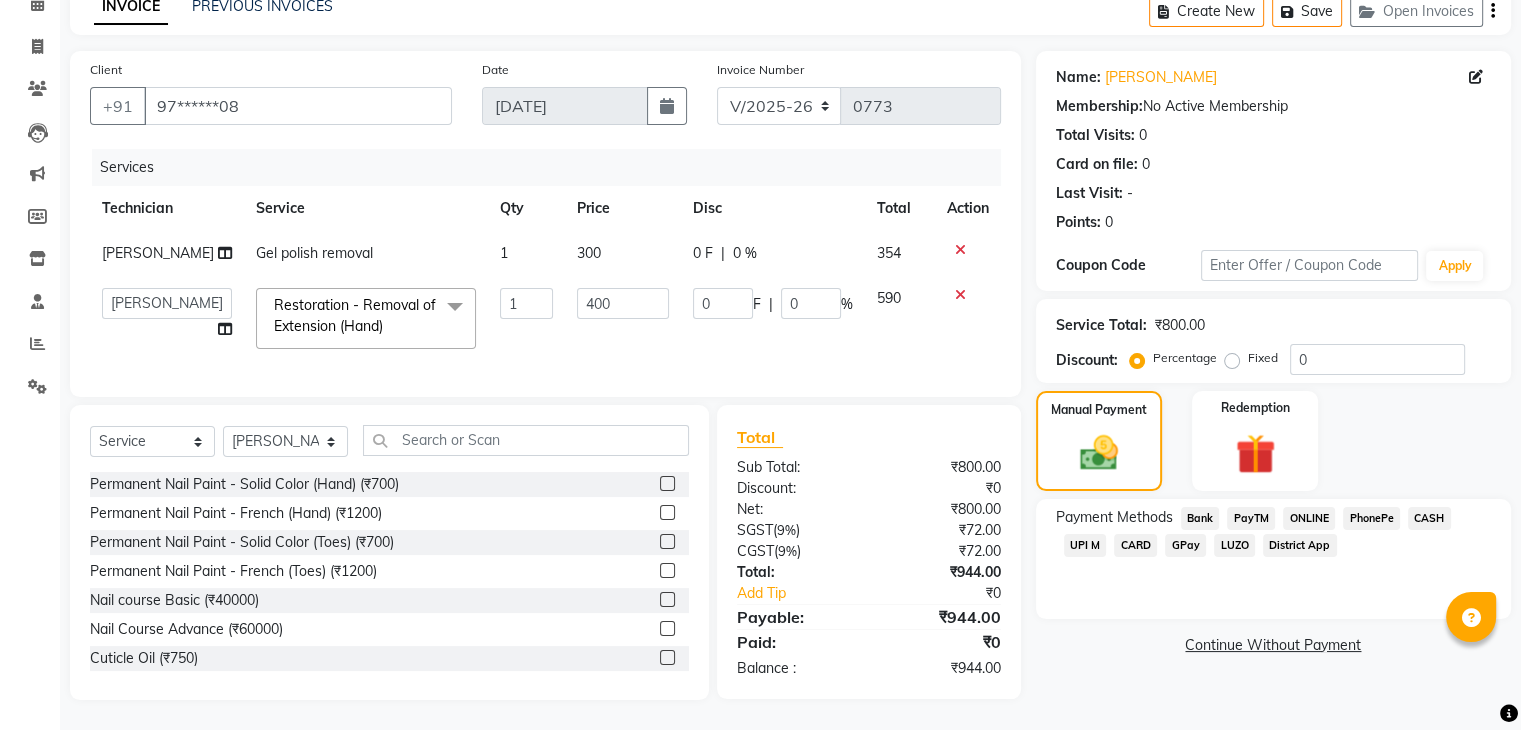 click on "Name: [PERSON_NAME]  Membership:  No Active Membership  Total Visits:  0 Card on file:  0 Last Visit:   - Points:   0  Coupon Code Apply Service Total:  ₹800.00  Discount:  Percentage   Fixed  0 Manual Payment Redemption Payment Methods  Bank   PayTM   ONLINE   PhonePe   CASH   UPI M   CARD   GPay   LUZO   District App   Continue Without Payment" 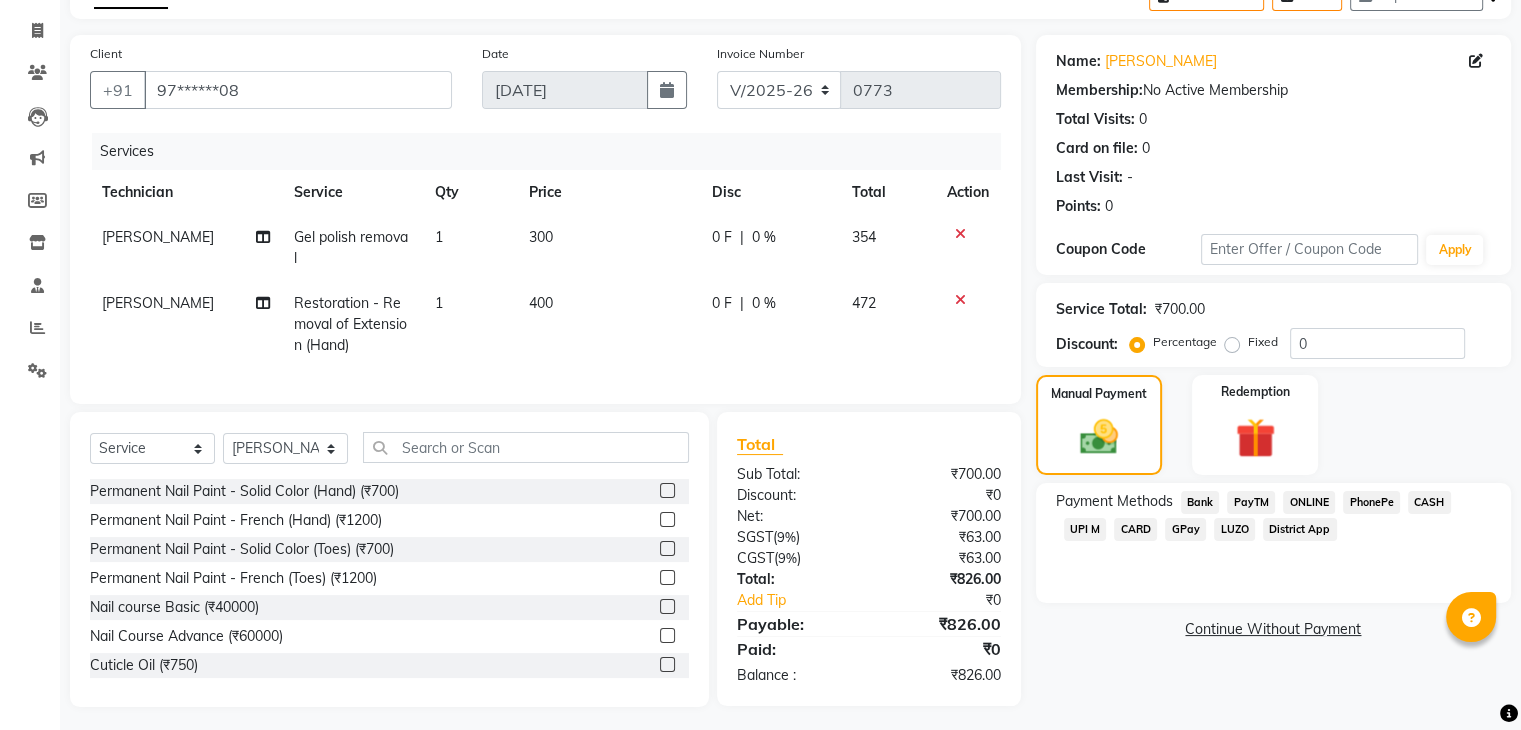 click on "CARD" 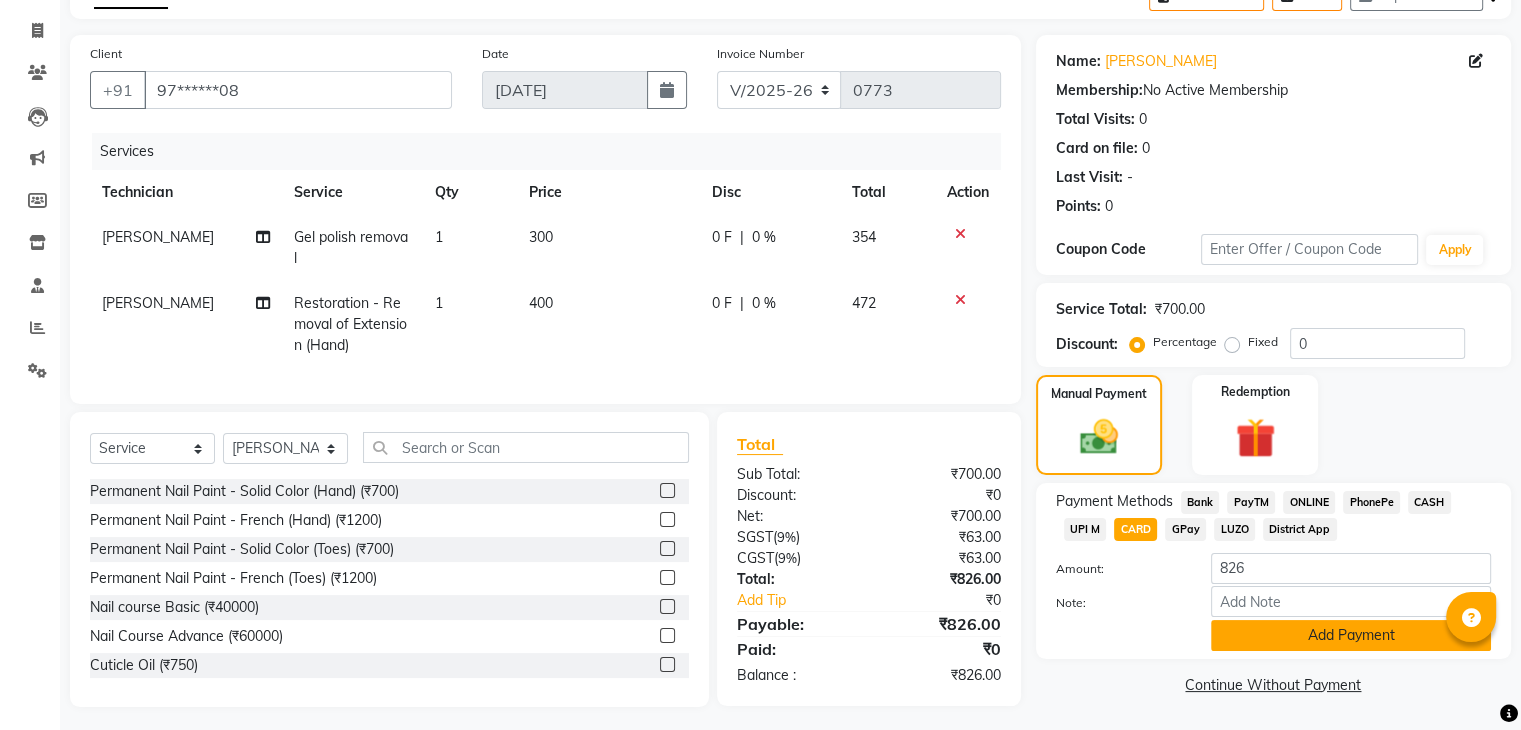 click on "Add Payment" 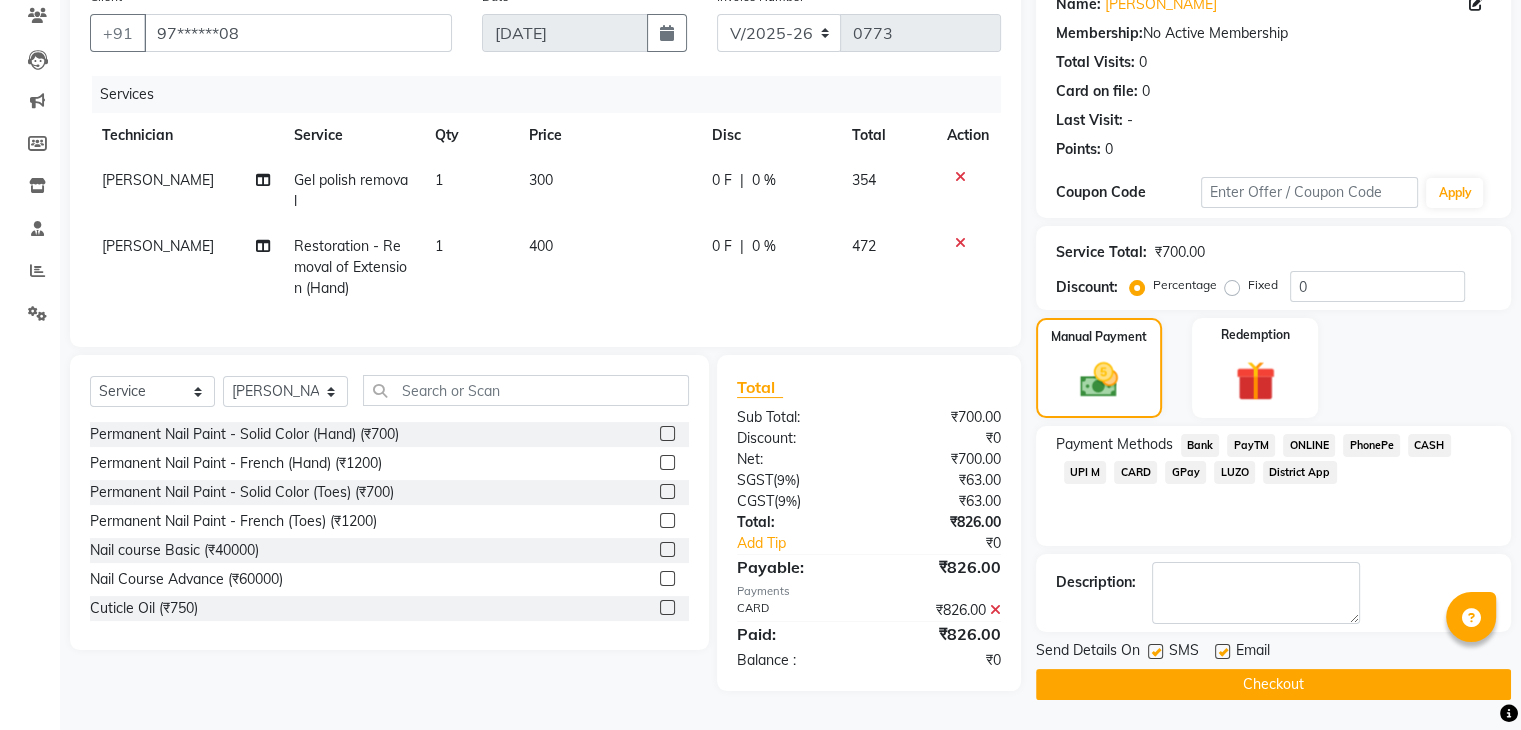 scroll, scrollTop: 178, scrollLeft: 0, axis: vertical 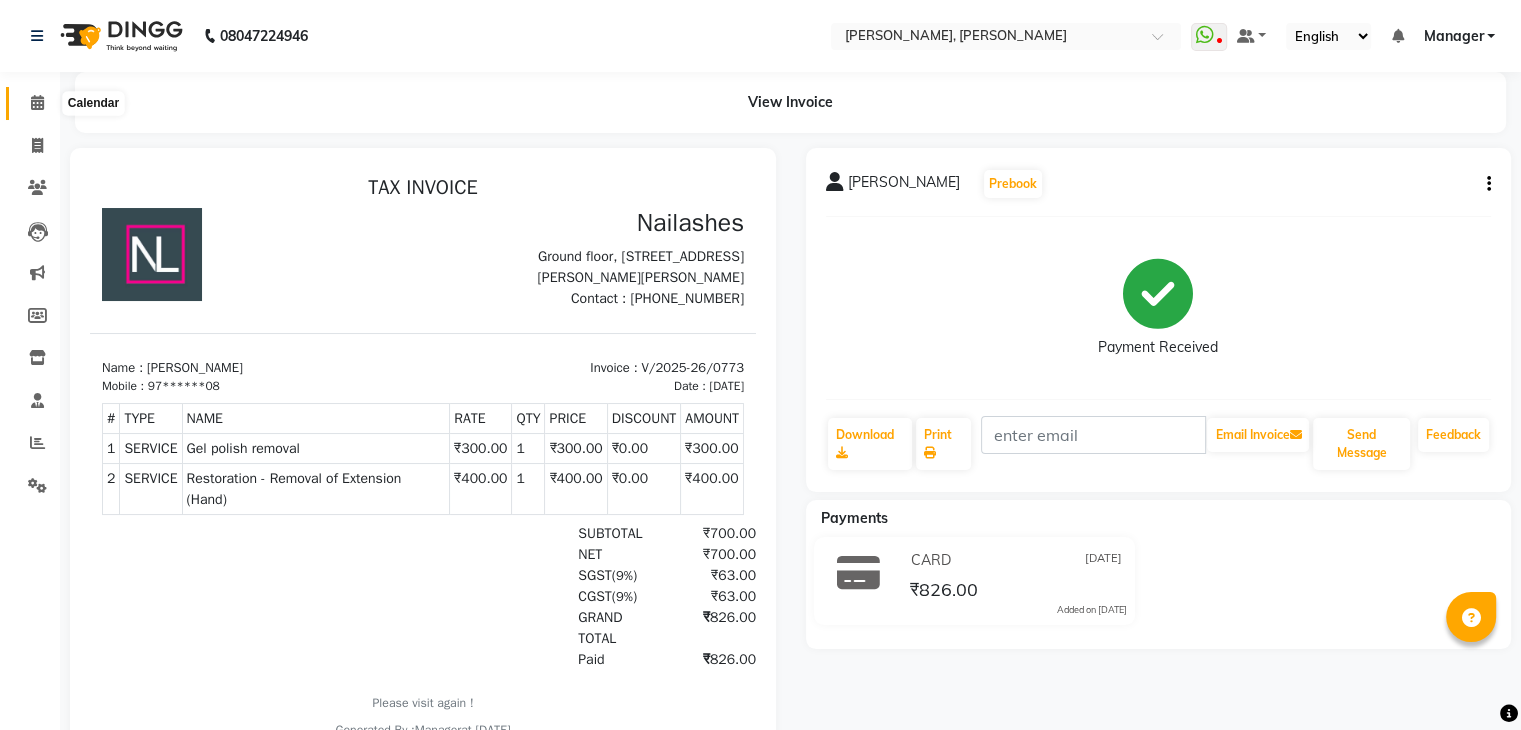 click 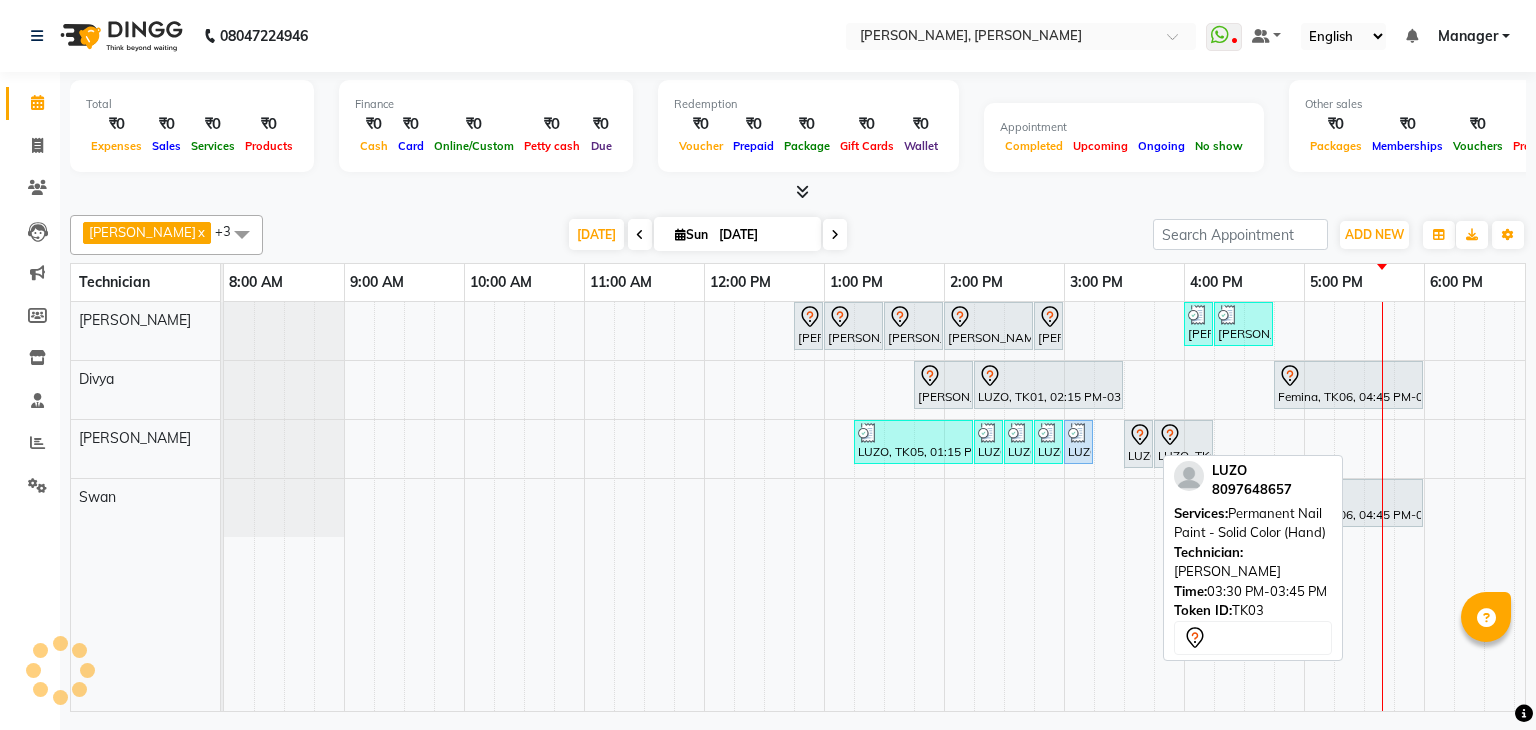 scroll, scrollTop: 0, scrollLeft: 273, axis: horizontal 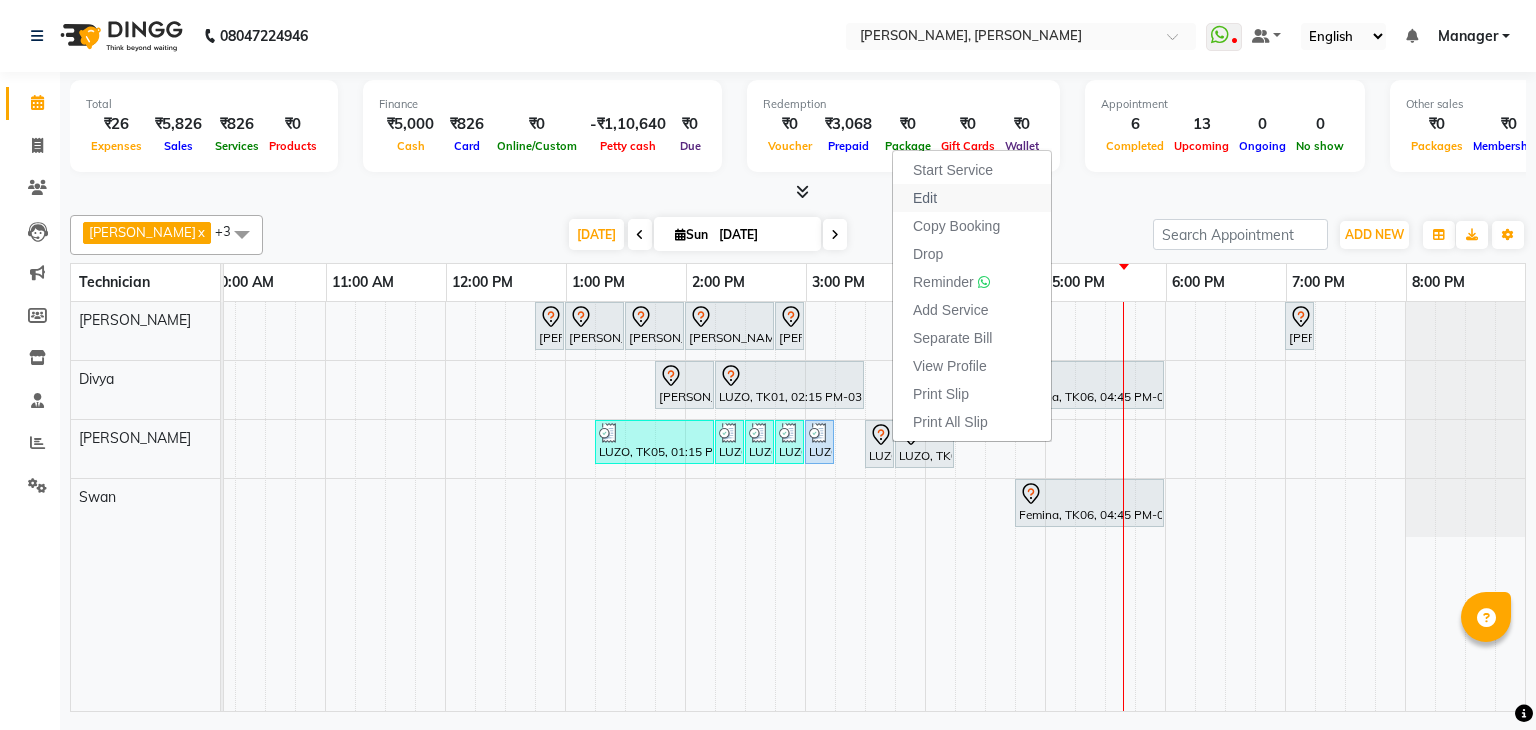 click on "Edit" at bounding box center [972, 198] 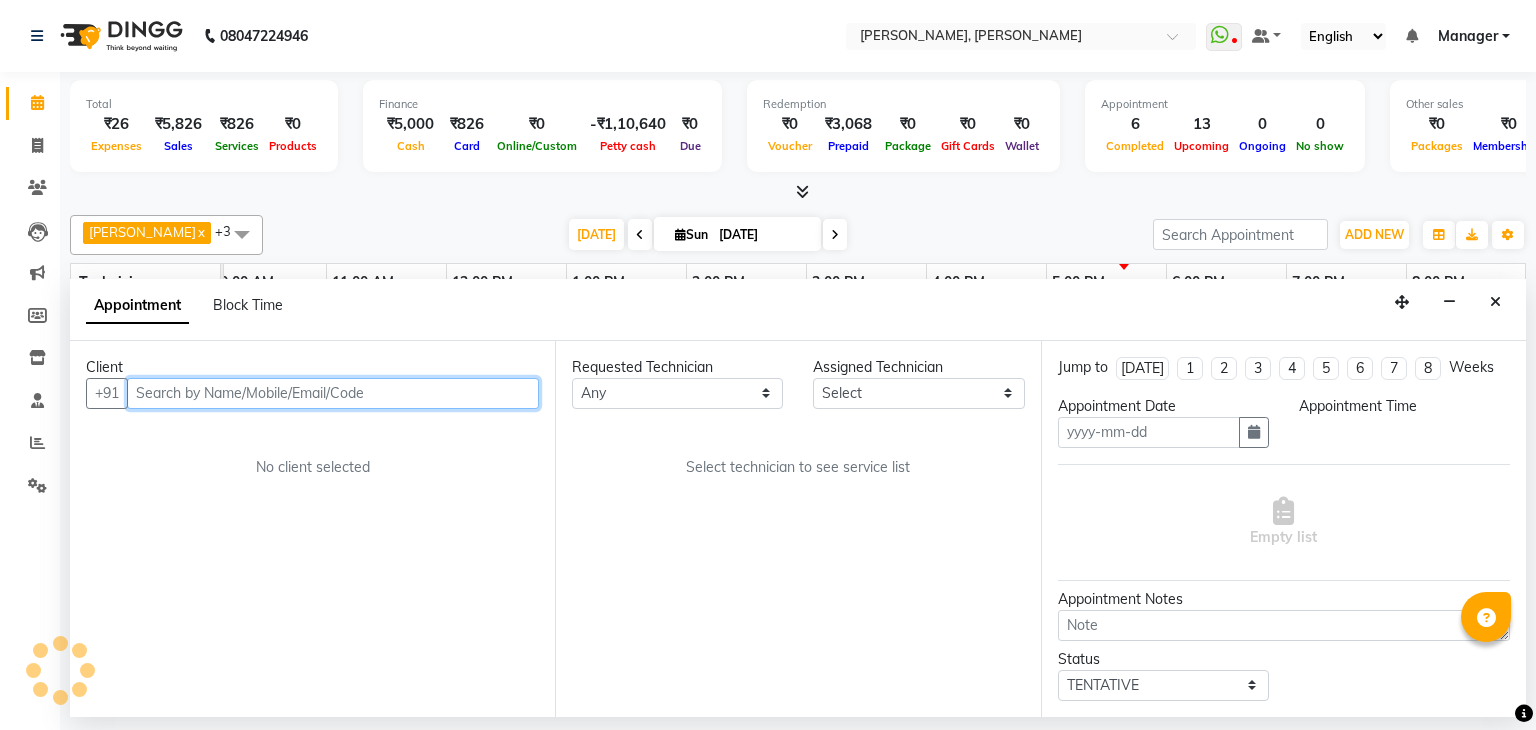 type on "[DATE]" 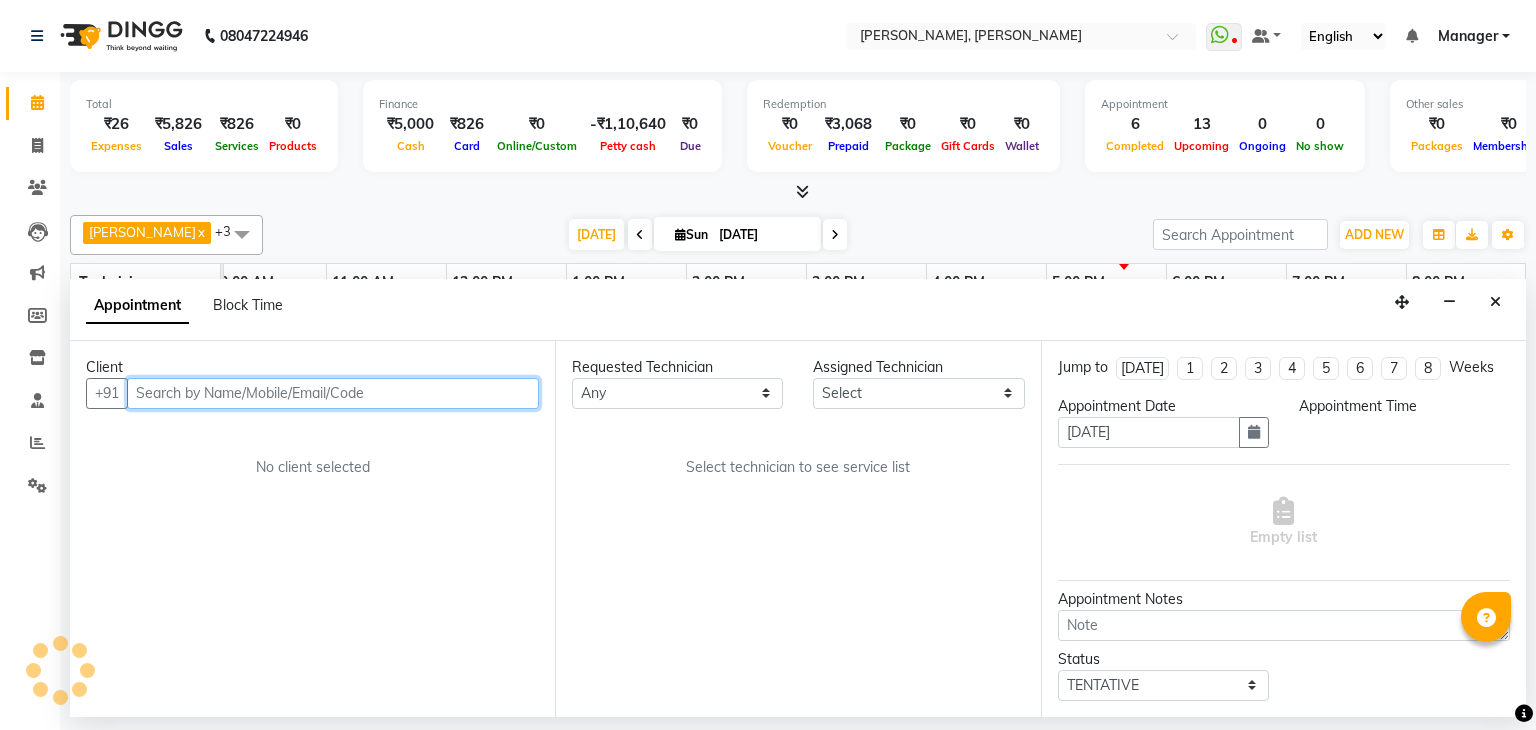 select on "855" 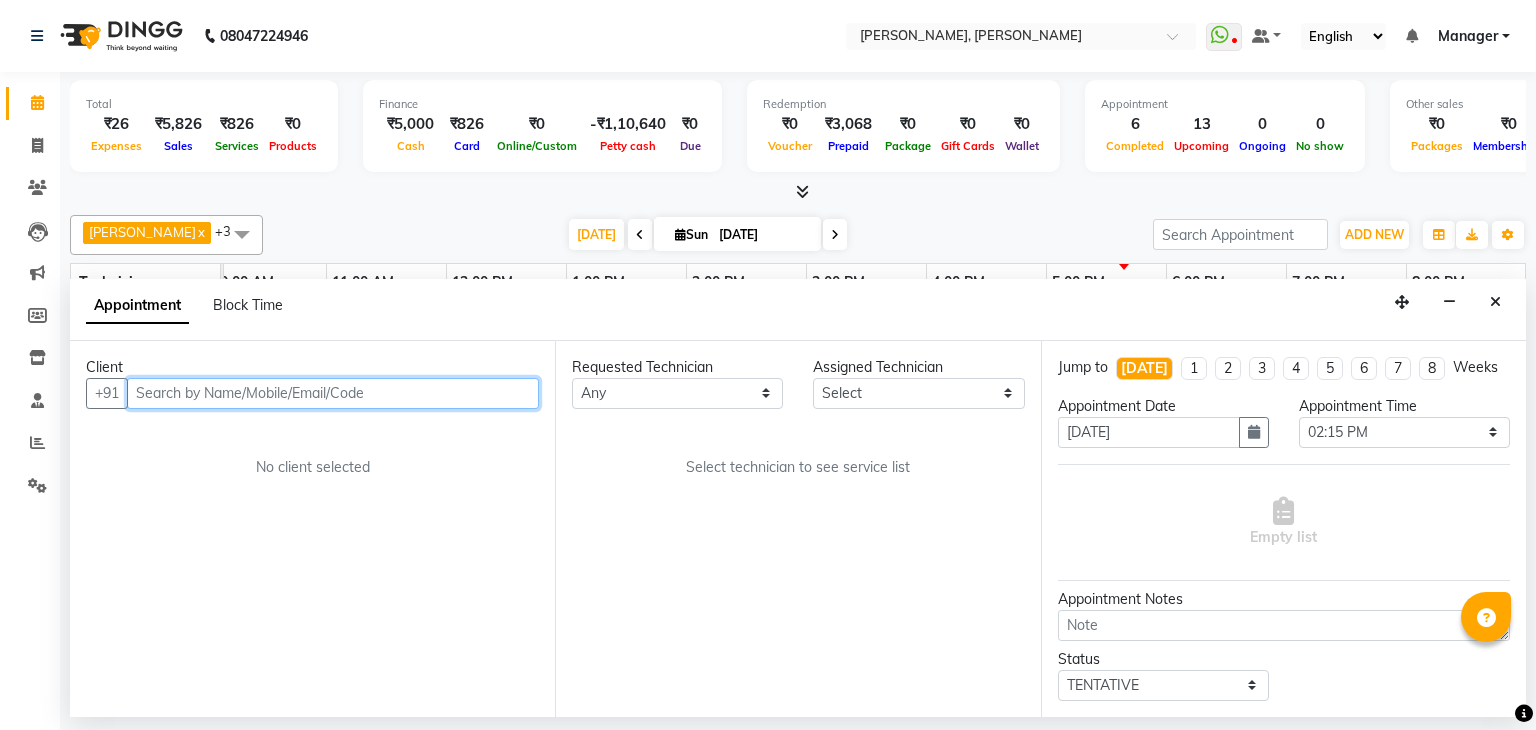 select on "81777" 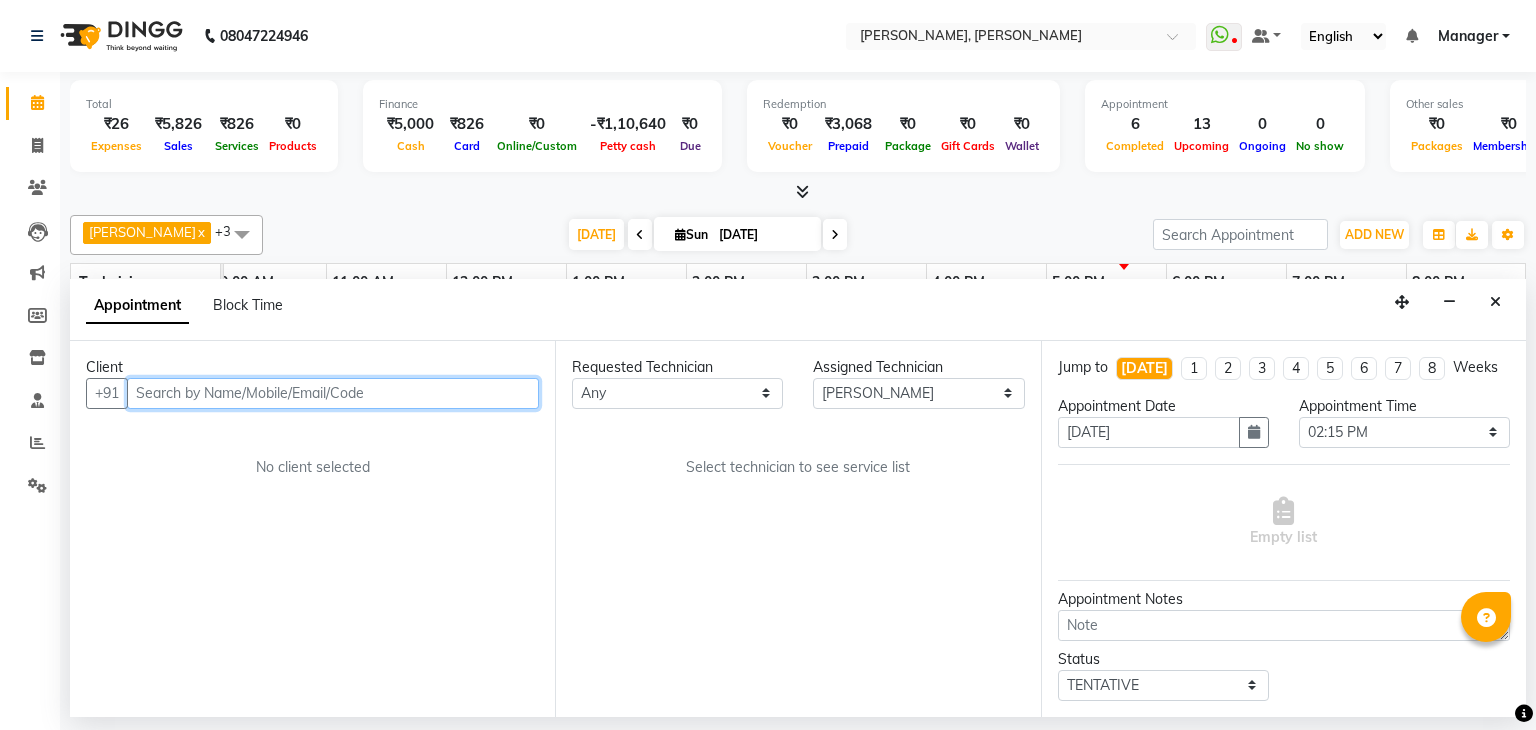 scroll, scrollTop: 0, scrollLeft: 0, axis: both 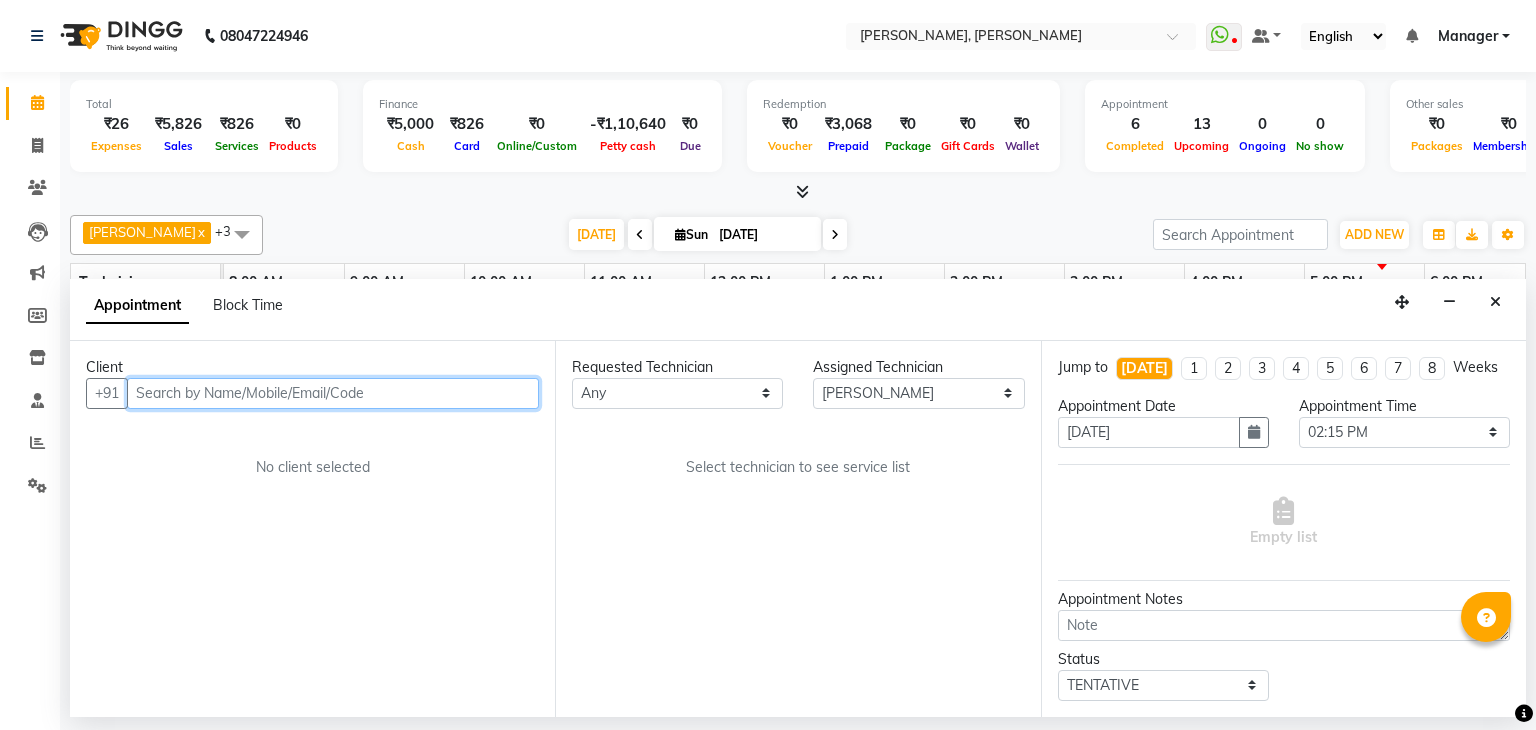 select on "3204" 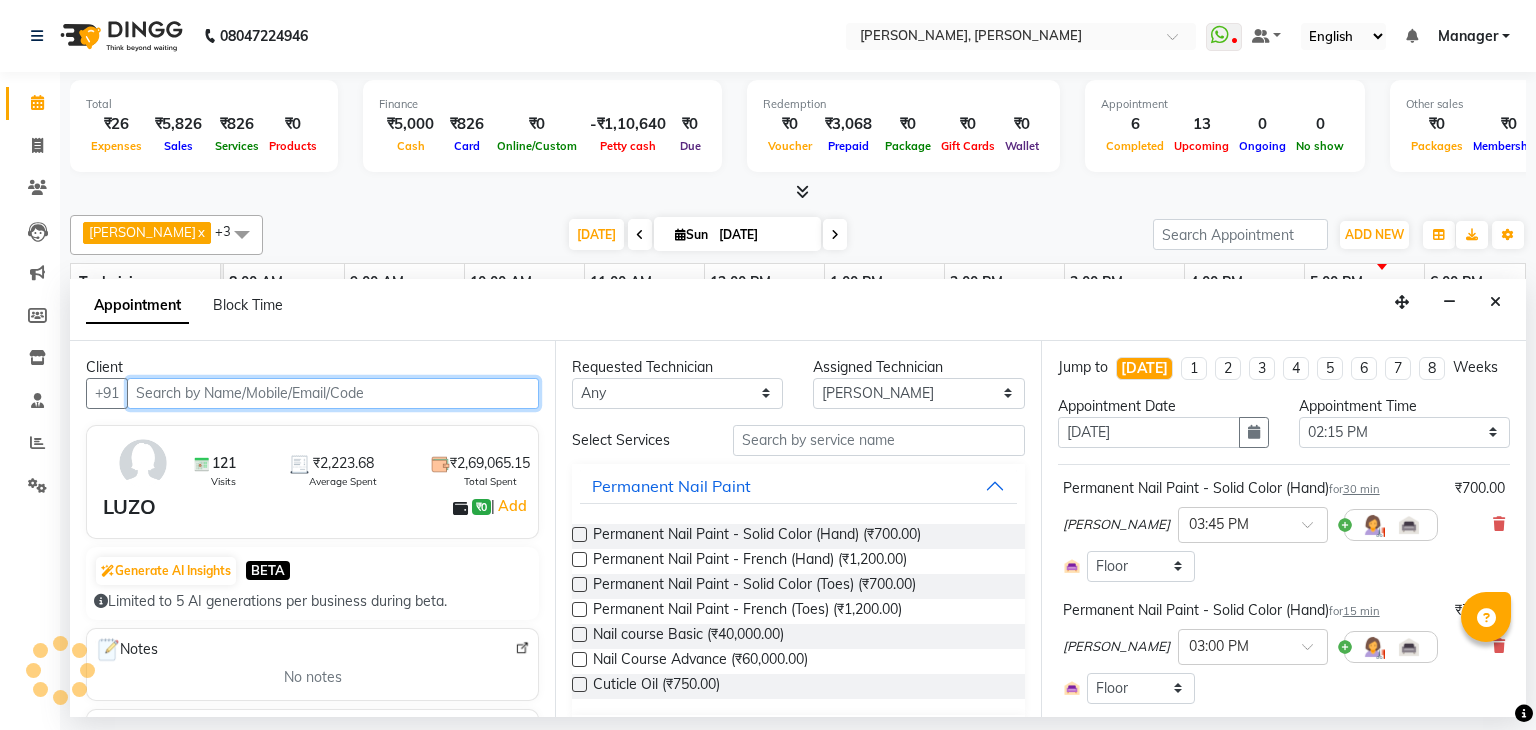 scroll, scrollTop: 0, scrollLeft: 258, axis: horizontal 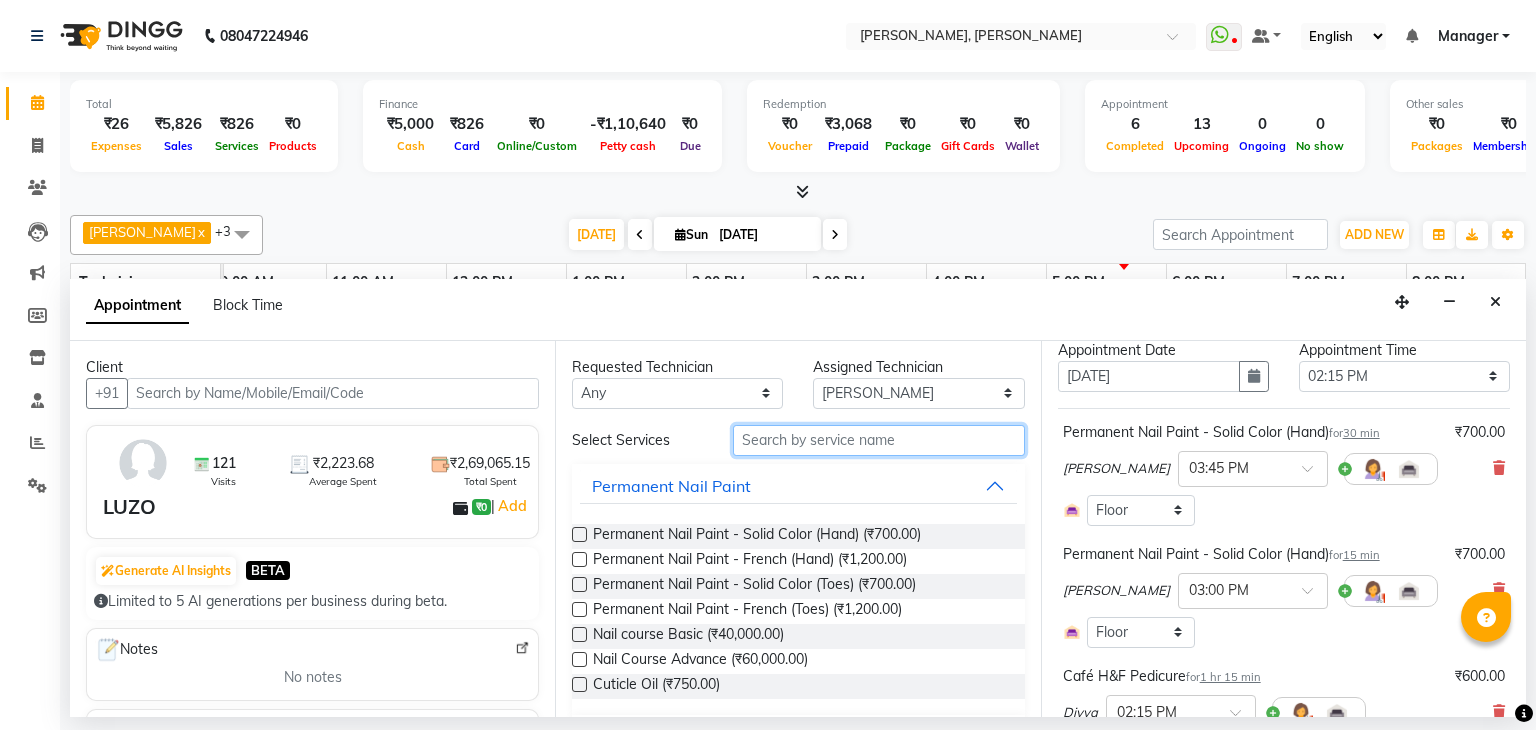 click at bounding box center (879, 440) 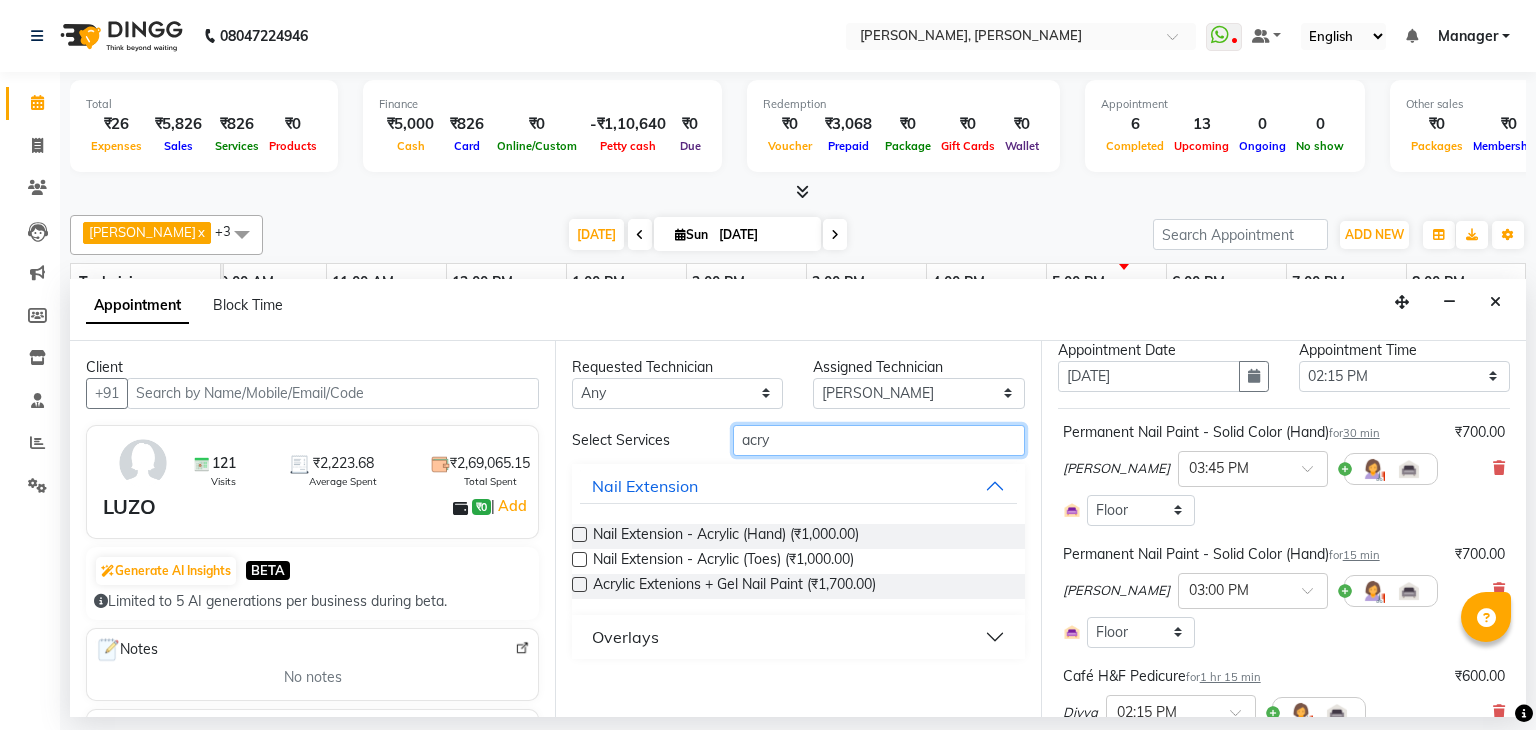 type on "acry" 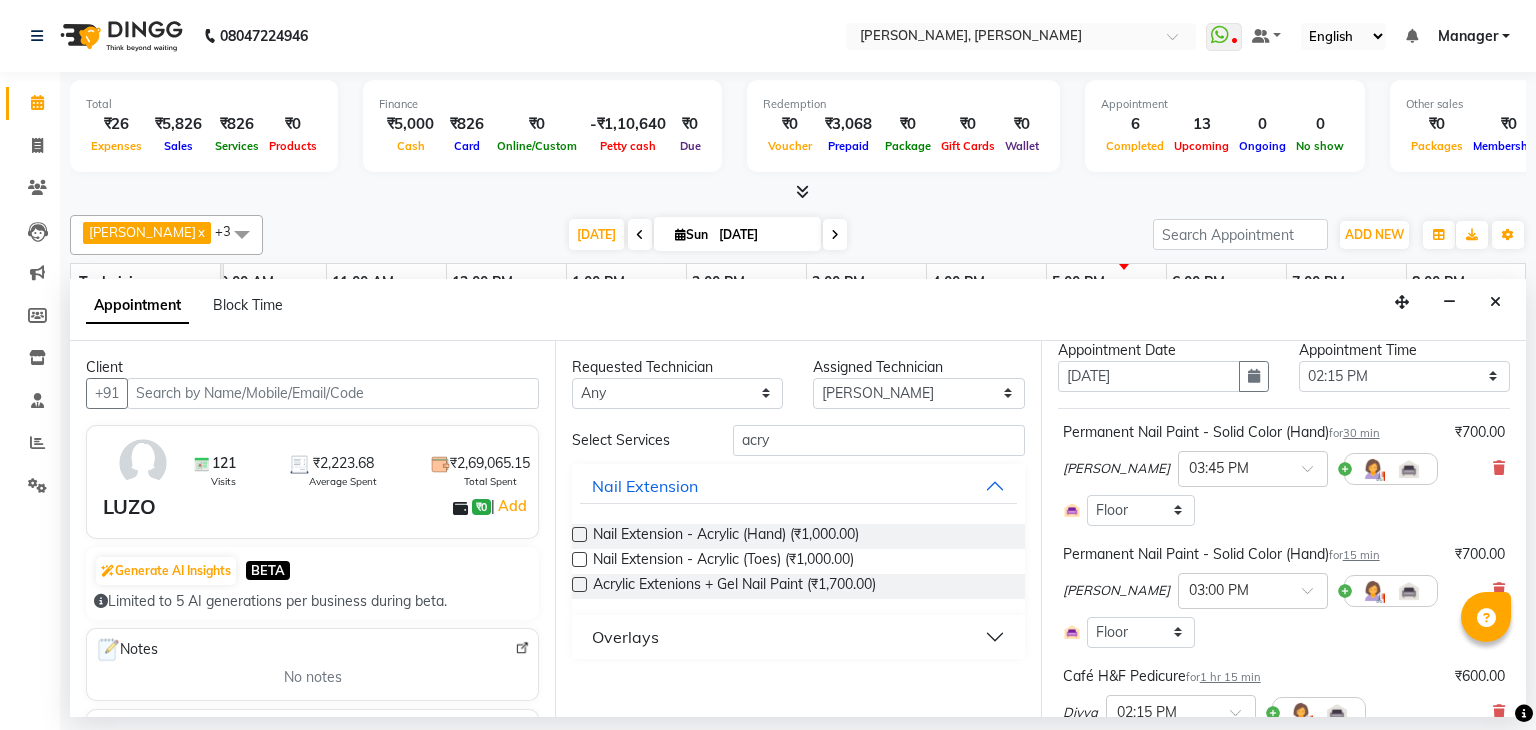 click at bounding box center (579, 534) 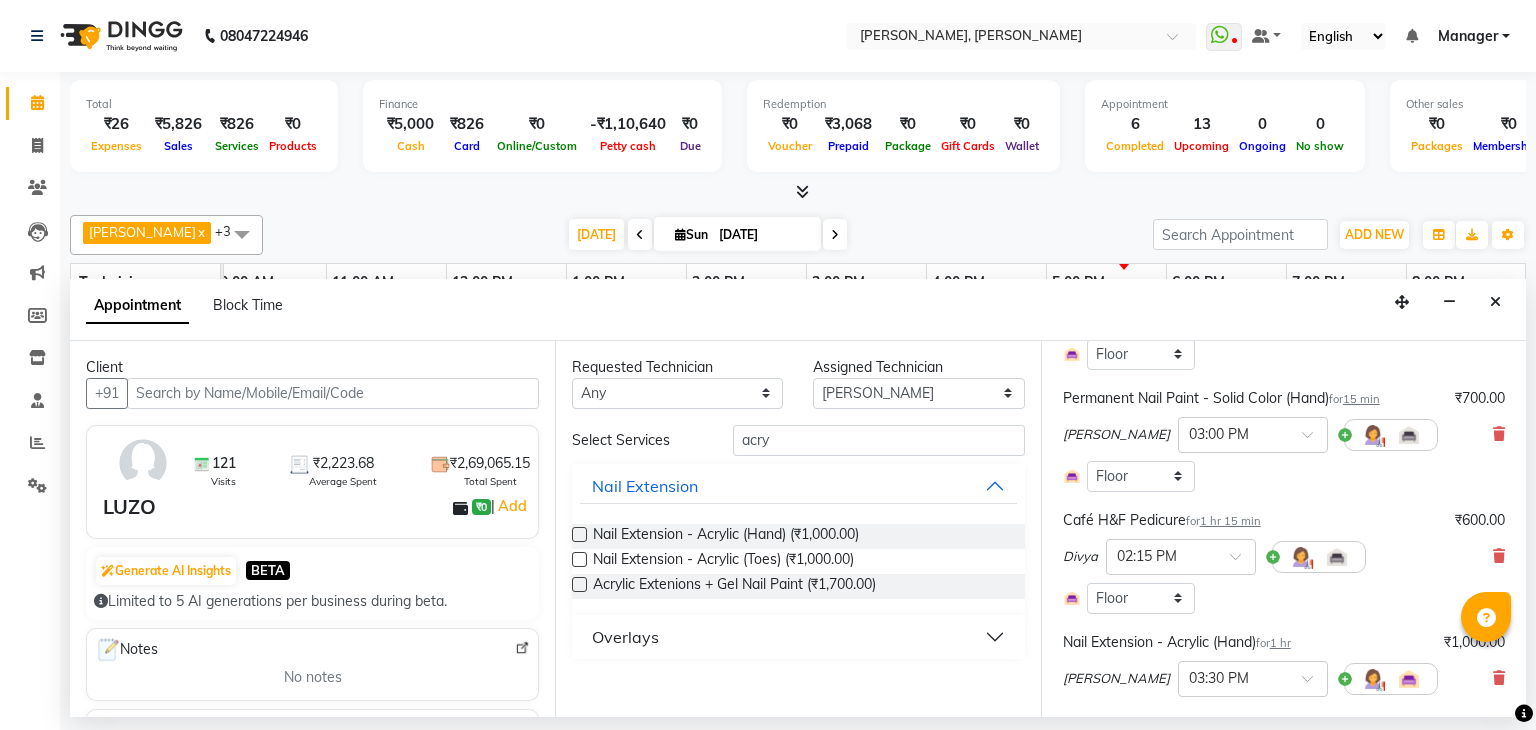 scroll, scrollTop: 212, scrollLeft: 0, axis: vertical 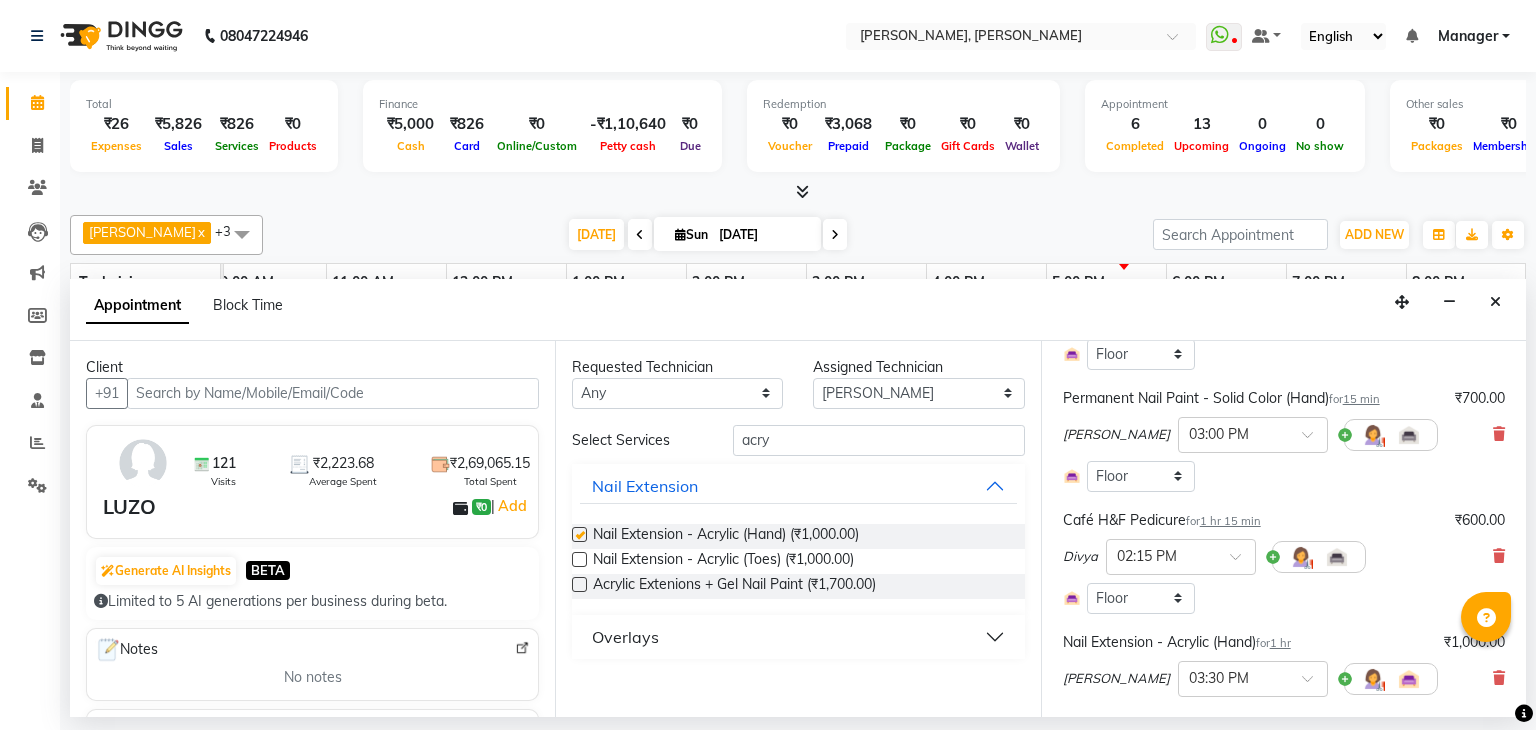 checkbox on "false" 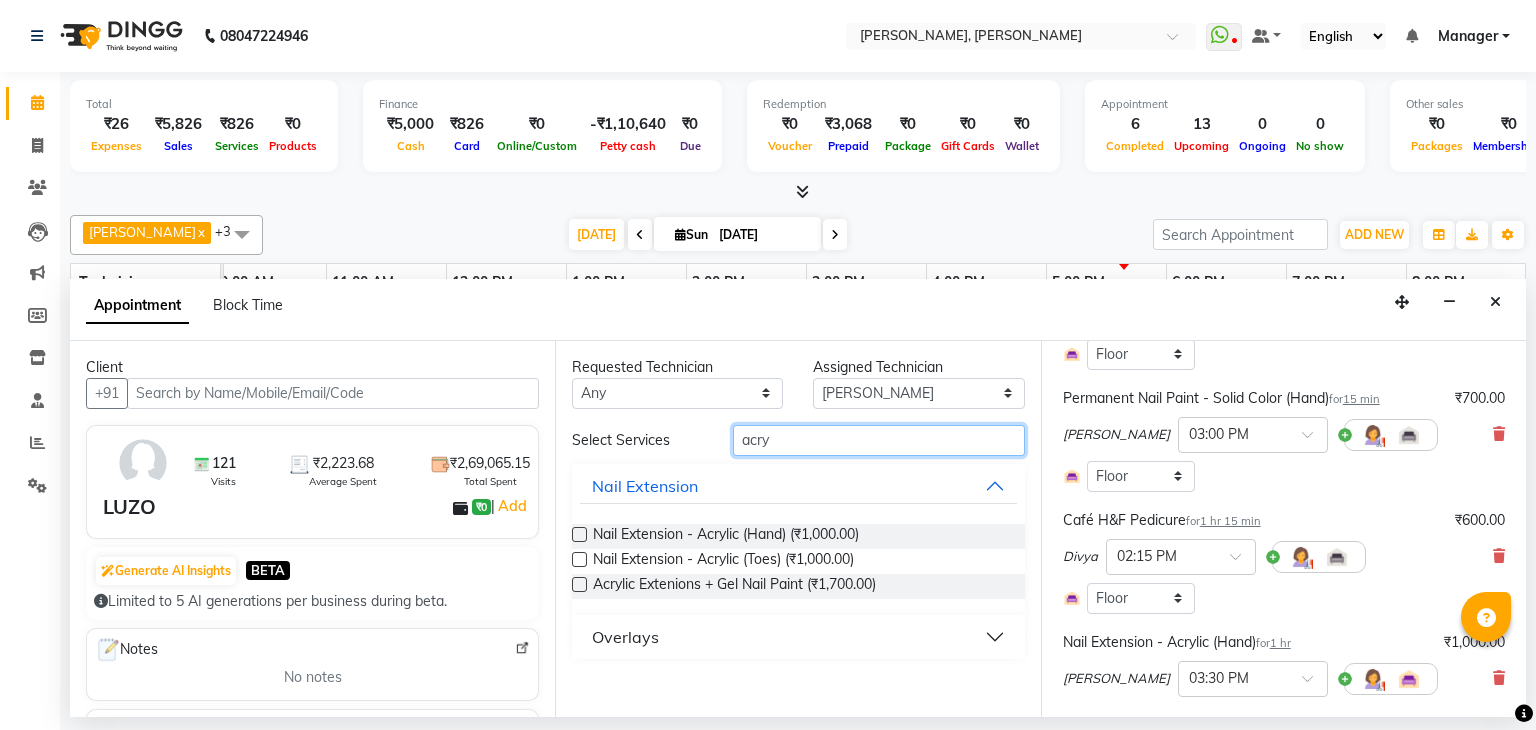 click on "acry" at bounding box center (879, 440) 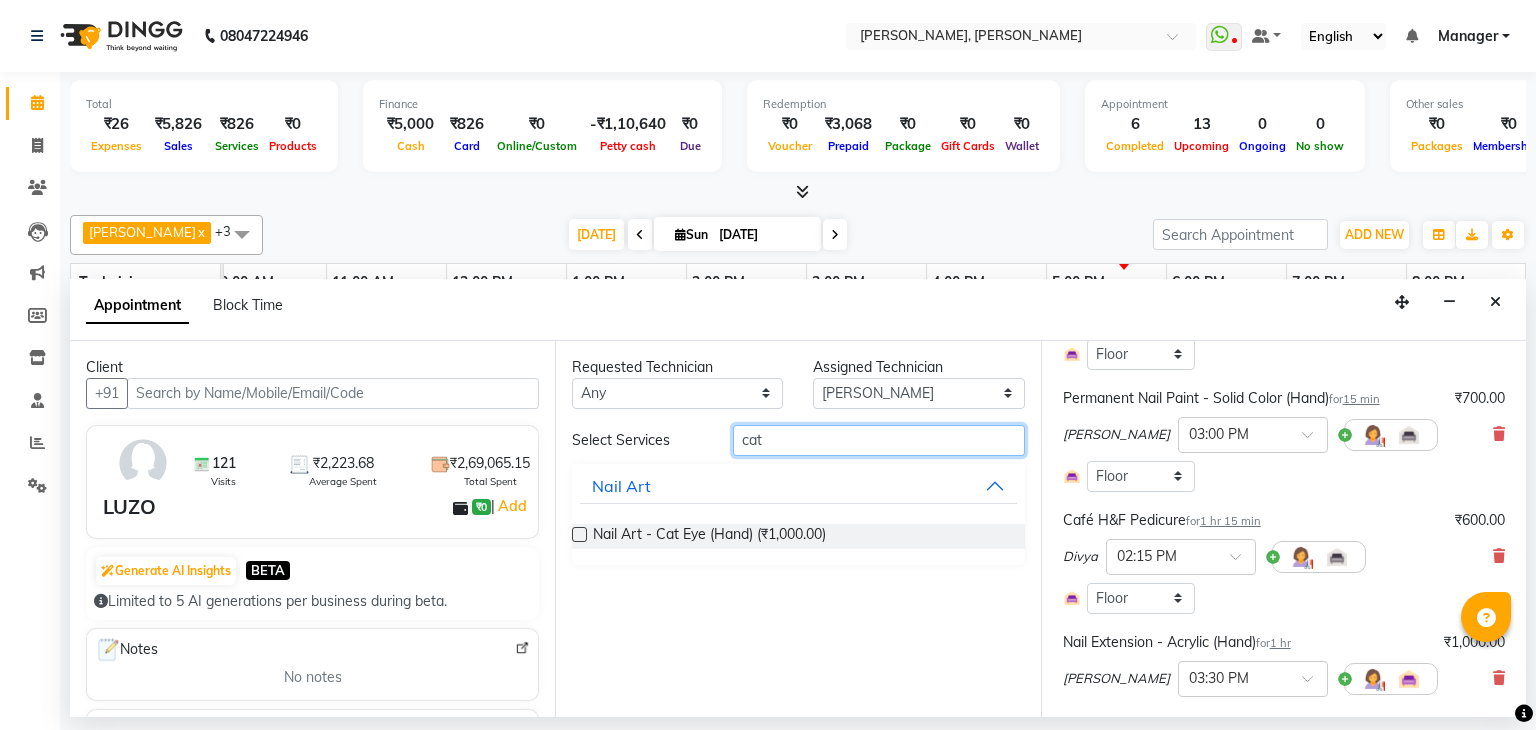 type on "cat" 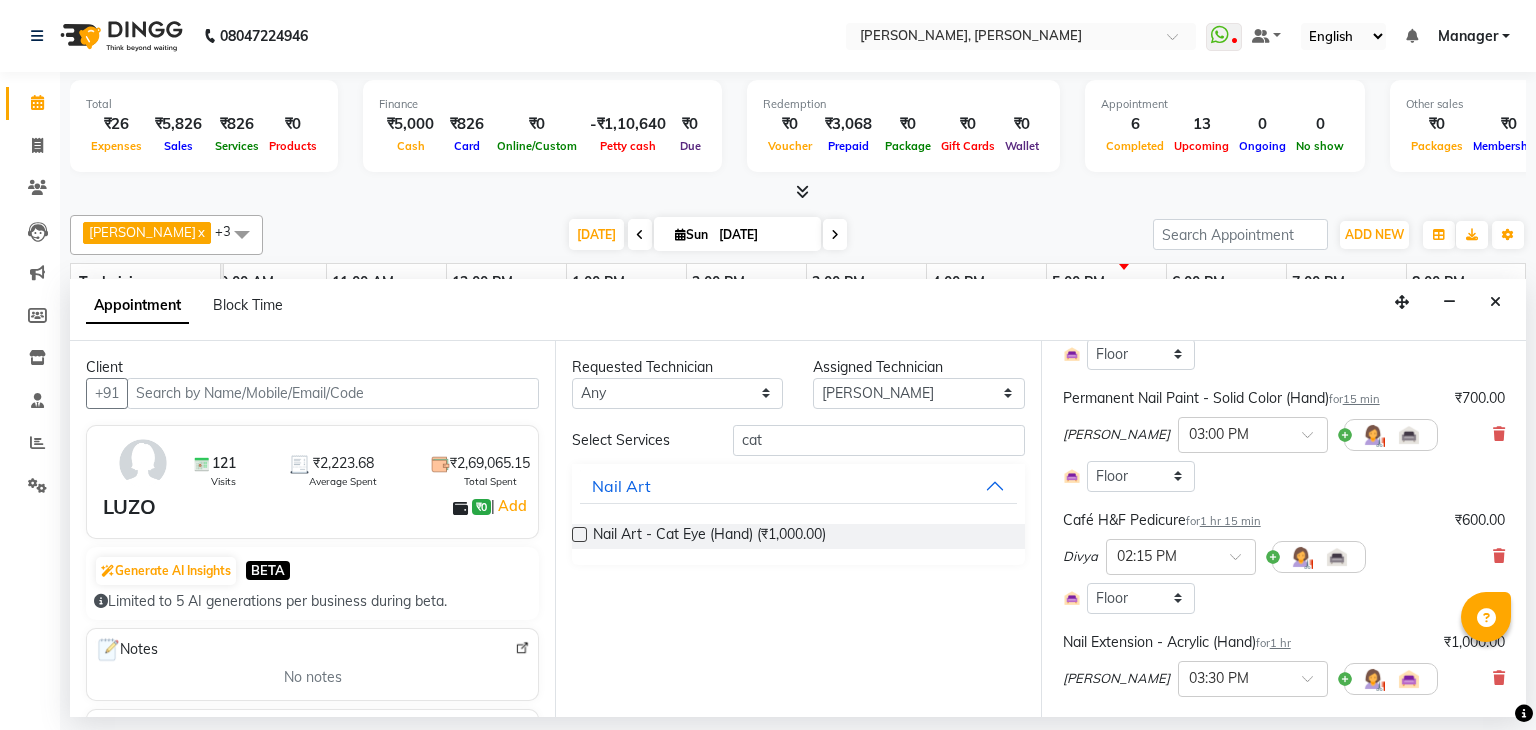 click at bounding box center (579, 534) 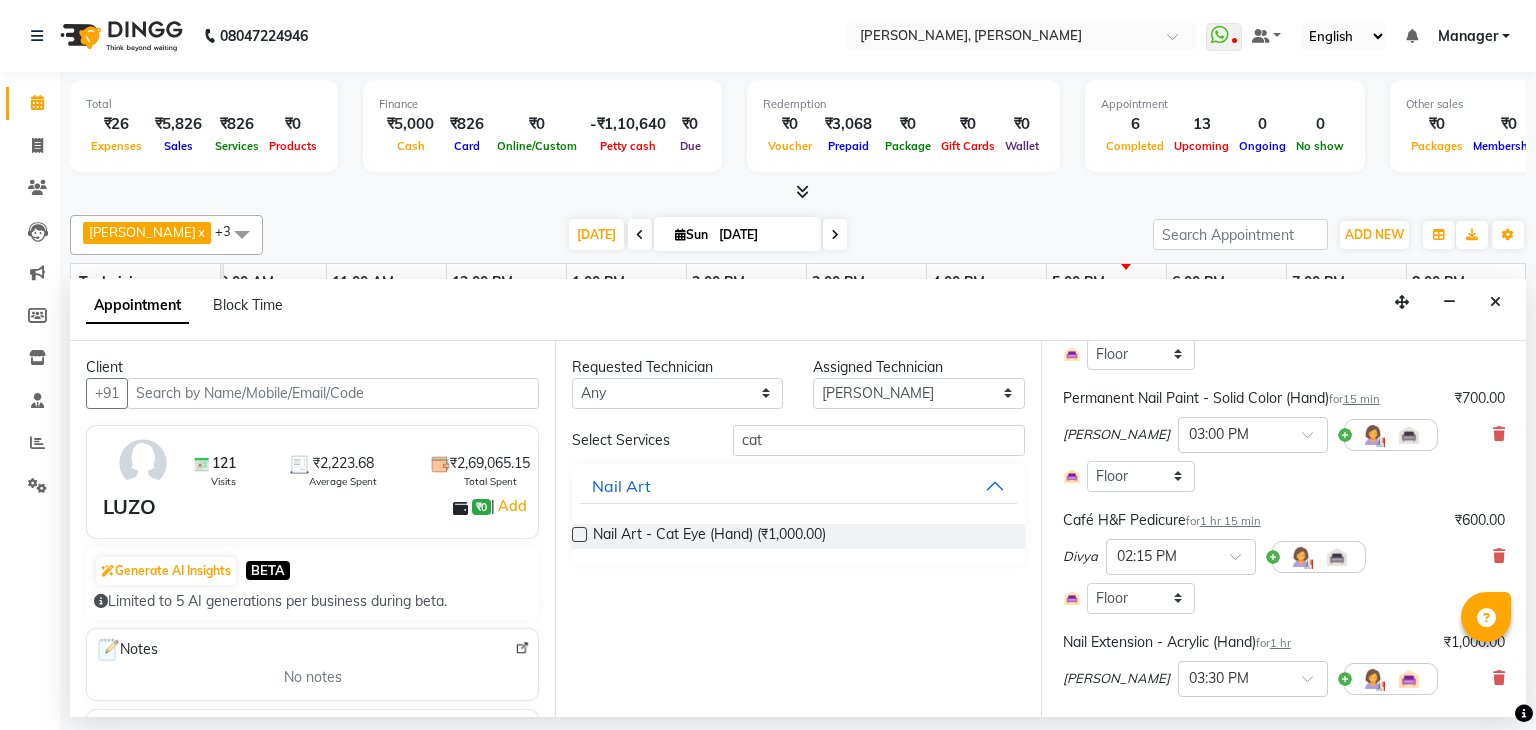click at bounding box center [579, 534] 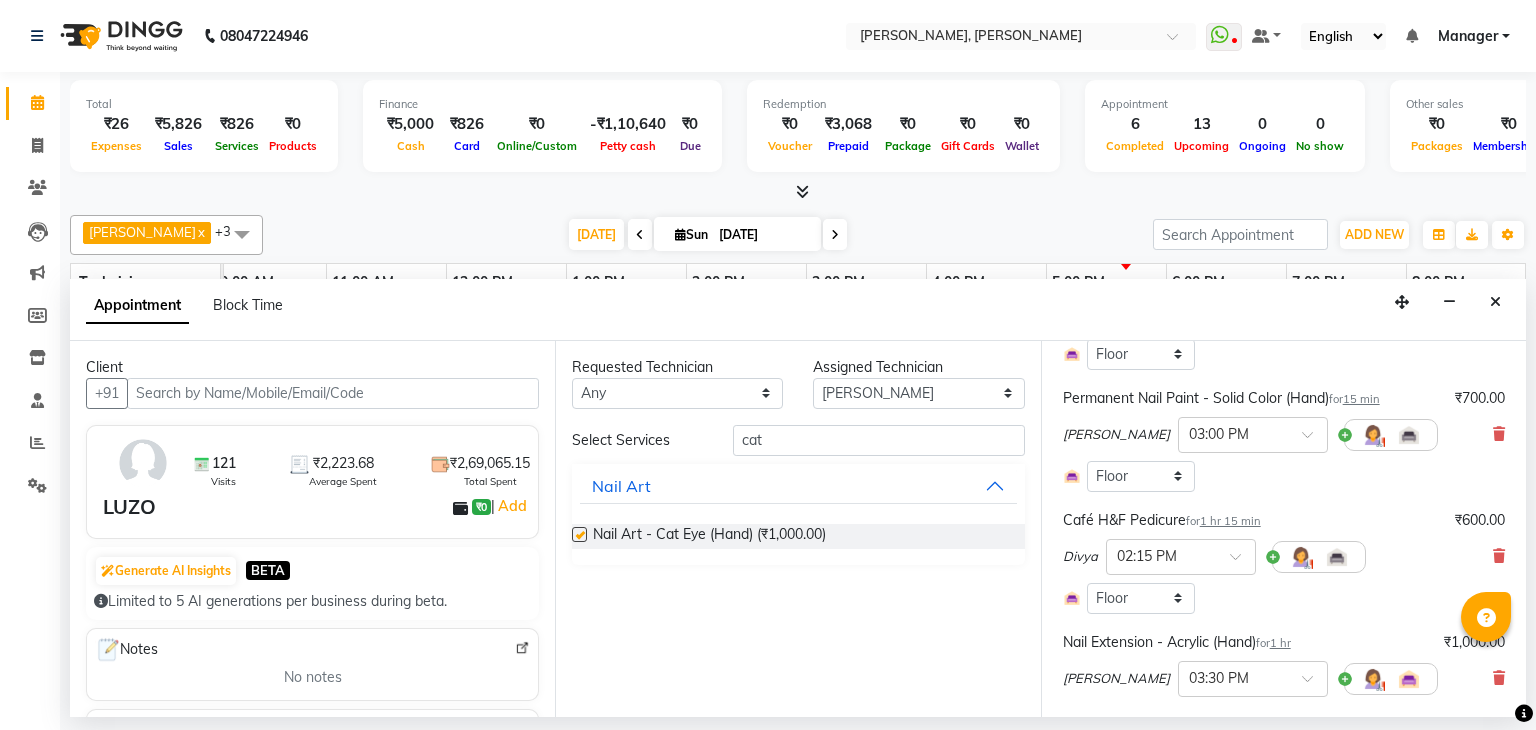 checkbox on "false" 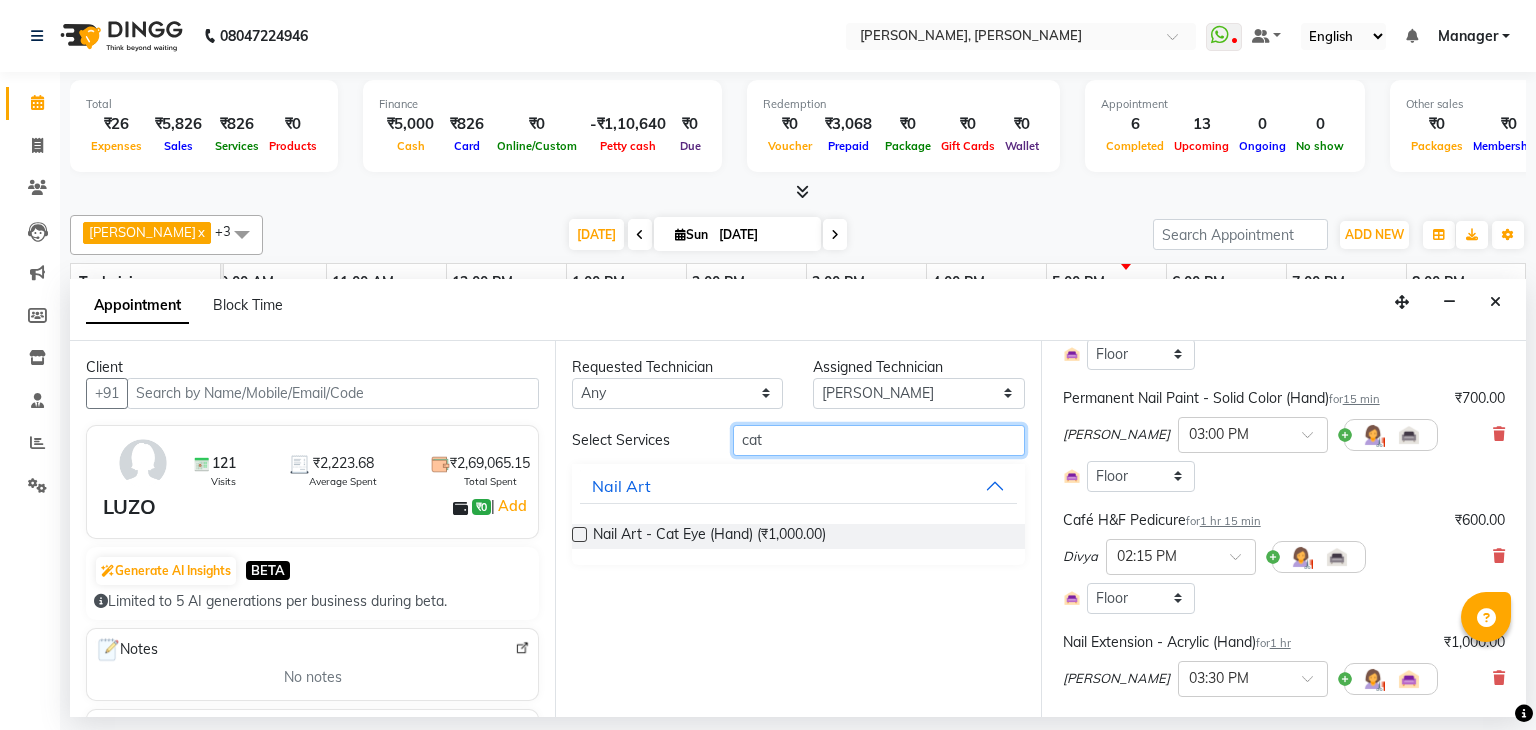 click on "cat" at bounding box center (879, 440) 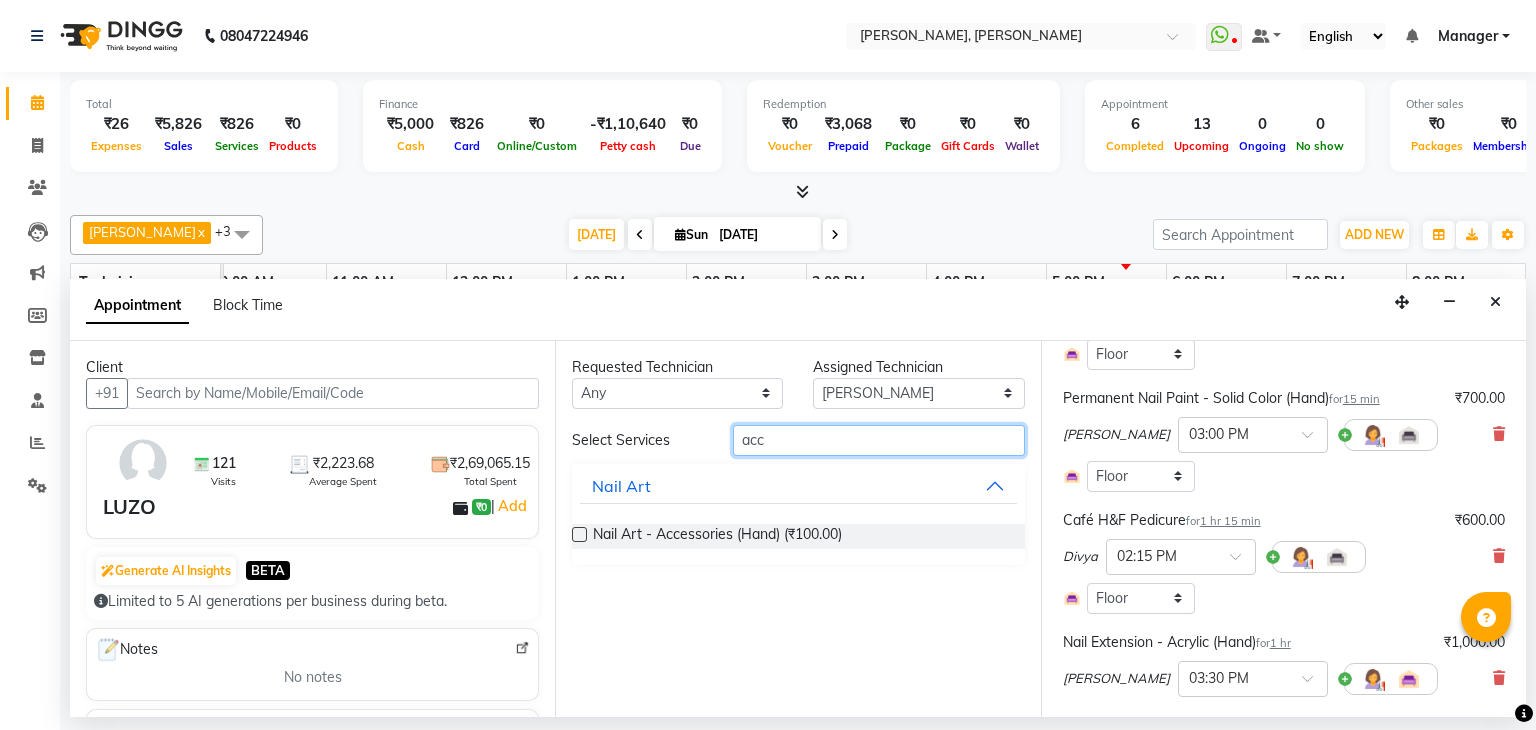 type on "acc" 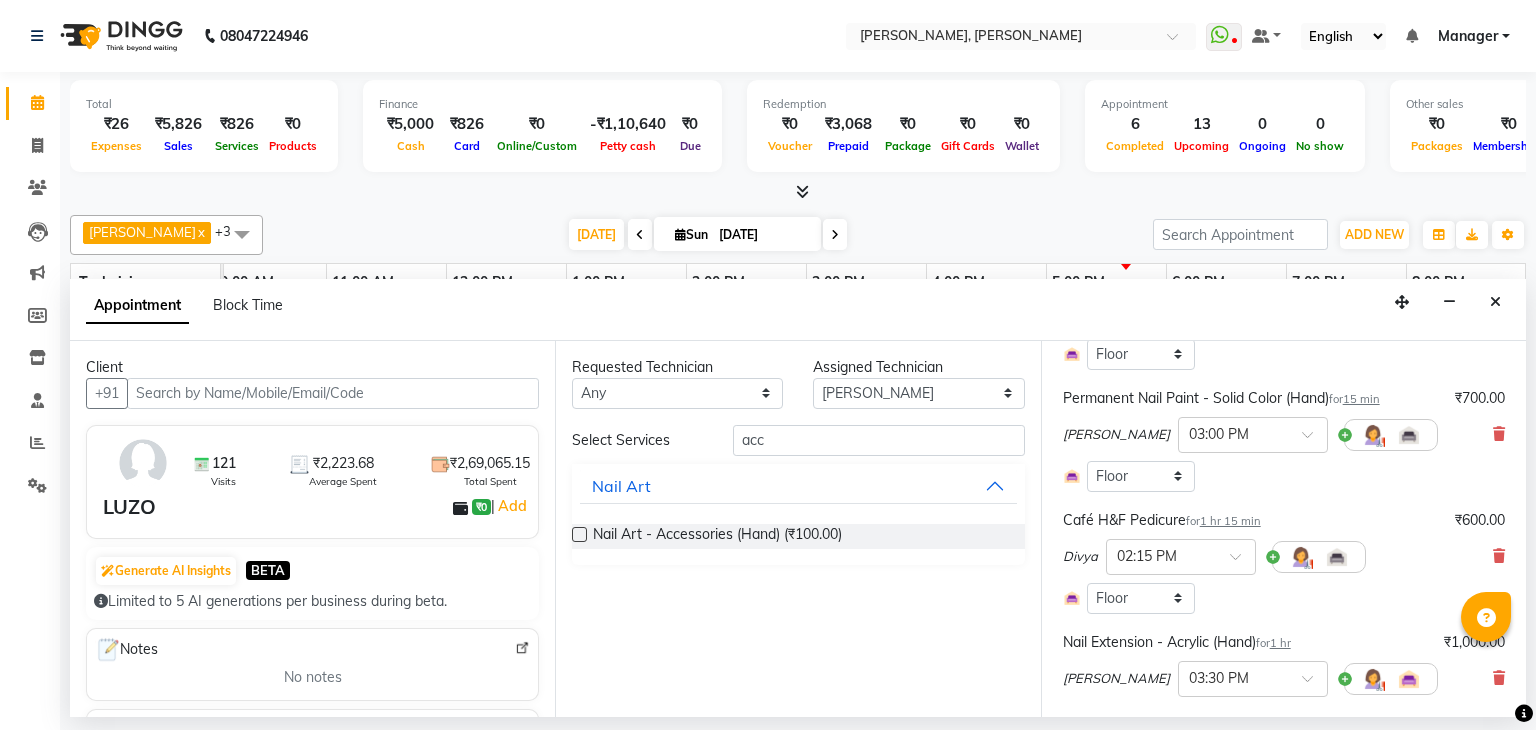 click at bounding box center [579, 534] 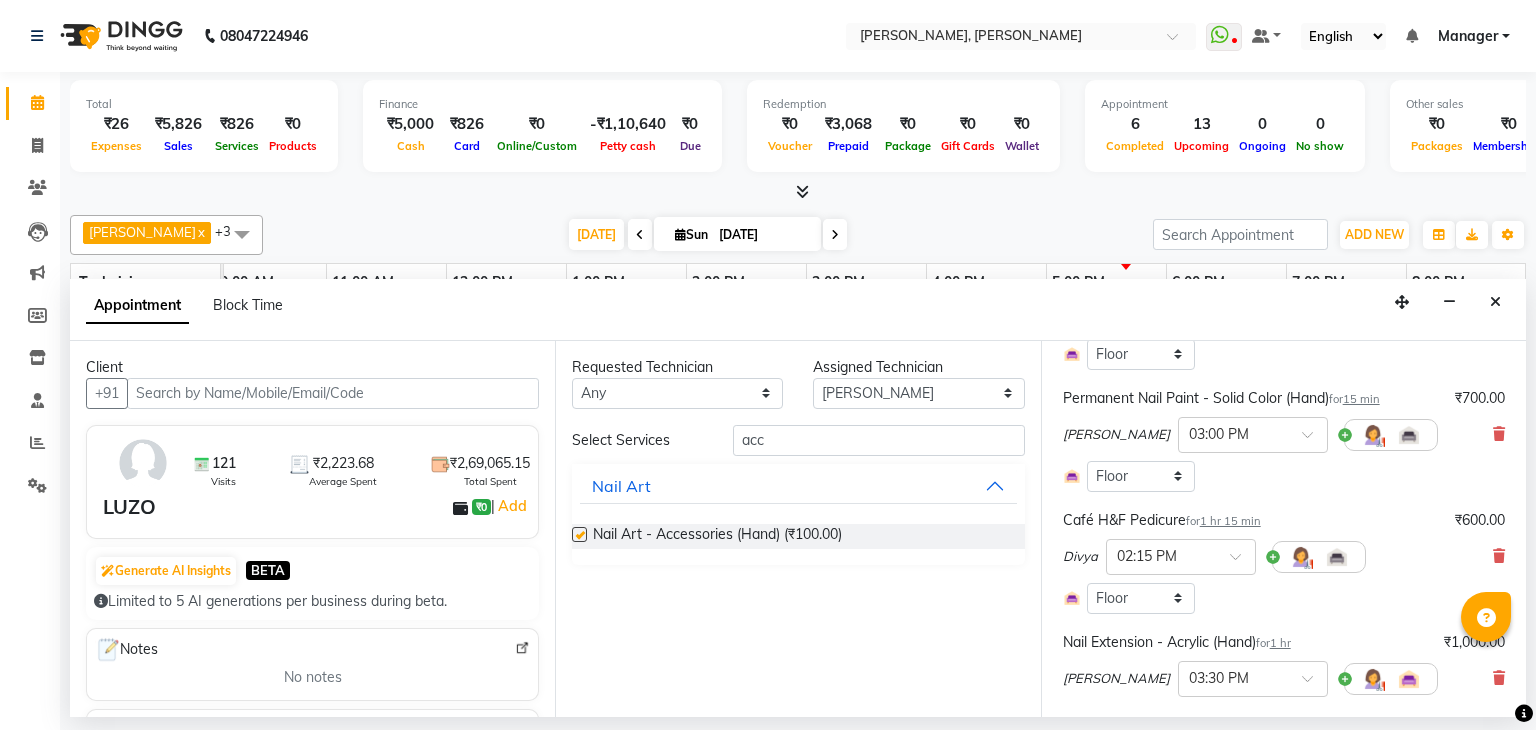 checkbox on "false" 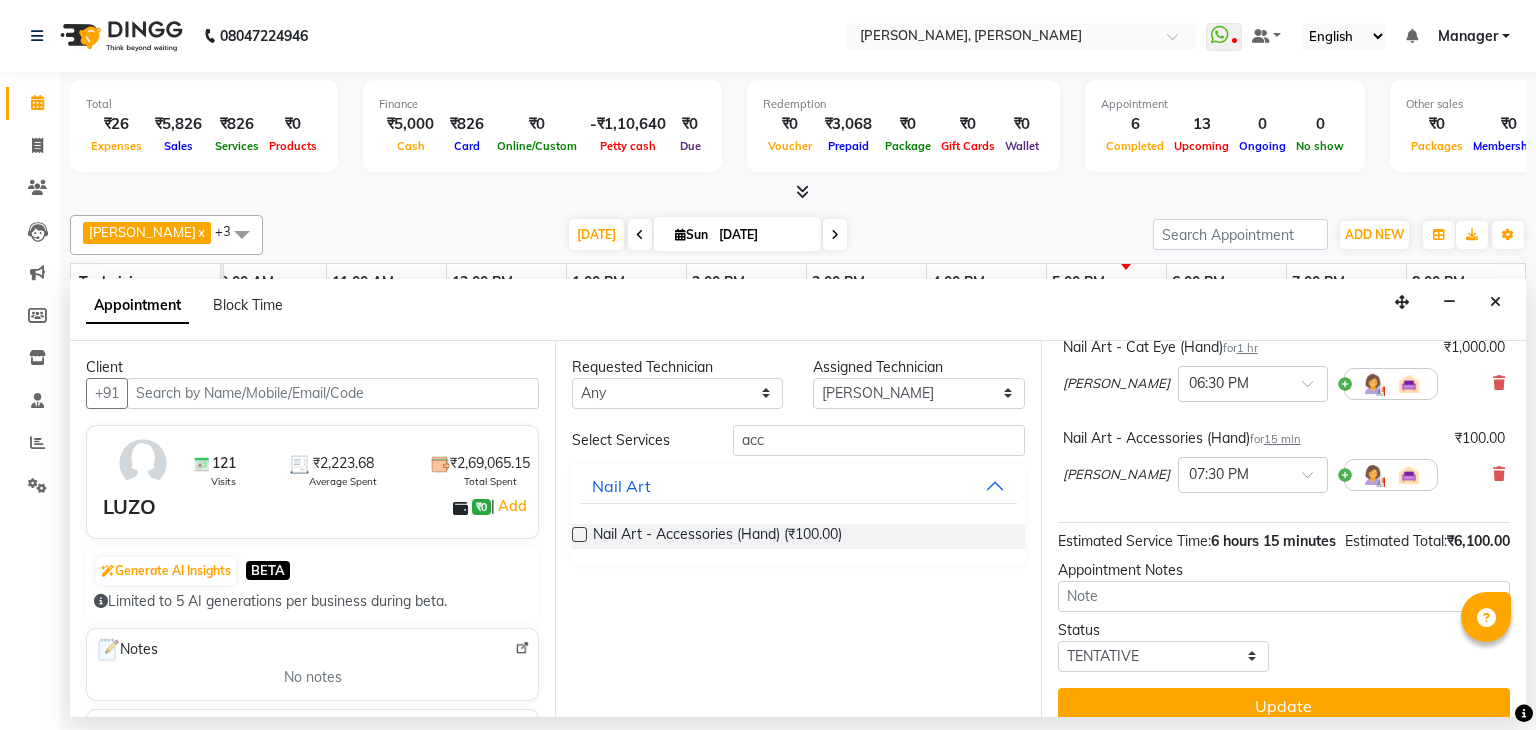 scroll, scrollTop: 823, scrollLeft: 0, axis: vertical 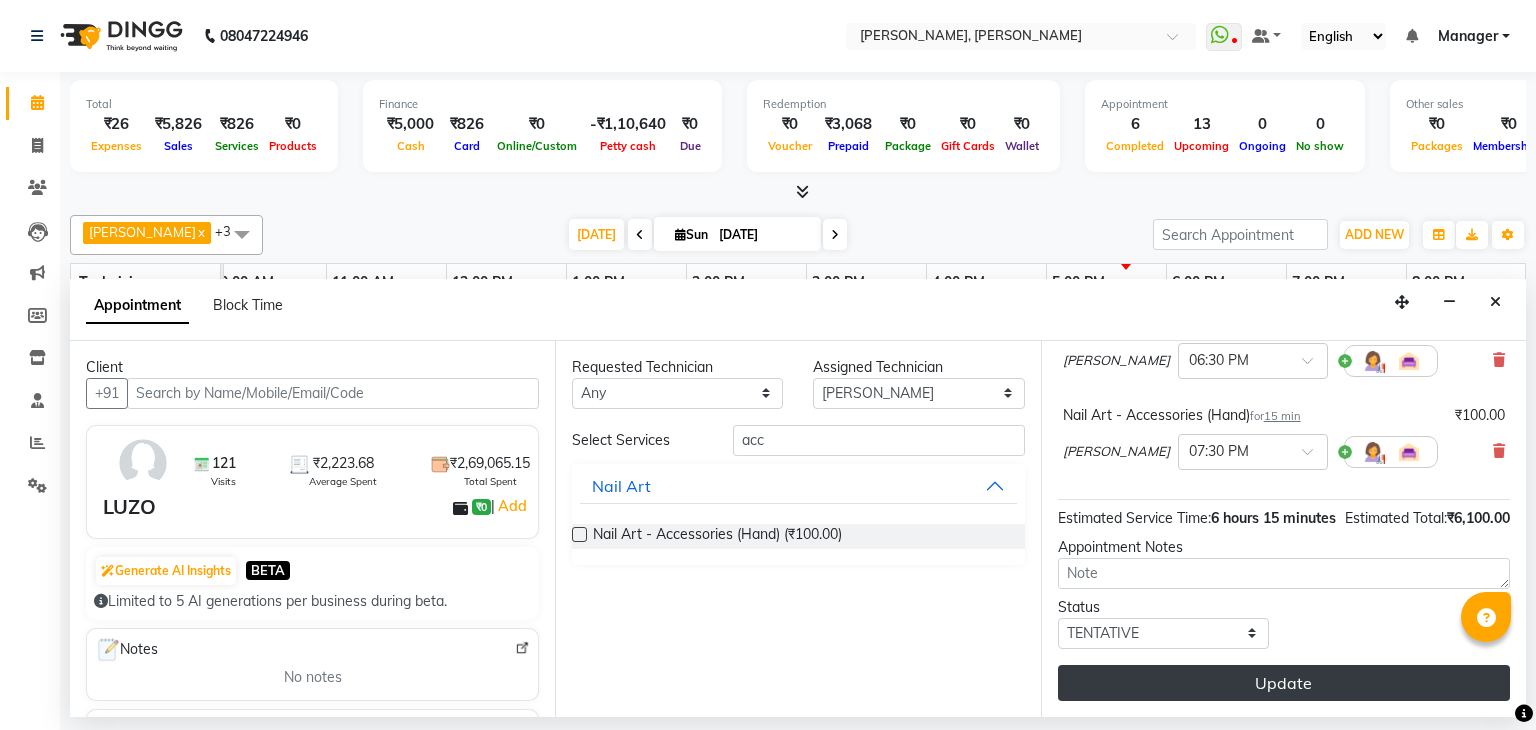click on "Update" at bounding box center [1284, 683] 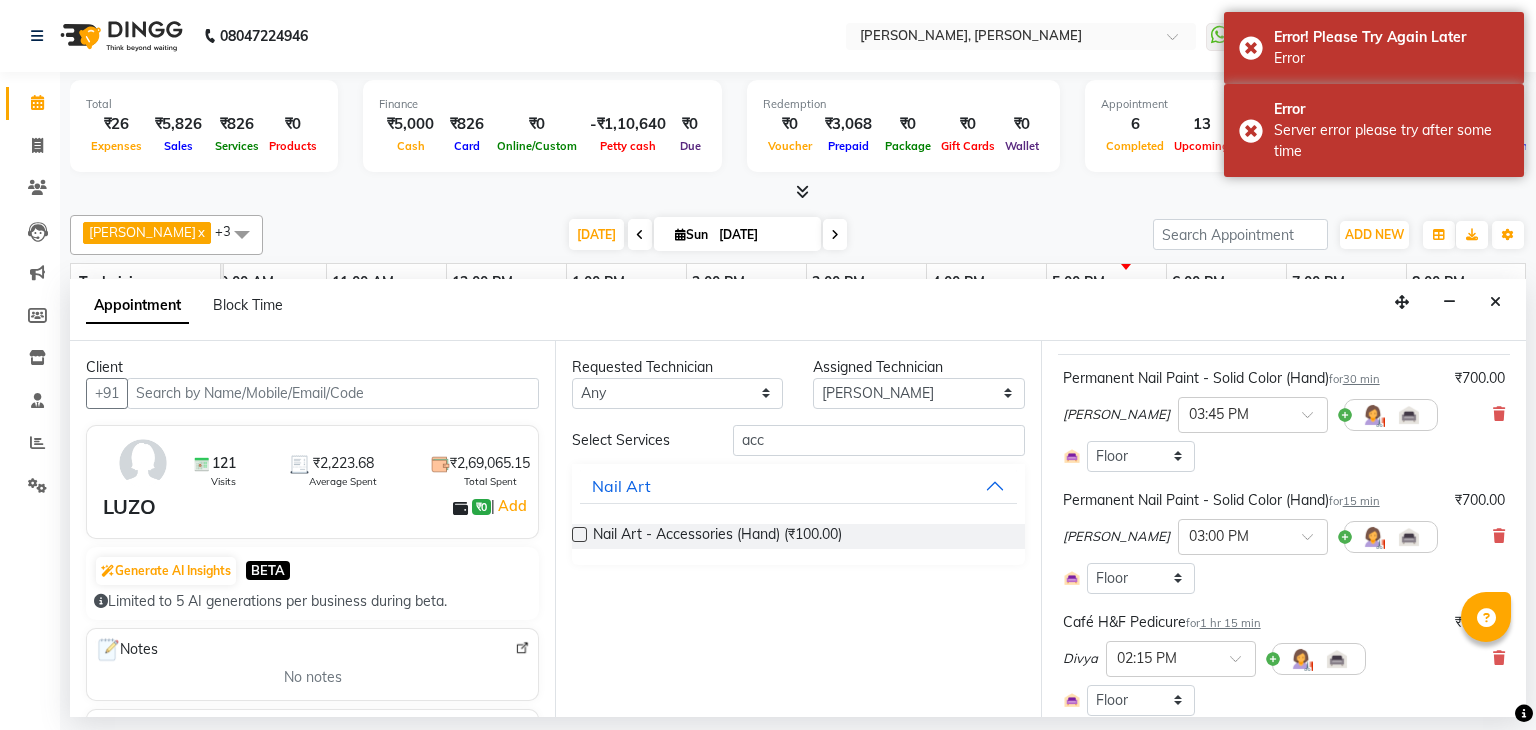 scroll, scrollTop: 112, scrollLeft: 0, axis: vertical 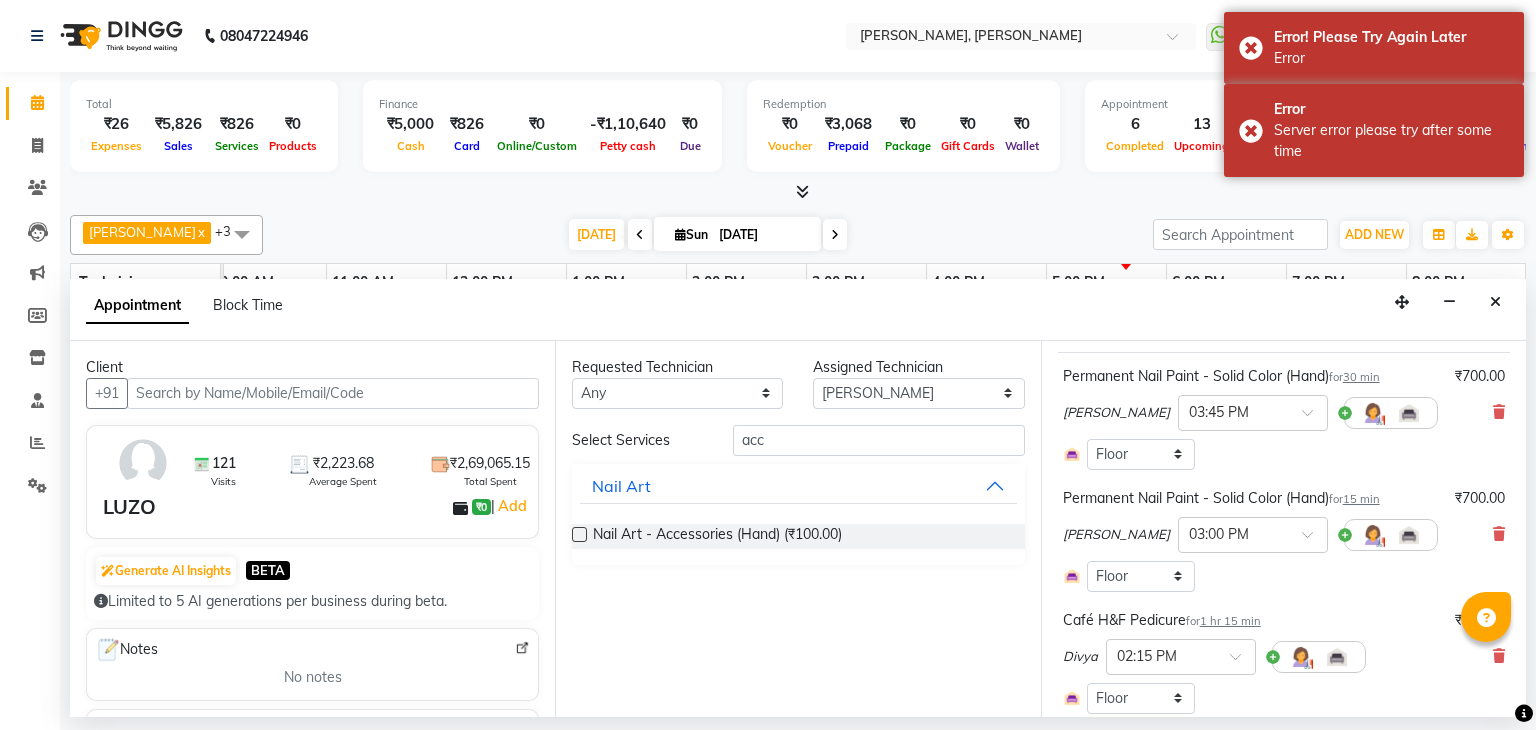 click on "[PERSON_NAME] × 03:00 PM" at bounding box center (1250, 535) 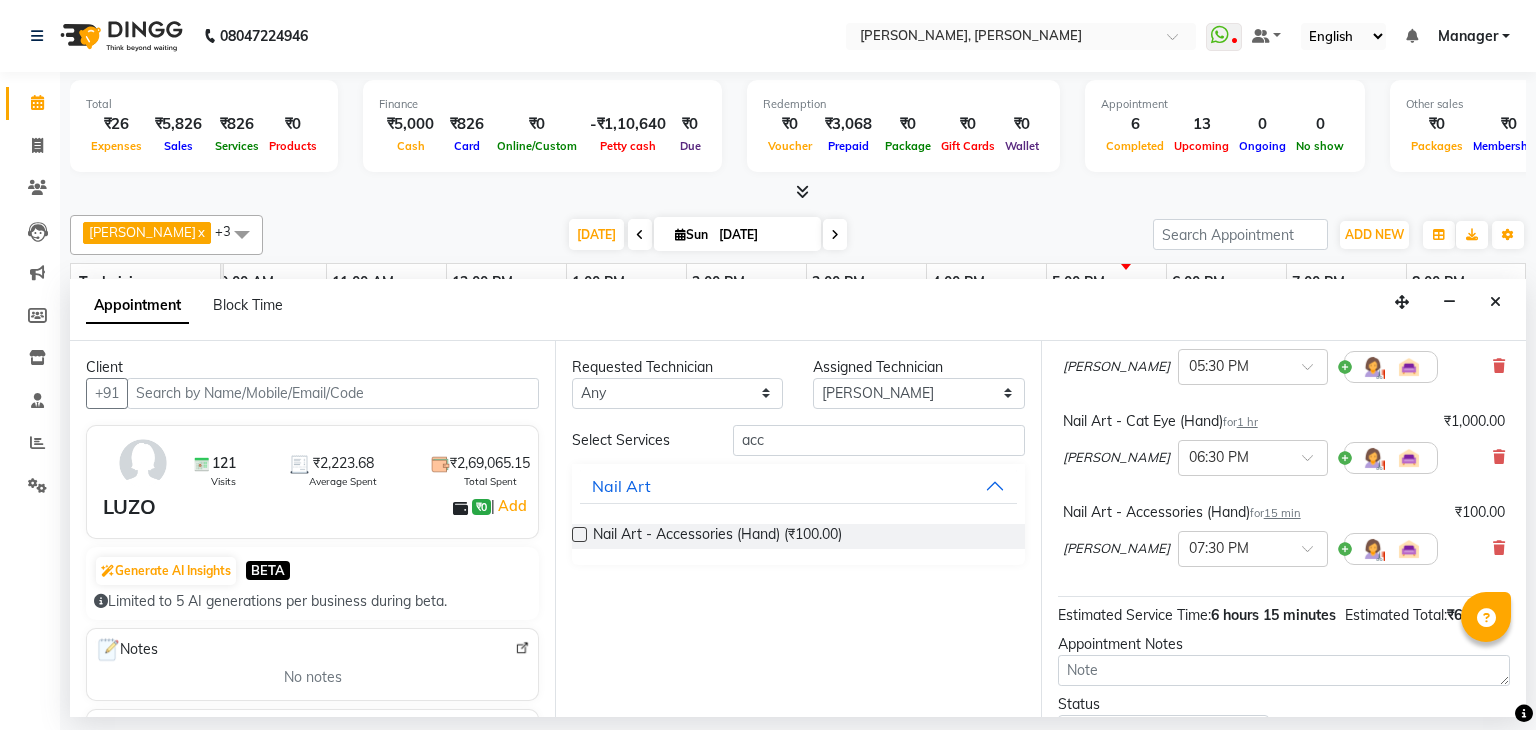 scroll, scrollTop: 823, scrollLeft: 0, axis: vertical 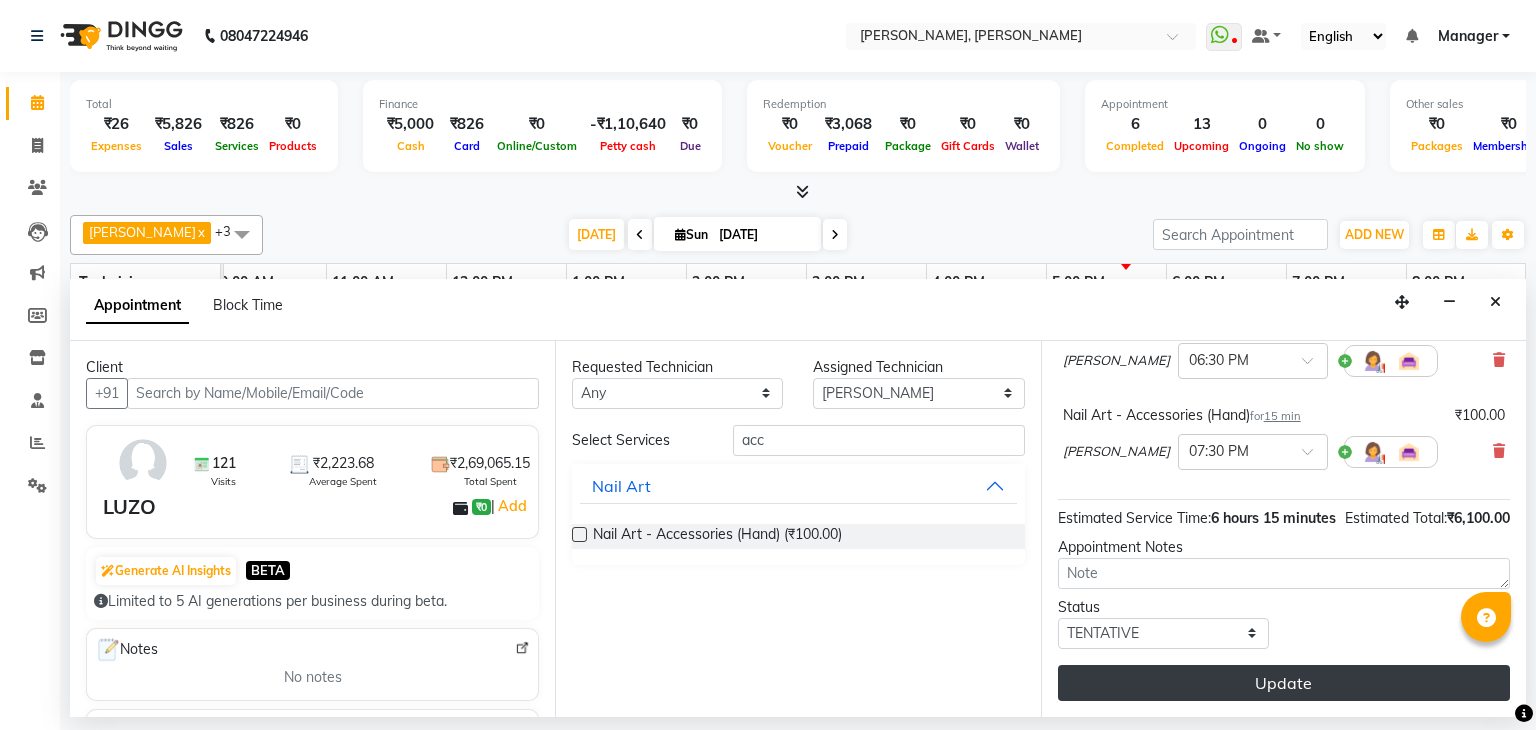 click on "Update" at bounding box center (1284, 683) 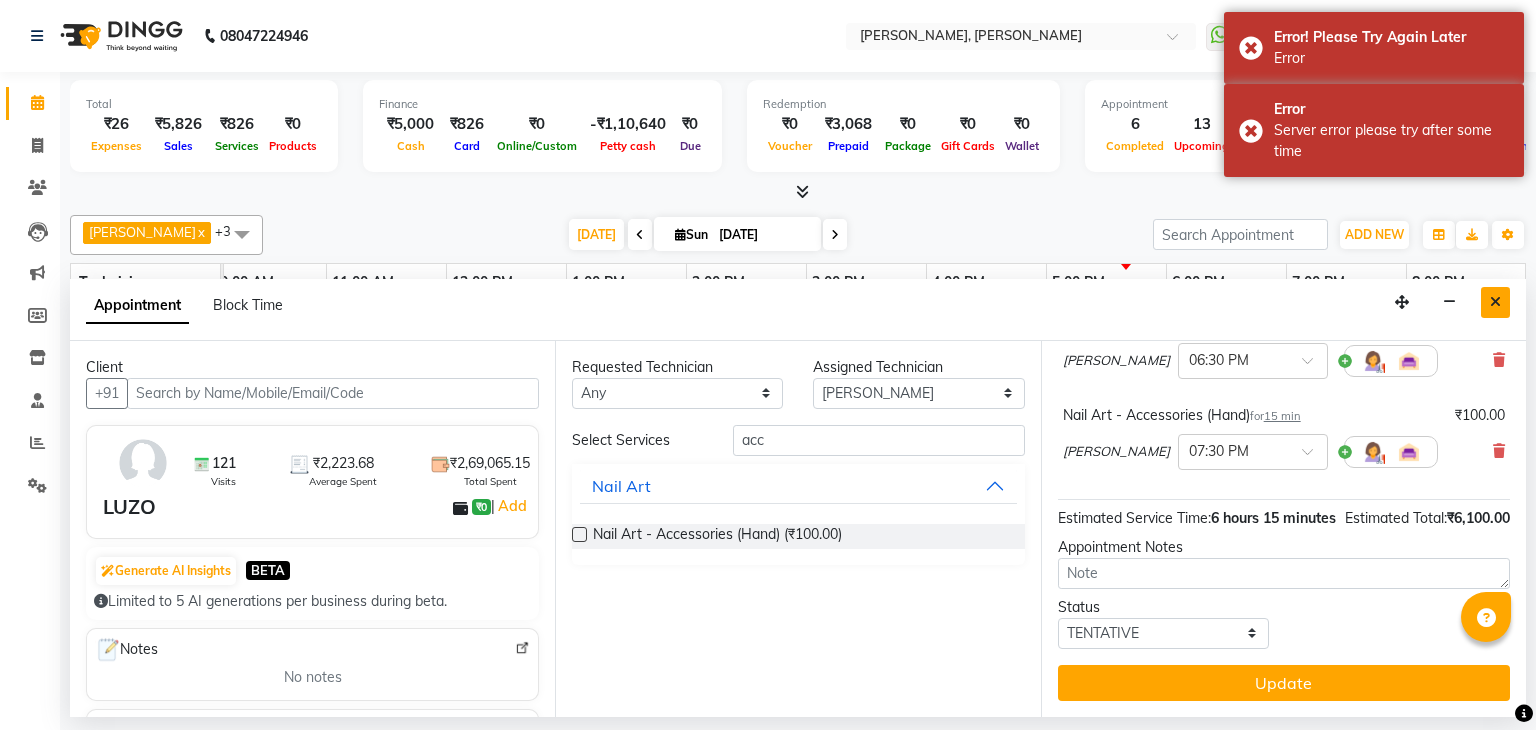 click at bounding box center (1495, 302) 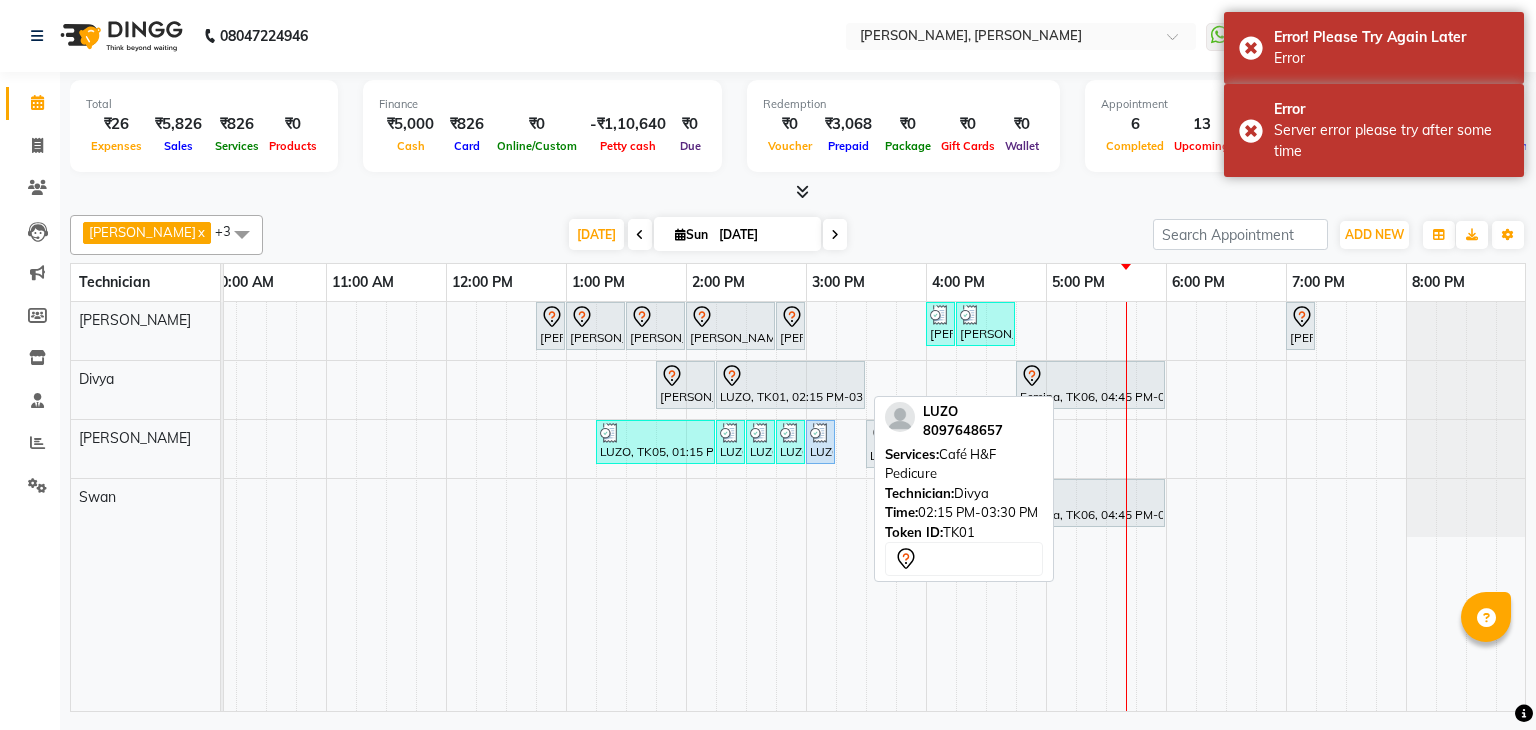 click at bounding box center [790, 376] 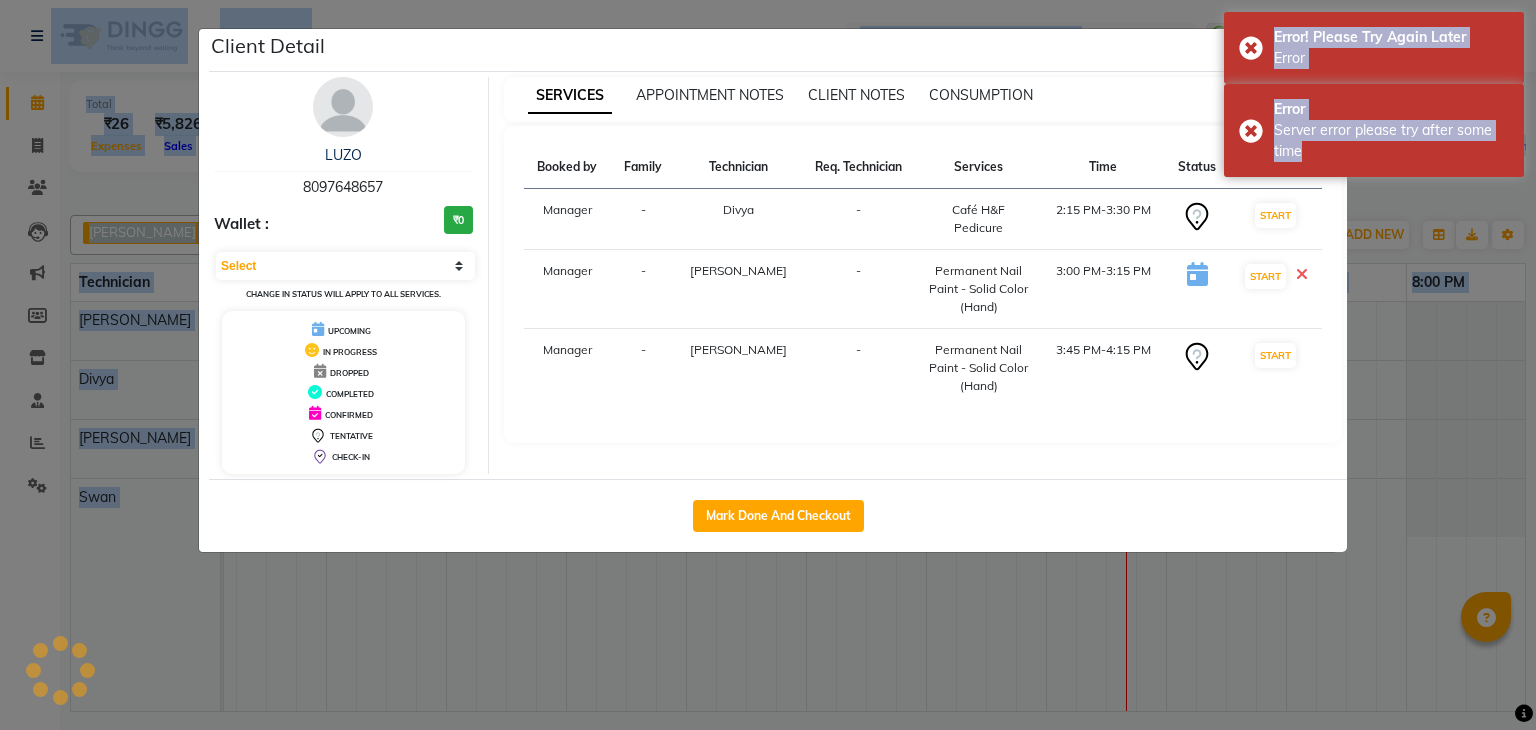 click on "Client Detail  LUZO    8097648657 Wallet : ₹0 Select IN SERVICE CONFIRMED TENTATIVE CHECK IN MARK DONE DROPPED UPCOMING Change in status will apply to all services. UPCOMING IN PROGRESS DROPPED COMPLETED CONFIRMED TENTATIVE CHECK-IN SERVICES APPOINTMENT NOTES CLIENT NOTES CONSUMPTION Booked by Family Technician Req. Technician Services Time Status  Manager  - Divya -  Café H&F Pedicure   2:15 PM-3:30 PM   START   Manager  - [PERSON_NAME] -  Permanent Nail Paint - Solid Color (Hand)   3:00 PM-3:15 PM   START   Manager  - [PERSON_NAME] -  Permanent Nail Paint - Solid Color (Hand)   3:45 PM-4:15 PM   START   Mark Done And Checkout" 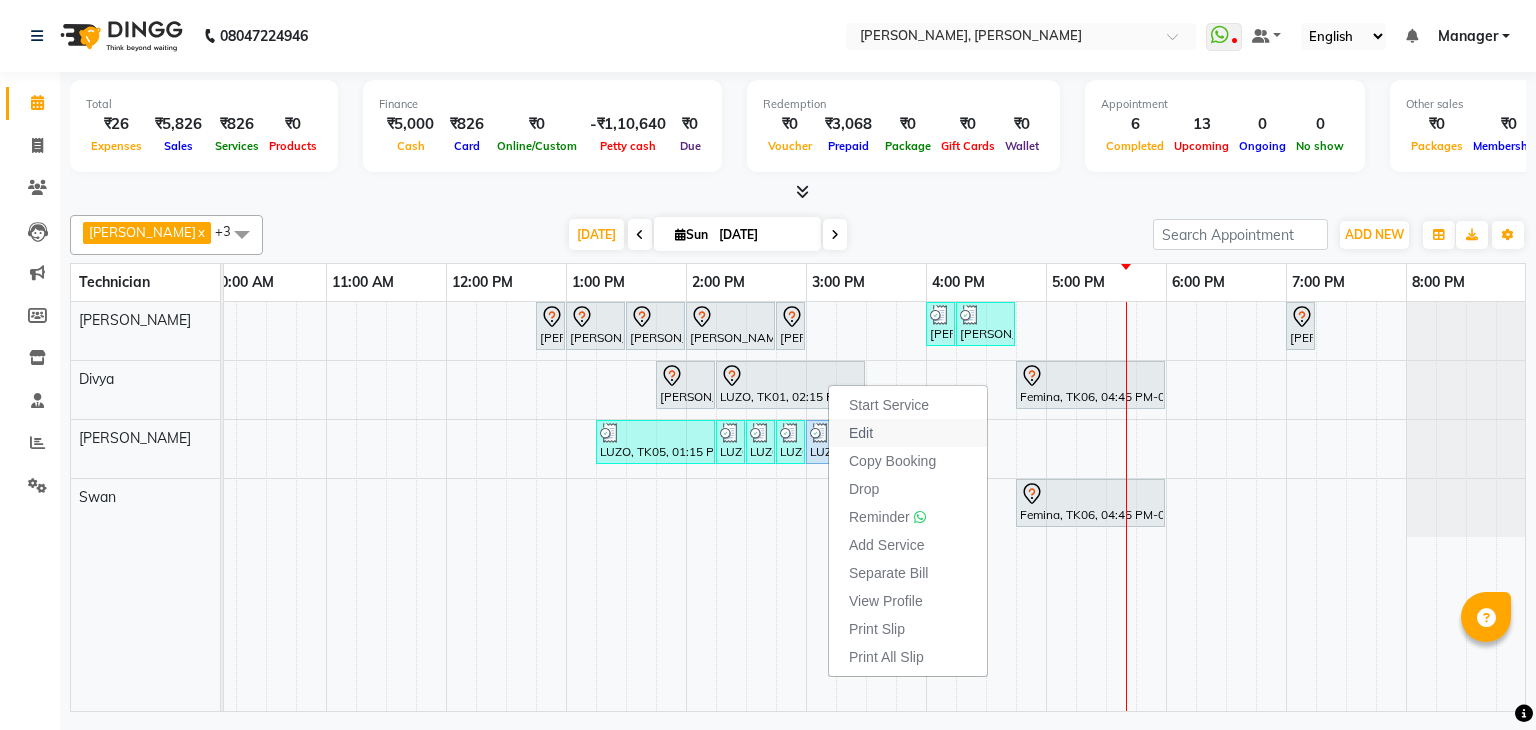 click on "Edit" at bounding box center [861, 433] 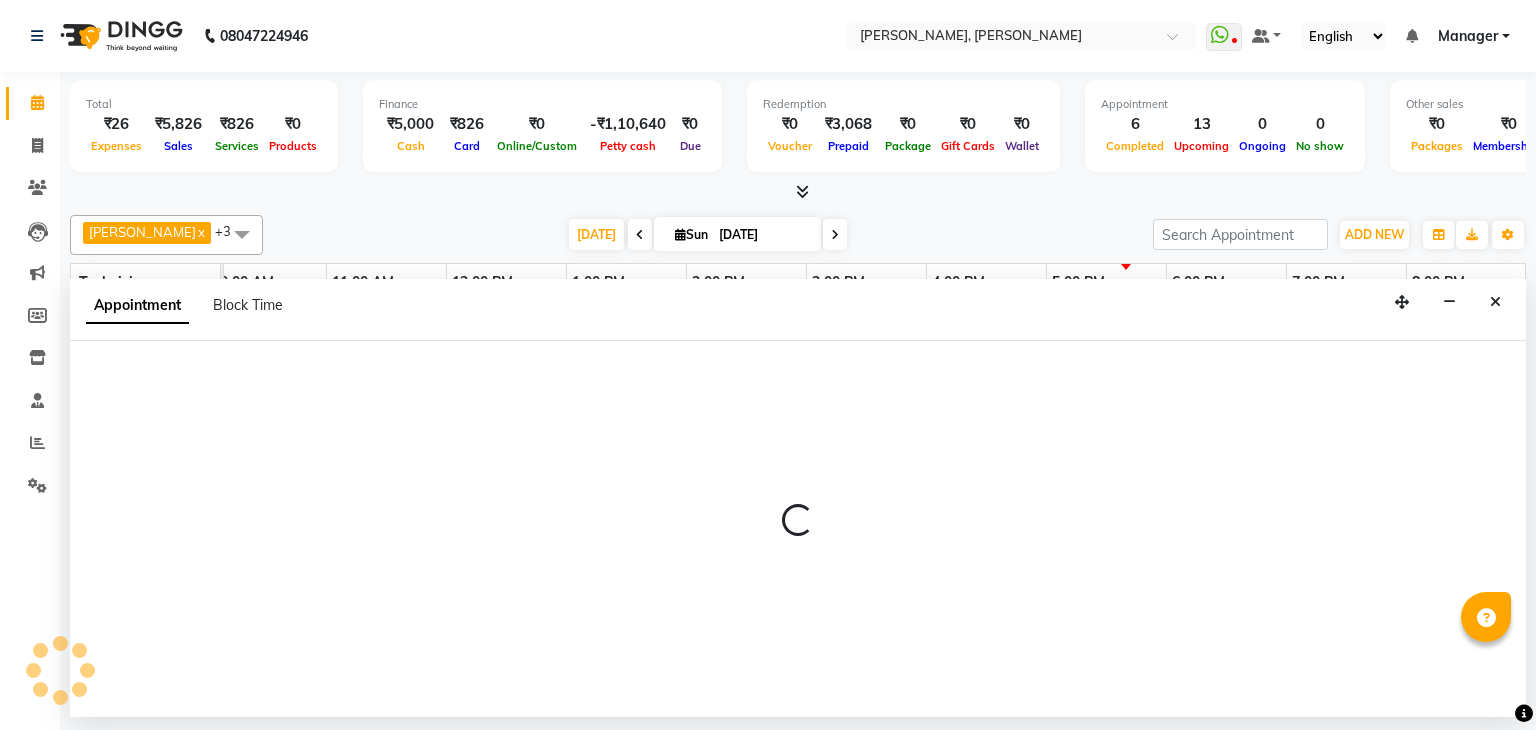select on "tentative" 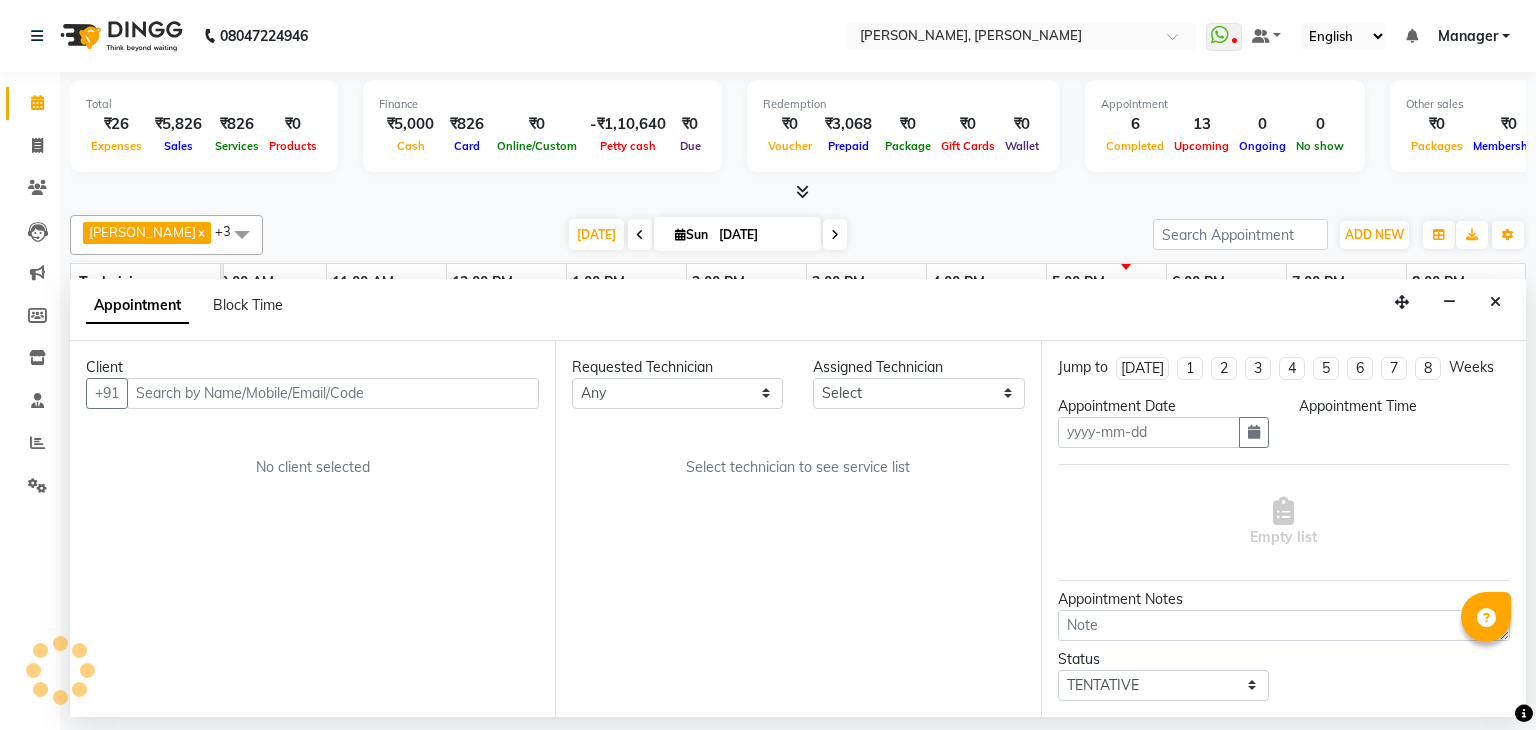type on "[DATE]" 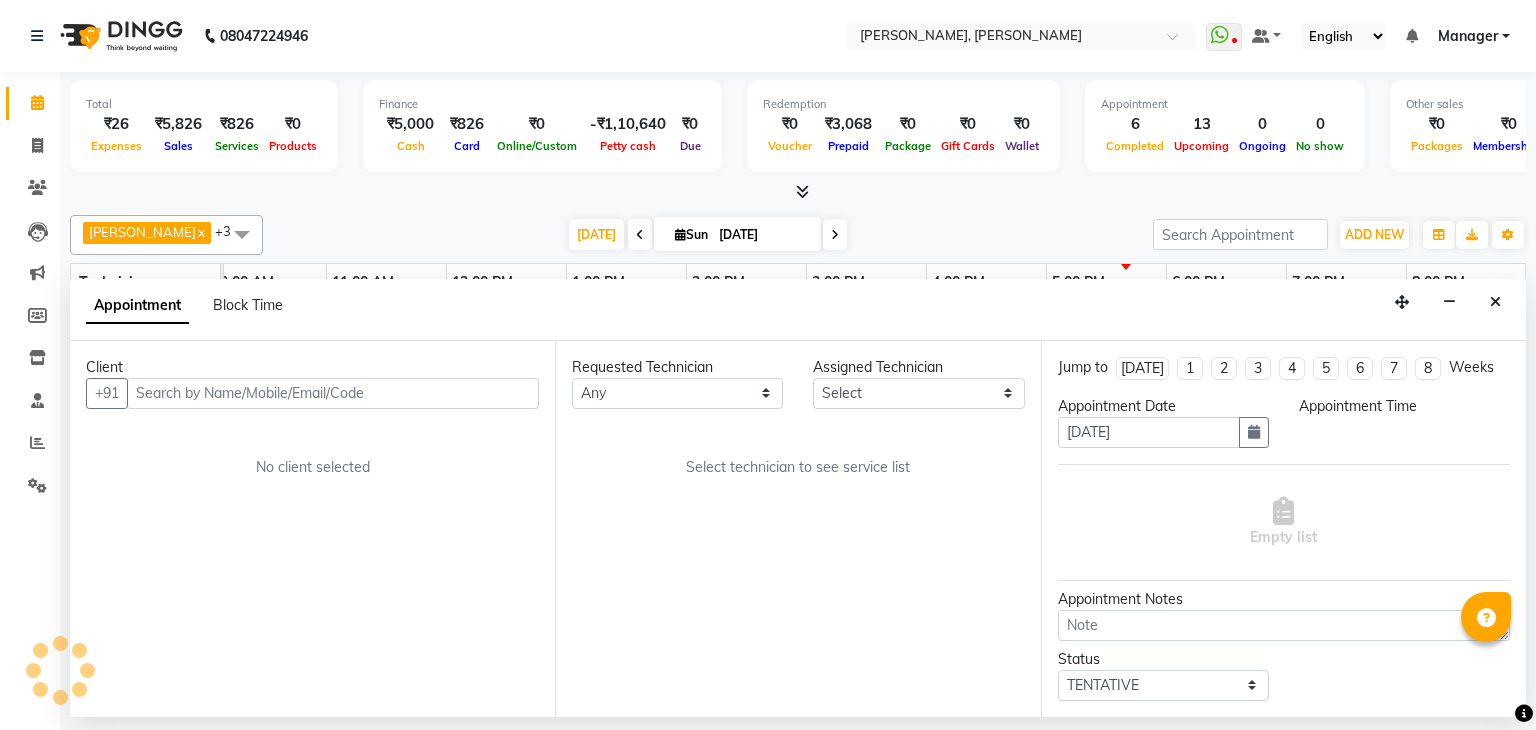 select on "81777" 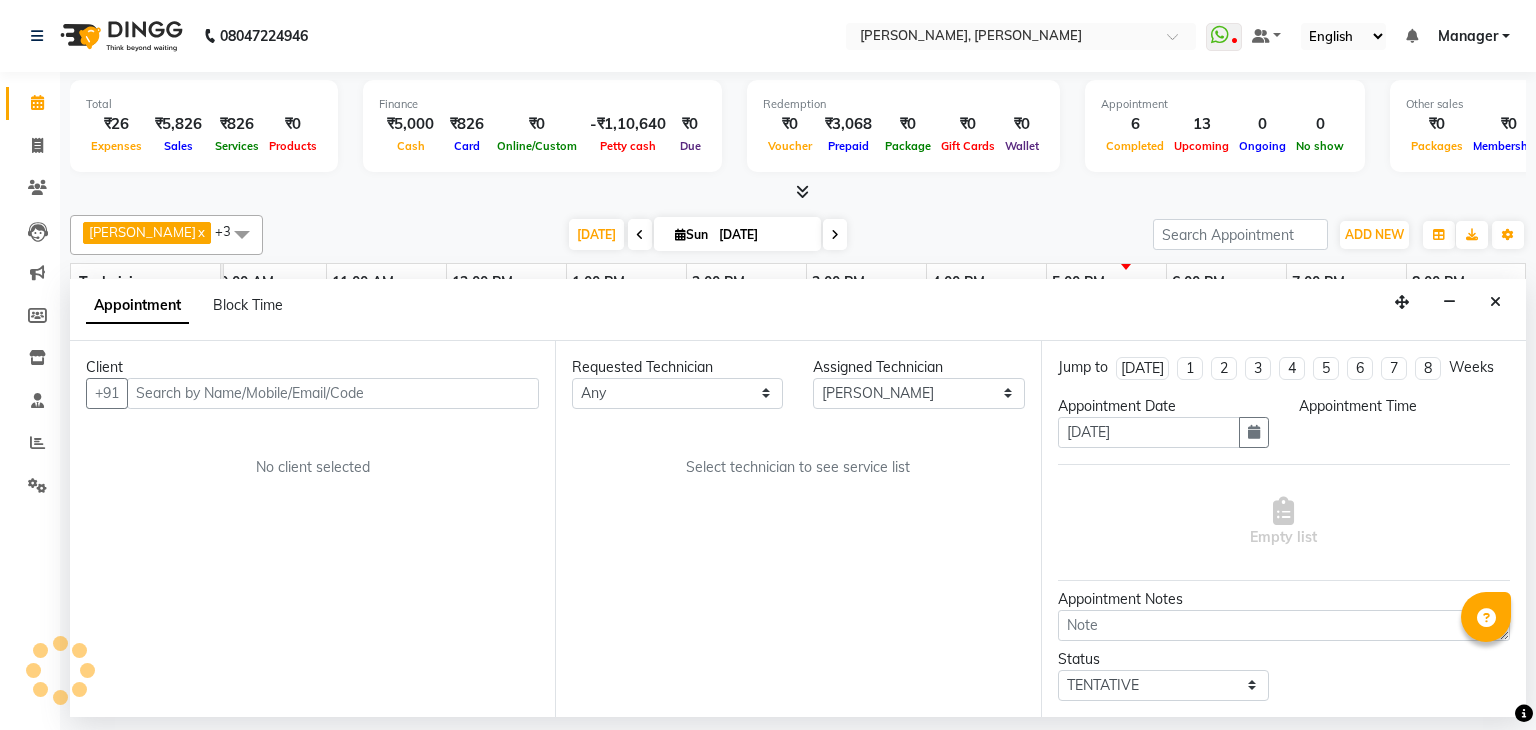 scroll, scrollTop: 0, scrollLeft: 258, axis: horizontal 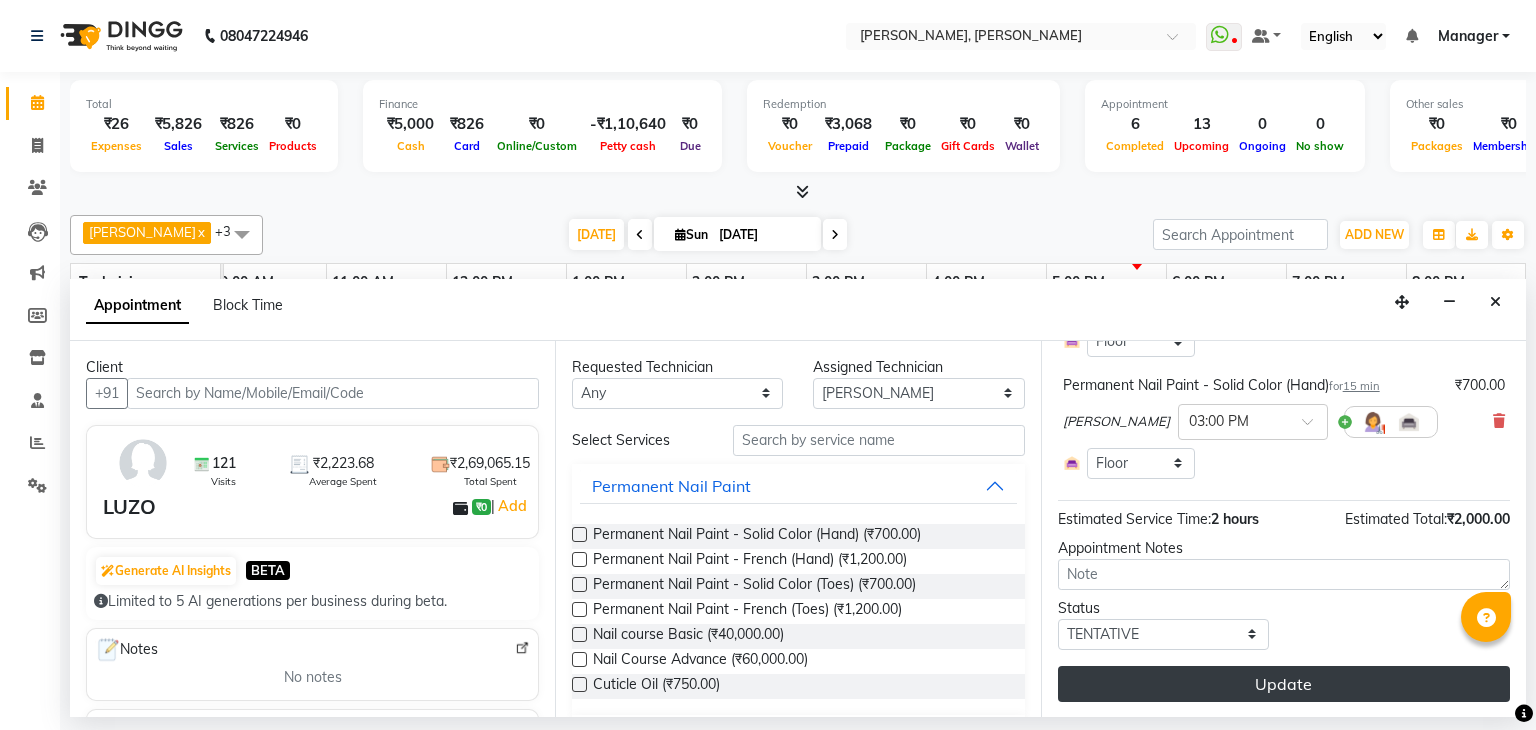 click on "Update" at bounding box center (1284, 684) 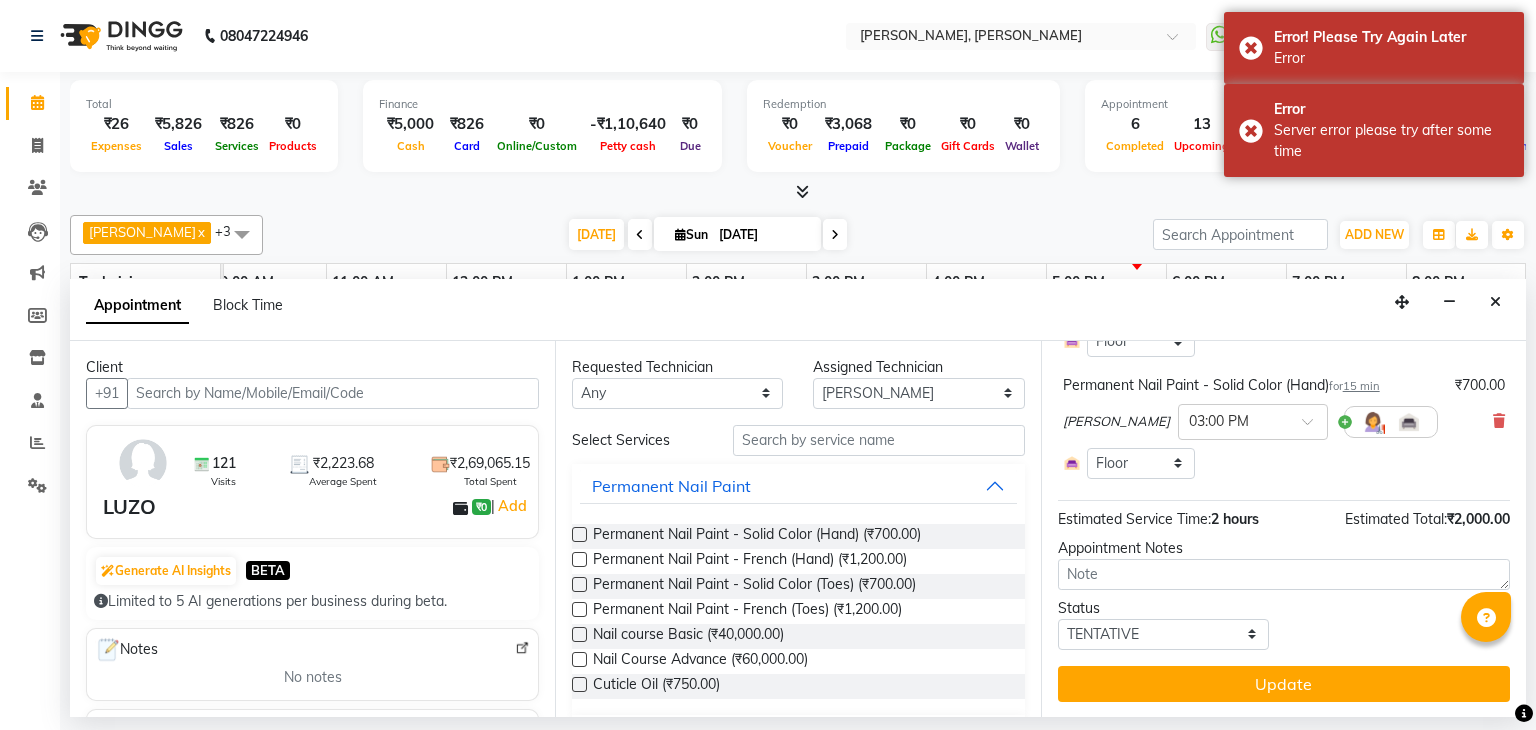 scroll, scrollTop: 255, scrollLeft: 0, axis: vertical 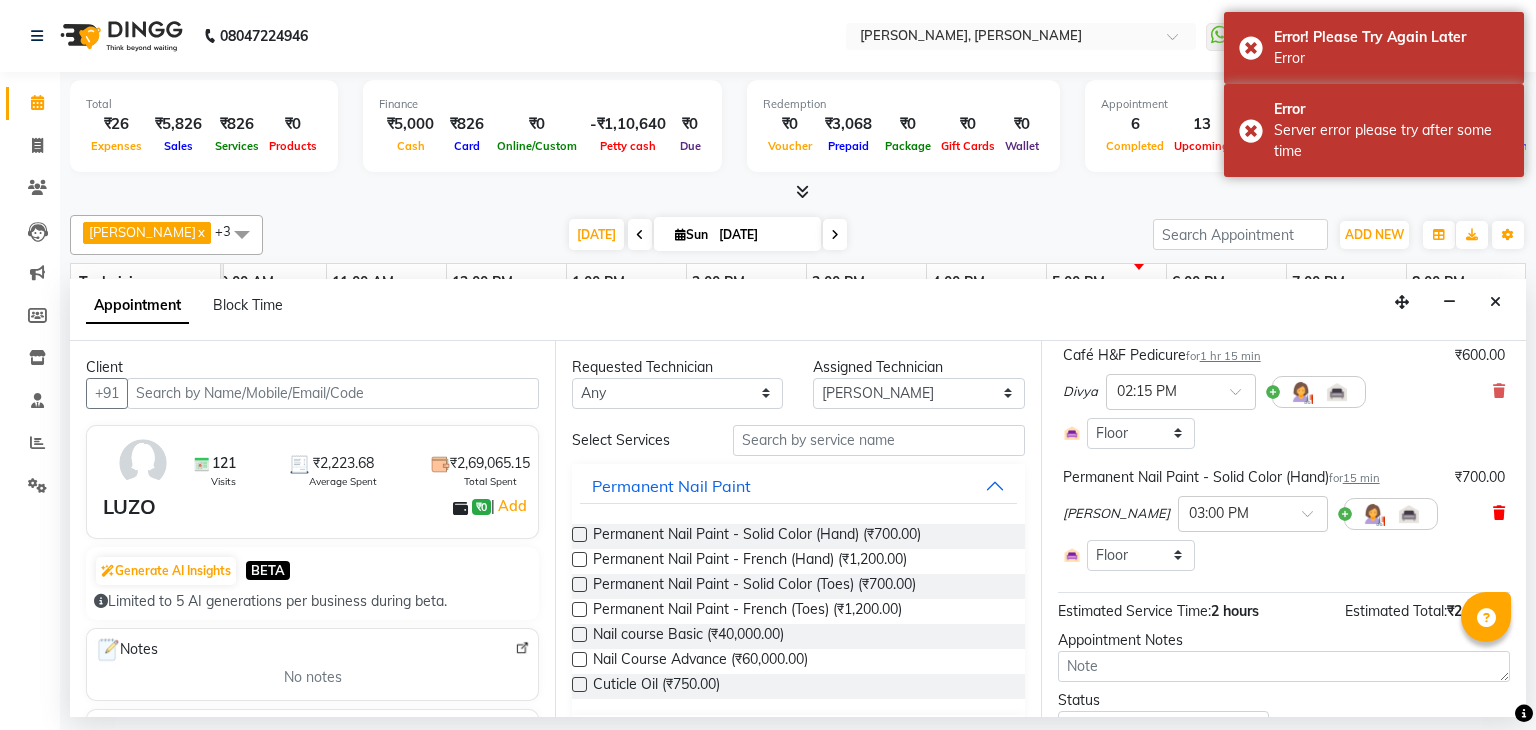 click at bounding box center [1499, 513] 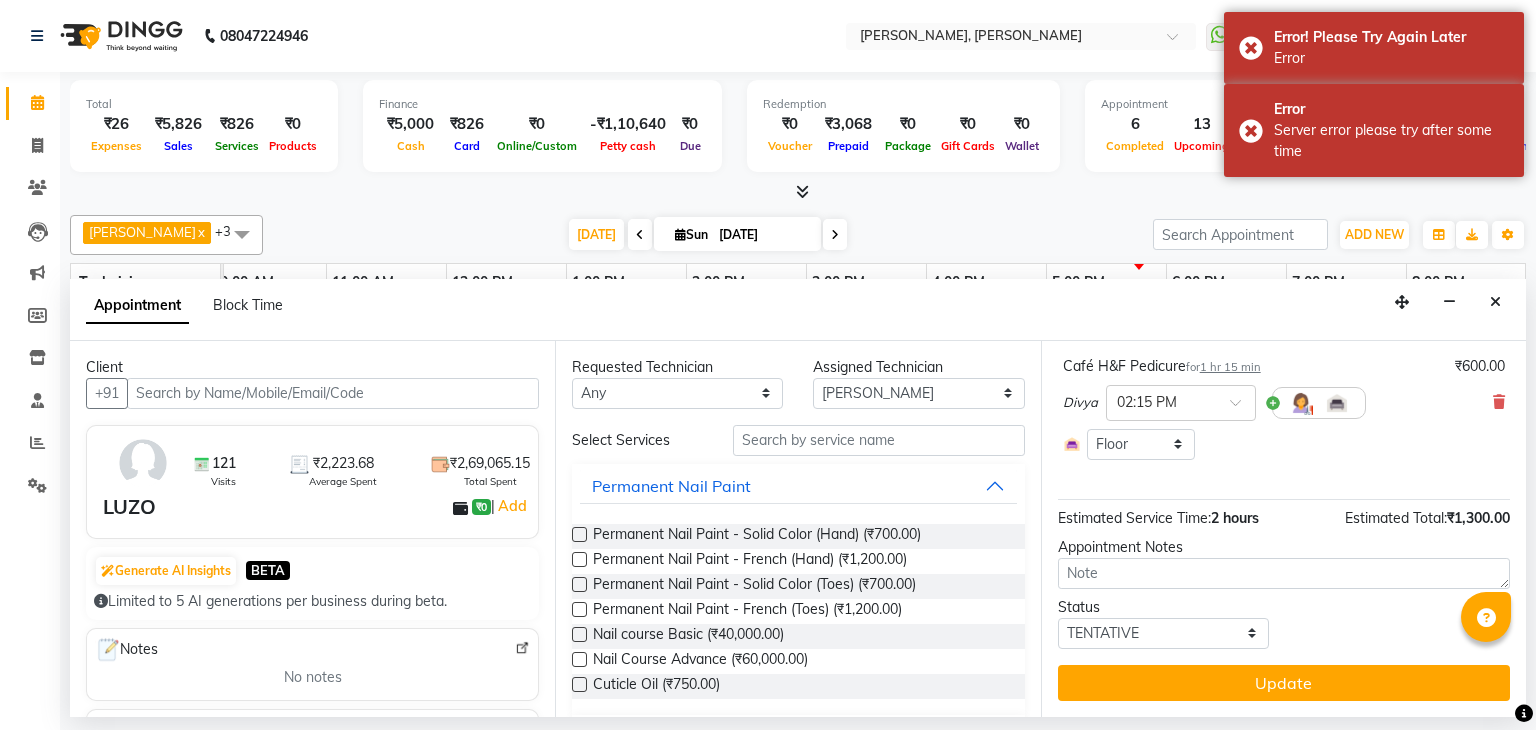 scroll, scrollTop: 243, scrollLeft: 0, axis: vertical 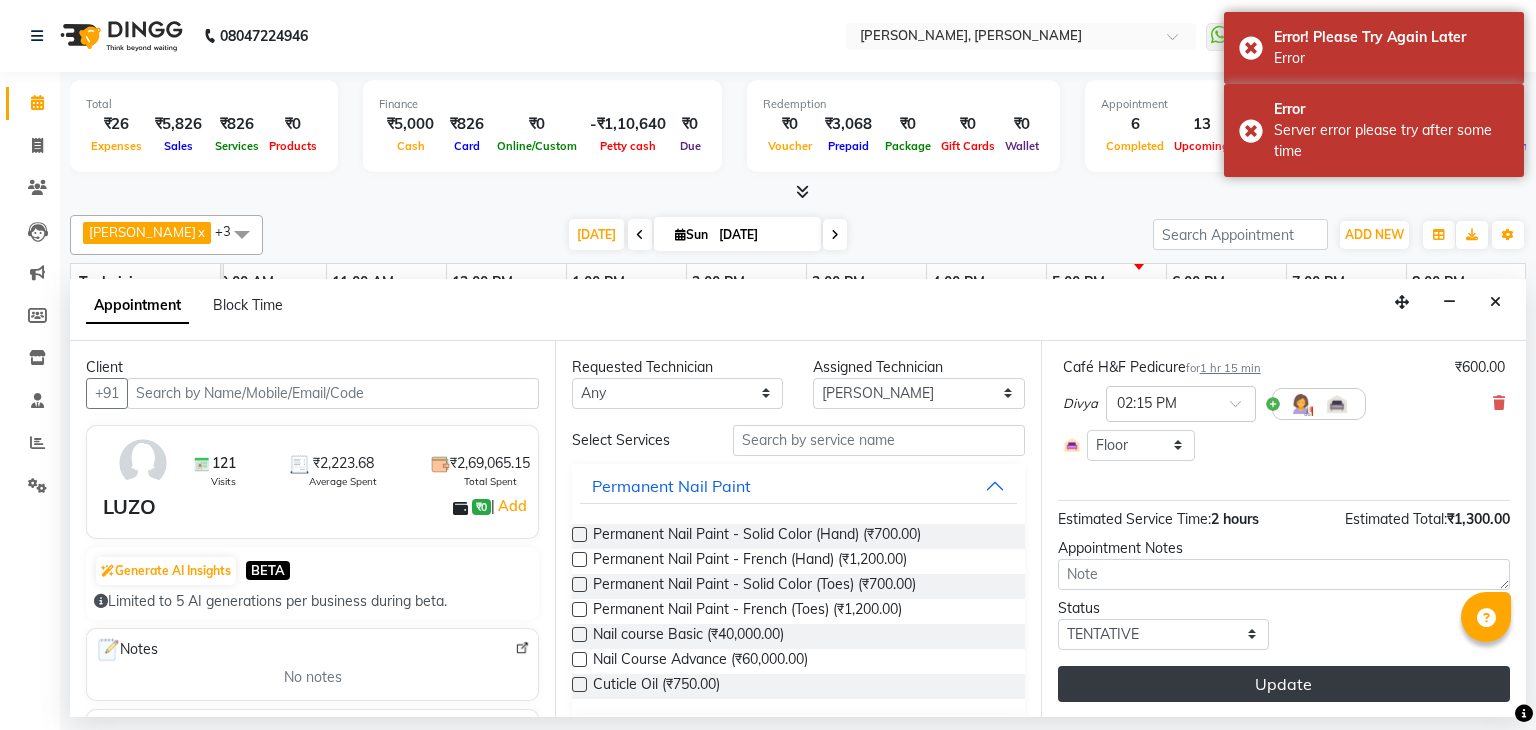 click on "Update" at bounding box center [1284, 684] 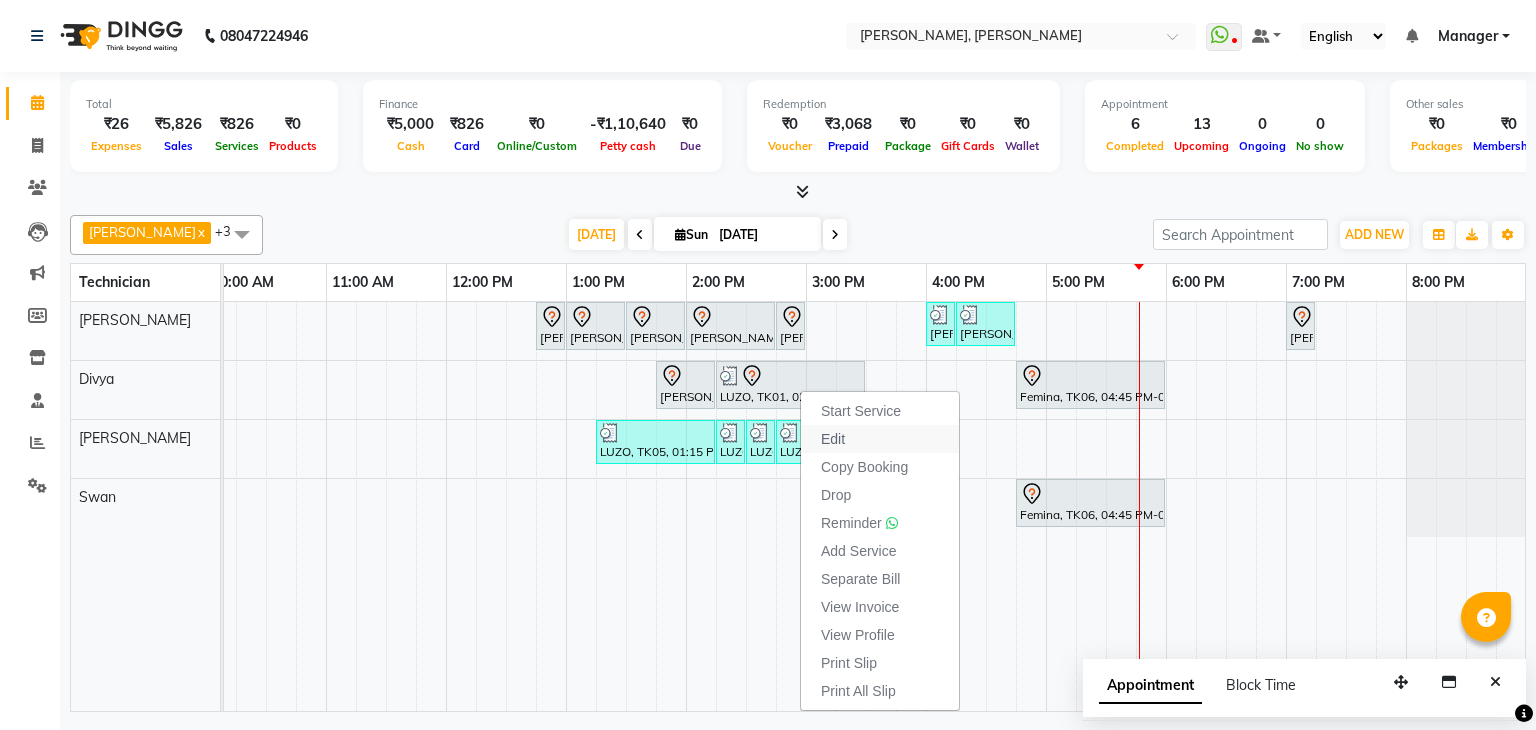click on "Edit" at bounding box center (833, 439) 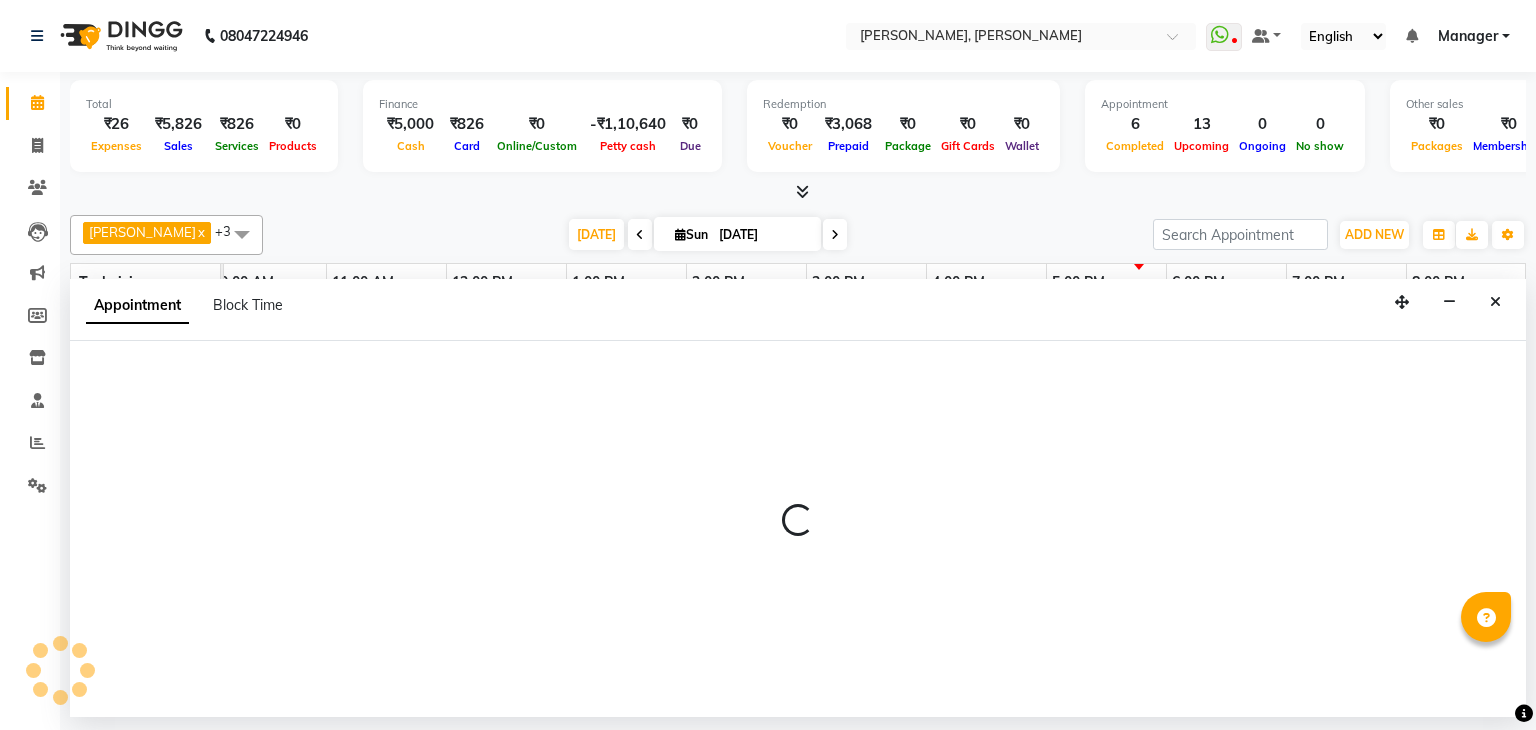 select on "tentative" 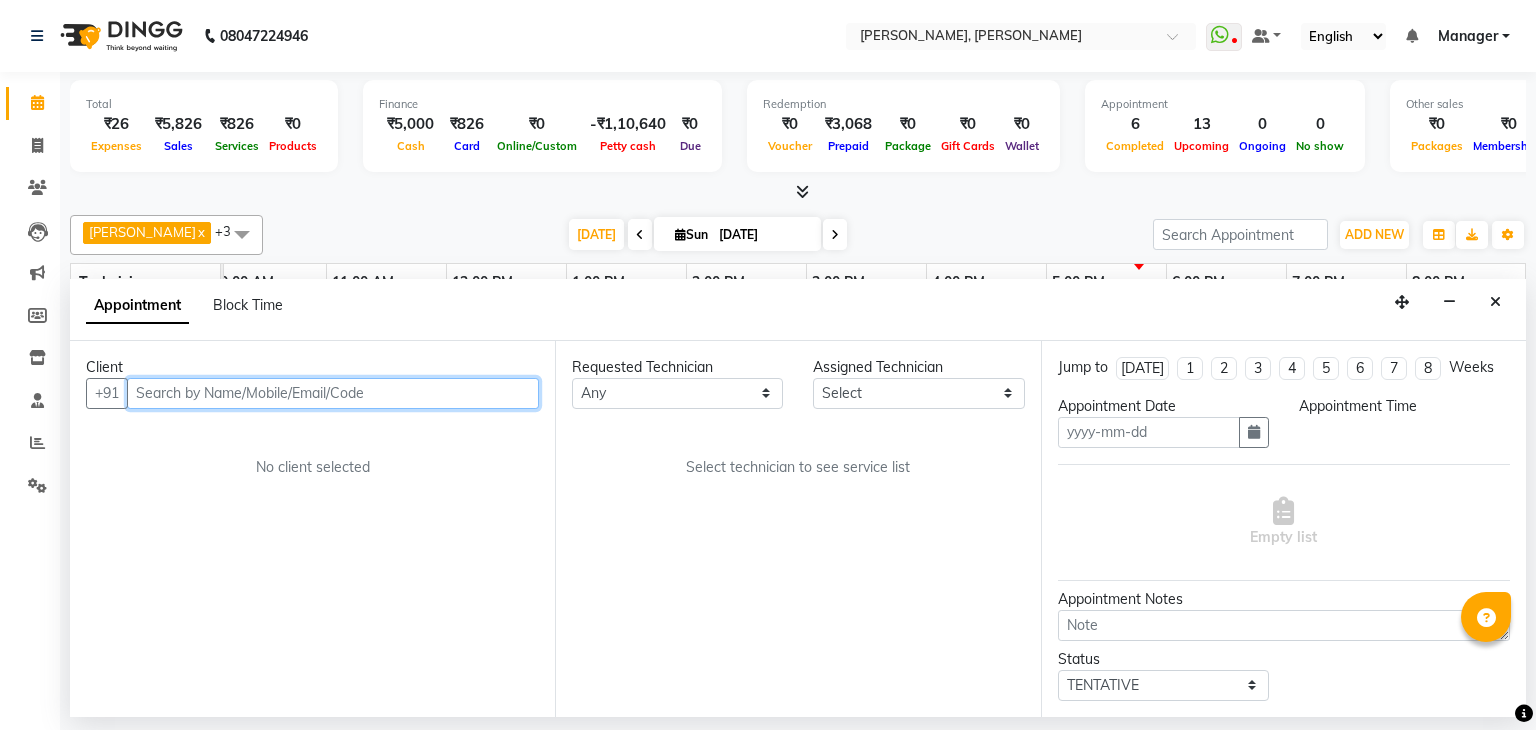 type on "[DATE]" 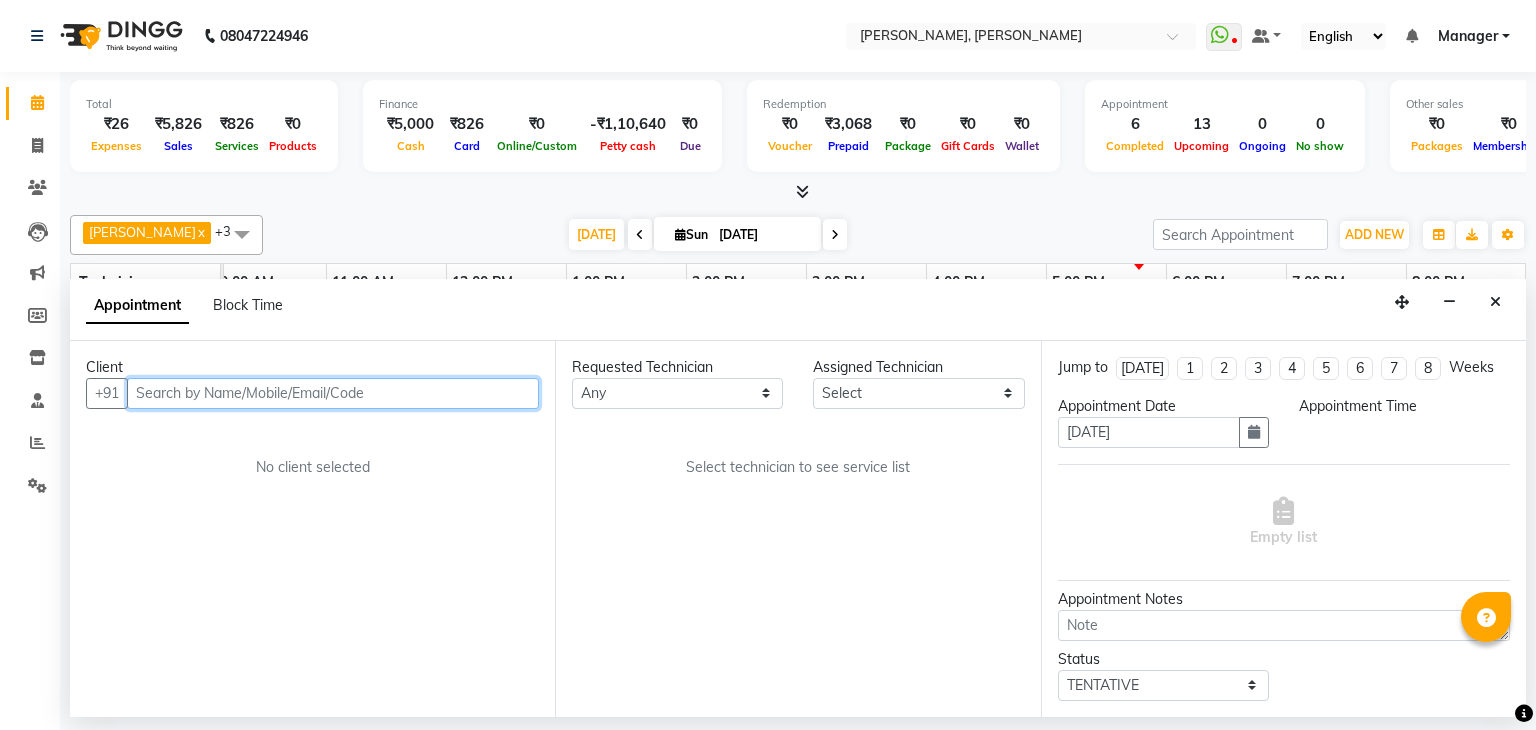 select on "81777" 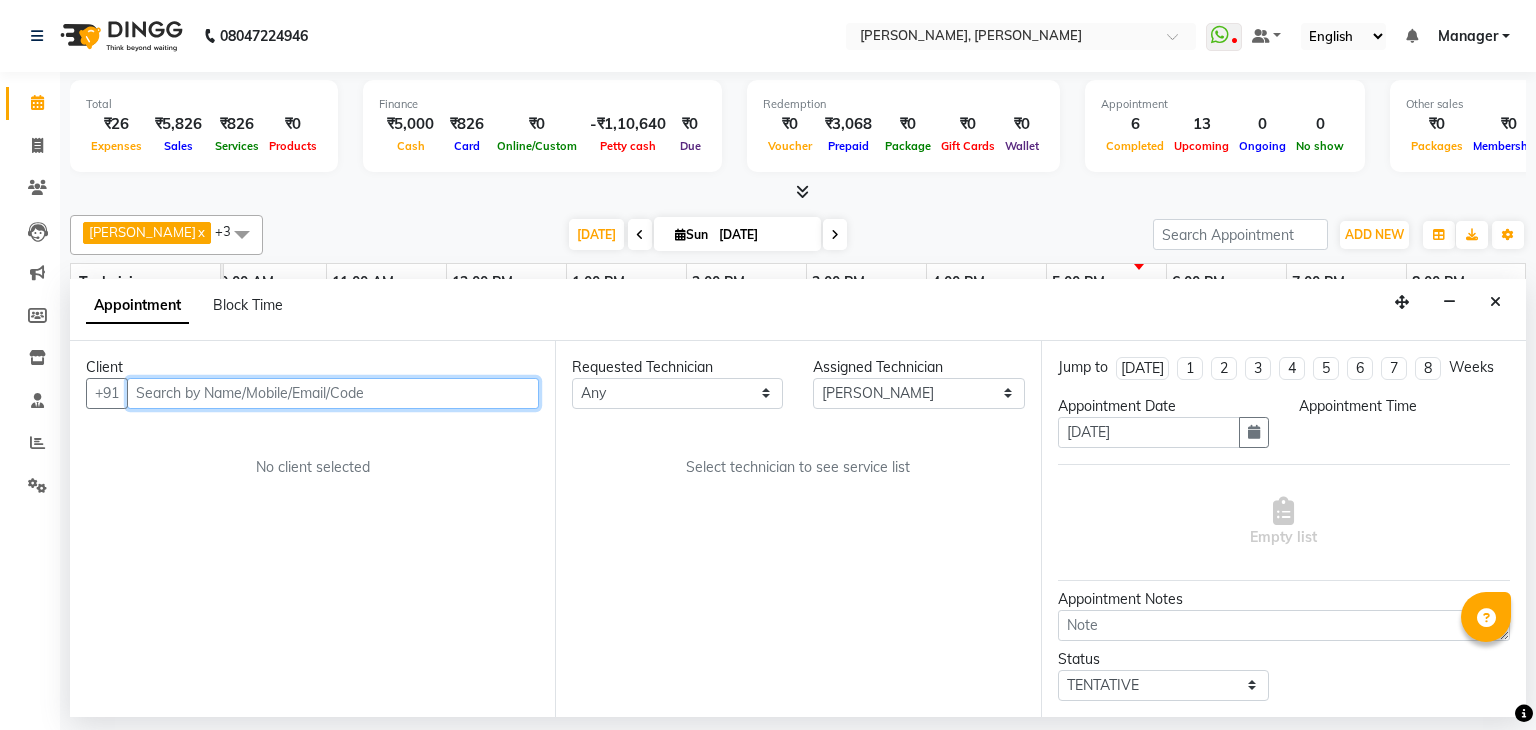select on "855" 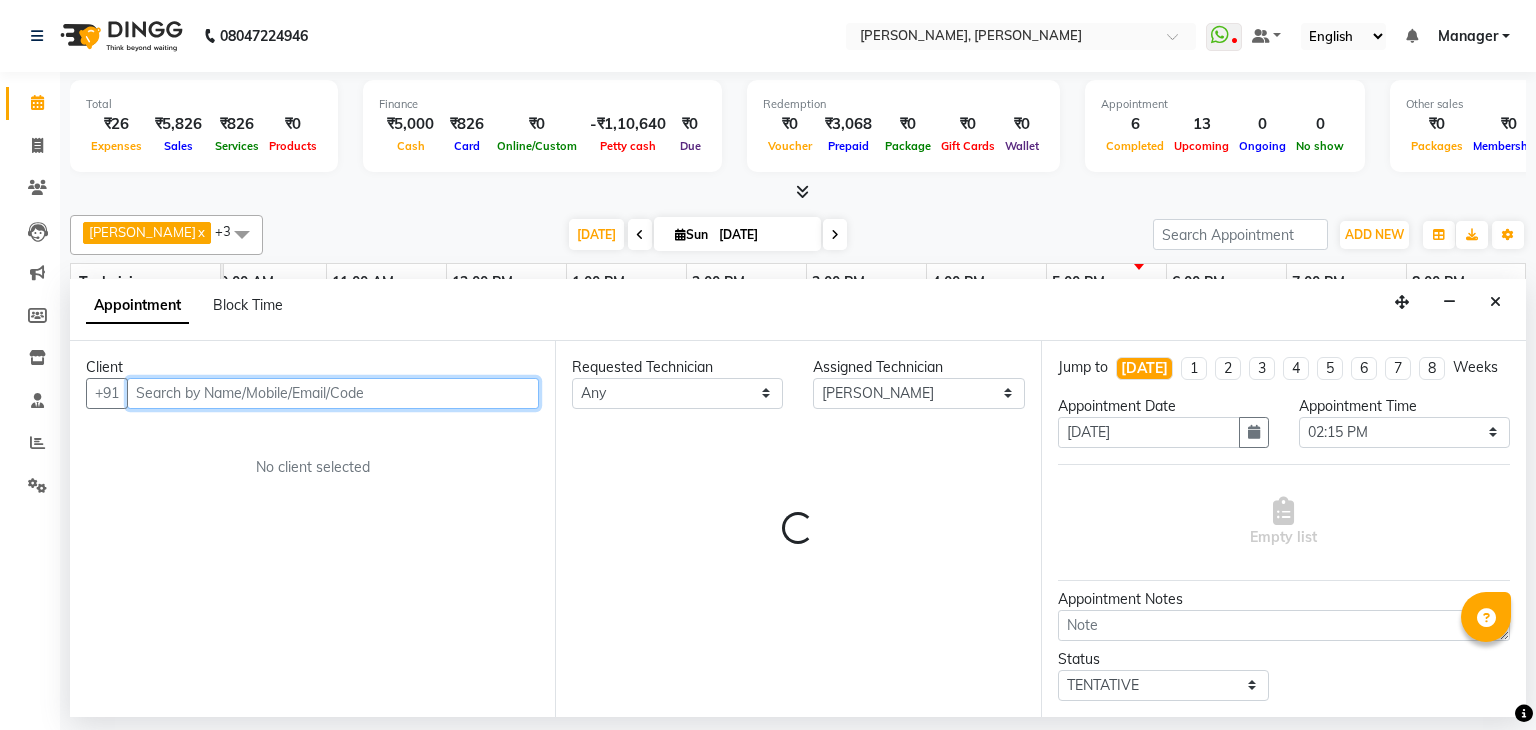select on "3204" 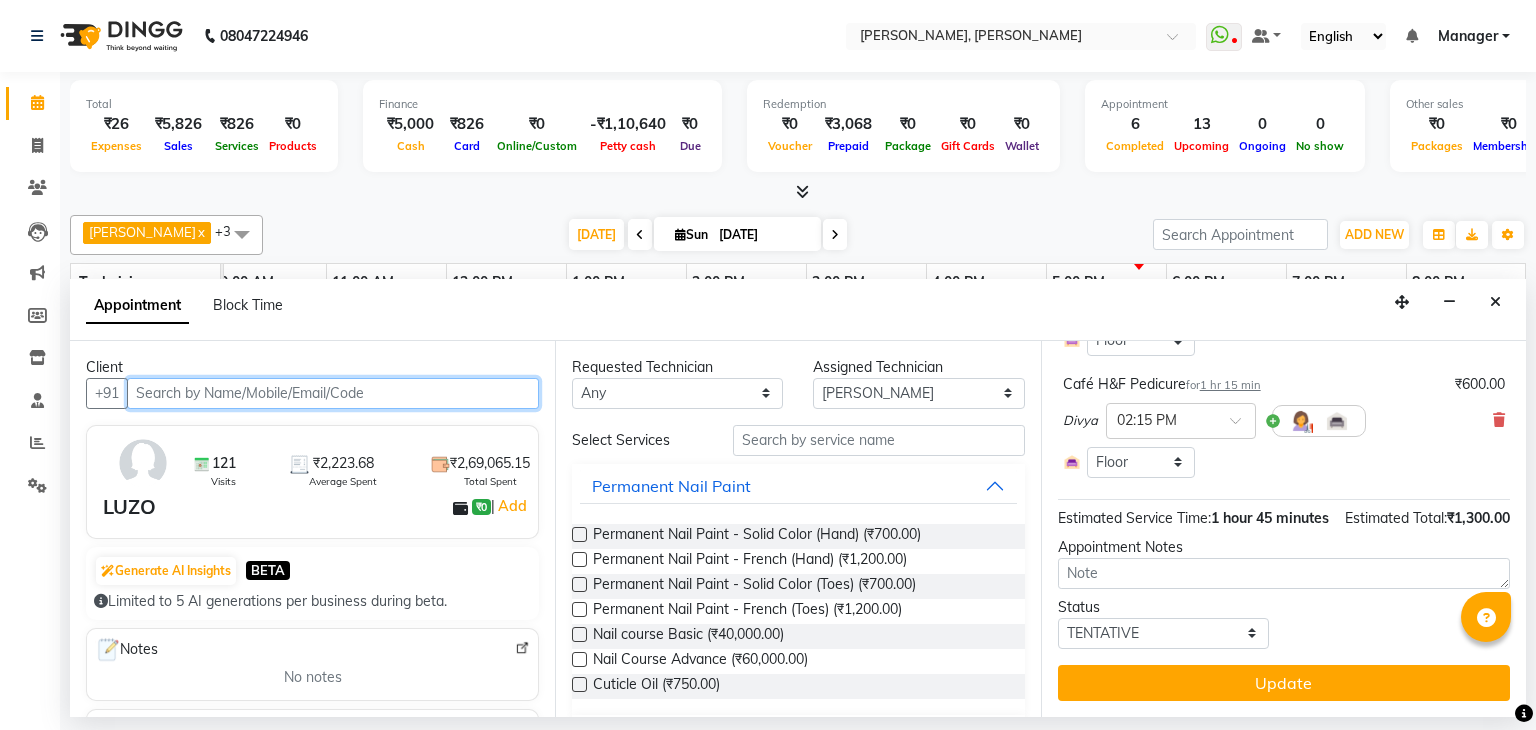 scroll, scrollTop: 0, scrollLeft: 0, axis: both 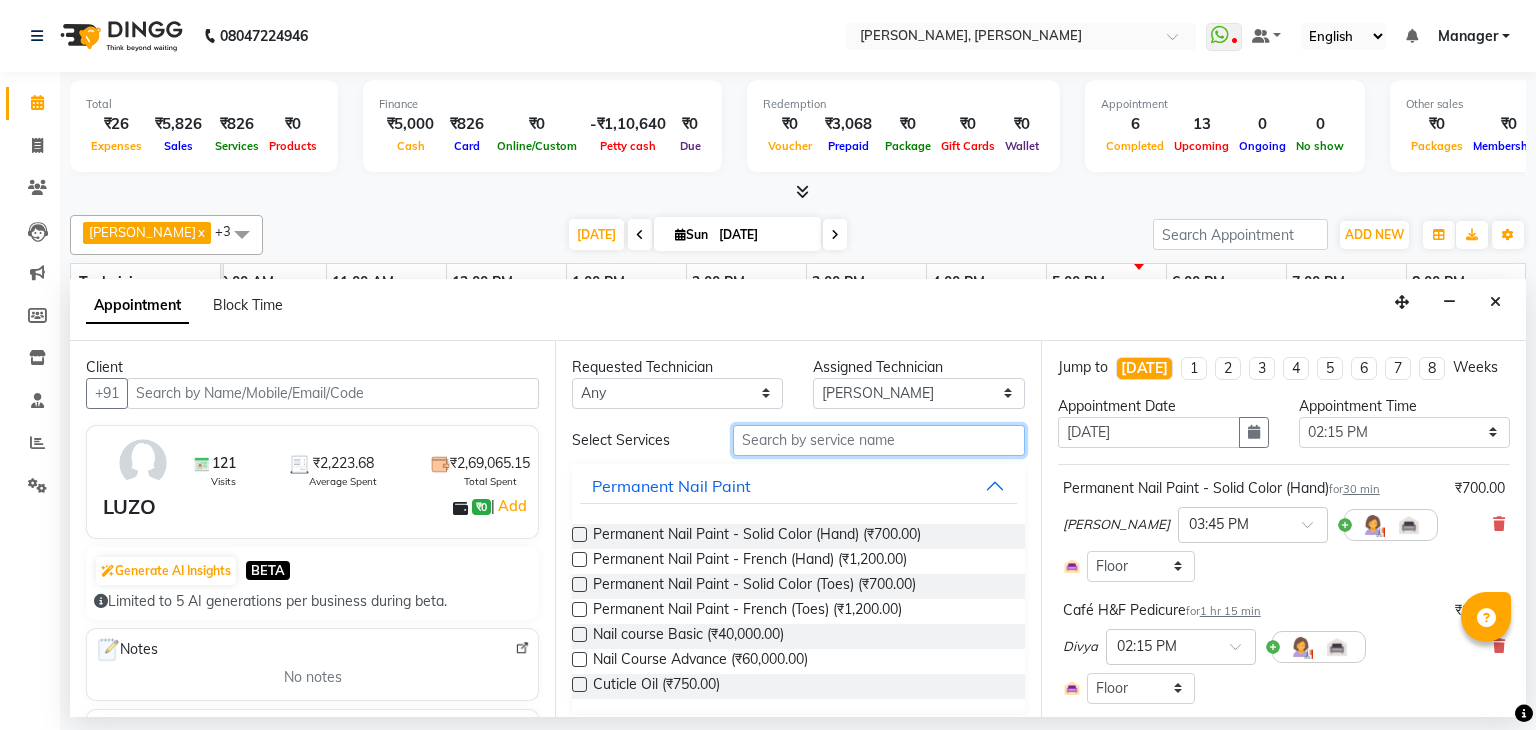 click at bounding box center (879, 440) 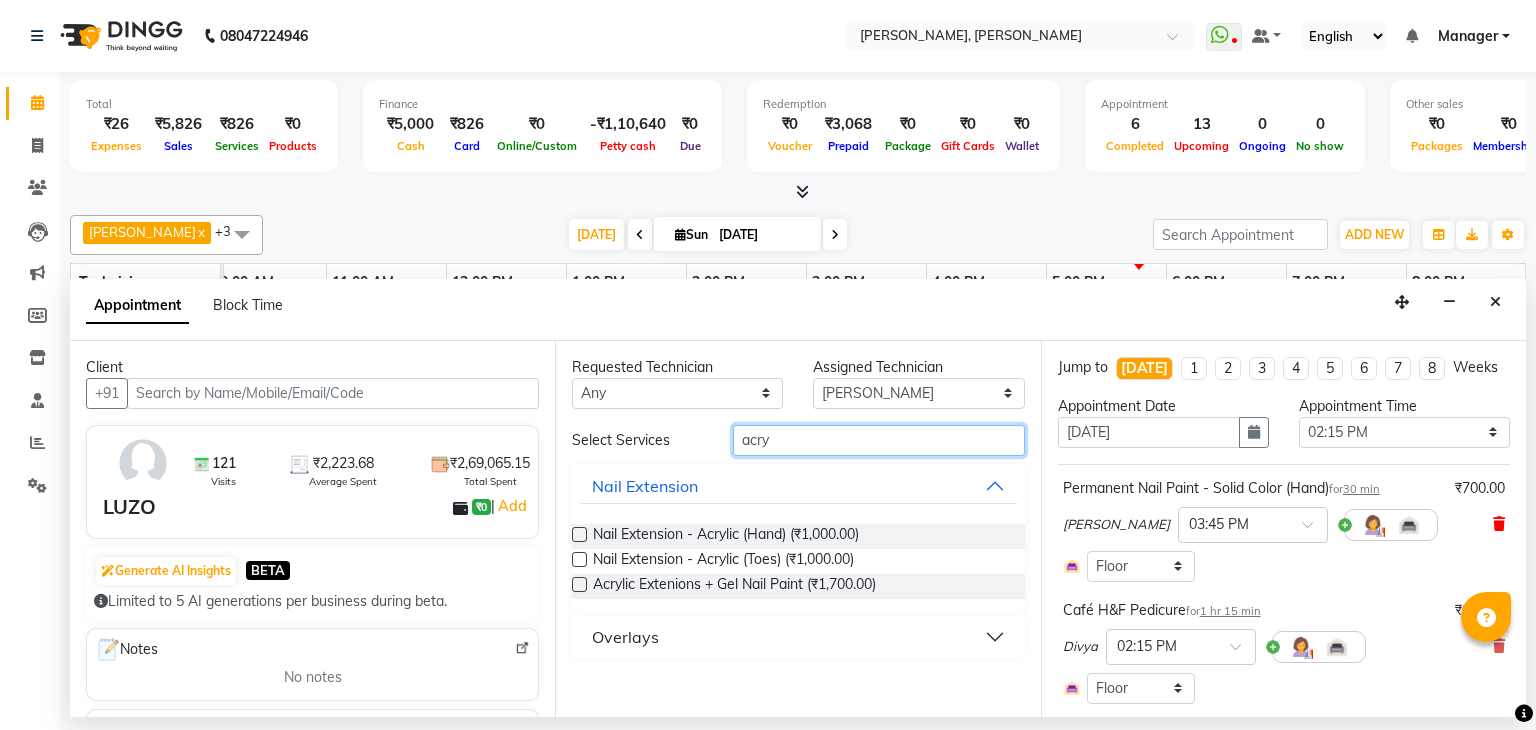 type on "acry" 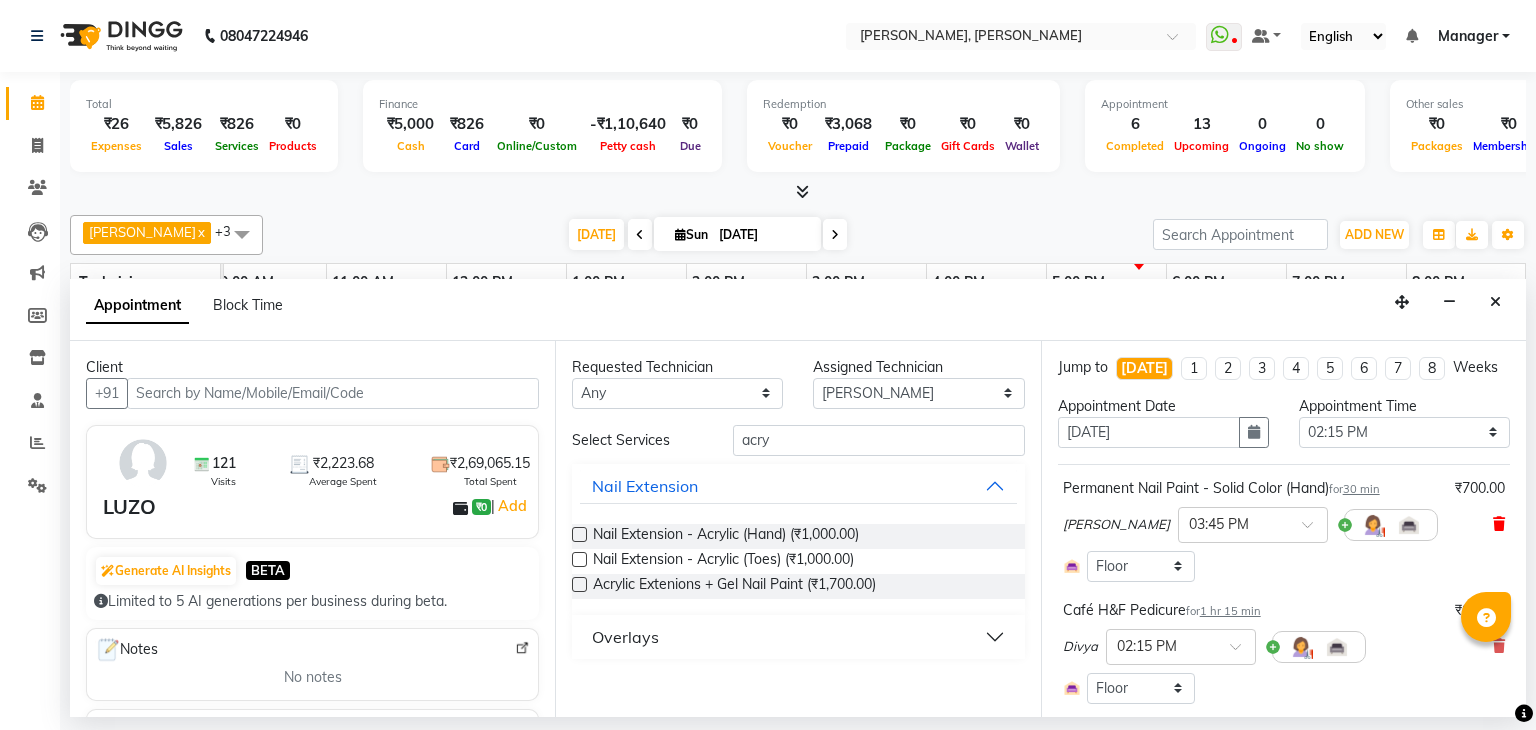 click at bounding box center [1499, 524] 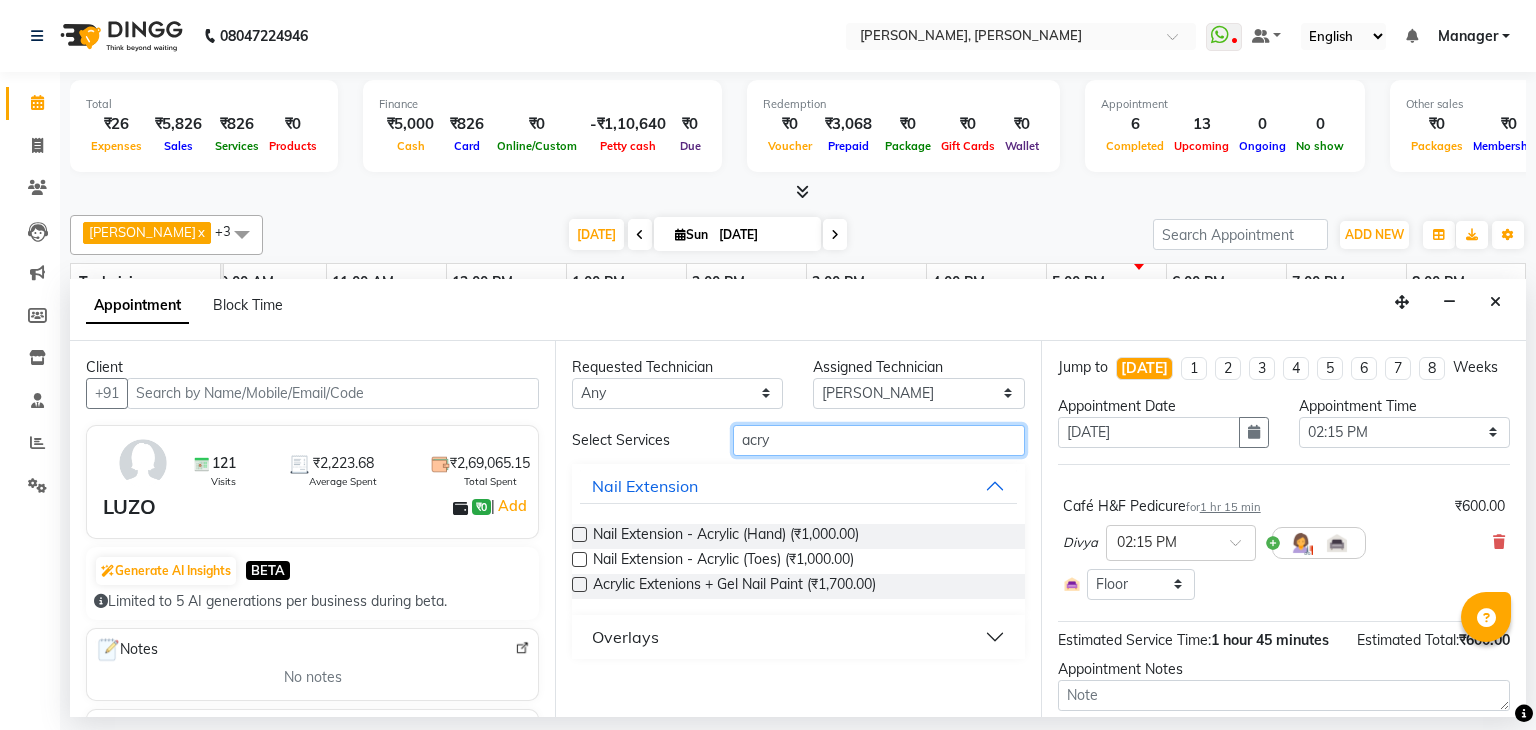 click on "acry" at bounding box center [879, 440] 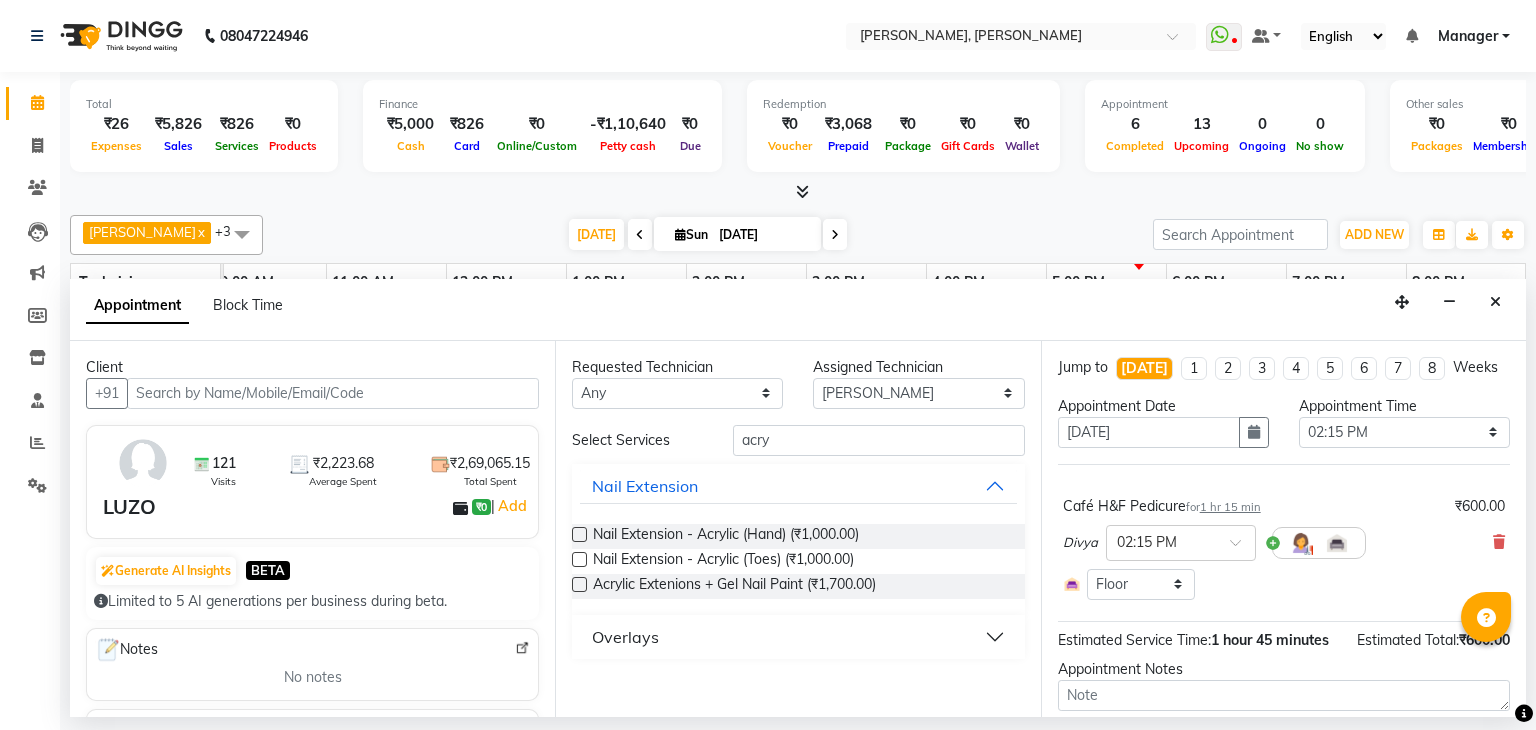 click at bounding box center [579, 534] 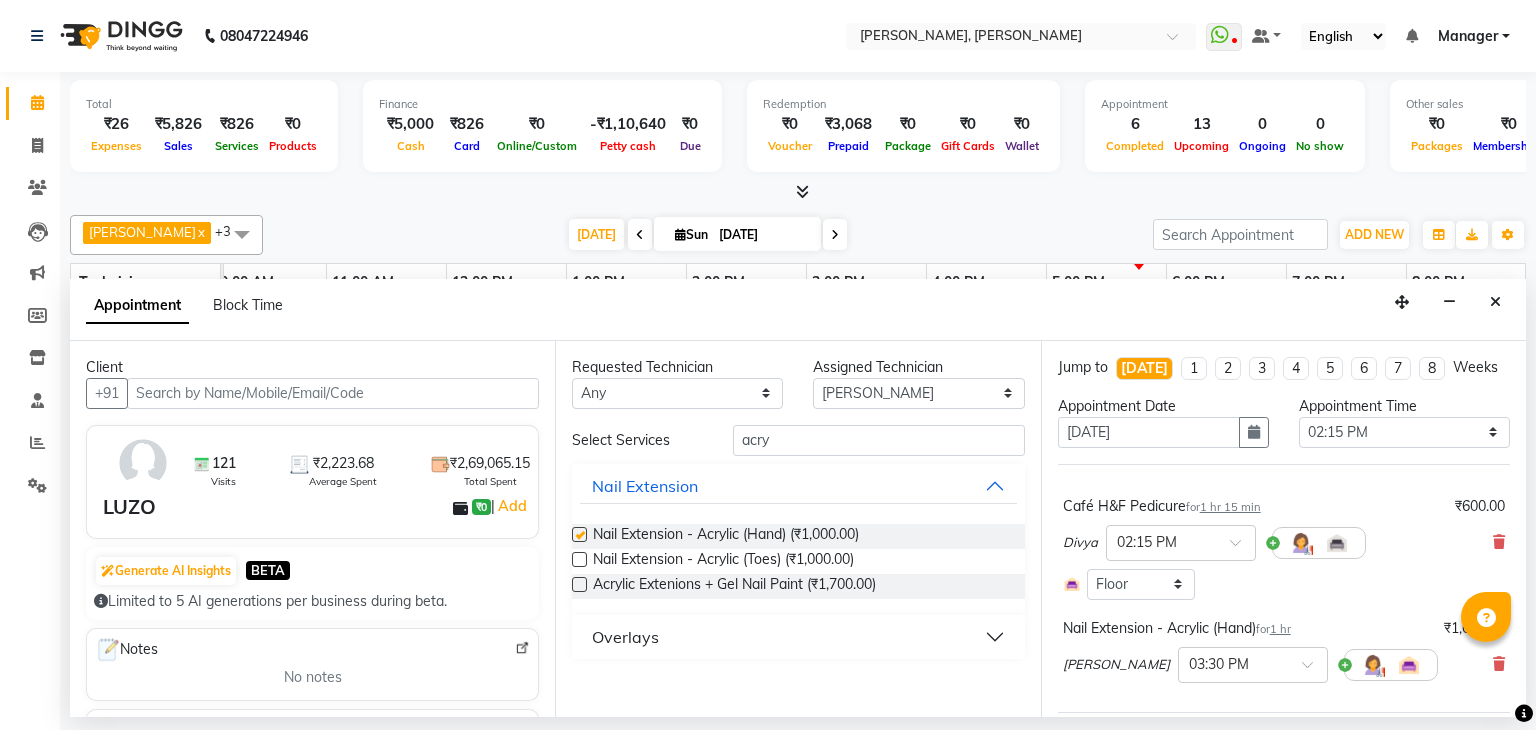 checkbox on "false" 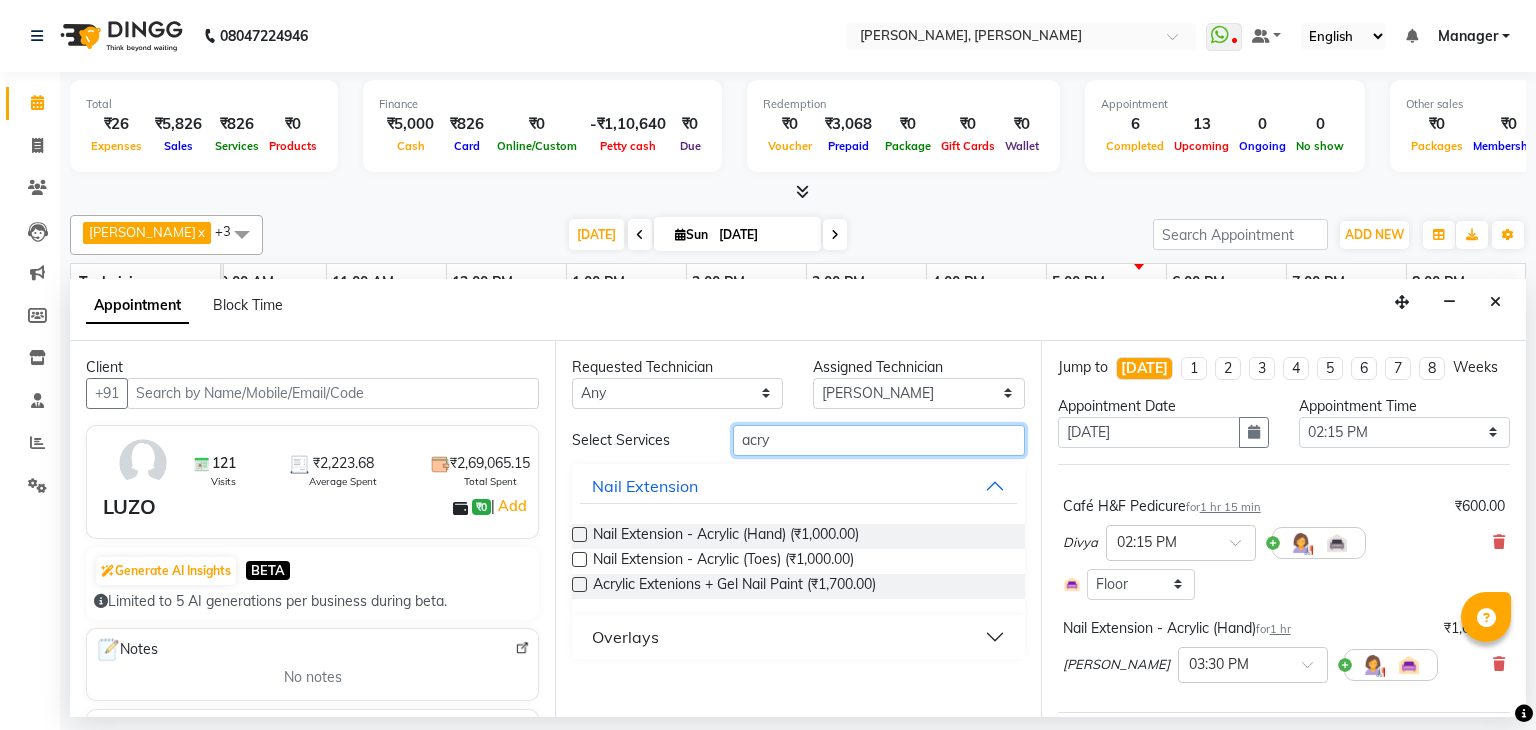 click on "acry" at bounding box center [879, 440] 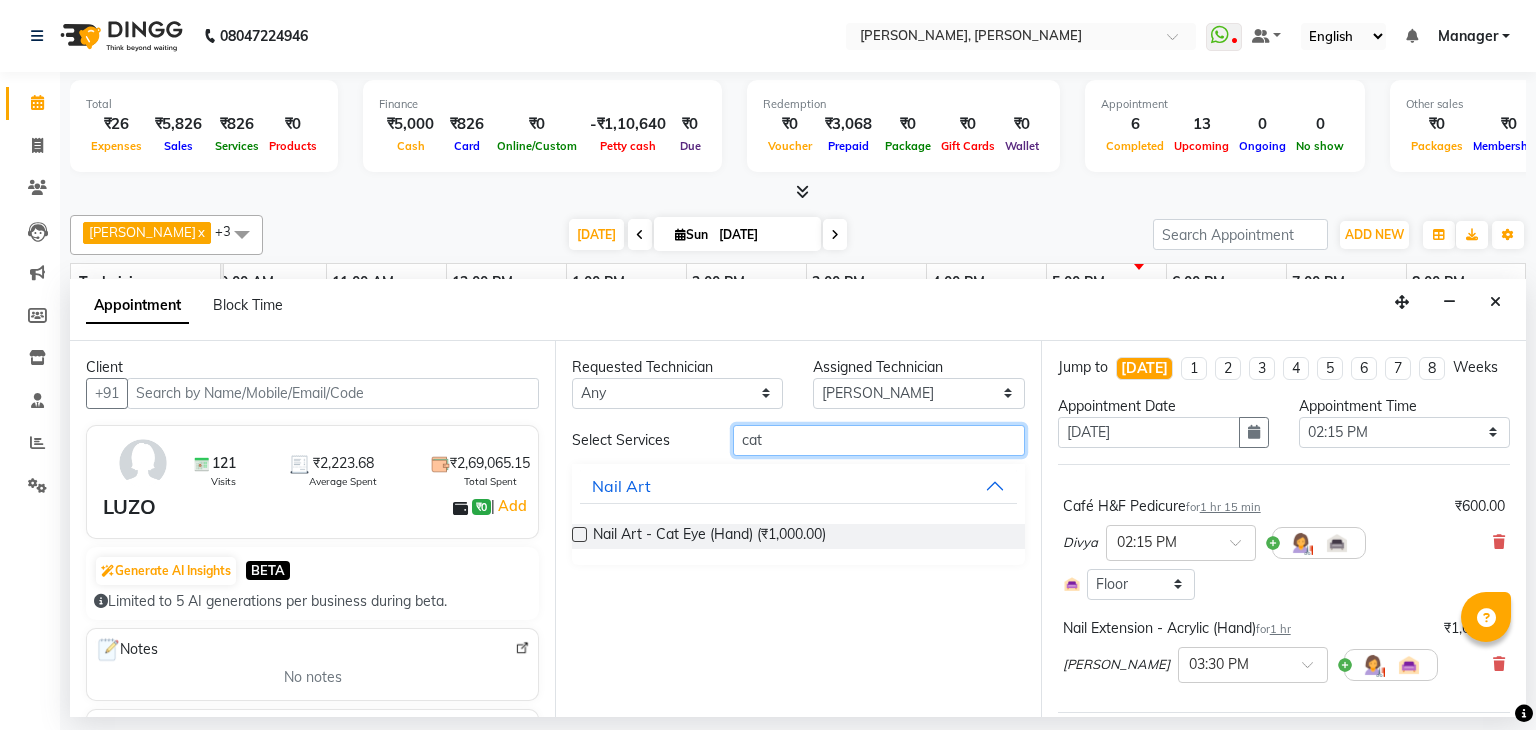 type on "cat" 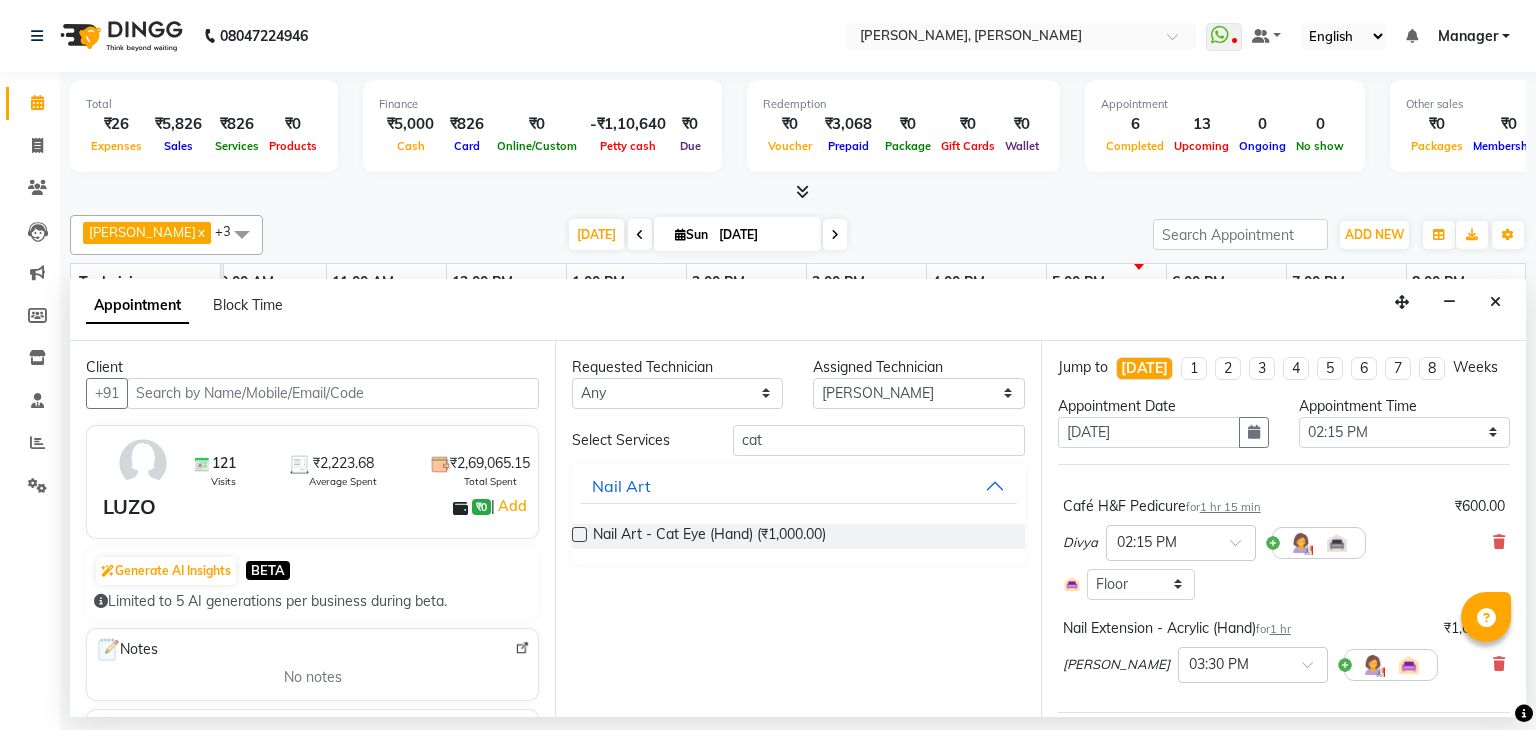 click at bounding box center [579, 534] 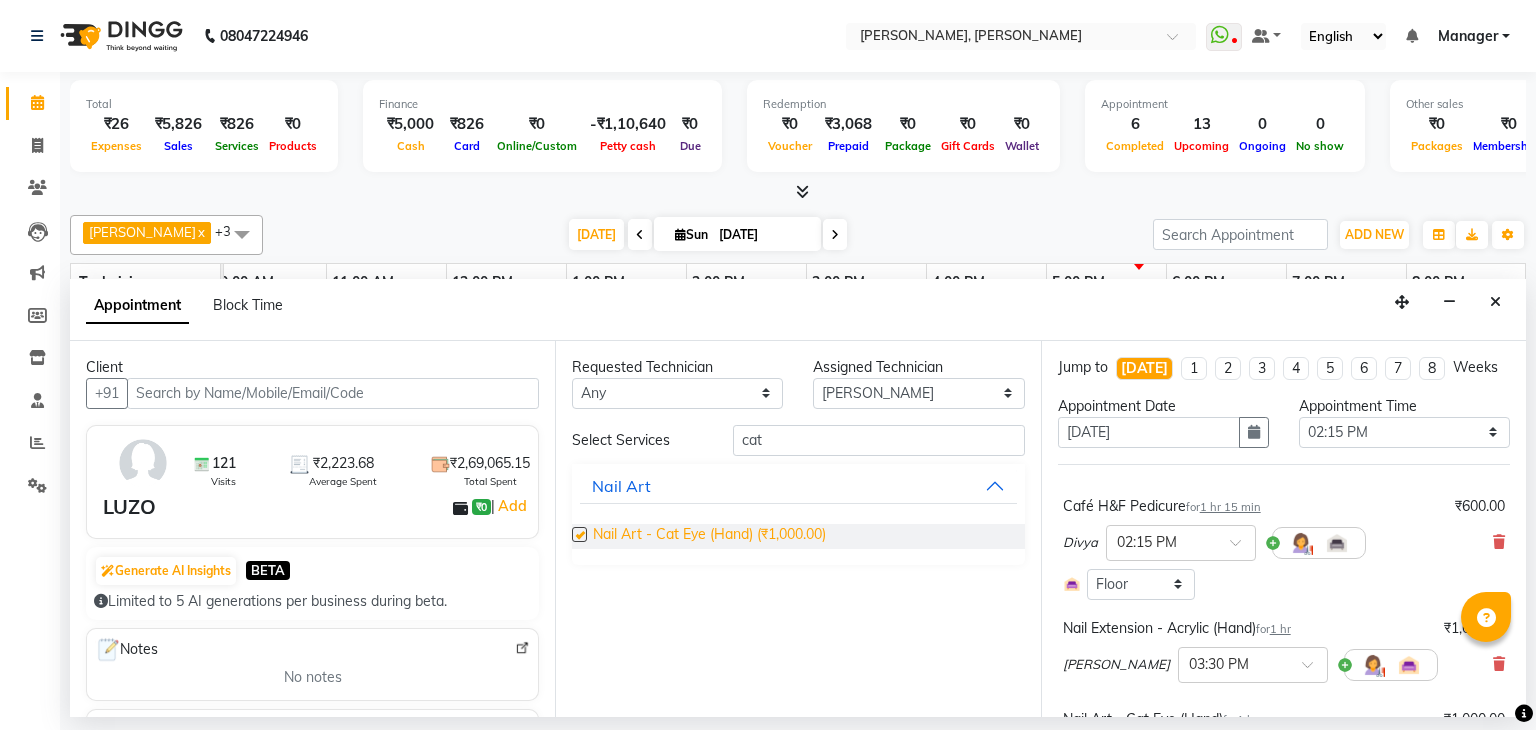 checkbox on "false" 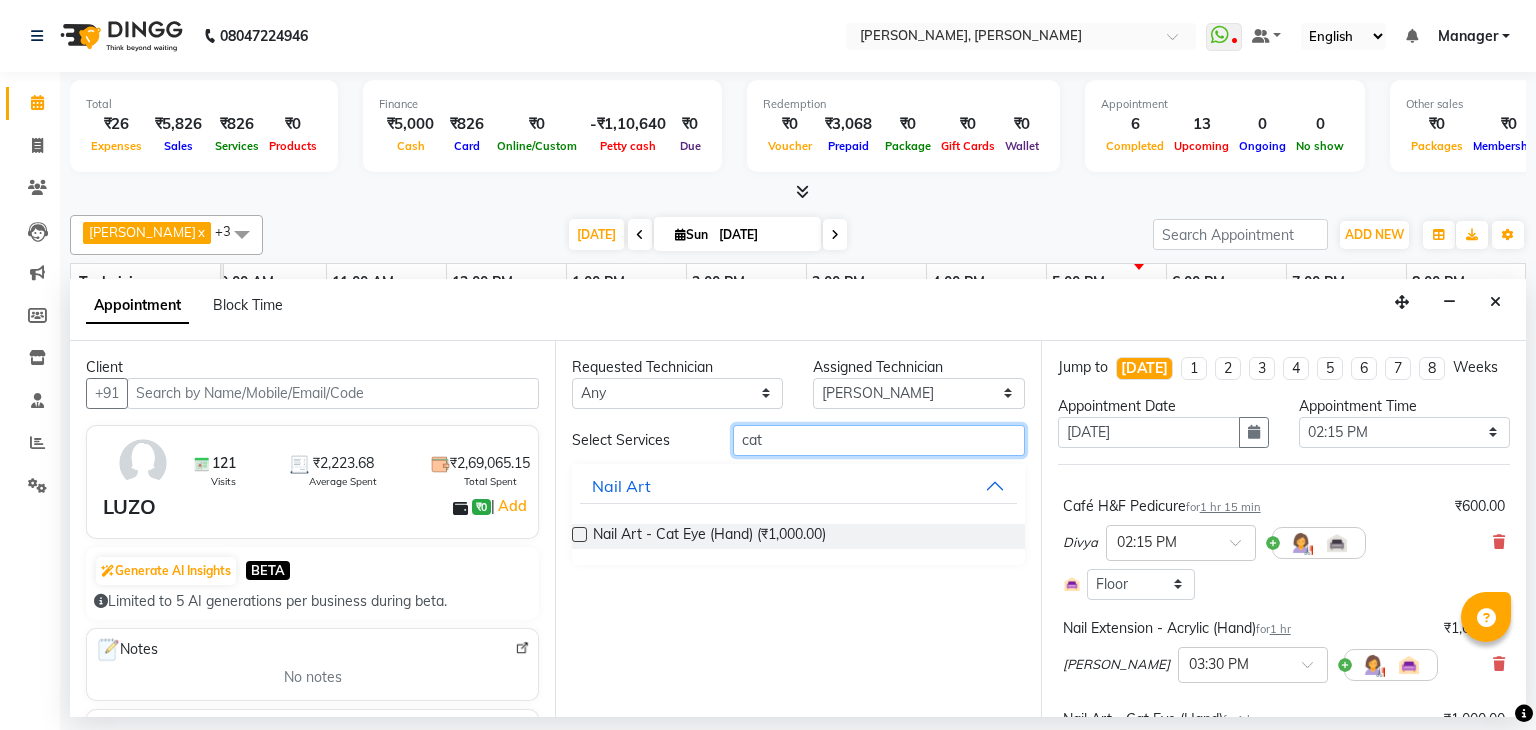 click on "cat" at bounding box center (879, 440) 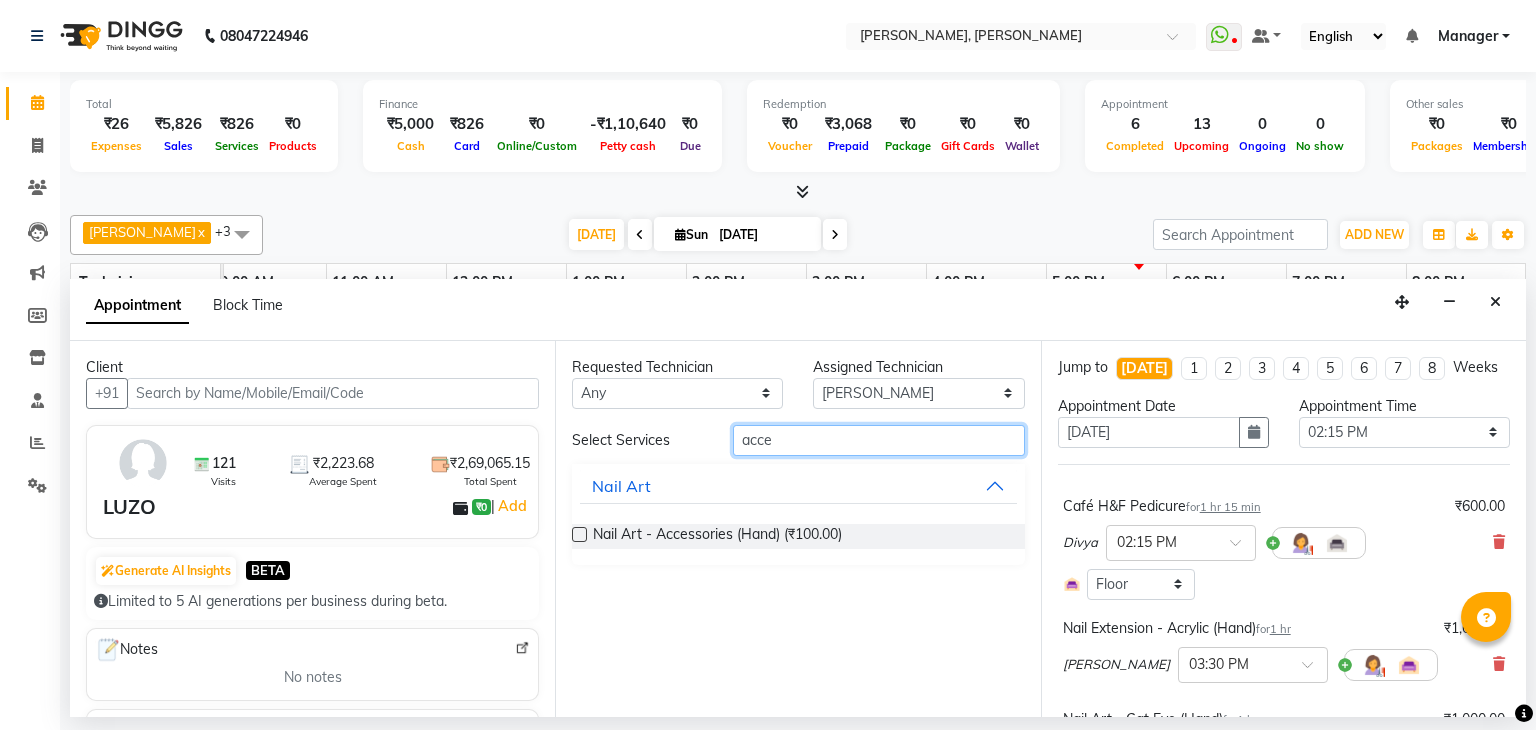 type on "acce" 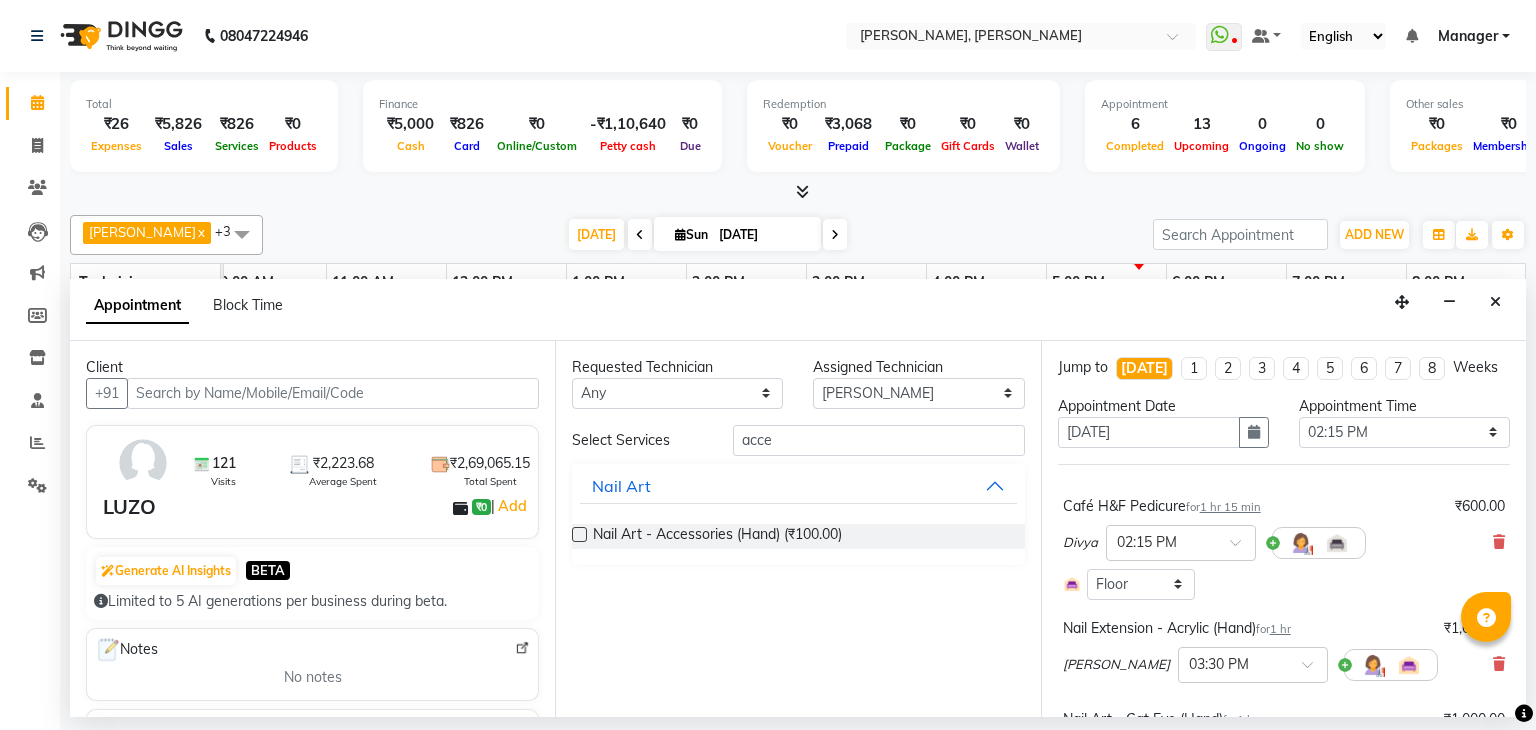 click at bounding box center [579, 534] 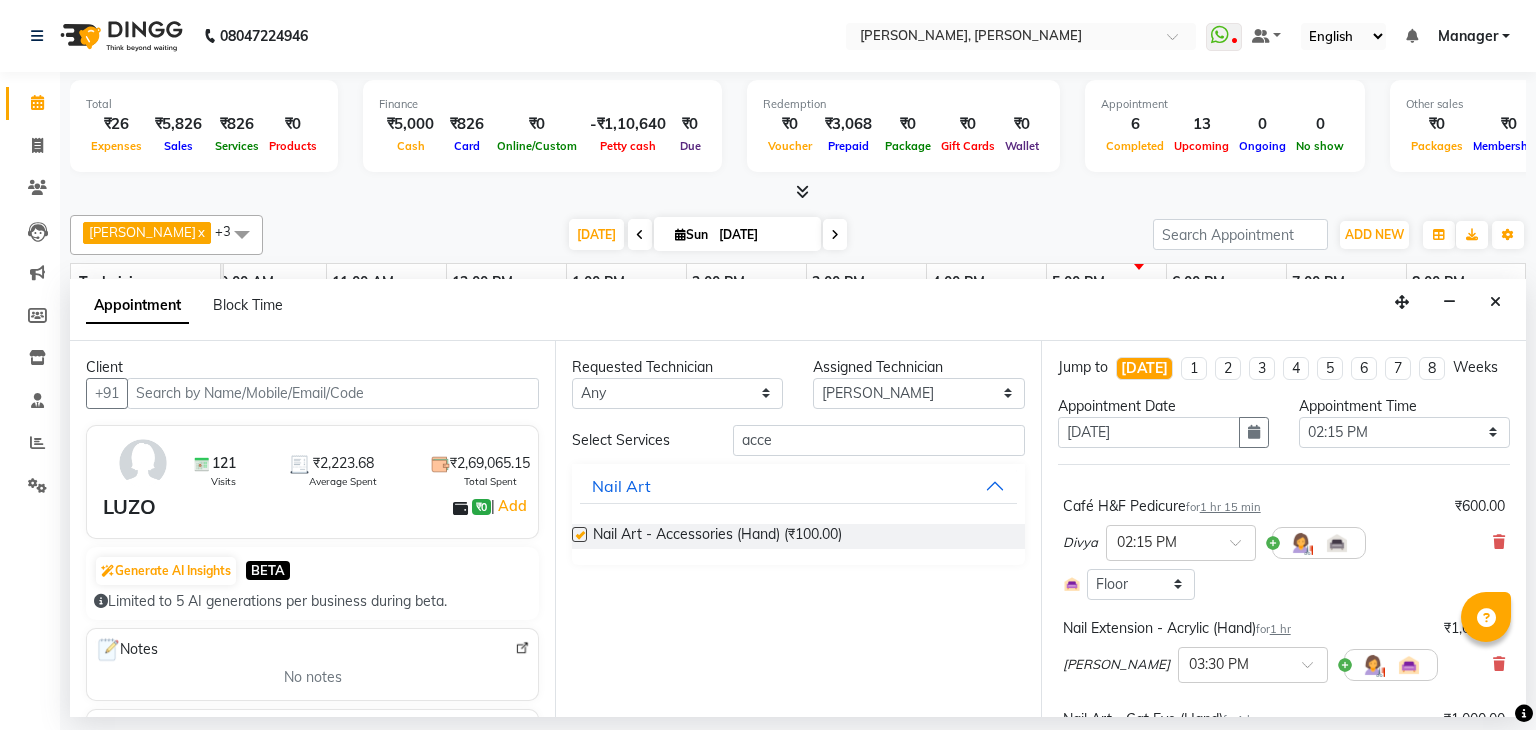 checkbox on "false" 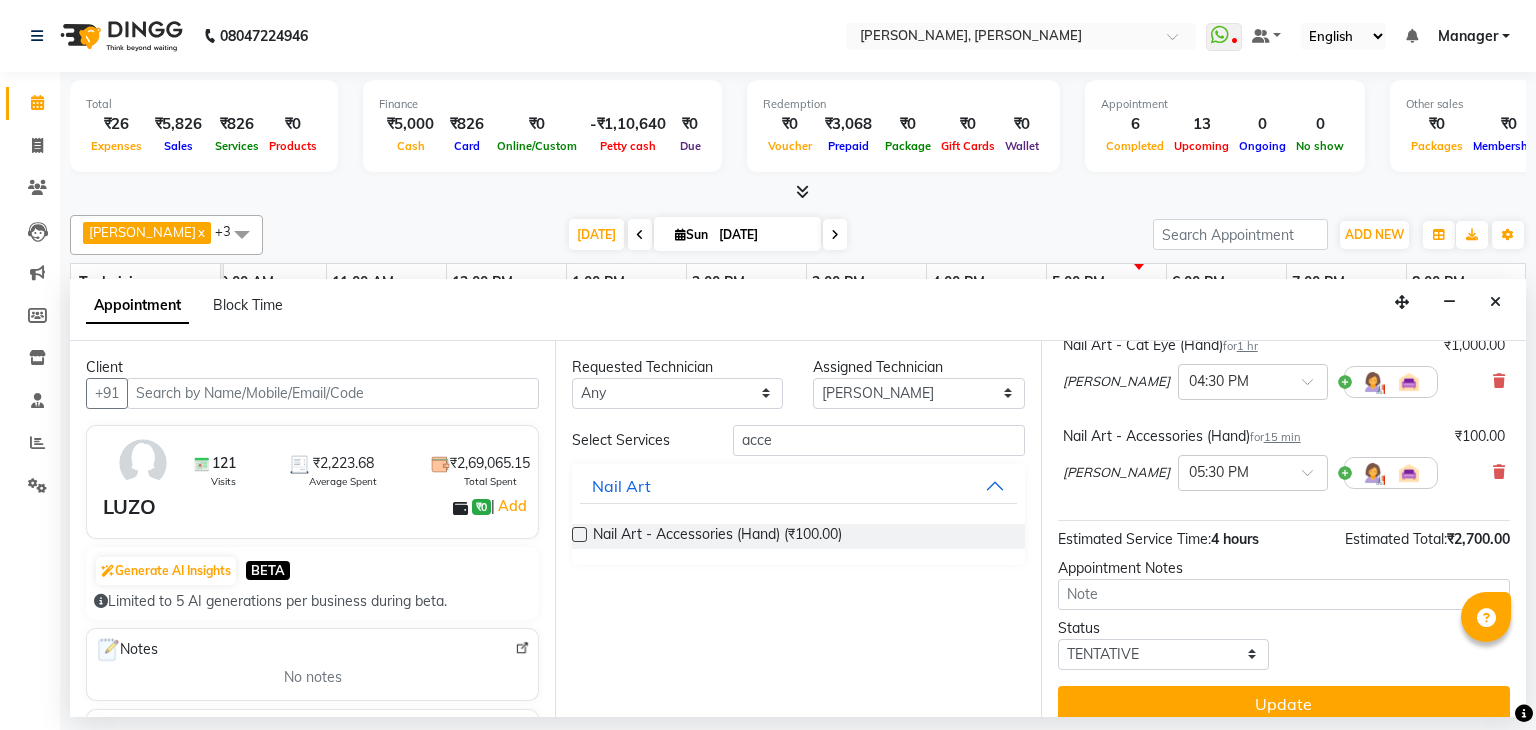scroll, scrollTop: 375, scrollLeft: 0, axis: vertical 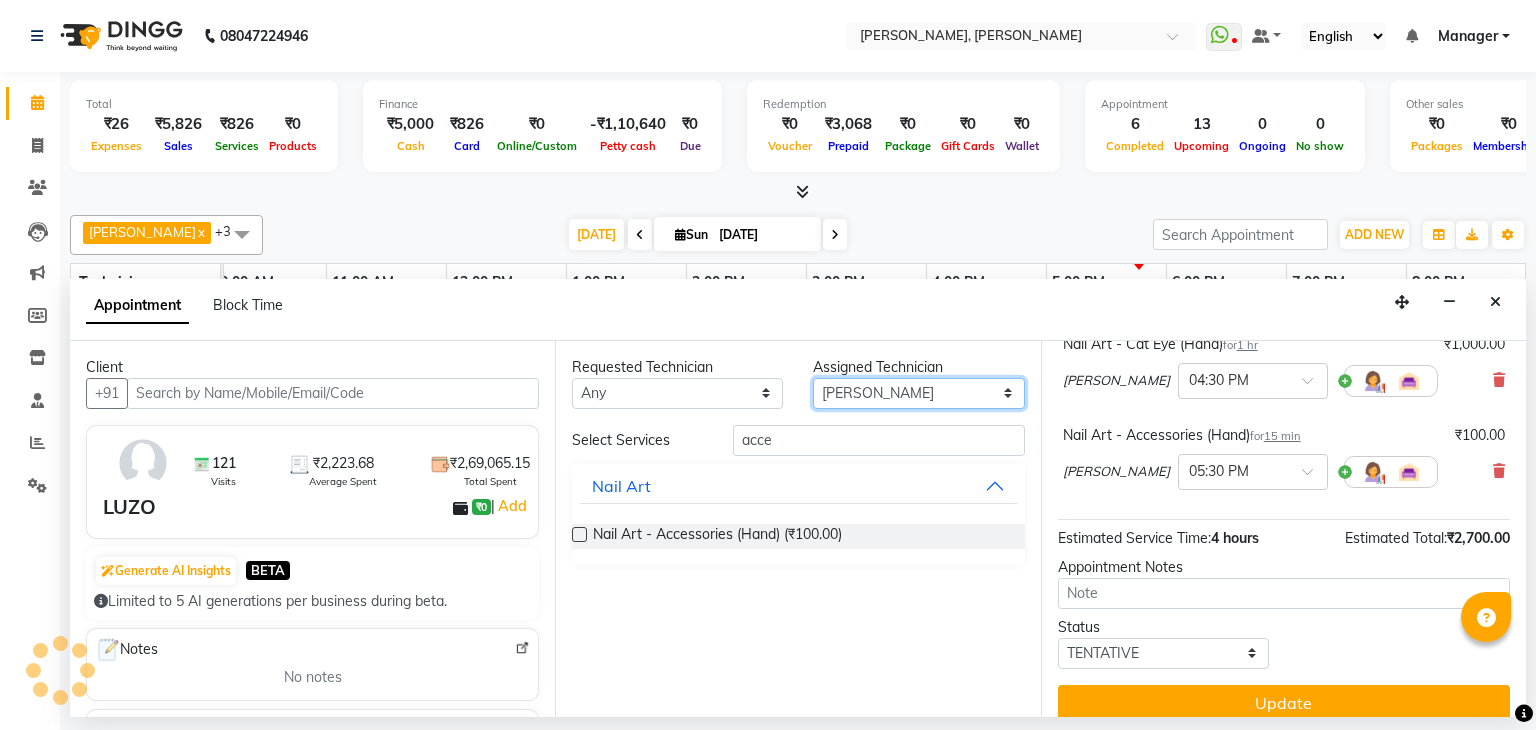 click on "Select [PERSON_NAME] [PERSON_NAME] Apshana Ayaan Divya [PERSON_NAME] [PERSON_NAME] [PERSON_NAME]" at bounding box center [918, 393] 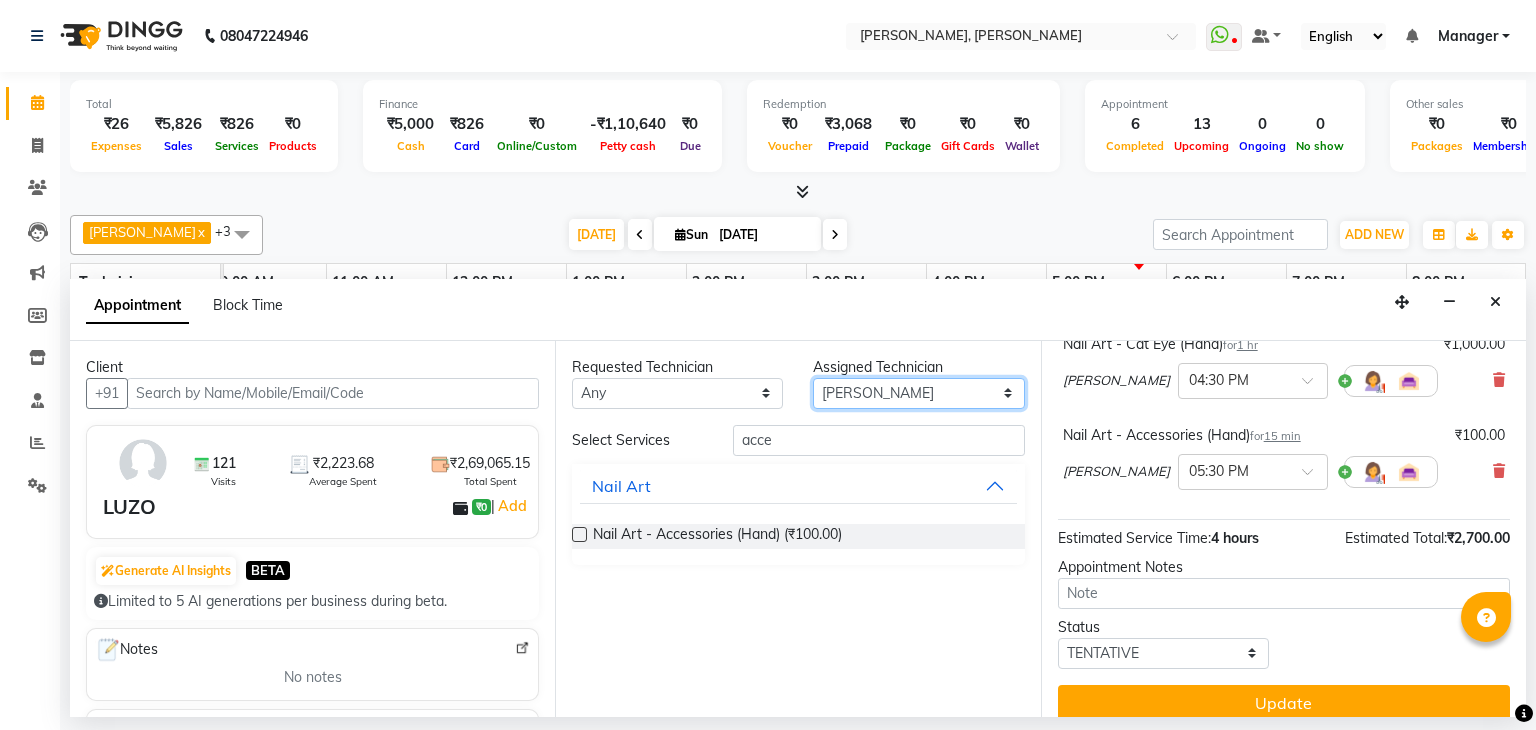 select on "54412" 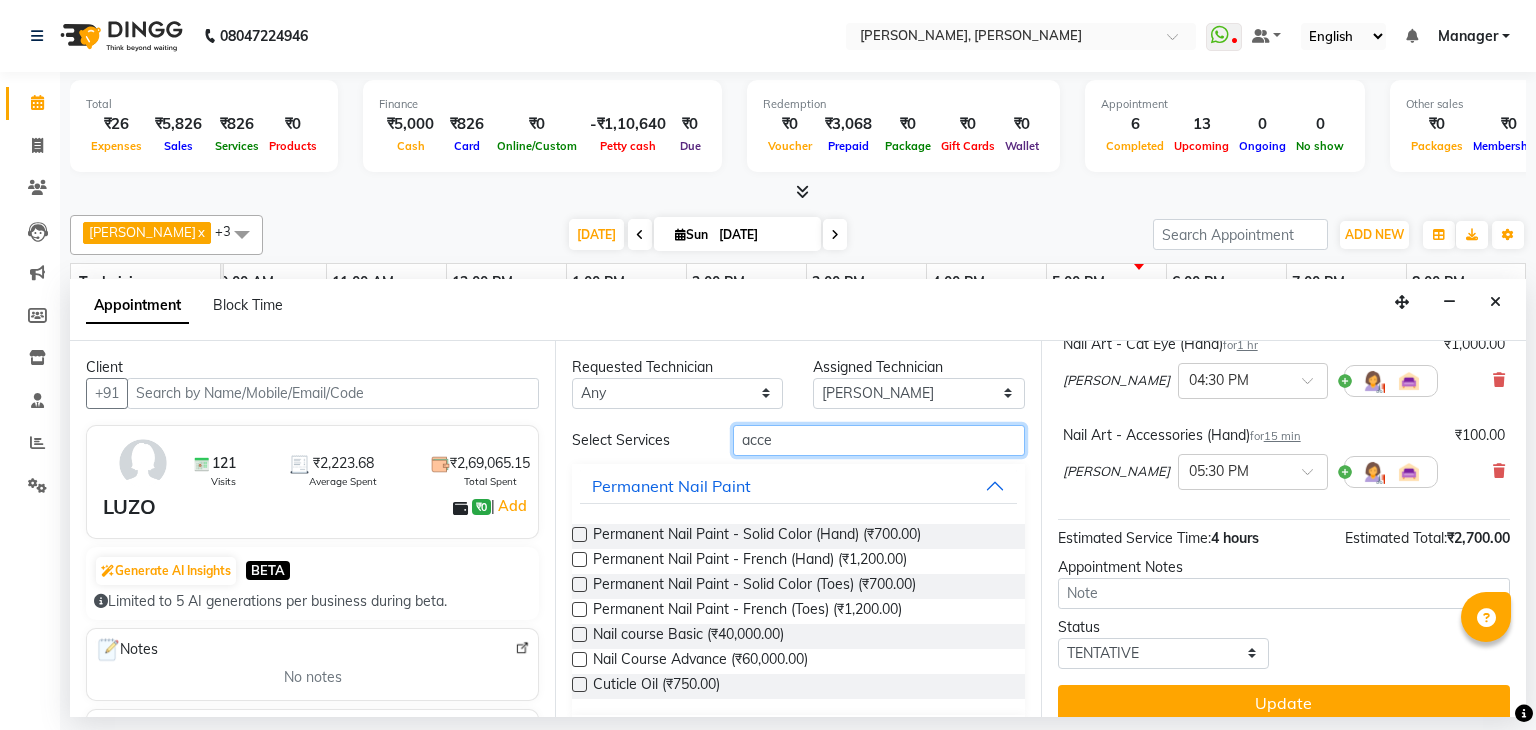 click on "acce" at bounding box center (879, 440) 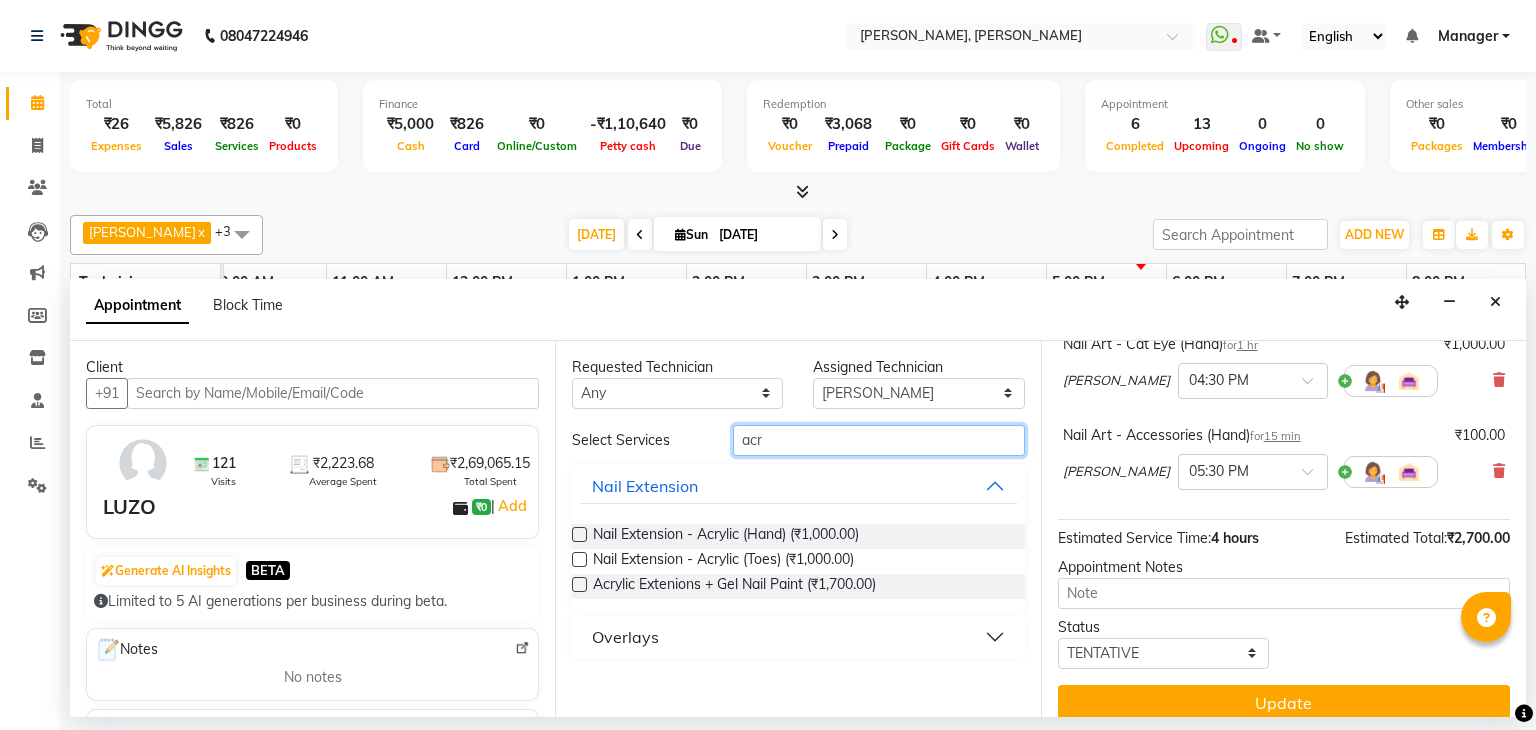 type on "acr" 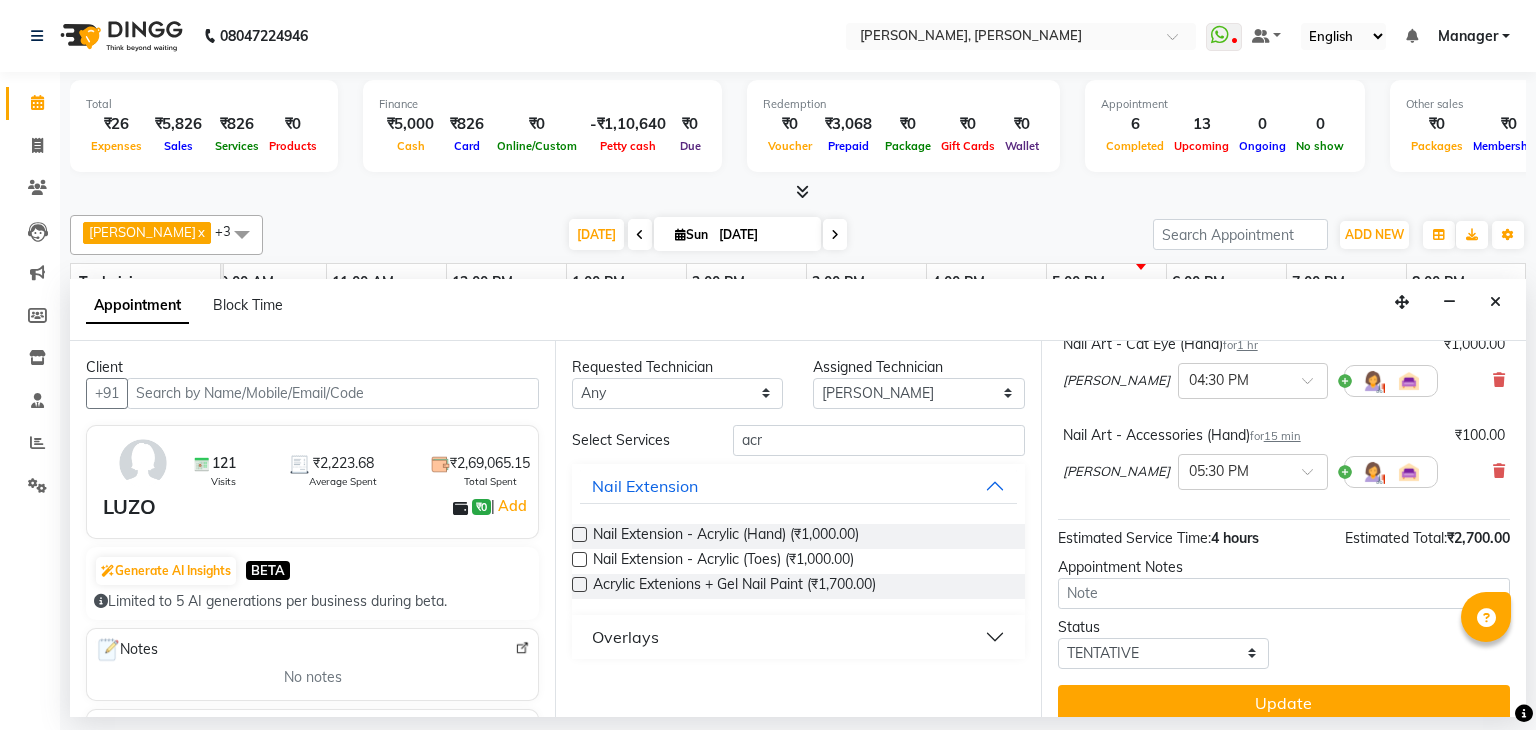 click at bounding box center [579, 534] 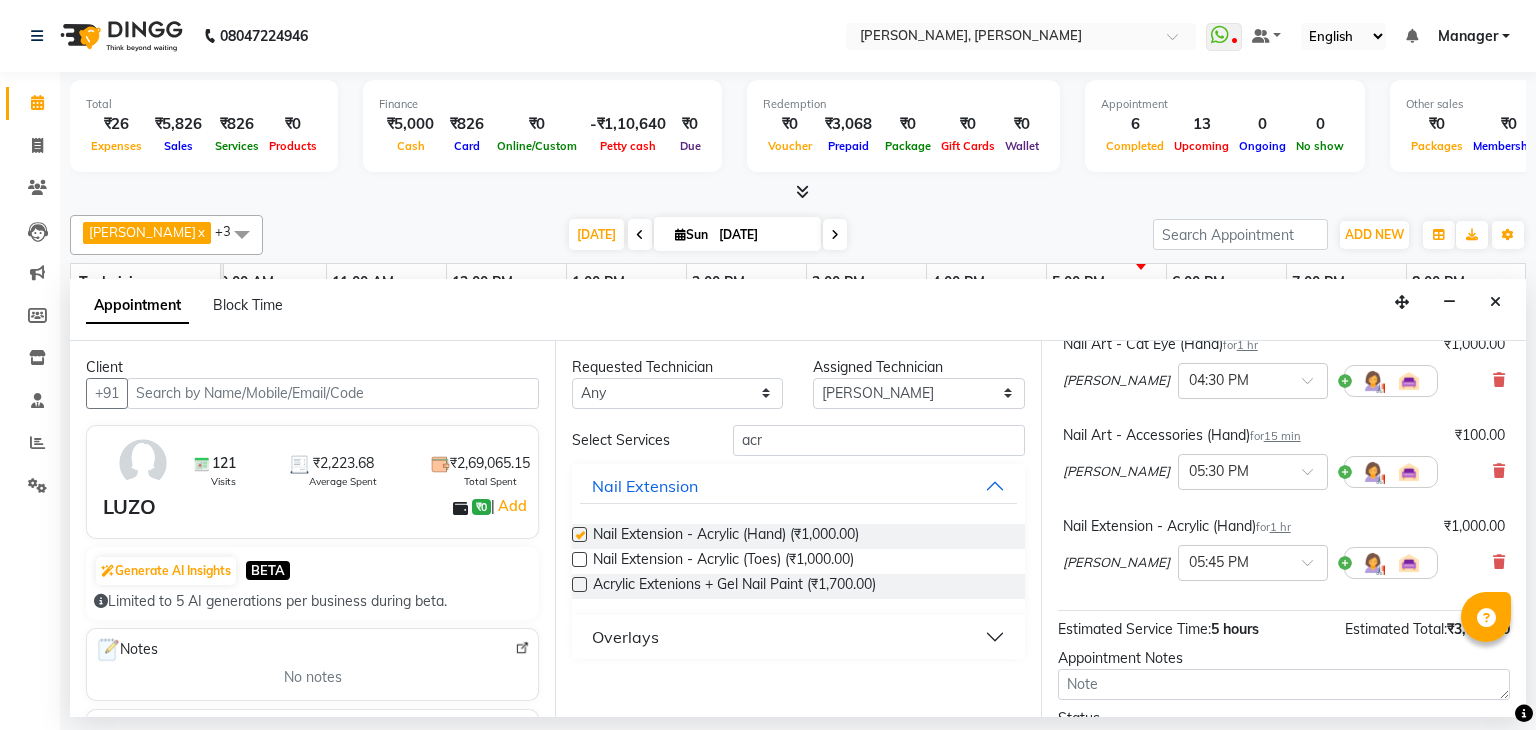 checkbox on "false" 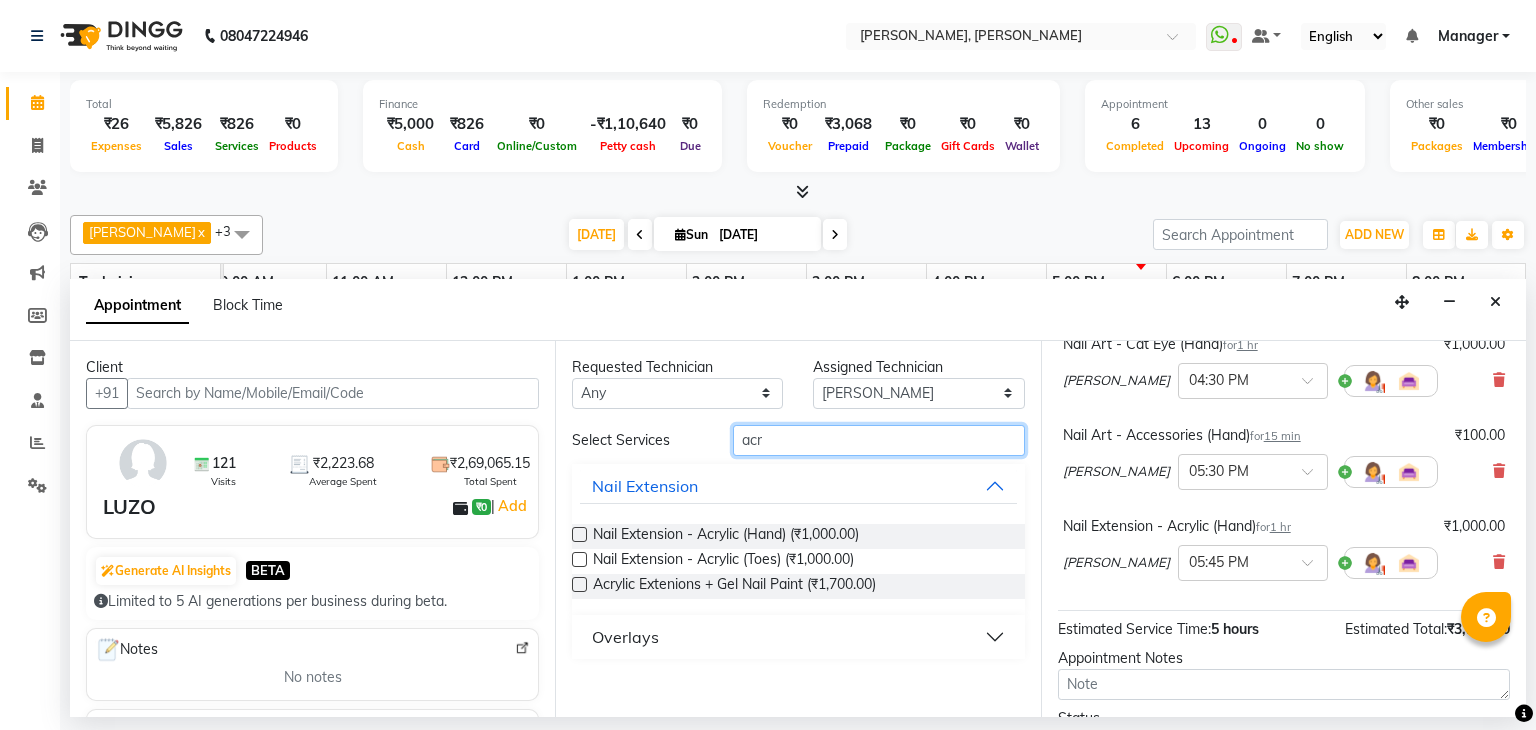 click on "acr" at bounding box center [879, 440] 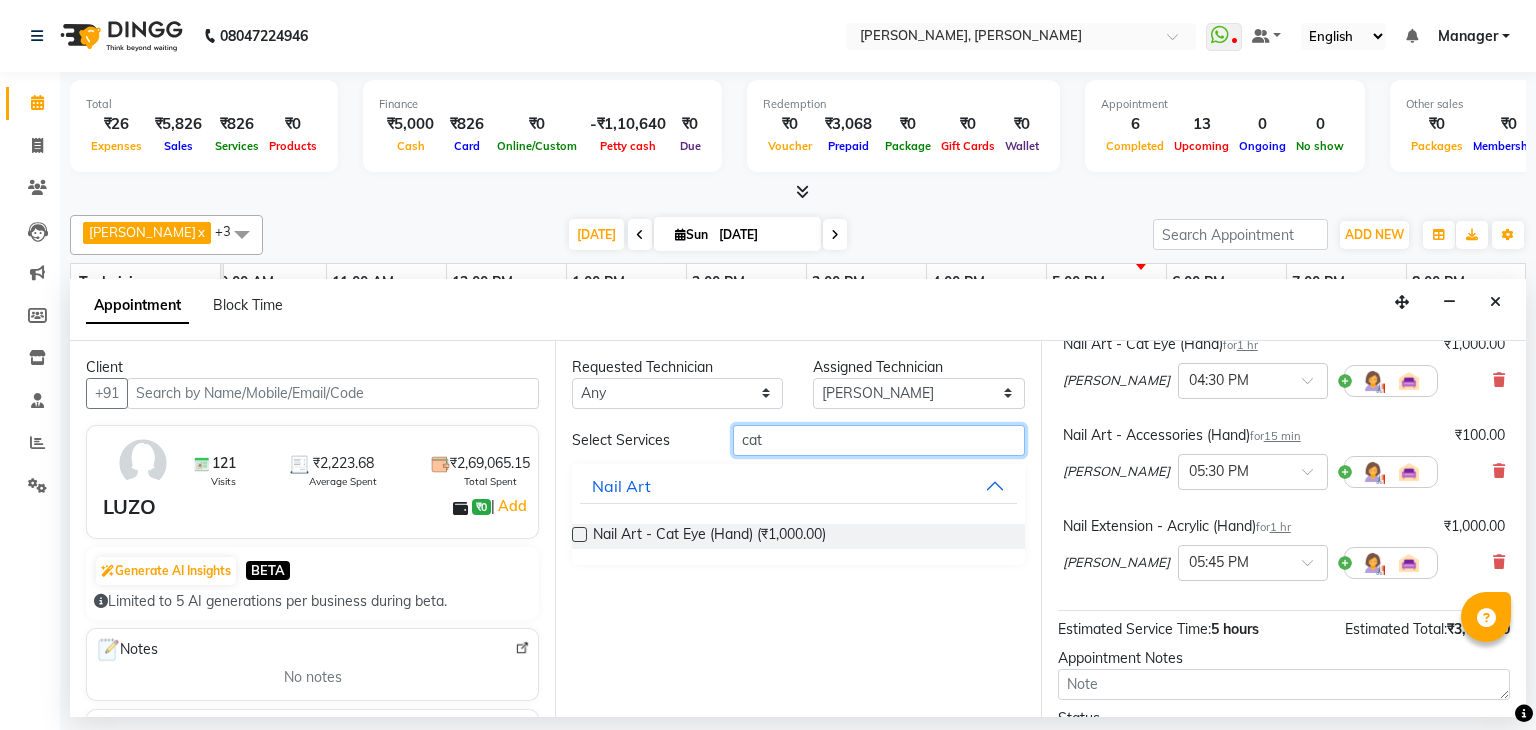 type on "cat" 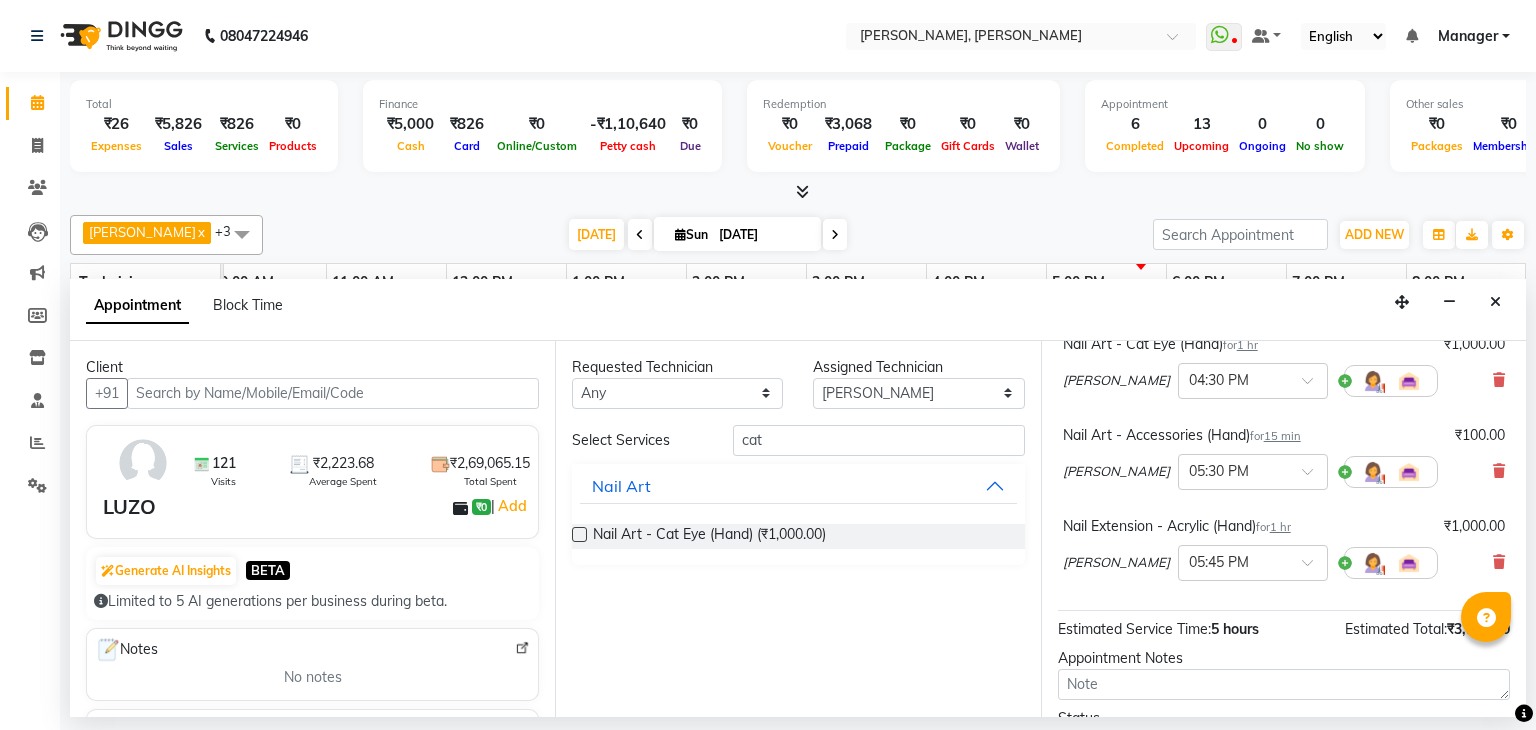 click at bounding box center [579, 534] 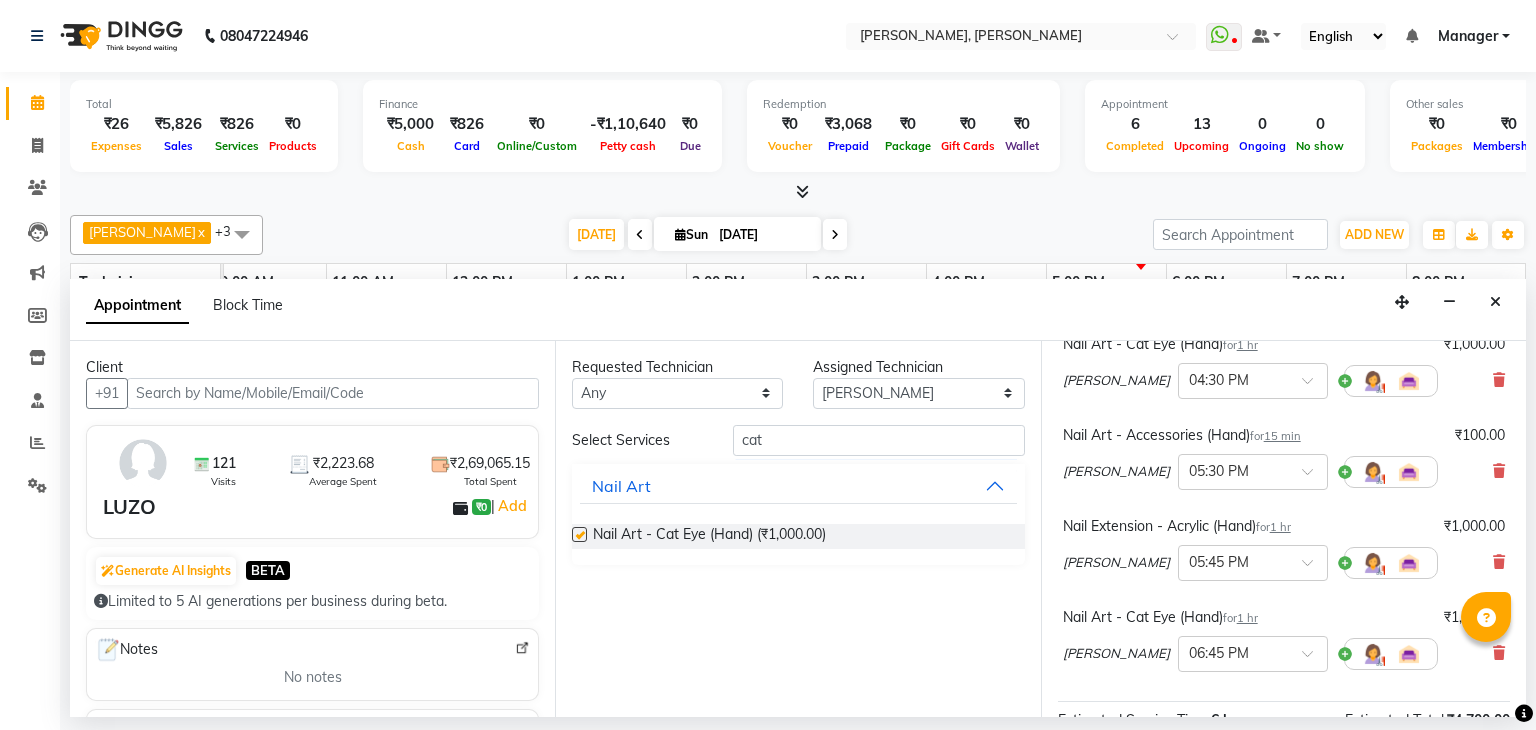 checkbox on "false" 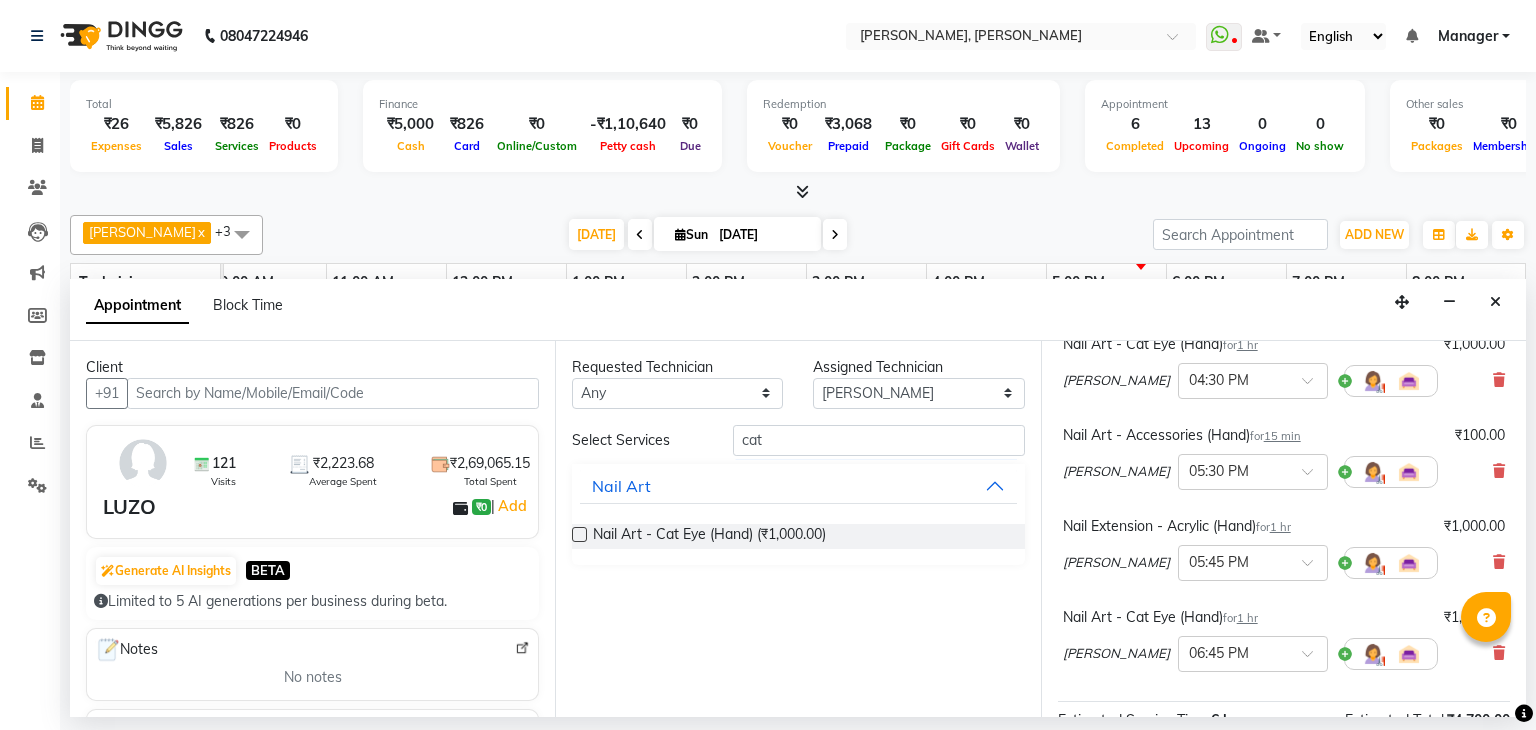 scroll, scrollTop: 576, scrollLeft: 0, axis: vertical 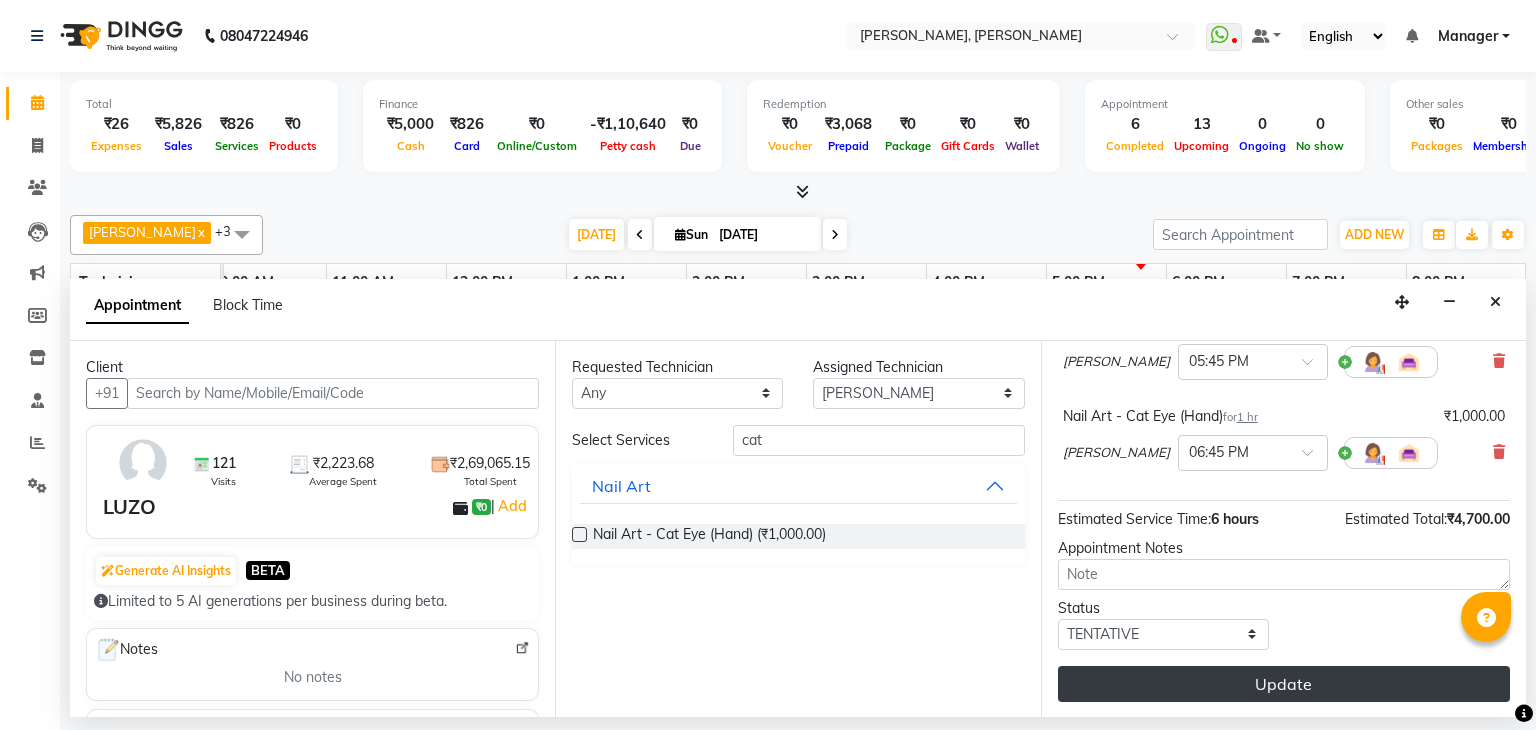 click on "Update" at bounding box center [1284, 684] 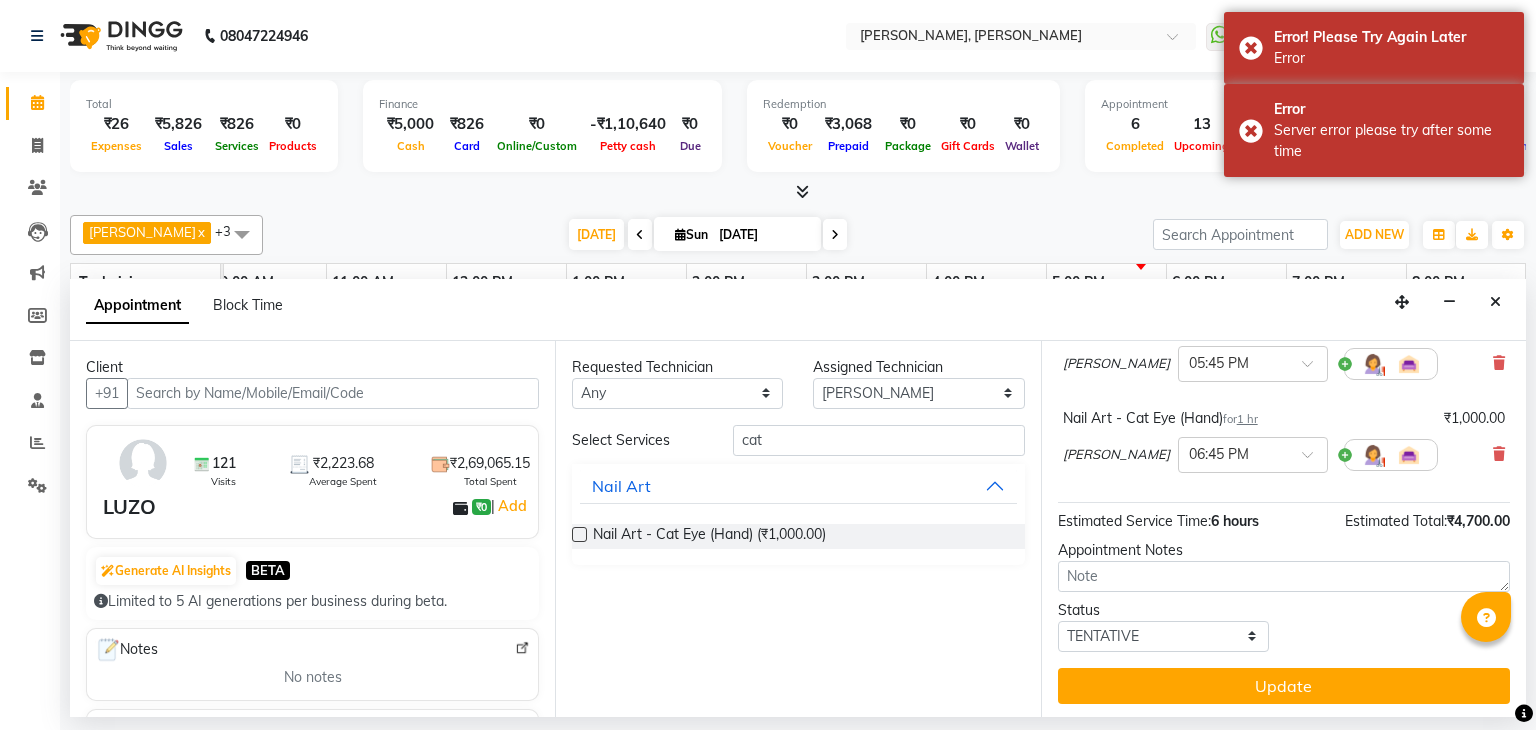 scroll, scrollTop: 576, scrollLeft: 0, axis: vertical 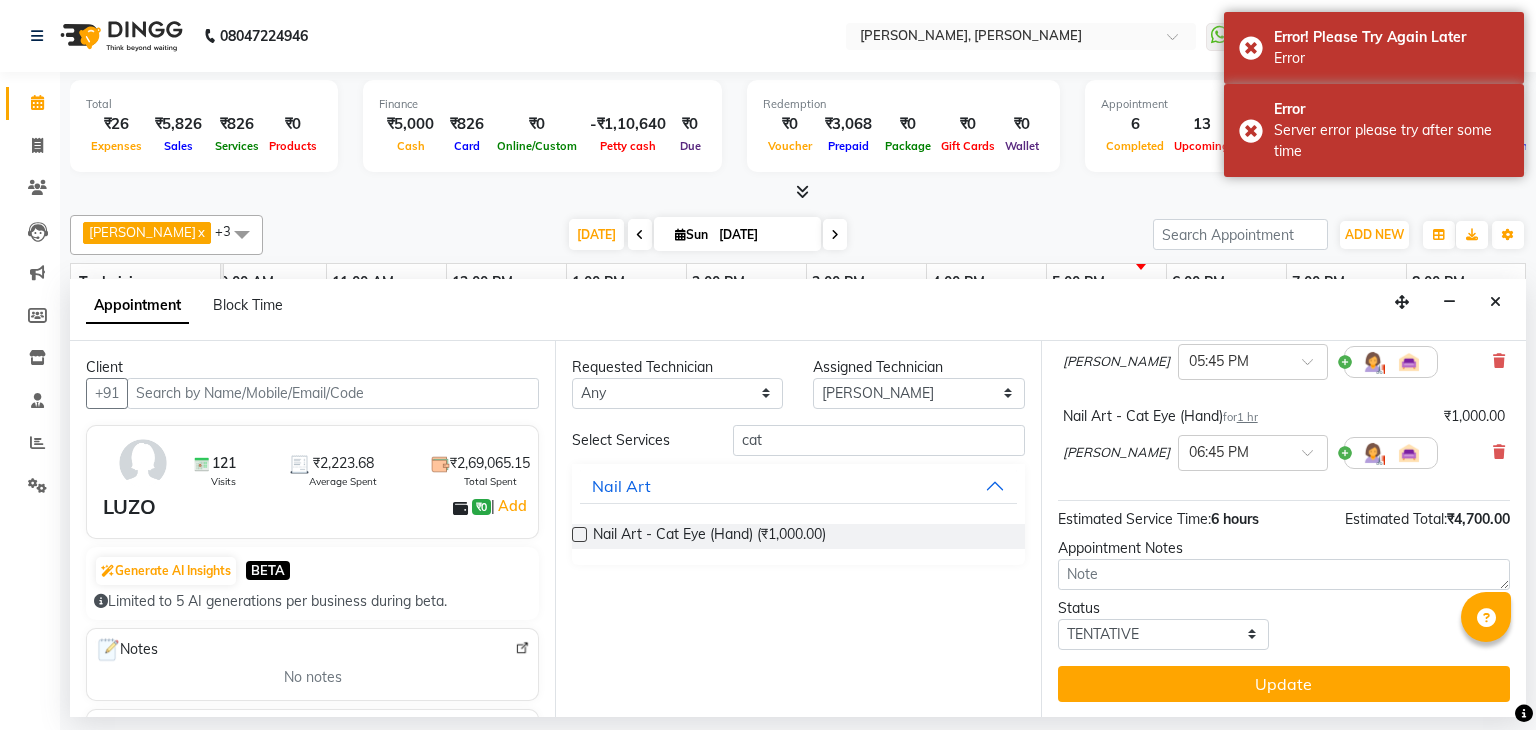 click on "Nail Art - Cat Eye (Hand)   for  1 hr ₹1,000.00 [PERSON_NAME] × 06:45 PM" at bounding box center [1284, 442] 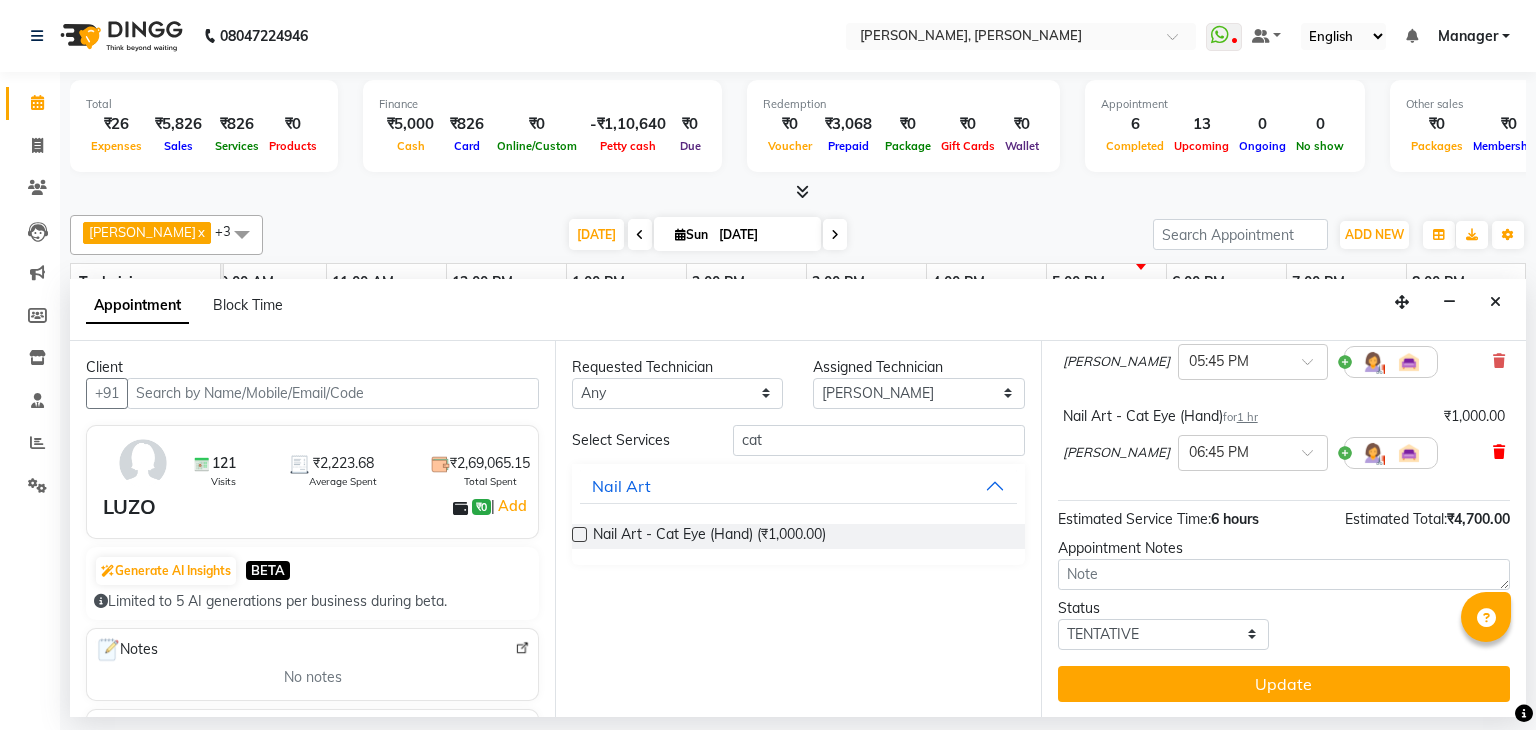 click at bounding box center (1499, 452) 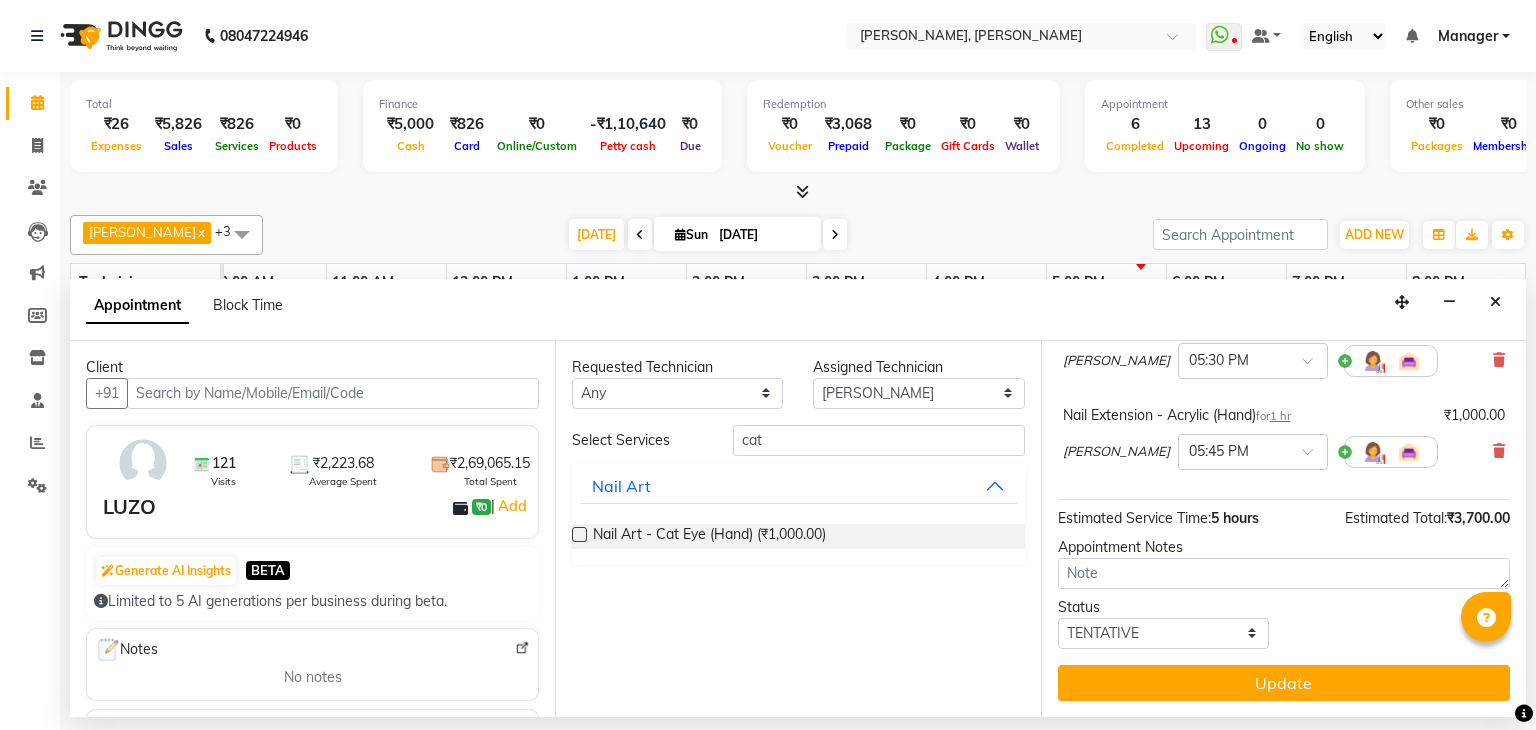 scroll, scrollTop: 485, scrollLeft: 0, axis: vertical 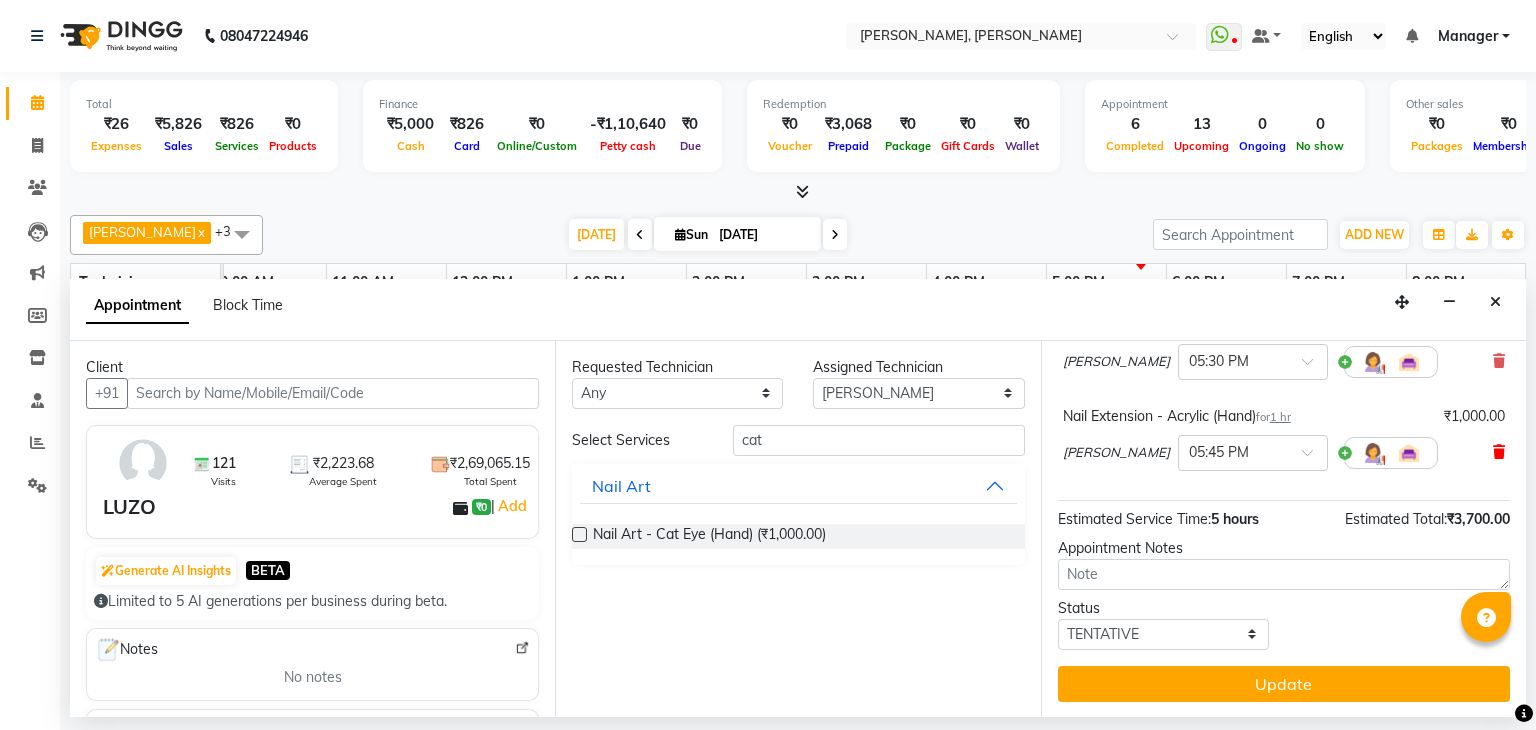 click at bounding box center (1499, 452) 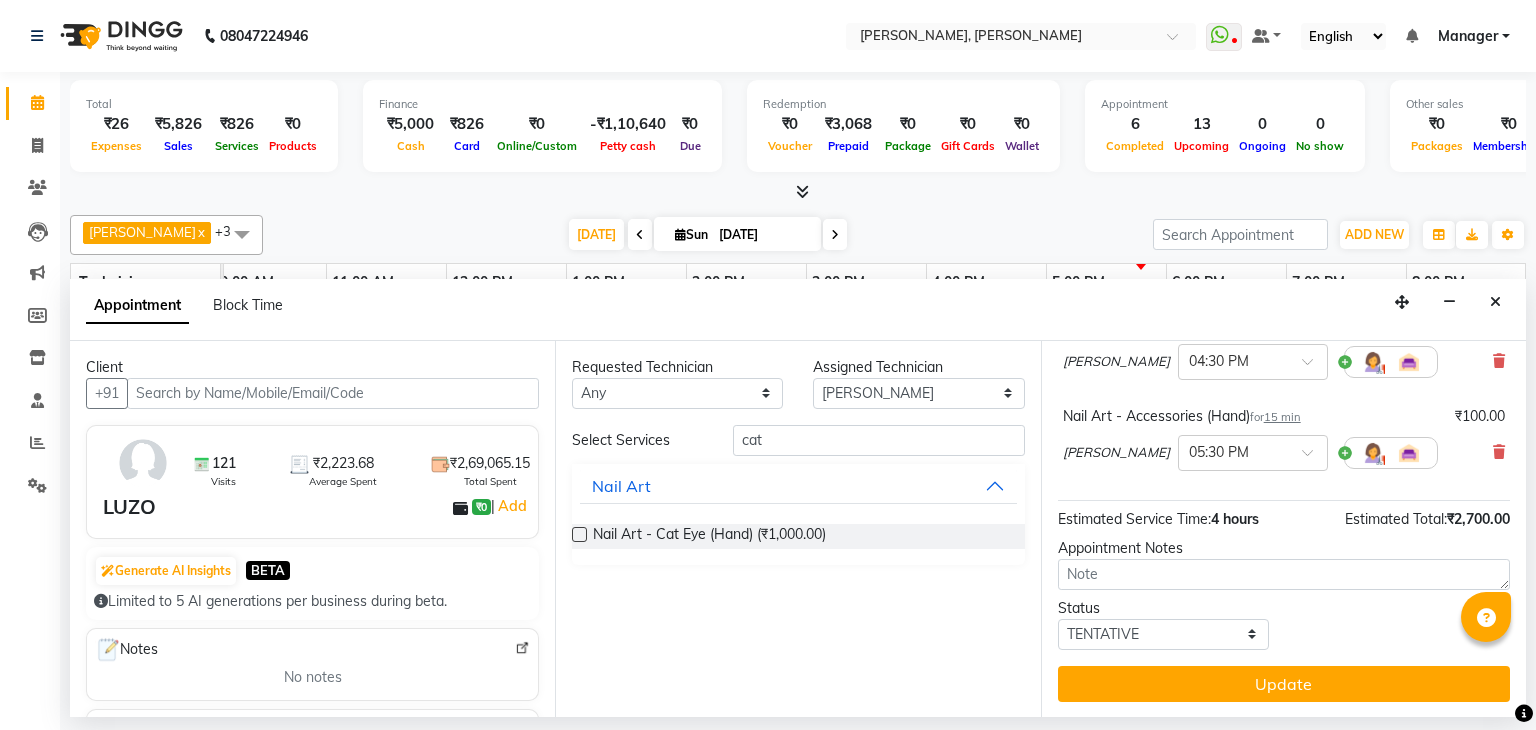 click at bounding box center [1499, 452] 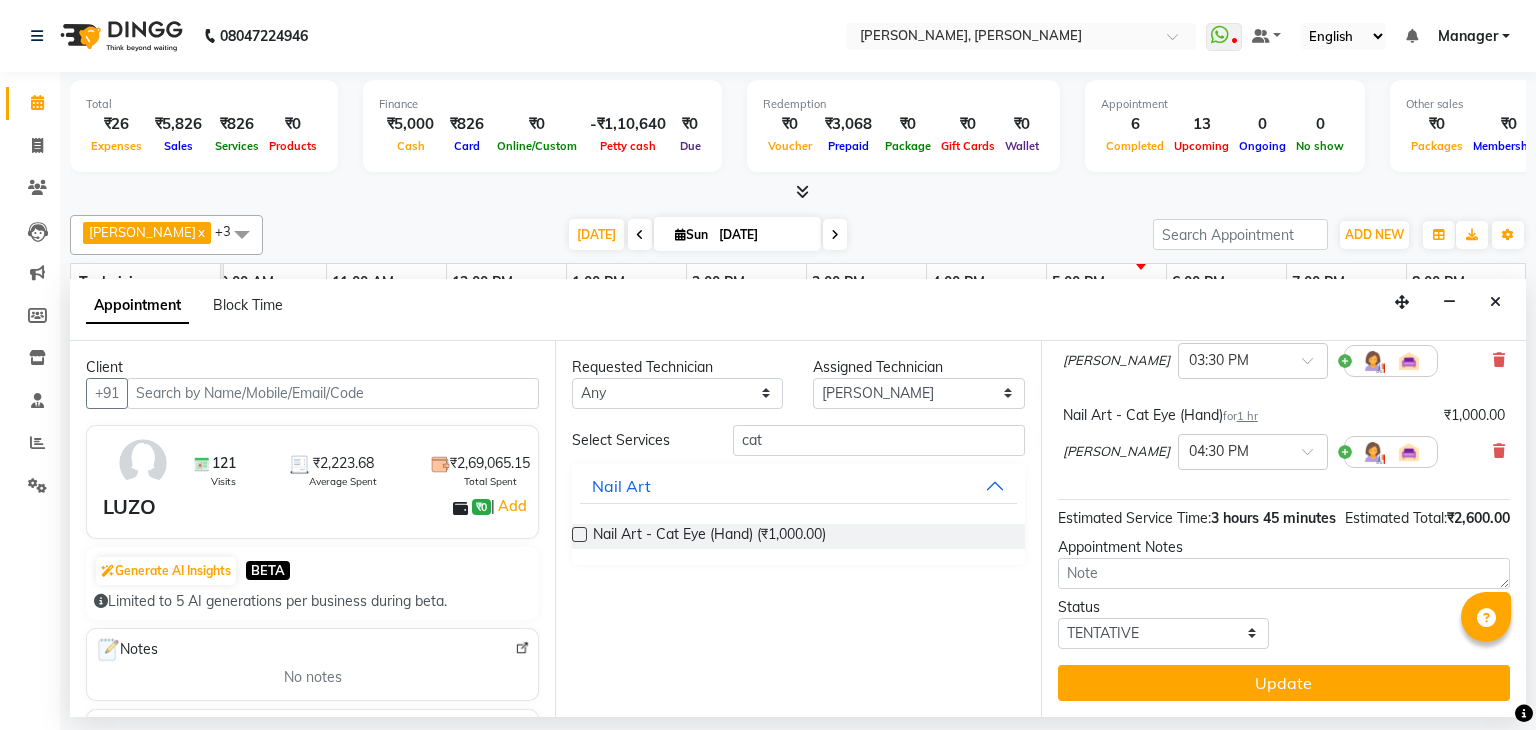 click on "[PERSON_NAME] × 04:30 PM" at bounding box center (1284, 452) 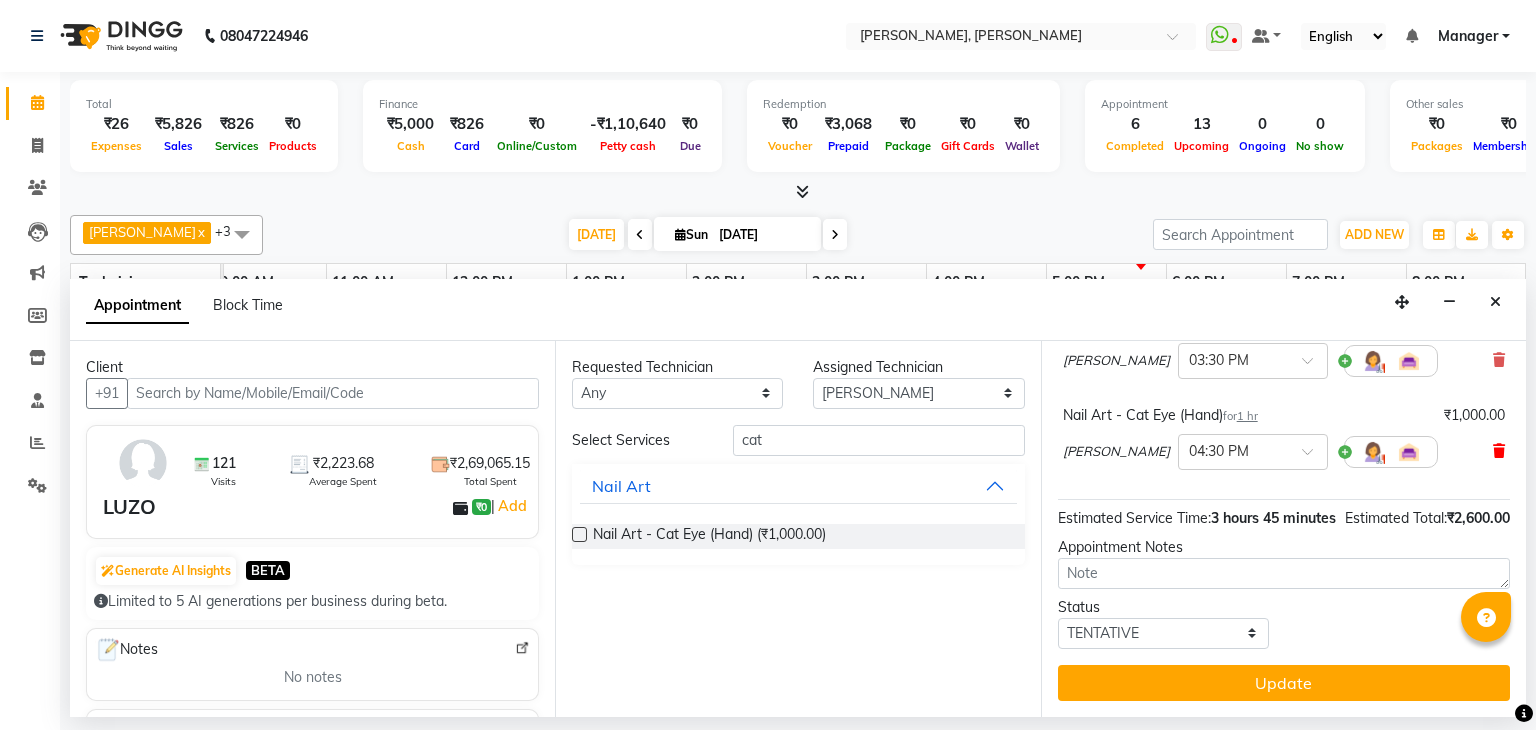 click at bounding box center [1499, 451] 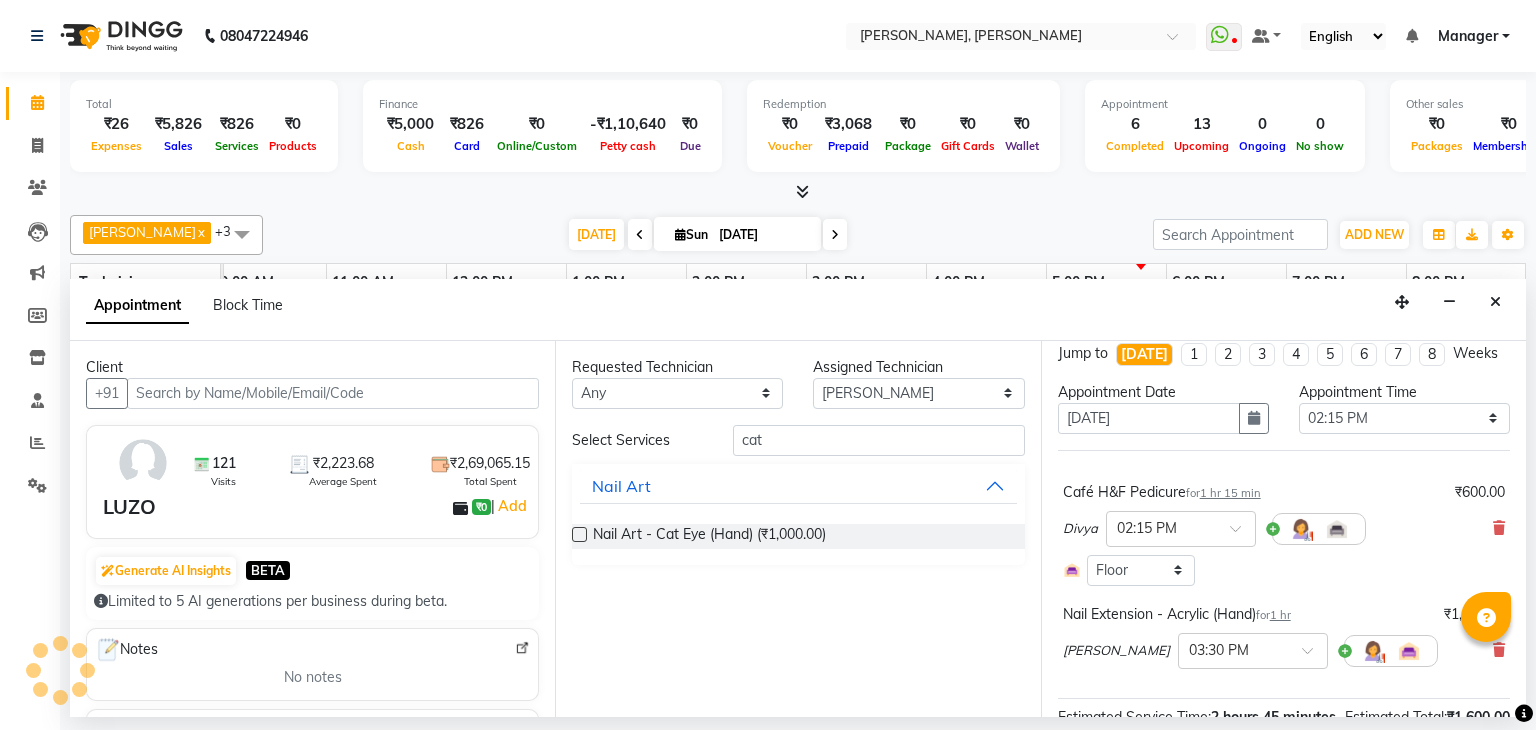 scroll, scrollTop: 232, scrollLeft: 0, axis: vertical 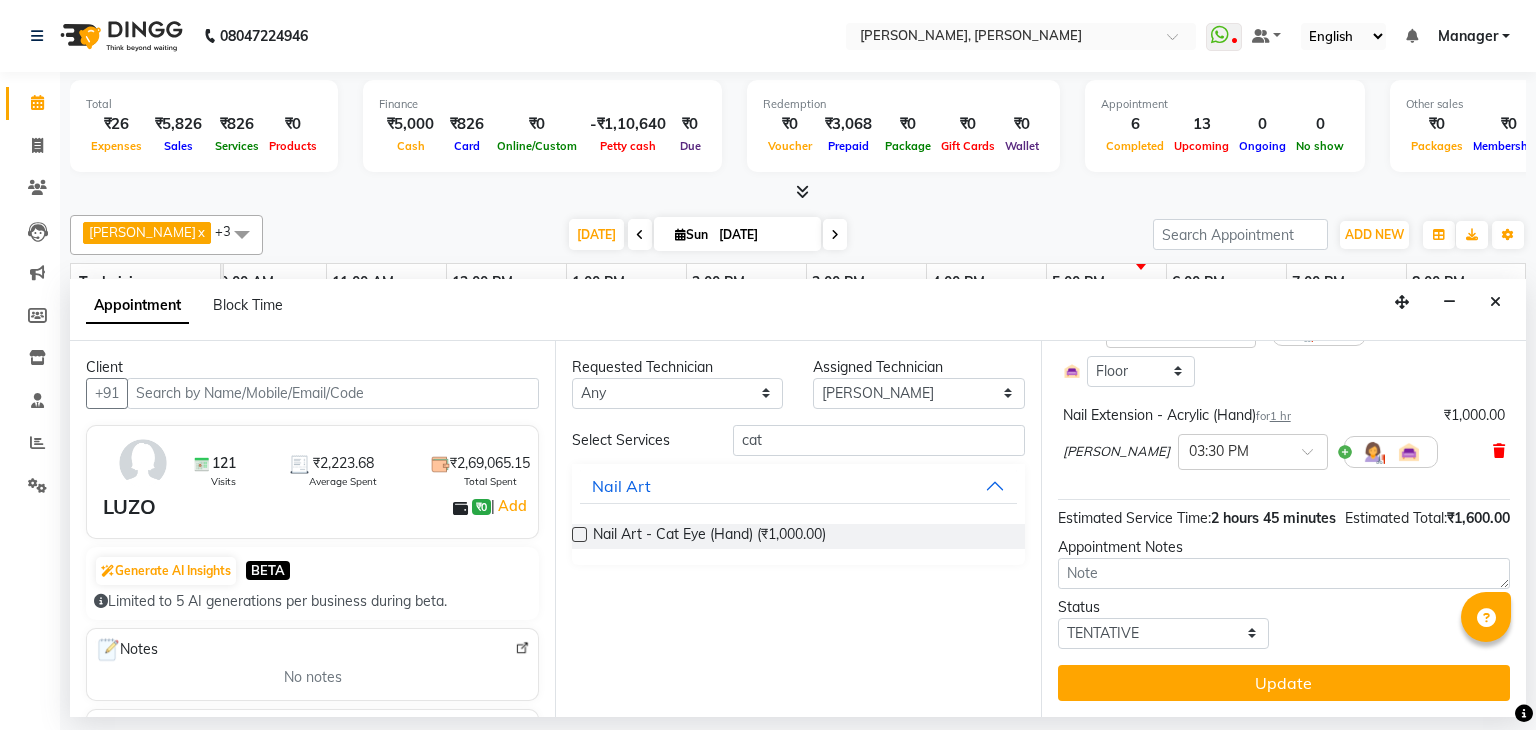 click at bounding box center [1499, 451] 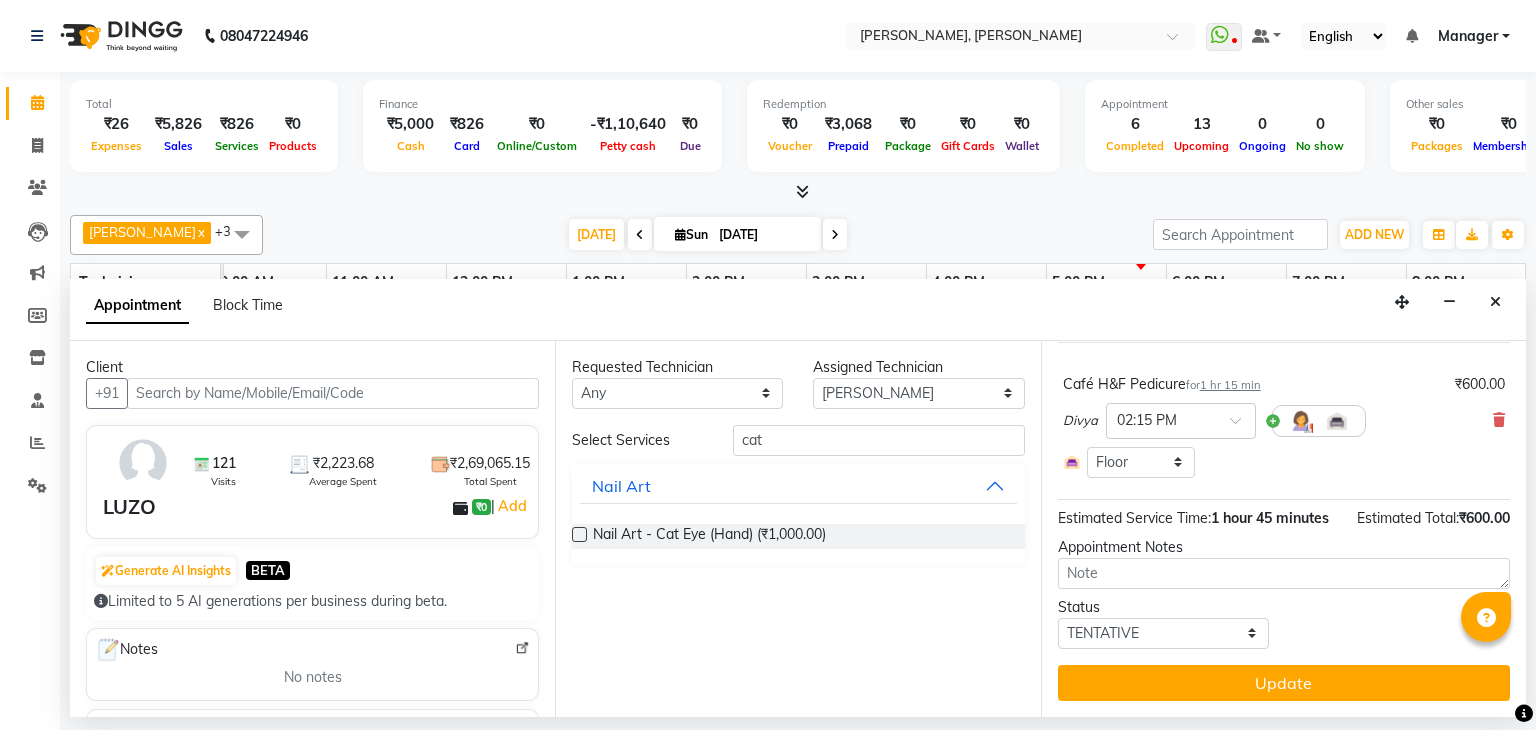 scroll, scrollTop: 142, scrollLeft: 0, axis: vertical 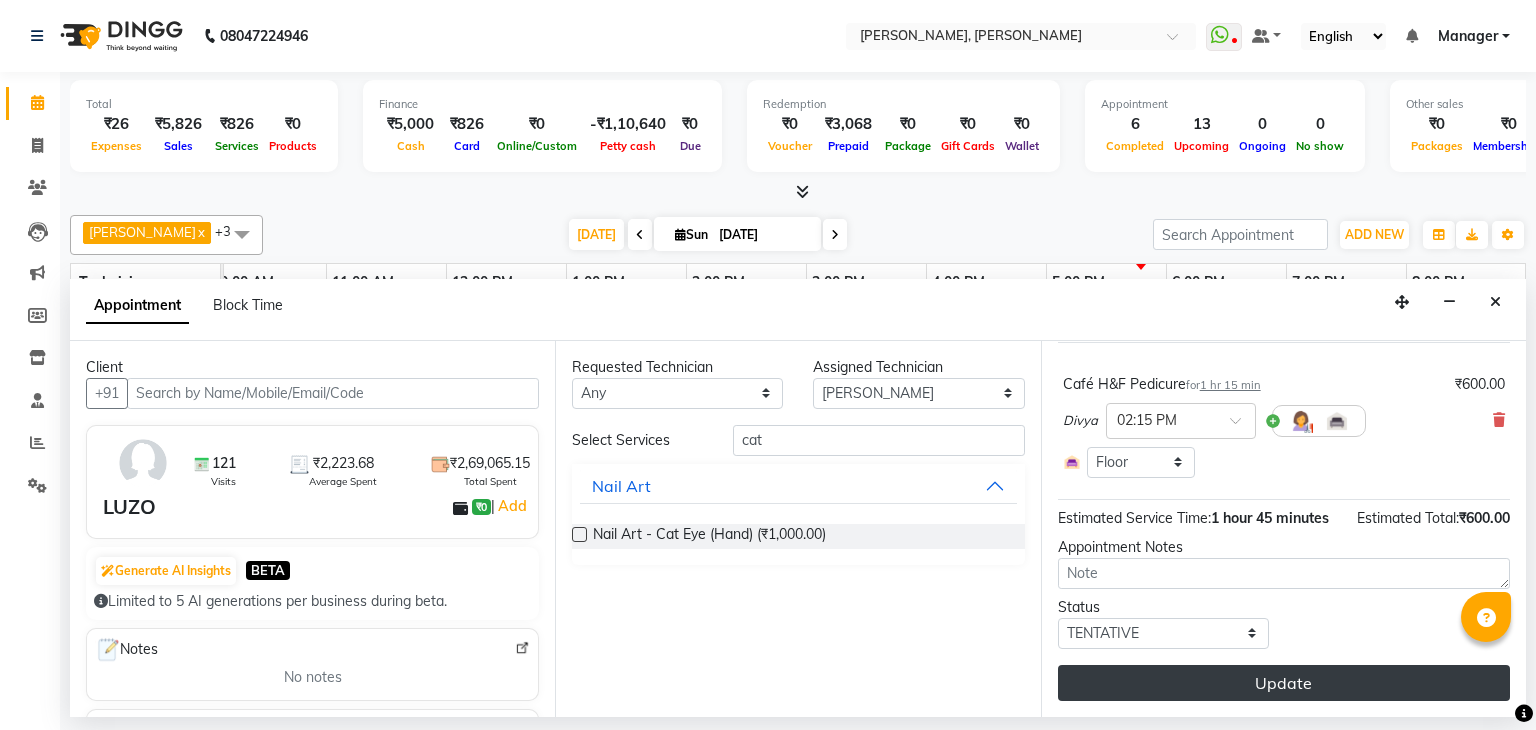 click on "Update" at bounding box center (1284, 683) 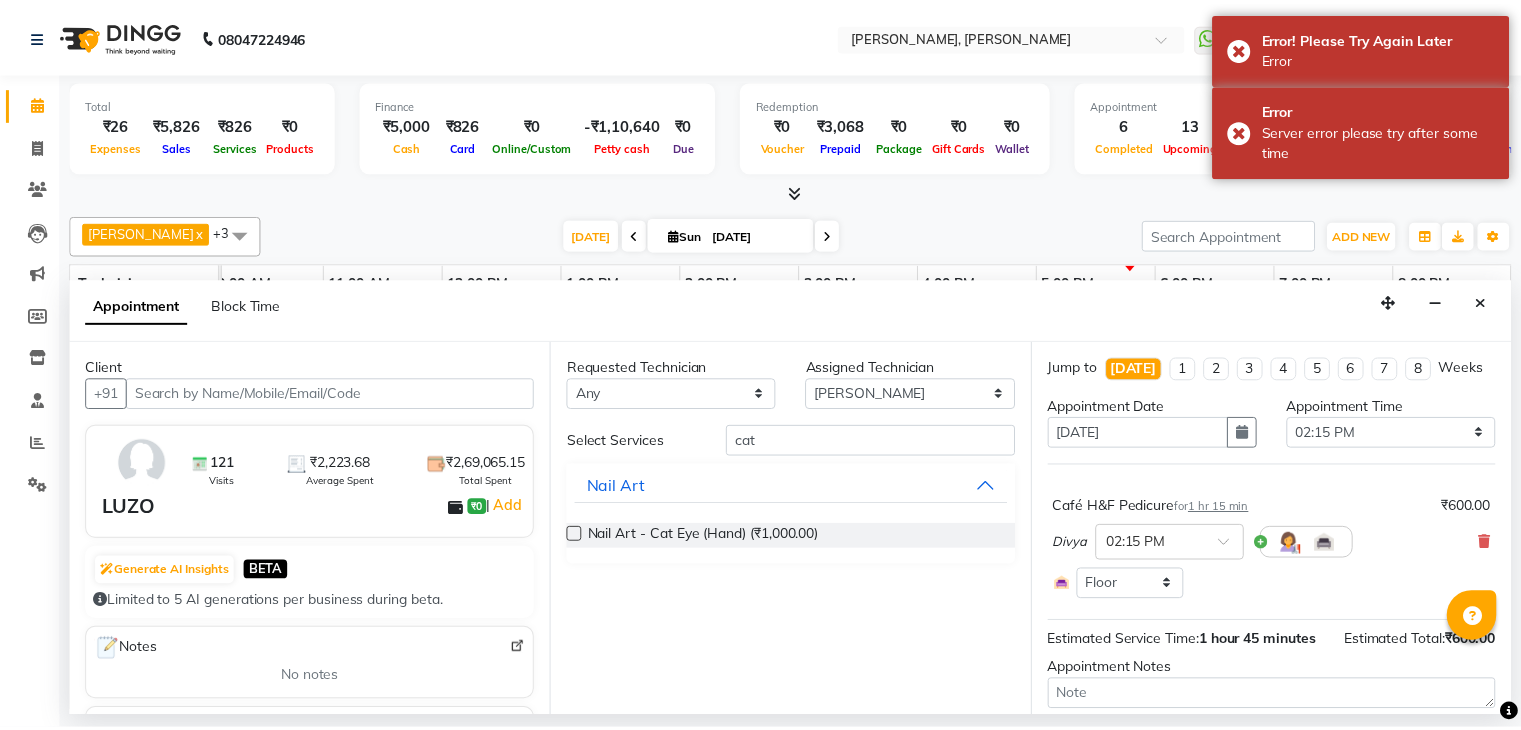 scroll, scrollTop: 142, scrollLeft: 0, axis: vertical 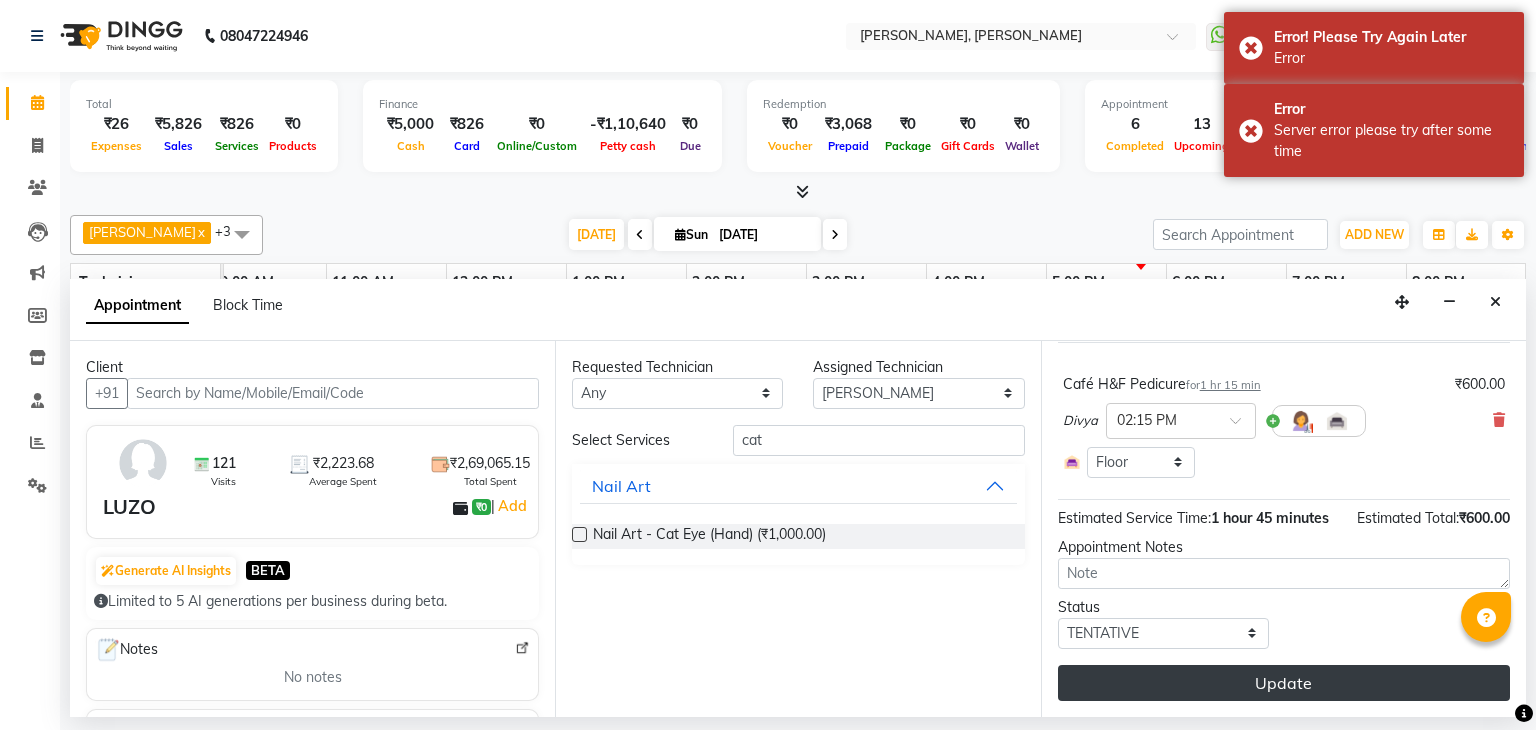 click on "Update" at bounding box center (1284, 683) 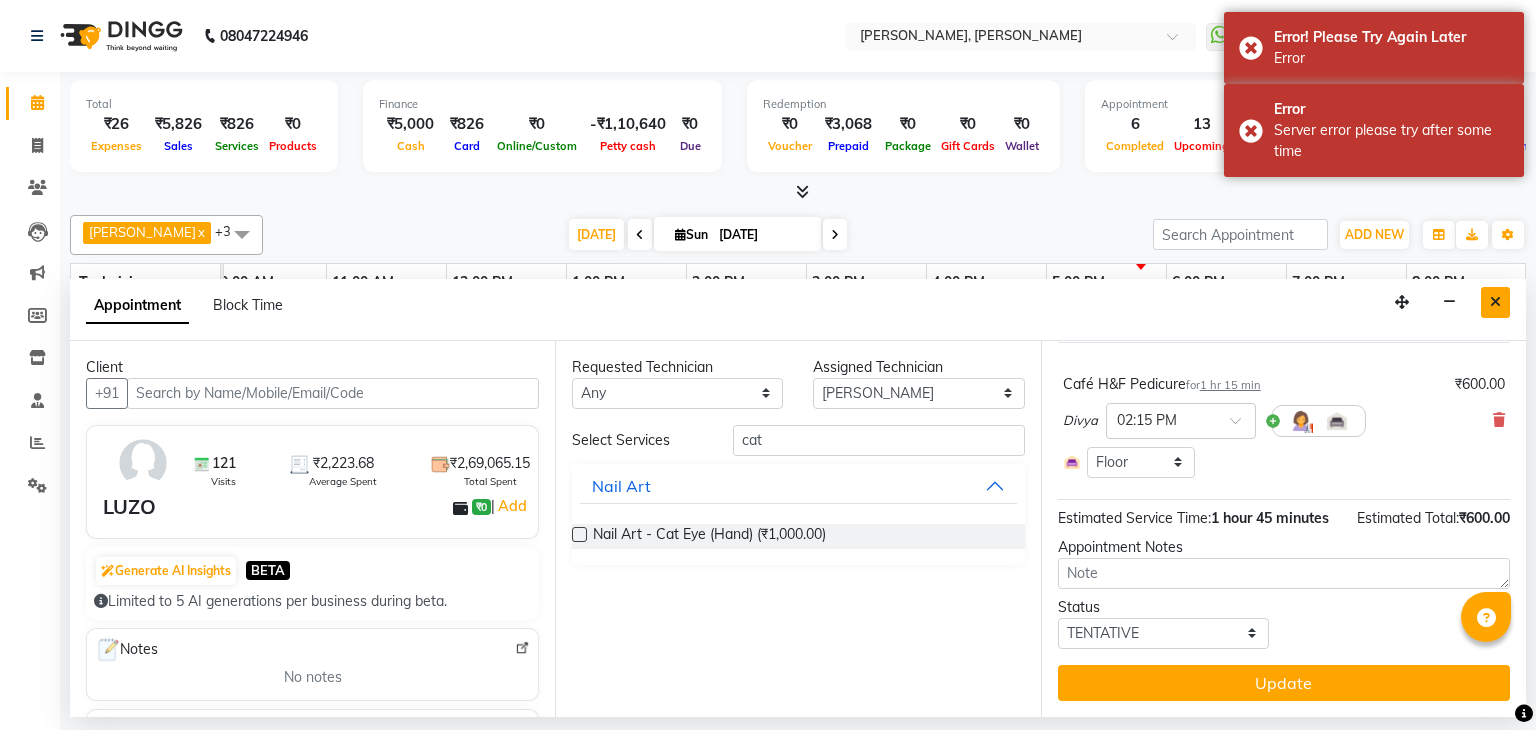 click at bounding box center (1495, 302) 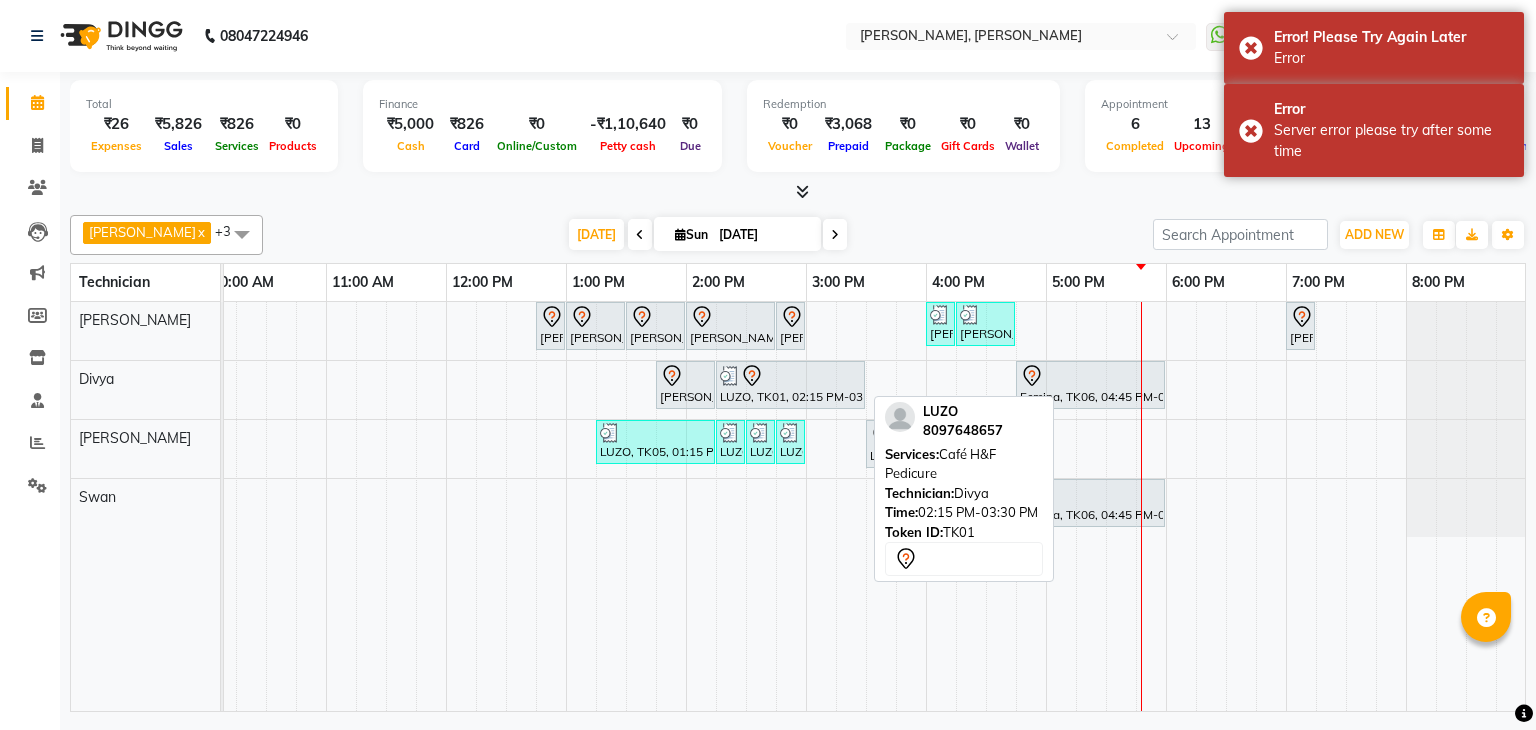click at bounding box center (790, 376) 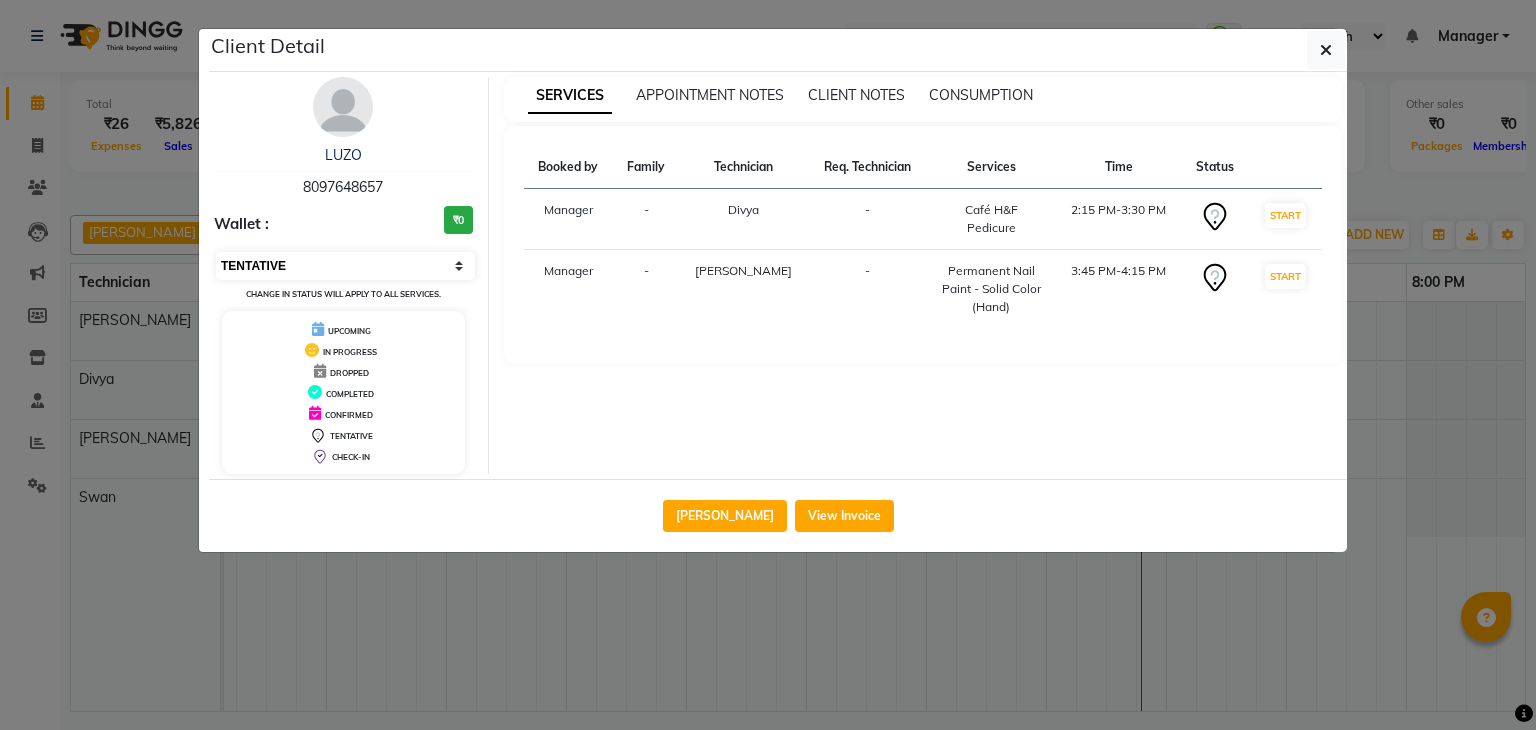 click on "Select IN SERVICE CONFIRMED TENTATIVE CHECK IN MARK DONE DROPPED UPCOMING" at bounding box center [345, 266] 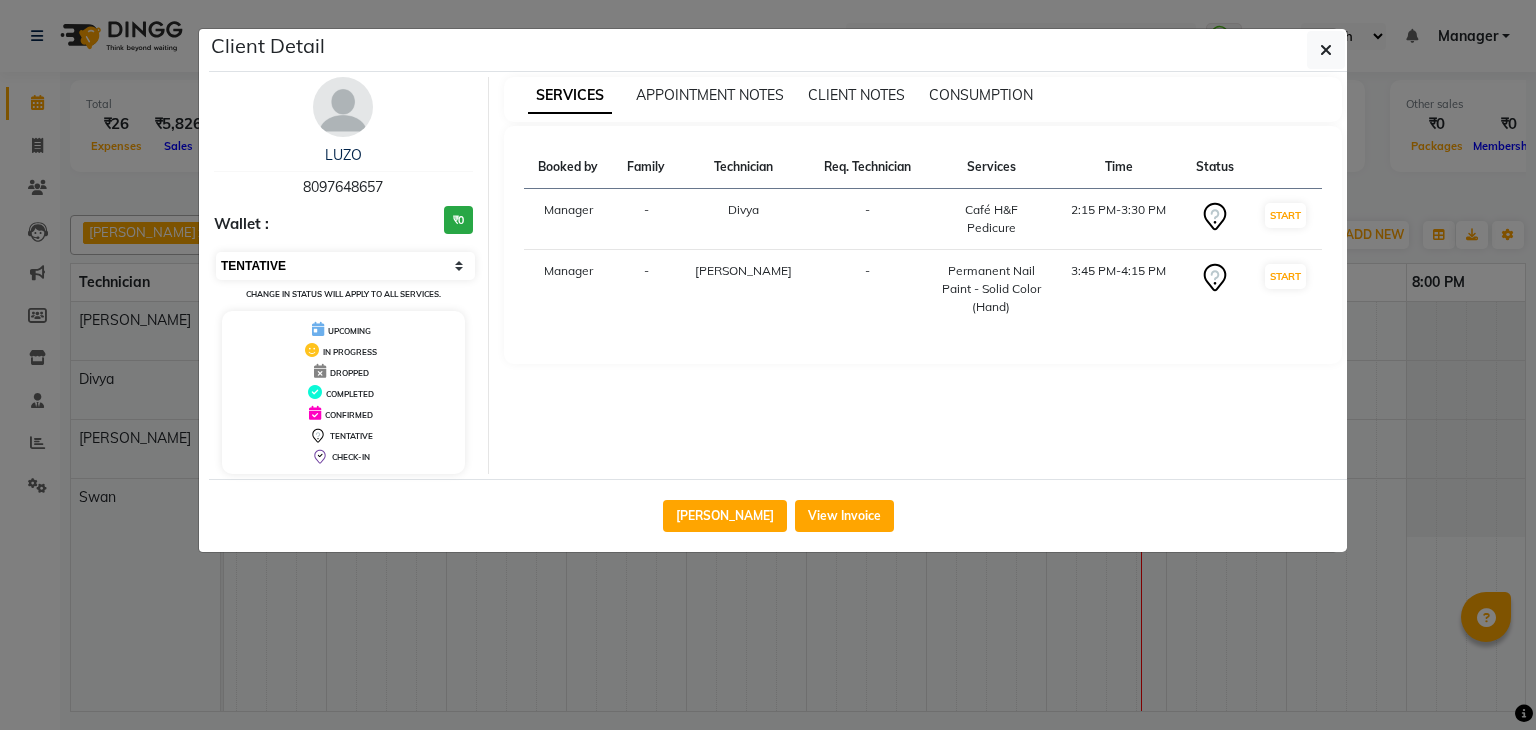 select on "5" 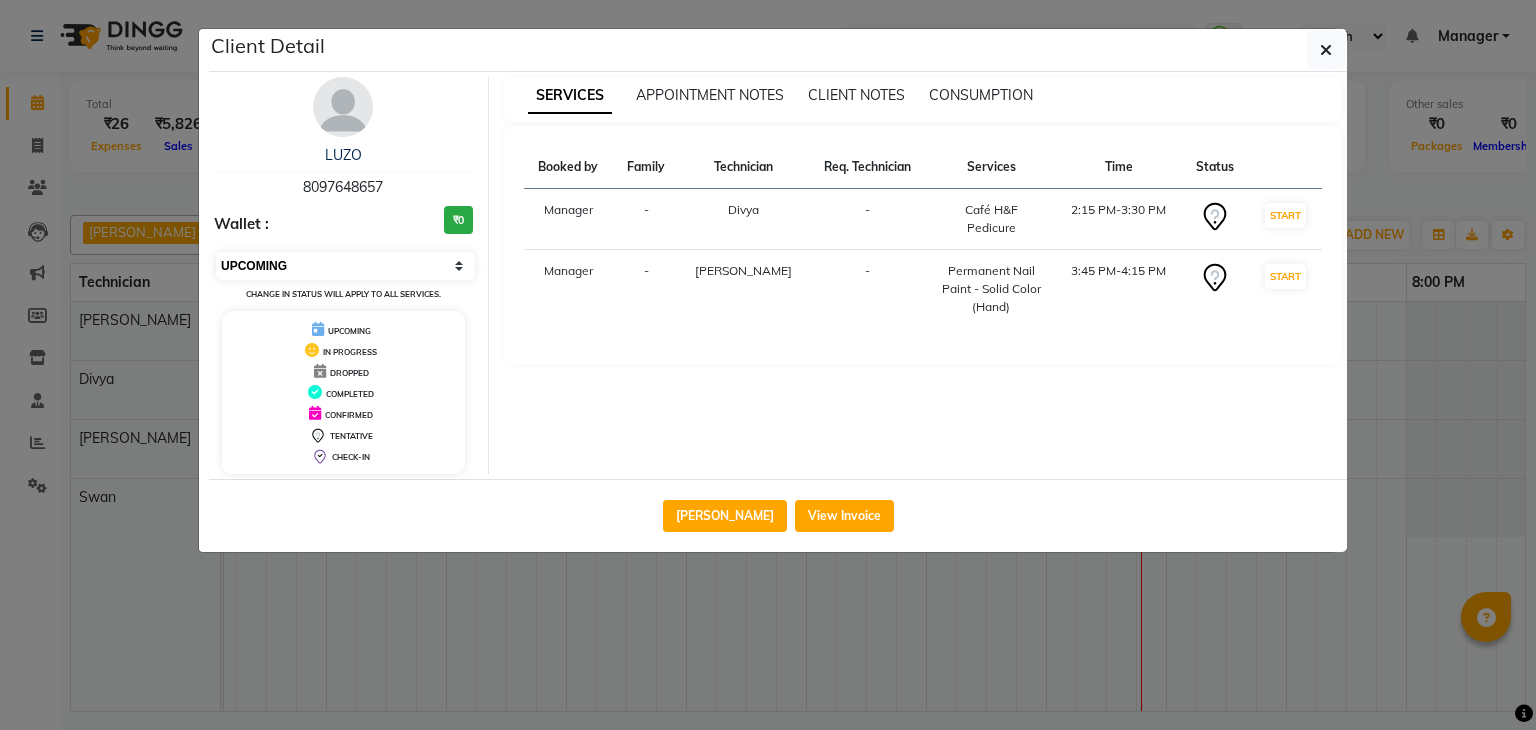 click on "Select IN SERVICE CONFIRMED TENTATIVE CHECK IN MARK DONE DROPPED UPCOMING" at bounding box center [345, 266] 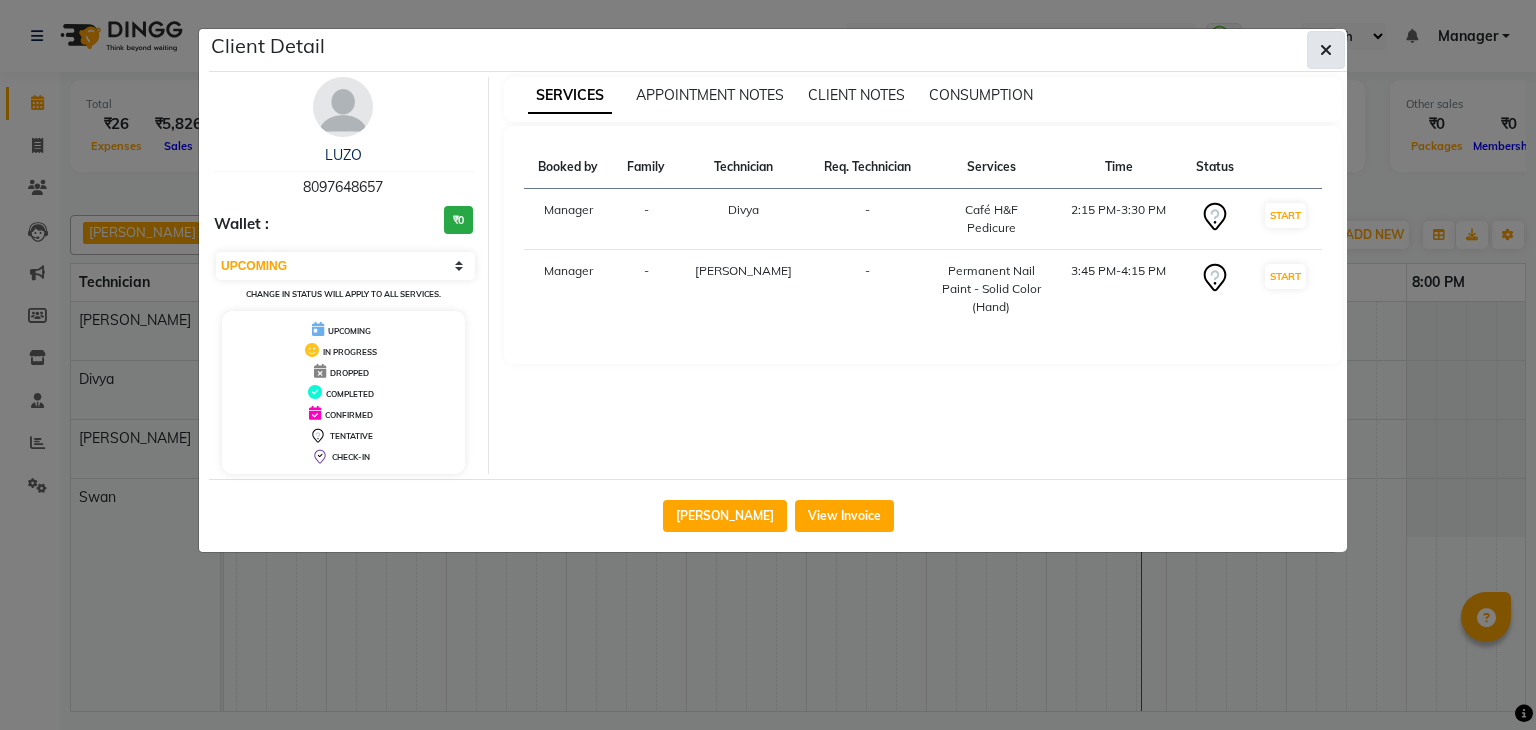 click 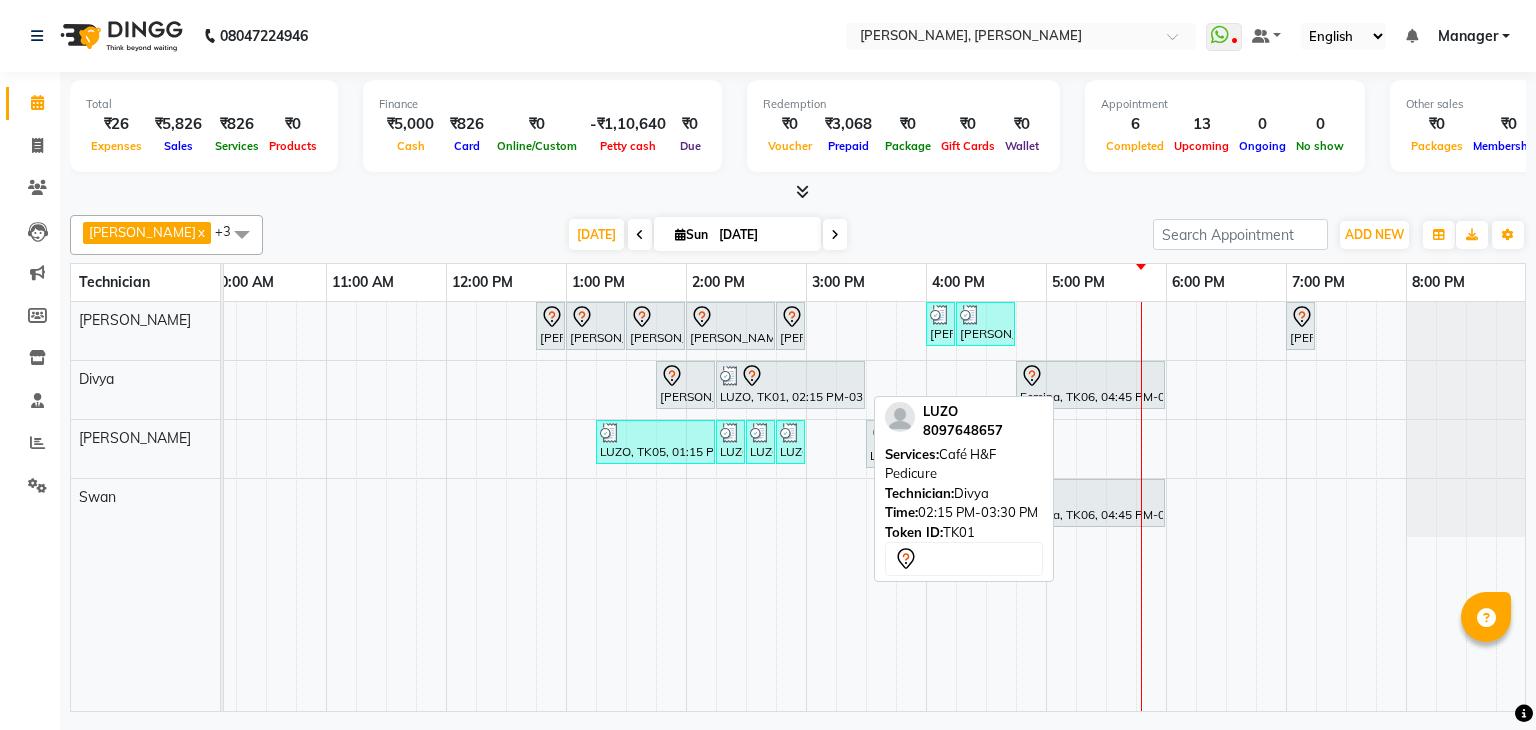 click on "LUZO, TK01, 02:15 PM-03:30 PM, Café H&F Pedicure" at bounding box center (790, 385) 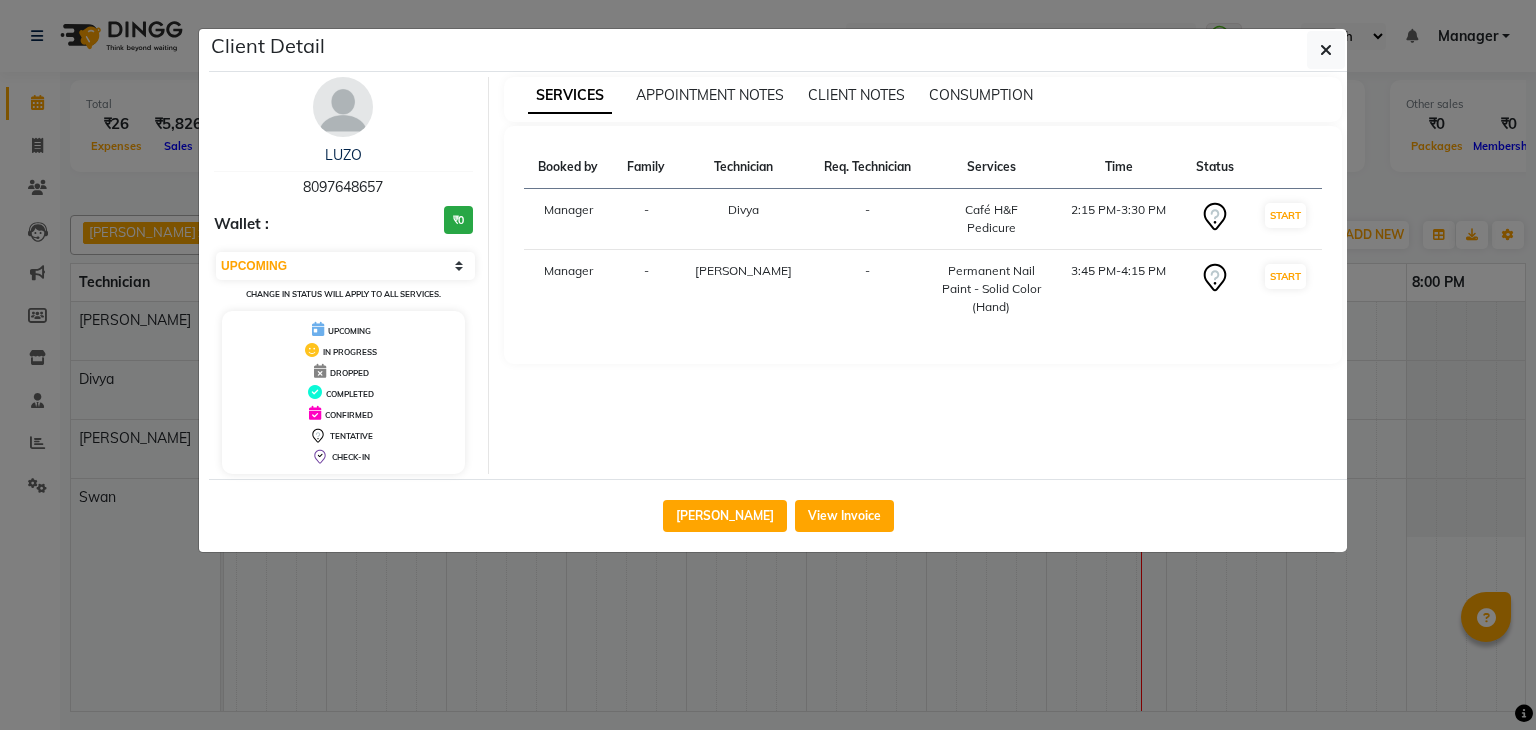 select on "7" 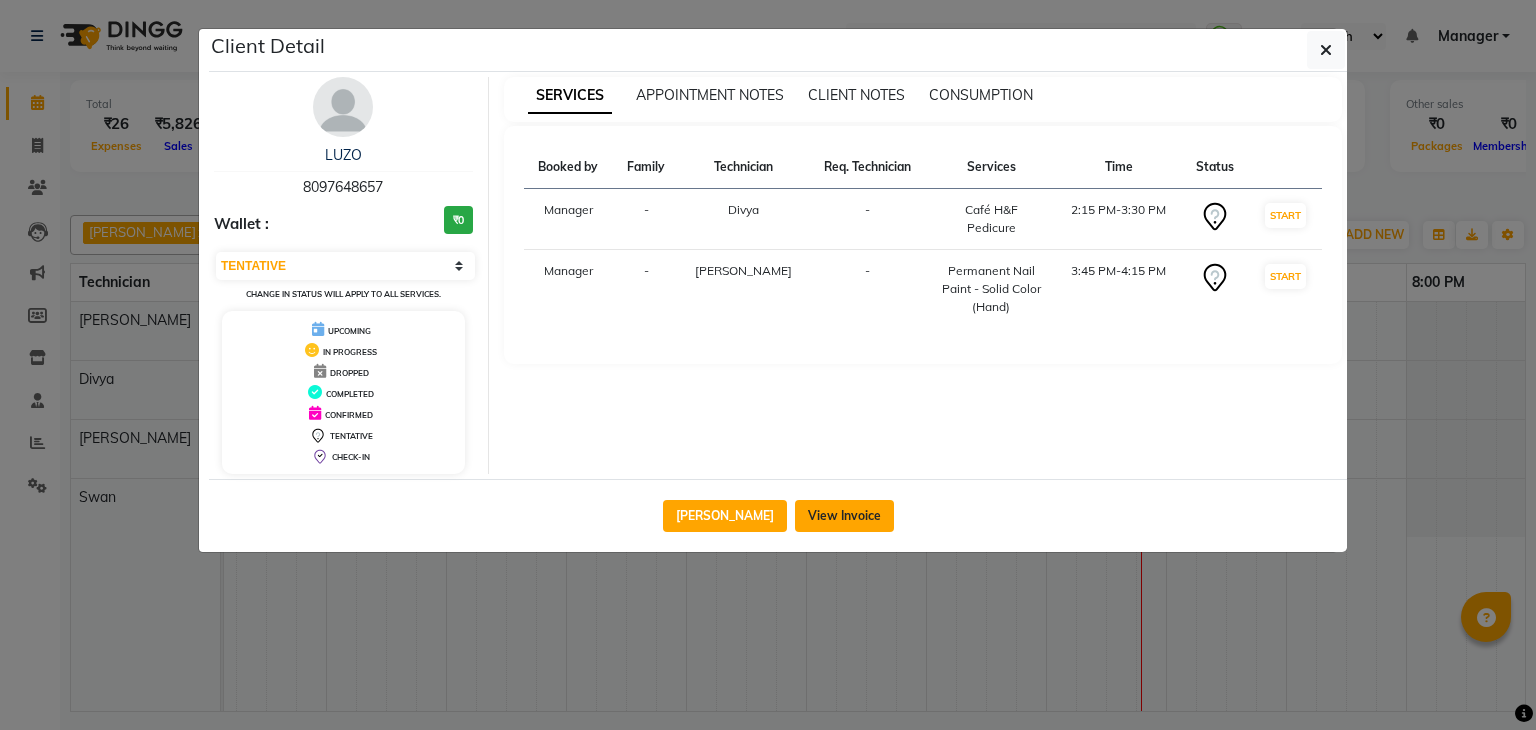 click on "View Invoice" 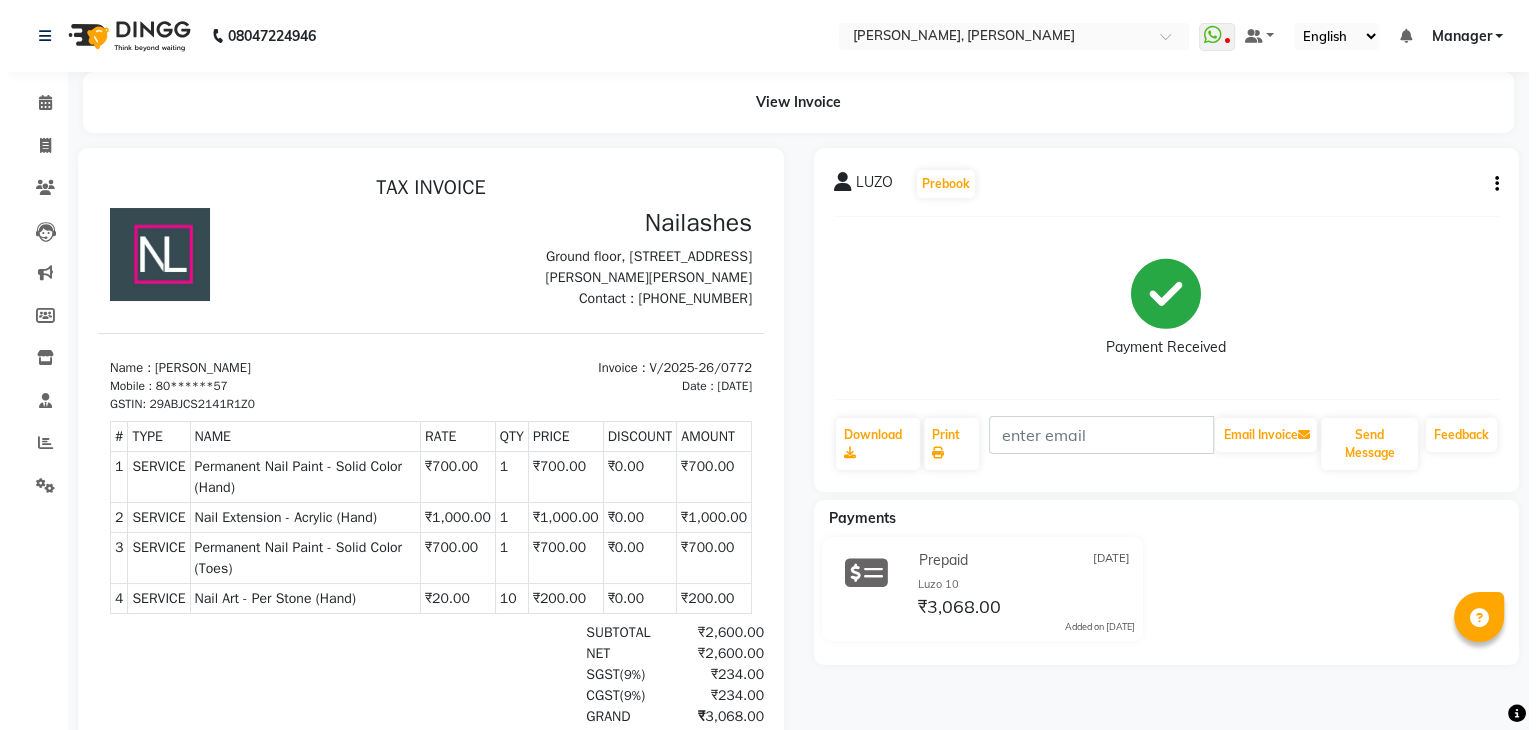 scroll, scrollTop: 0, scrollLeft: 0, axis: both 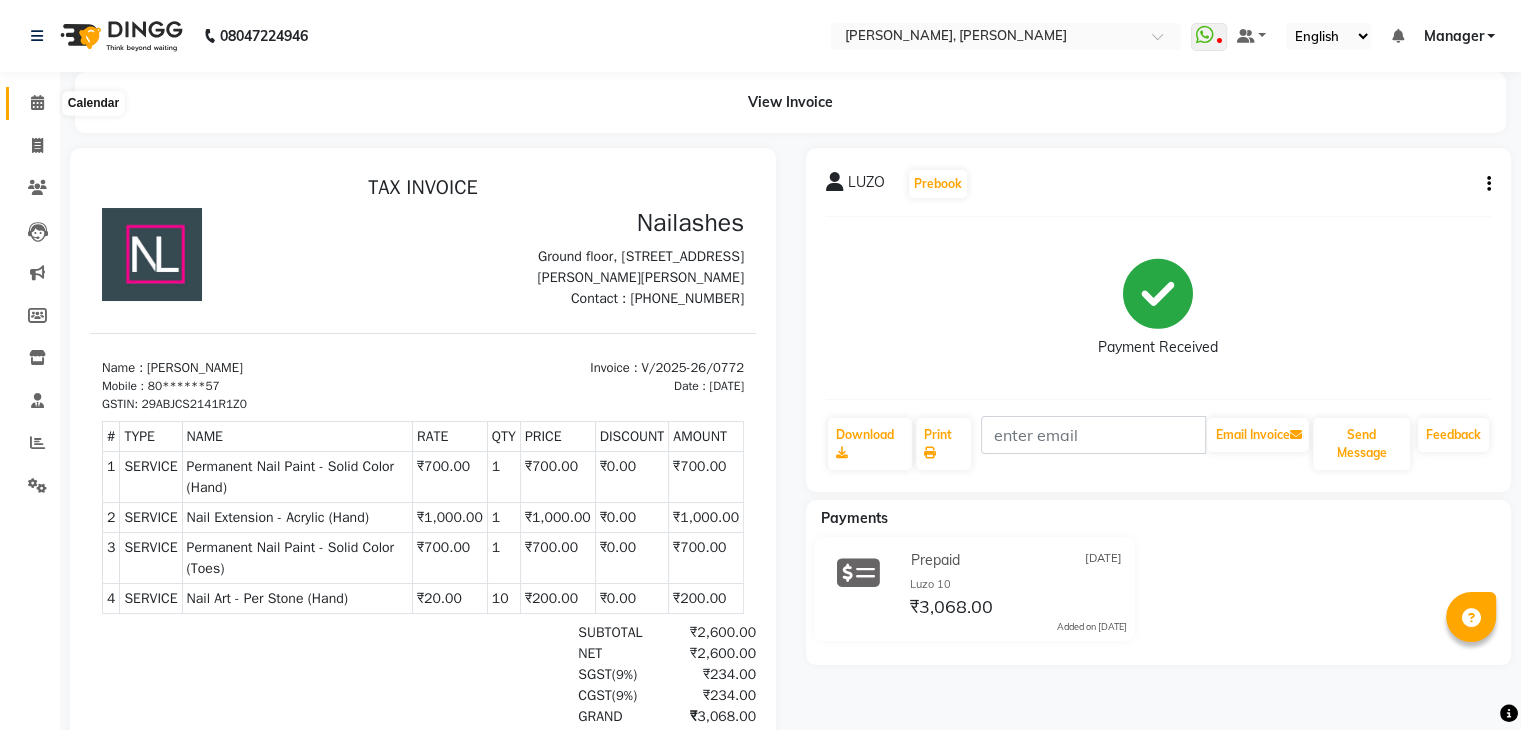 click 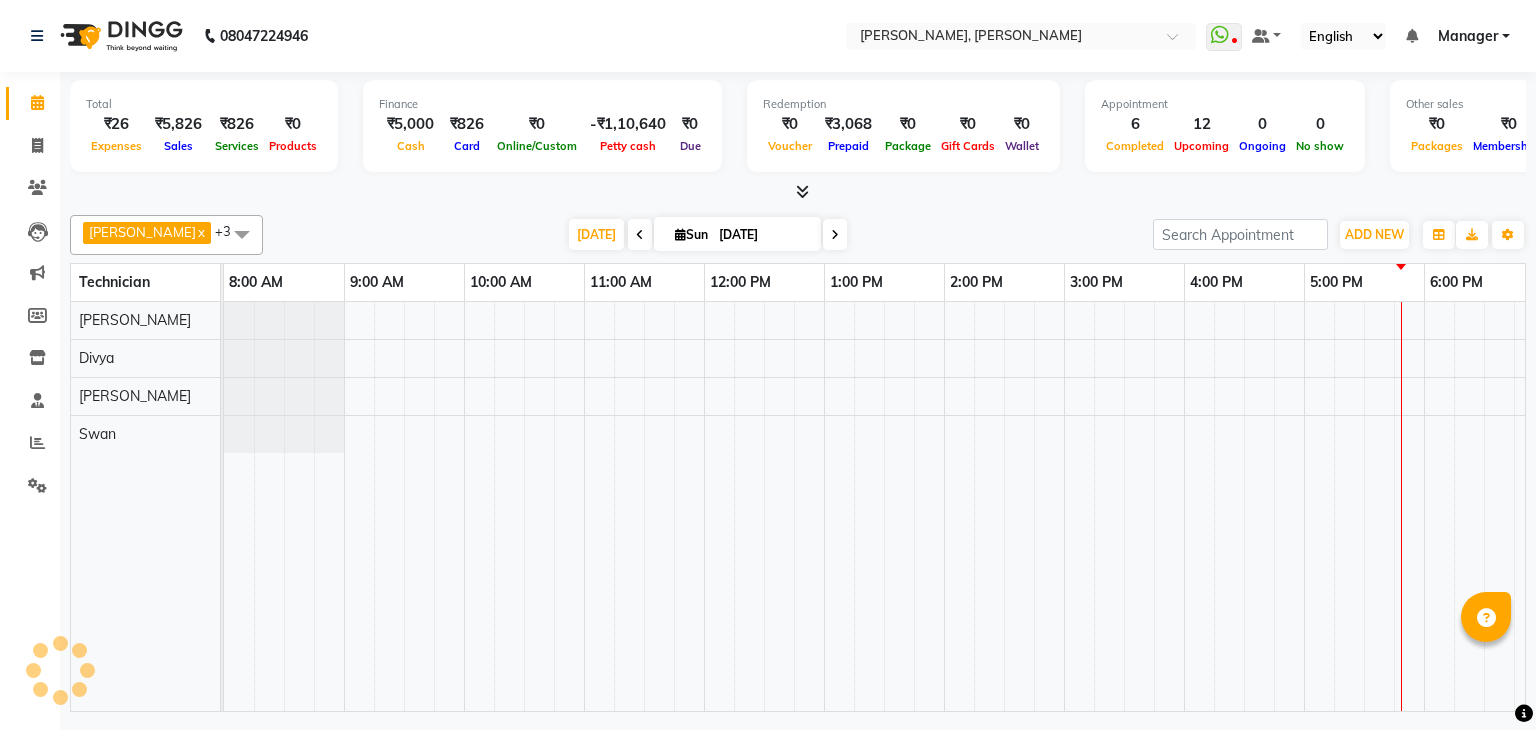 scroll, scrollTop: 0, scrollLeft: 258, axis: horizontal 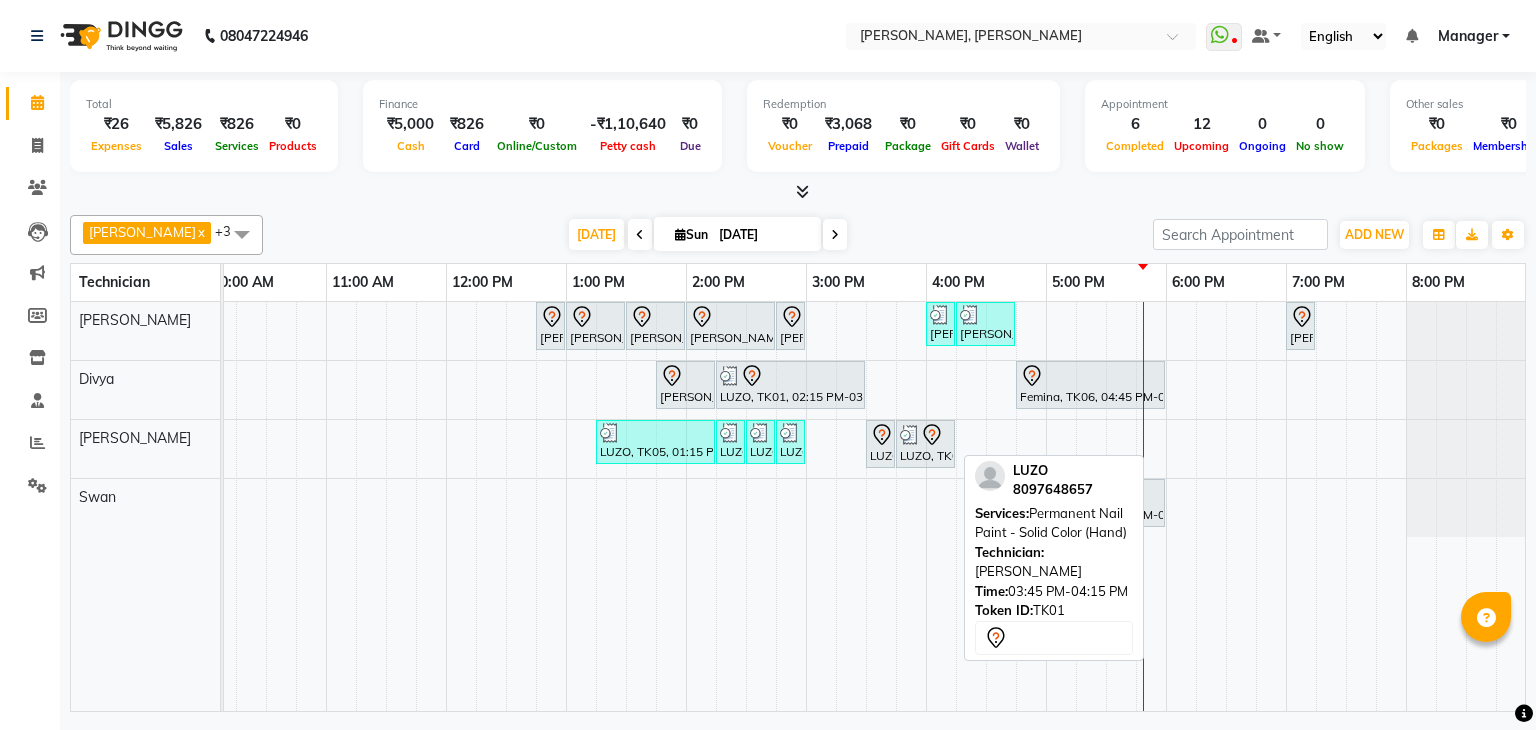 click at bounding box center [910, 435] 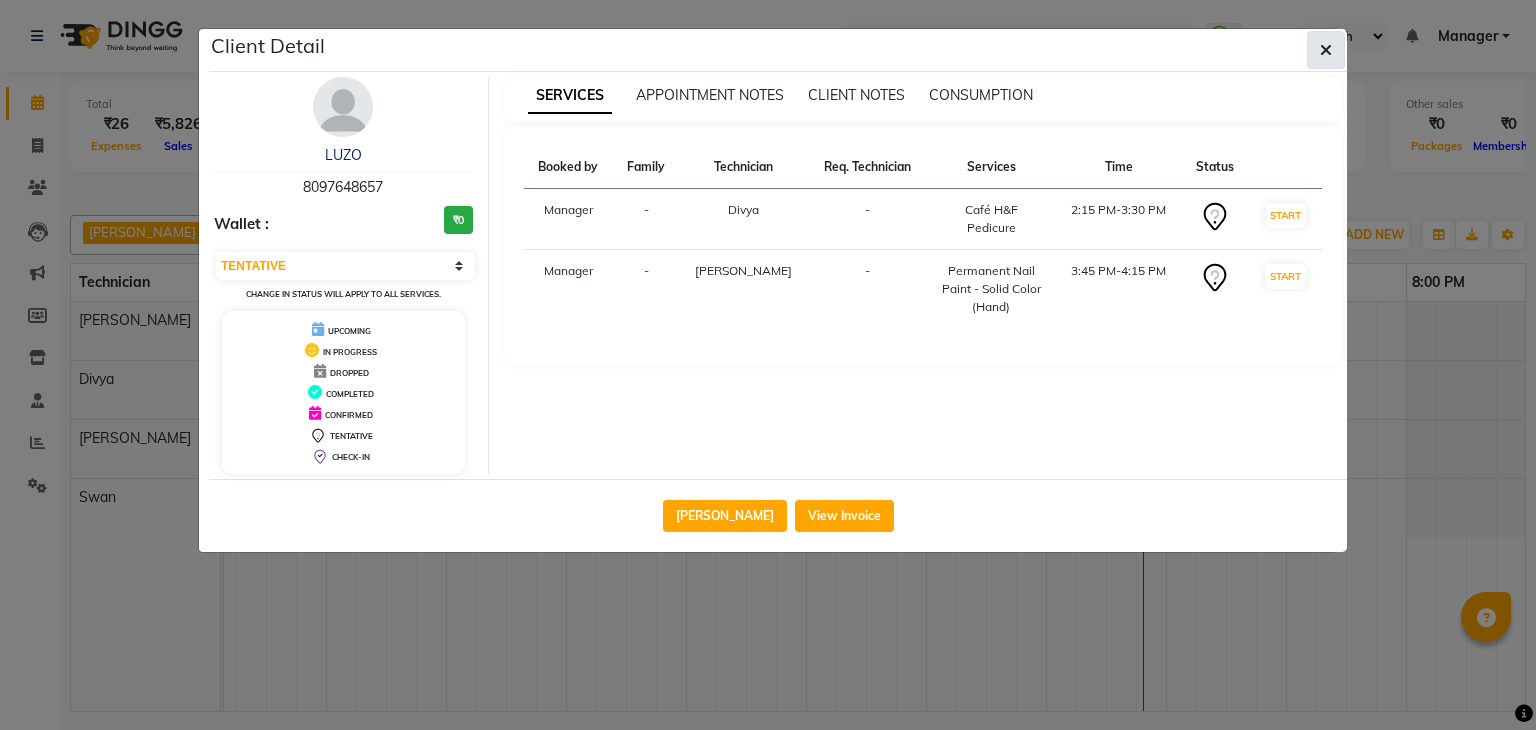 click 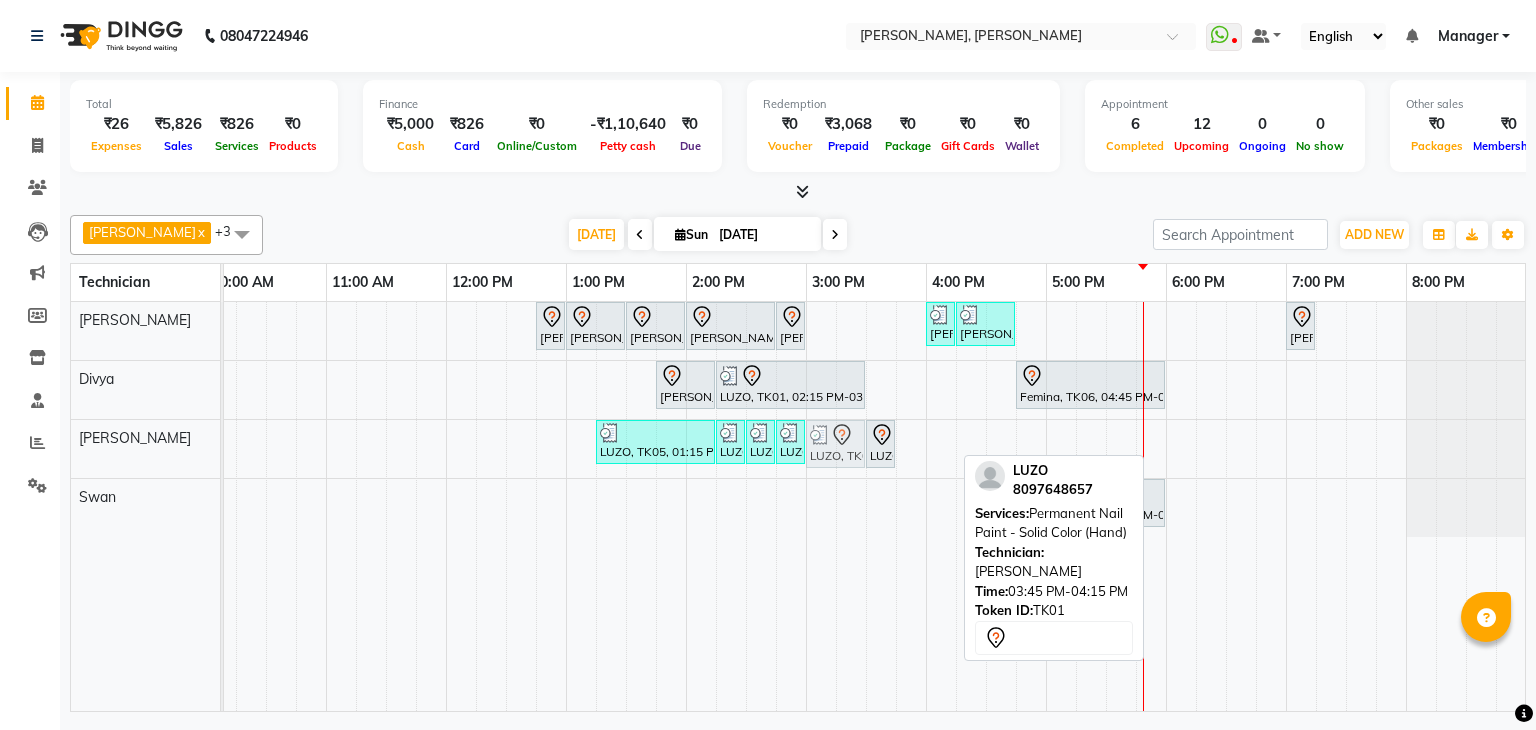 drag, startPoint x: 910, startPoint y: 440, endPoint x: 816, endPoint y: 454, distance: 95.036835 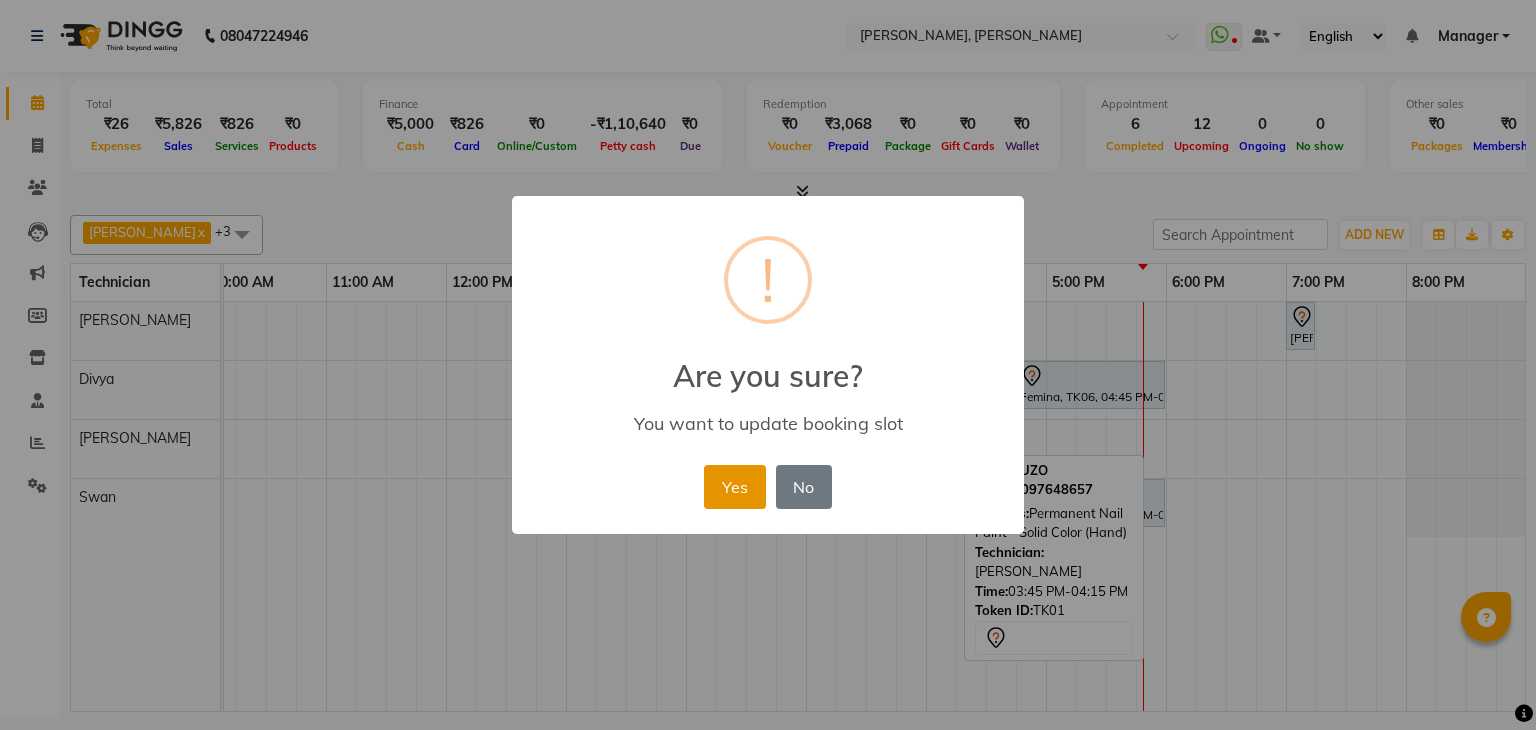 click on "Yes" at bounding box center (734, 487) 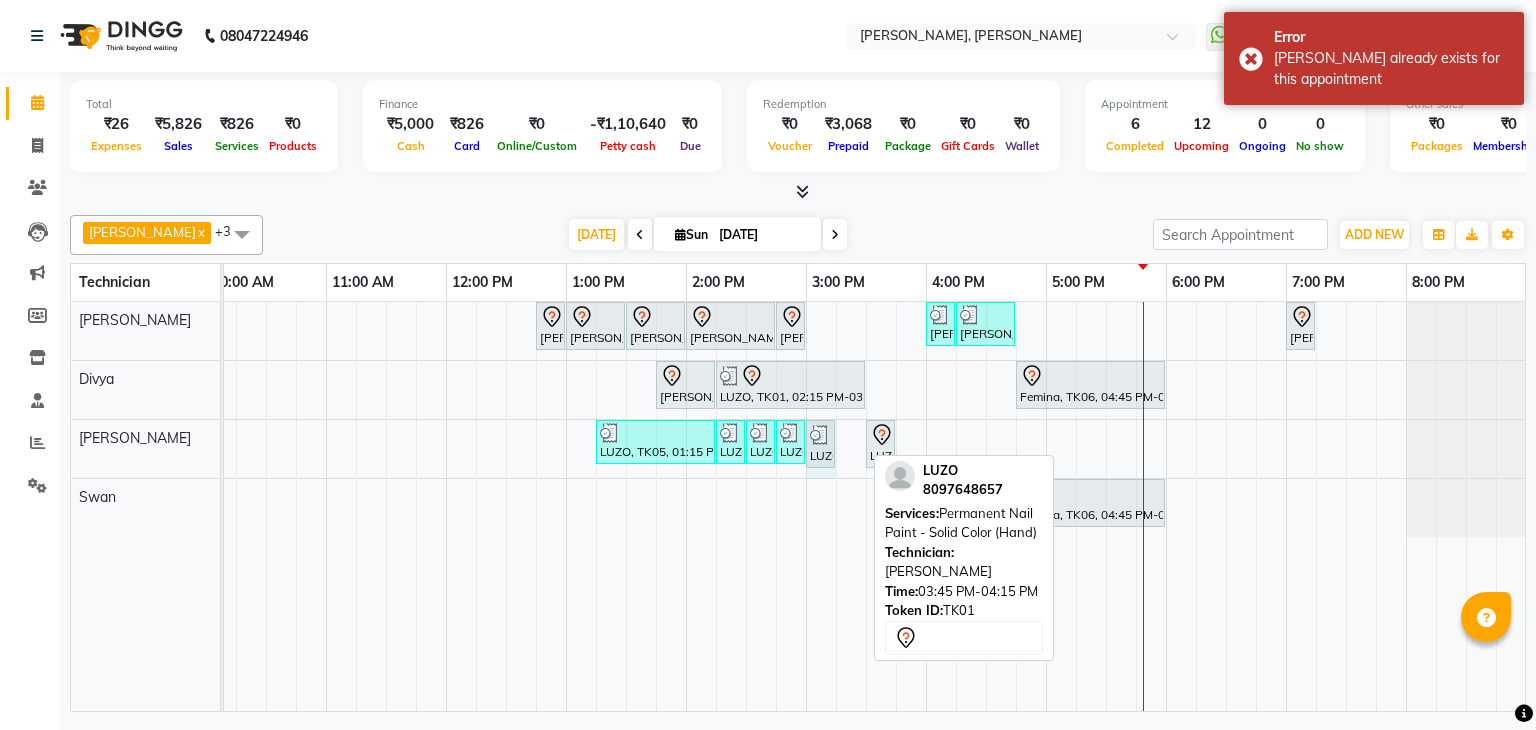 drag, startPoint x: 862, startPoint y: 438, endPoint x: 832, endPoint y: 439, distance: 30.016663 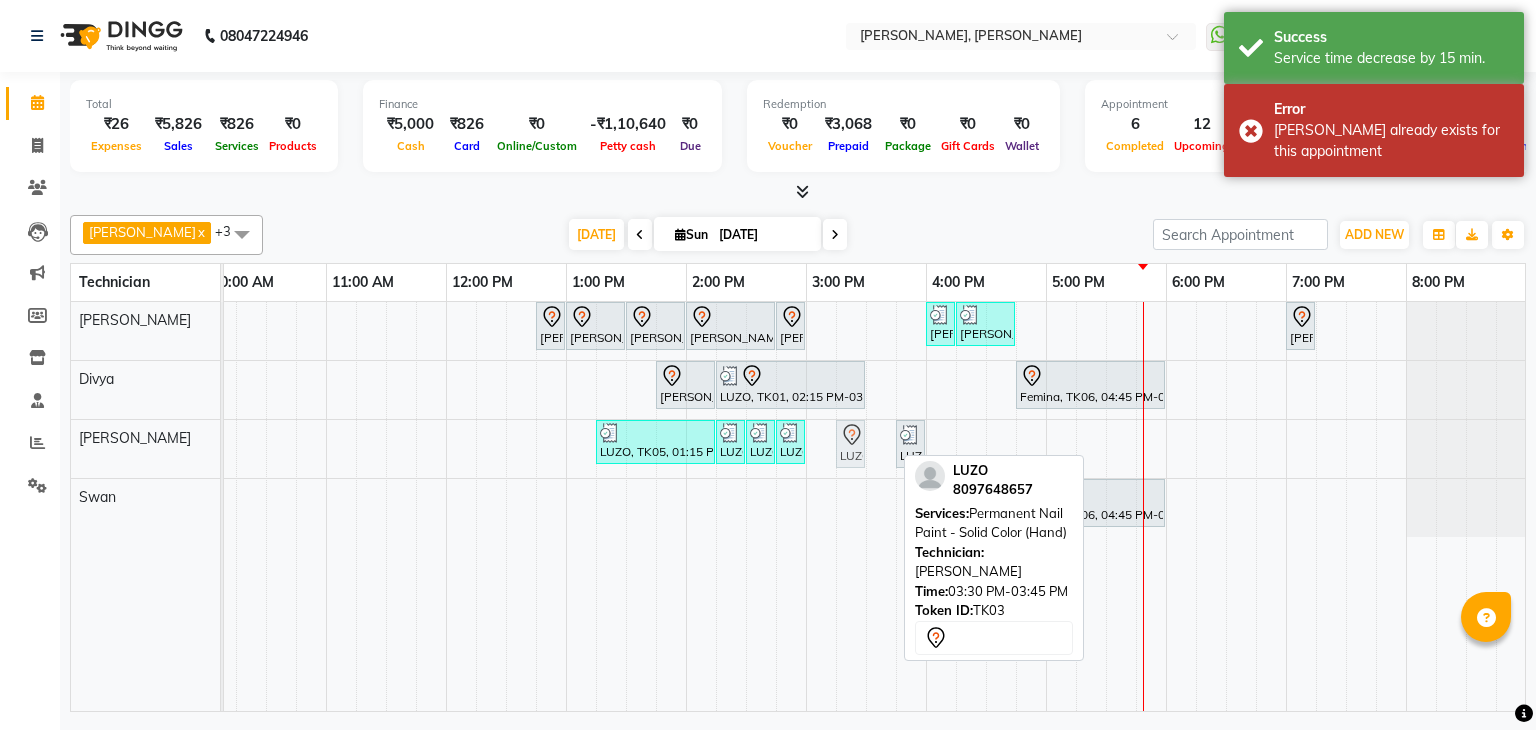 drag, startPoint x: 880, startPoint y: 439, endPoint x: 843, endPoint y: 439, distance: 37 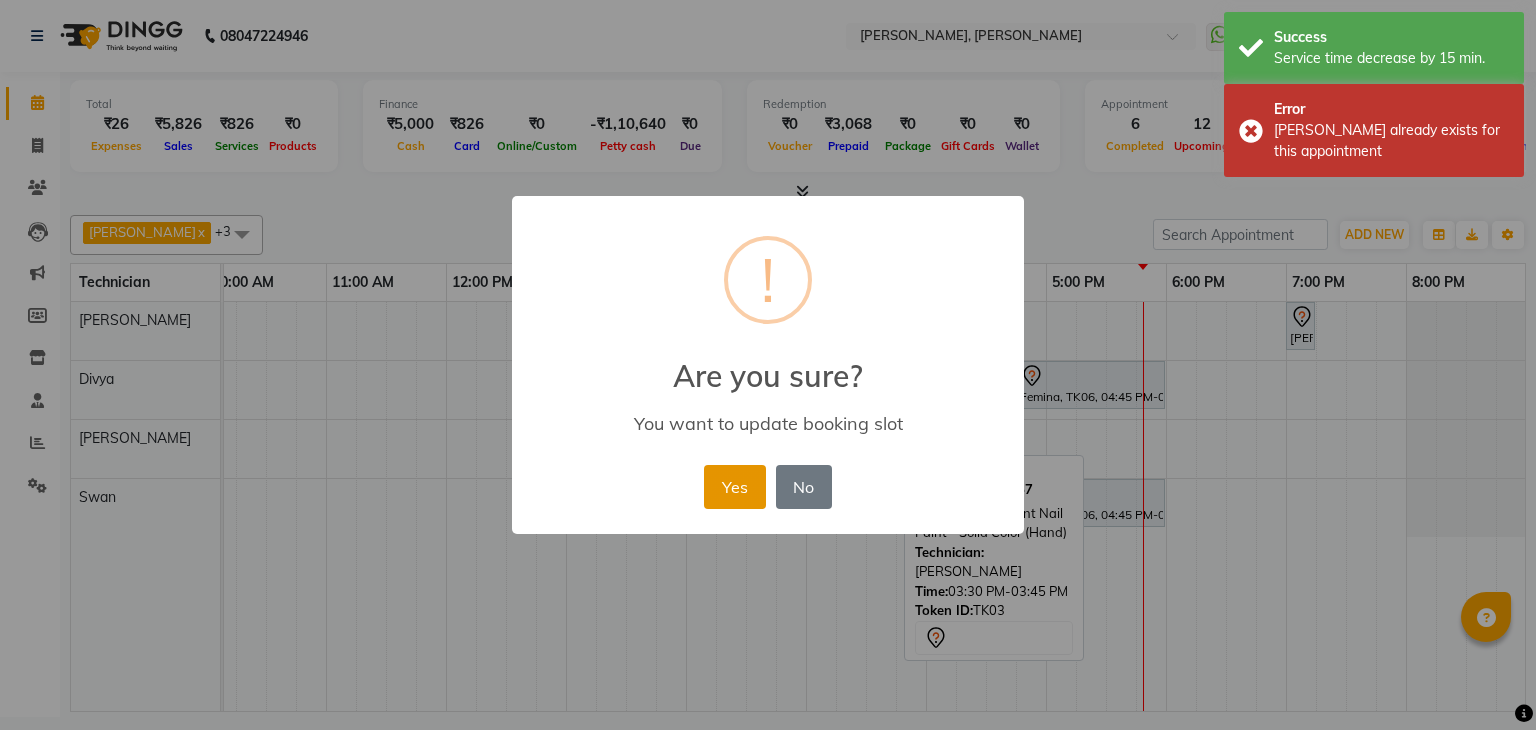 click on "Yes" at bounding box center [734, 487] 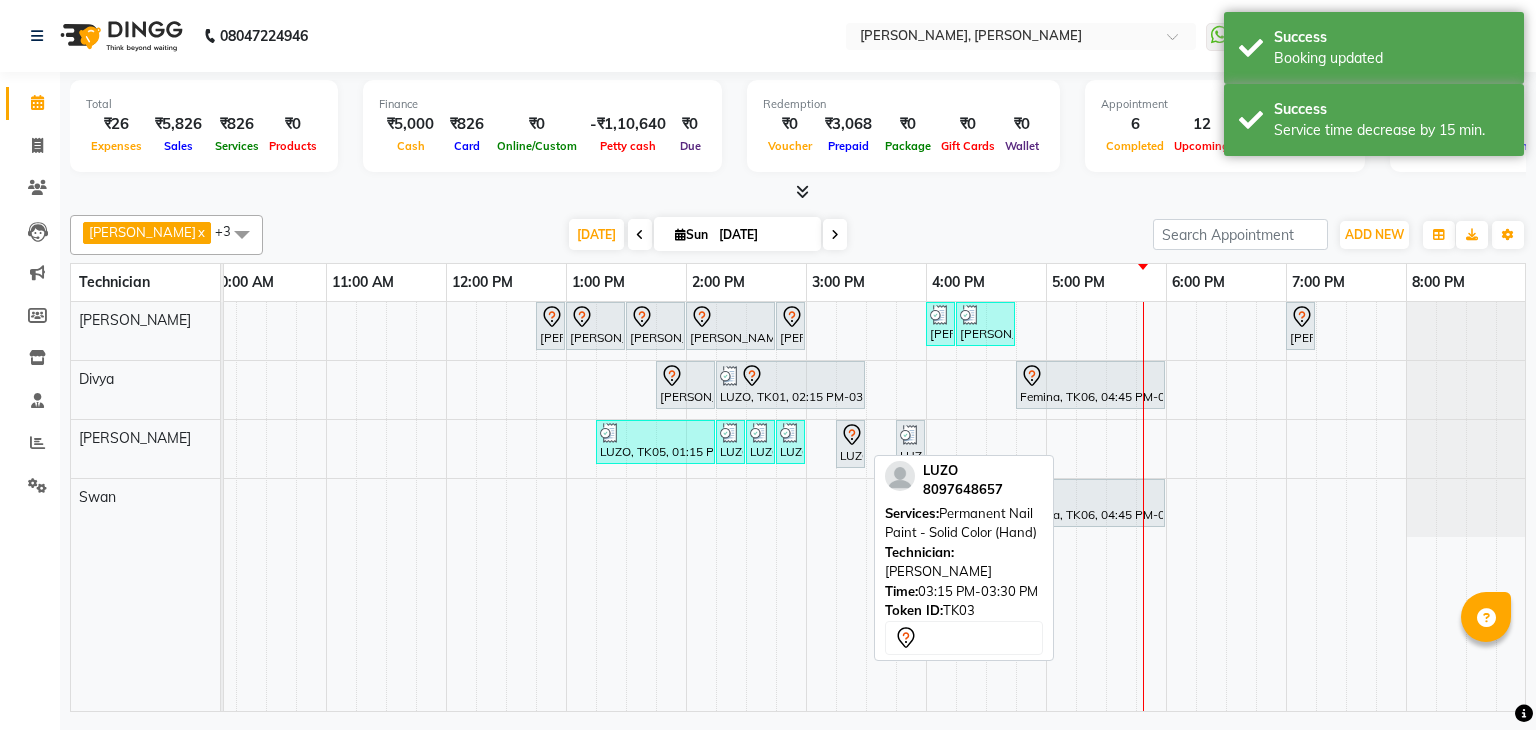 click on "LUZO, TK03, 03:15 PM-03:30 PM, Permanent Nail Paint - Solid Color (Hand)" at bounding box center [850, 444] 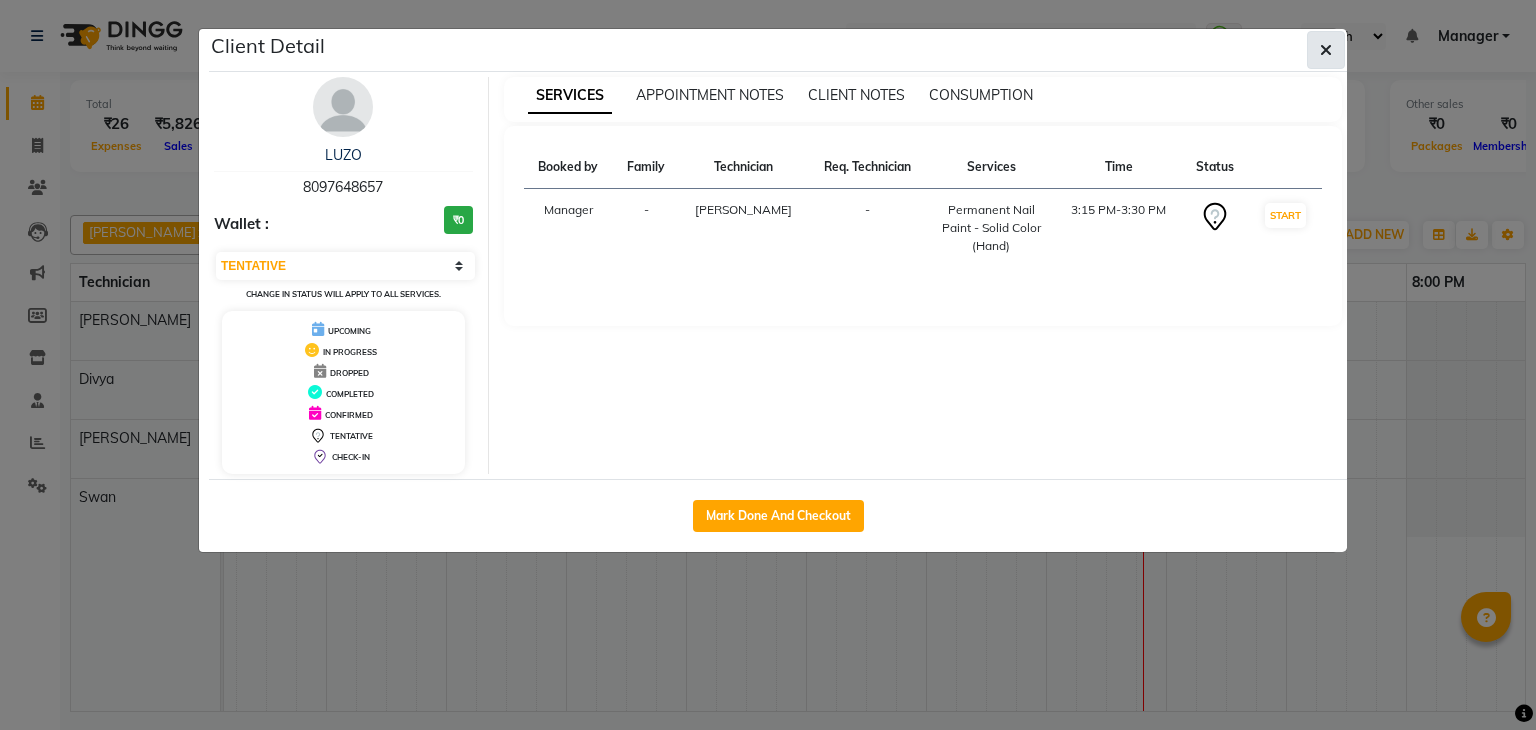click 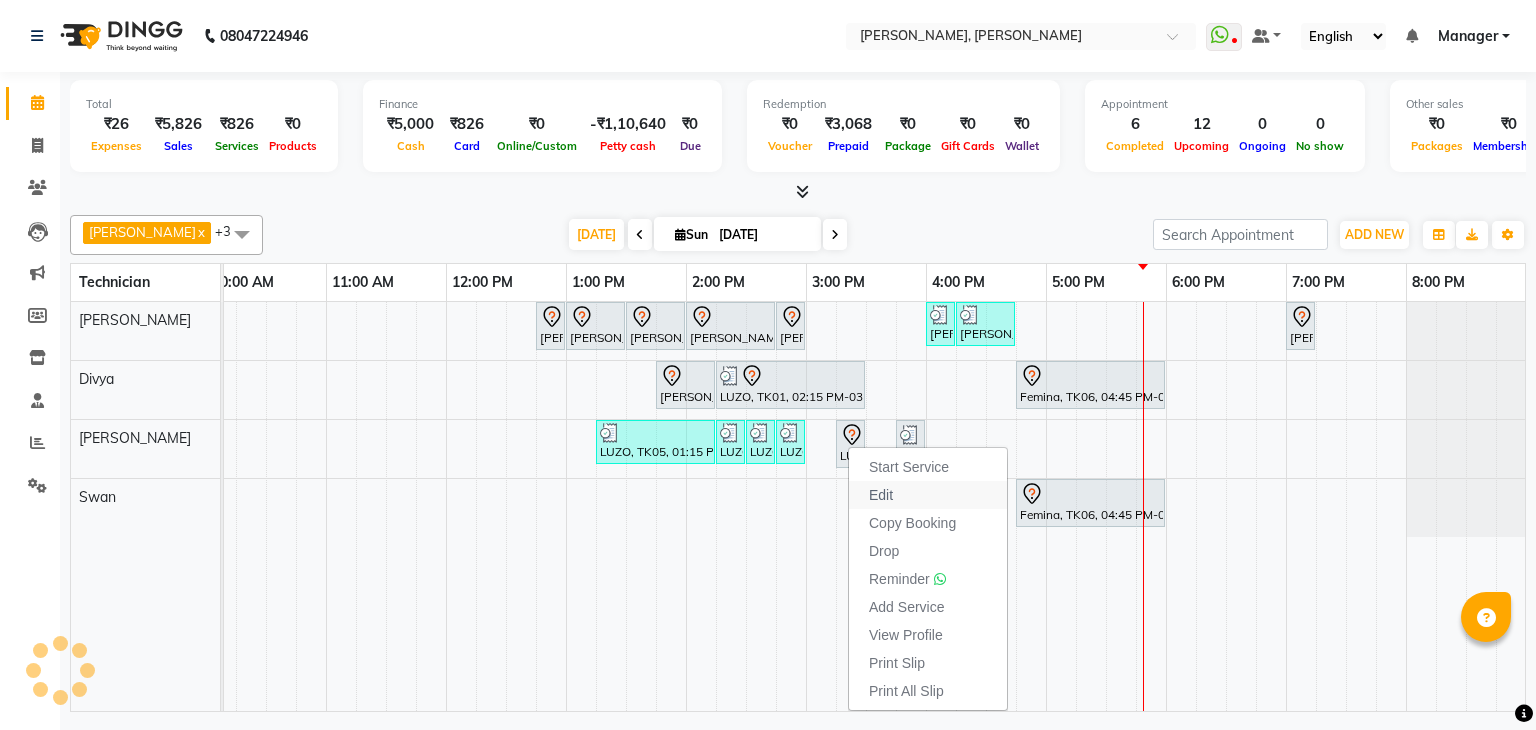click on "Edit" at bounding box center (881, 495) 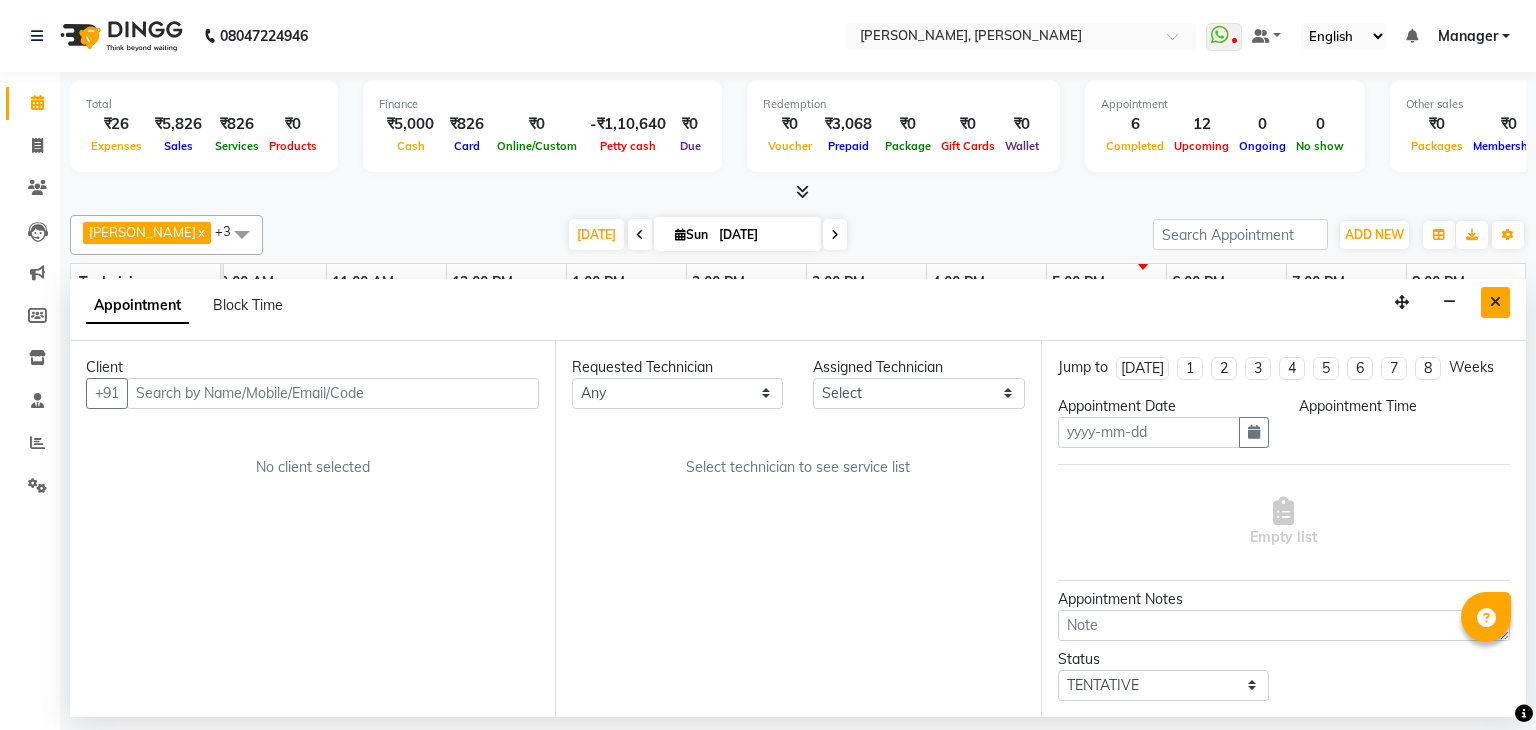 click at bounding box center (1495, 302) 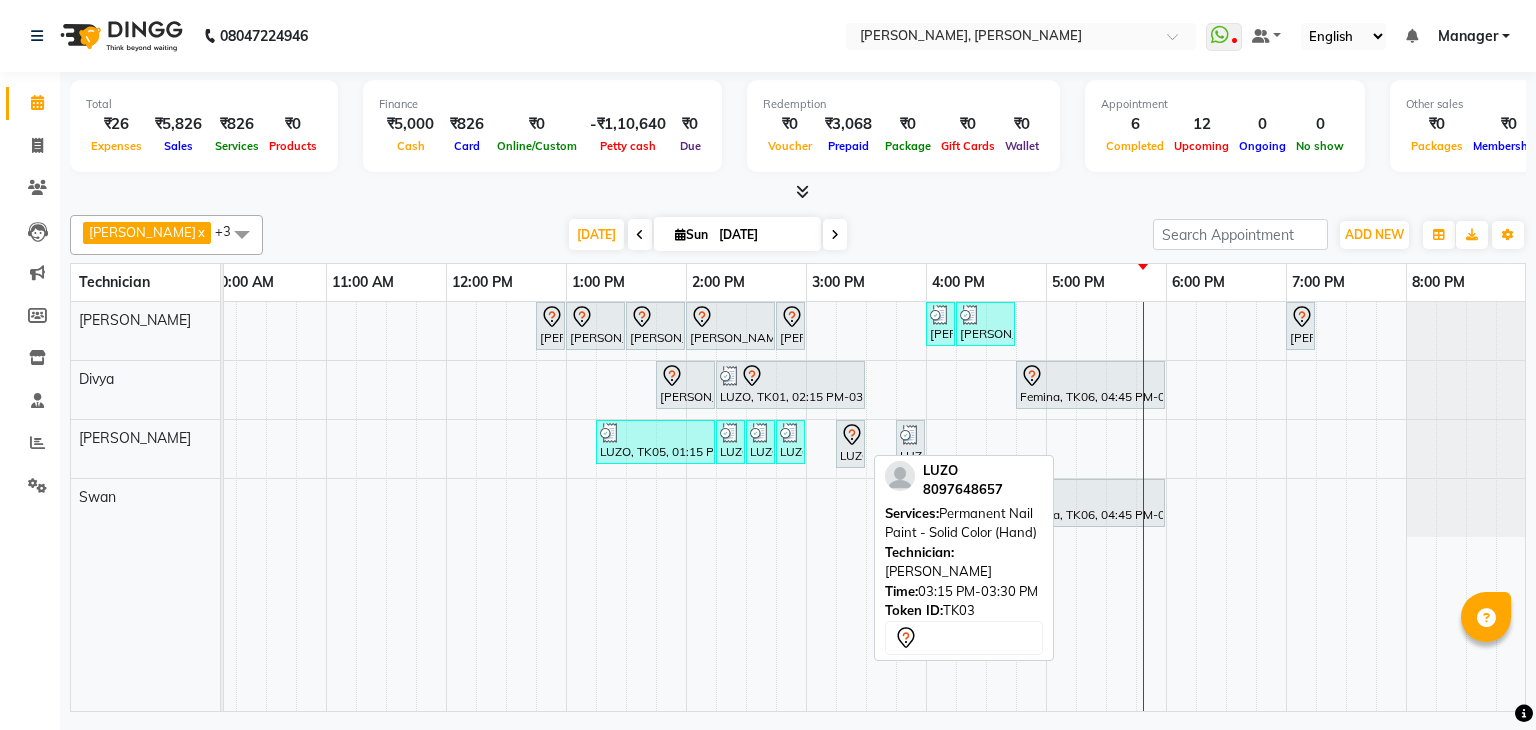 click 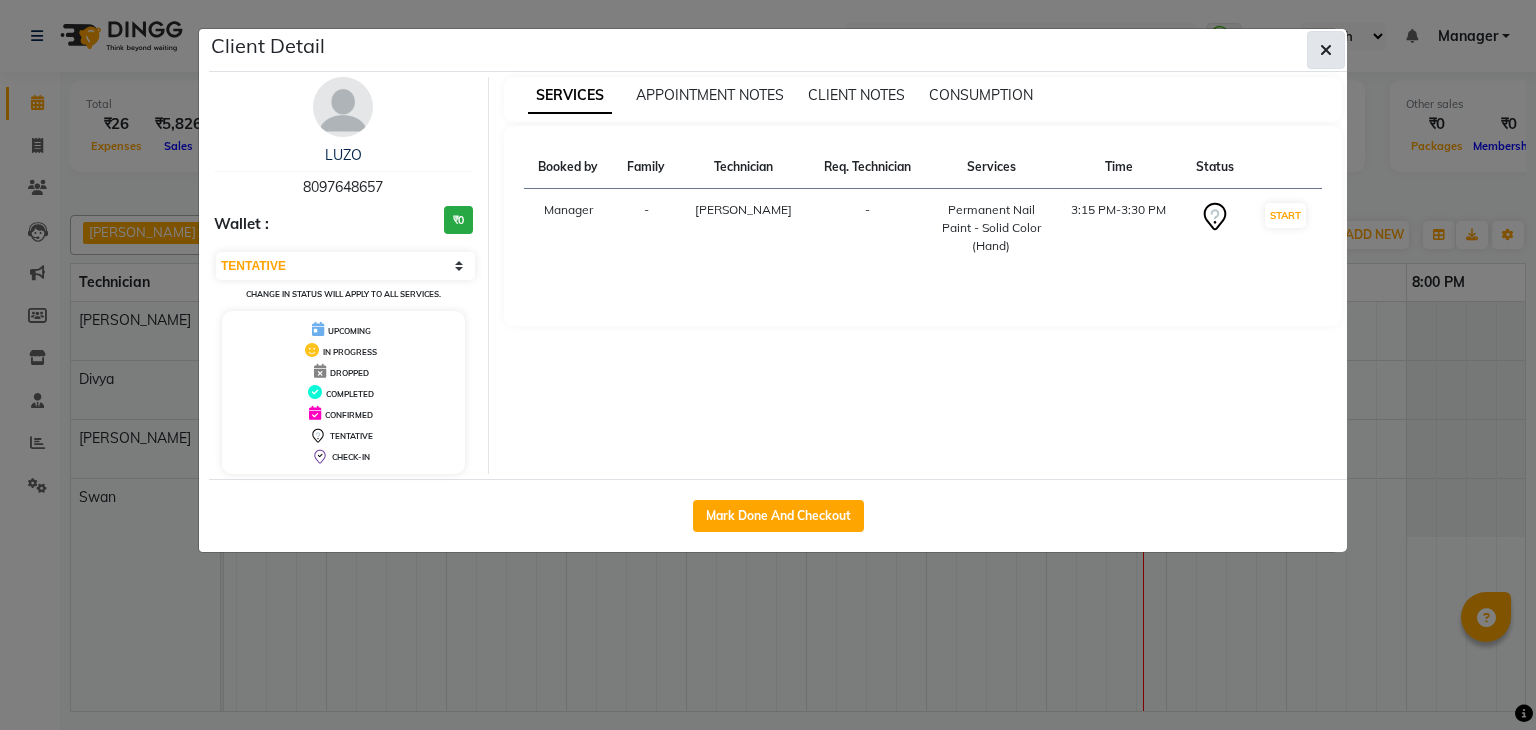 click 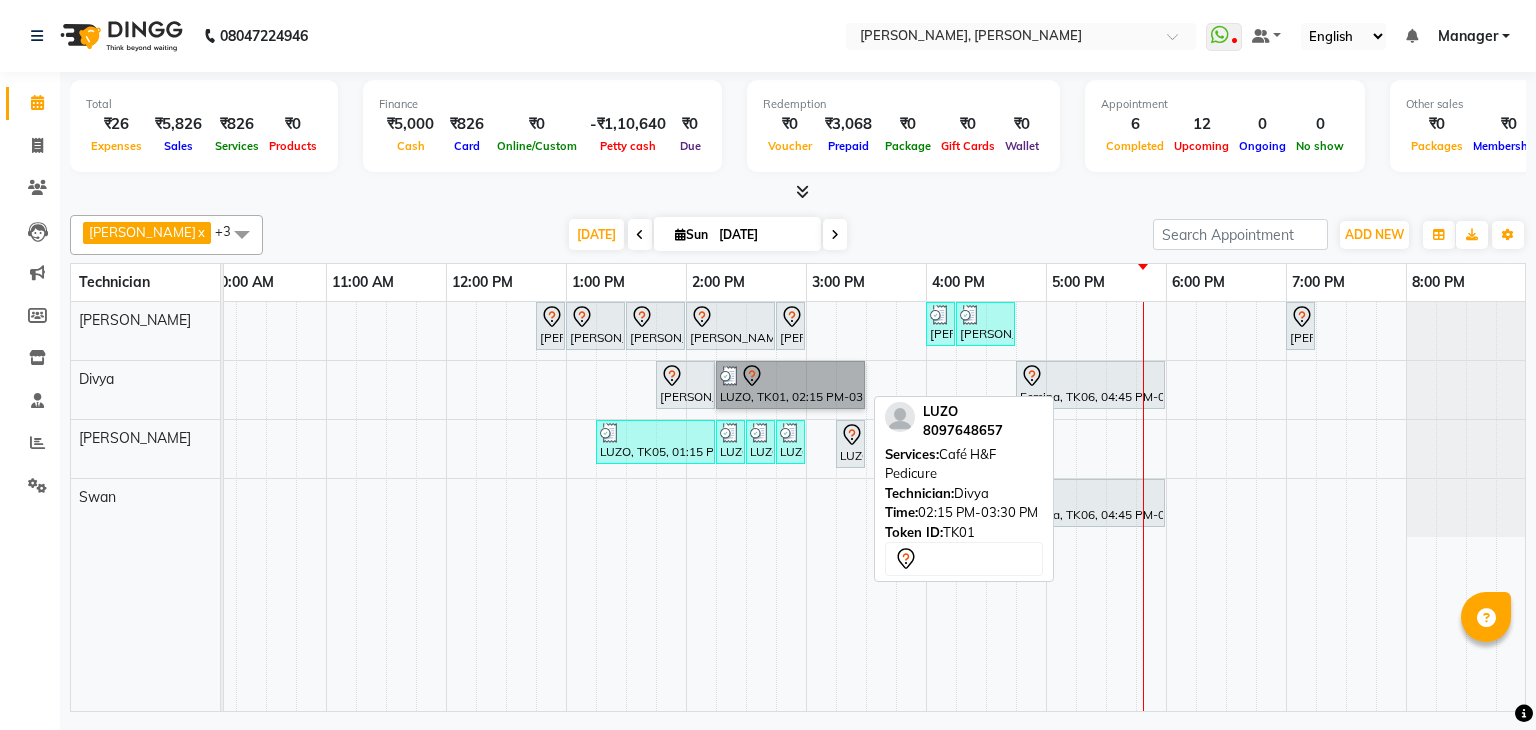 drag, startPoint x: 862, startPoint y: 375, endPoint x: 731, endPoint y: 370, distance: 131.09538 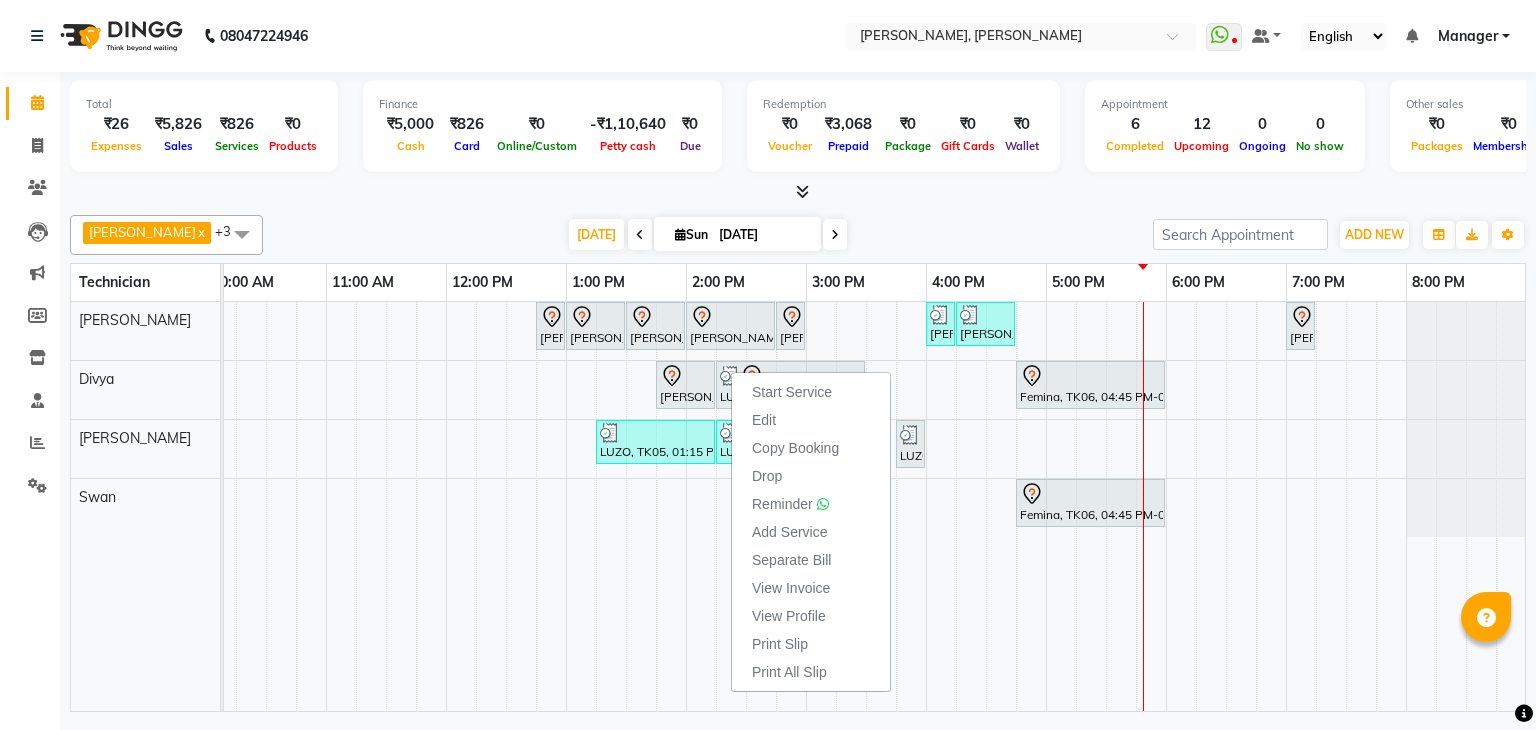 click on "[DATE]  [DATE]" at bounding box center [708, 235] 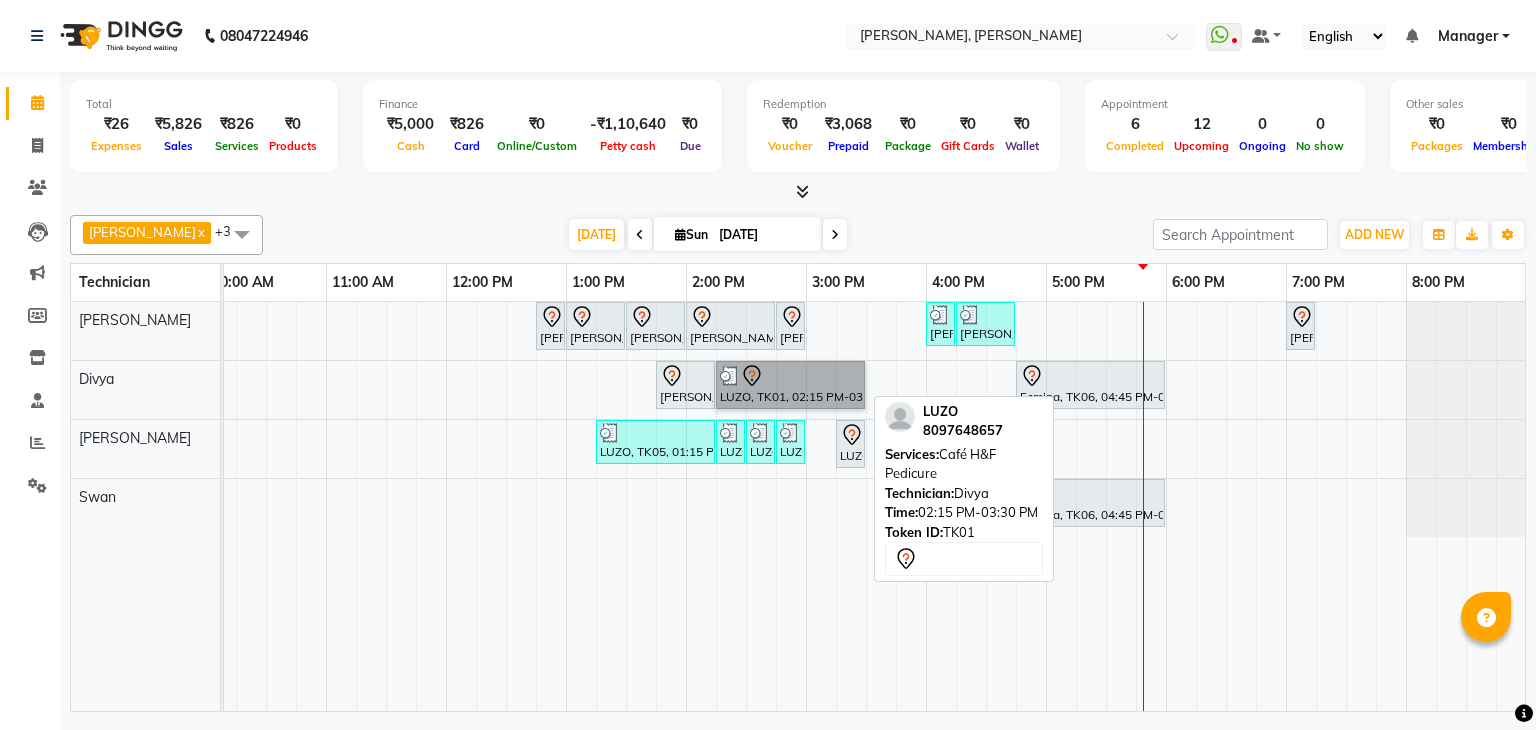 drag, startPoint x: 862, startPoint y: 377, endPoint x: 748, endPoint y: 384, distance: 114.21471 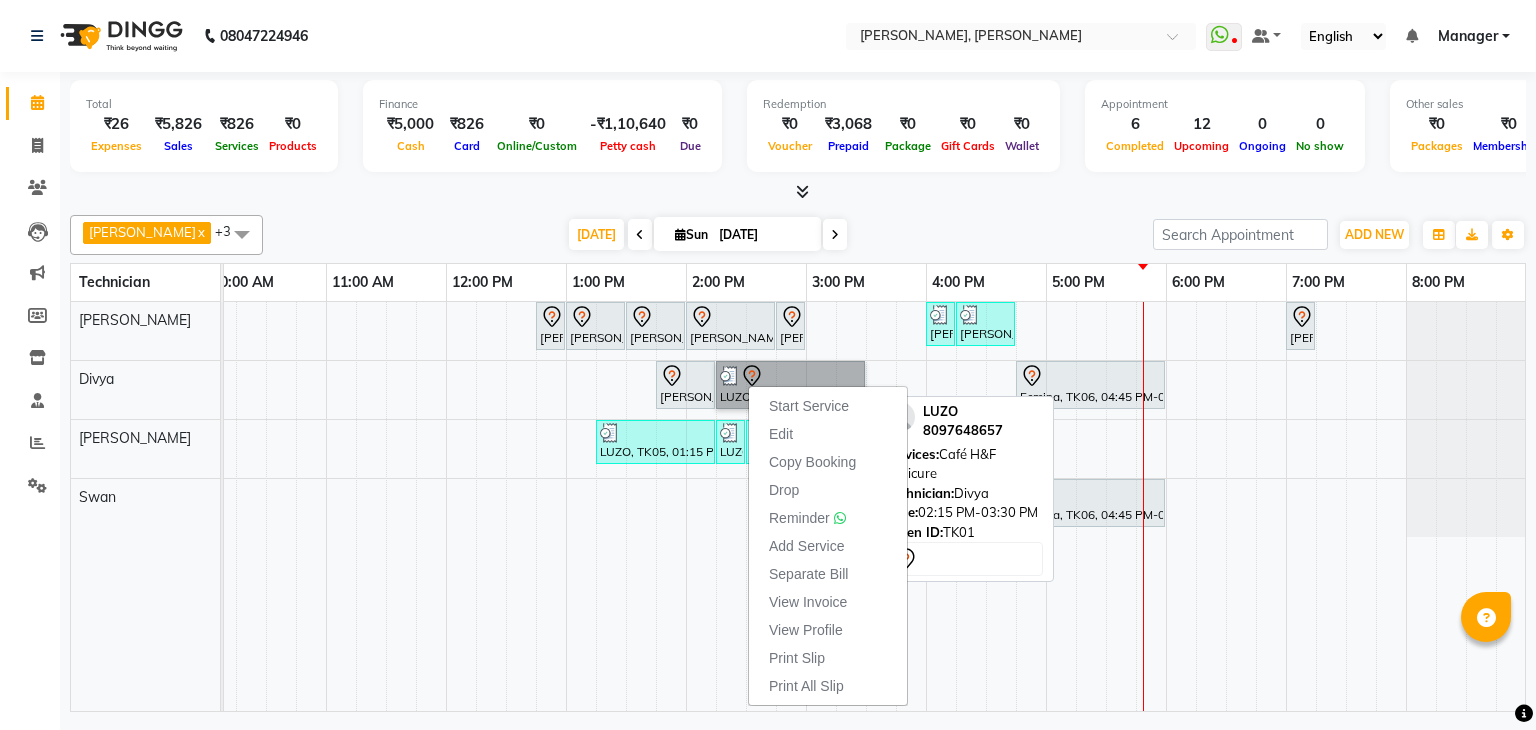 click on "LUZO, TK01, 02:15 PM-03:30 PM, Café H&F Pedicure" at bounding box center [790, 385] 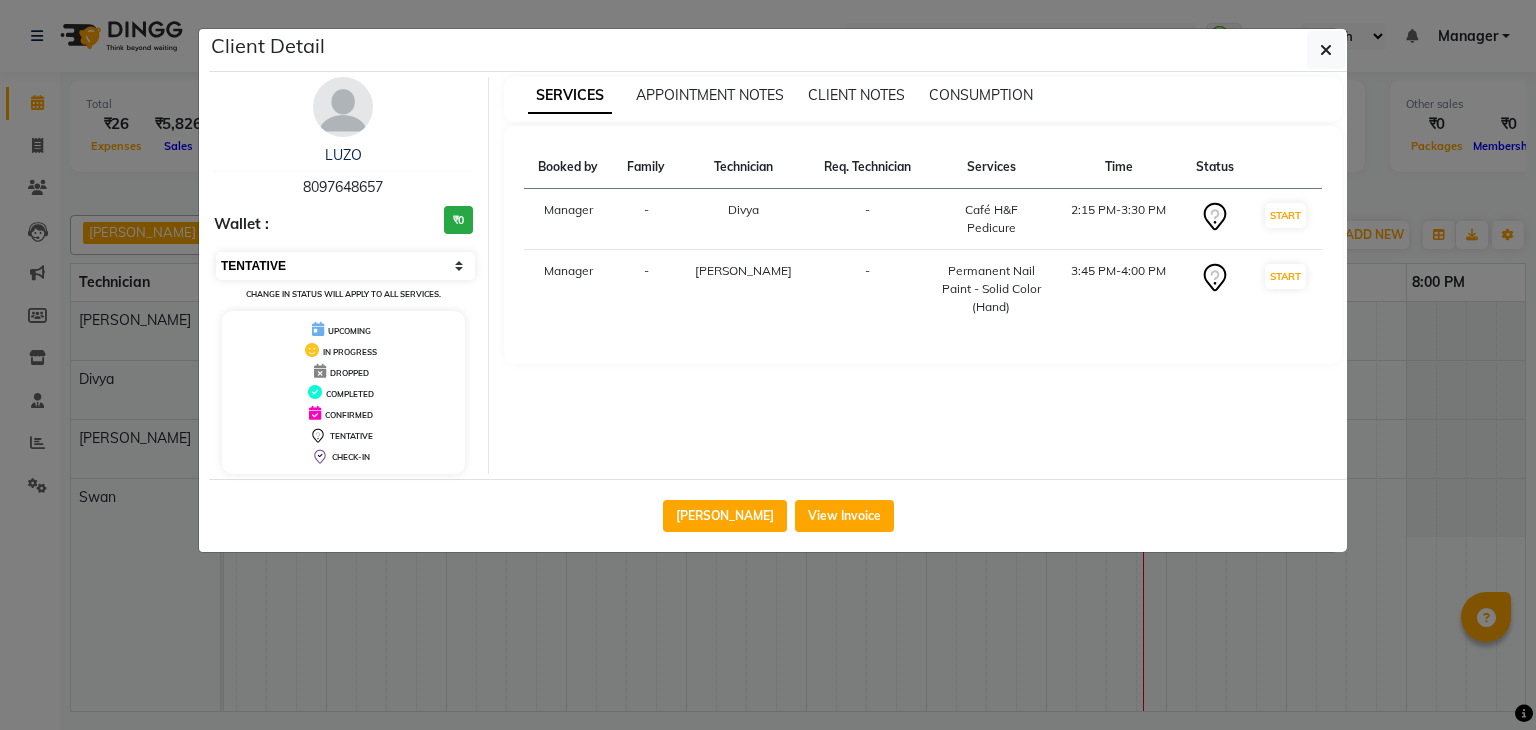 click on "Select IN SERVICE CONFIRMED TENTATIVE CHECK IN MARK DONE DROPPED UPCOMING" at bounding box center (345, 266) 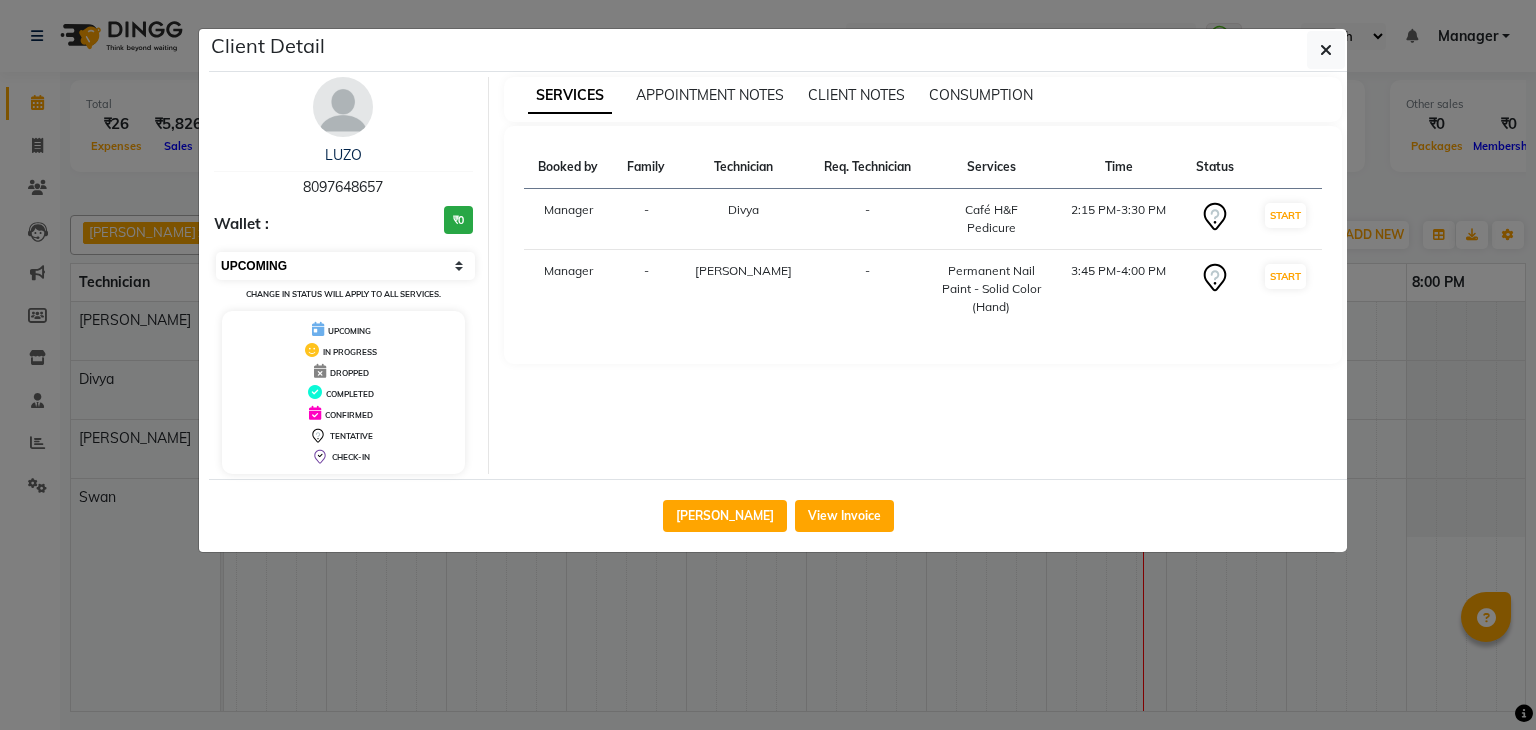 click on "Select IN SERVICE CONFIRMED TENTATIVE CHECK IN MARK DONE DROPPED UPCOMING" at bounding box center [345, 266] 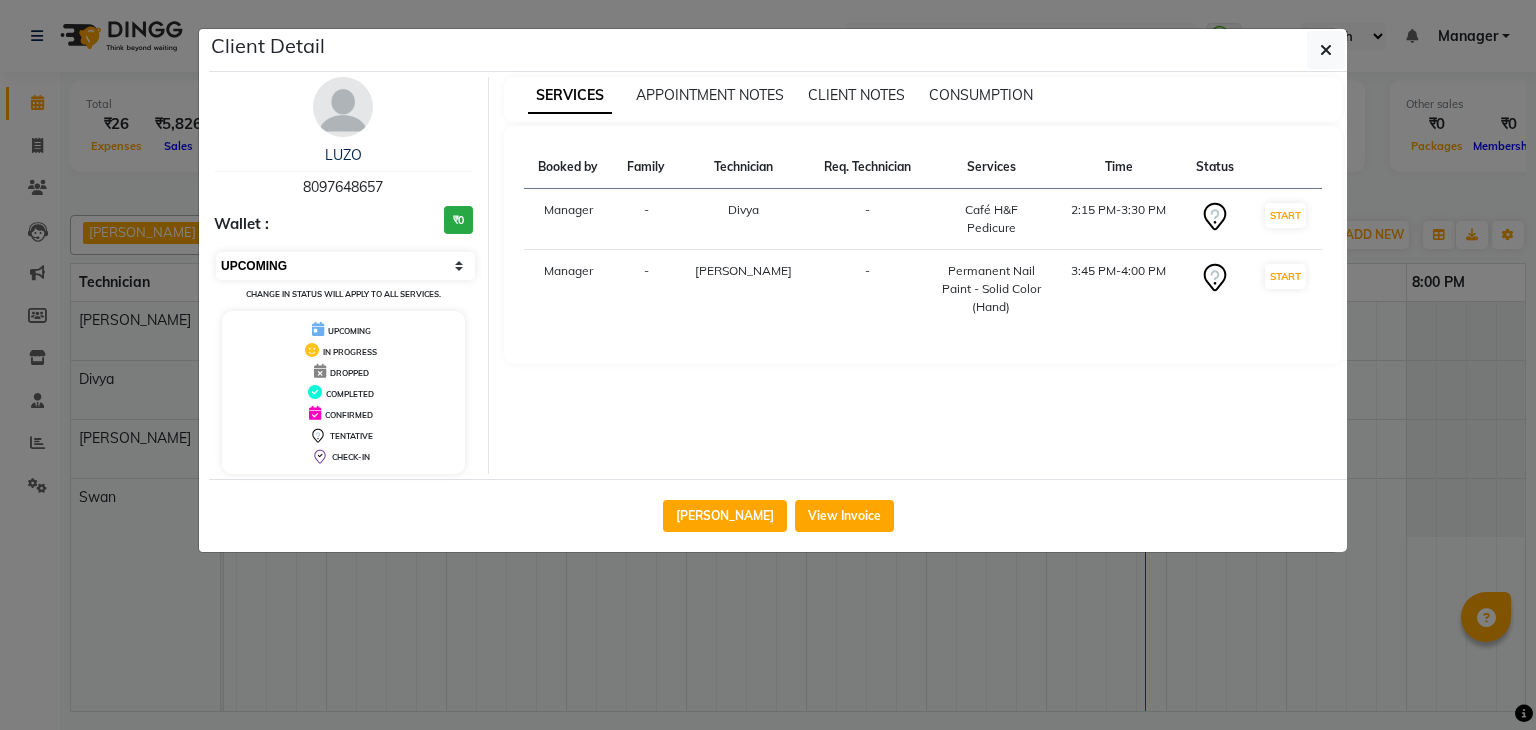 click on "Select IN SERVICE CONFIRMED TENTATIVE CHECK IN MARK DONE DROPPED UPCOMING" at bounding box center (345, 266) 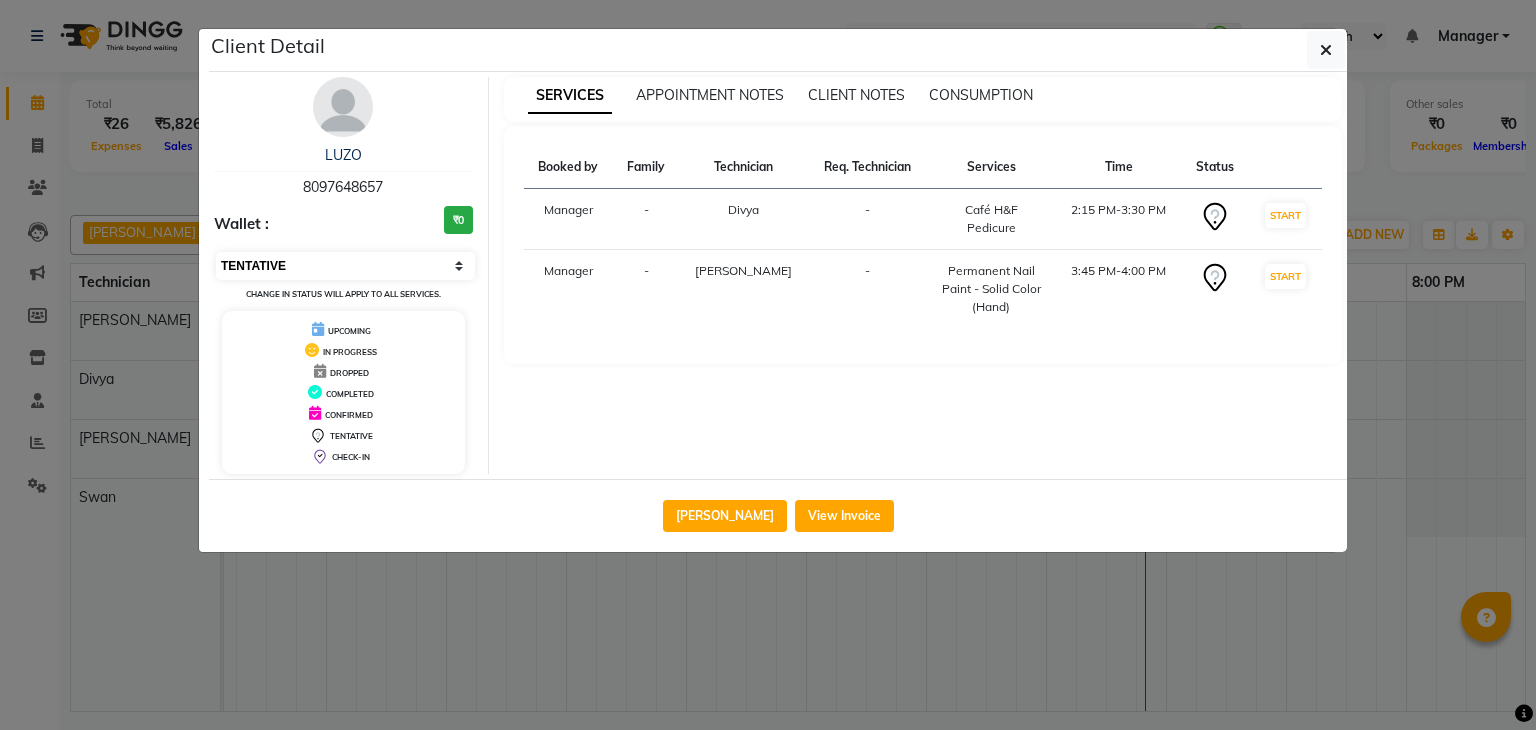 click on "Select IN SERVICE CONFIRMED TENTATIVE CHECK IN MARK DONE DROPPED UPCOMING" at bounding box center (345, 266) 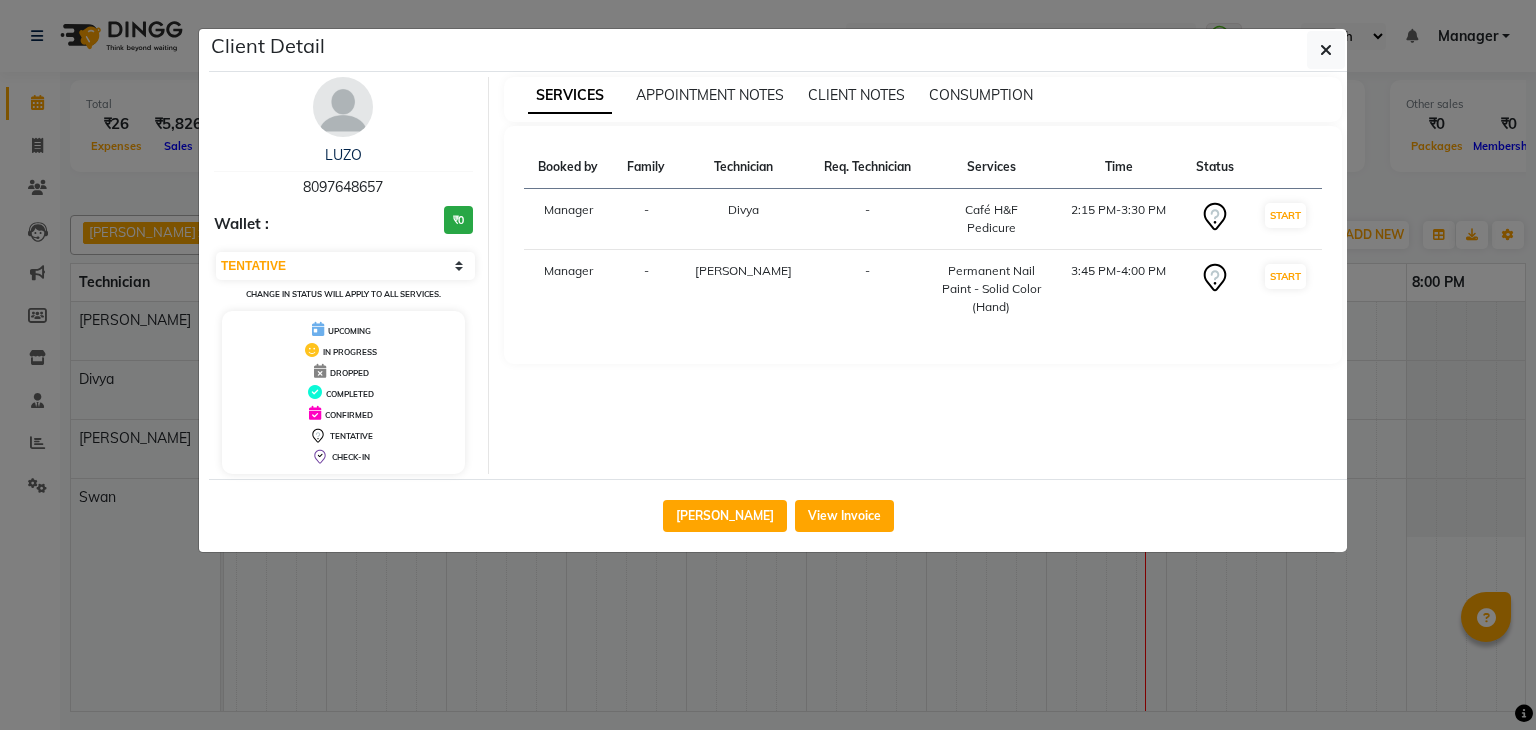 click on "DROPPED" at bounding box center (349, 373) 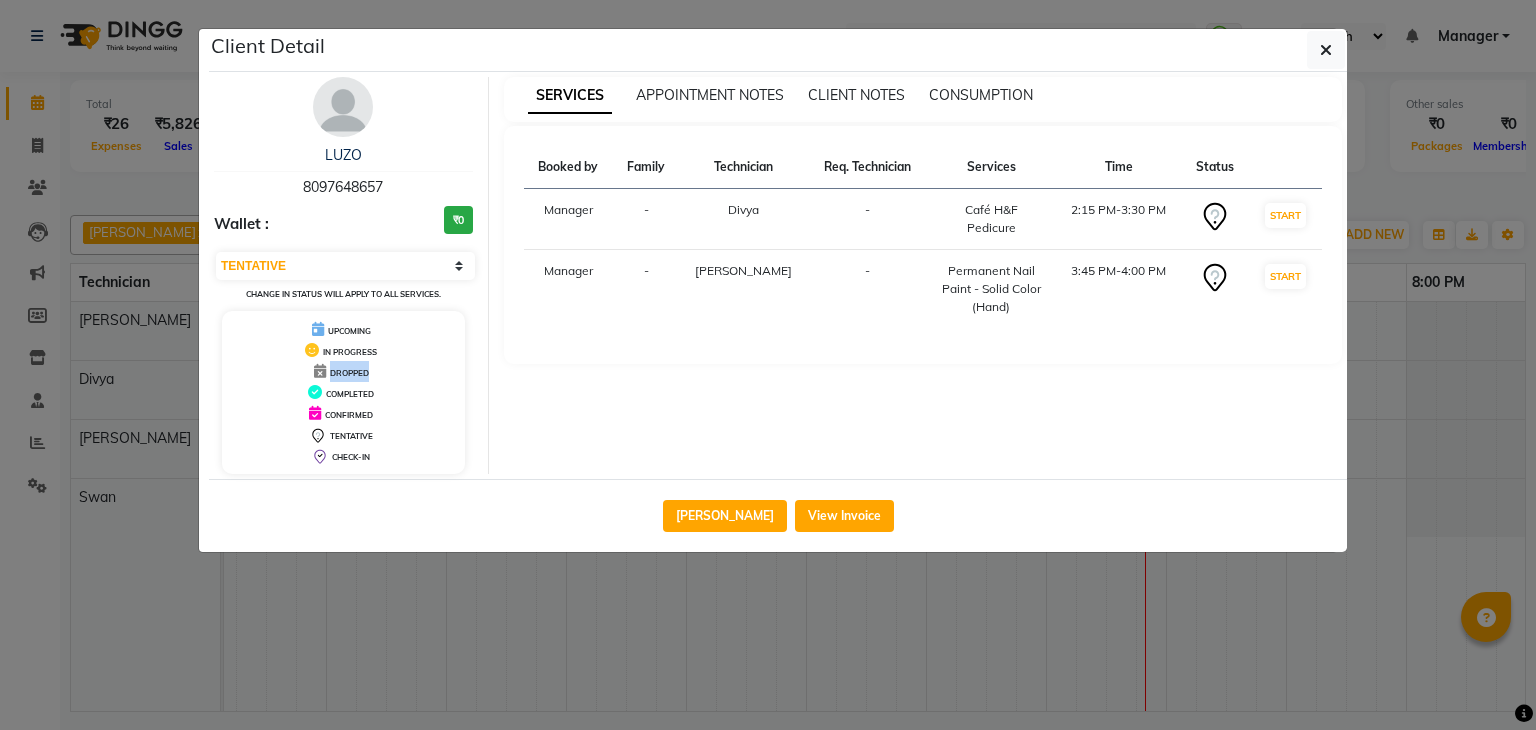 click on "DROPPED" at bounding box center [349, 373] 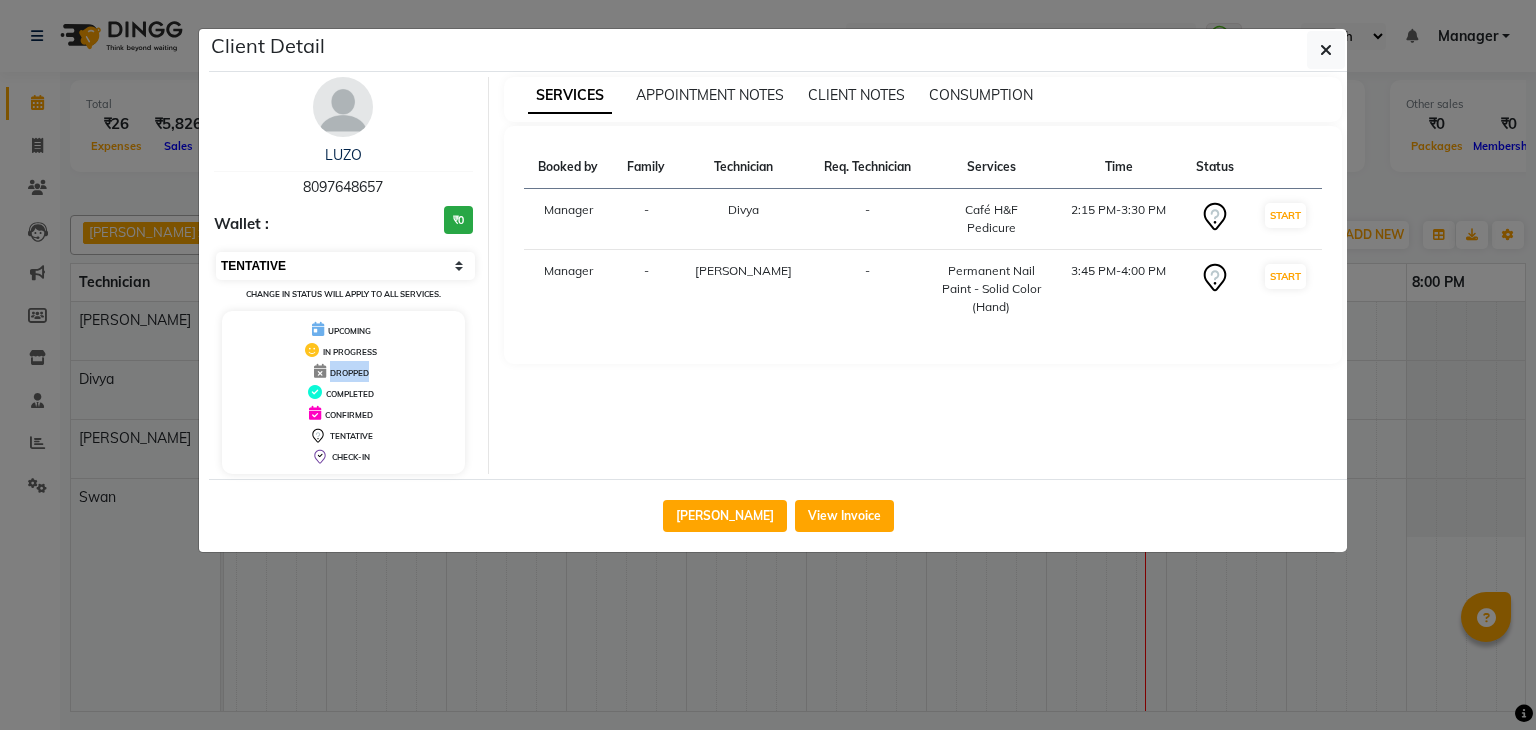 click on "Select IN SERVICE CONFIRMED TENTATIVE CHECK IN MARK DONE DROPPED UPCOMING" at bounding box center [345, 266] 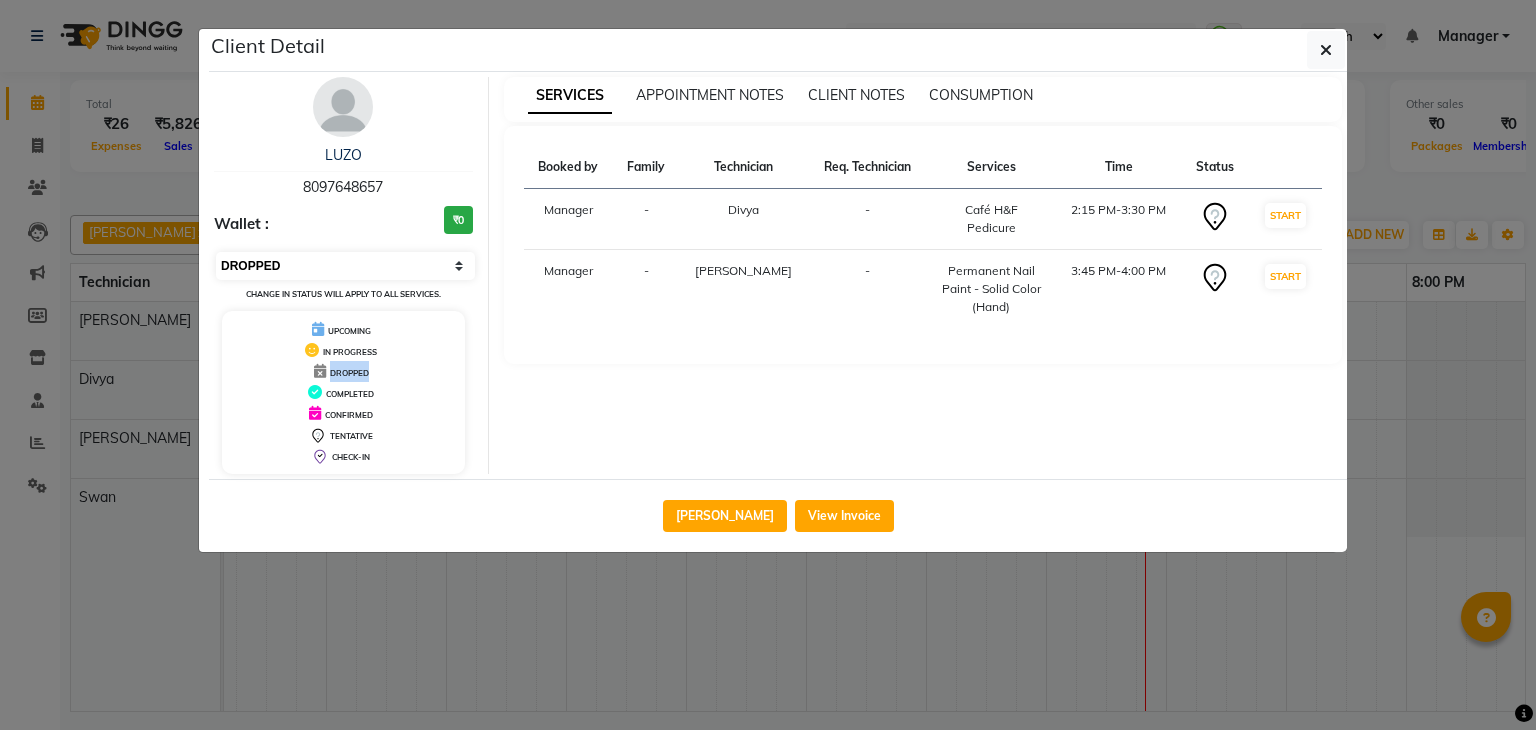 click on "Select IN SERVICE CONFIRMED TENTATIVE CHECK IN MARK DONE DROPPED UPCOMING" at bounding box center (345, 266) 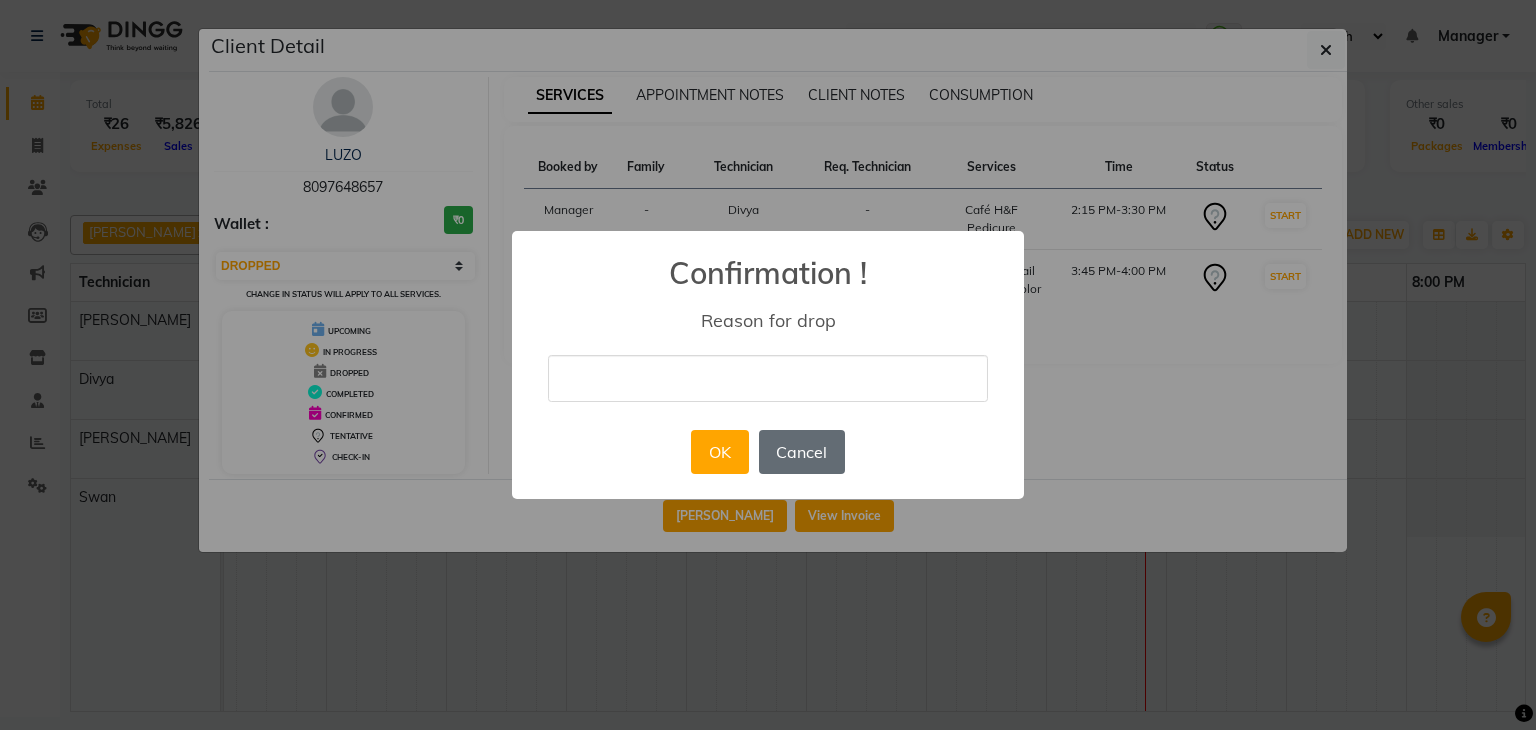 click on "Cancel" at bounding box center [802, 452] 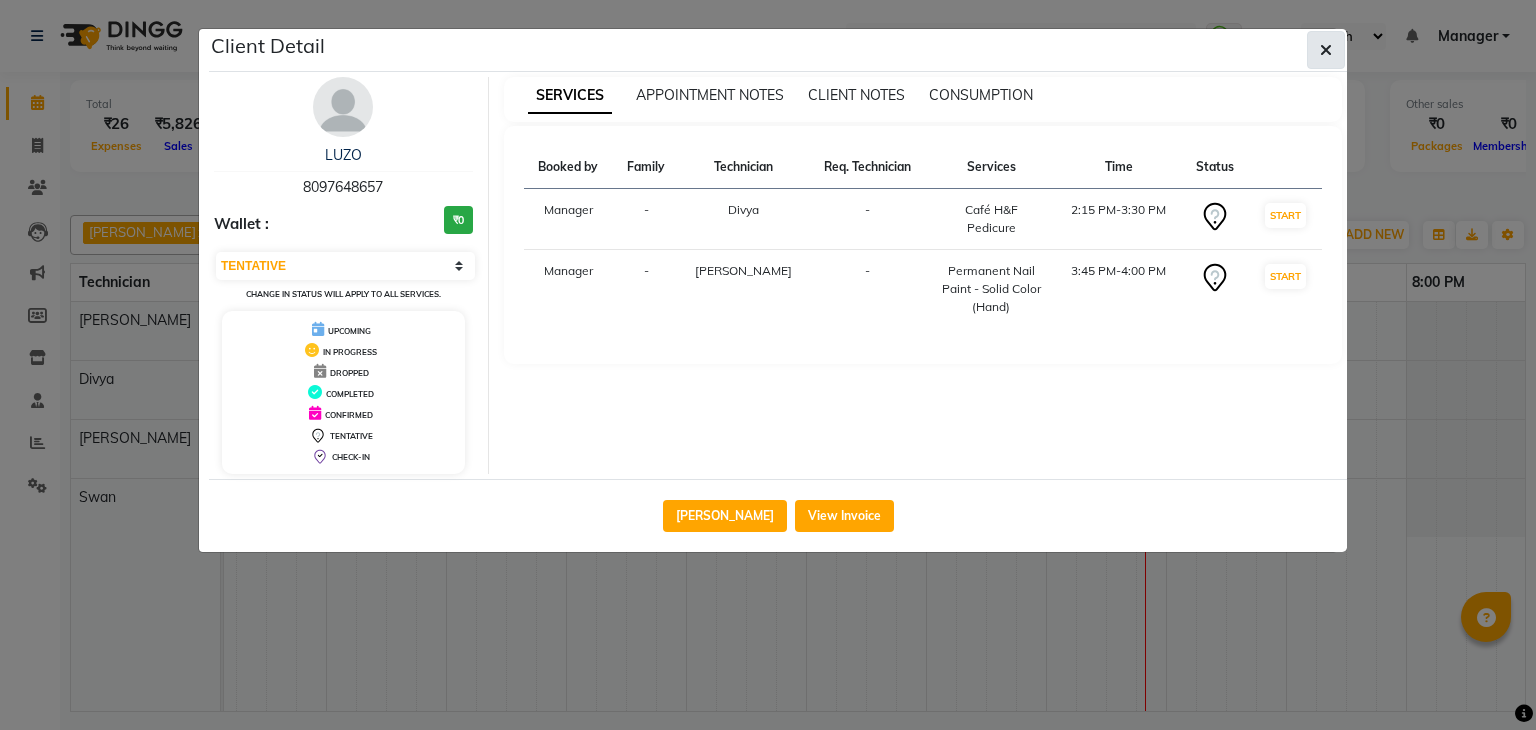 click 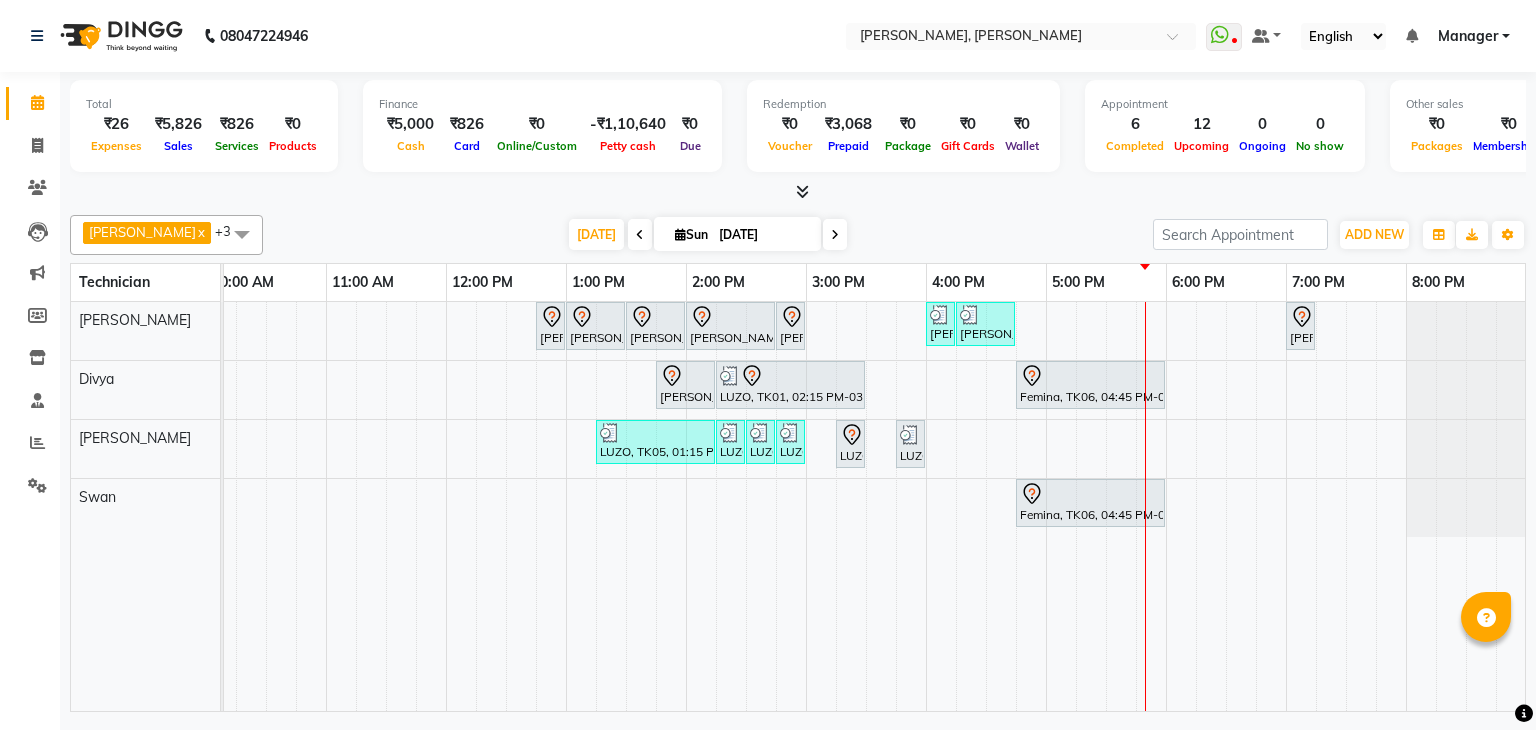 click on "[PERSON_NAME]  x Divya  x [PERSON_NAME]  x +3 Select All [PERSON_NAME] [PERSON_NAME] Apshana Ayaan [PERSON_NAME] [PERSON_NAME] [PERSON_NAME] [DATE]  [DATE] Toggle Dropdown Add Appointment Add Invoice Add Expense Add Attendance Add Client Add Transaction Toggle Dropdown Add Appointment Add Invoice Add Expense Add Attendance Add Client ADD NEW Toggle Dropdown Add Appointment Add Invoice Add Expense Add Attendance Add Client Add Transaction [PERSON_NAME]  x Divya  x [PERSON_NAME]  x +3 Select All [PERSON_NAME] [PERSON_NAME] Apshana [PERSON_NAME] [PERSON_NAME] [PERSON_NAME] Group By  Staff View   Room View  View as Vertical  Vertical - Week View  Horizontal  Horizontal - Week View  List  Toggle Dropdown Calendar Settings Manage Tags   Arrange Technicians   Reset Technicians  Full Screen Appointment Form Zoom 100% Technician 8:00 AM 9:00 AM 10:00 AM 11:00 AM 12:00 PM 1:00 PM 2:00 PM 3:00 PM 4:00 PM 5:00 PM 6:00 PM 7:00 PM 8:00 PM [PERSON_NAME] [PERSON_NAME]             [PERSON_NAME], TK04, 12:45 PM-01:00 PM, Gel polish removal" 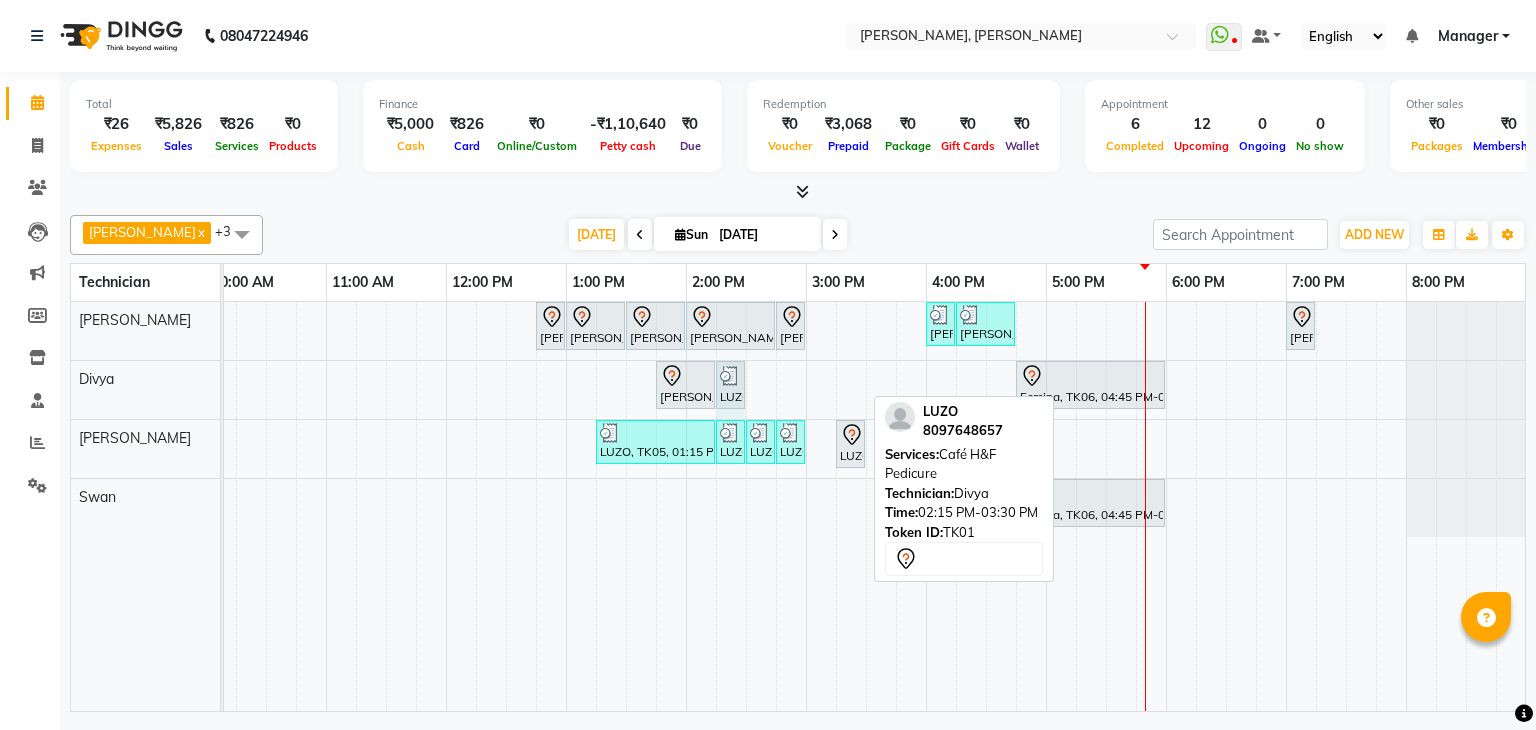 drag, startPoint x: 864, startPoint y: 377, endPoint x: 724, endPoint y: 388, distance: 140.43147 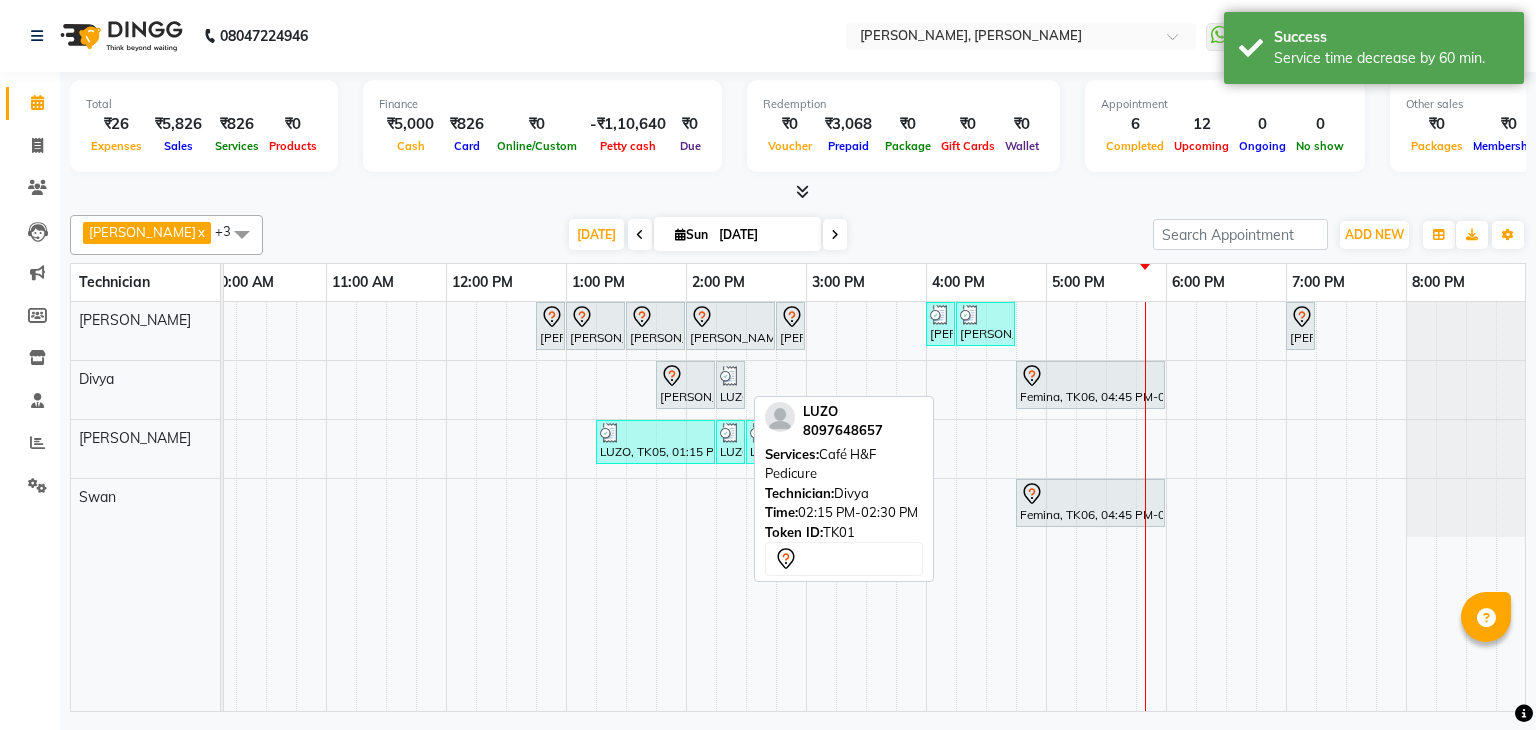 click at bounding box center [730, 376] 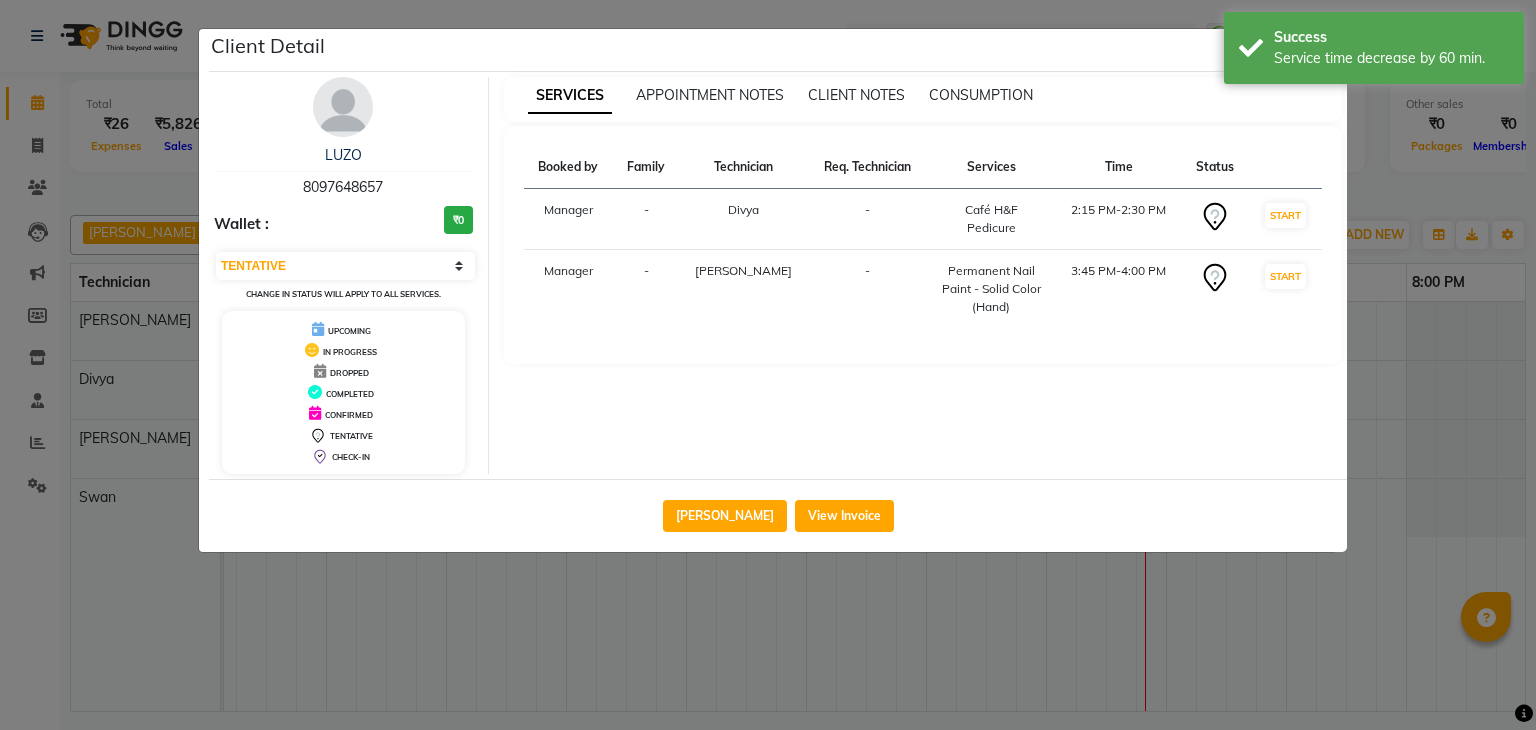 click on "SERVICES APPOINTMENT NOTES CLIENT NOTES CONSUMPTION Booked by Family Technician Req. Technician Services Time Status  Manager  - Divya -  Café H&F Pedicure   2:15 PM-2:30 PM   START   Manager  - [PERSON_NAME] -  Permanent Nail Paint - Solid Color (Hand)   3:45 PM-4:00 PM   START" at bounding box center [923, 275] 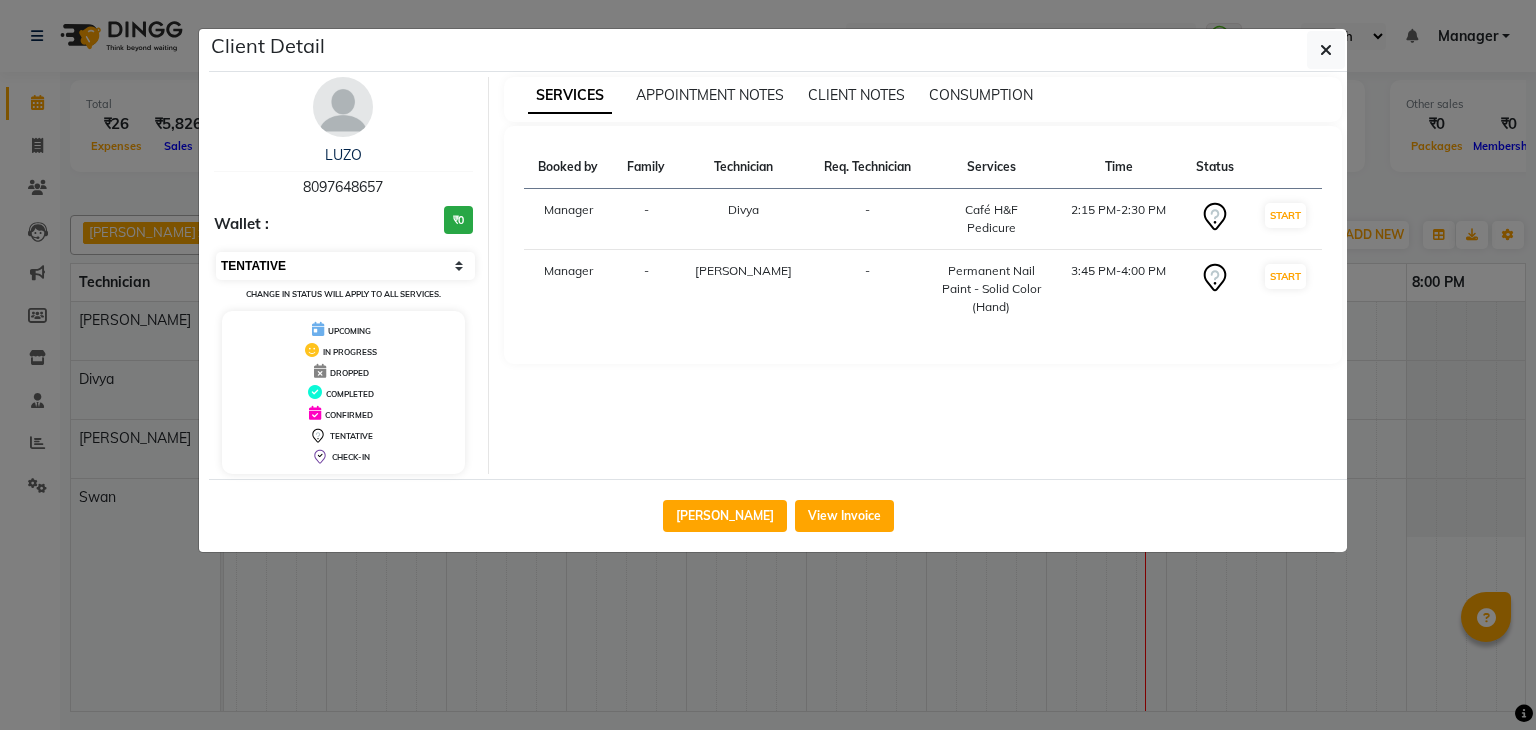 click on "Select IN SERVICE CONFIRMED TENTATIVE CHECK IN MARK DONE DROPPED UPCOMING" at bounding box center [345, 266] 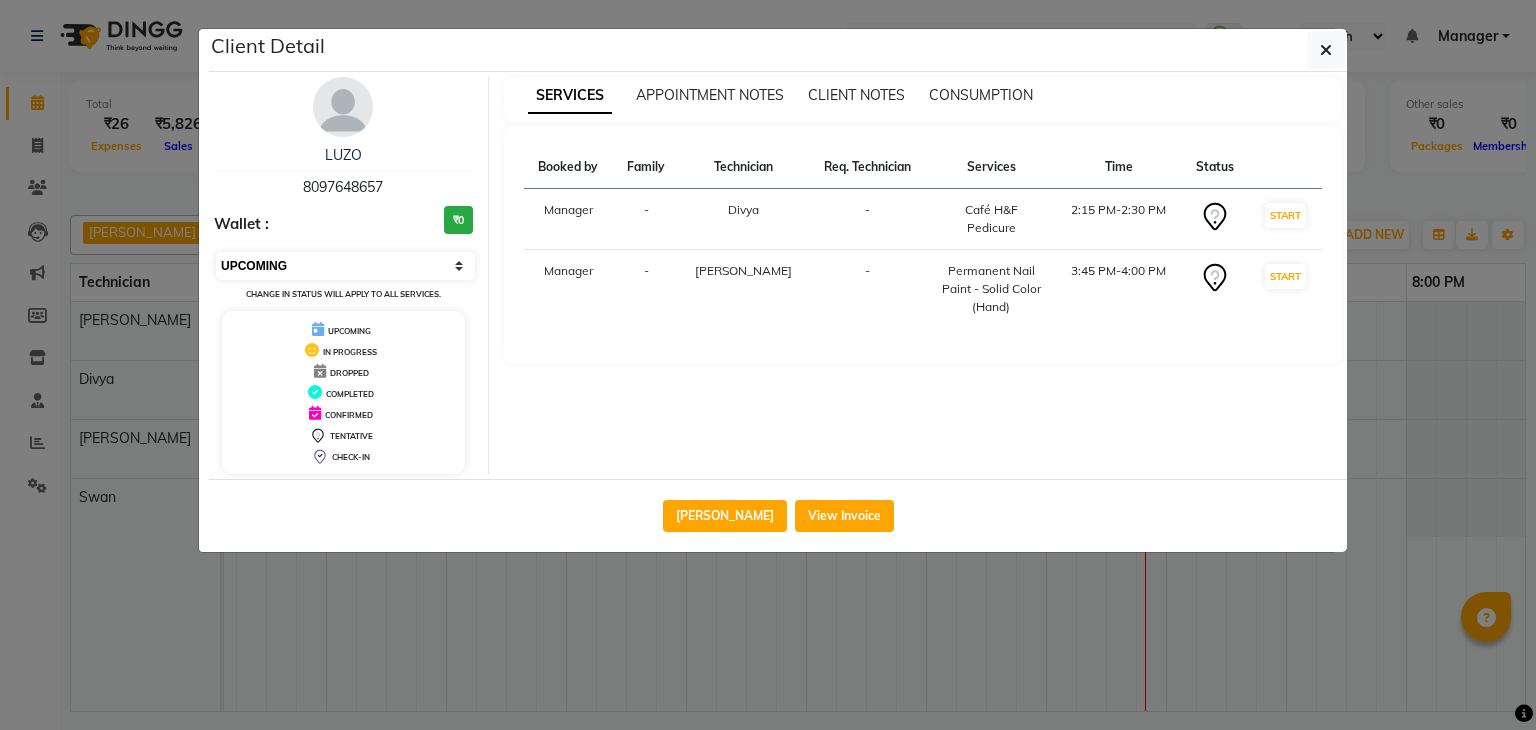 click on "Select IN SERVICE CONFIRMED TENTATIVE CHECK IN MARK DONE DROPPED UPCOMING" at bounding box center [345, 266] 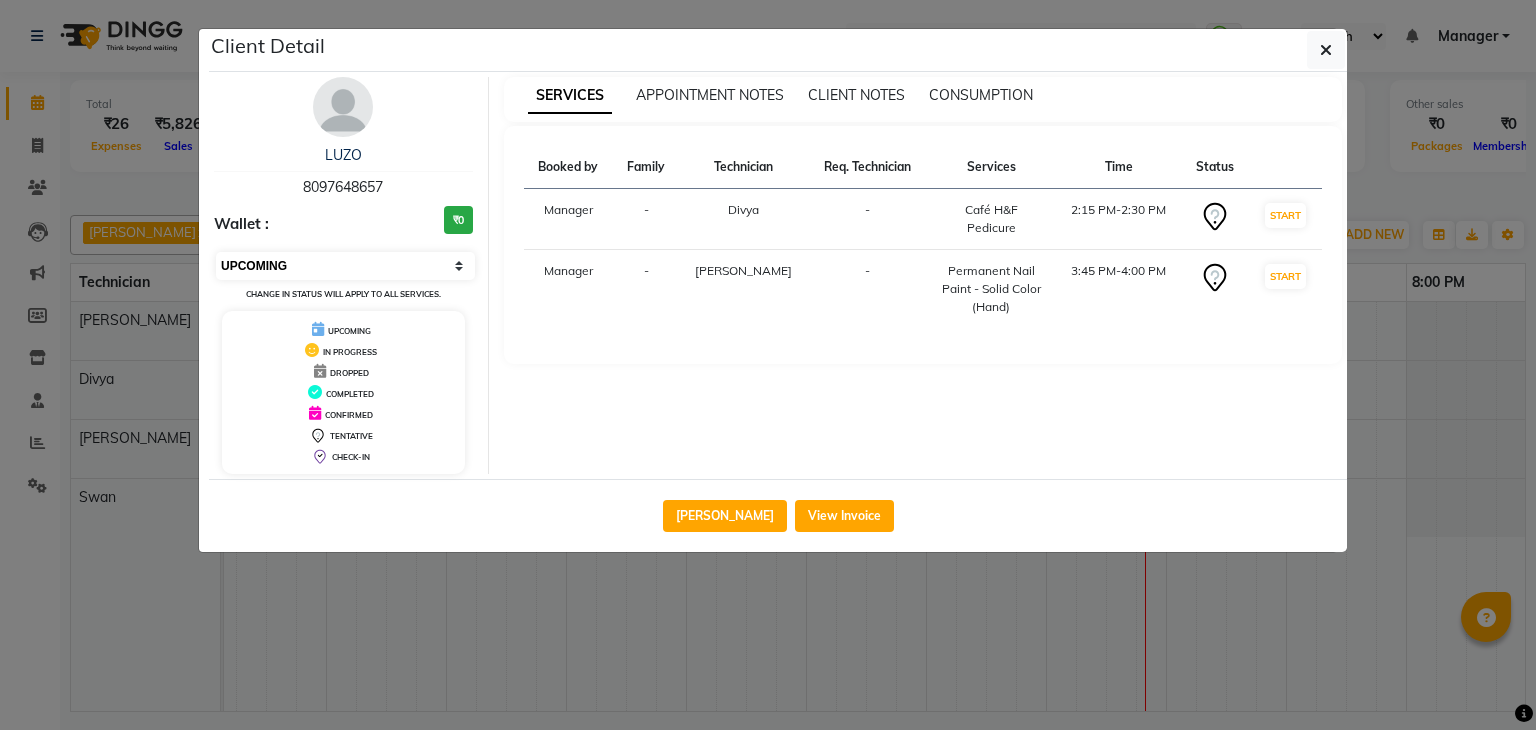 click on "Select IN SERVICE CONFIRMED TENTATIVE CHECK IN MARK DONE DROPPED UPCOMING" at bounding box center (345, 266) 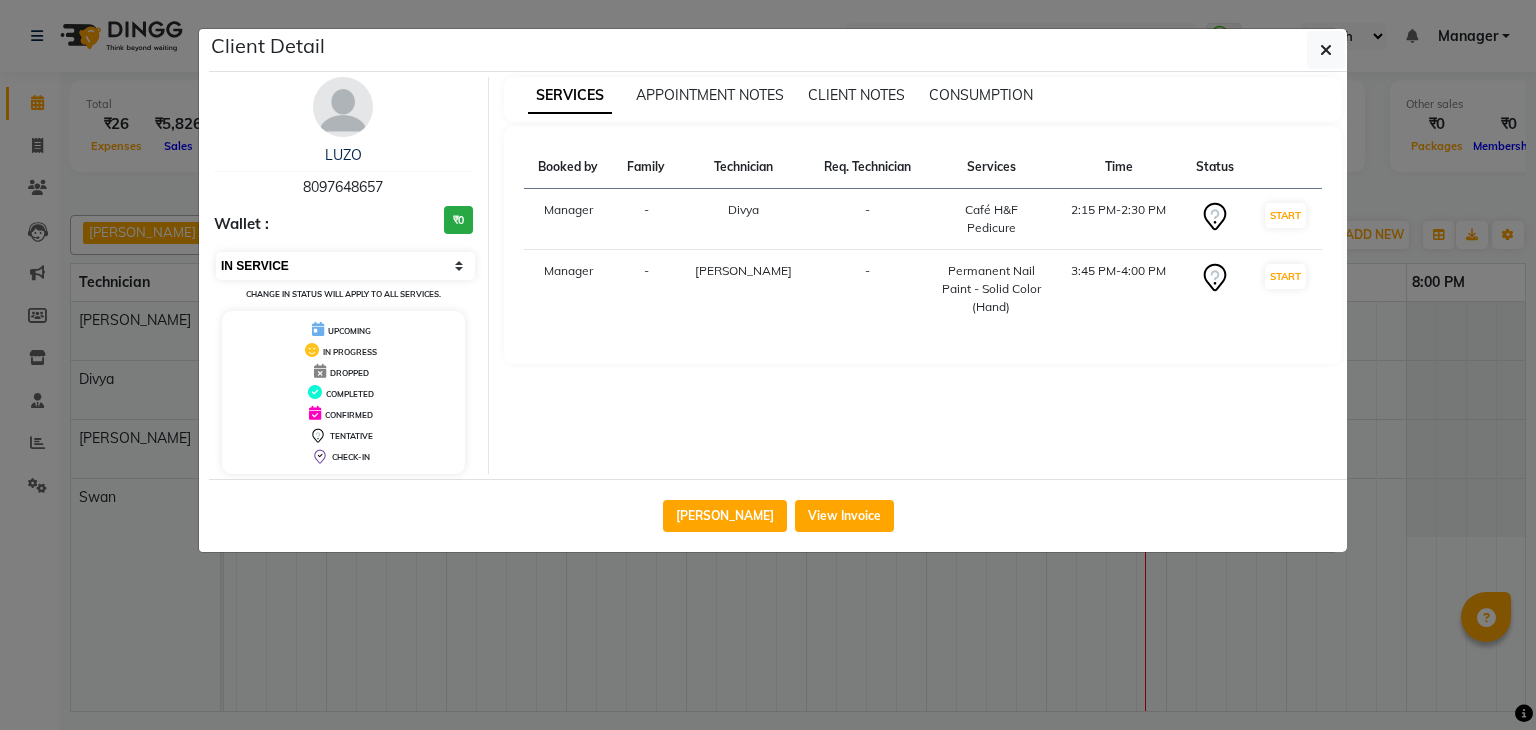 click on "Select IN SERVICE CONFIRMED TENTATIVE CHECK IN MARK DONE DROPPED UPCOMING" at bounding box center (345, 266) 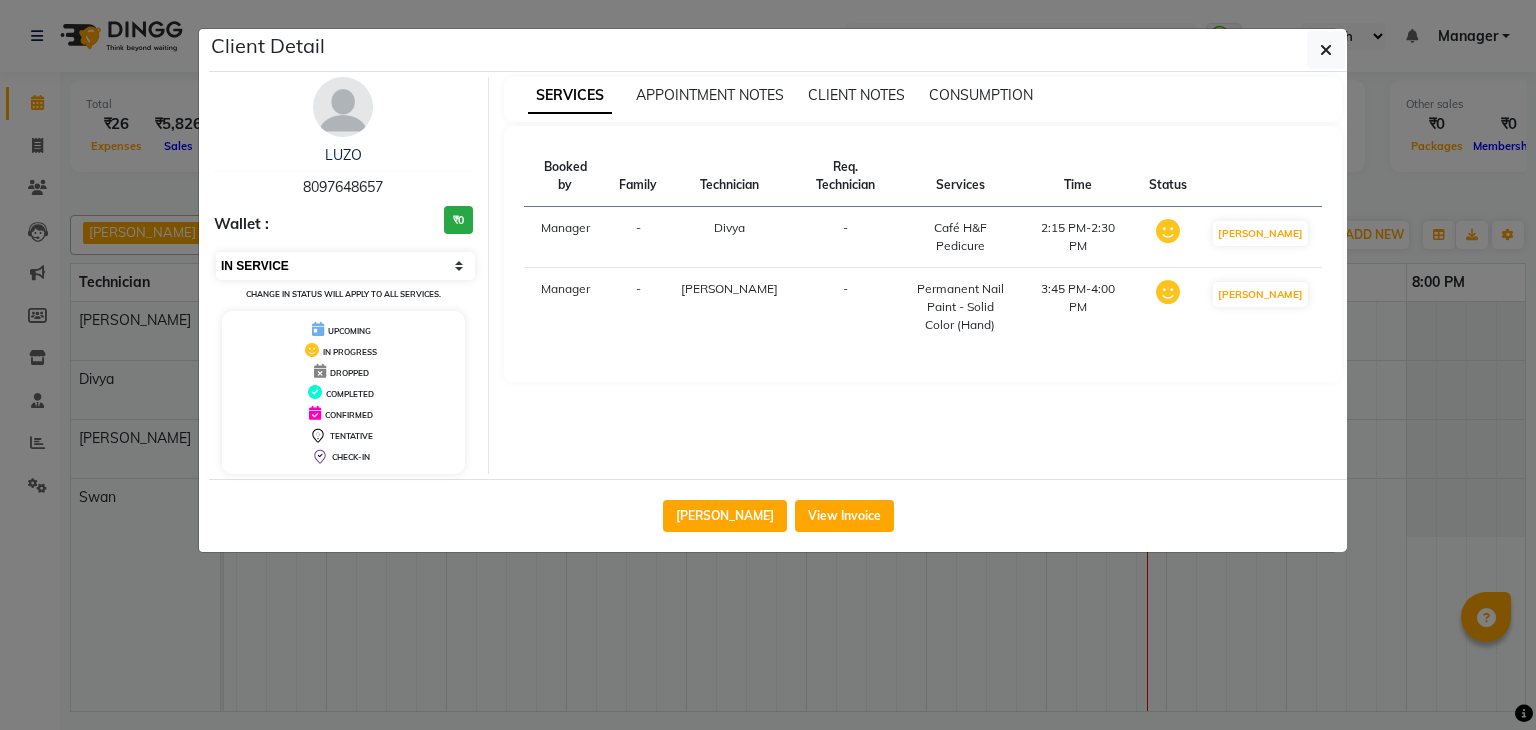click on "Select IN SERVICE CONFIRMED TENTATIVE CHECK IN MARK DONE DROPPED UPCOMING" at bounding box center (345, 266) 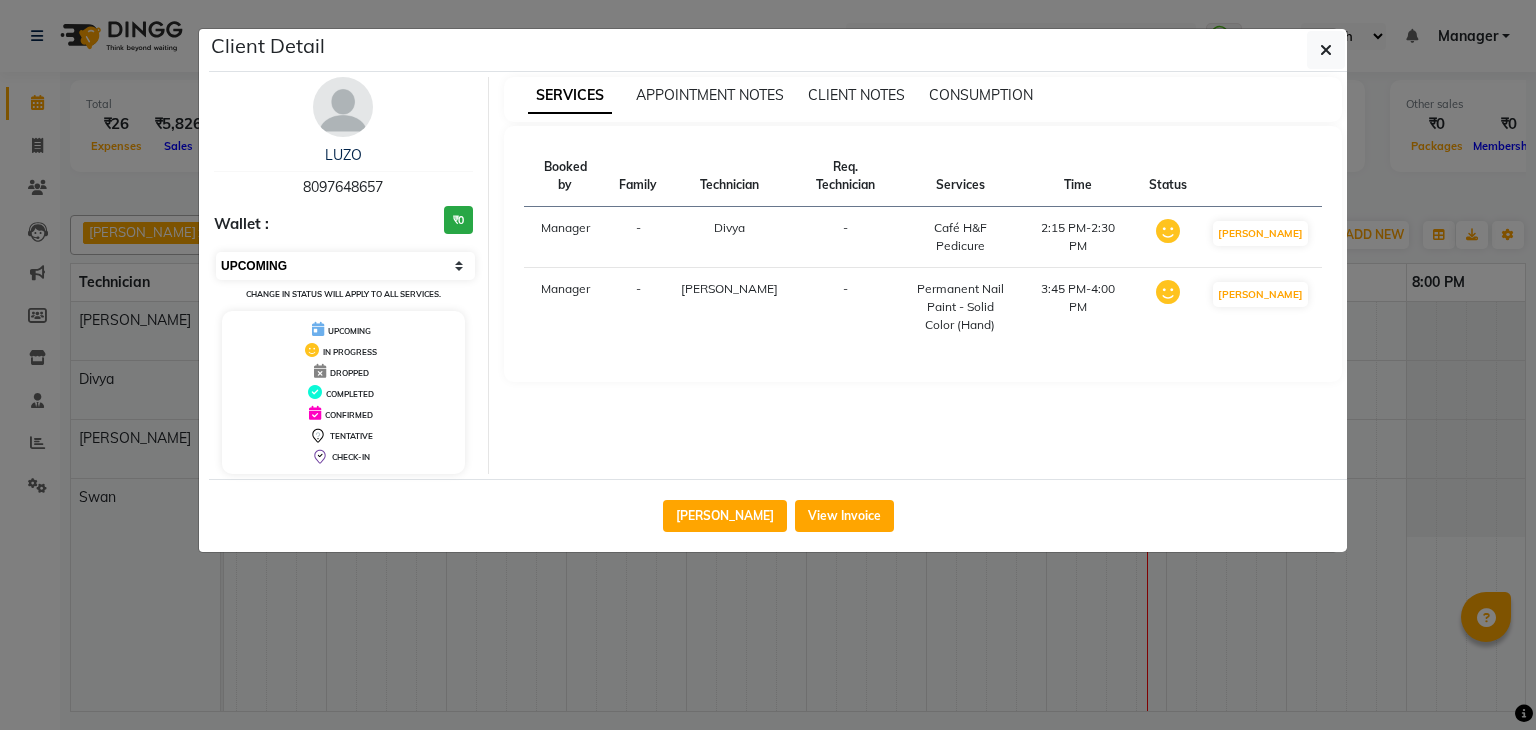 click on "Select IN SERVICE CONFIRMED TENTATIVE CHECK IN MARK DONE DROPPED UPCOMING" at bounding box center (345, 266) 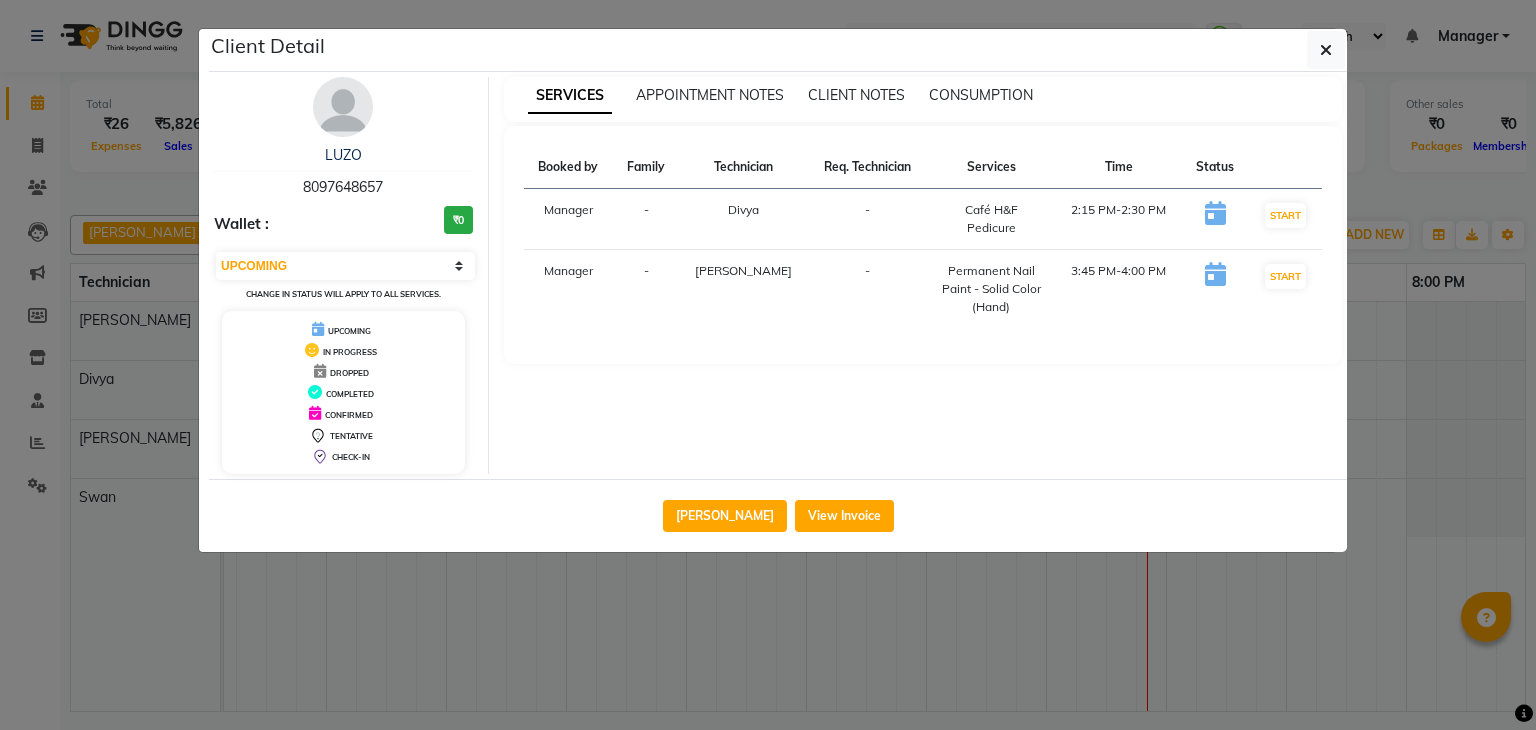 click at bounding box center [1215, 219] 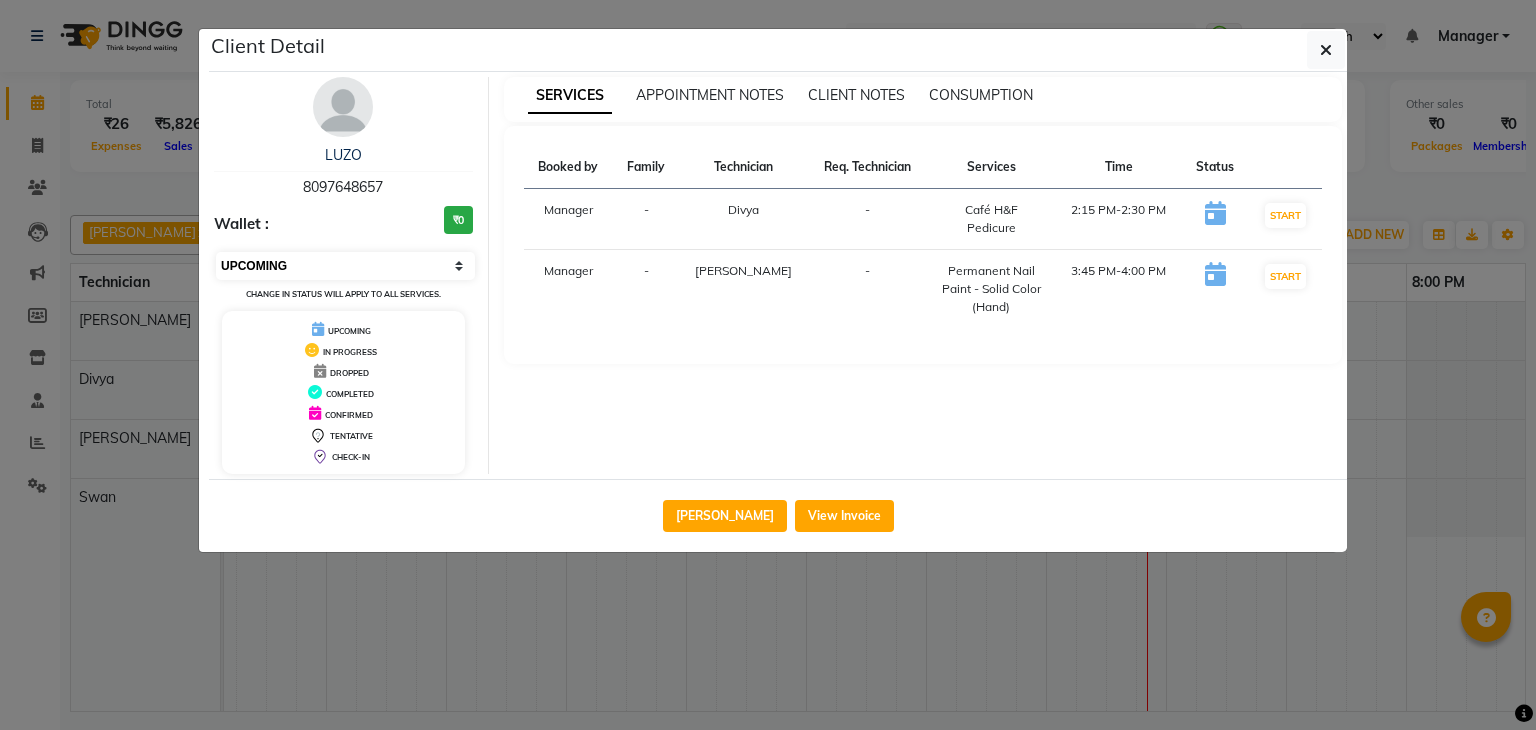 click on "Select IN SERVICE CONFIRMED TENTATIVE CHECK IN MARK DONE DROPPED UPCOMING" at bounding box center [345, 266] 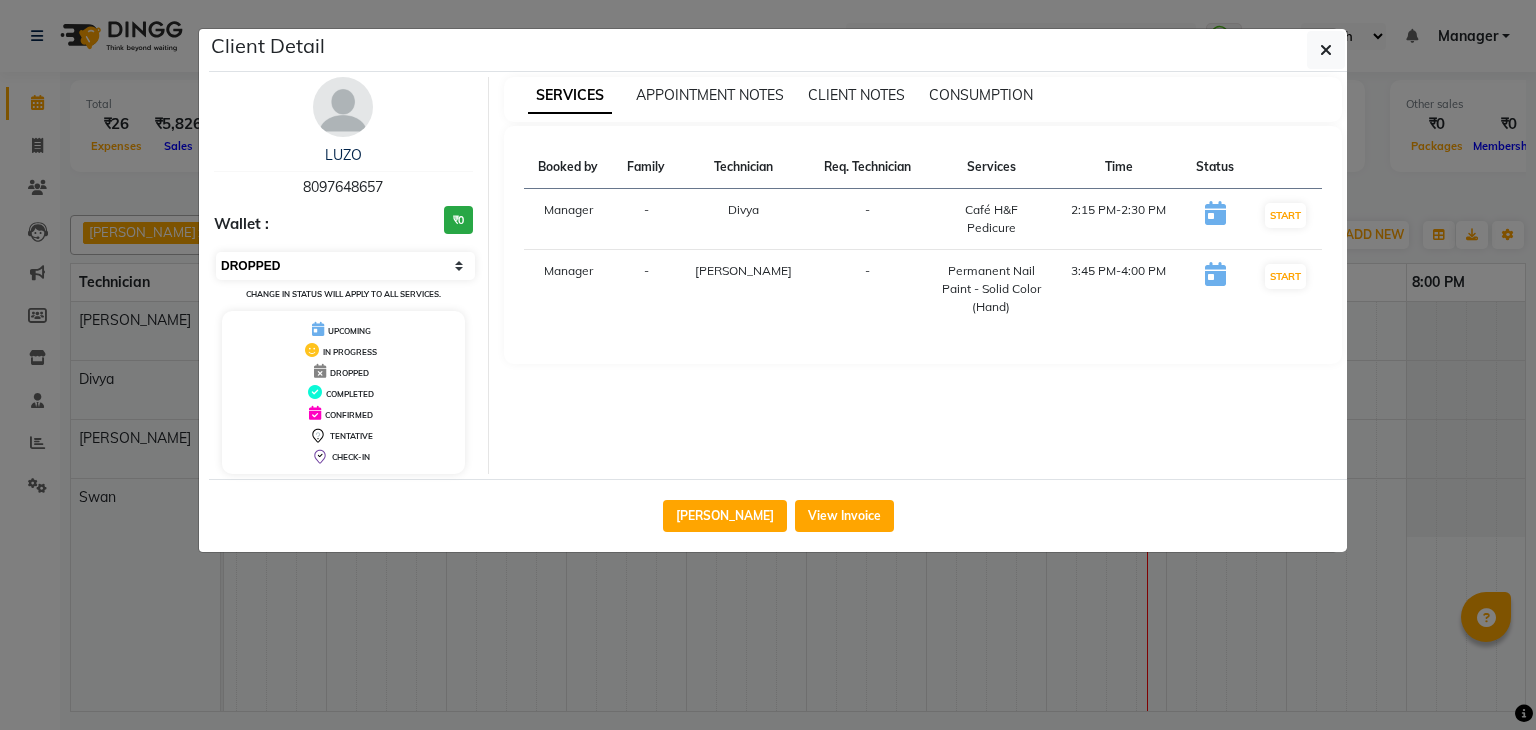 click on "Select IN SERVICE CONFIRMED TENTATIVE CHECK IN MARK DONE DROPPED UPCOMING" at bounding box center [345, 266] 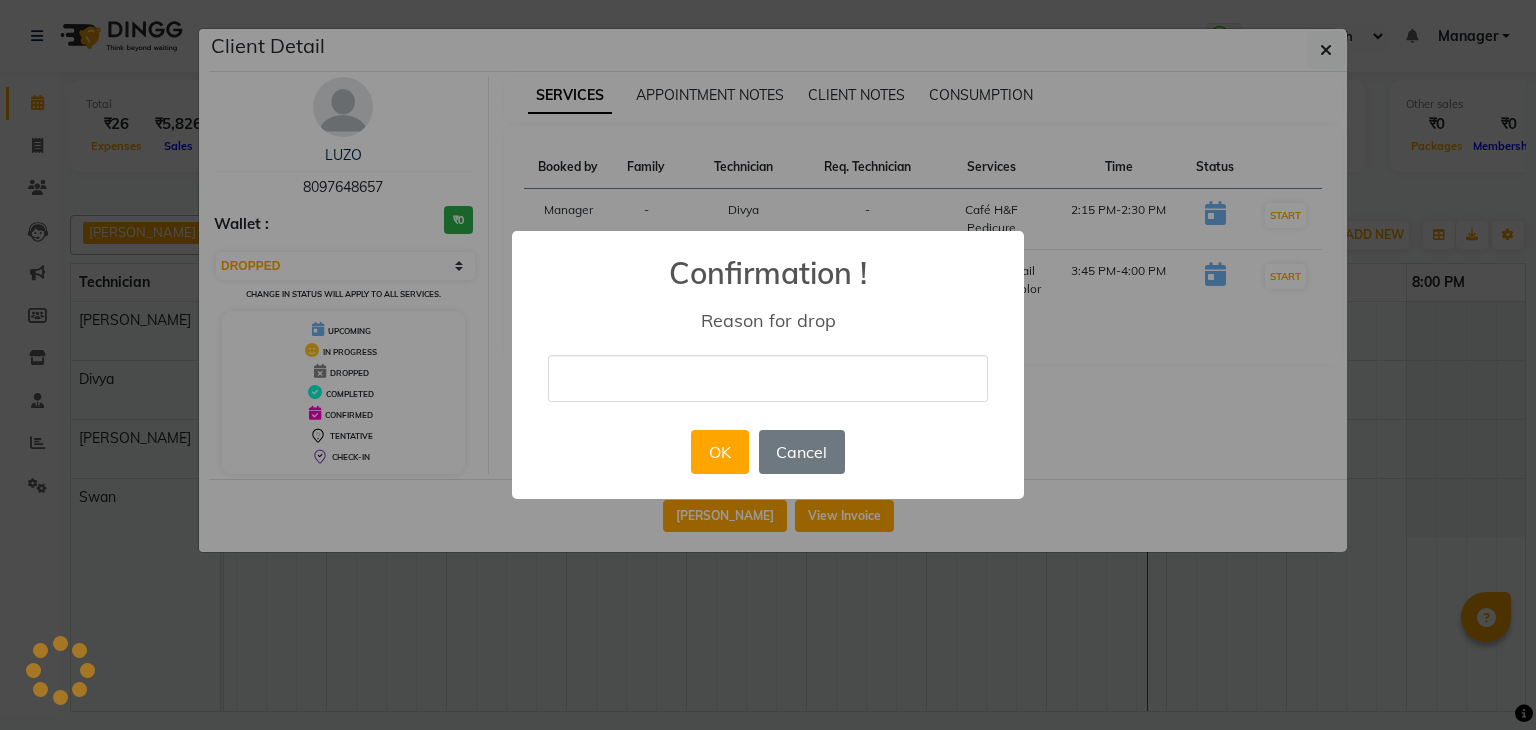 click at bounding box center (768, 378) 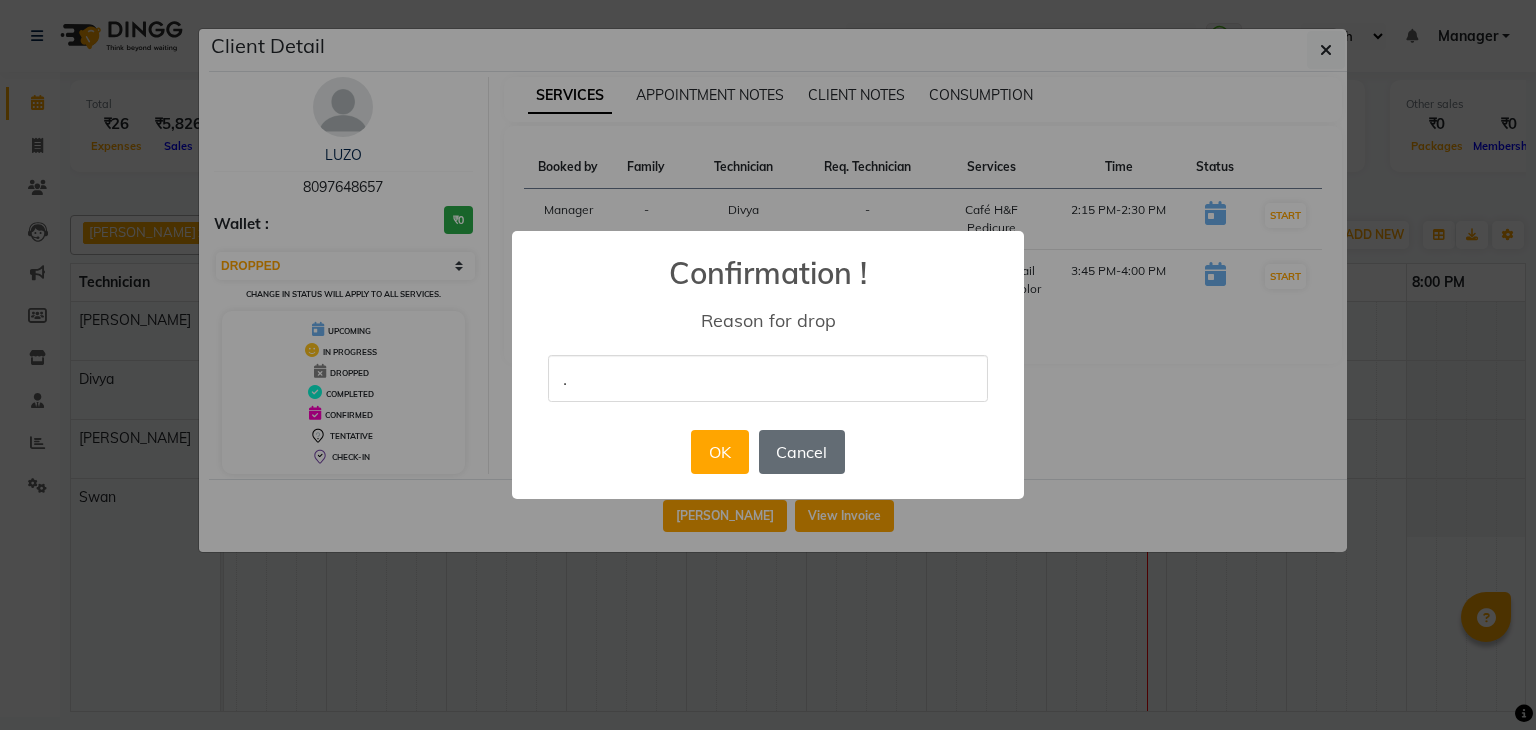 type on "." 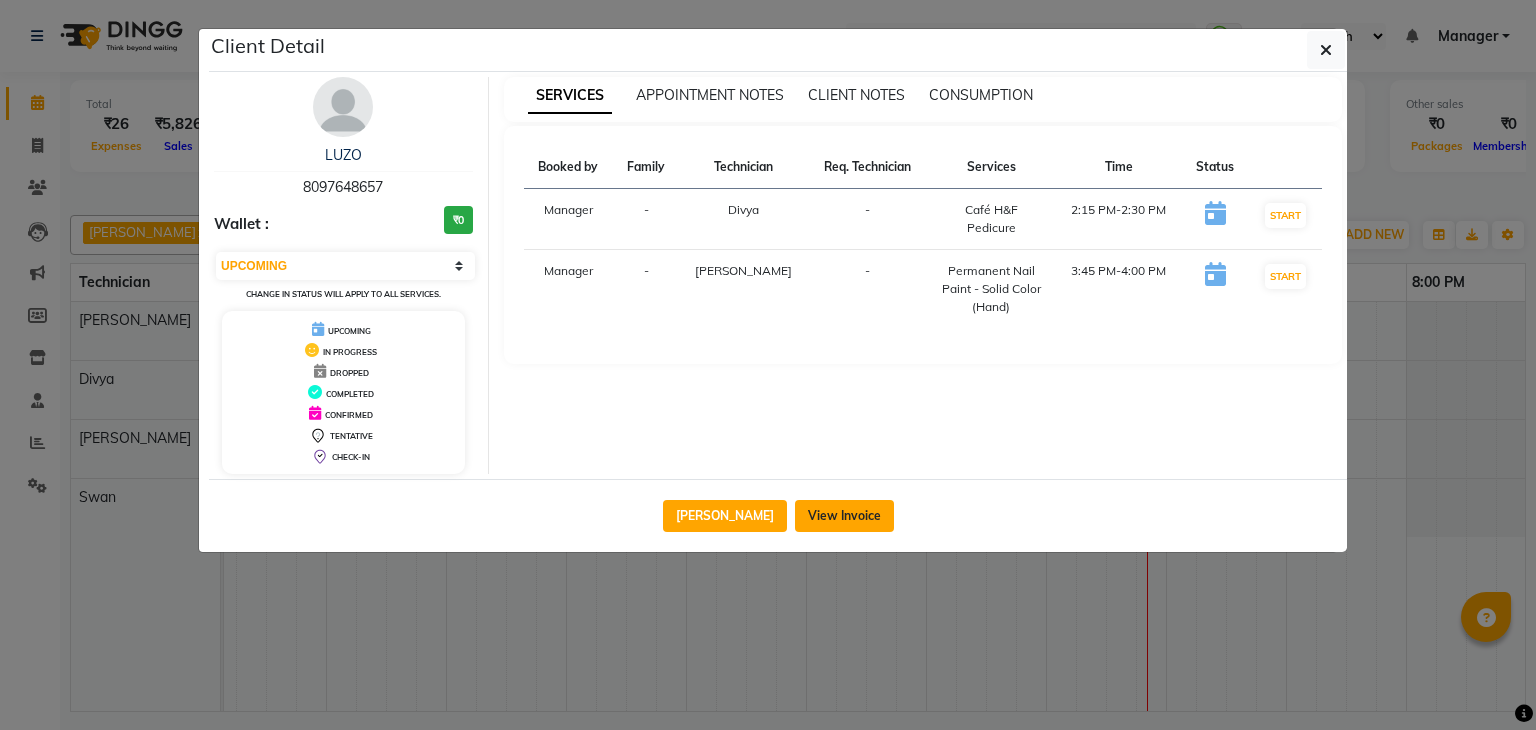 click on "View Invoice" 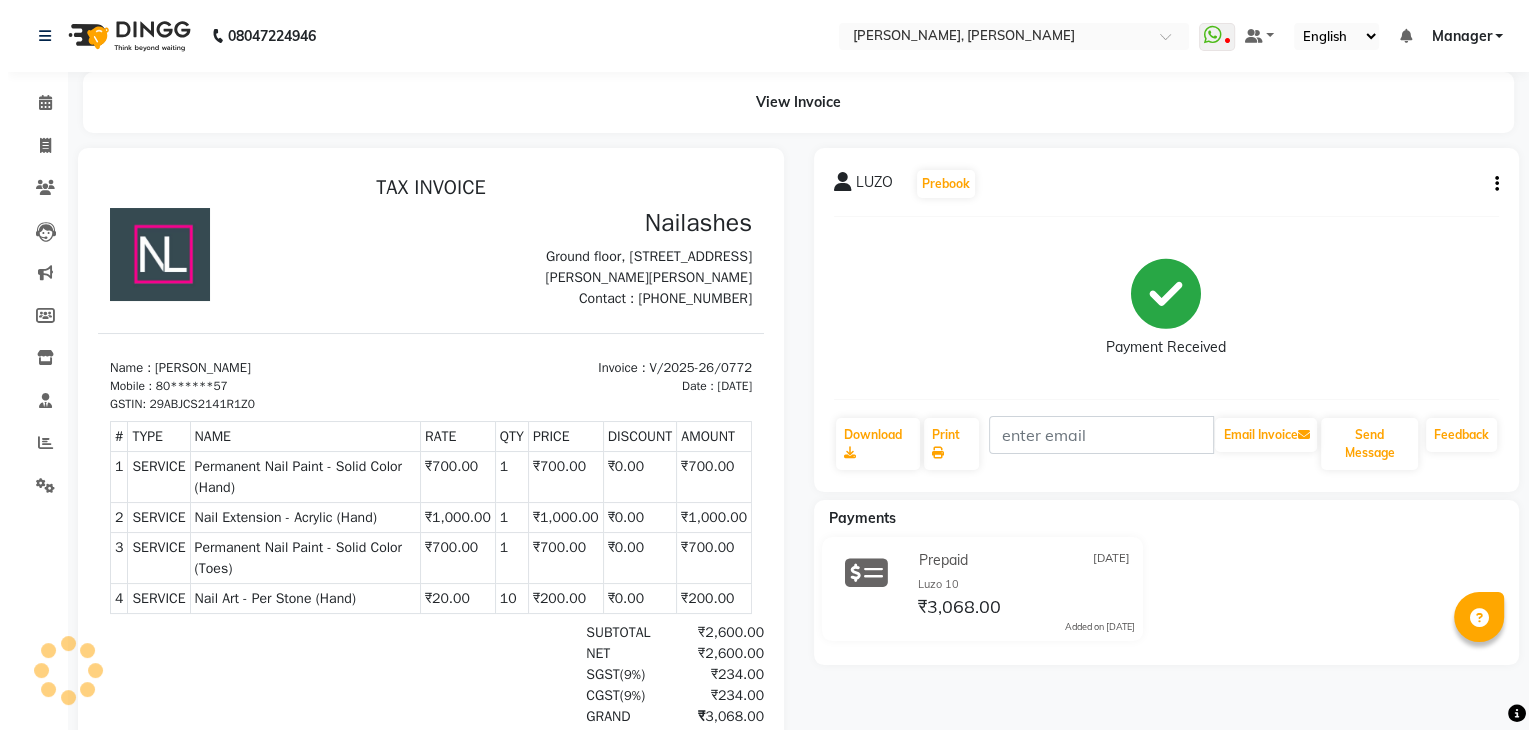 scroll, scrollTop: 0, scrollLeft: 0, axis: both 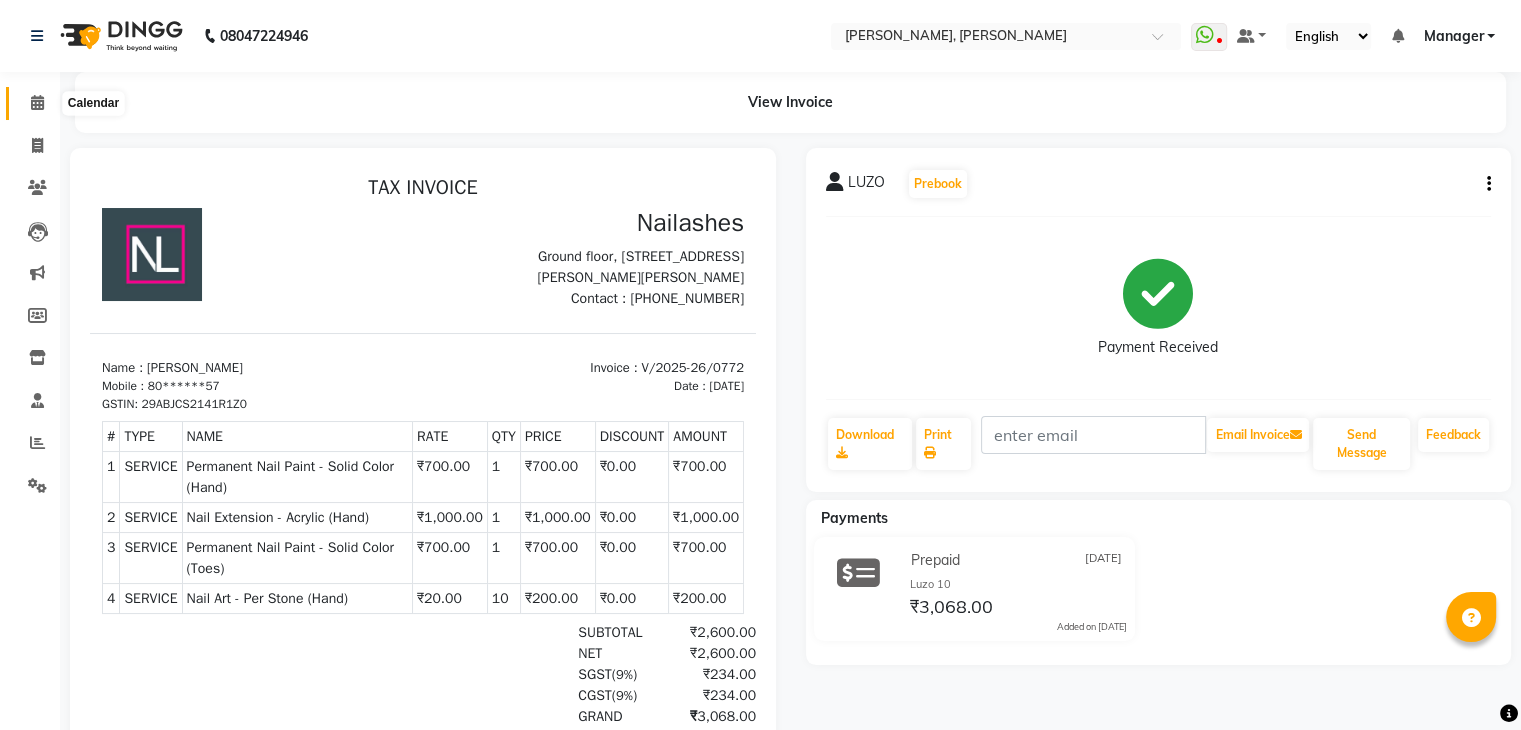 click 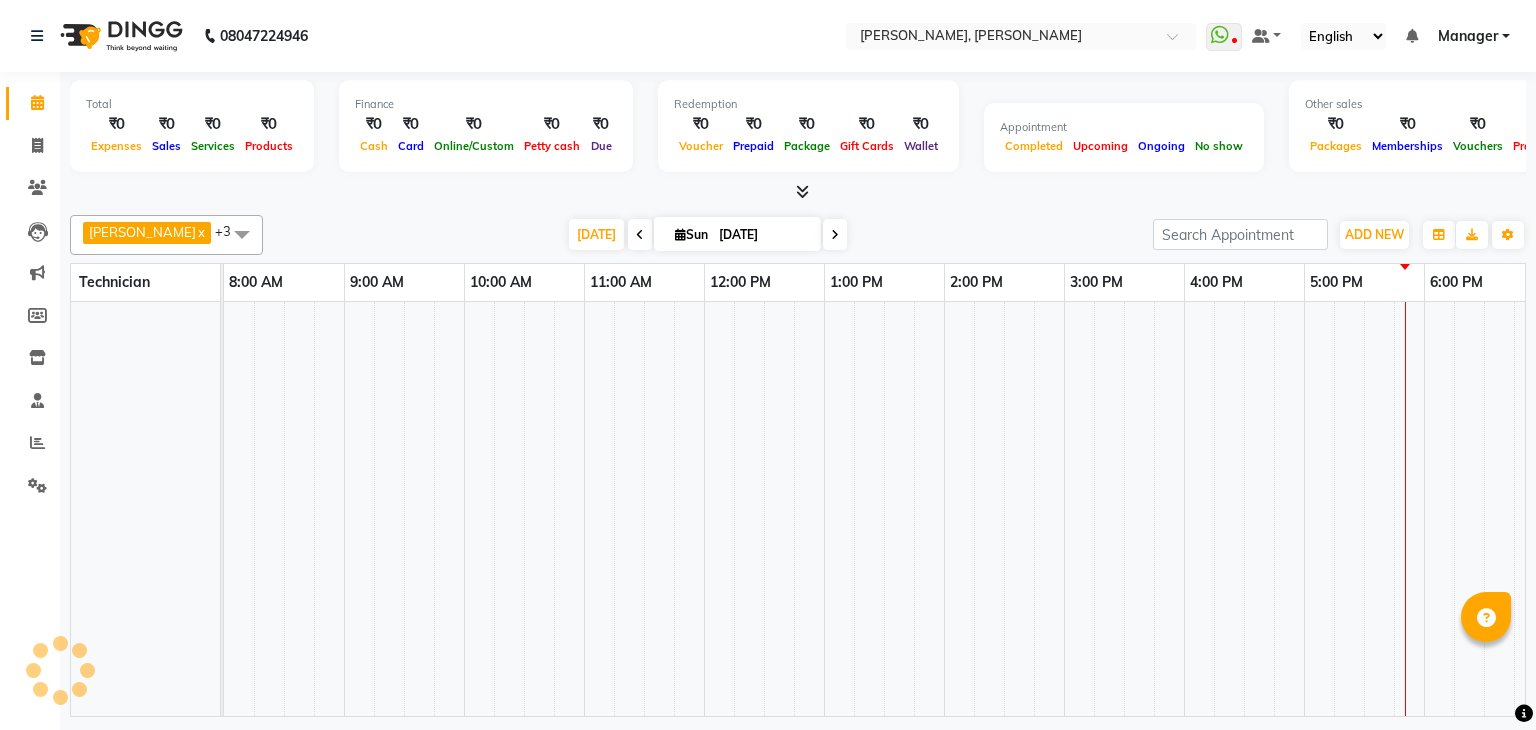 scroll, scrollTop: 0, scrollLeft: 0, axis: both 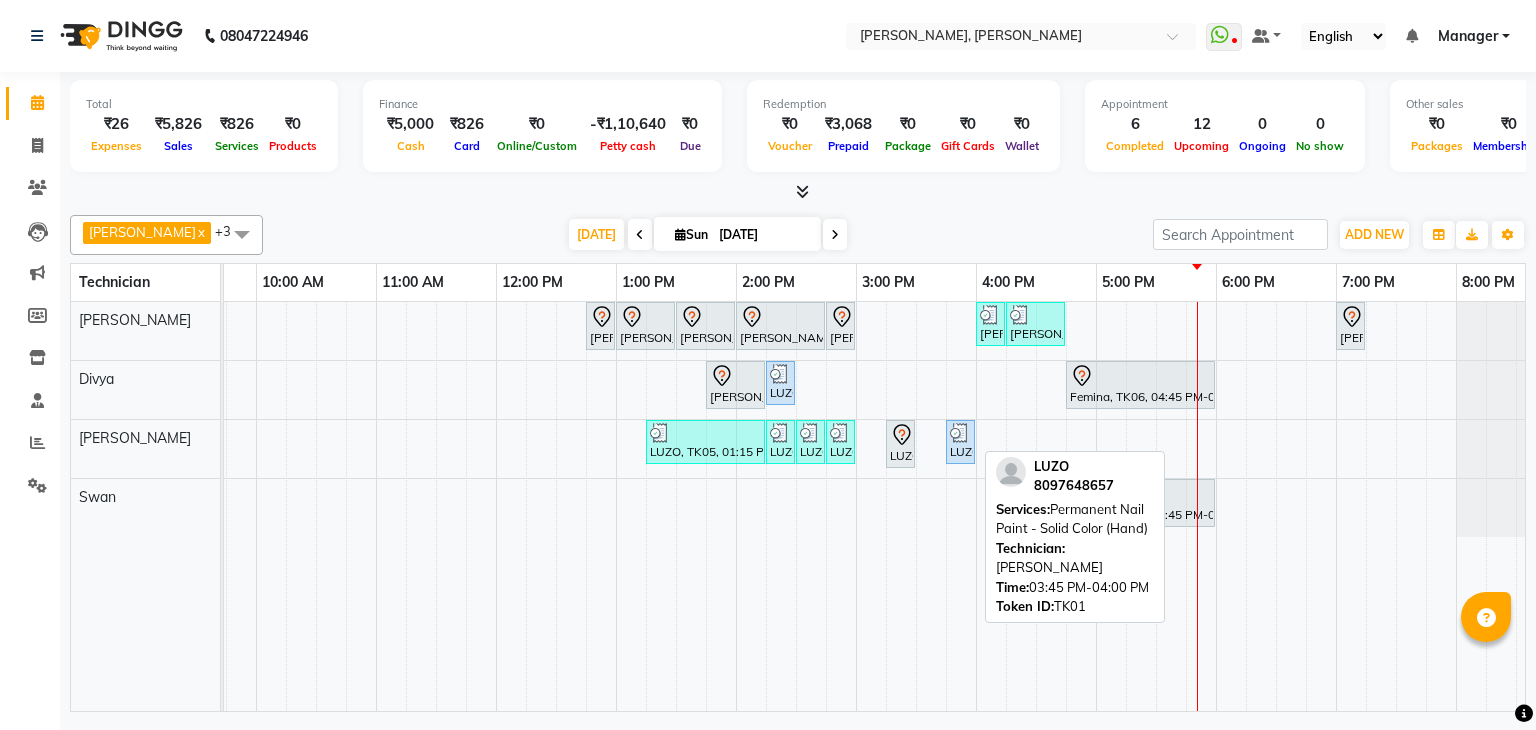 click on "LUZO, TK01, 03:45 PM-04:00 PM, Permanent Nail Paint - Solid Color (Hand)" at bounding box center (960, 442) 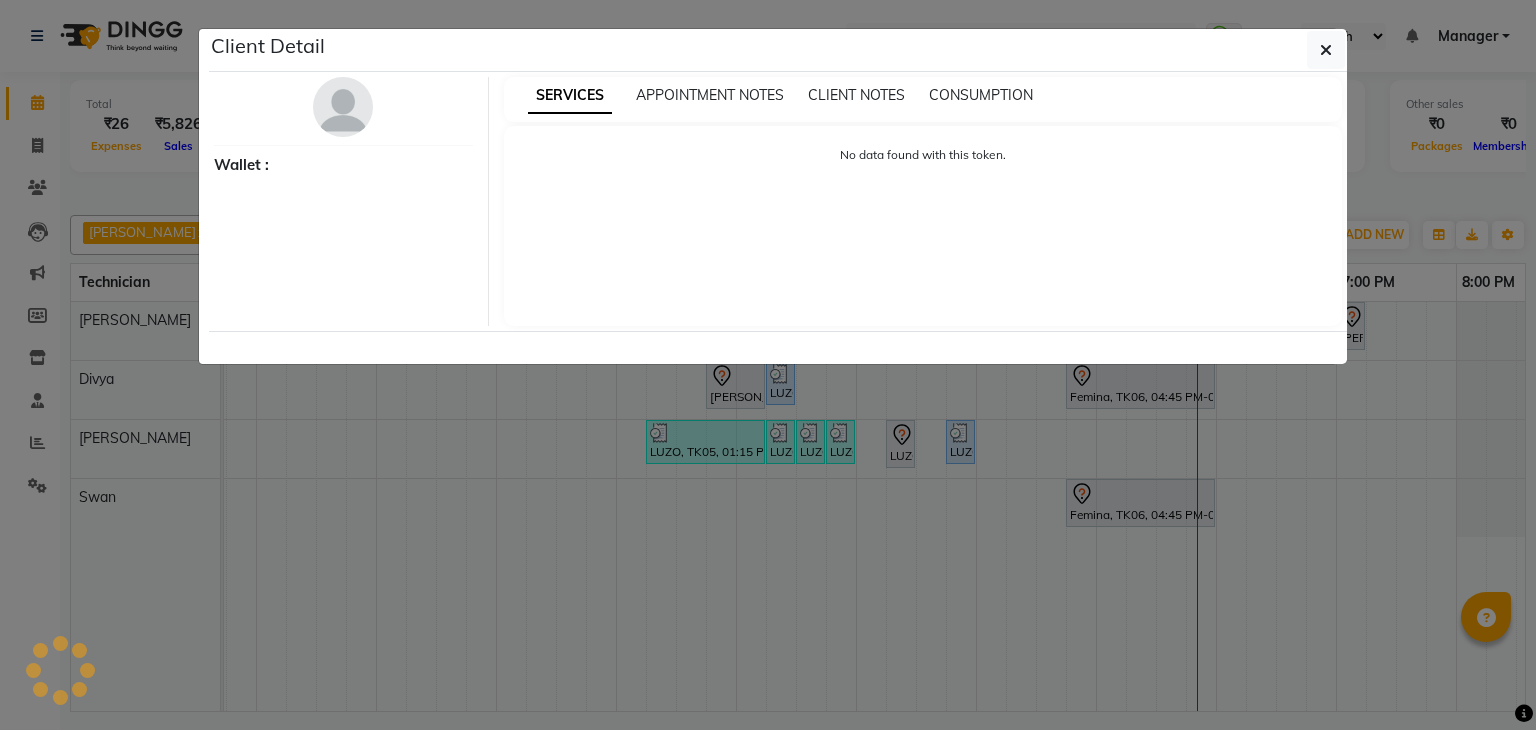 select on "5" 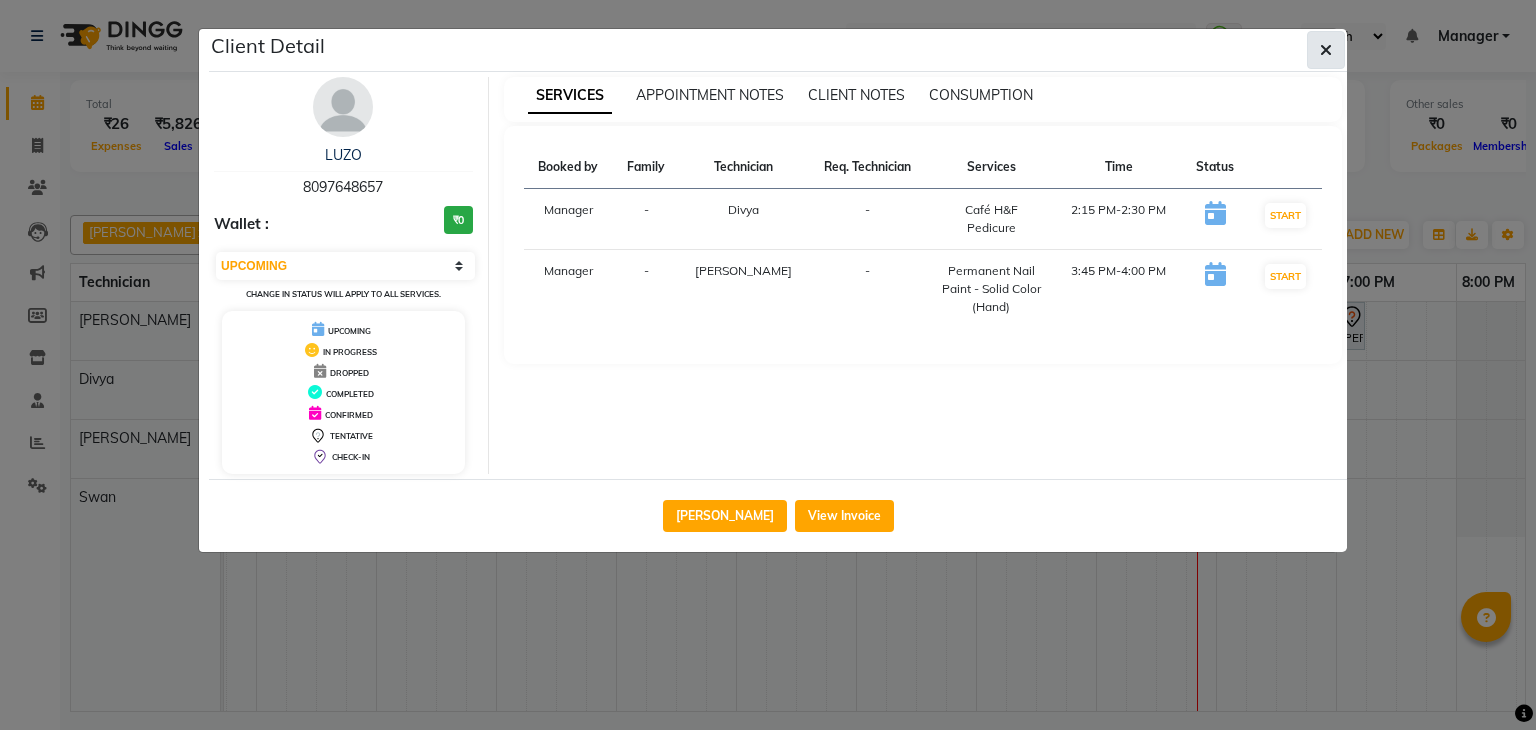 click 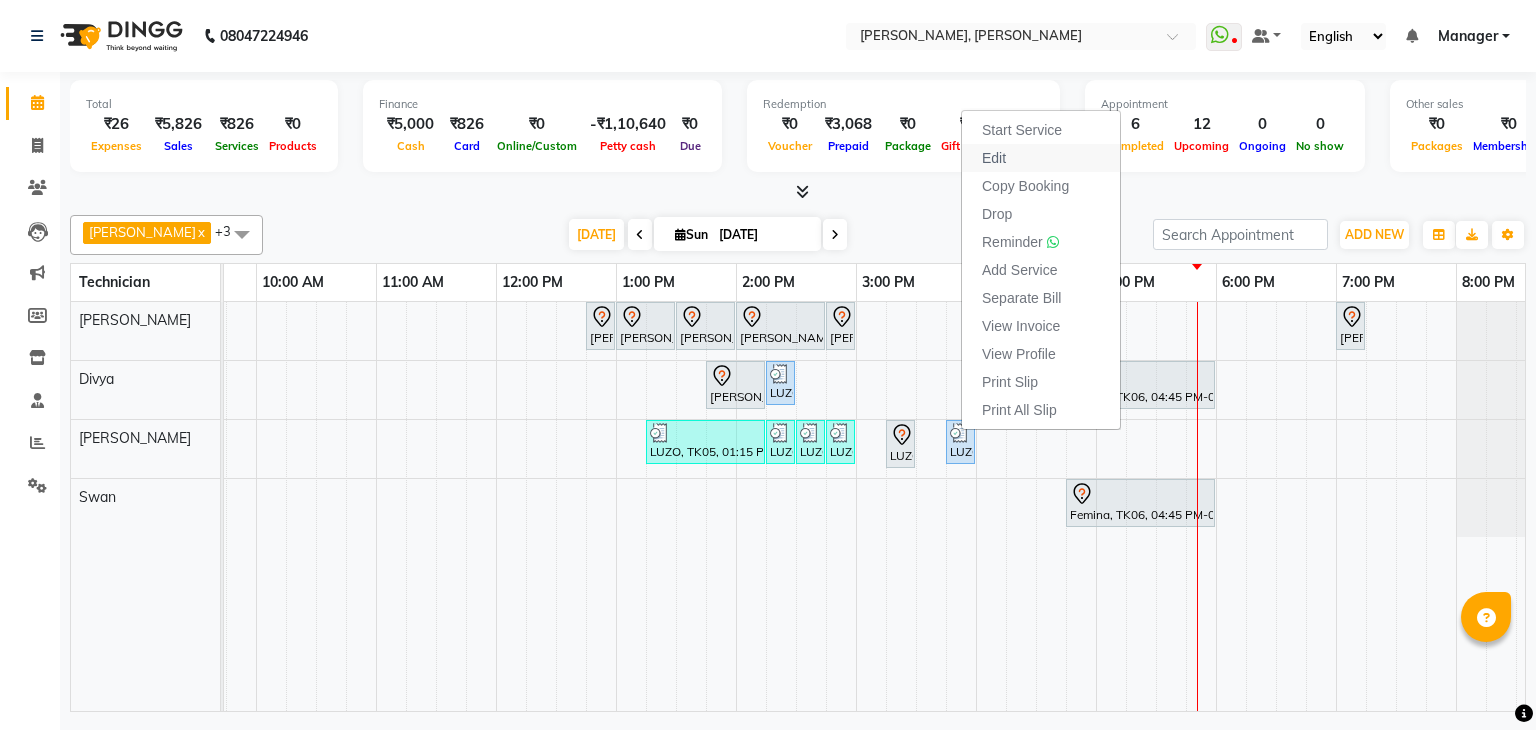 click on "Edit" at bounding box center [1041, 158] 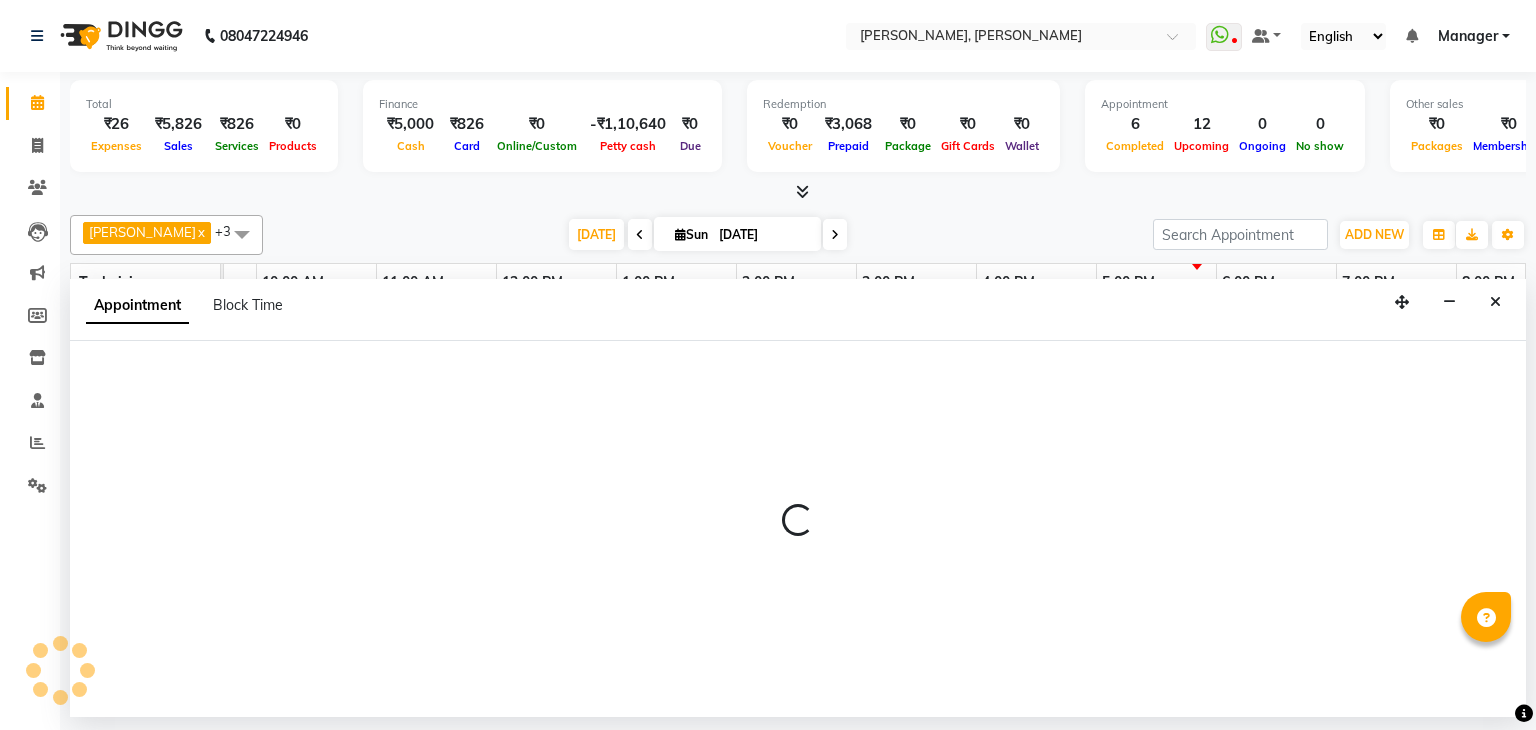 select on "tentative" 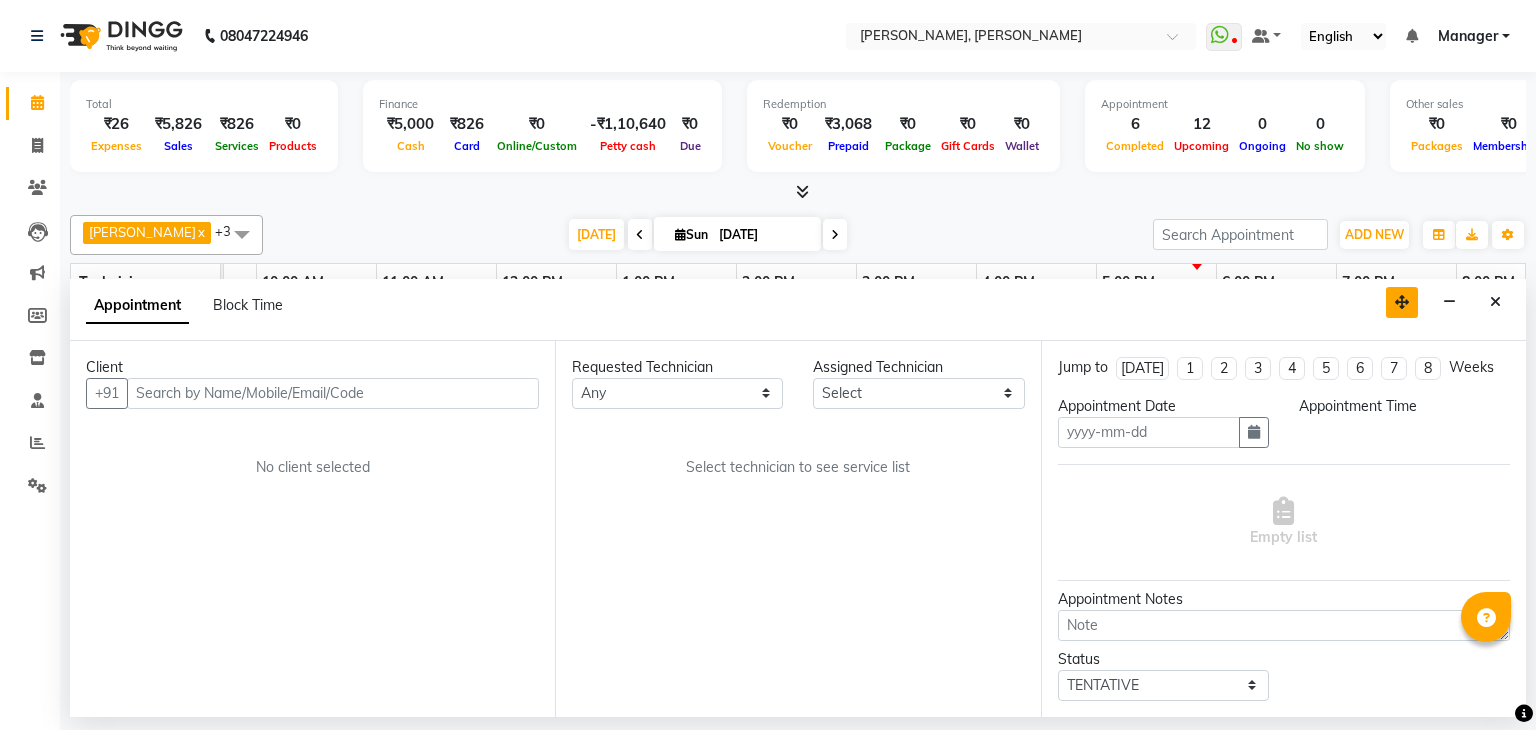 type on "[DATE]" 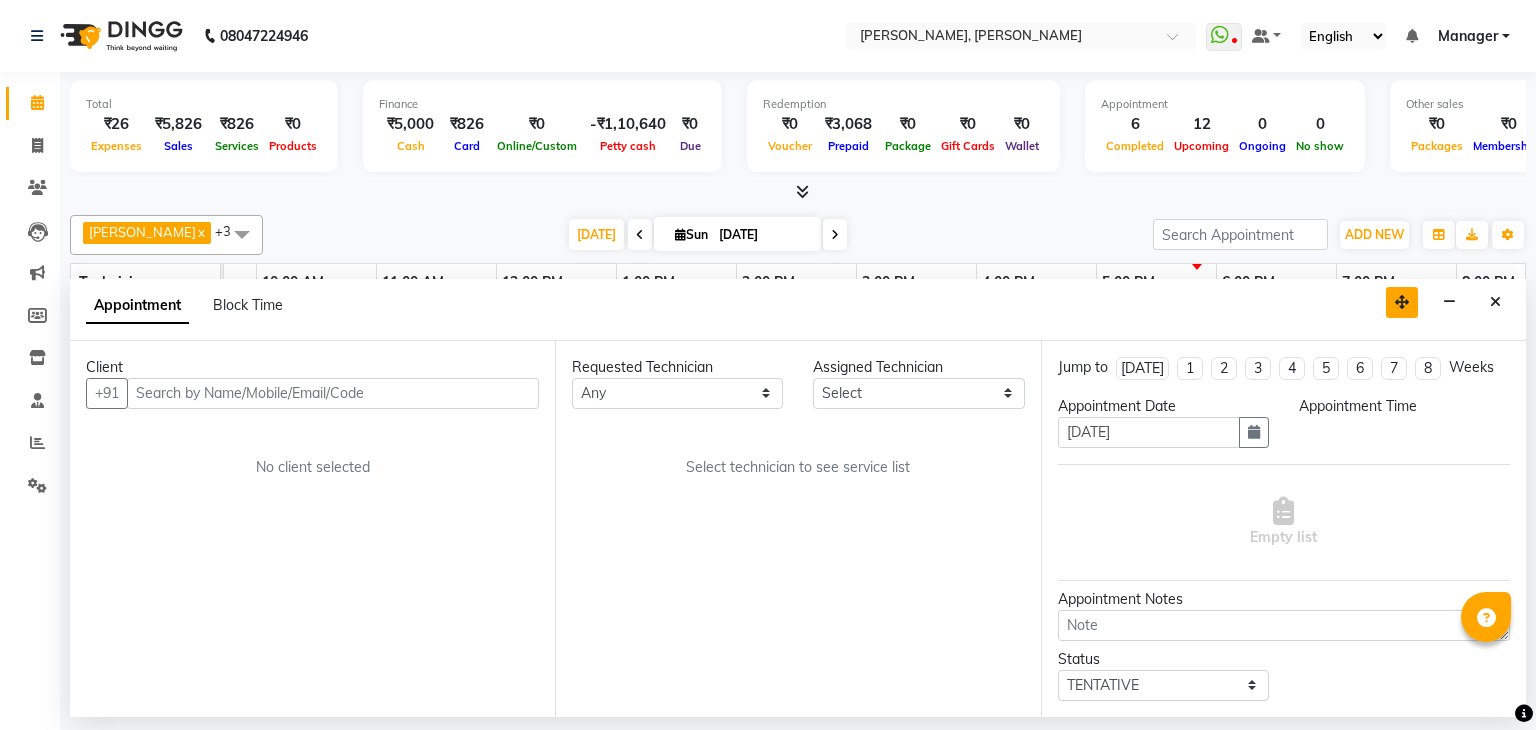scroll, scrollTop: 0, scrollLeft: 258, axis: horizontal 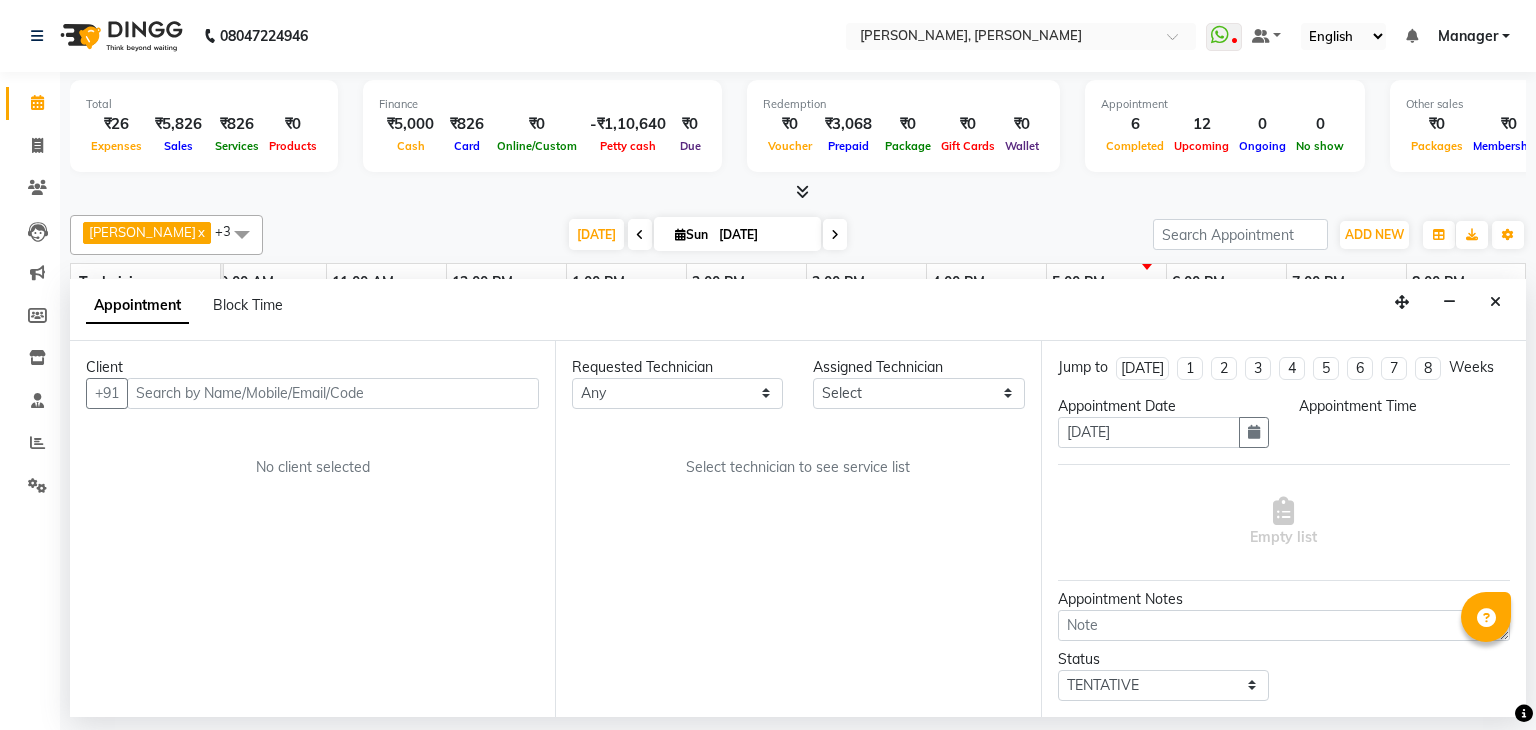 select on "upcoming" 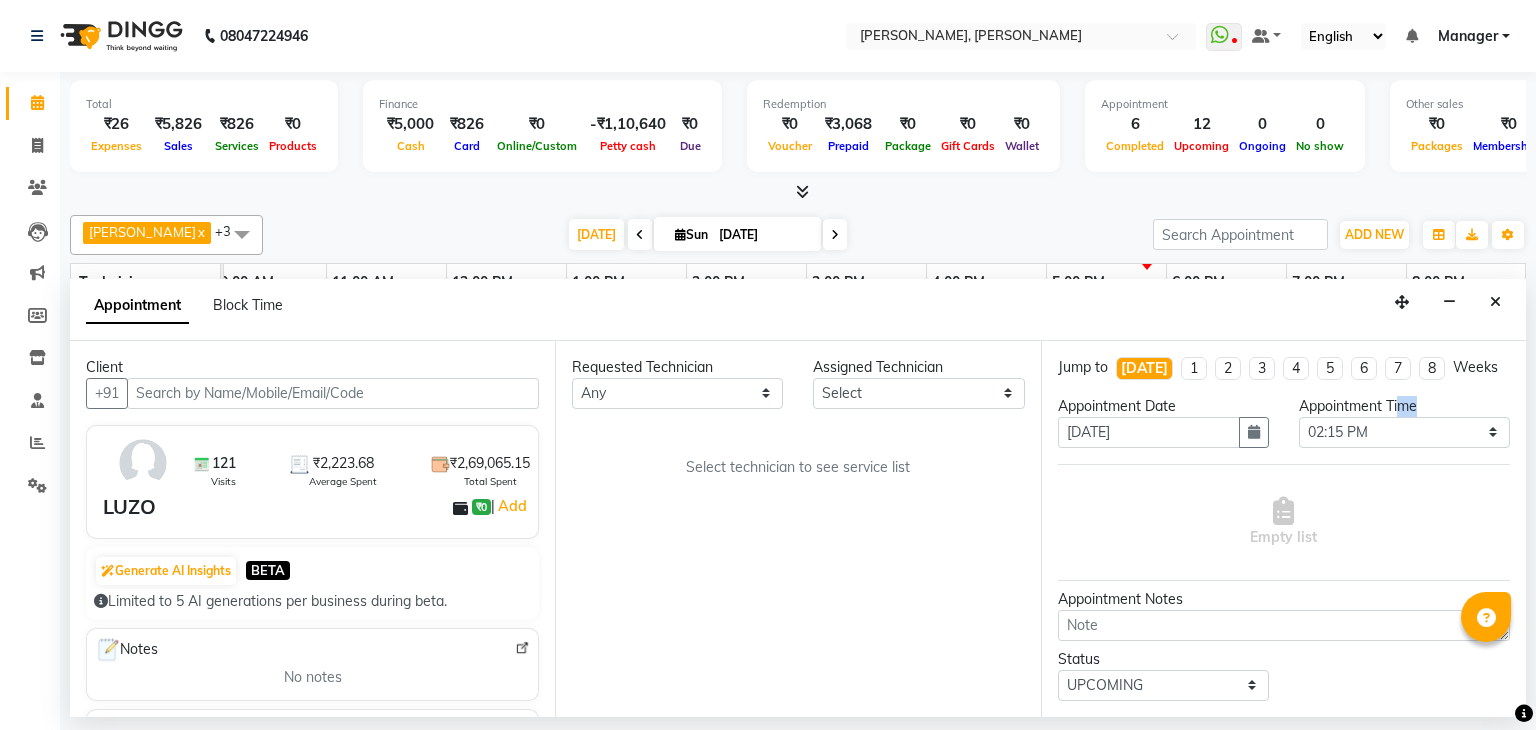 drag, startPoint x: 1370, startPoint y: 489, endPoint x: 1358, endPoint y: 522, distance: 35.1141 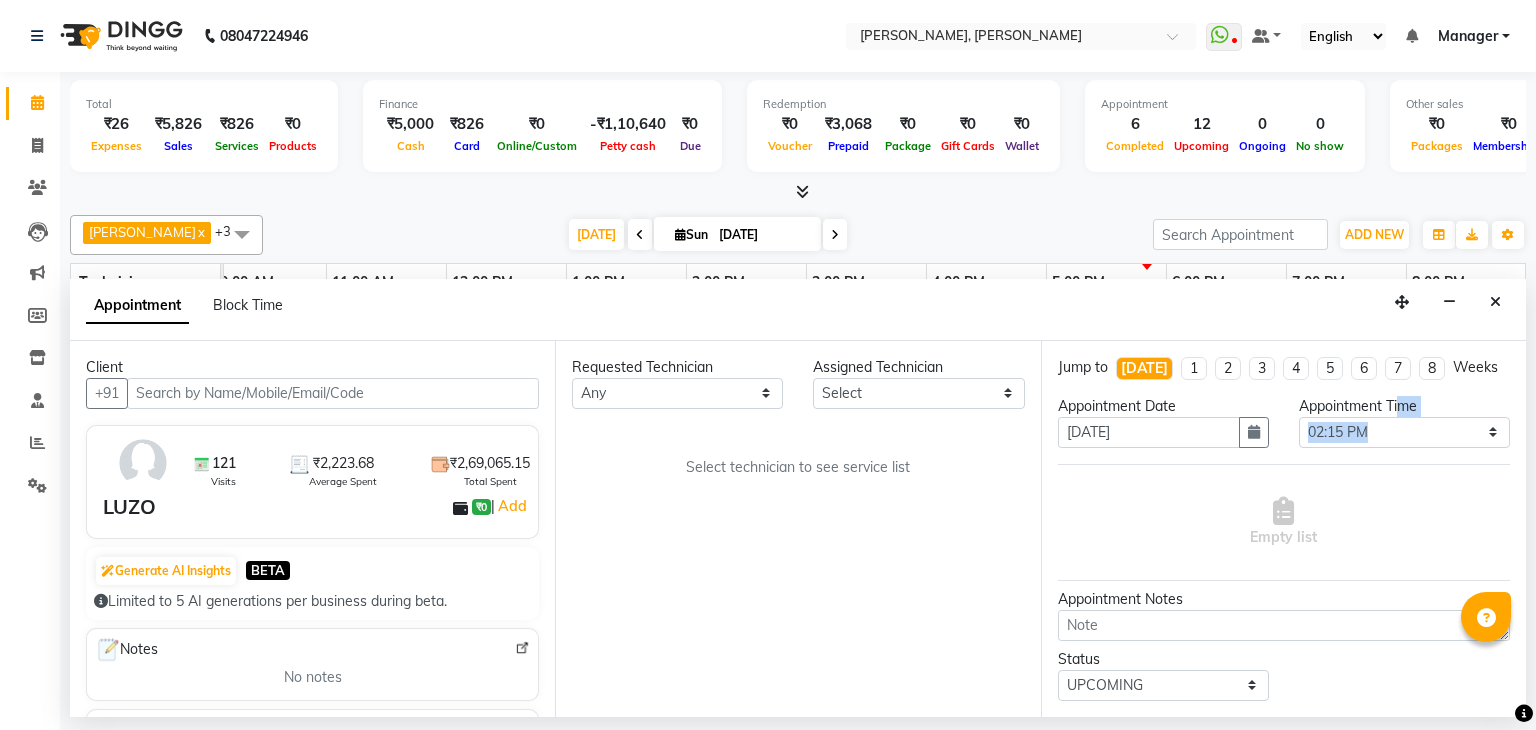 select on "81777" 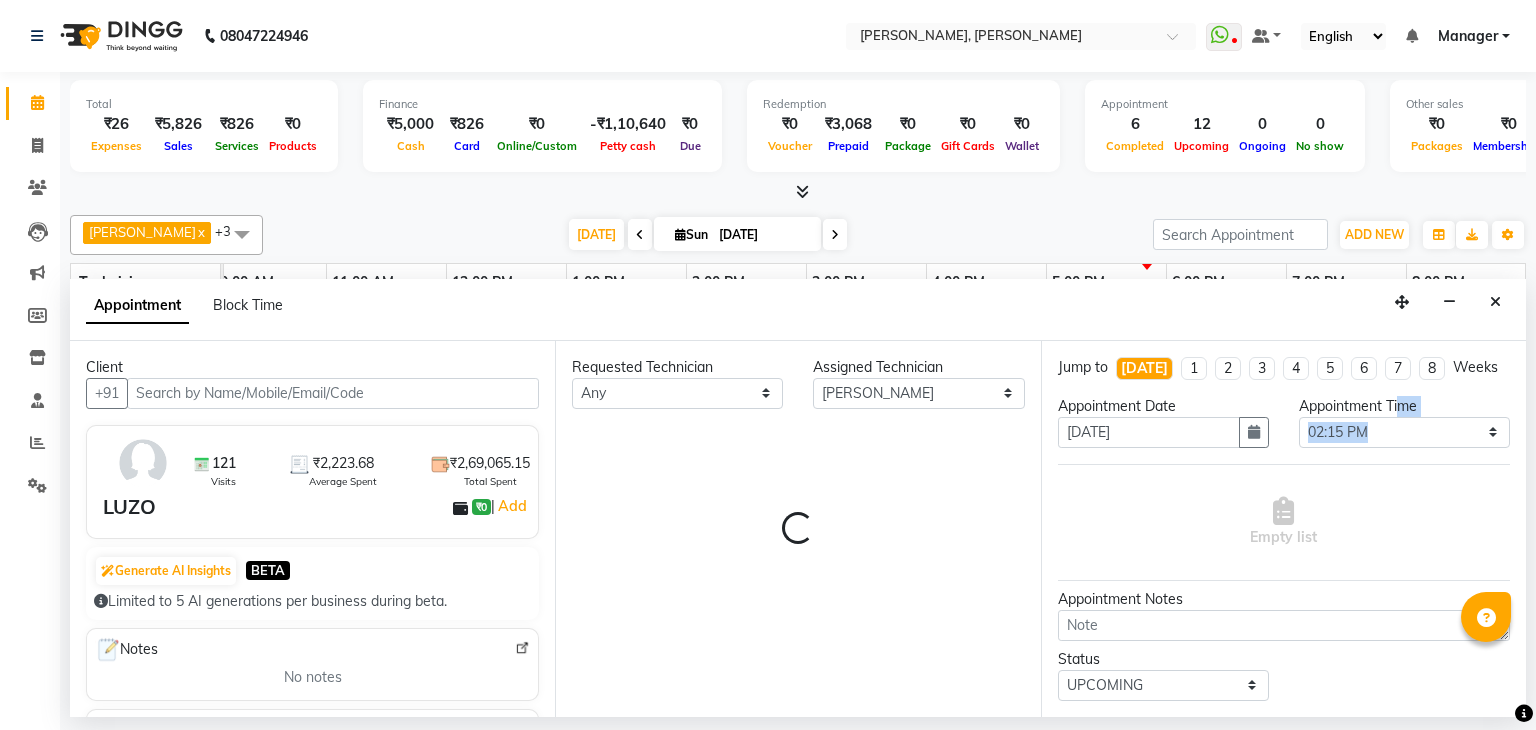 select on "3204" 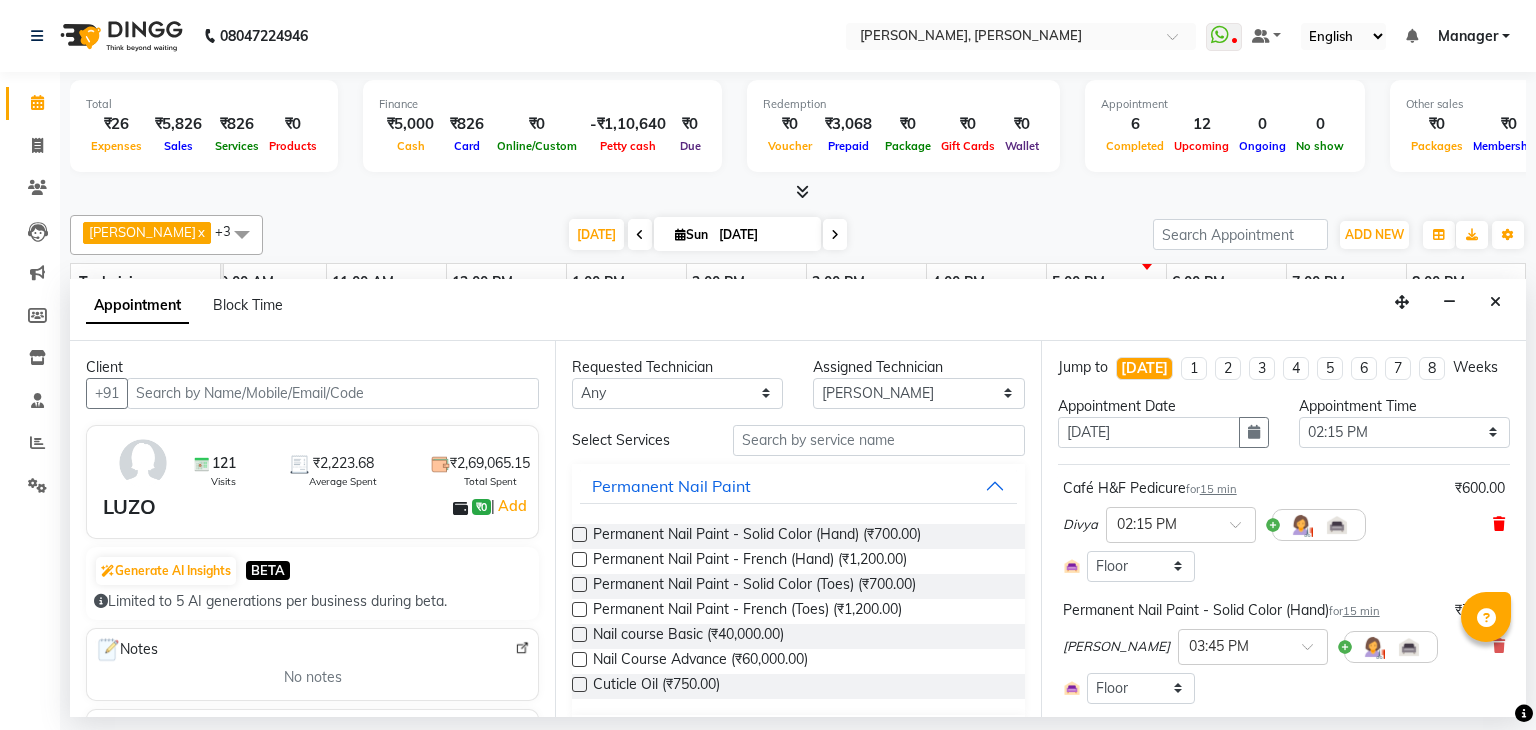 click at bounding box center [1499, 524] 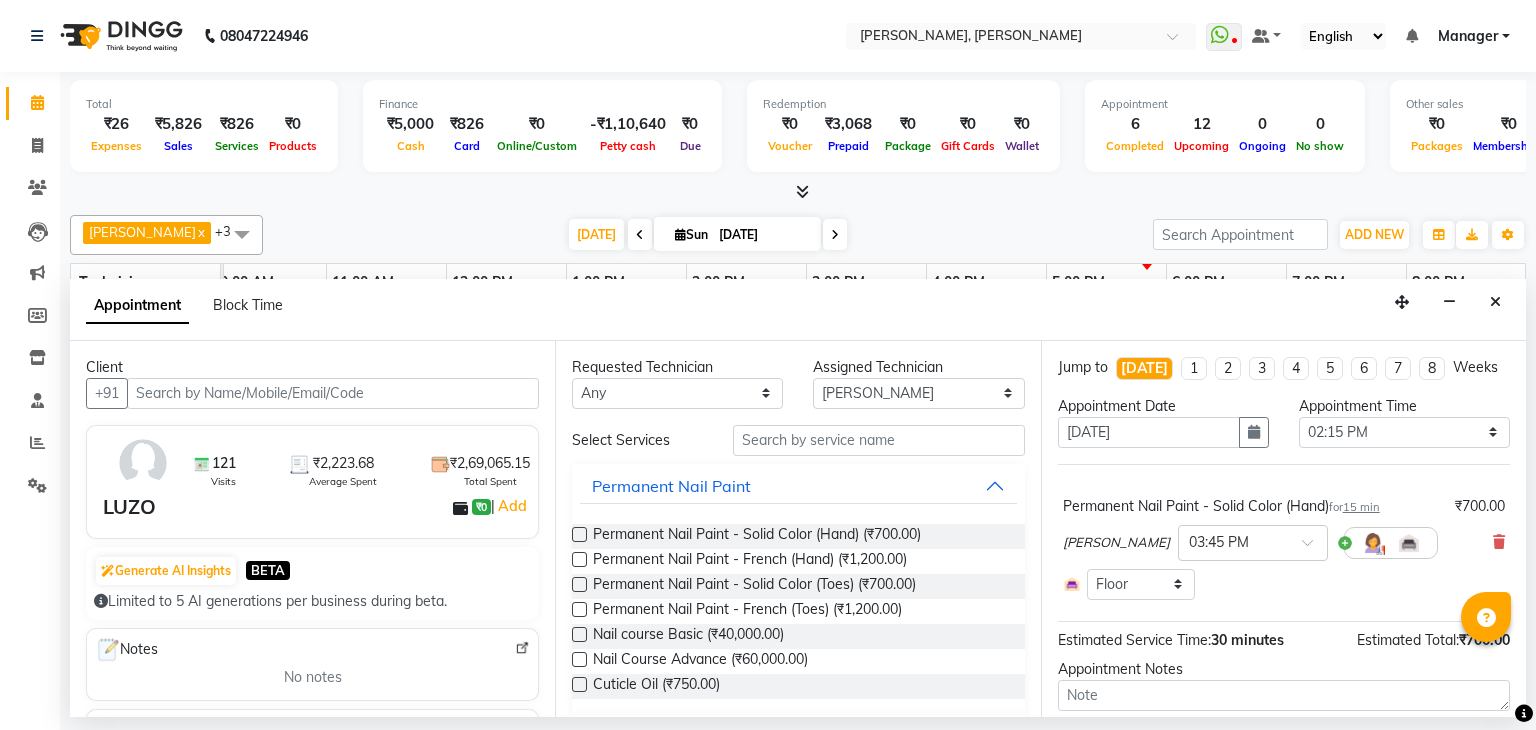 scroll, scrollTop: 120, scrollLeft: 0, axis: vertical 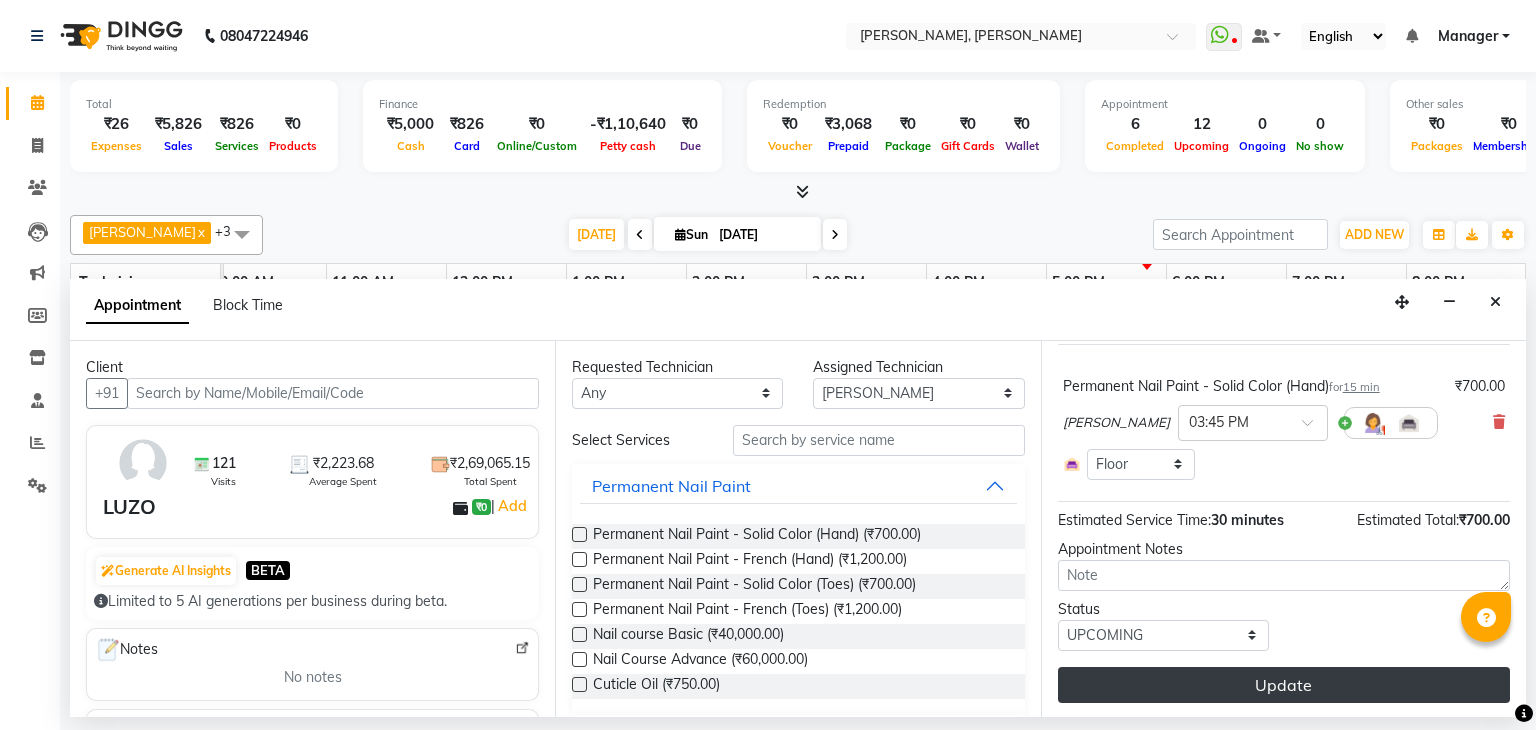 click on "Update" at bounding box center [1284, 685] 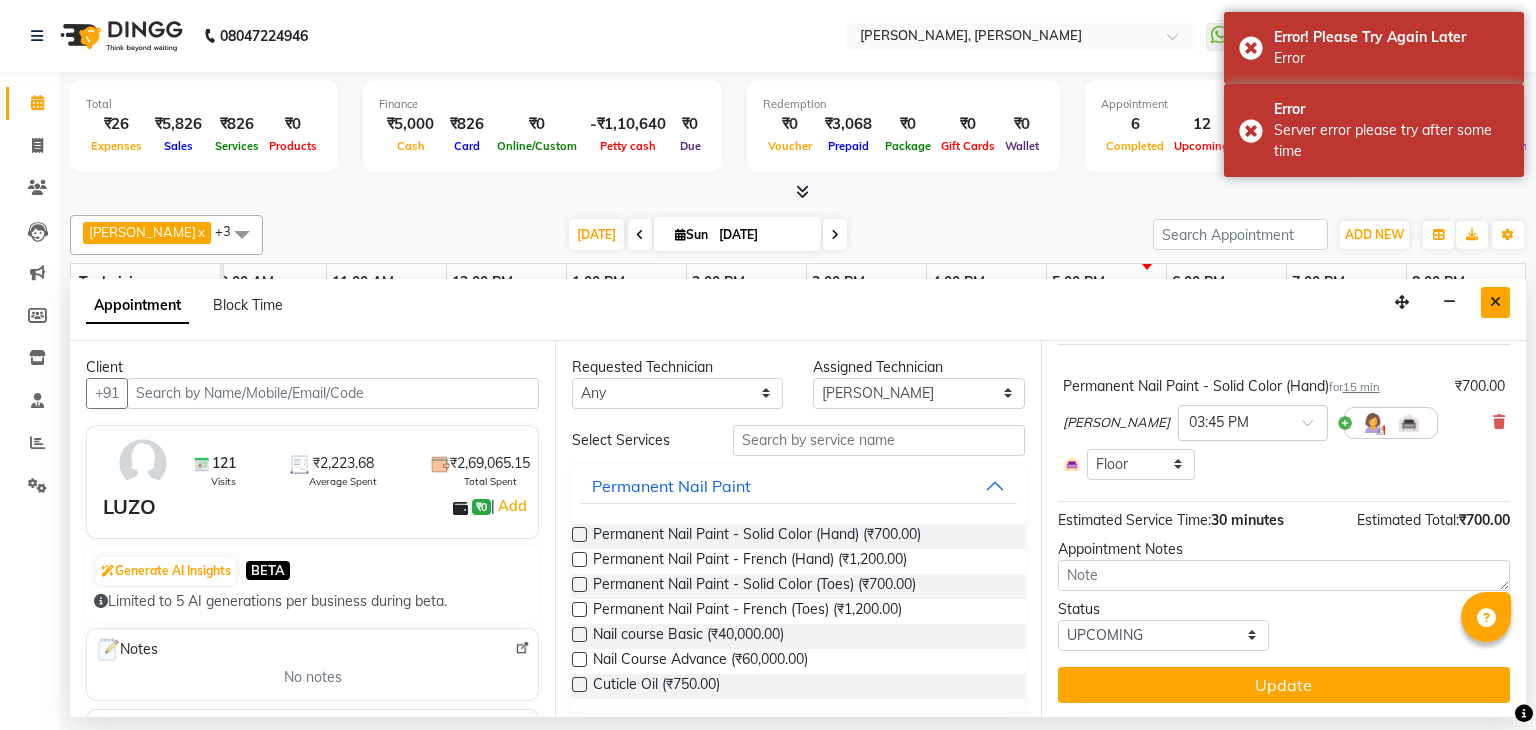 click at bounding box center [1495, 302] 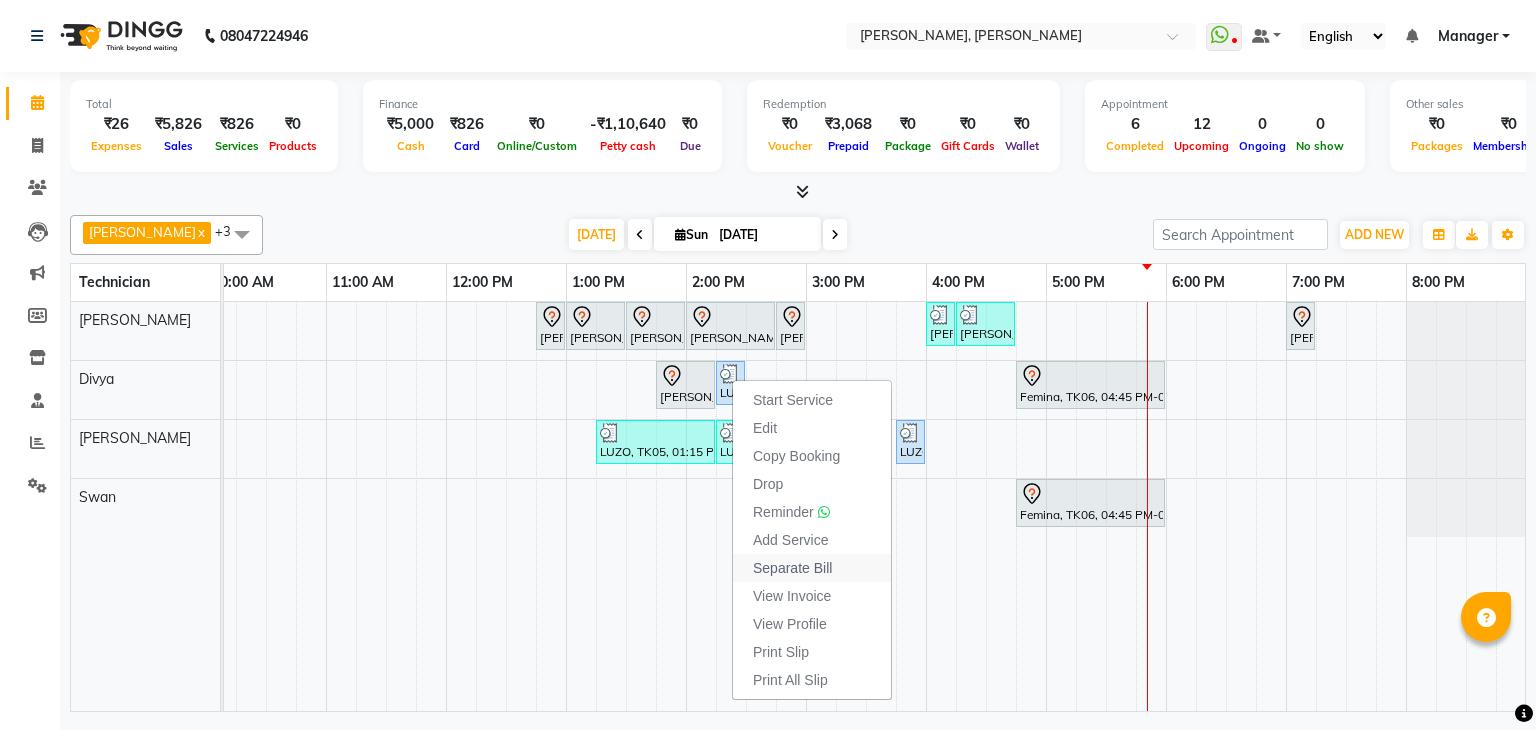 click on "Separate Bill" at bounding box center [792, 568] 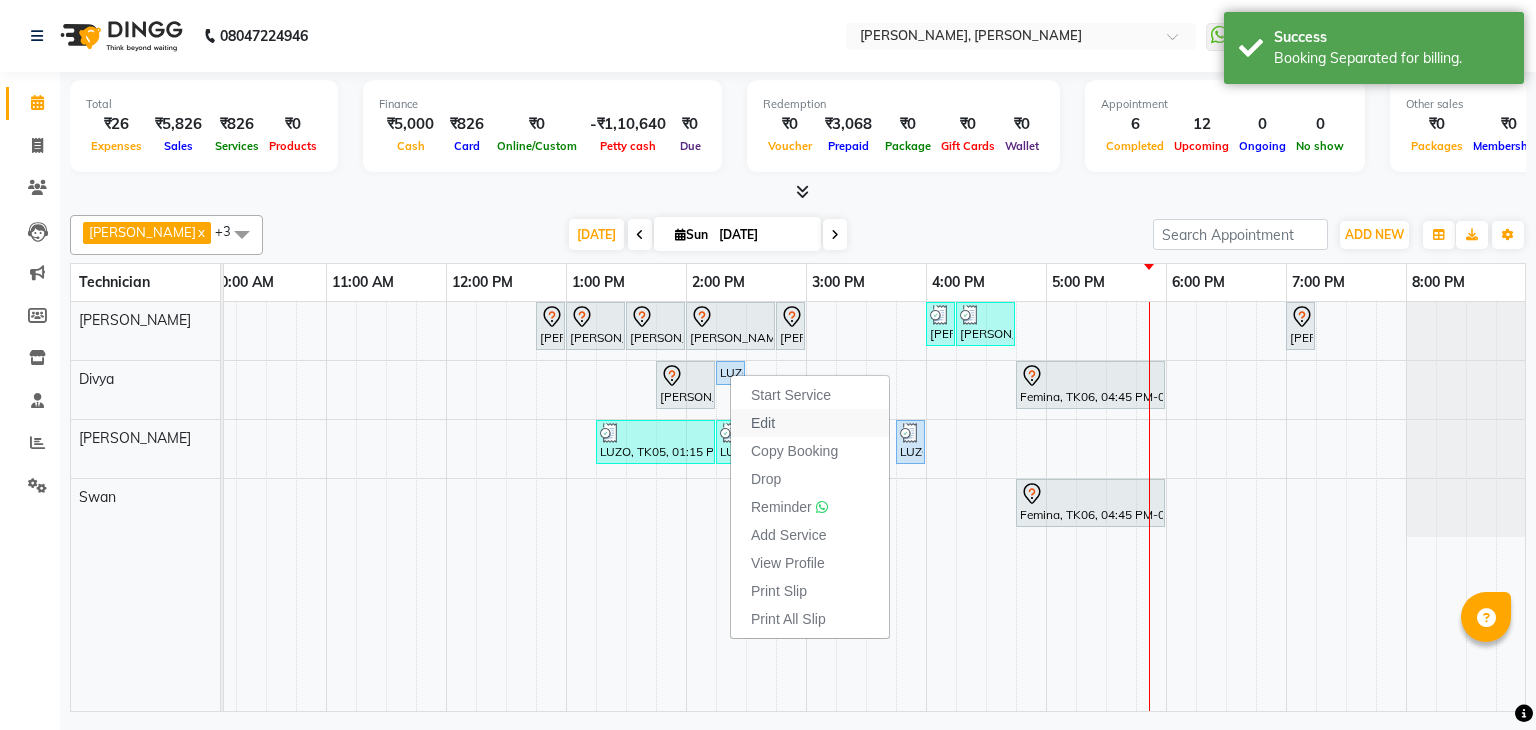 click on "Edit" at bounding box center (810, 423) 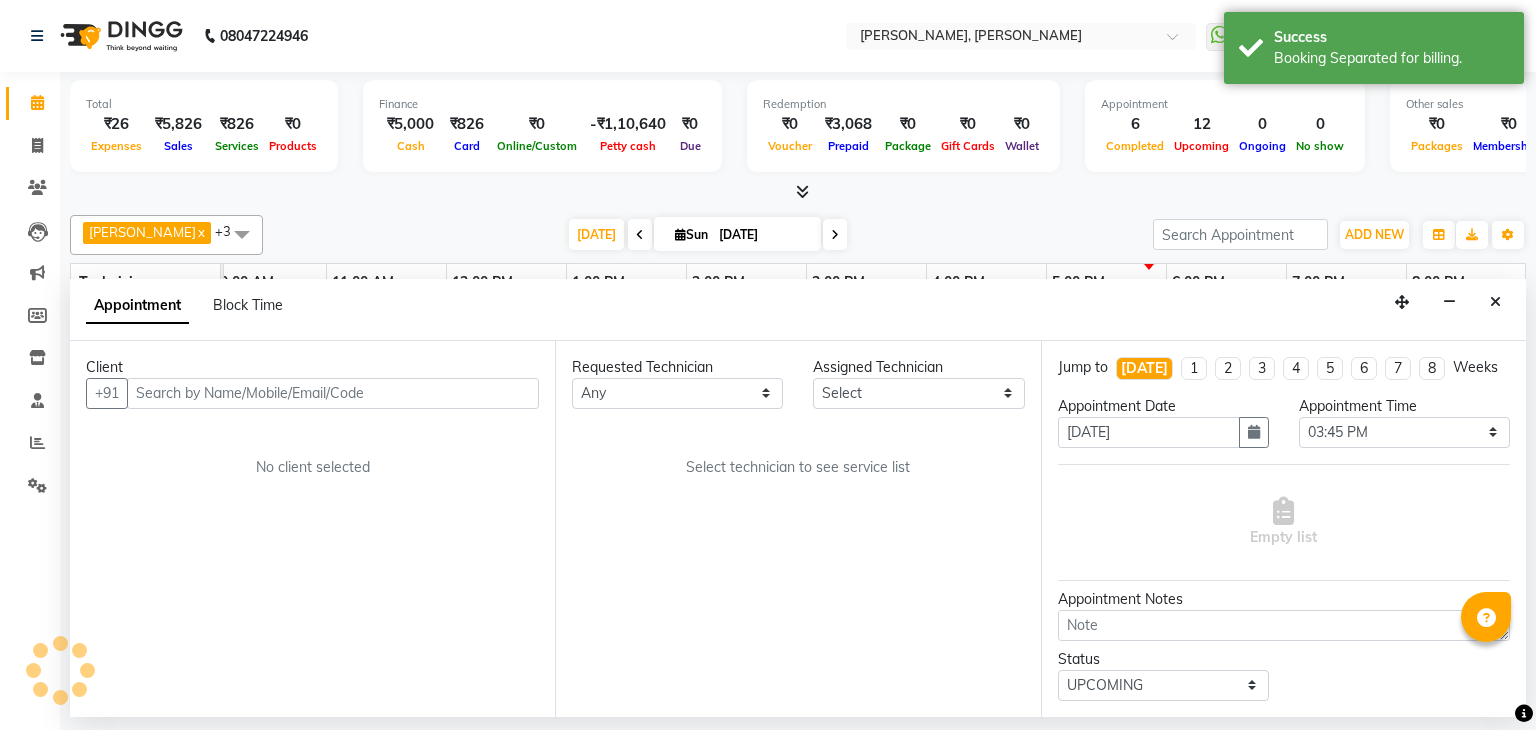 scroll, scrollTop: 0, scrollLeft: 258, axis: horizontal 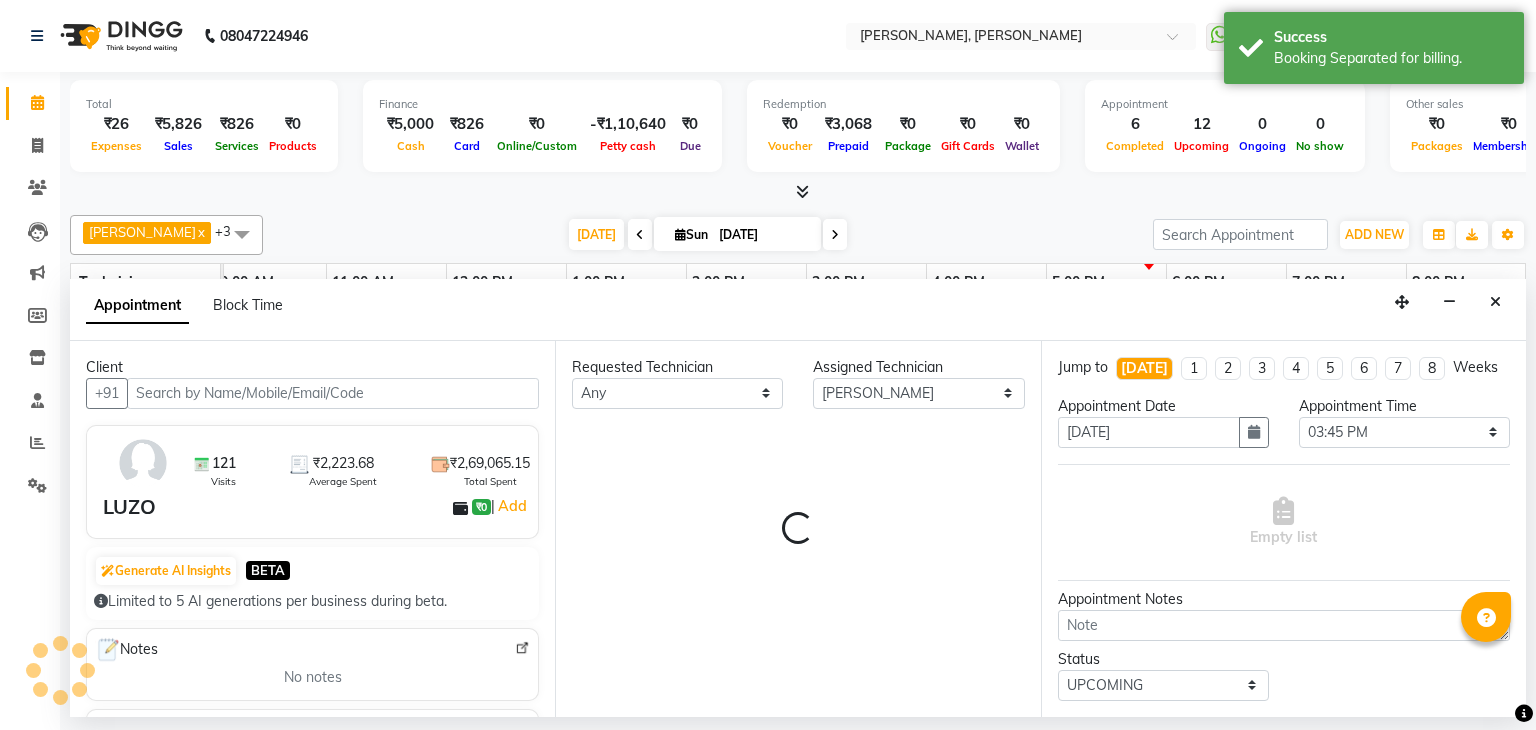 select on "3204" 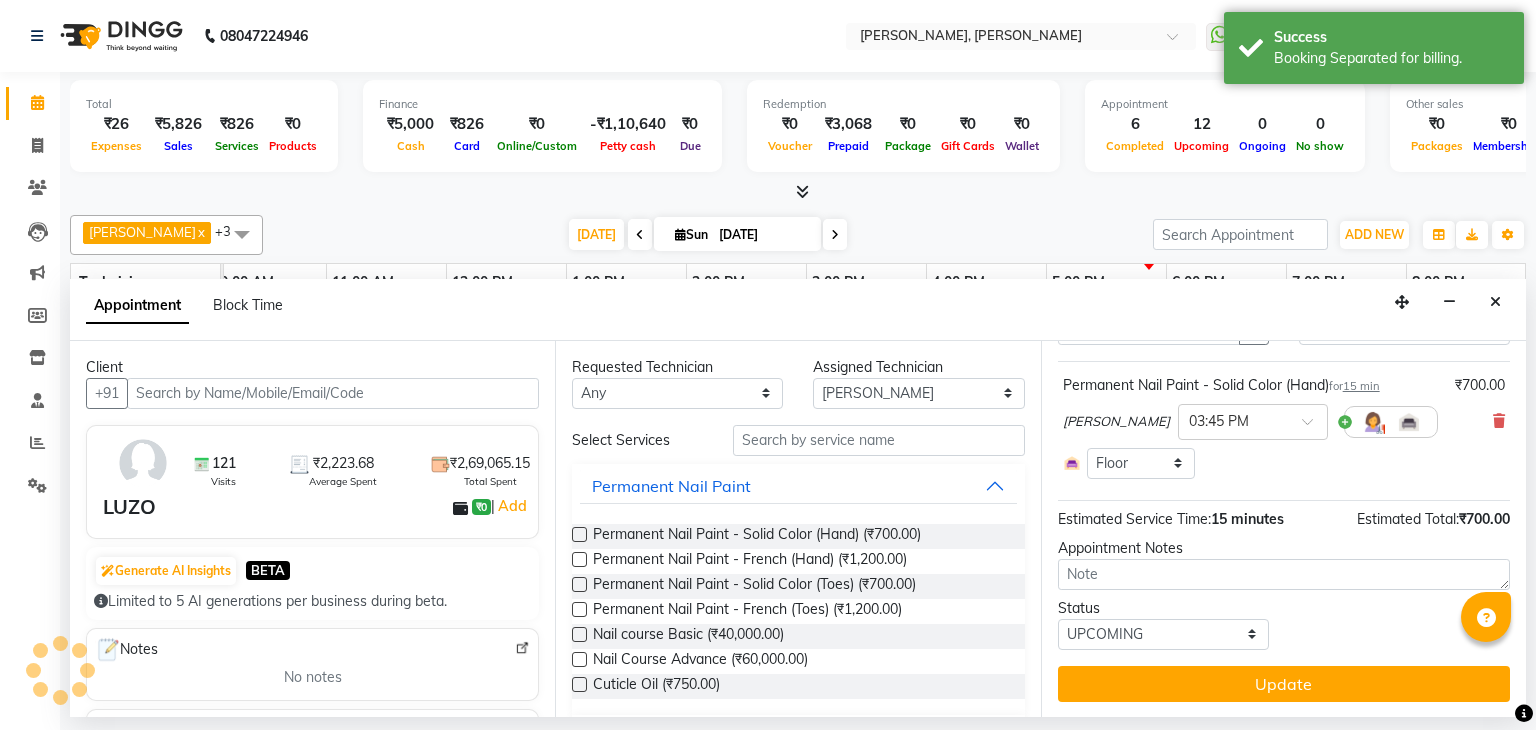 scroll, scrollTop: 0, scrollLeft: 0, axis: both 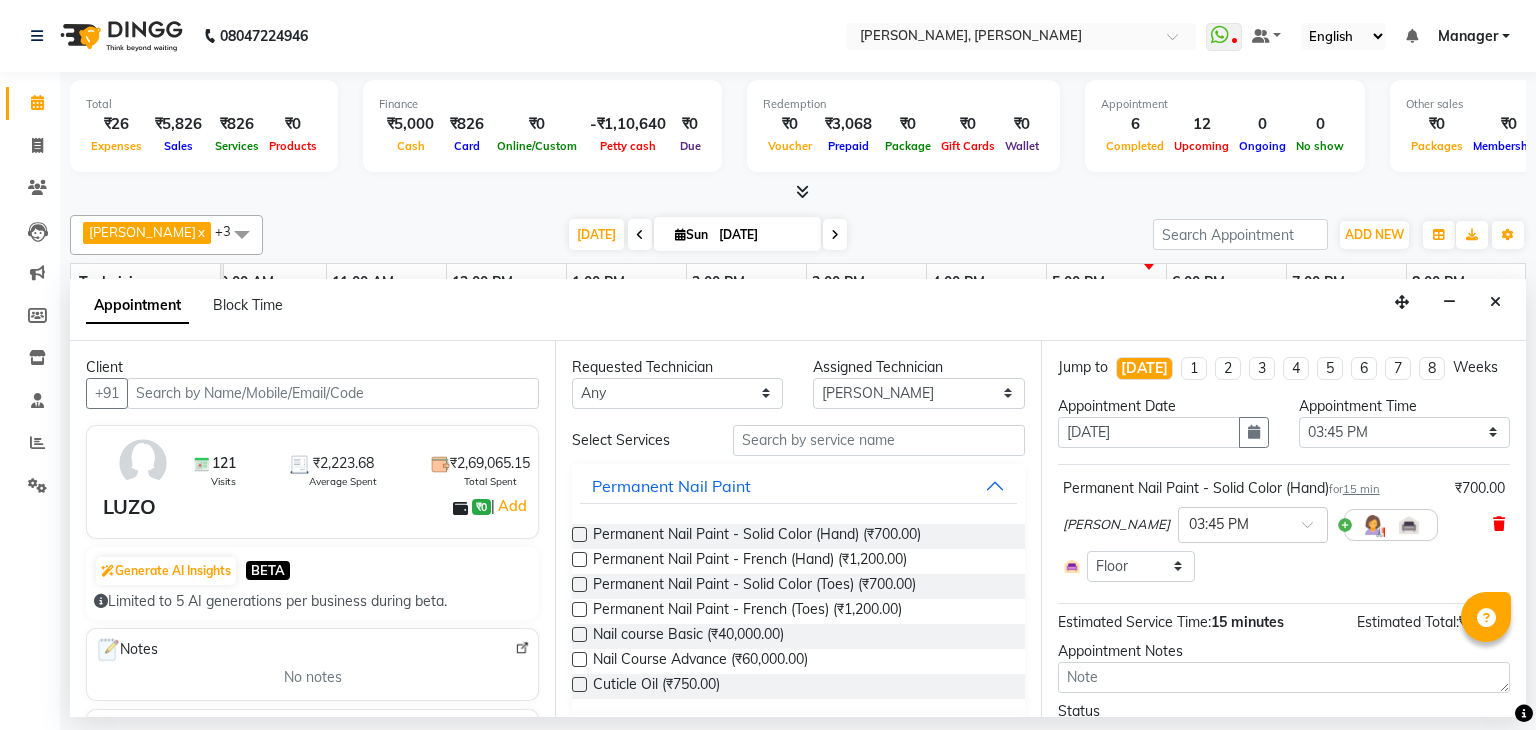 click at bounding box center (1499, 524) 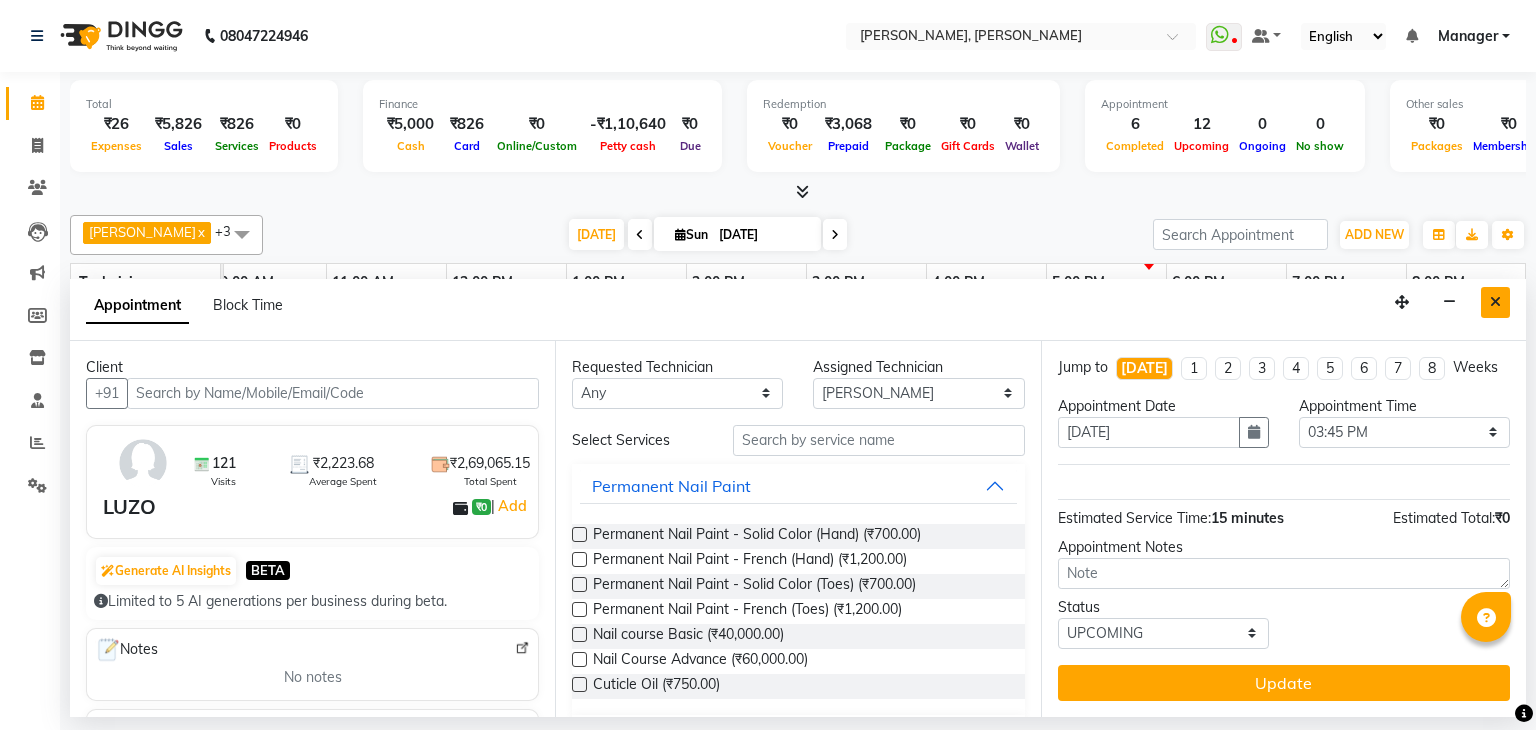 click at bounding box center [1495, 302] 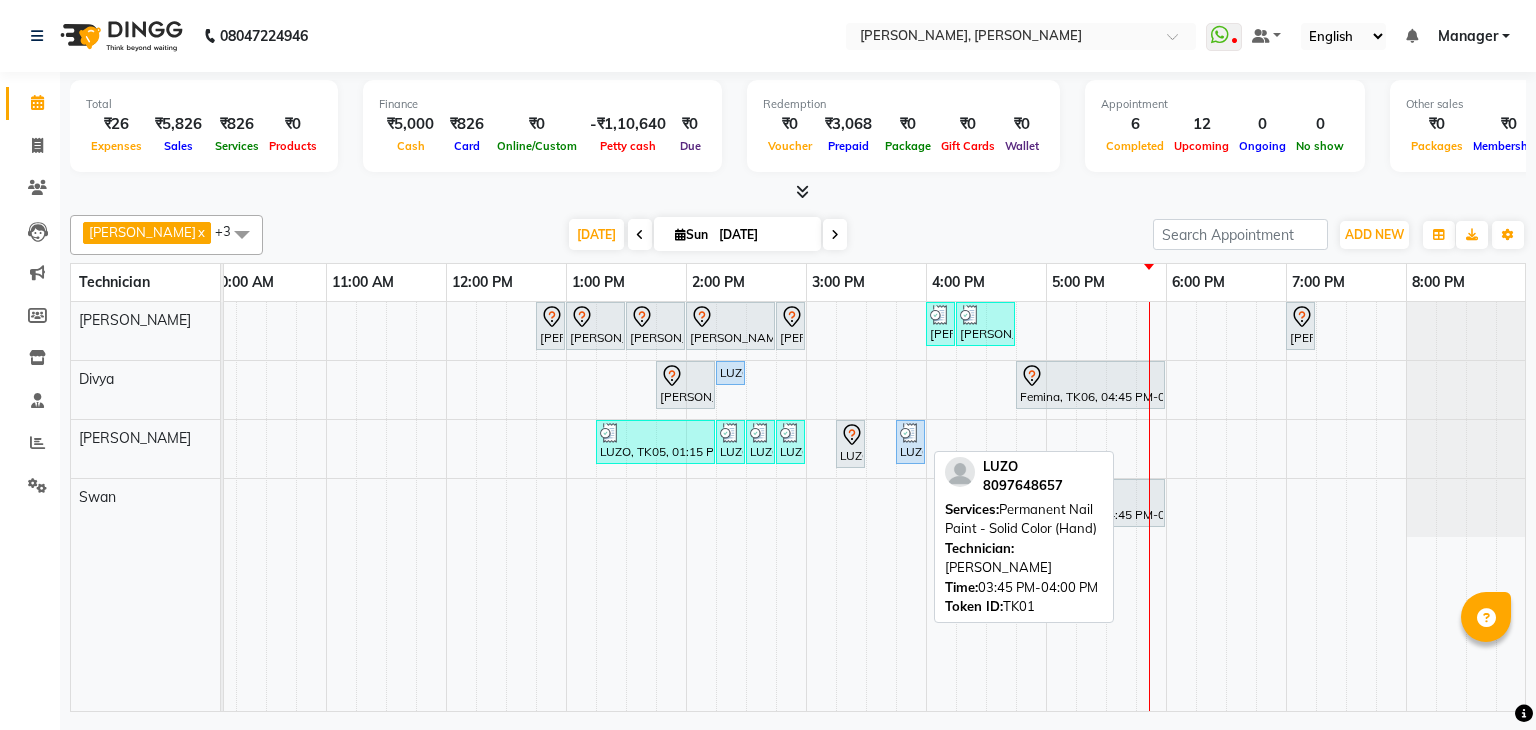 click at bounding box center [910, 433] 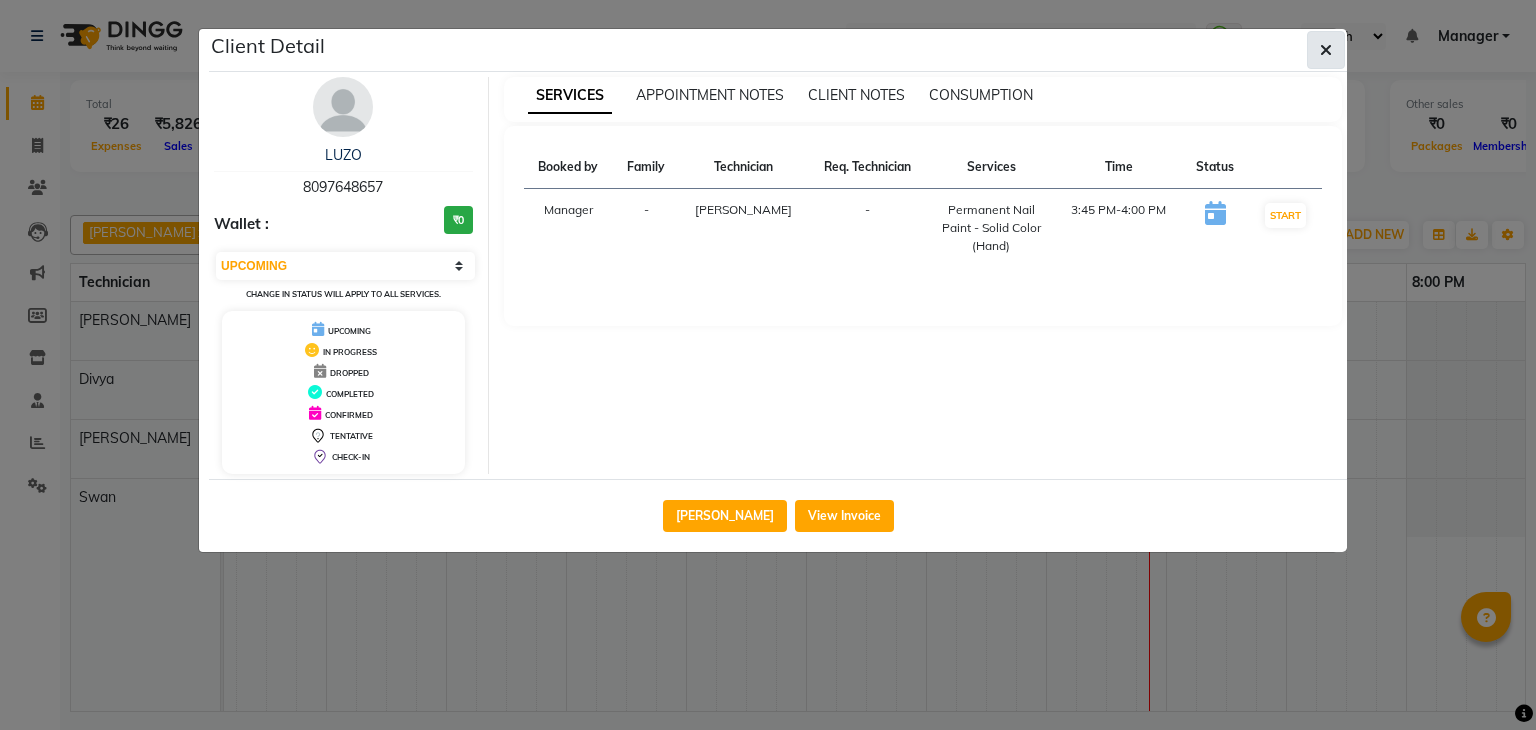 click 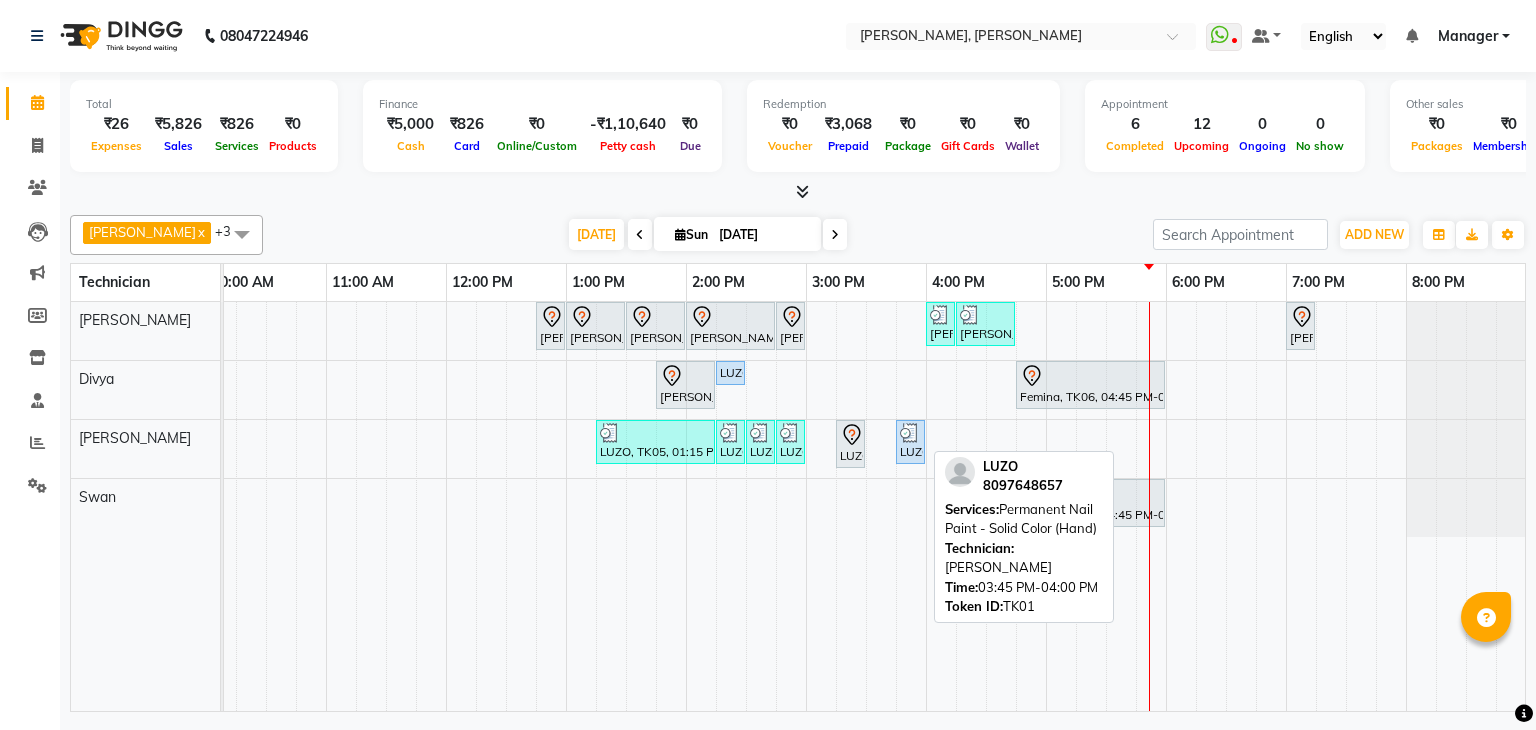 click on "LUZO, TK01, 03:45 PM-04:00 PM, Permanent Nail Paint - Solid Color (Hand)" at bounding box center (910, 442) 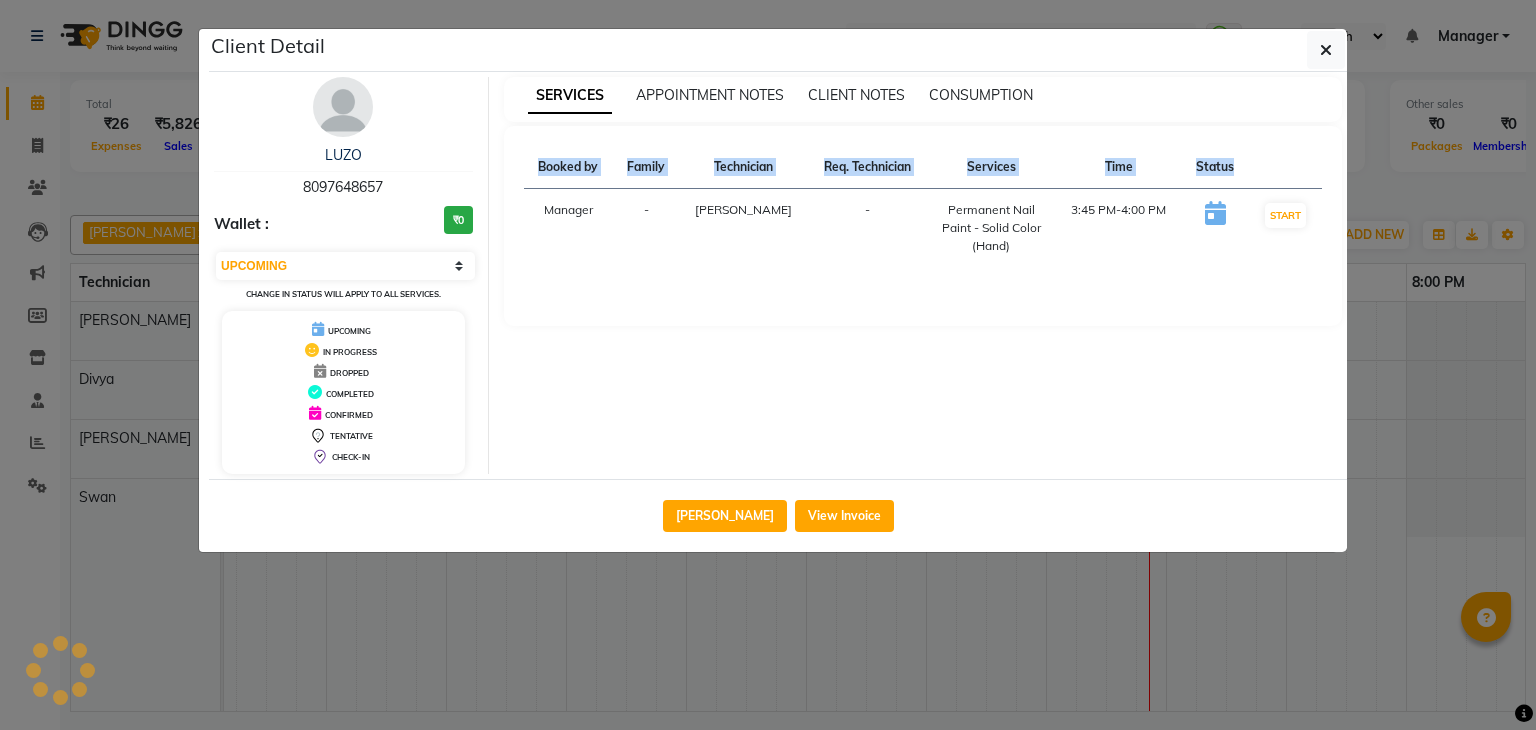 click on "Client Detail  LUZO    8097648657 Wallet : ₹0 Select IN SERVICE CONFIRMED TENTATIVE CHECK IN MARK DONE DROPPED UPCOMING Change in status will apply to all services. UPCOMING IN PROGRESS DROPPED COMPLETED CONFIRMED TENTATIVE CHECK-IN SERVICES APPOINTMENT NOTES CLIENT NOTES CONSUMPTION Booked by Family Technician Req. Technician Services Time Status  Manager  - [PERSON_NAME] -  Permanent Nail Paint - Solid Color (Hand)   3:45 PM-4:00 PM   START   Mark Done  View Invoice" 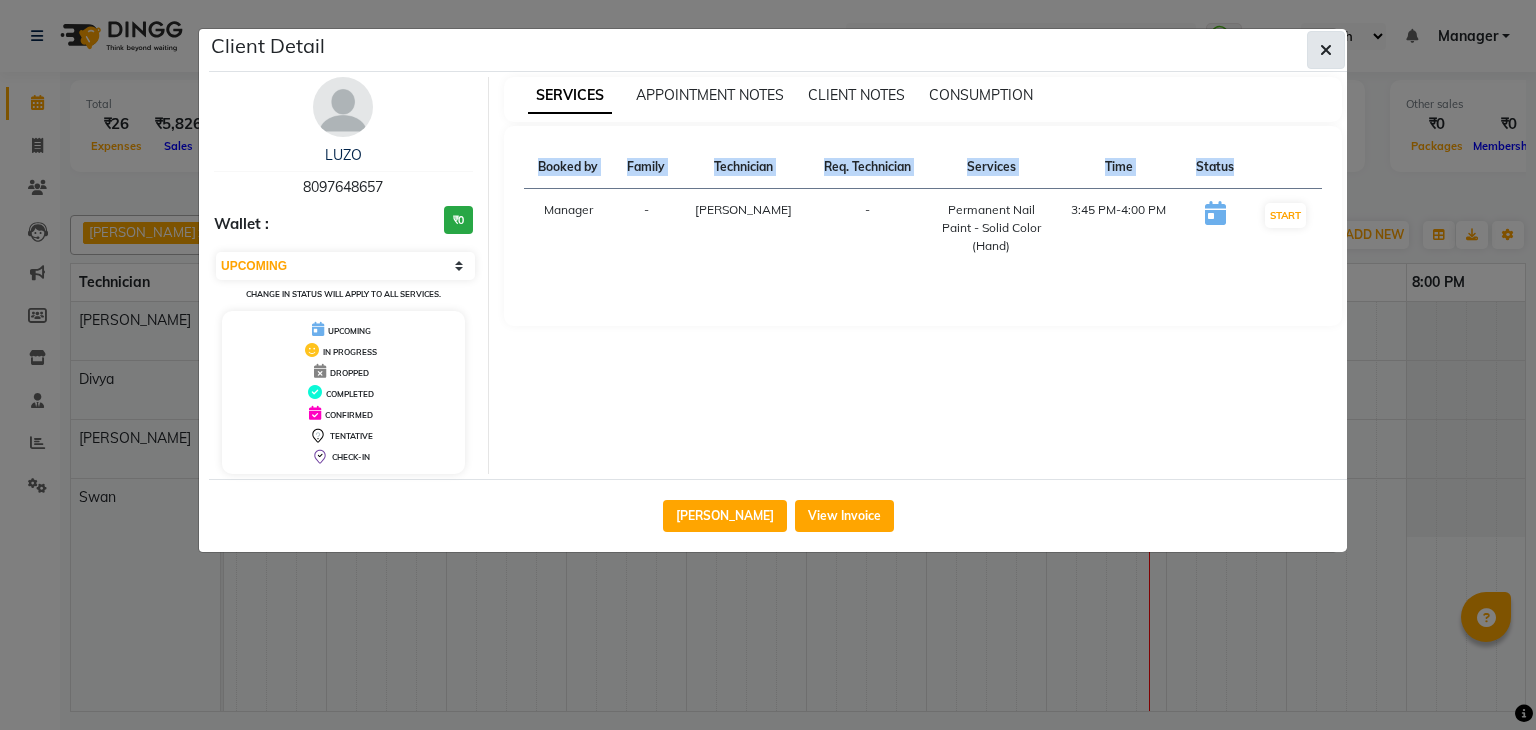 click 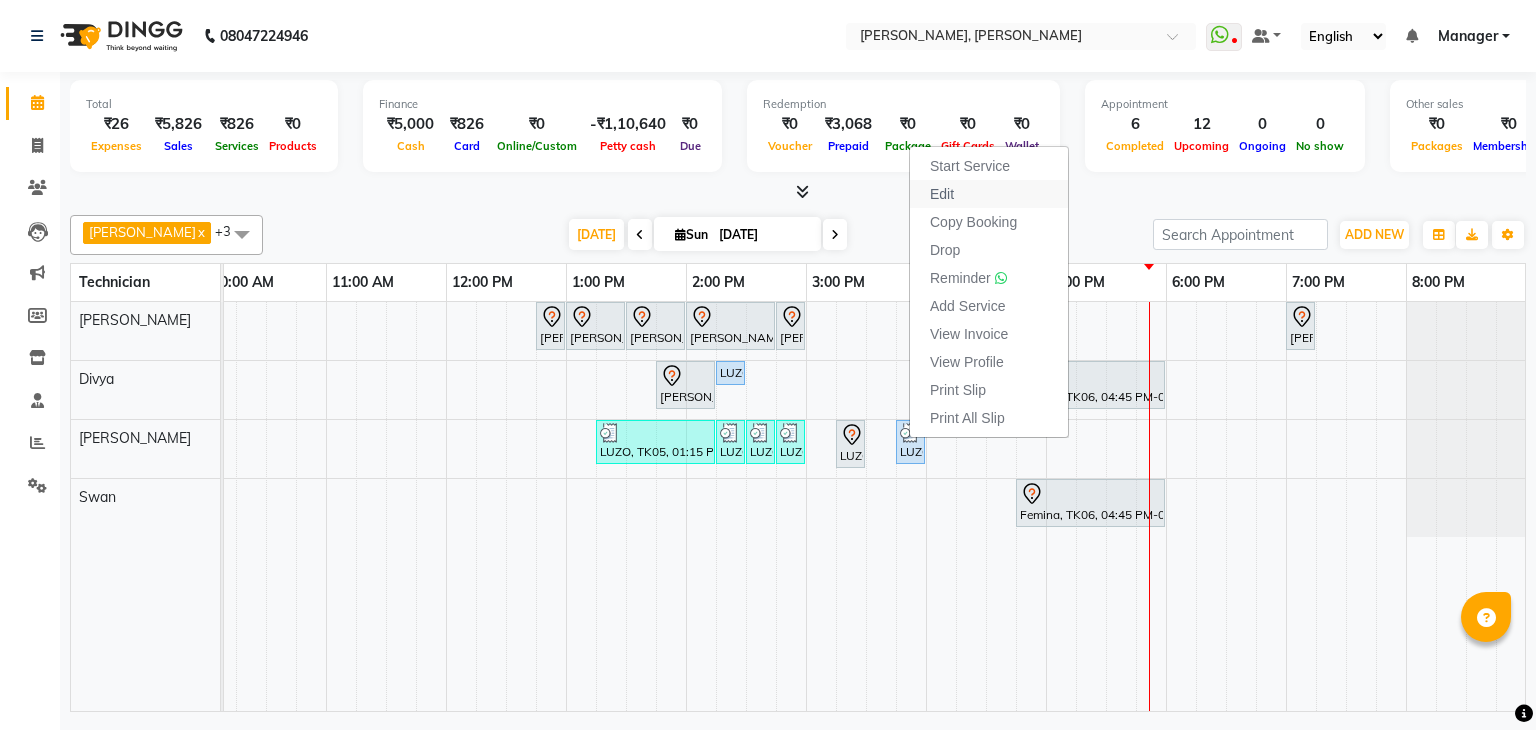 click on "Edit" at bounding box center (989, 194) 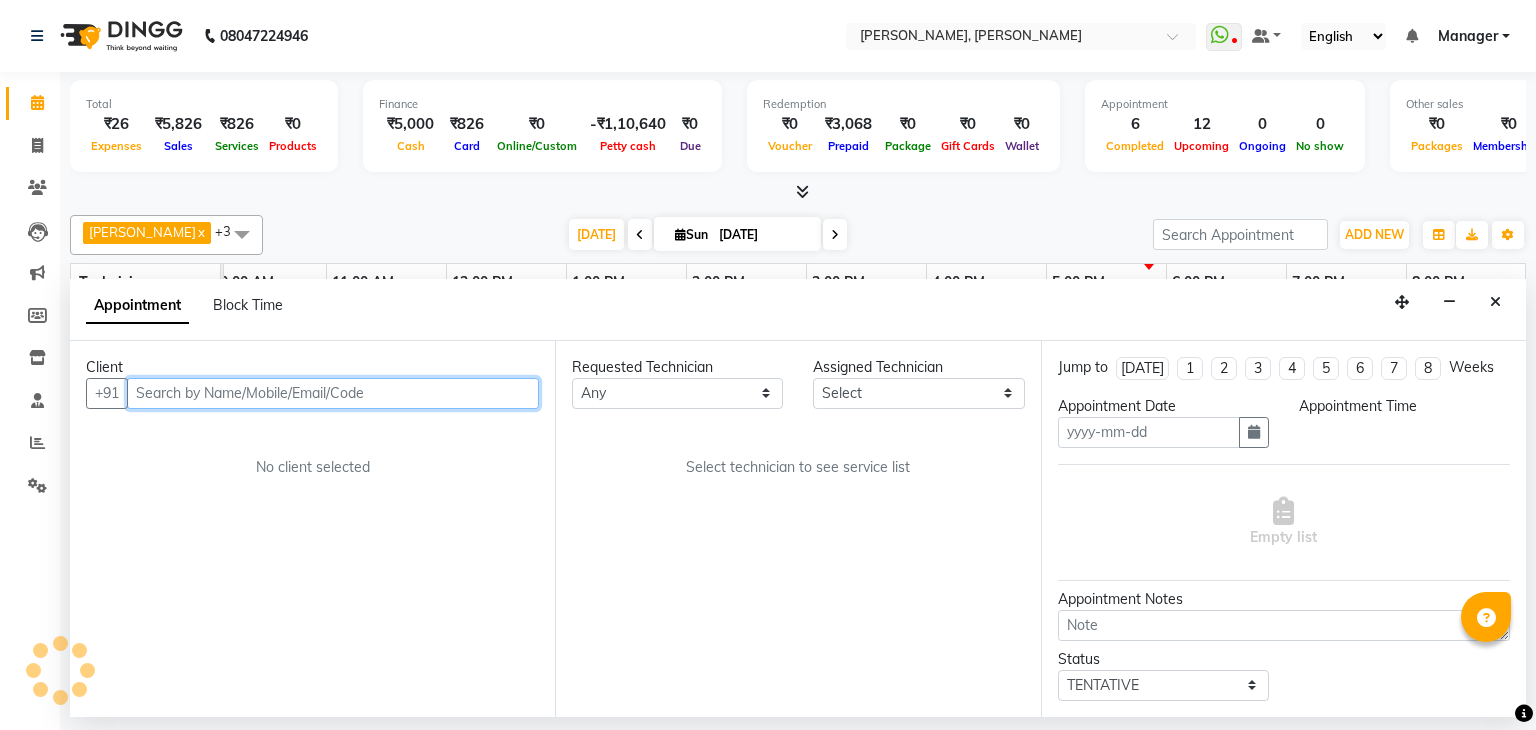 type on "[DATE]" 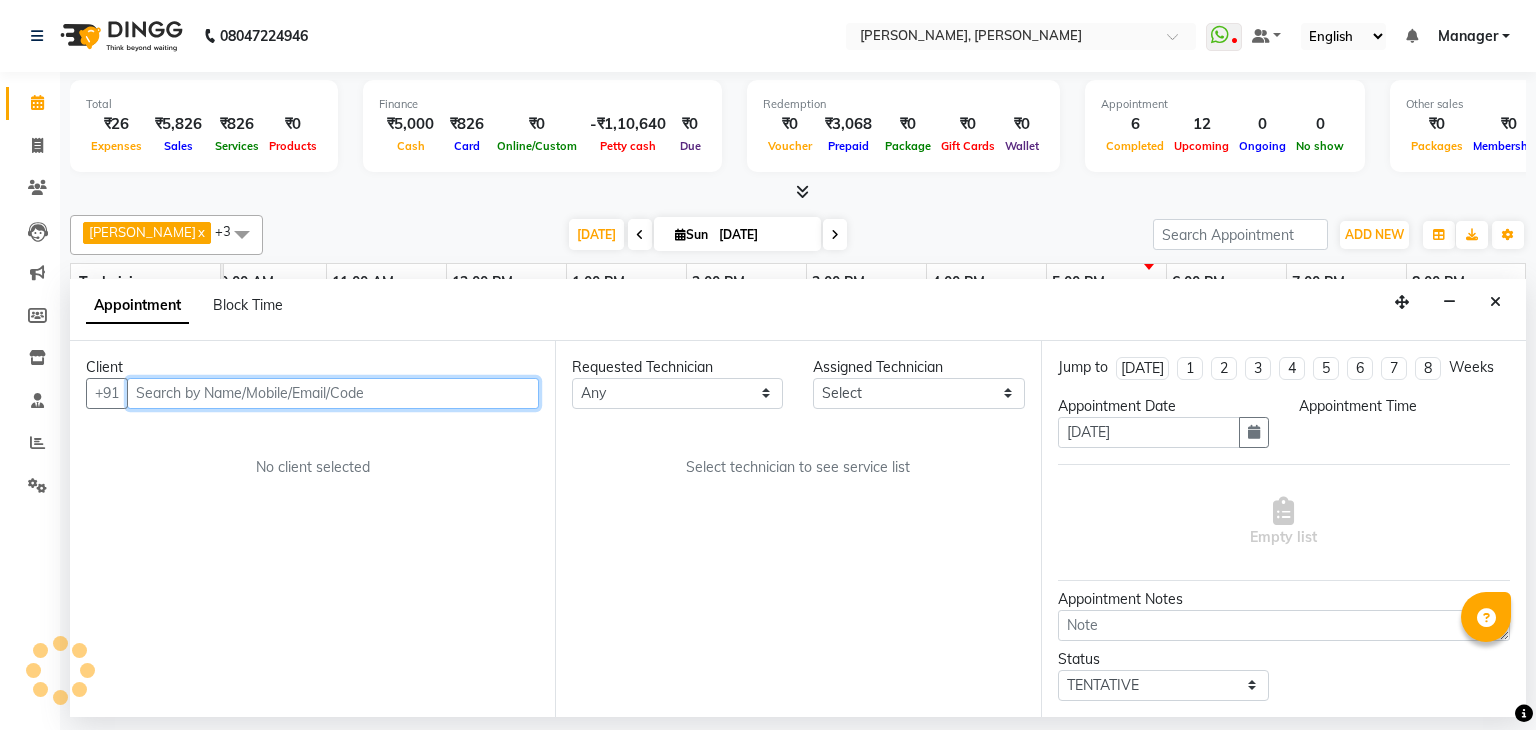 select on "81777" 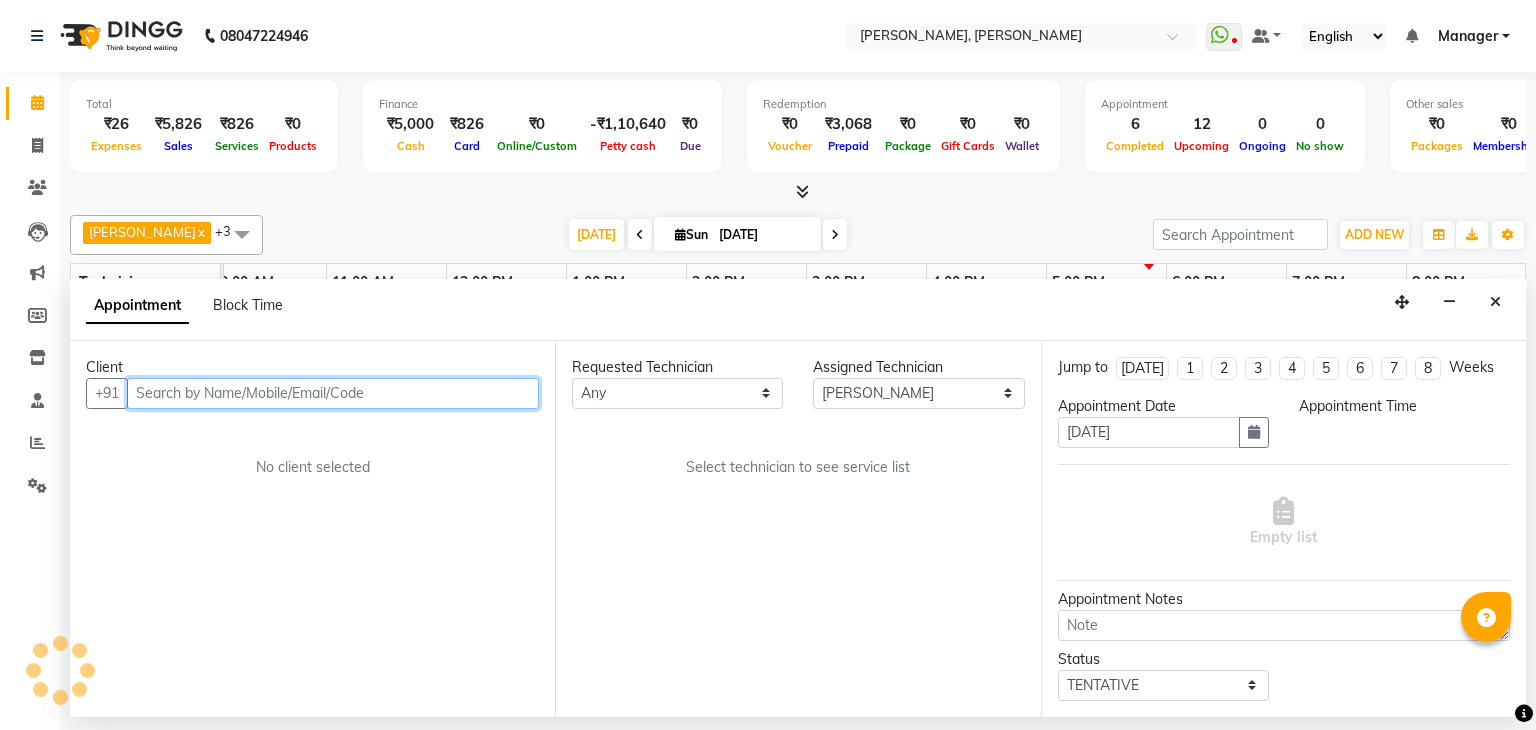 select on "upcoming" 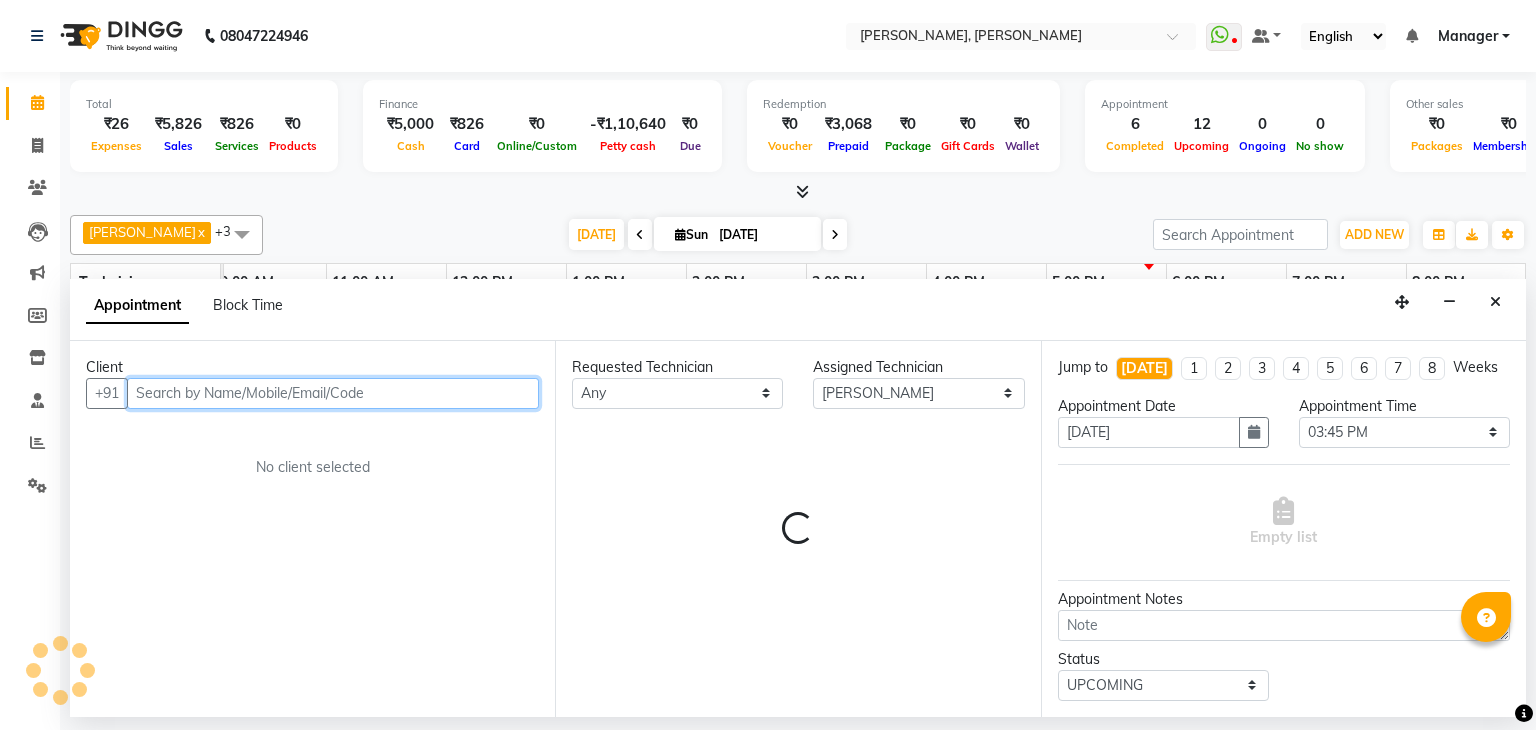 scroll, scrollTop: 0, scrollLeft: 258, axis: horizontal 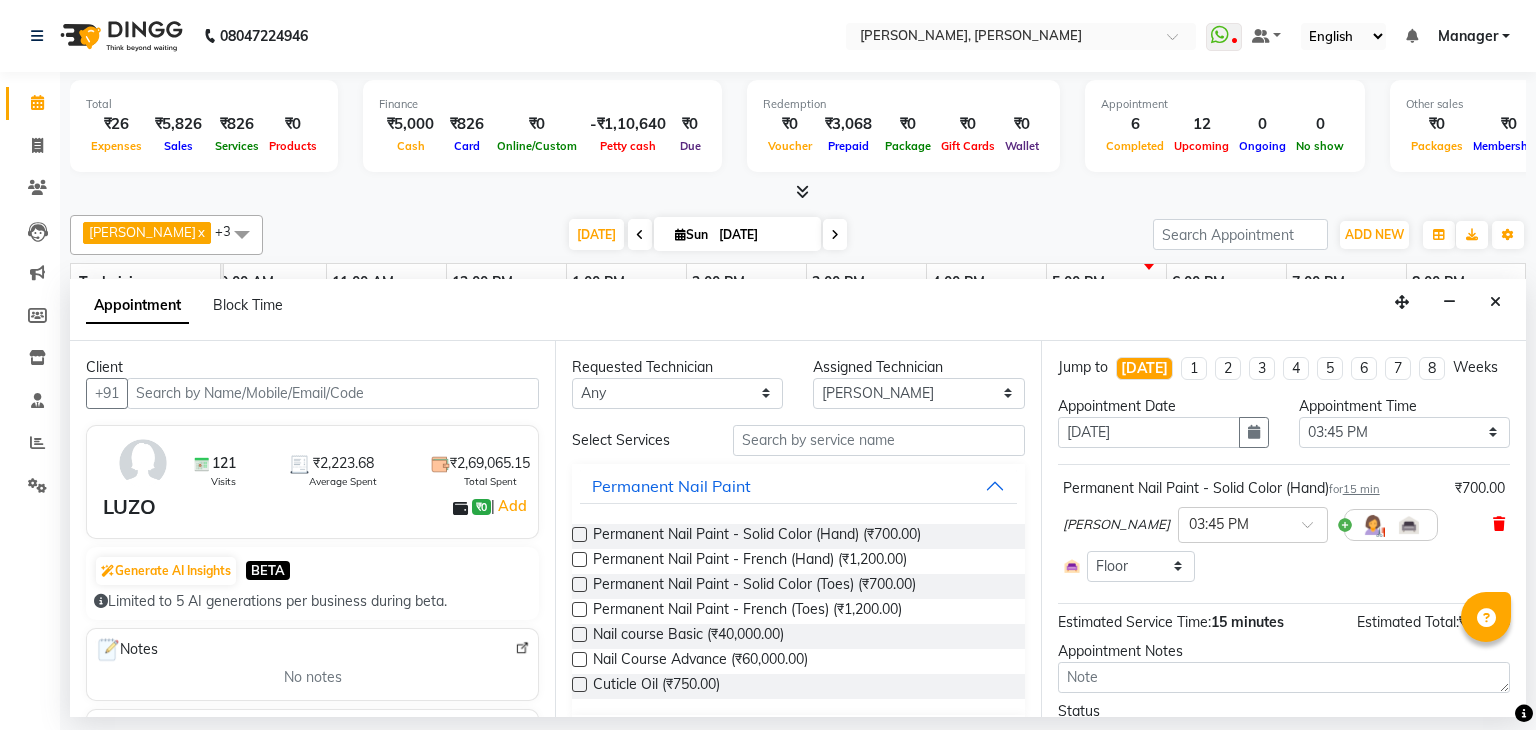 click at bounding box center [1499, 524] 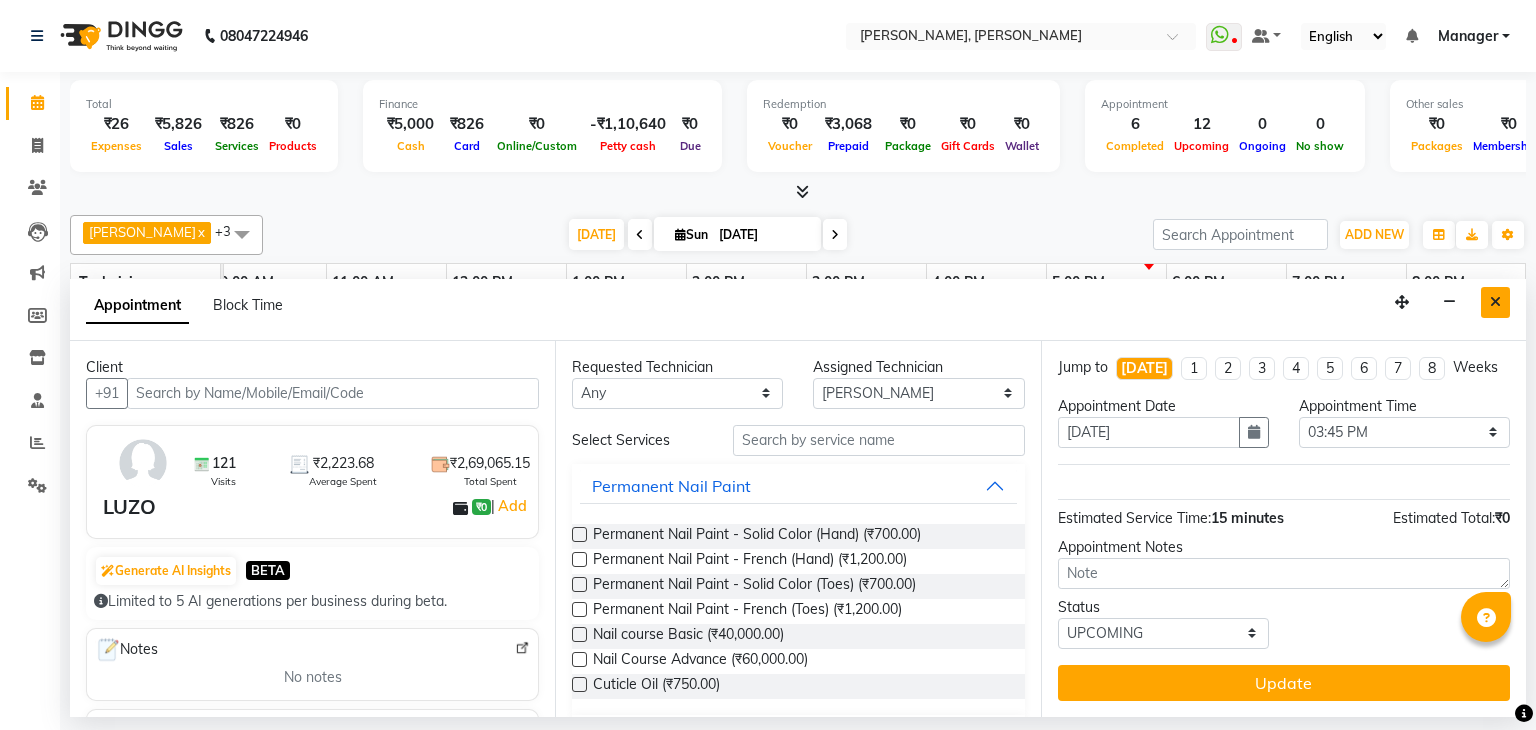 click at bounding box center (1495, 302) 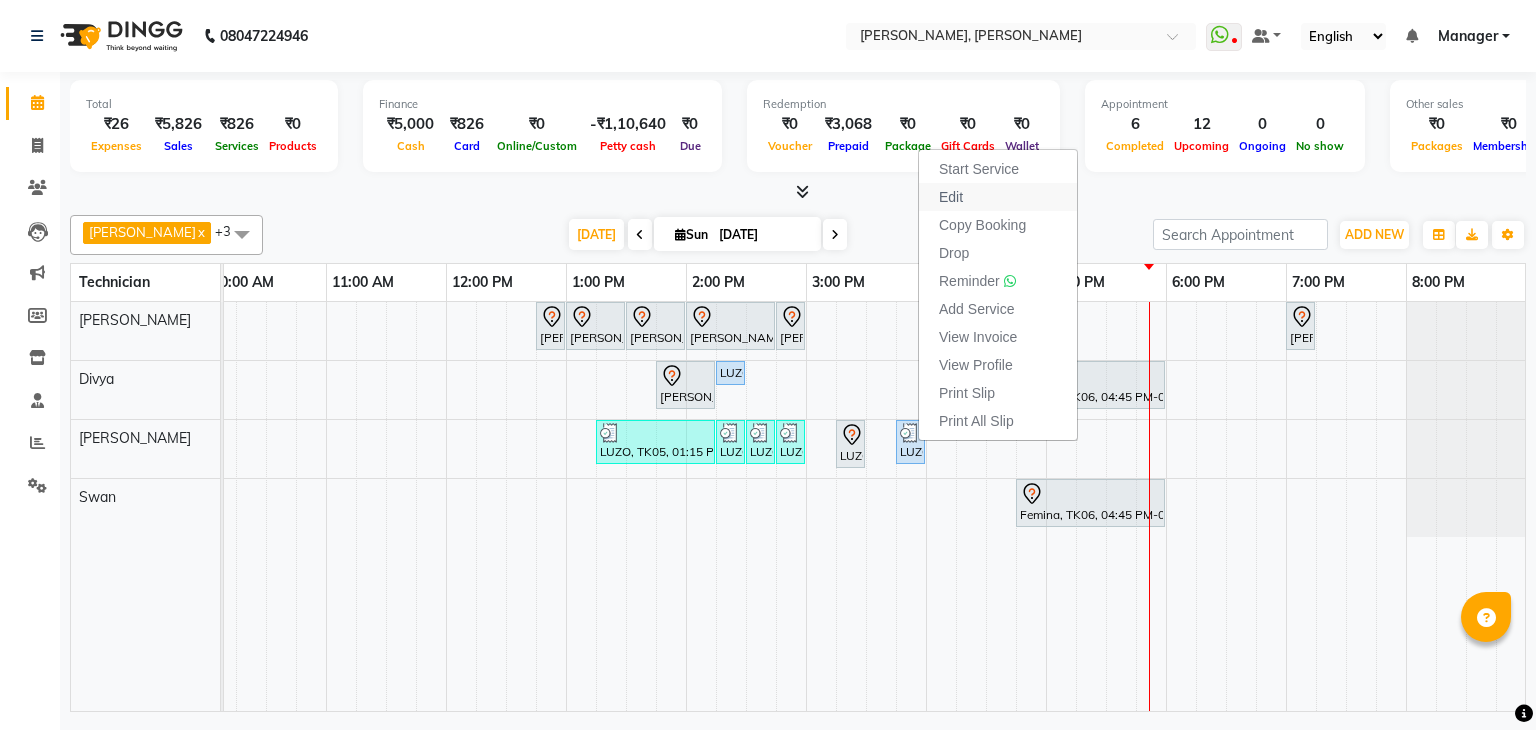 click on "Edit" at bounding box center [998, 197] 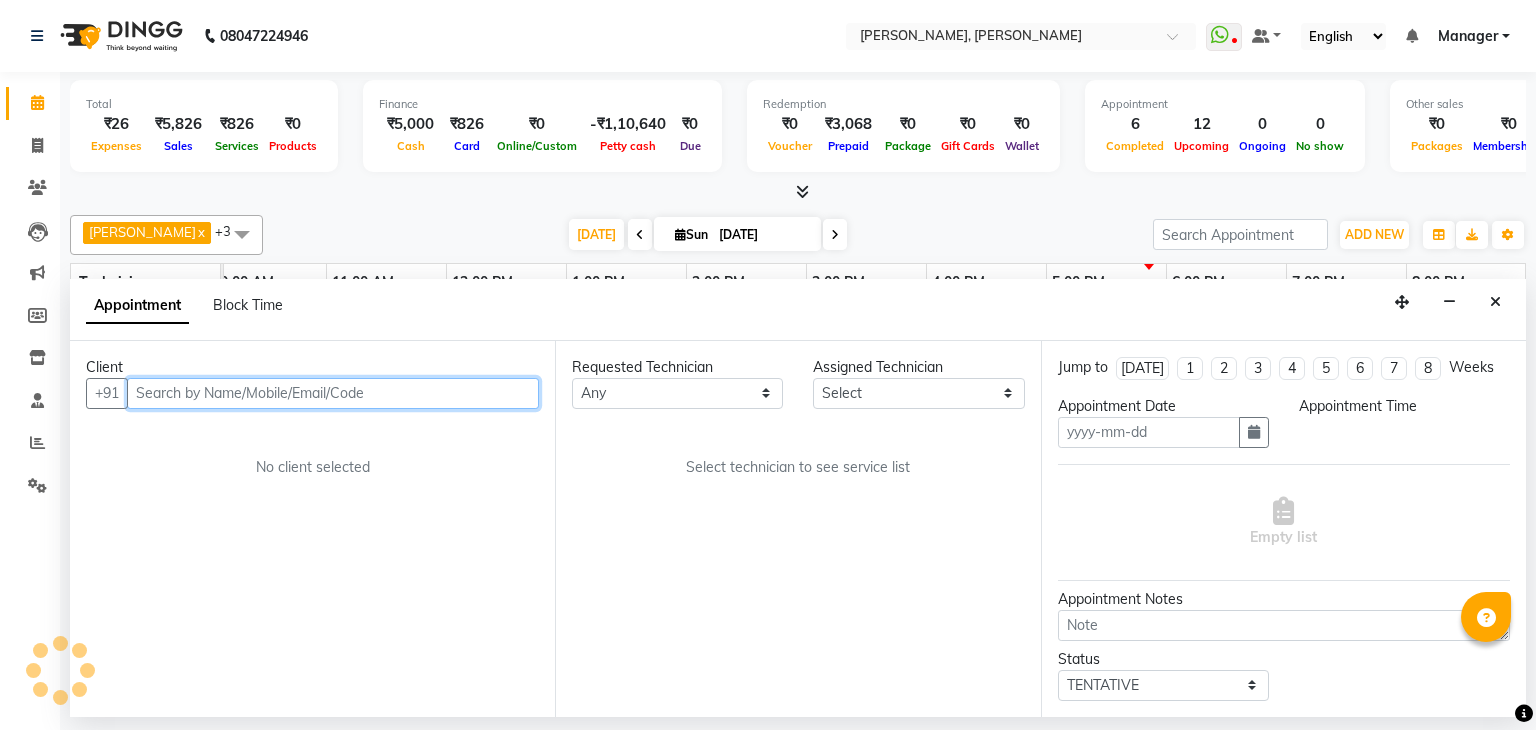 type on "[DATE]" 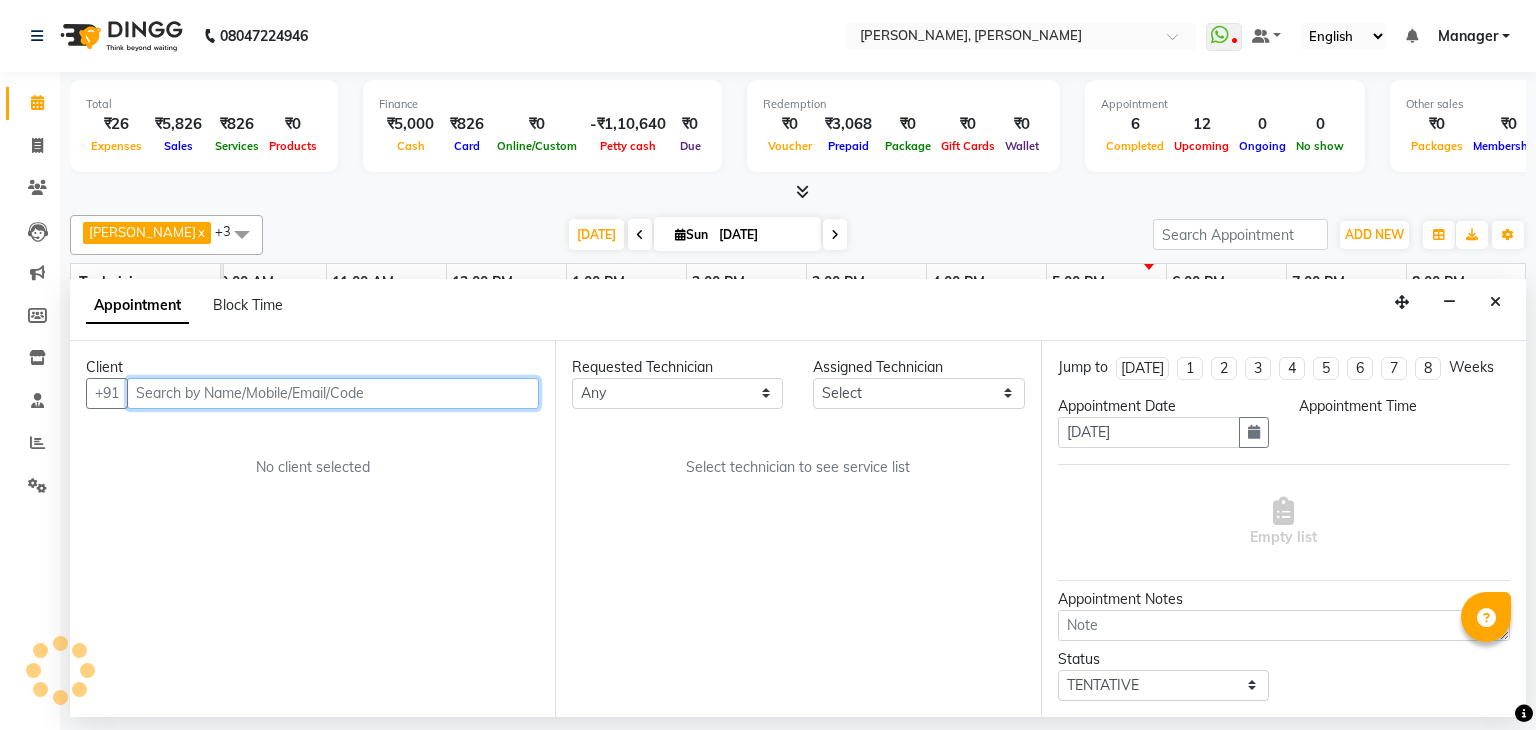 scroll, scrollTop: 0, scrollLeft: 258, axis: horizontal 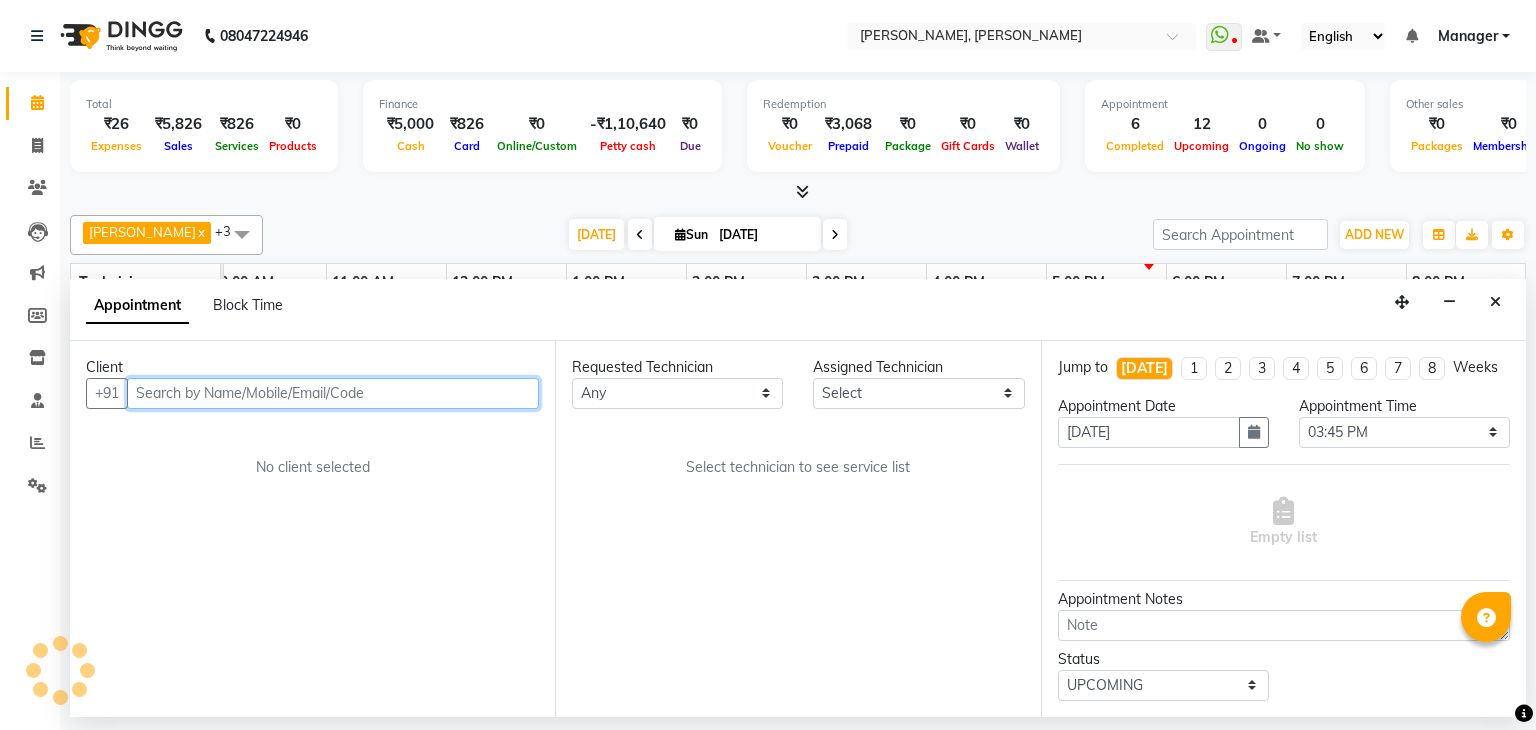 select on "81777" 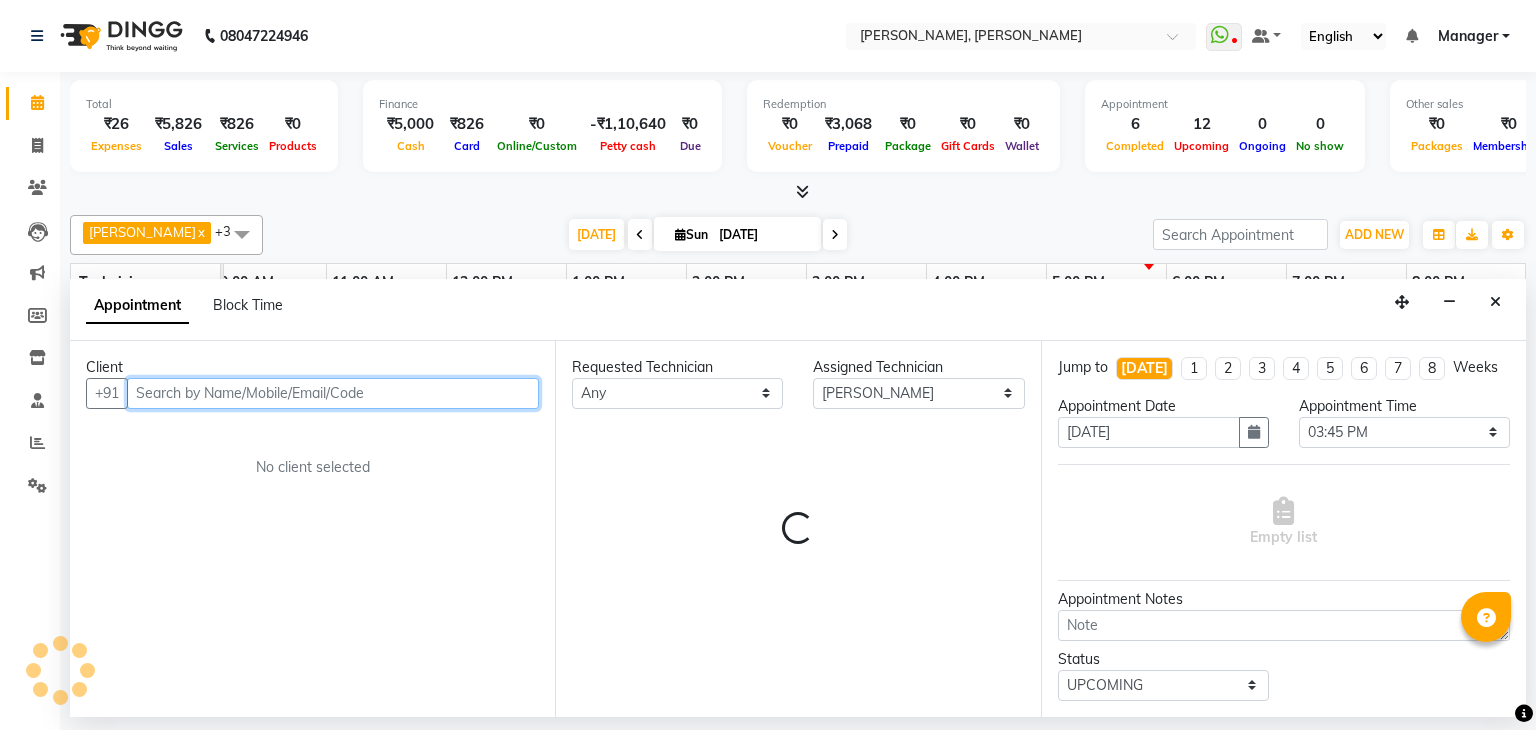 select on "3204" 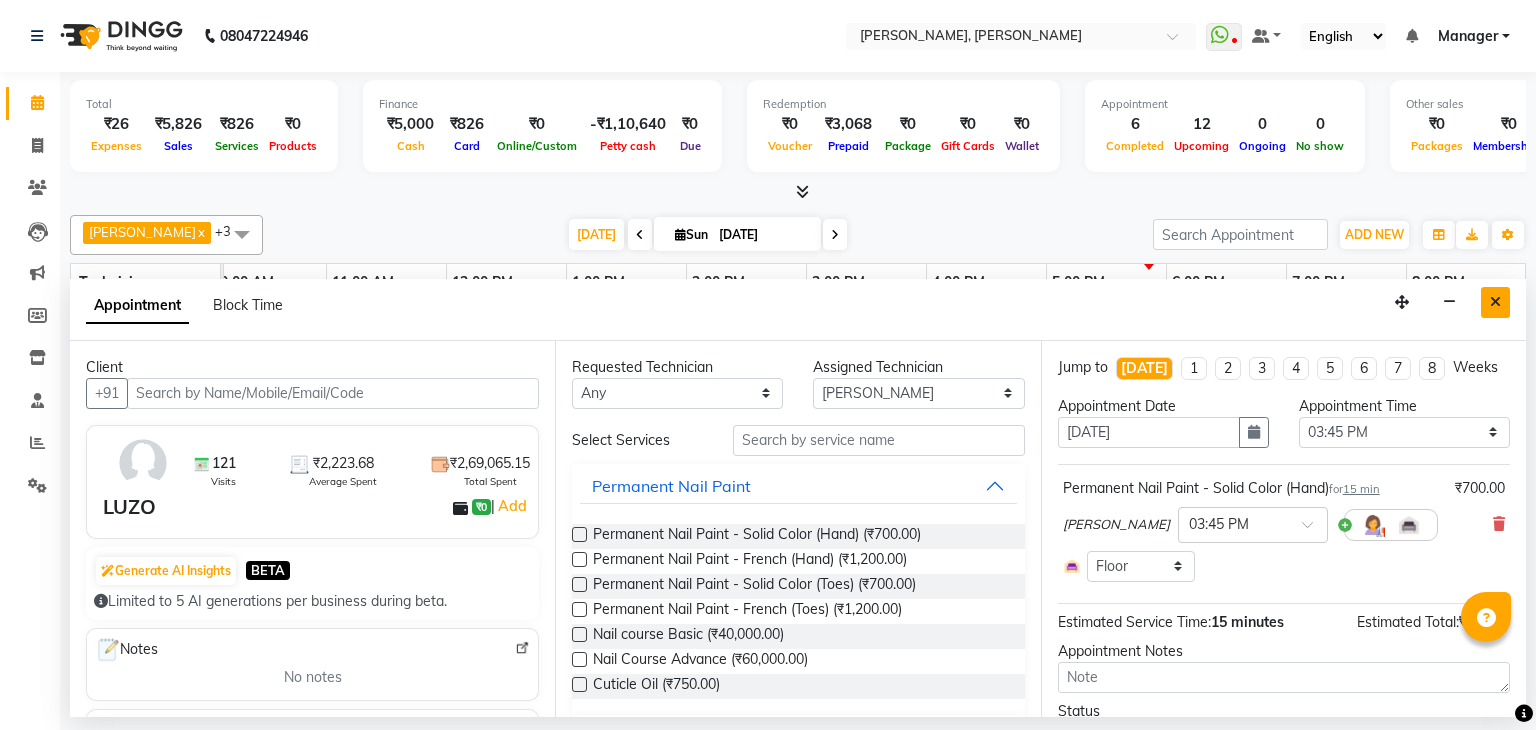 click at bounding box center (1495, 302) 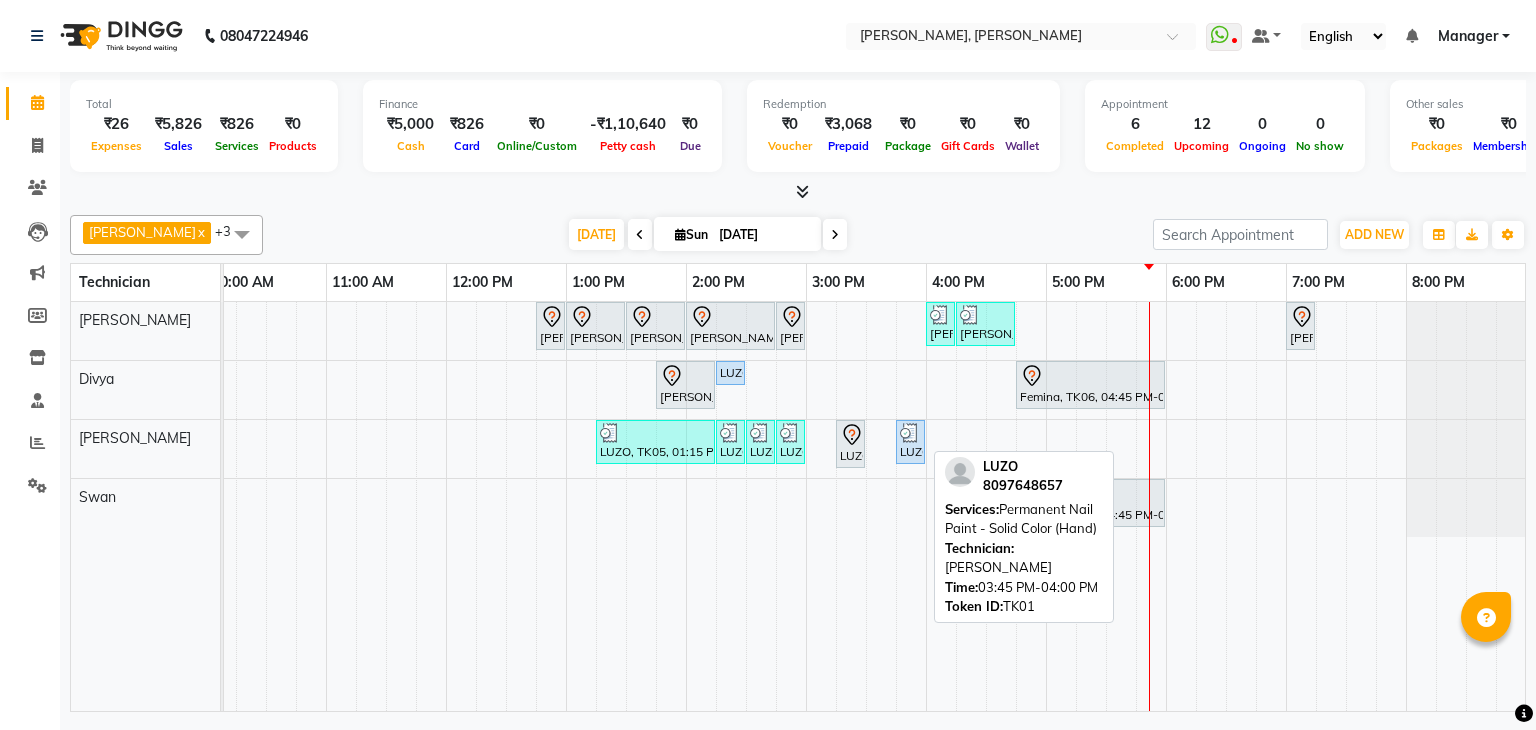 click on "LUZO, TK01, 03:45 PM-04:00 PM, Permanent Nail Paint - Solid Color (Hand)" at bounding box center [910, 442] 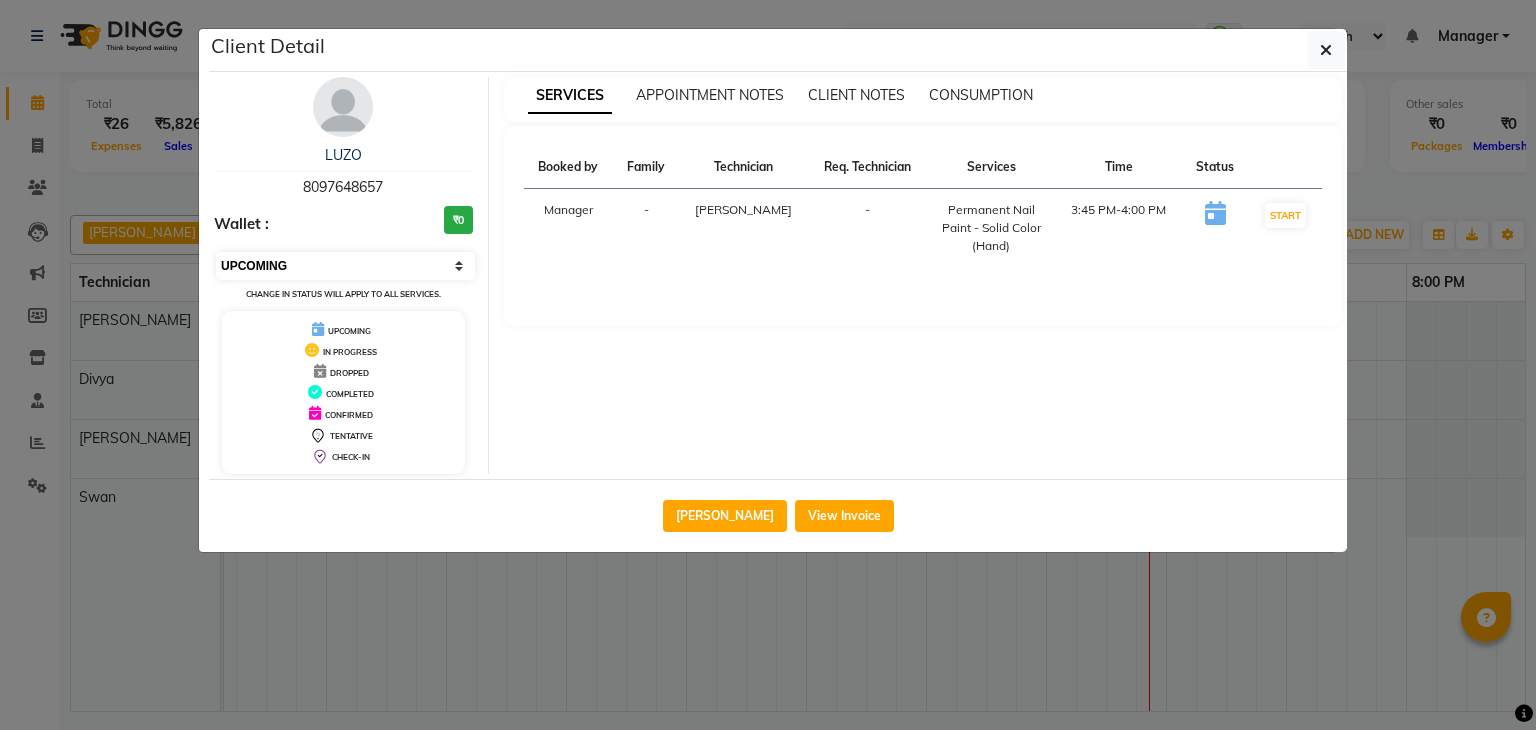 click on "Select IN SERVICE CONFIRMED TENTATIVE CHECK IN MARK DONE DROPPED UPCOMING" at bounding box center [345, 266] 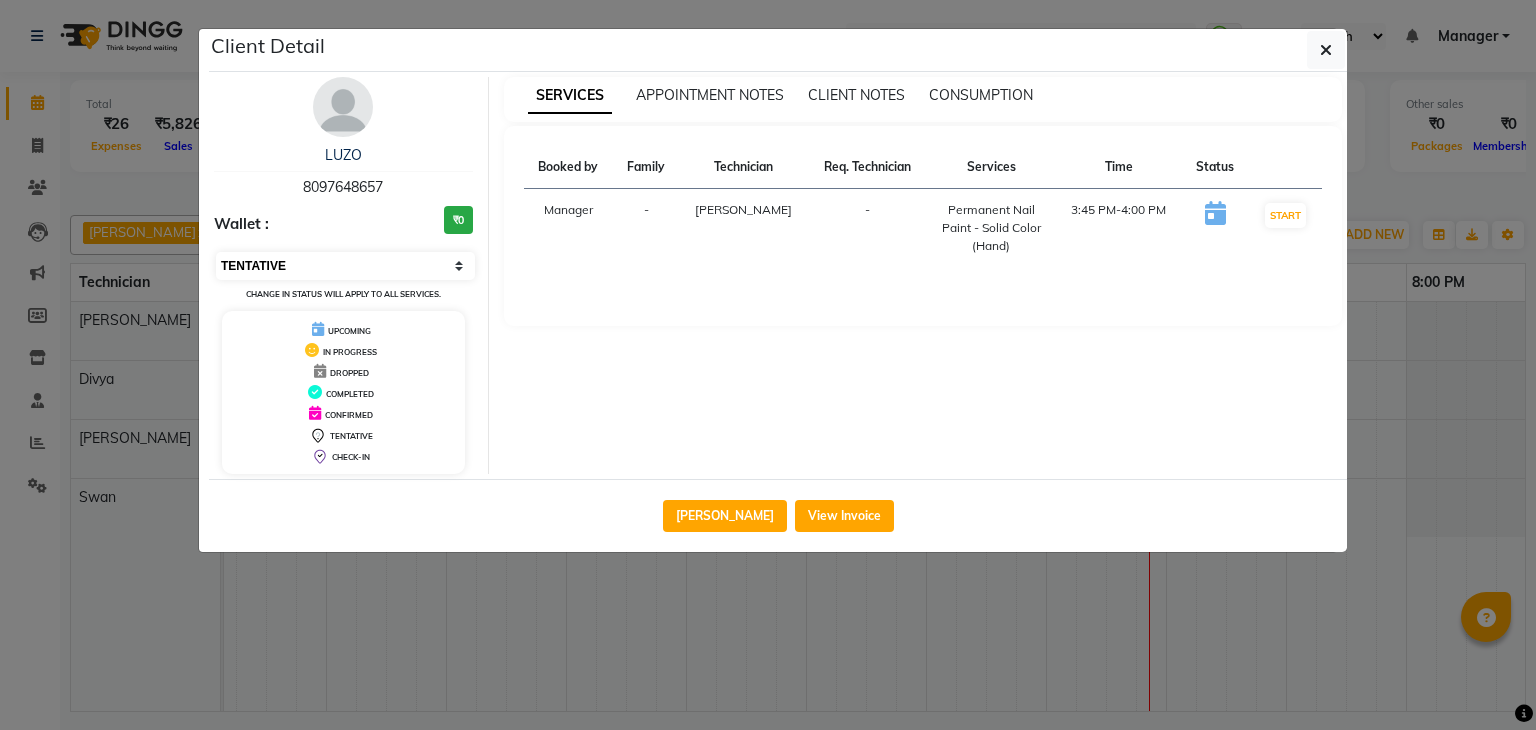 click on "Select IN SERVICE CONFIRMED TENTATIVE CHECK IN MARK DONE DROPPED UPCOMING" at bounding box center (345, 266) 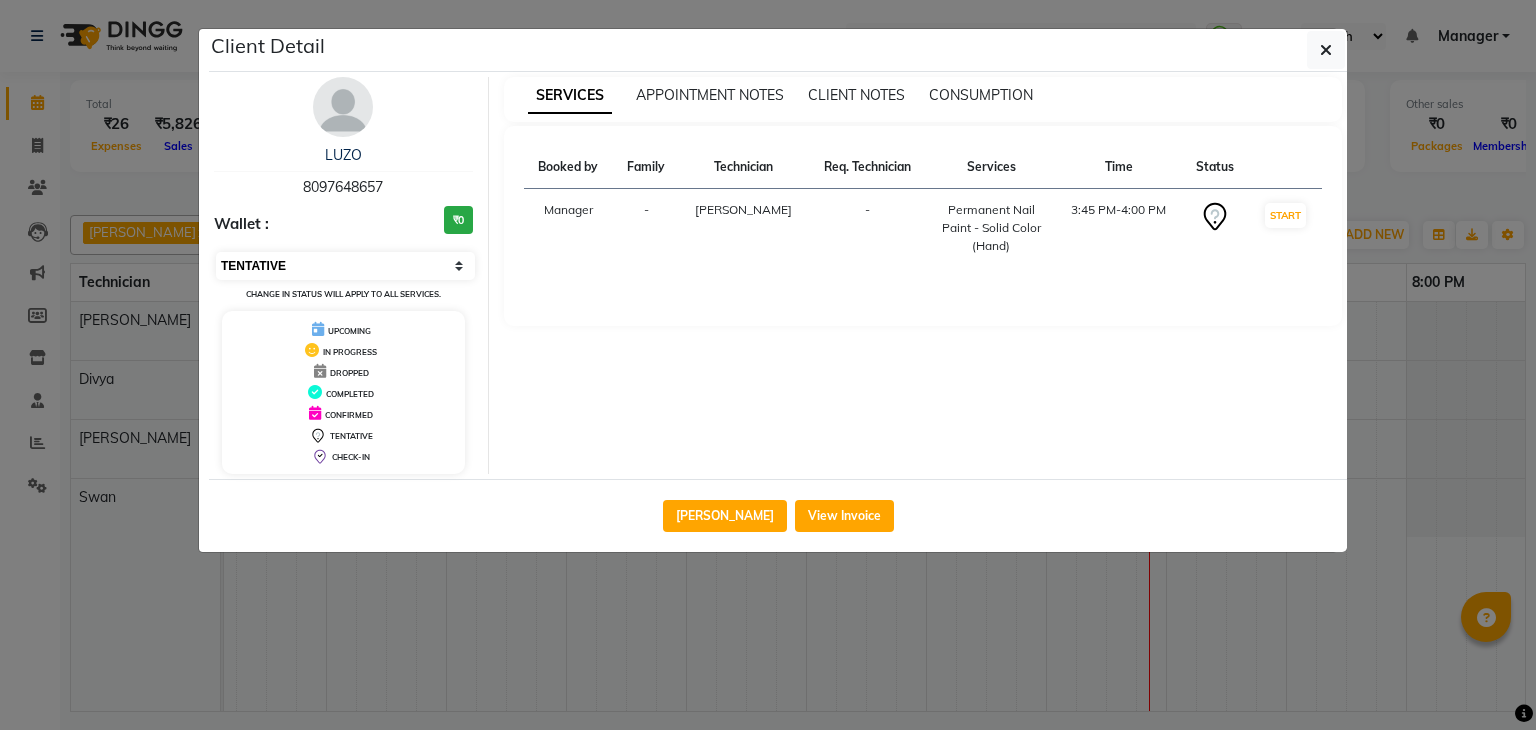 click on "Select IN SERVICE CONFIRMED TENTATIVE CHECK IN MARK DONE DROPPED UPCOMING" at bounding box center [345, 266] 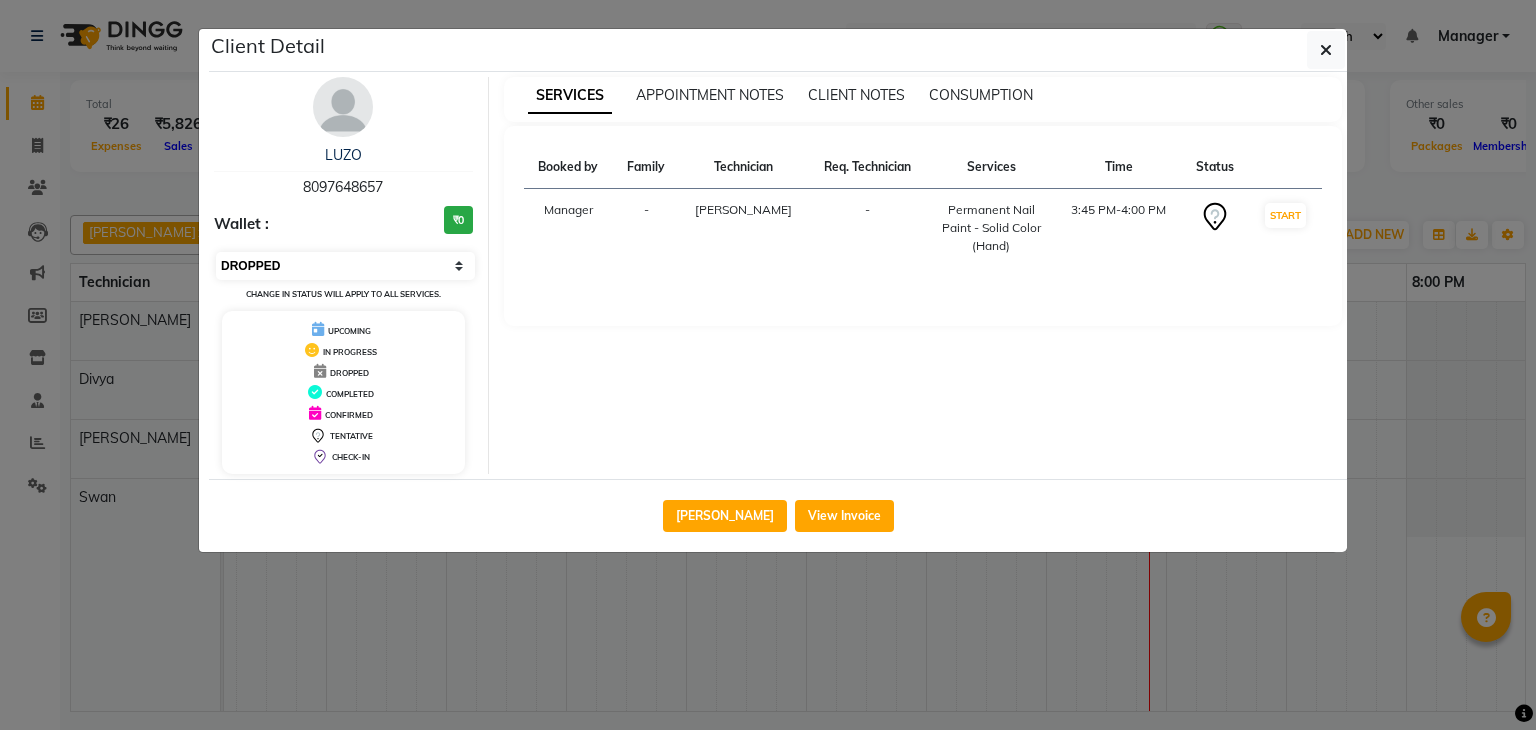 click on "Select IN SERVICE CONFIRMED TENTATIVE CHECK IN MARK DONE DROPPED UPCOMING" at bounding box center [345, 266] 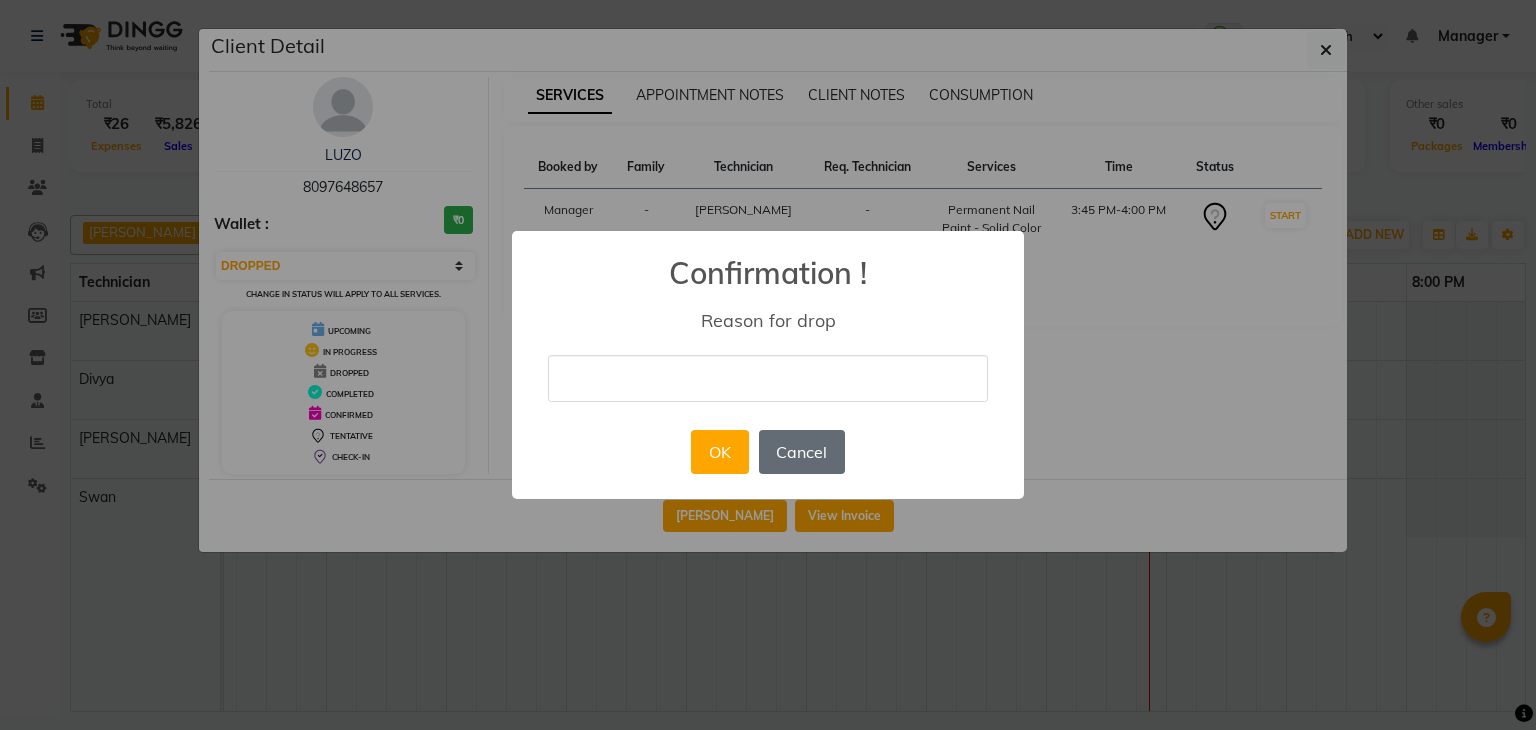 click on "Cancel" at bounding box center [802, 452] 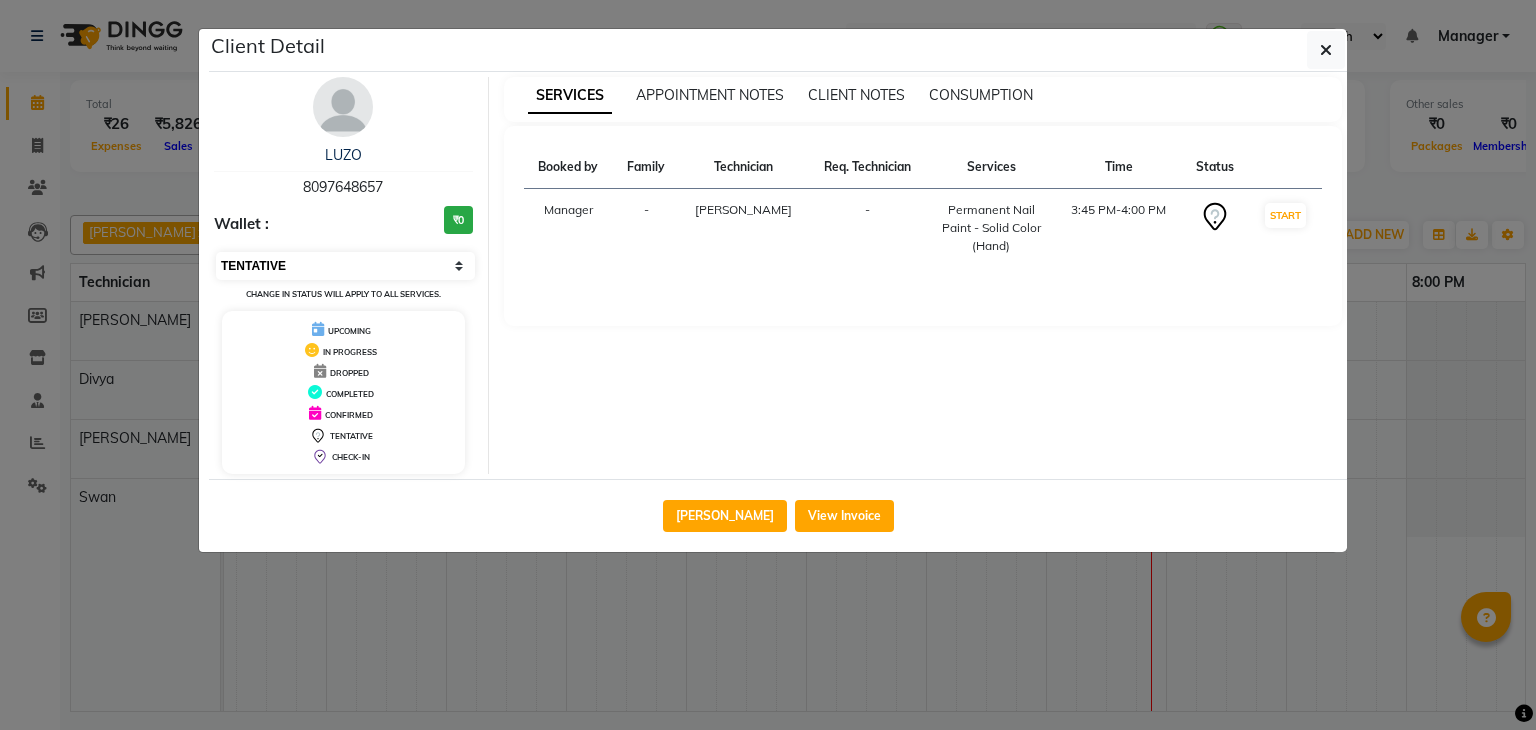 click on "Select IN SERVICE CONFIRMED TENTATIVE CHECK IN MARK DONE DROPPED UPCOMING" at bounding box center [345, 266] 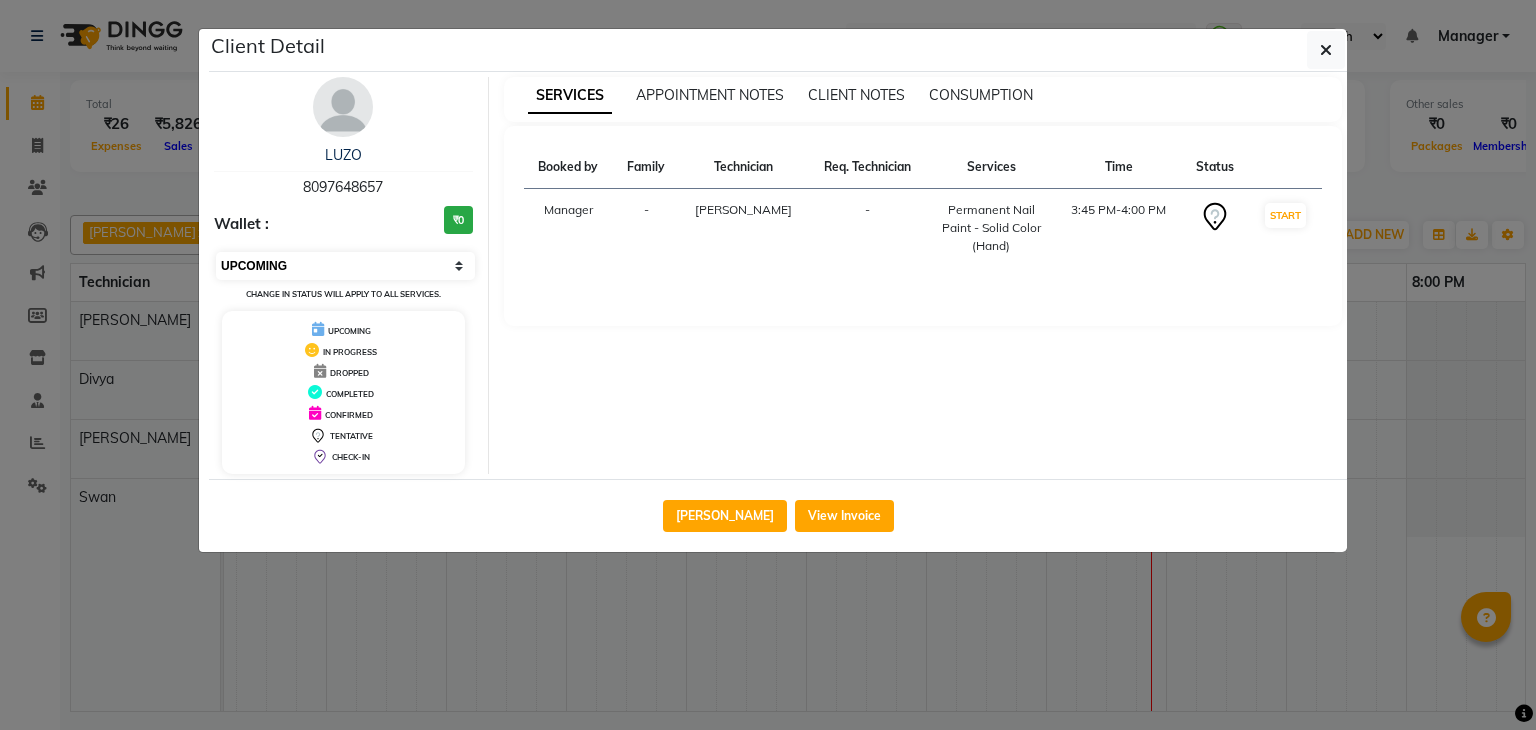 click on "Select IN SERVICE CONFIRMED TENTATIVE CHECK IN MARK DONE DROPPED UPCOMING" at bounding box center [345, 266] 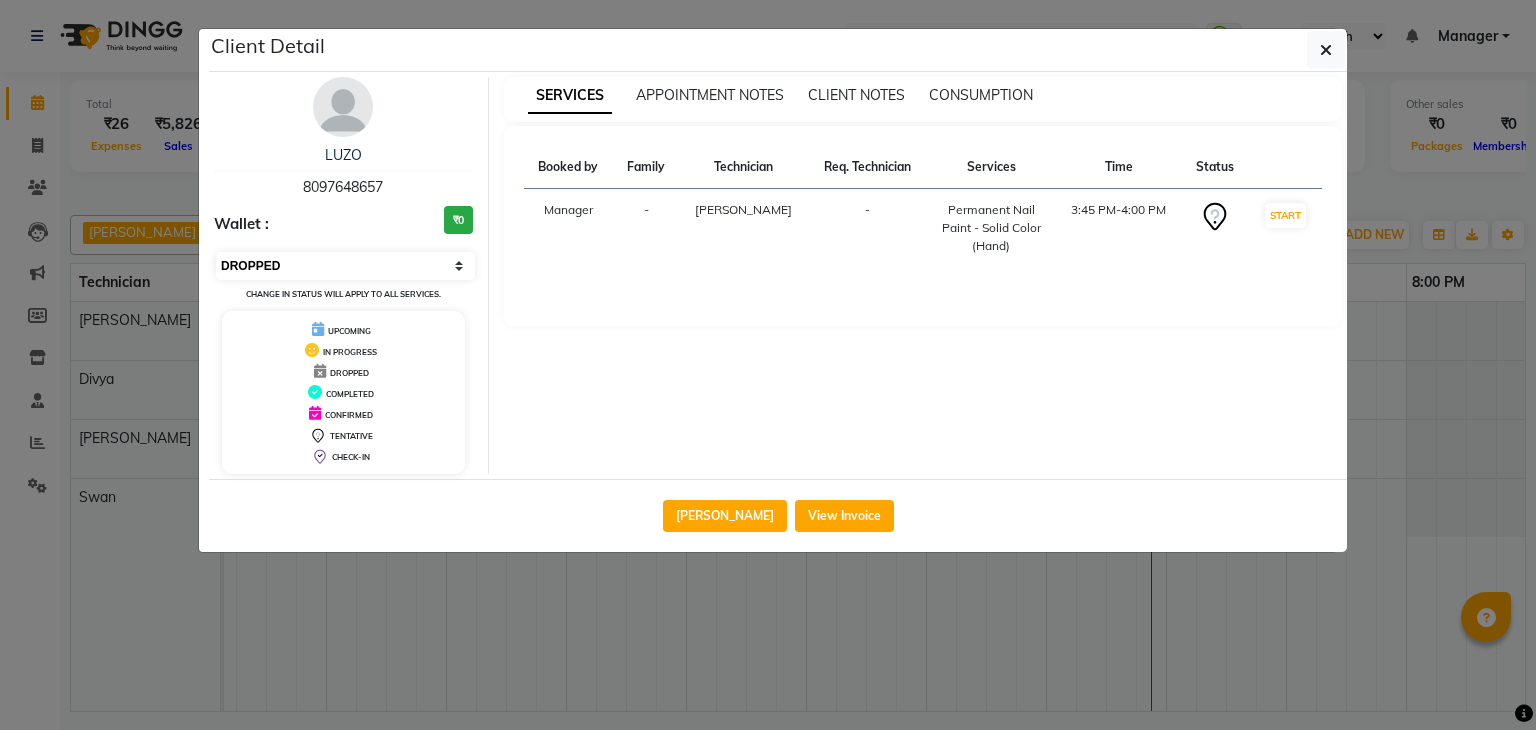 click on "Select IN SERVICE CONFIRMED TENTATIVE CHECK IN MARK DONE DROPPED UPCOMING" at bounding box center [345, 266] 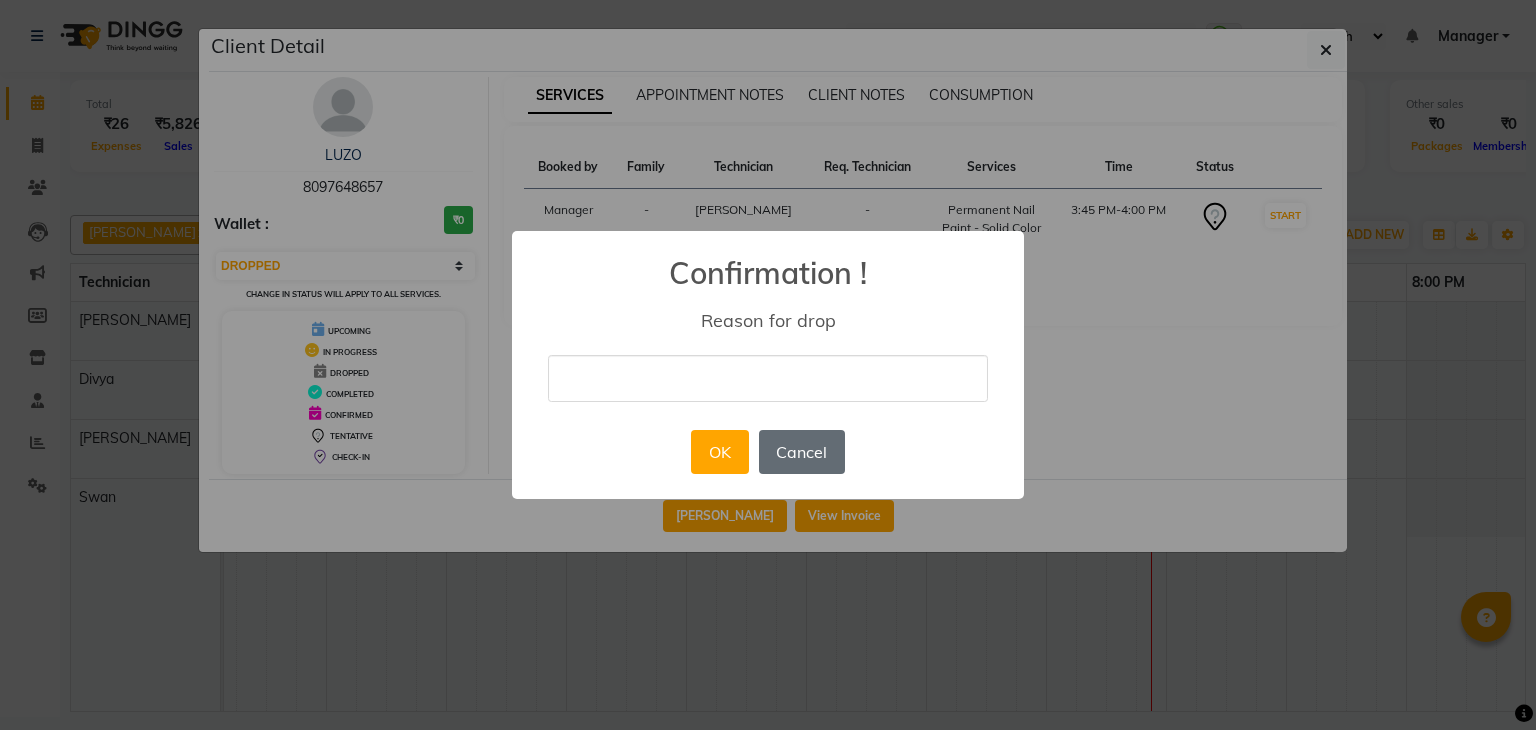 click on "Cancel" at bounding box center (802, 452) 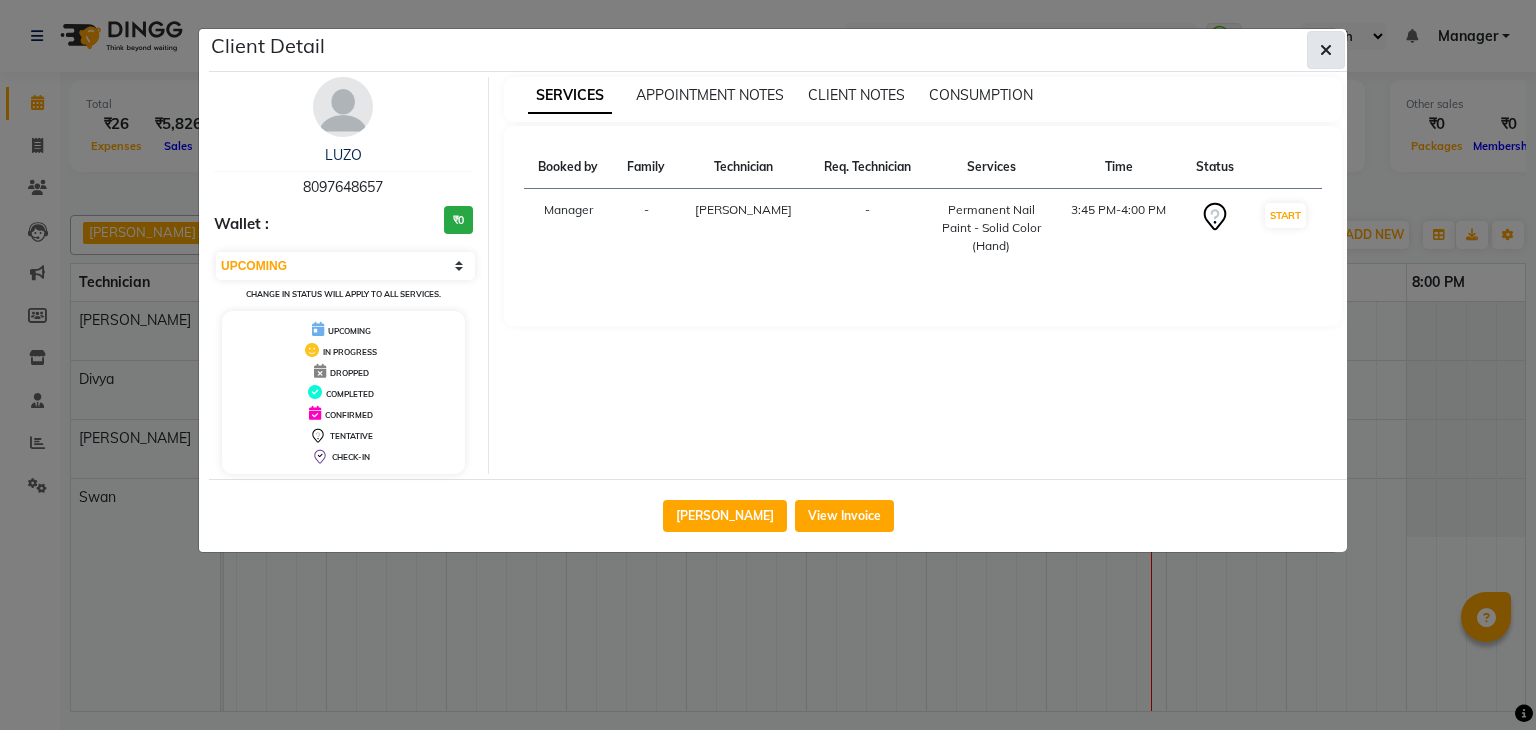 click 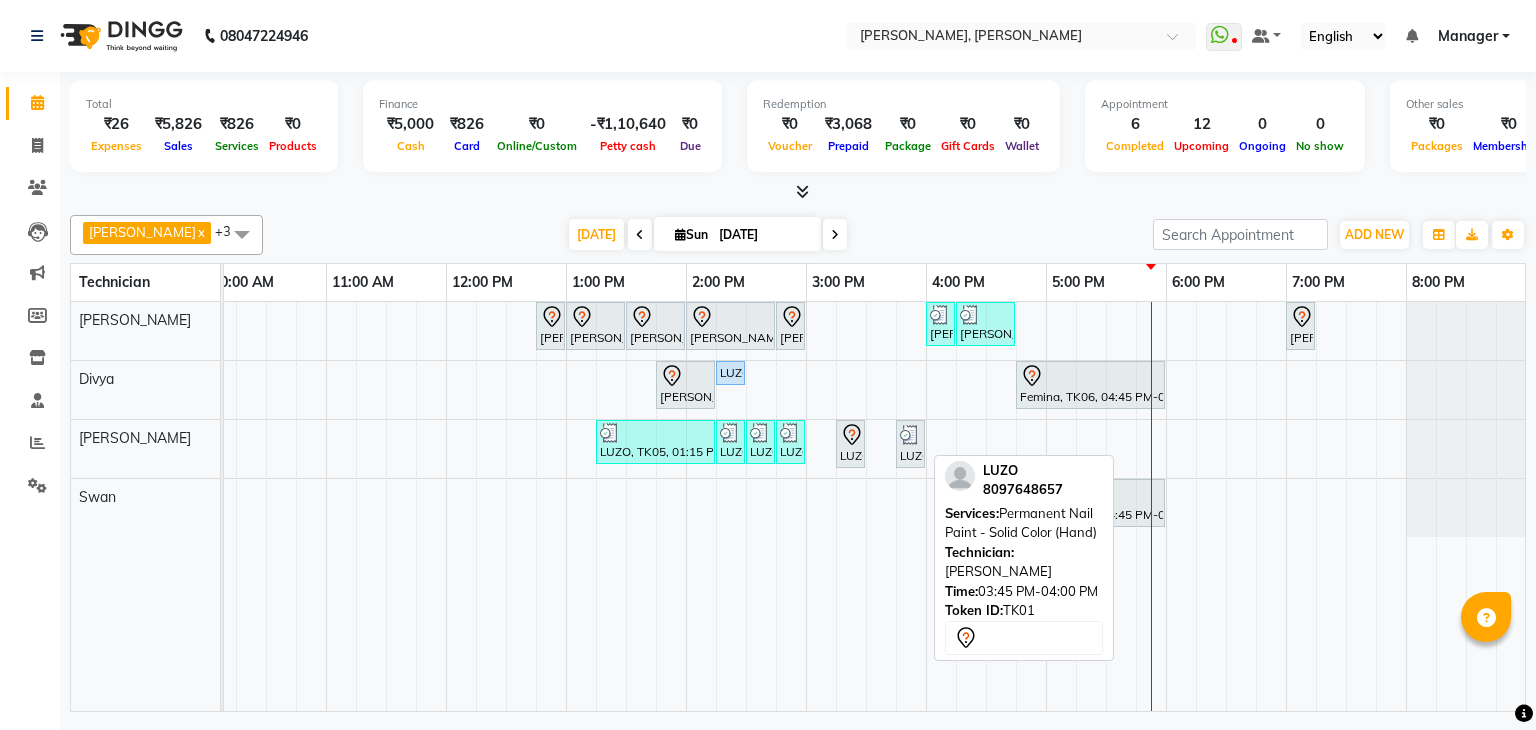 click on "LUZO, TK01, 03:45 PM-04:00 PM, Permanent Nail Paint - Solid Color (Hand)" at bounding box center (910, 444) 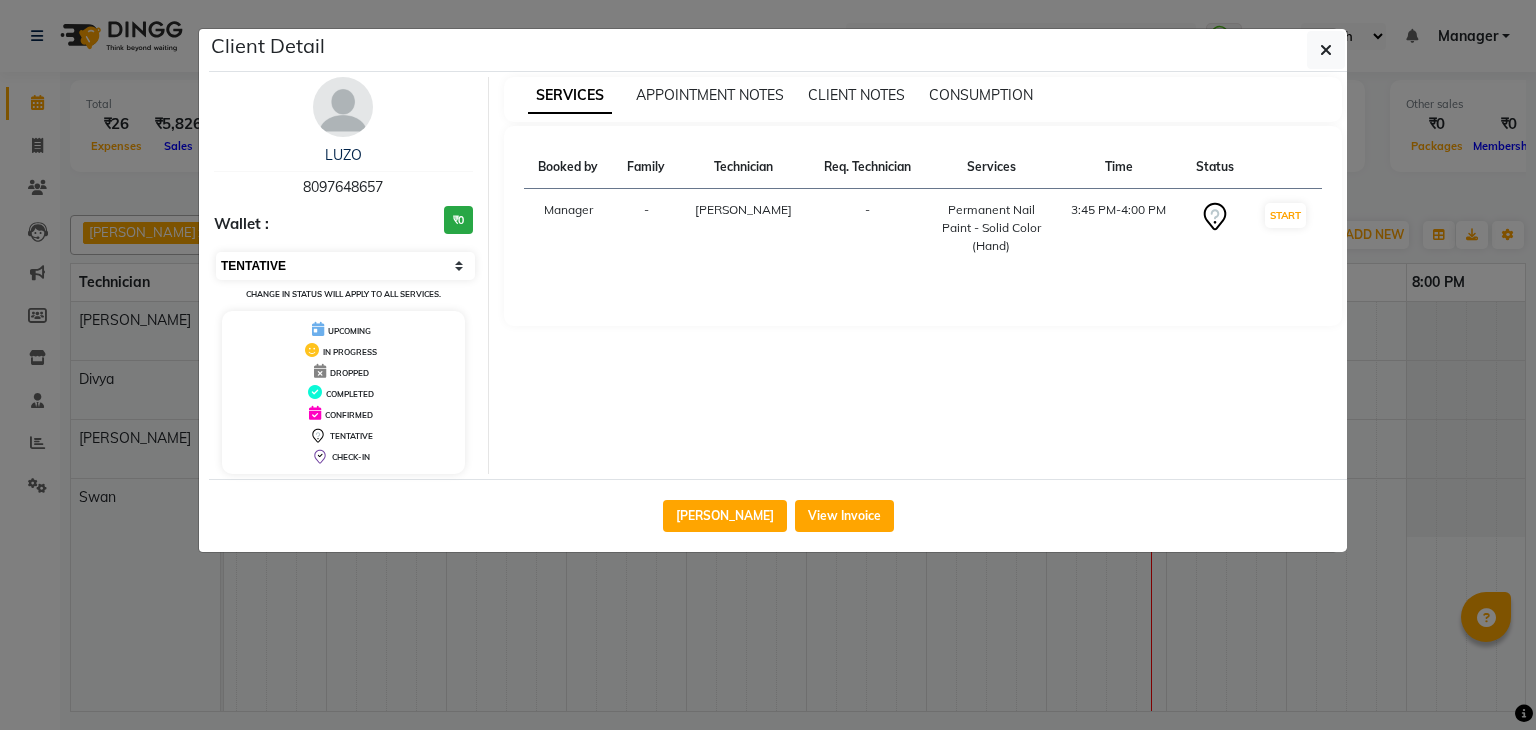 click on "Select IN SERVICE CONFIRMED TENTATIVE CHECK IN MARK DONE DROPPED UPCOMING" at bounding box center [345, 266] 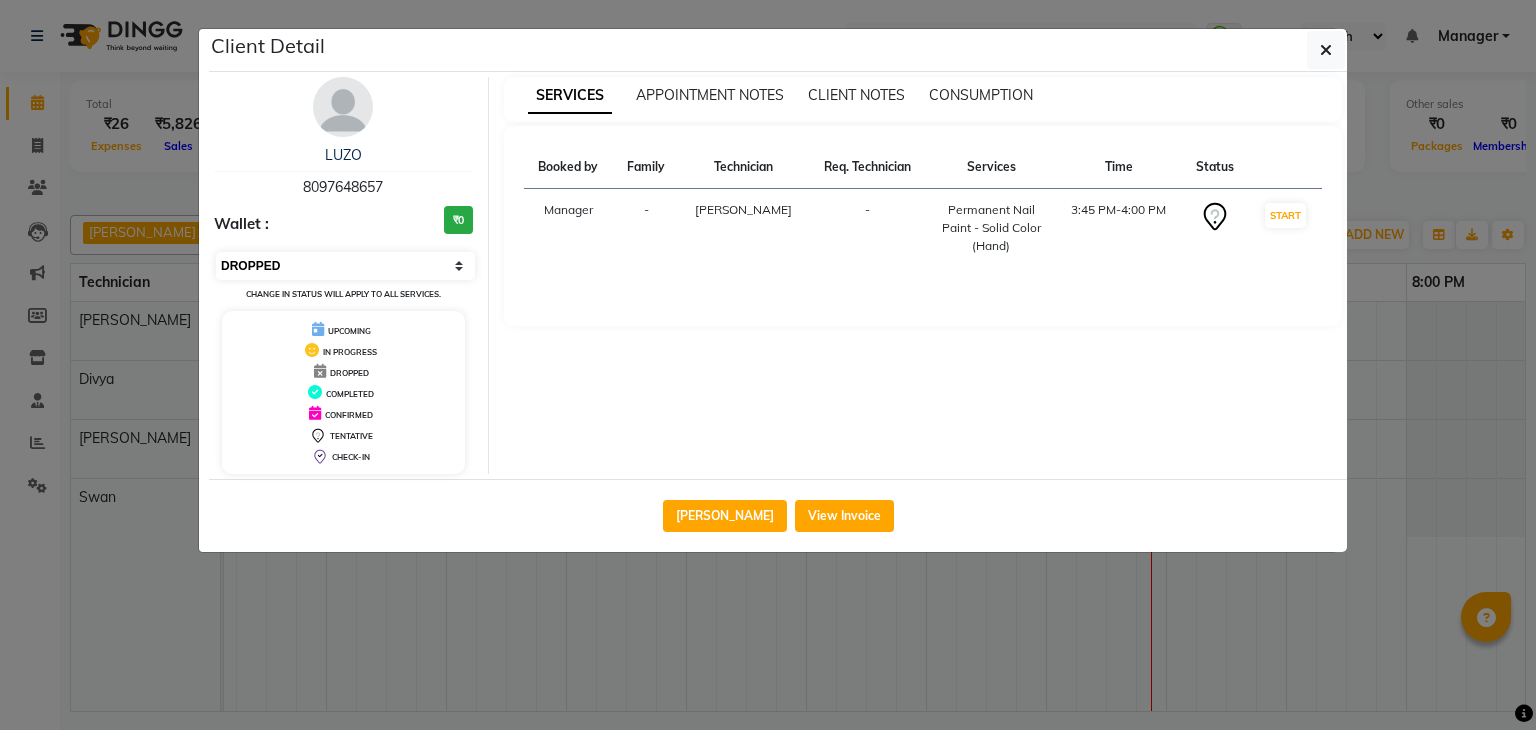 click on "Select IN SERVICE CONFIRMED TENTATIVE CHECK IN MARK DONE DROPPED UPCOMING" at bounding box center [345, 266] 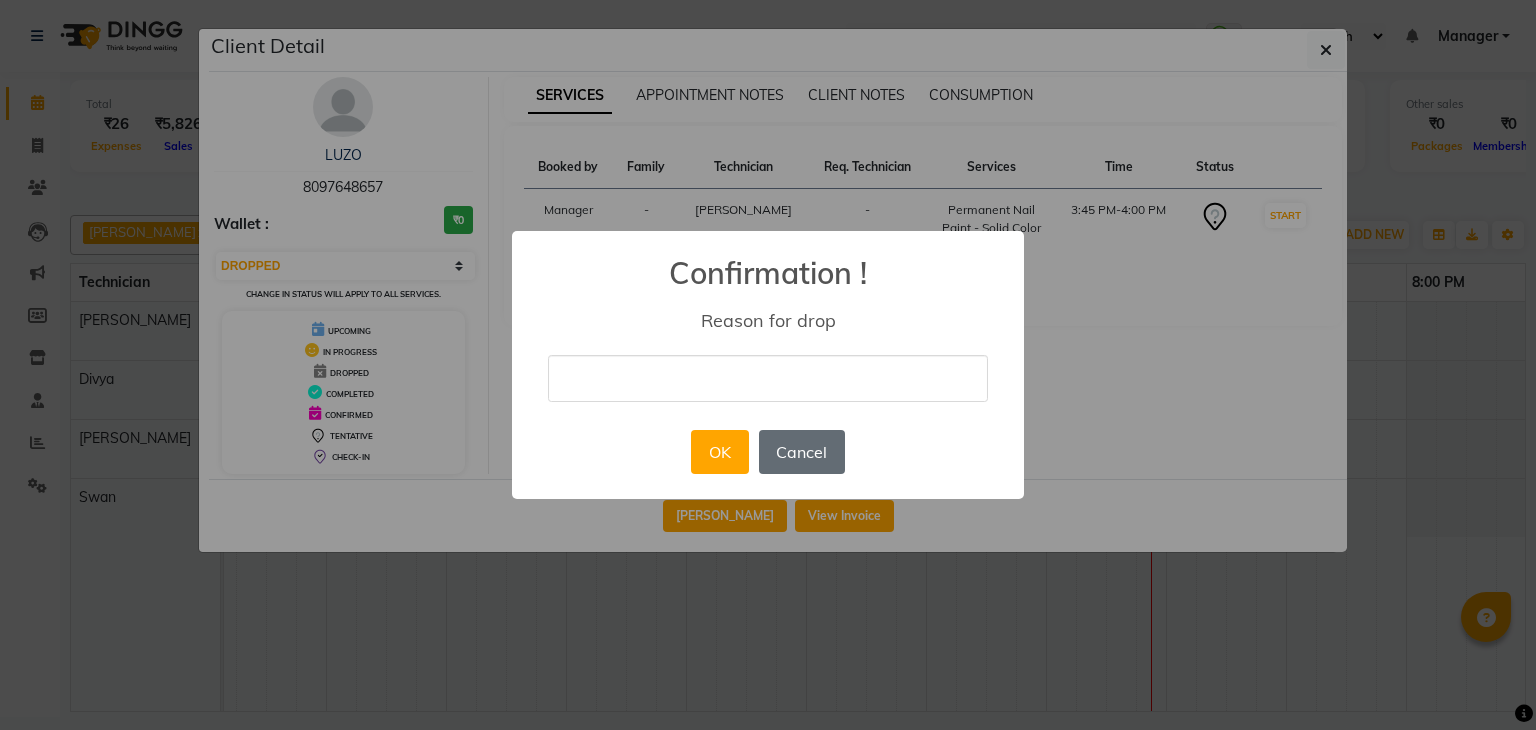 click on "Cancel" at bounding box center [802, 452] 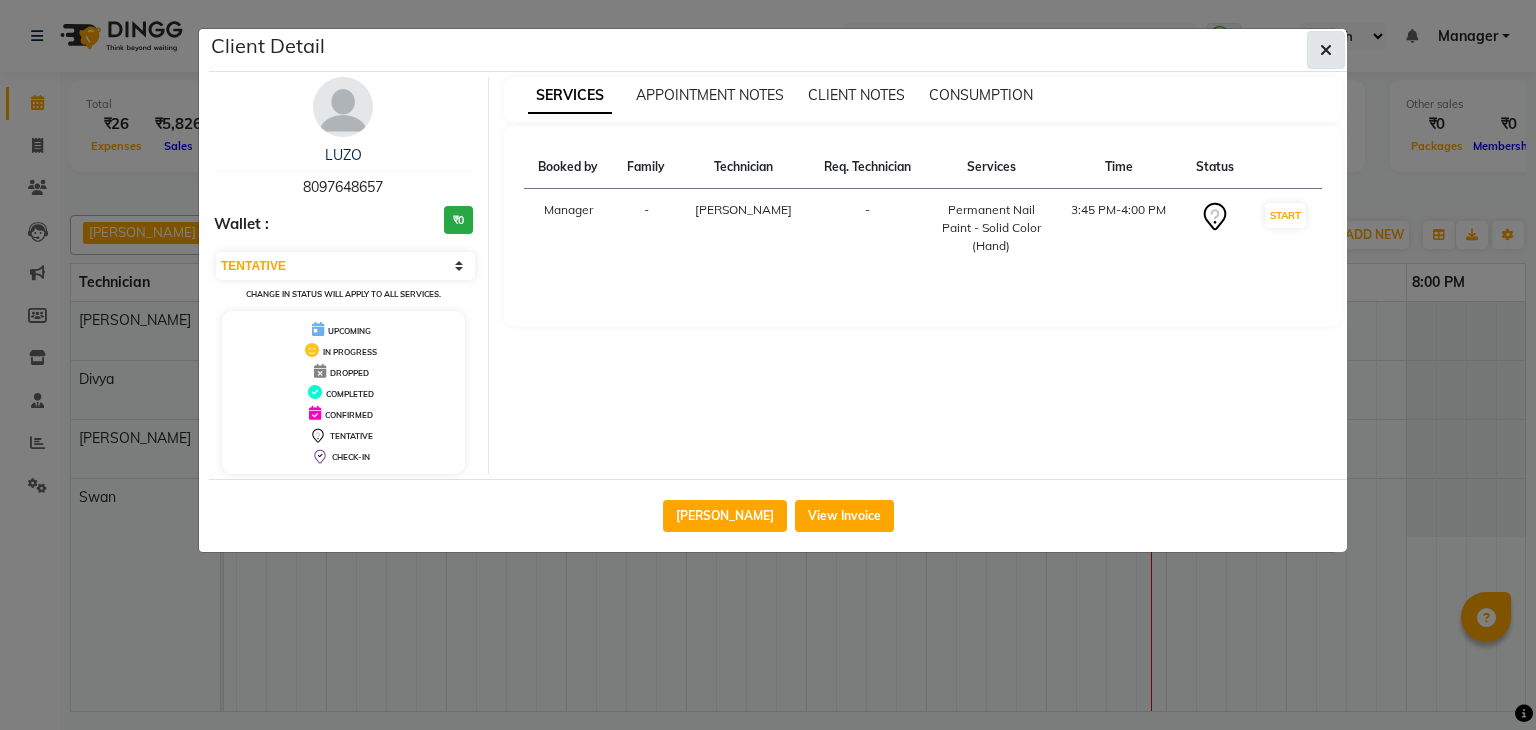 click 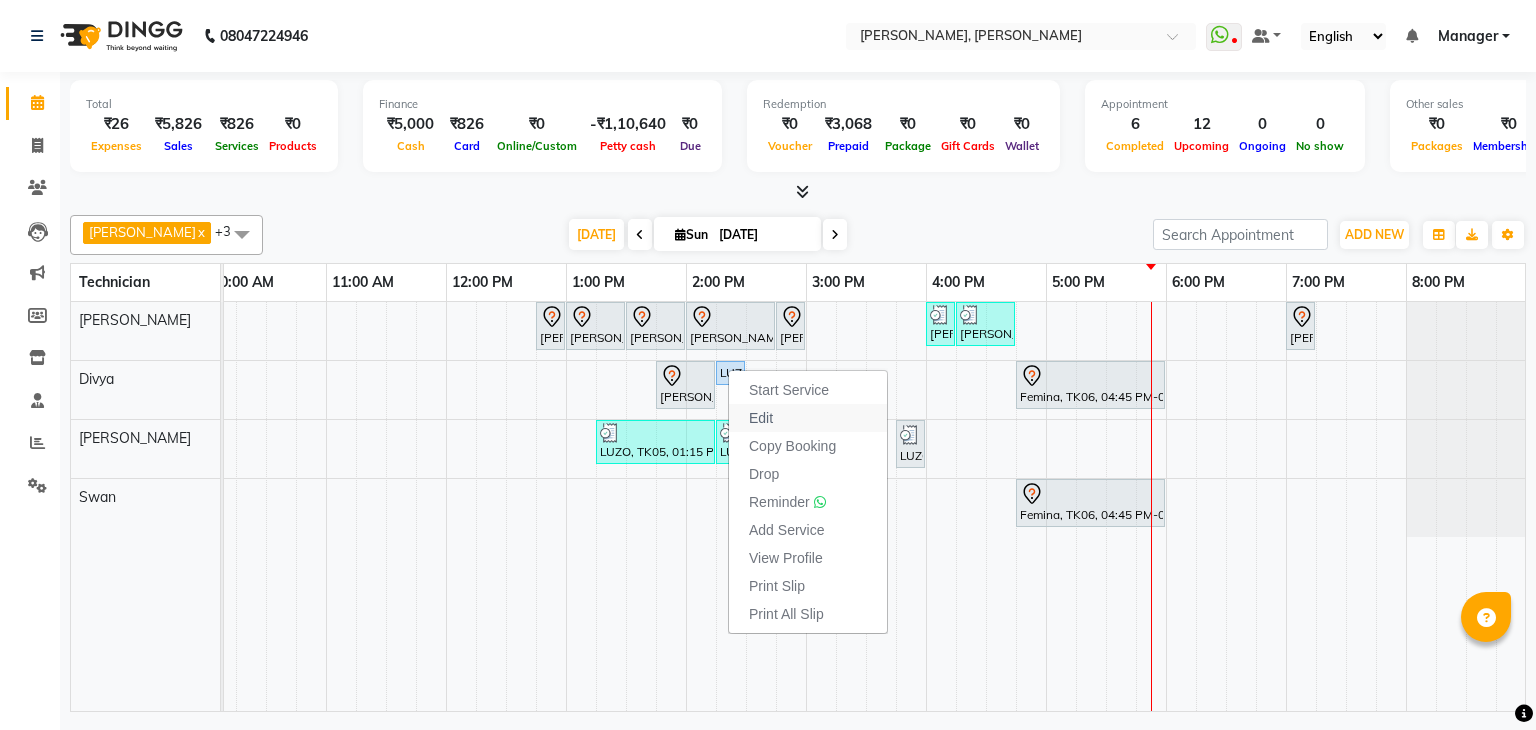 click on "Edit" at bounding box center [761, 418] 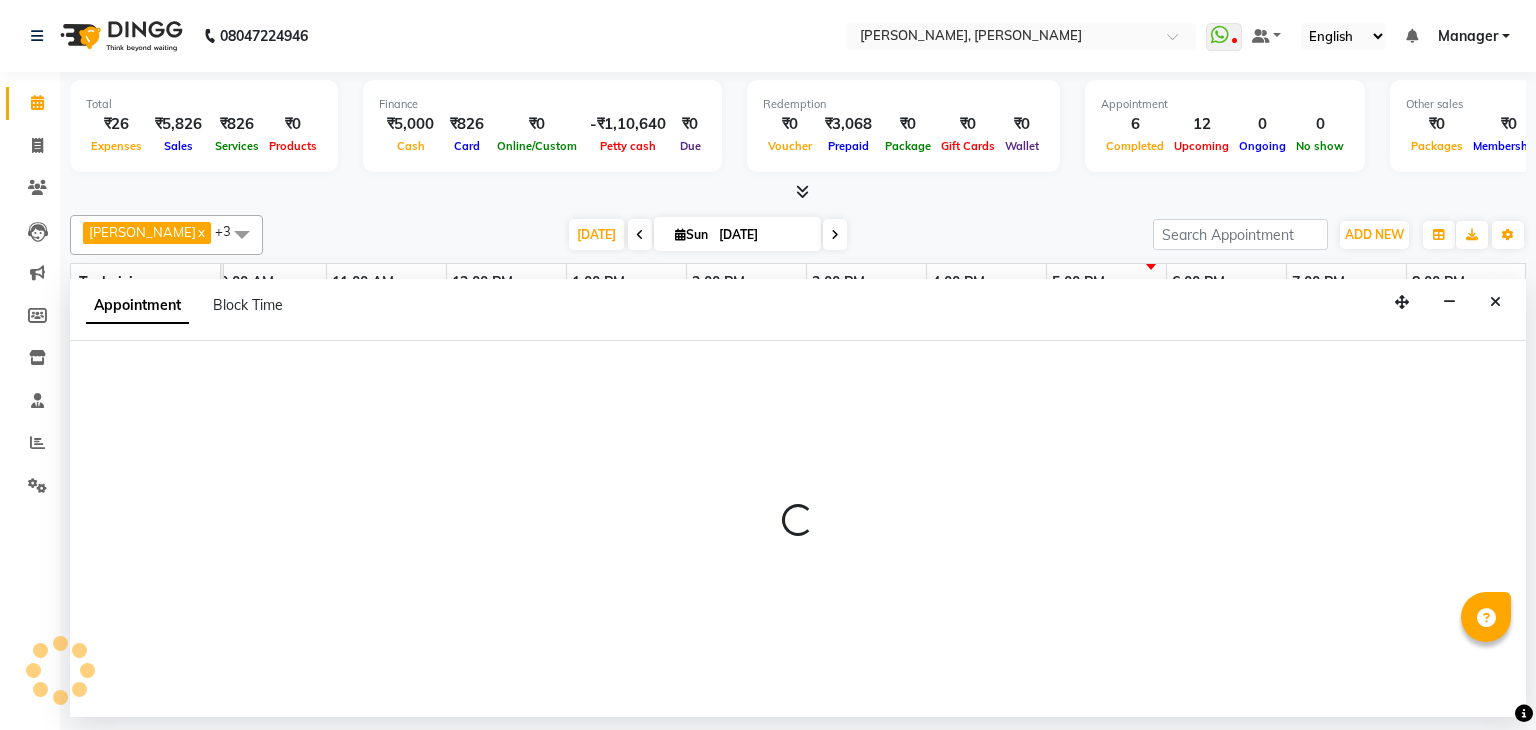 select on "tentative" 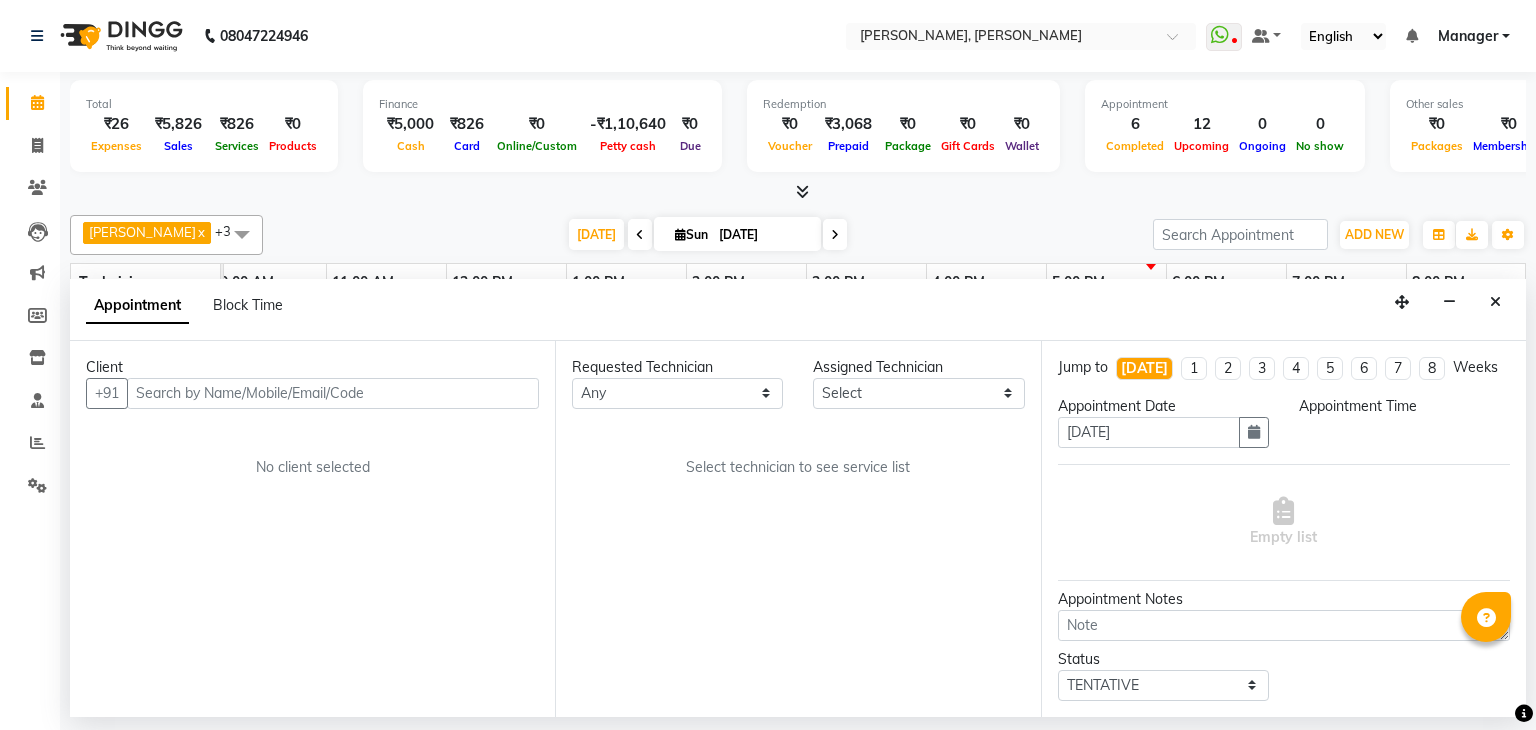 scroll, scrollTop: 0, scrollLeft: 0, axis: both 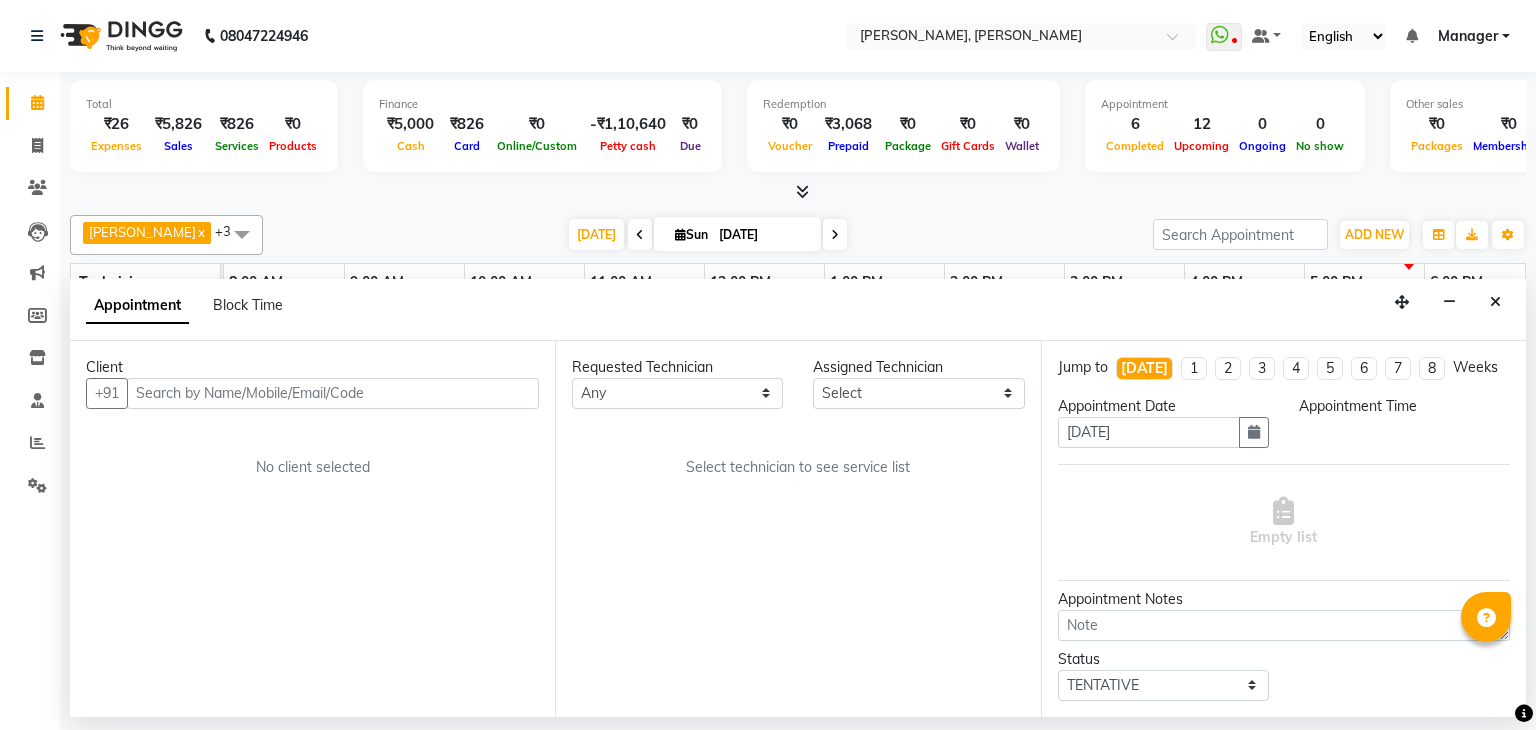 select on "81777" 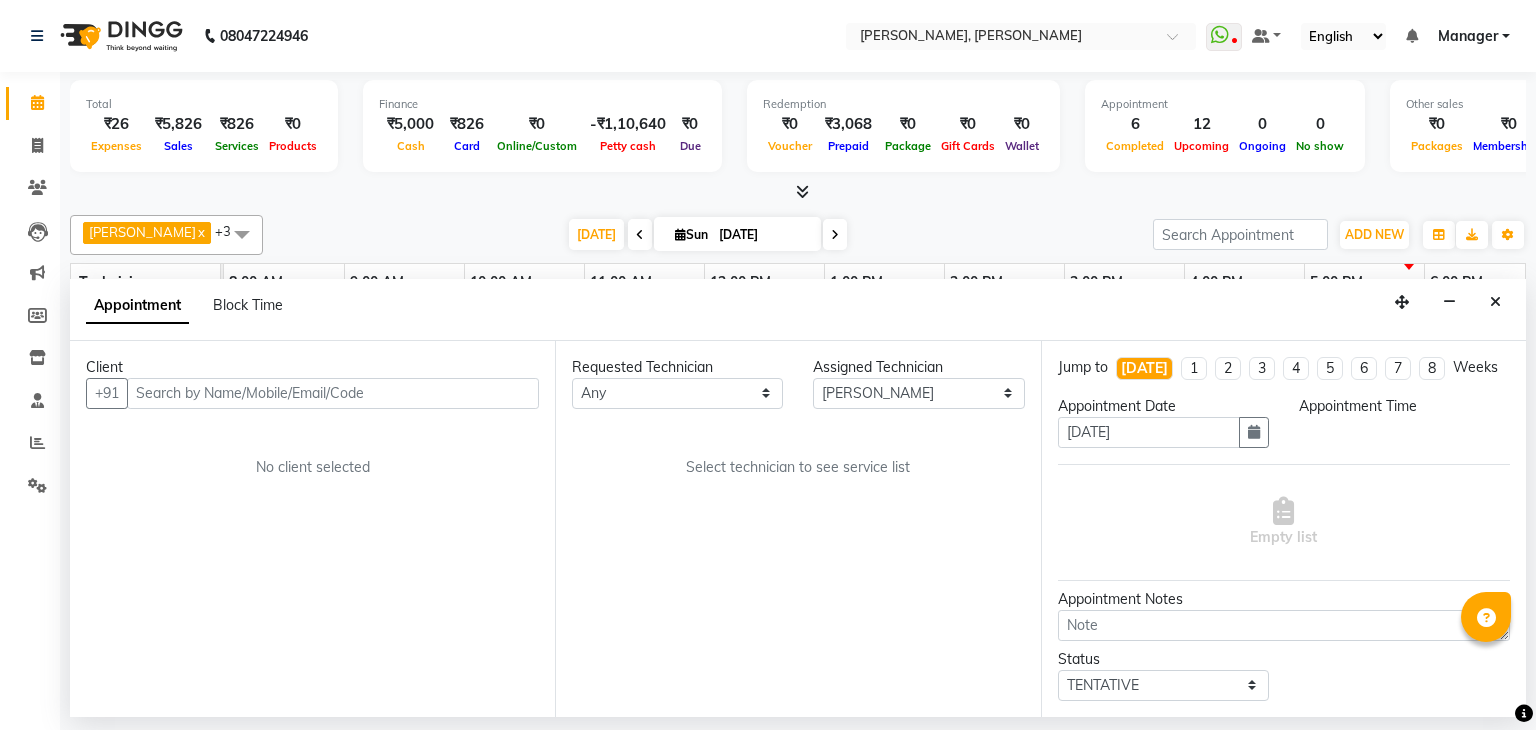 select on "945" 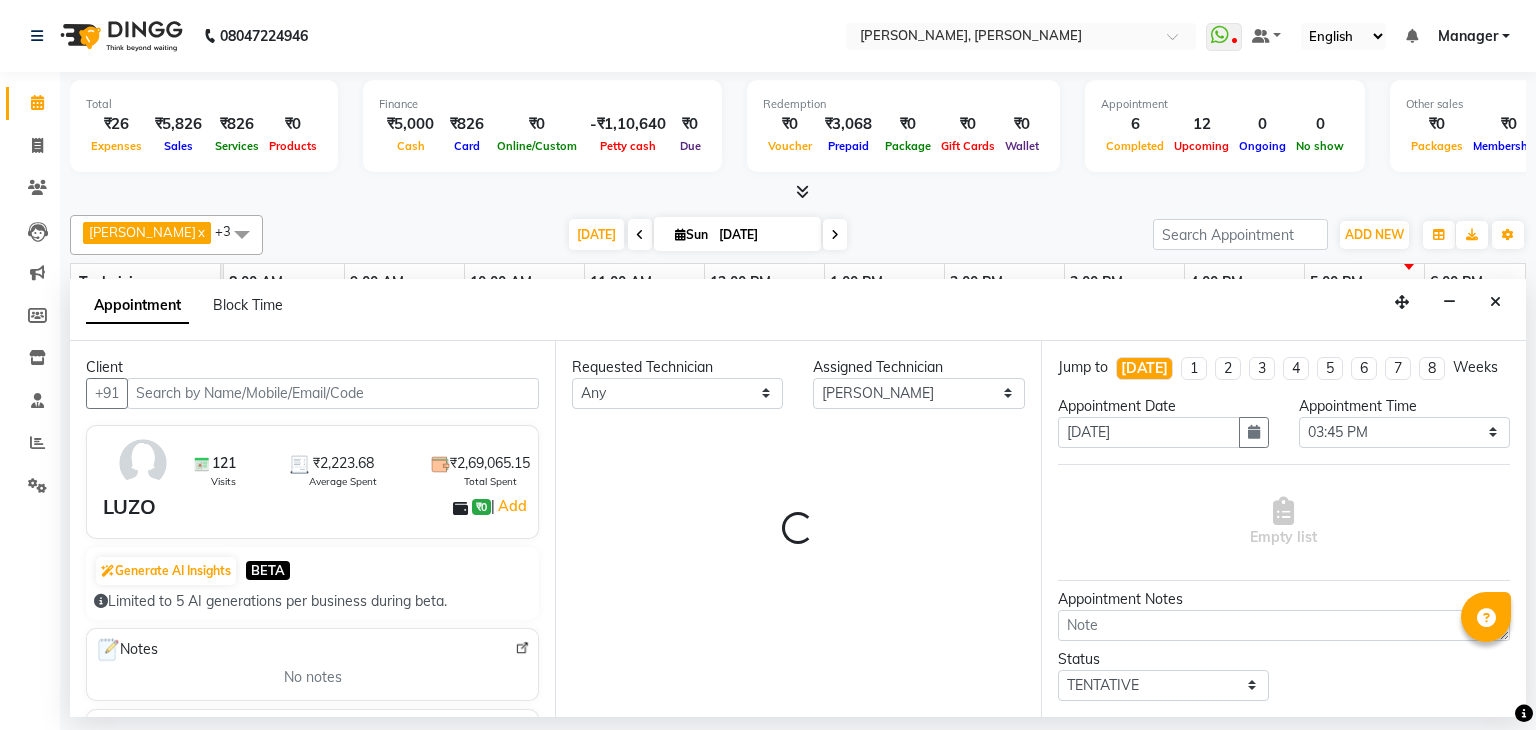scroll, scrollTop: 0, scrollLeft: 258, axis: horizontal 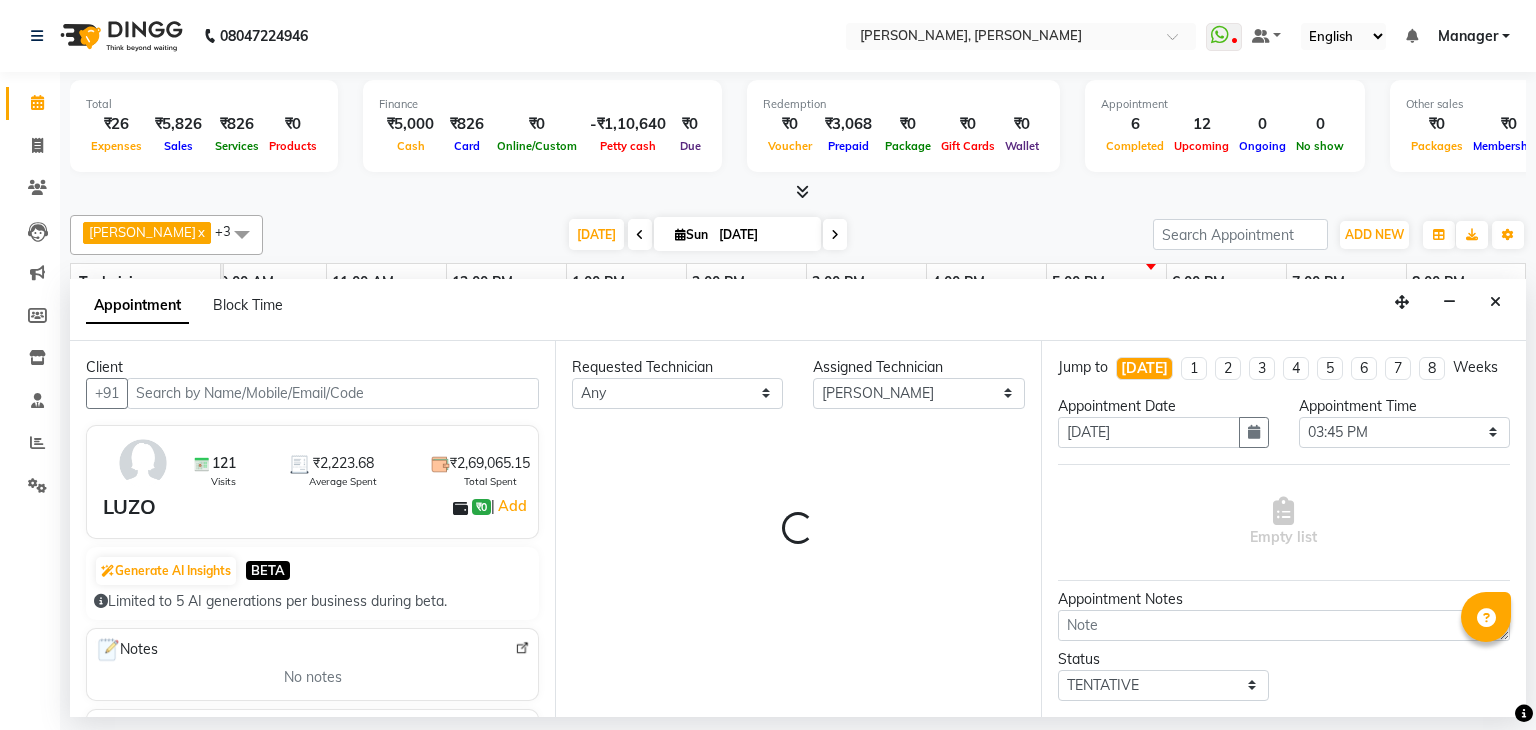 select on "3204" 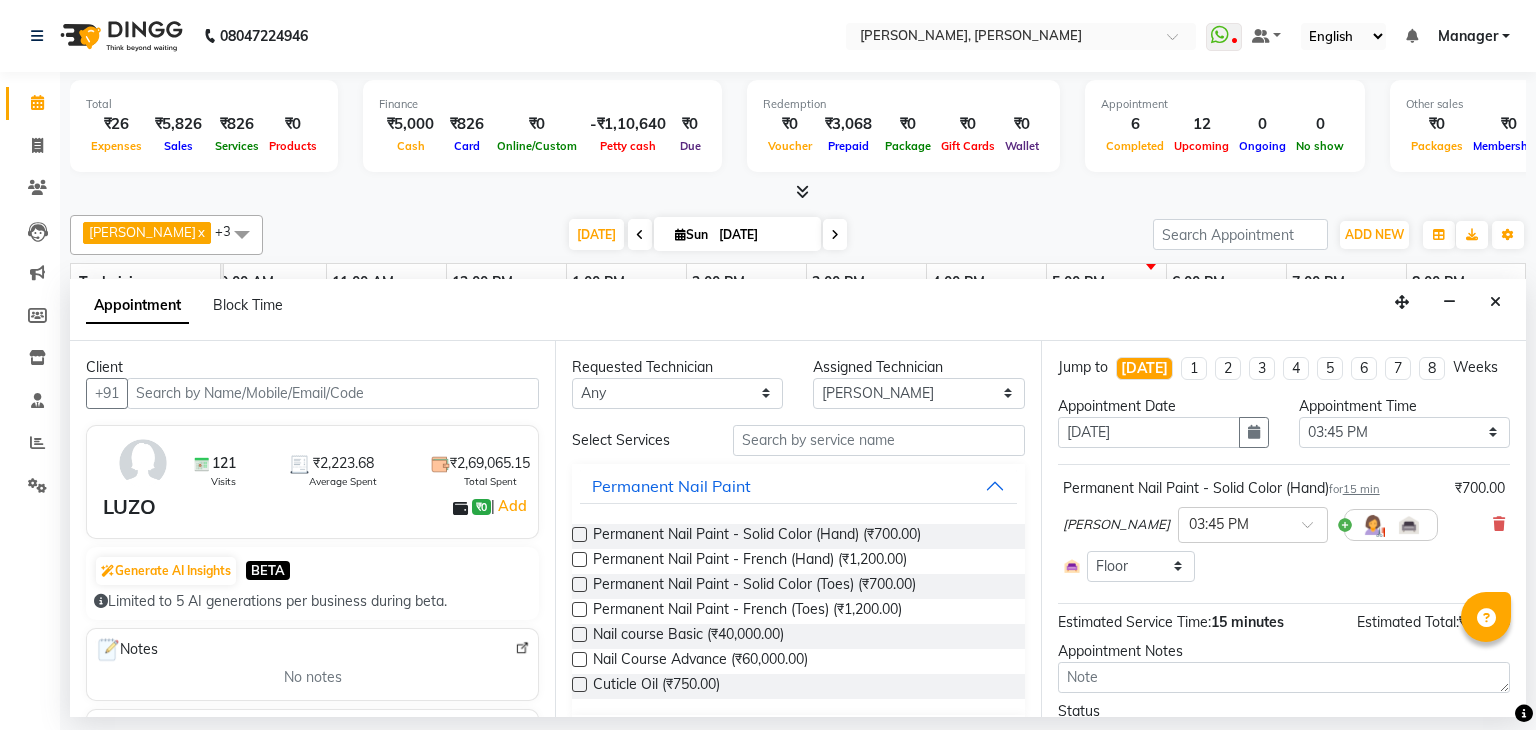 scroll, scrollTop: 103, scrollLeft: 0, axis: vertical 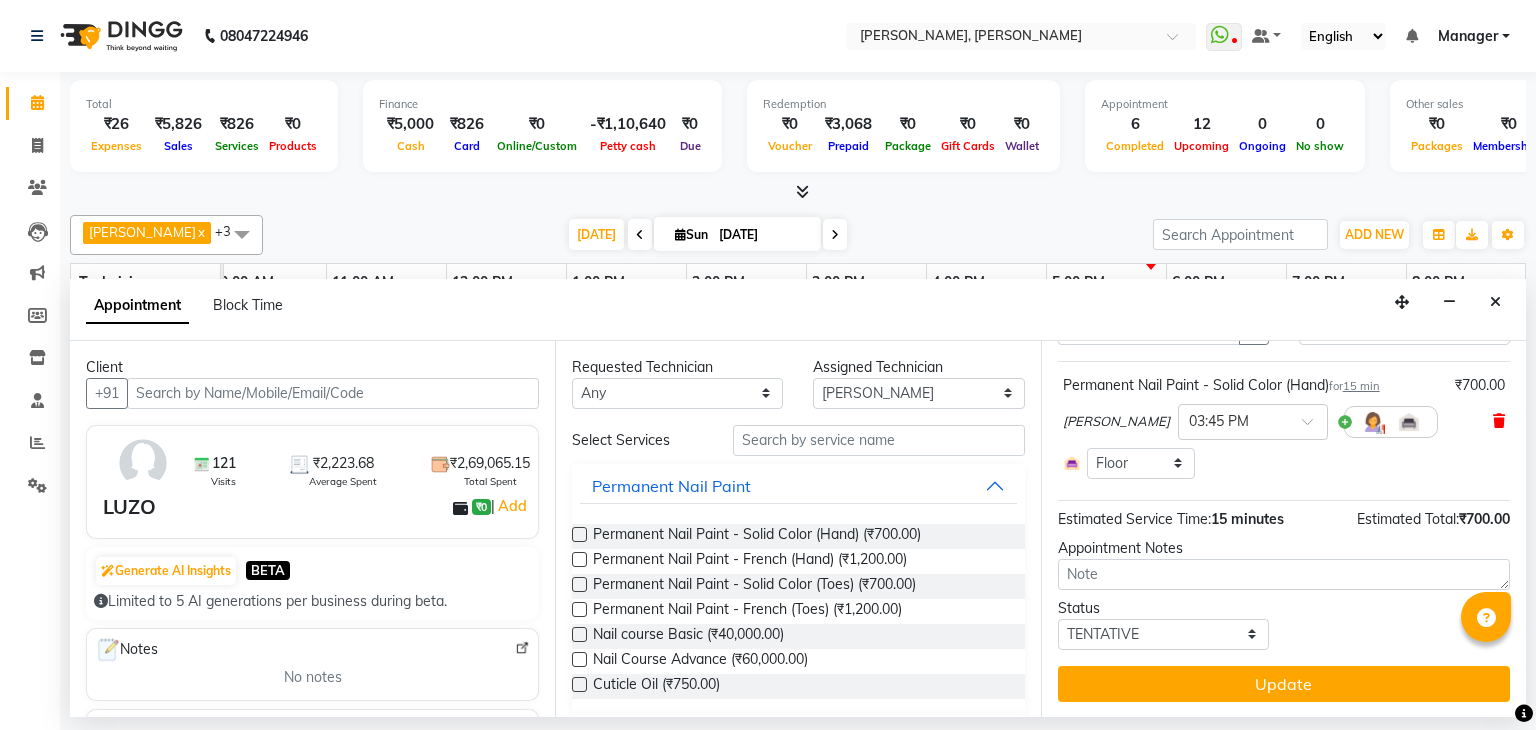 click at bounding box center (1499, 421) 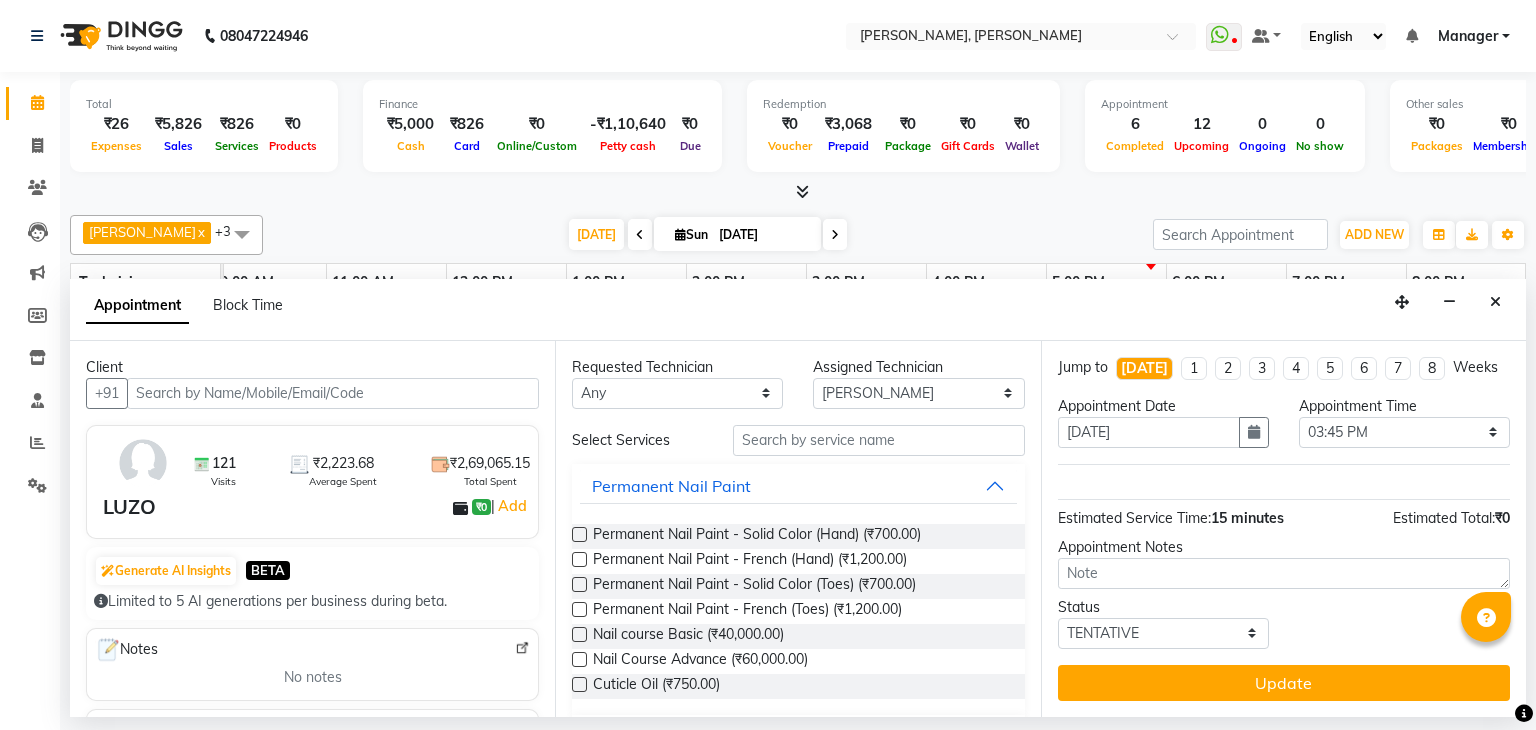 scroll, scrollTop: 0, scrollLeft: 0, axis: both 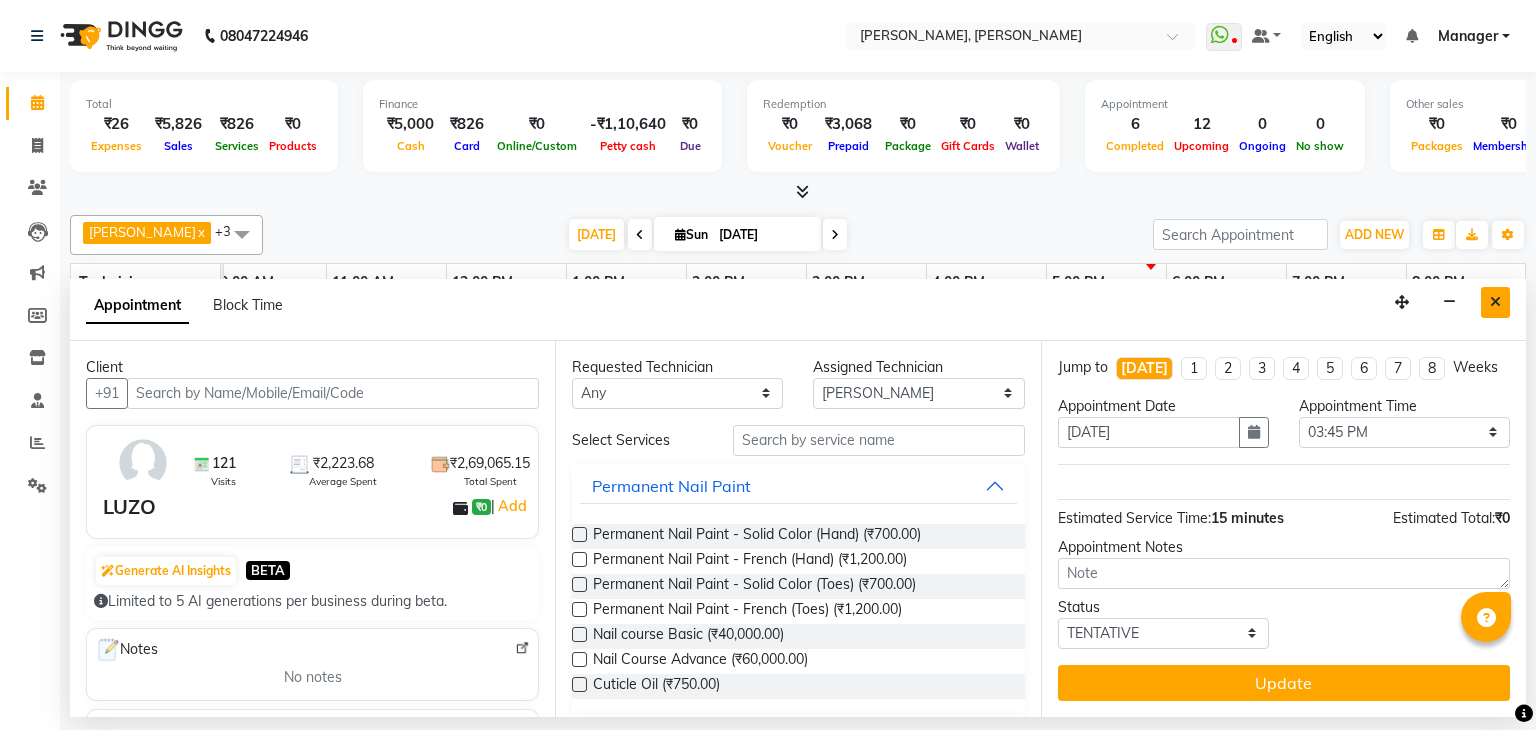 click at bounding box center [1495, 302] 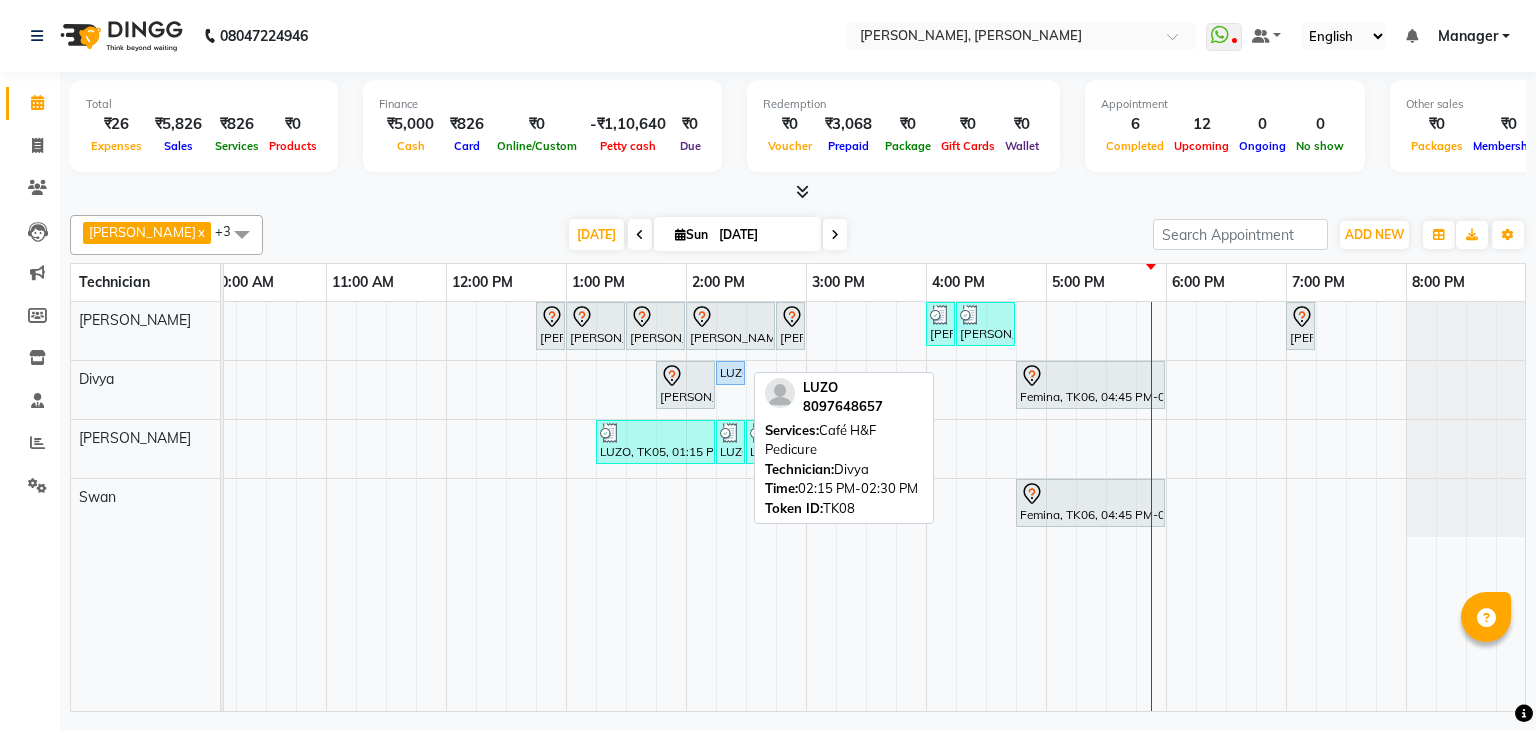 click on "LUZO, TK08, 02:15 PM-02:30 PM, Café H&F Pedicure" at bounding box center (730, 373) 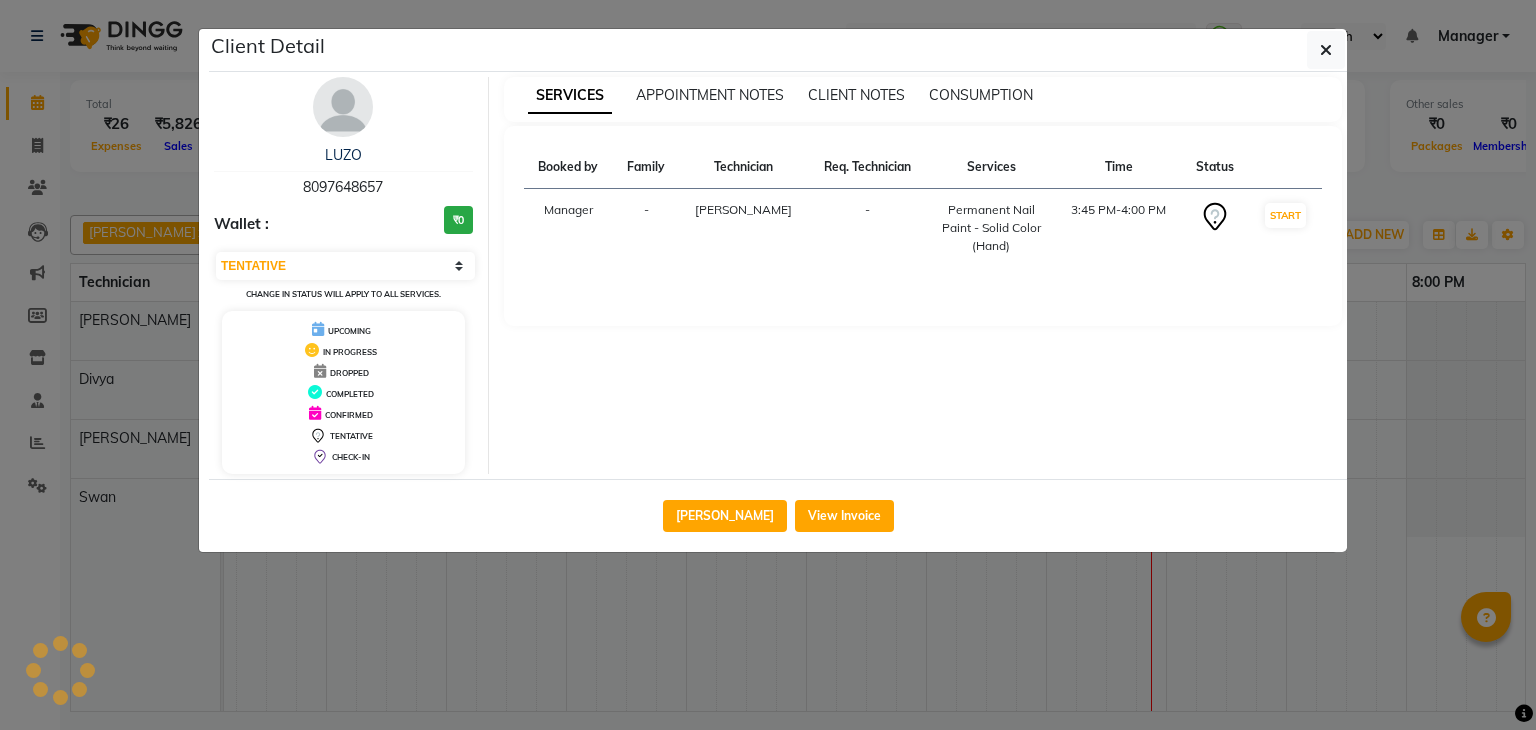 select on "5" 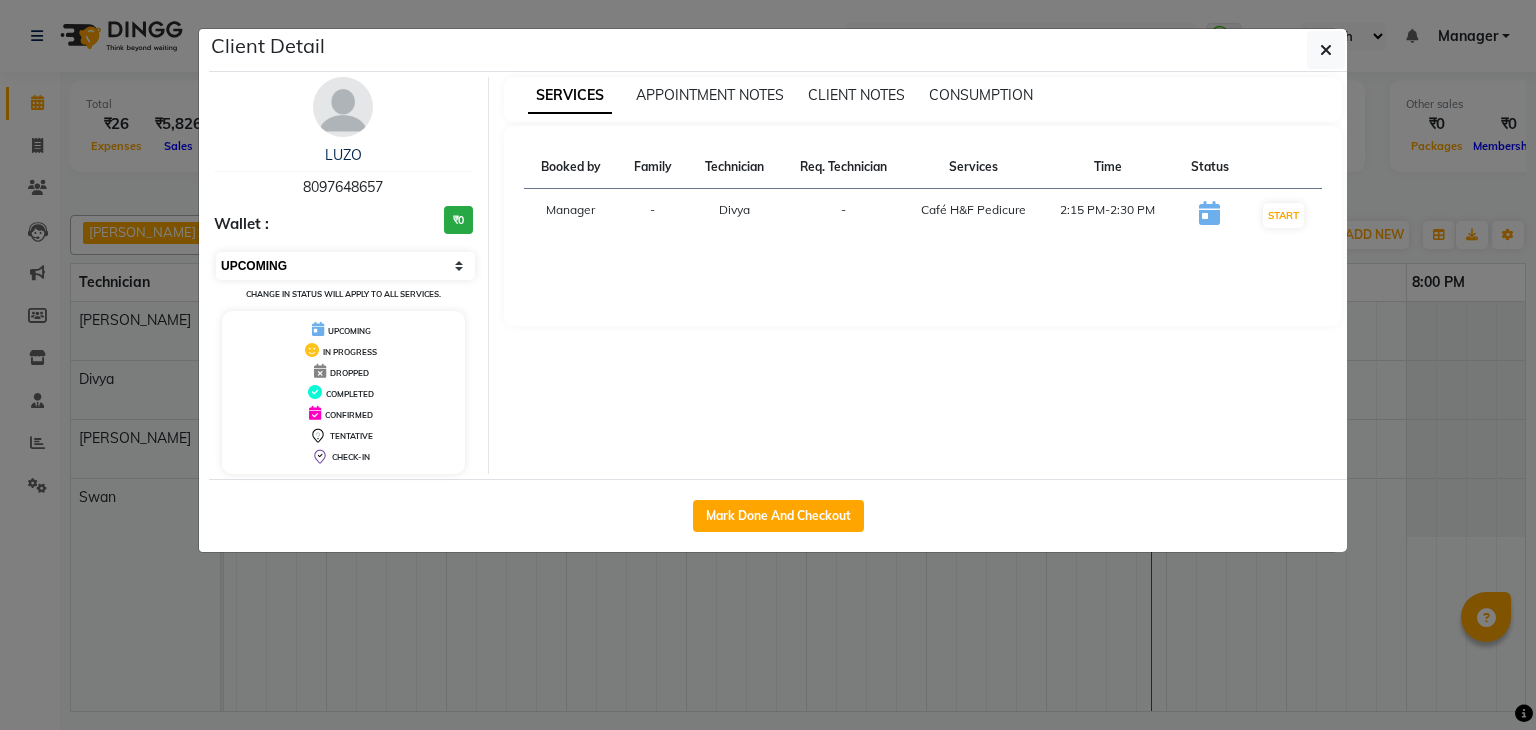 click on "Select IN SERVICE CONFIRMED TENTATIVE CHECK IN MARK DONE DROPPED UPCOMING" at bounding box center (345, 266) 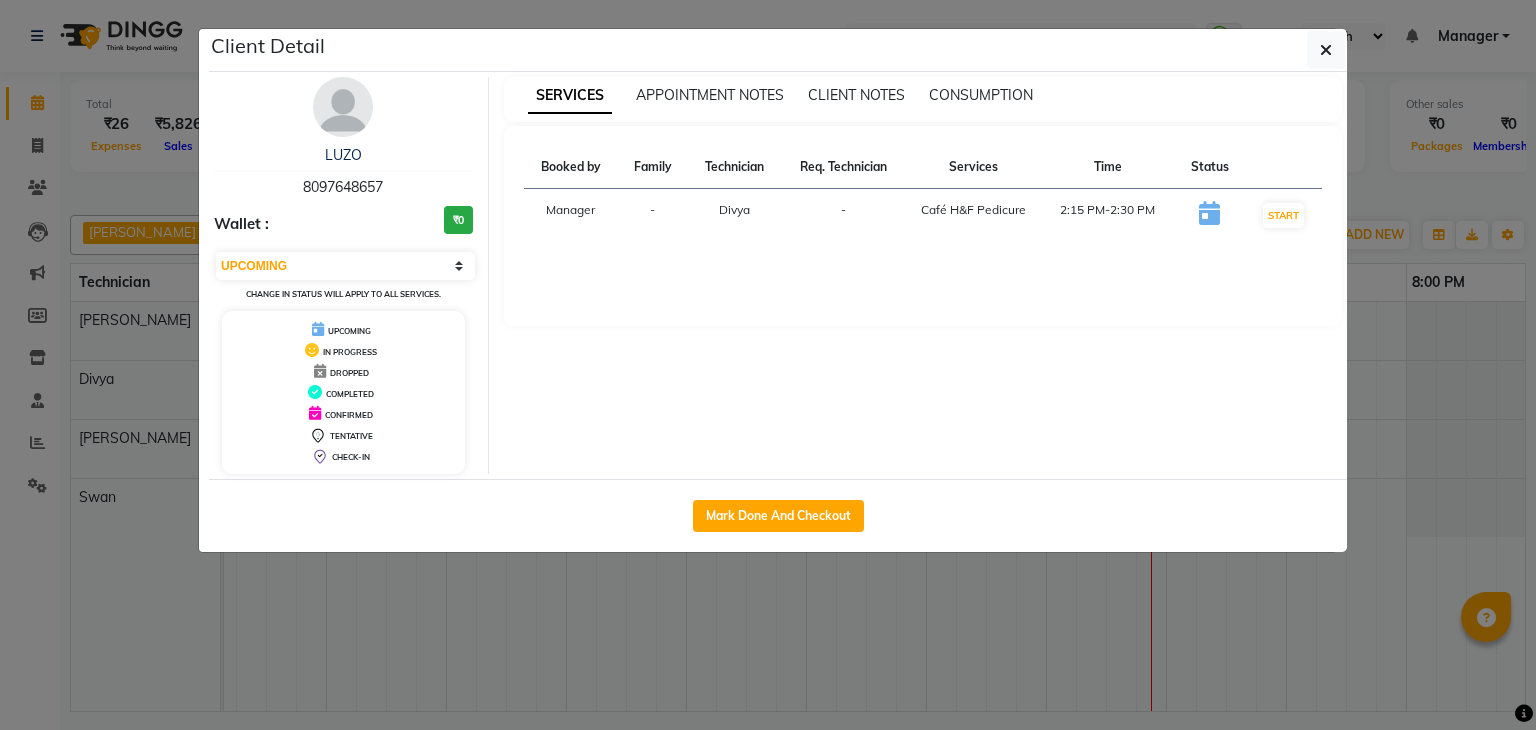 click on "SERVICES APPOINTMENT NOTES CLIENT NOTES CONSUMPTION Booked by Family Technician Req. Technician Services Time Status  Manager  - Divya -  Café H&F Pedicure   2:15 PM-2:30 PM   START" at bounding box center [923, 275] 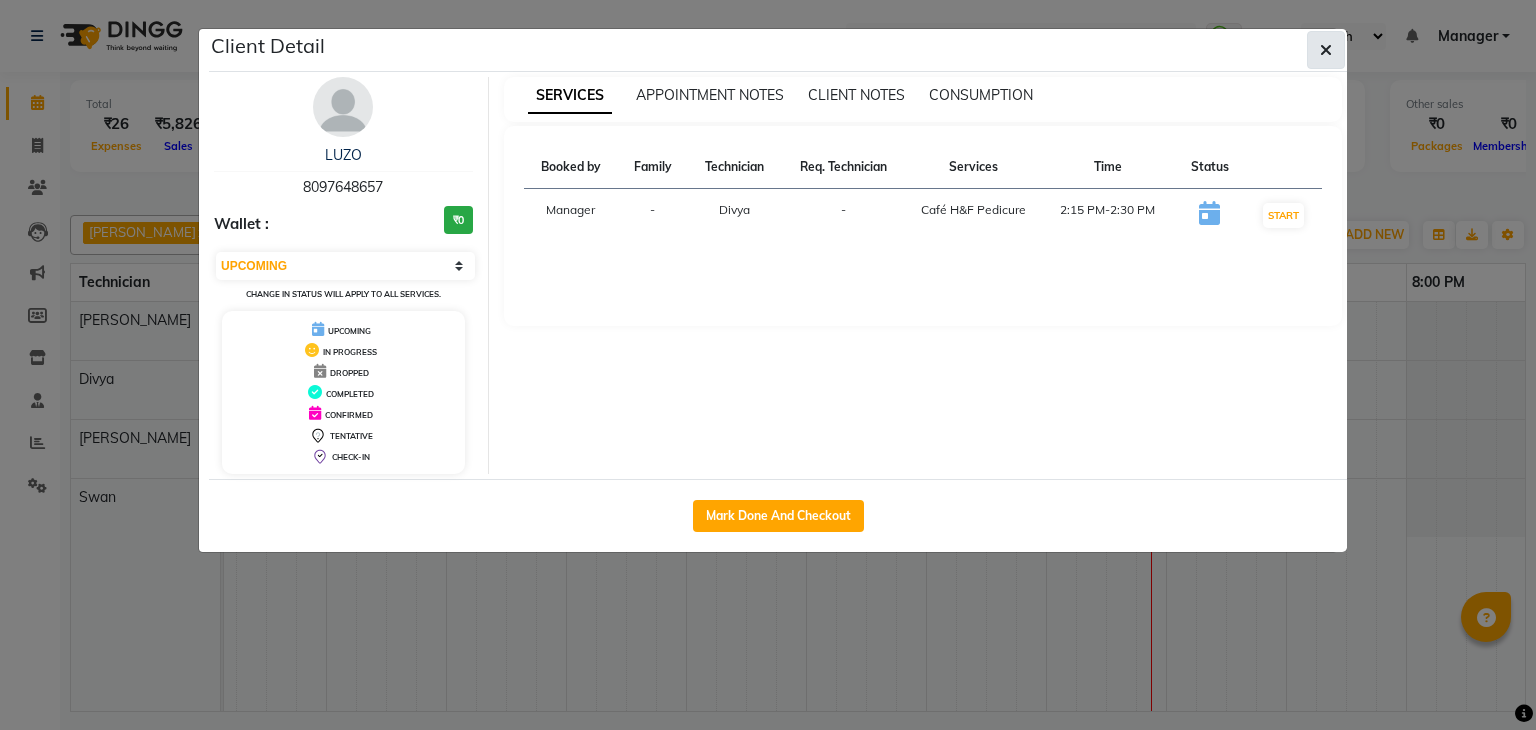 click 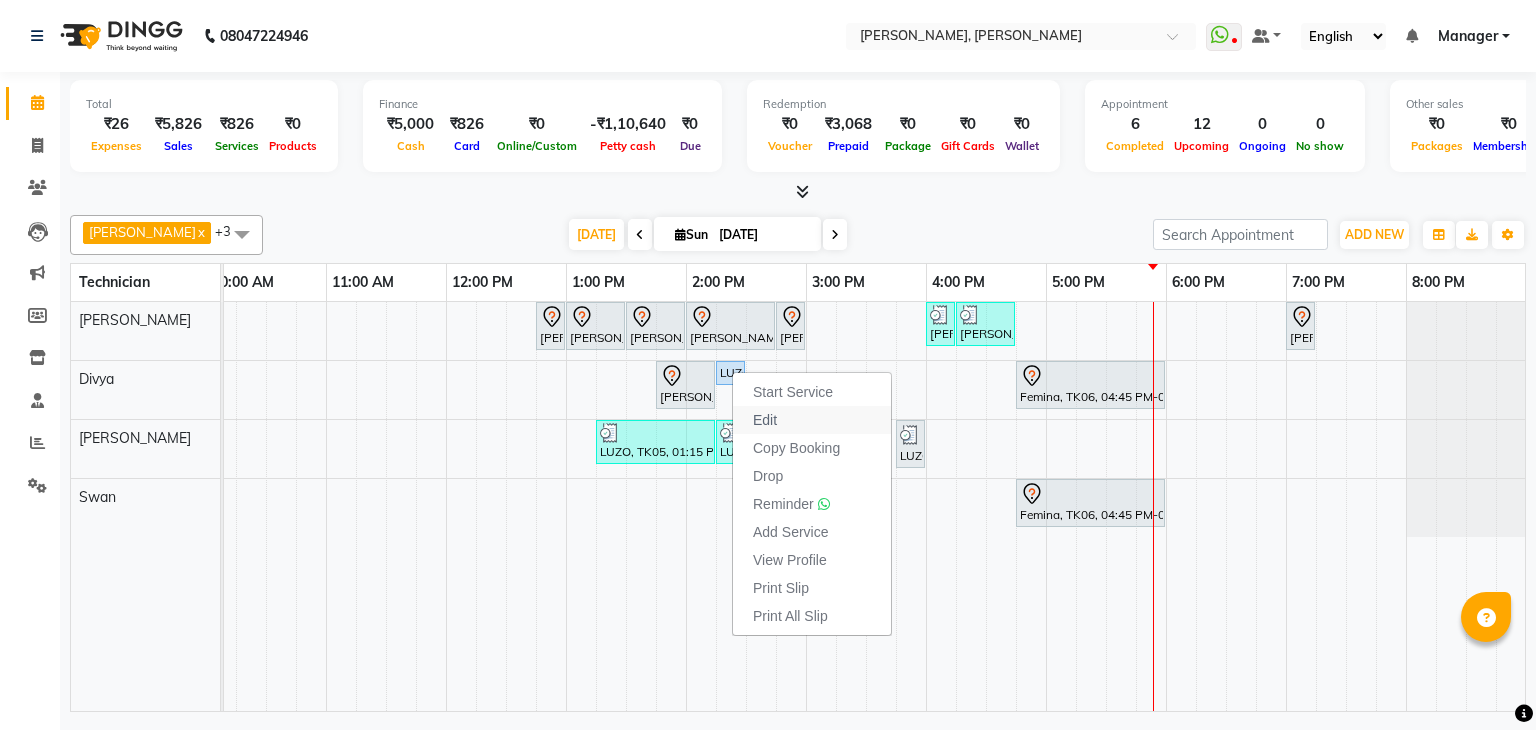 click on "Edit" at bounding box center (765, 420) 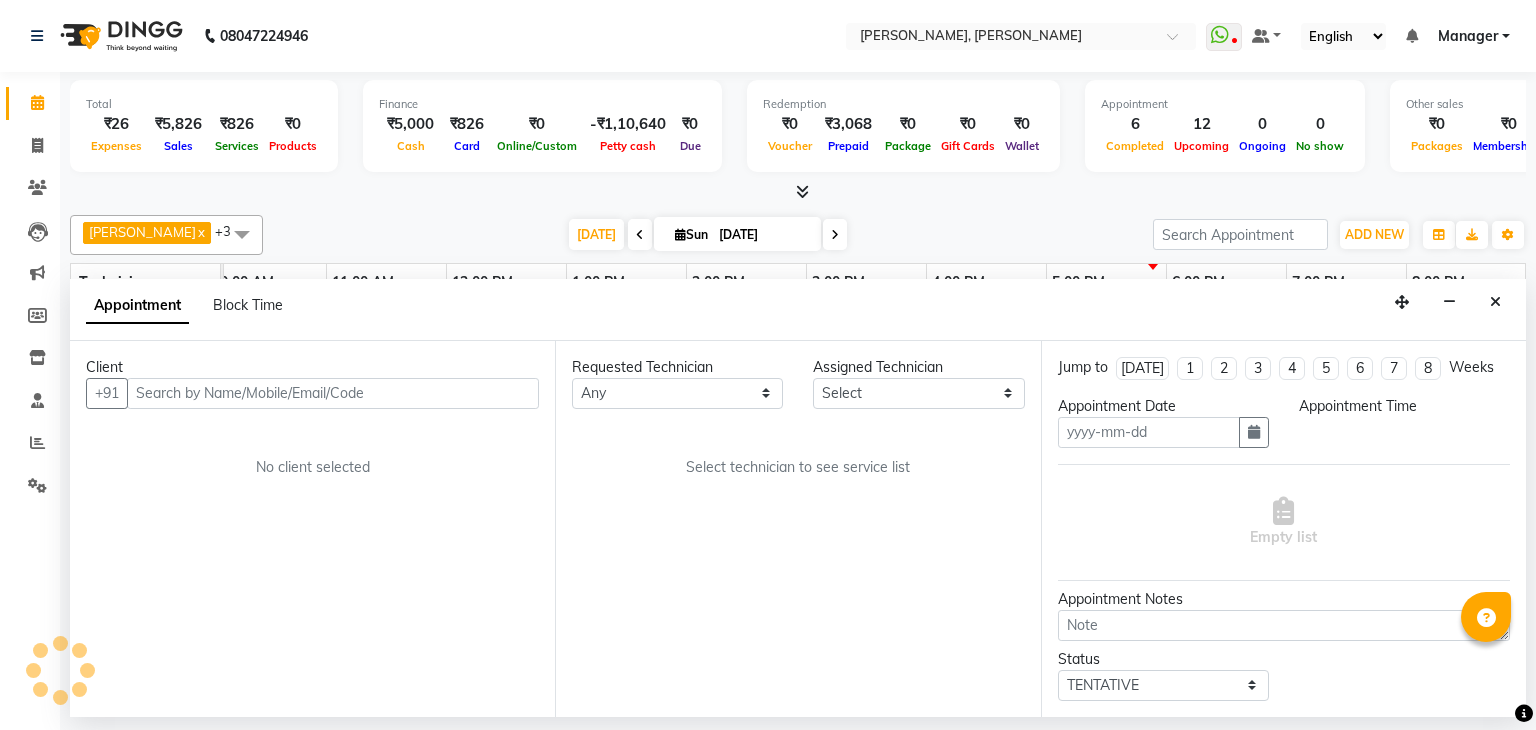 type on "[DATE]" 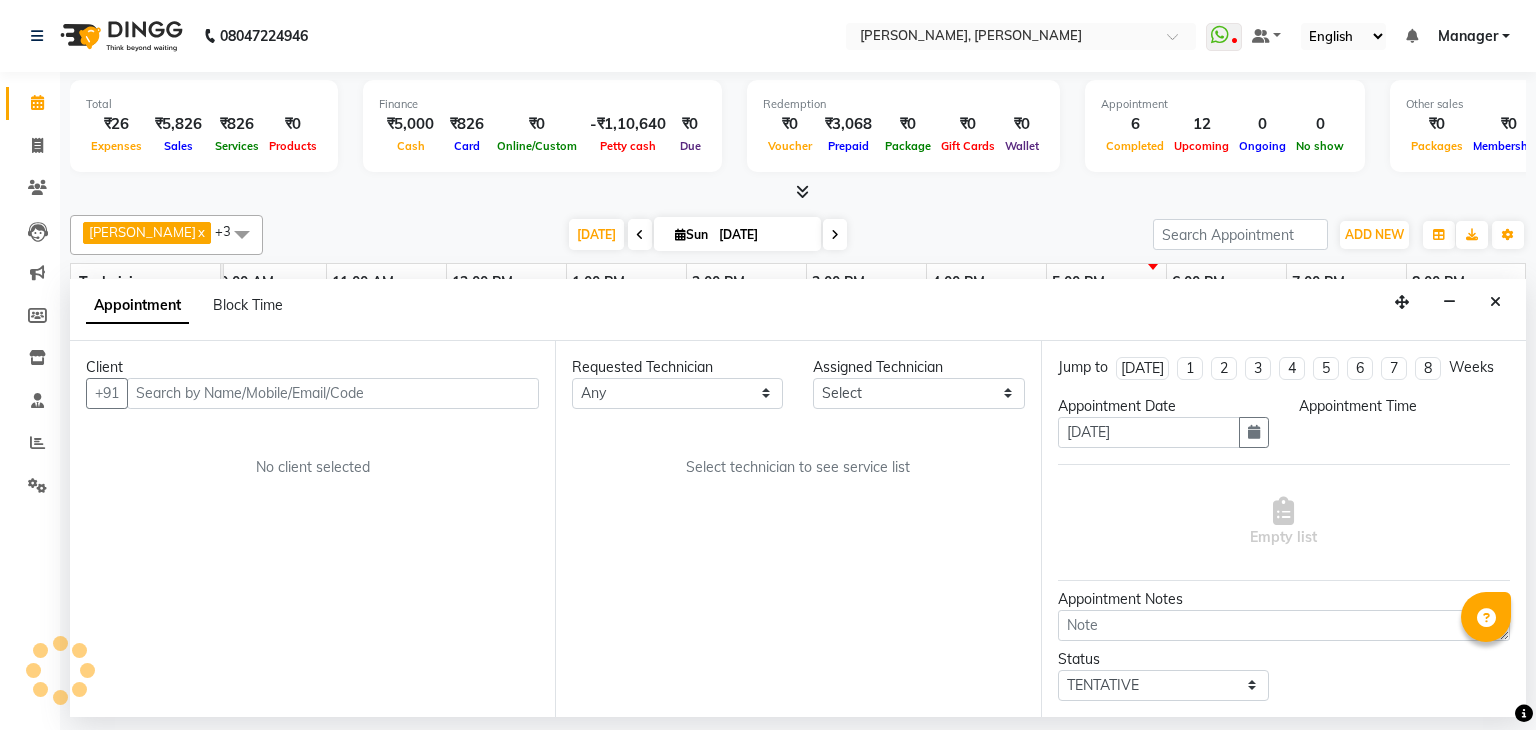 select on "81777" 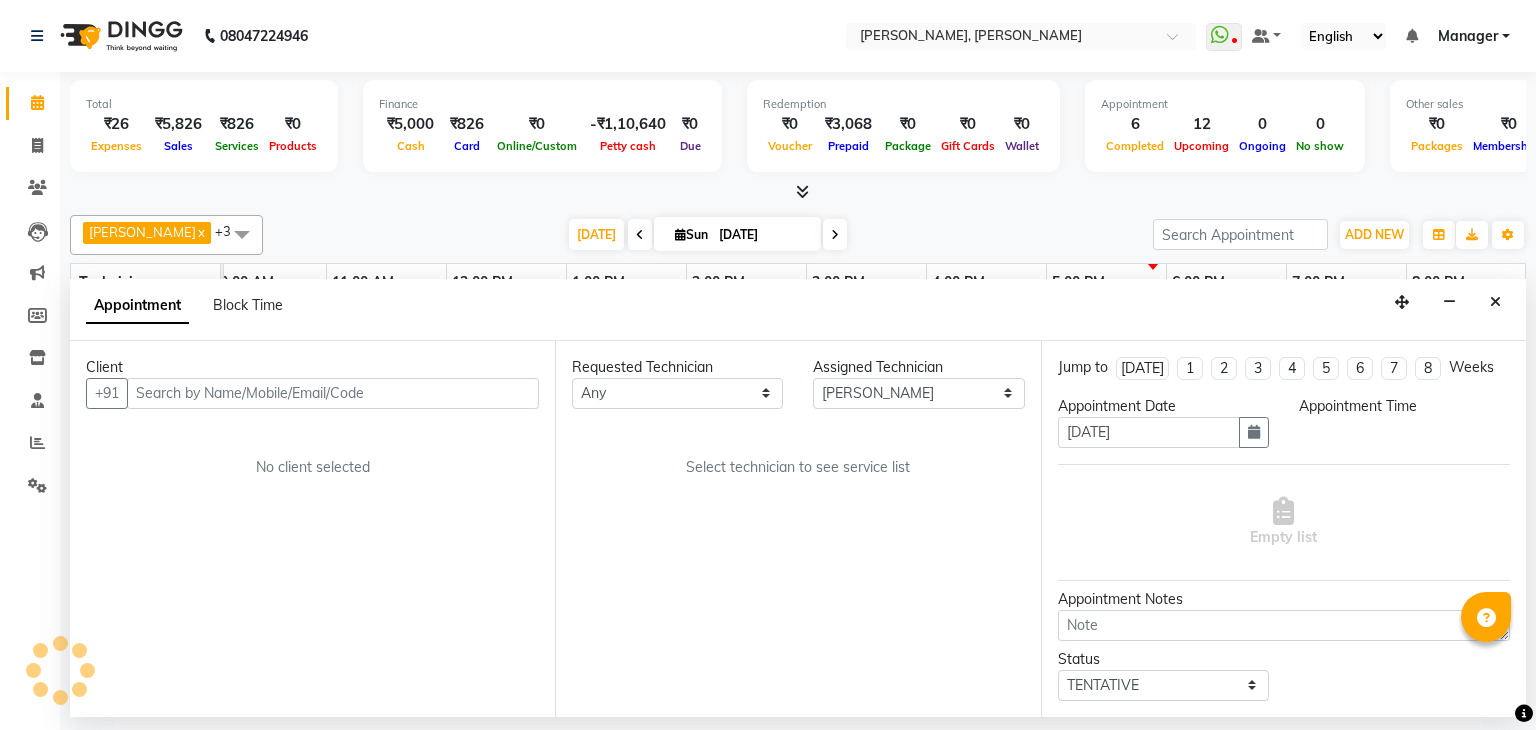 scroll, scrollTop: 0, scrollLeft: 258, axis: horizontal 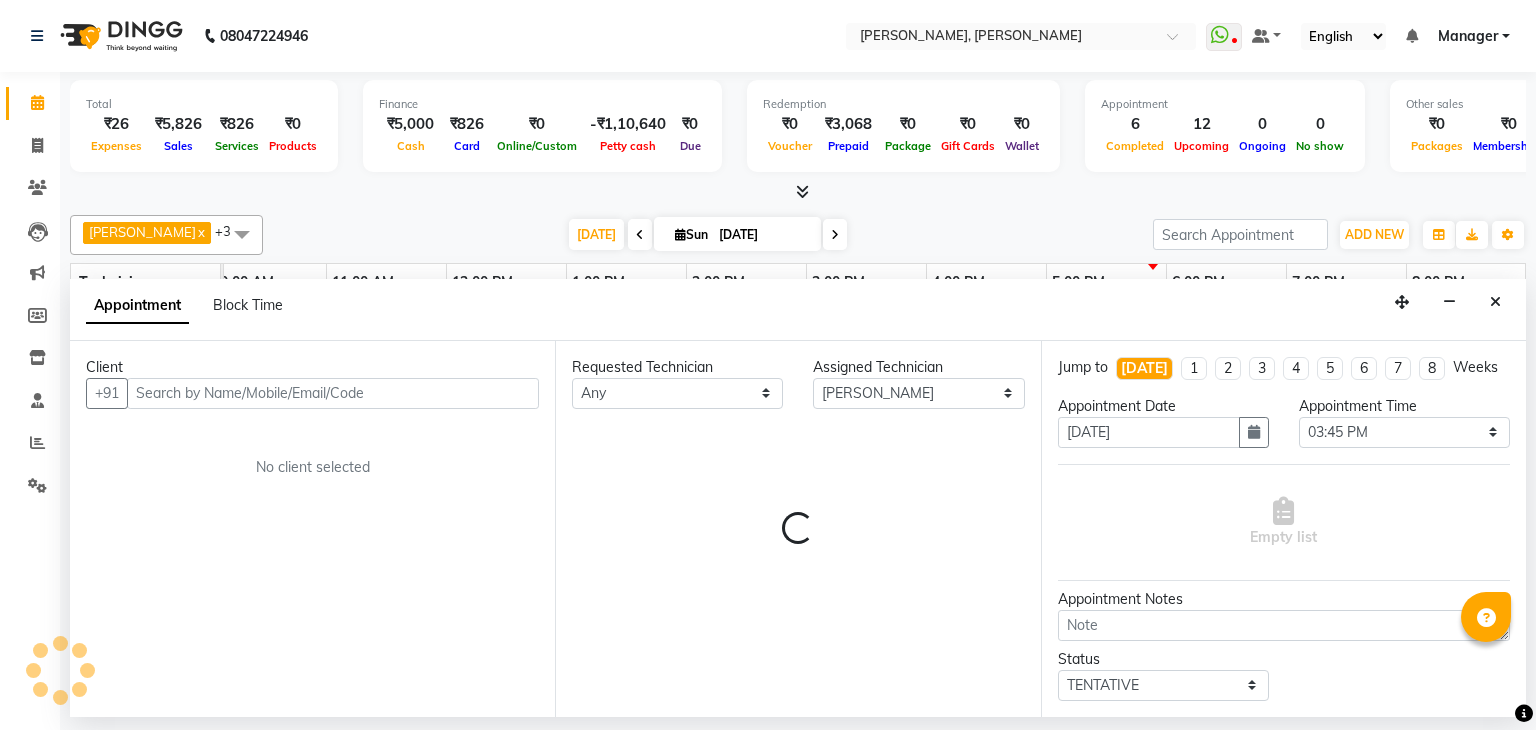select on "3204" 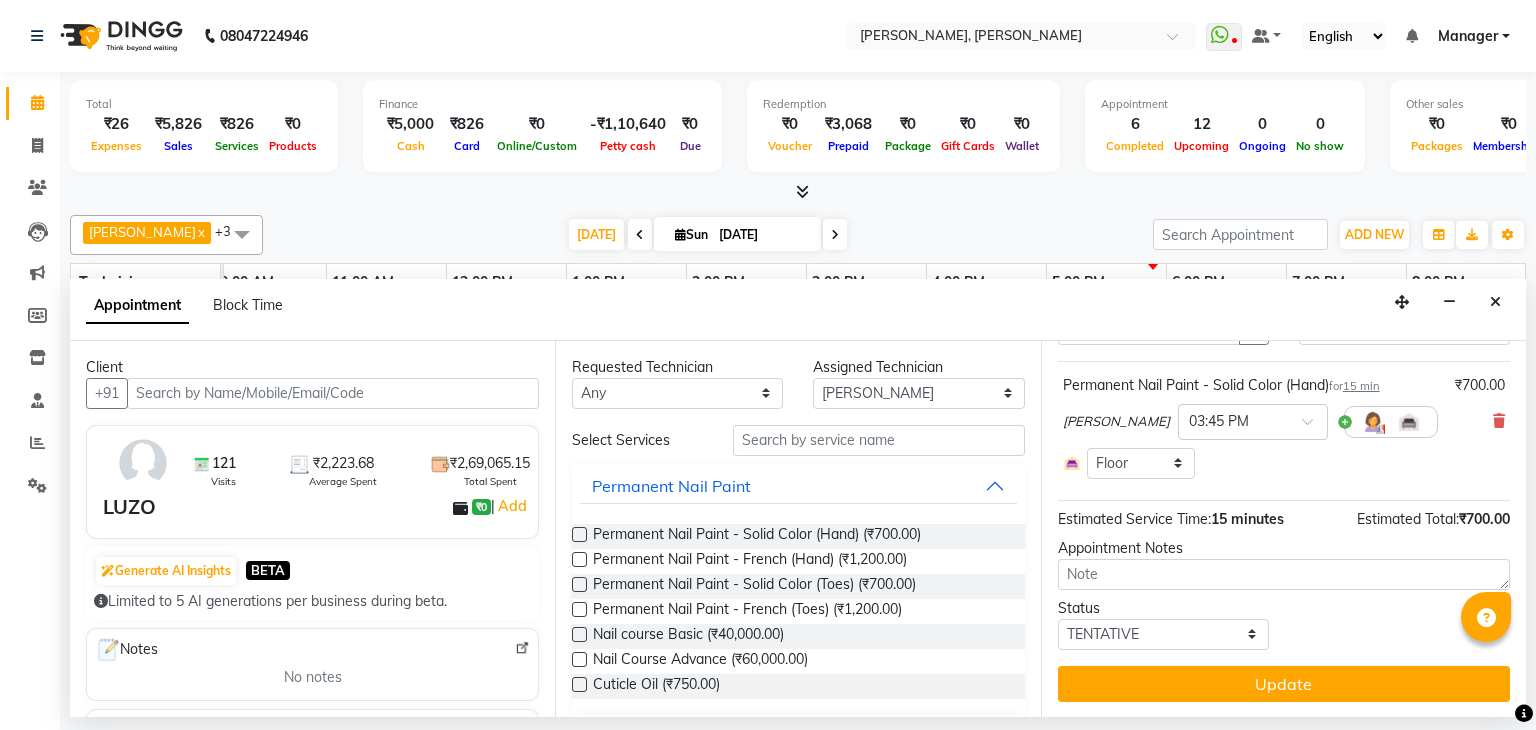 scroll, scrollTop: 0, scrollLeft: 0, axis: both 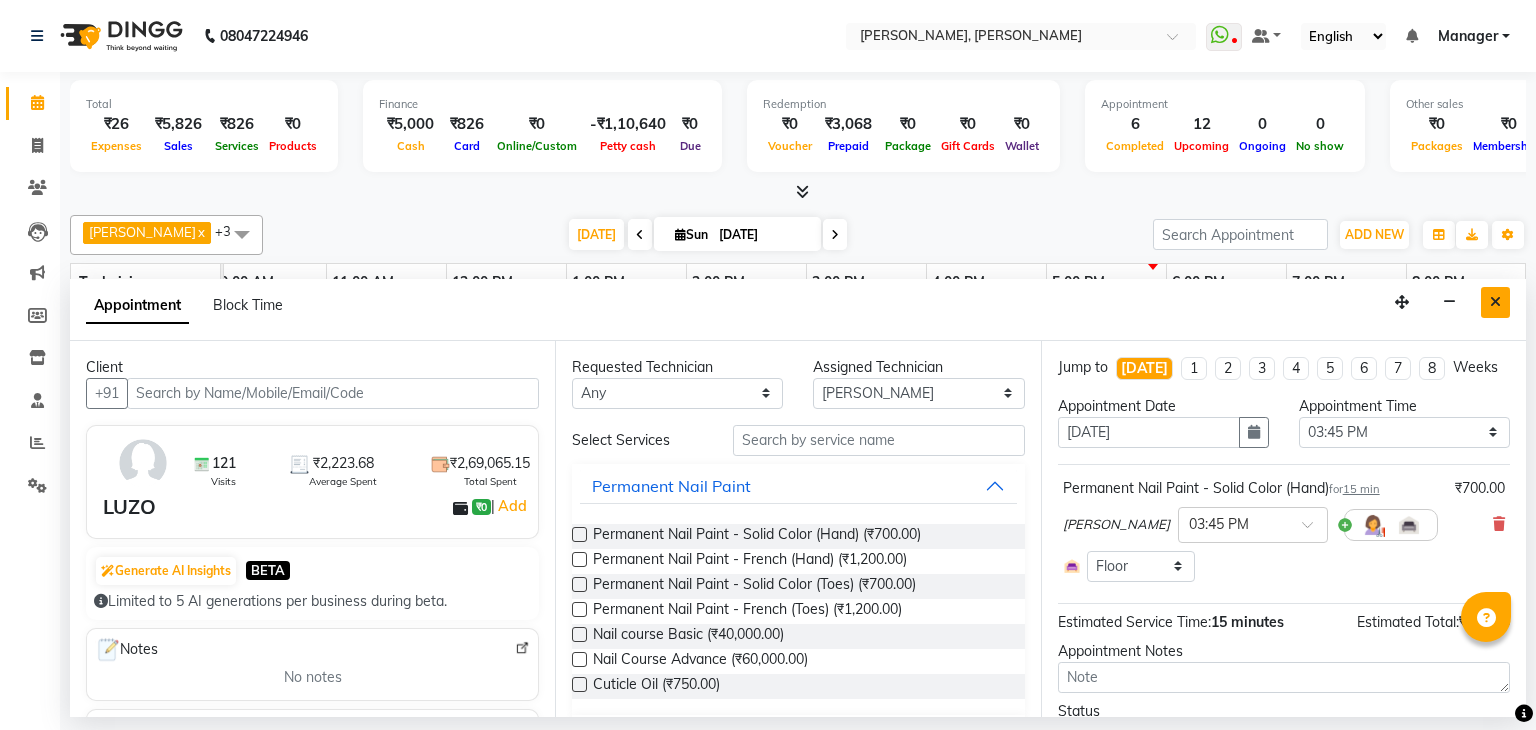 click at bounding box center (1495, 302) 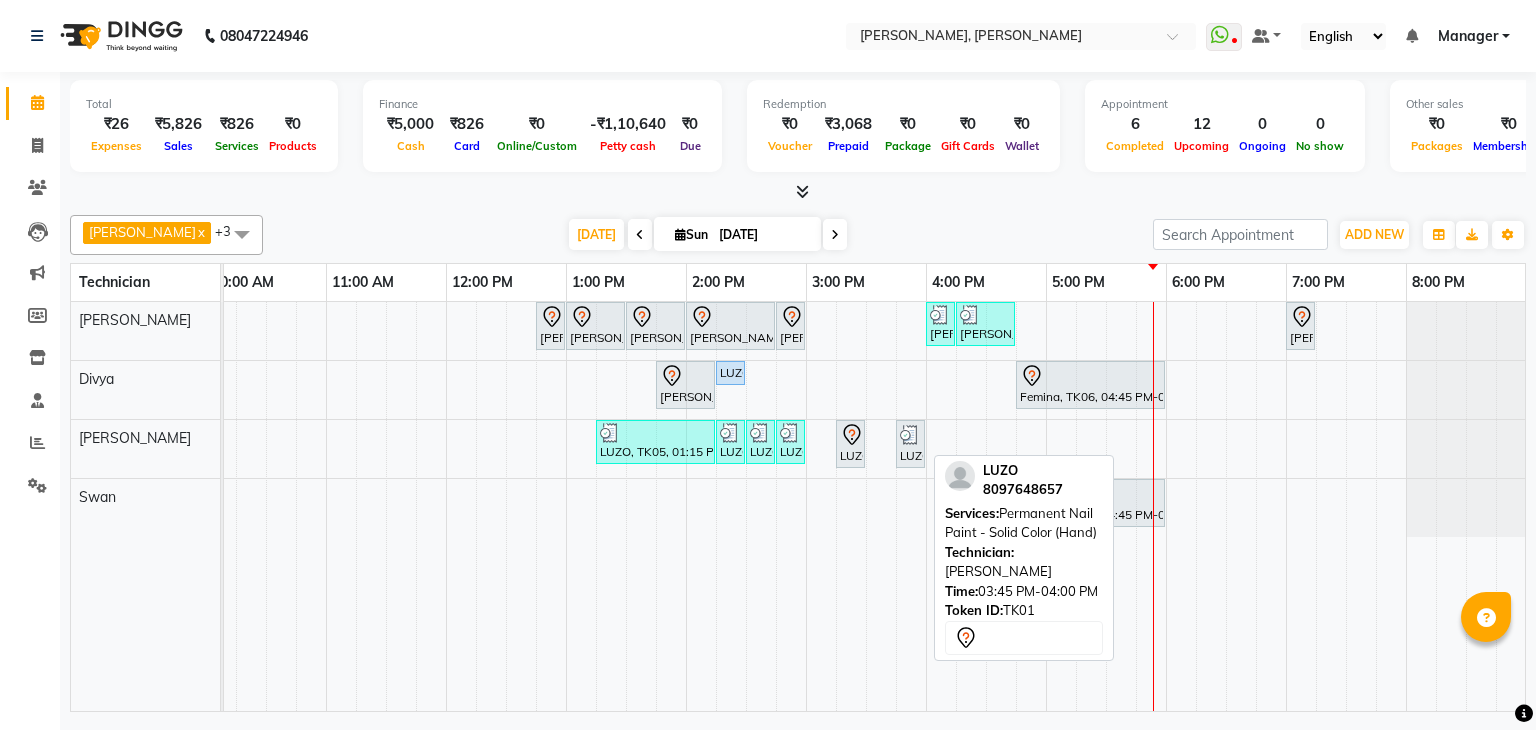 scroll, scrollTop: 0, scrollLeft: 273, axis: horizontal 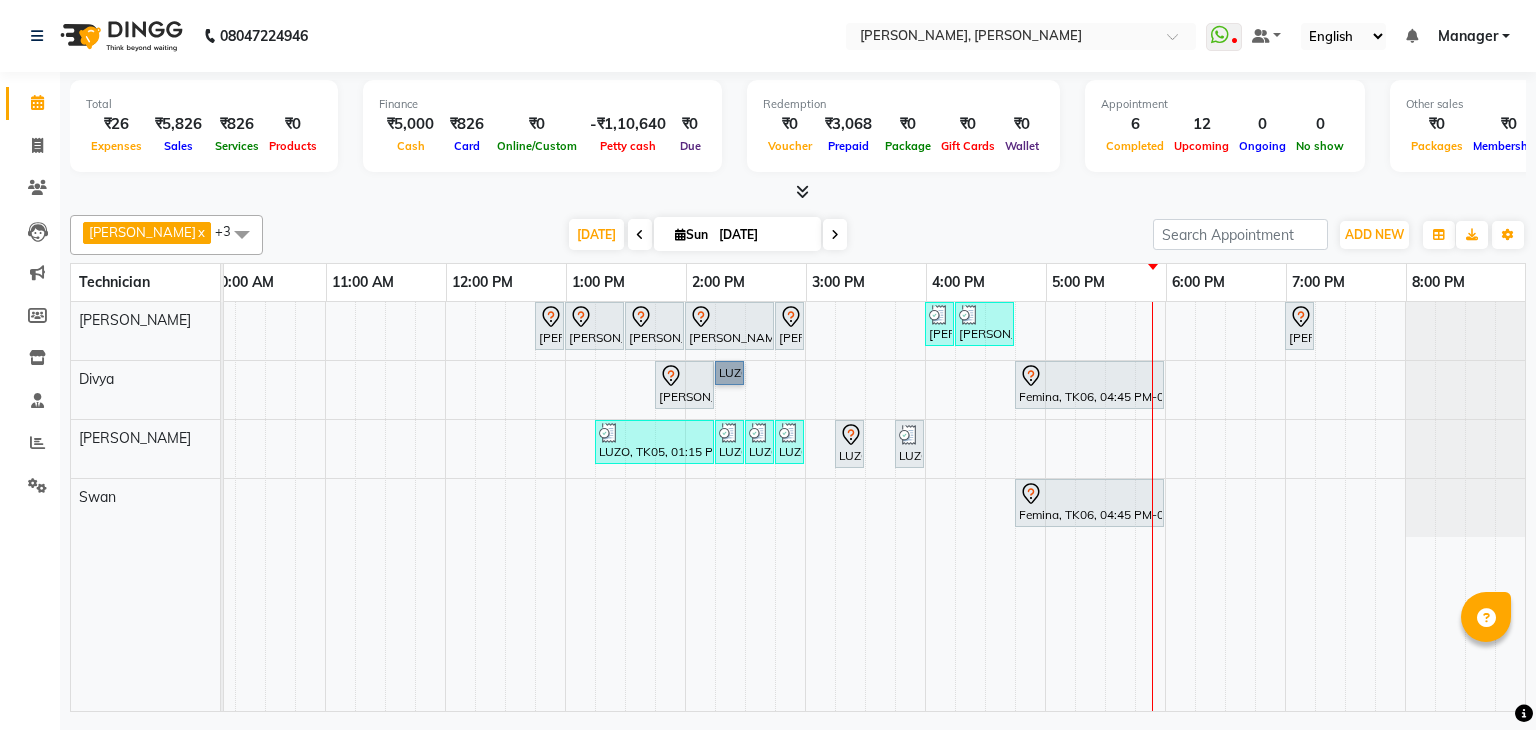 drag, startPoint x: 714, startPoint y: 367, endPoint x: 838, endPoint y: 311, distance: 136.0588 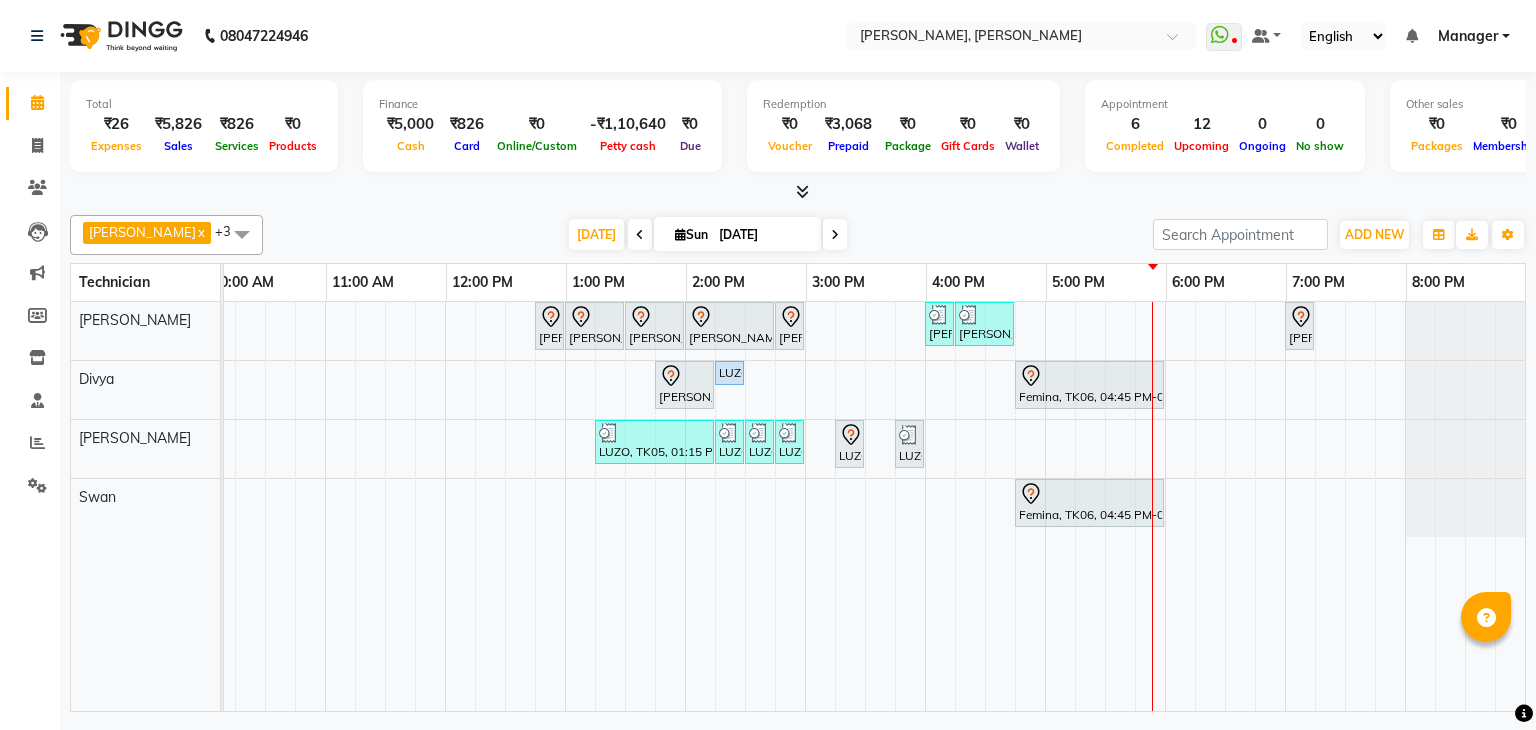 drag, startPoint x: 838, startPoint y: 311, endPoint x: 1092, endPoint y: 215, distance: 271.53638 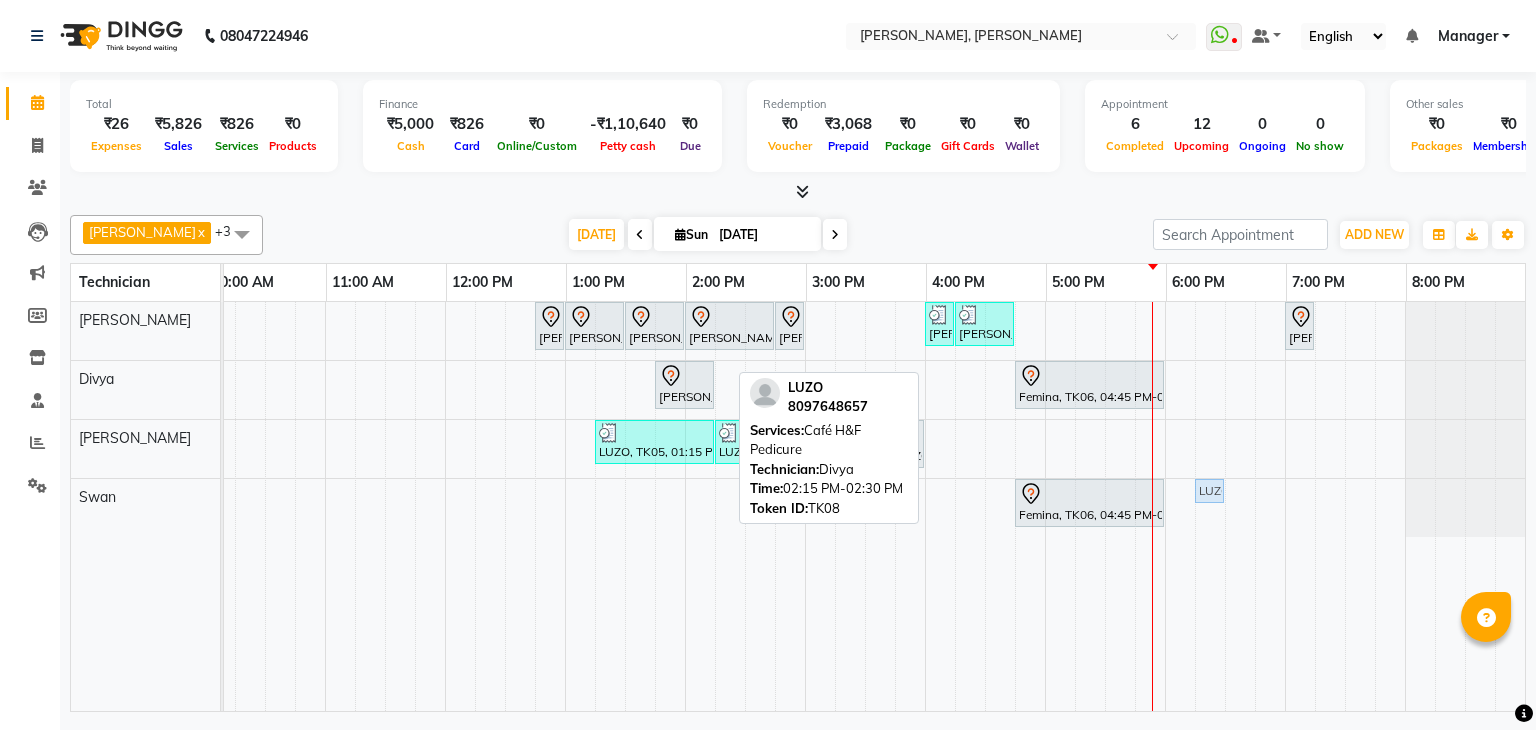 drag, startPoint x: 715, startPoint y: 368, endPoint x: 1191, endPoint y: 481, distance: 489.22897 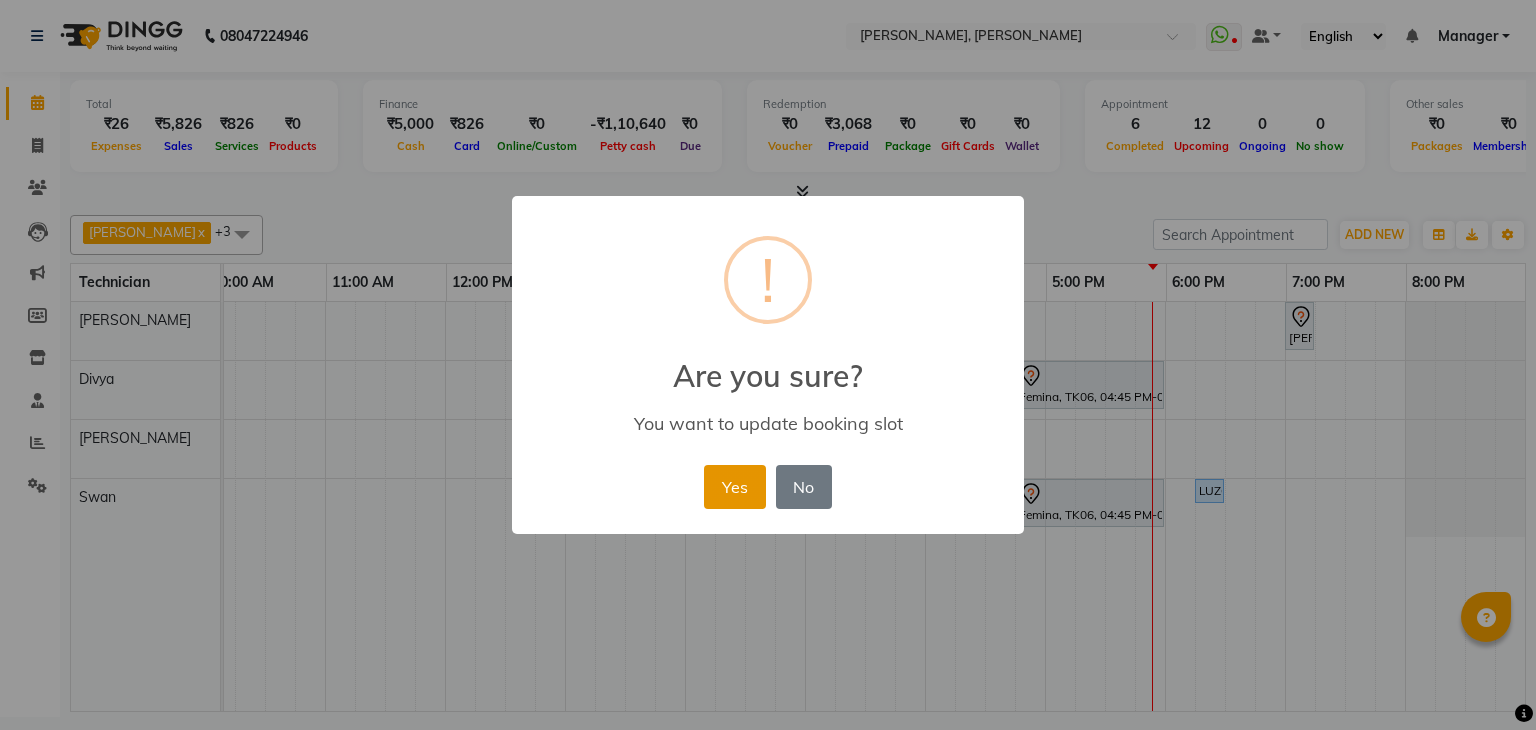 click on "Yes" at bounding box center (734, 487) 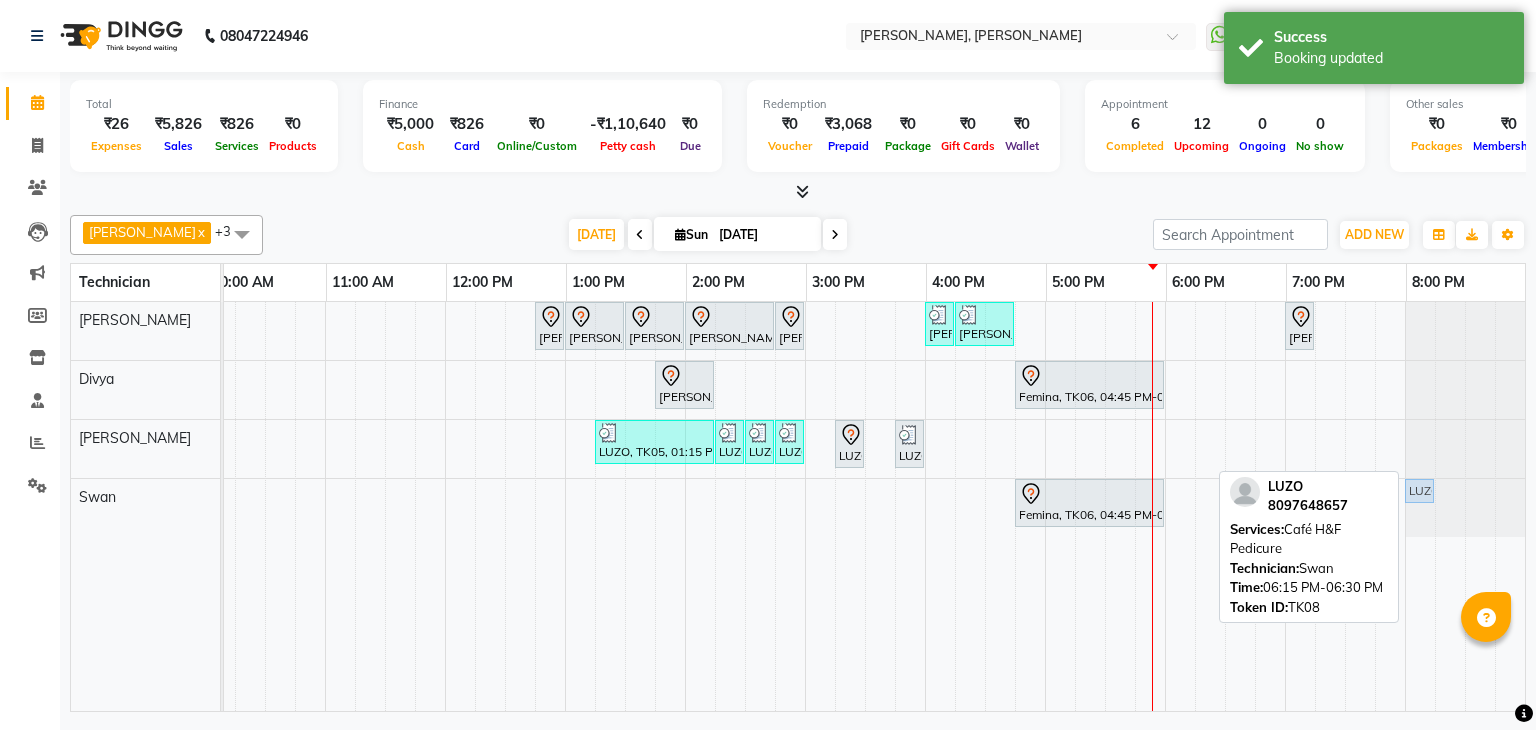 drag, startPoint x: 1198, startPoint y: 485, endPoint x: 1410, endPoint y: 502, distance: 212.68051 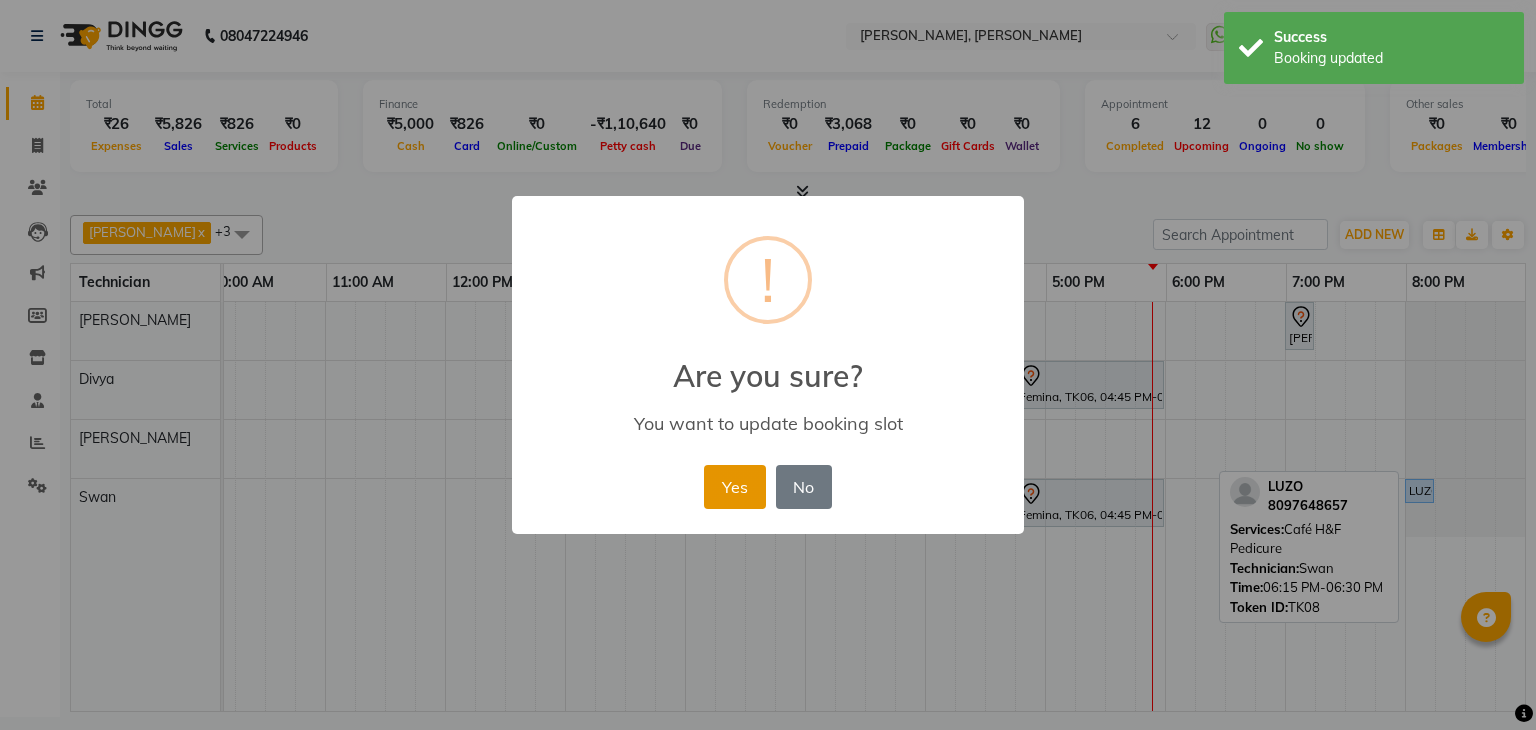 click on "Yes" at bounding box center [734, 487] 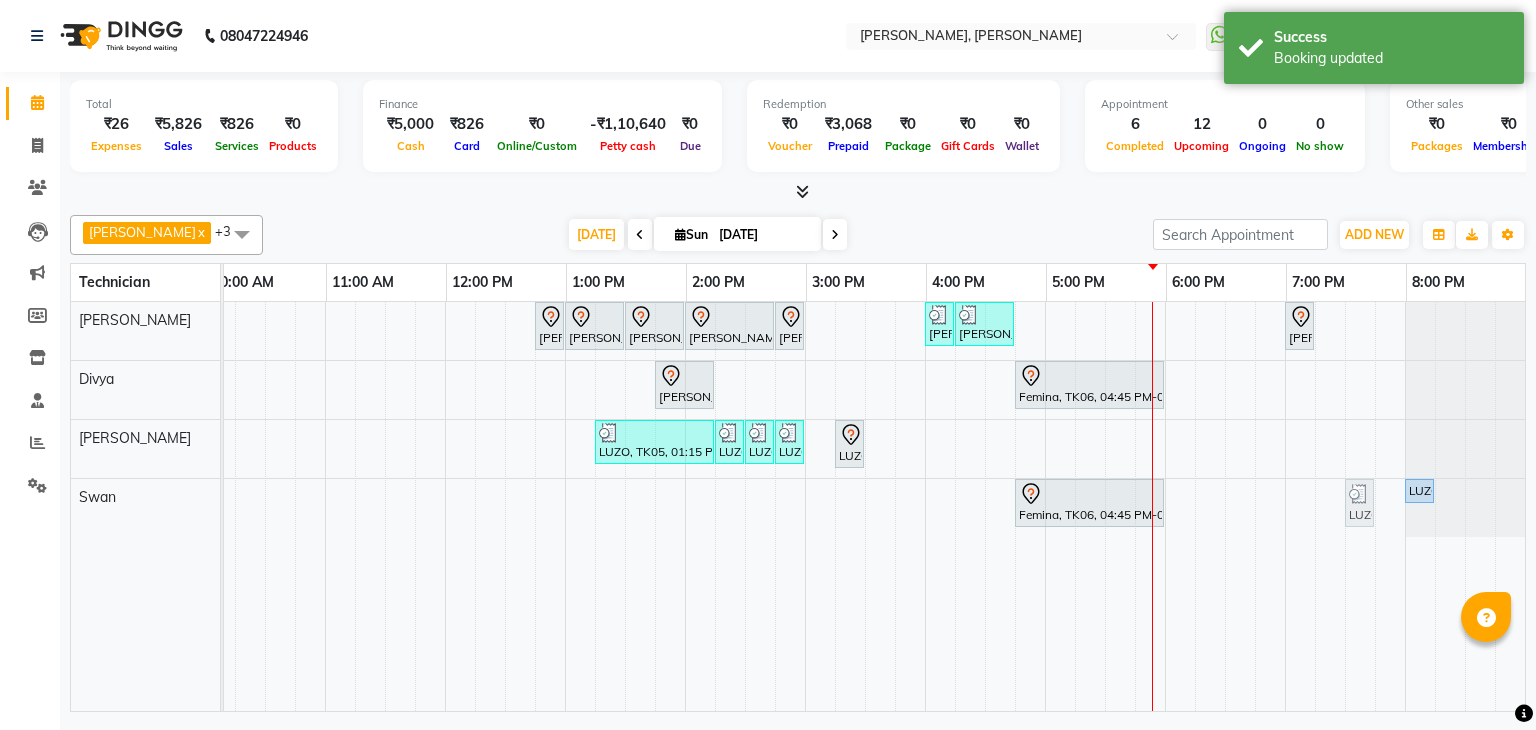 drag, startPoint x: 896, startPoint y: 433, endPoint x: 1354, endPoint y: 503, distance: 463.31845 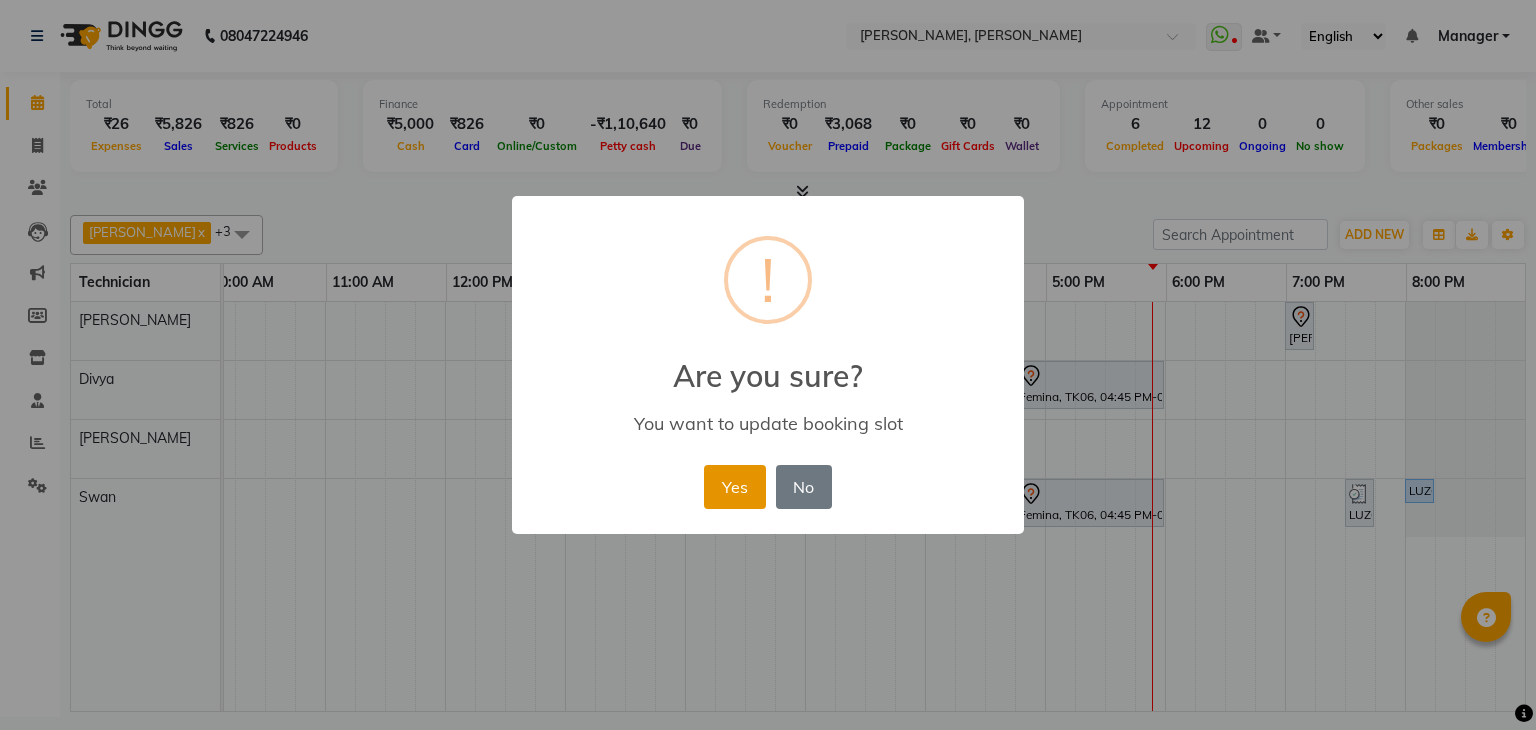 click on "Yes" at bounding box center [734, 487] 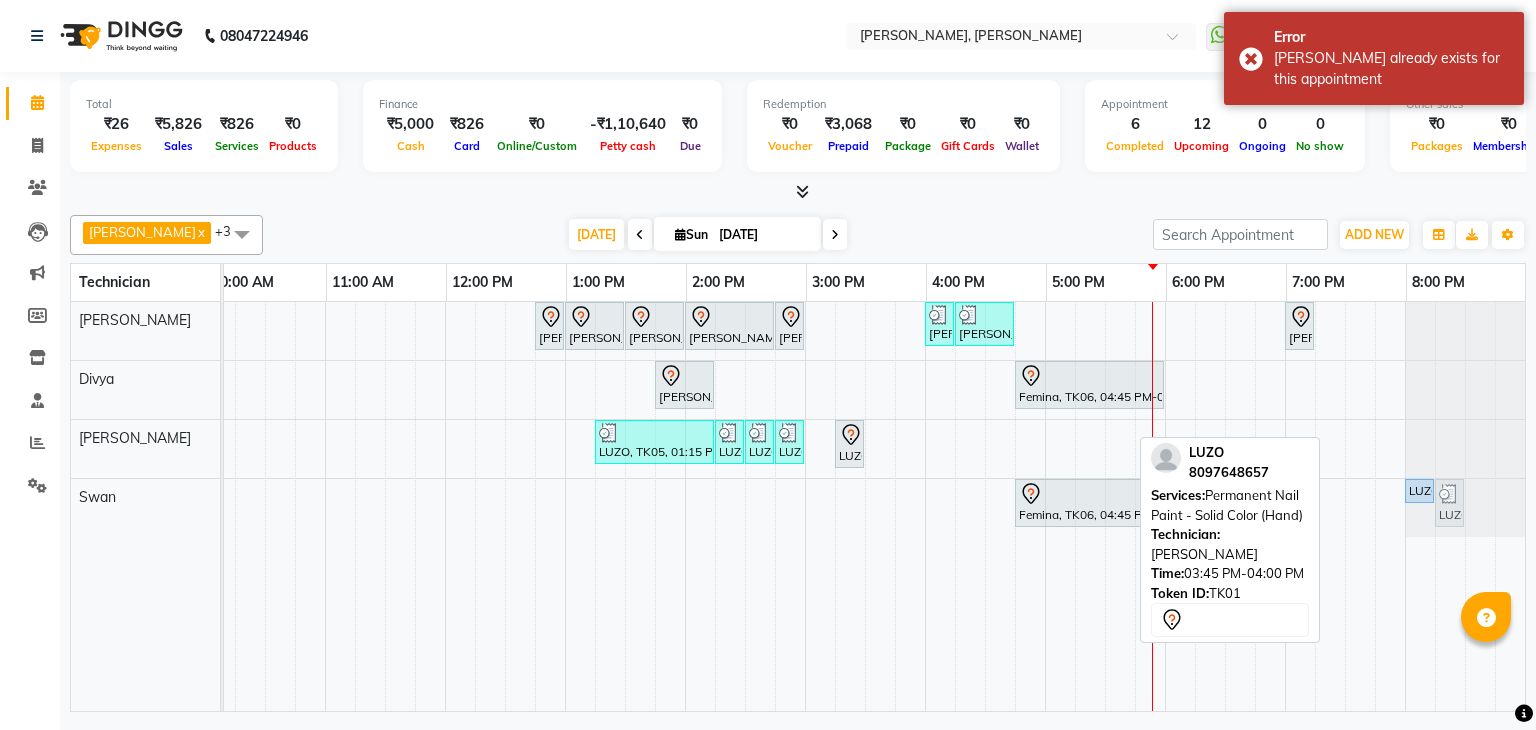 drag, startPoint x: 1342, startPoint y: 497, endPoint x: 1441, endPoint y: 517, distance: 101 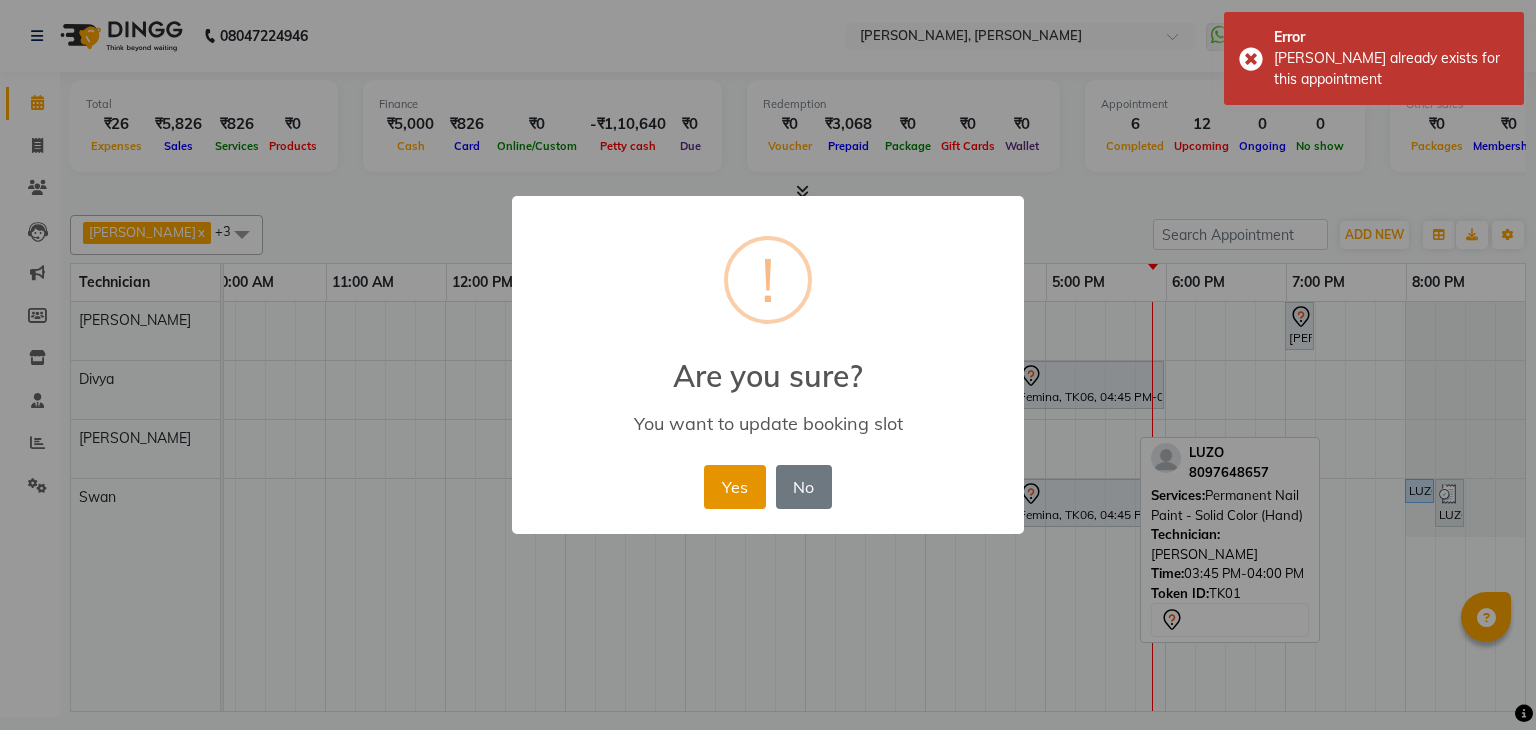 click on "Yes" at bounding box center [734, 487] 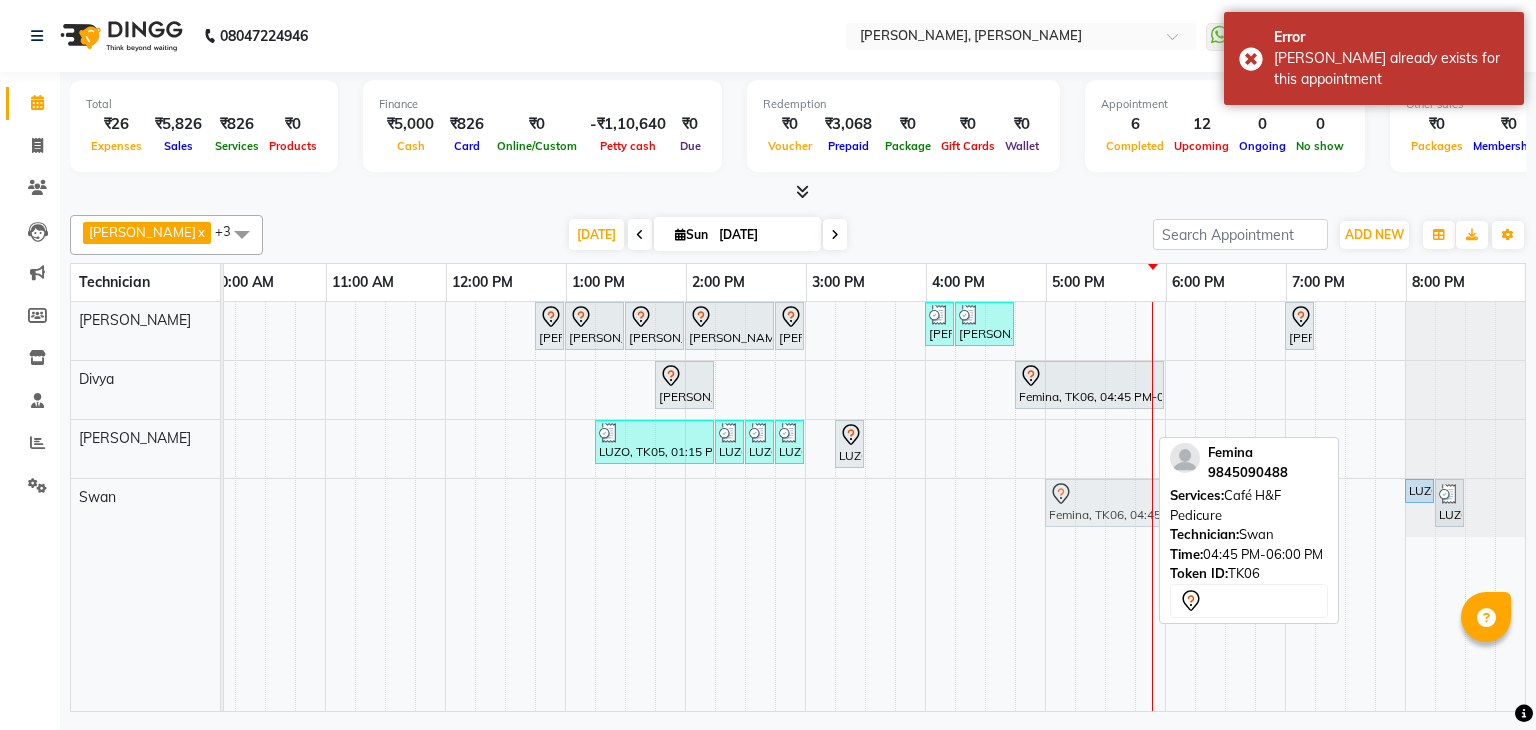 drag, startPoint x: 1075, startPoint y: 493, endPoint x: 1108, endPoint y: 496, distance: 33.13608 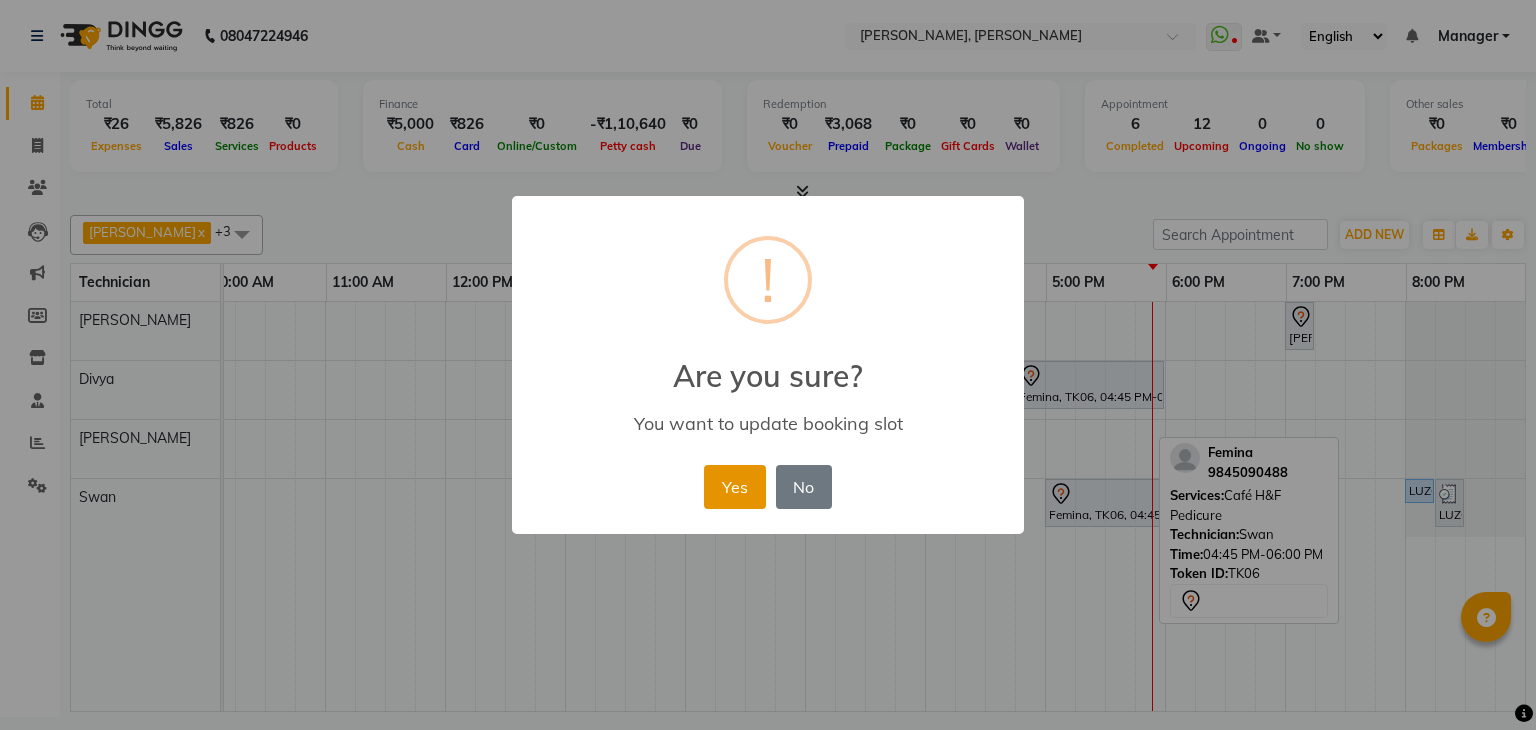 click on "Yes" at bounding box center [734, 487] 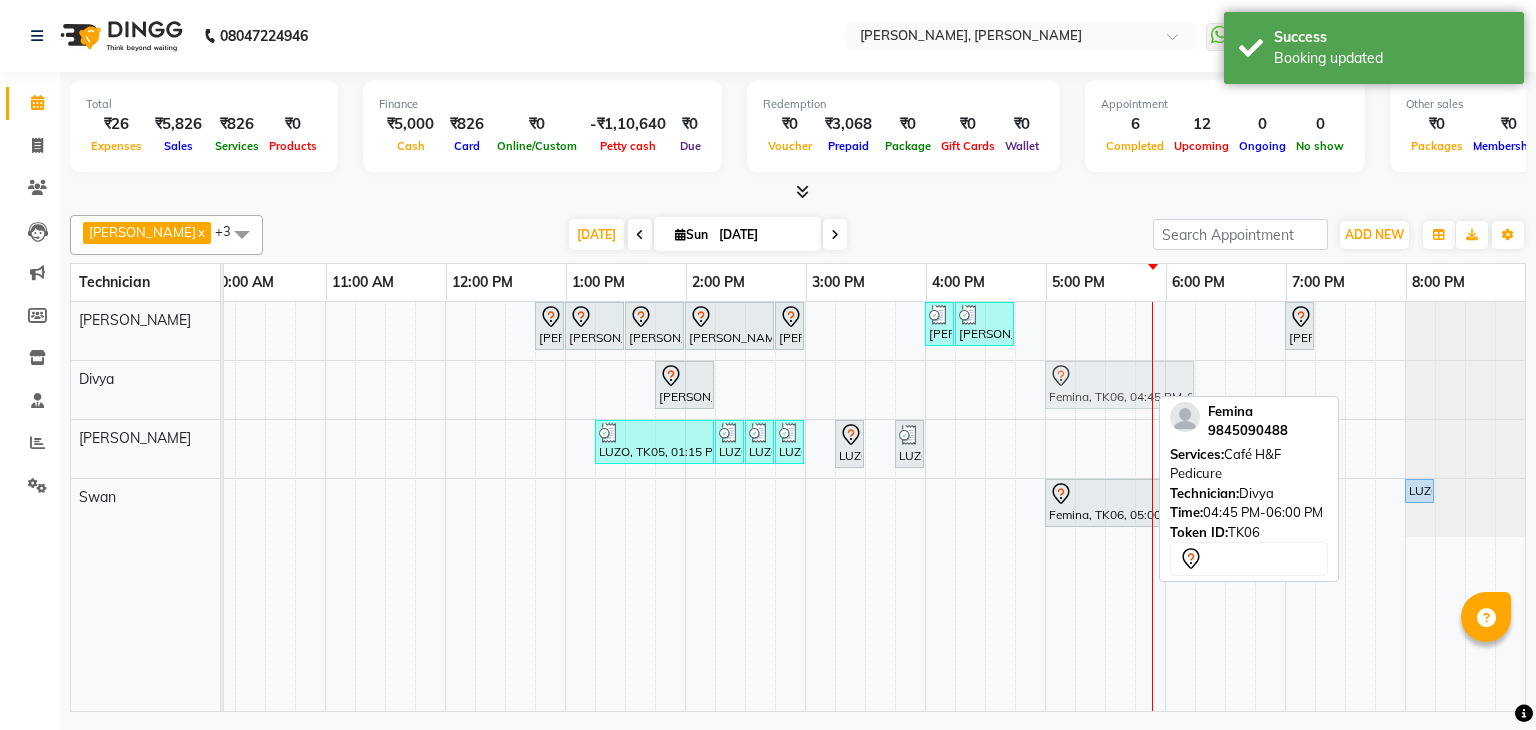 drag, startPoint x: 1076, startPoint y: 385, endPoint x: 1106, endPoint y: 385, distance: 30 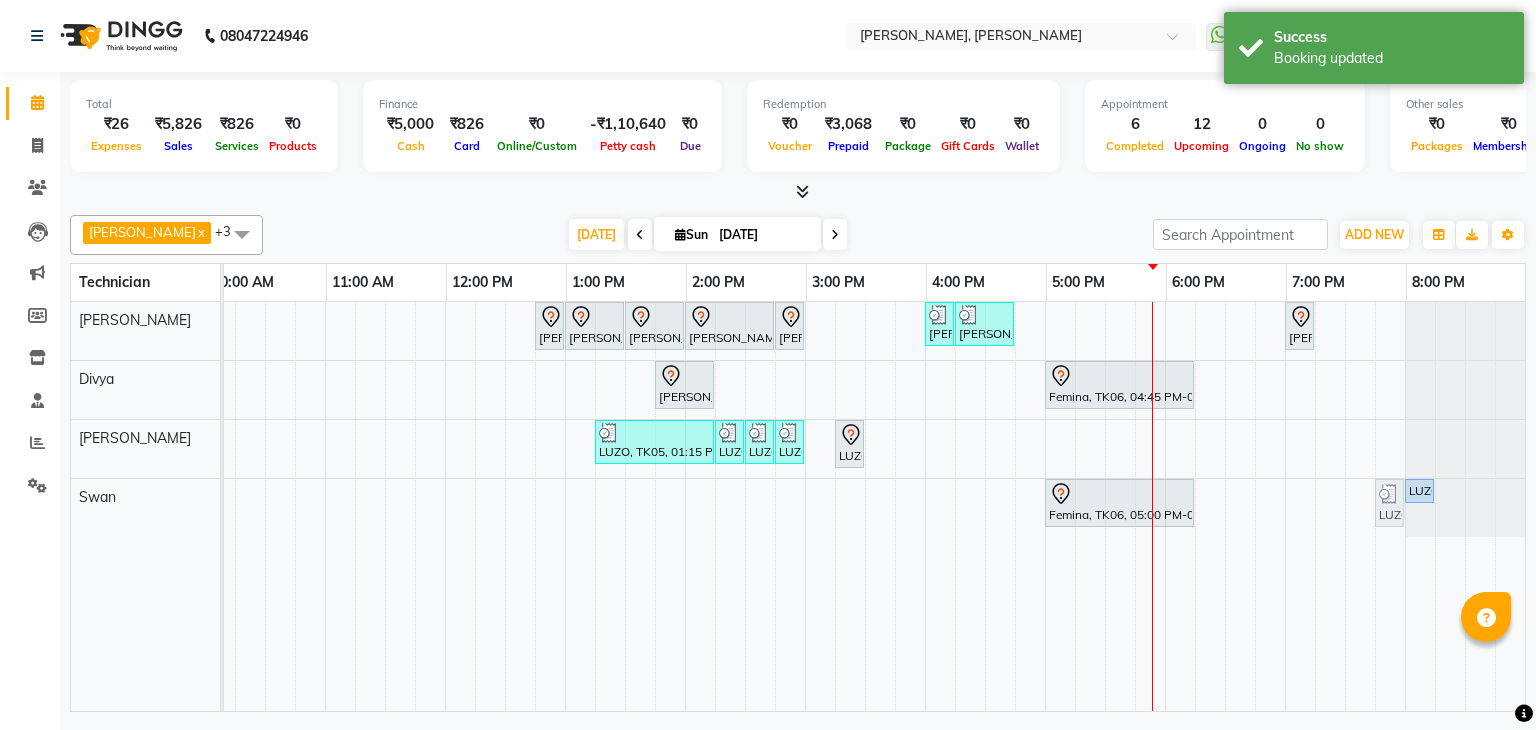drag, startPoint x: 898, startPoint y: 437, endPoint x: 1380, endPoint y: 513, distance: 487.95493 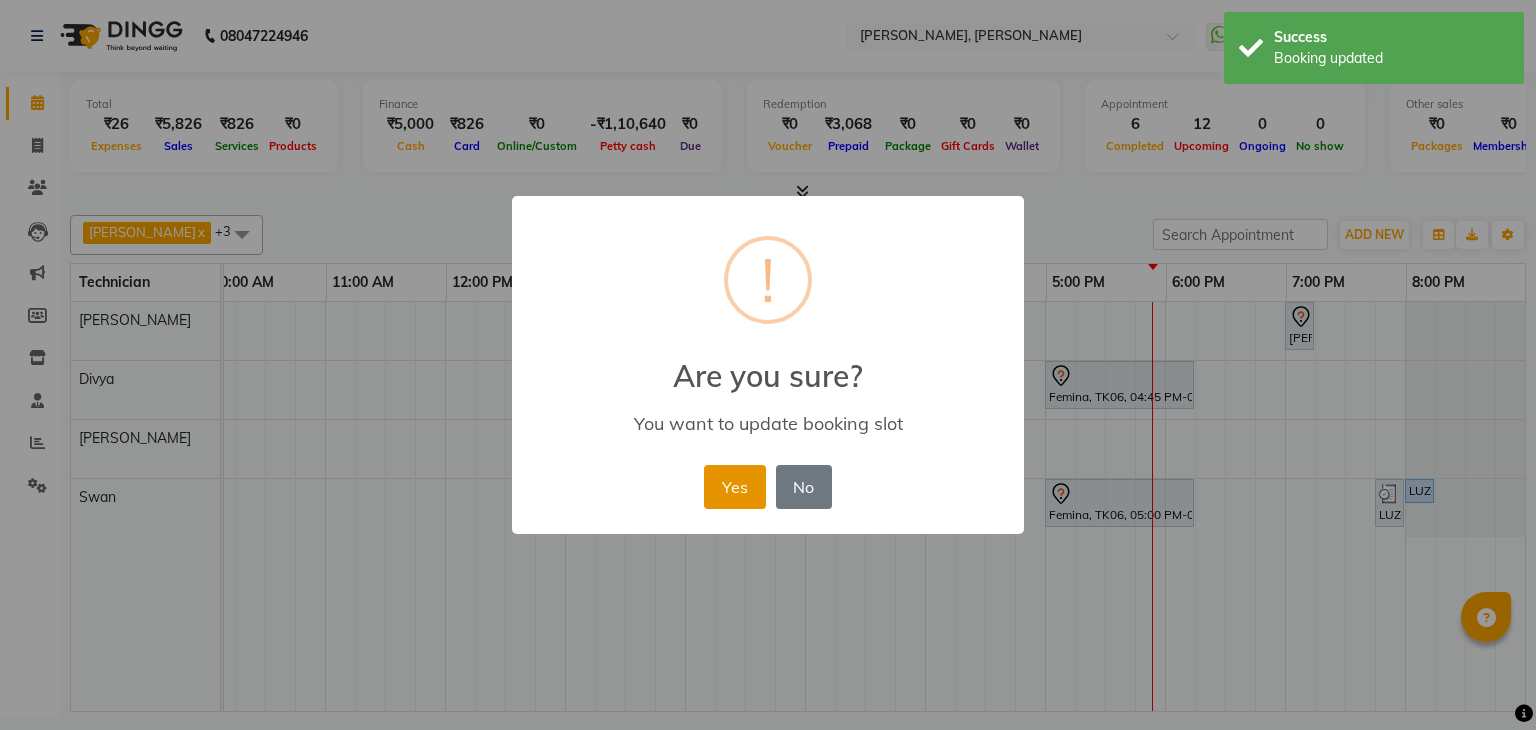 click on "Yes" at bounding box center [734, 487] 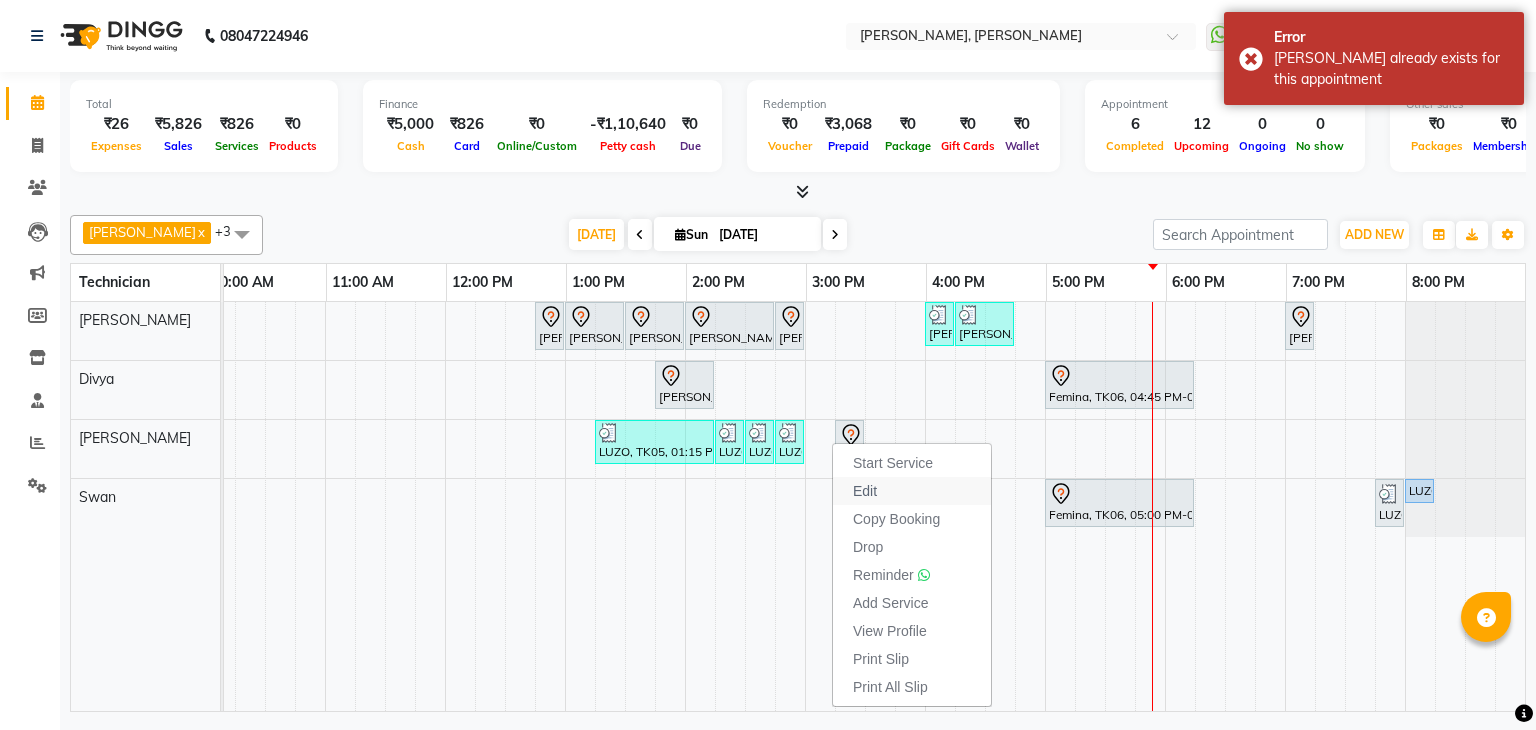 click on "Edit" at bounding box center (912, 491) 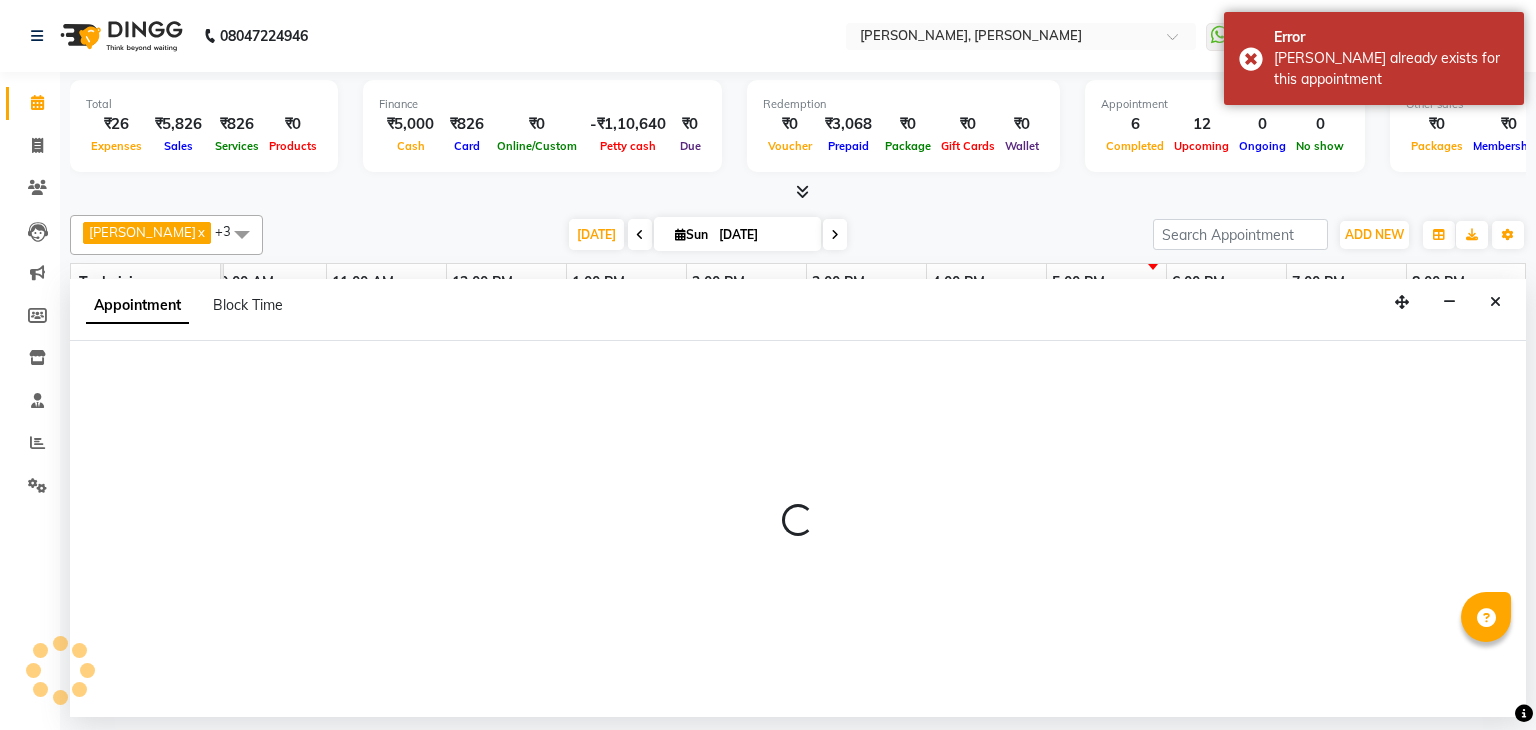 select on "915" 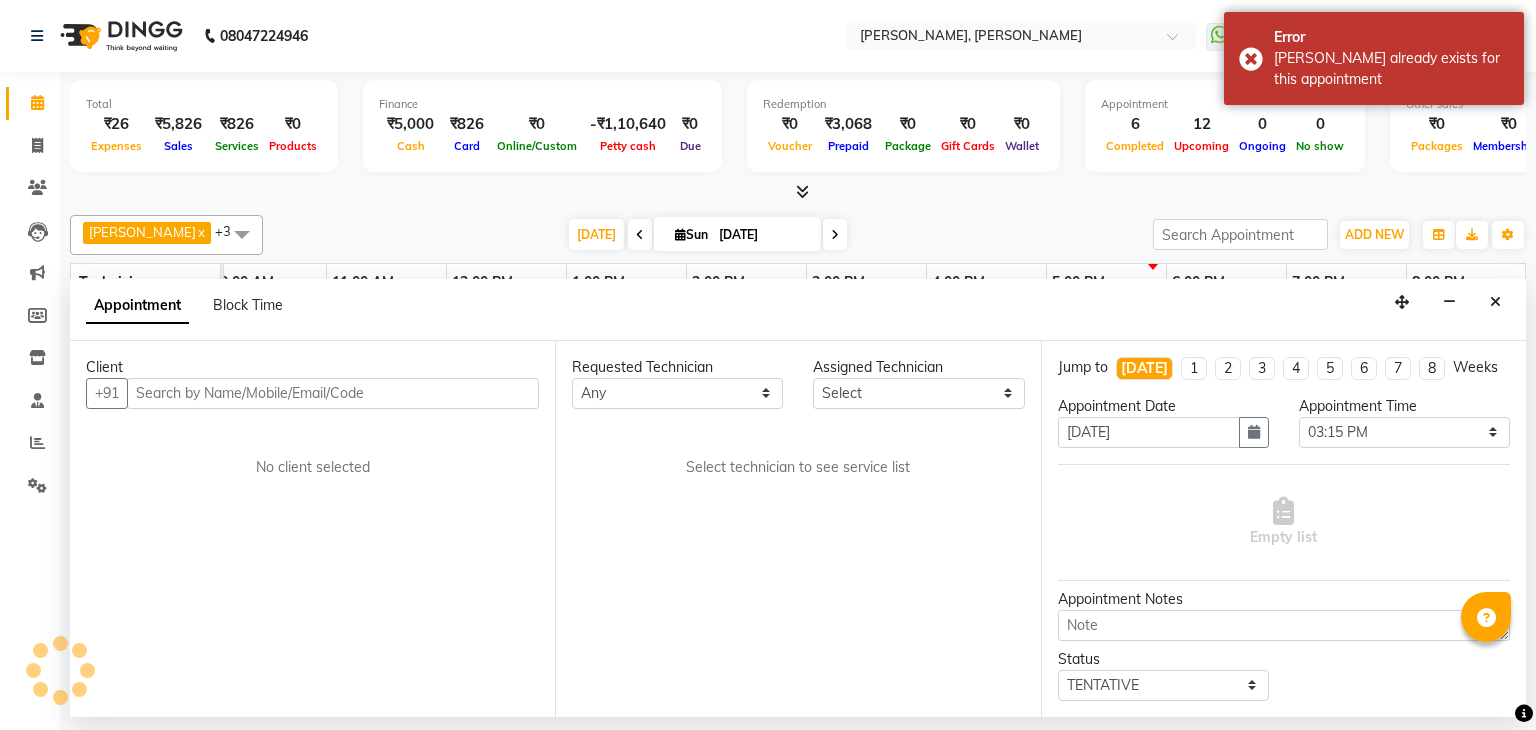 scroll, scrollTop: 0, scrollLeft: 0, axis: both 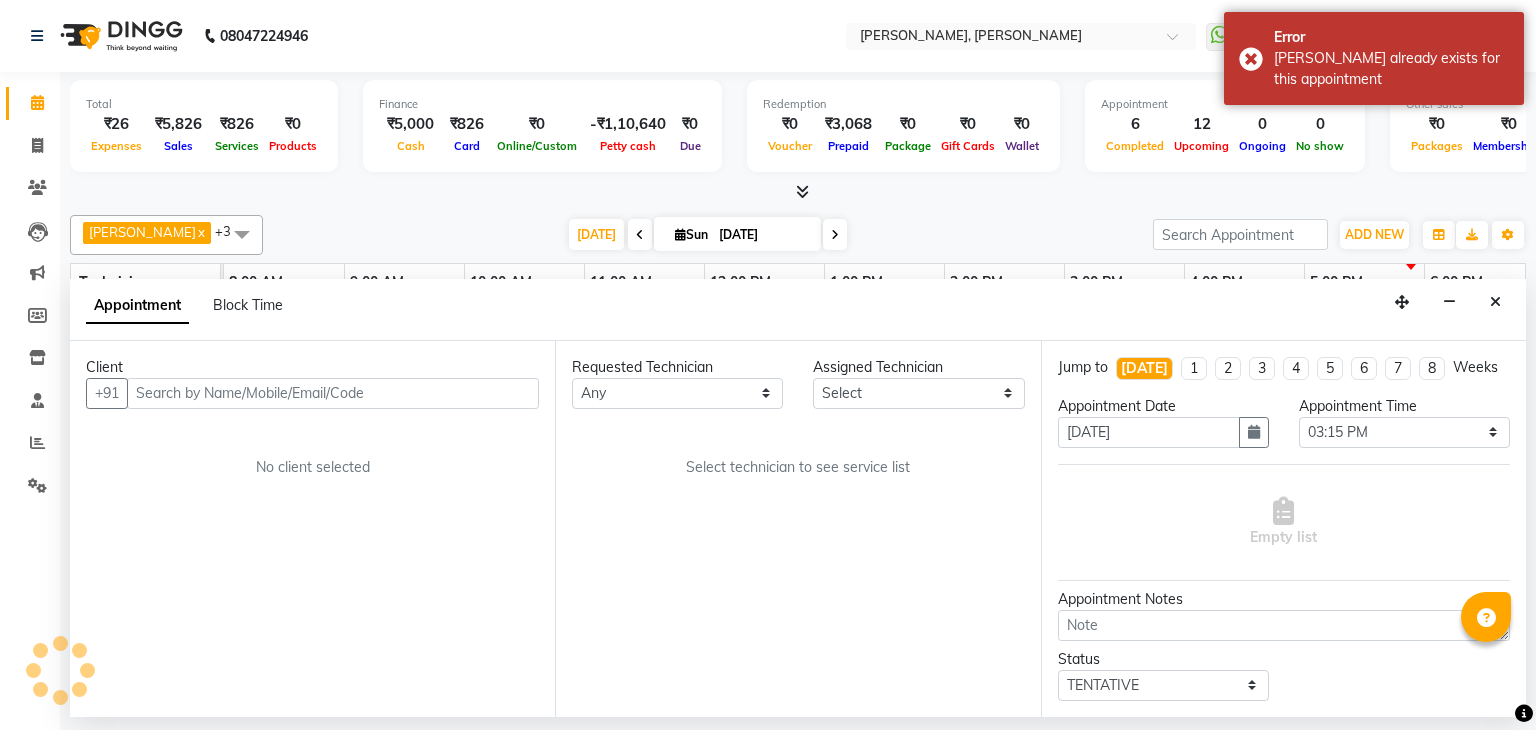 select on "81777" 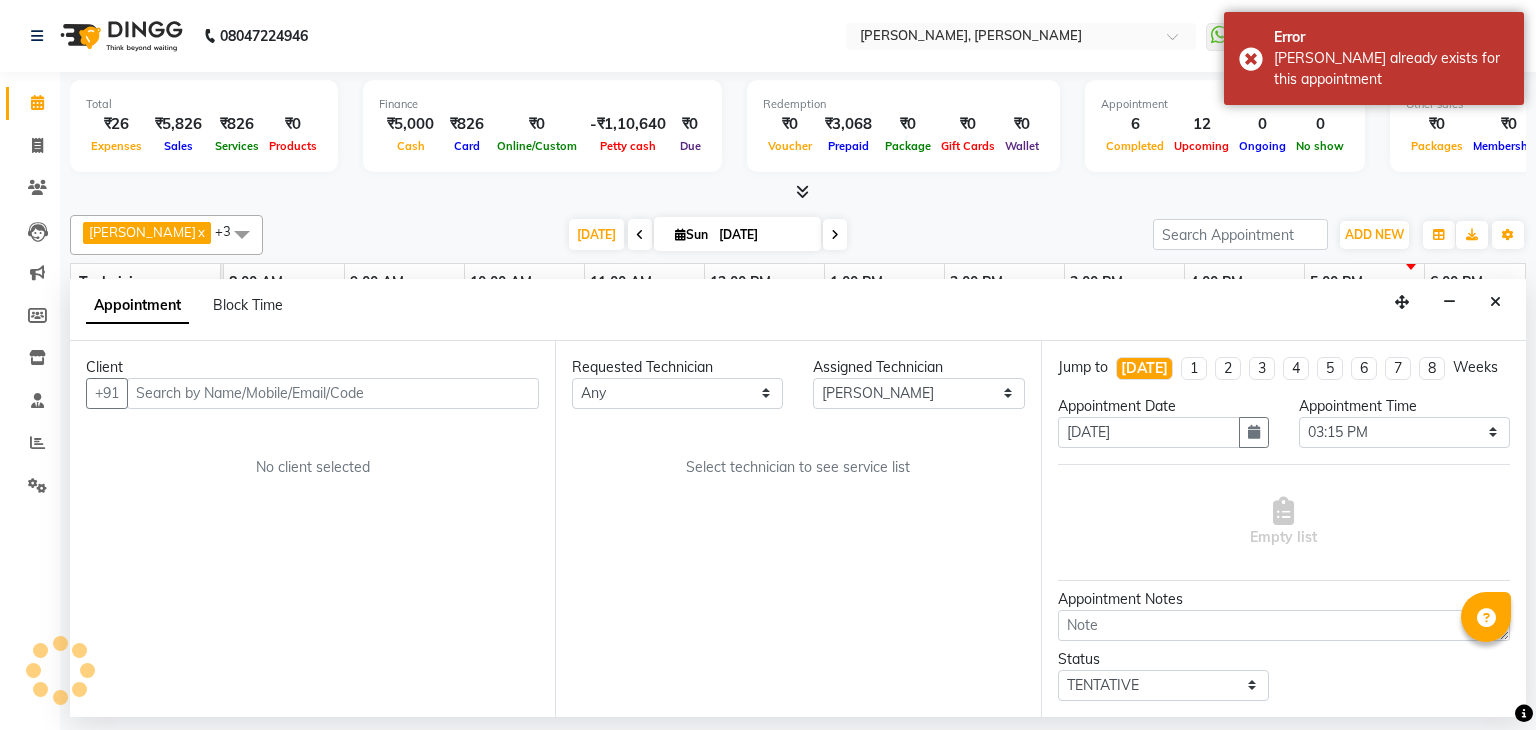select on "3204" 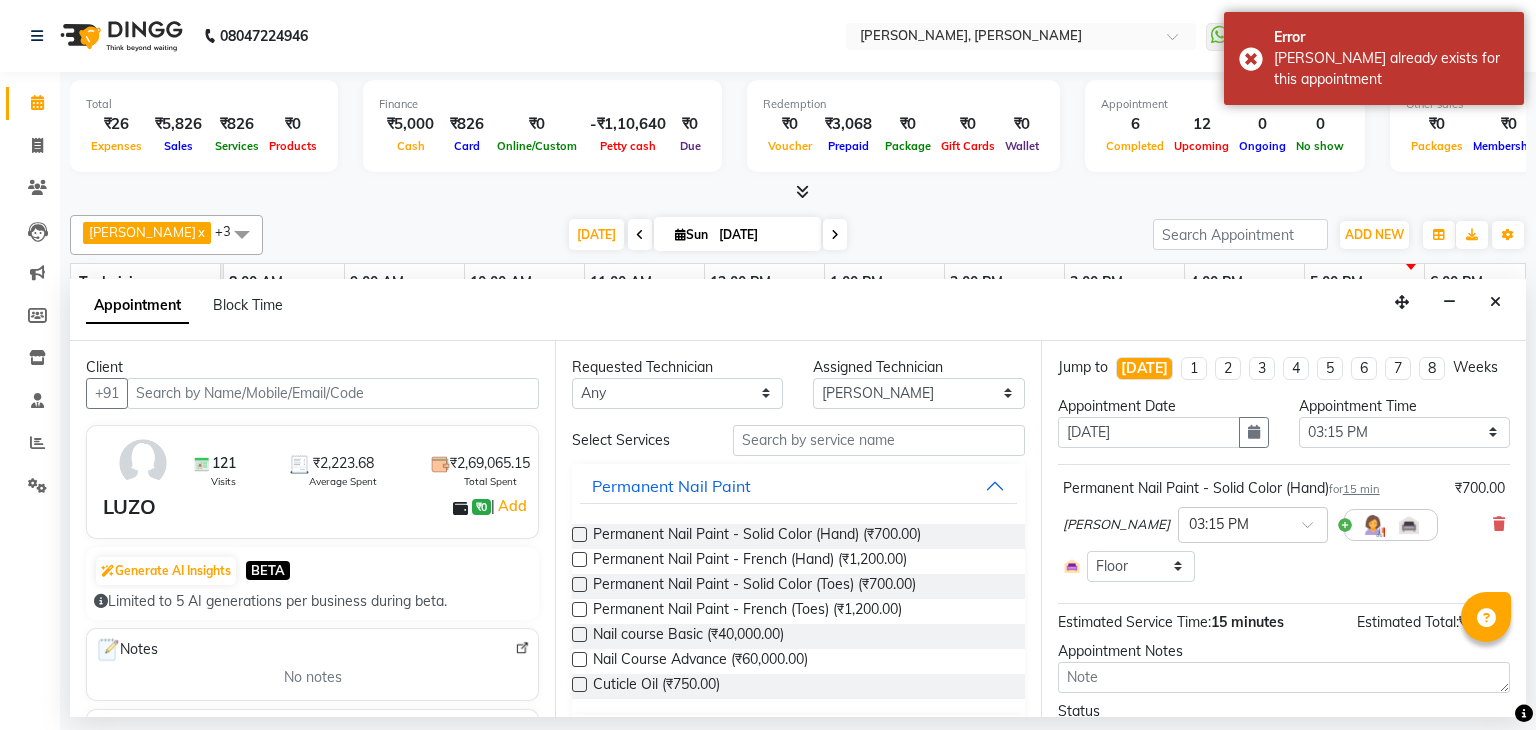 scroll, scrollTop: 103, scrollLeft: 0, axis: vertical 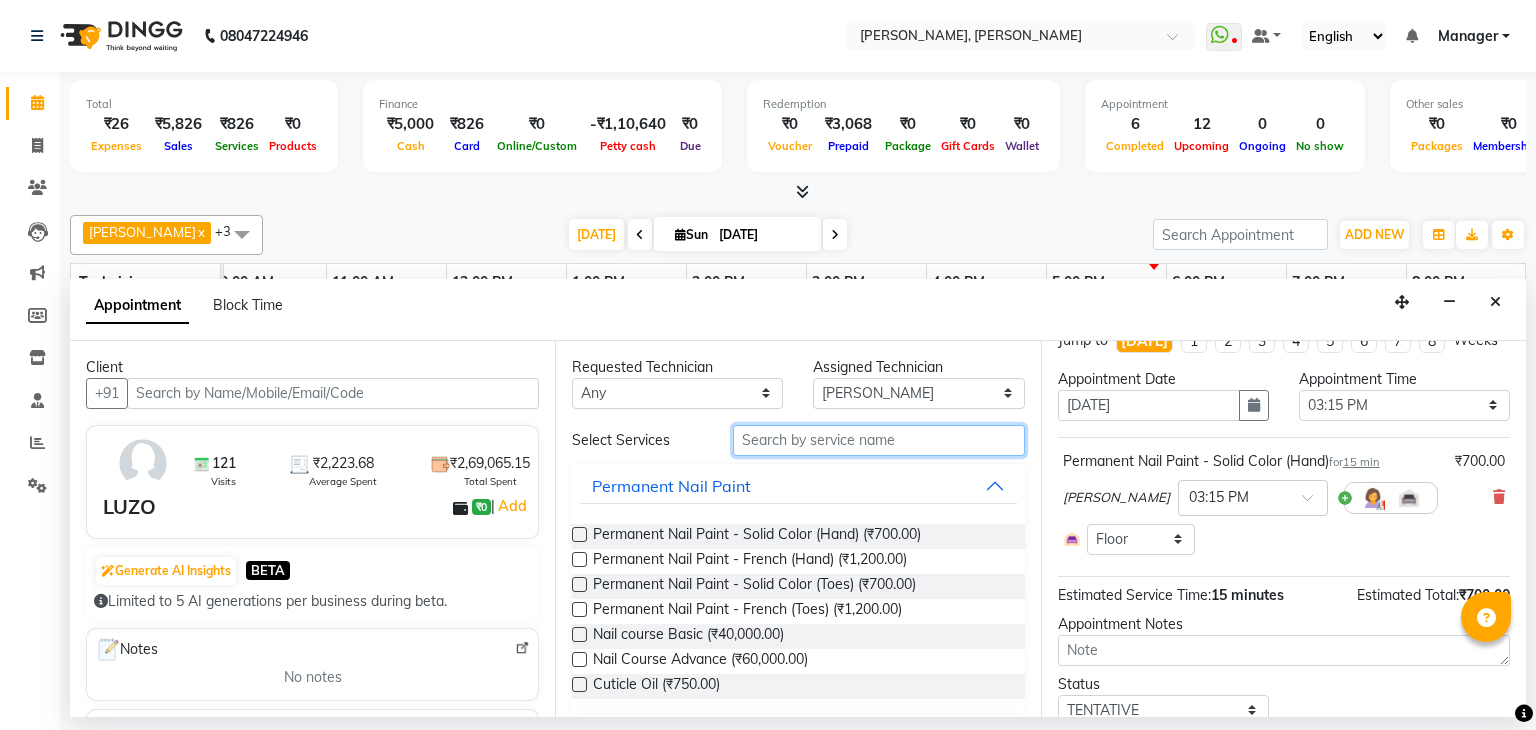 click at bounding box center [879, 440] 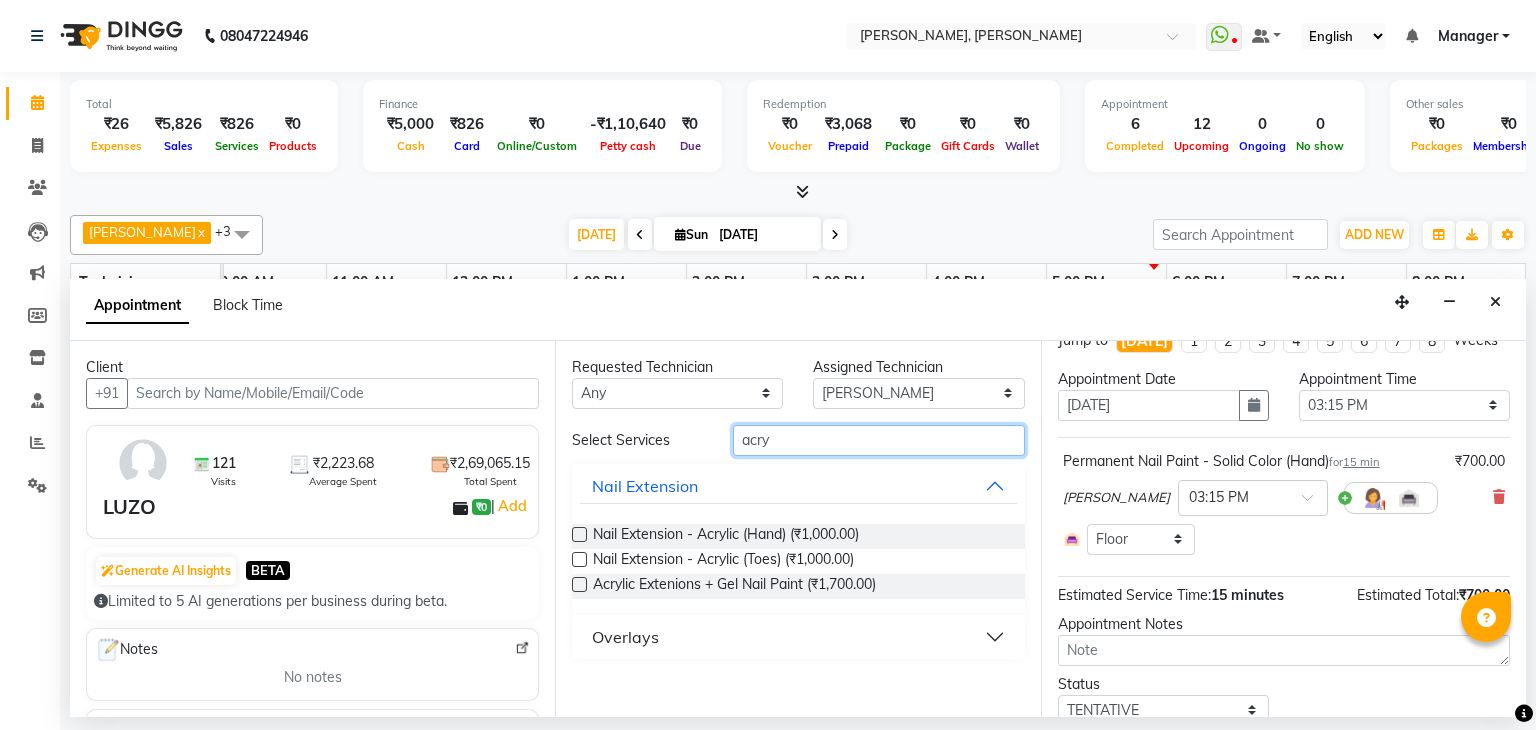 type on "acry" 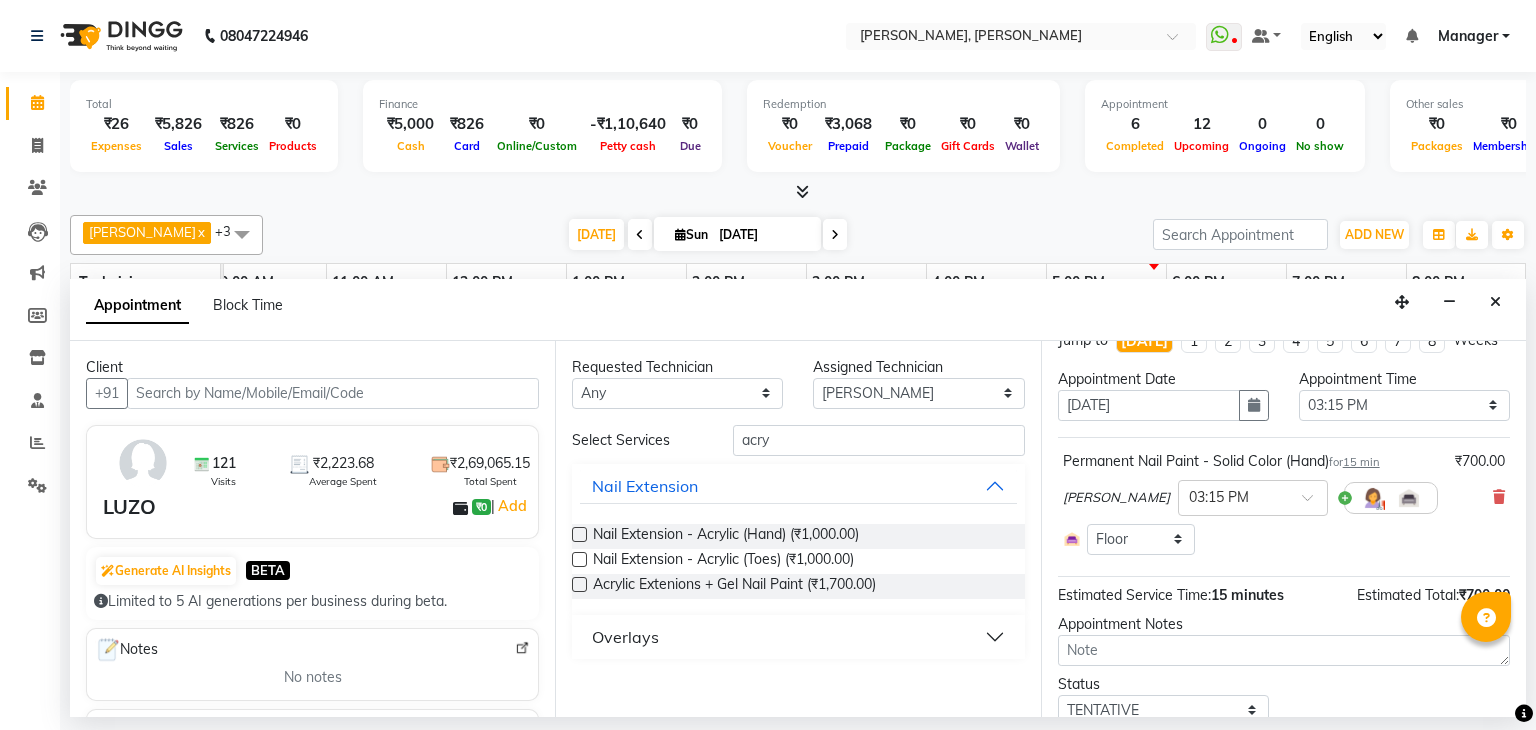 click at bounding box center (579, 534) 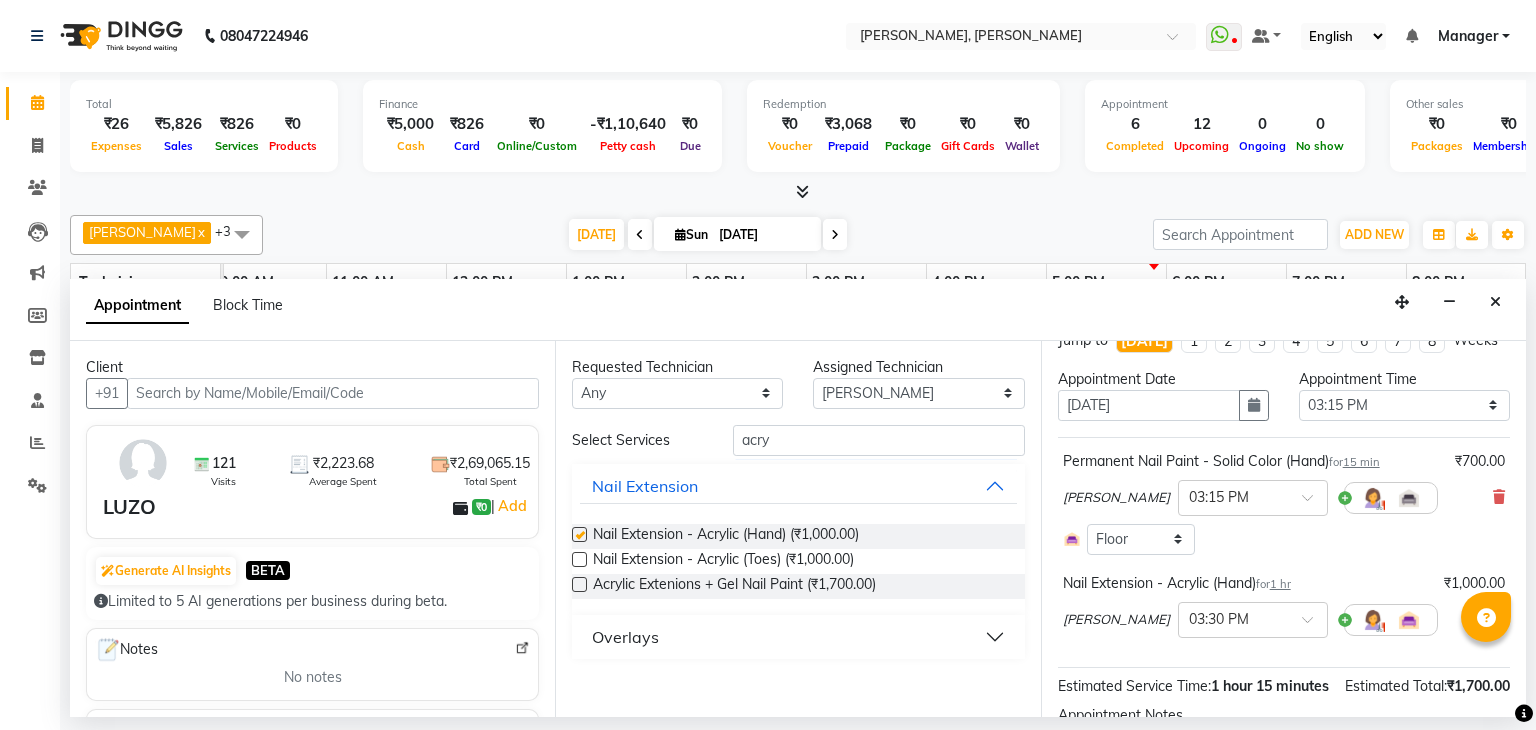 checkbox on "false" 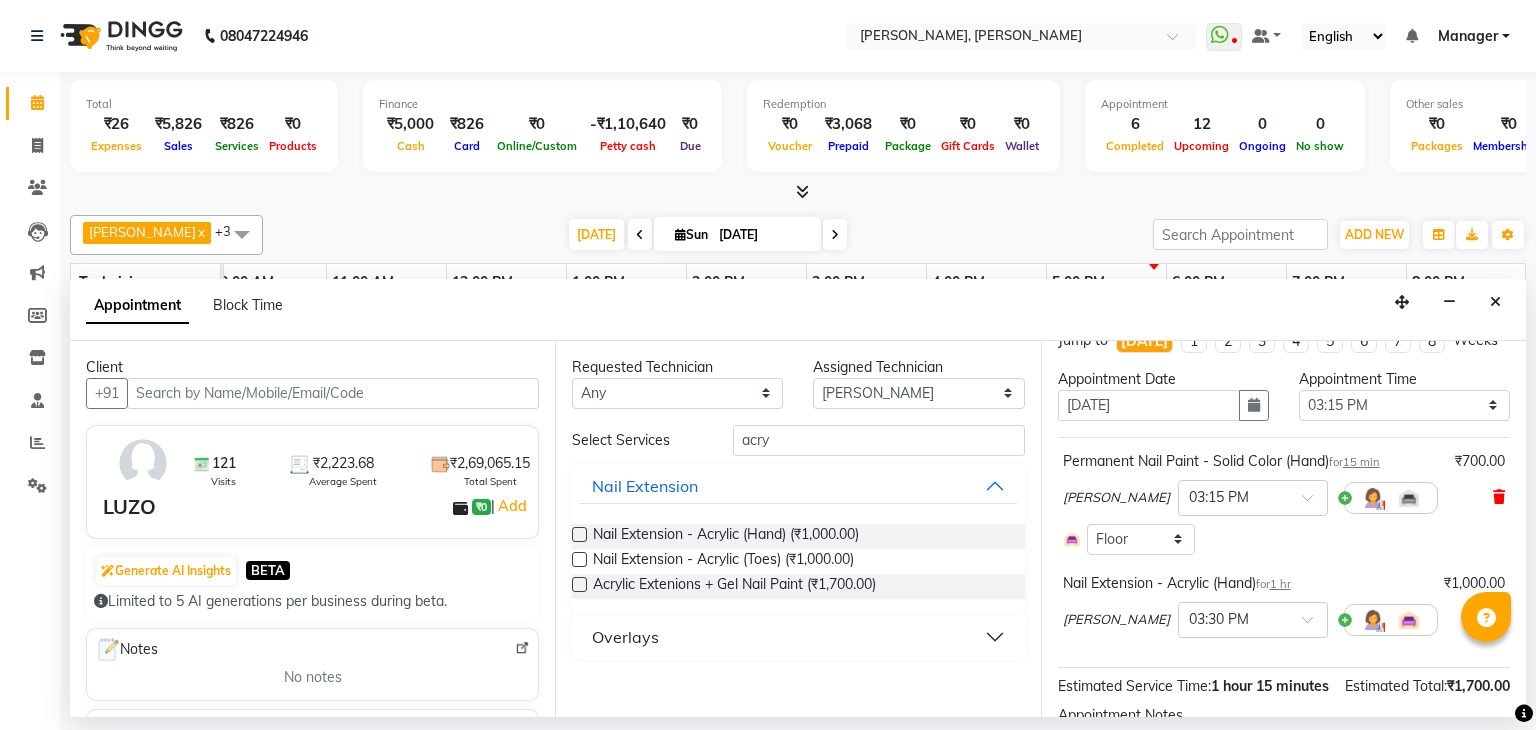 click at bounding box center [1499, 497] 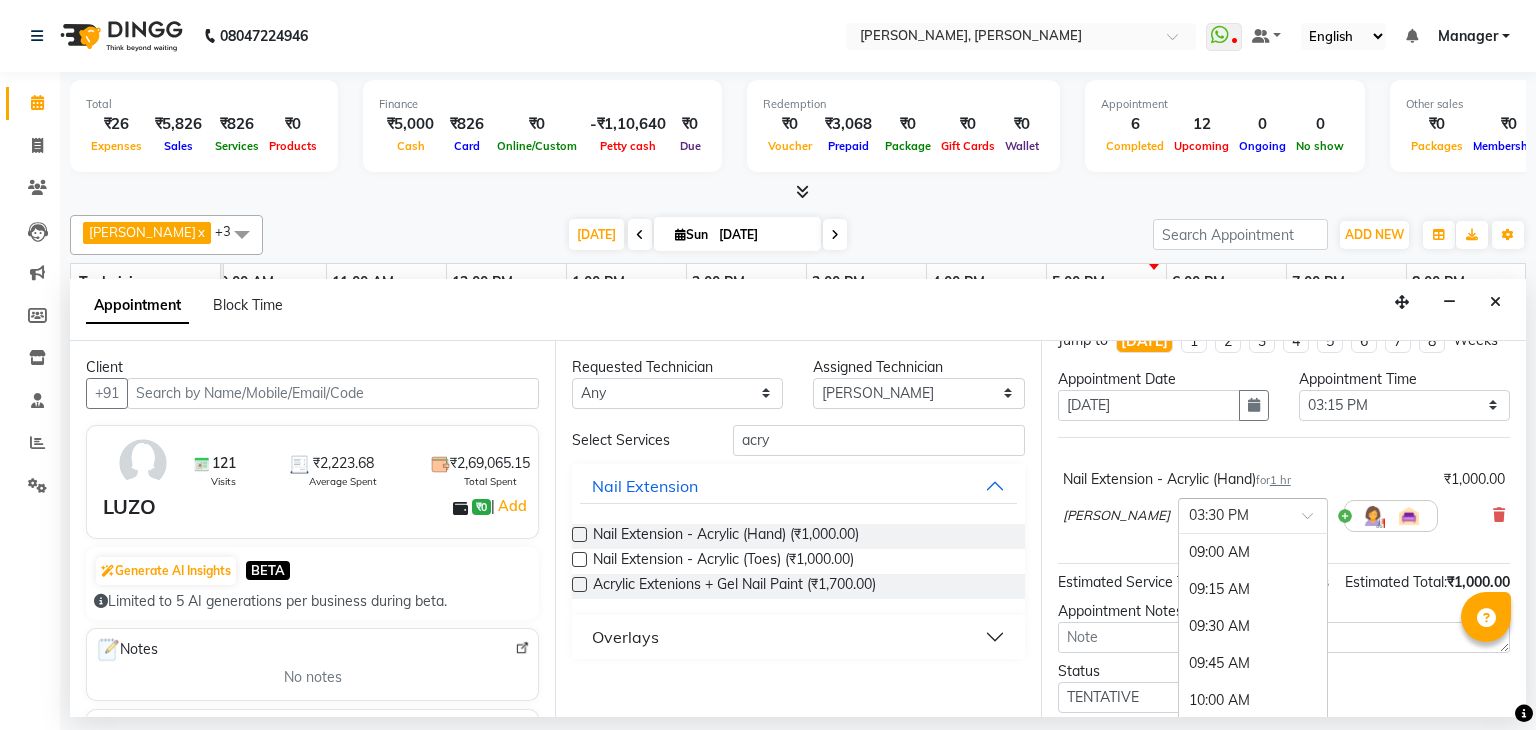 scroll, scrollTop: 972, scrollLeft: 0, axis: vertical 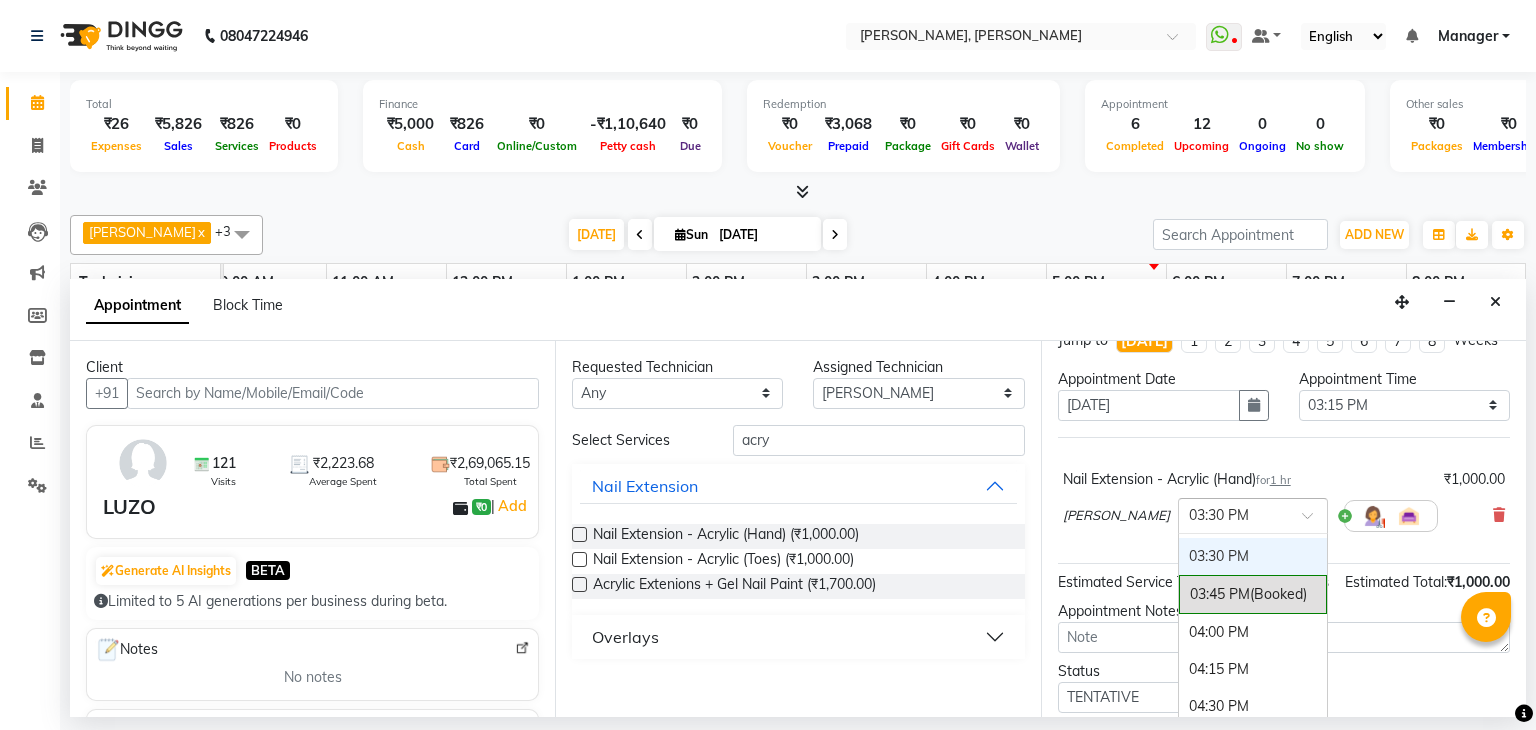 click at bounding box center (1314, 521) 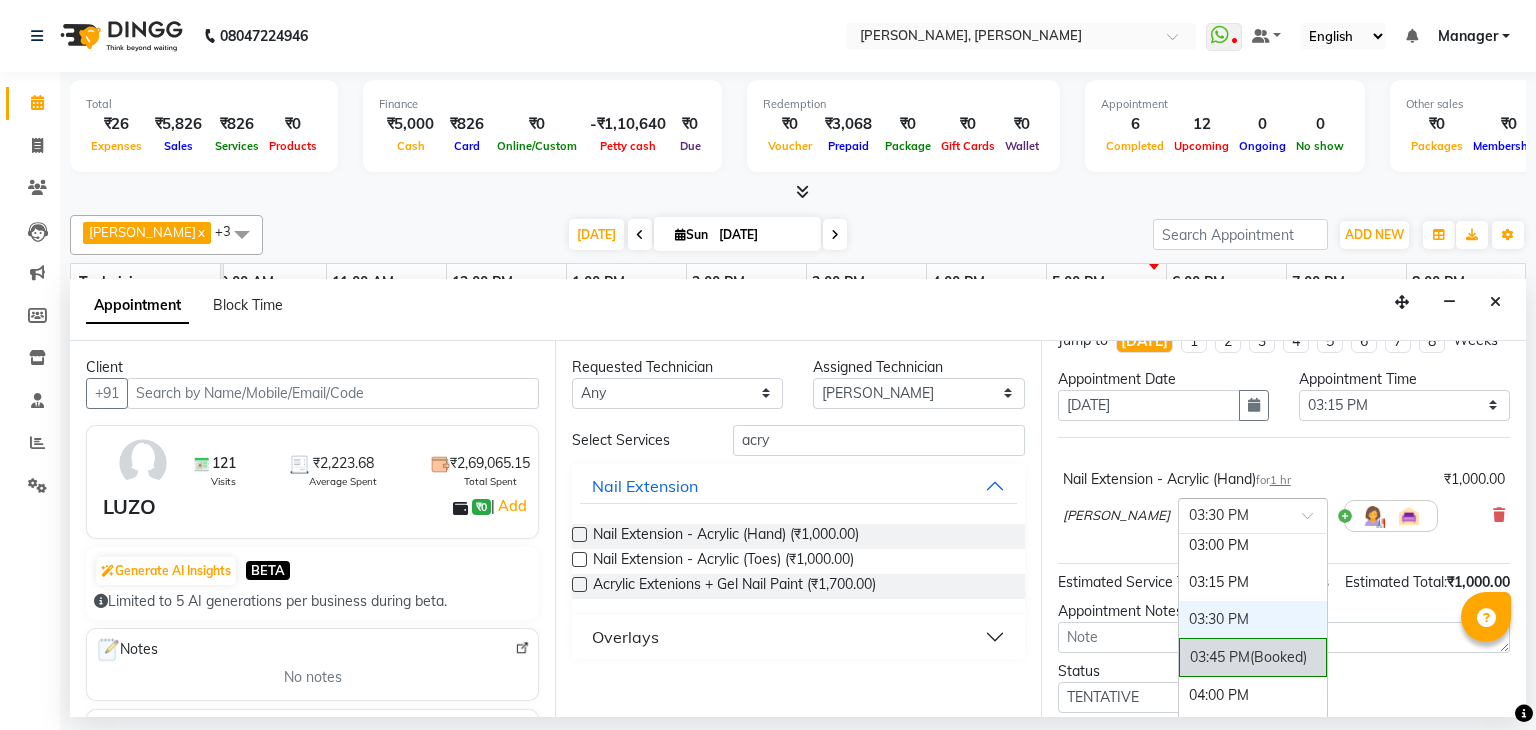 scroll, scrollTop: 888, scrollLeft: 0, axis: vertical 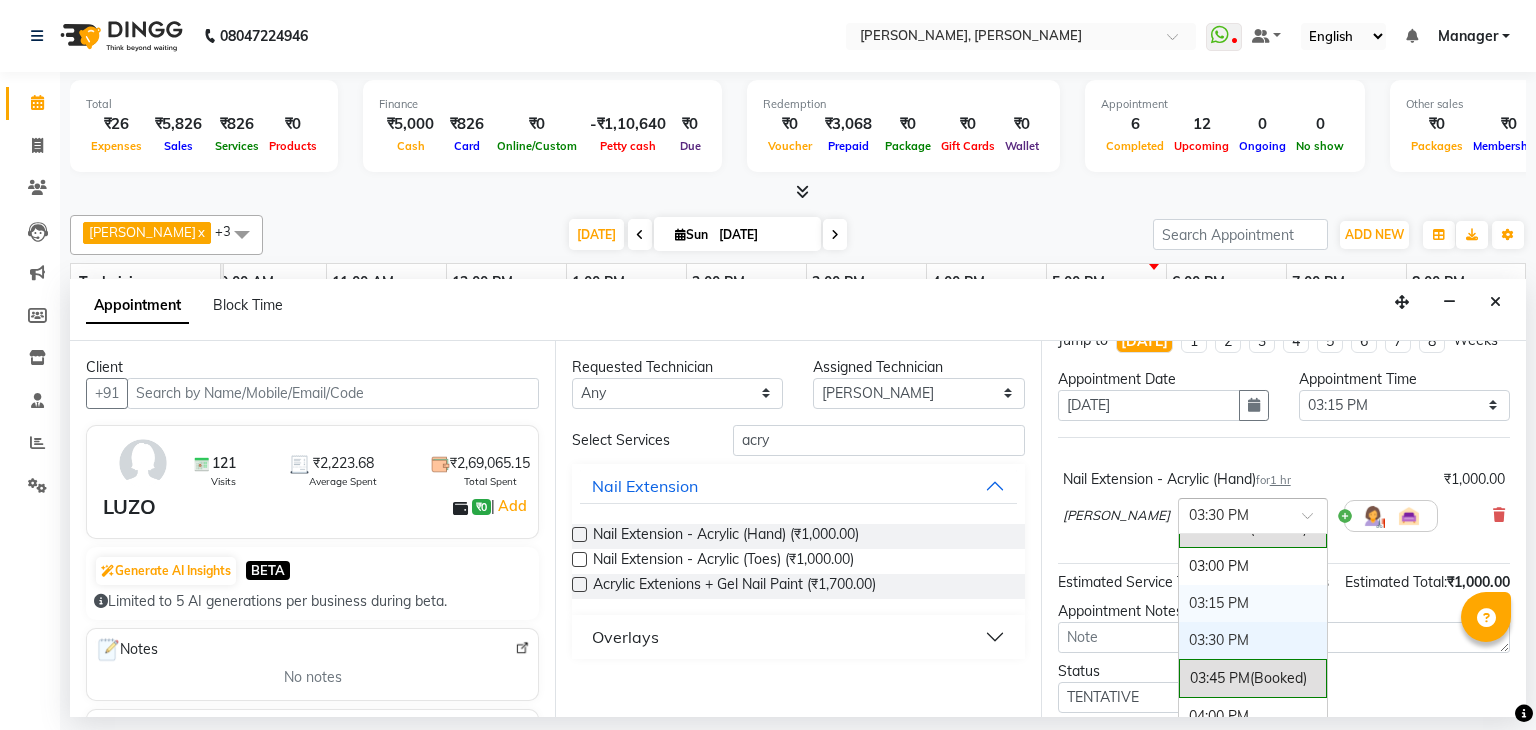 click on "03:15 PM" at bounding box center (1253, 603) 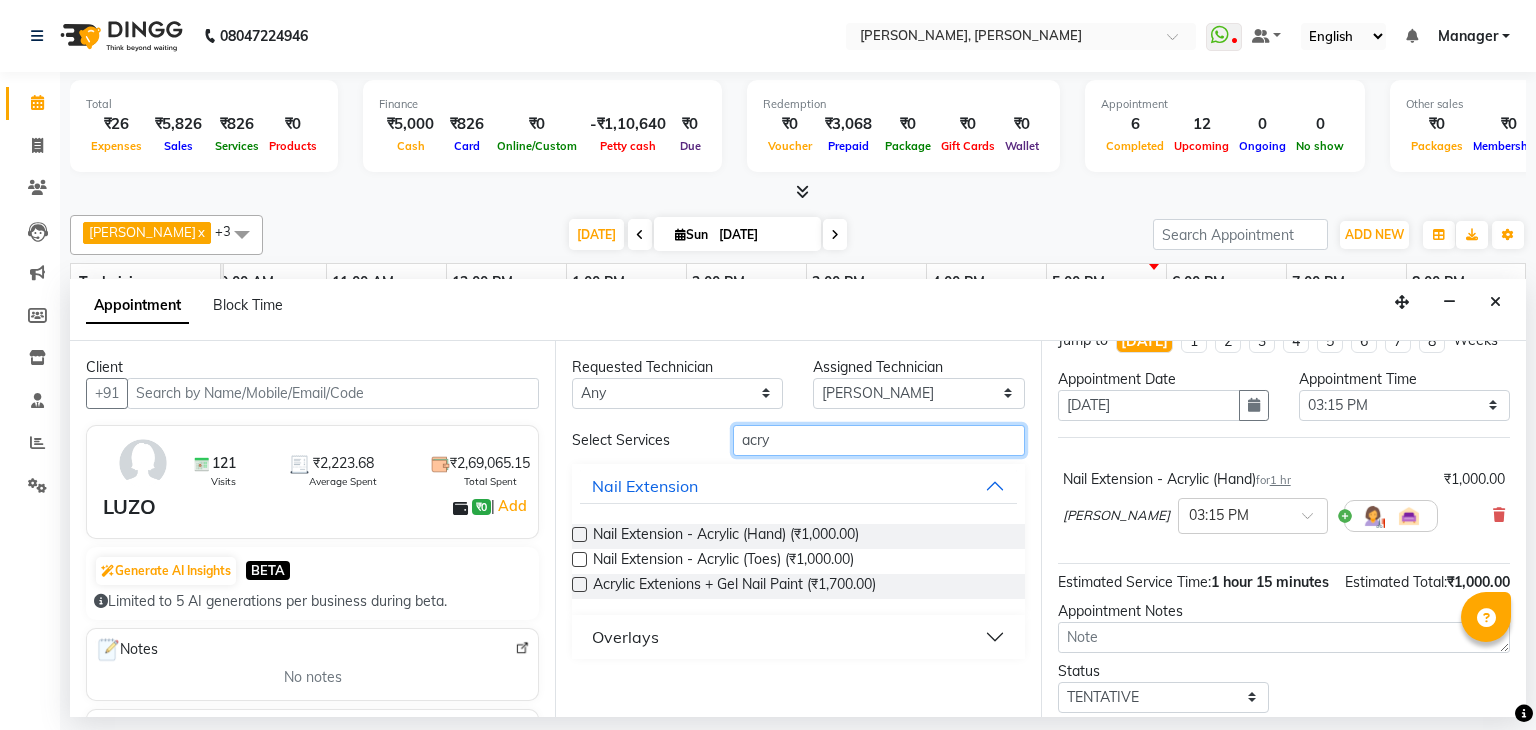 click on "acry" at bounding box center (879, 440) 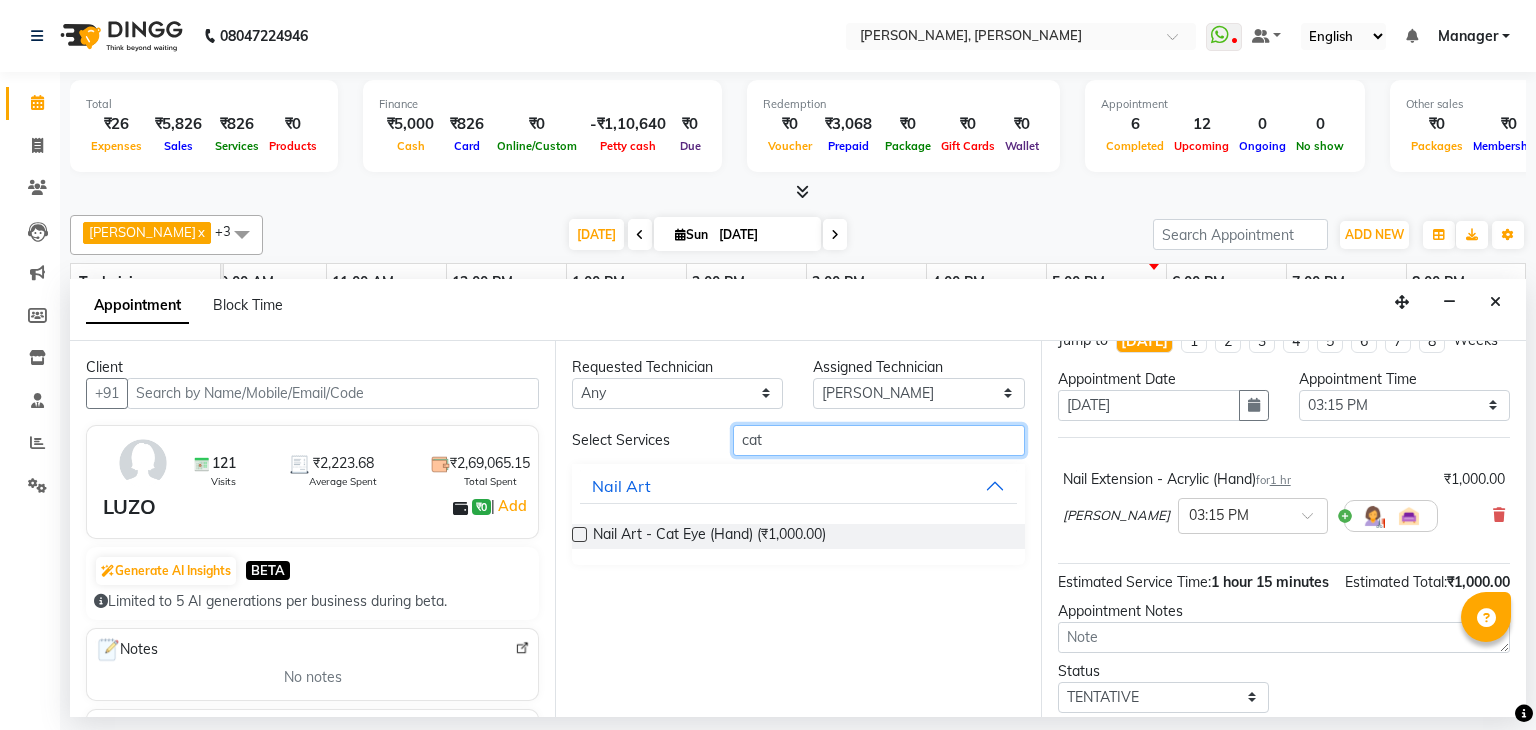 type on "cat" 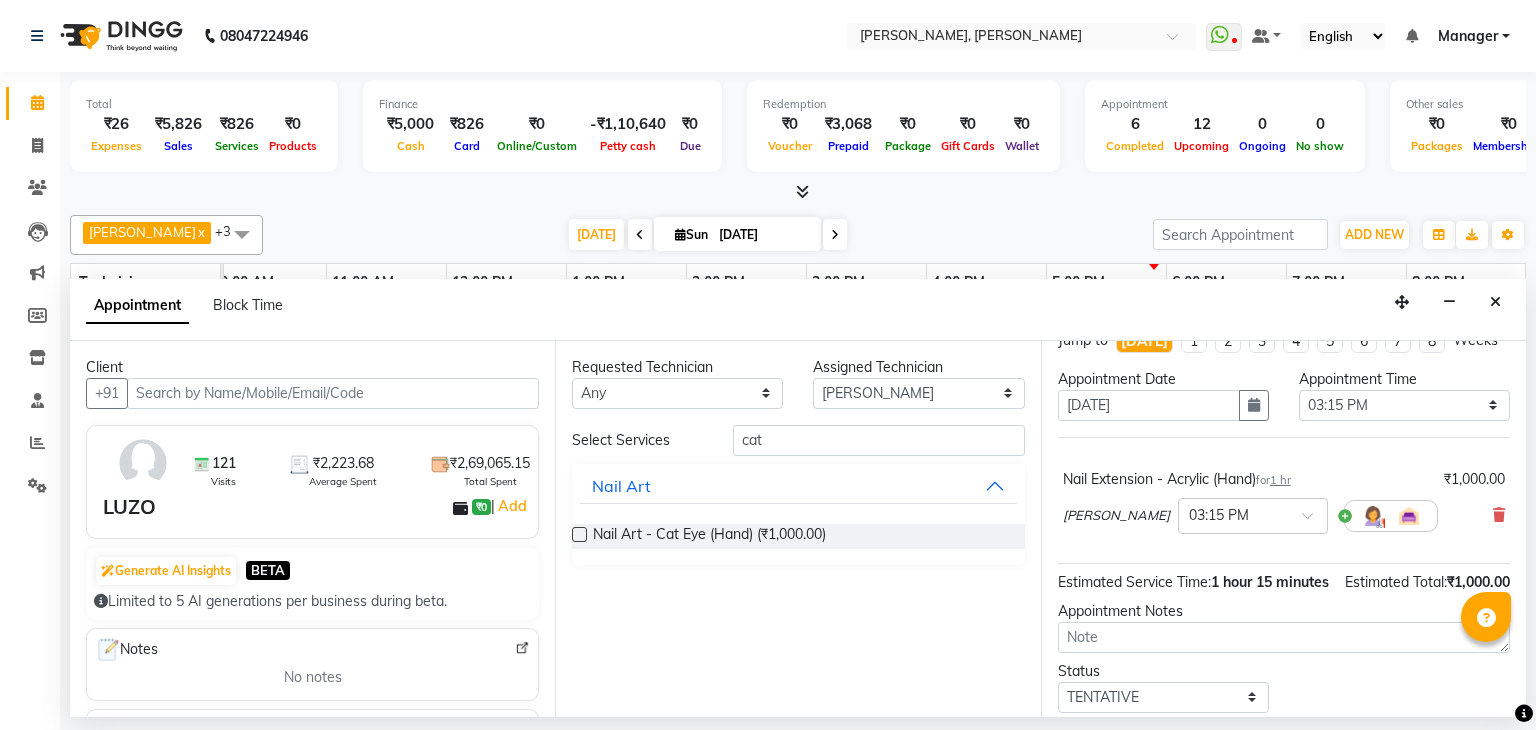 click at bounding box center (579, 534) 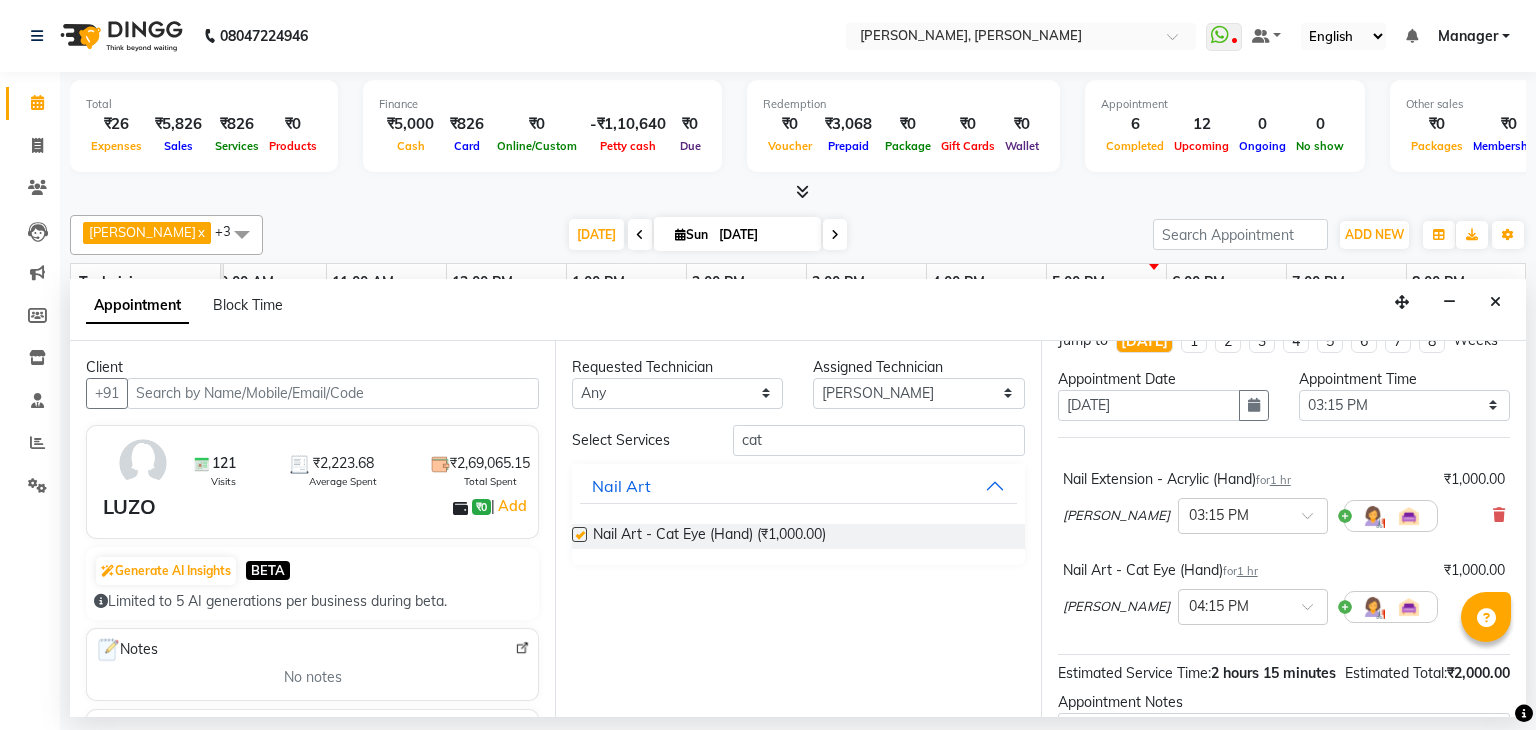 checkbox on "false" 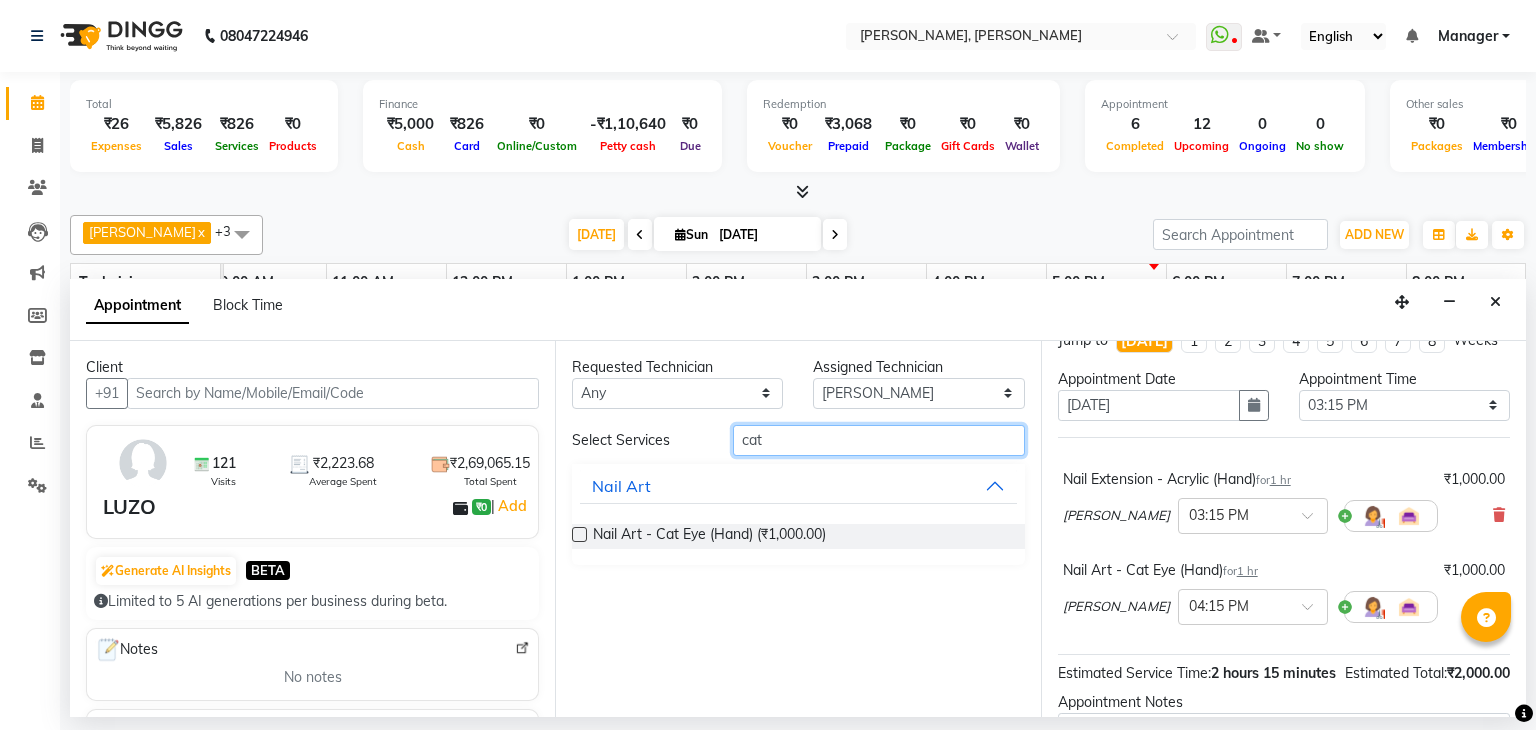 click on "cat" at bounding box center [879, 440] 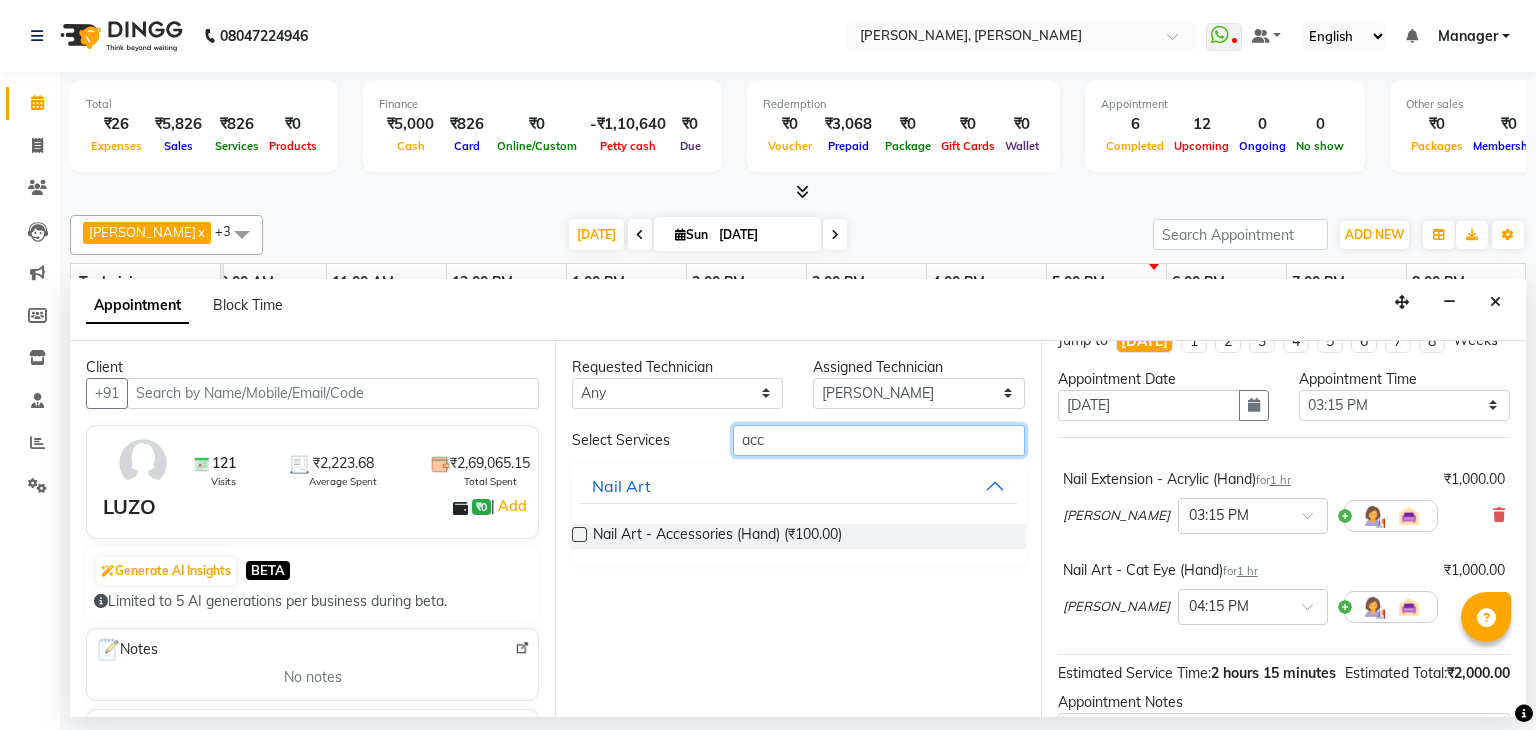 type on "acc" 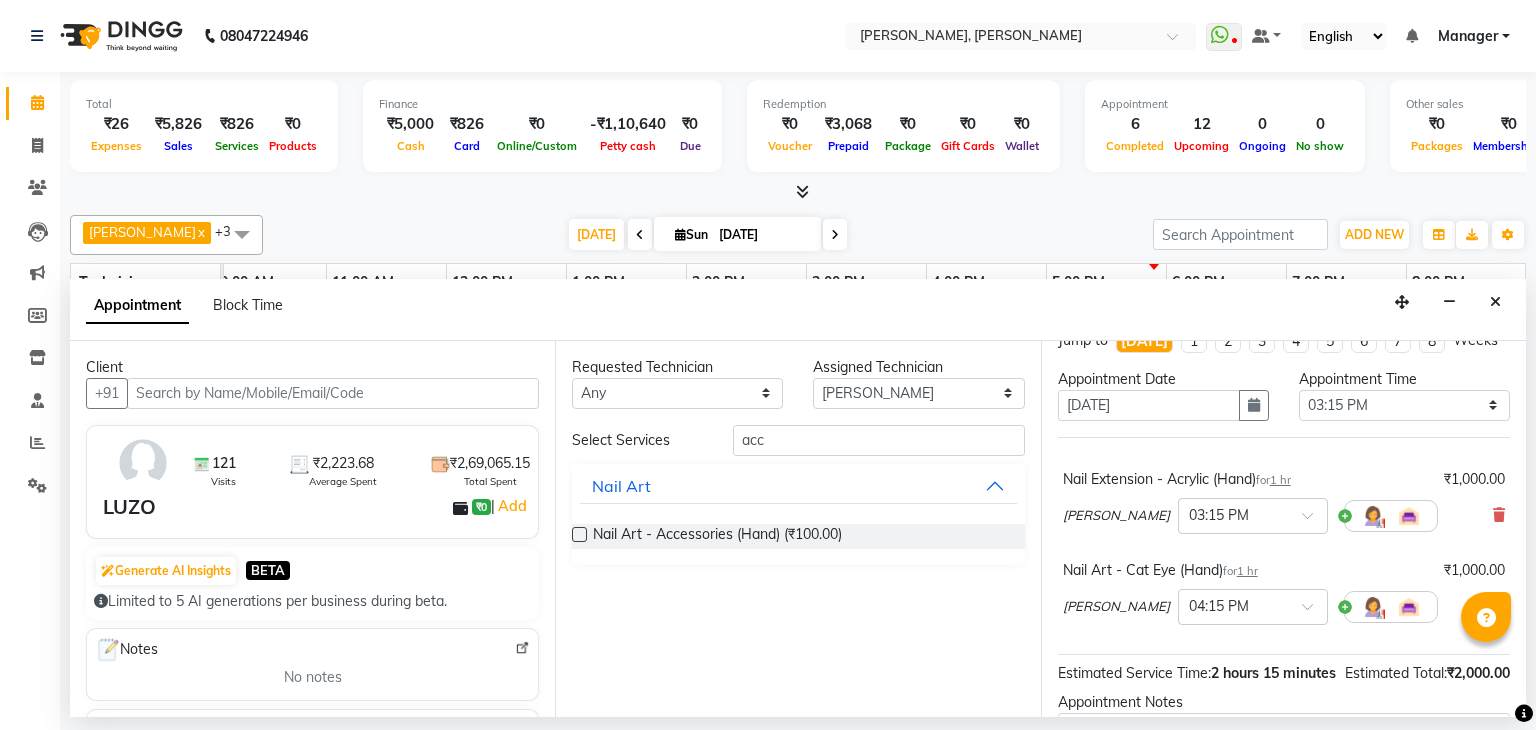 click at bounding box center (579, 534) 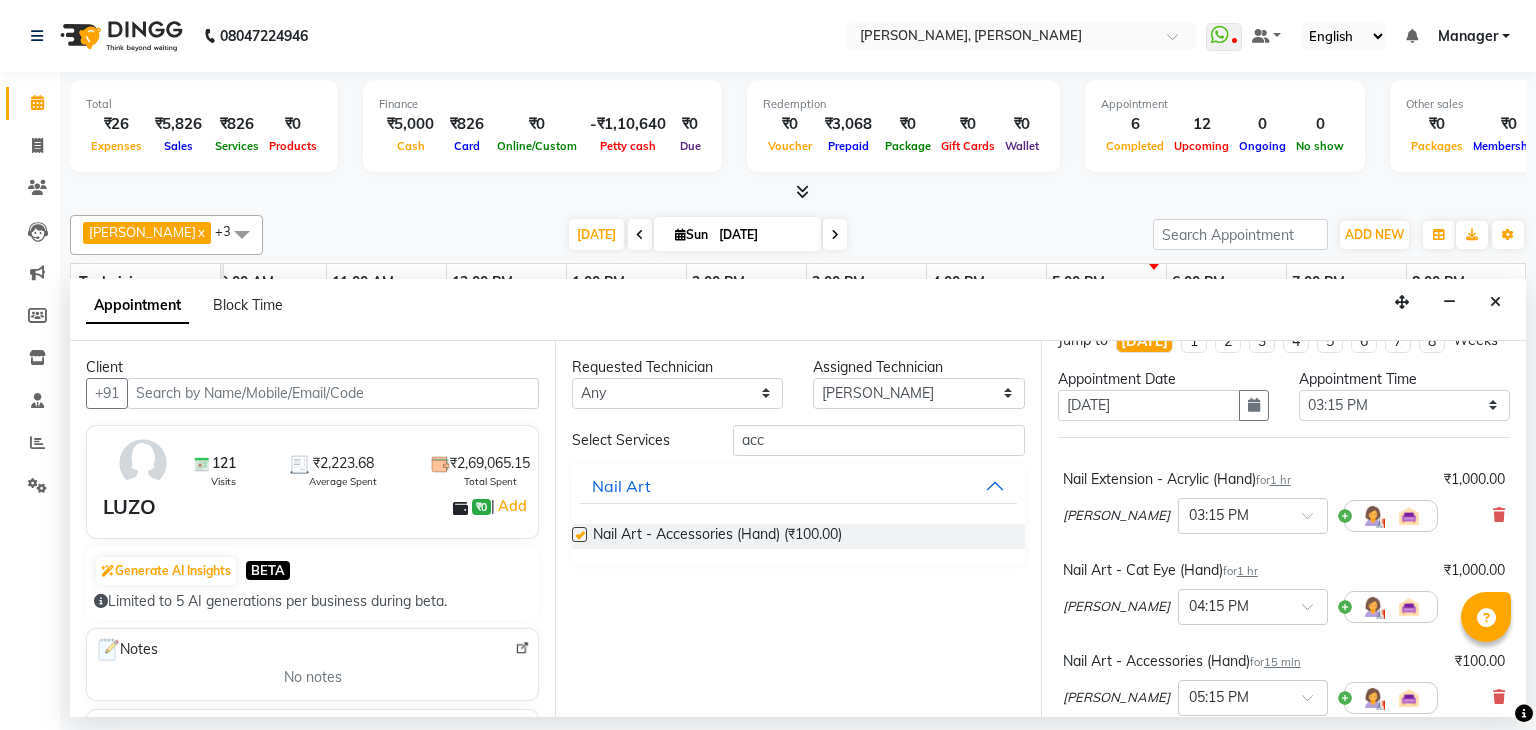 checkbox on "false" 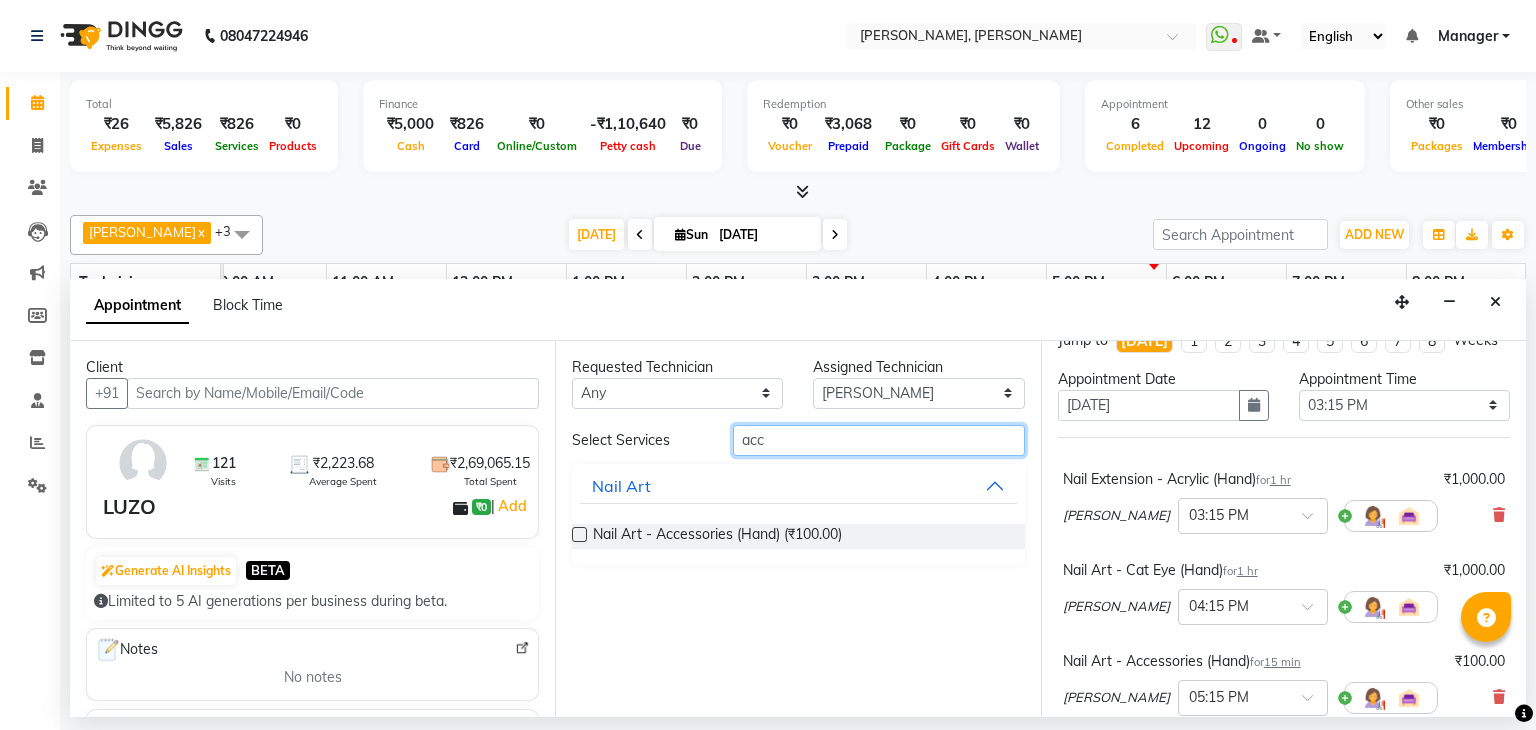click on "acc" at bounding box center (879, 440) 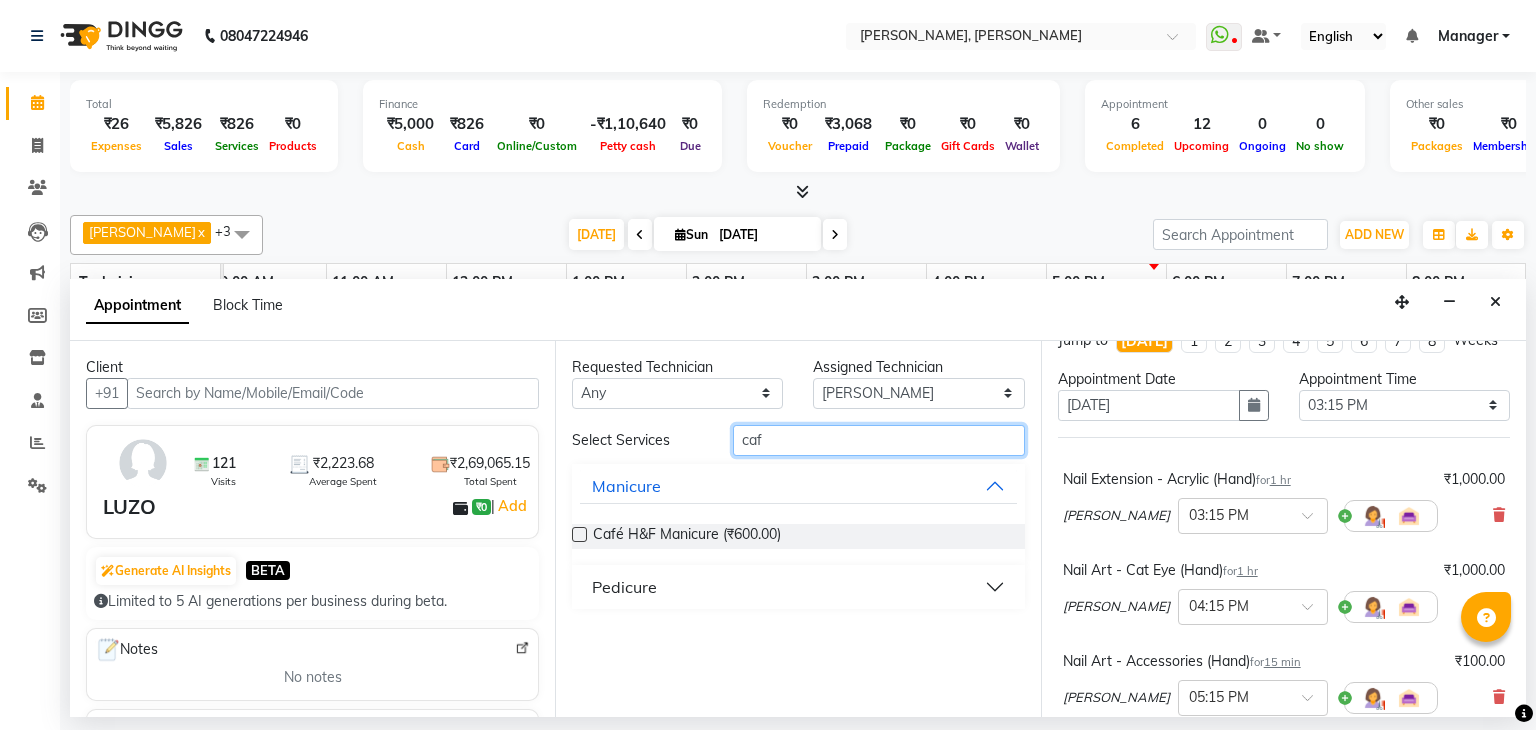 type on "caf" 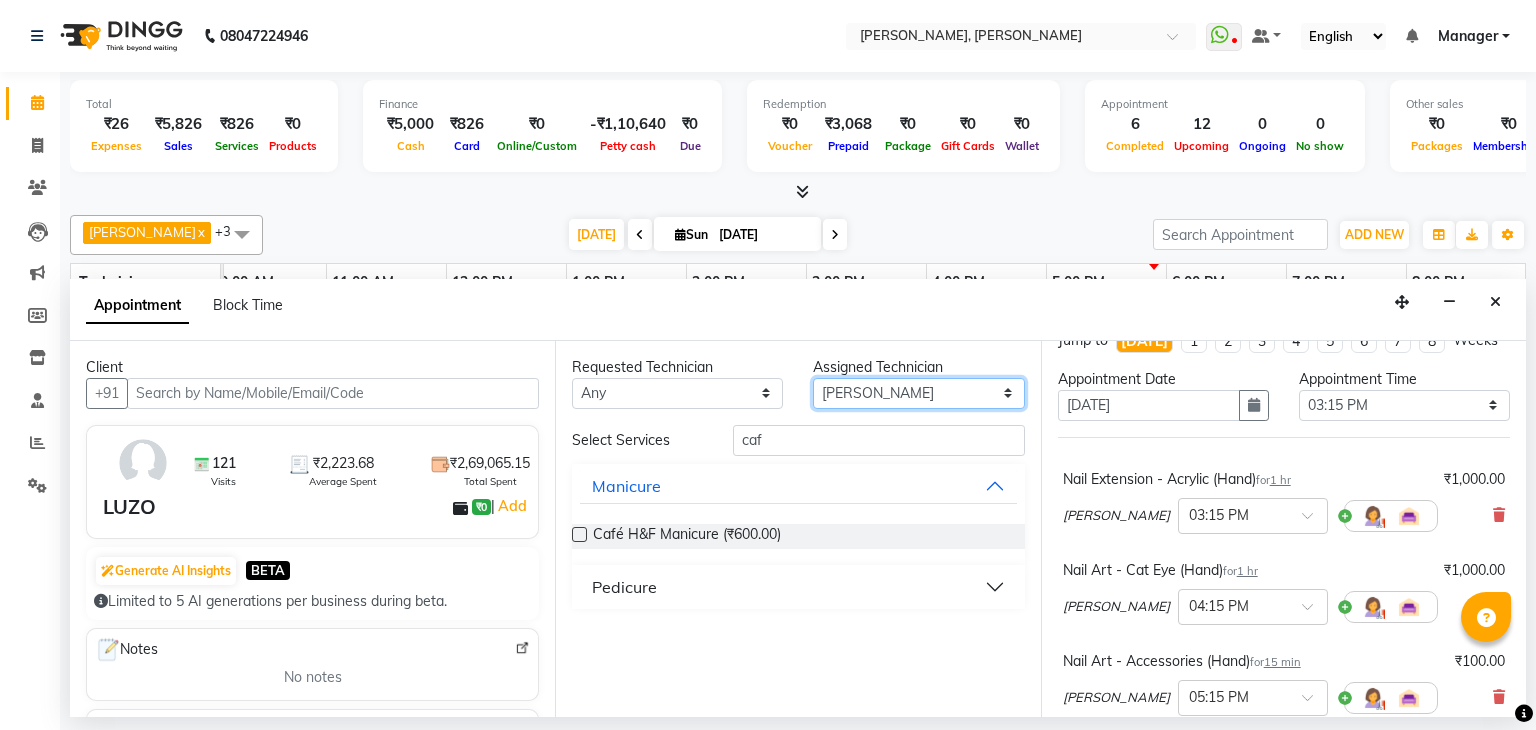 click on "Select [PERSON_NAME] [PERSON_NAME] Apshana Ayaan Divya [PERSON_NAME] [PERSON_NAME] [PERSON_NAME]" at bounding box center (918, 393) 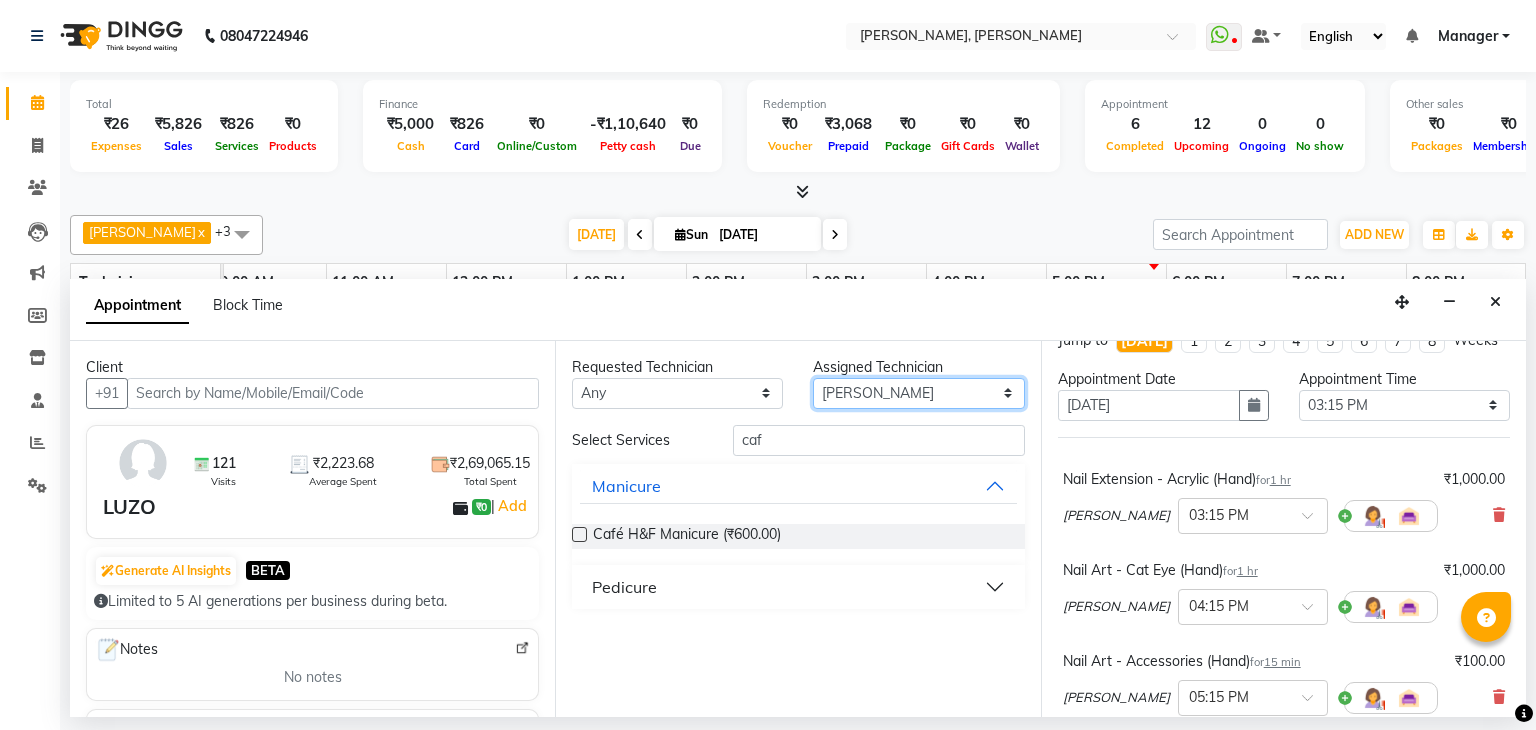 select on "72520" 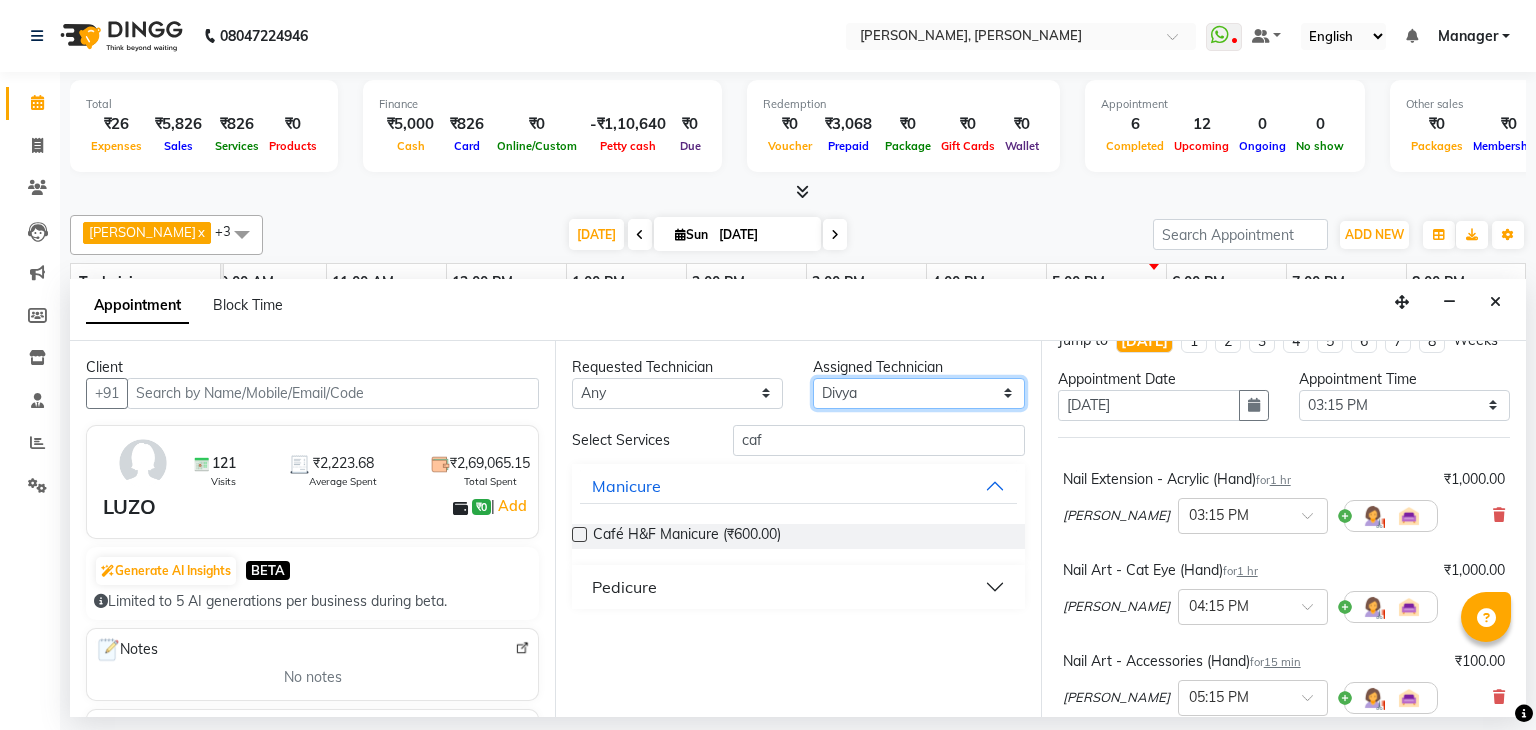 click on "Select [PERSON_NAME] [PERSON_NAME] Apshana Ayaan Divya [PERSON_NAME] [PERSON_NAME] [PERSON_NAME]" at bounding box center [918, 393] 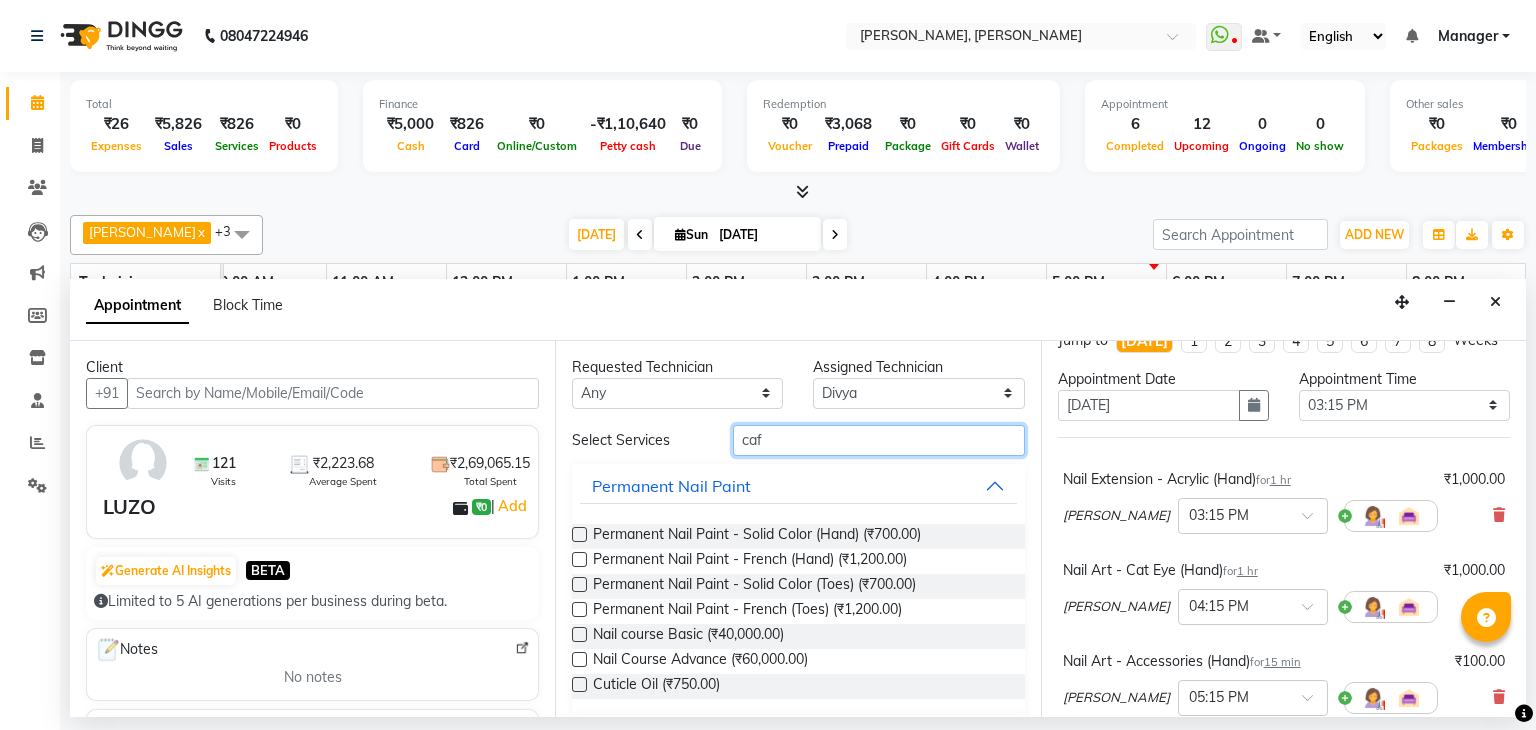 click on "caf" at bounding box center [879, 440] 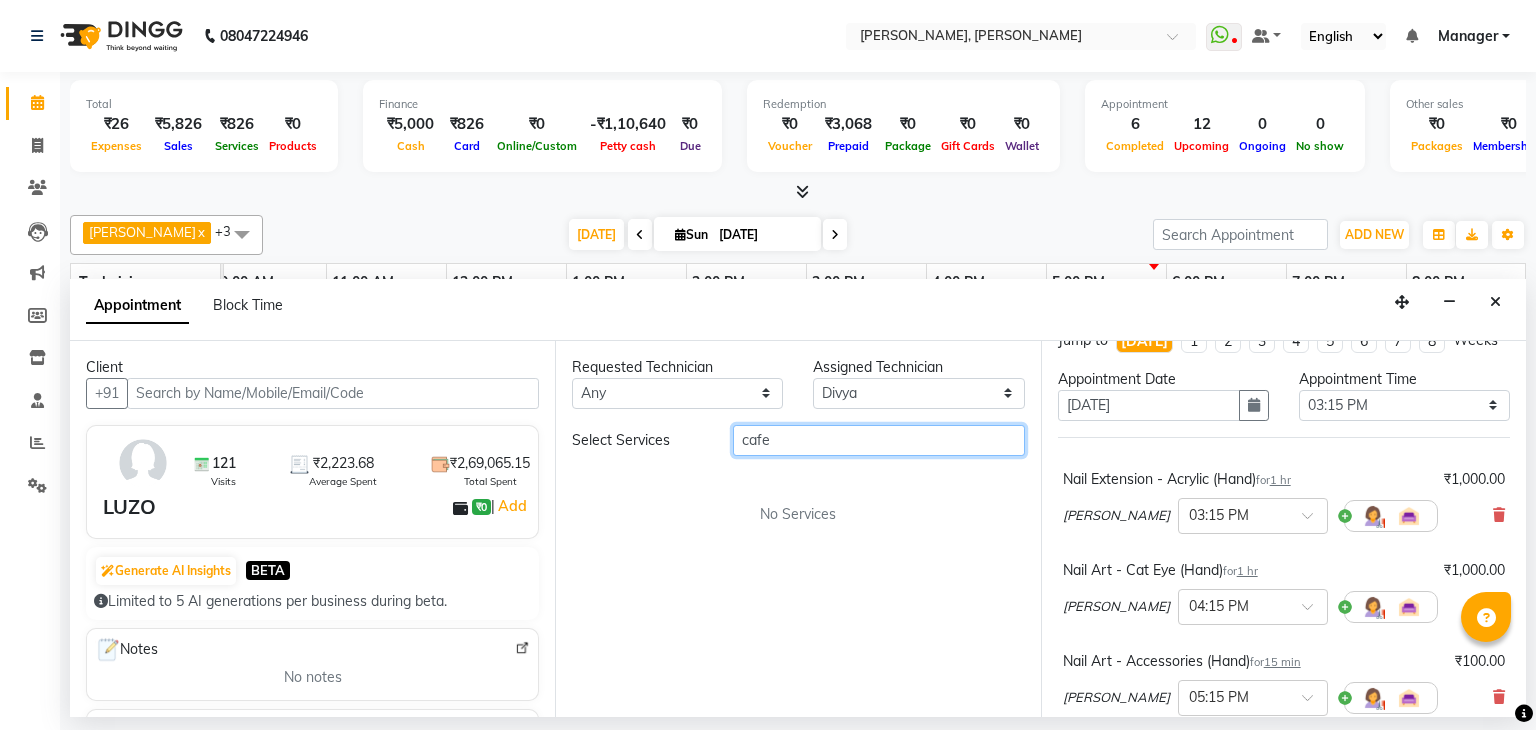 type on "caf" 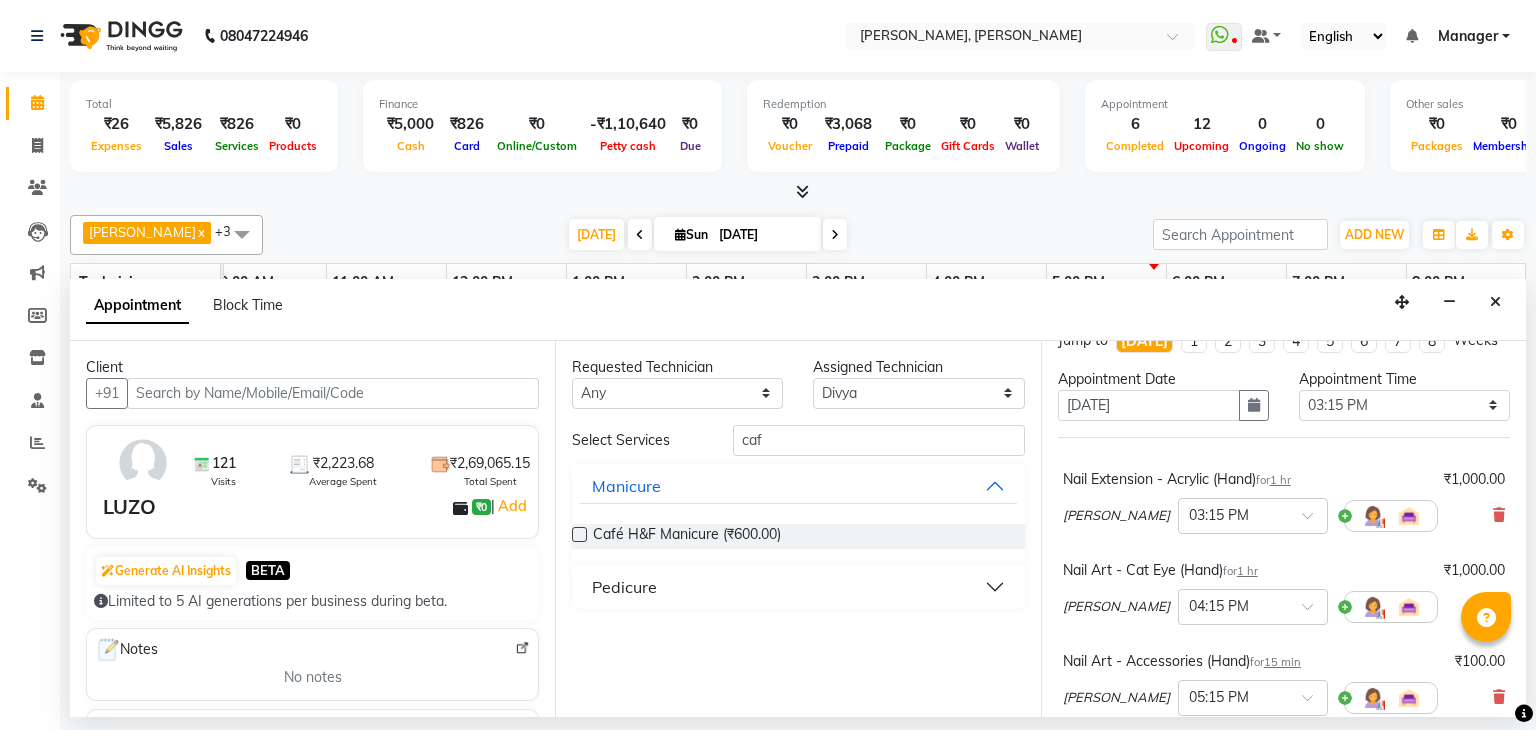 click on "Pedicure" at bounding box center [798, 587] 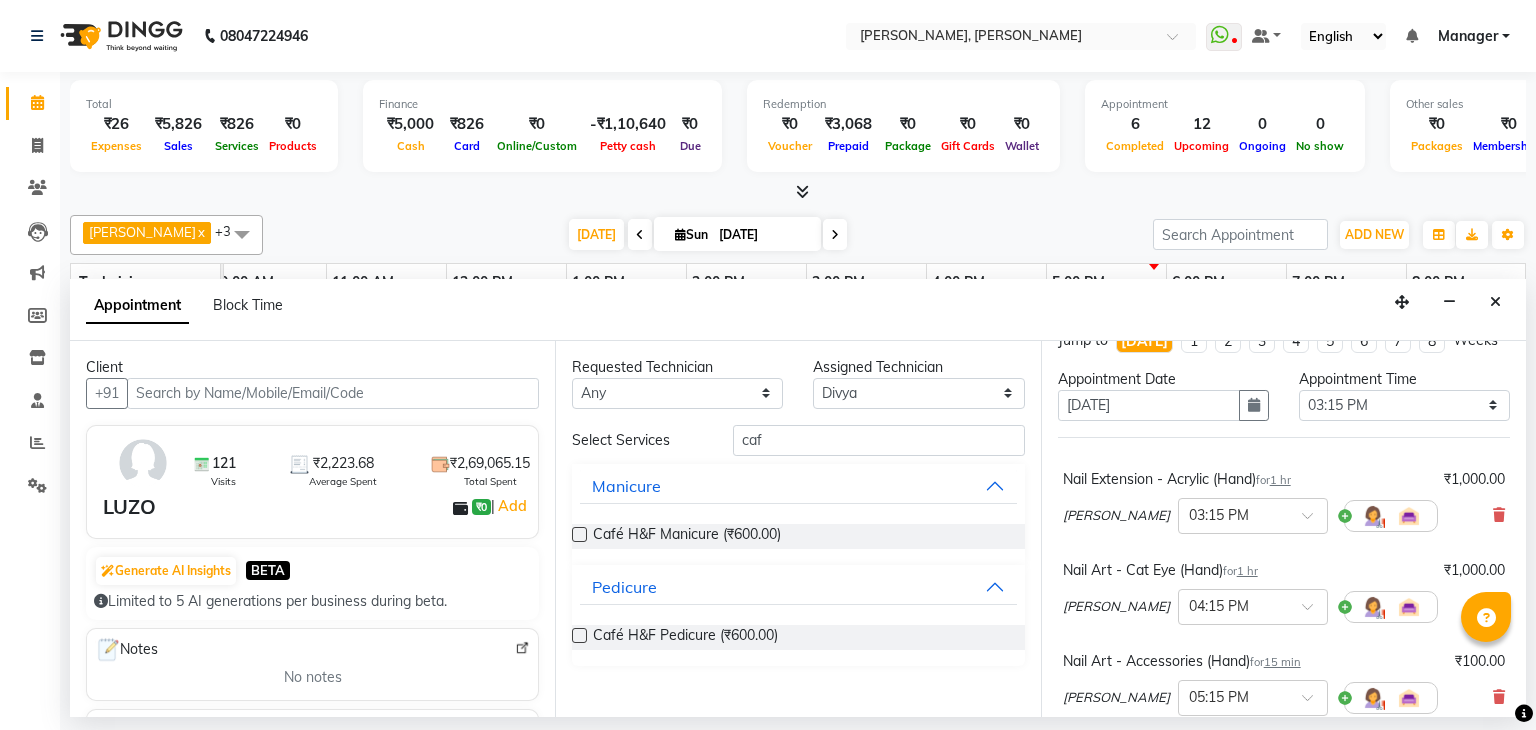 click at bounding box center (579, 635) 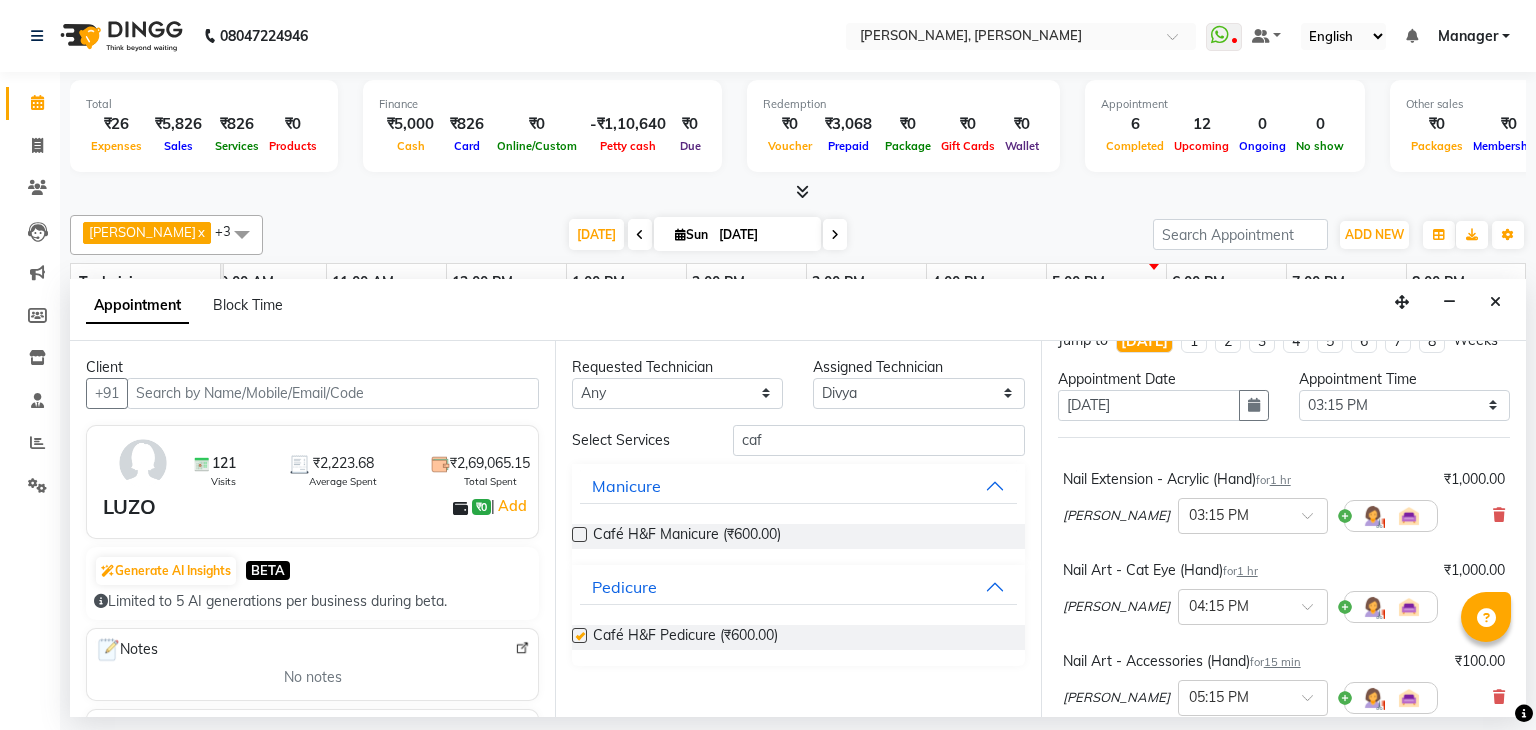 checkbox on "false" 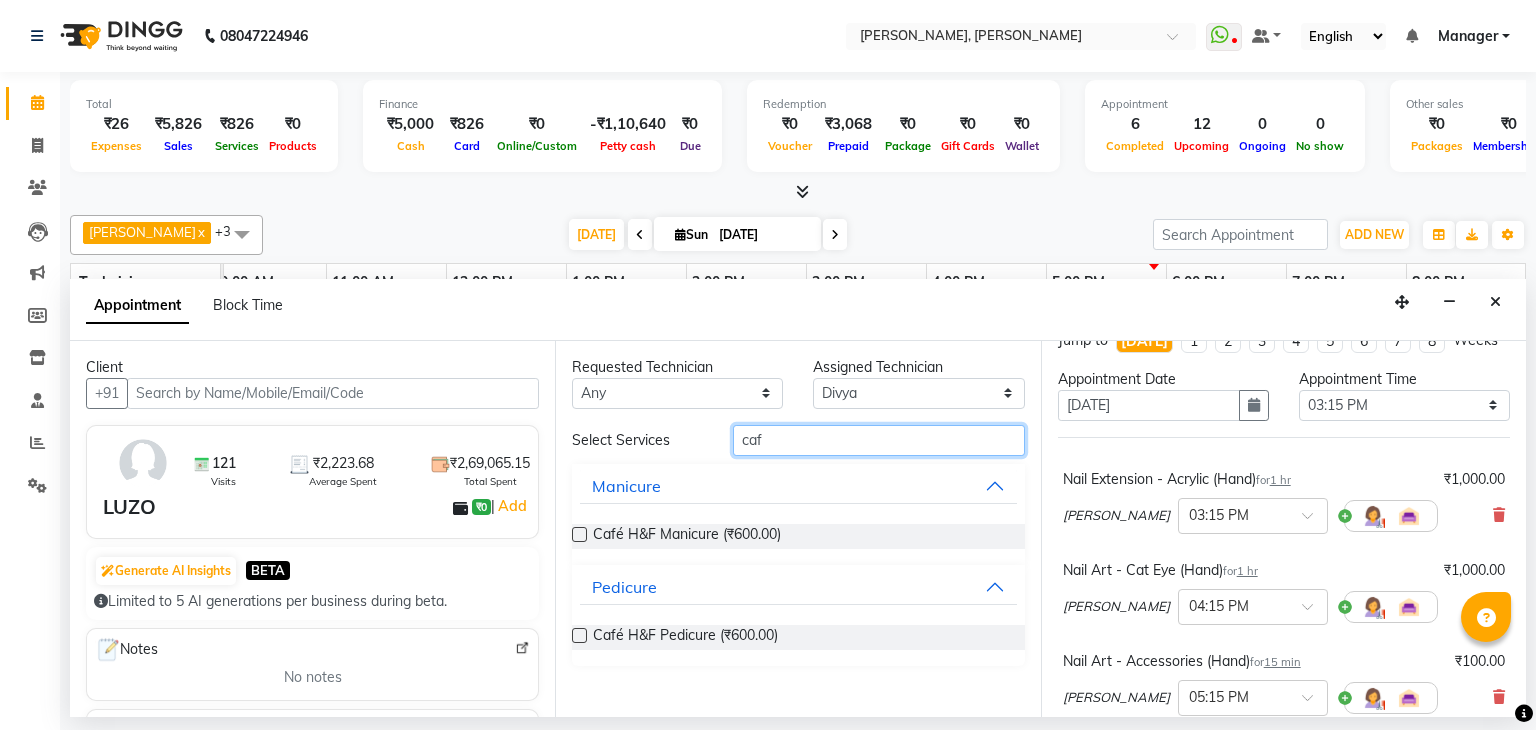 click on "caf" at bounding box center (879, 440) 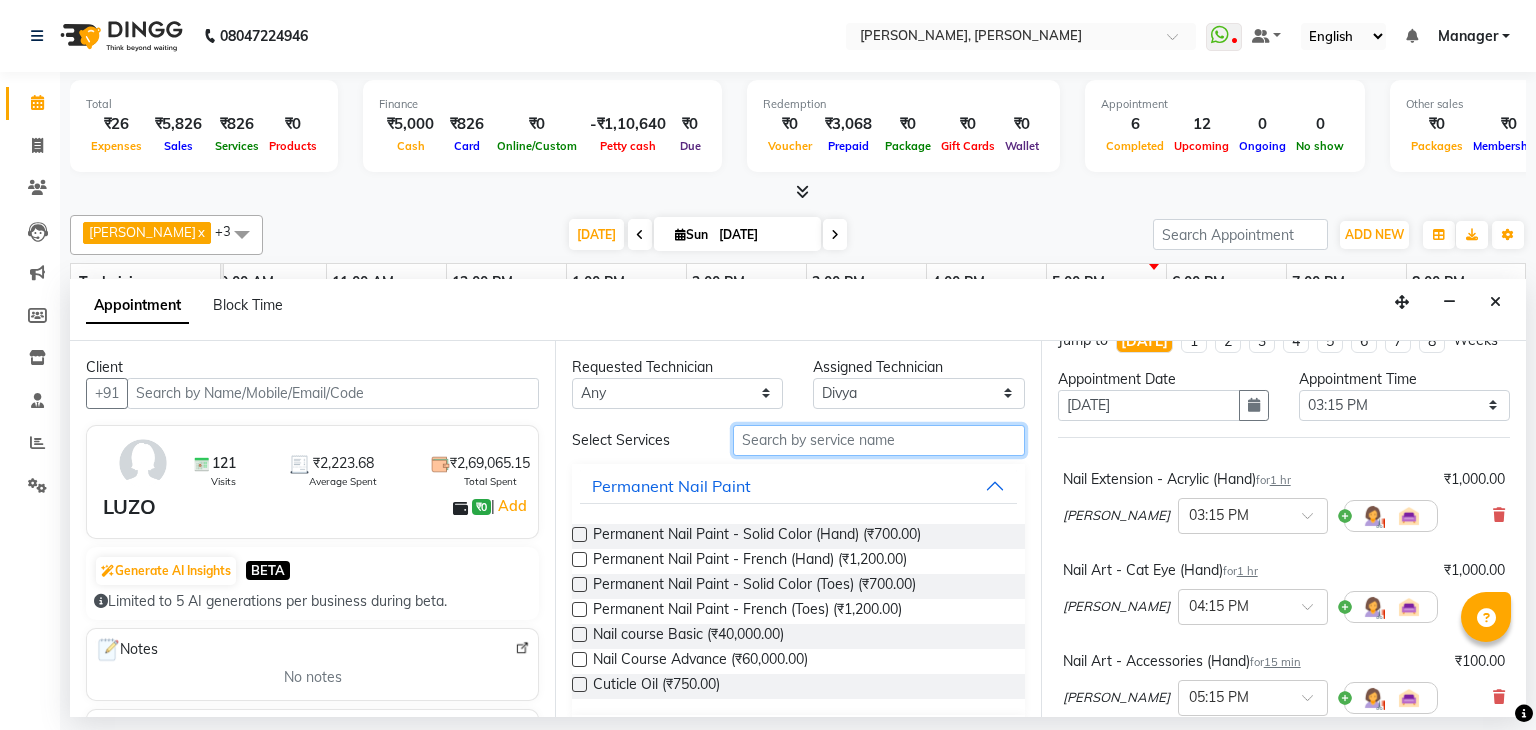 click at bounding box center (879, 440) 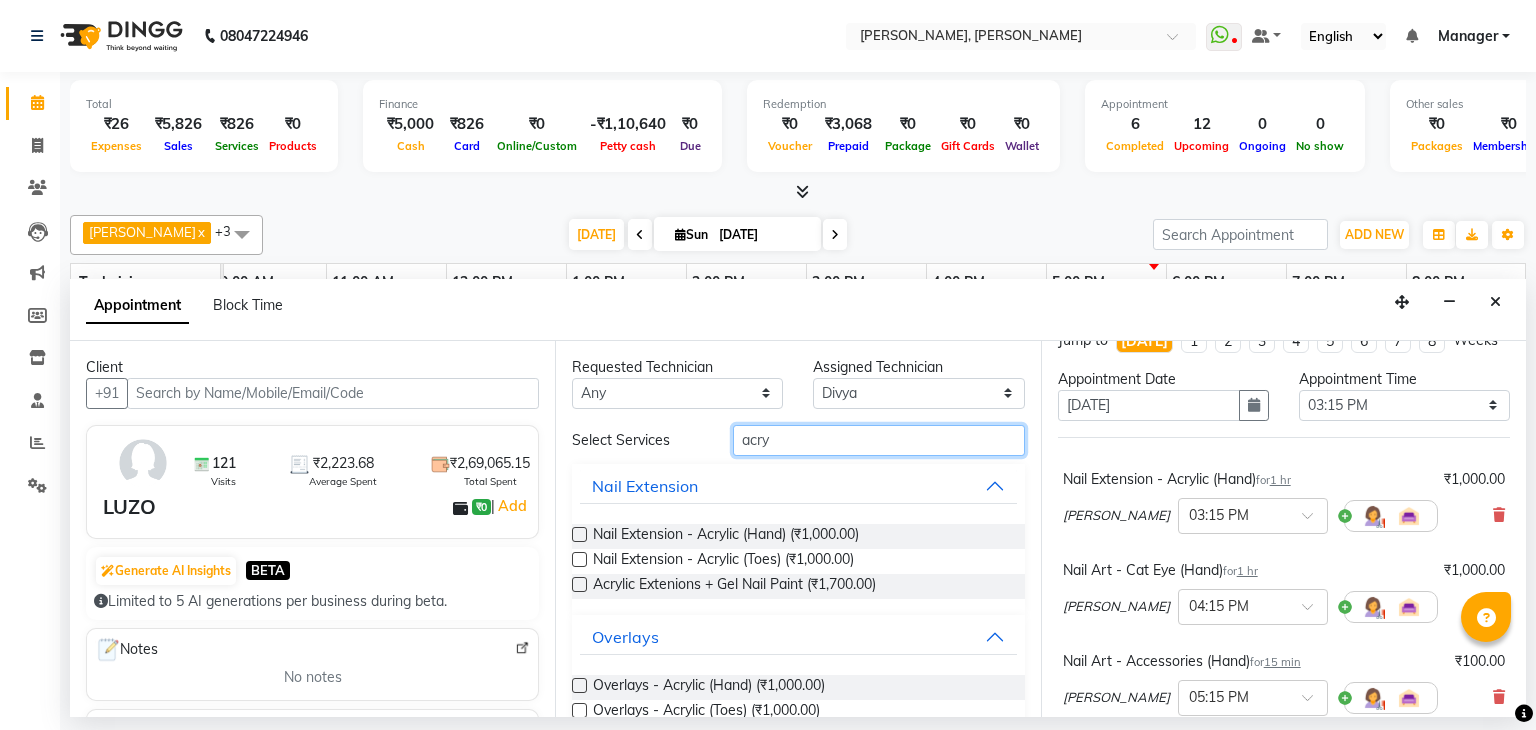 type on "acry" 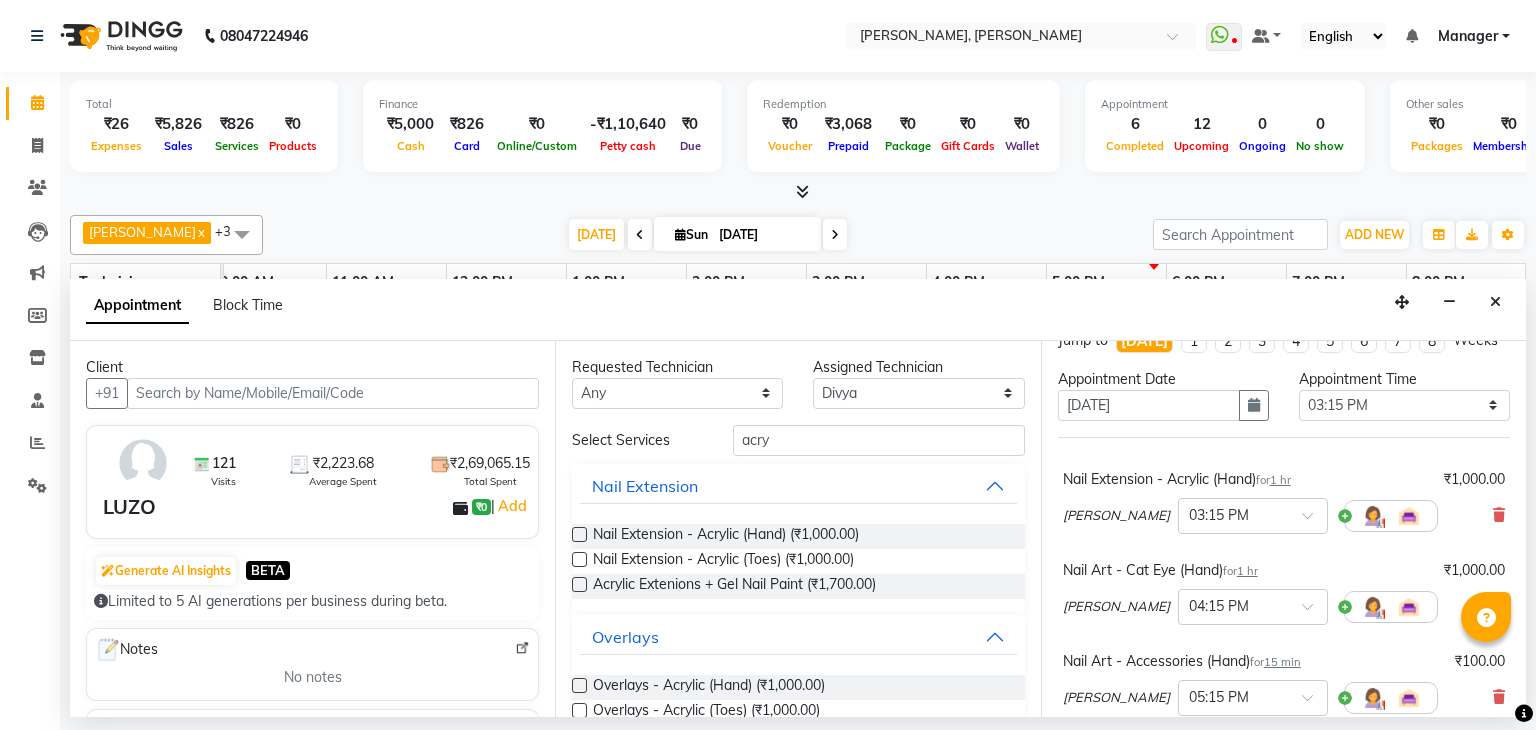 click at bounding box center [579, 534] 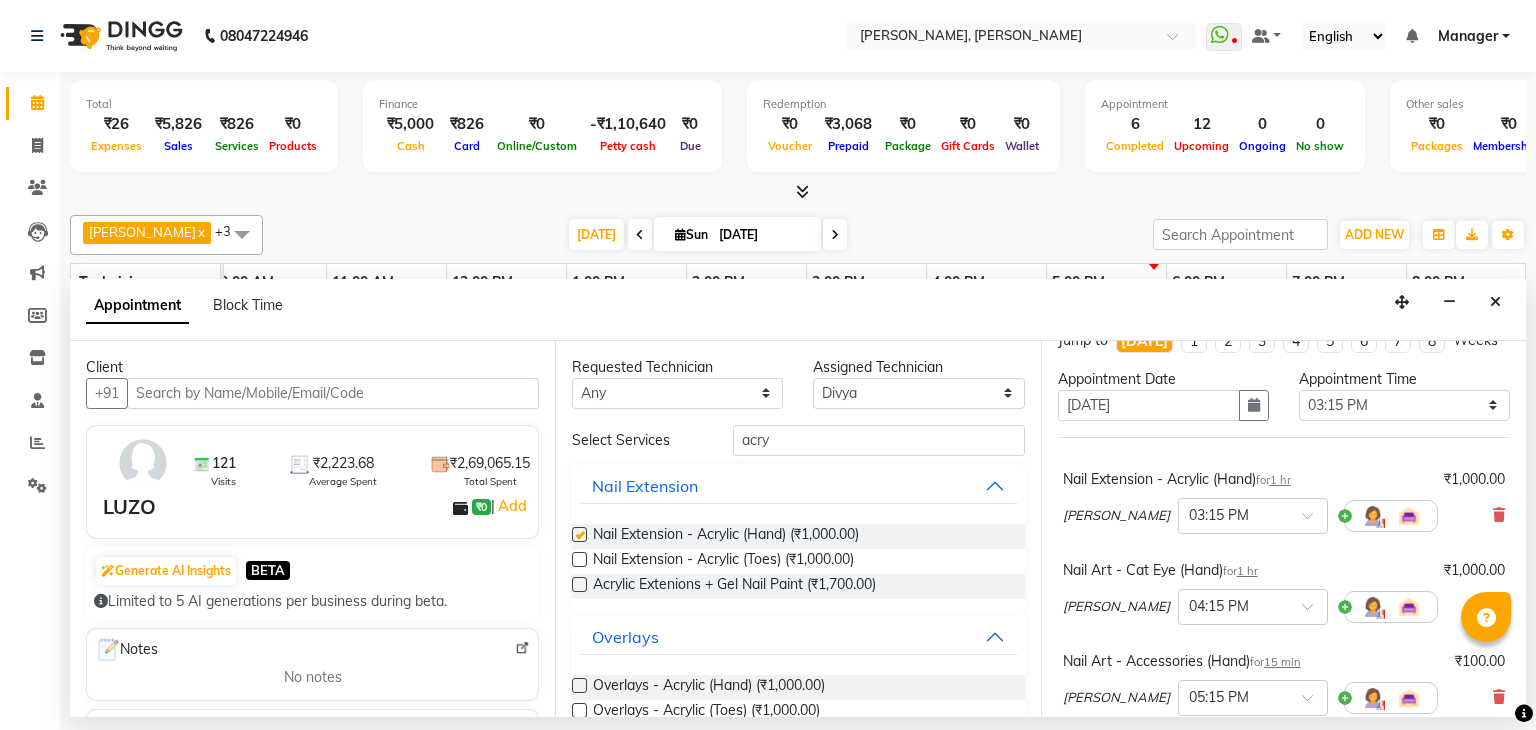 checkbox on "false" 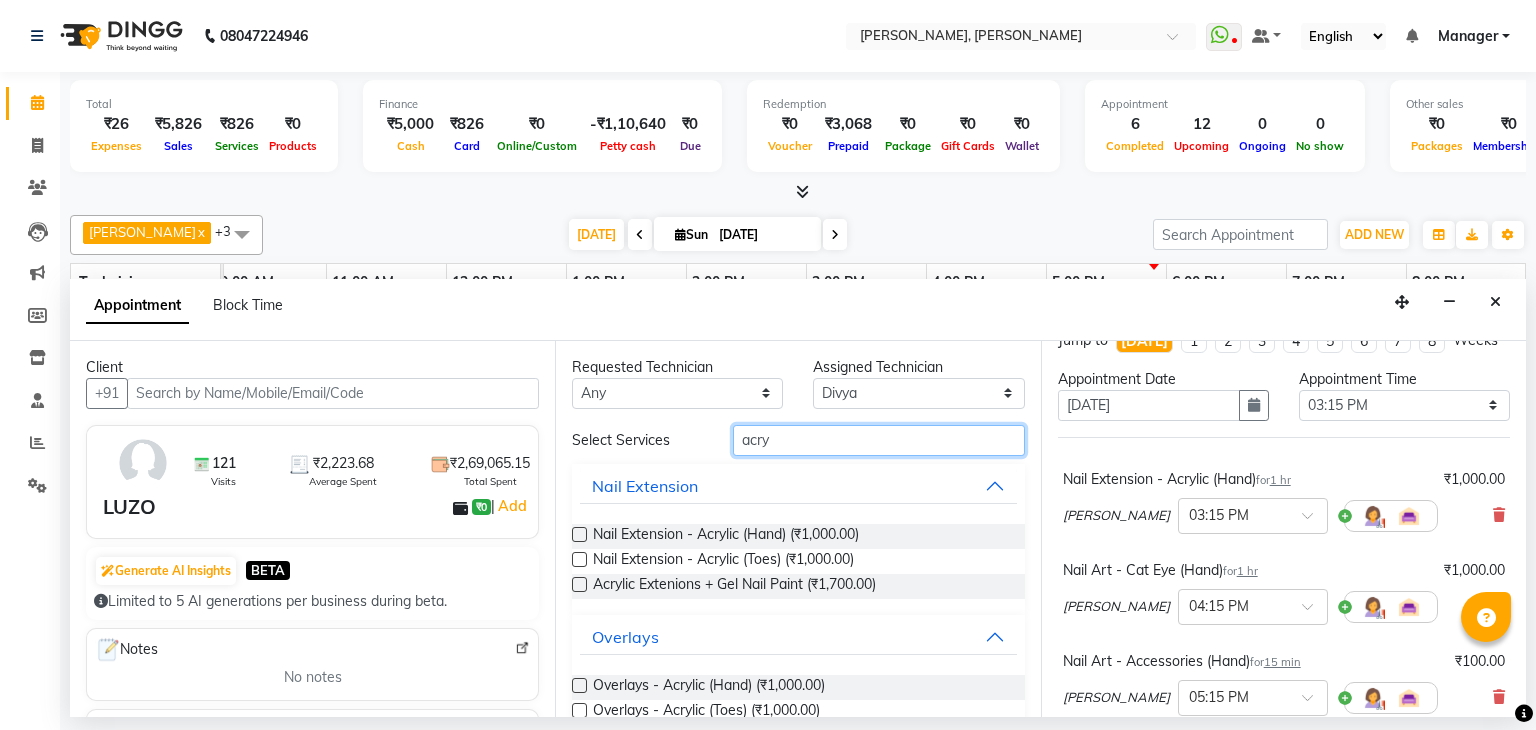 click on "acry" at bounding box center (879, 440) 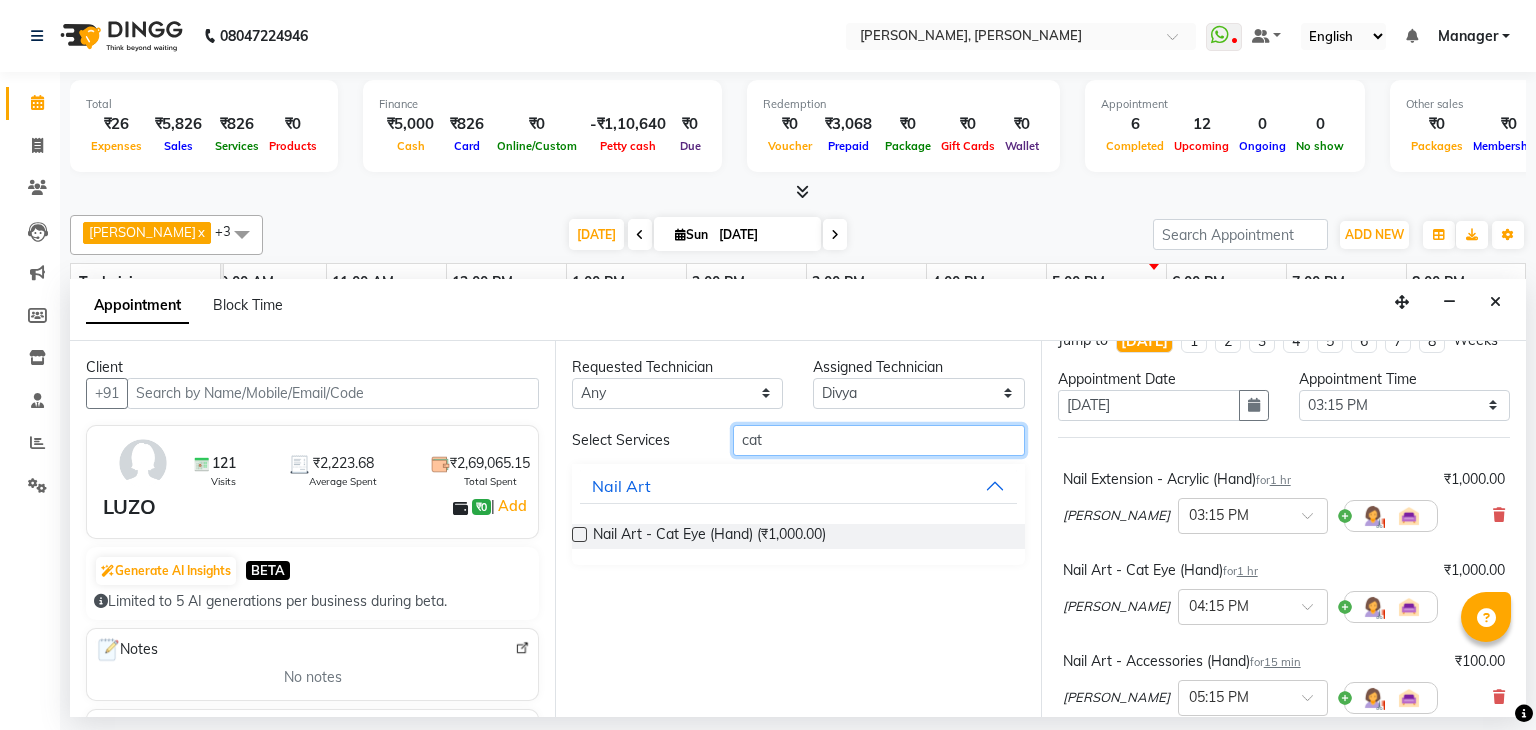 type on "cat" 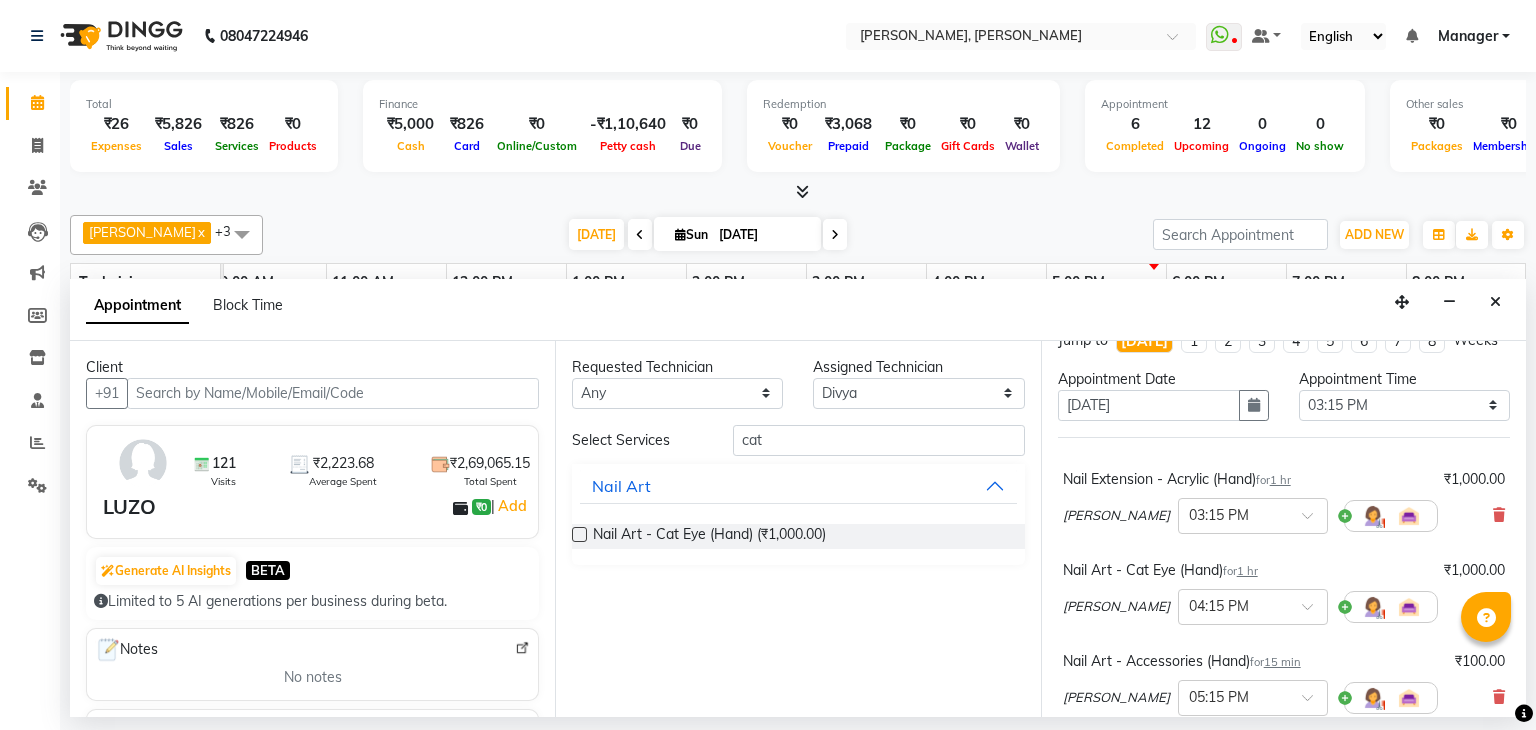 click at bounding box center [579, 534] 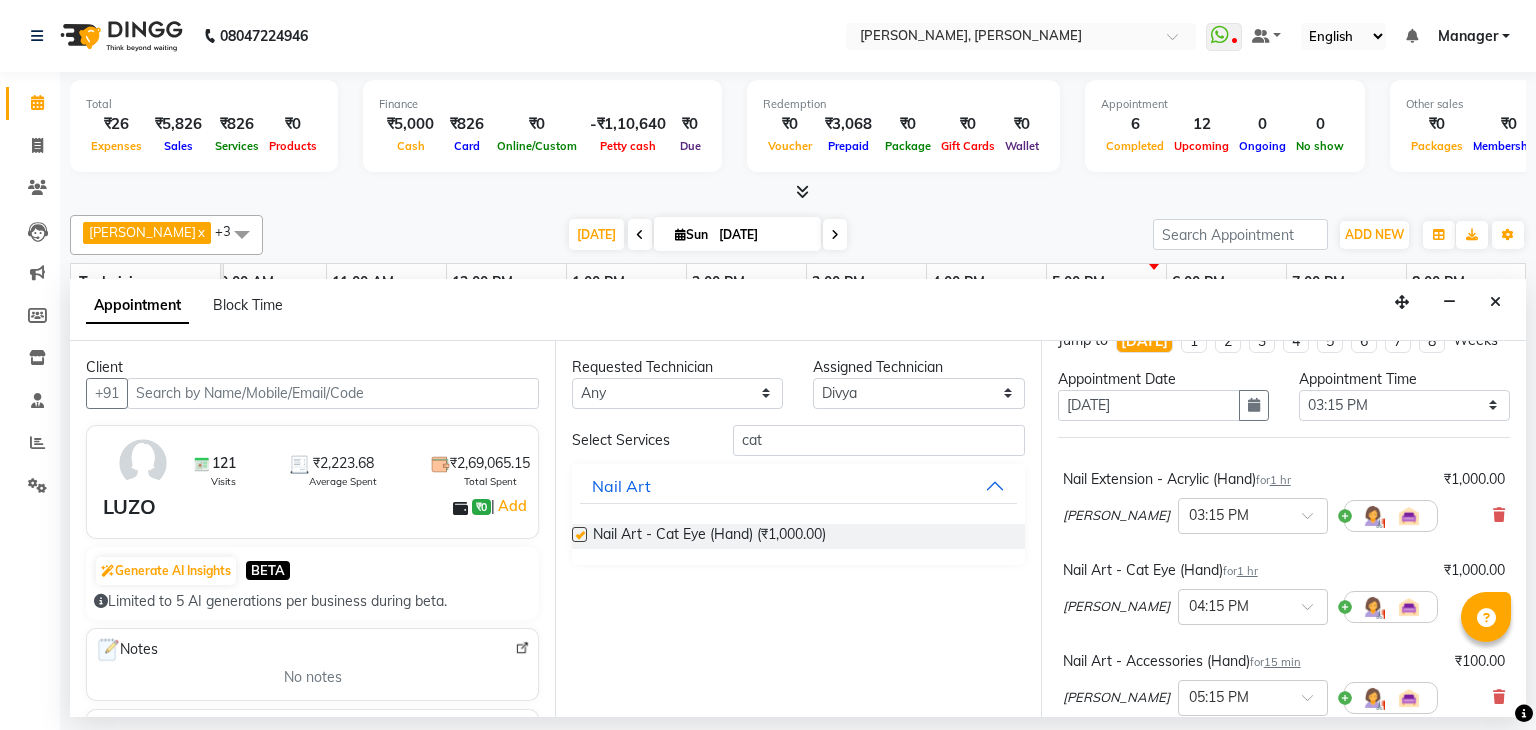 checkbox on "false" 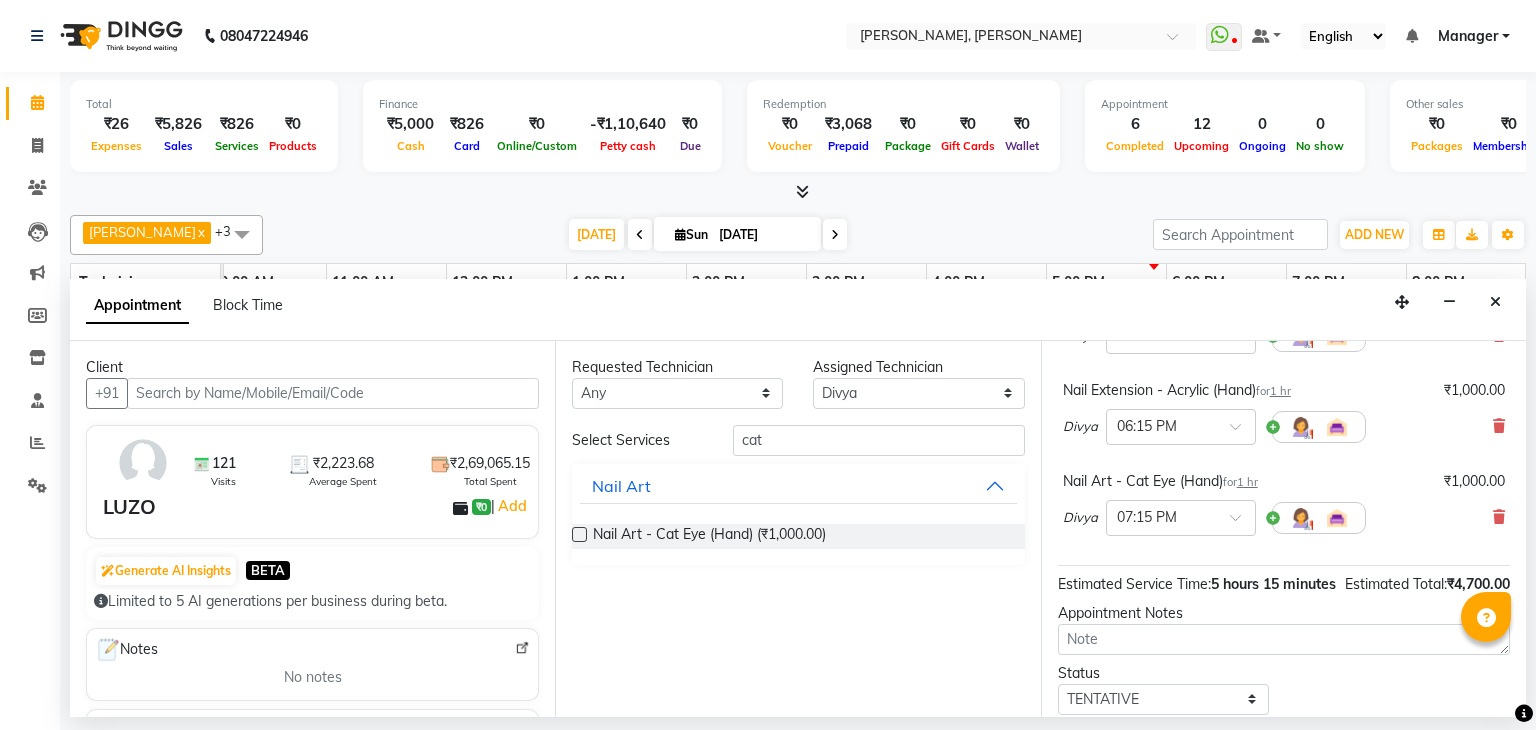 scroll, scrollTop: 566, scrollLeft: 0, axis: vertical 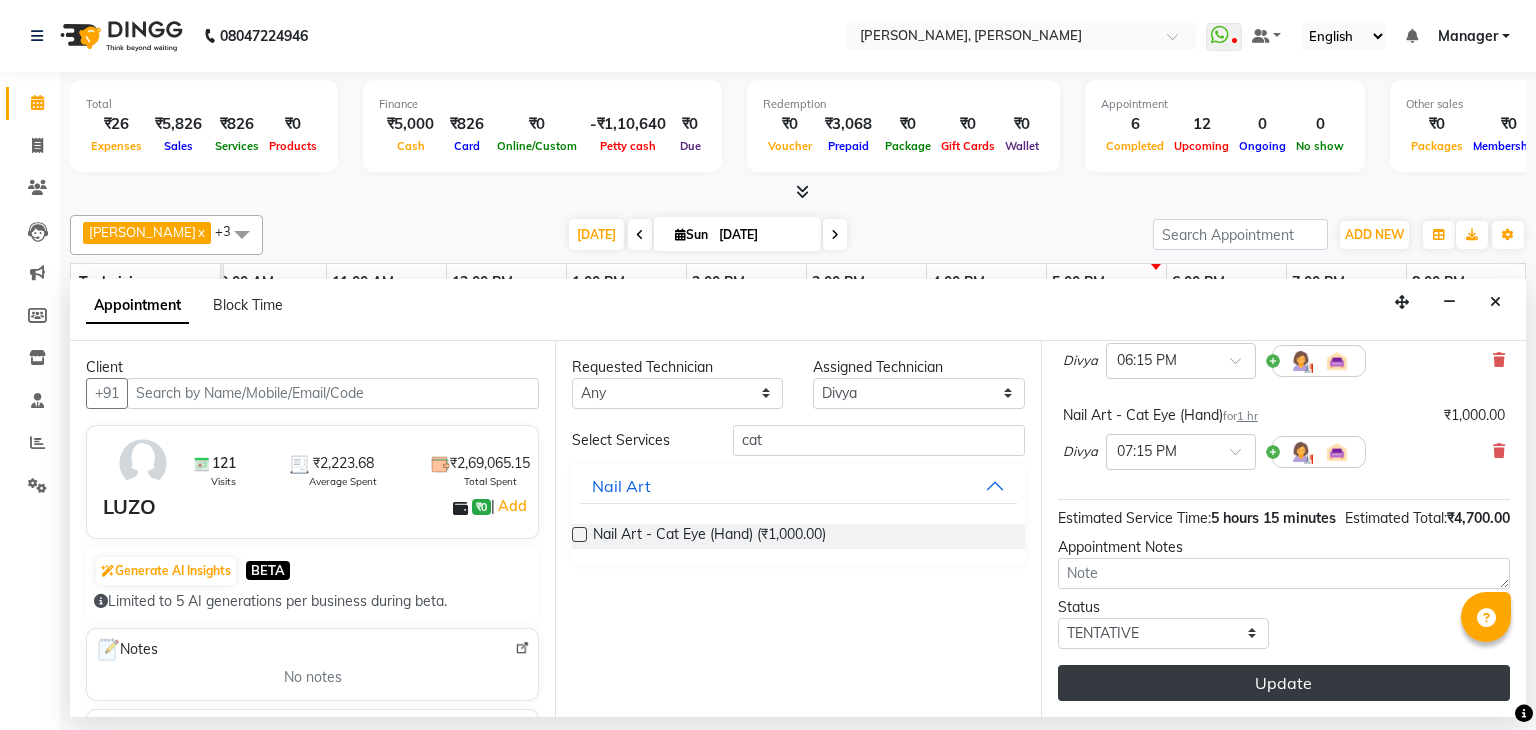 click on "Update" at bounding box center (1284, 683) 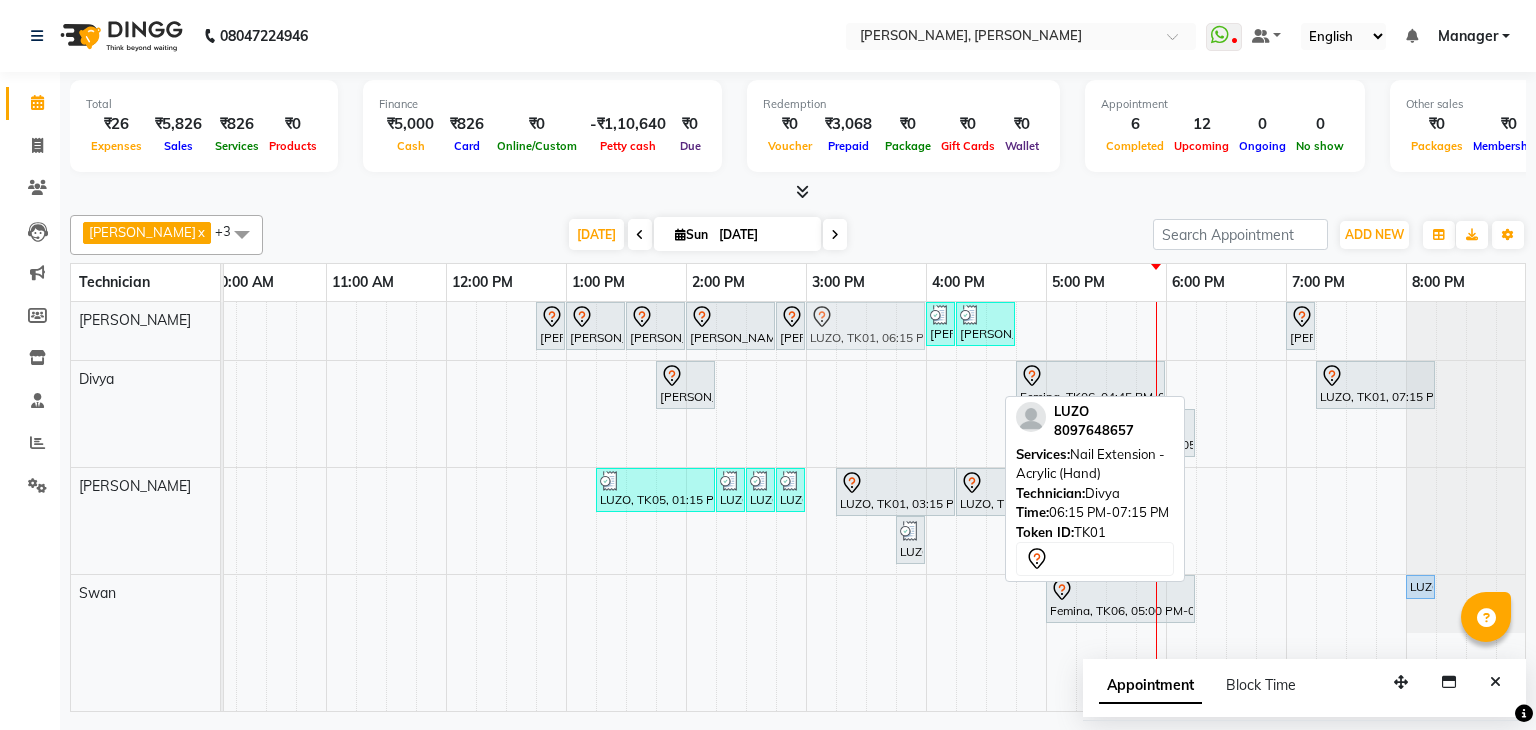 drag, startPoint x: 1259, startPoint y: 383, endPoint x: 873, endPoint y: 348, distance: 387.58353 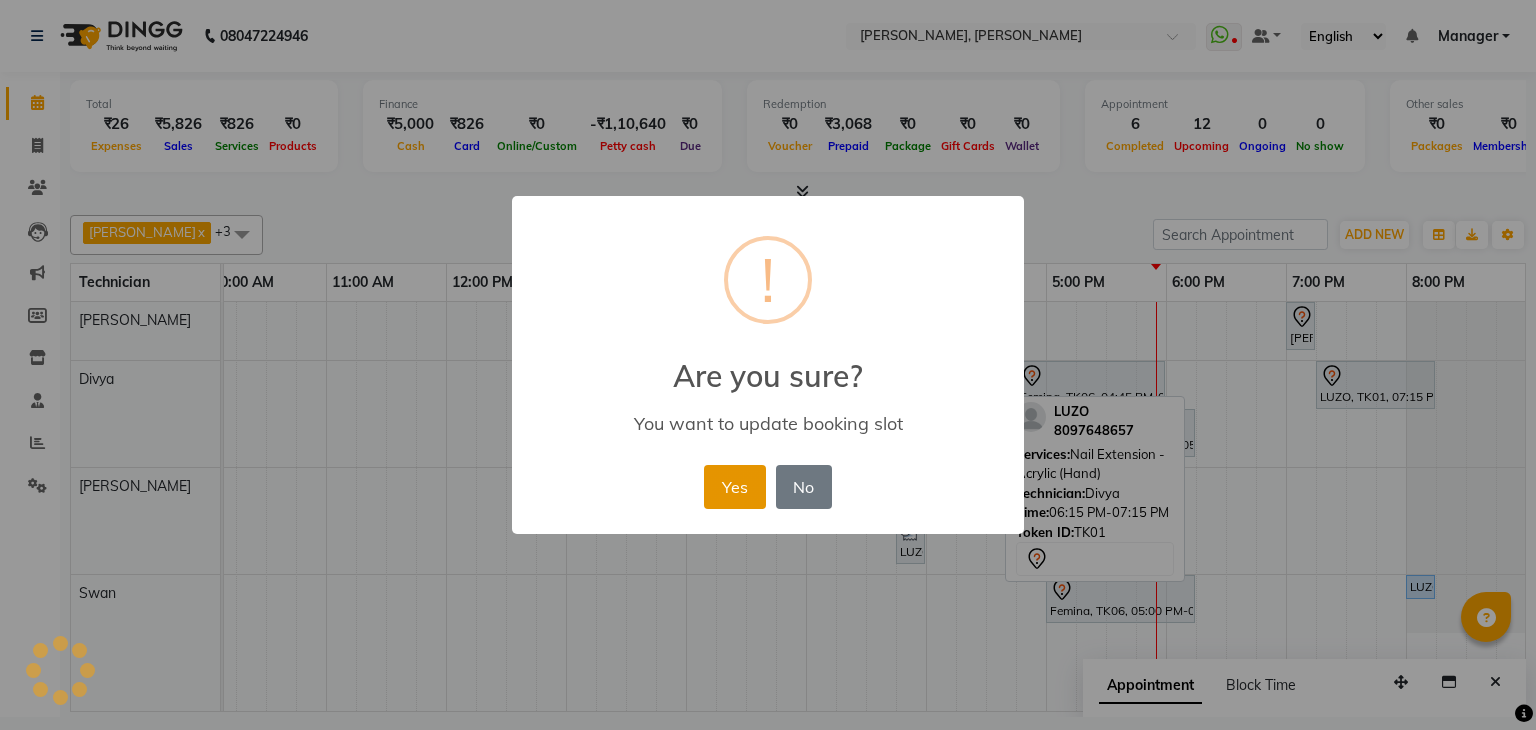 click on "Yes" at bounding box center [734, 487] 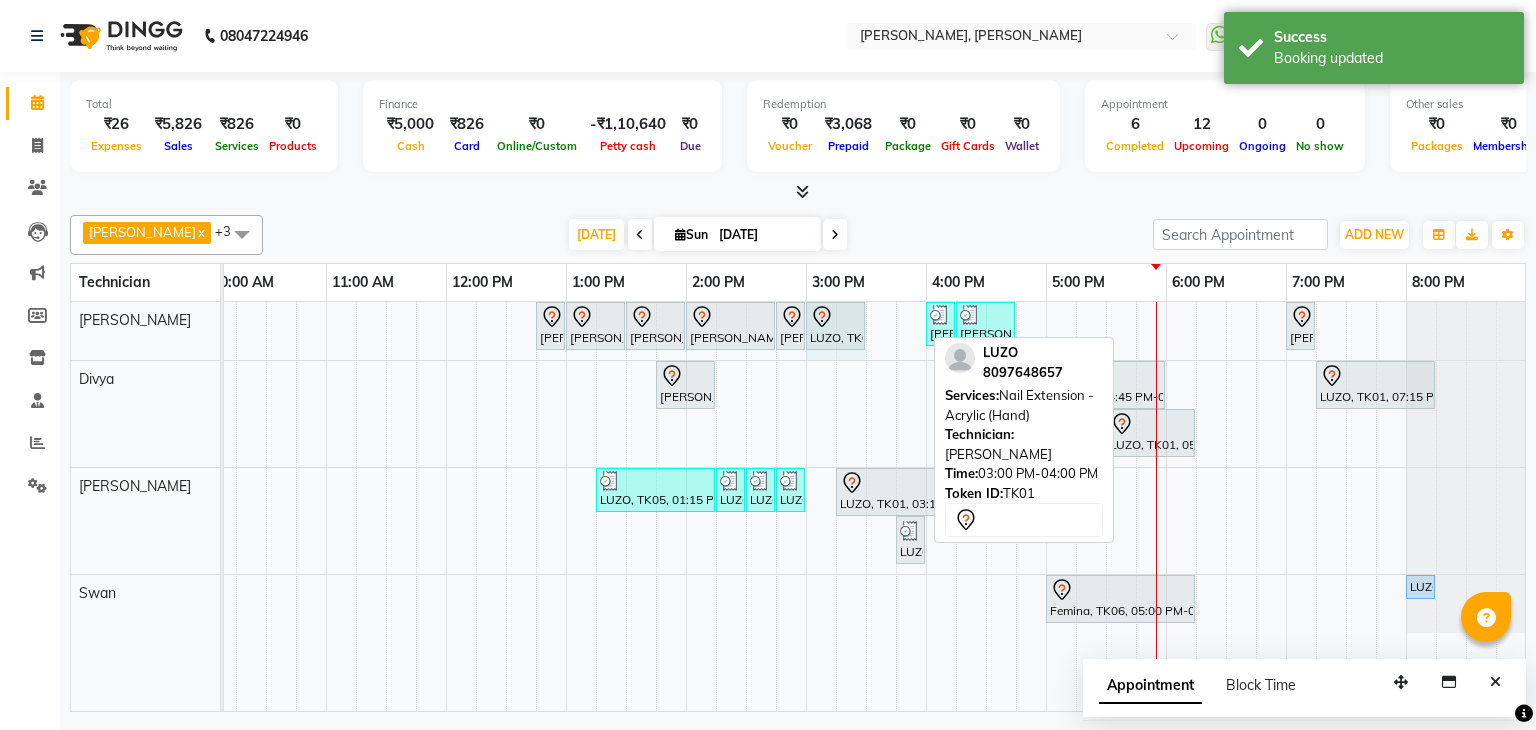 drag, startPoint x: 921, startPoint y: 313, endPoint x: 856, endPoint y: 316, distance: 65.06919 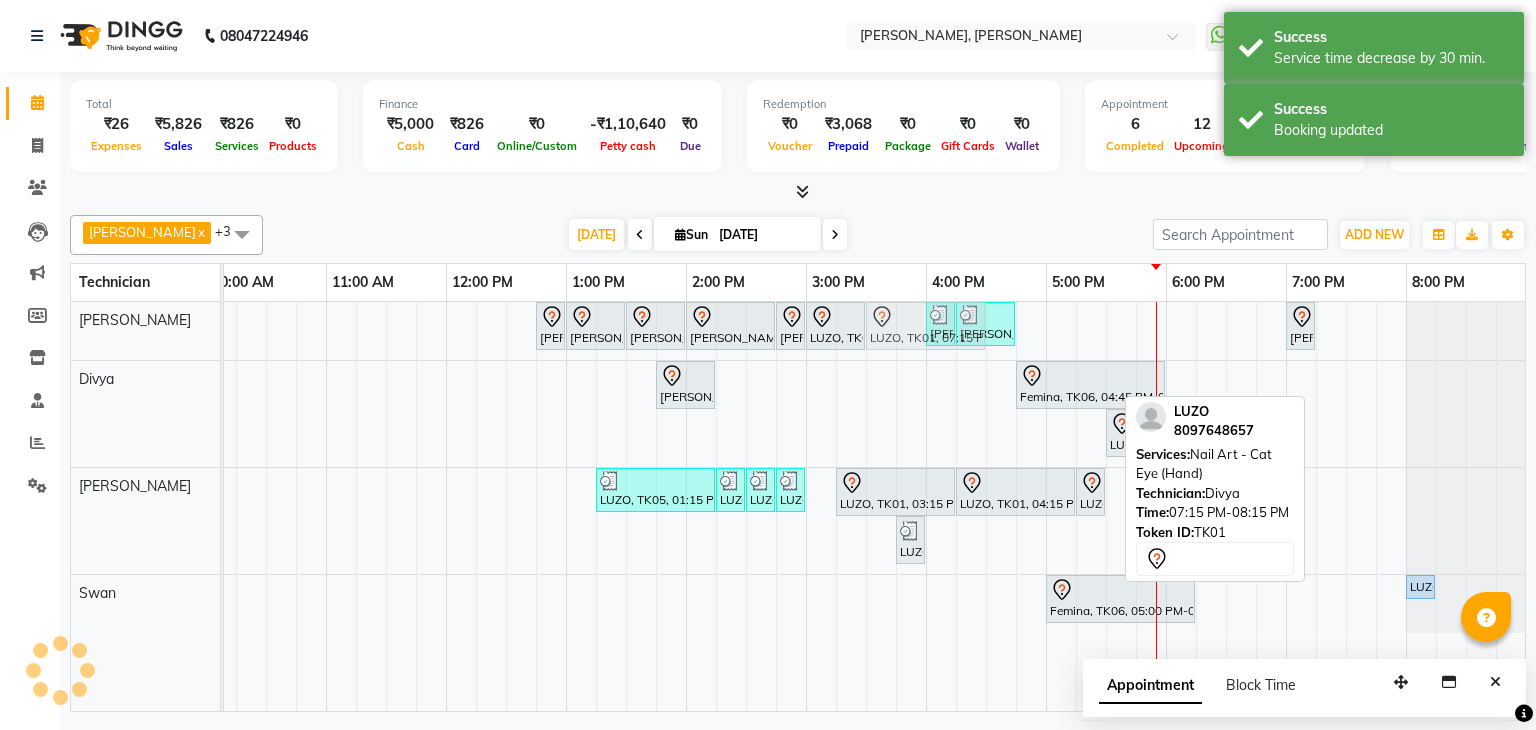 drag, startPoint x: 1390, startPoint y: 371, endPoint x: 954, endPoint y: 336, distance: 437.40256 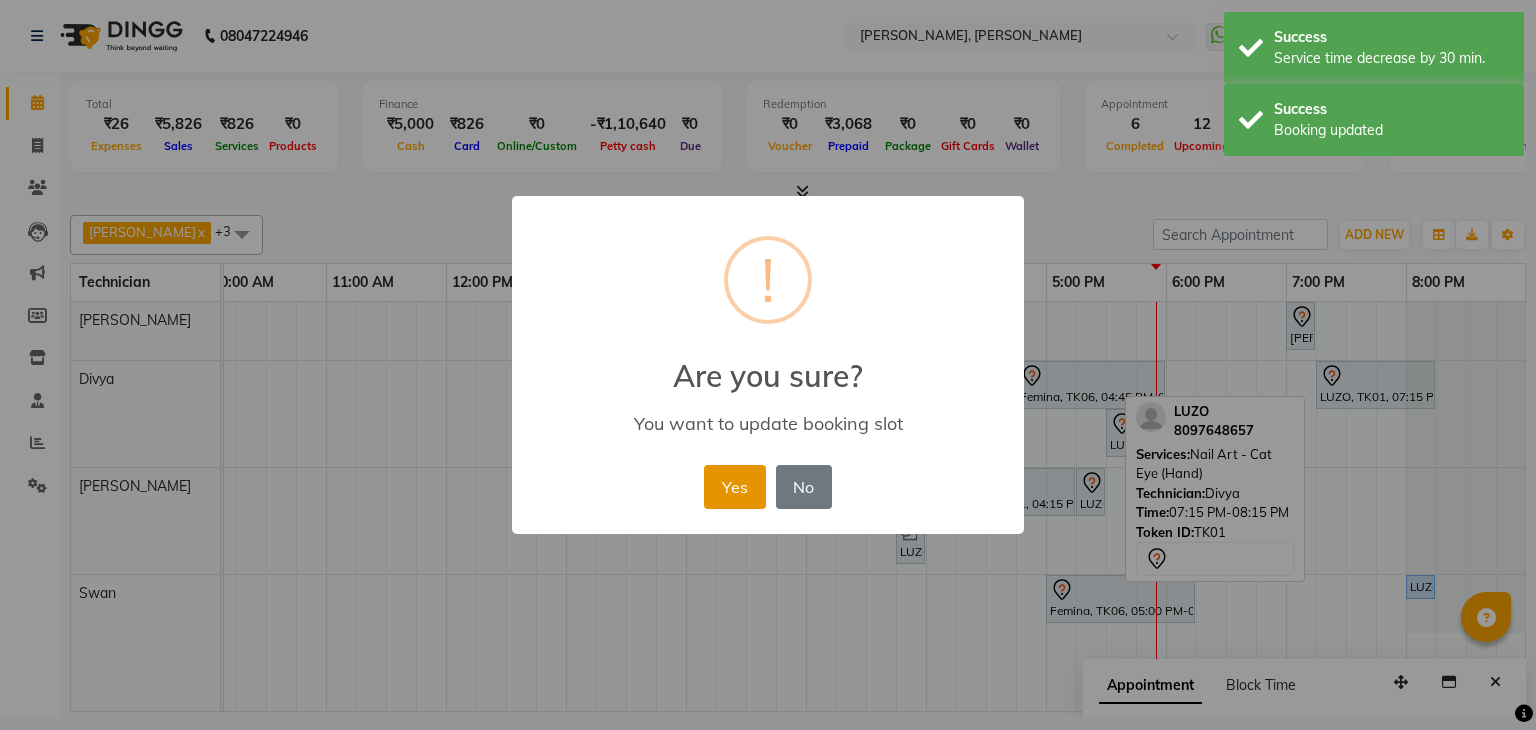 click on "Yes" at bounding box center (734, 487) 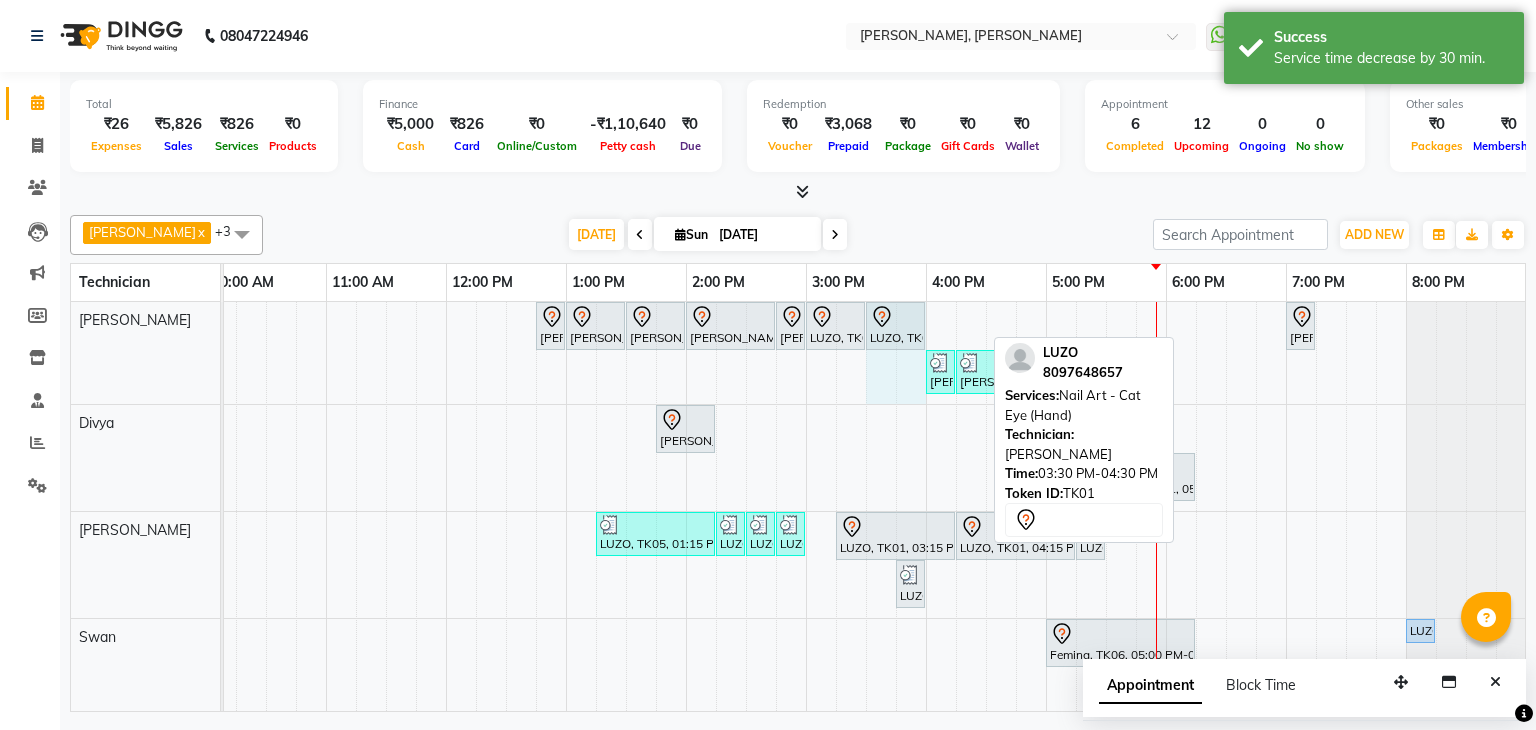 drag, startPoint x: 981, startPoint y: 312, endPoint x: 915, endPoint y: 314, distance: 66.0303 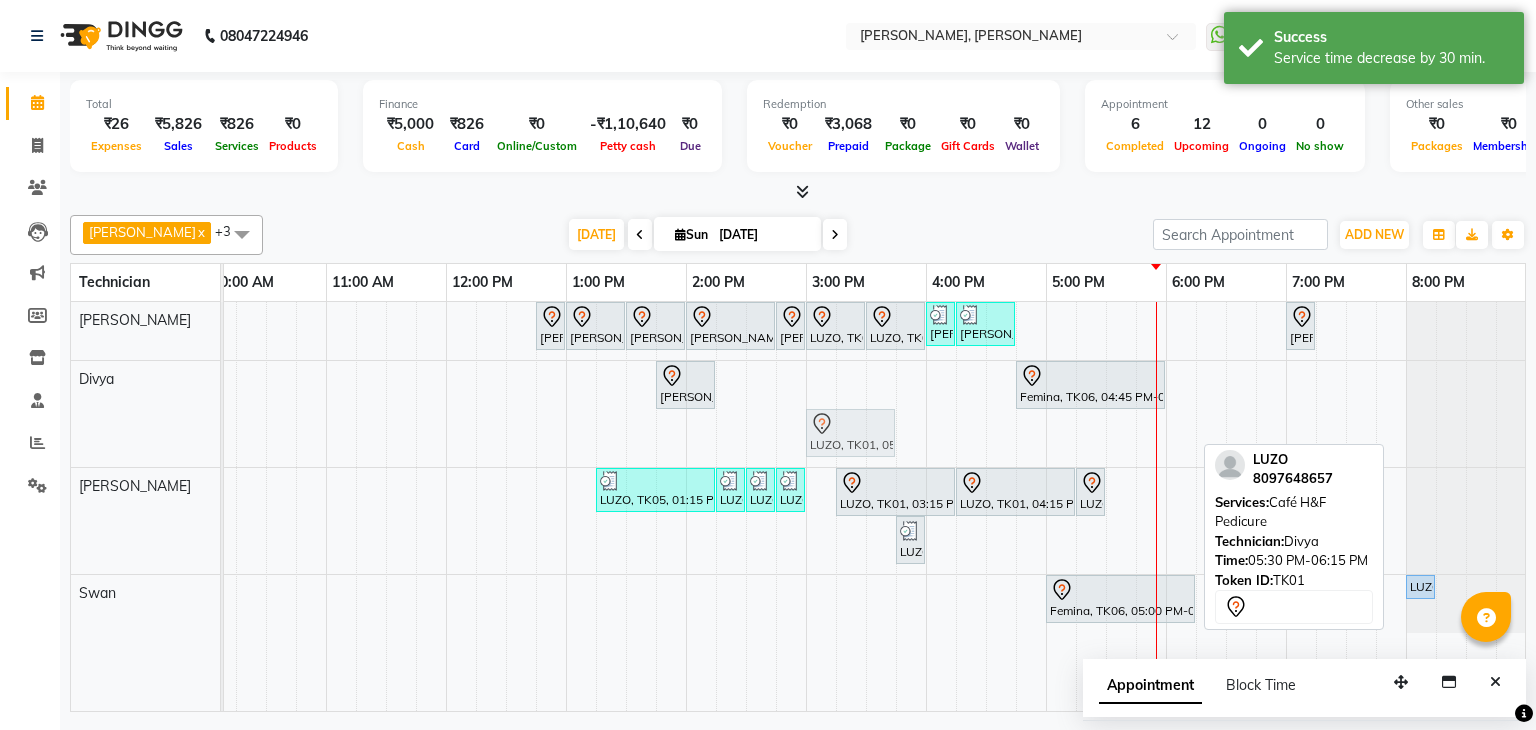 drag, startPoint x: 1154, startPoint y: 424, endPoint x: 861, endPoint y: 398, distance: 294.15134 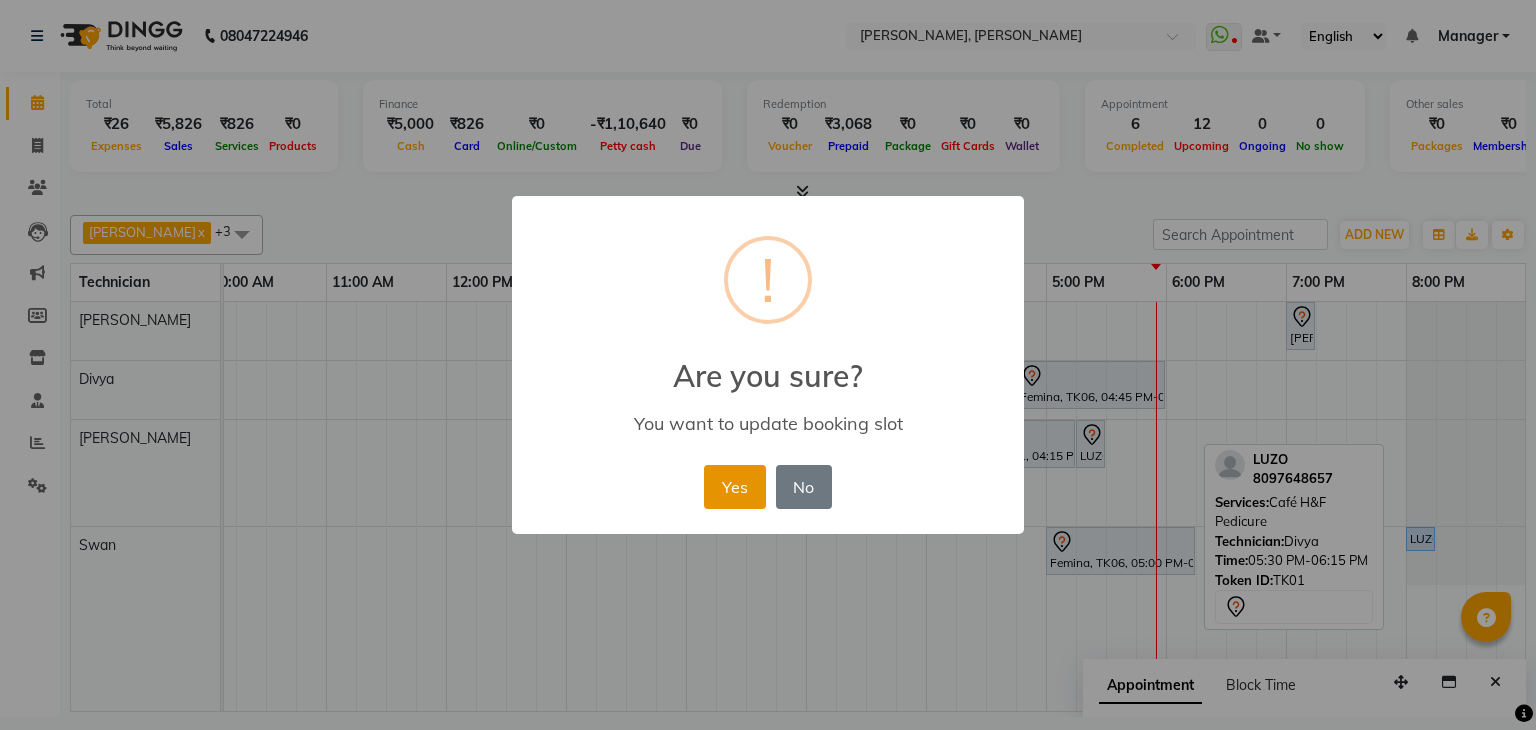 click on "Yes" at bounding box center [734, 487] 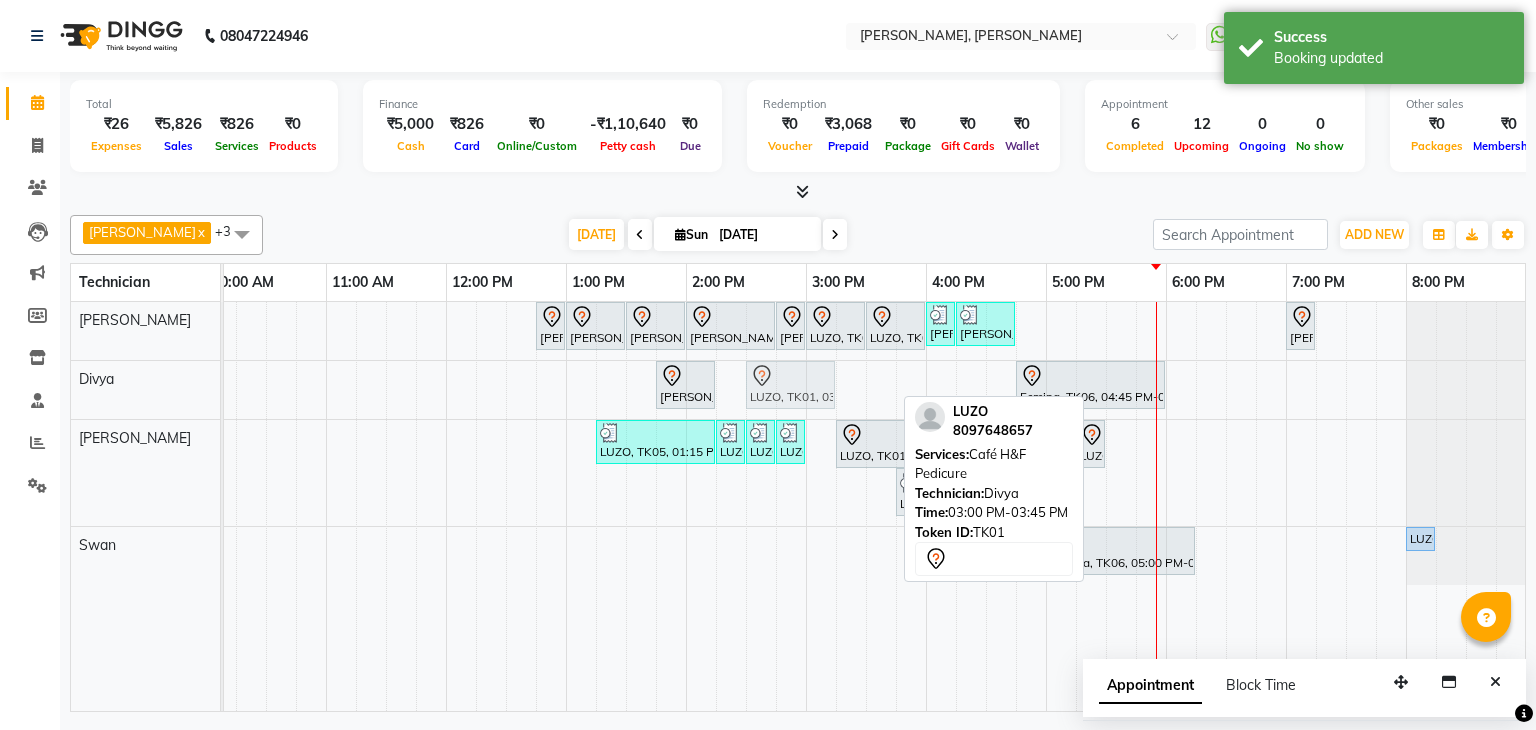 drag, startPoint x: 854, startPoint y: 371, endPoint x: 788, endPoint y: 377, distance: 66.27216 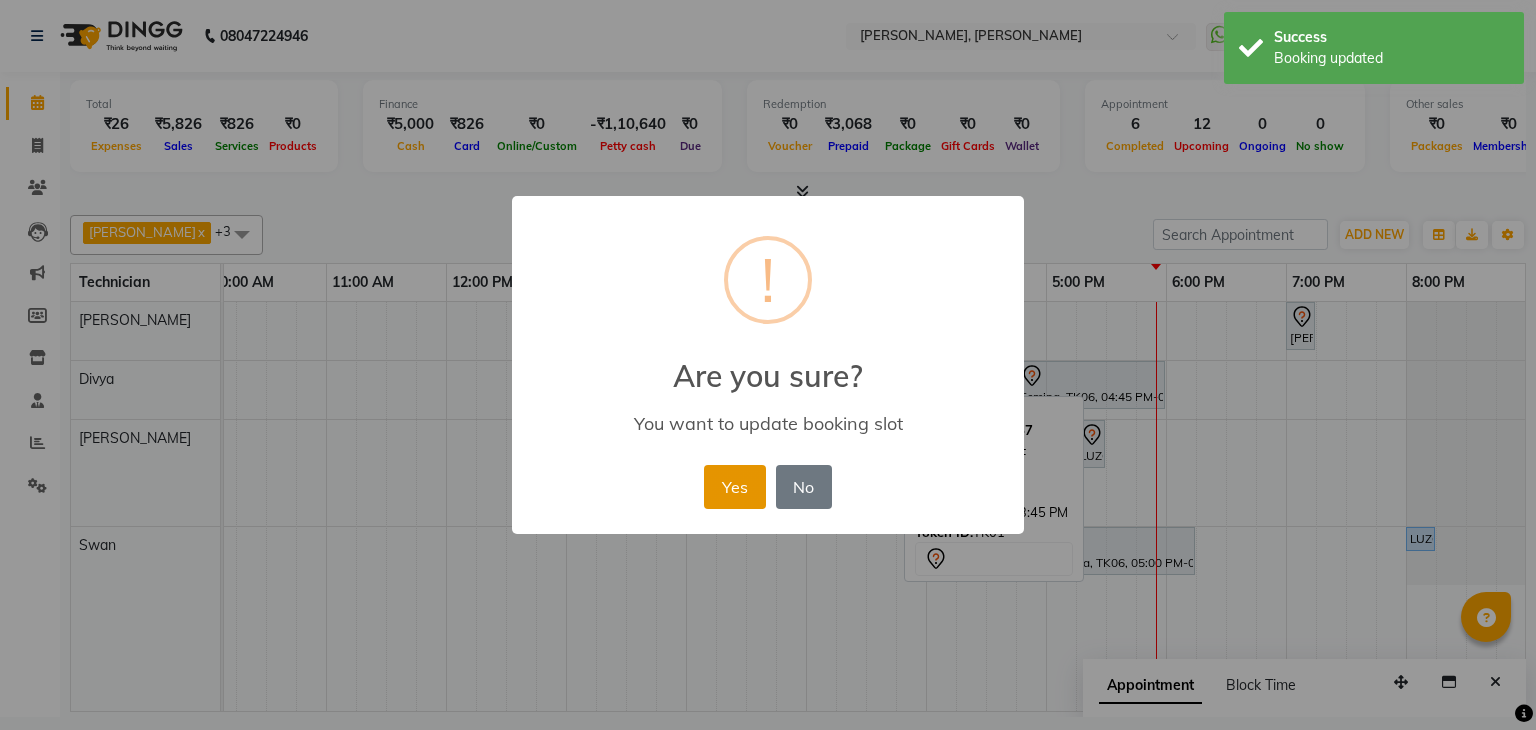 click on "Yes" at bounding box center [734, 487] 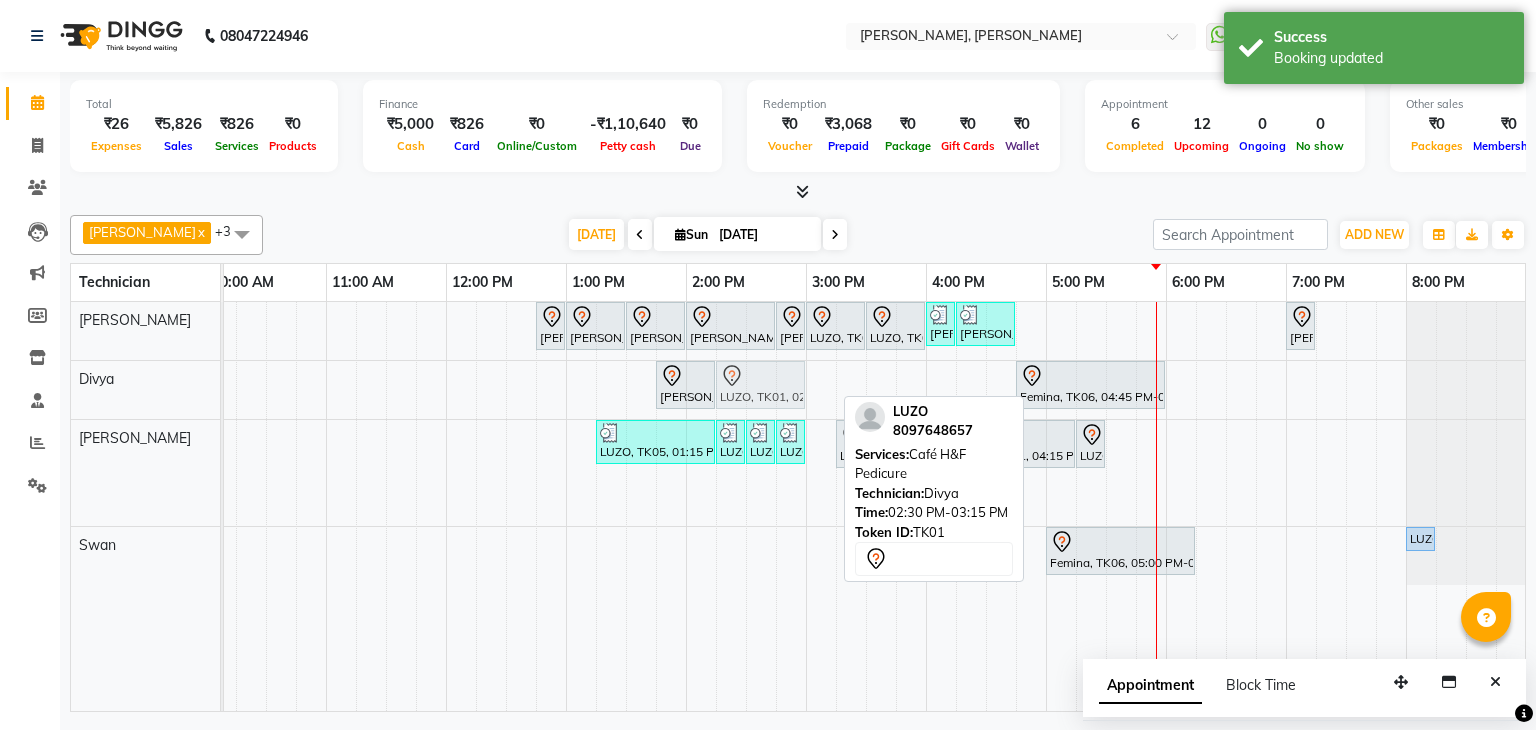drag, startPoint x: 780, startPoint y: 369, endPoint x: 761, endPoint y: 369, distance: 19 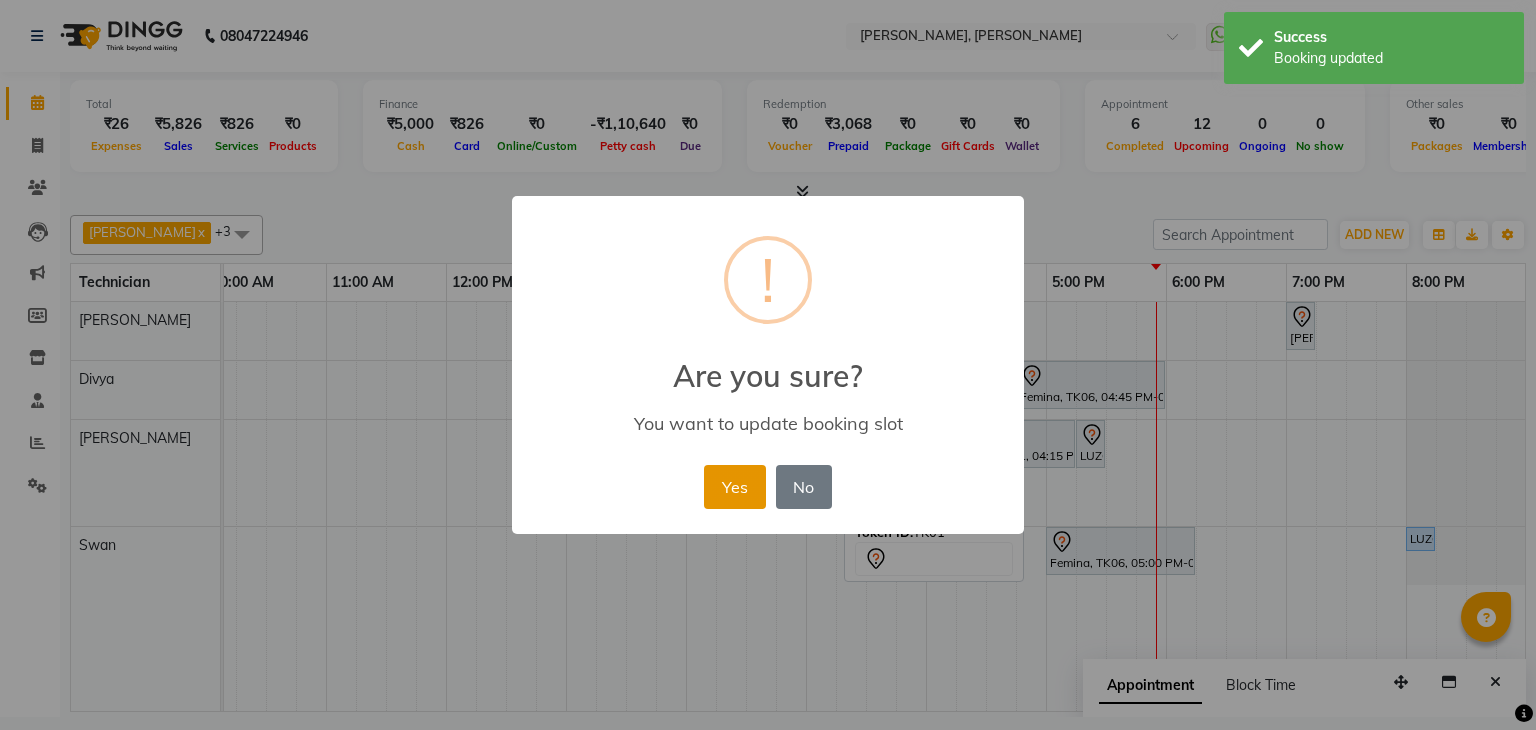 click on "Yes" at bounding box center (734, 487) 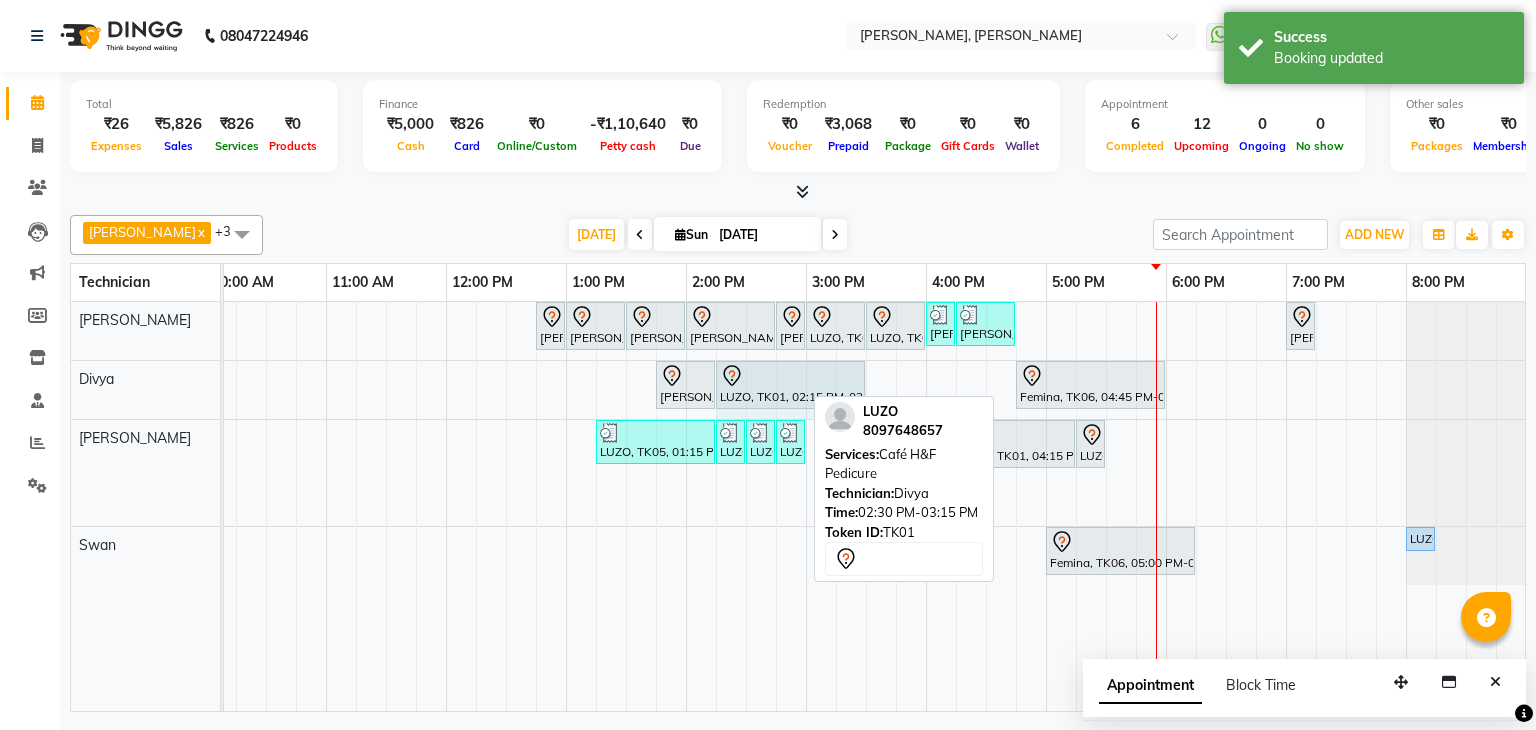 drag, startPoint x: 799, startPoint y: 376, endPoint x: 849, endPoint y: 373, distance: 50.08992 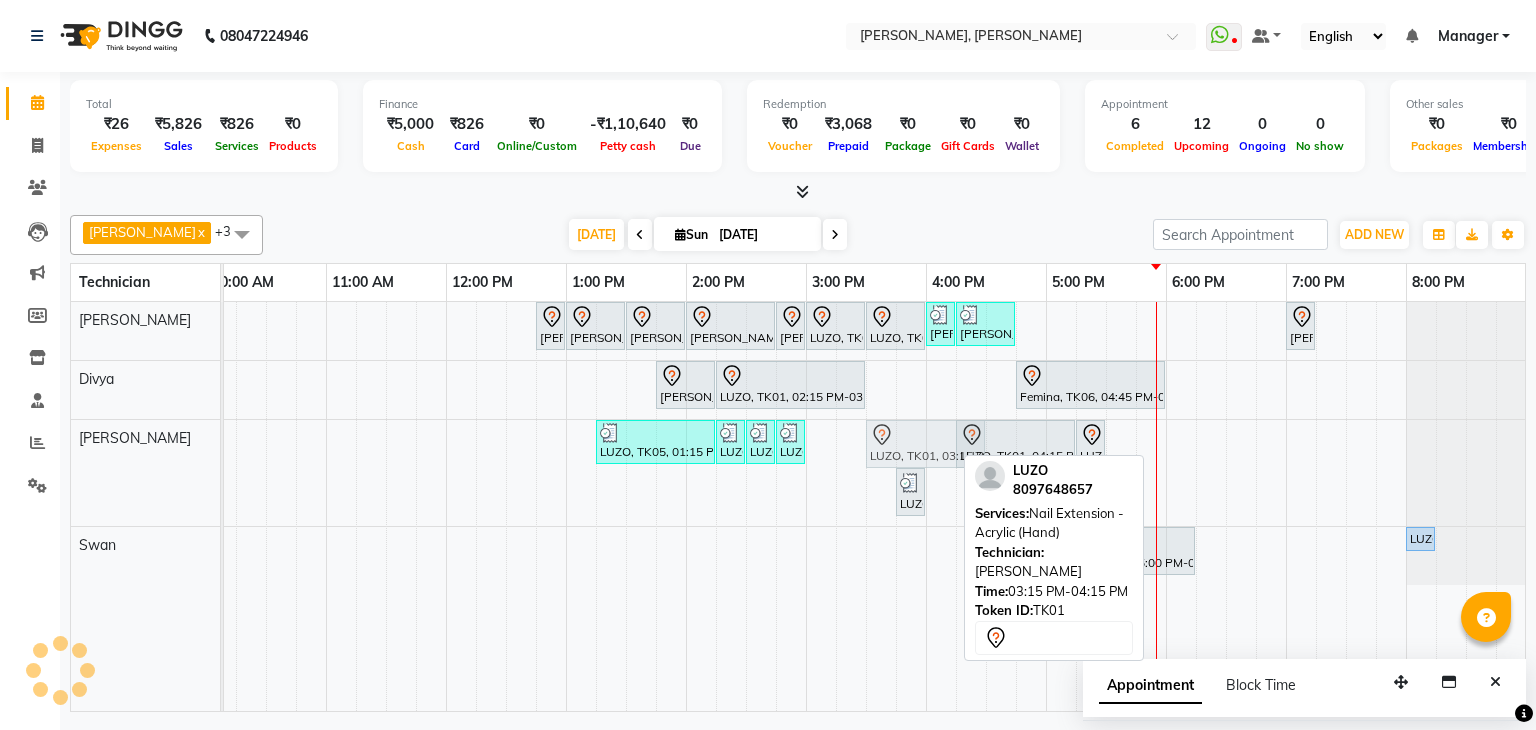 drag, startPoint x: 885, startPoint y: 434, endPoint x: 925, endPoint y: 440, distance: 40.4475 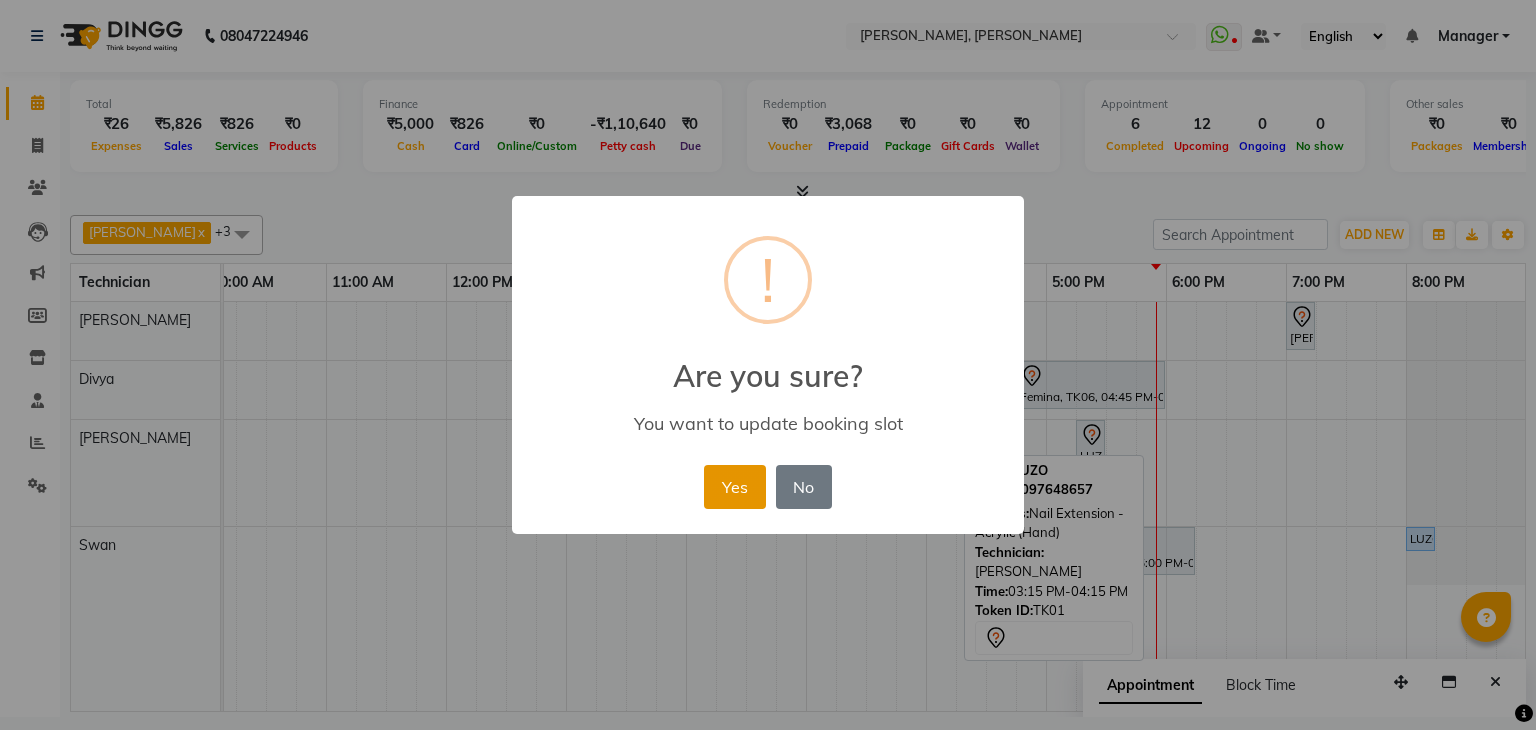 click on "Yes" at bounding box center [734, 487] 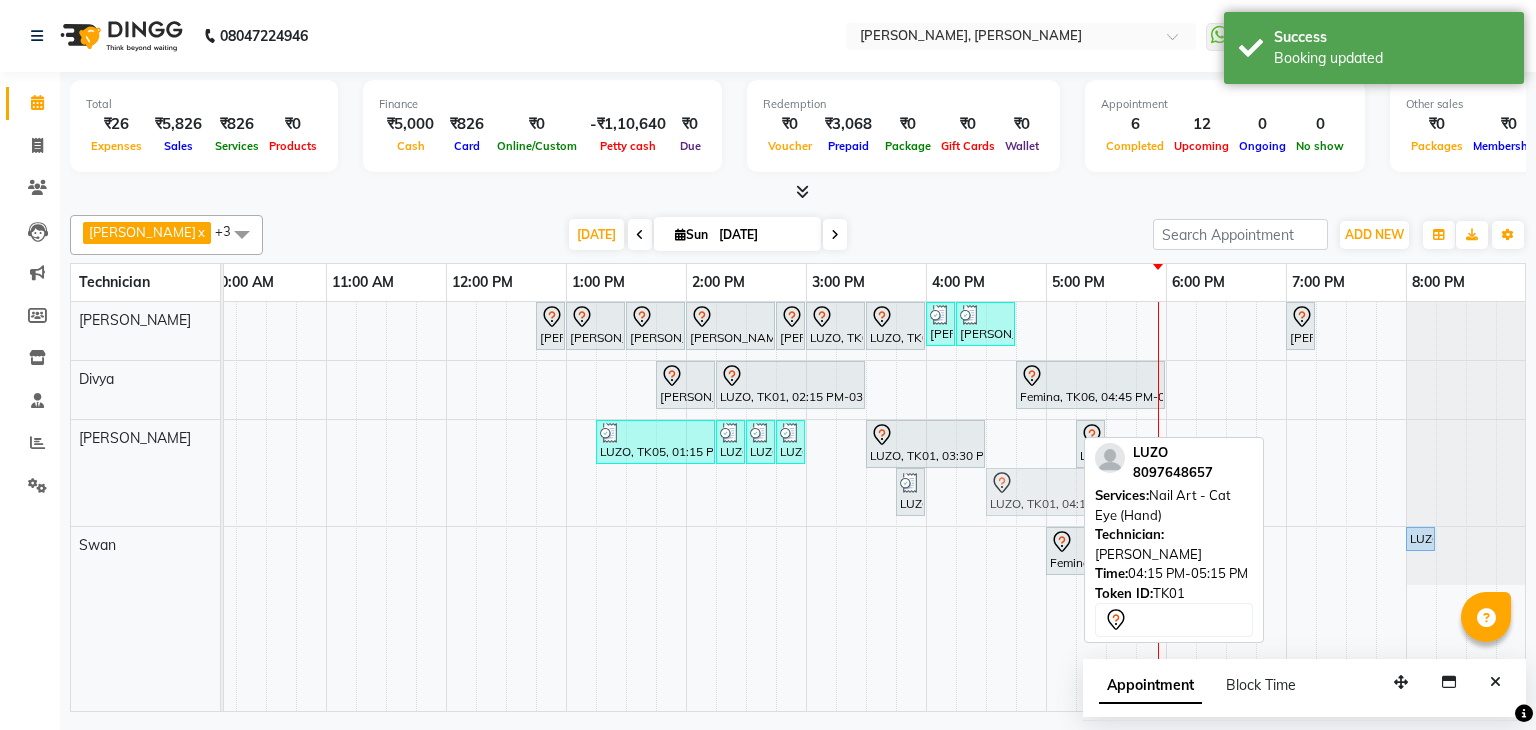drag, startPoint x: 1011, startPoint y: 486, endPoint x: 1032, endPoint y: 488, distance: 21.095022 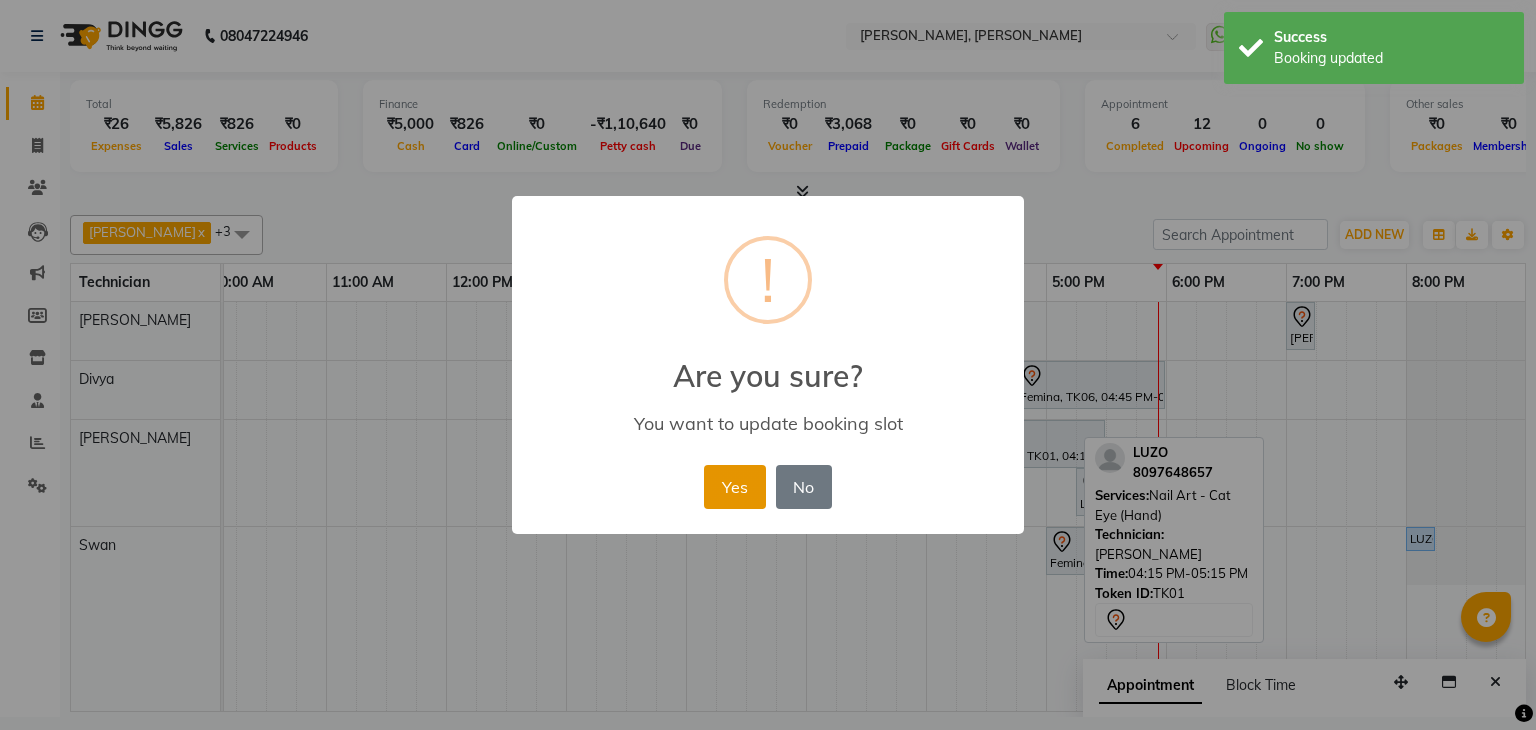 click on "Yes" at bounding box center (734, 487) 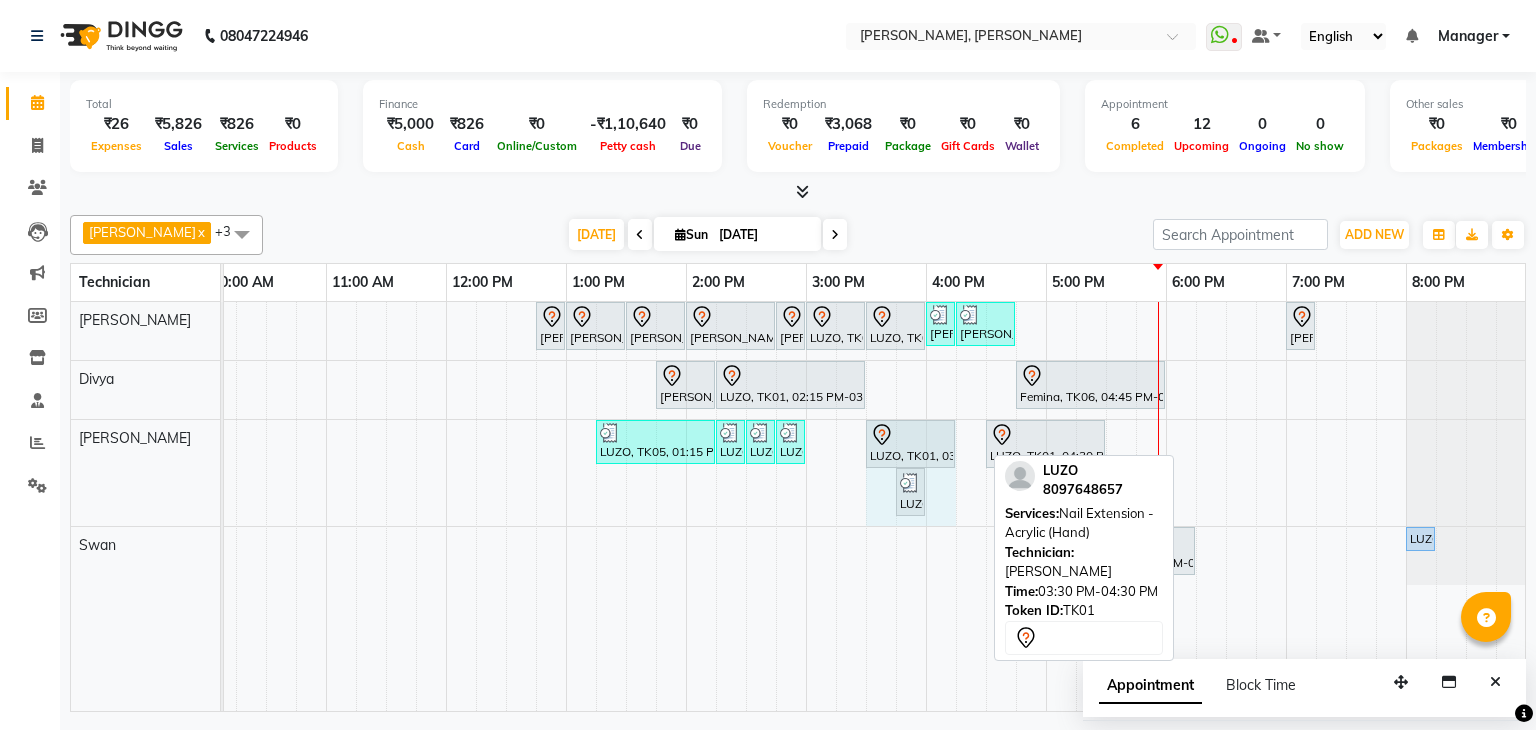 drag, startPoint x: 980, startPoint y: 433, endPoint x: 928, endPoint y: 432, distance: 52.009613 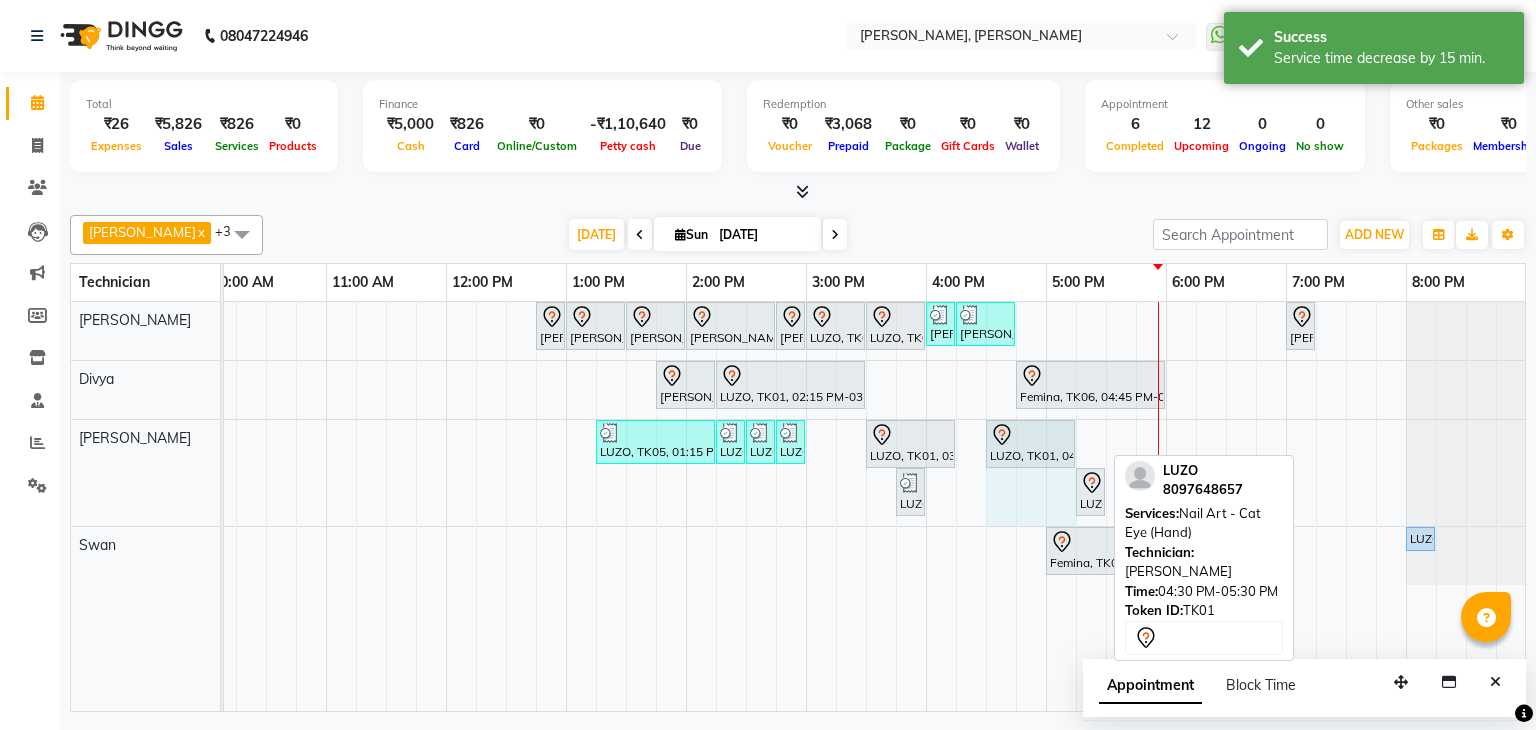 drag, startPoint x: 1100, startPoint y: 439, endPoint x: 1045, endPoint y: 440, distance: 55.00909 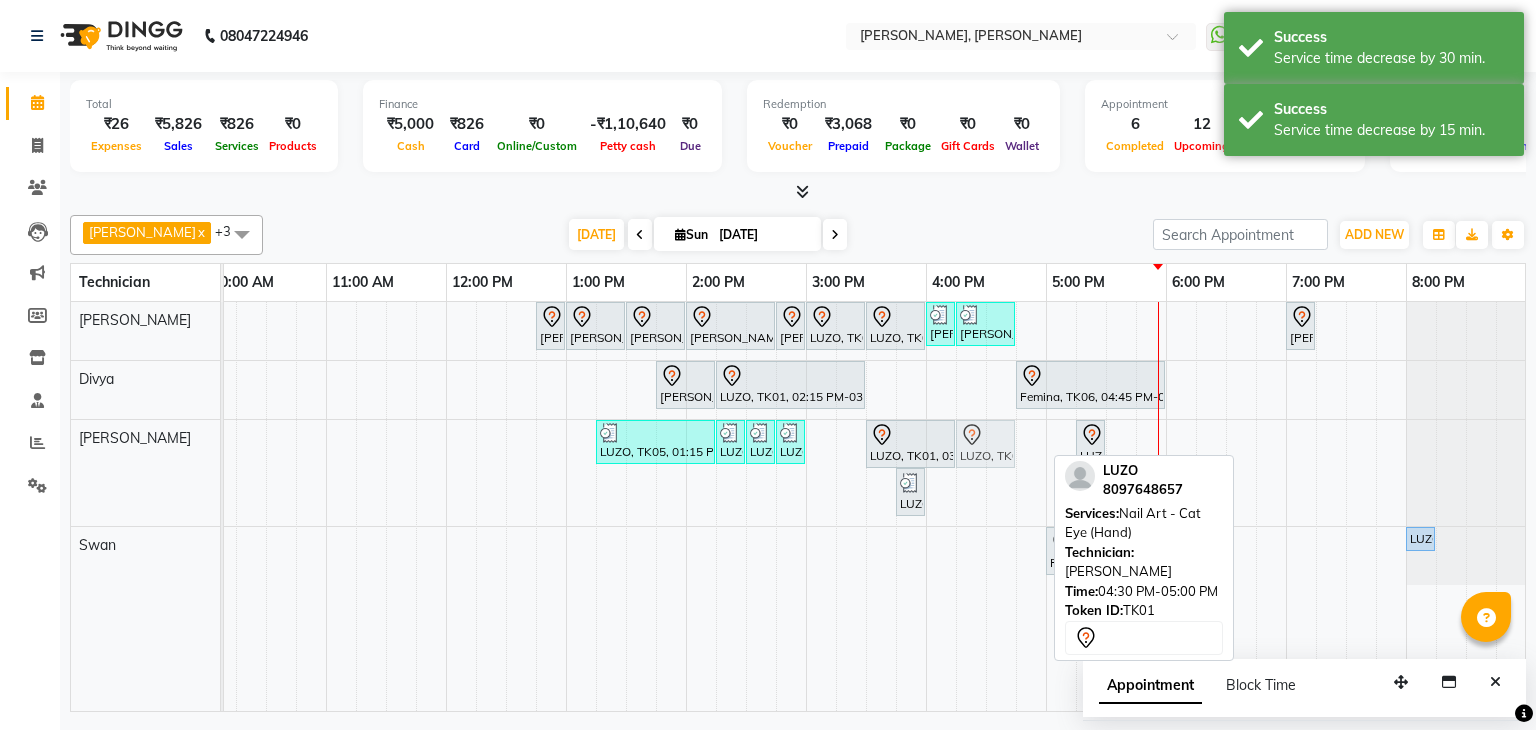 drag, startPoint x: 1002, startPoint y: 439, endPoint x: 969, endPoint y: 434, distance: 33.37664 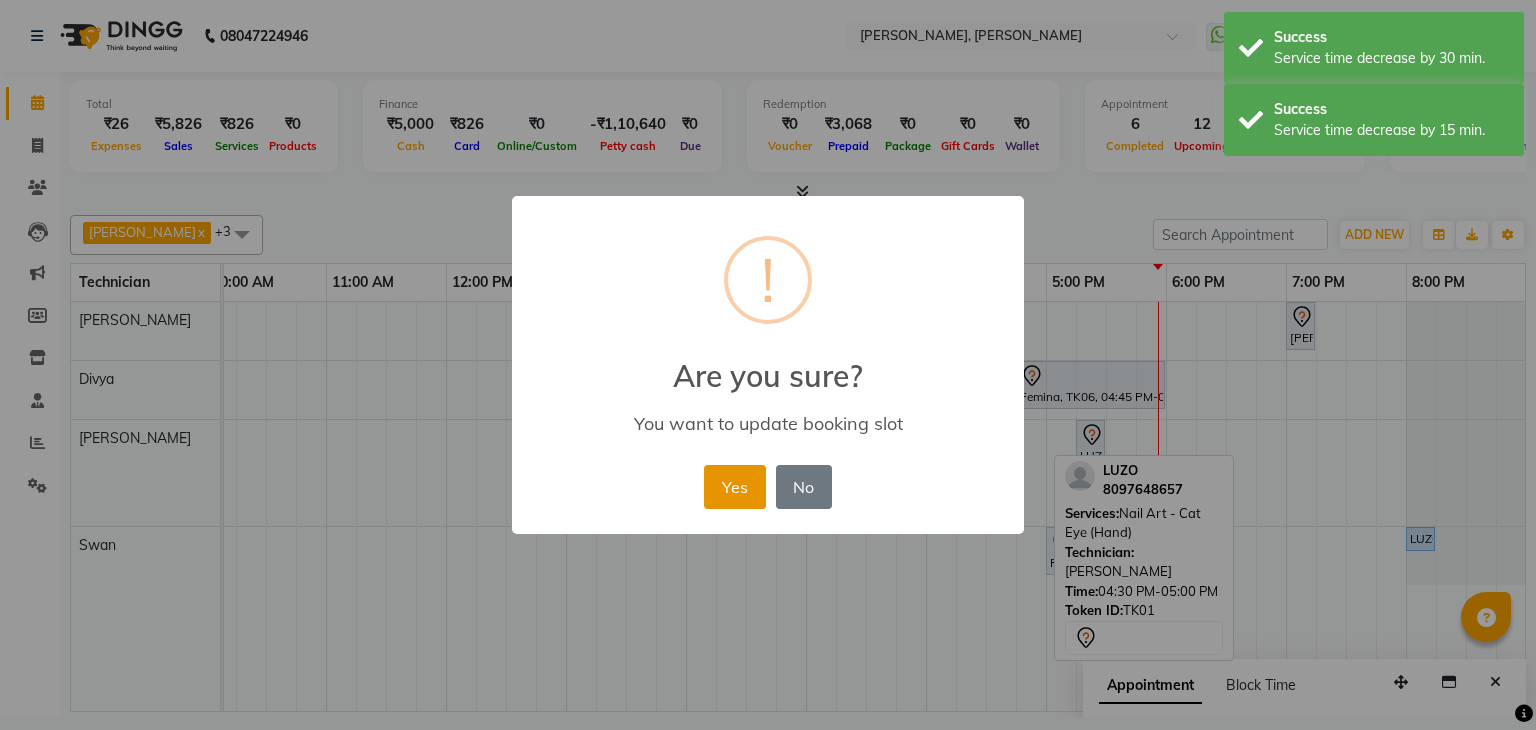 click on "Yes" at bounding box center [734, 487] 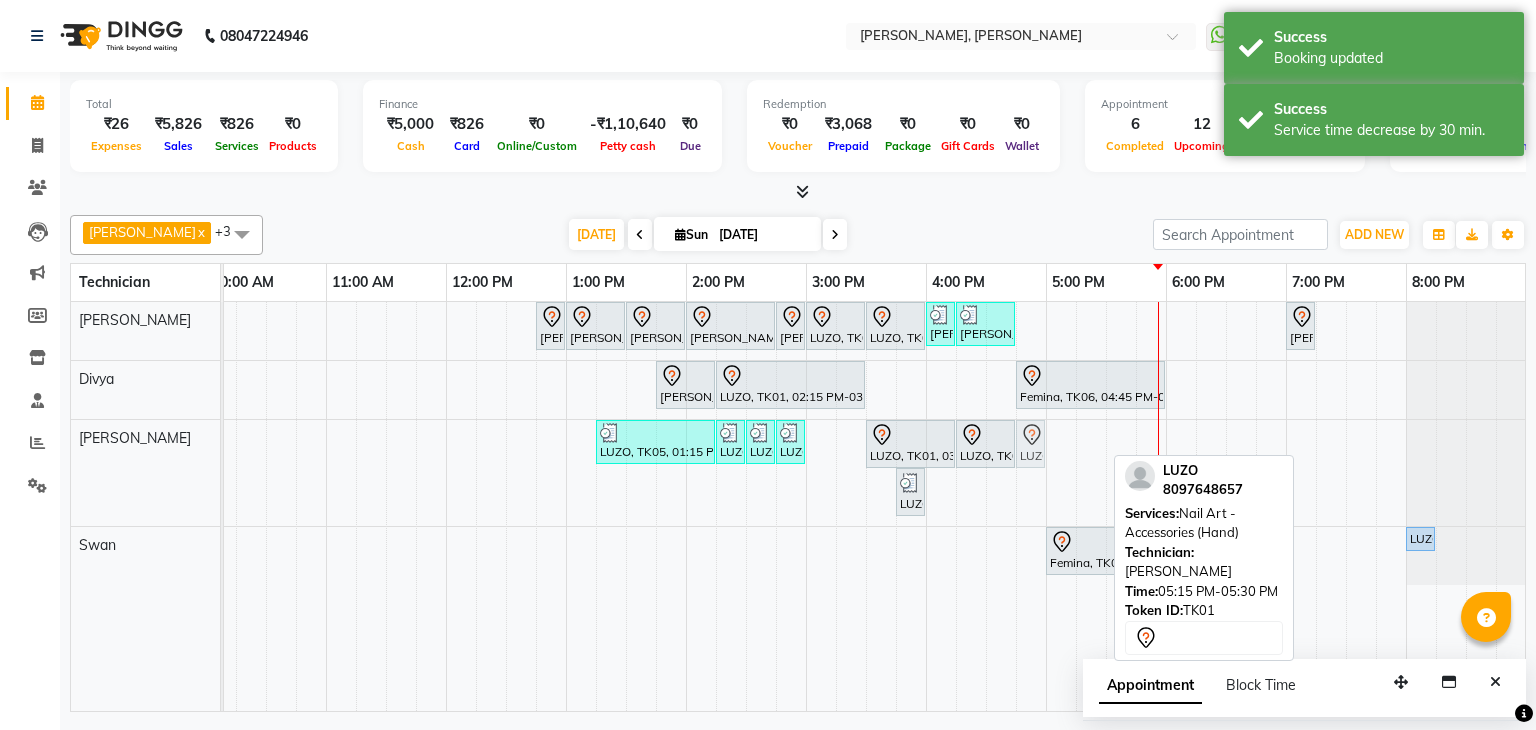 drag, startPoint x: 1093, startPoint y: 441, endPoint x: 1044, endPoint y: 441, distance: 49 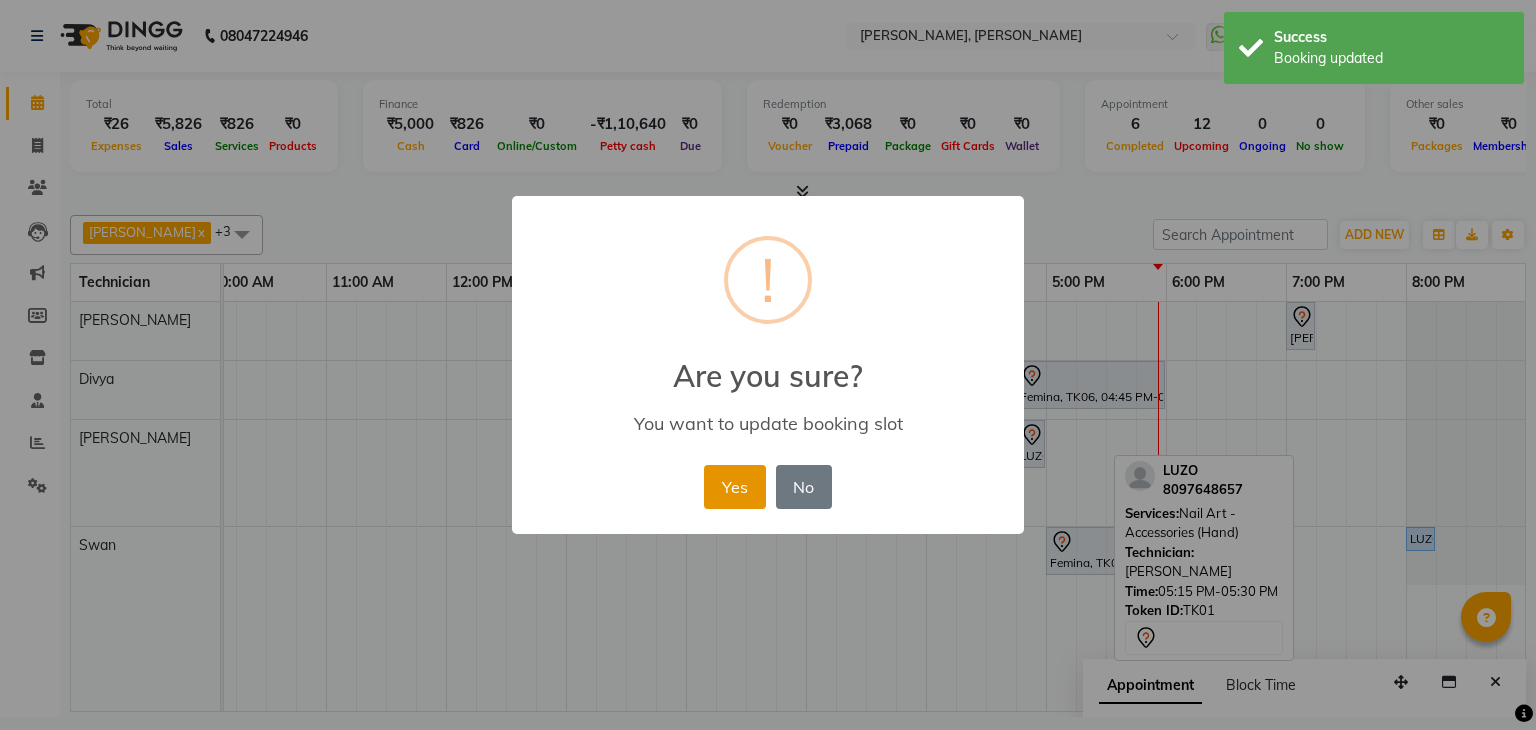 click on "Yes" at bounding box center [734, 487] 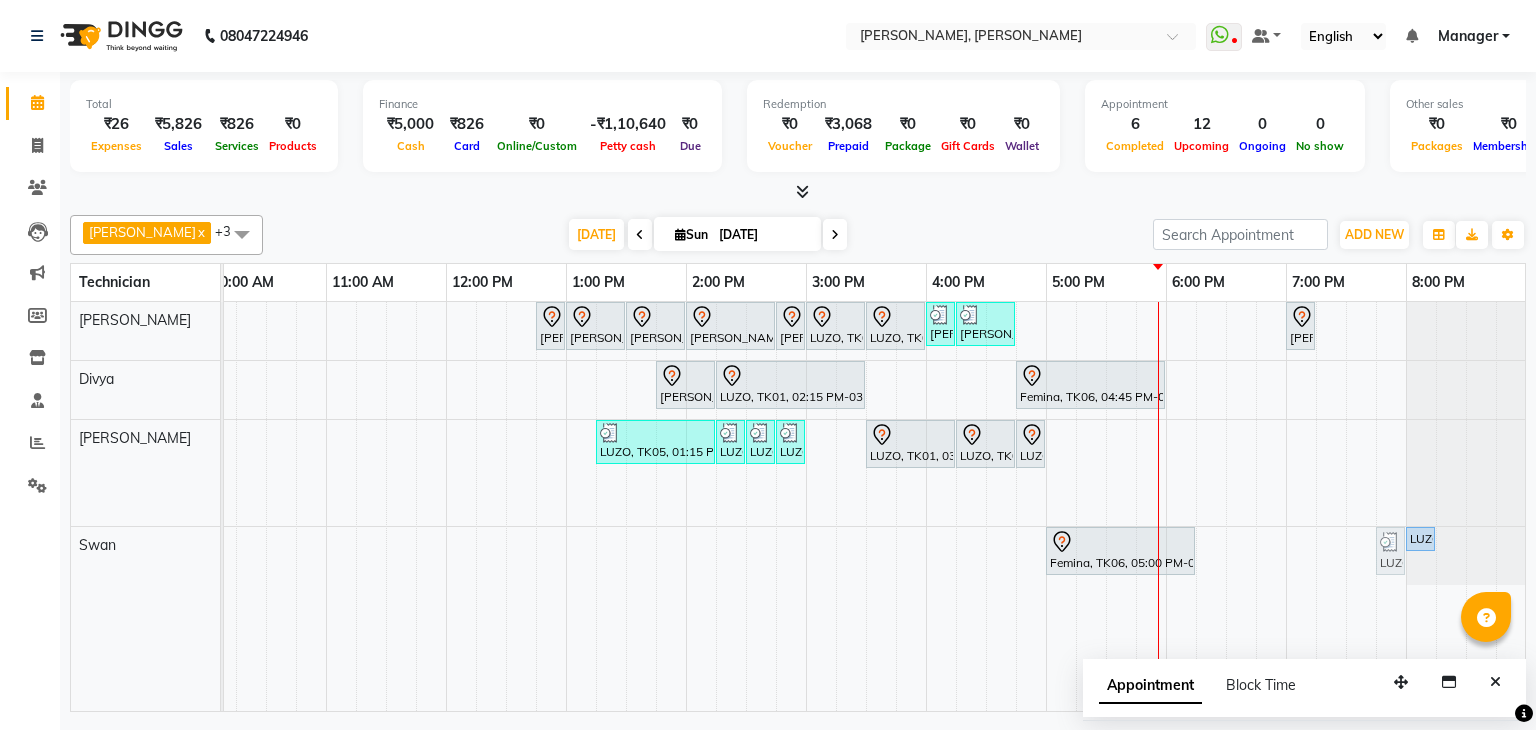 drag, startPoint x: 912, startPoint y: 483, endPoint x: 1382, endPoint y: 534, distance: 472.7589 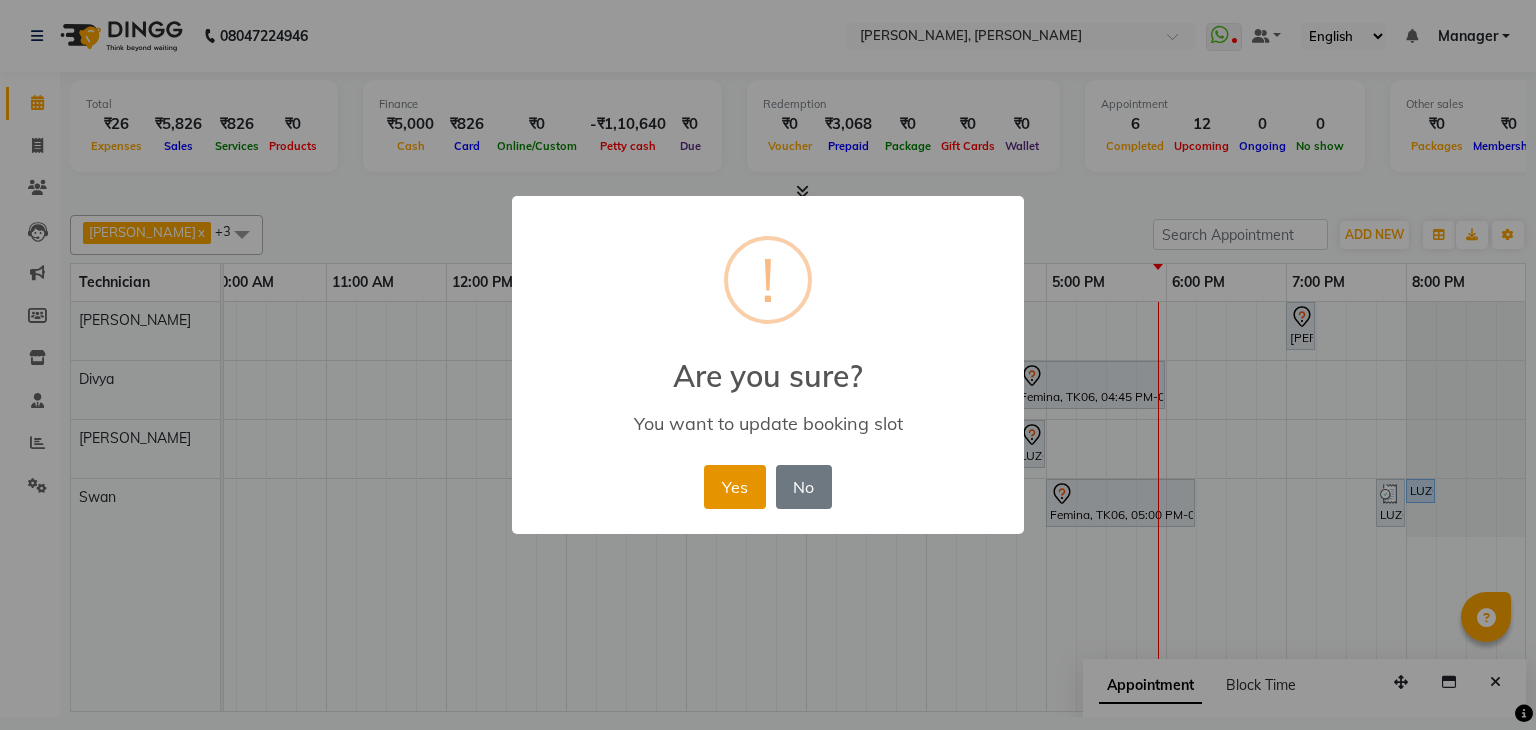 click on "Yes" at bounding box center (734, 487) 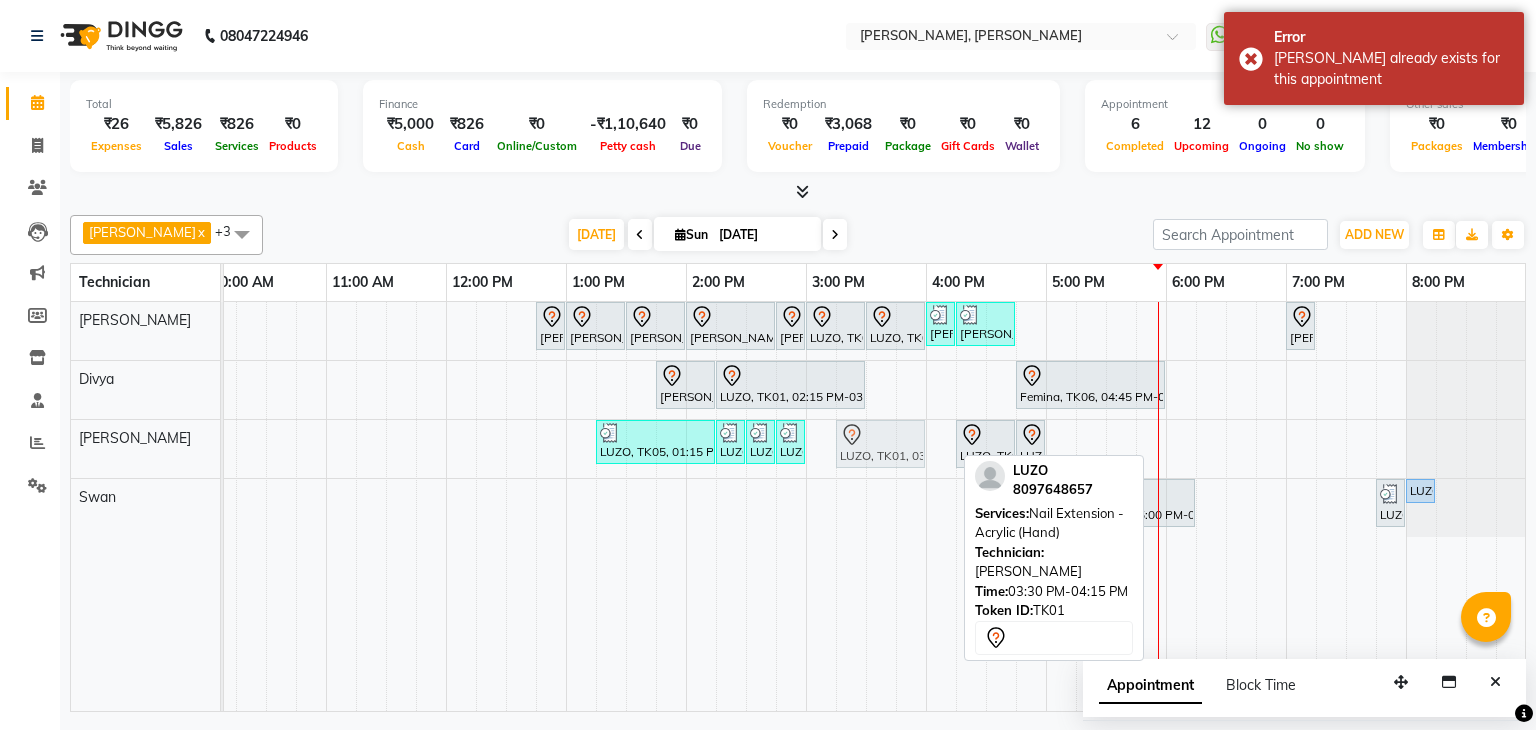 drag, startPoint x: 909, startPoint y: 435, endPoint x: 884, endPoint y: 441, distance: 25.70992 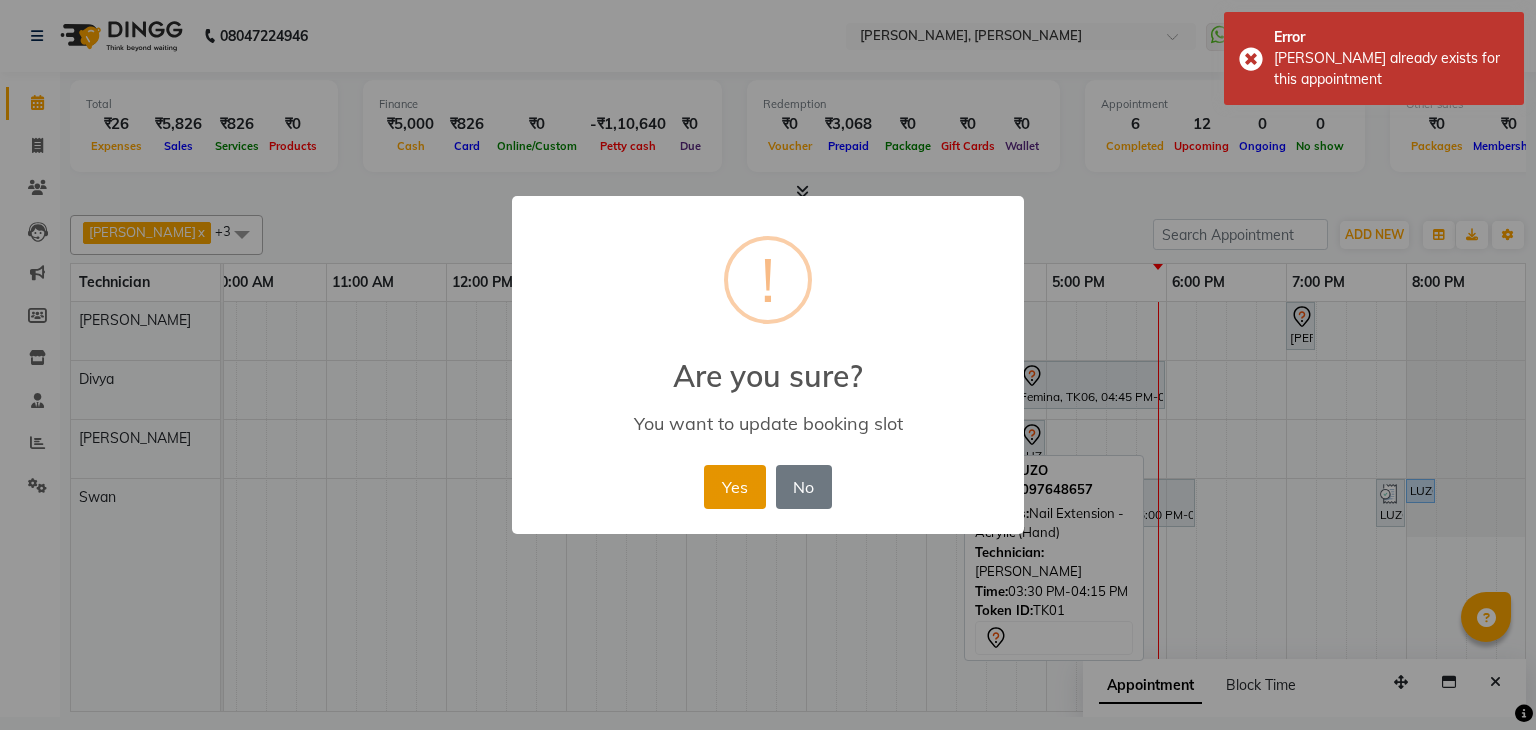 click on "Yes" at bounding box center [734, 487] 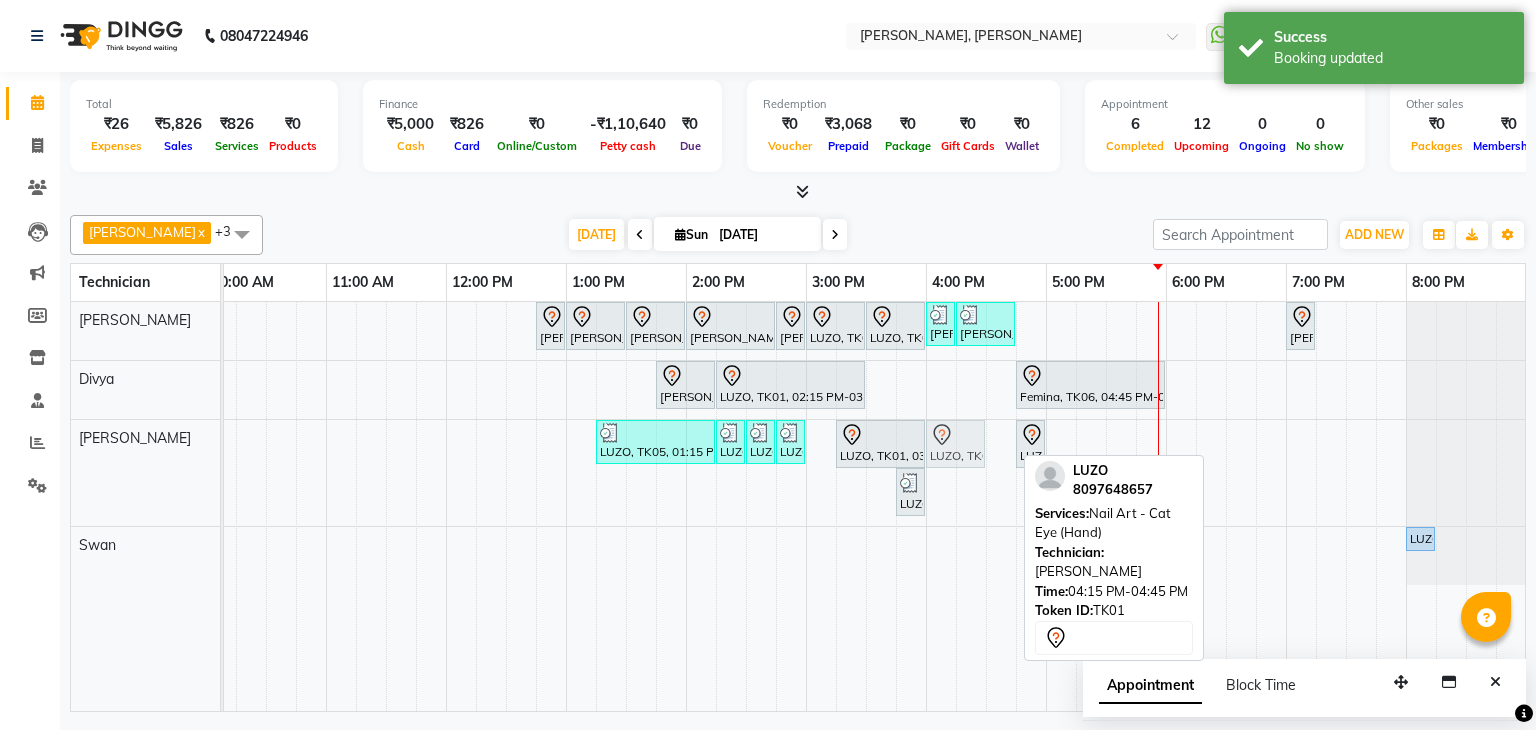 drag, startPoint x: 987, startPoint y: 441, endPoint x: 964, endPoint y: 441, distance: 23 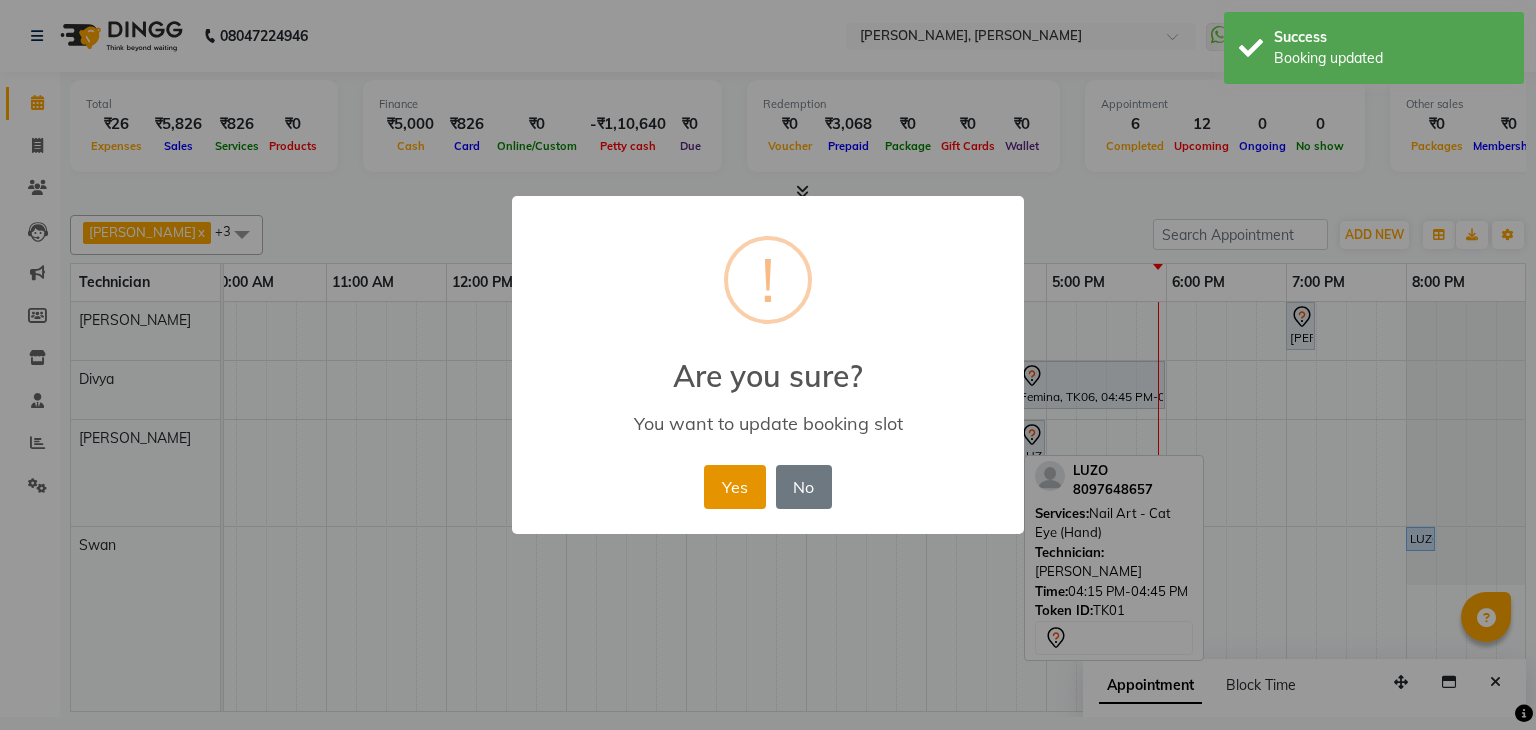 click on "Yes" at bounding box center (734, 487) 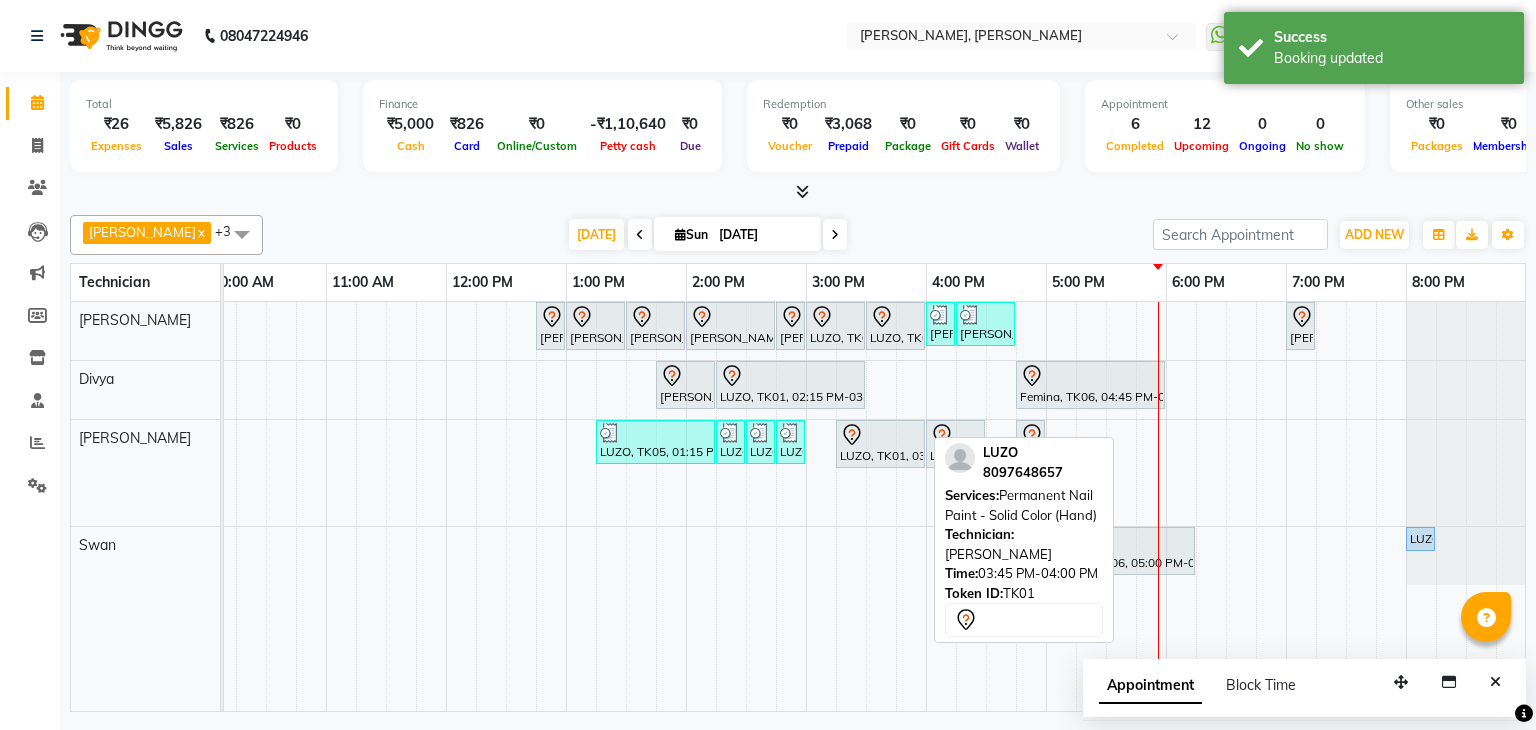 drag, startPoint x: 911, startPoint y: 481, endPoint x: 990, endPoint y: 476, distance: 79.15807 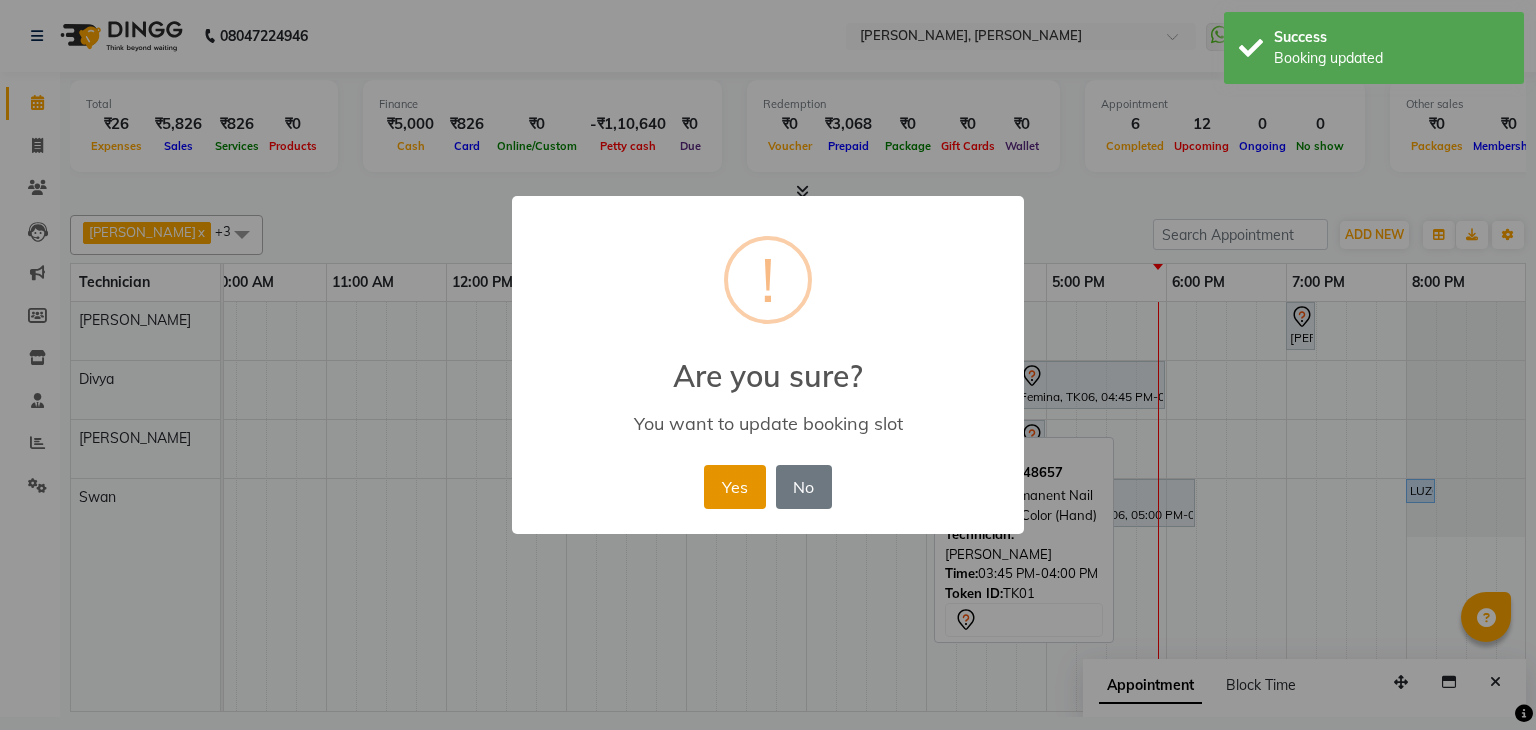 click on "Yes" at bounding box center [734, 487] 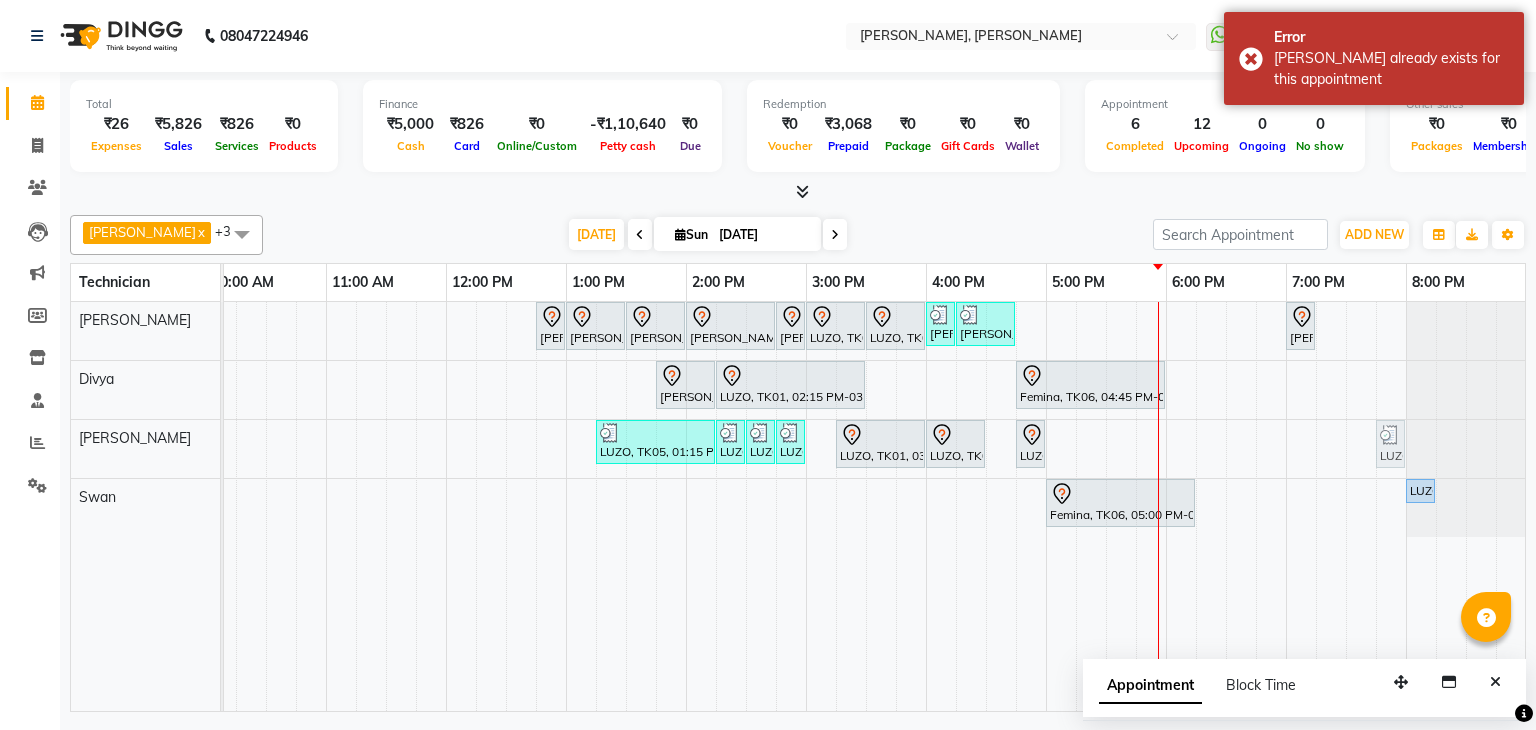 drag, startPoint x: 1000, startPoint y: 440, endPoint x: 1380, endPoint y: 467, distance: 380.958 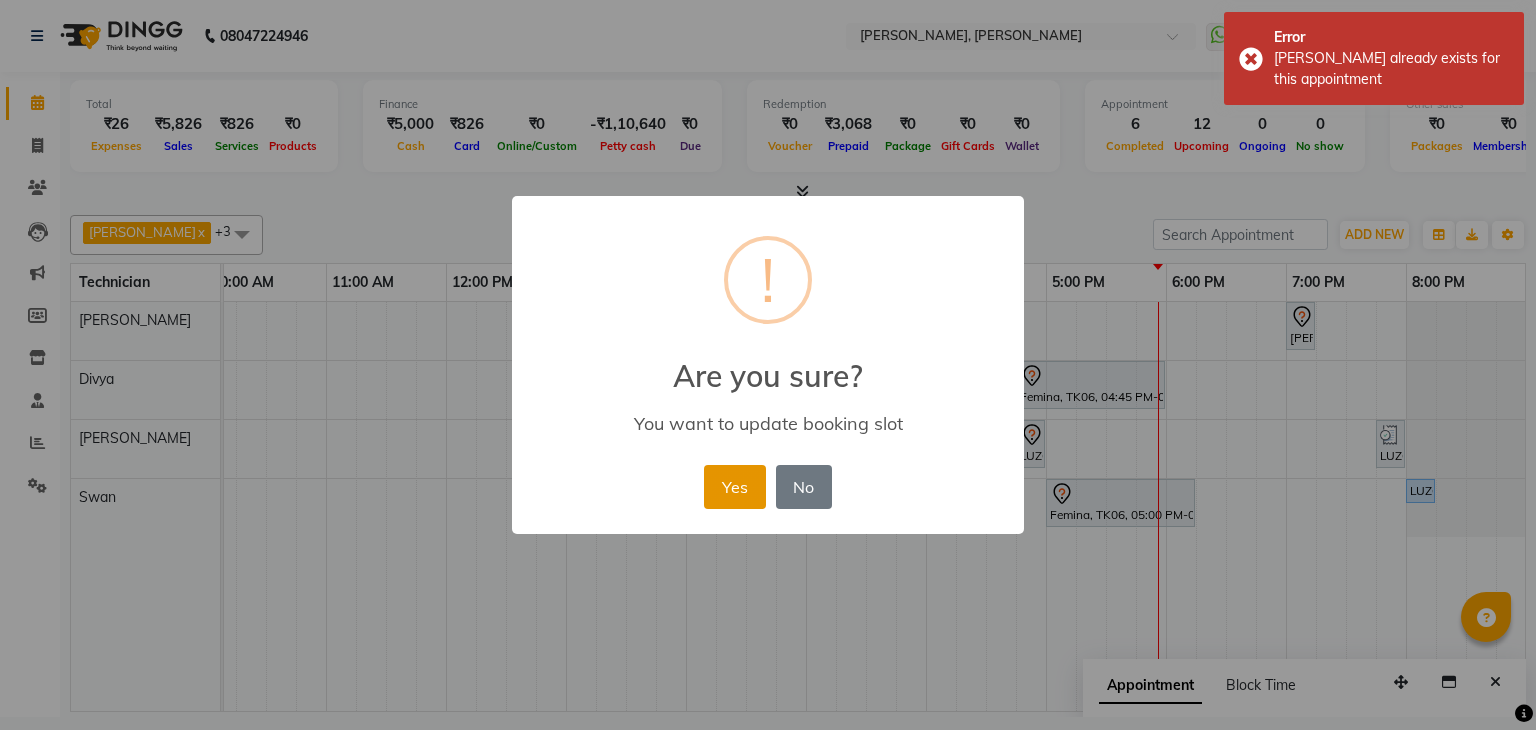 click on "Yes" at bounding box center (734, 487) 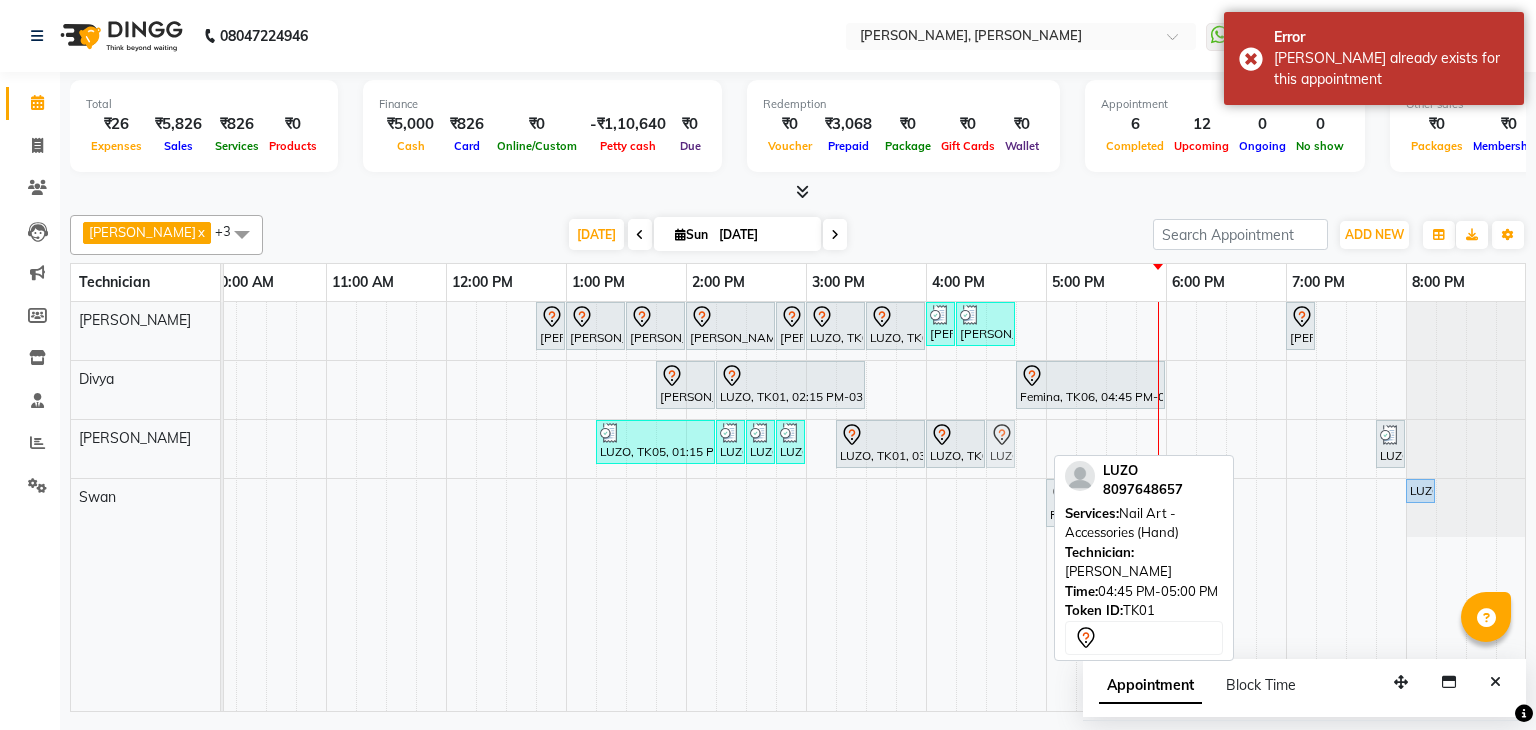 drag, startPoint x: 1031, startPoint y: 437, endPoint x: 1012, endPoint y: 437, distance: 19 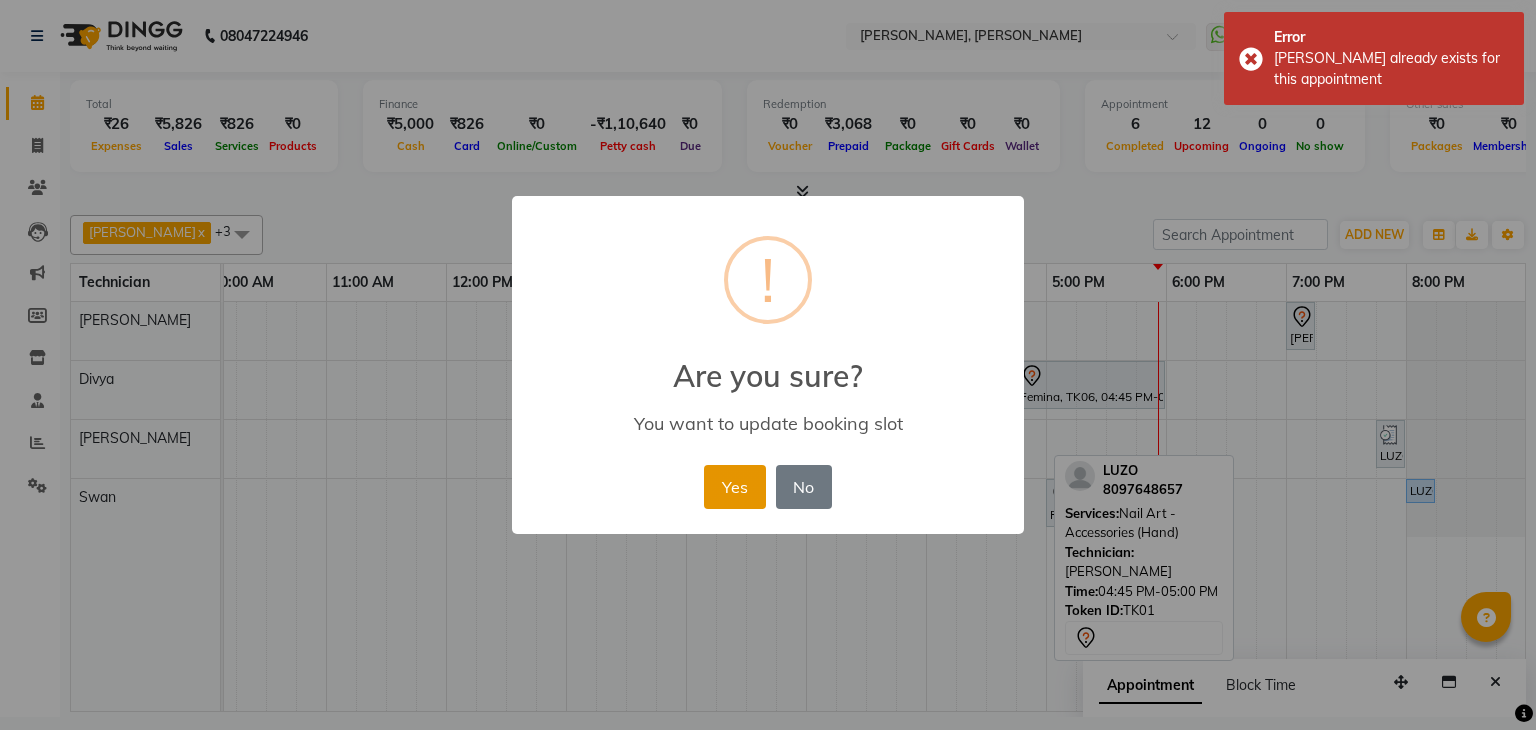 click on "Yes" at bounding box center (734, 487) 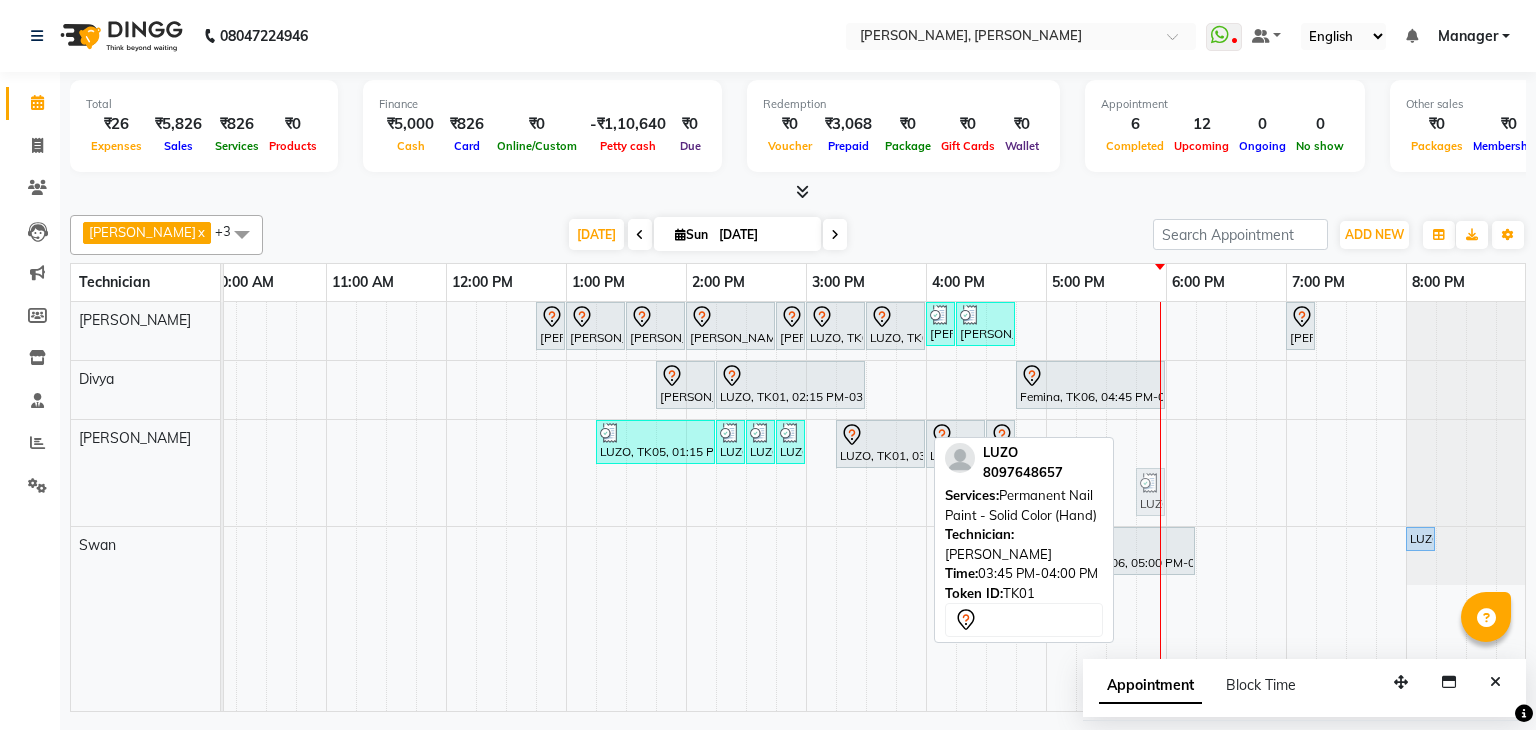 drag, startPoint x: 908, startPoint y: 490, endPoint x: 1161, endPoint y: 424, distance: 261.467 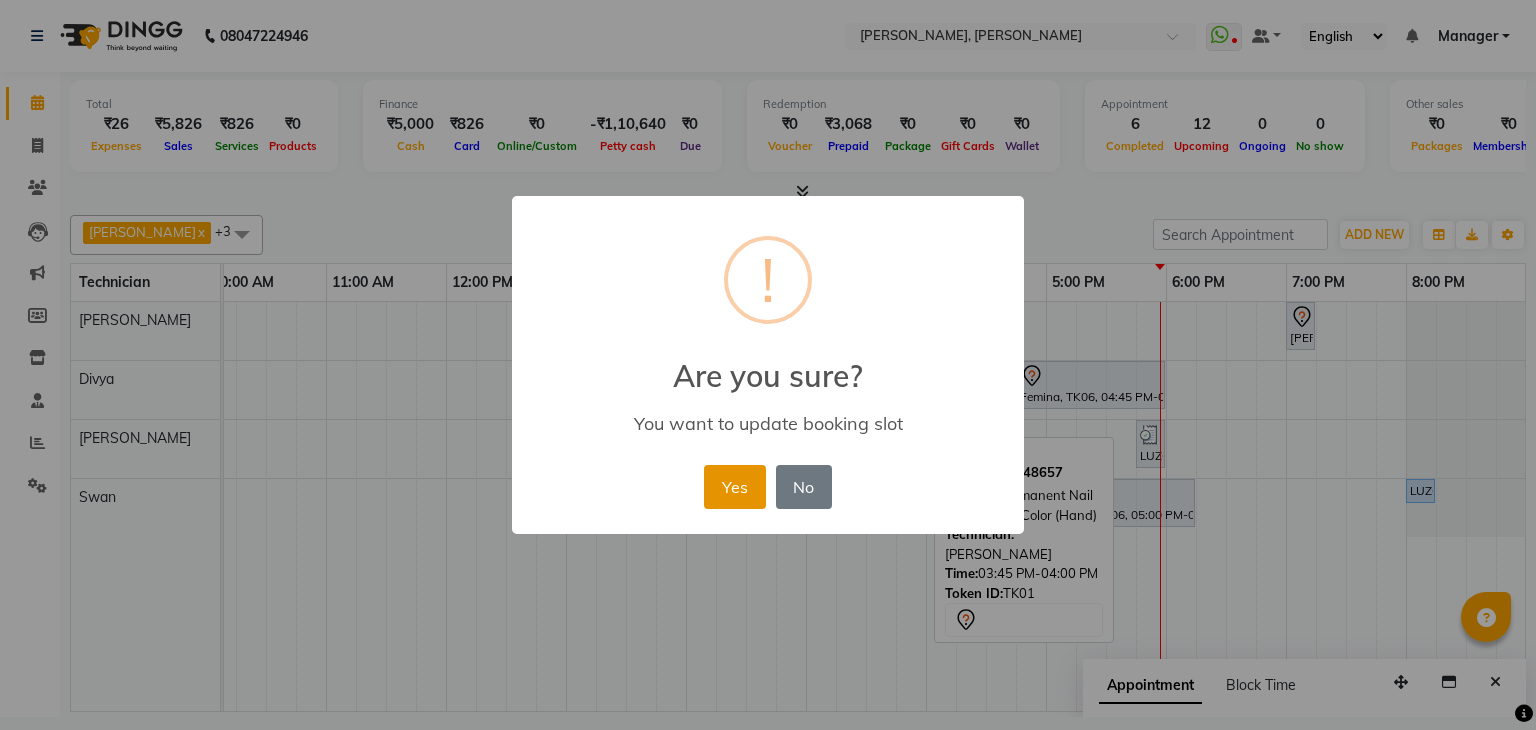 click on "Yes" at bounding box center (734, 487) 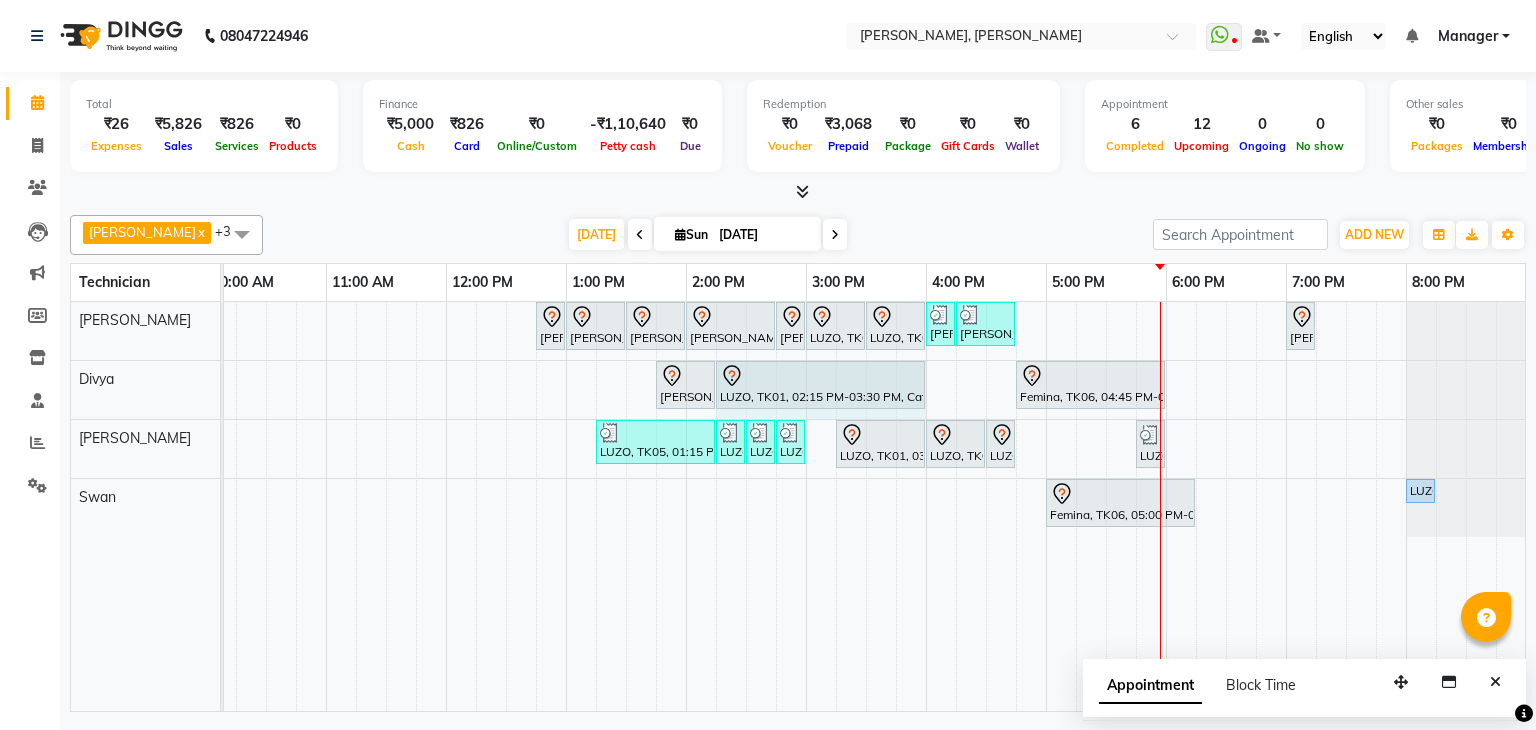 drag, startPoint x: 862, startPoint y: 373, endPoint x: 923, endPoint y: 371, distance: 61.03278 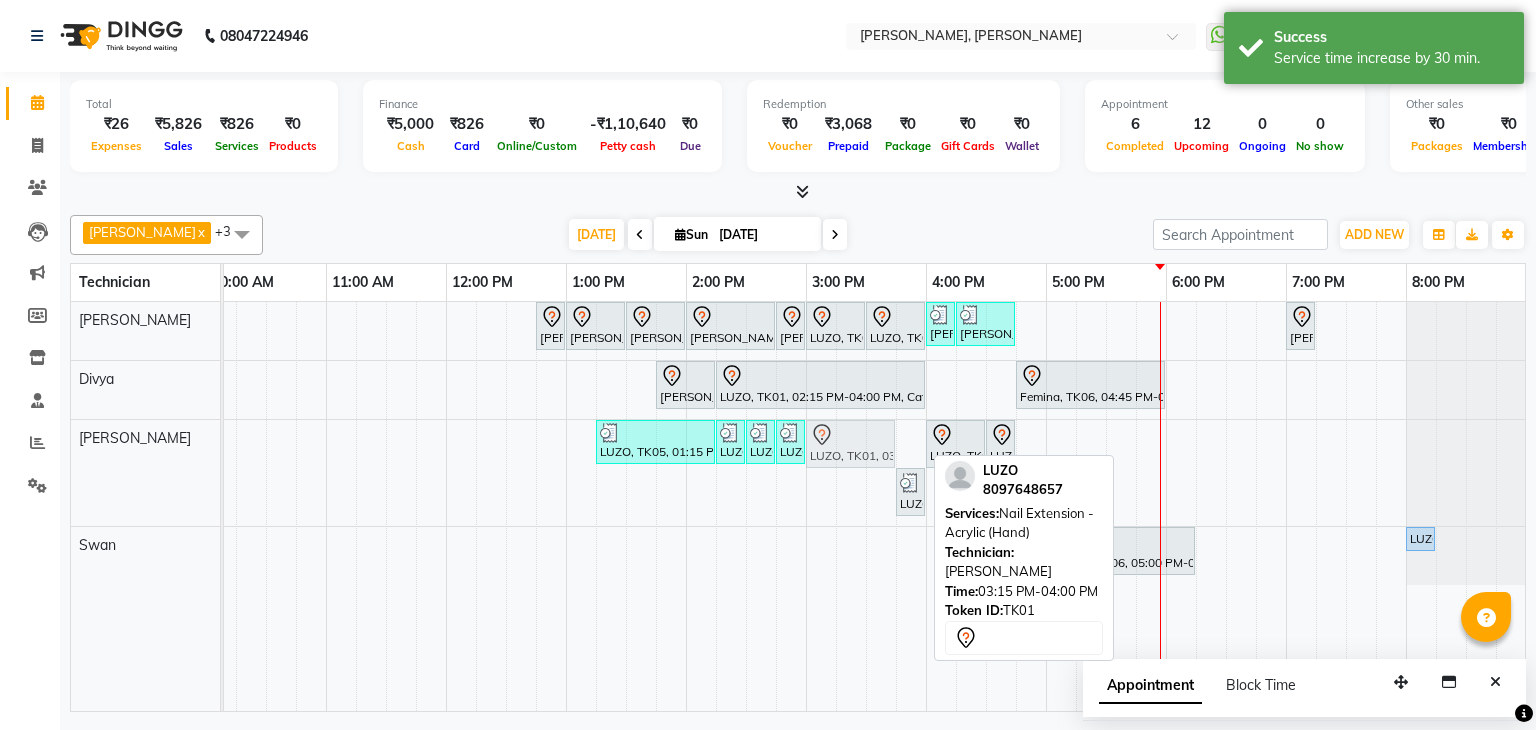 drag, startPoint x: 883, startPoint y: 442, endPoint x: 860, endPoint y: 444, distance: 23.086792 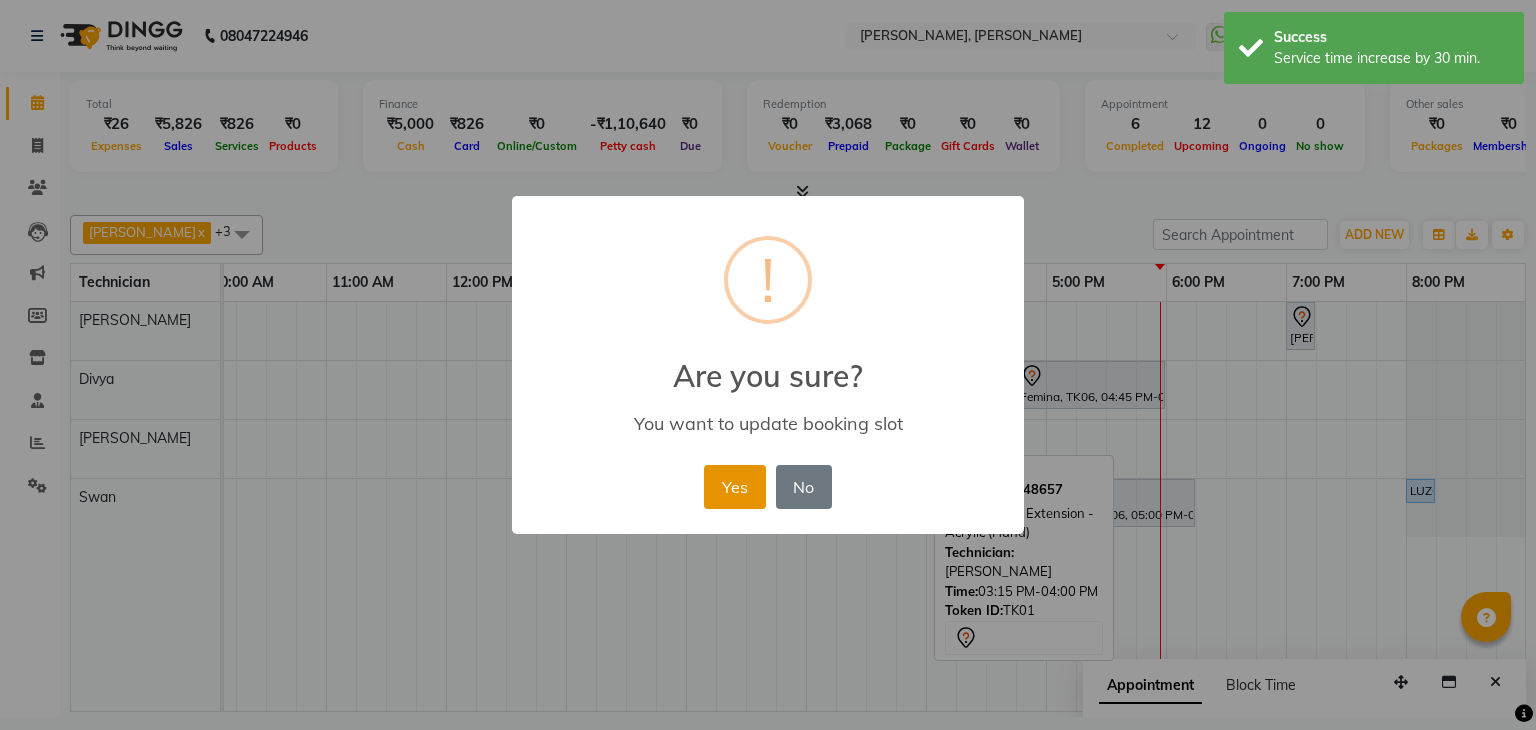 click on "Yes" at bounding box center (734, 487) 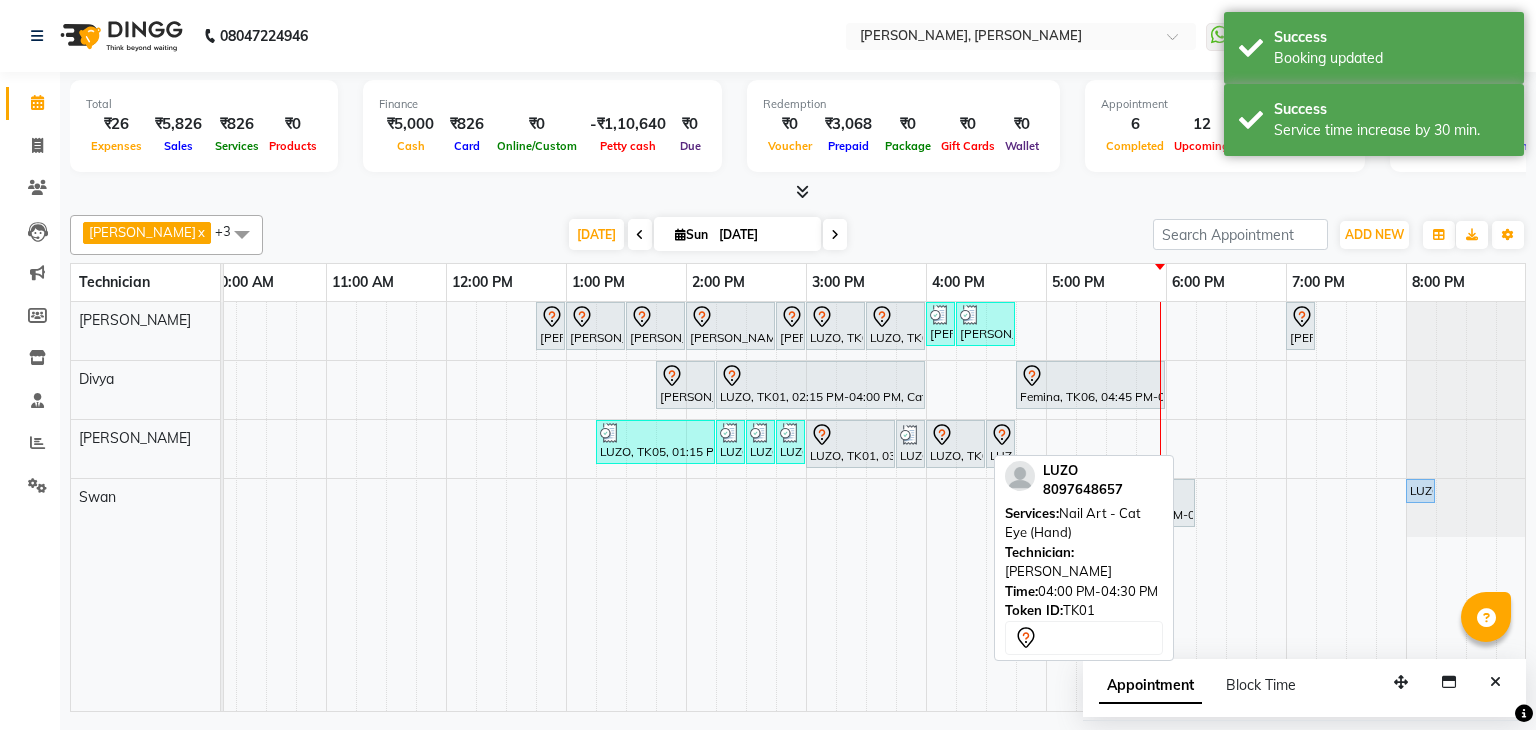 click 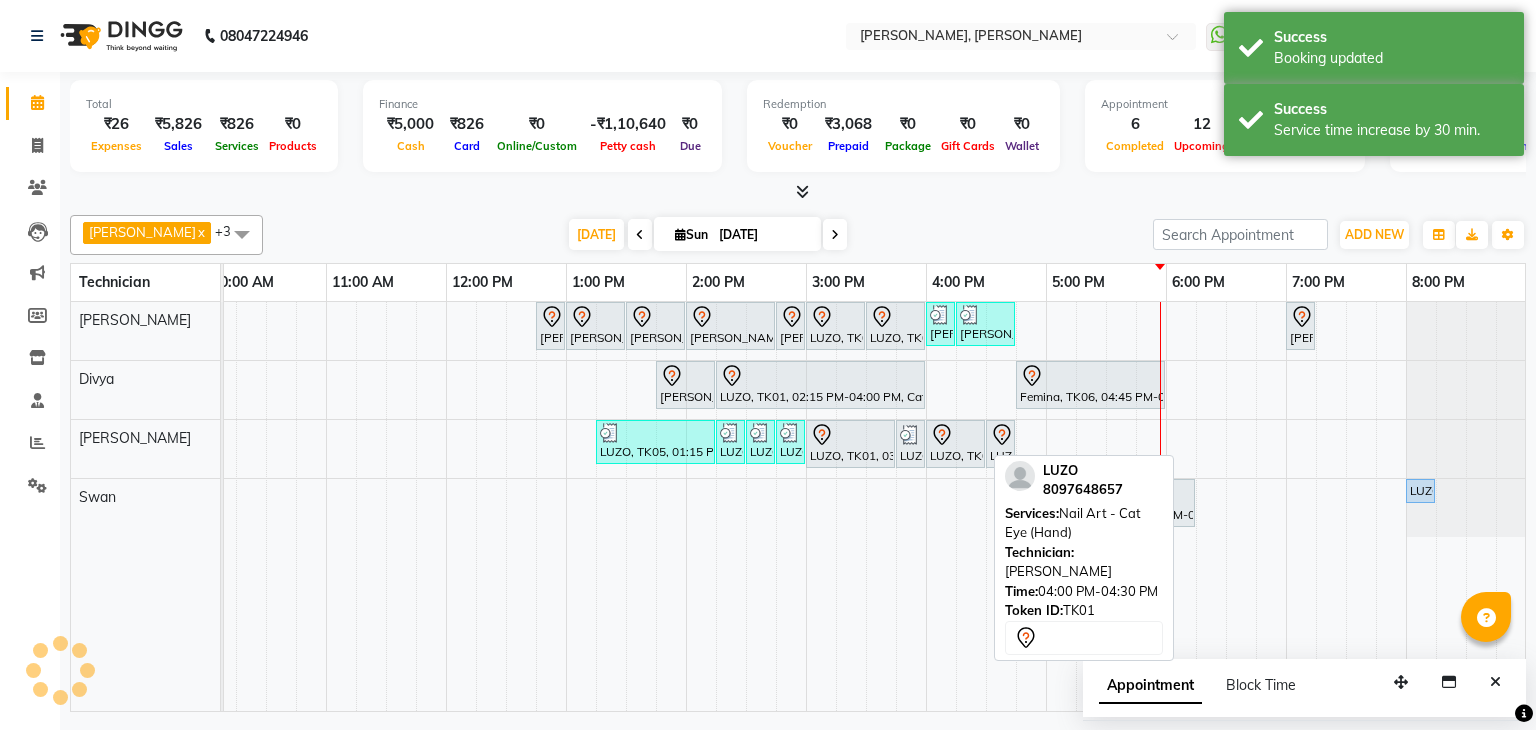 click 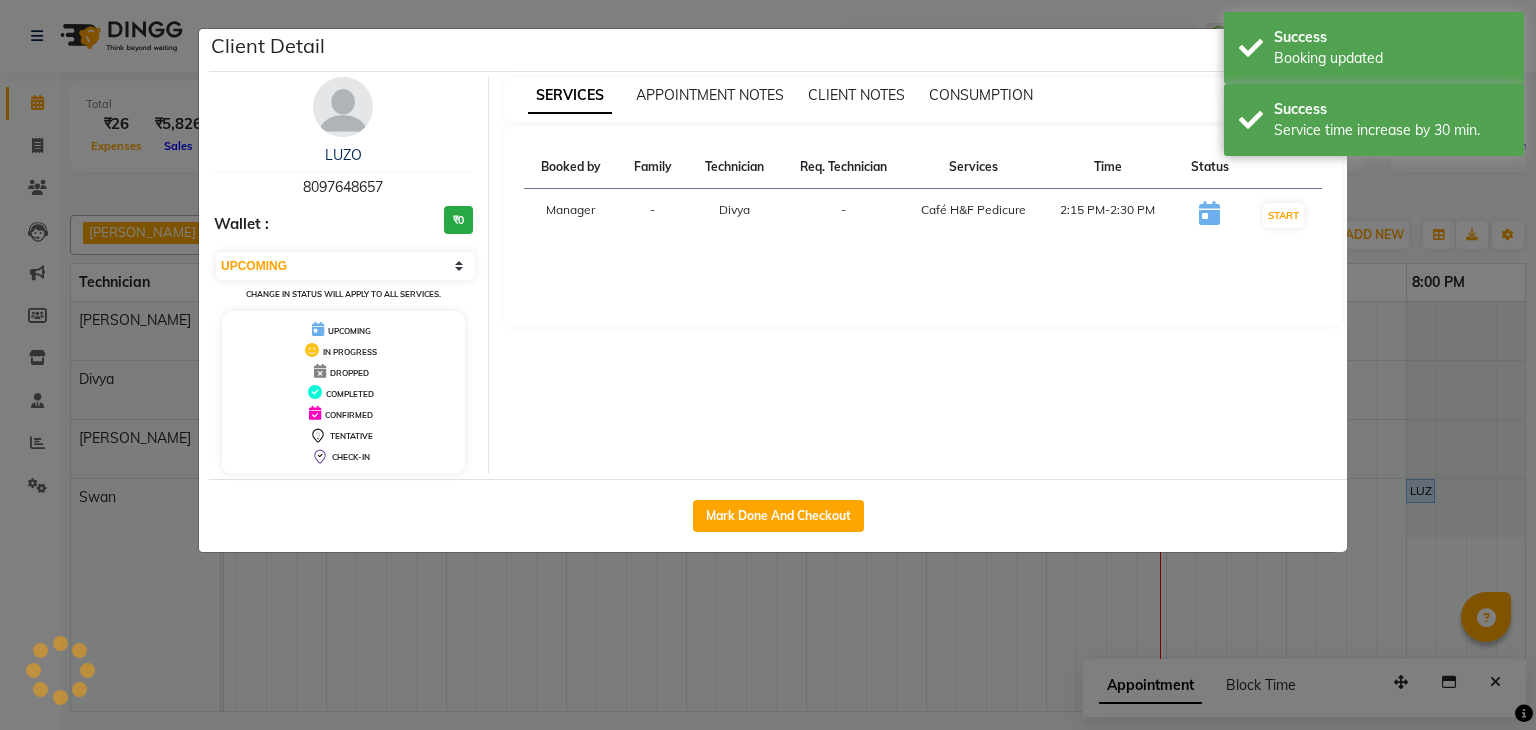select on "7" 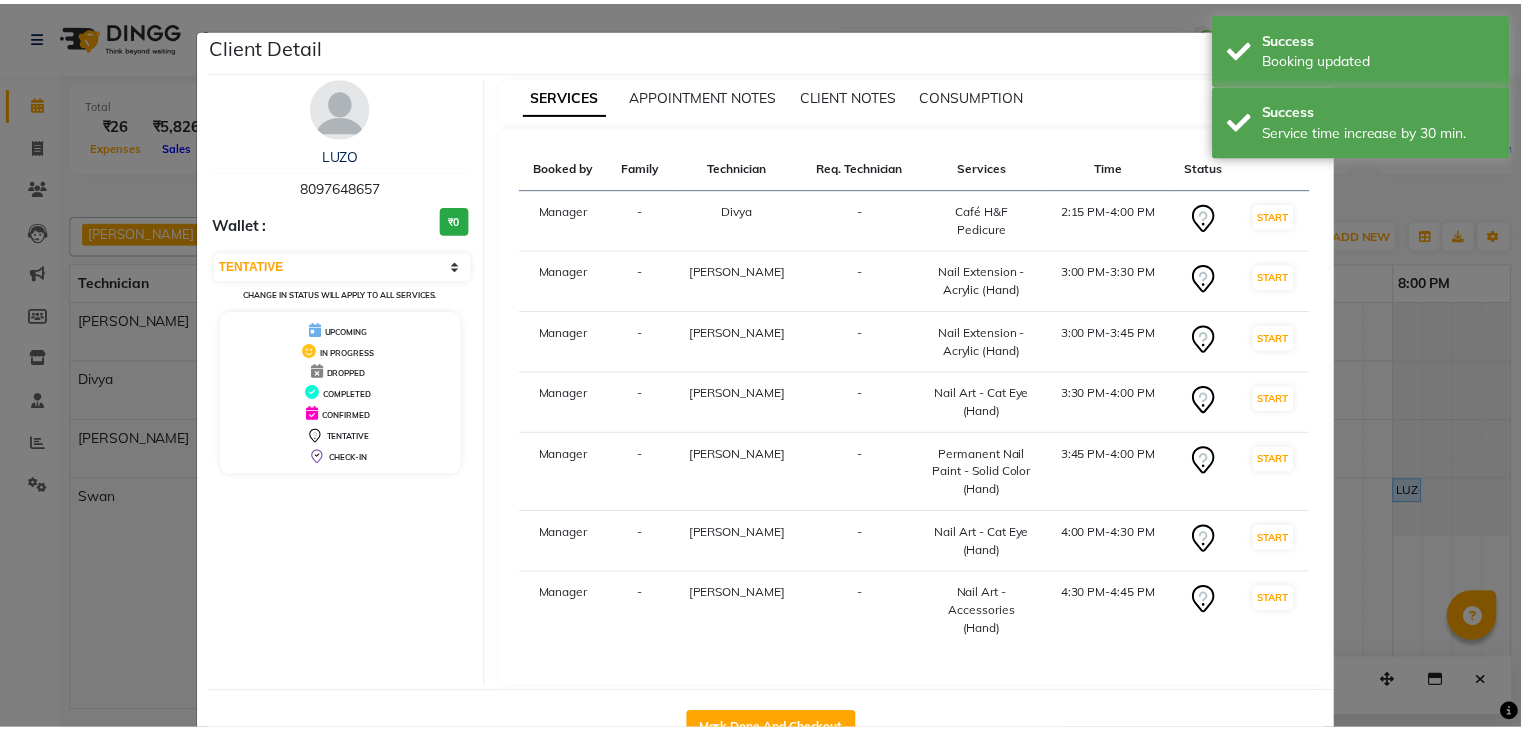 scroll, scrollTop: 39, scrollLeft: 0, axis: vertical 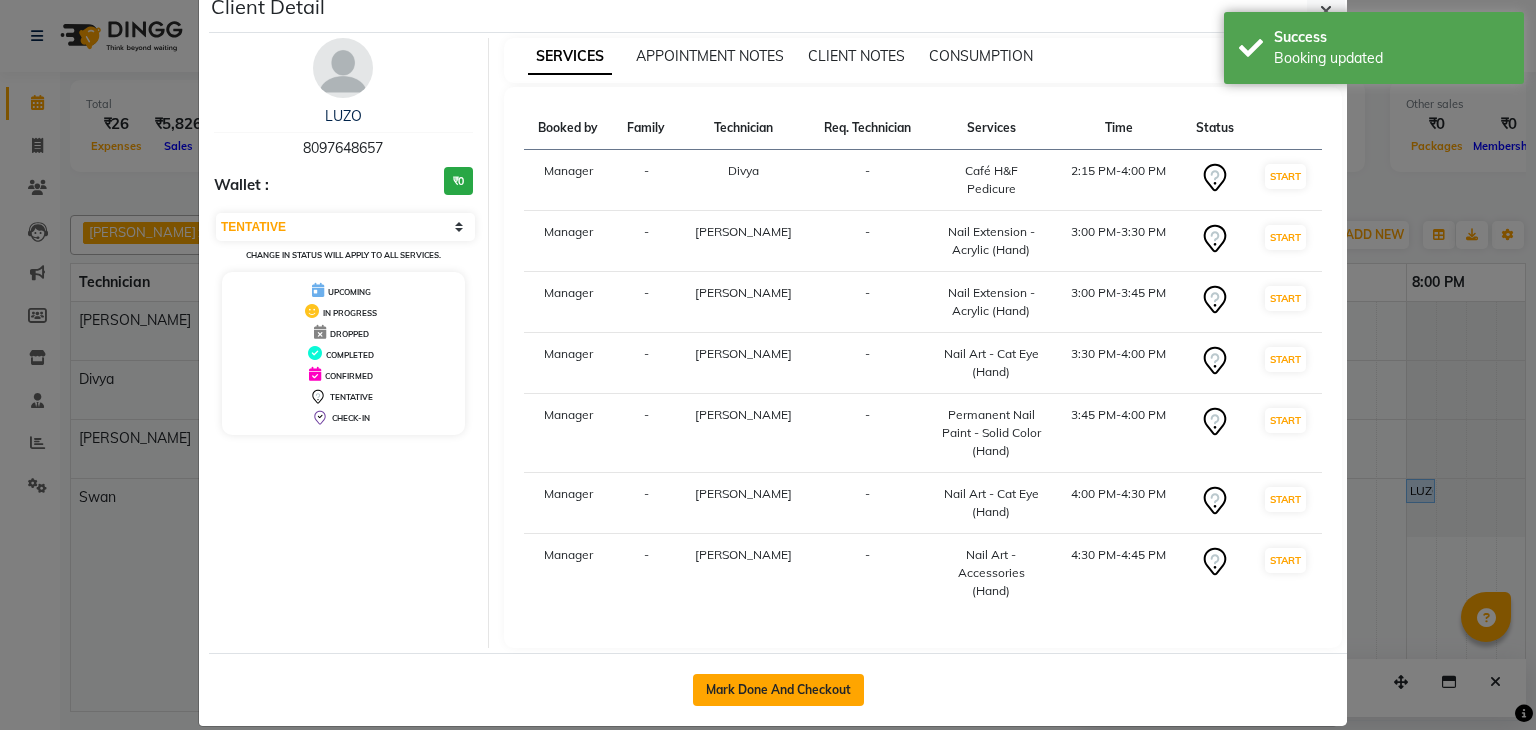 click on "Mark Done And Checkout" 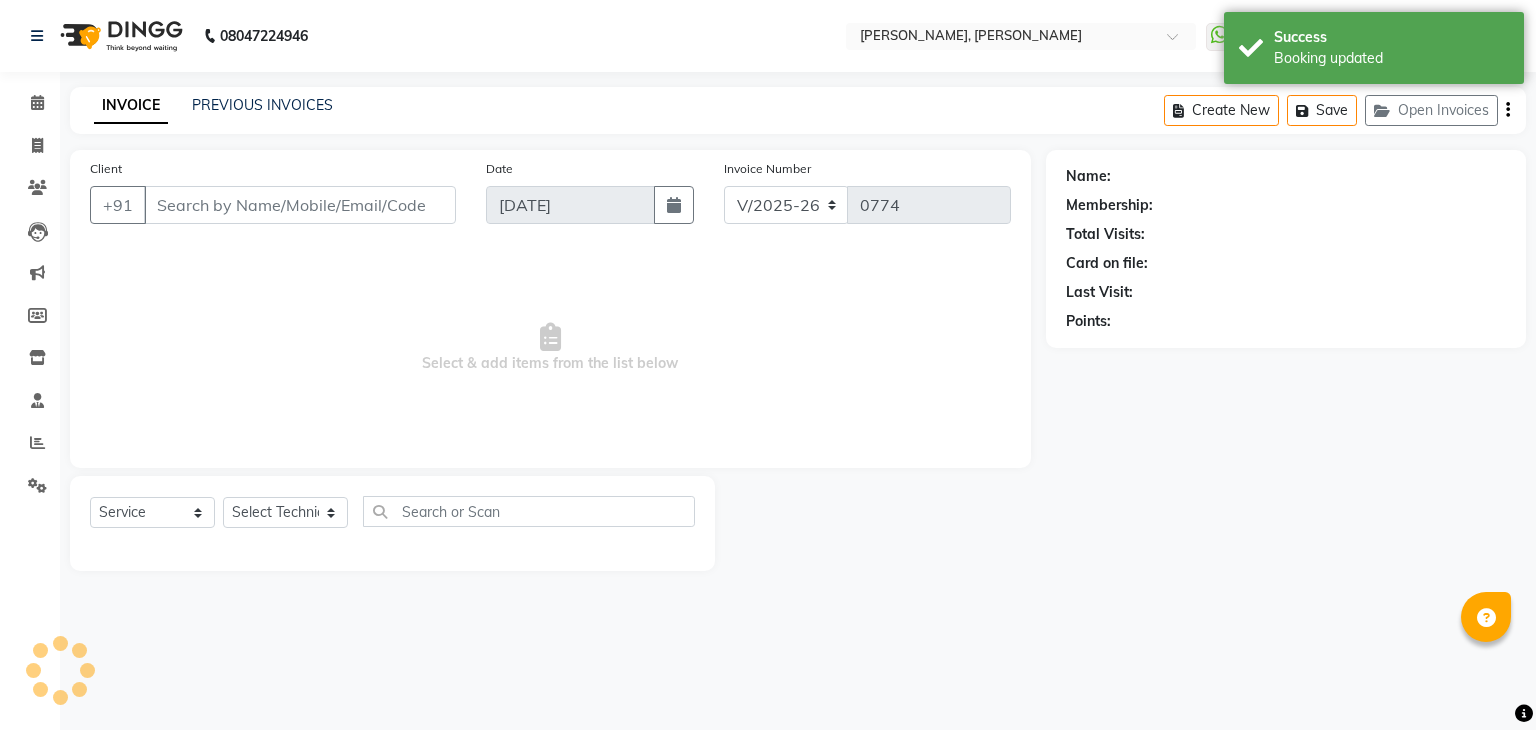 type on "80******57" 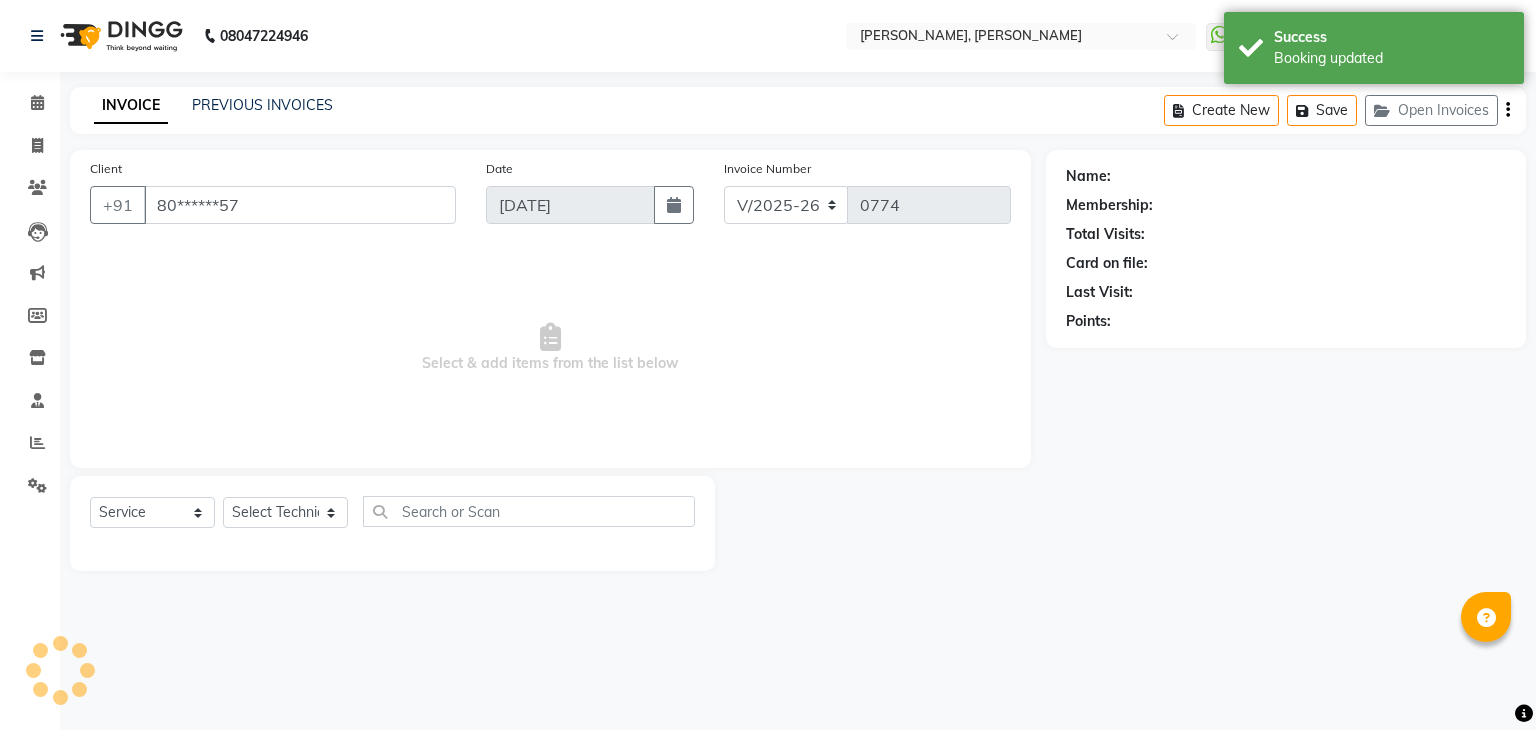 select on "54412" 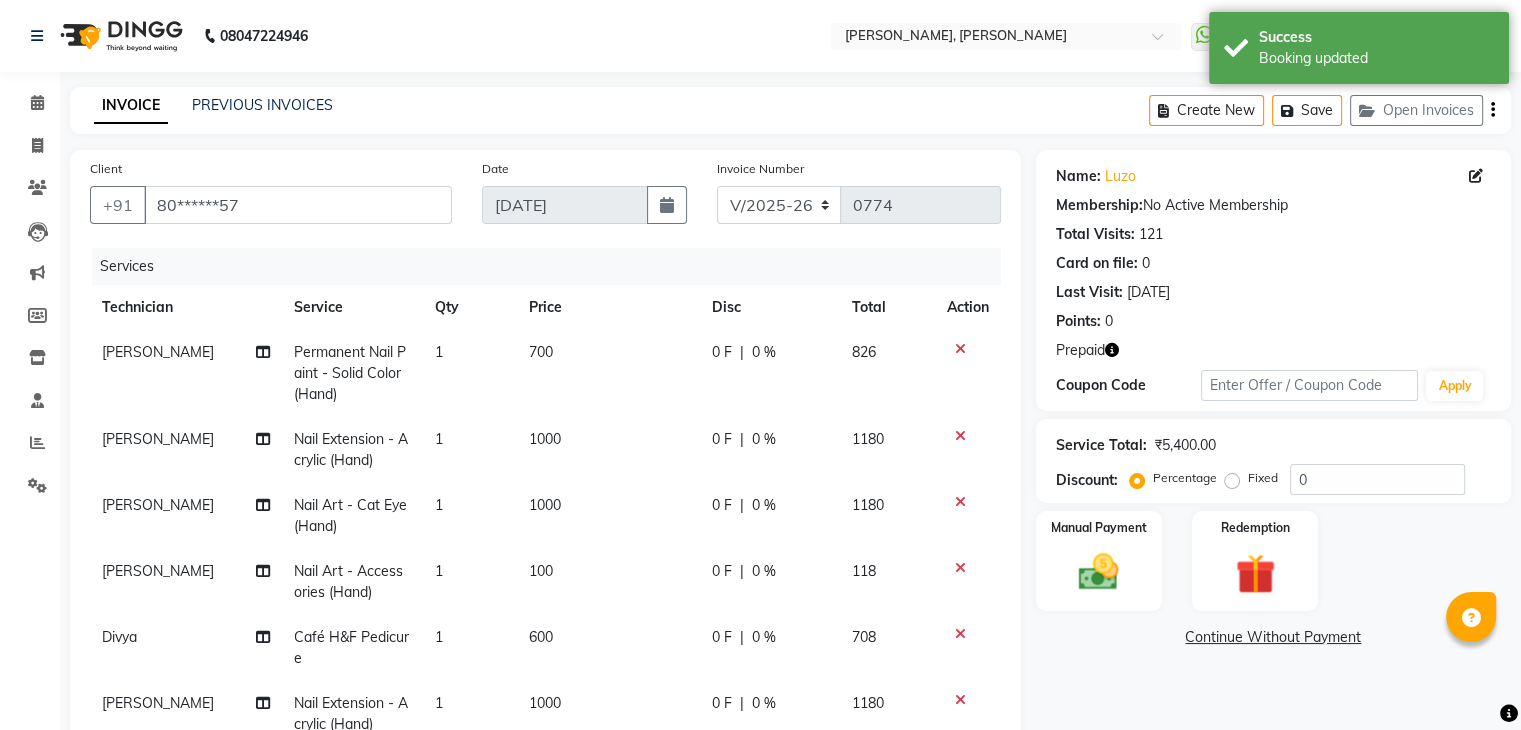 scroll, scrollTop: 96, scrollLeft: 0, axis: vertical 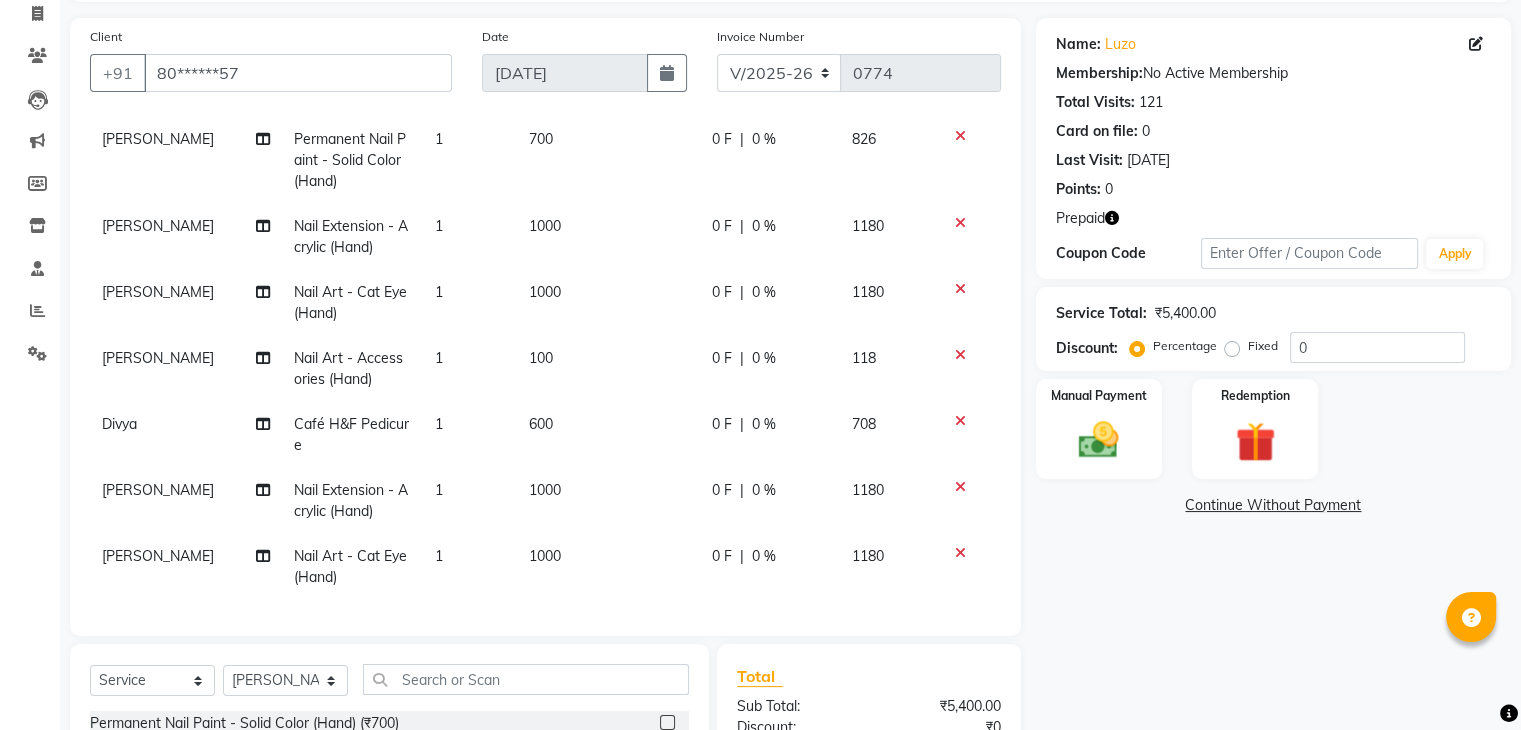 click on "1" 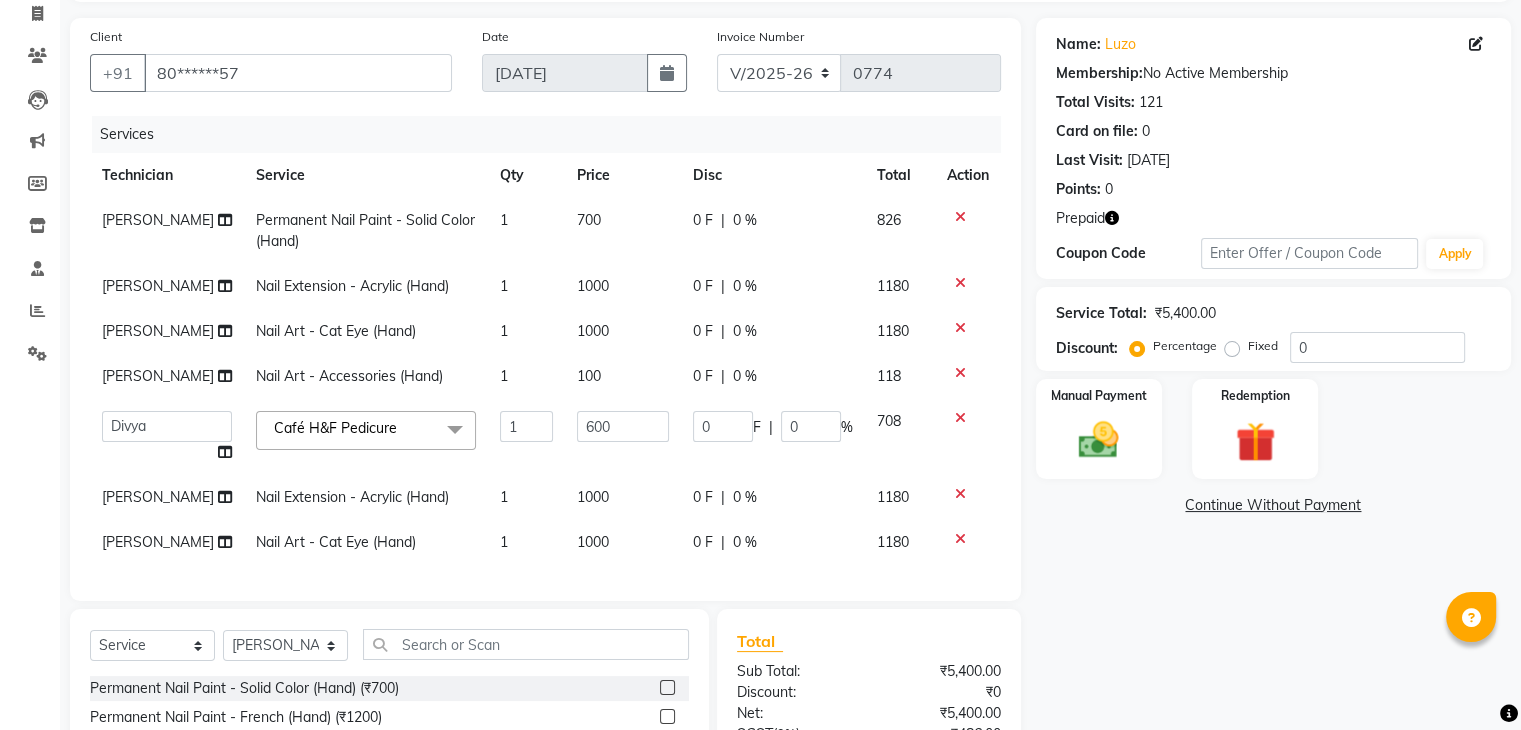 scroll, scrollTop: 0, scrollLeft: 0, axis: both 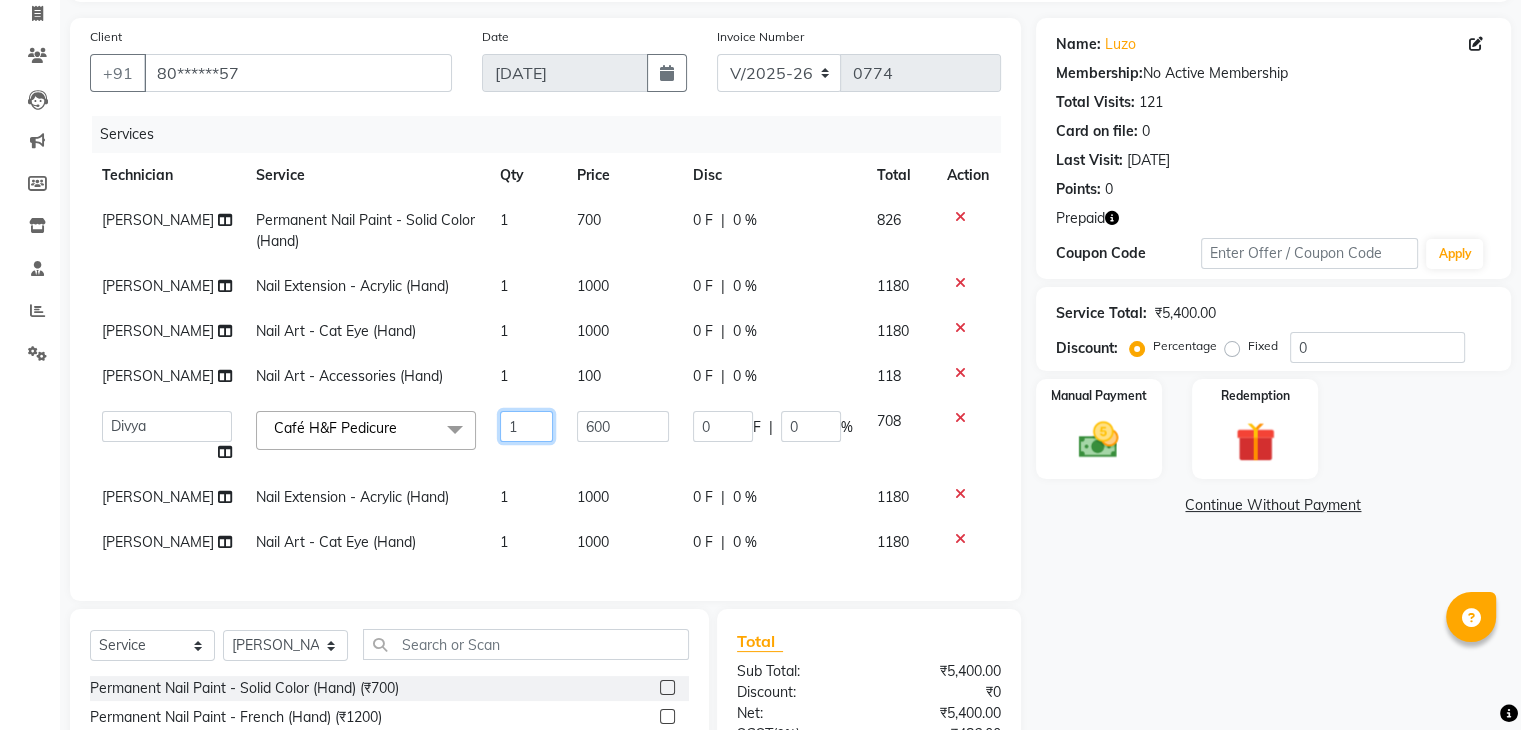 click on "1" 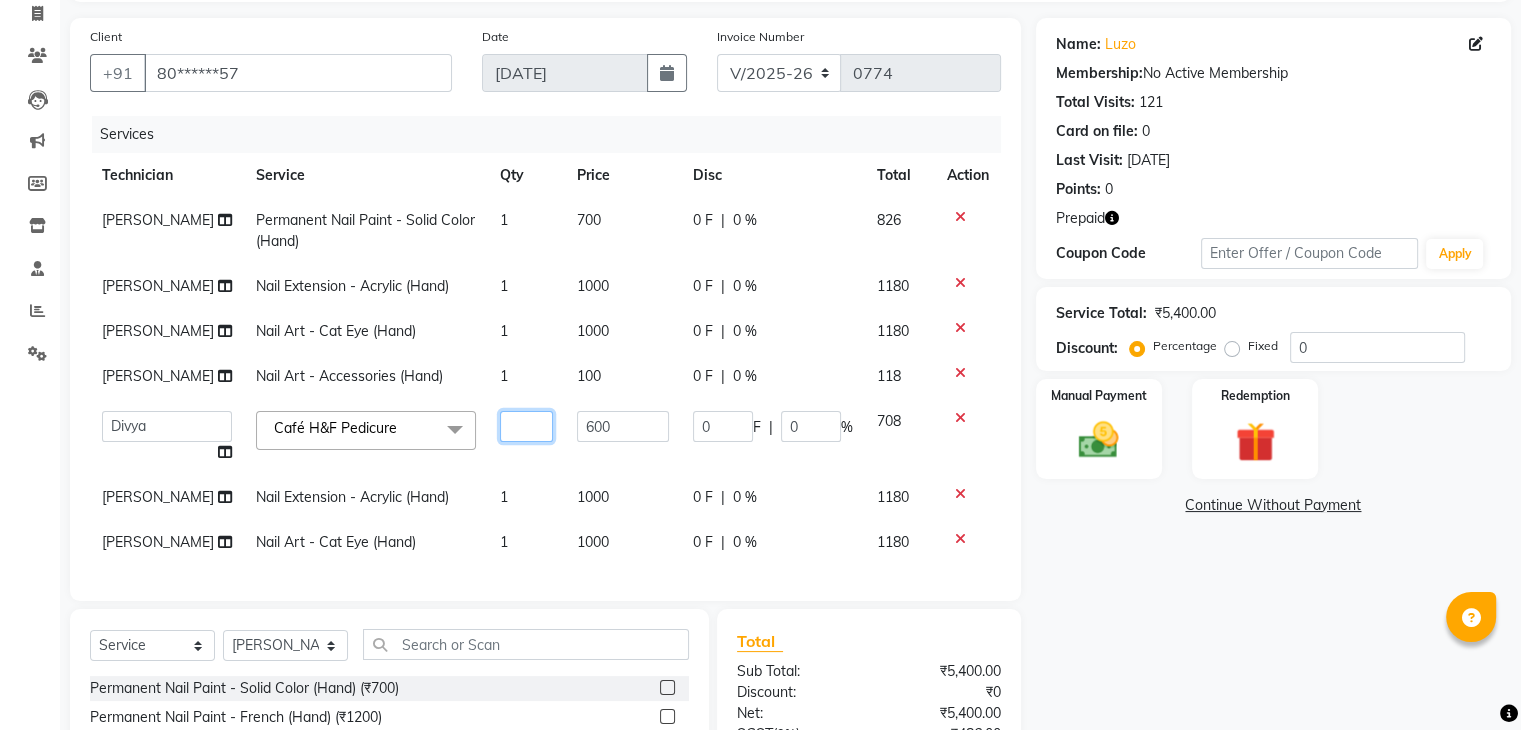 type on "2" 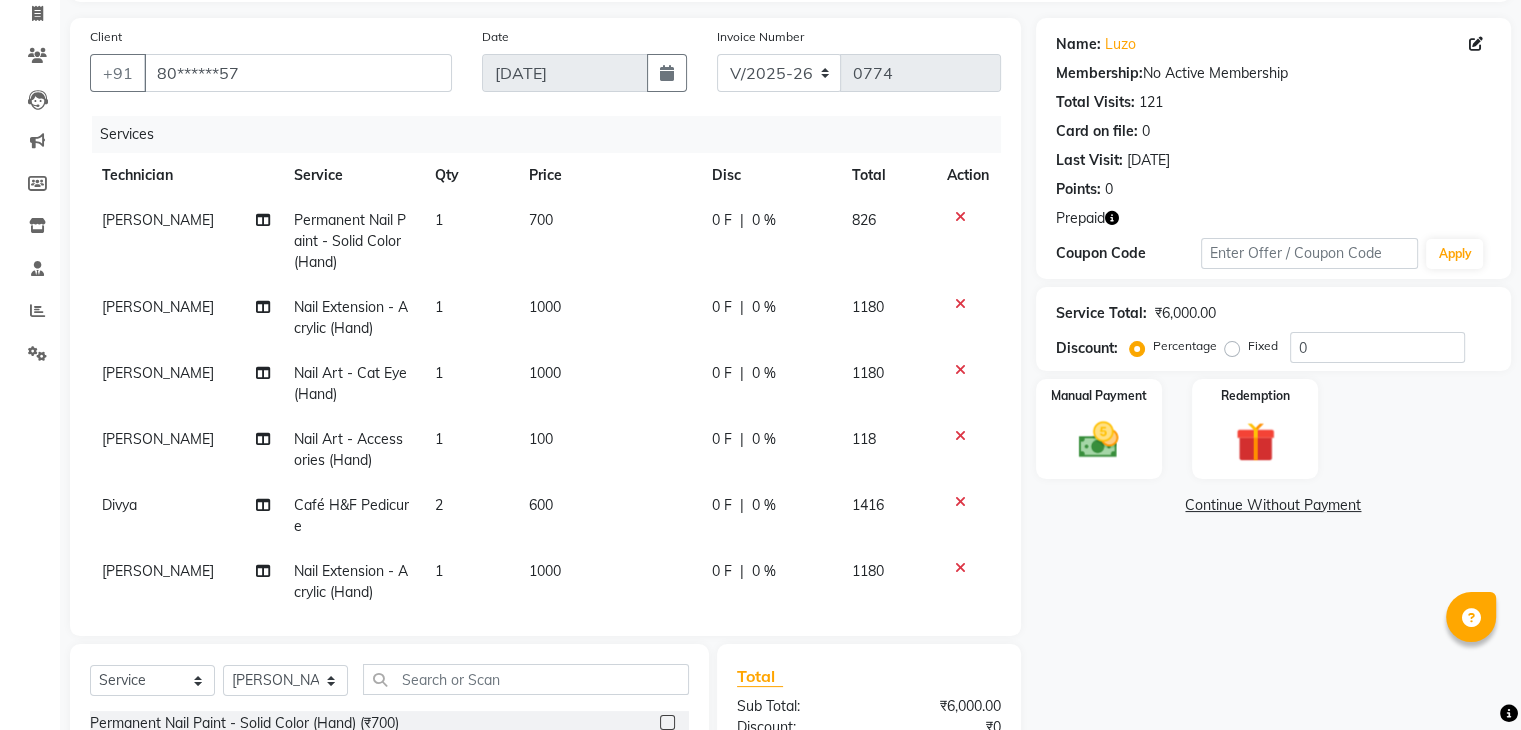 click on "Name: [PERSON_NAME]  Membership:  No Active Membership  Total Visits:  121 Card on file:  0 Last Visit:   [DATE] Points:   0  Prepaid Coupon Code Apply Service Total:  ₹6,000.00  Discount:  Percentage   Fixed  0 Manual Payment Redemption  Continue Without Payment" 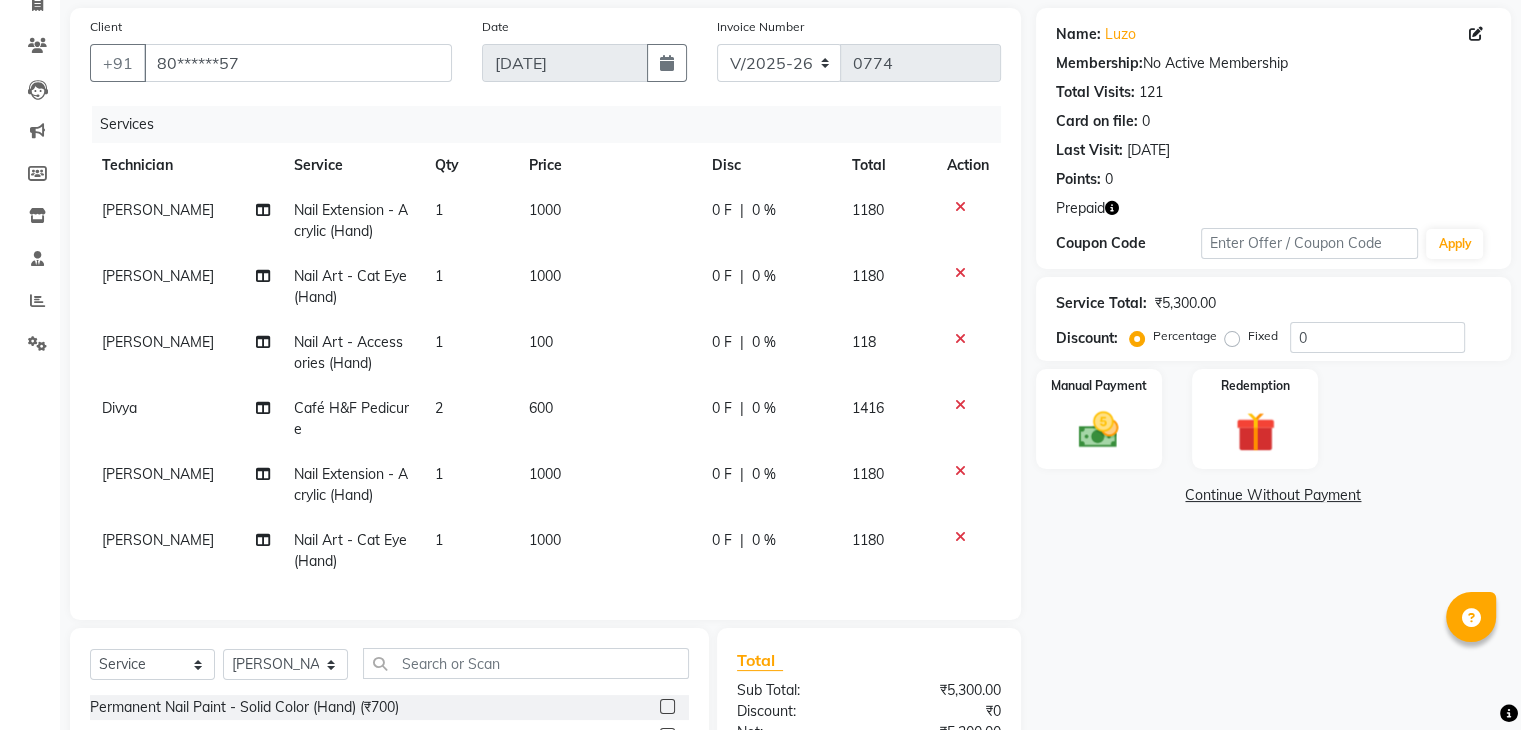 scroll, scrollTop: 136, scrollLeft: 0, axis: vertical 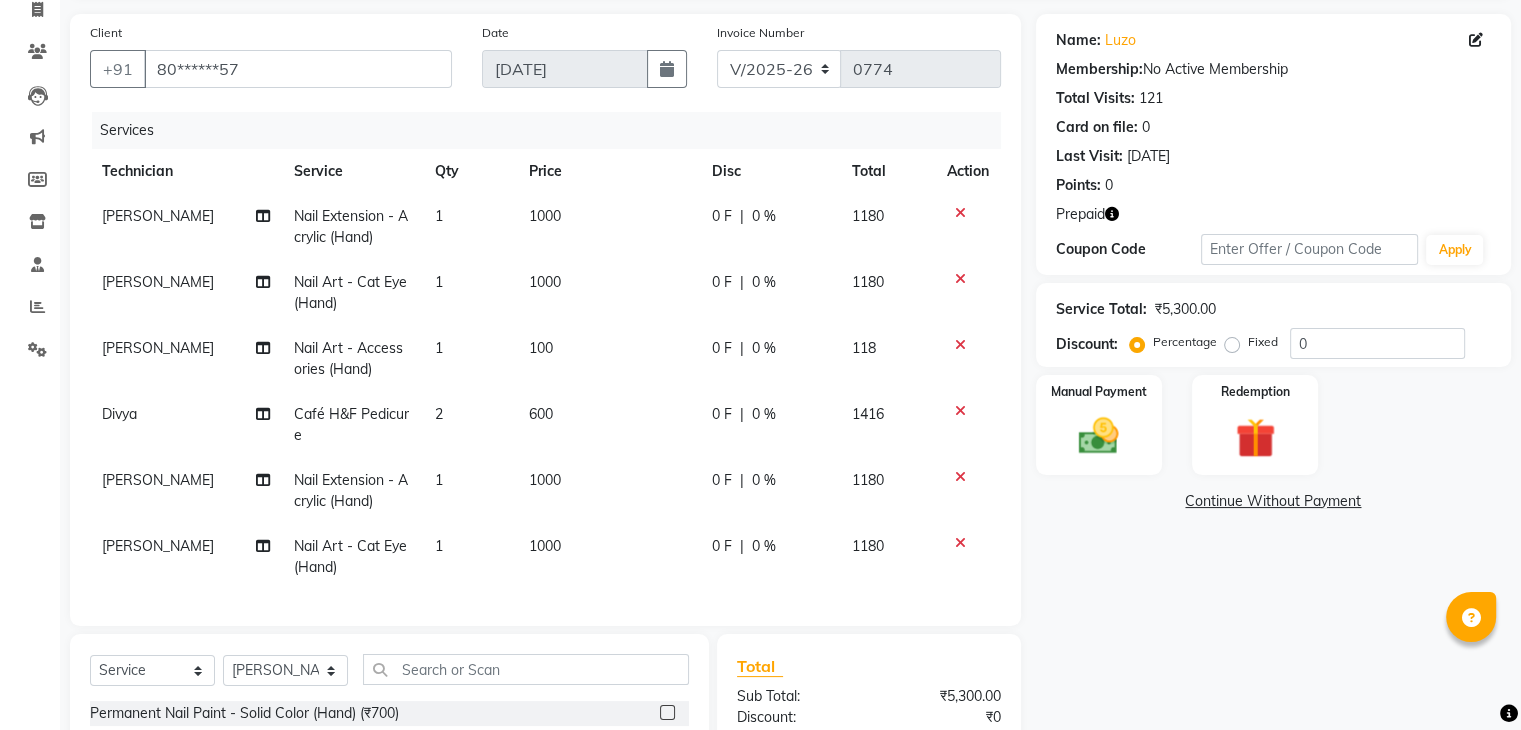 click on "100" 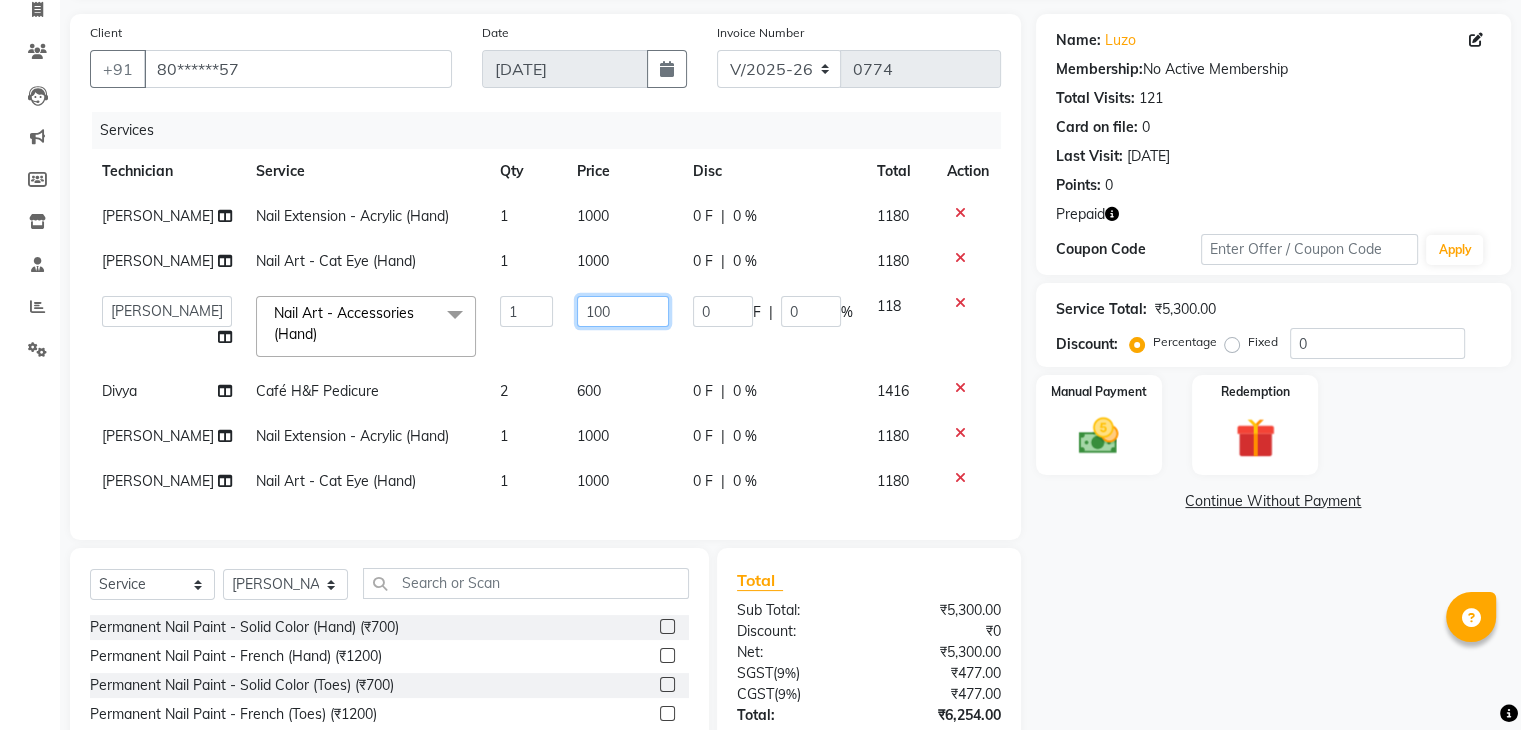 click on "100" 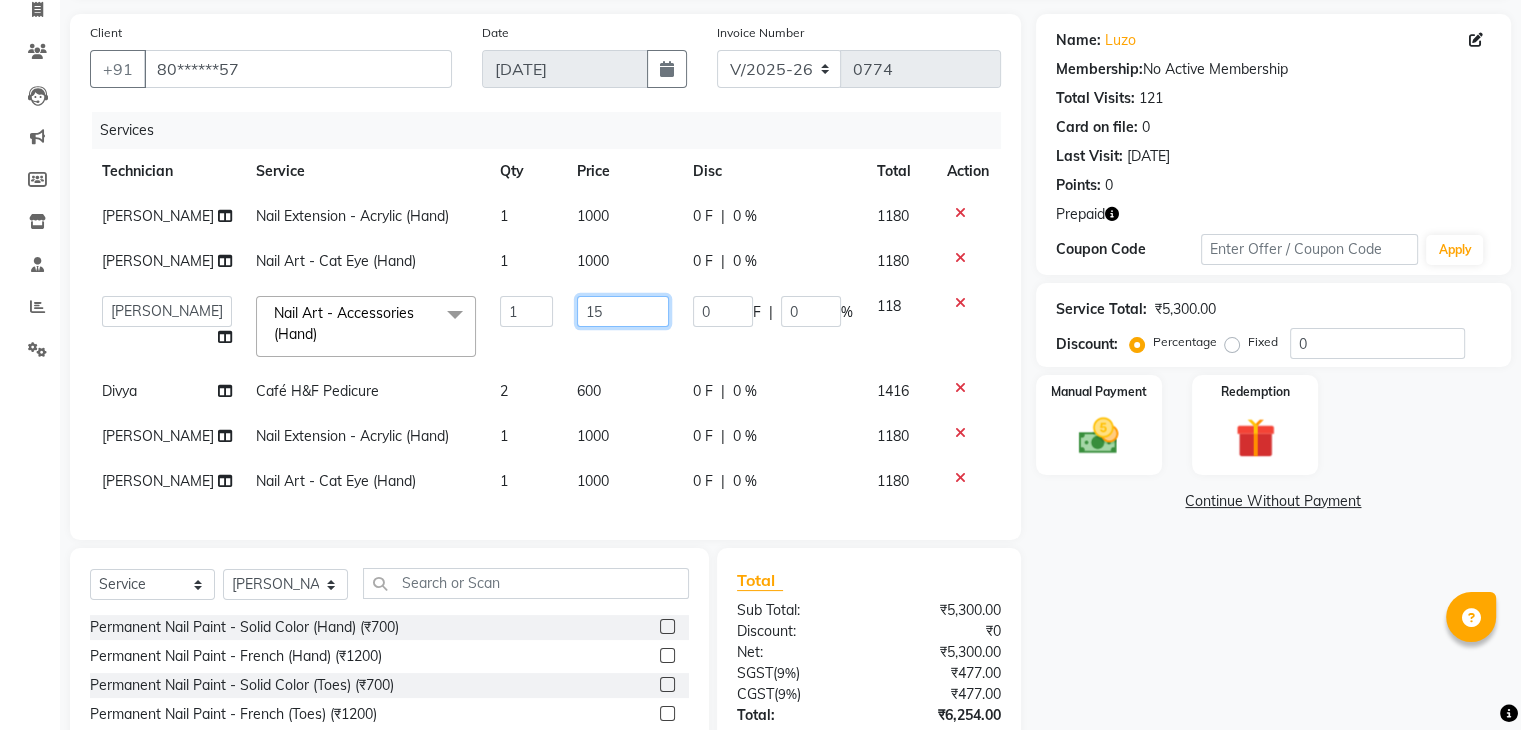 type on "150" 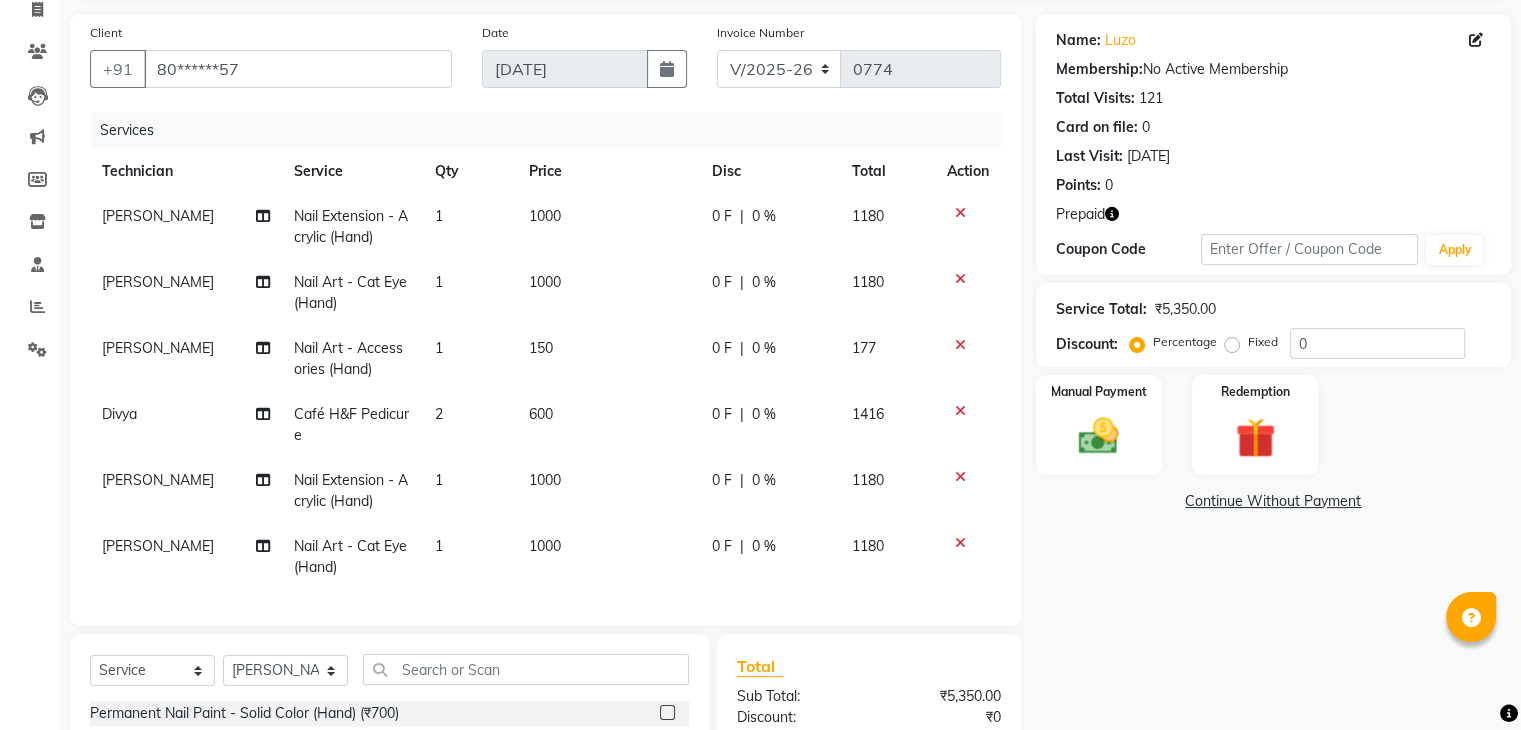 click on "1" 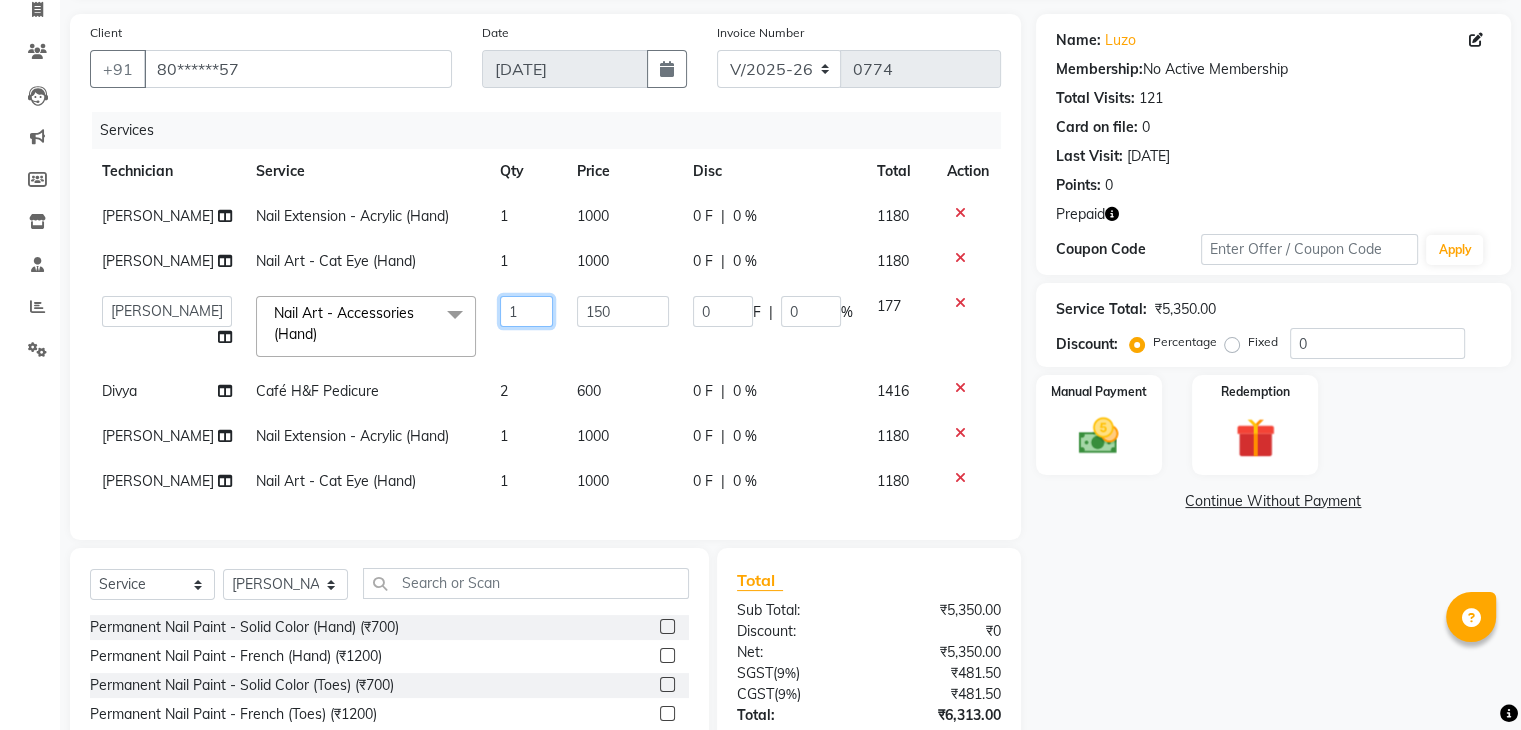 click on "1" 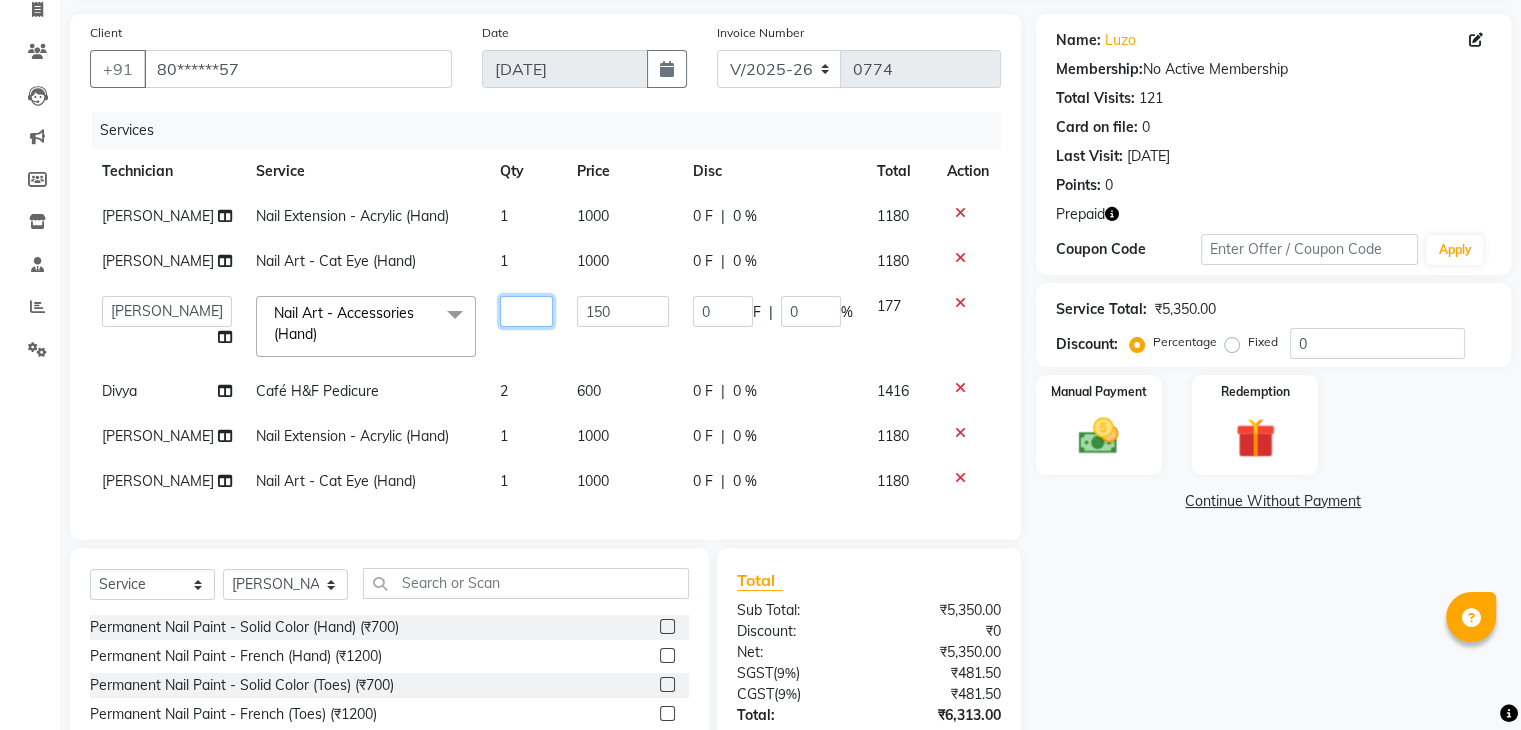 type on "2" 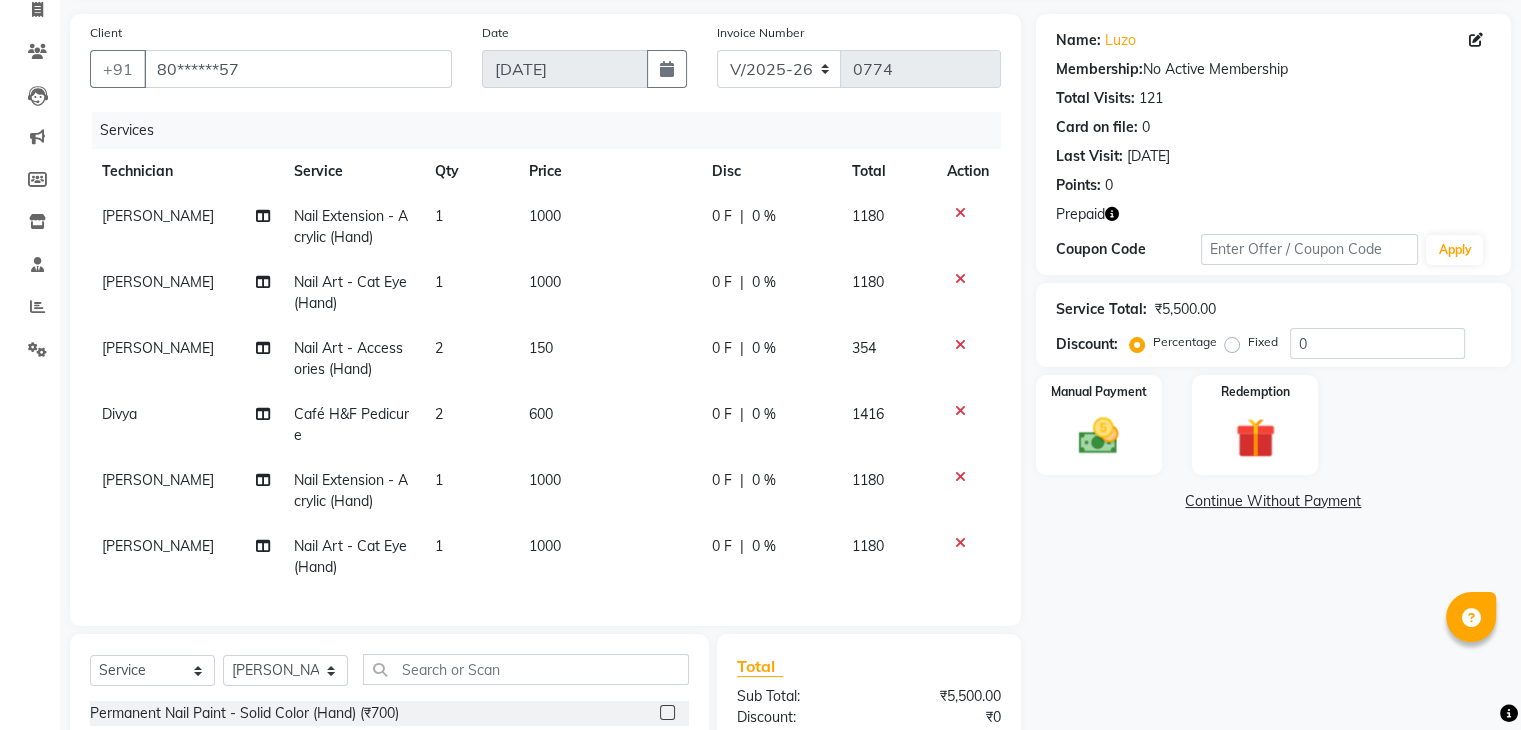 click on "Continue Without Payment" 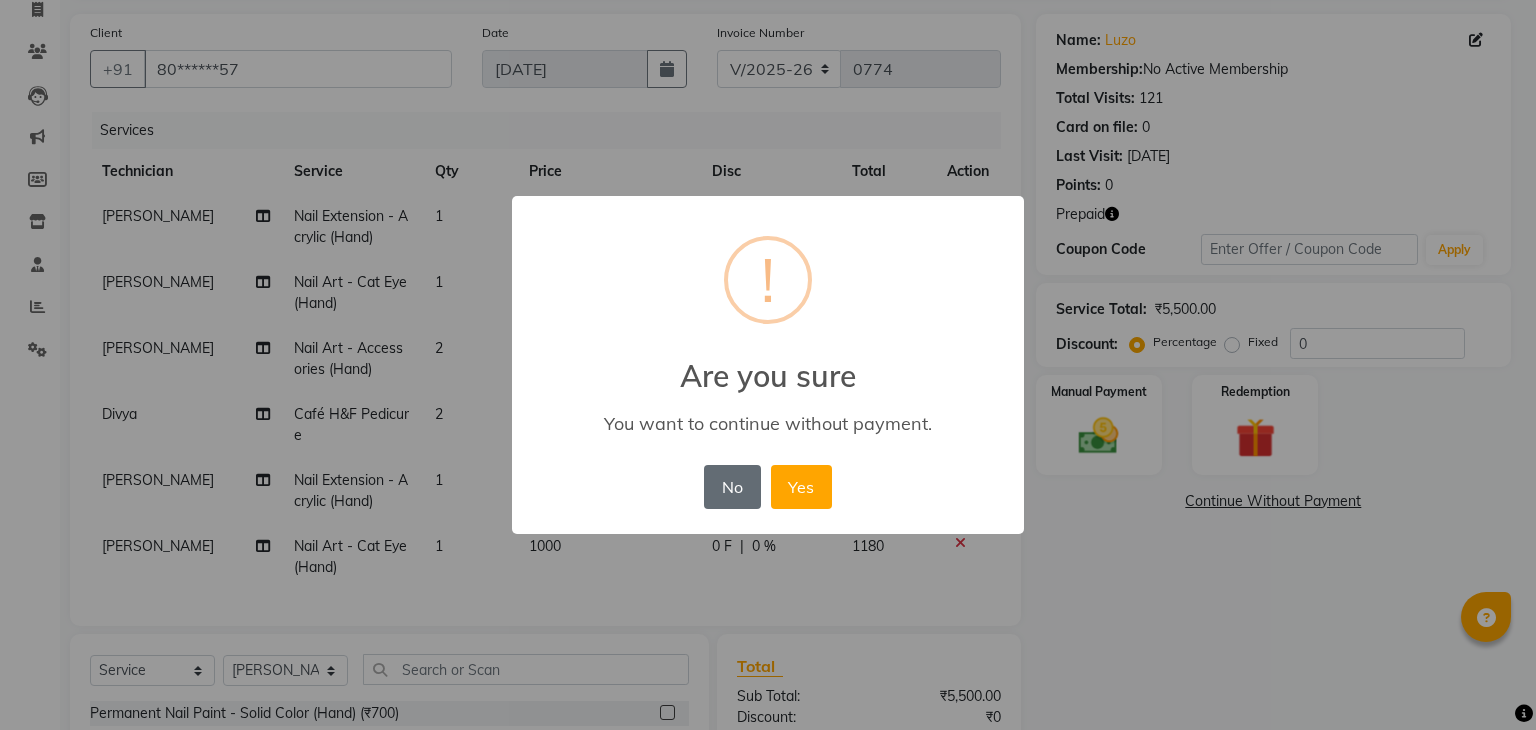 click on "No" at bounding box center [732, 487] 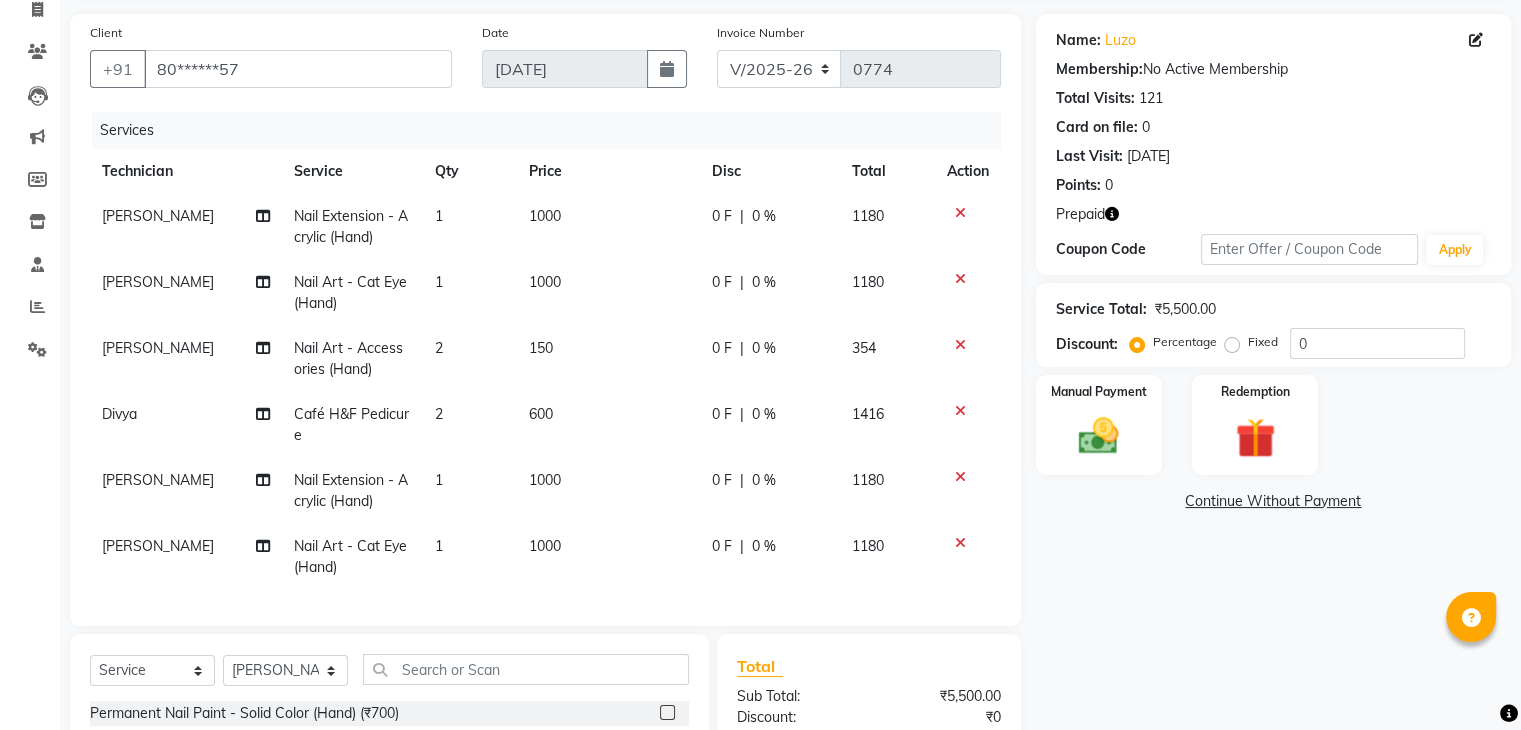 scroll, scrollTop: 9, scrollLeft: 0, axis: vertical 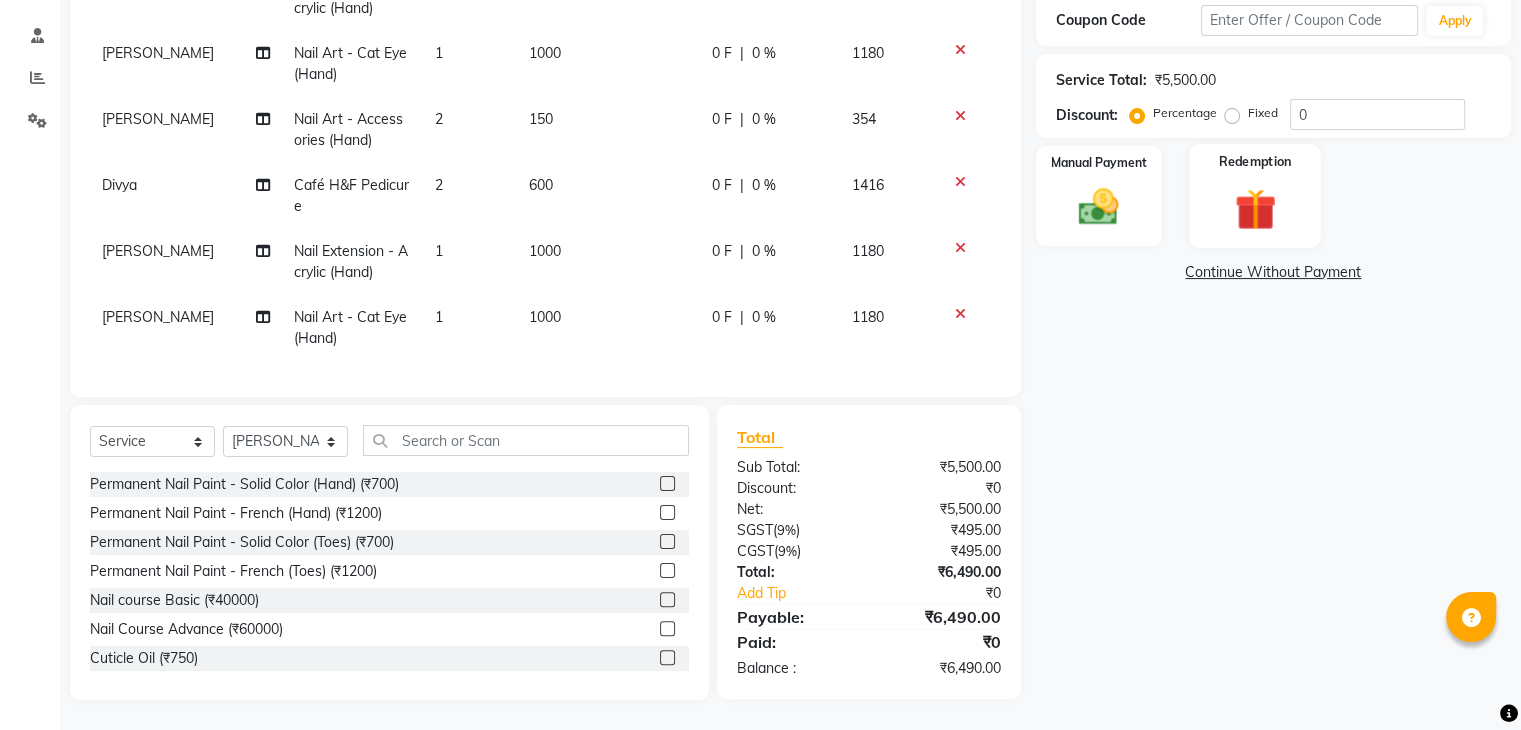click on "Redemption" 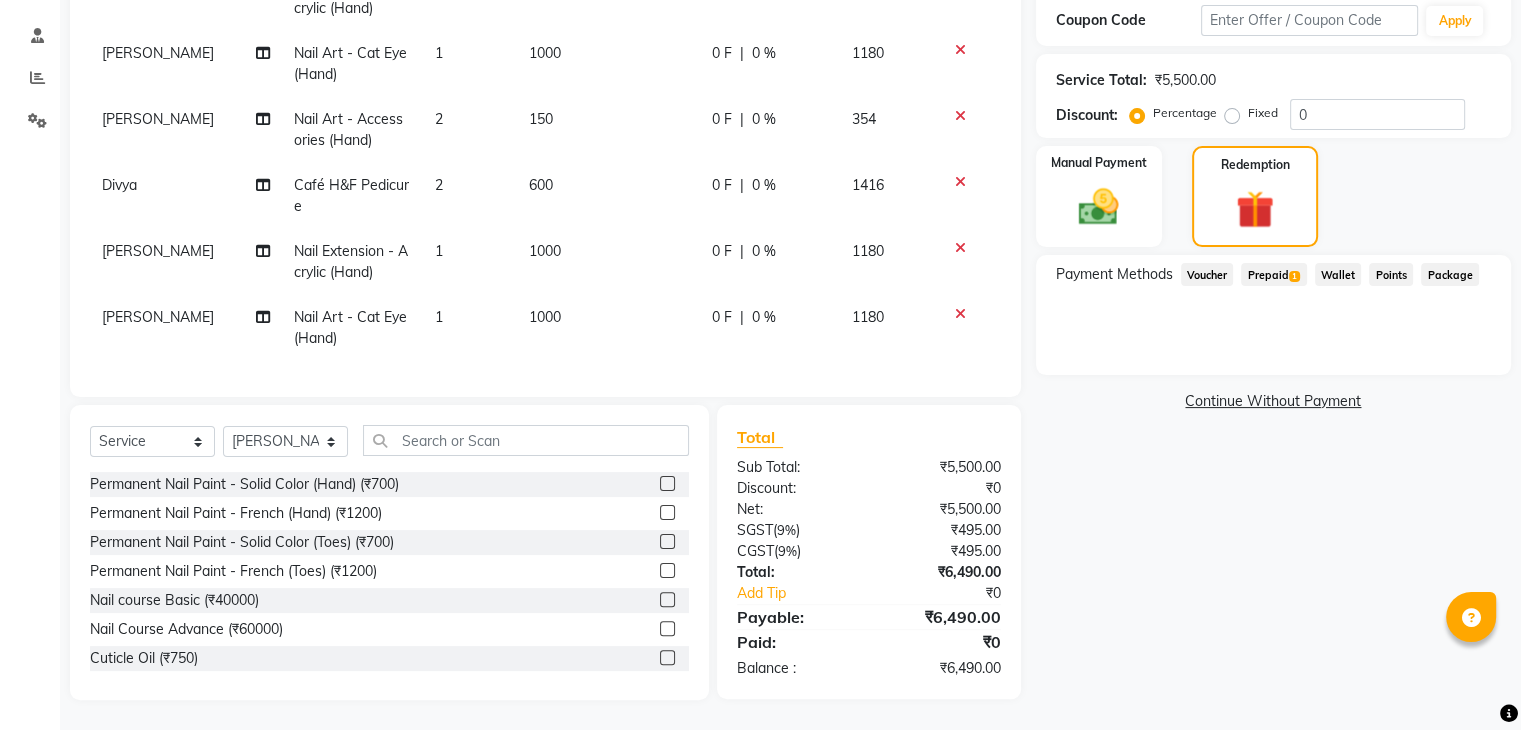 click on "Prepaid  1" 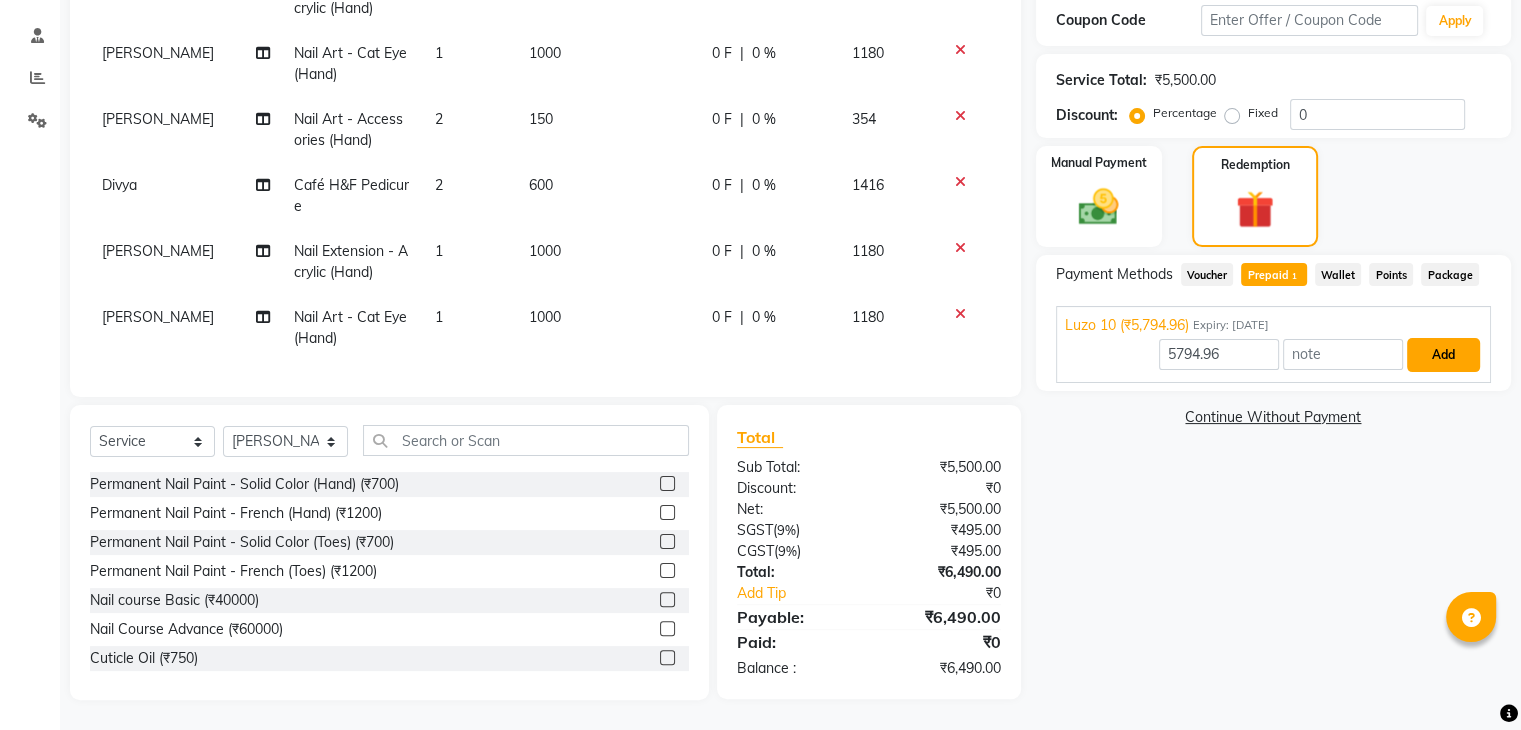click on "Add" at bounding box center (1443, 355) 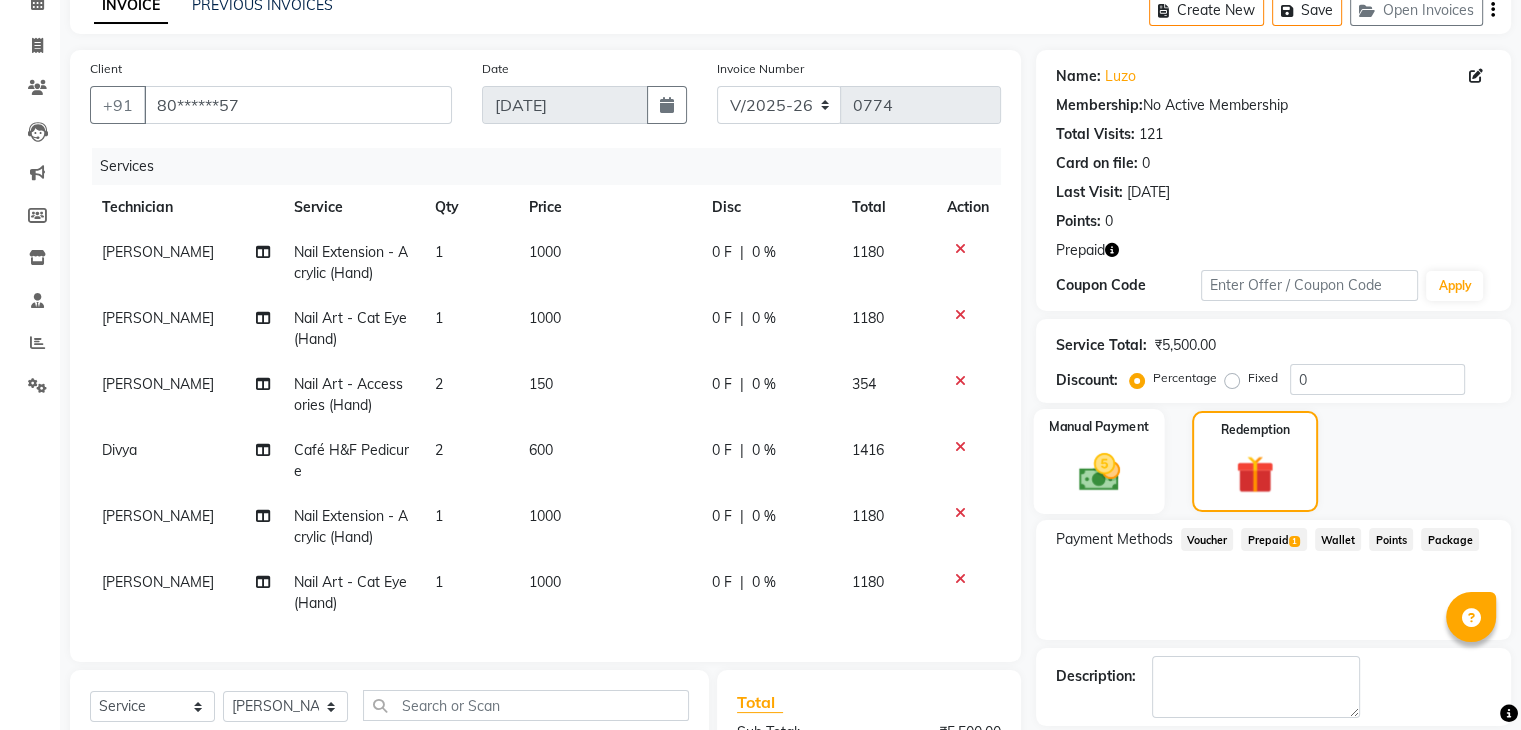 scroll, scrollTop: 96, scrollLeft: 0, axis: vertical 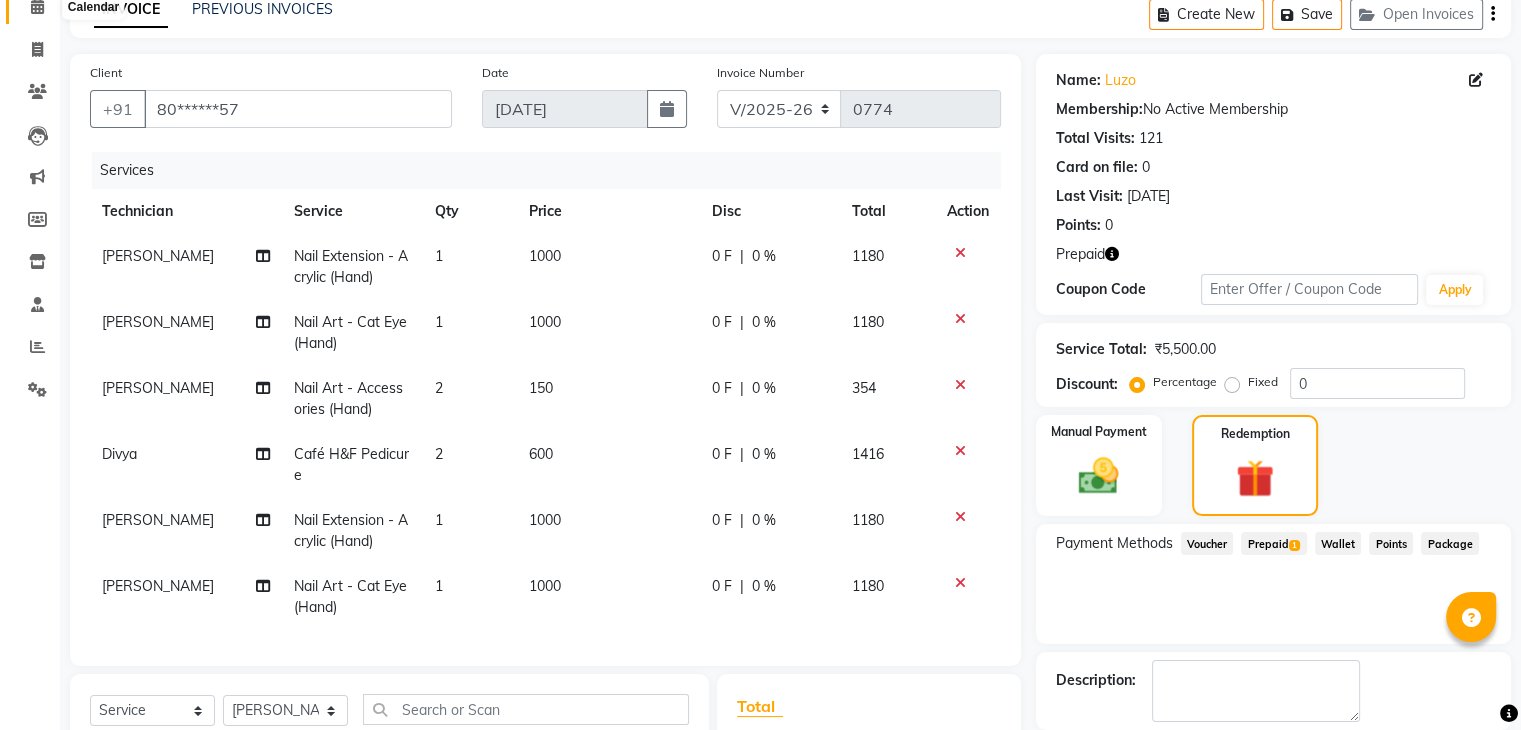 click 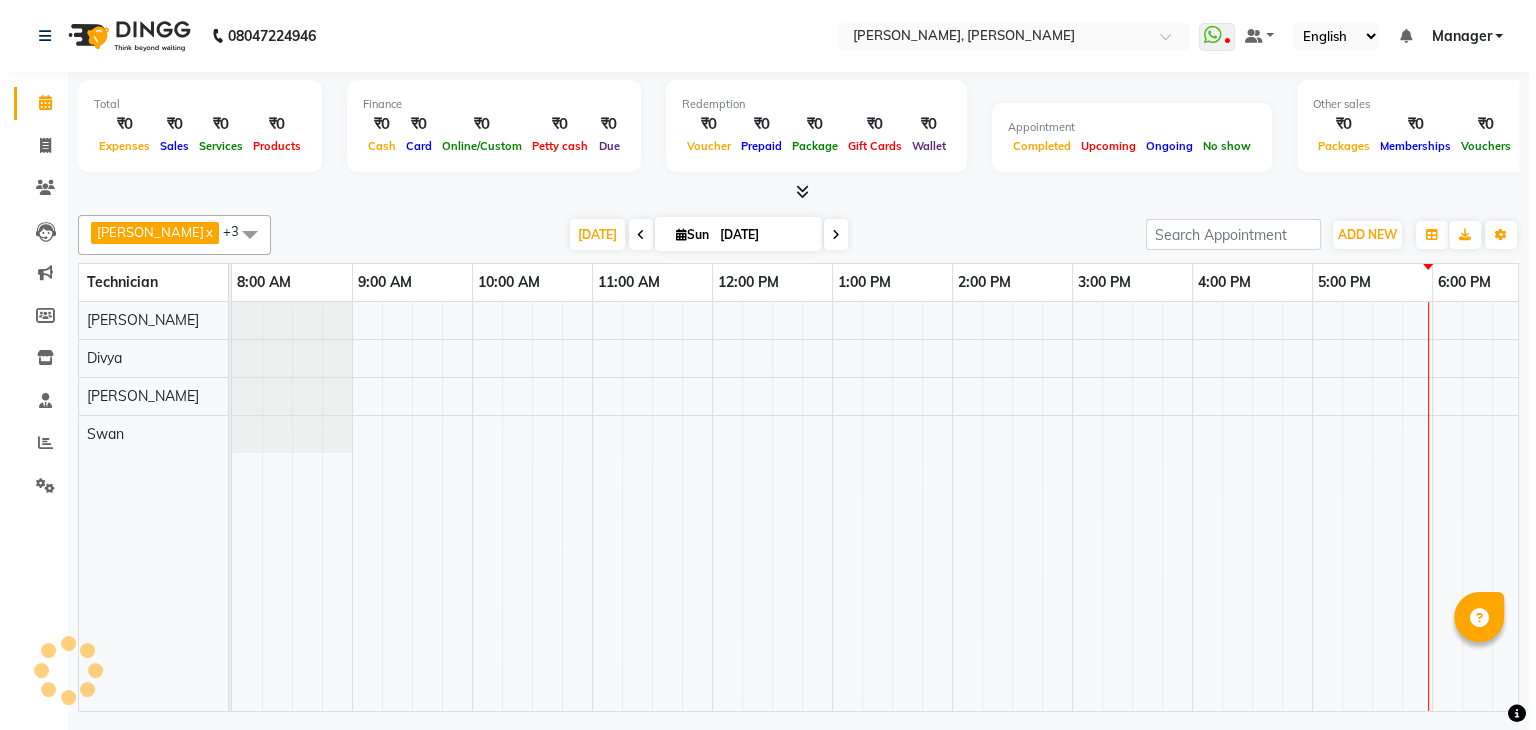scroll, scrollTop: 0, scrollLeft: 0, axis: both 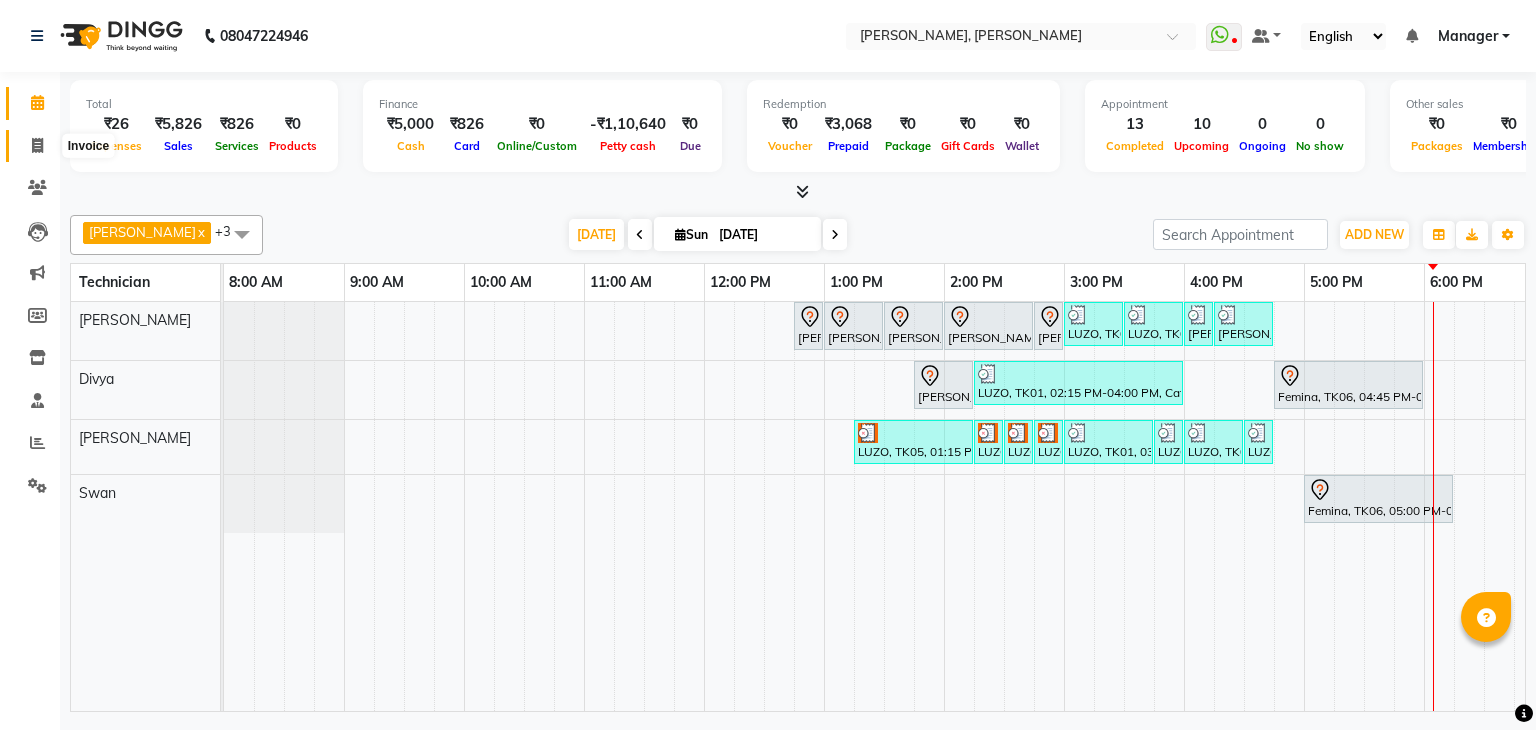 click 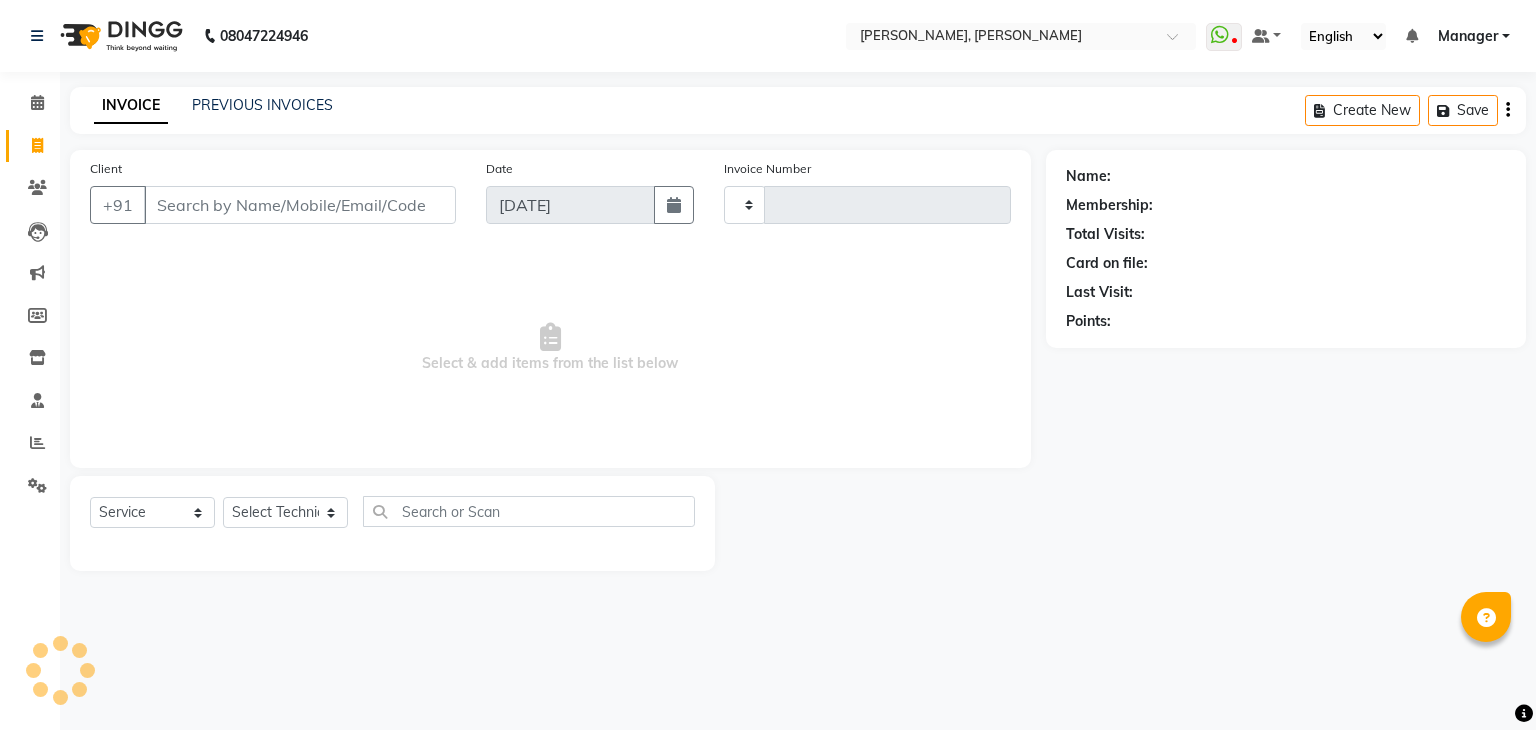 type on "0774" 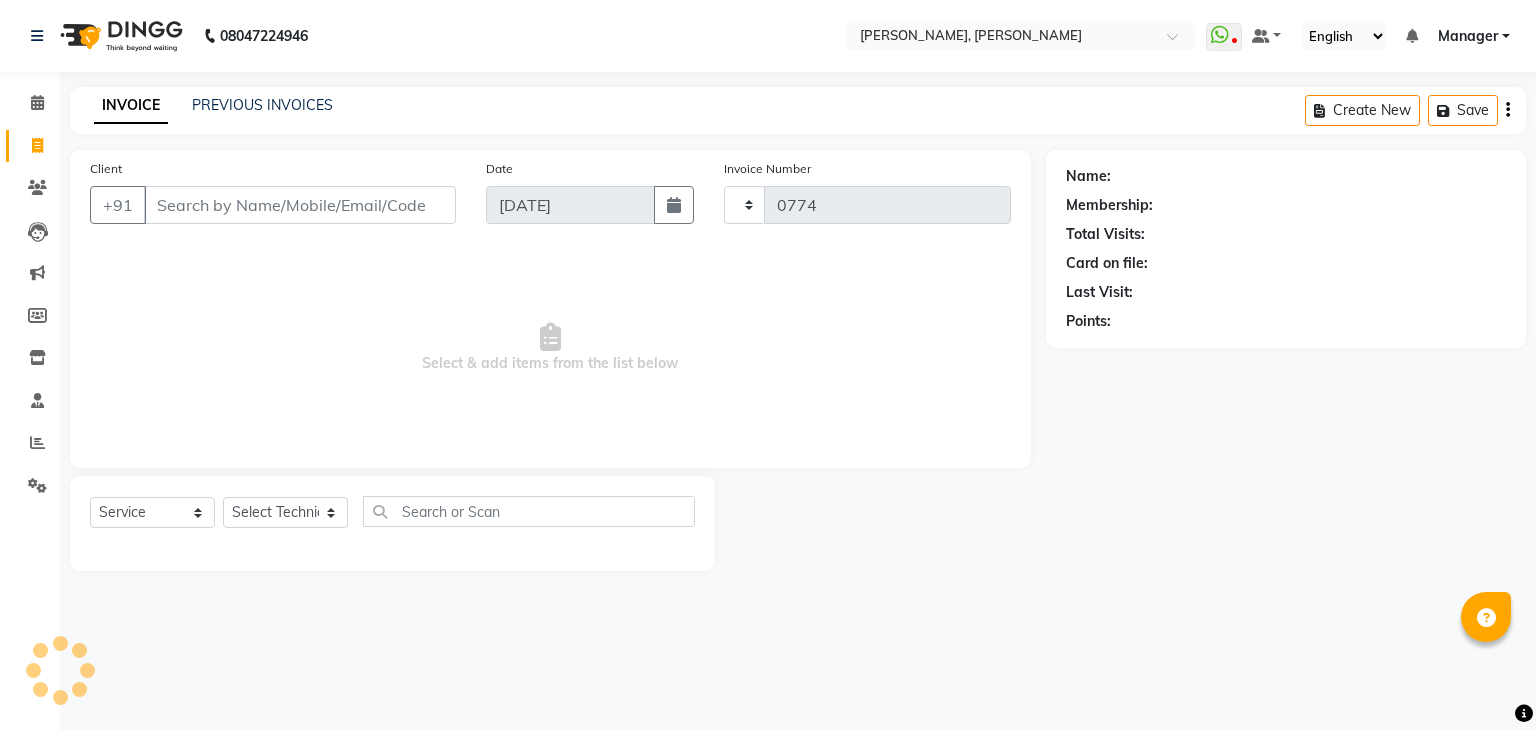 select on "6455" 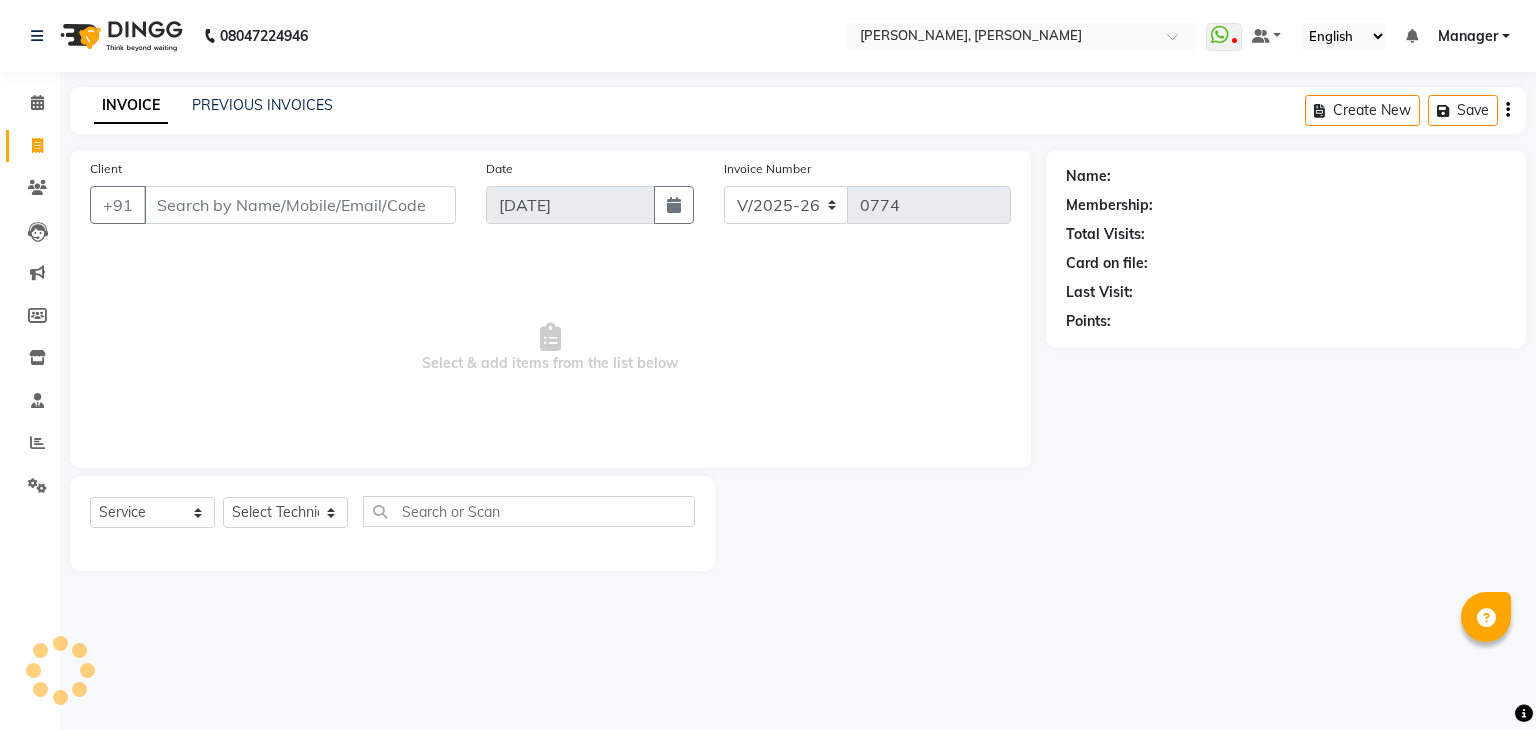 click on "Client" at bounding box center [300, 205] 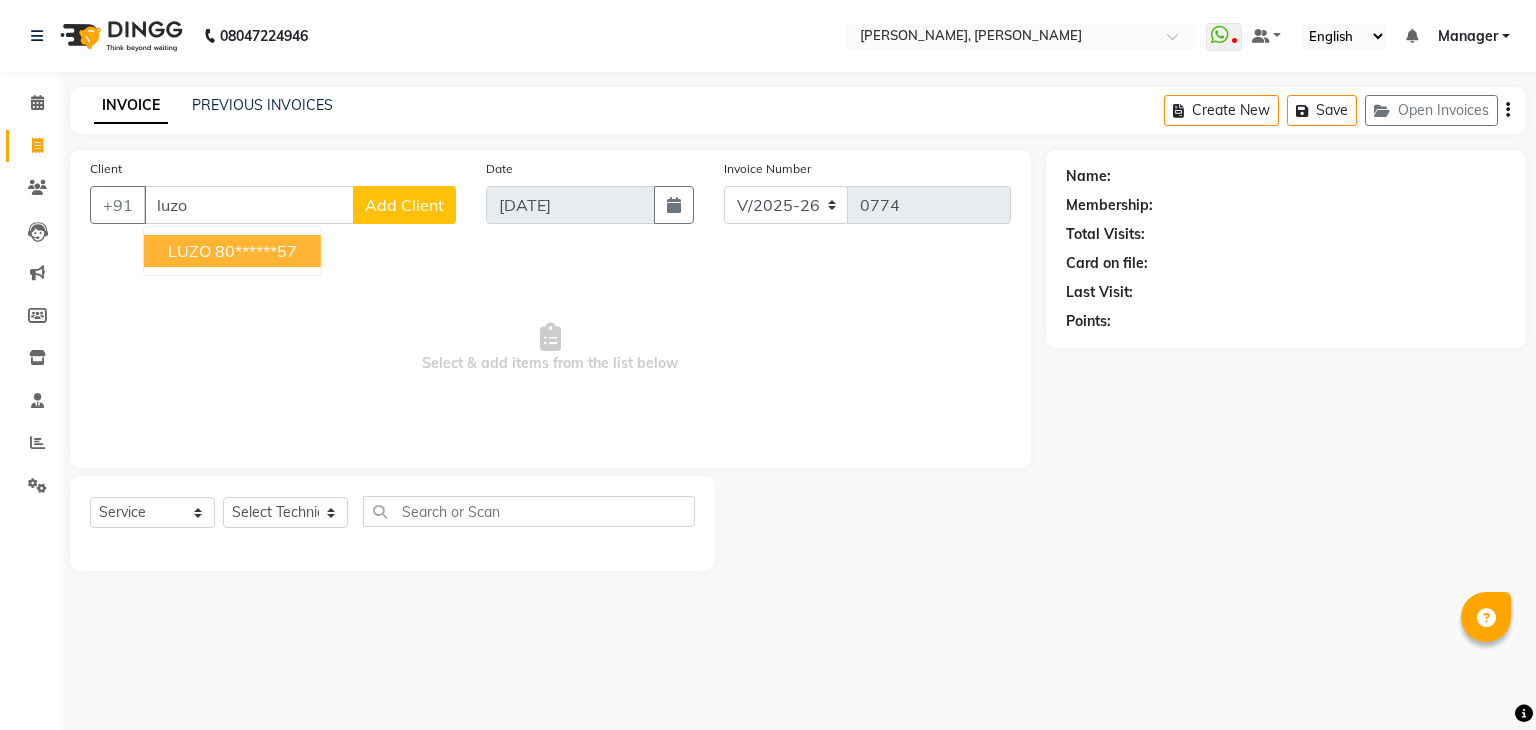 click on "80******57" at bounding box center (256, 251) 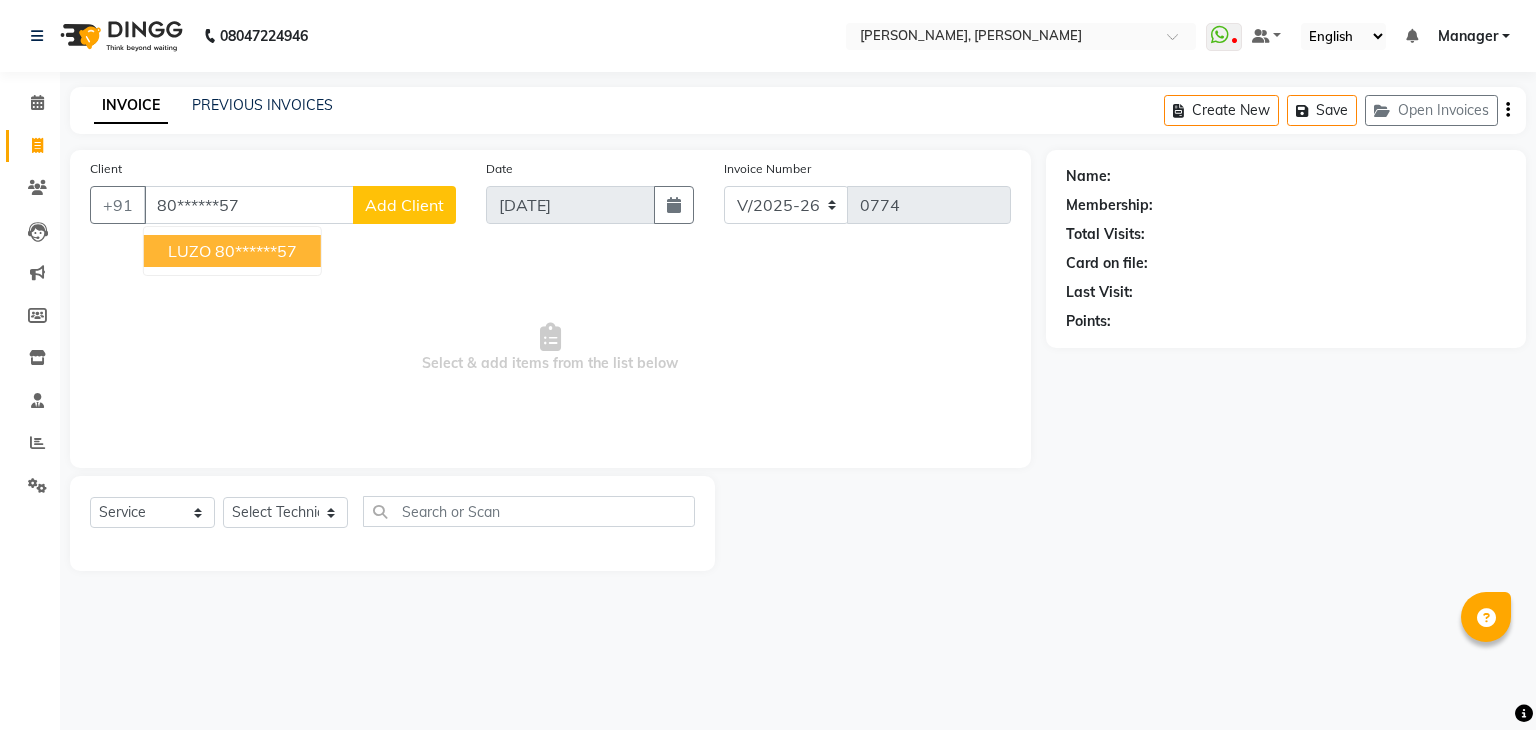 type on "80******57" 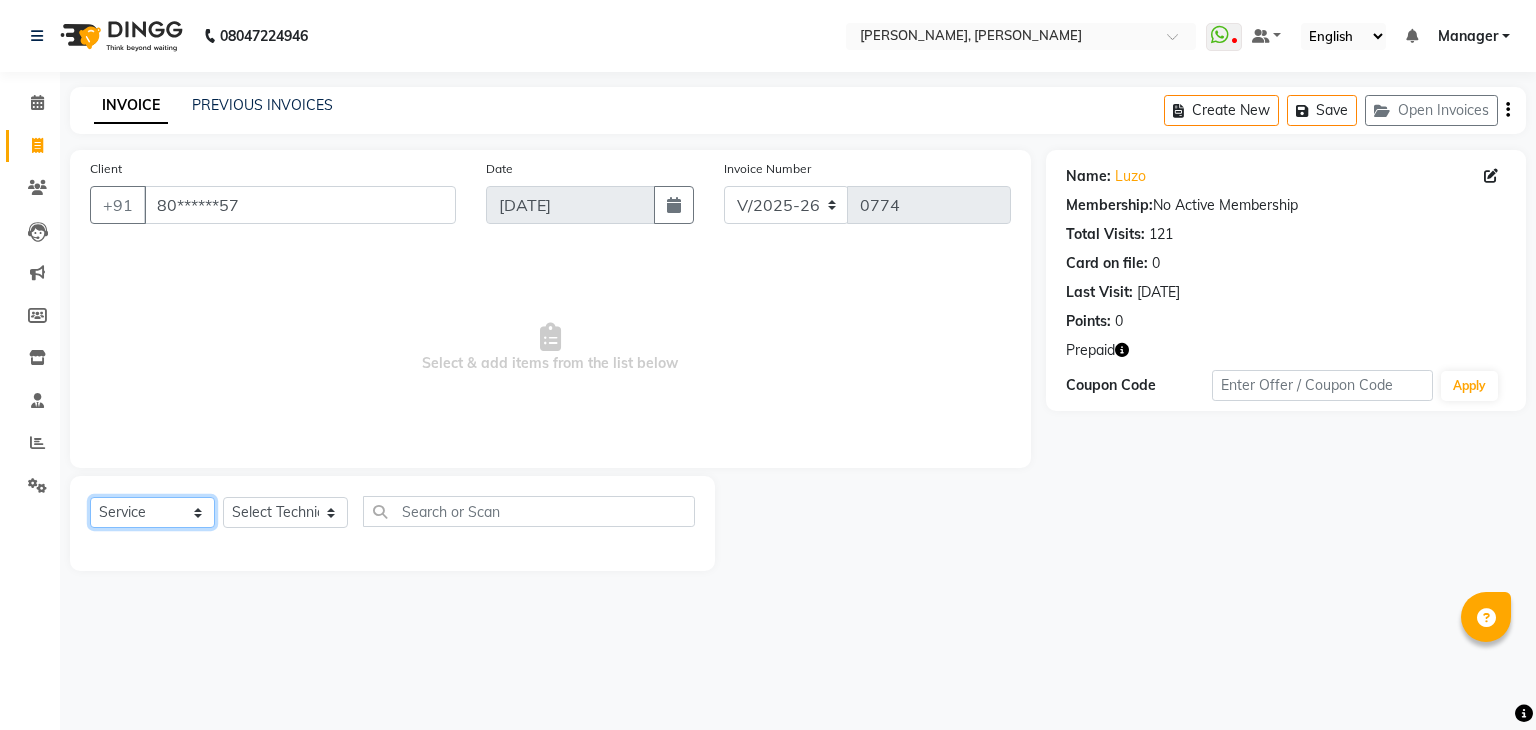 click on "Select  Service  Product  Membership  Package Voucher Prepaid Gift Card" 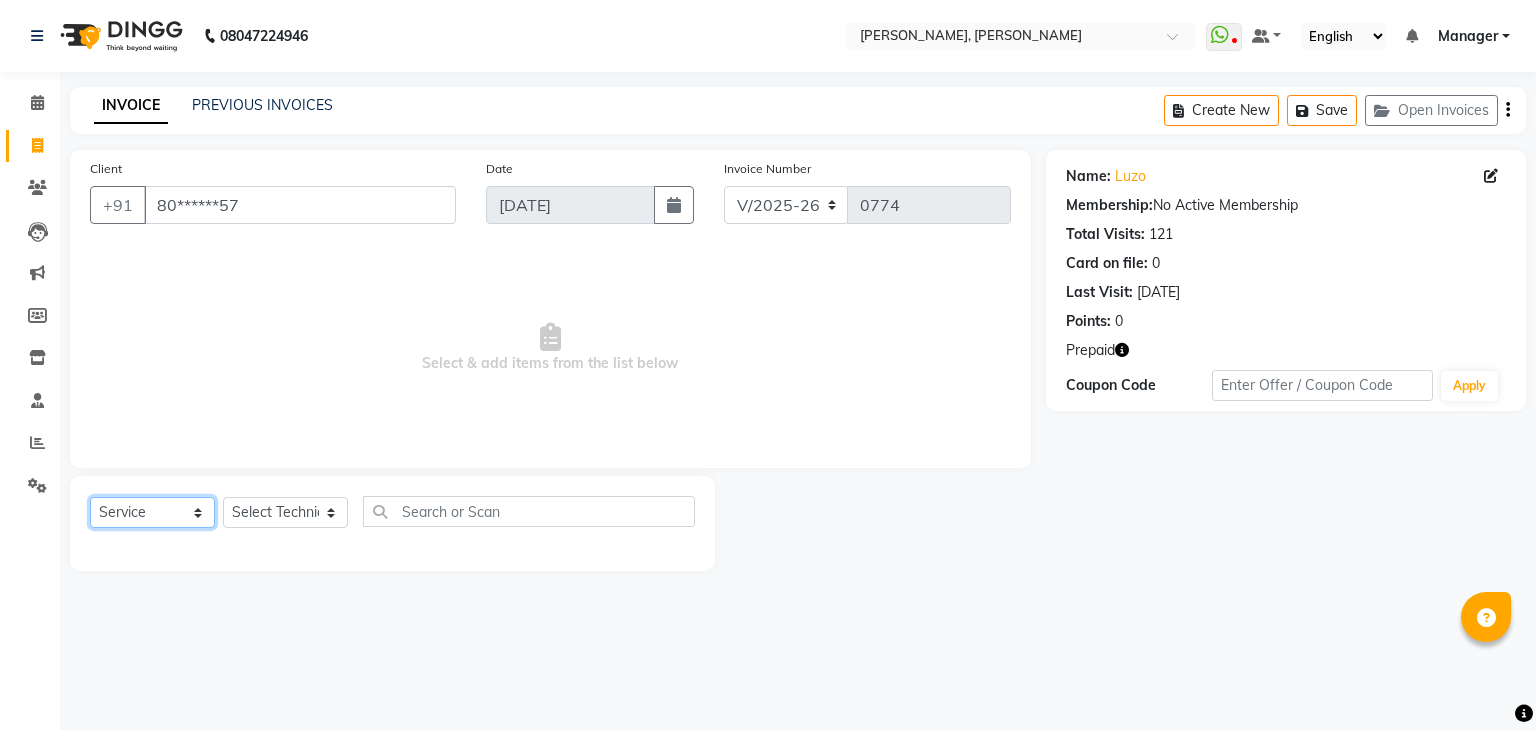 select on "P" 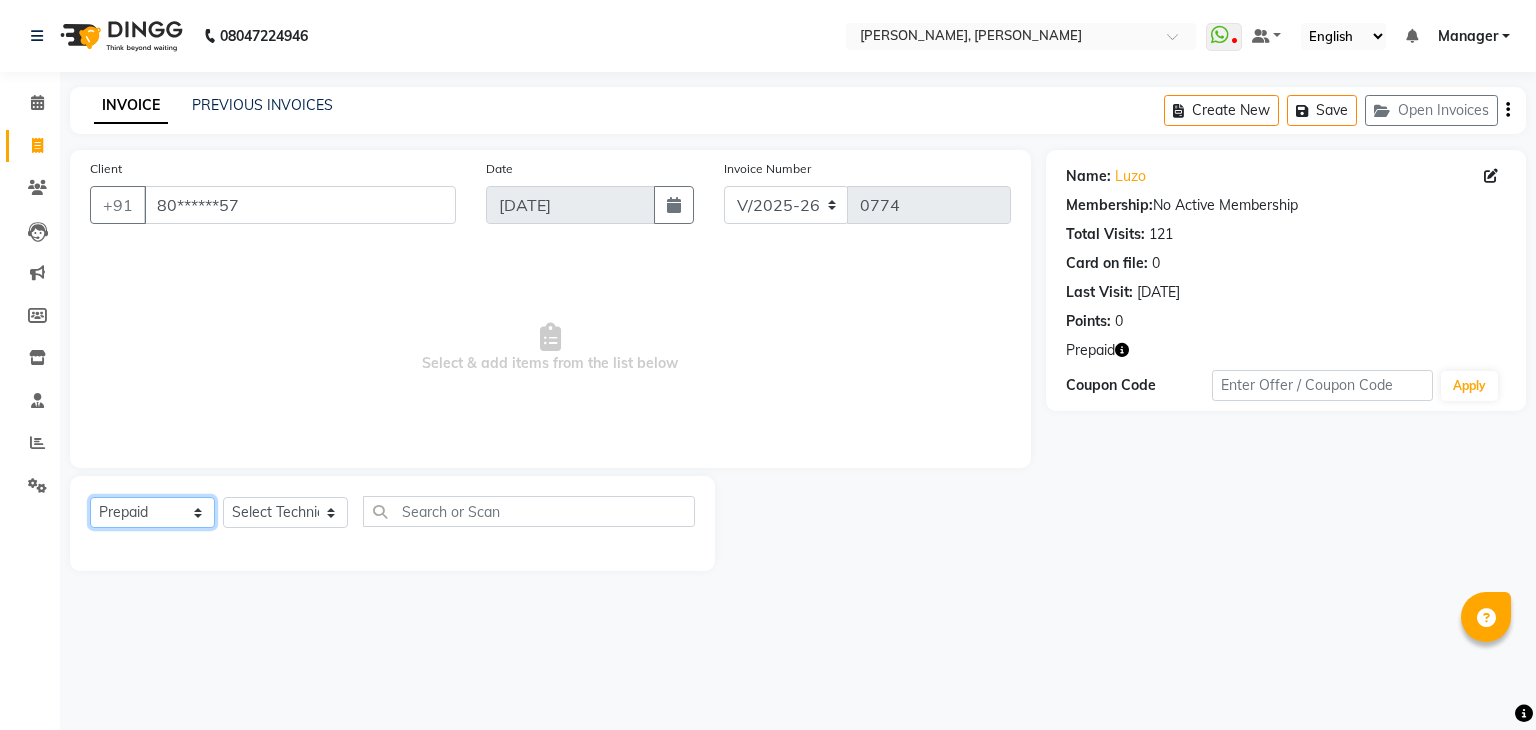 click on "Select  Service  Product  Membership  Package Voucher Prepaid Gift Card" 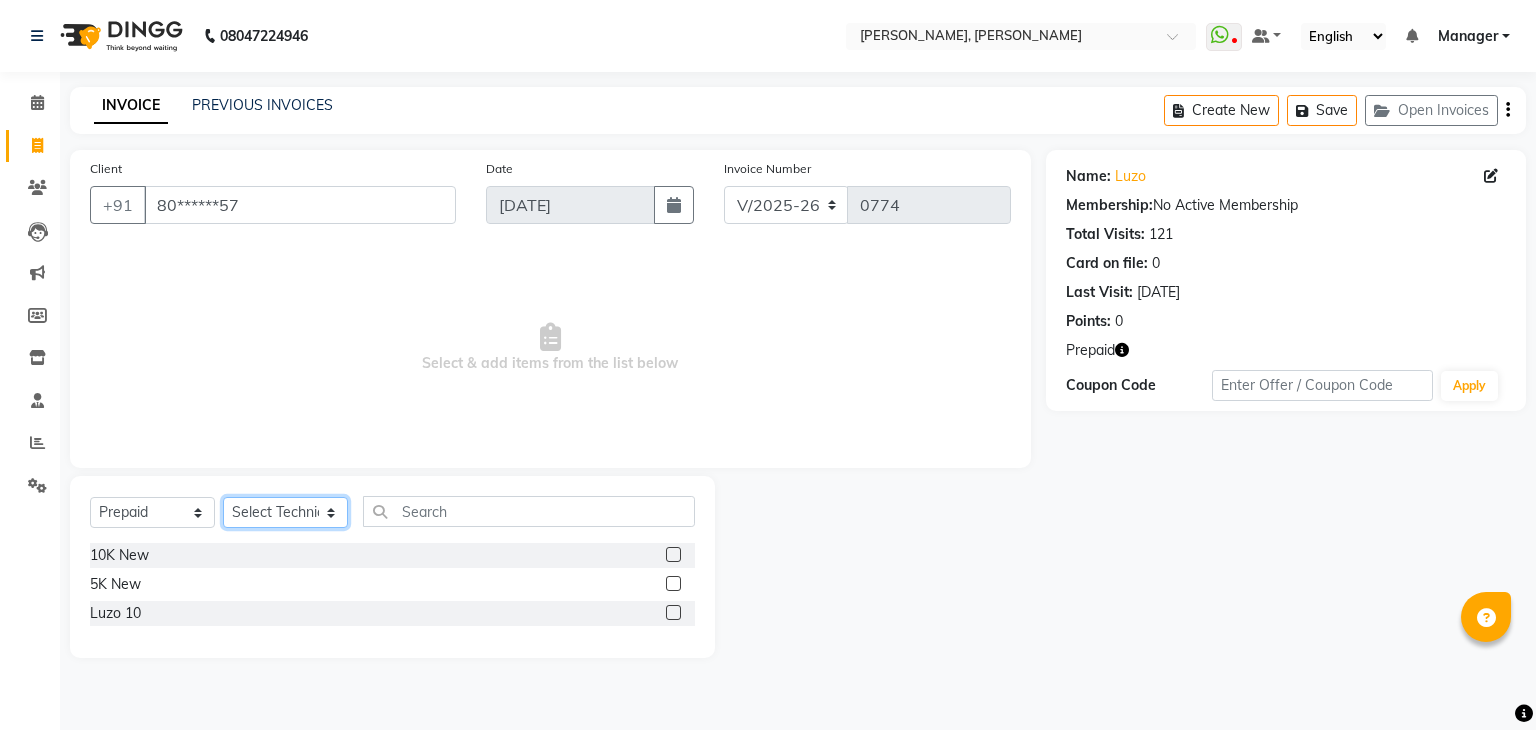 click on "Select Technician [PERSON_NAME] [PERSON_NAME] Apshana [PERSON_NAME] Manager [PERSON_NAME] [PERSON_NAME]" 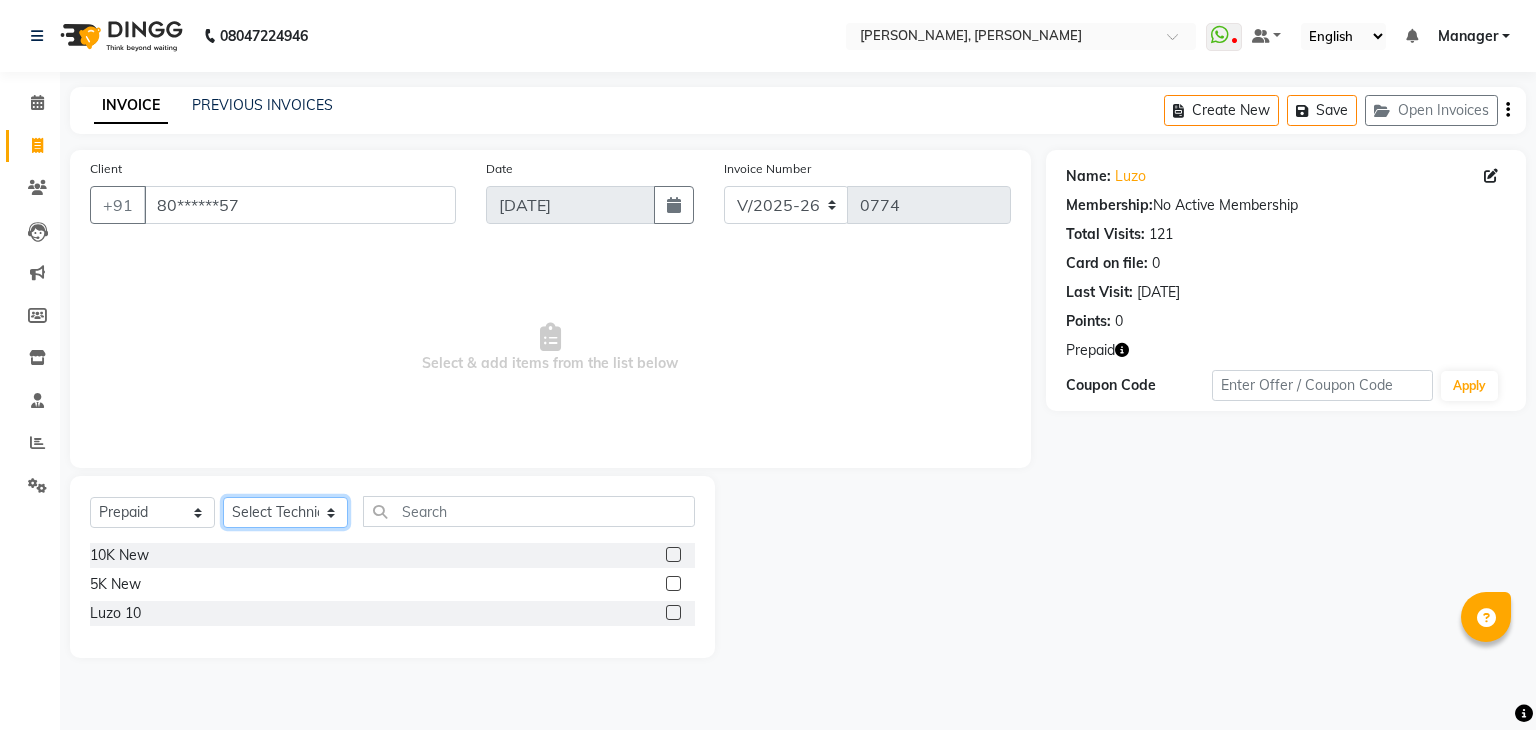 select on "48915" 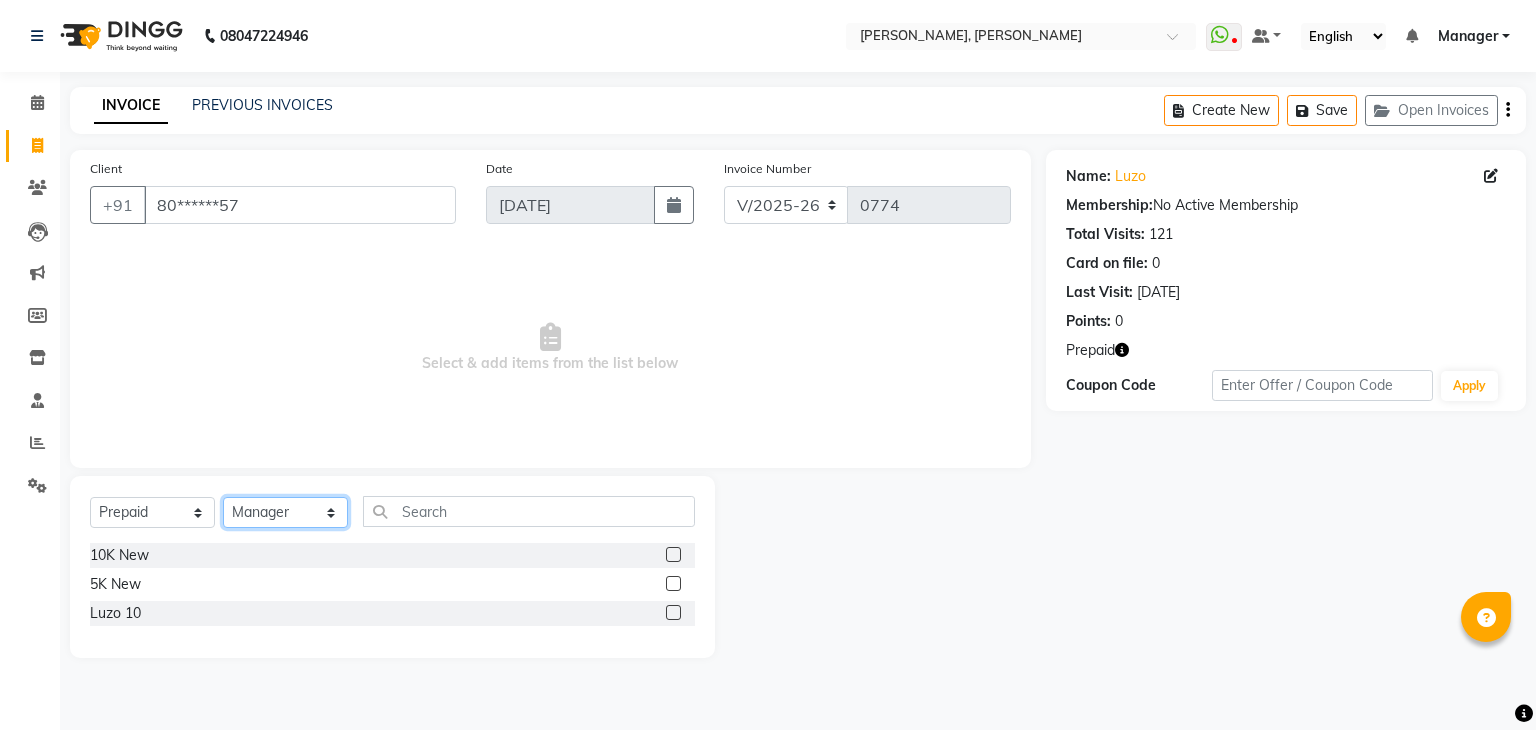 click on "Select Technician [PERSON_NAME] [PERSON_NAME] Apshana [PERSON_NAME] Manager [PERSON_NAME] [PERSON_NAME]" 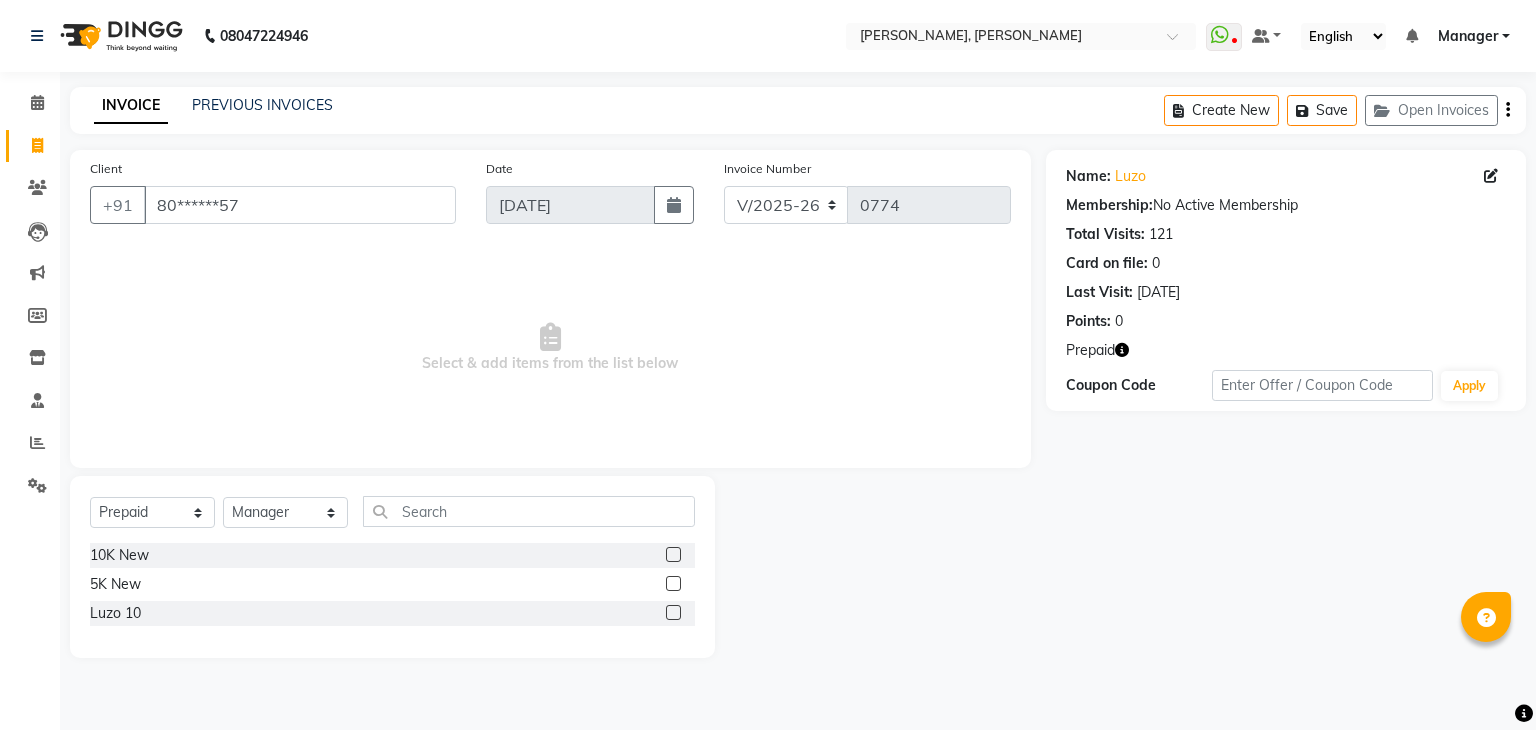 click 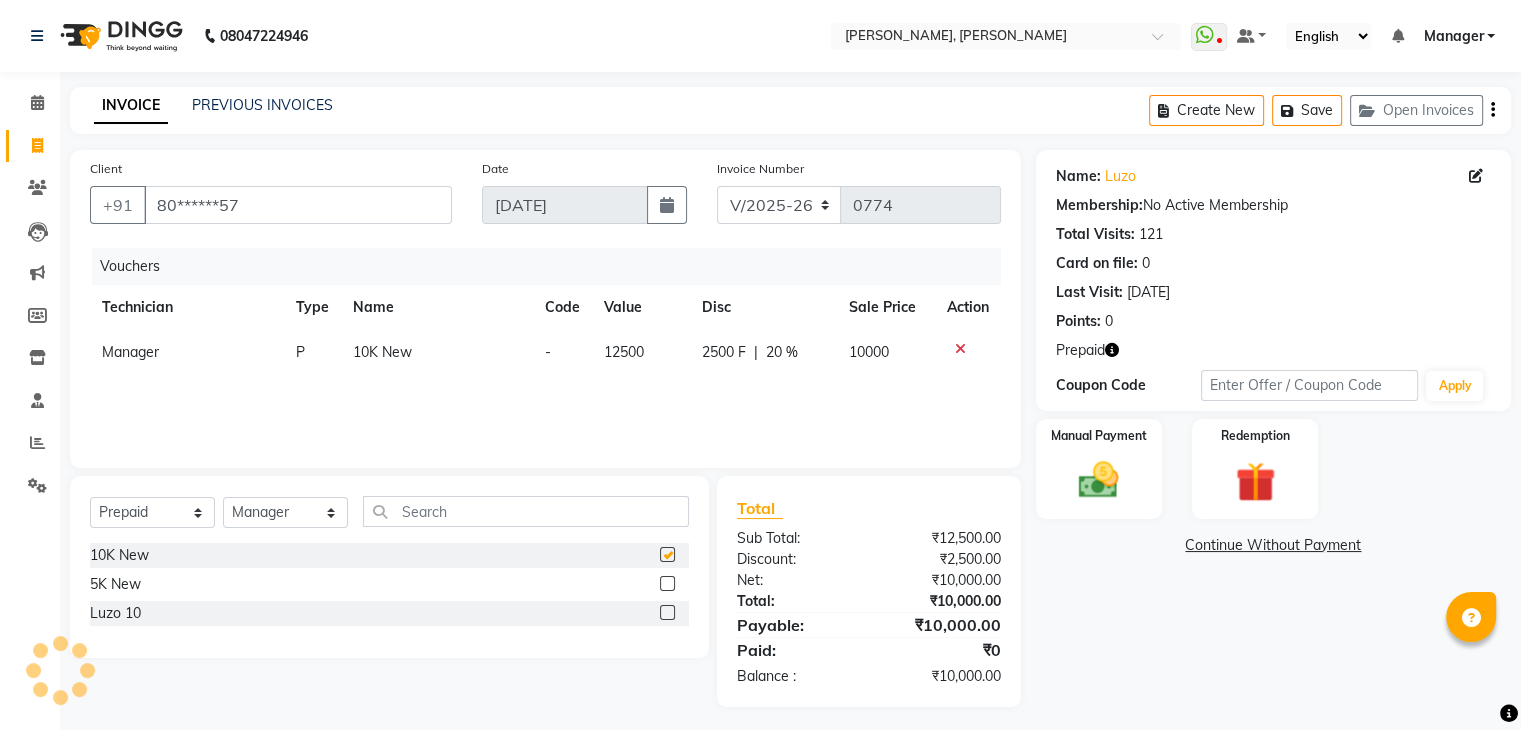 checkbox on "false" 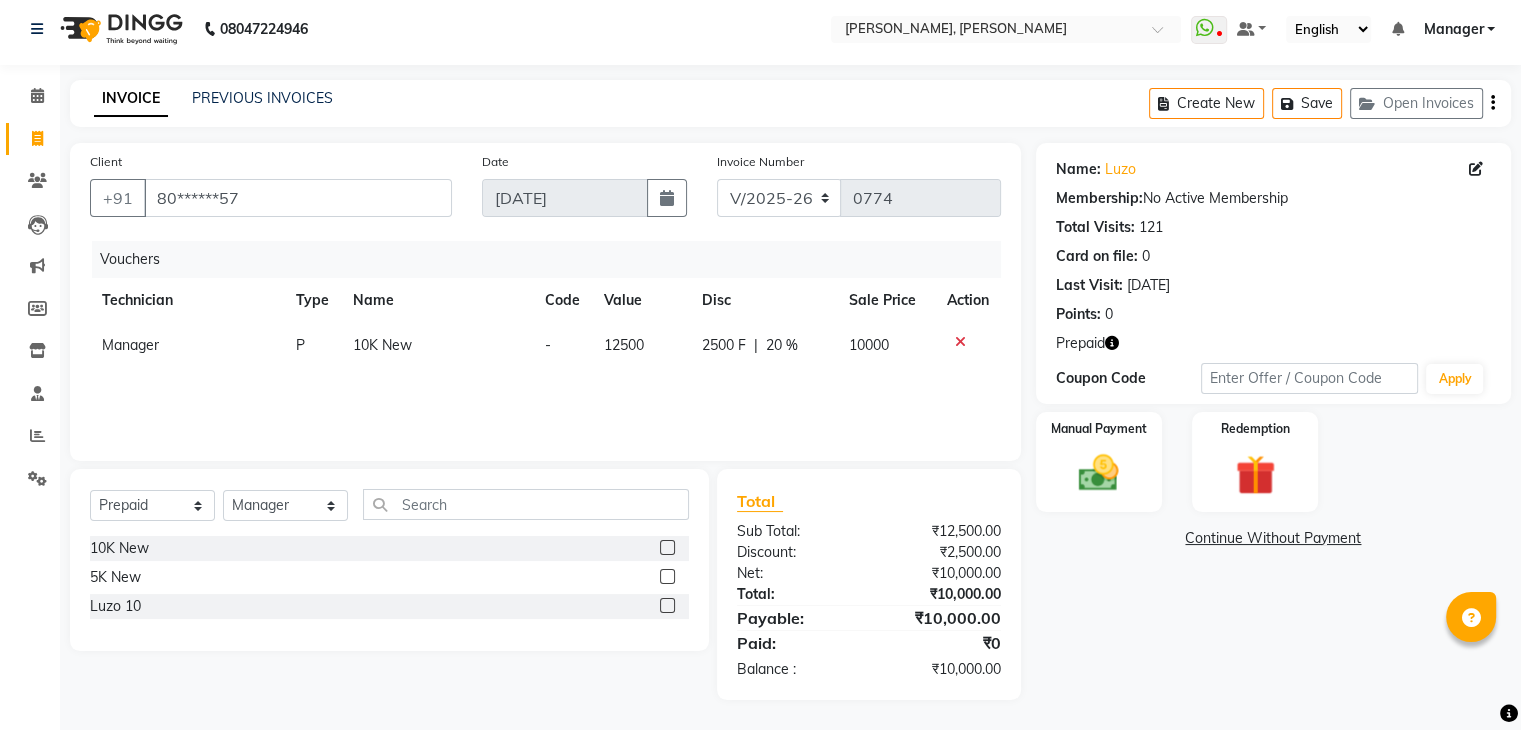 scroll, scrollTop: 0, scrollLeft: 0, axis: both 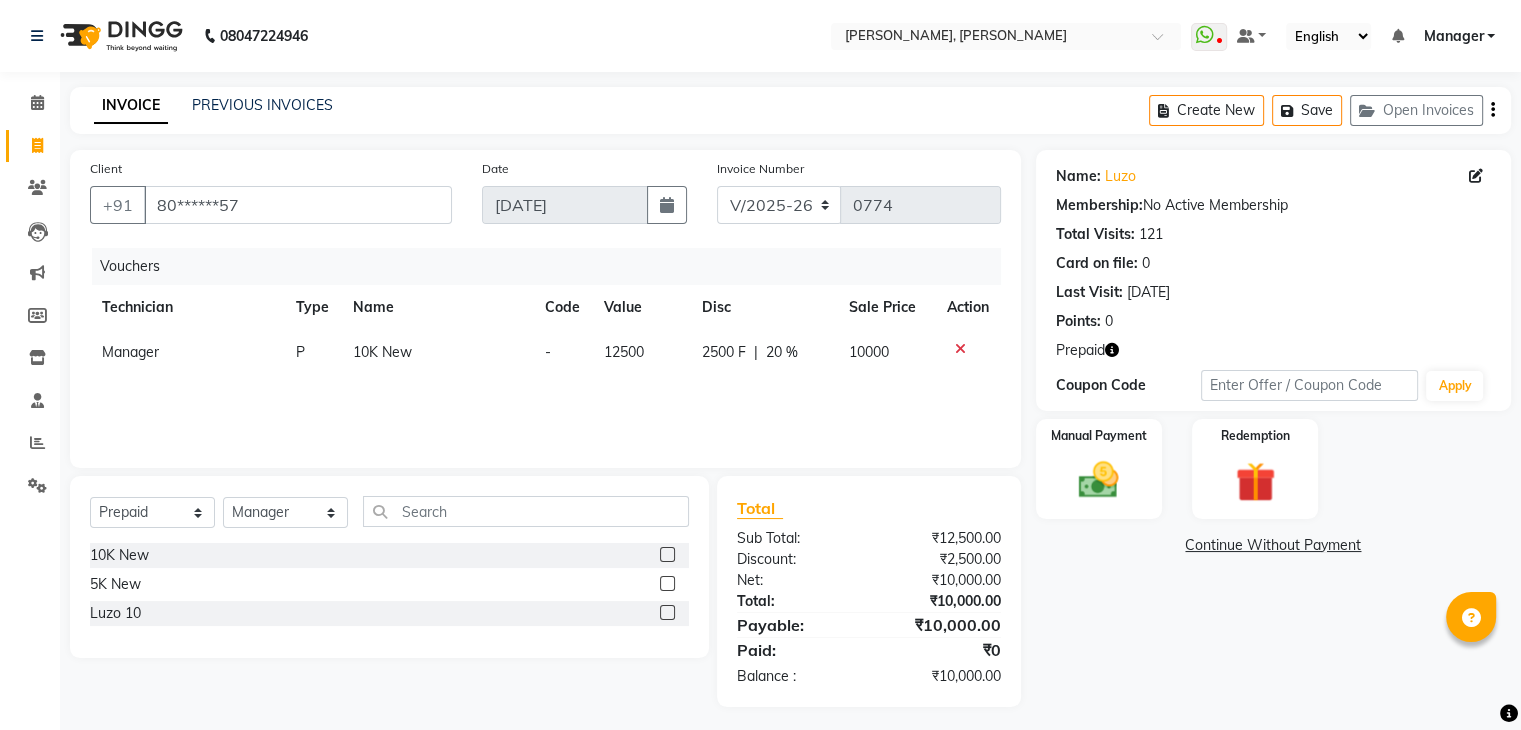 click 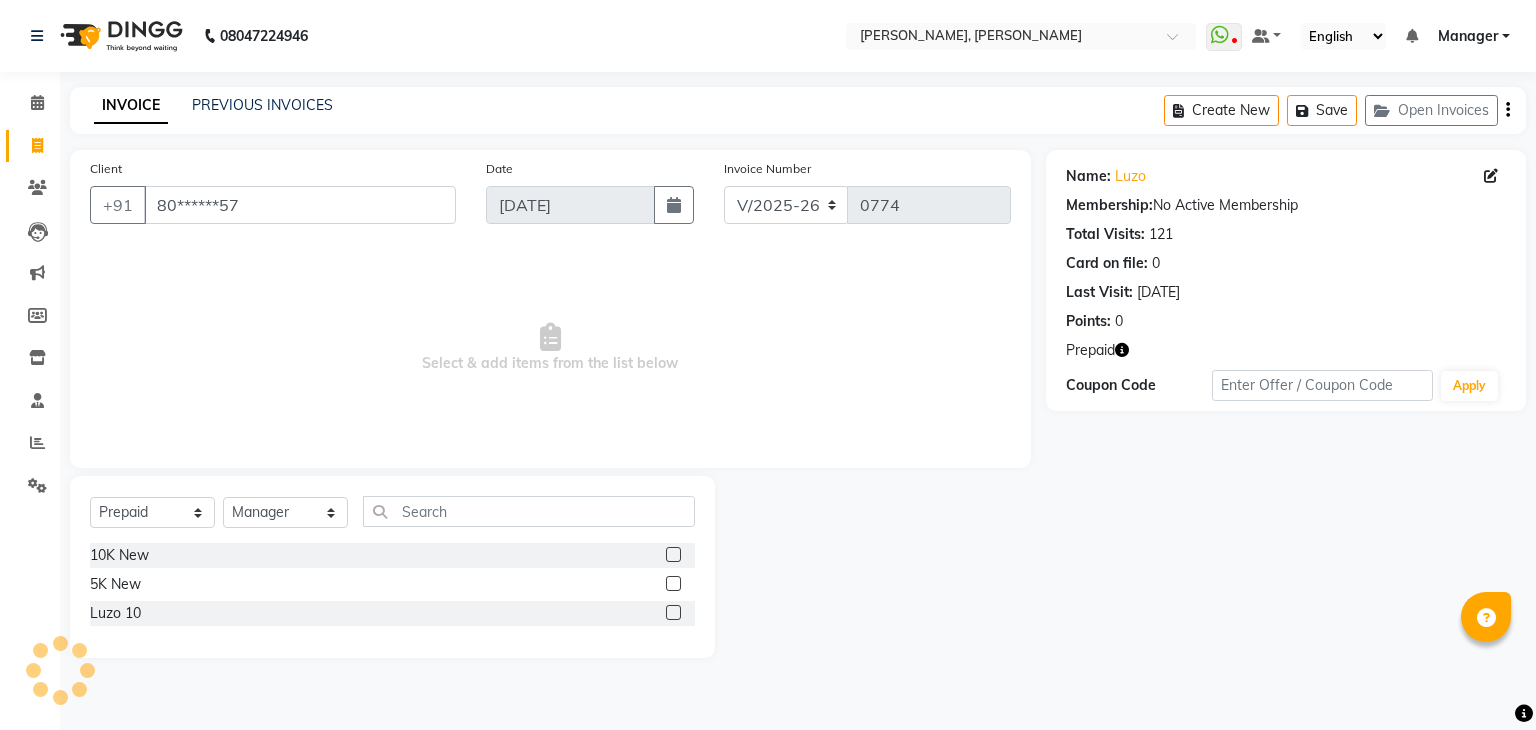 click 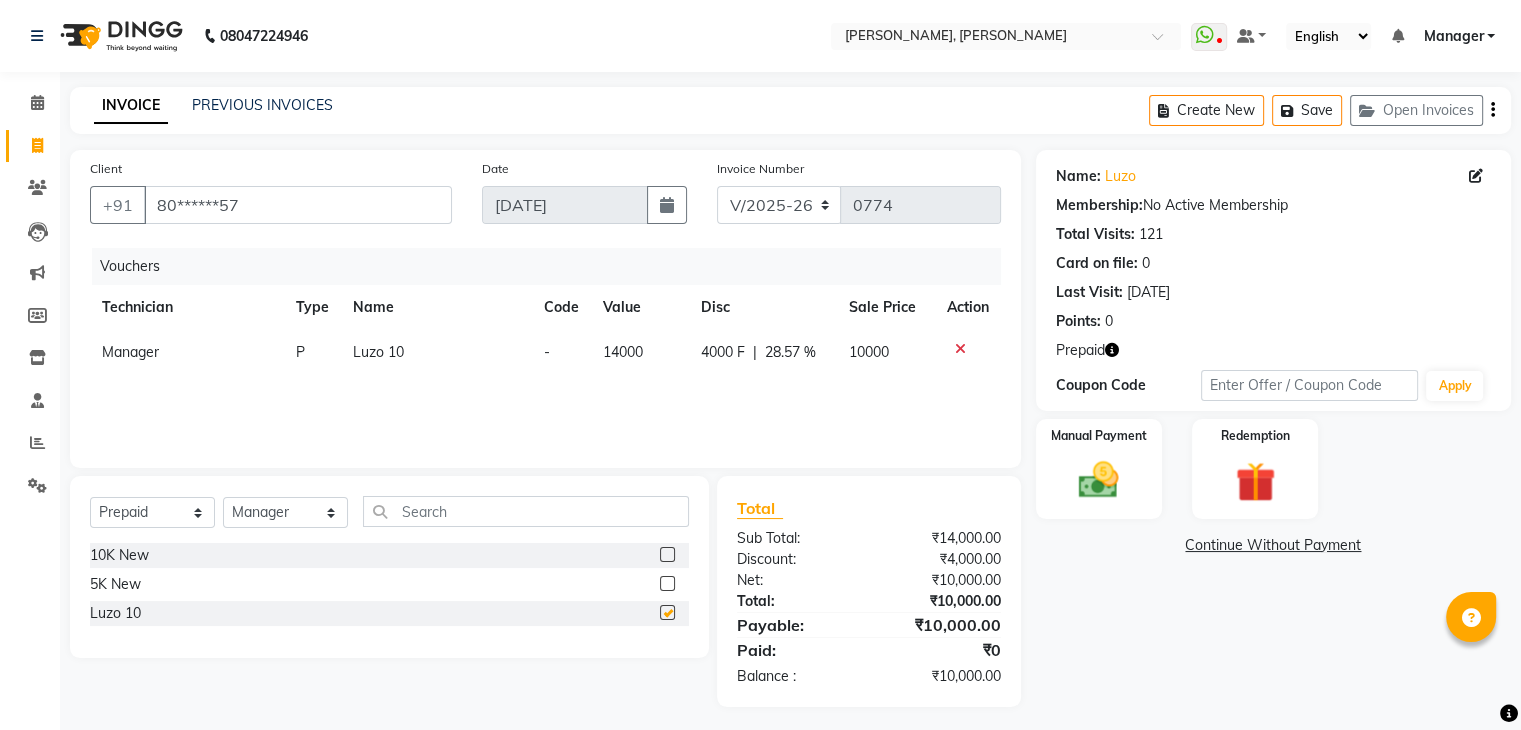 checkbox on "false" 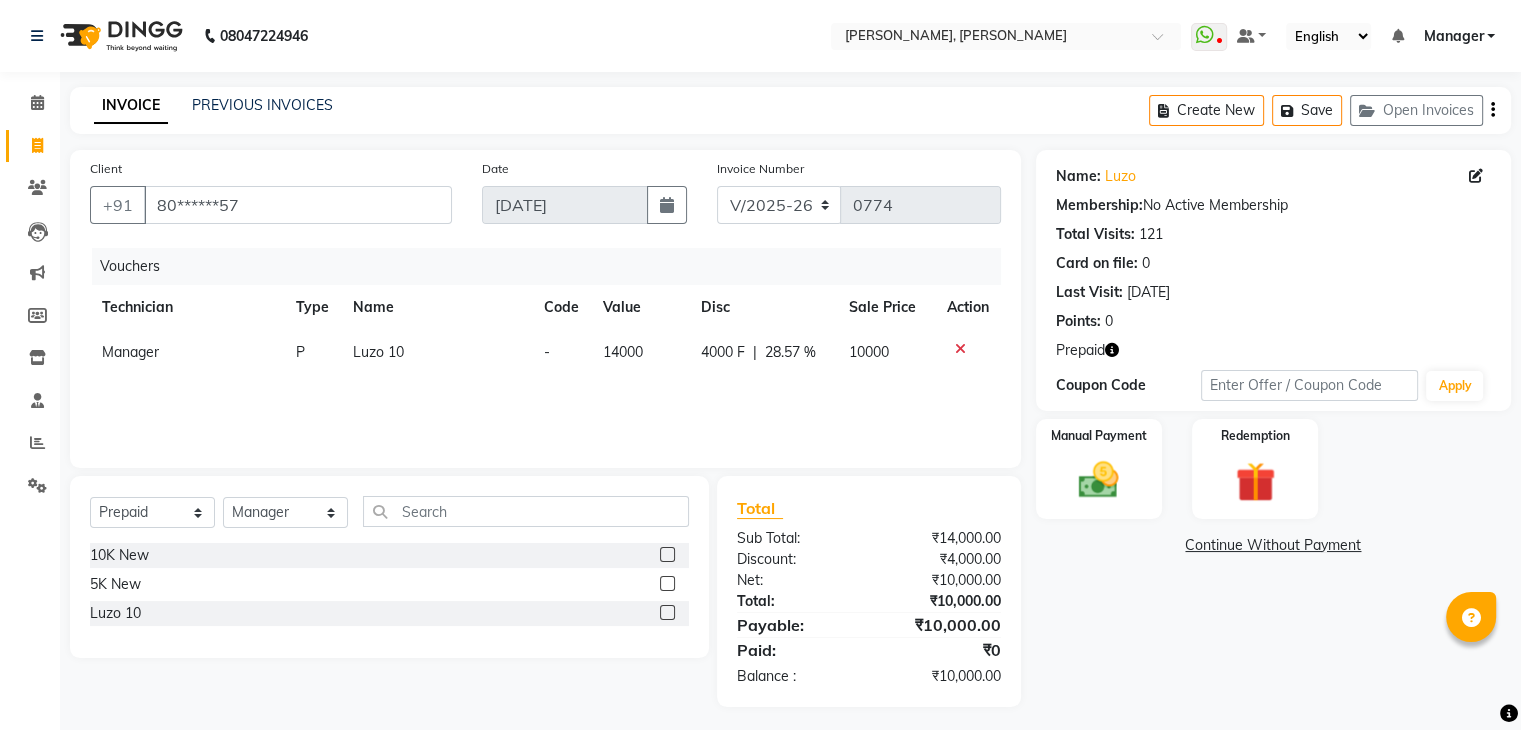 scroll, scrollTop: 8, scrollLeft: 0, axis: vertical 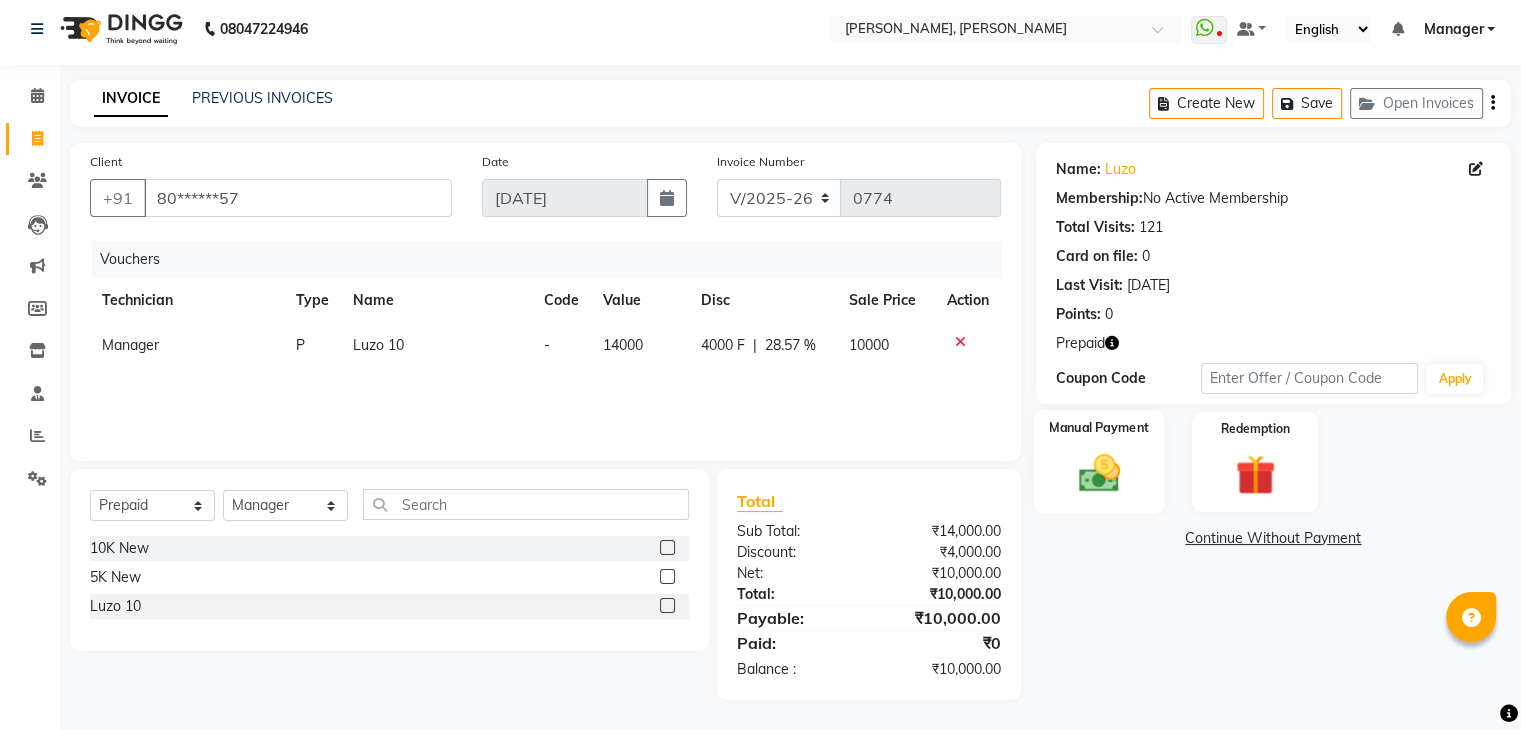 click 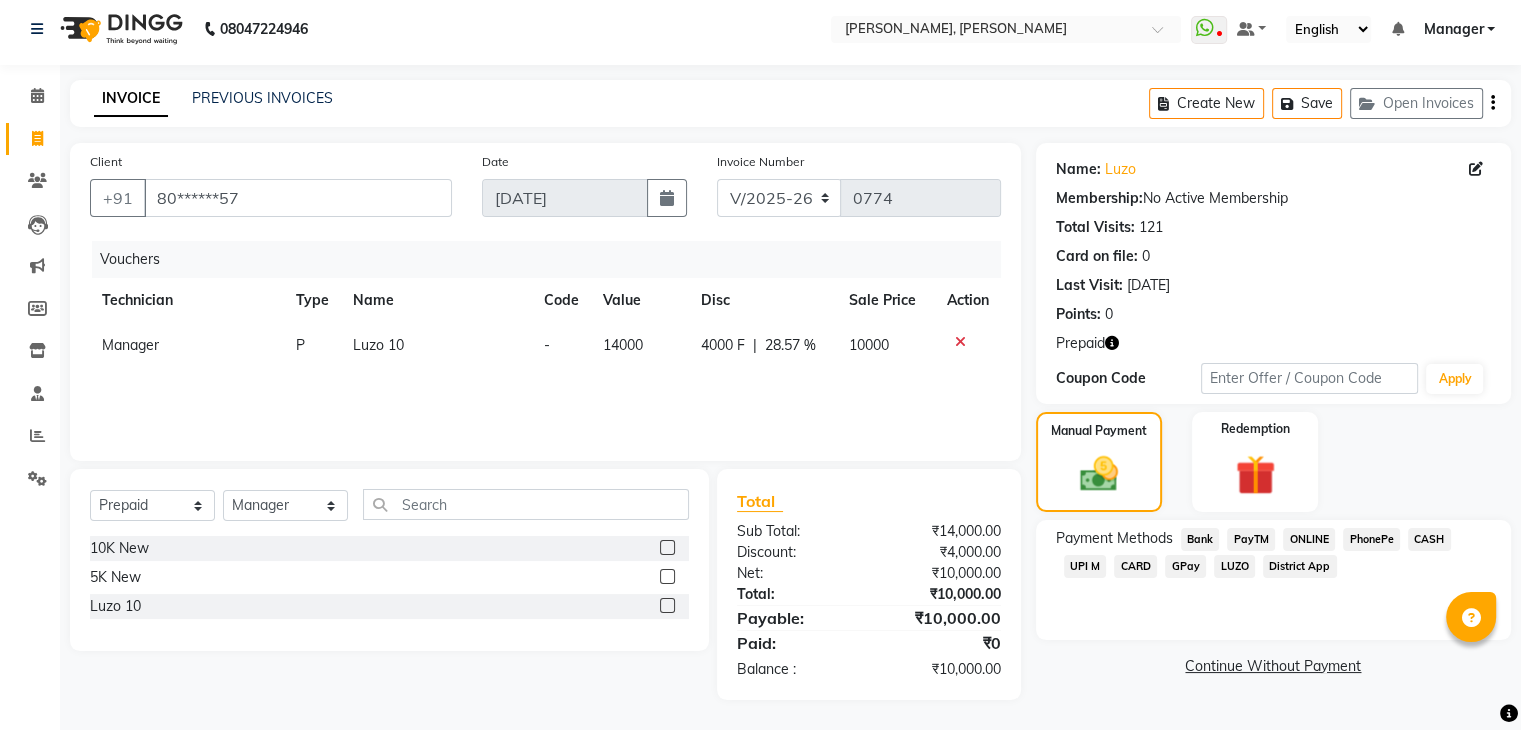 click on "Bank" 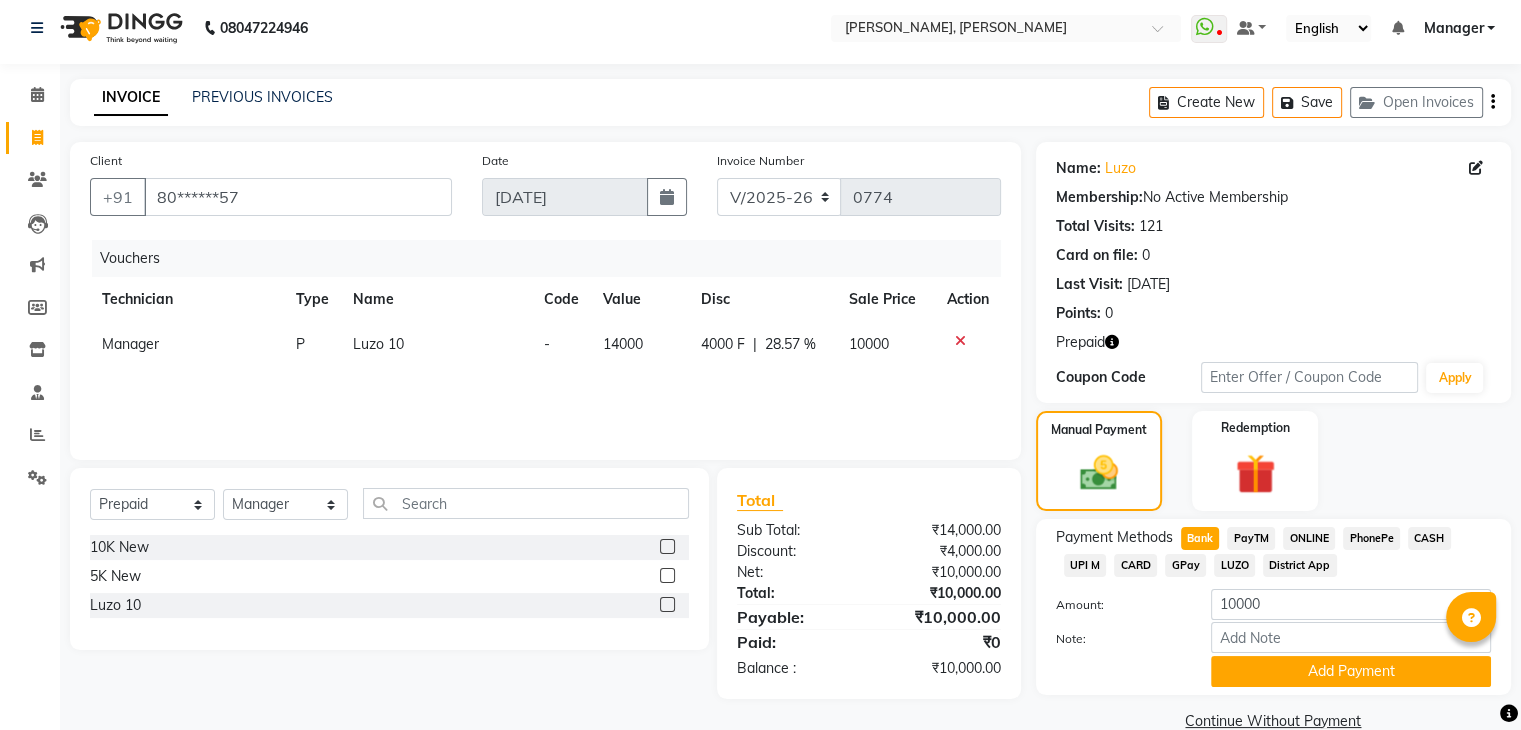 scroll, scrollTop: 46, scrollLeft: 0, axis: vertical 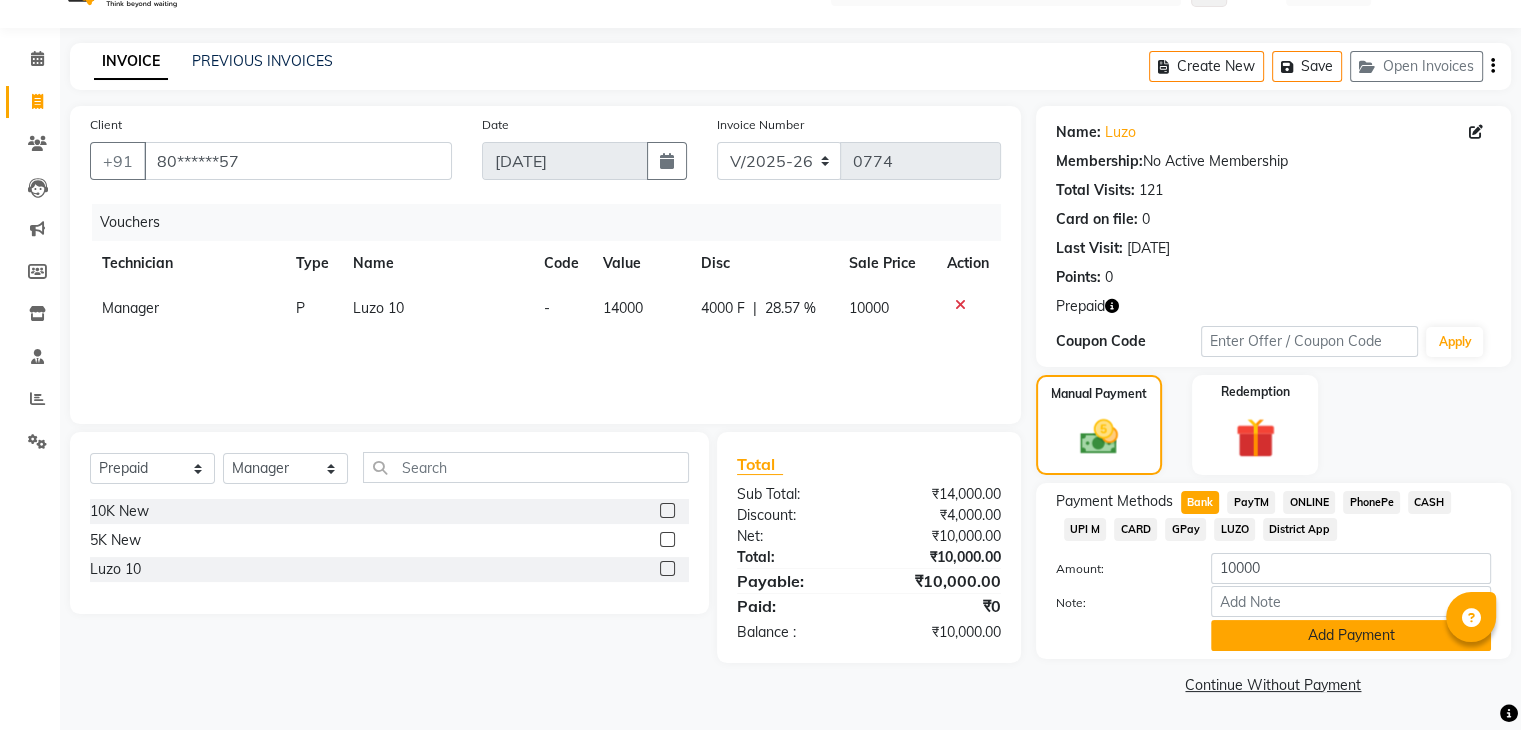 click on "Add Payment" 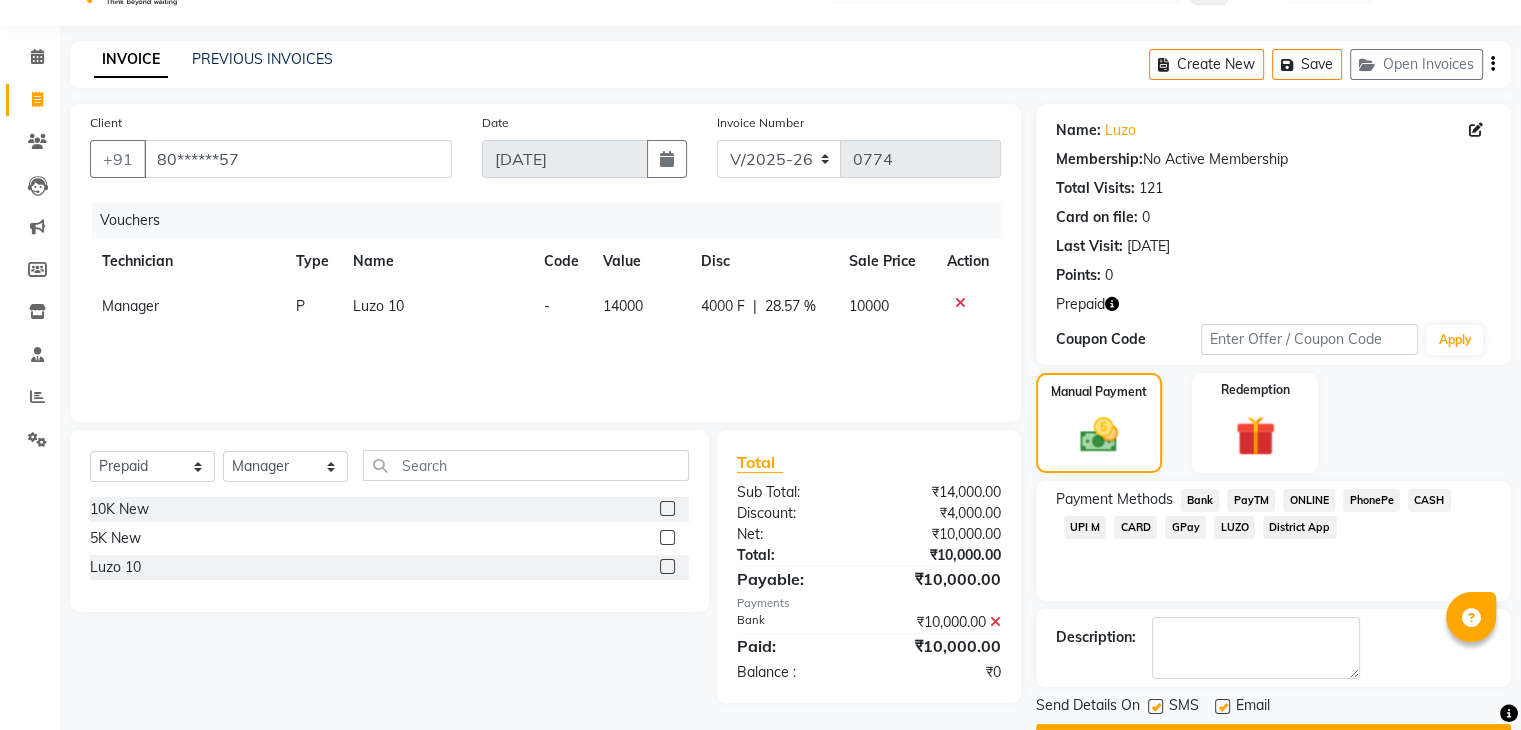scroll, scrollTop: 100, scrollLeft: 0, axis: vertical 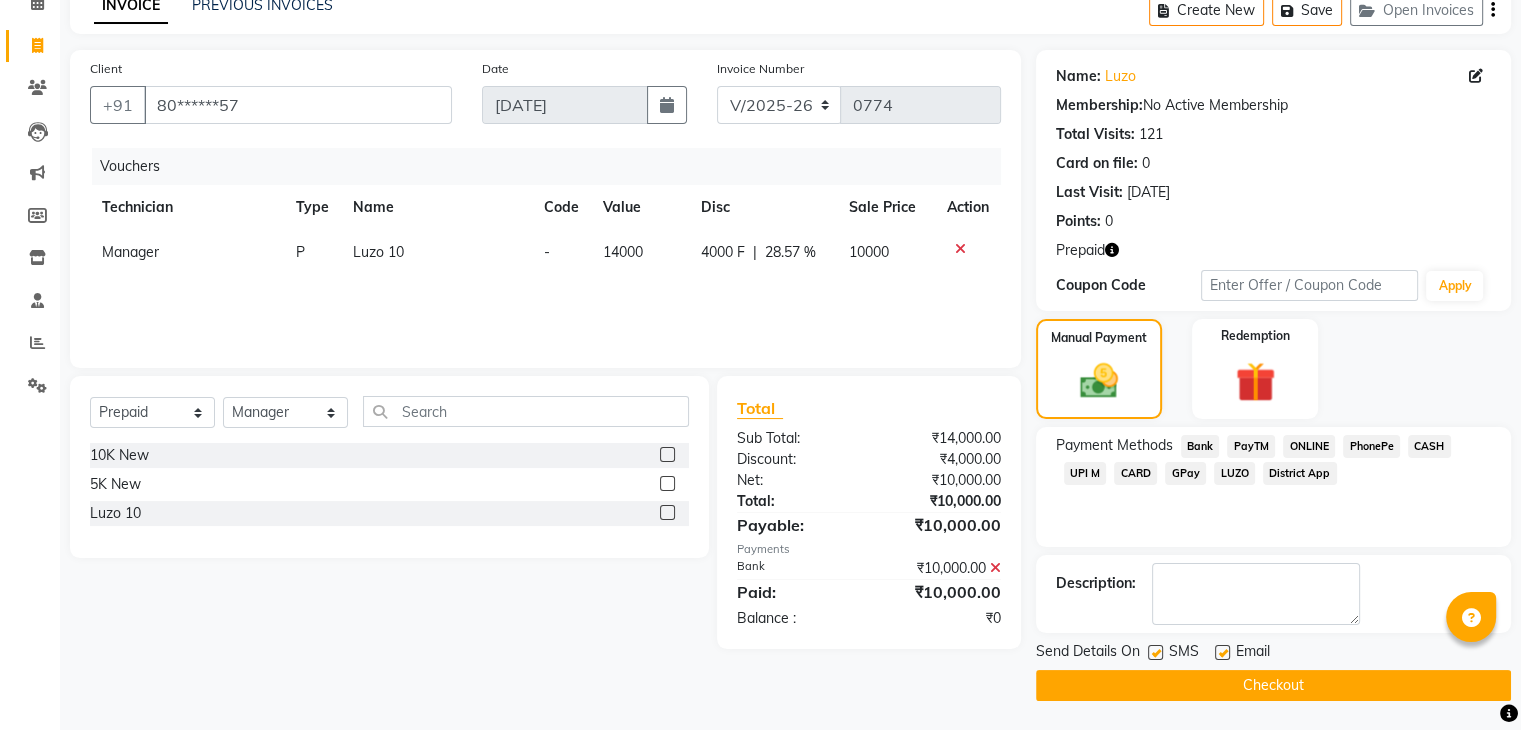 click on "Checkout" 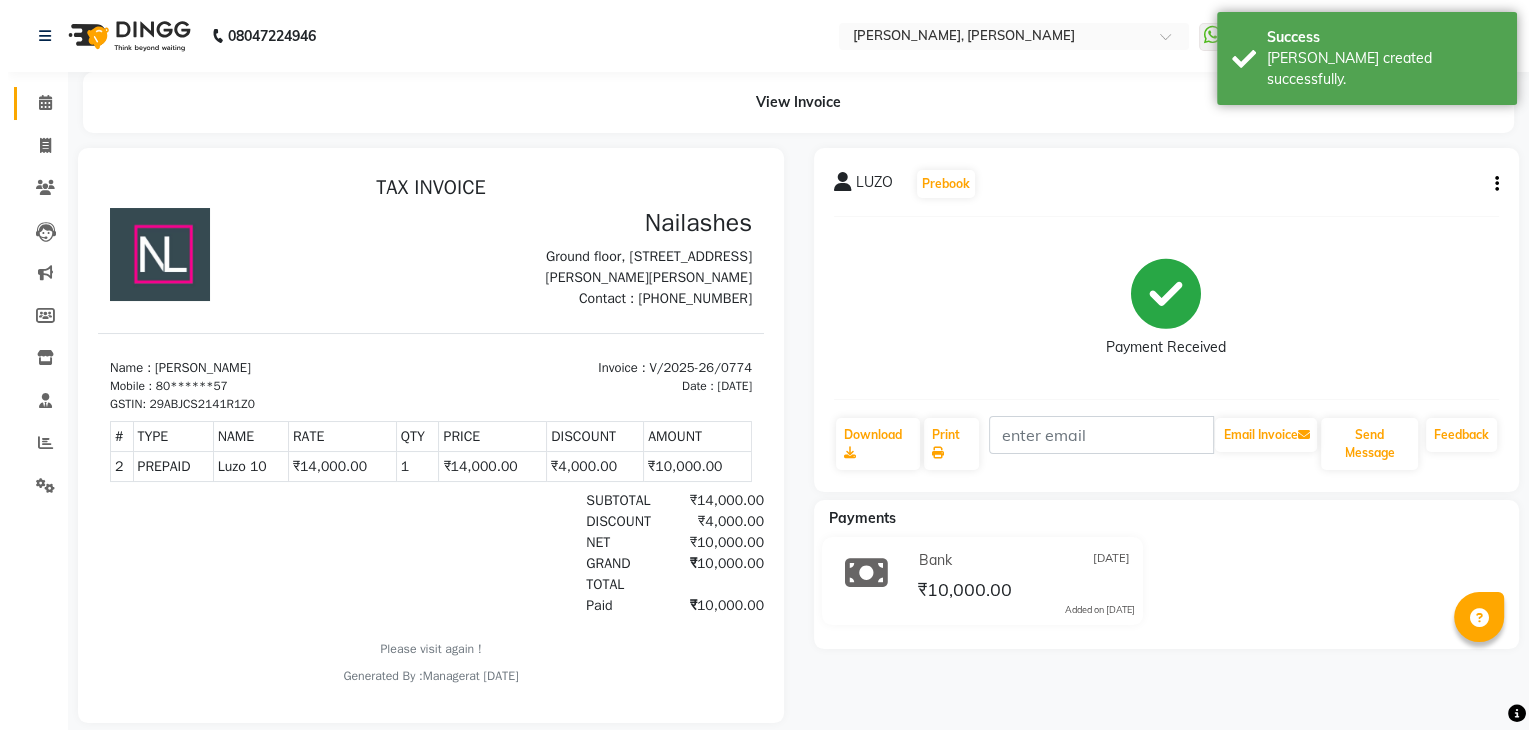 scroll, scrollTop: 0, scrollLeft: 0, axis: both 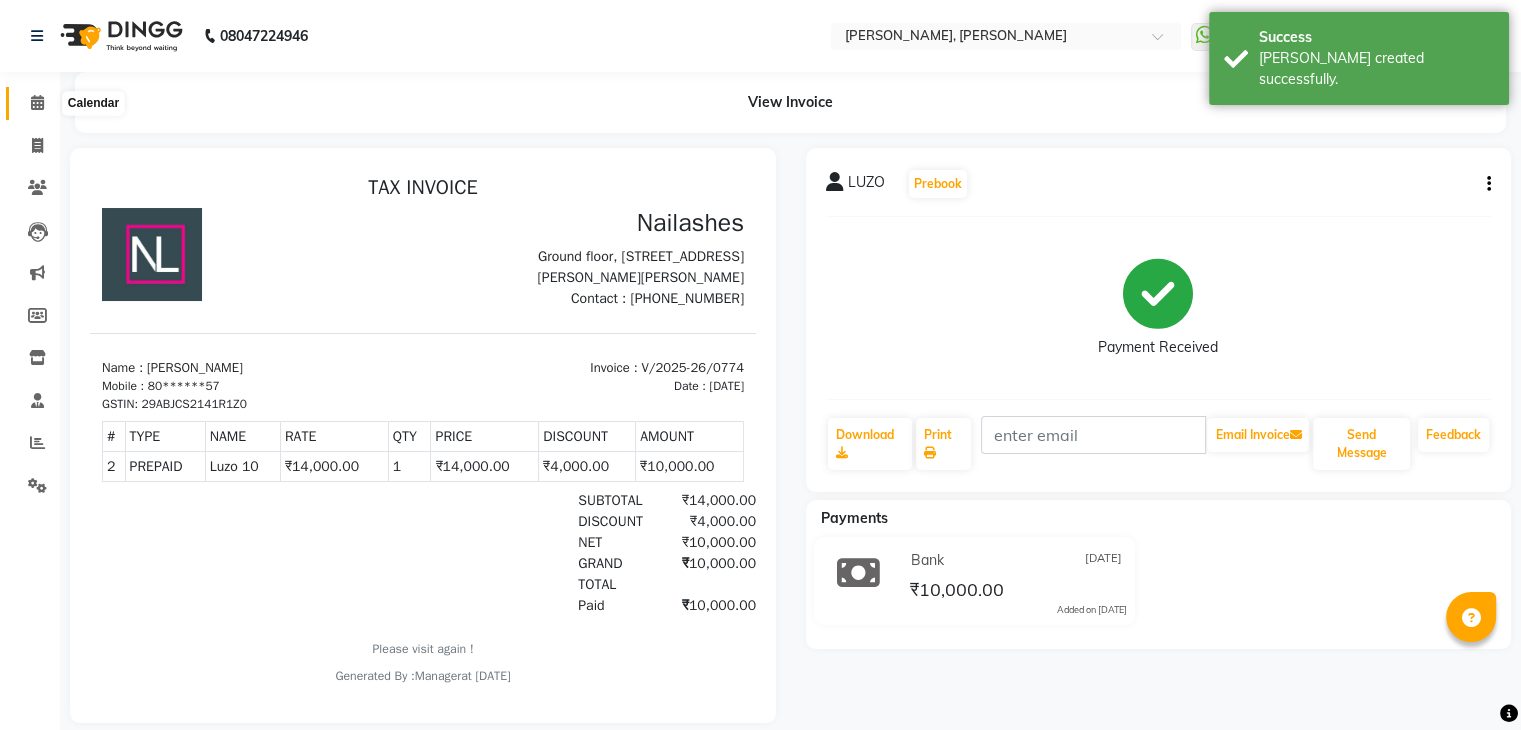 click 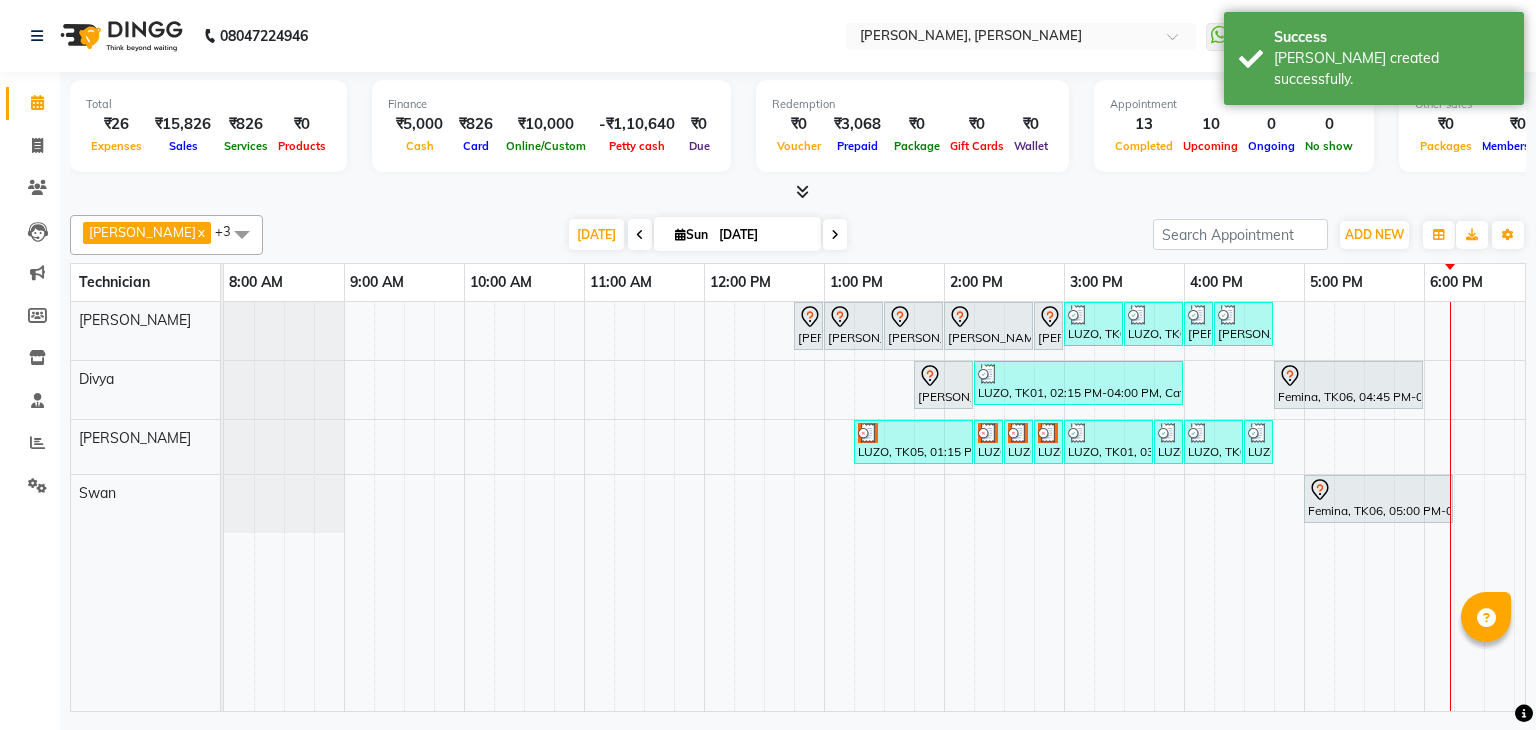 scroll, scrollTop: 0, scrollLeft: 273, axis: horizontal 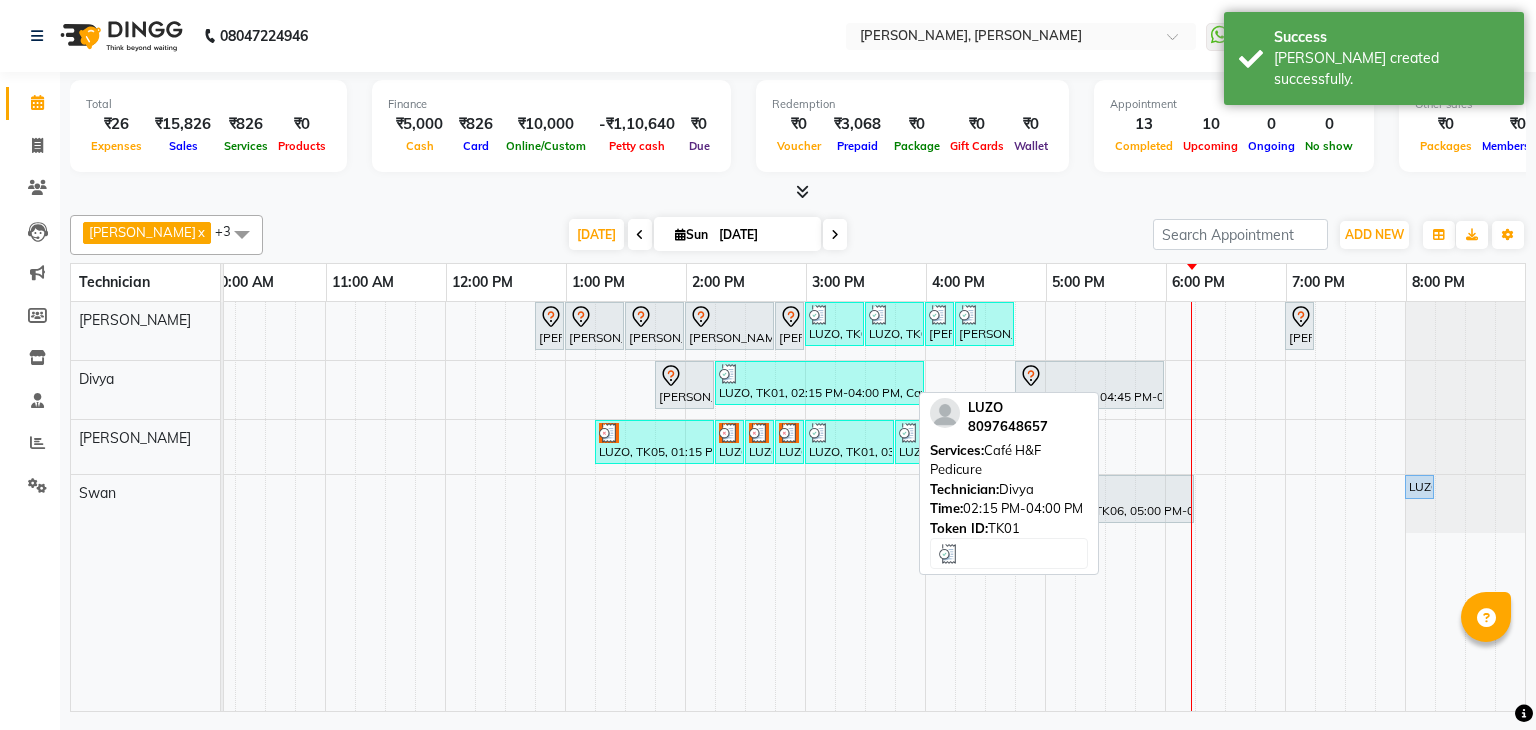 click on "LUZO, TK01, 02:15 PM-04:00 PM, Café H&F Pedicure" at bounding box center [819, 383] 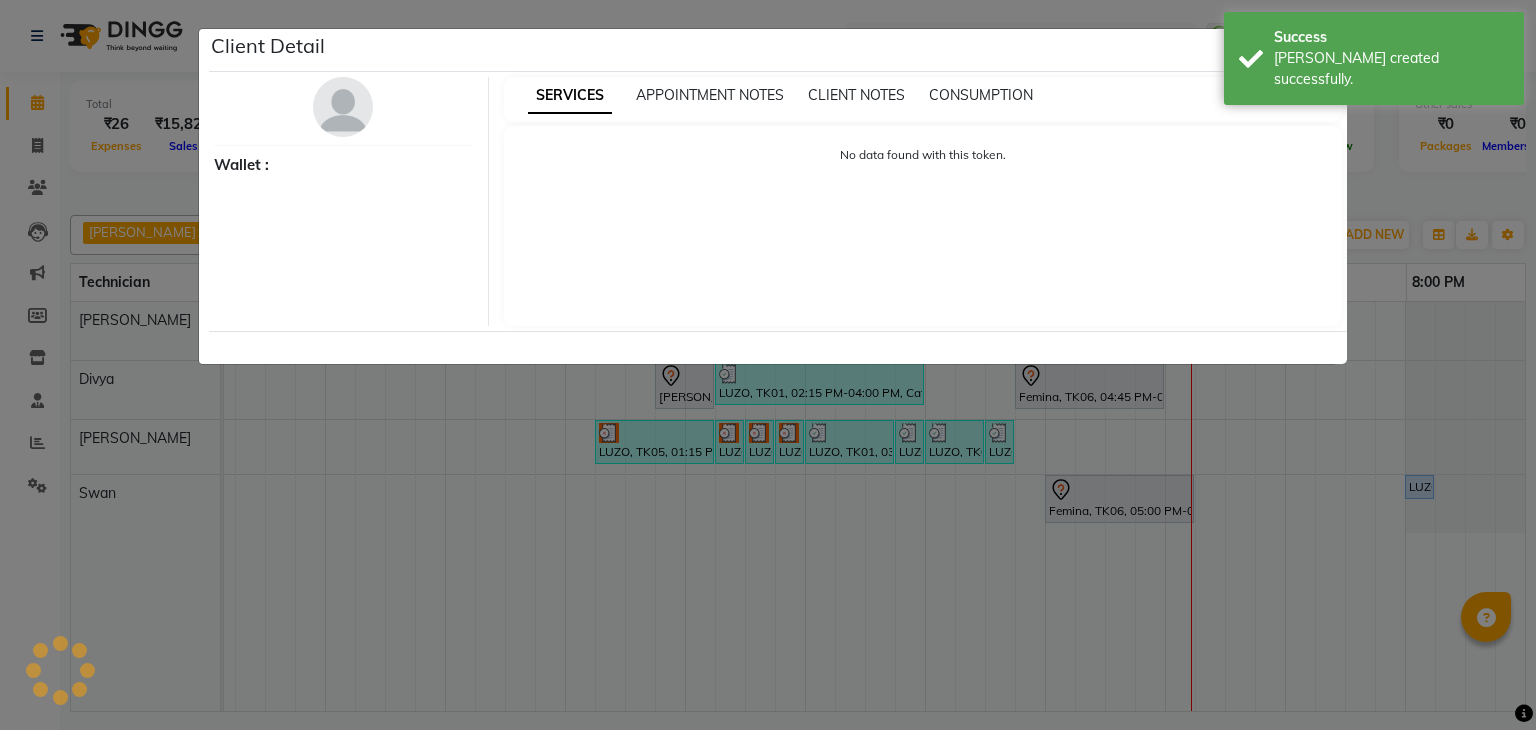 select on "3" 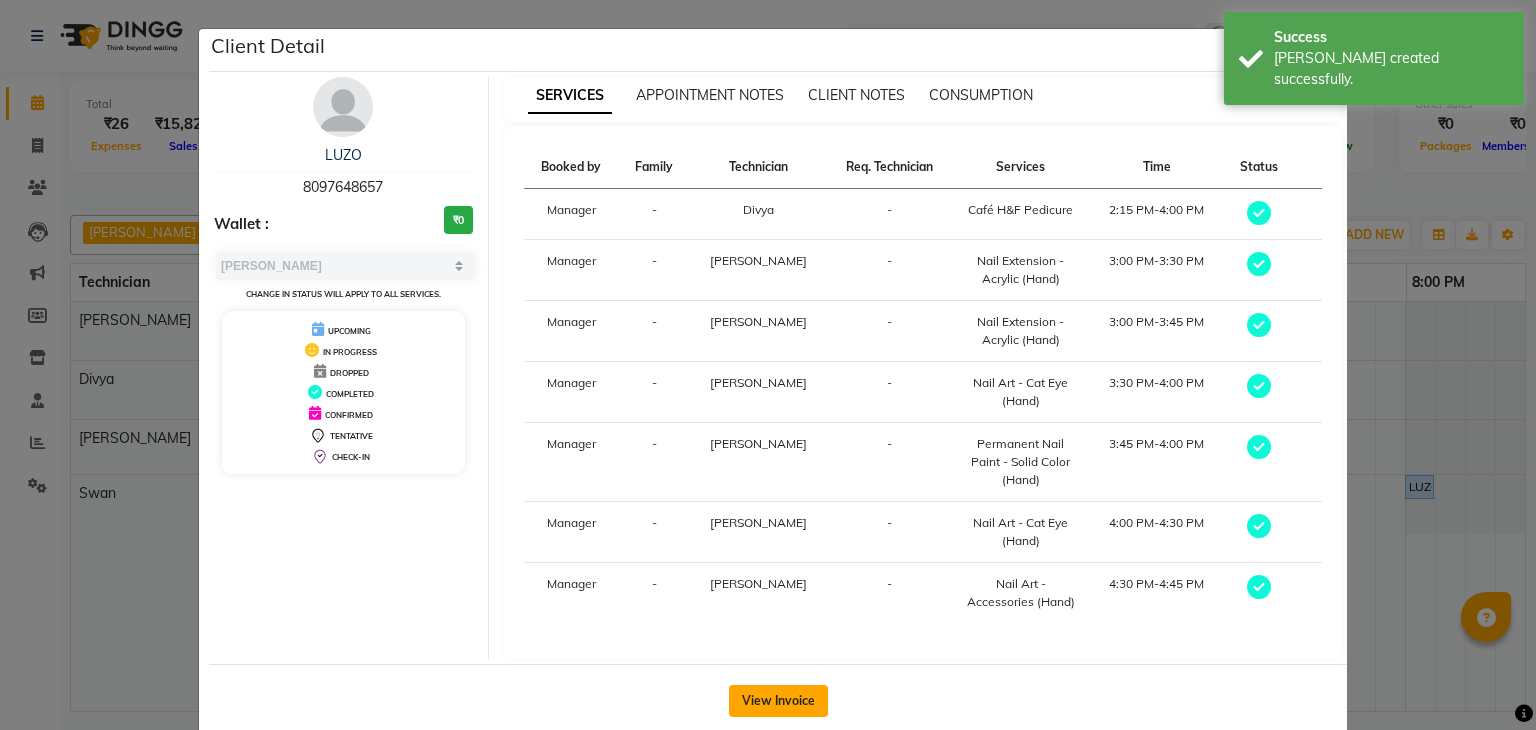 click on "View Invoice" 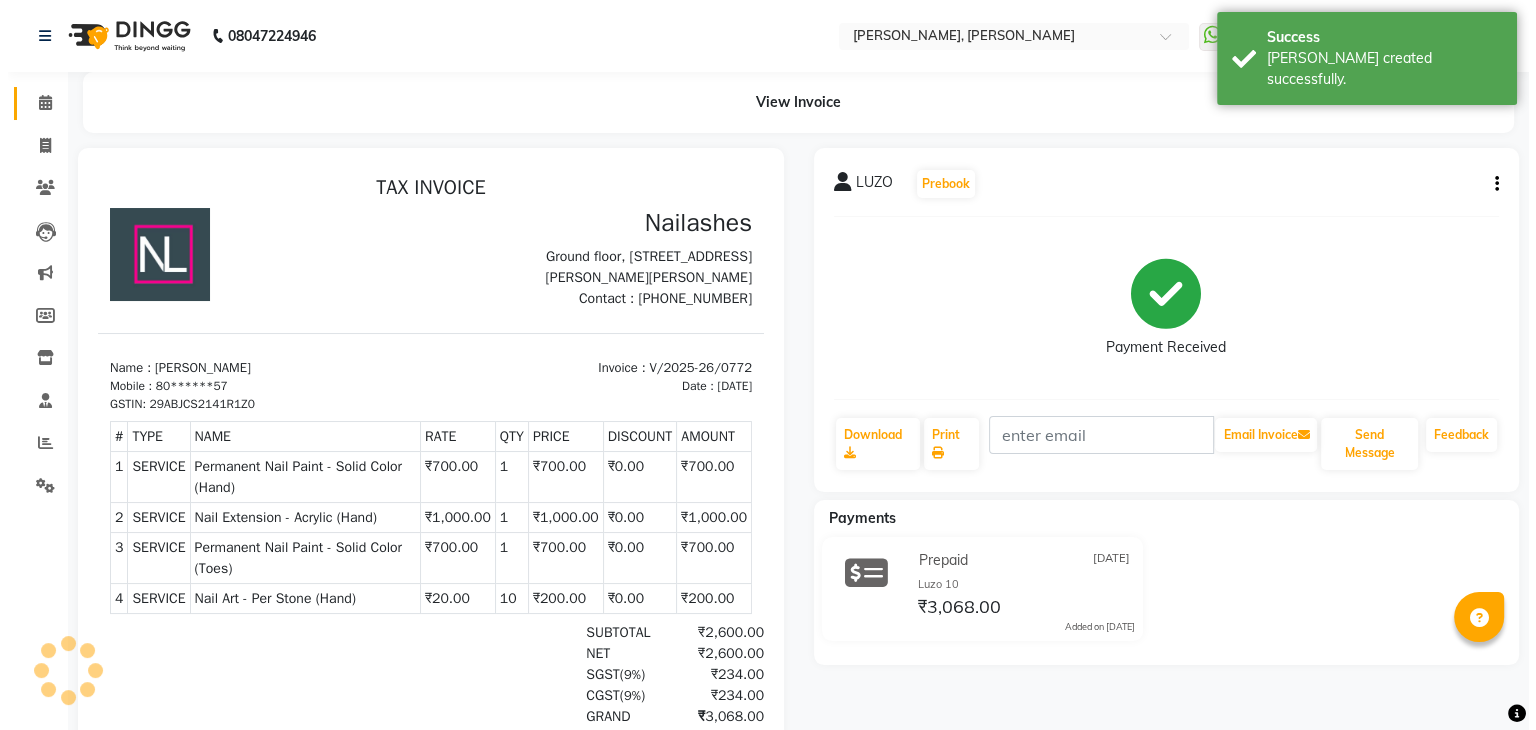 scroll, scrollTop: 0, scrollLeft: 0, axis: both 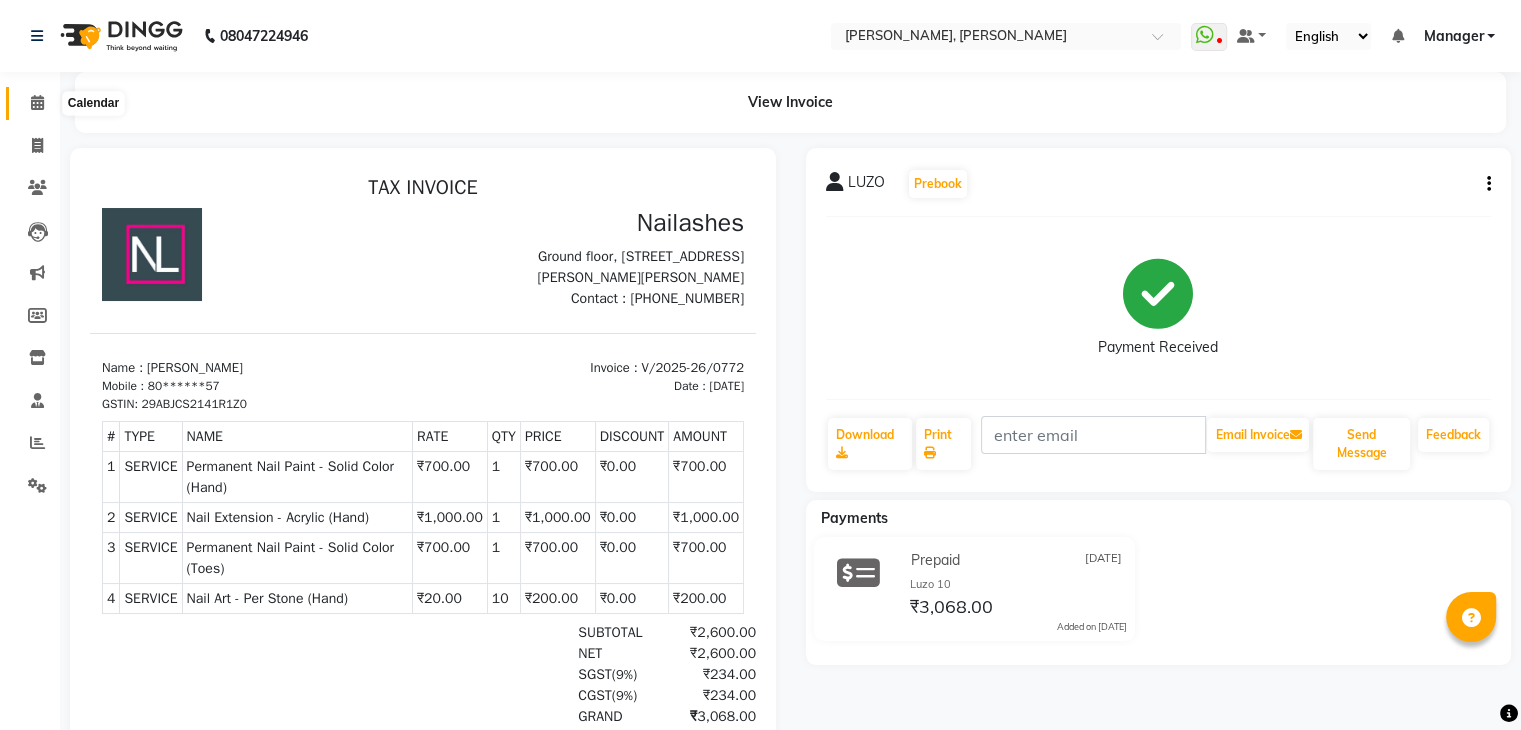 click 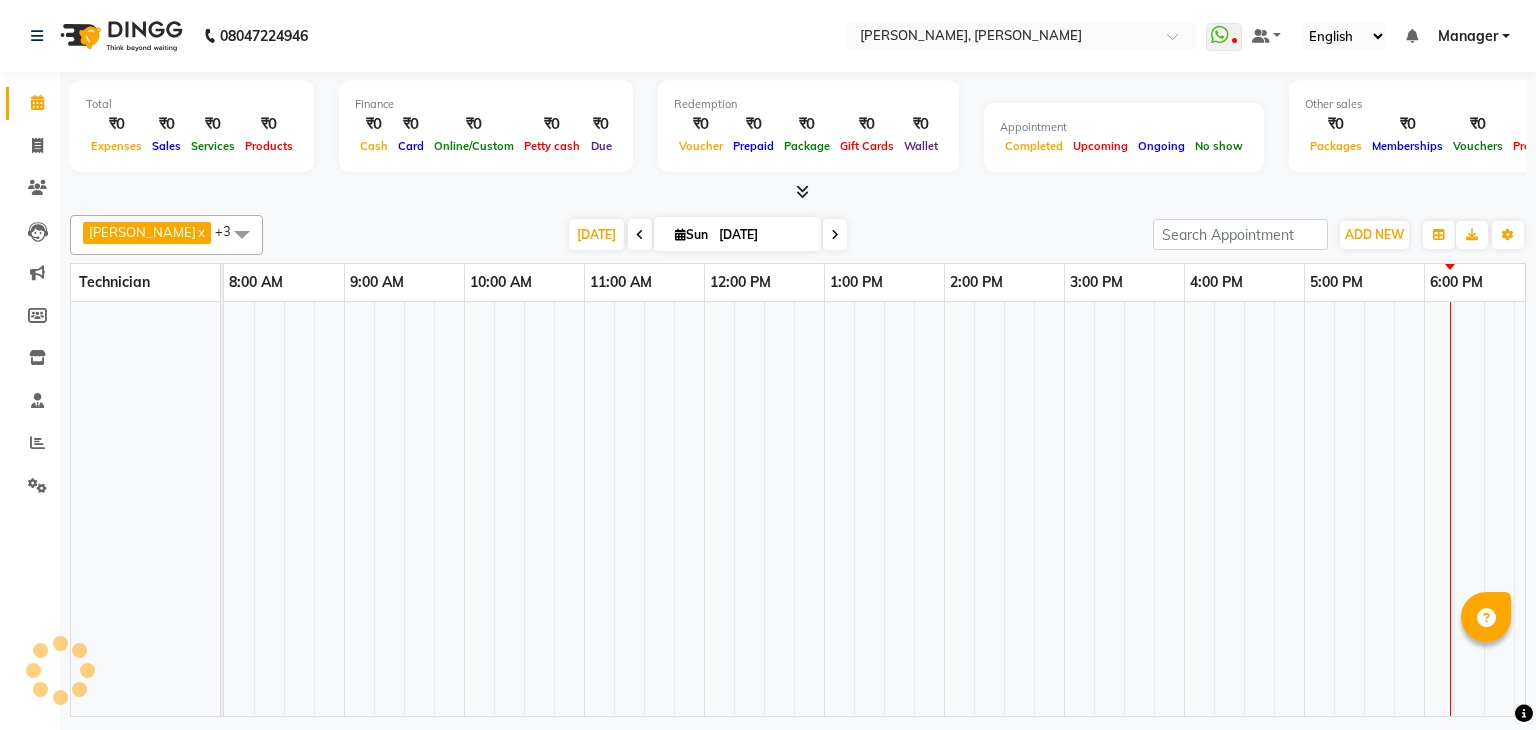 scroll, scrollTop: 0, scrollLeft: 0, axis: both 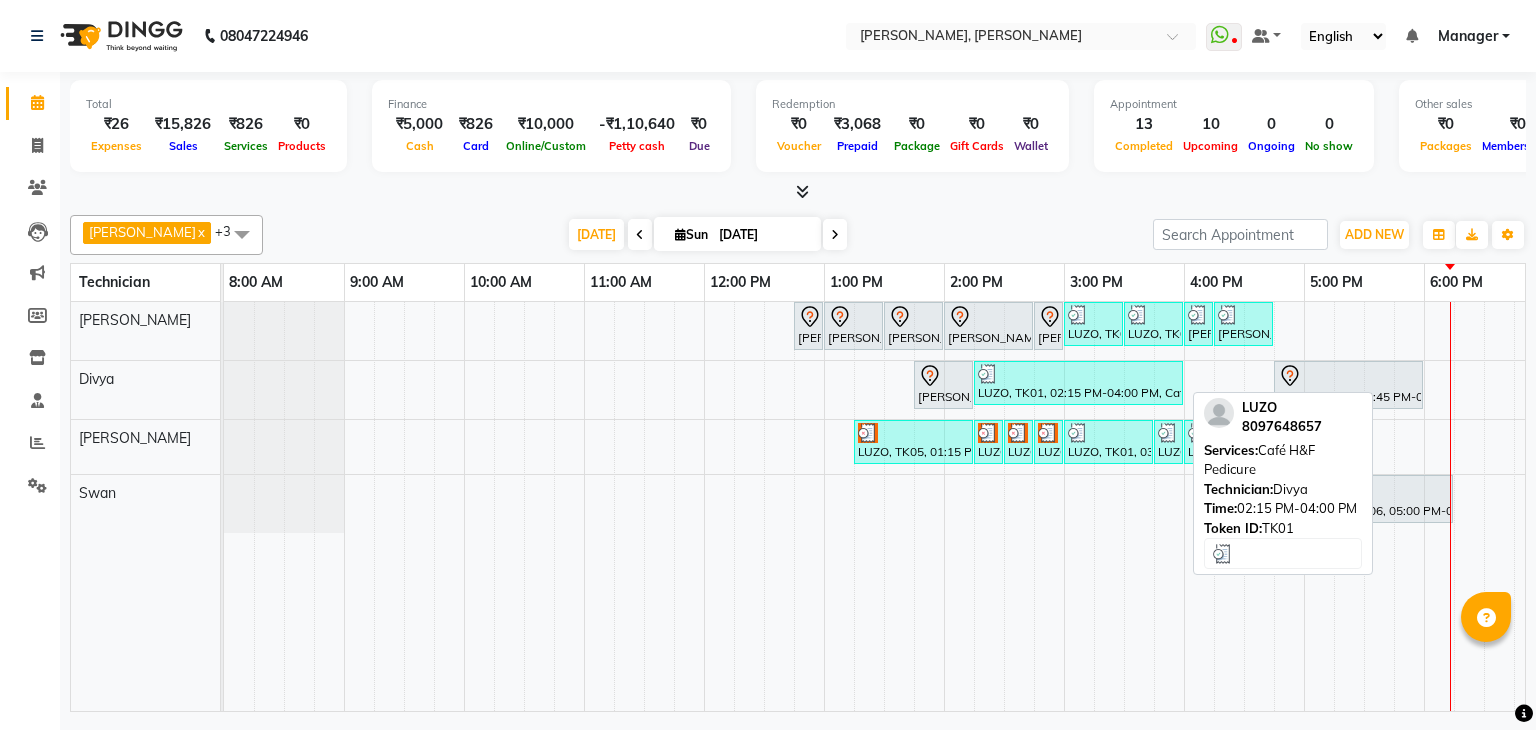 click at bounding box center [1078, 374] 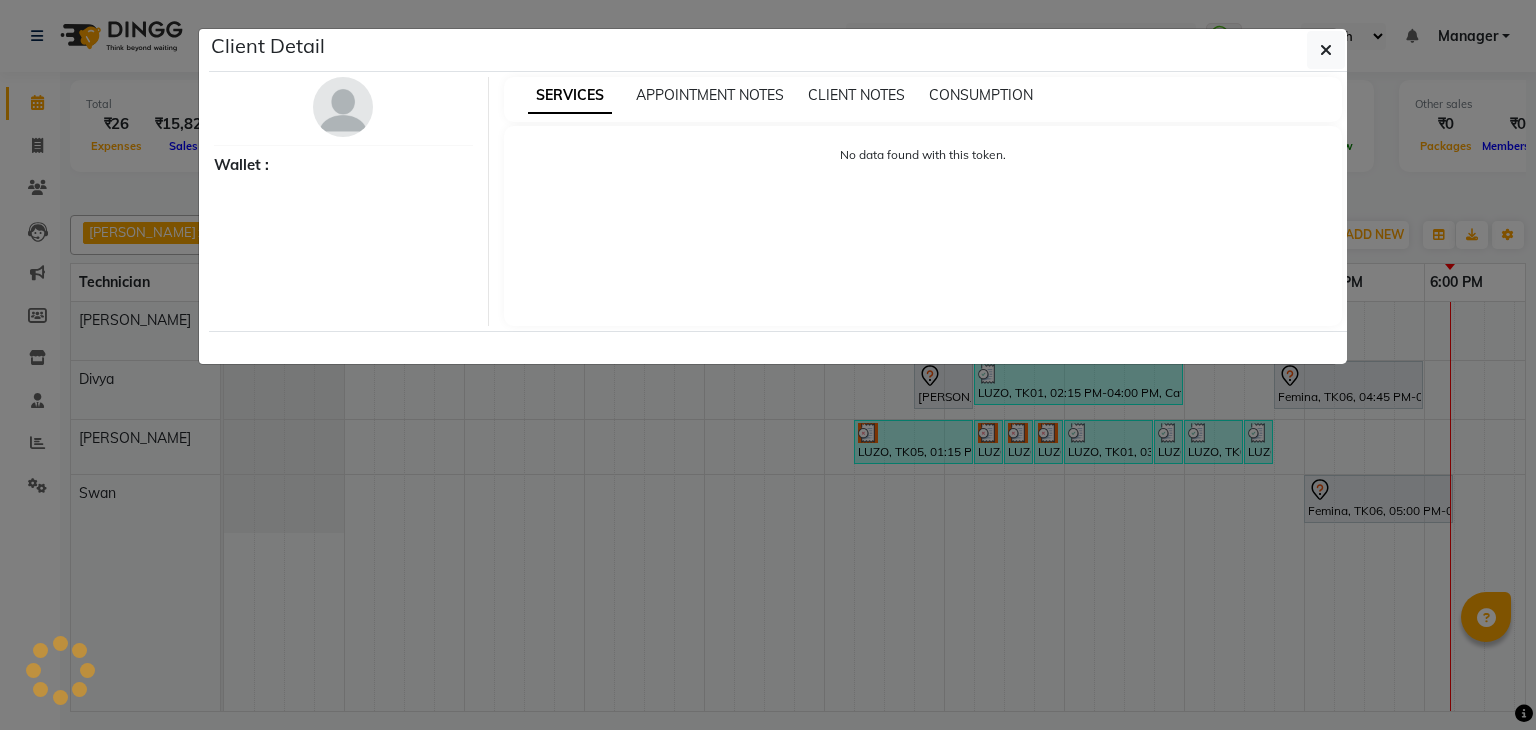 select on "3" 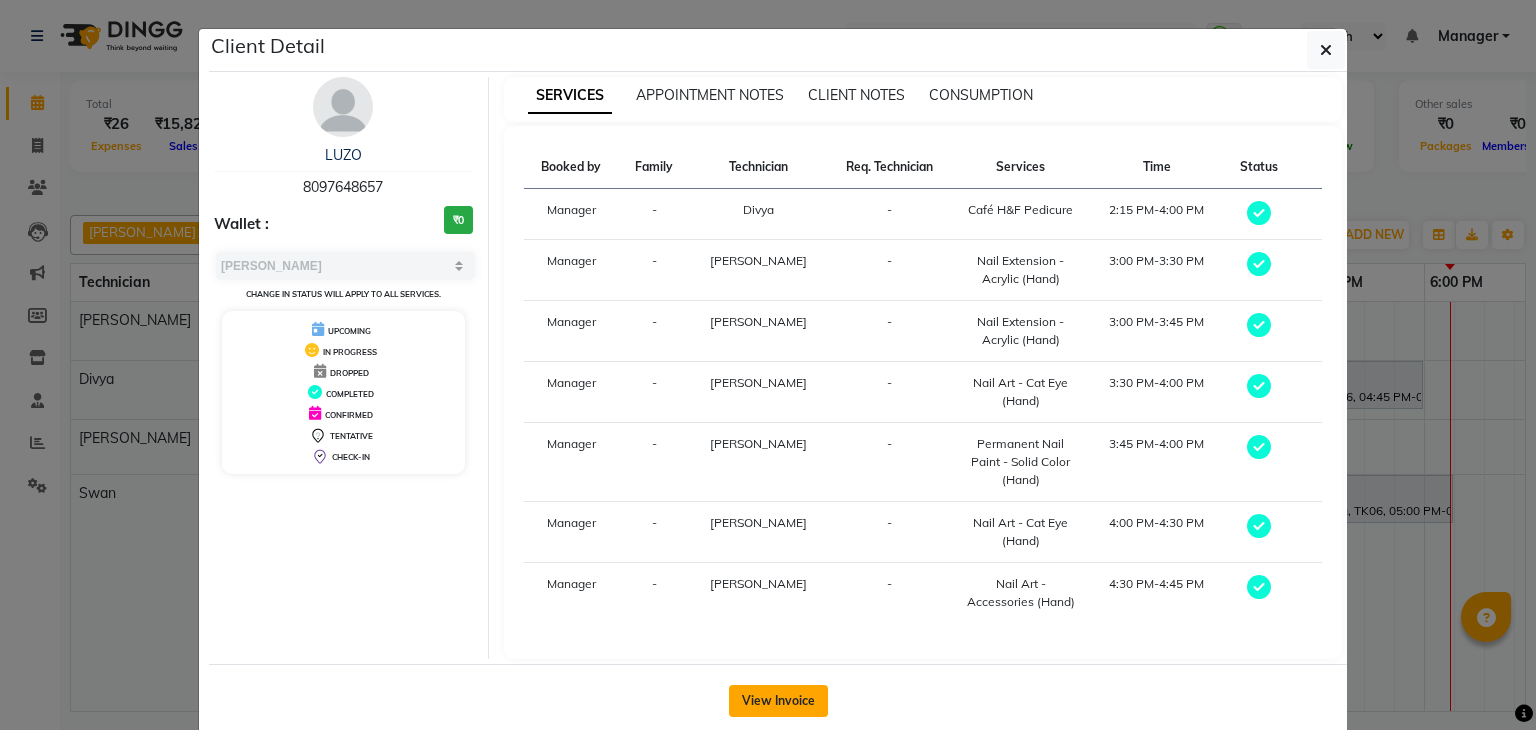 click on "View Invoice" 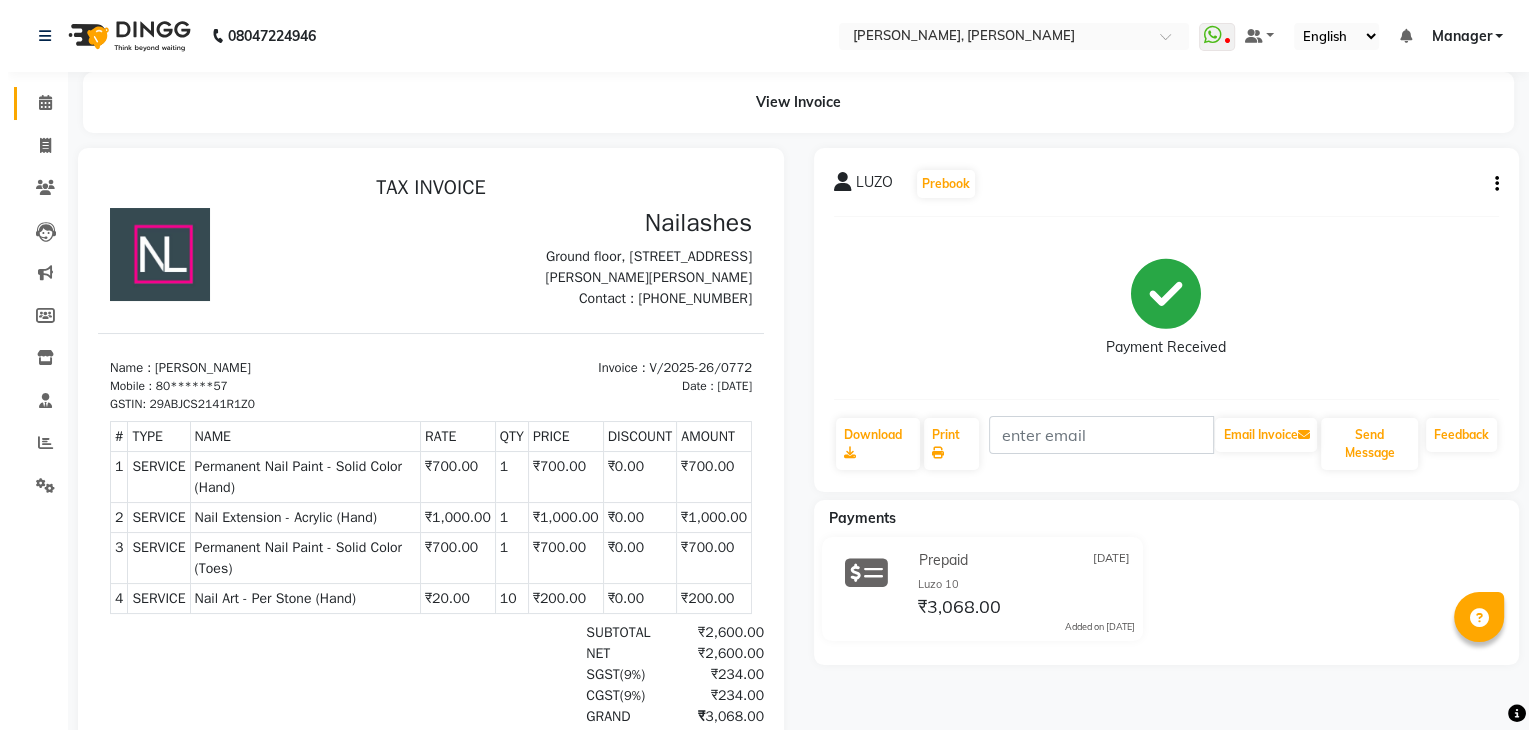 scroll, scrollTop: 0, scrollLeft: 0, axis: both 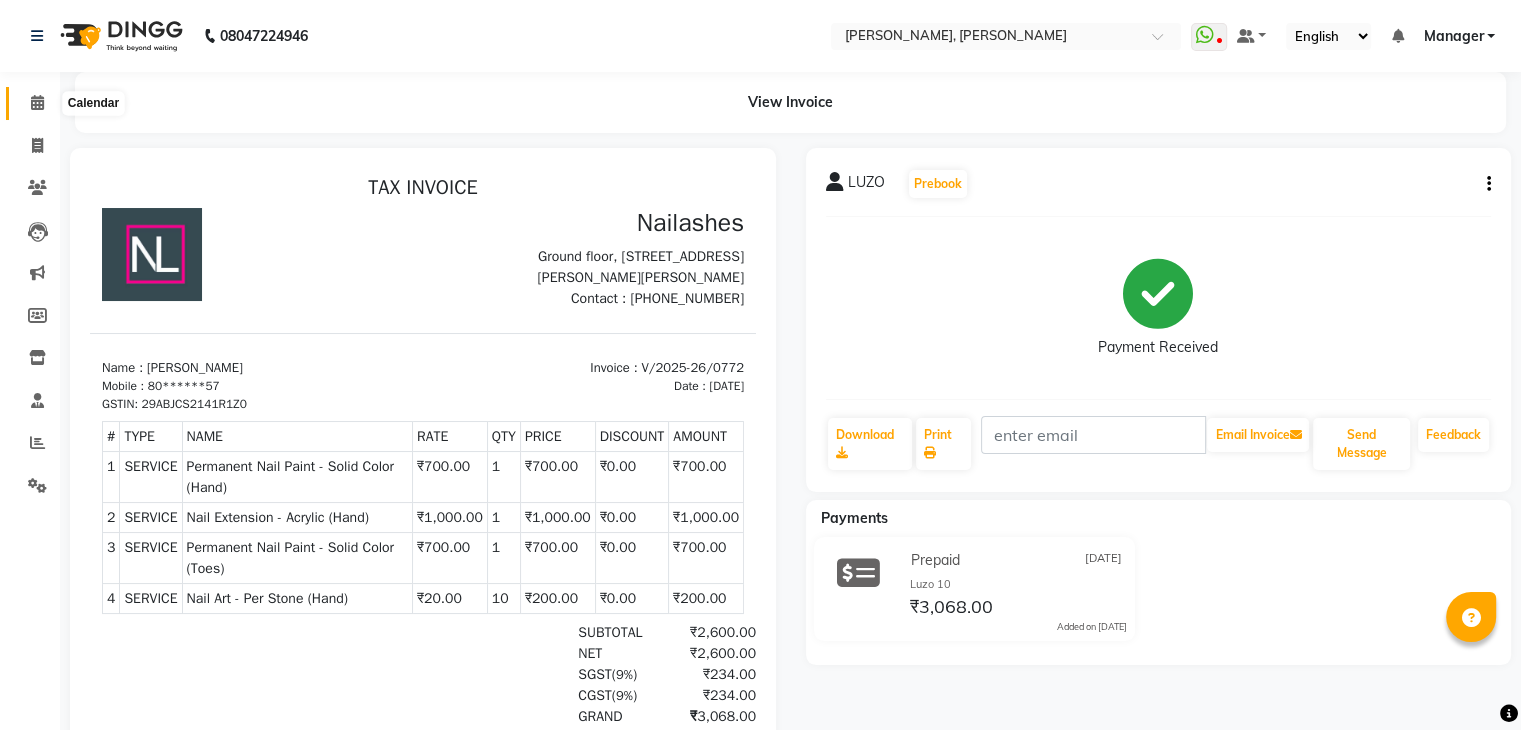 click 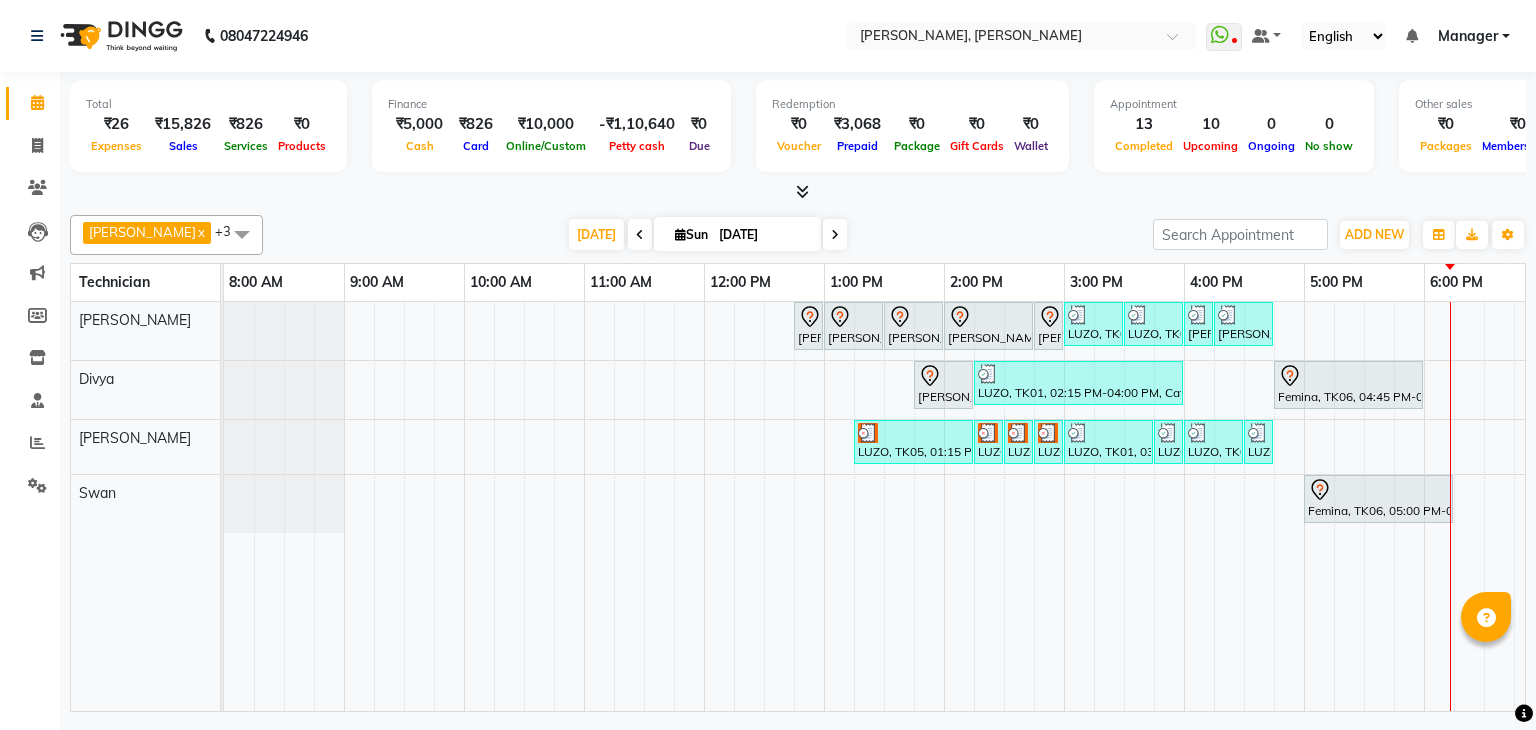 scroll, scrollTop: 0, scrollLeft: 273, axis: horizontal 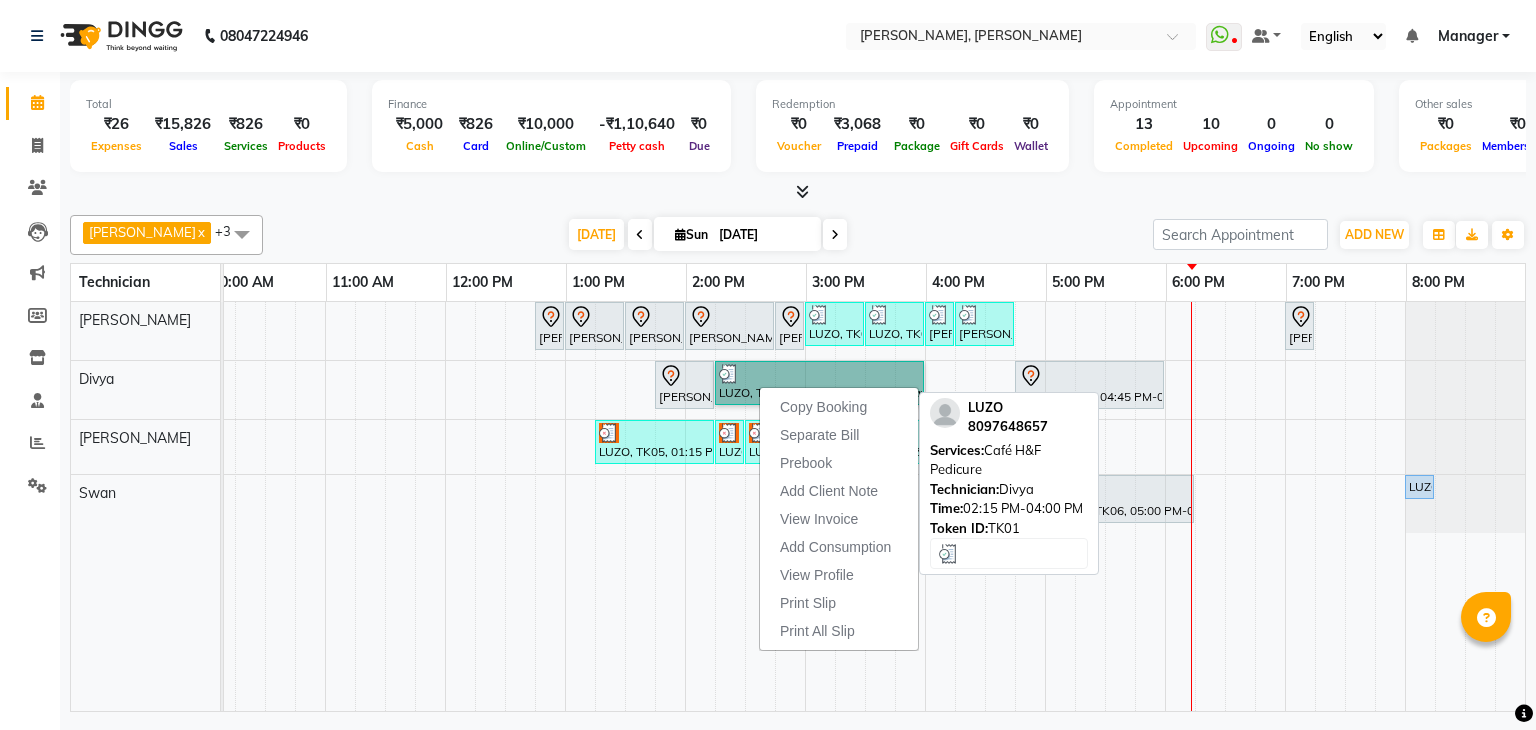 click on "LUZO, TK01, 02:15 PM-04:00 PM, Café H&F Pedicure" at bounding box center [819, 383] 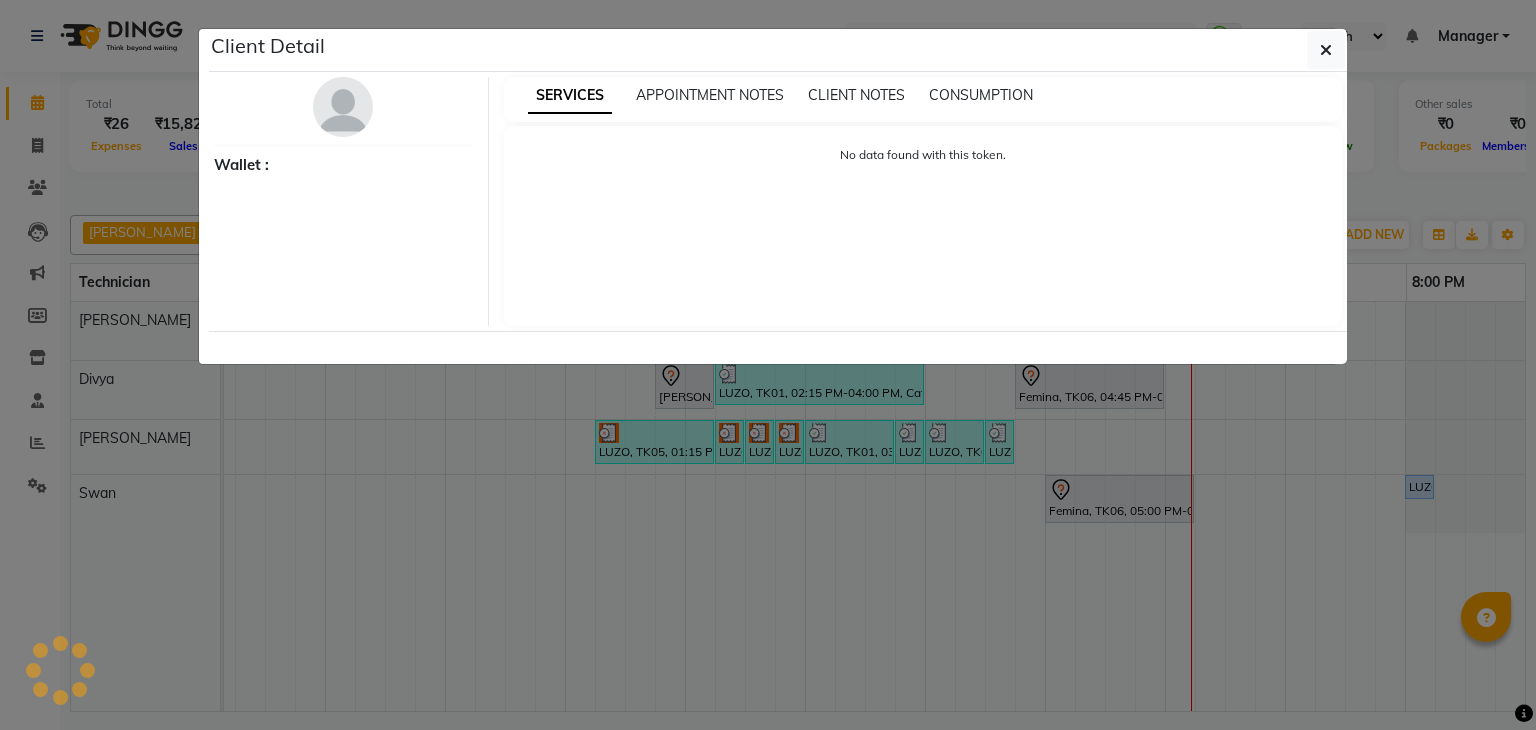 select on "3" 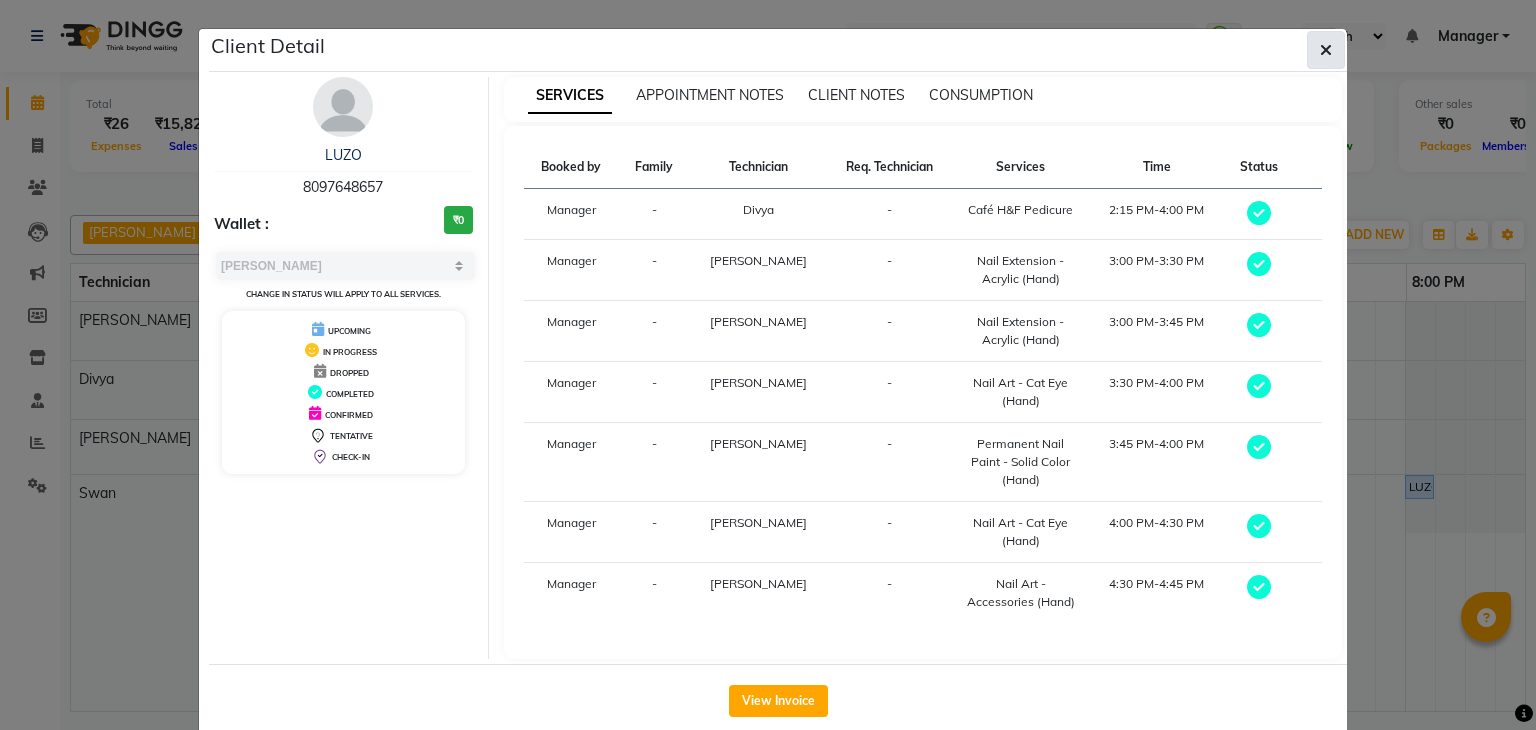 click 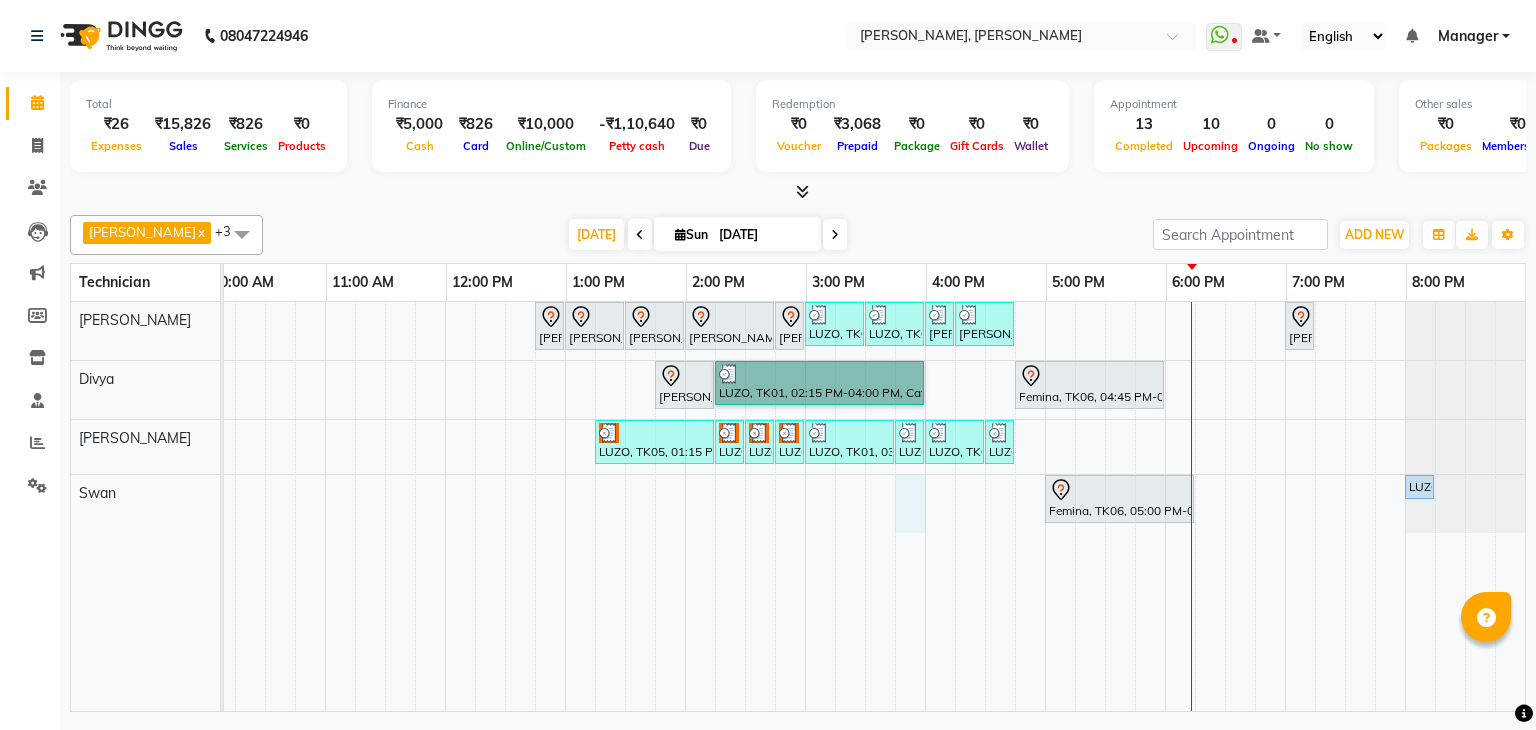 click on "[PERSON_NAME], TK04, 12:45 PM-01:00 PM, Gel polish removal             [PERSON_NAME], TK04, 01:00 PM-01:30 PM, Refills - Acylic (Hand)             [PERSON_NAME], TK04, 01:30 PM-02:00 PM, Permanent Nail Paint - Solid Color (Hand)             [PERSON_NAME], TK04, 02:00 PM-02:45 PM, Nail Extension - Acrylic (Hand)             [PERSON_NAME], TK04, 02:45 PM-03:00 PM, Nail Art - Glitter Per Finger (Hand)     LUZO, TK01, 03:00 PM-03:30 PM, Nail Extension - Acrylic (Hand)     LUZO, TK01, 03:30 PM-04:00 PM, Nail Art - Cat Eye (Hand)     hyunjoo, TK07, 04:00 PM-04:15 PM, Gel polish removal     hyunjoo, TK07, 04:15 PM-04:45 PM, Restoration - Removal of Extension (Hand)             [PERSON_NAME], TK02, 07:00 PM-07:15 PM, Acrylic Extenions + Gel Nail Paint             [PERSON_NAME], TK04, 01:45 PM-02:15 PM, Gel polish removal     LUZO, TK01, 02:15 PM-04:00 PM, Café H&F Pedicure             Femina, TK06, 04:45 PM-06:00 PM, Café H&F Pedicure     LUZO, TK05, 01:15 PM-02:15 PM, Nail Extension - Acrylic (Hand)" at bounding box center (745, 506) 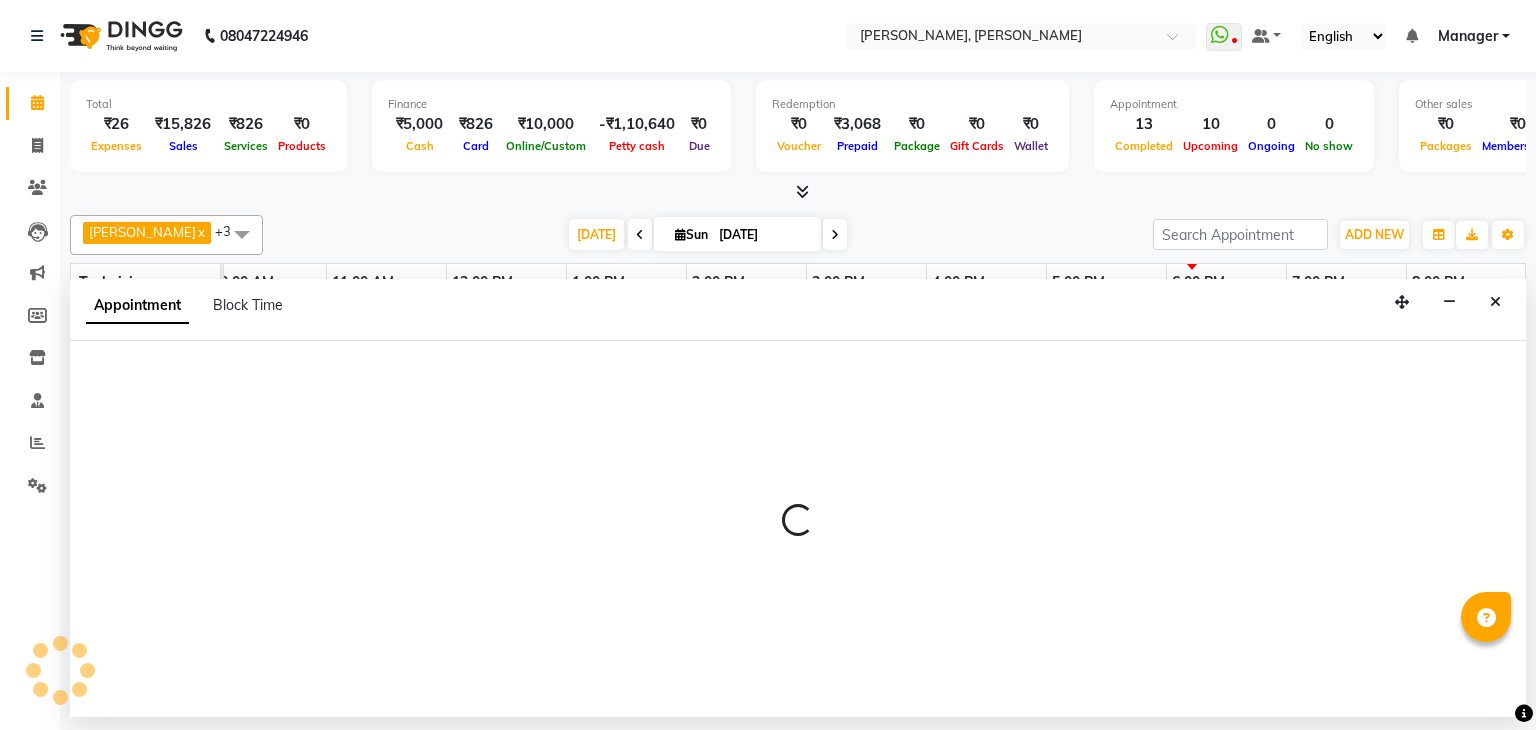 select on "86134" 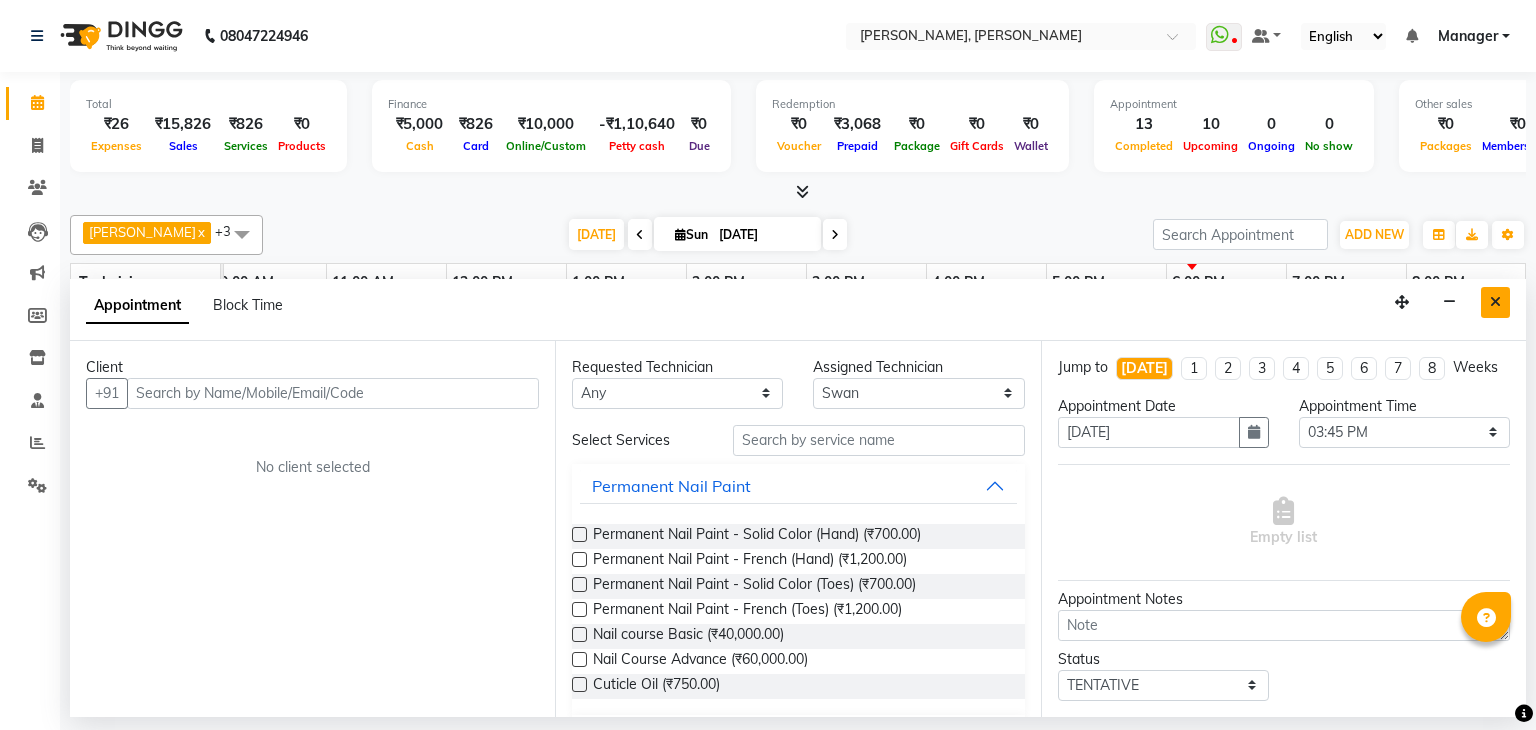 click at bounding box center [1495, 302] 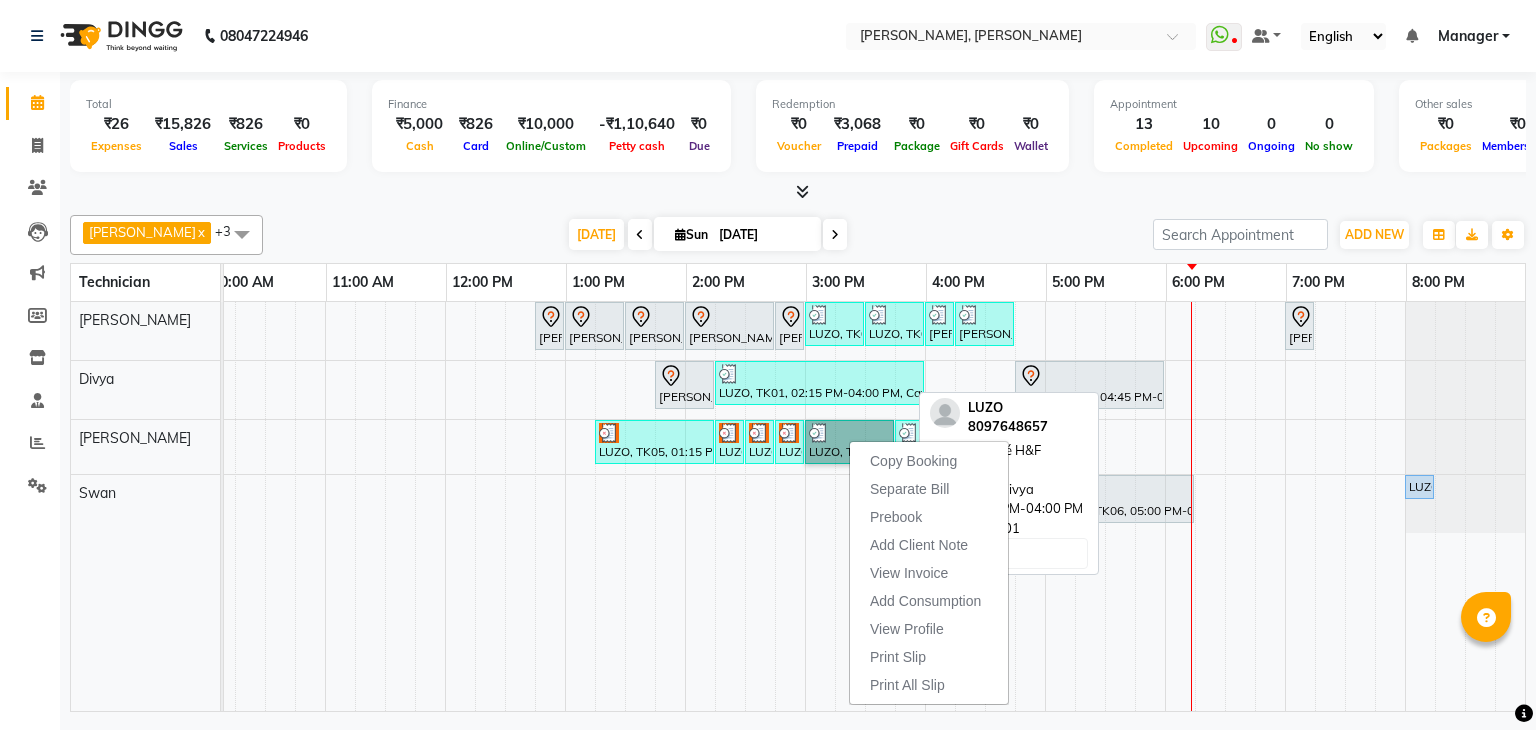 click on "LUZO, TK01, 02:15 PM-04:00 PM, Café H&F Pedicure" at bounding box center [819, 383] 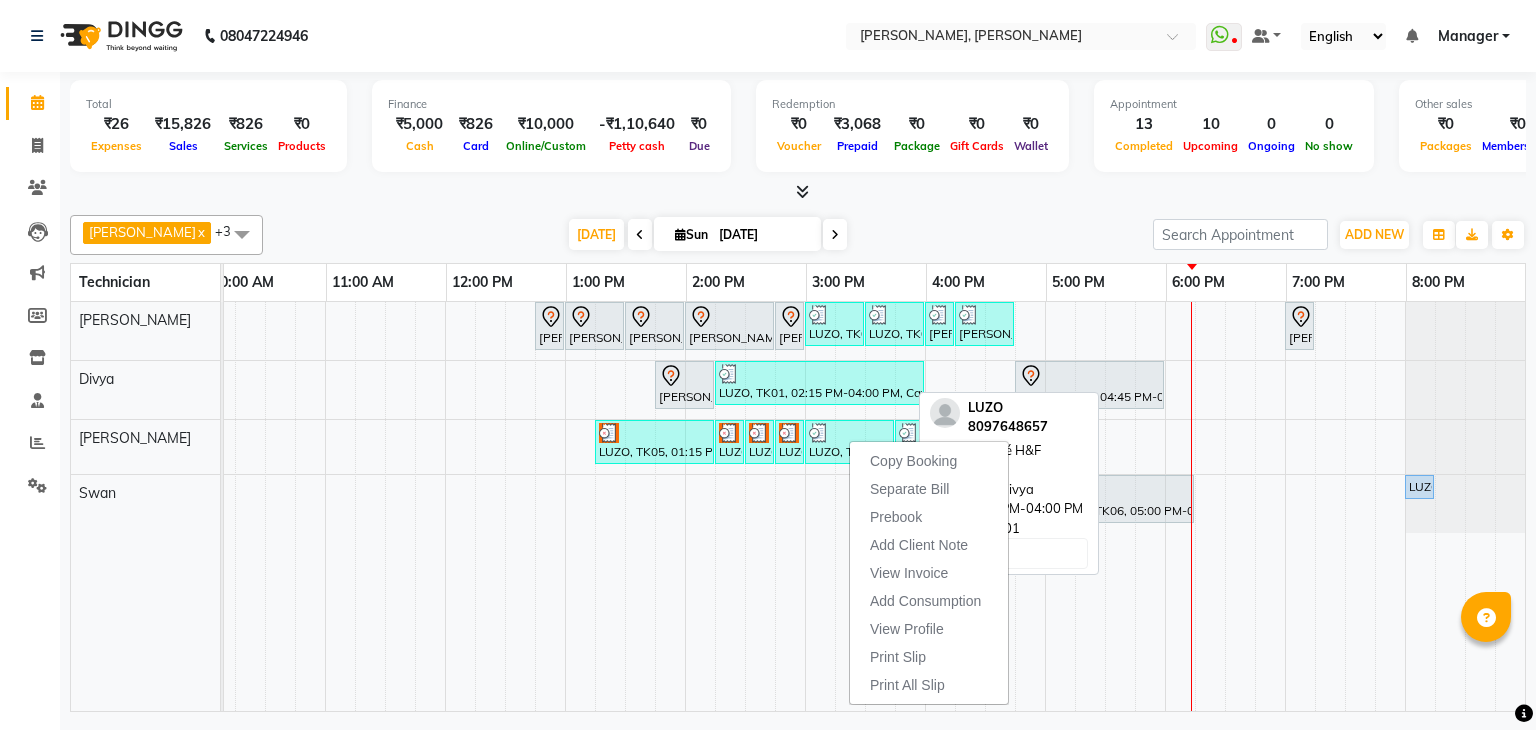 select on "3" 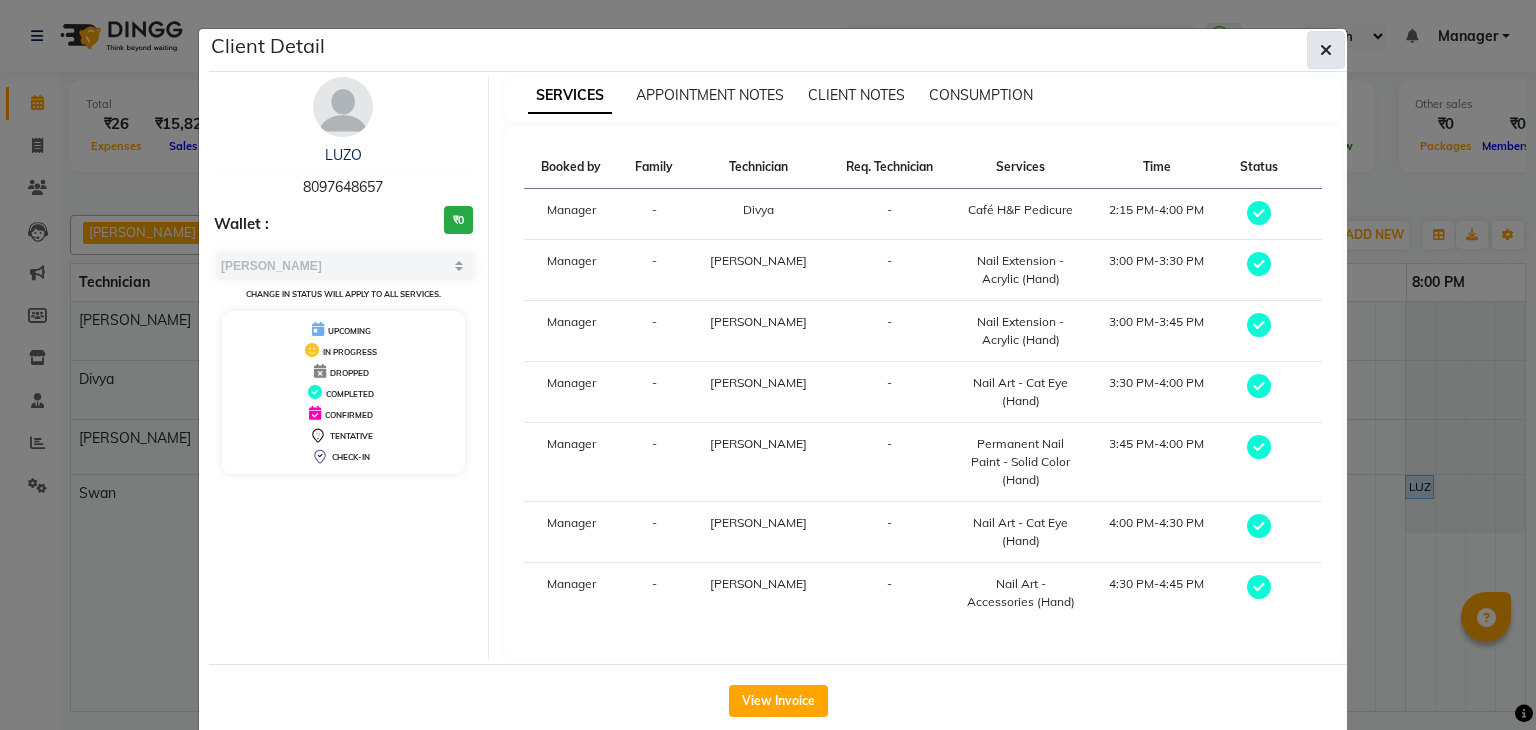 click 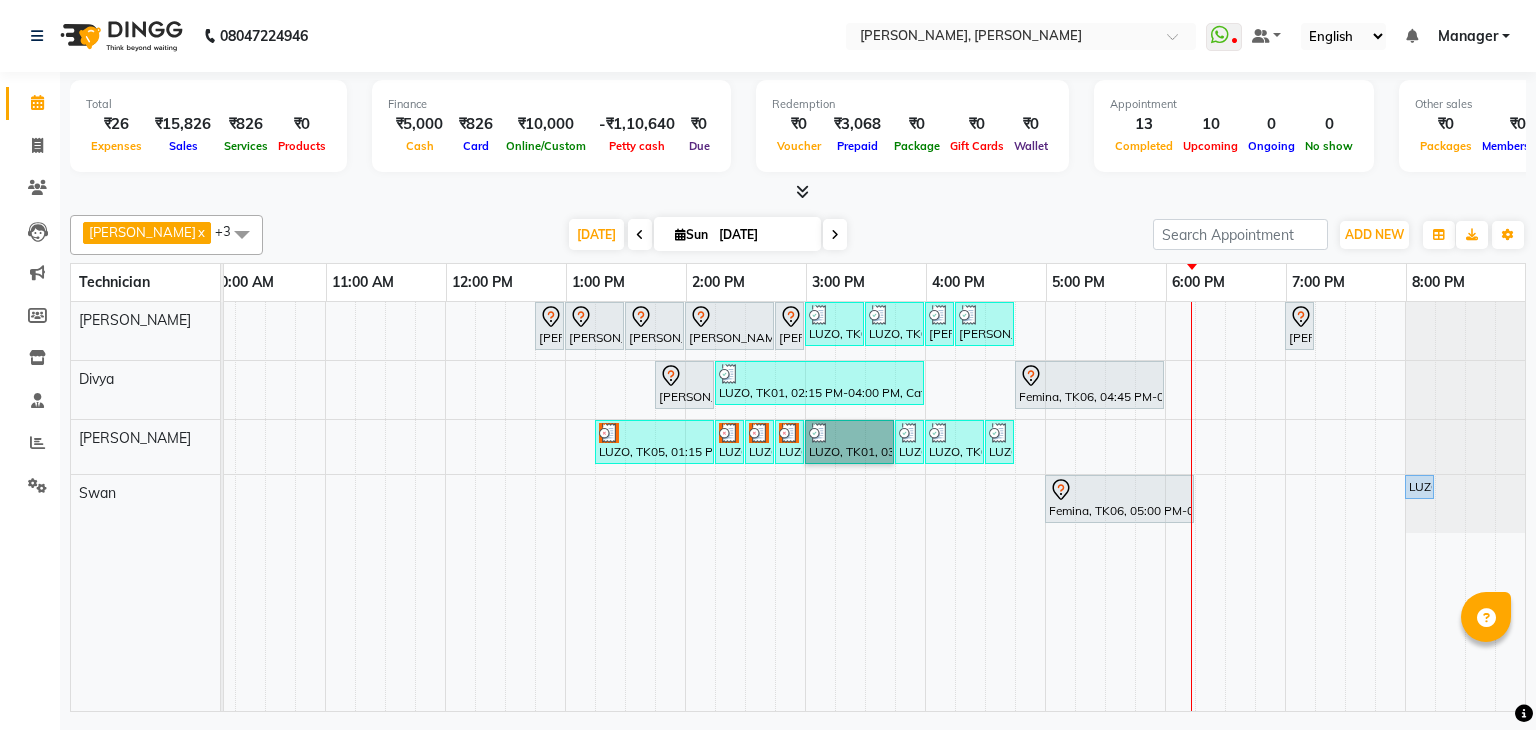 click at bounding box center (880, 506) 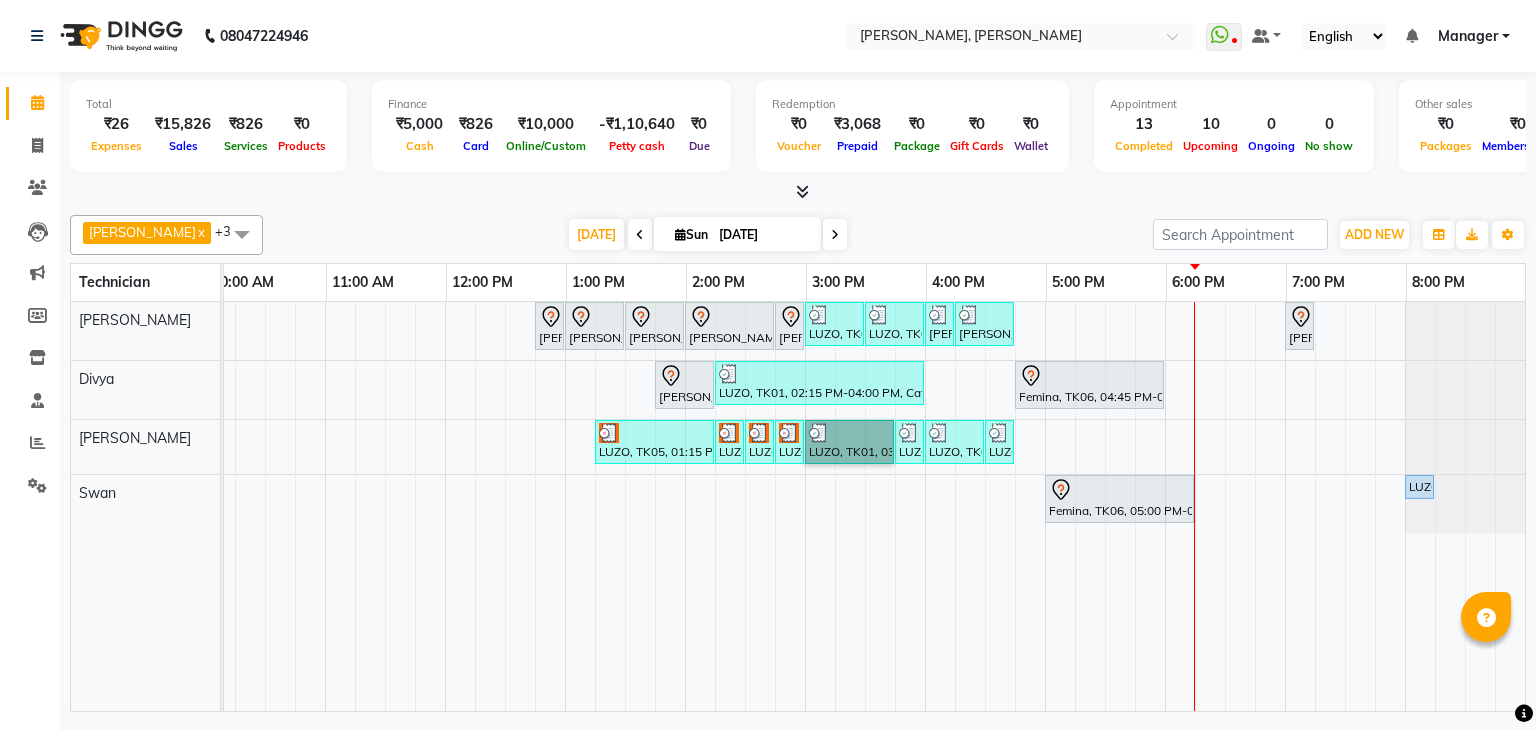 scroll, scrollTop: 0, scrollLeft: 0, axis: both 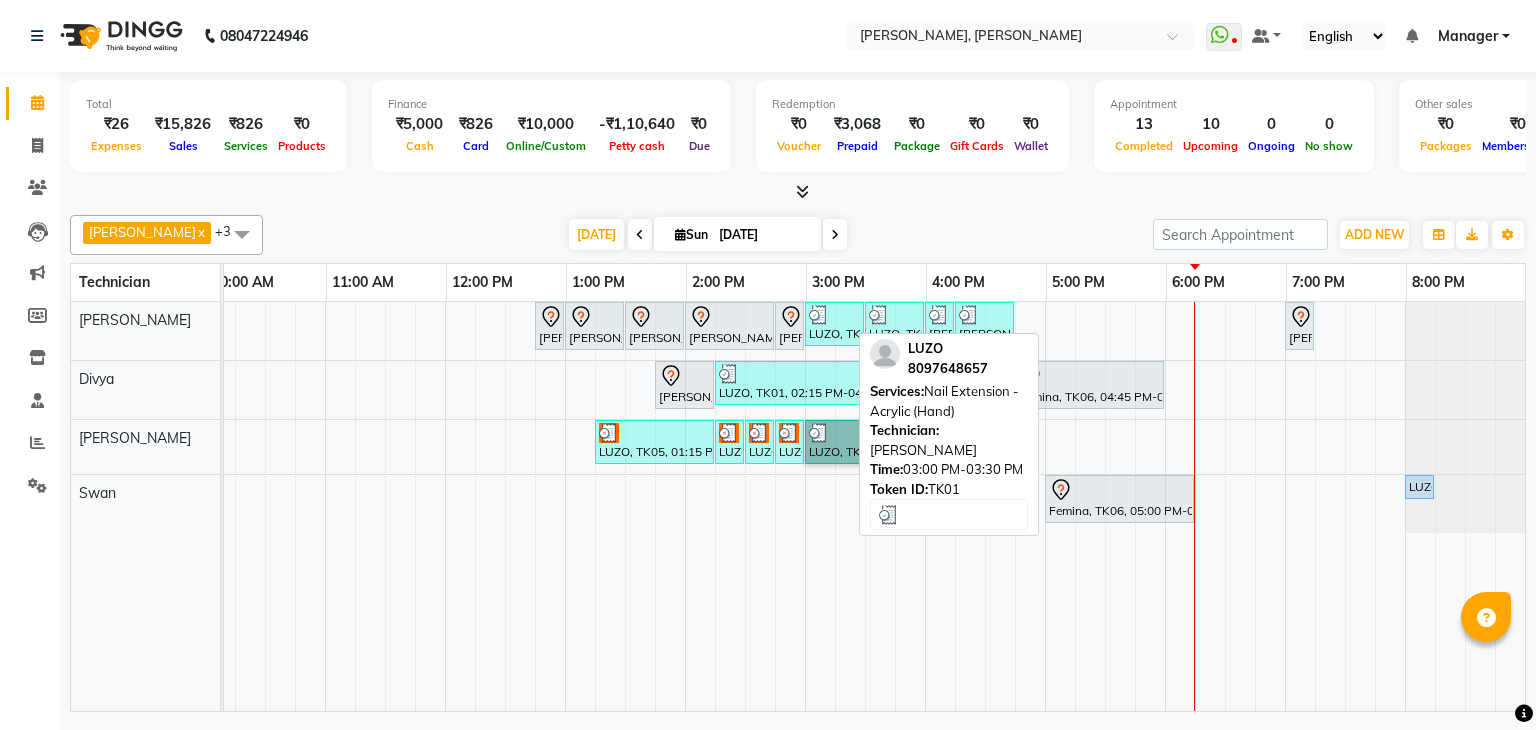 click at bounding box center (834, 315) 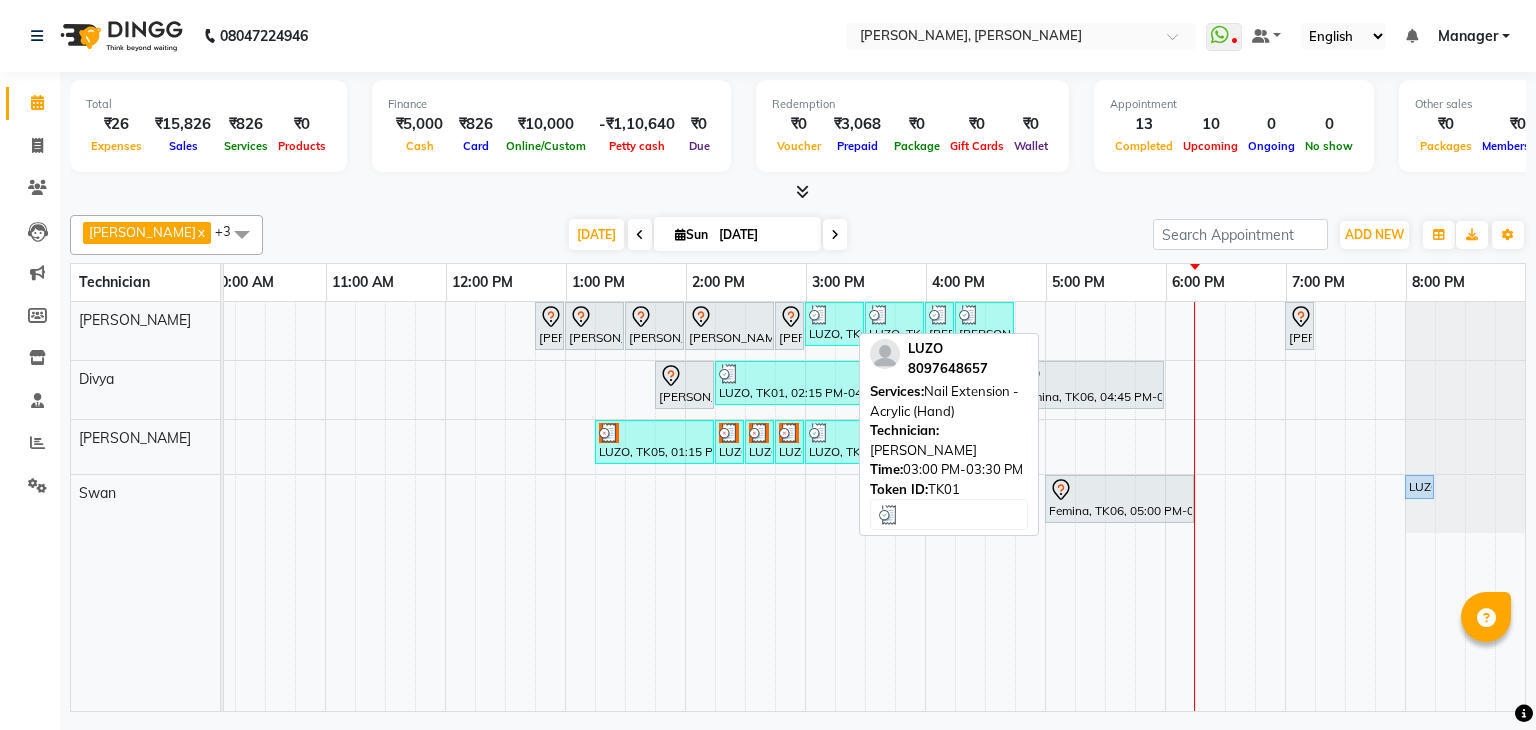 select on "3" 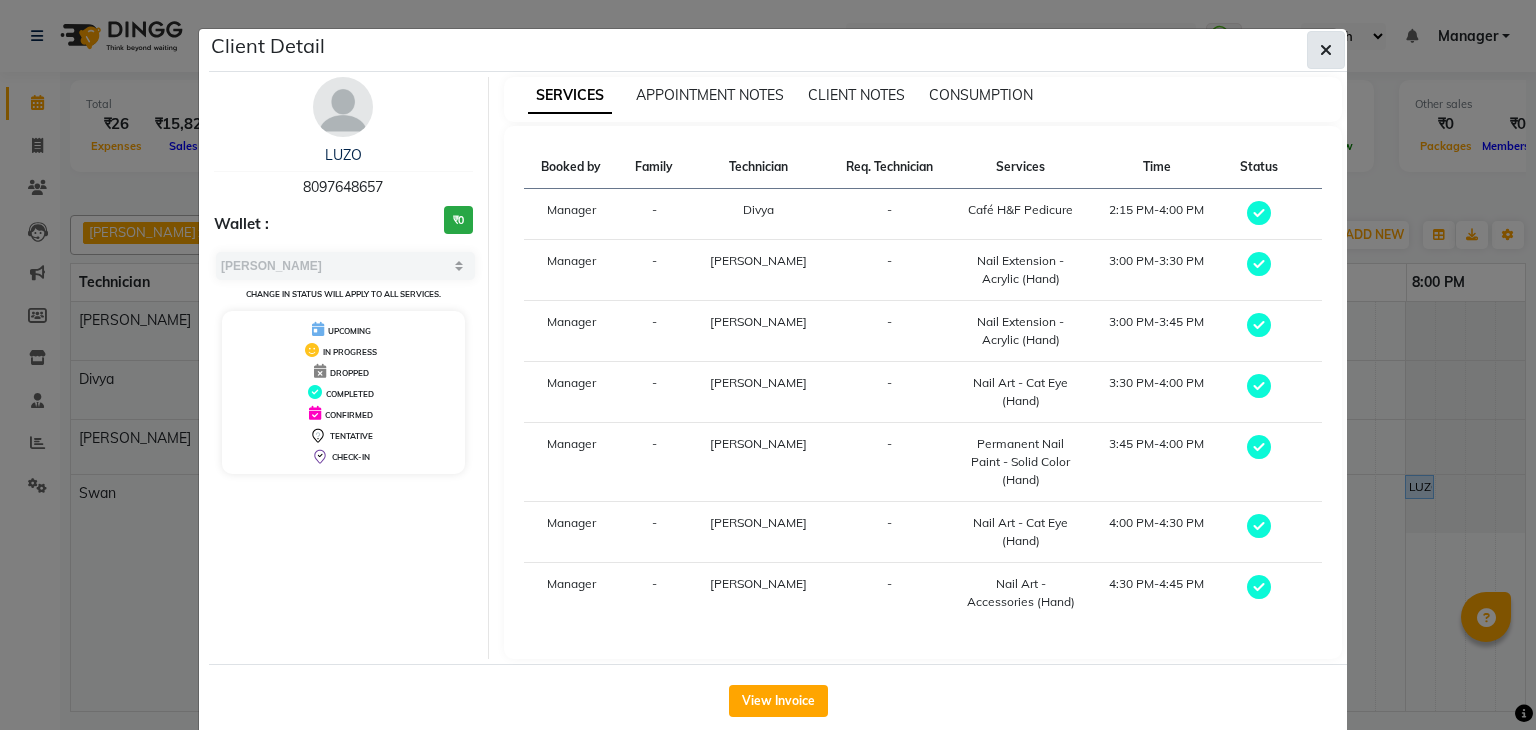 click 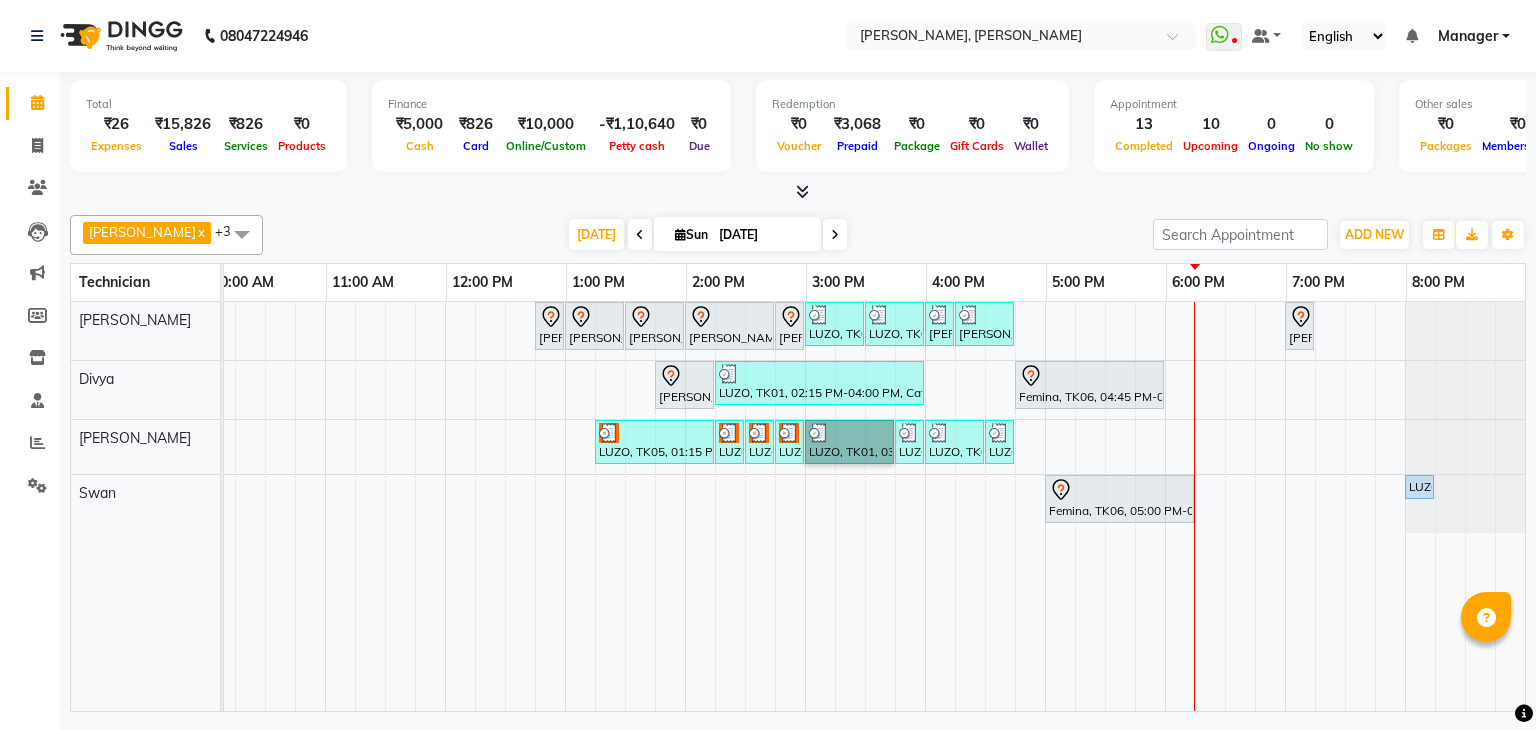 scroll, scrollTop: 0, scrollLeft: 60, axis: horizontal 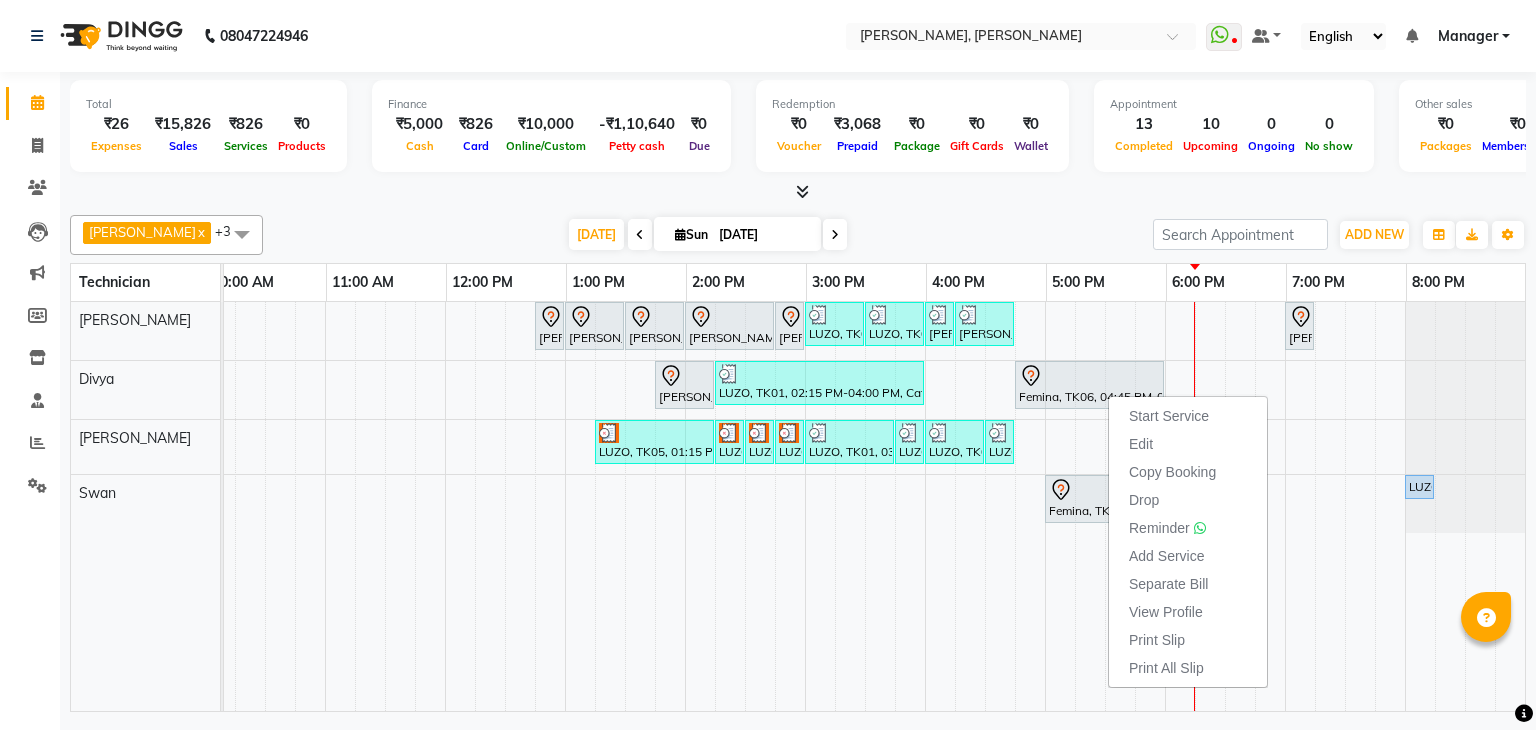 click on "[DATE]  [DATE]" at bounding box center [708, 235] 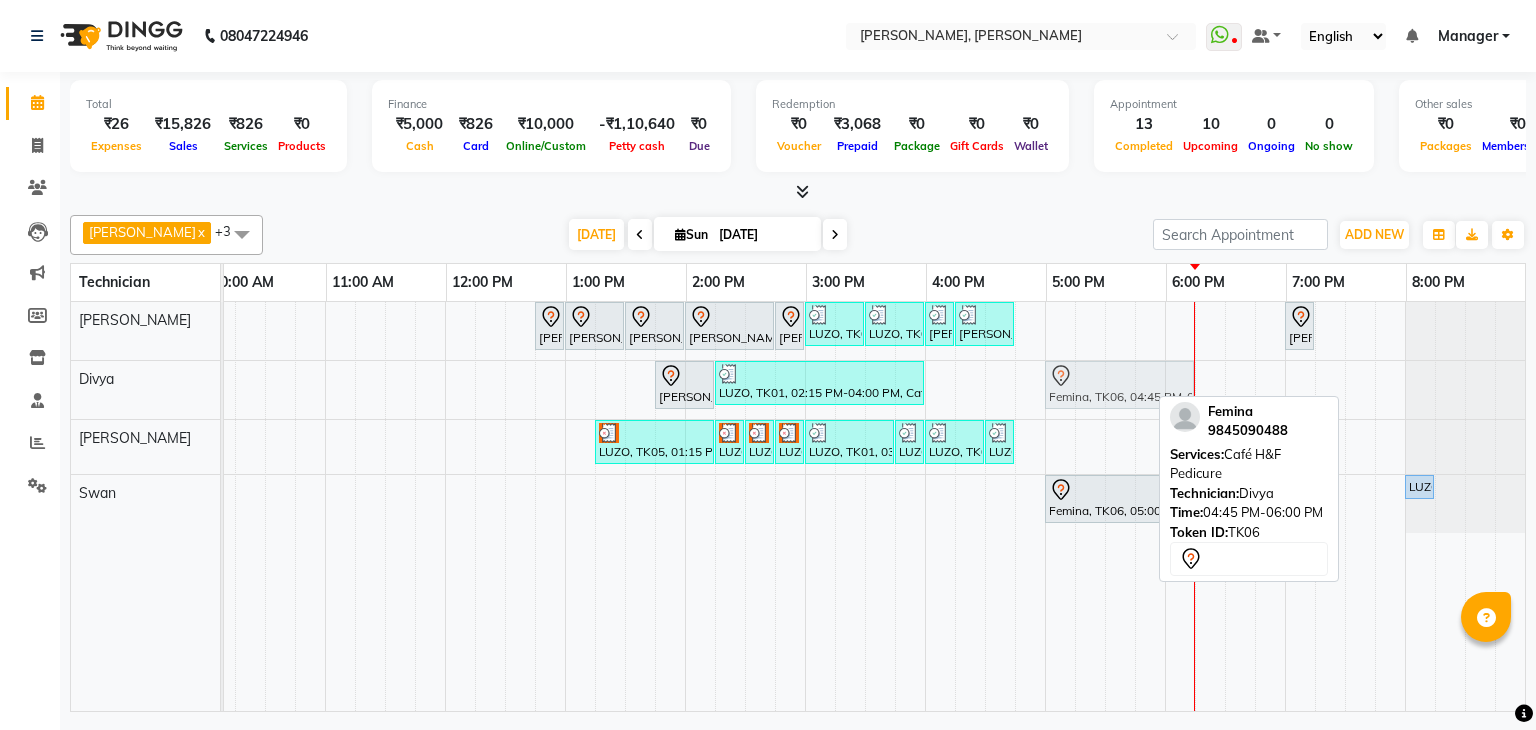 drag, startPoint x: 1084, startPoint y: 377, endPoint x: 1112, endPoint y: 381, distance: 28.284271 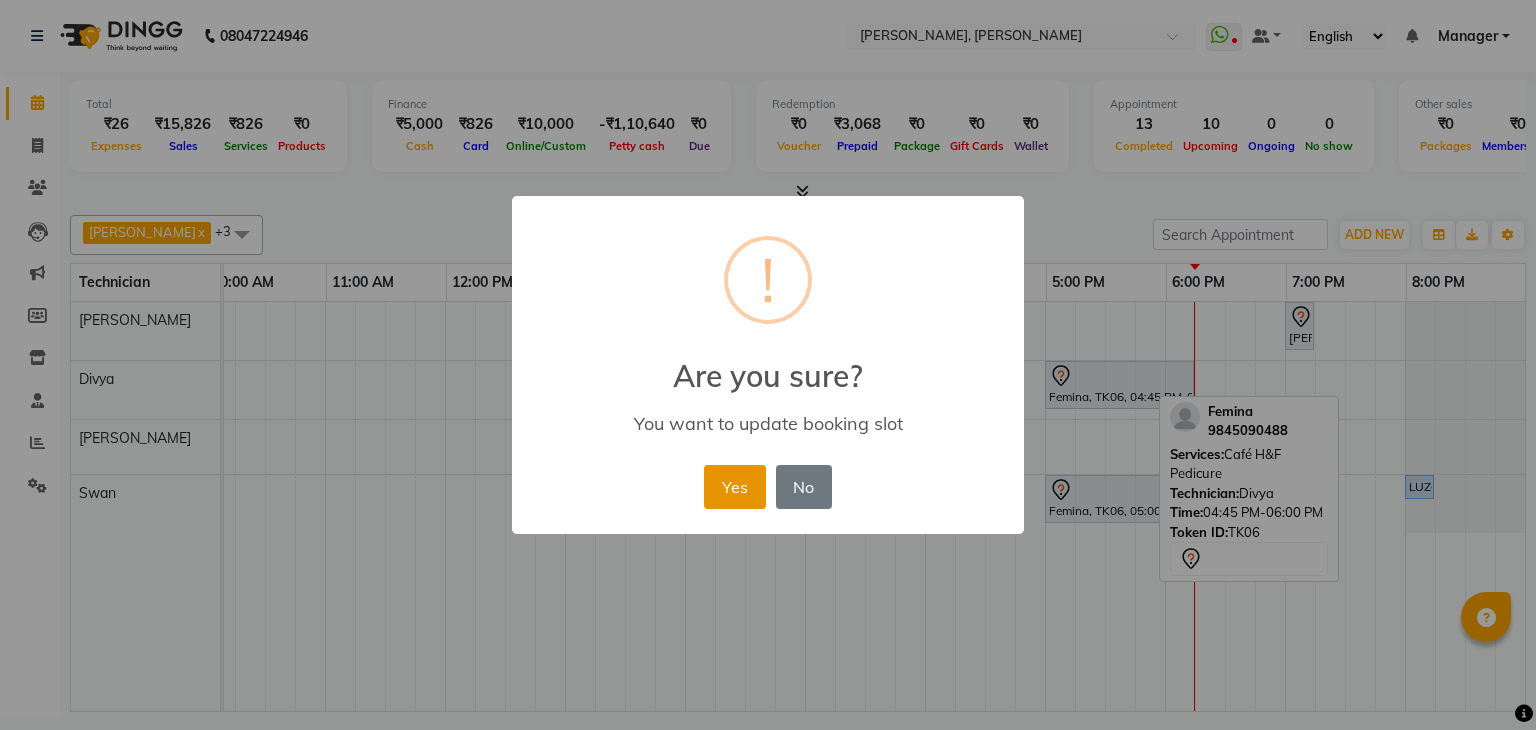 click on "Yes" at bounding box center (734, 487) 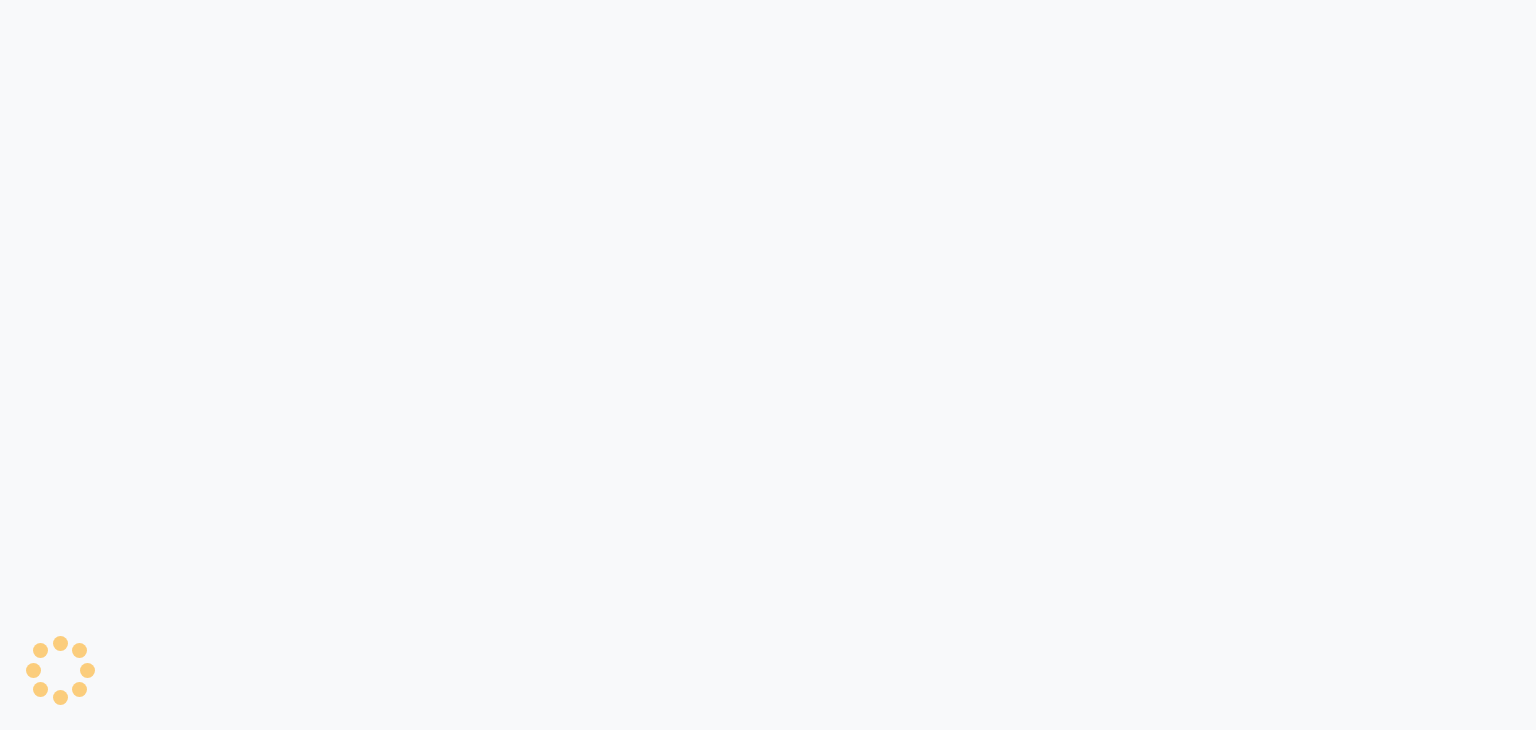 scroll, scrollTop: 0, scrollLeft: 0, axis: both 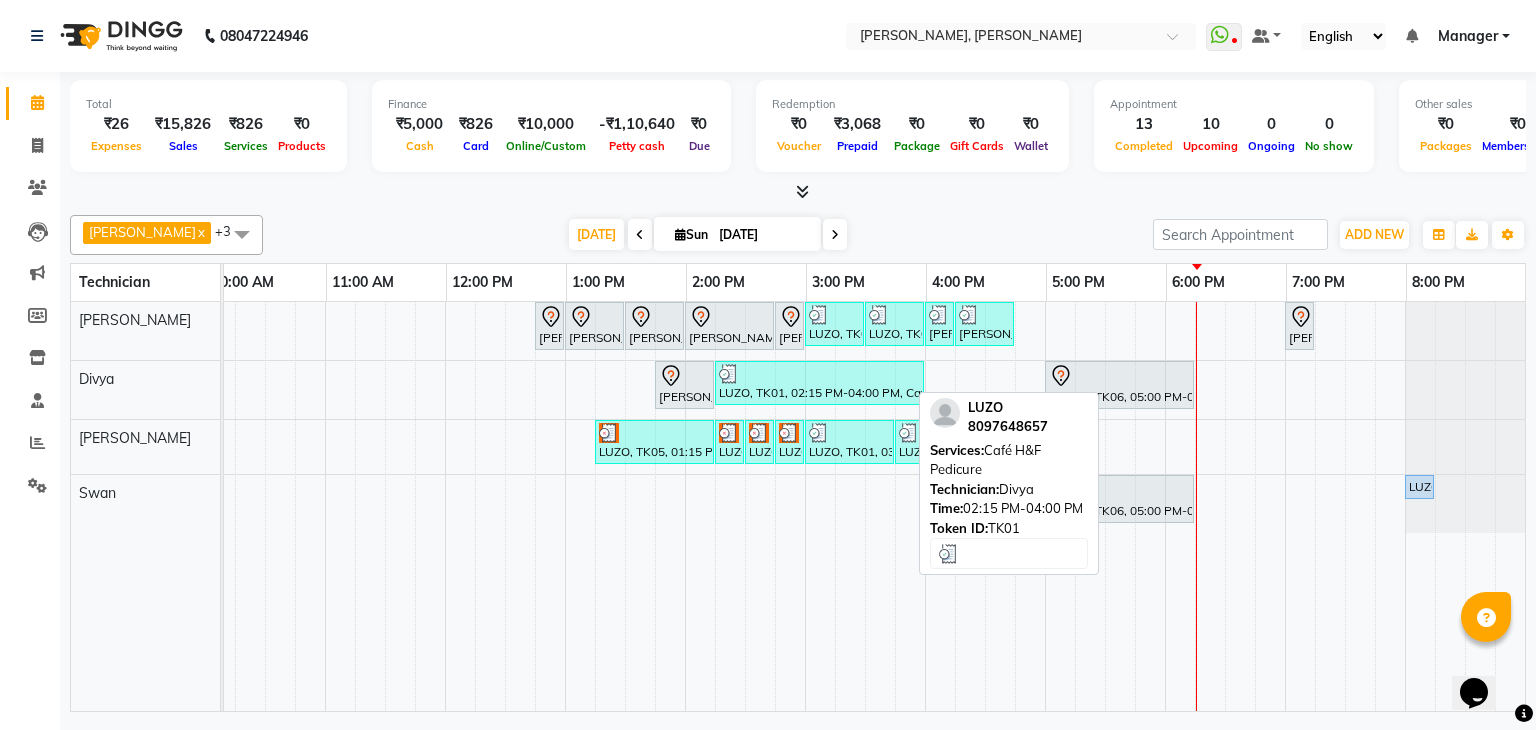 click on "LUZO, TK01, 02:15 PM-04:00 PM, Café H&F Pedicure" at bounding box center (819, 383) 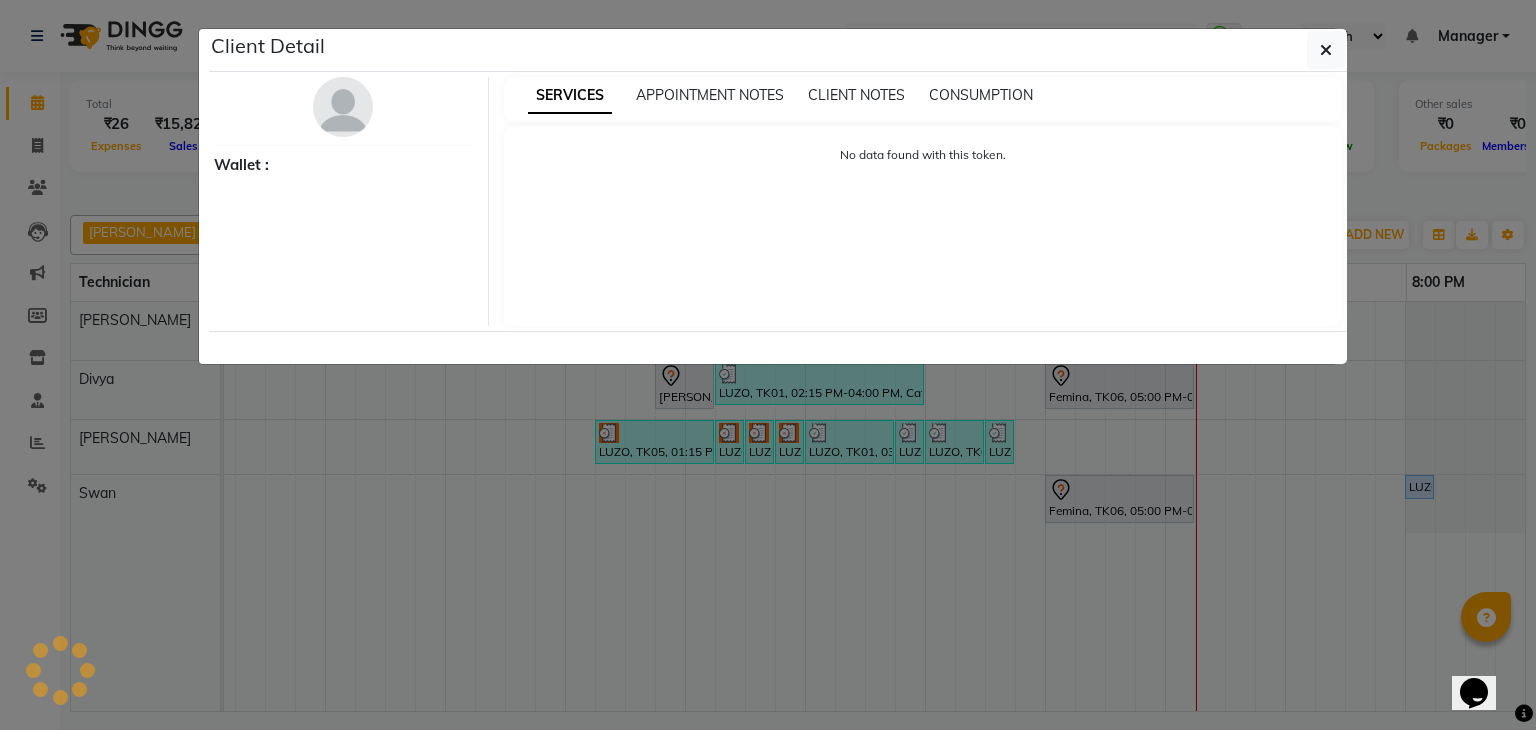 select on "3" 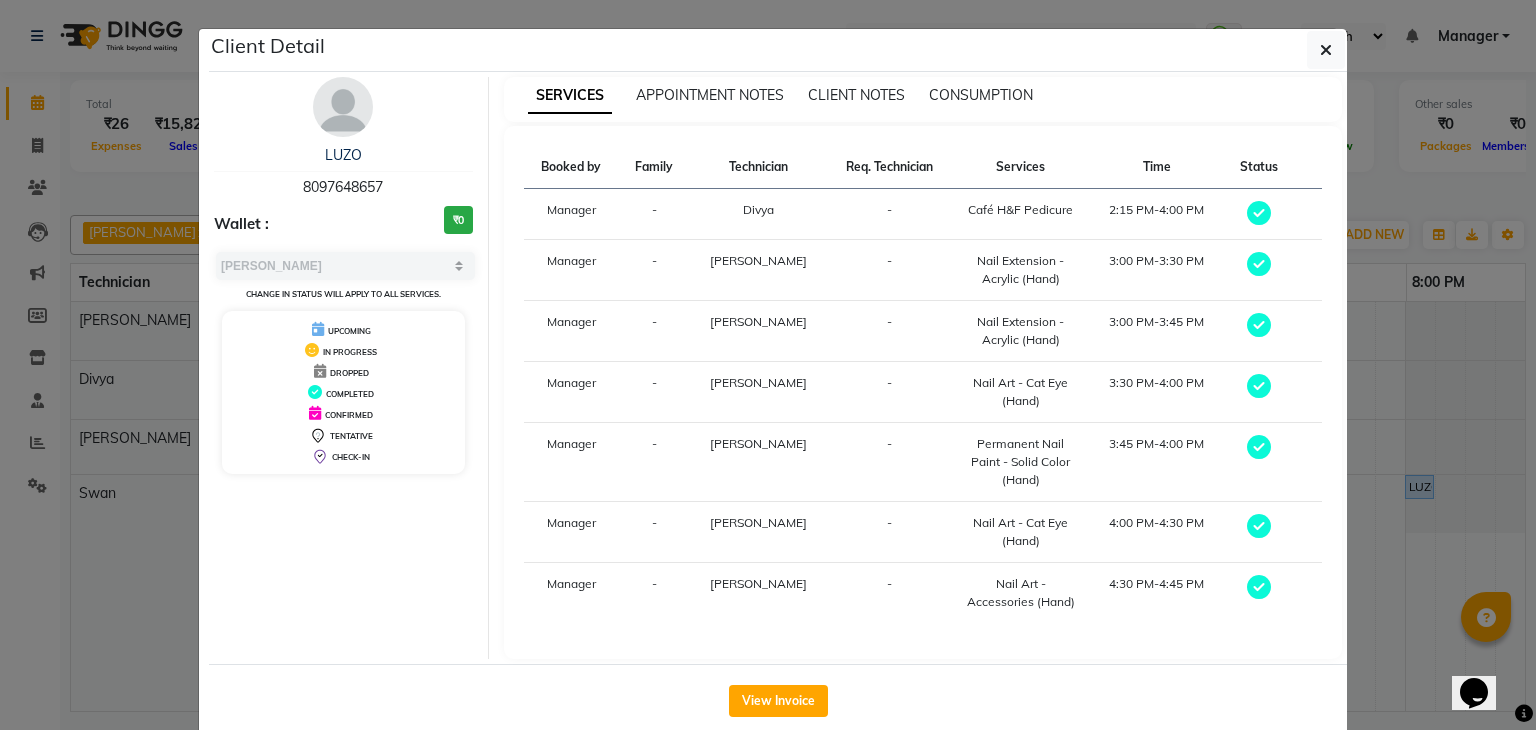 click on "08047224946 Select Location × Nailashes, Sahakara Nagar   WhatsApp Status  ✕ Status:  Disconnected Recent Service Activity: 01-01-1970     05:30 AM  08047224946 Whatsapp Settings Default Panel My Panel English ENGLISH Español العربية मराठी हिंदी ગુજરાતી தமிழ் 中文 Notifications nothing to show Manager Manage Profile Change Password Sign out  Version:3.15.4  ☀ Nailashes, Sahakara Nagar   Calendar  Invoice  Clients  Leads   Marketing  Members  Inventory  Staff  Reports  Settings Completed InProgress Upcoming Dropped Tentative Check-In Confirm Bookings Segments Page Builder Total  ₹26  Expenses ₹15,826  Sales ₹826  Services ₹0  Products Finance  ₹5,000  Cash ₹826  Card ₹10,000  Online/Custom -₹1,10,640 Petty cash ₹0 Due  Redemption  ₹0 Voucher ₹3,068 Prepaid ₹0 Package ₹0  Gift Cards ₹0  Wallet  Appointment  13 Completed 10 Upcoming 0 Ongoing 0 No show  Other sales  ₹0  Packages ₹0  Memberships ₹0  Vouchers" at bounding box center (768, 365) 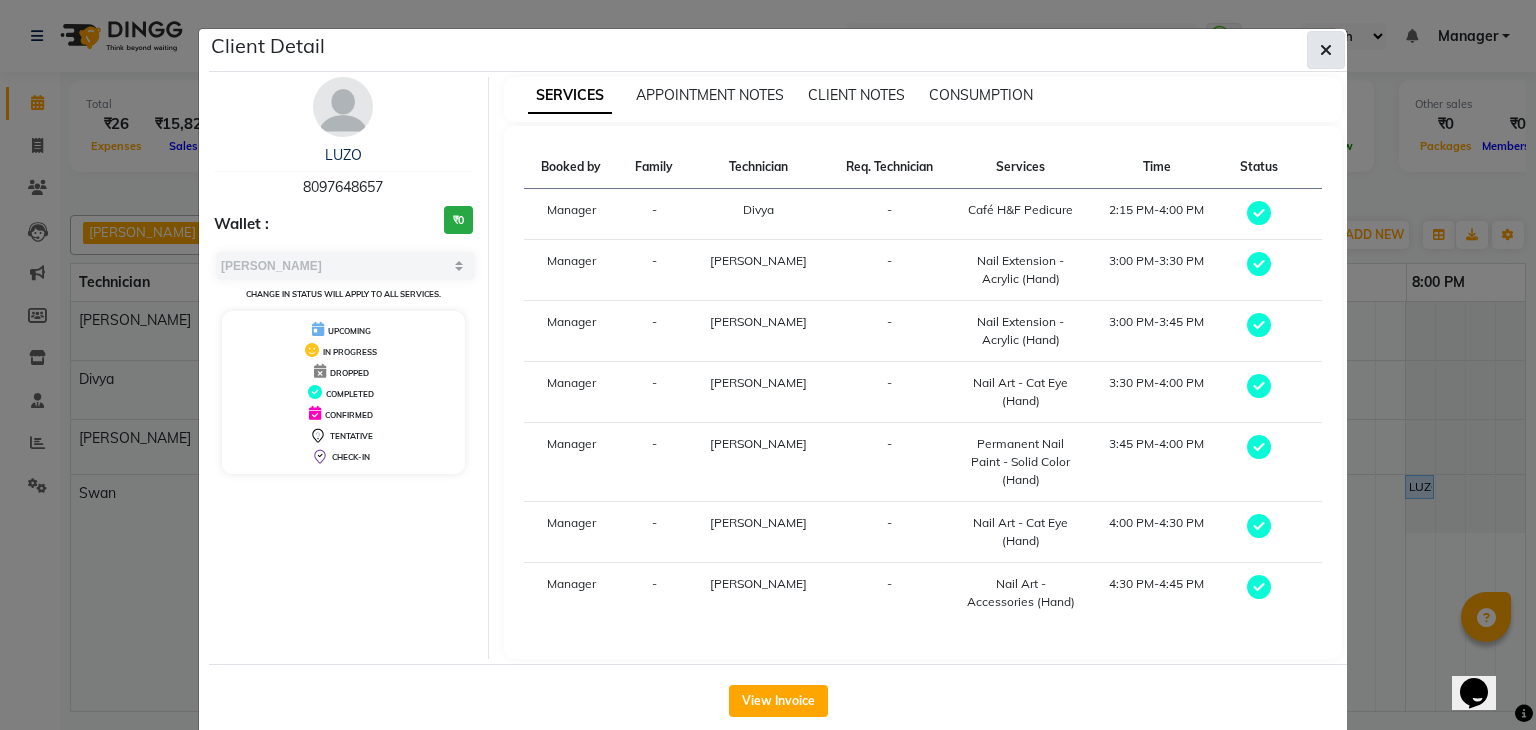 click 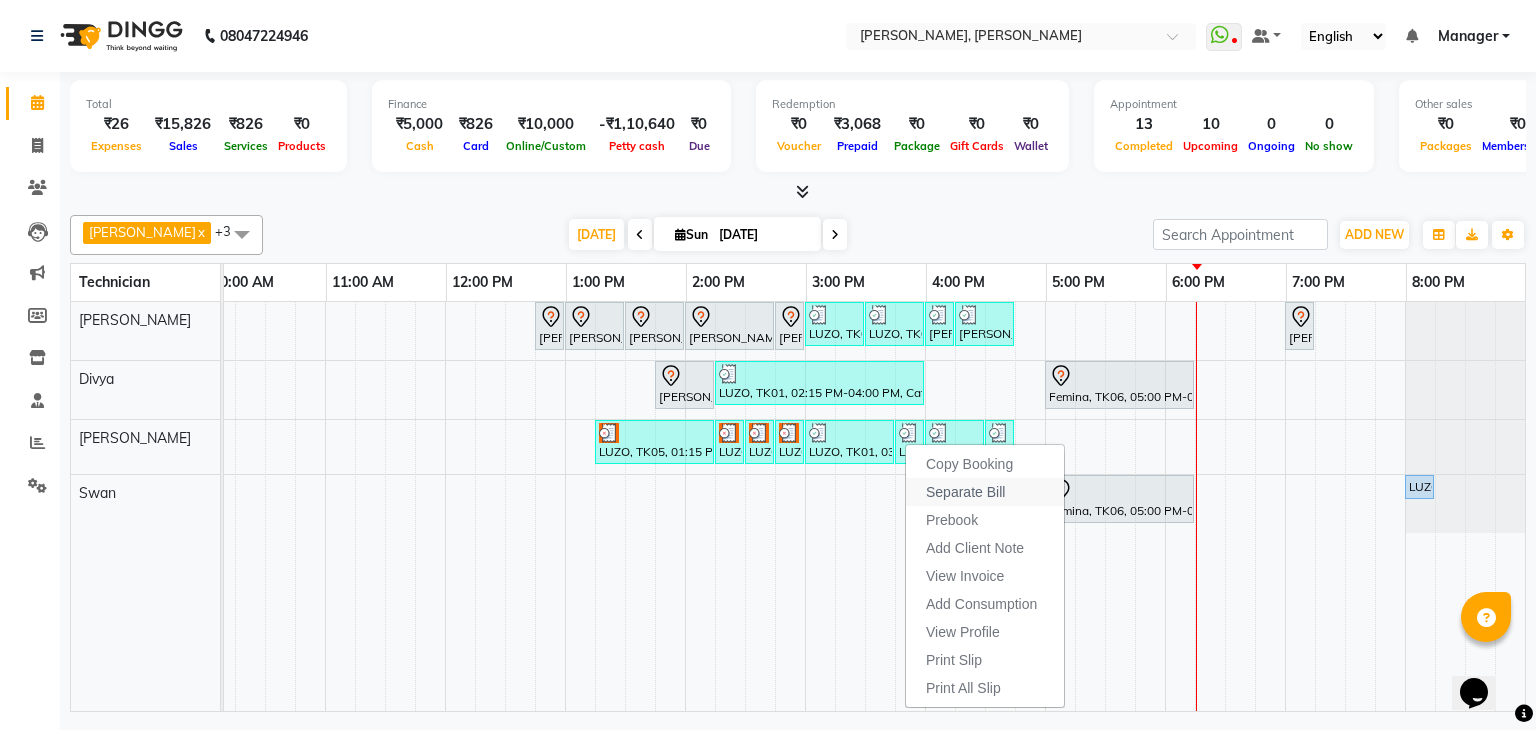click on "Separate Bill" at bounding box center (965, 492) 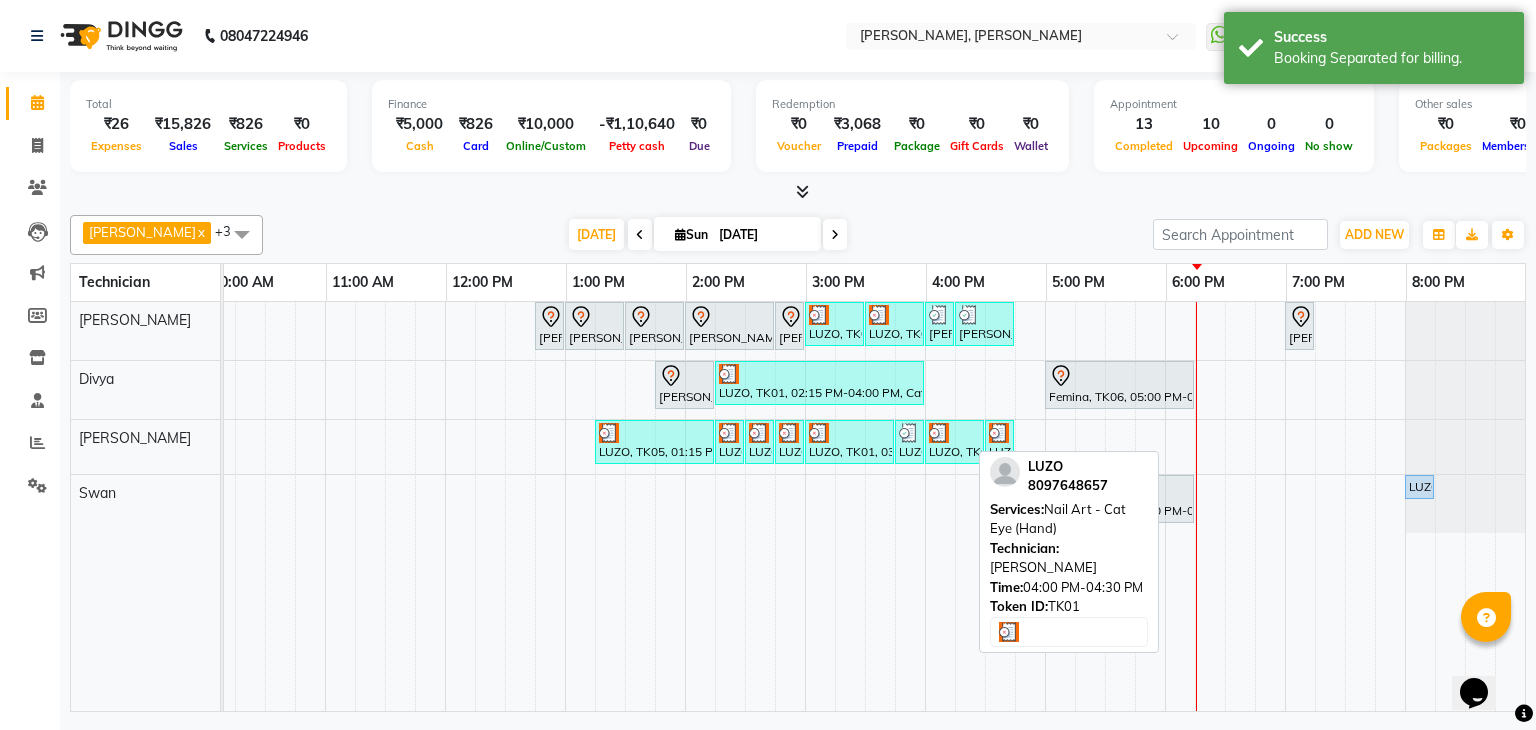 click at bounding box center [939, 433] 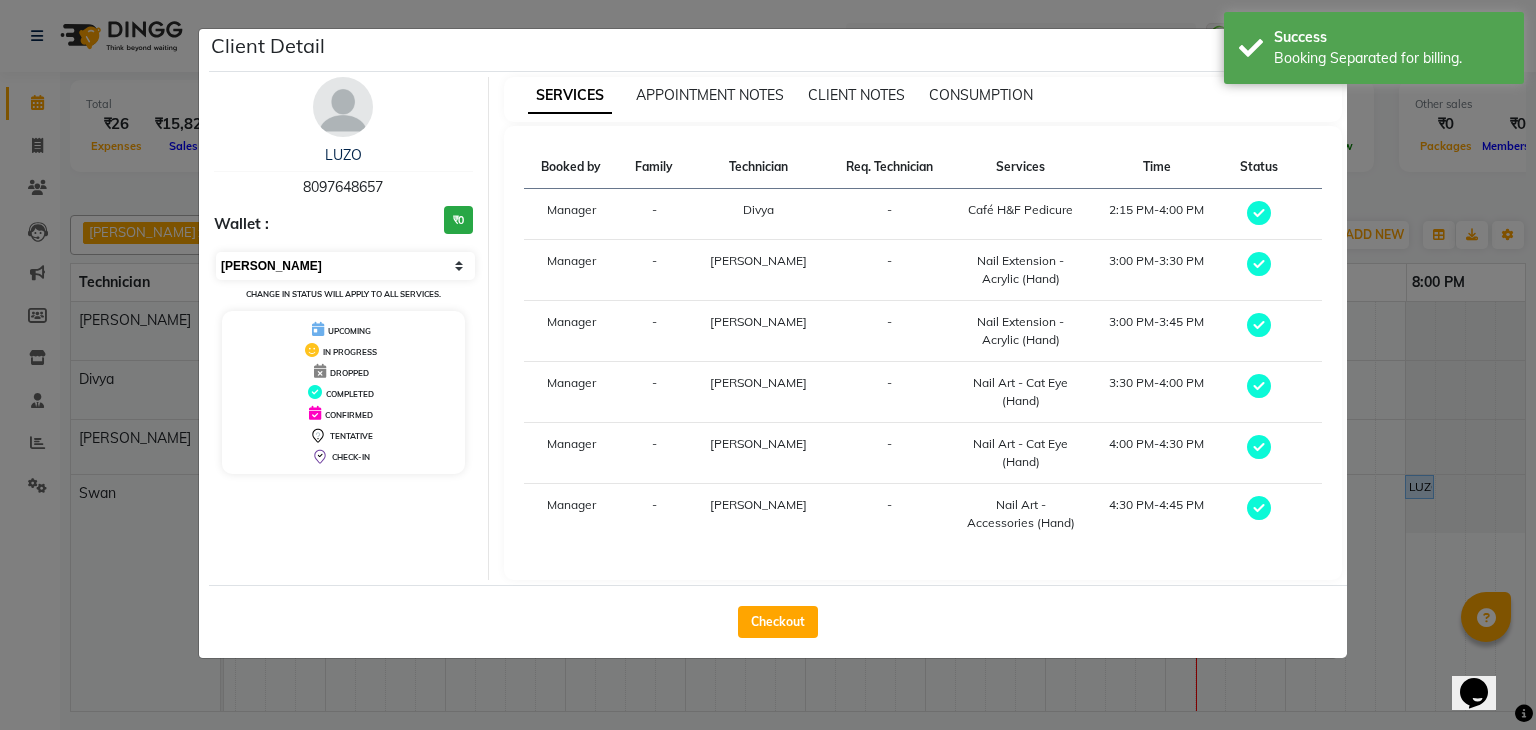 click on "Select MARK DONE UPCOMING" at bounding box center [345, 266] 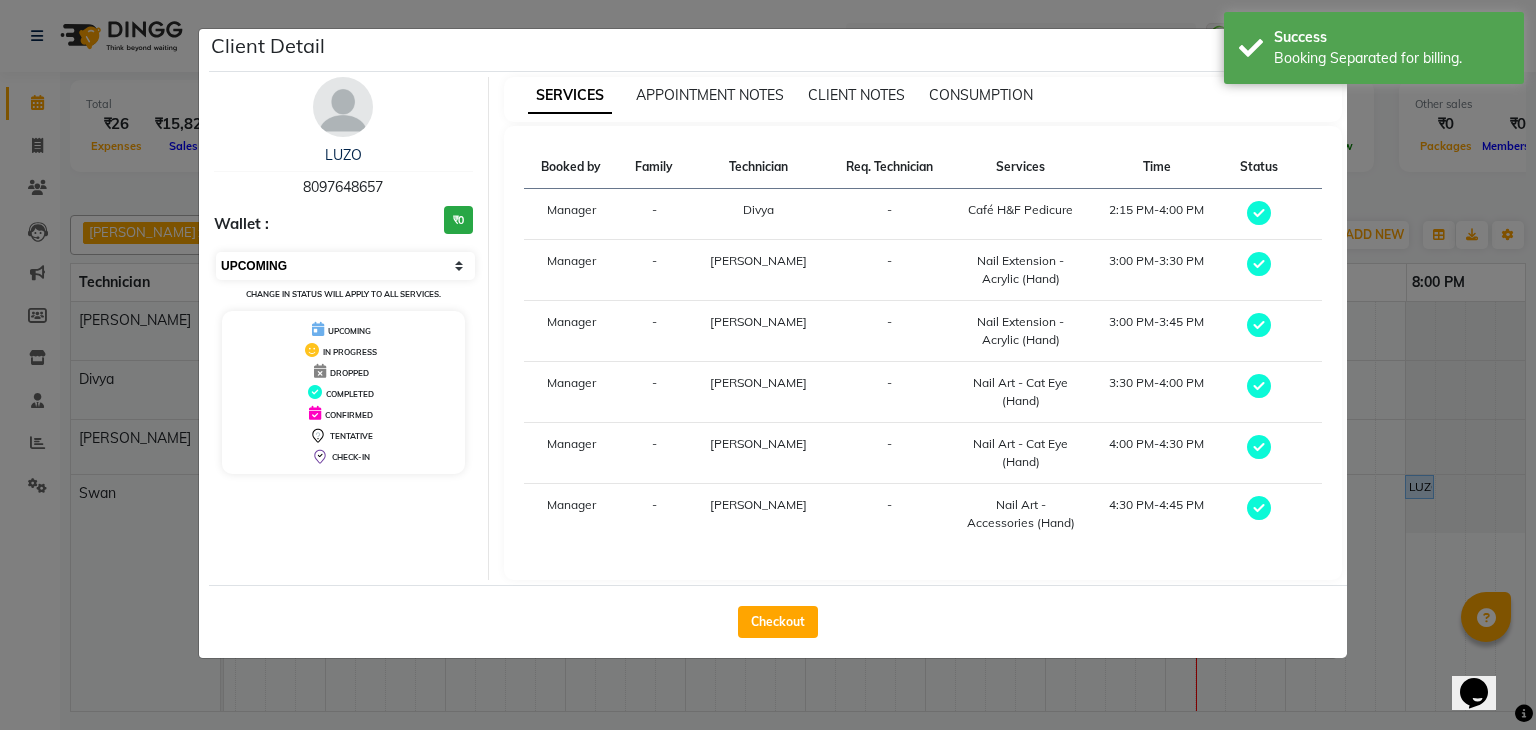 click on "Select MARK DONE UPCOMING" at bounding box center [345, 266] 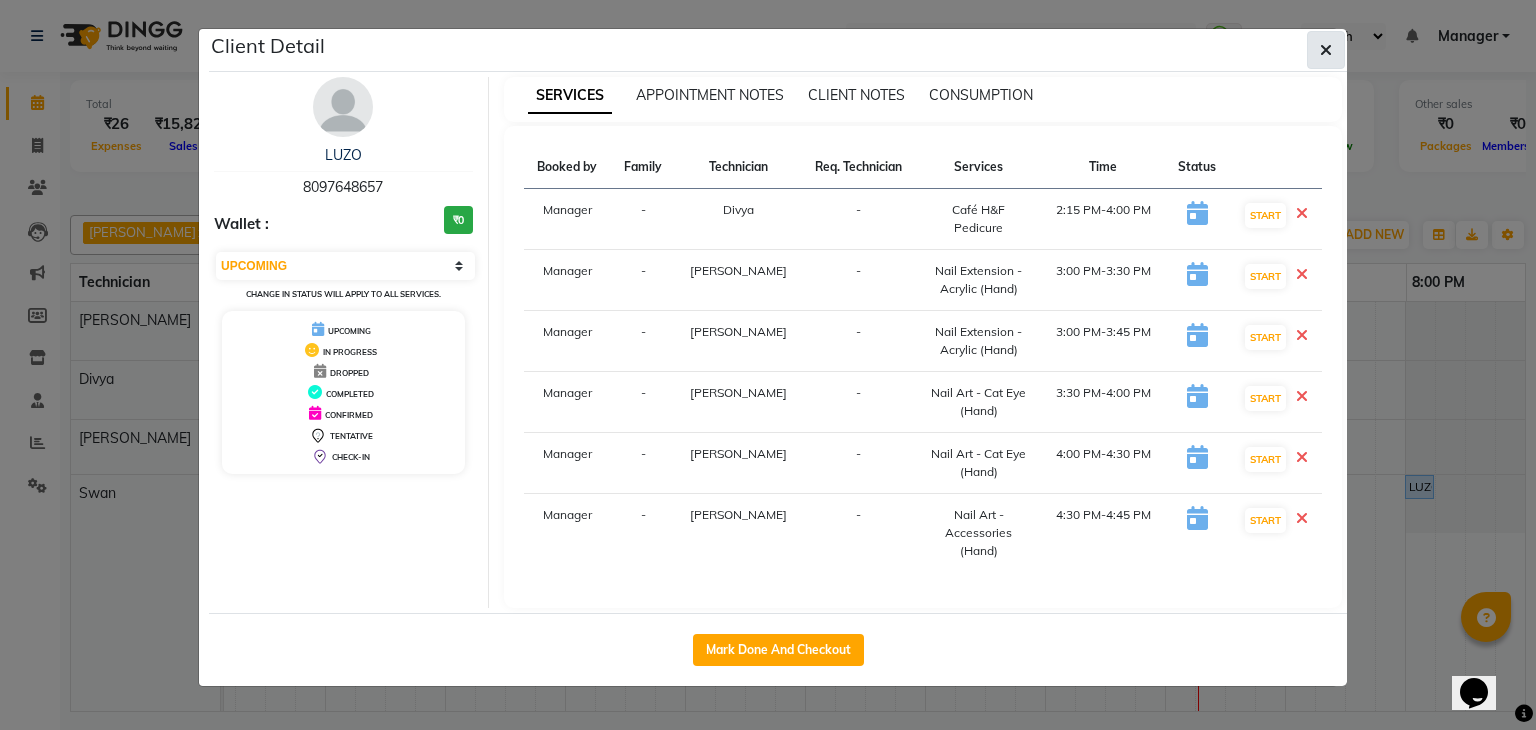 click 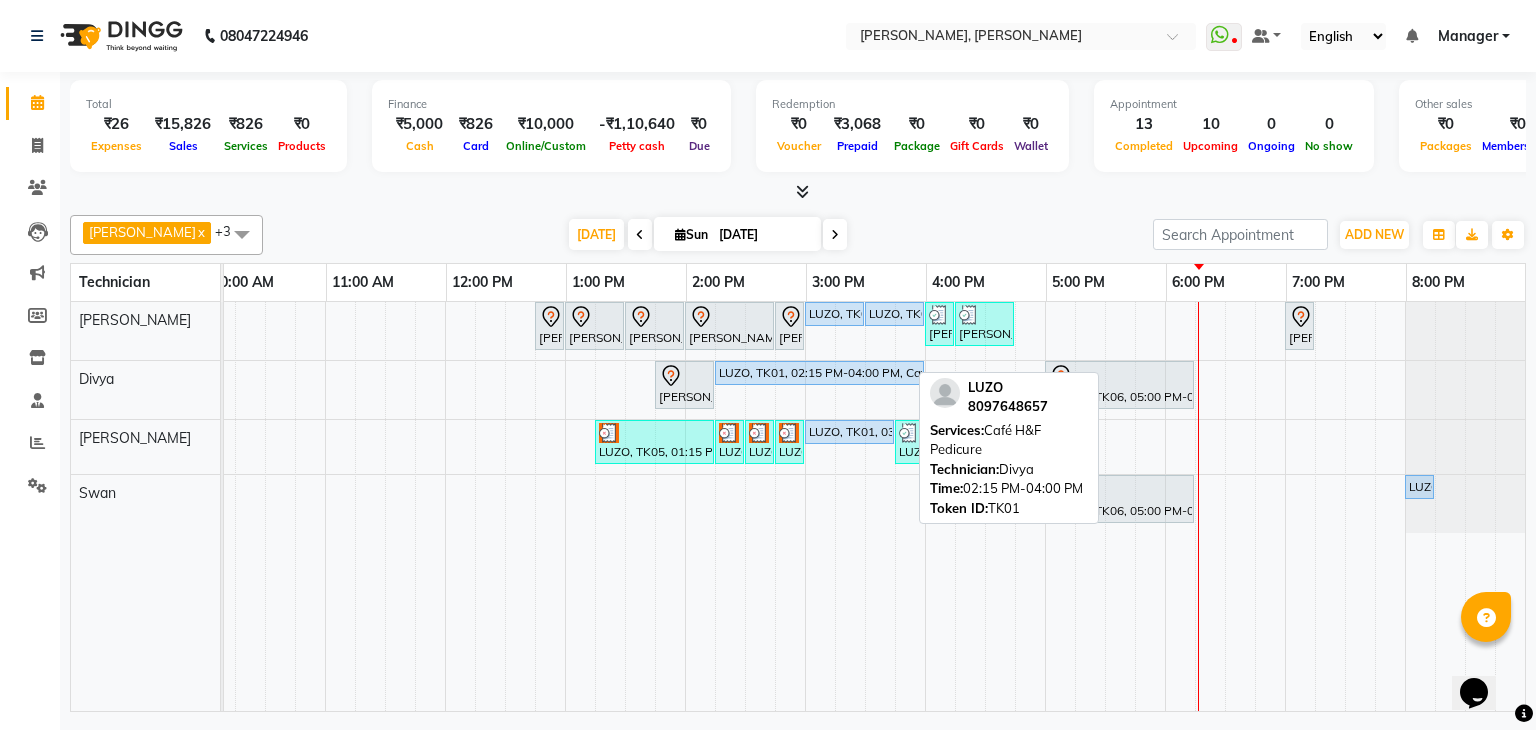 click on "LUZO, TK01, 02:15 PM-04:00 PM, Café H&F Pedicure" at bounding box center [819, 373] 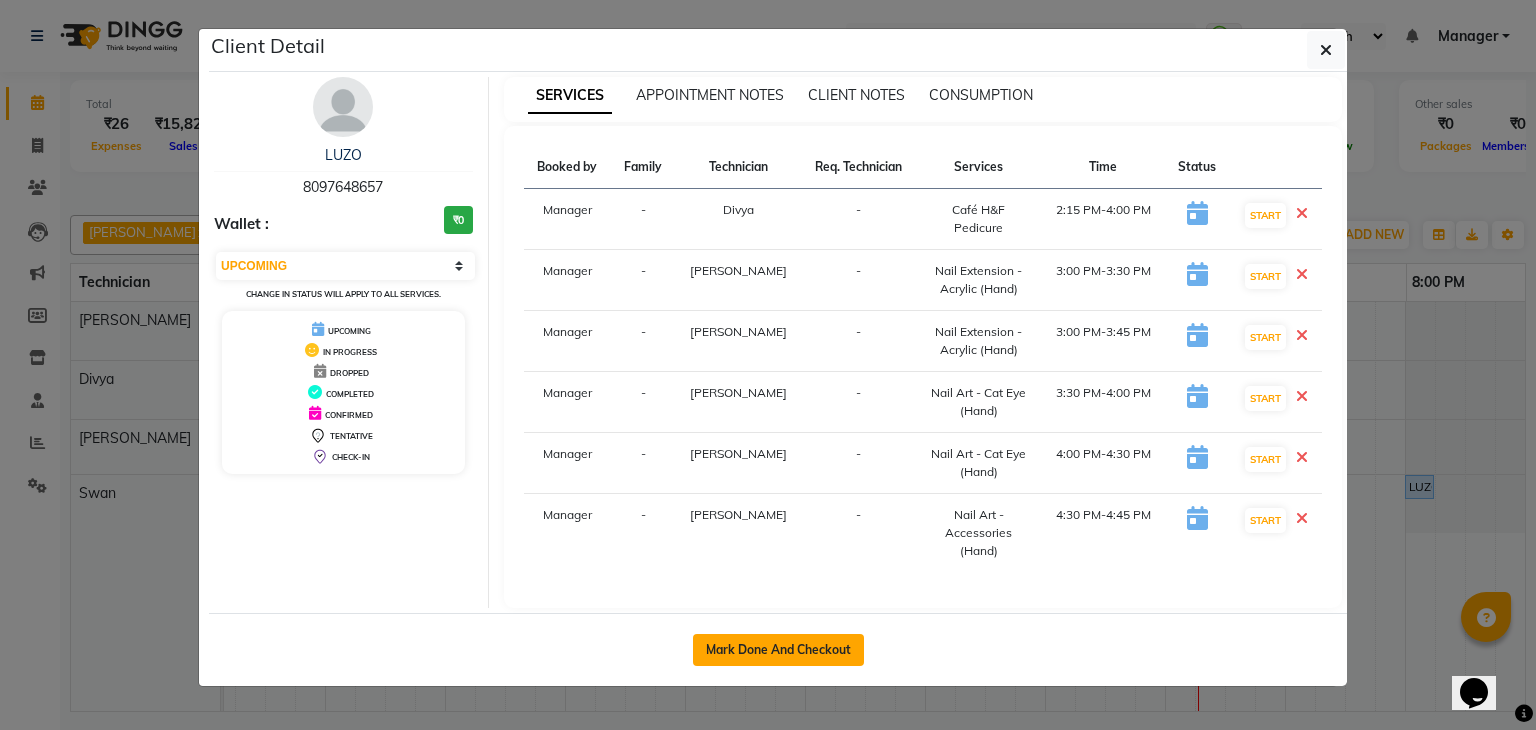 click on "Mark Done And Checkout" 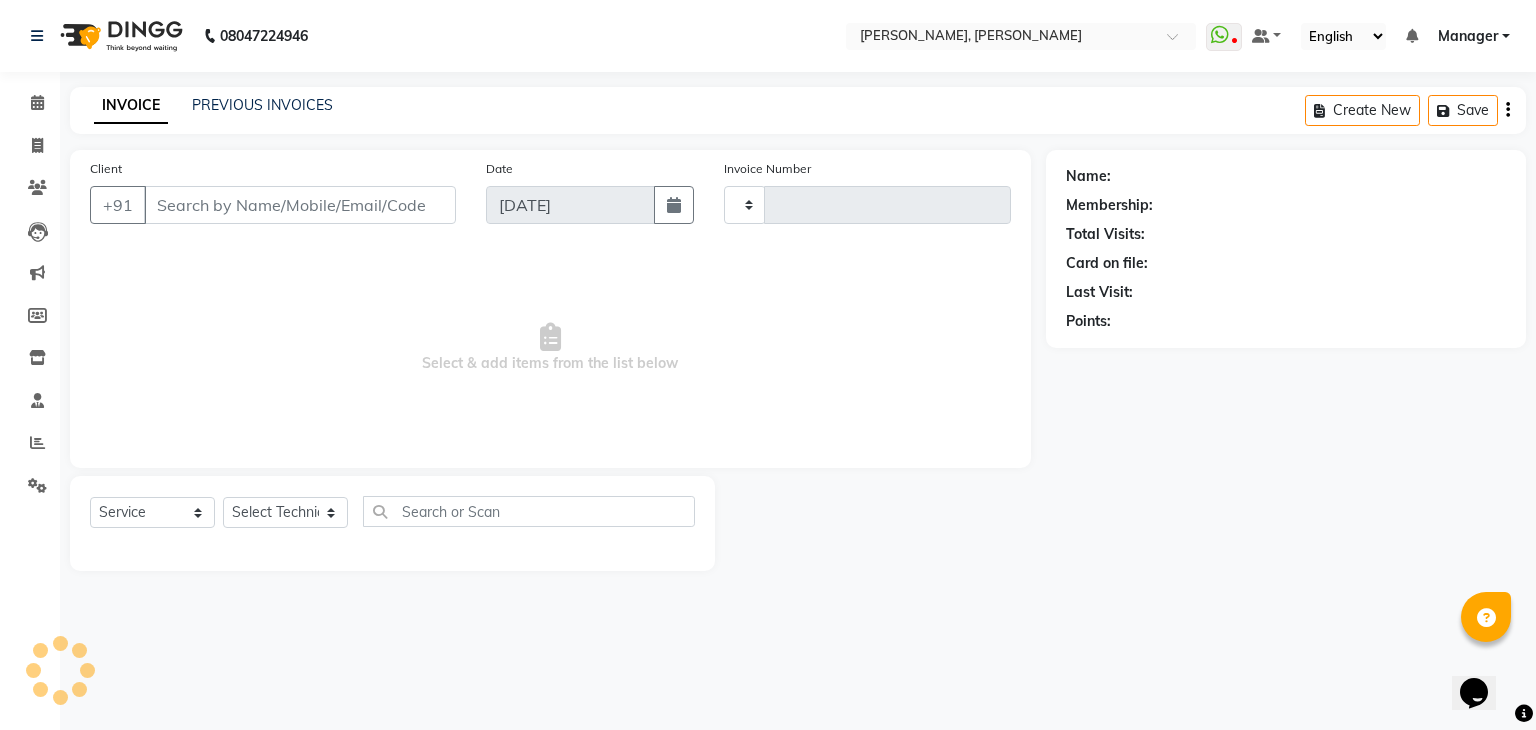 type on "0775" 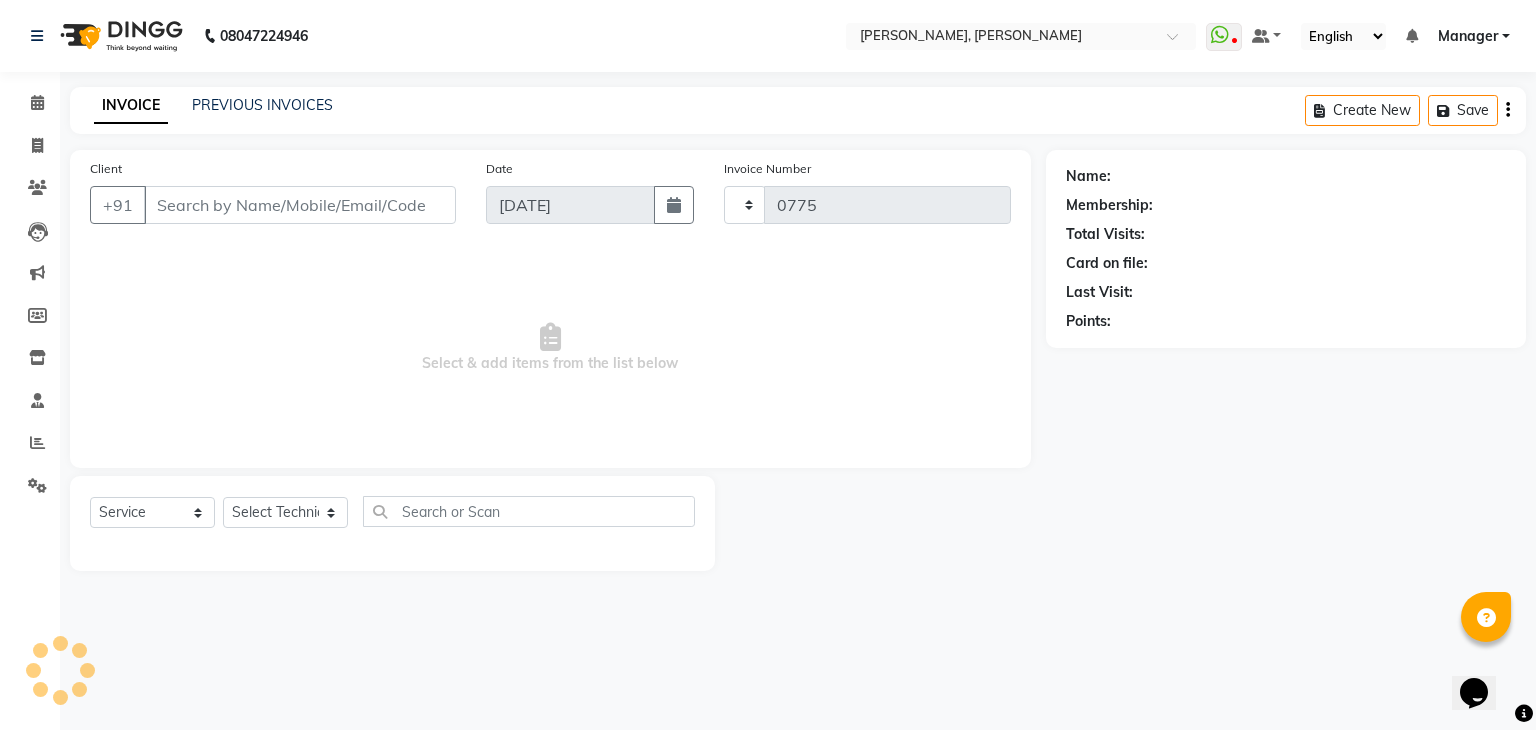 select on "6455" 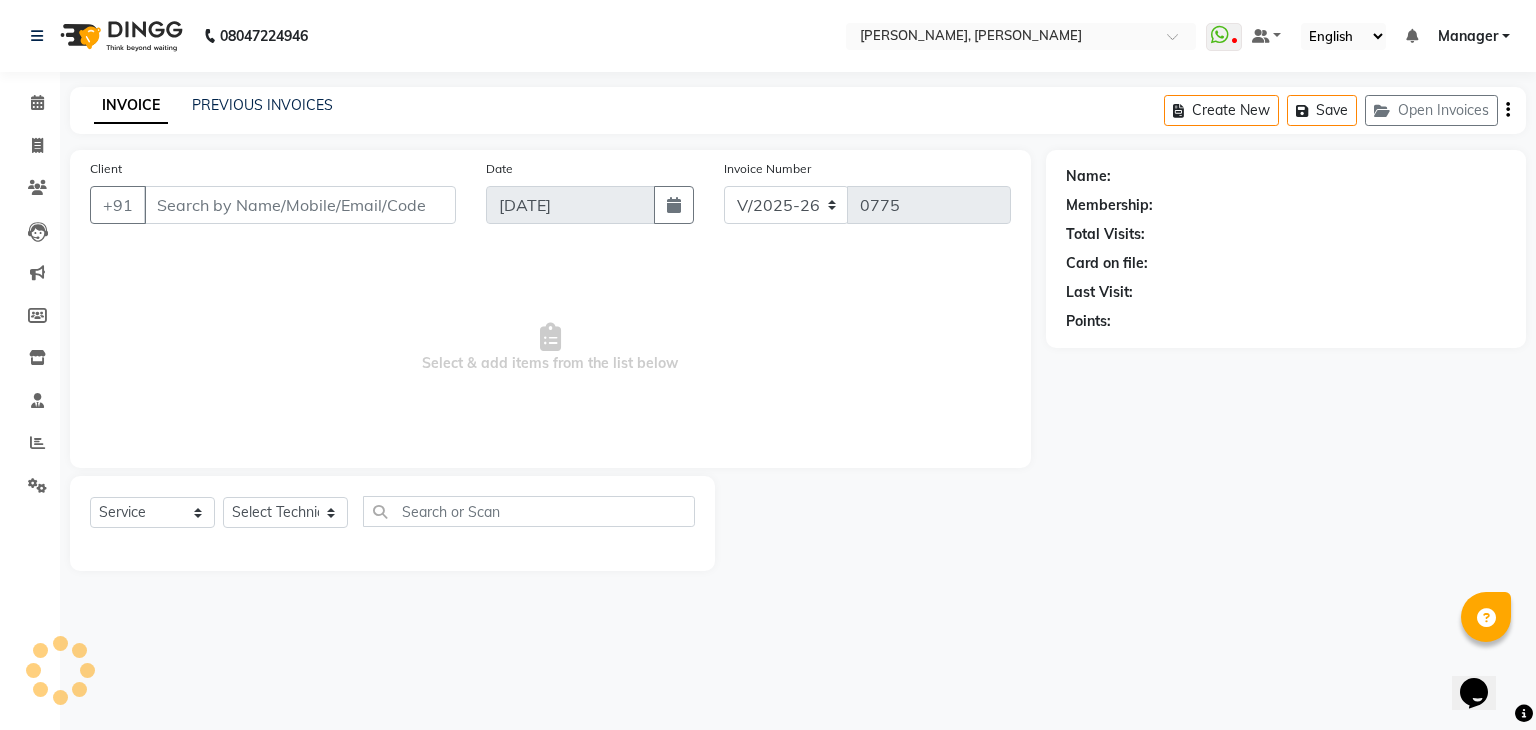 type on "80******57" 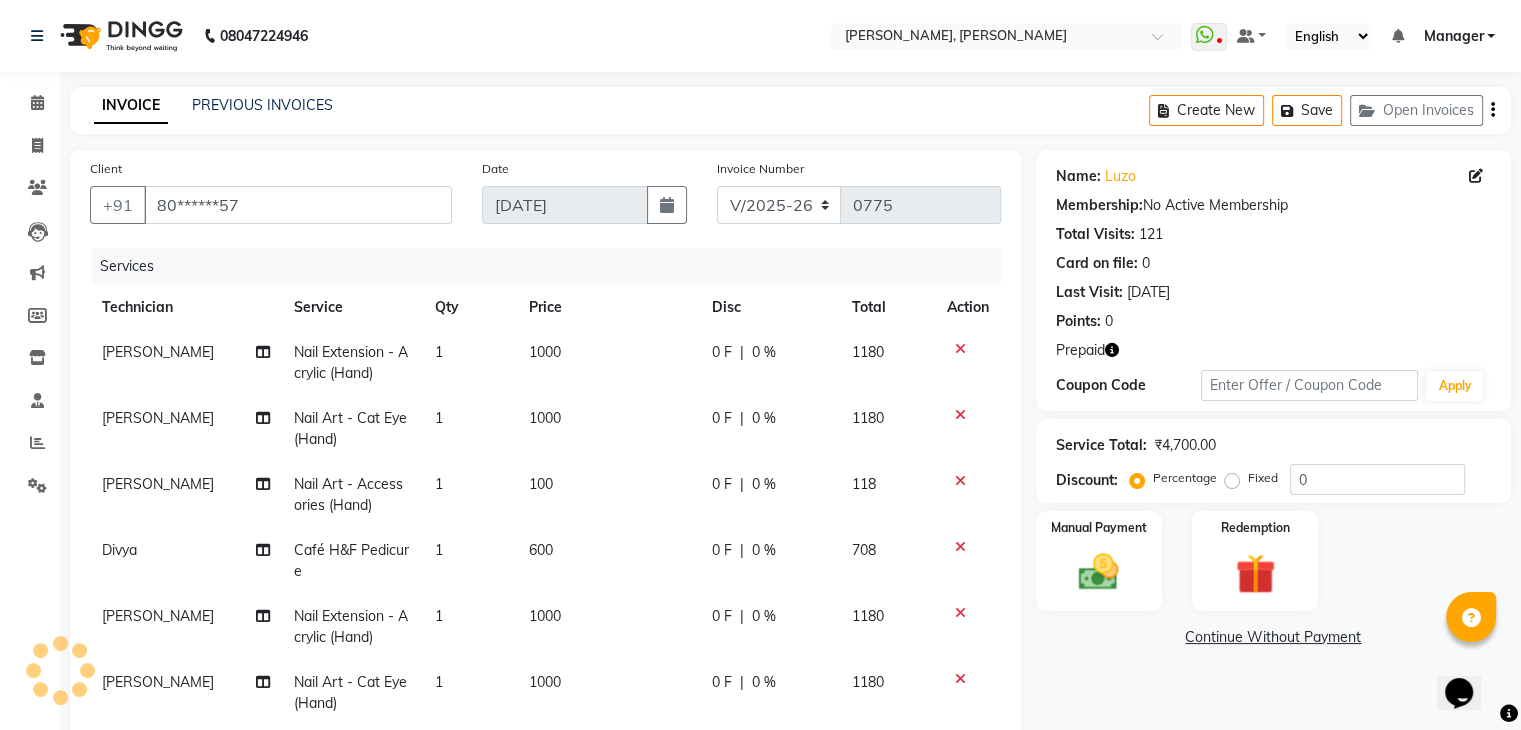 scroll, scrollTop: 9, scrollLeft: 0, axis: vertical 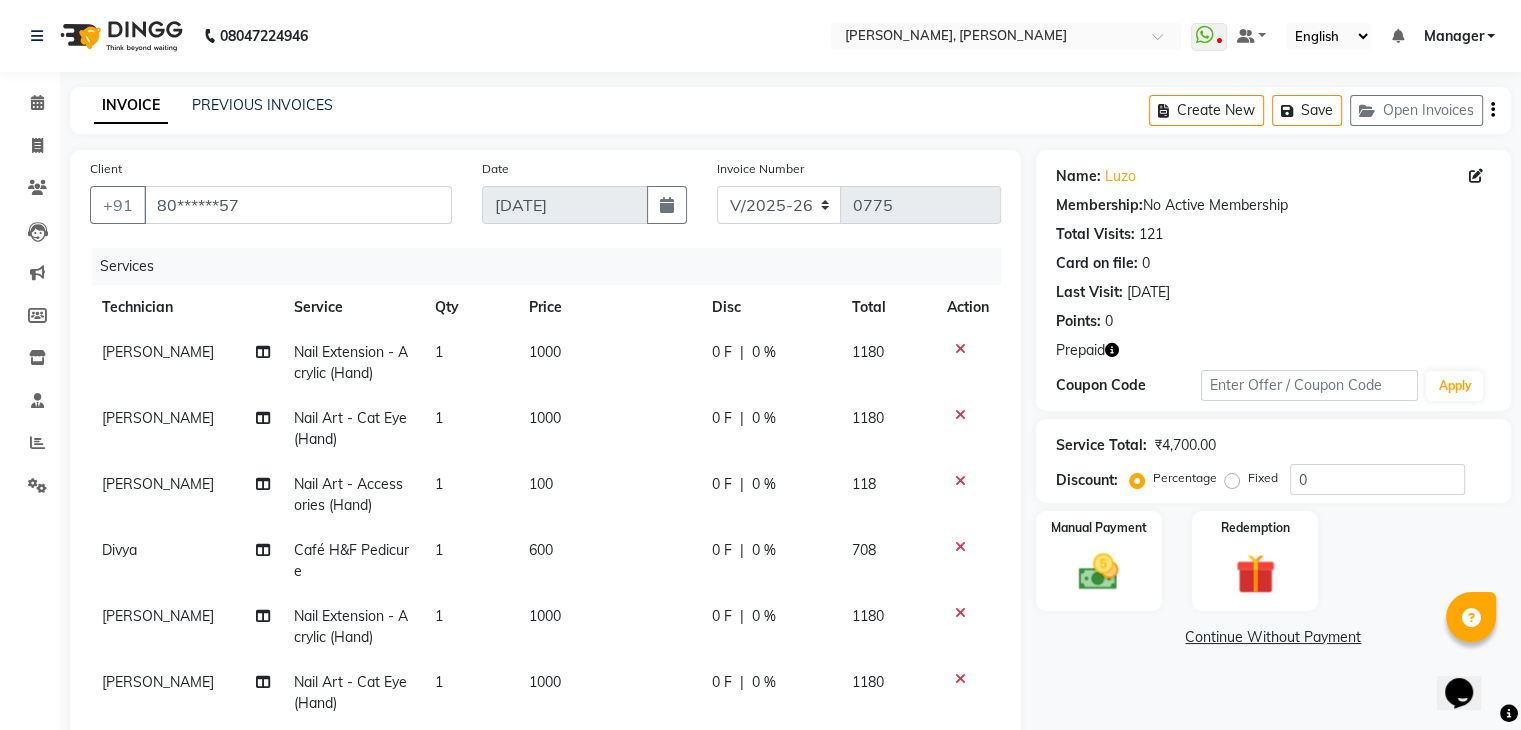 click 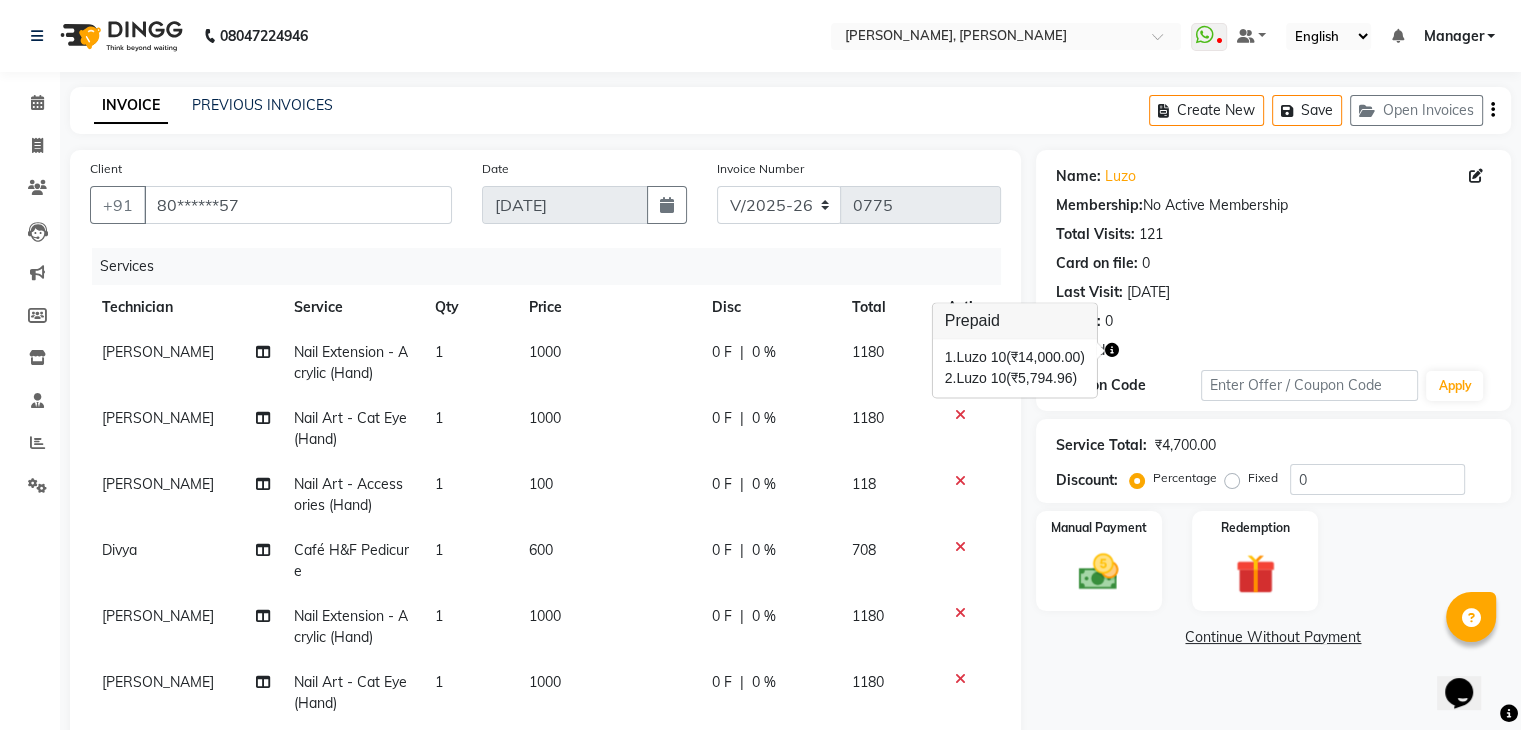 click 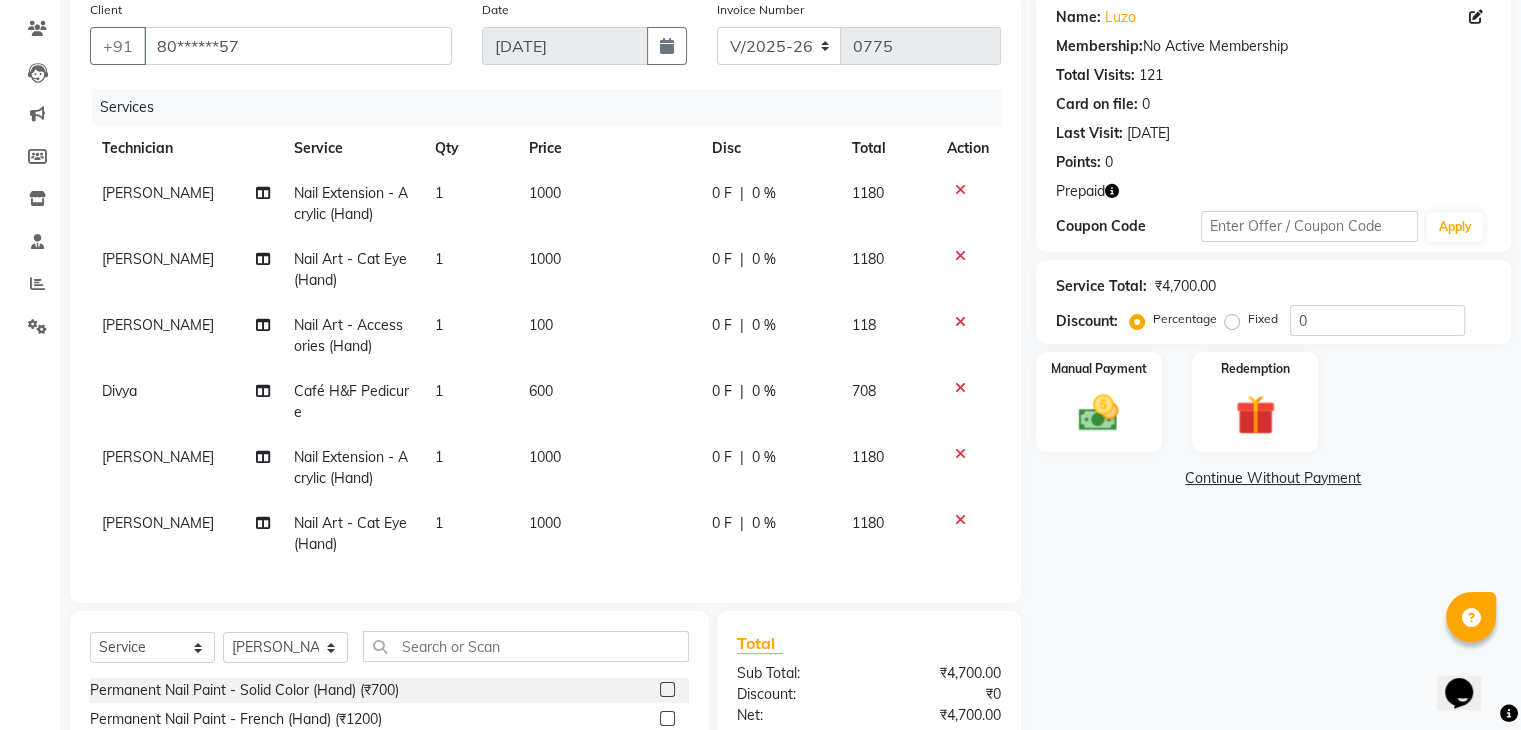 scroll, scrollTop: 156, scrollLeft: 0, axis: vertical 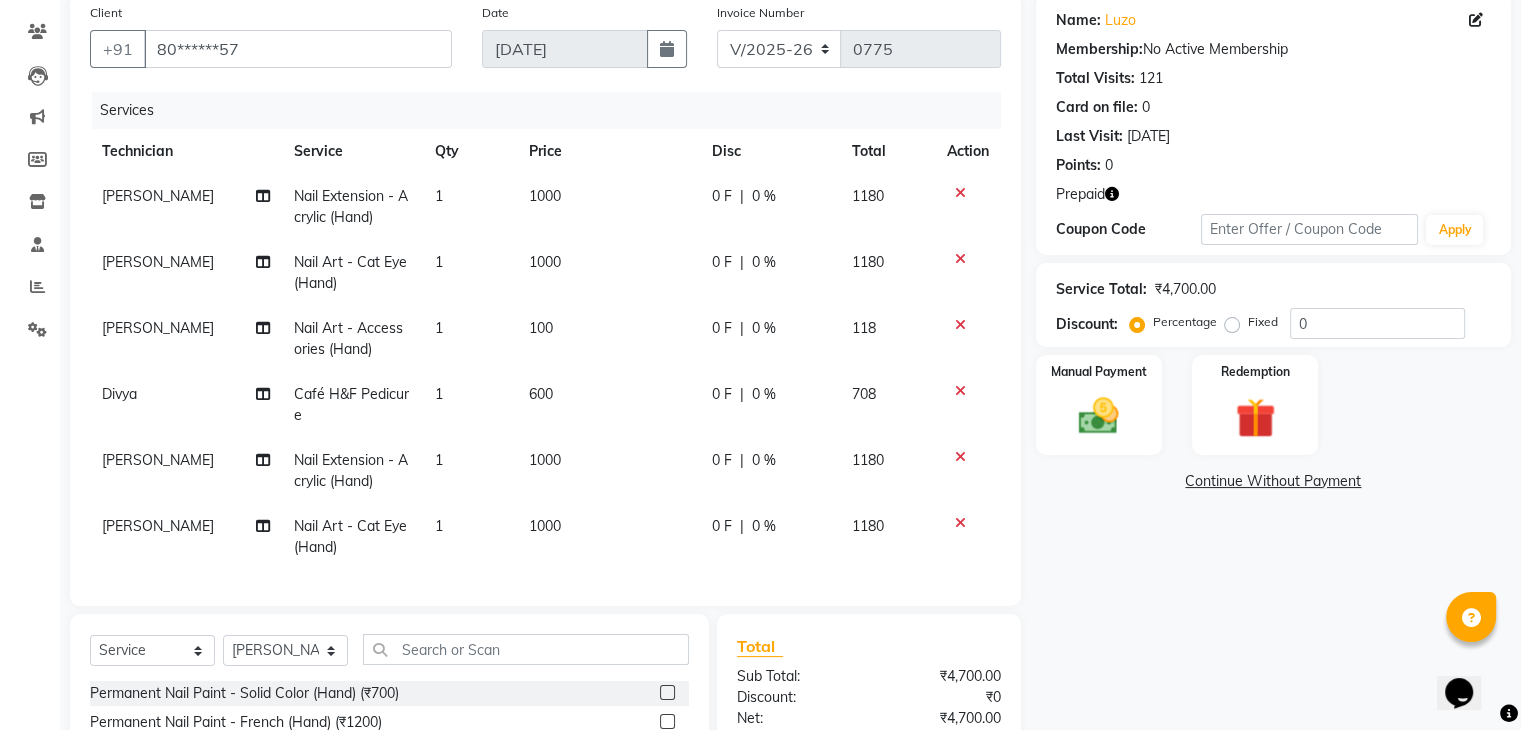click on "1" 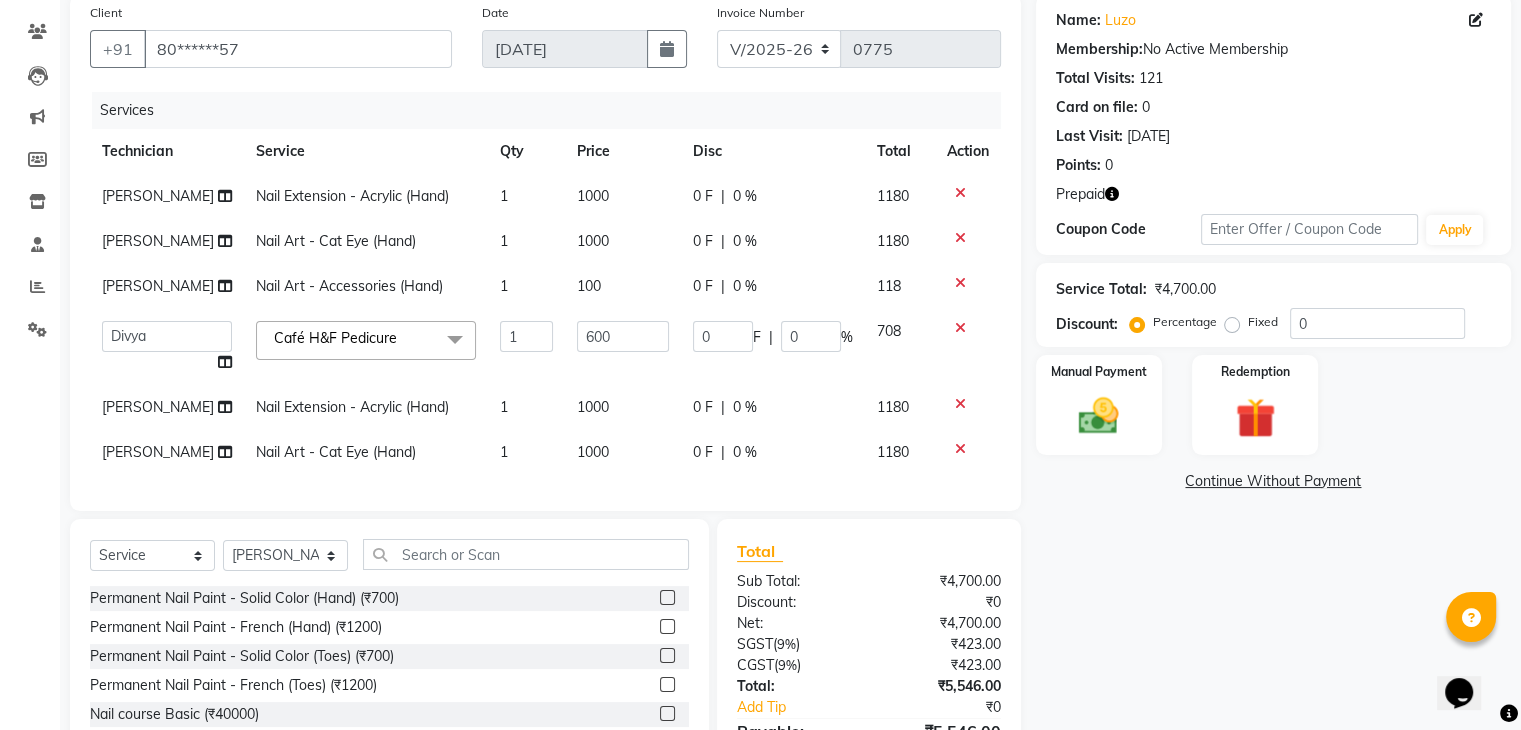 scroll, scrollTop: 0, scrollLeft: 0, axis: both 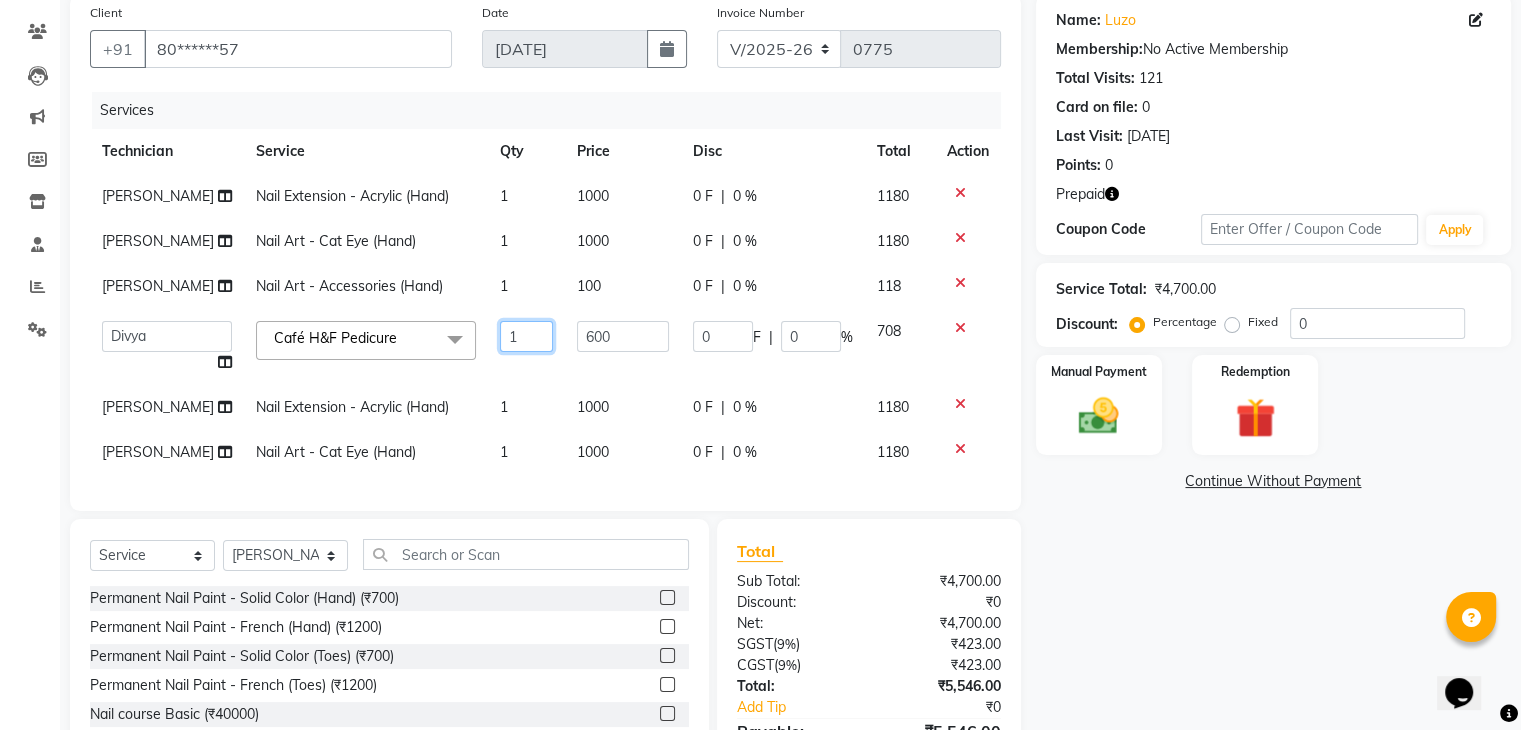 click on "1" 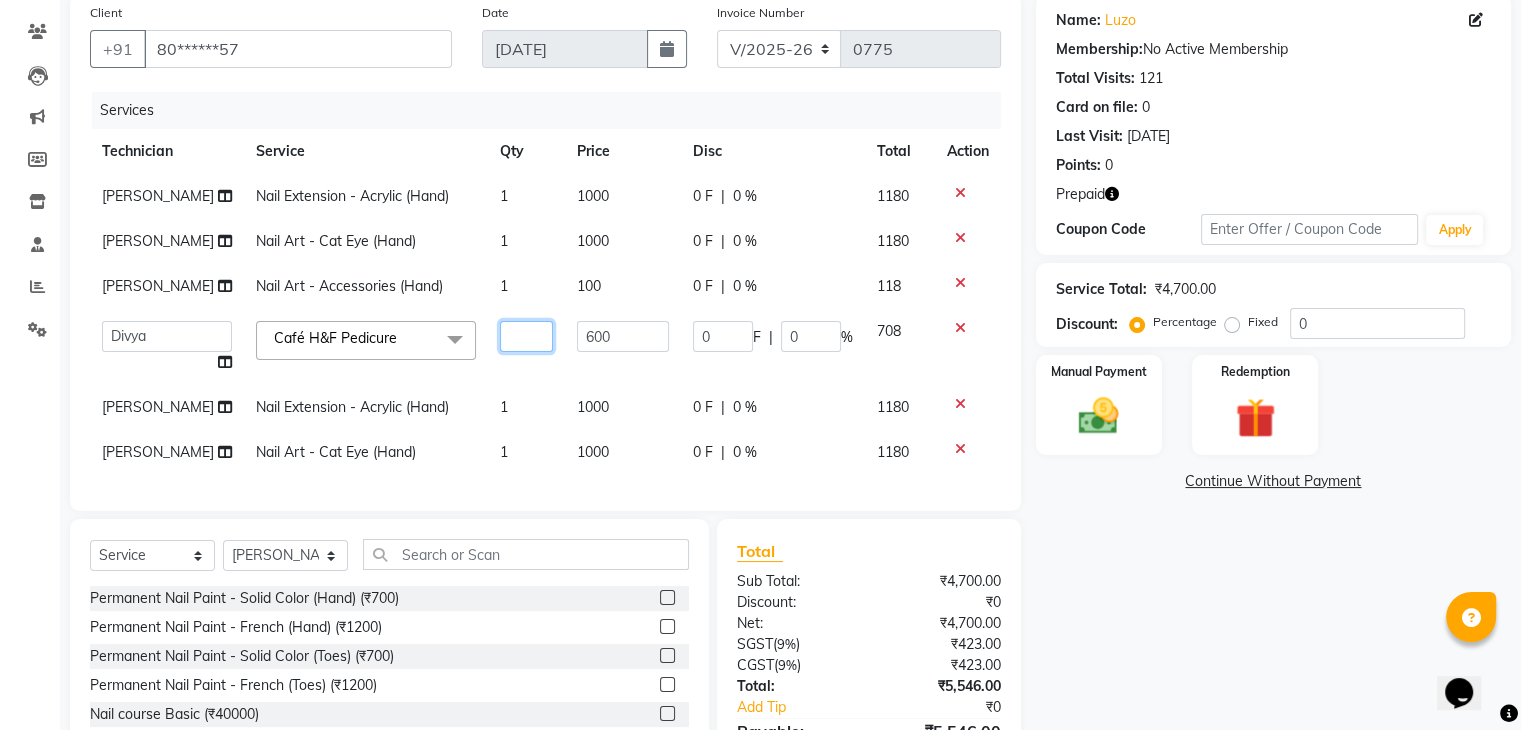 type on "2" 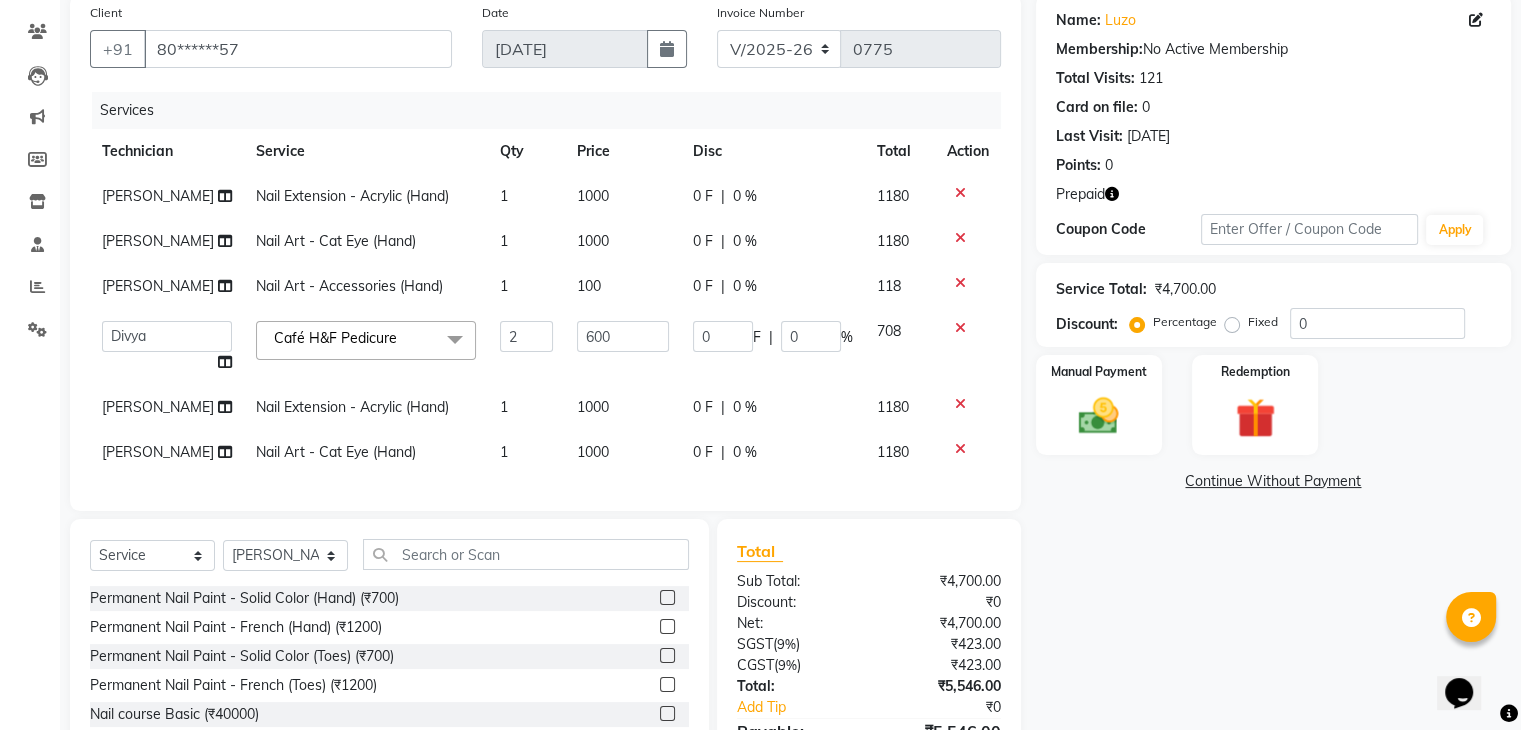click on "Aniket Nail Extension - Acrylic (Hand) 1 1000 0 F | 0 % 1180 Aniket Nail Art - Cat Eye (Hand) 1 1000 0 F | 0 % 1180 Aniket Nail Art - Accessories (Hand) 1 100 0 F | 0 % 118  Aamir   Aniket   Apshana   Ayaan   Divya   Himanshu   Manager   Nikhil   Shanu   Suraj   Swan  Café H&F Pedicure  x Permanent Nail Paint - Solid Color (Hand) (₹700) Permanent Nail Paint - French (Hand) (₹1200) Permanent Nail Paint - Solid Color (Toes) (₹700) Permanent Nail Paint - French (Toes) (₹1200) Nail course Basic (₹40000) Nail Course Advance (₹60000) Cuticle Oil (₹750) Restoration - Gel (Hand) (₹100) Restoration - Tip Replacement (Hand) (₹100) Restoration - Touch -up (Hand) (₹300) Restoration - Gel Color Changes (Hand) (₹700) Restoration - Removal of Extension (Hand) (₹500) Restoration - Removal of Nail Paint (Hand) (₹500) Restoration - Gel (Toes) (₹100) Restoration - Tip Replacement (Toes) (₹100) Restoration - Touch -up (Toes) (₹300) Restoration - Gel Color Changes (Toes) (₹700) D Tan (₹500) 2" 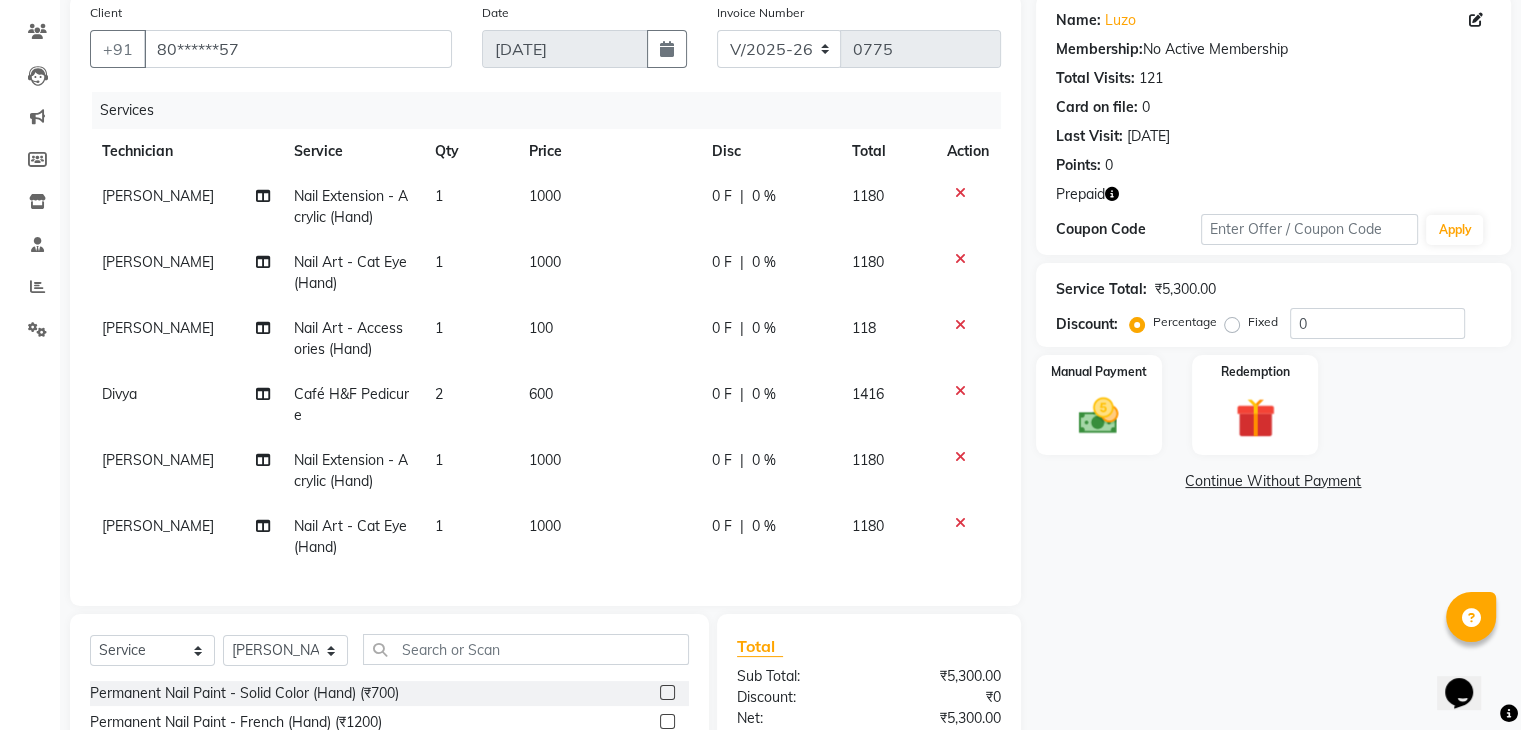 click on "1" 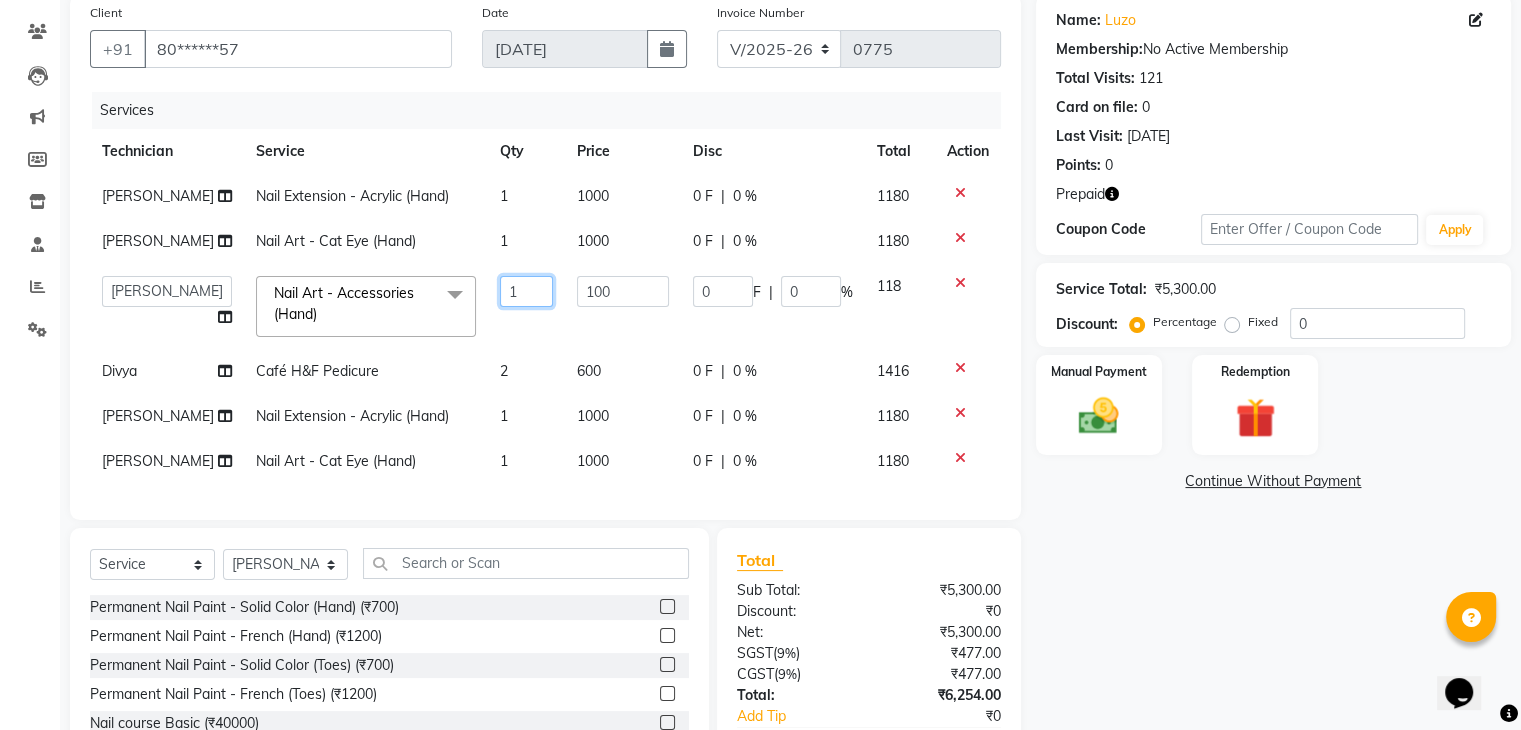 click on "1" 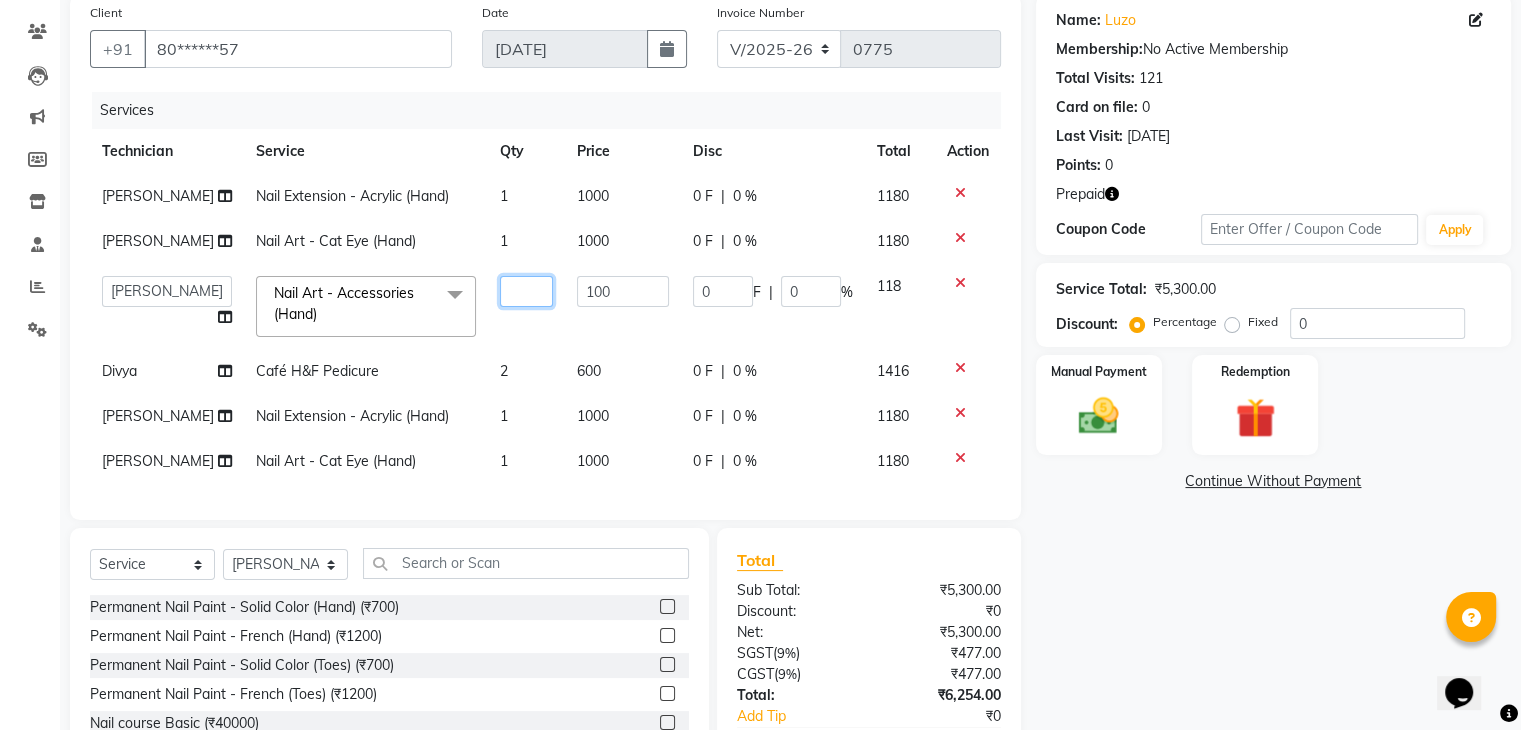 type on "2" 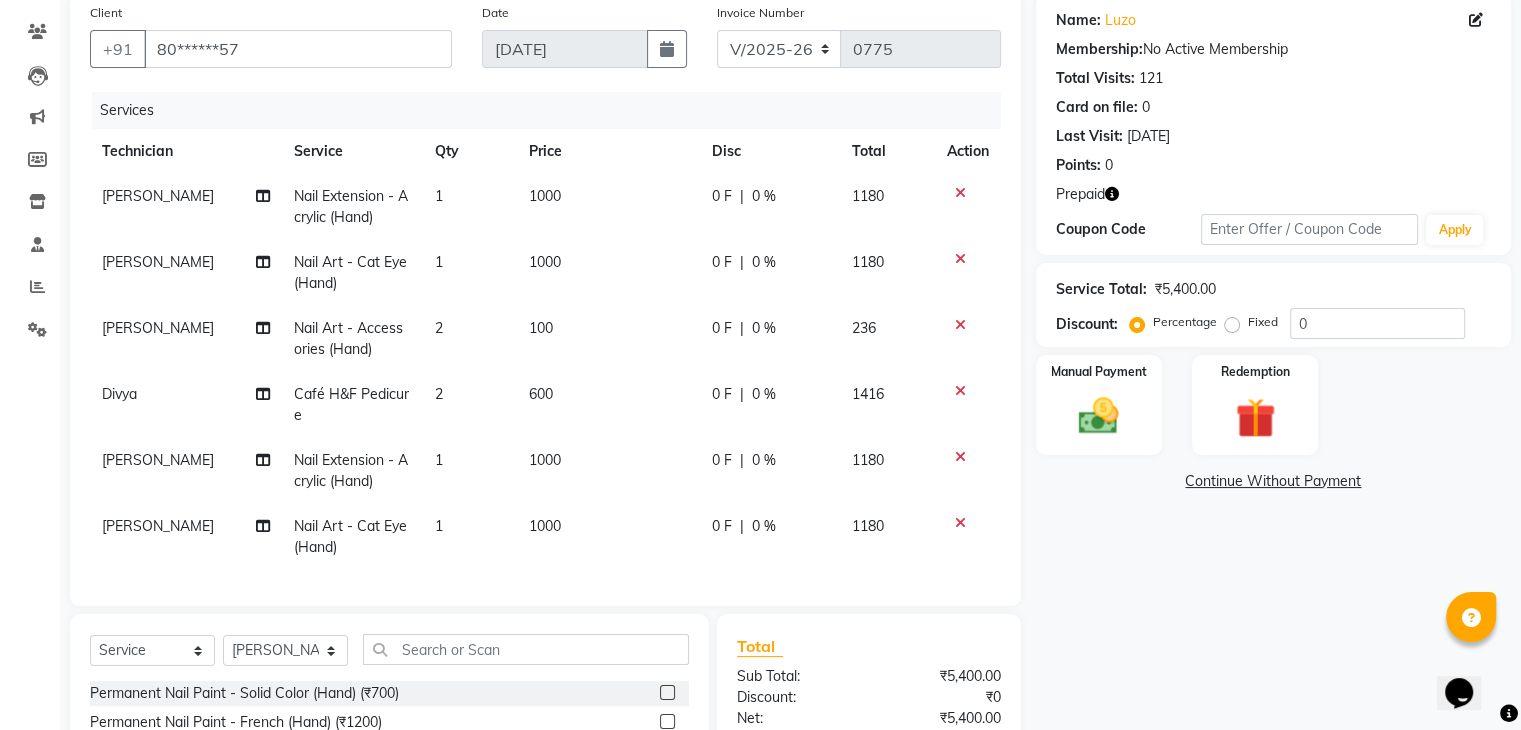 click on "100" 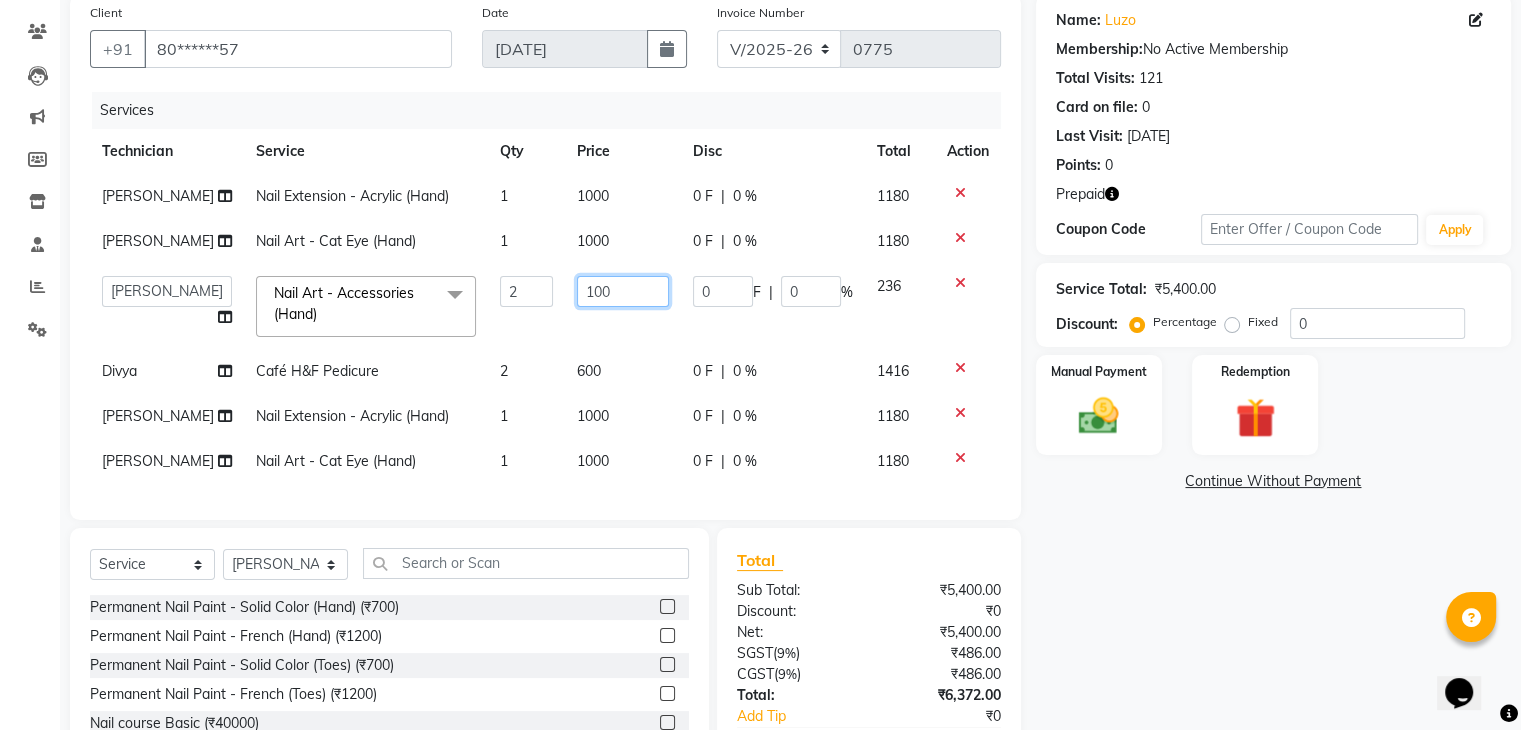 click on "100" 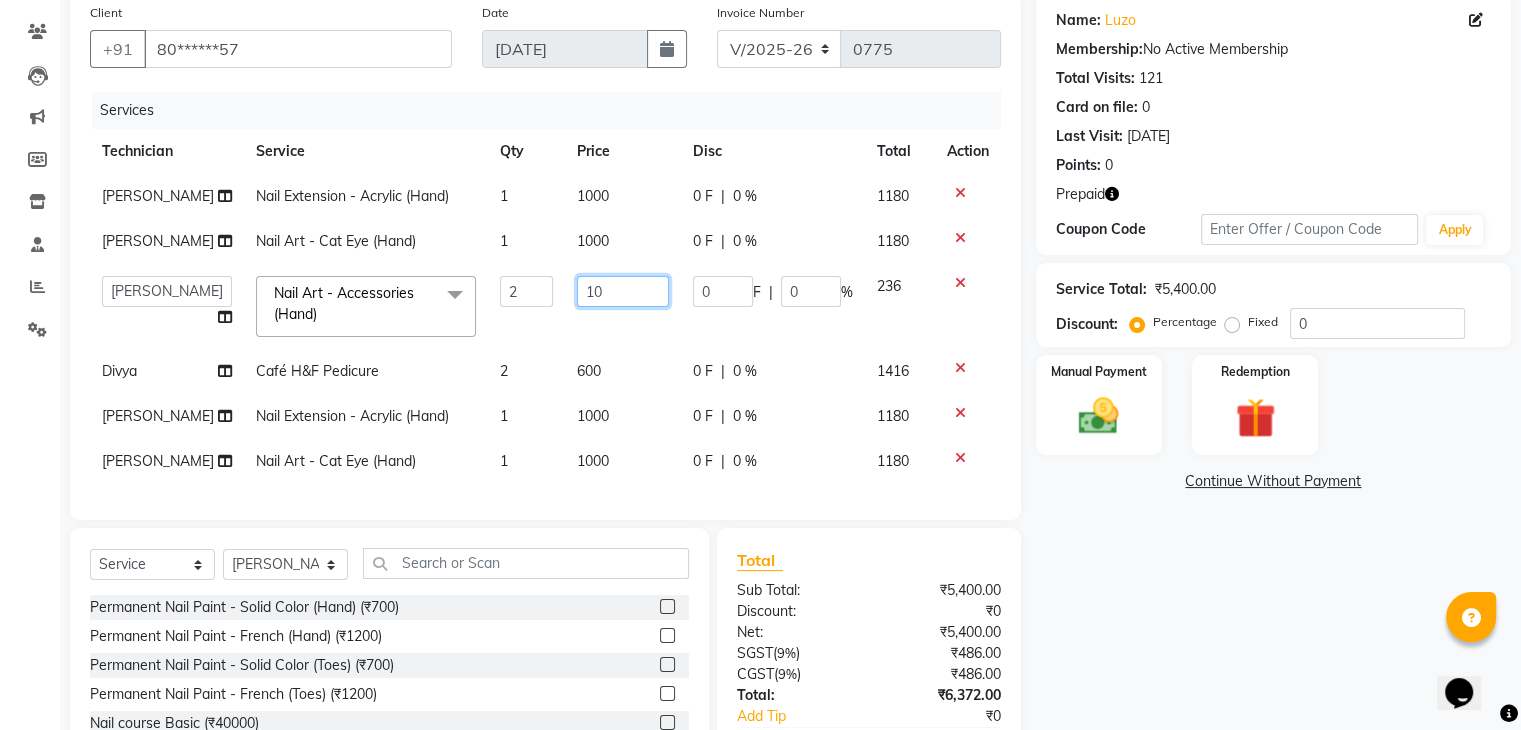 type on "1" 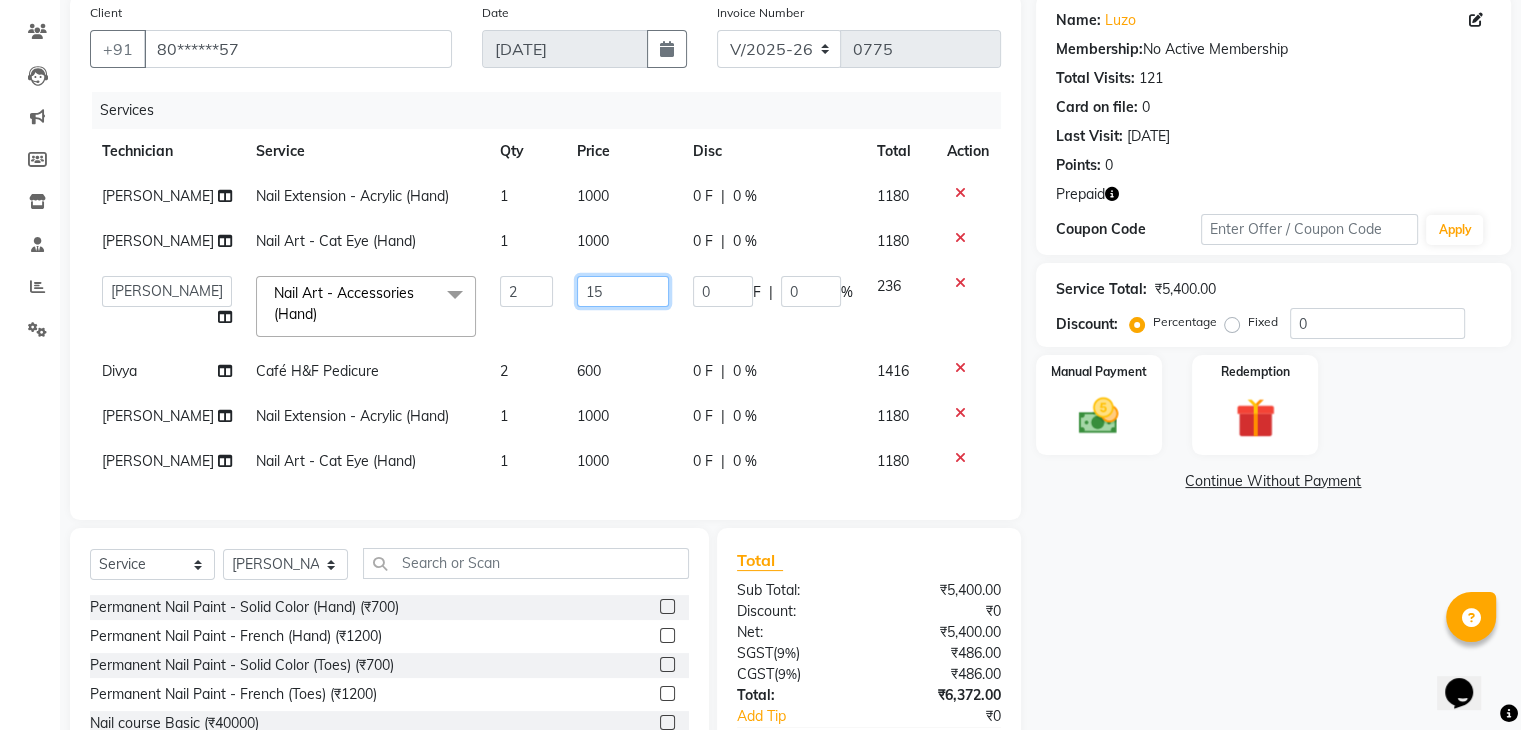 type on "150" 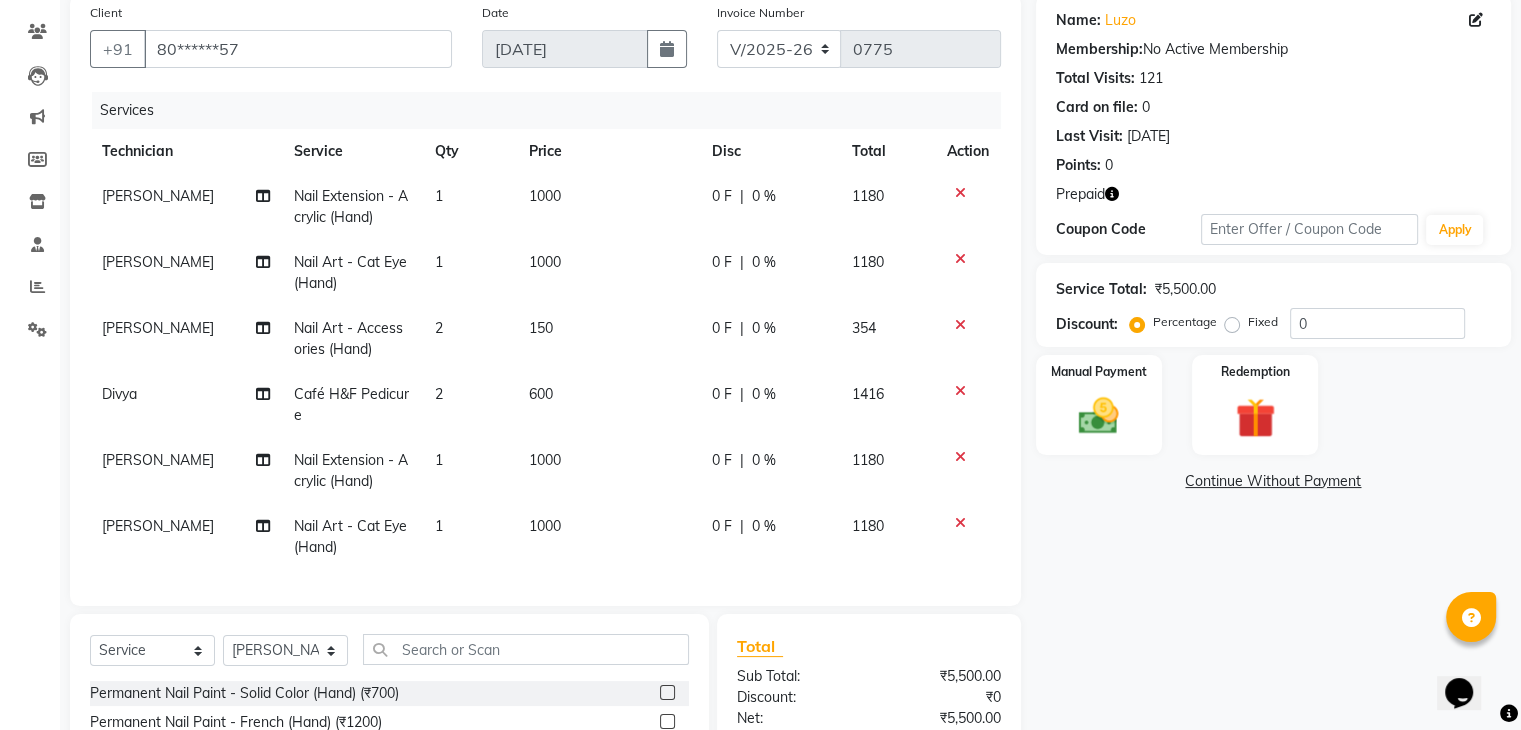 click on "Name: Luzo  Membership:  No Active Membership  Total Visits:  121 Card on file:  0 Last Visit:   13-07-2025 Points:   0  Prepaid Coupon Code Apply Service Total:  ₹5,500.00  Discount:  Percentage   Fixed  0 Manual Payment Redemption  Continue Without Payment" 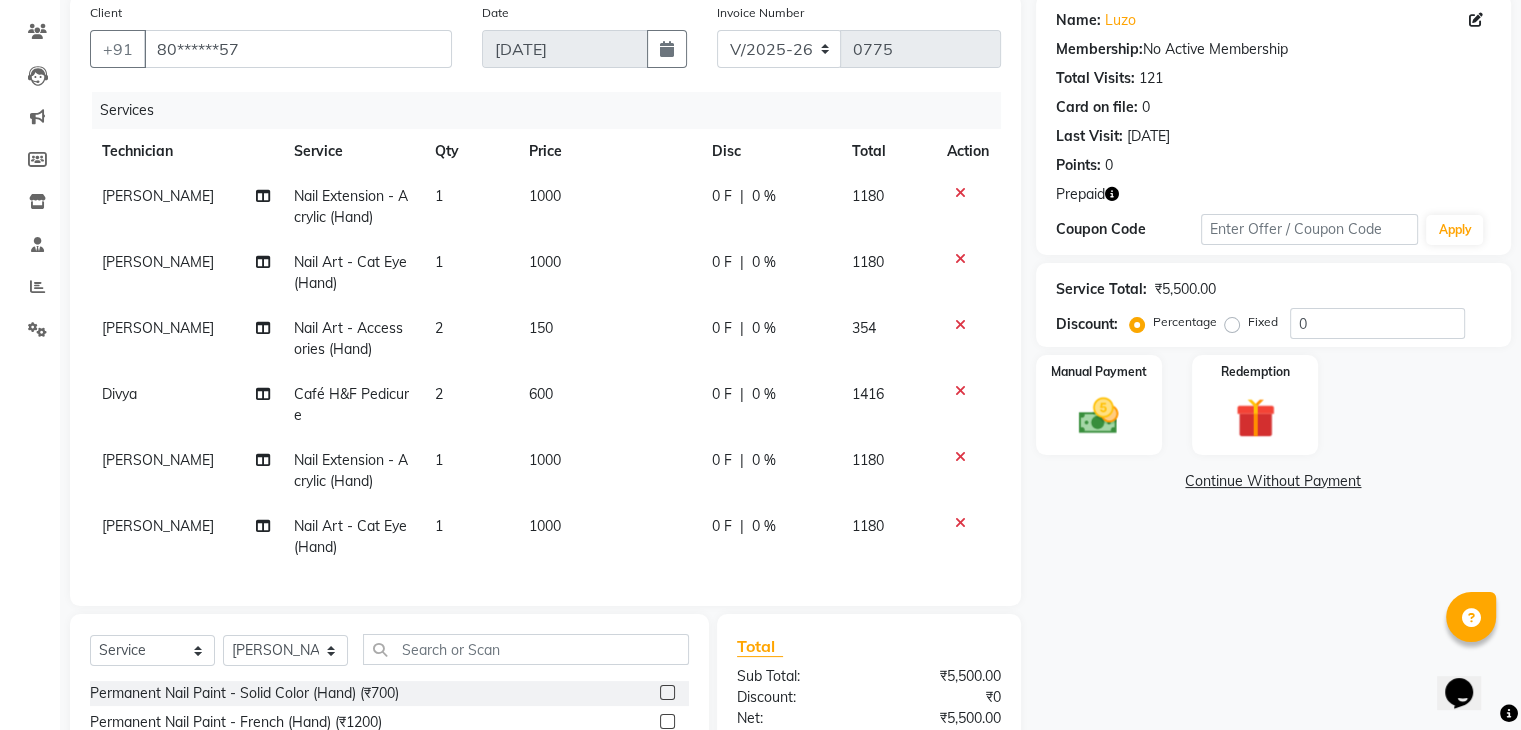 scroll, scrollTop: 9, scrollLeft: 0, axis: vertical 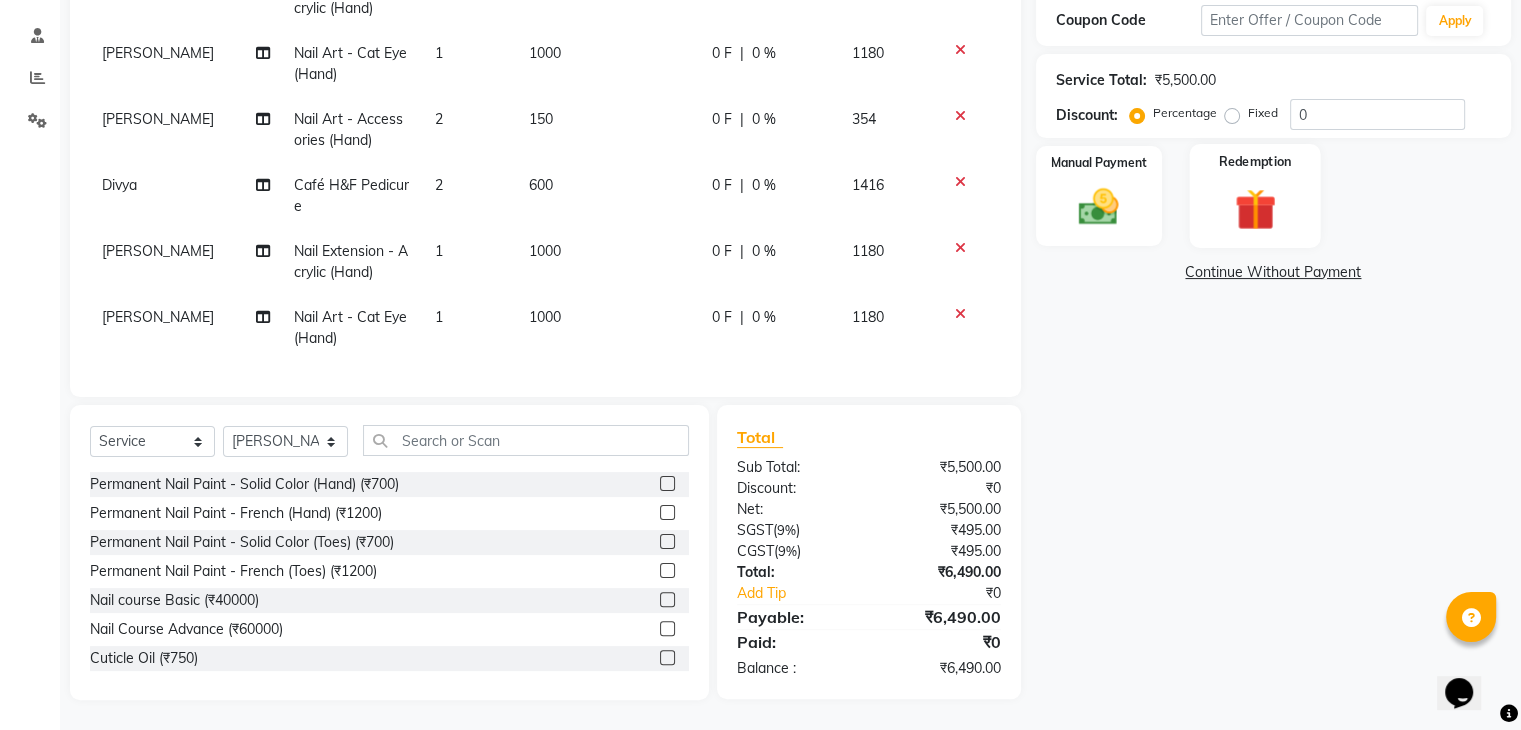 click 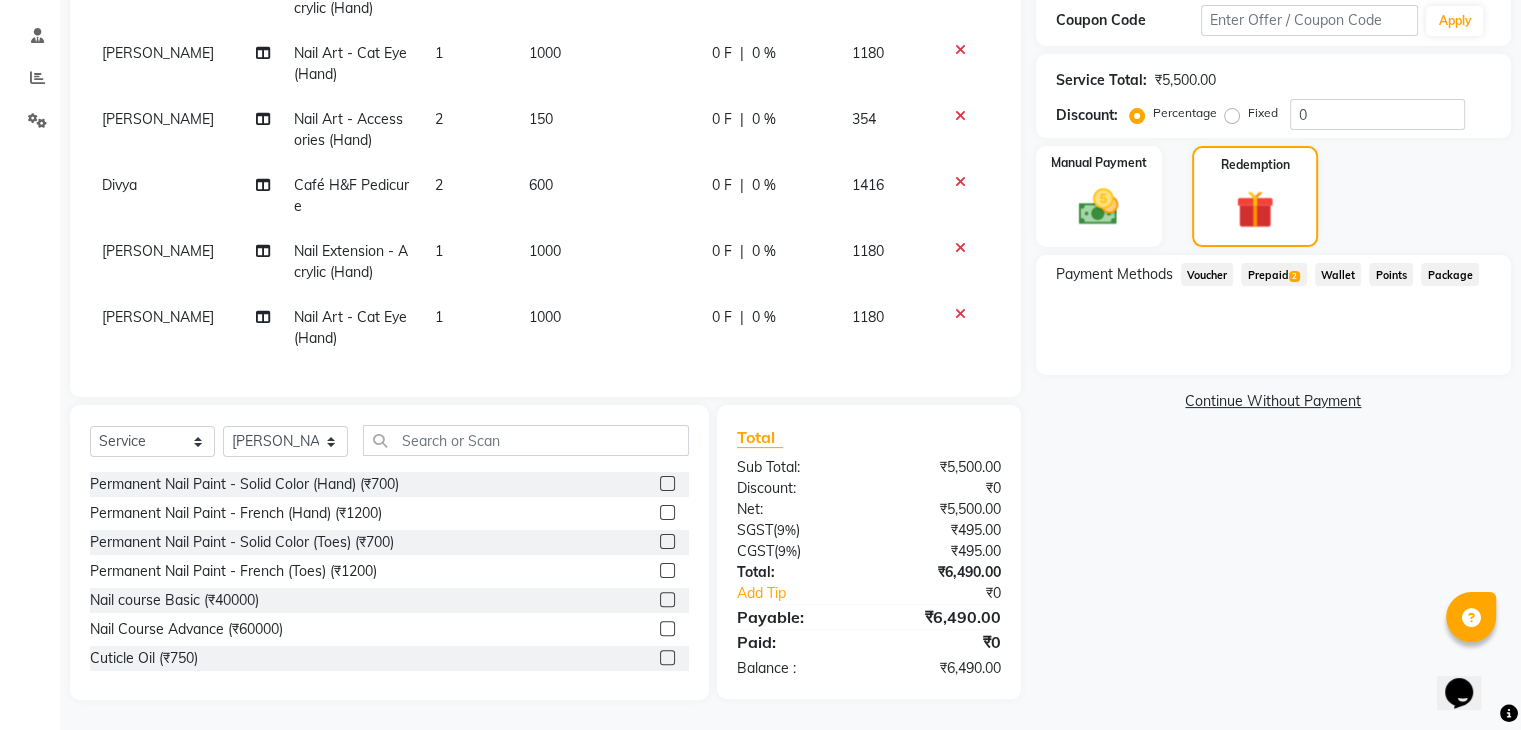 click on "Prepaid  2" 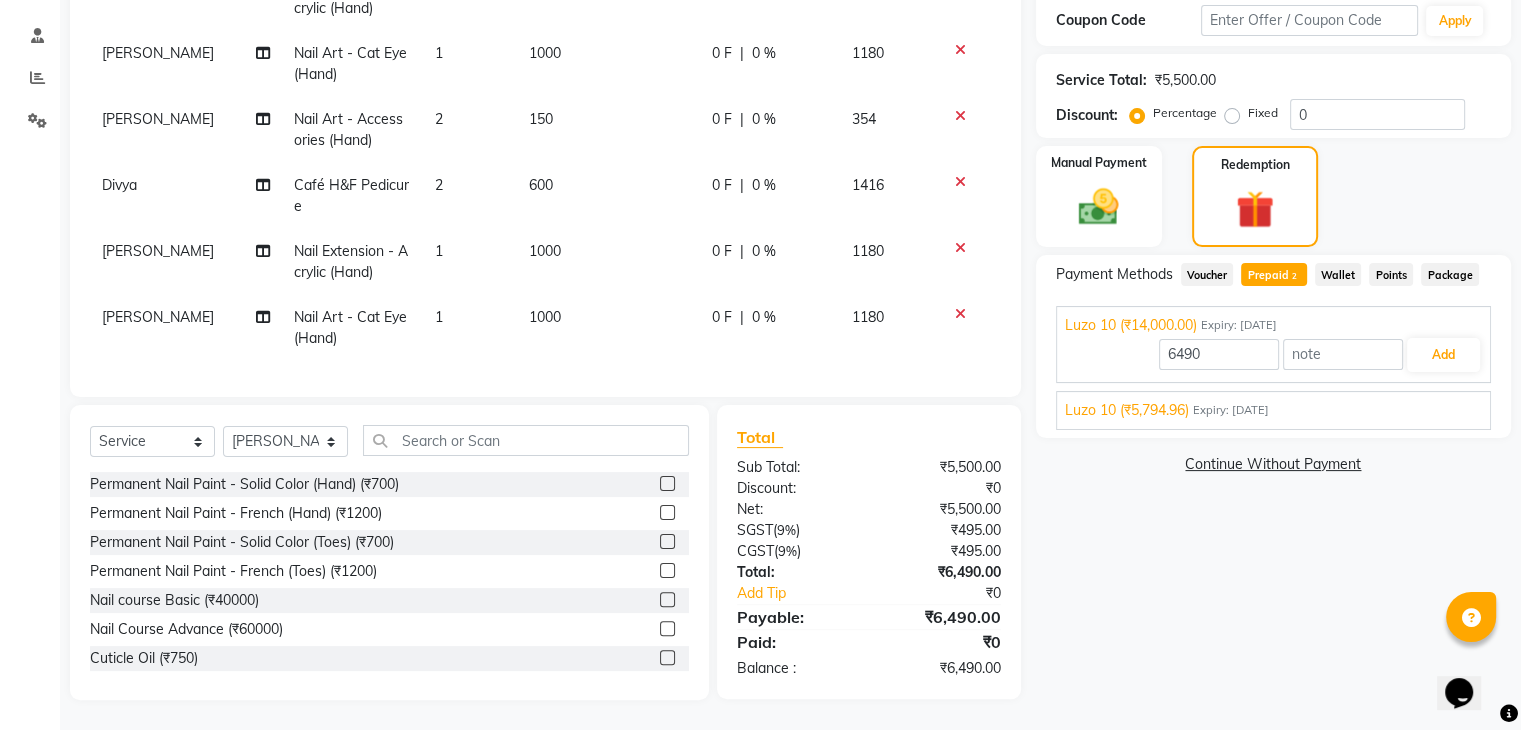 click on "Luzo 10 (₹5,794.96) Expiry: 02-07-2026" at bounding box center [1273, 410] 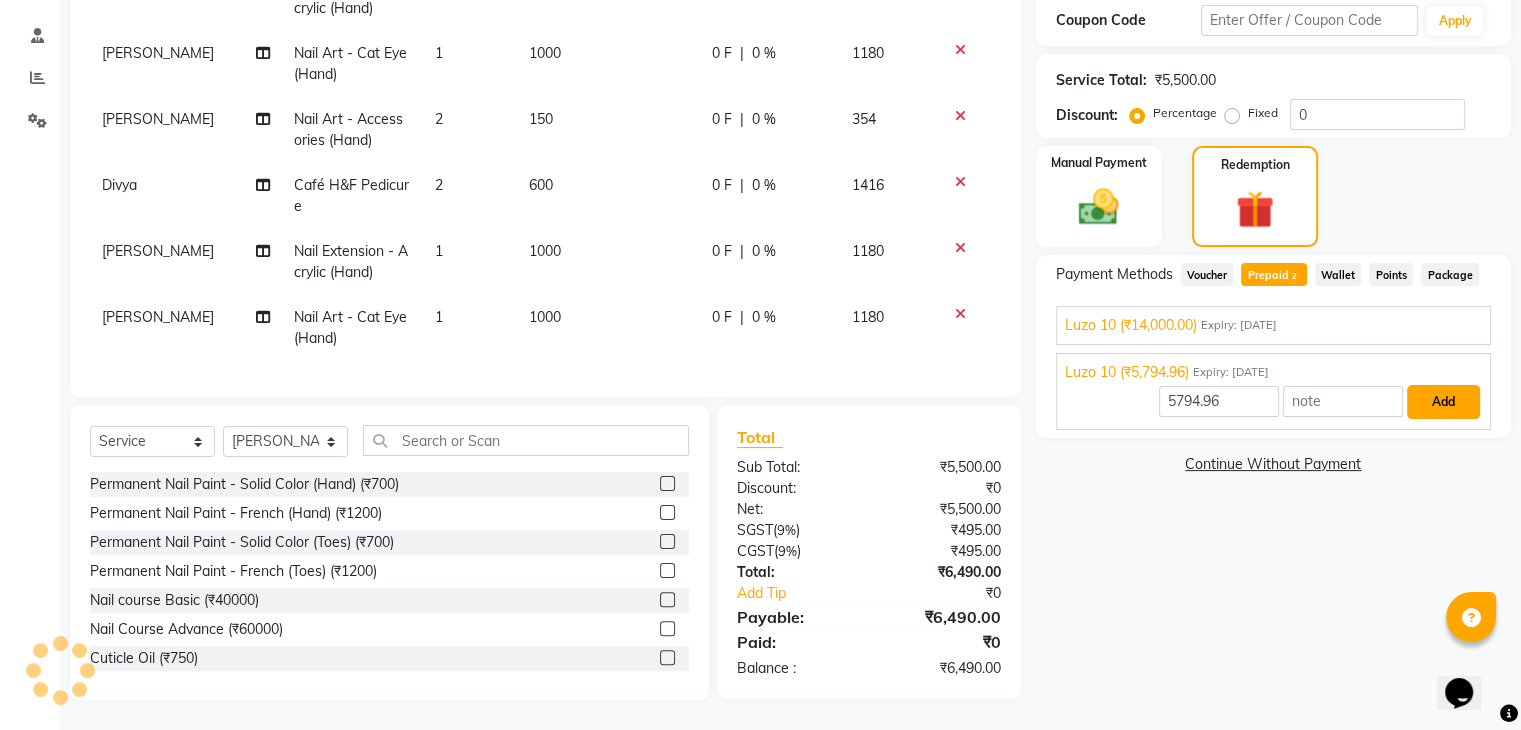 click on "Add" at bounding box center [1443, 402] 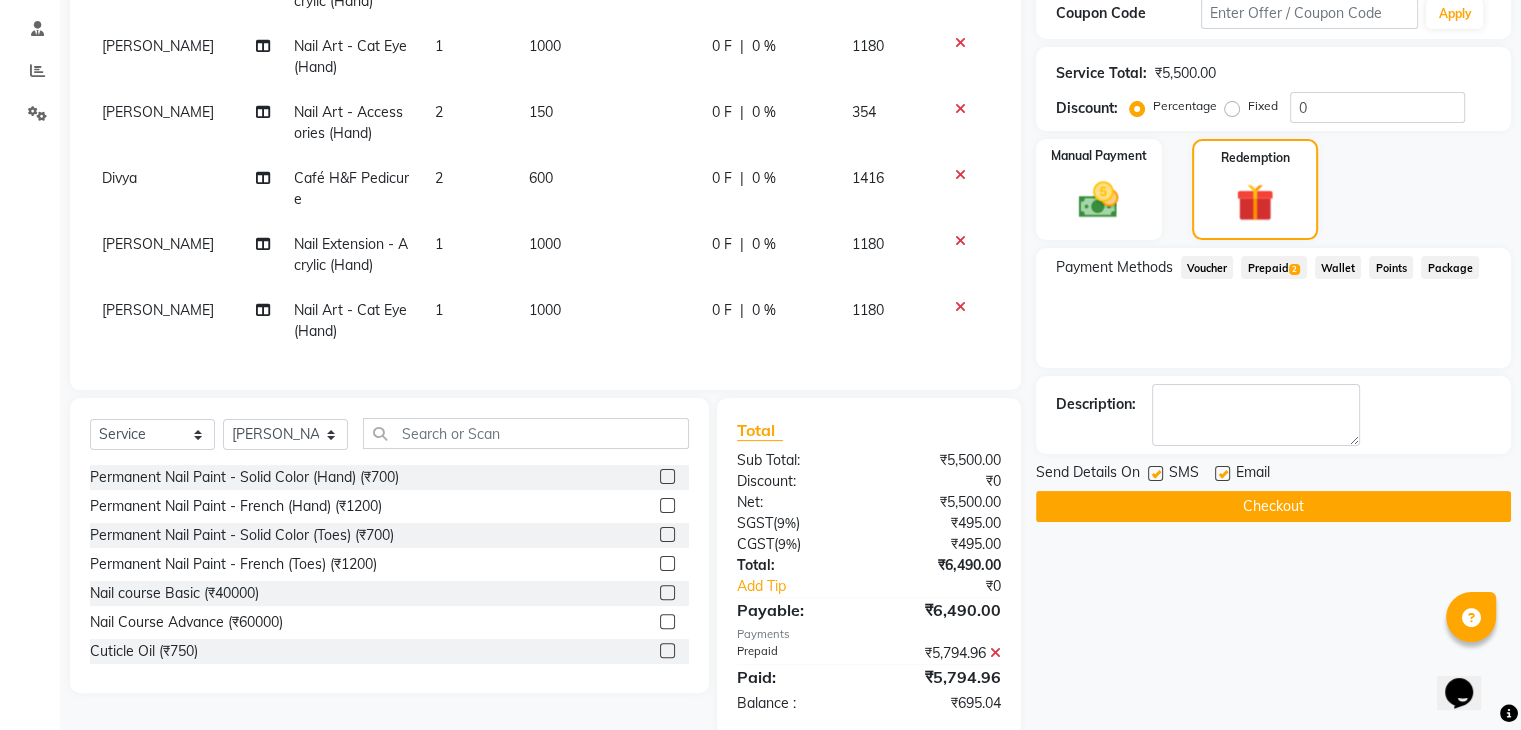 click on "Prepaid  2" 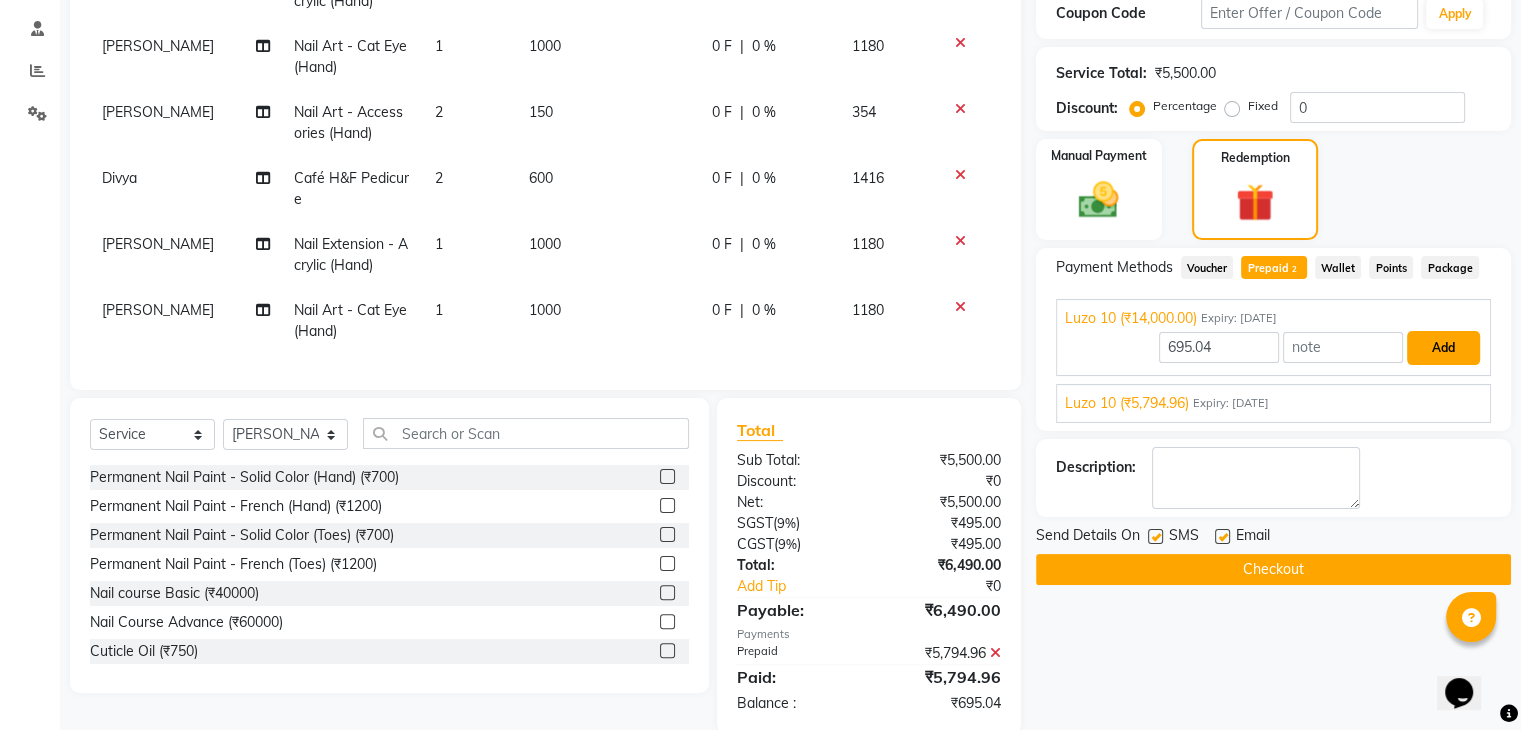 click on "Add" at bounding box center [1443, 348] 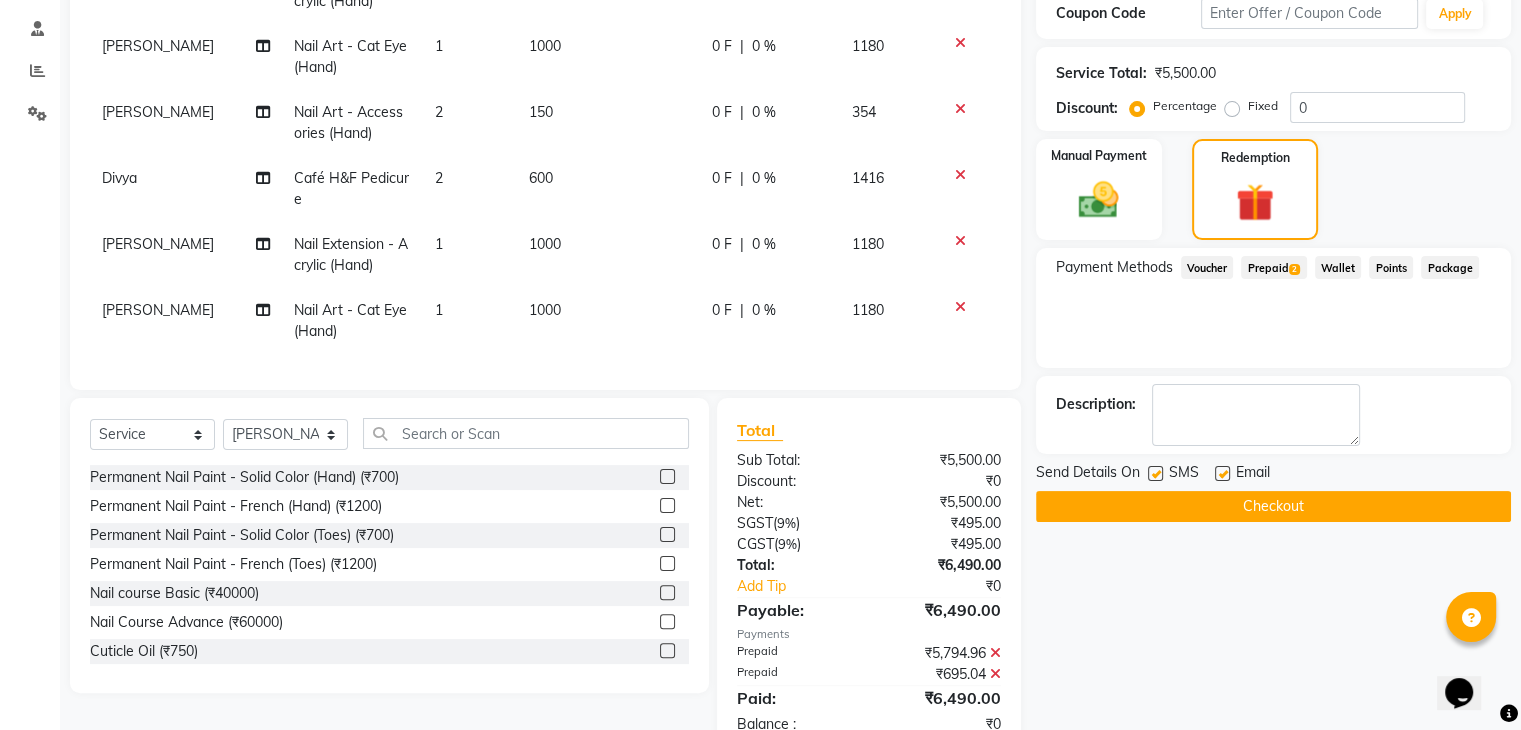 scroll, scrollTop: 433, scrollLeft: 0, axis: vertical 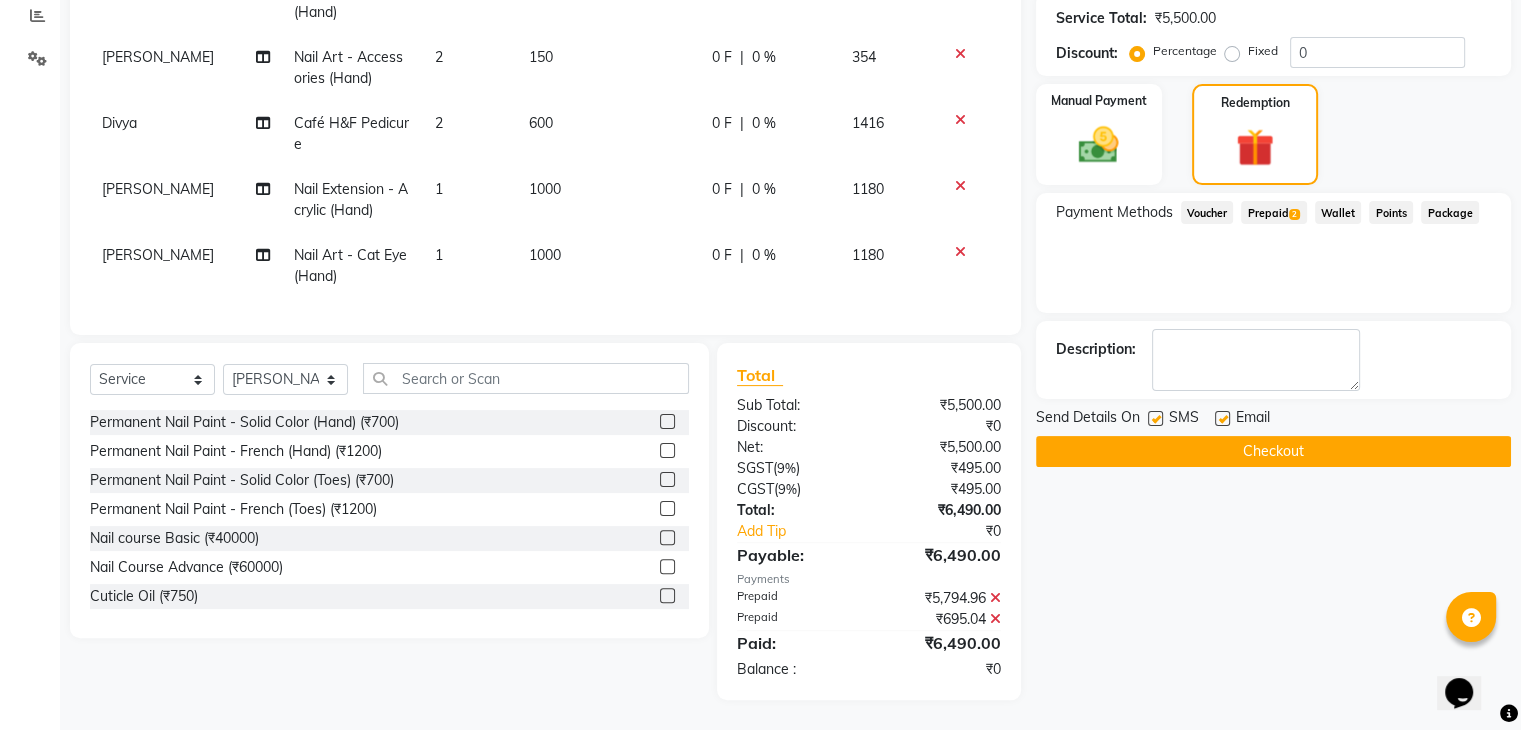 click on "Checkout" 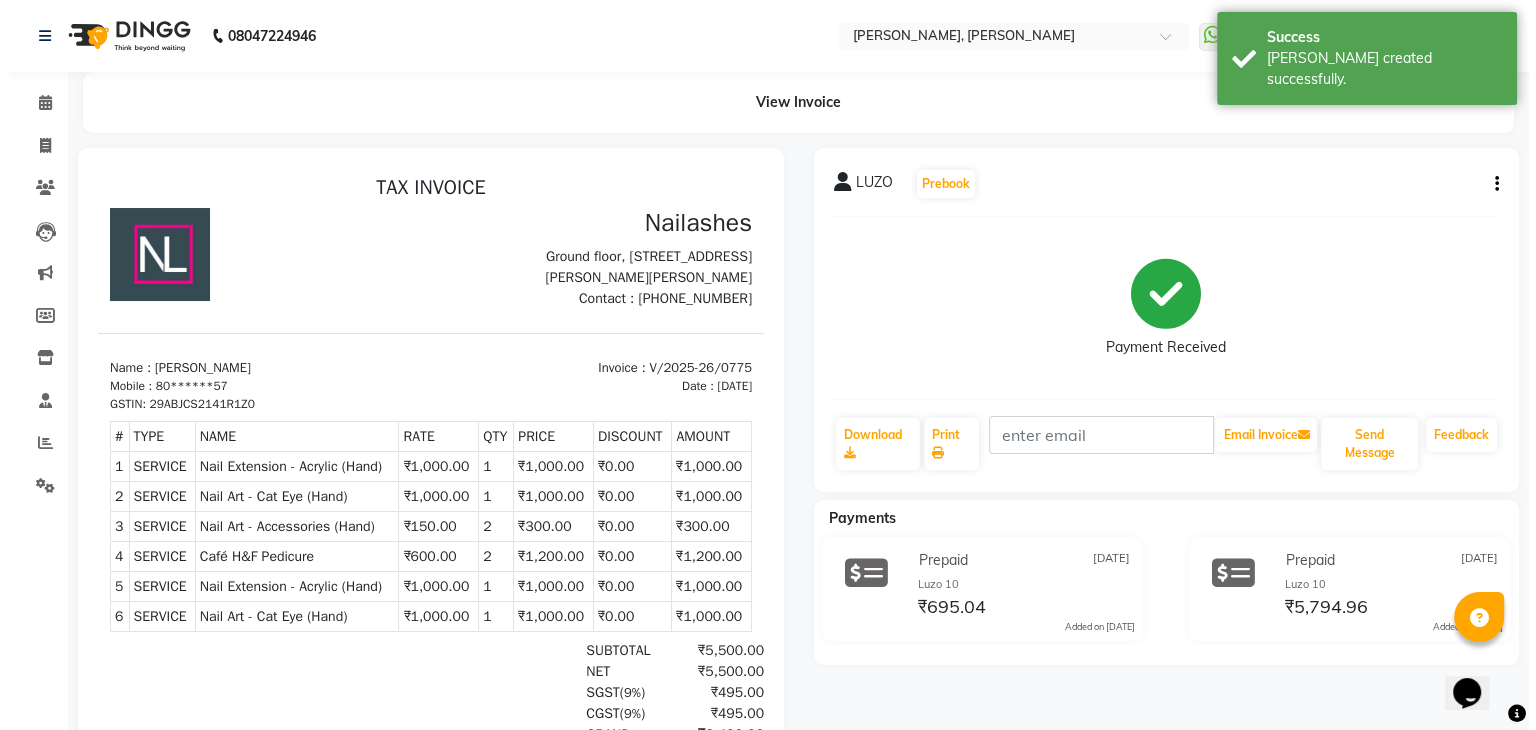 scroll, scrollTop: 0, scrollLeft: 0, axis: both 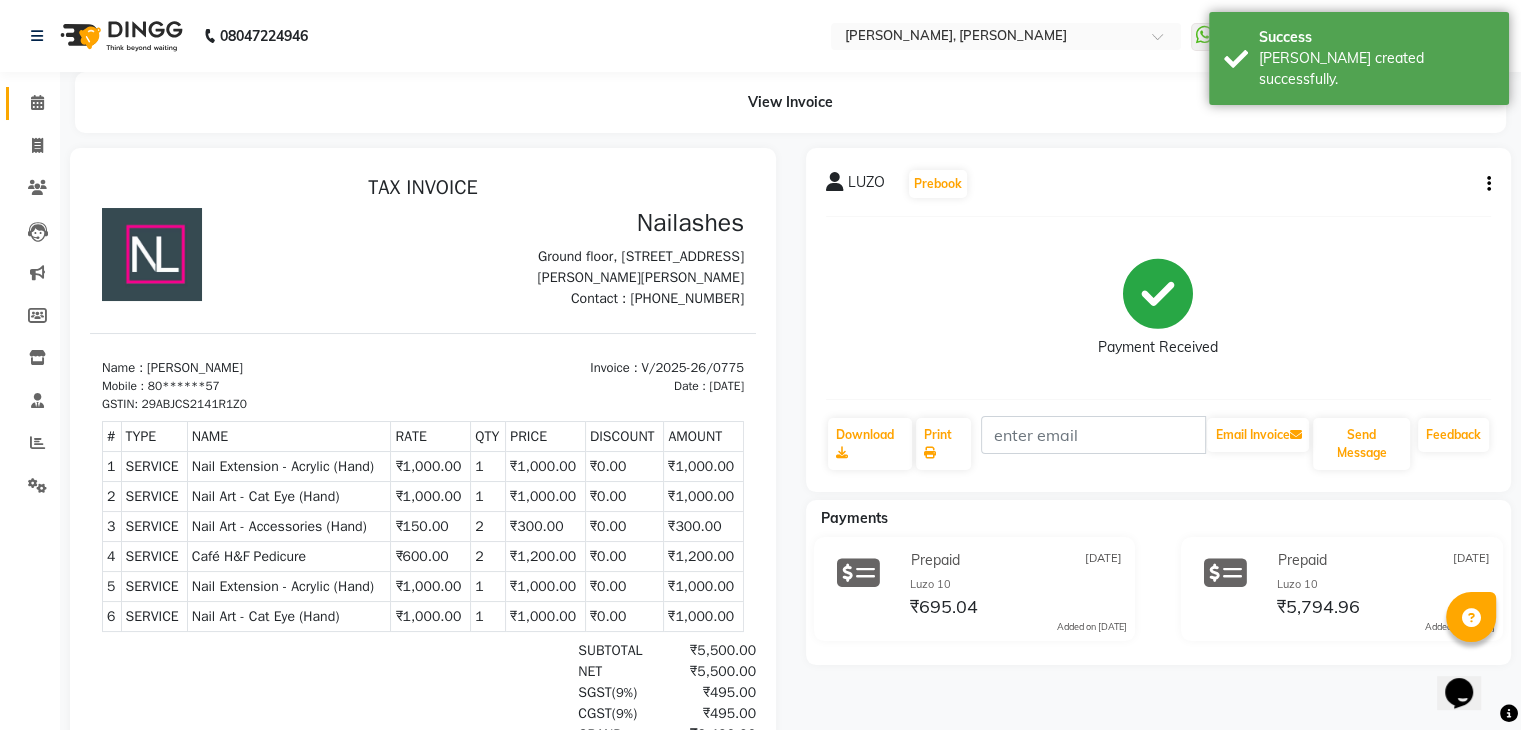 click on "Calendar" 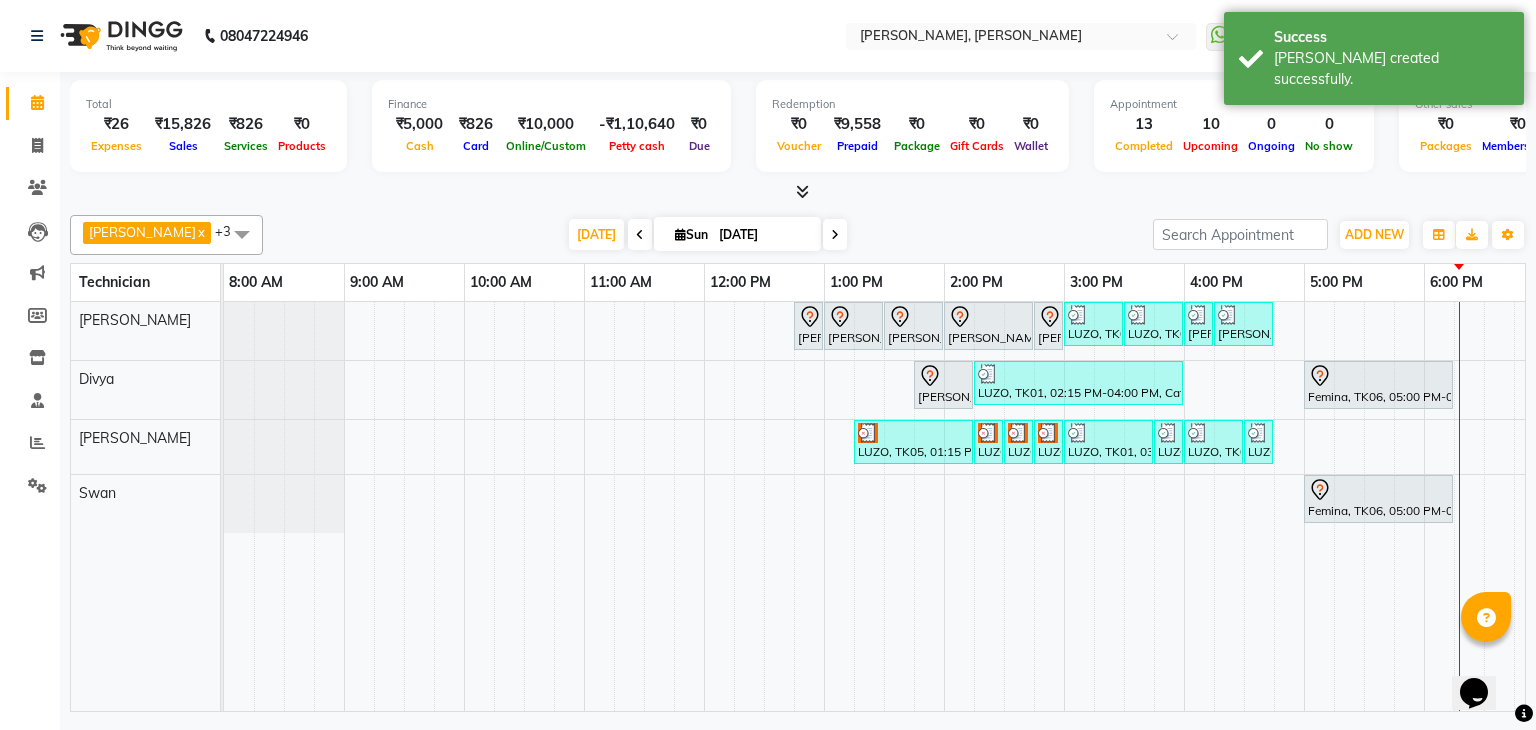 scroll, scrollTop: 0, scrollLeft: 273, axis: horizontal 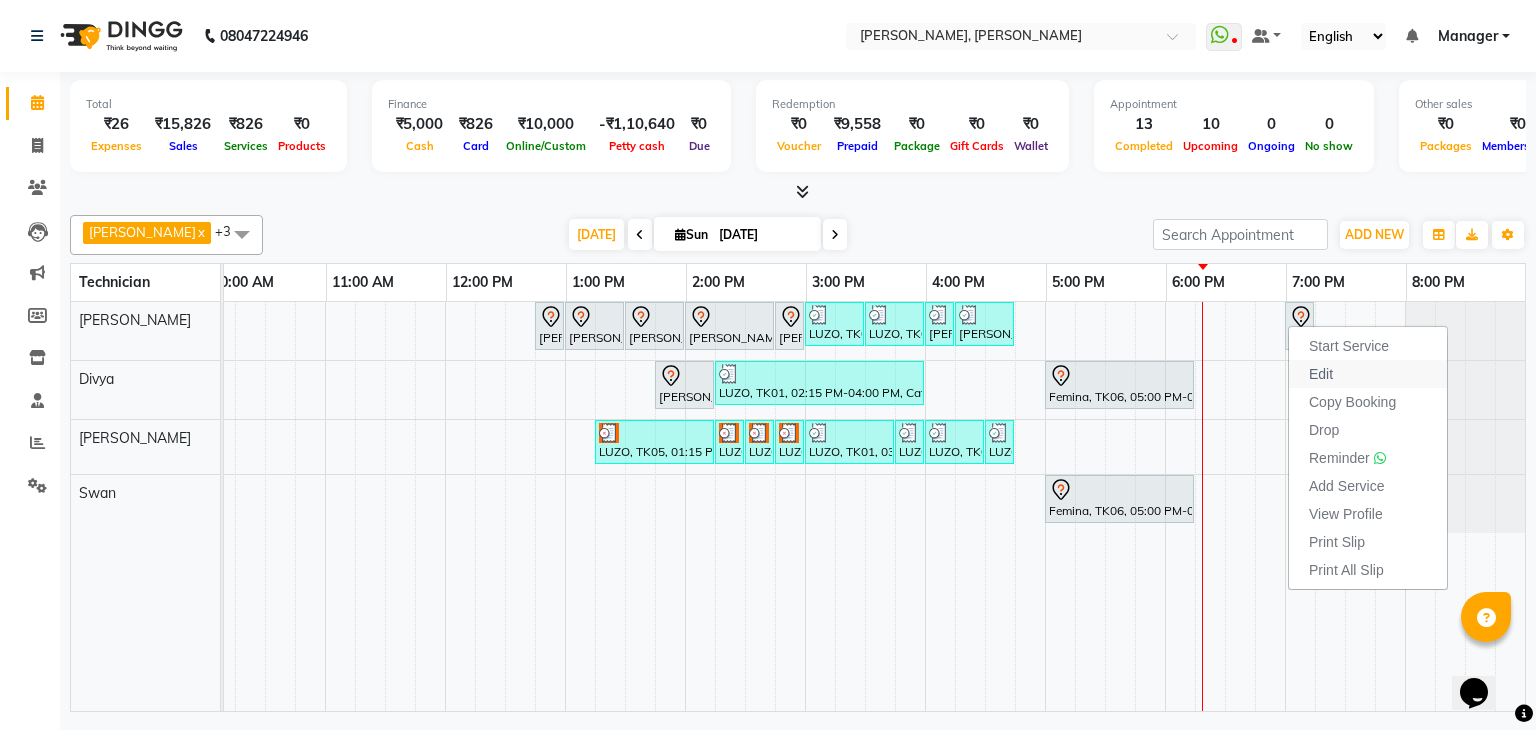 click on "Edit" at bounding box center (1368, 374) 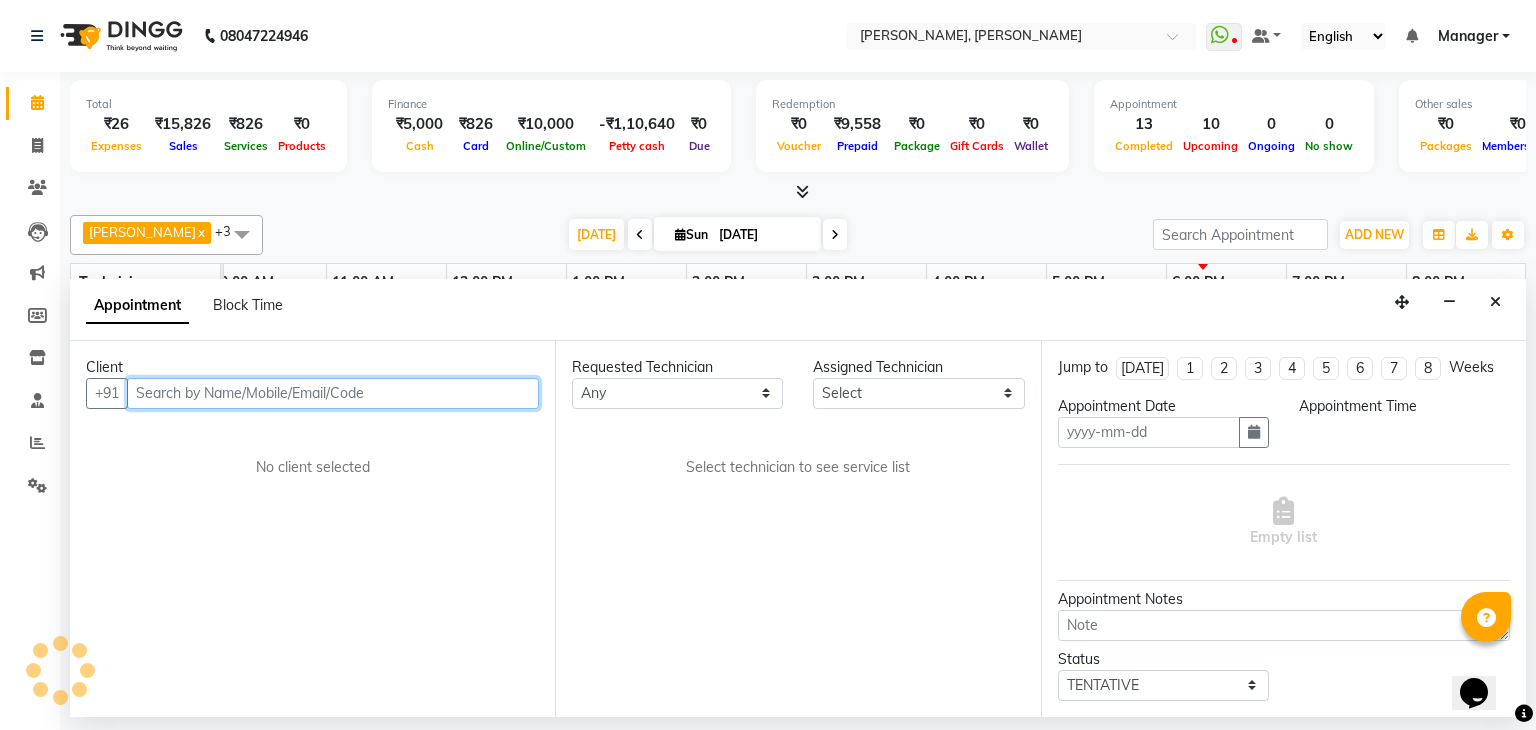 type on "[DATE]" 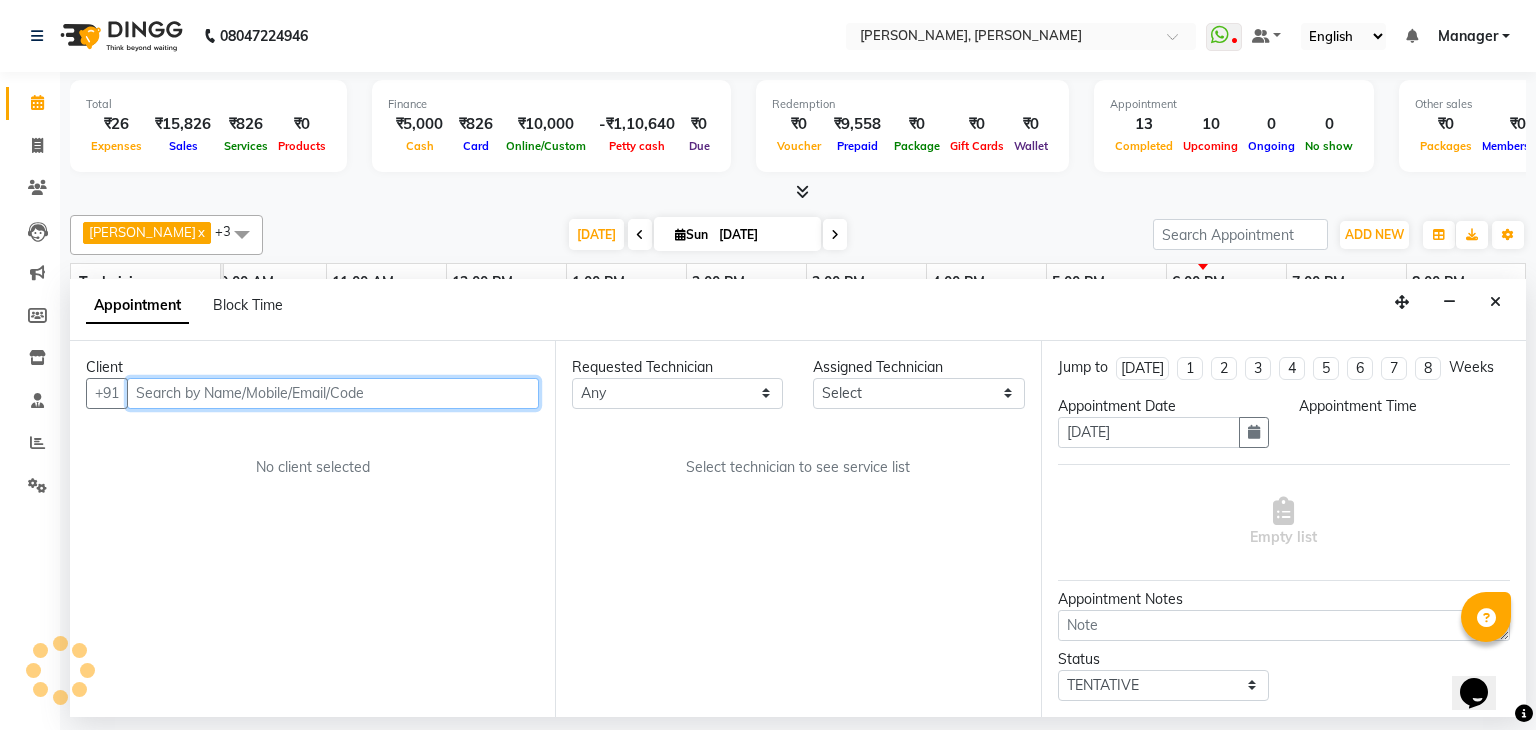 scroll, scrollTop: 0, scrollLeft: 258, axis: horizontal 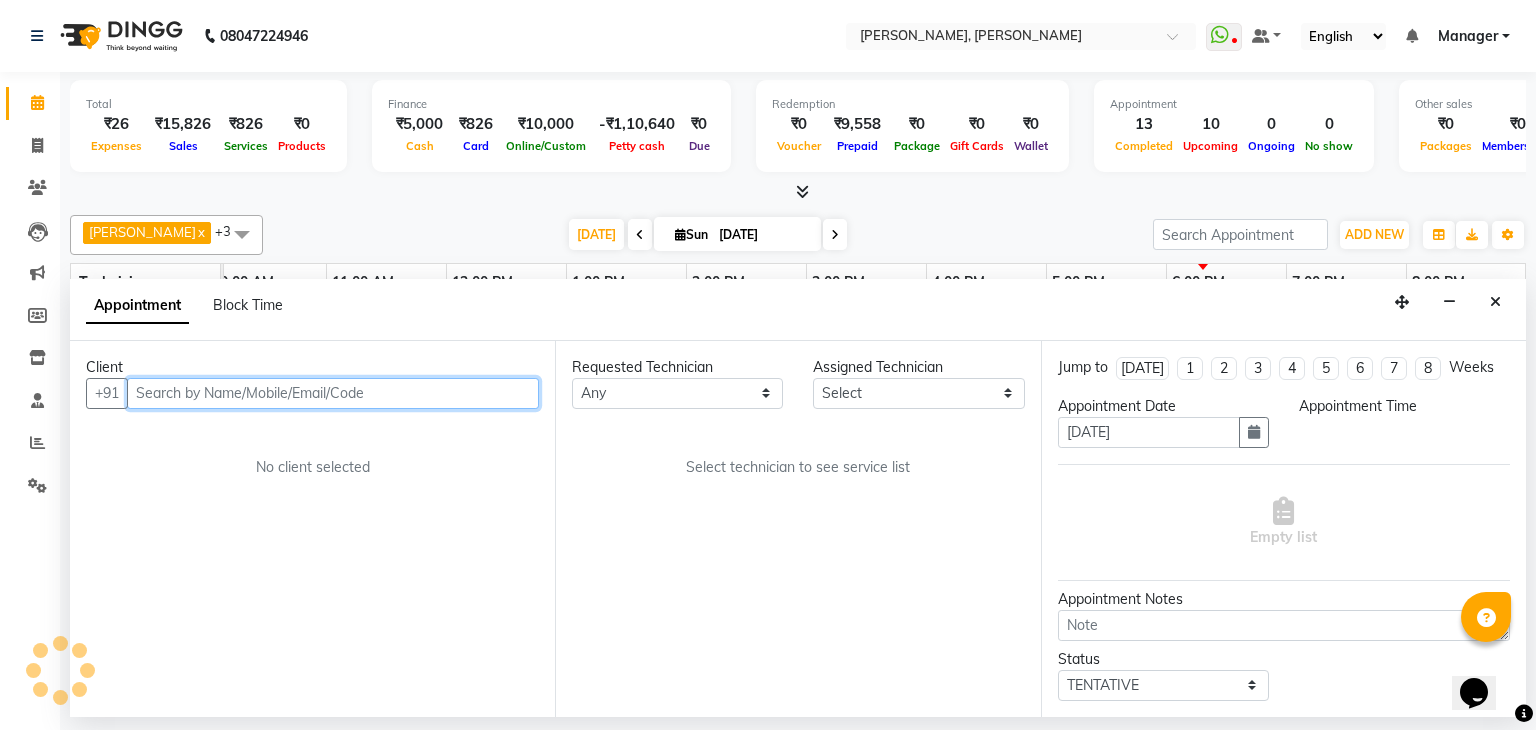 select on "1140" 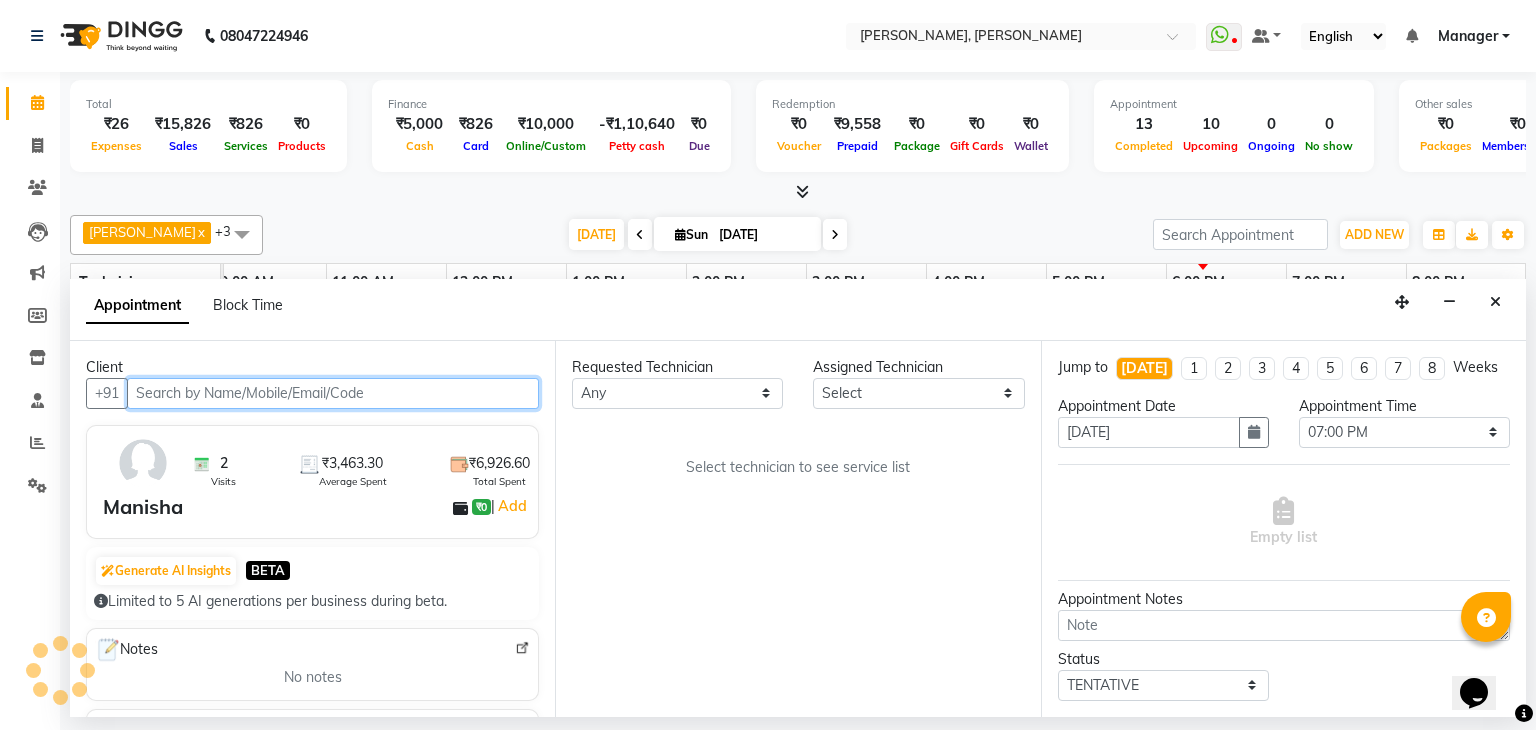 select on "54412" 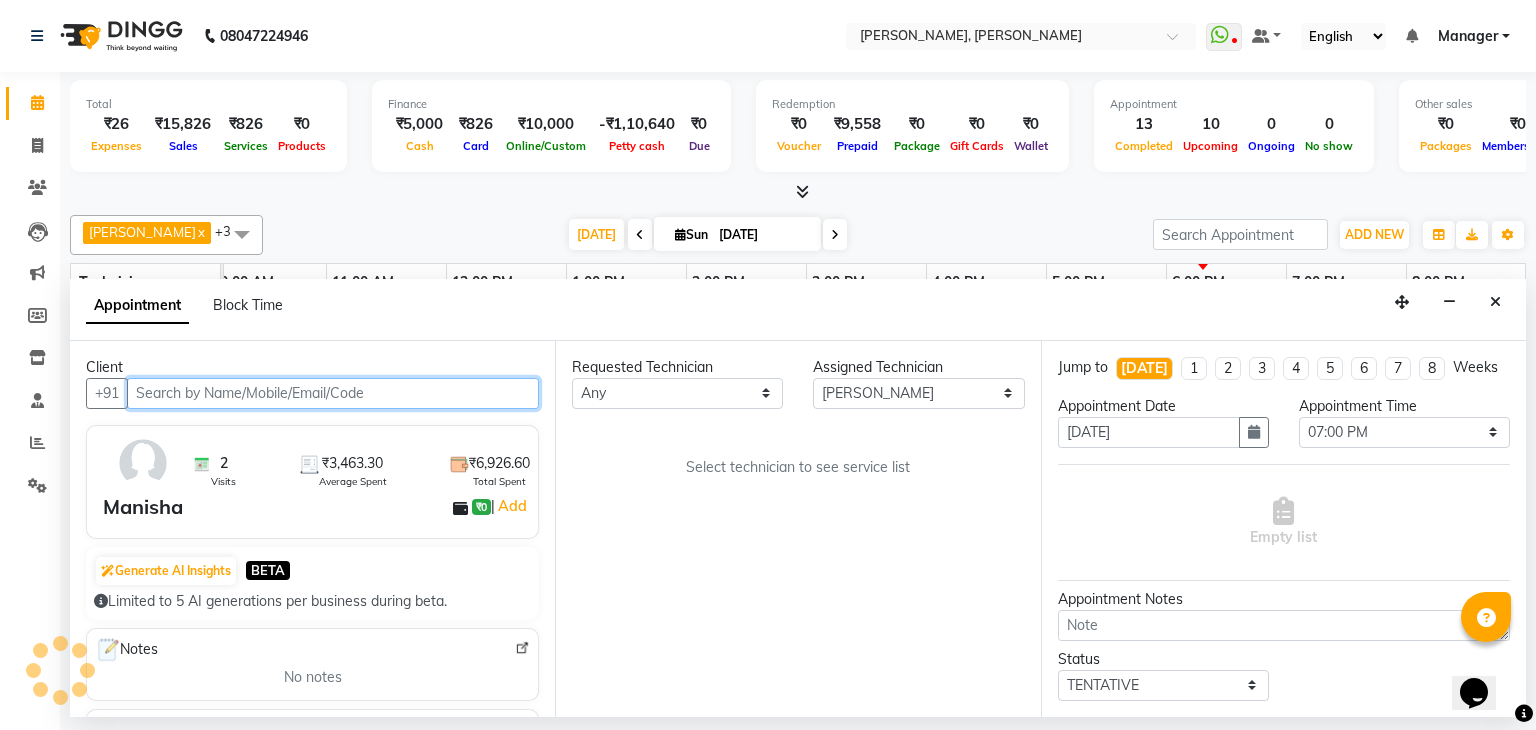 select on "3204" 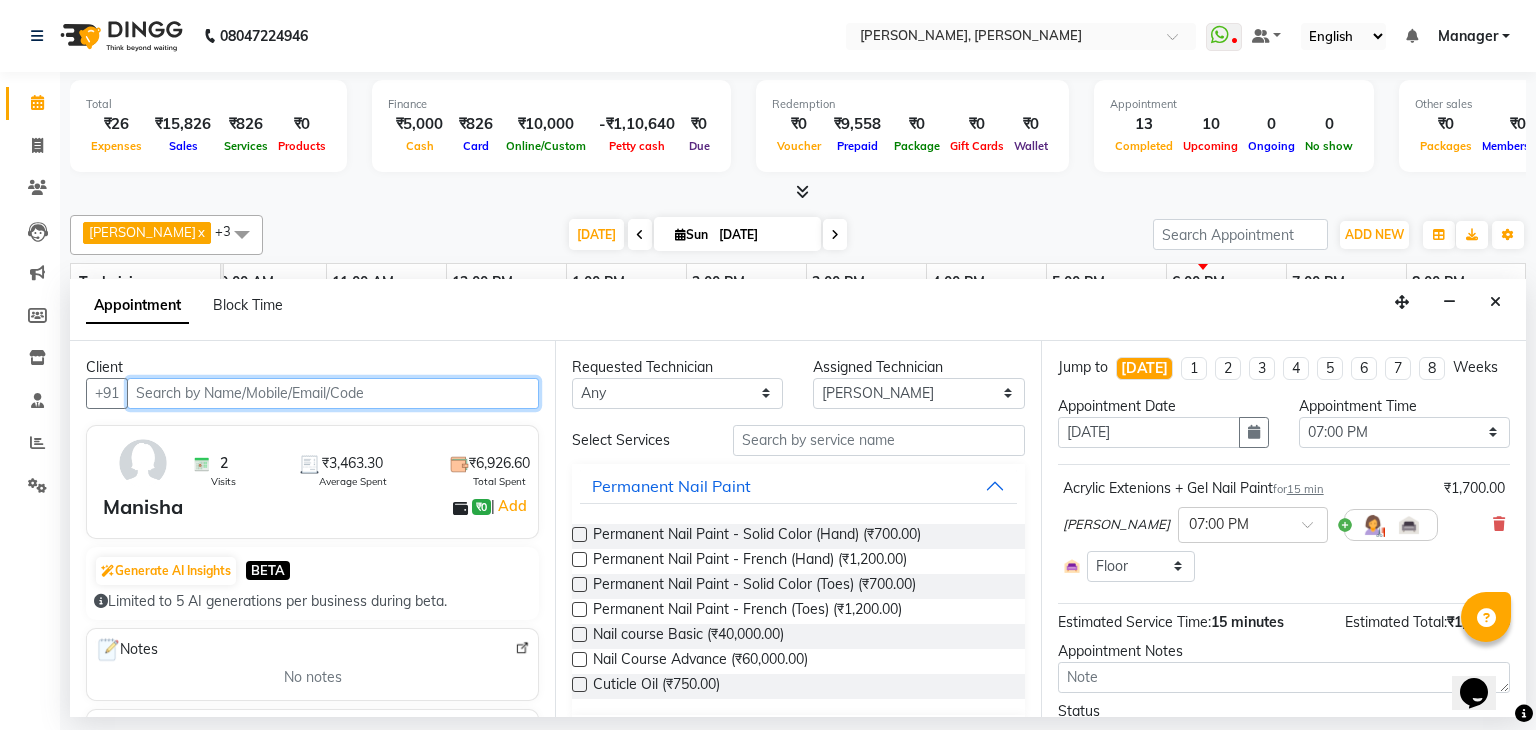 click at bounding box center [333, 393] 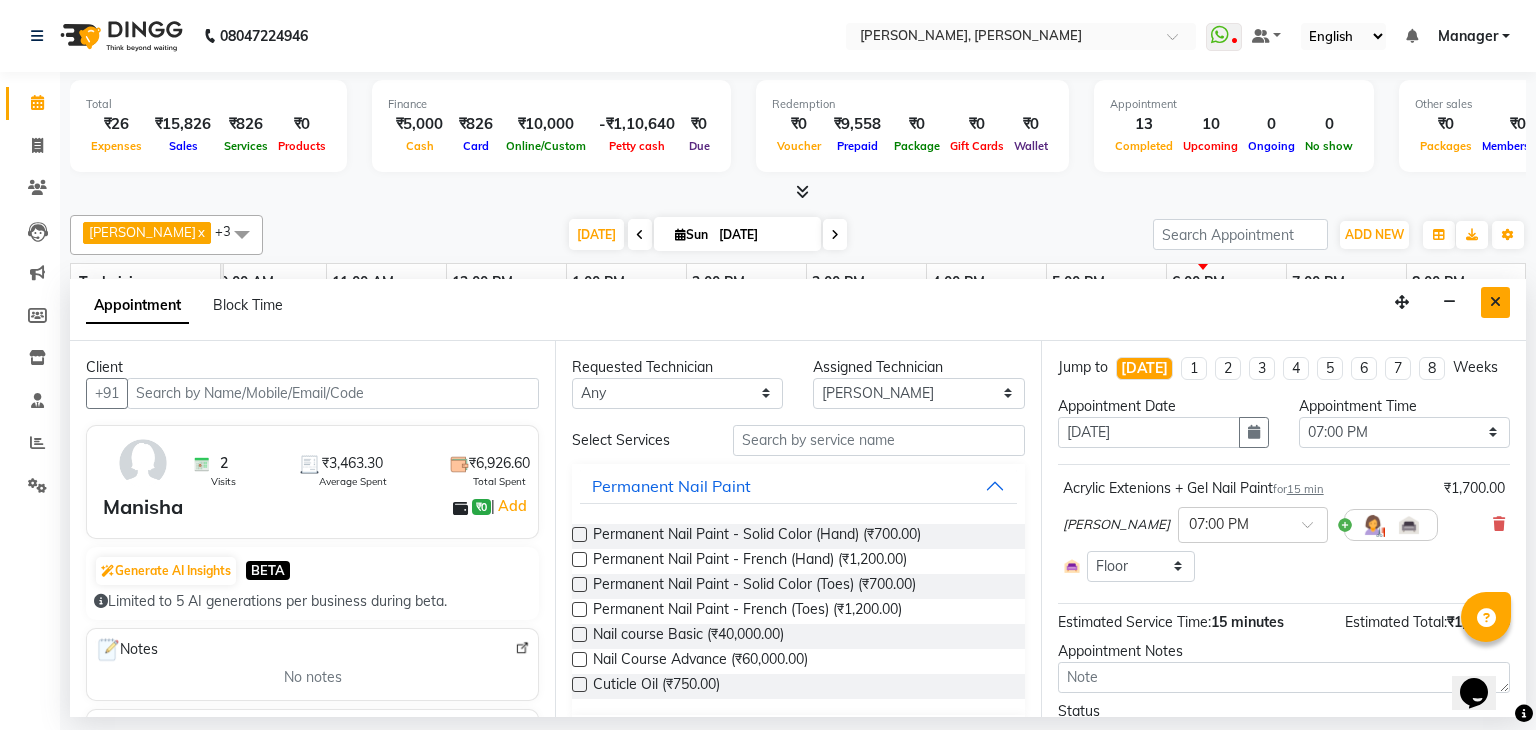 click at bounding box center (1495, 302) 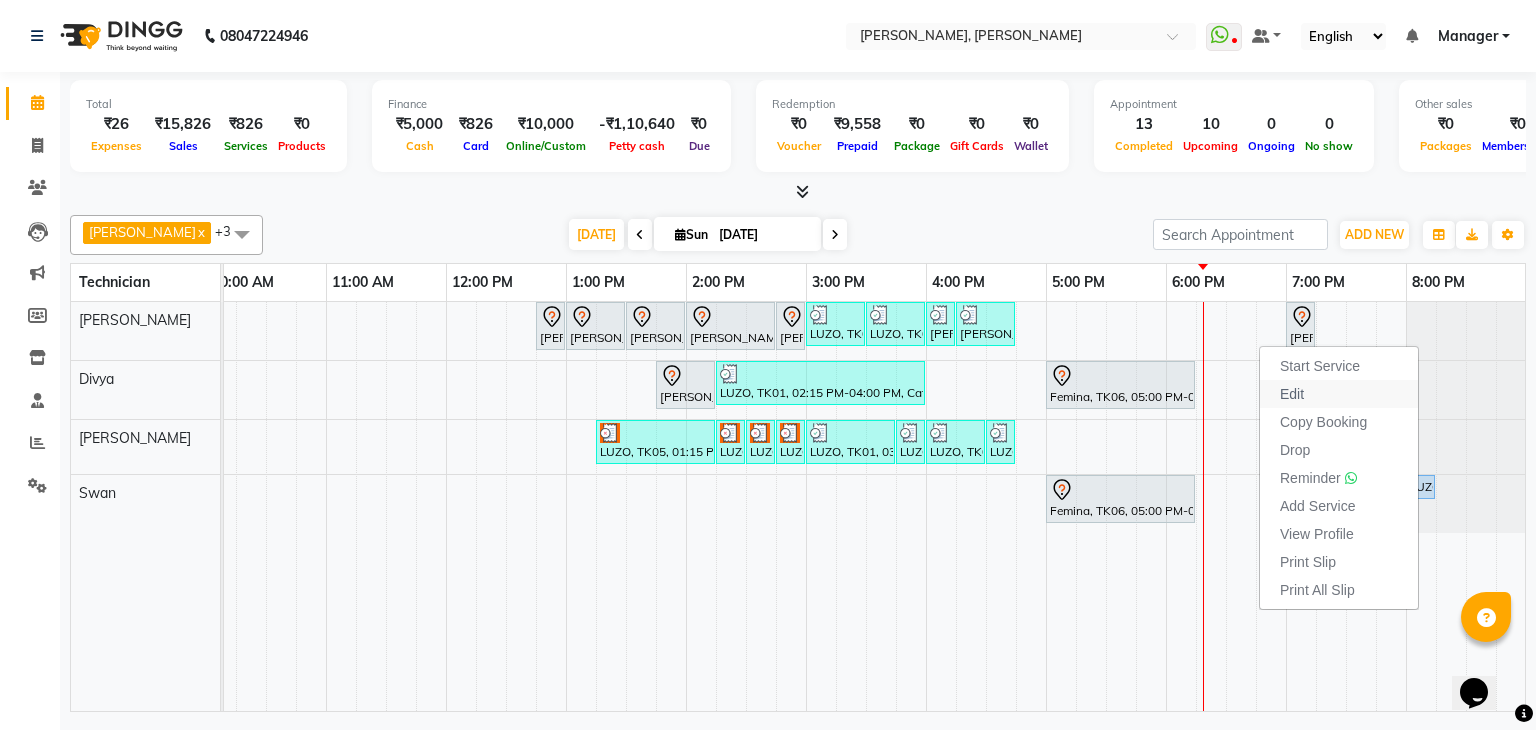 click on "Edit" at bounding box center (1339, 394) 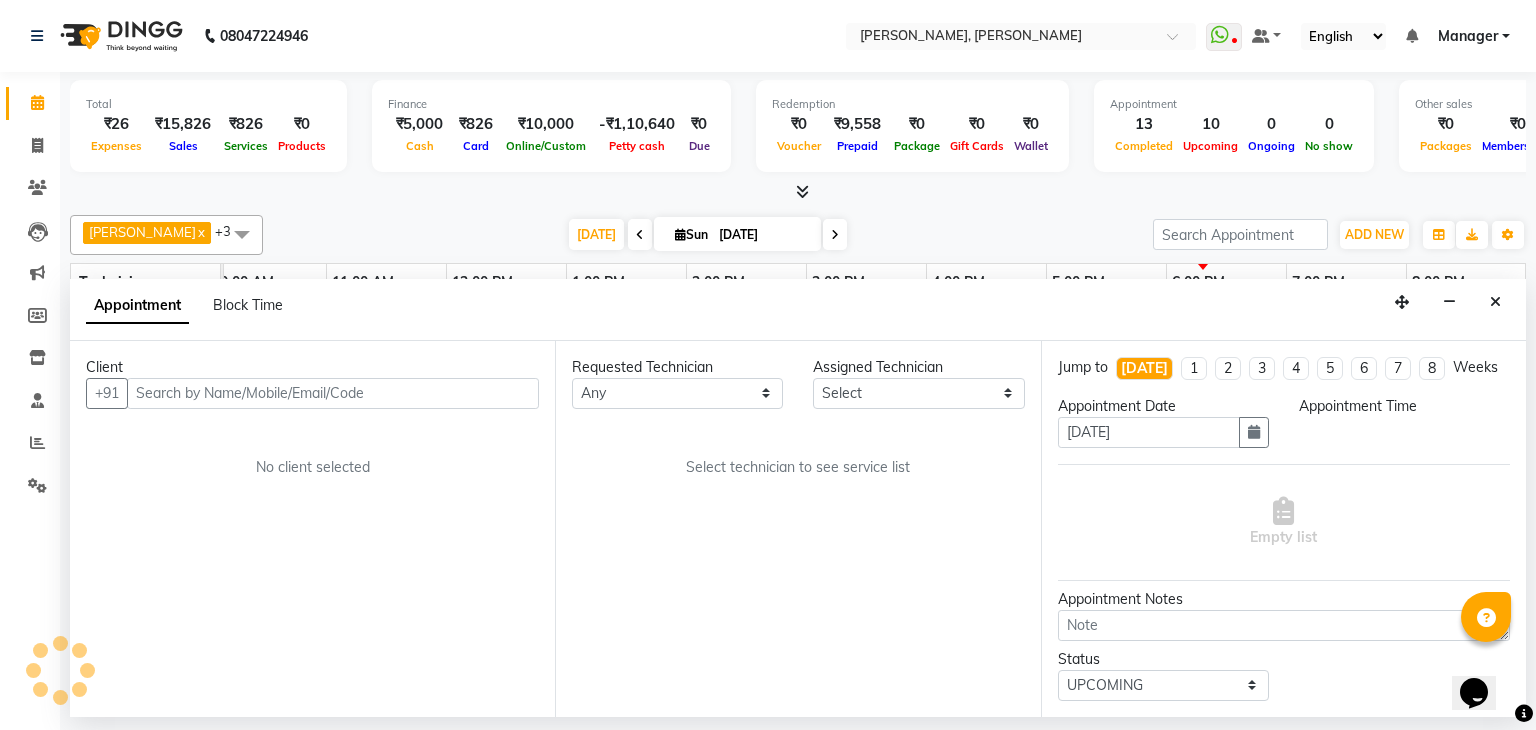 scroll, scrollTop: 0, scrollLeft: 258, axis: horizontal 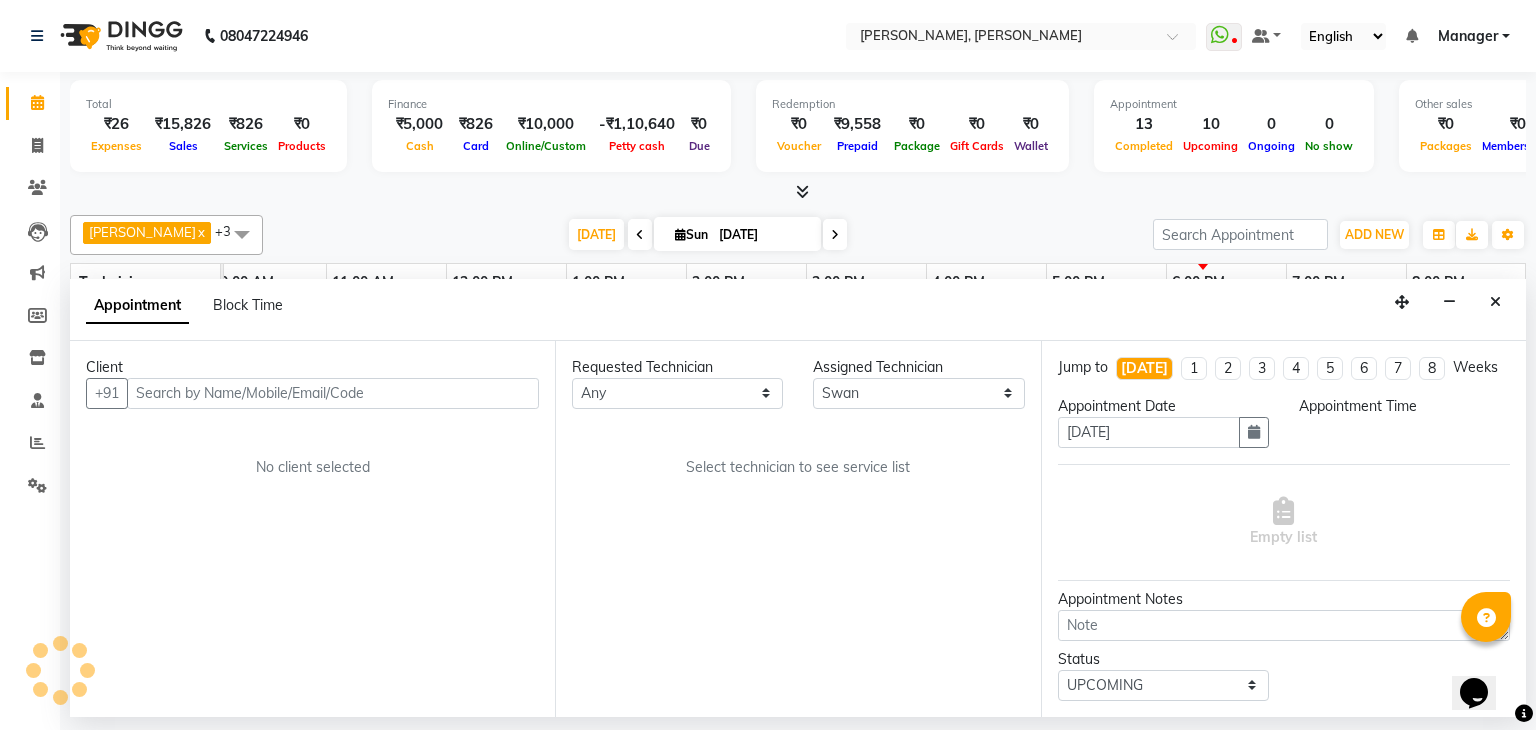 select on "1200" 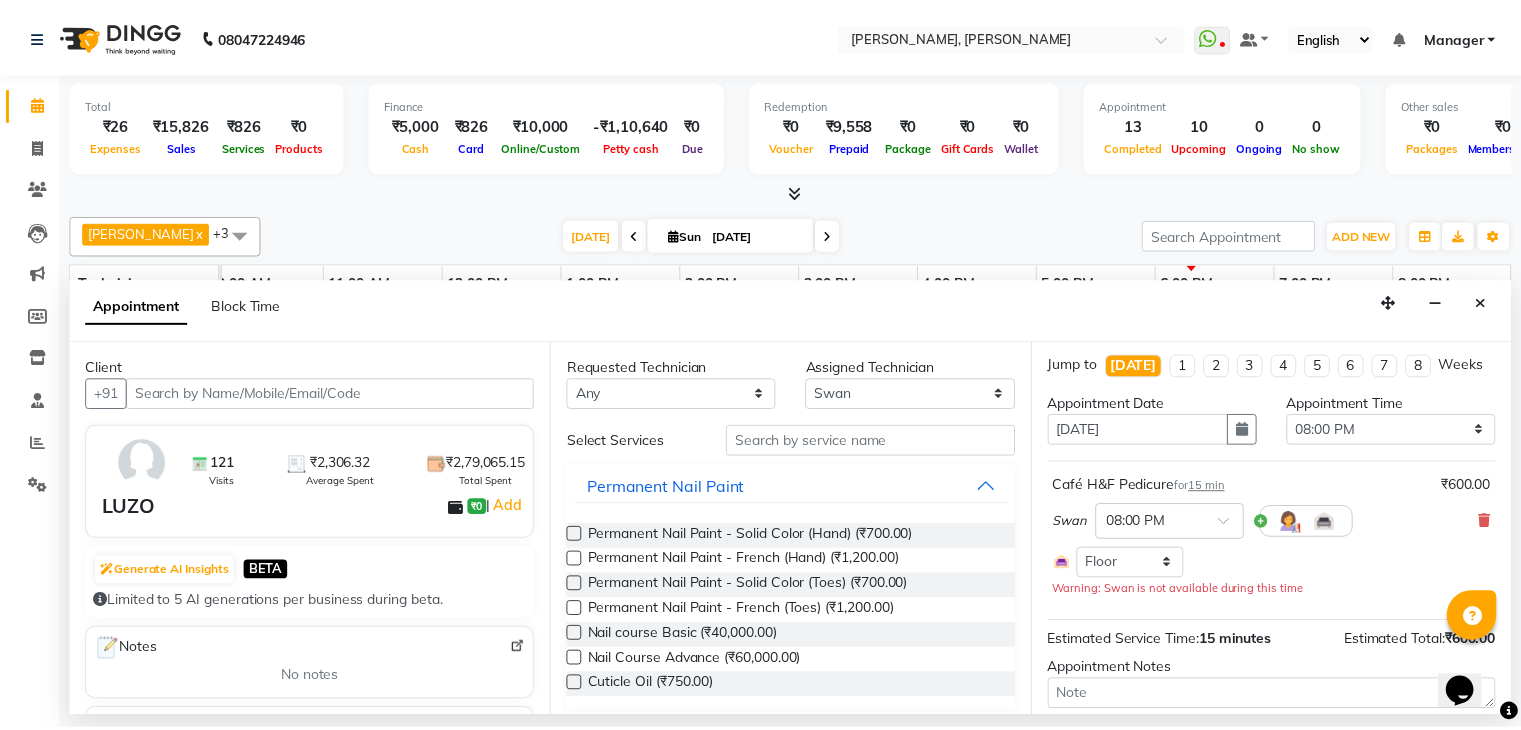 scroll, scrollTop: 0, scrollLeft: 0, axis: both 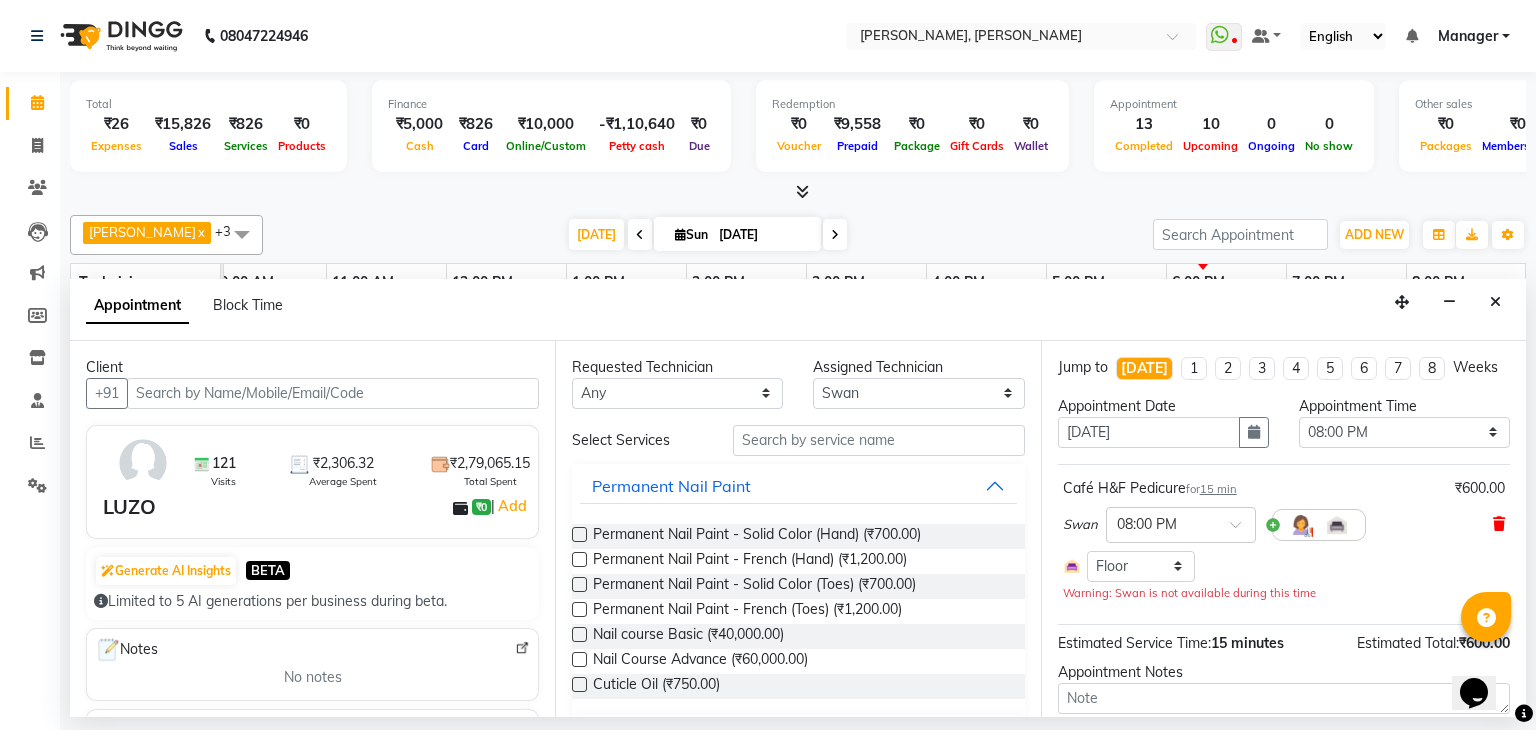 click at bounding box center (1499, 524) 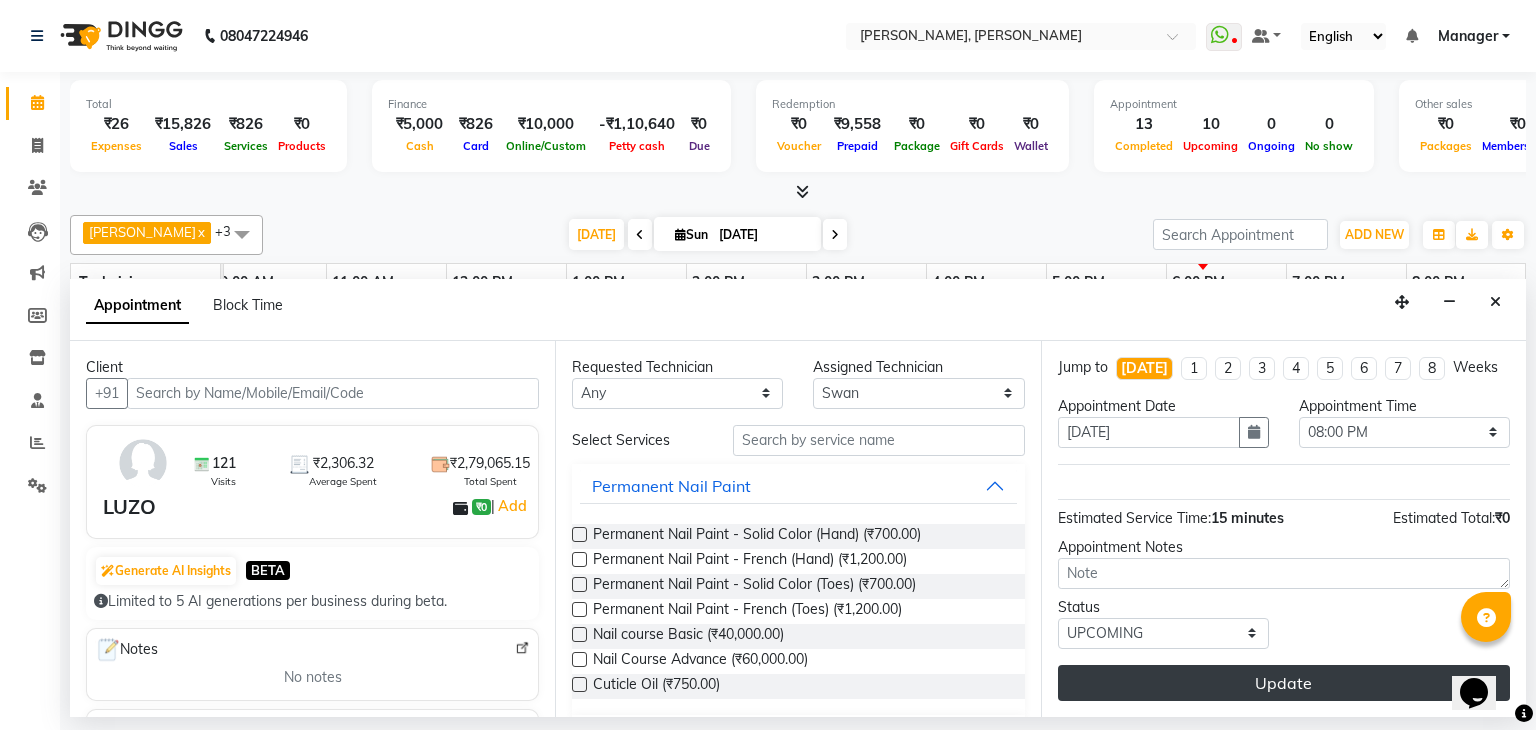 click on "Update" at bounding box center (1284, 683) 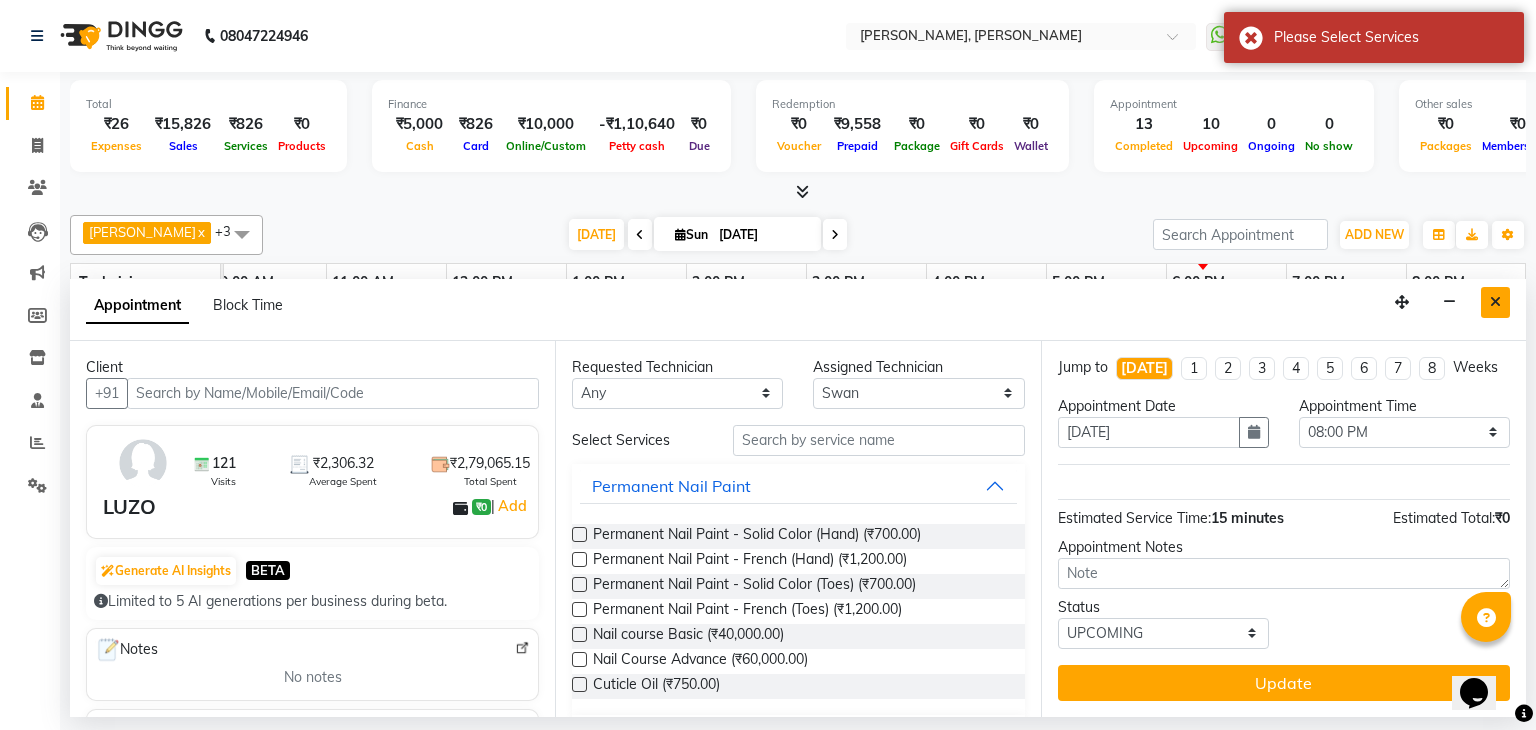 click at bounding box center [1495, 302] 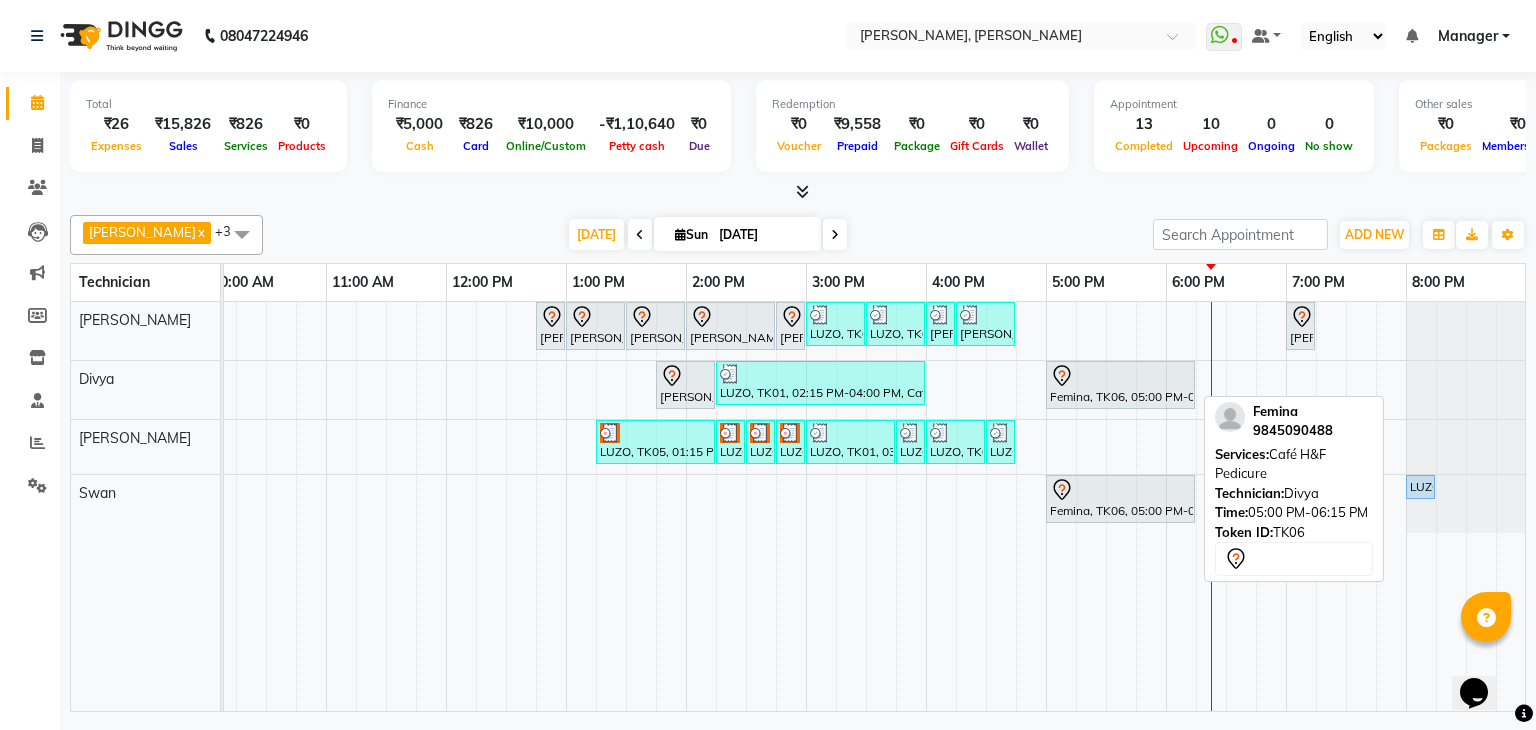 click at bounding box center [1120, 376] 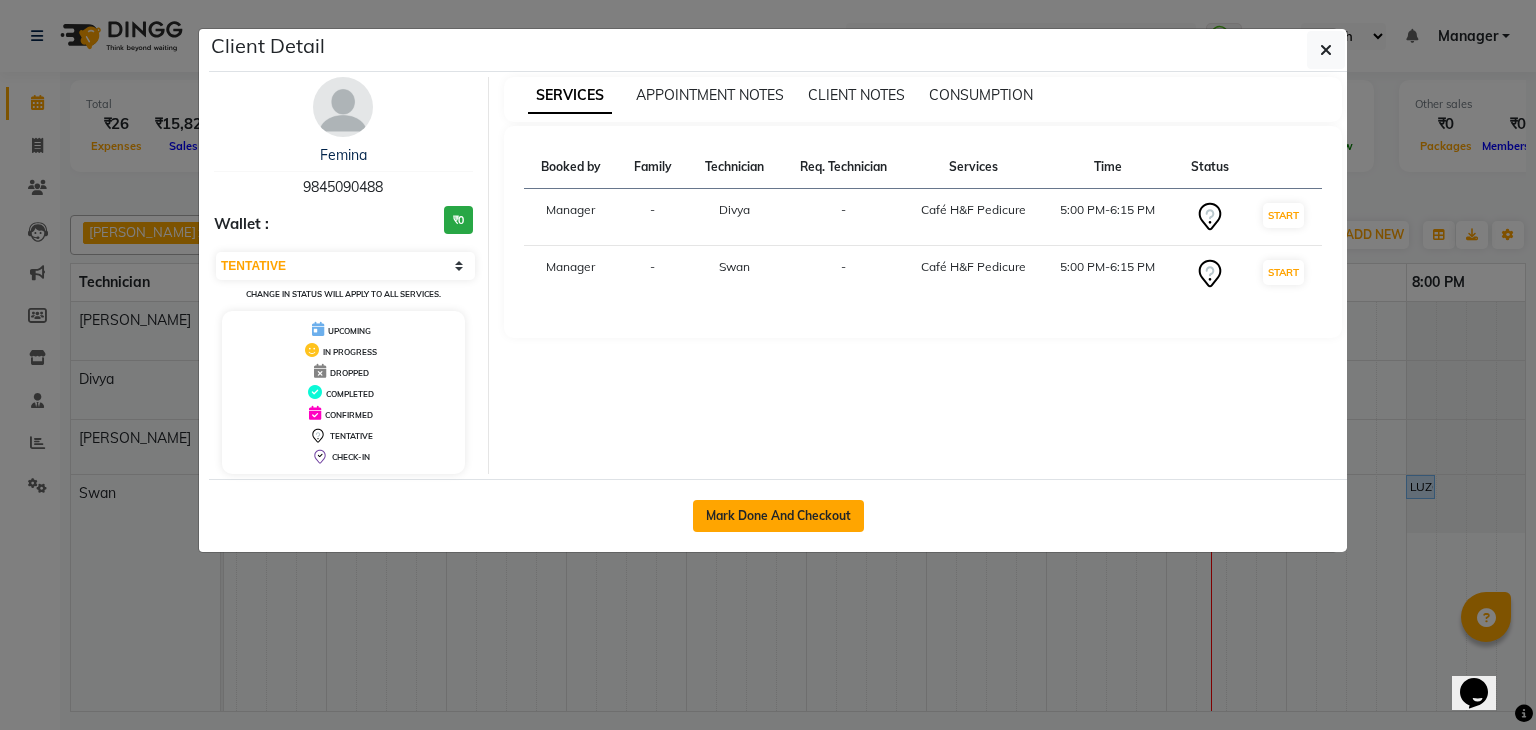 click on "Mark Done And Checkout" 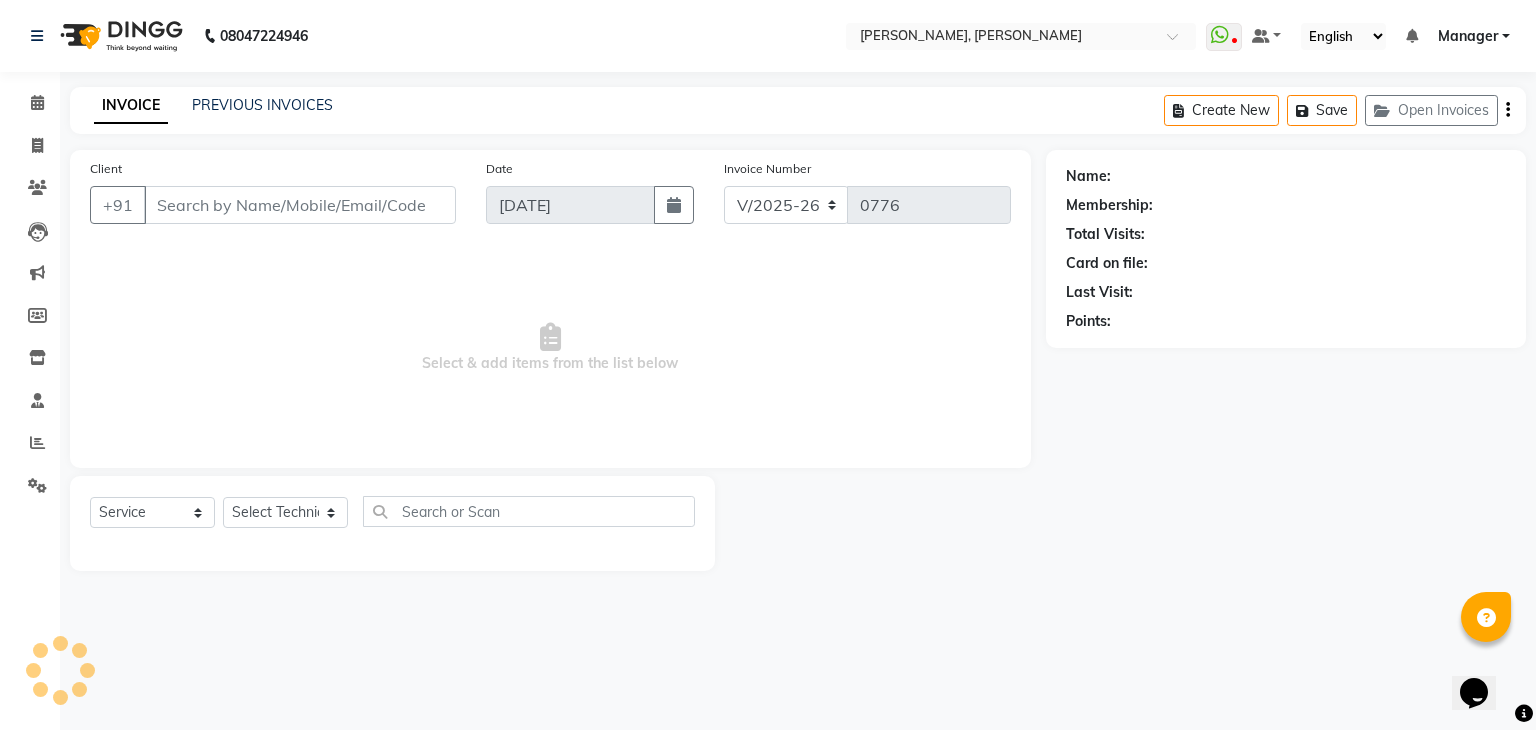 type on "98******88" 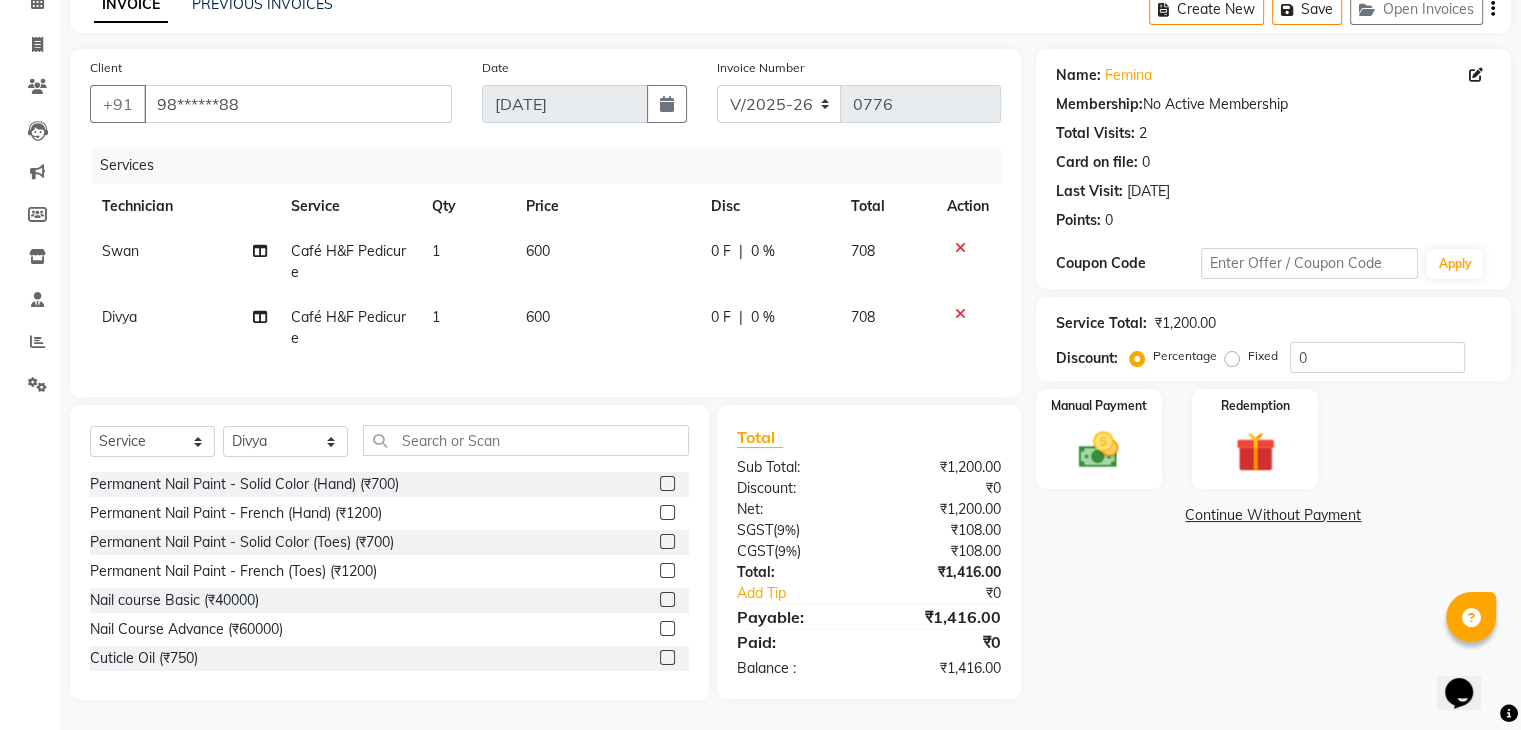 scroll, scrollTop: 0, scrollLeft: 0, axis: both 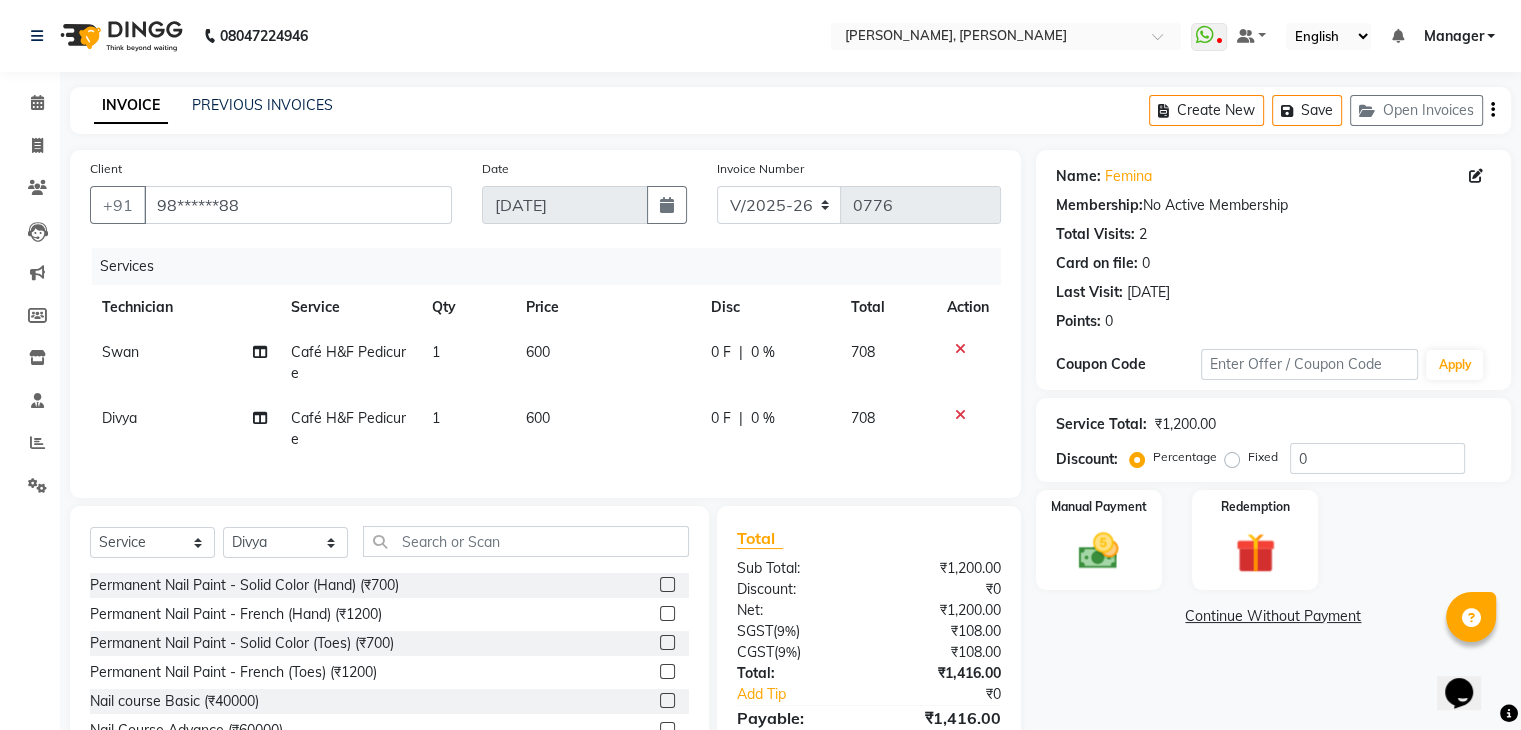 click on "Percentage   Fixed" 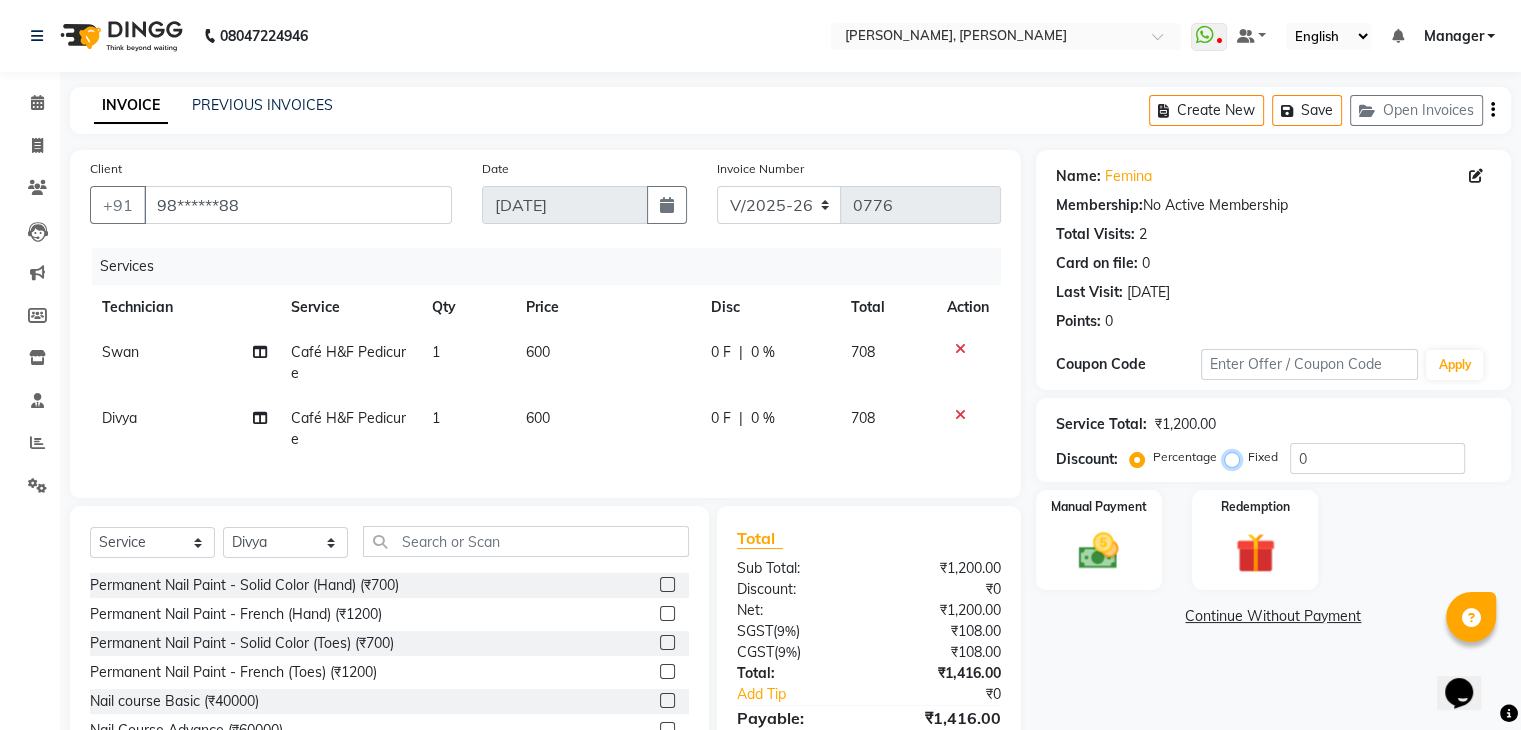 click on "Fixed" at bounding box center (1236, 457) 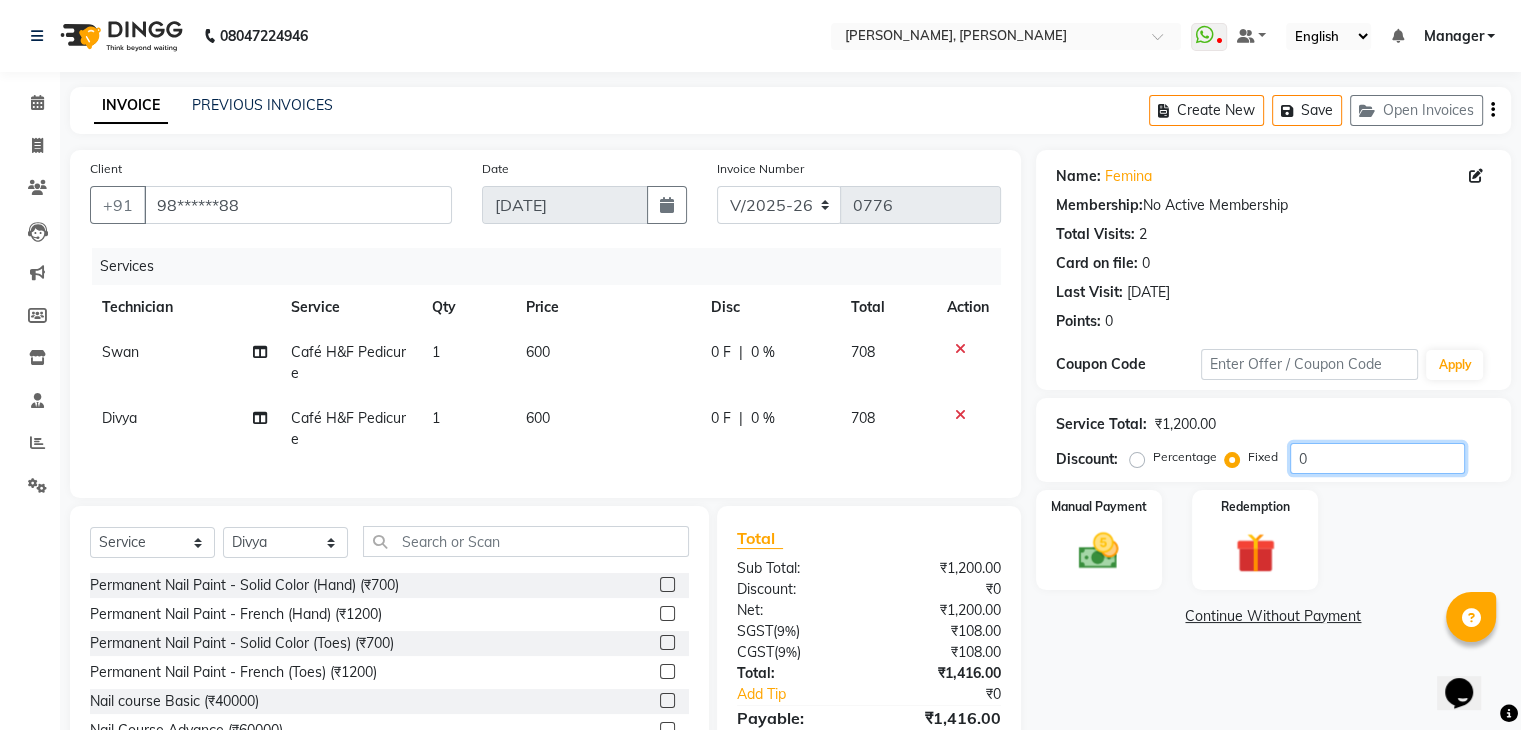click on "0" 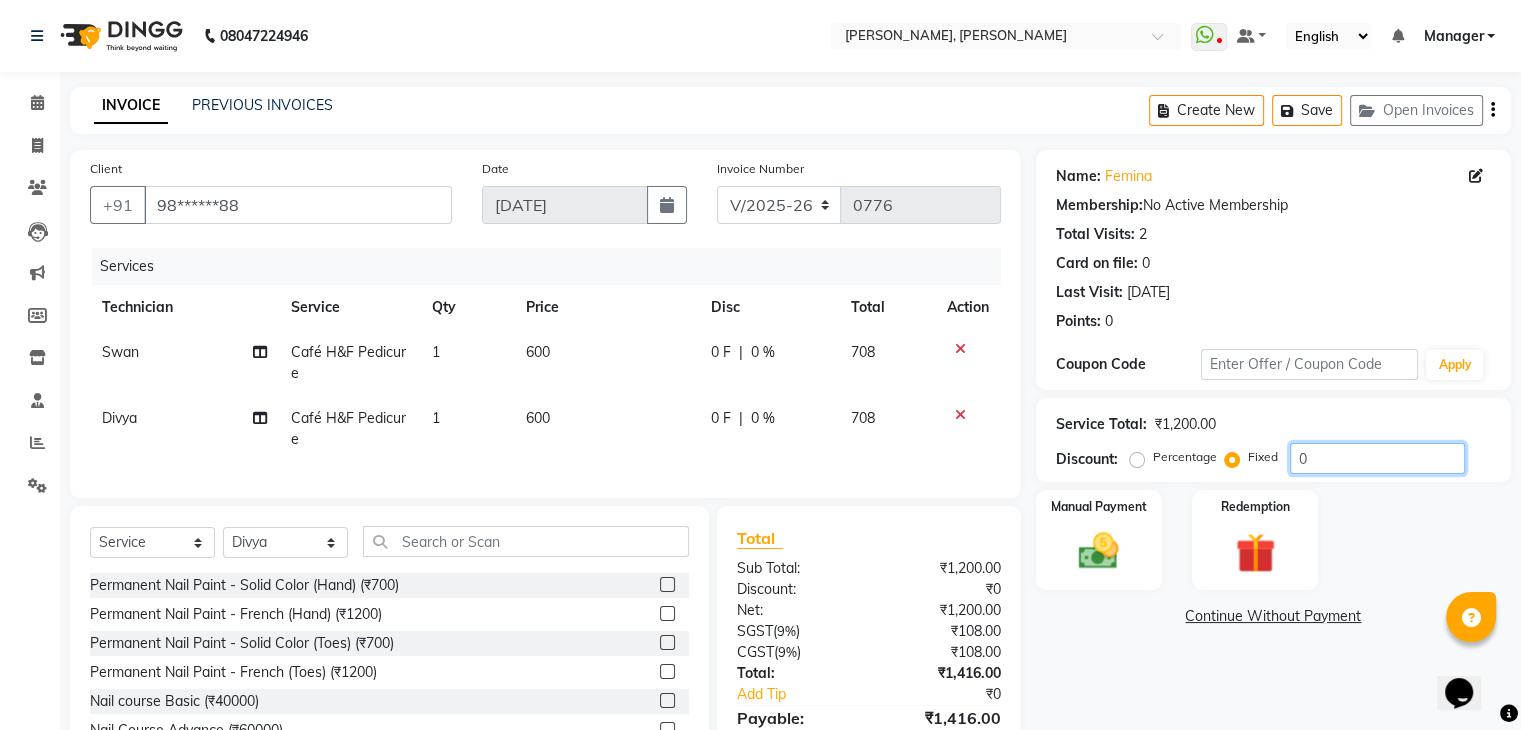 click on "0" 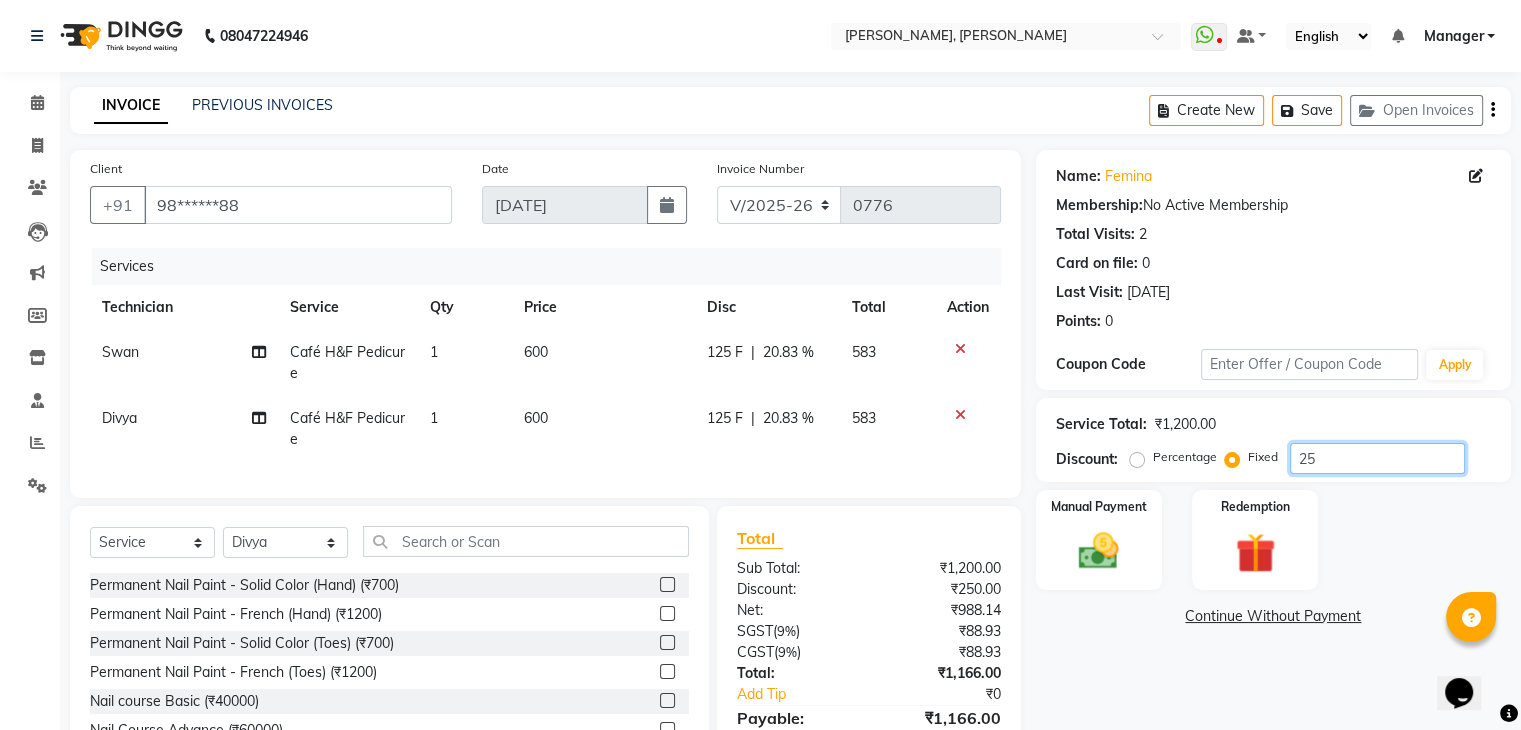 type on "2" 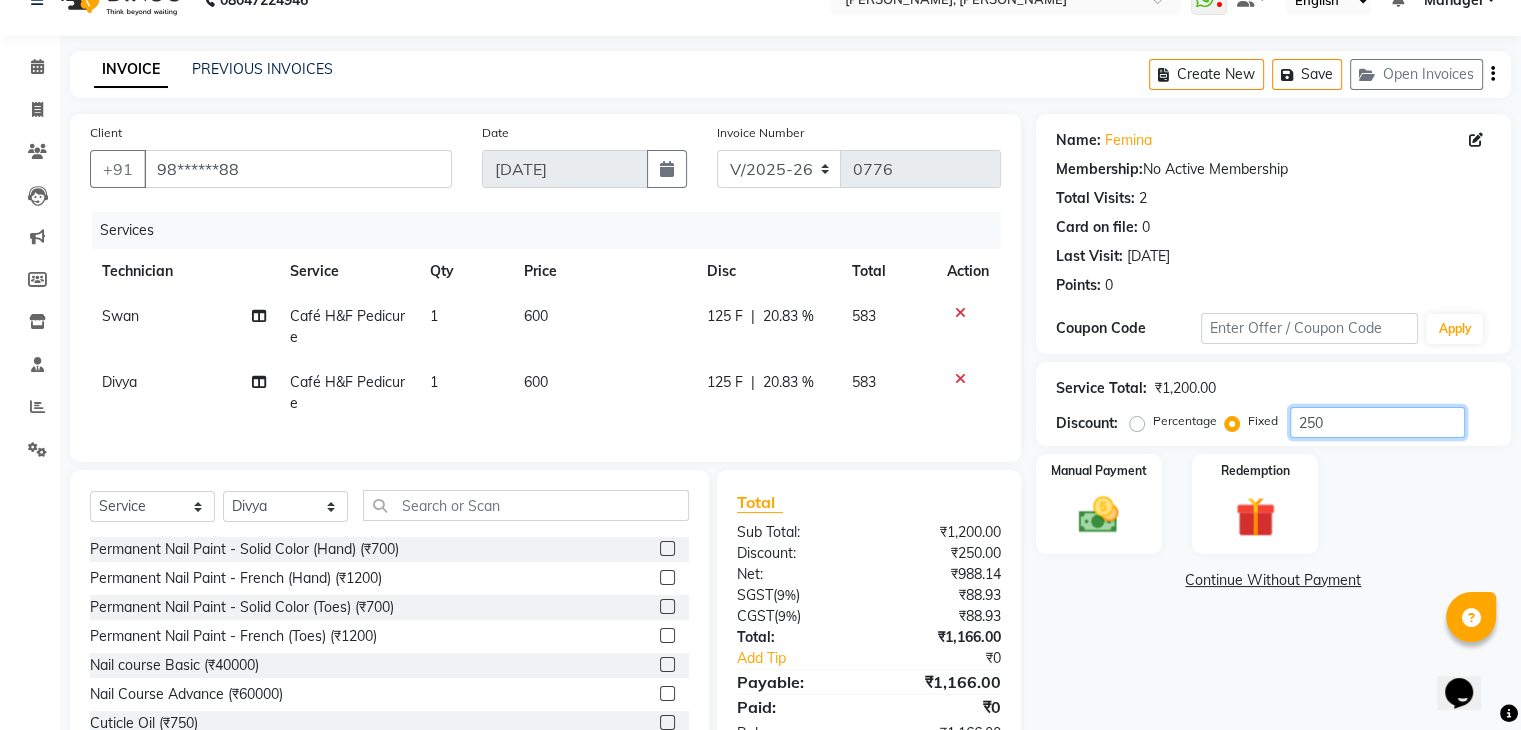 scroll, scrollTop: 117, scrollLeft: 0, axis: vertical 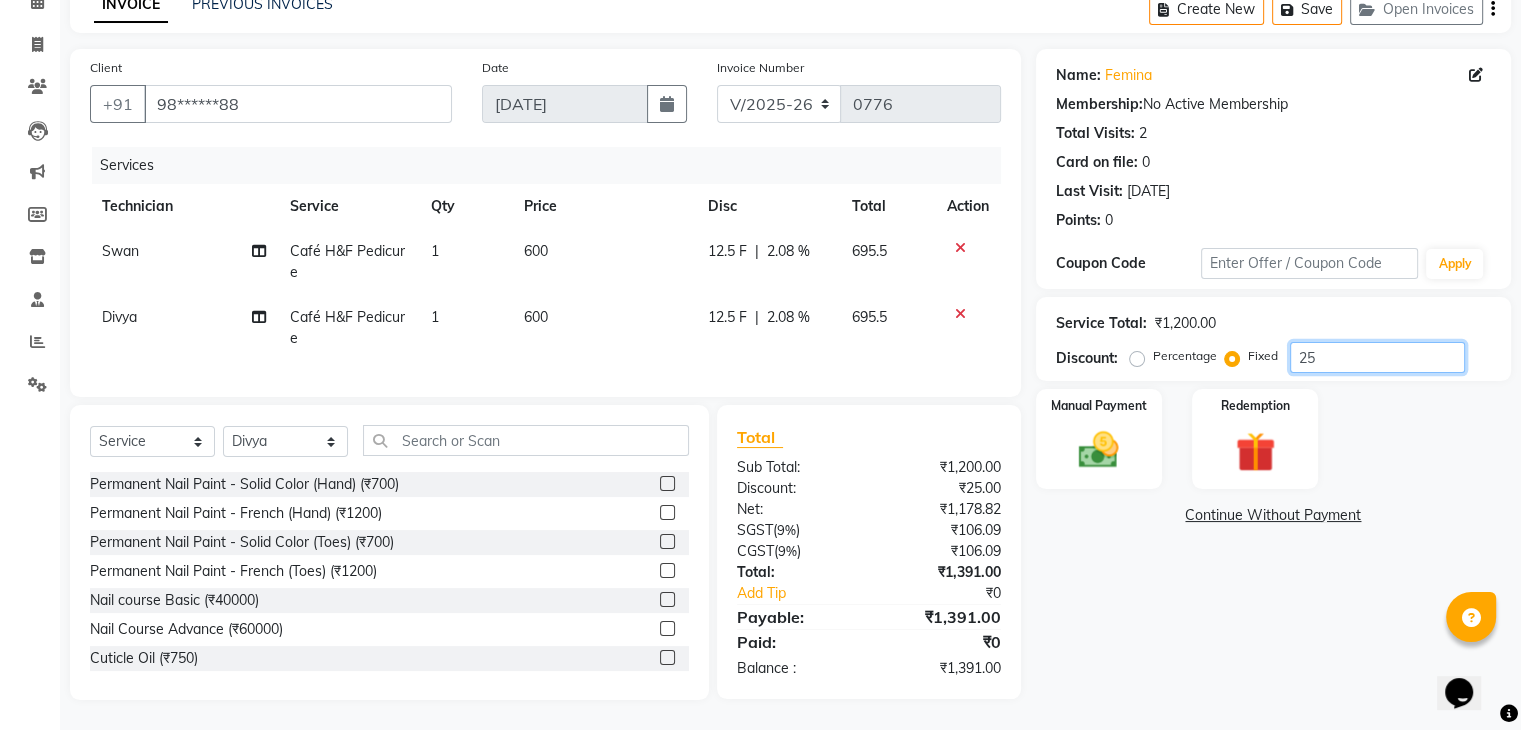 type on "2" 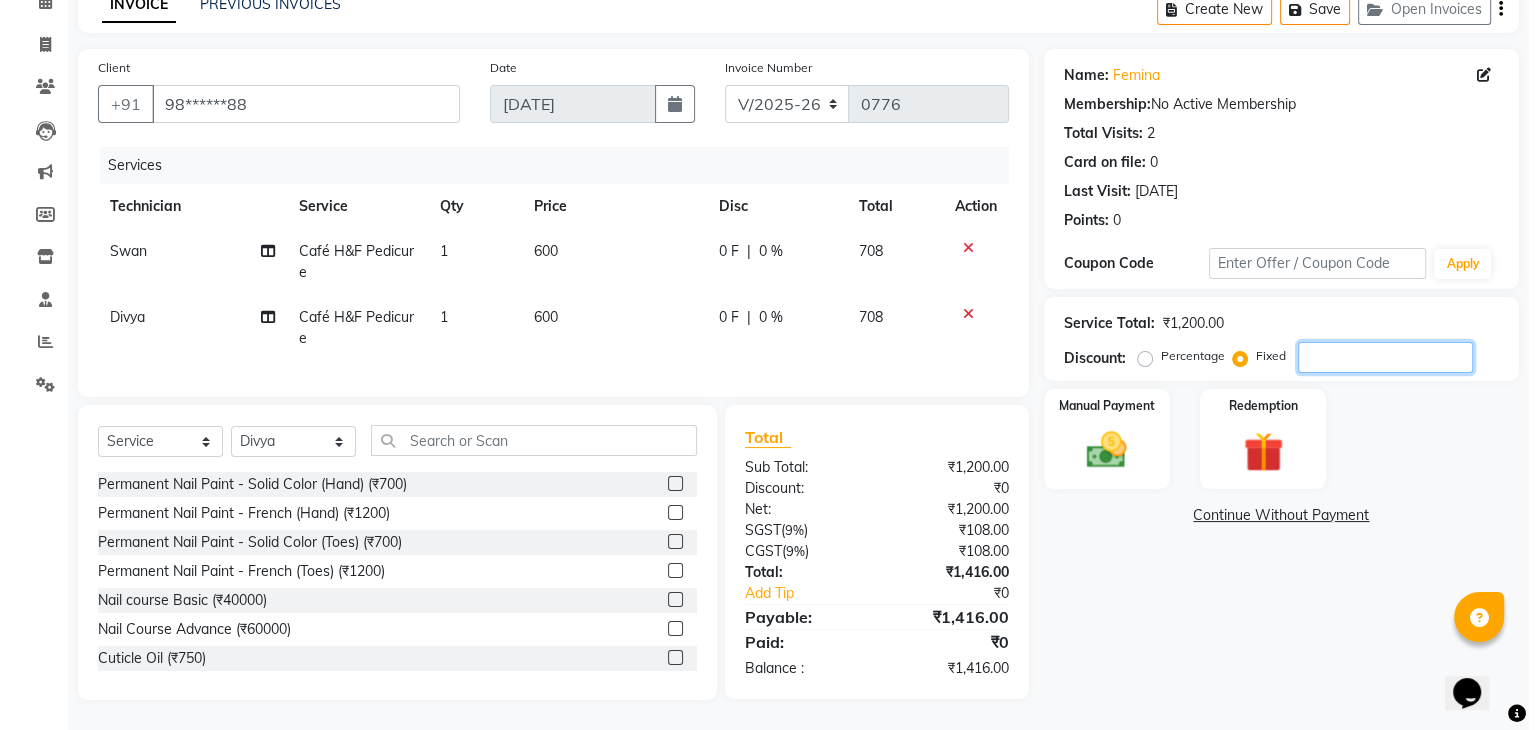 scroll, scrollTop: 0, scrollLeft: 0, axis: both 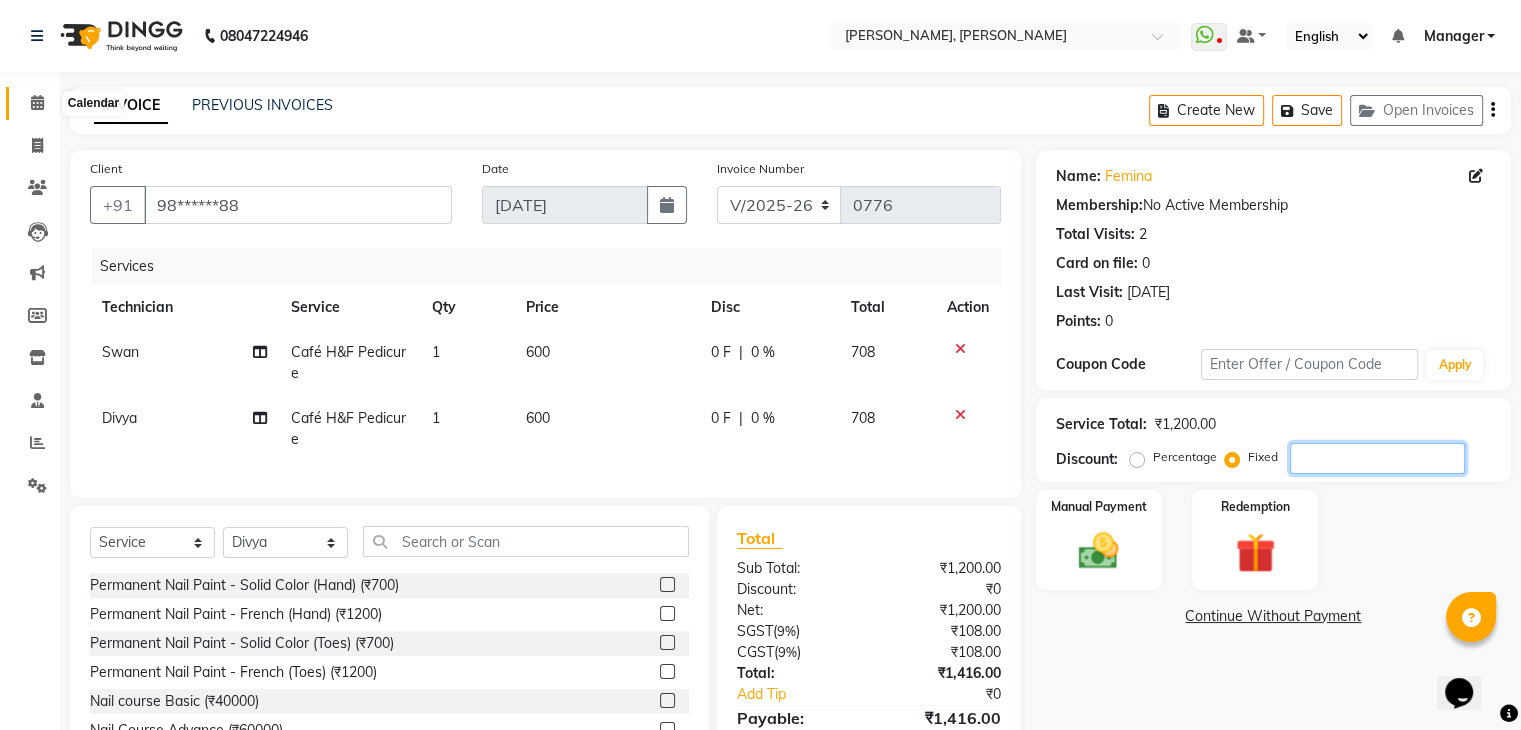 type 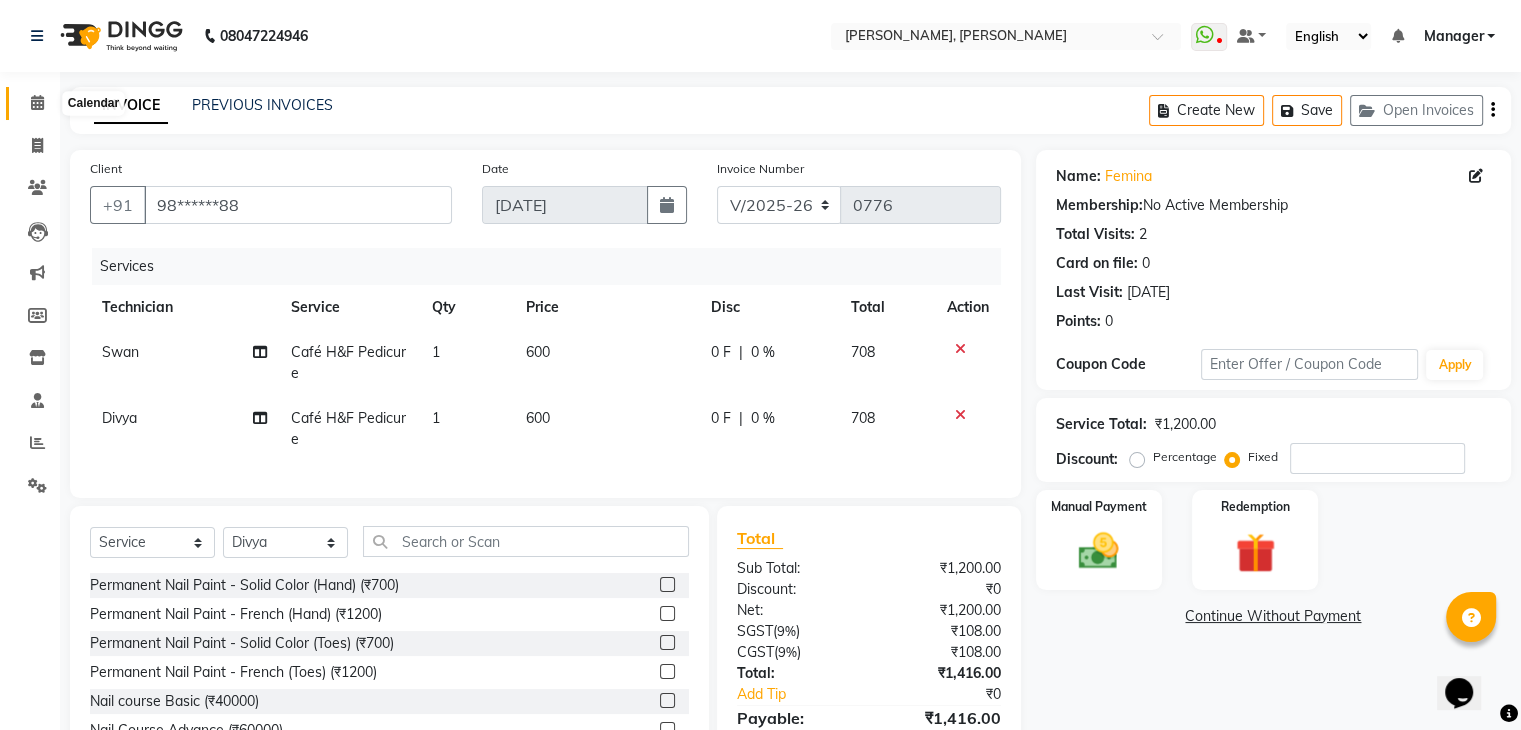 click 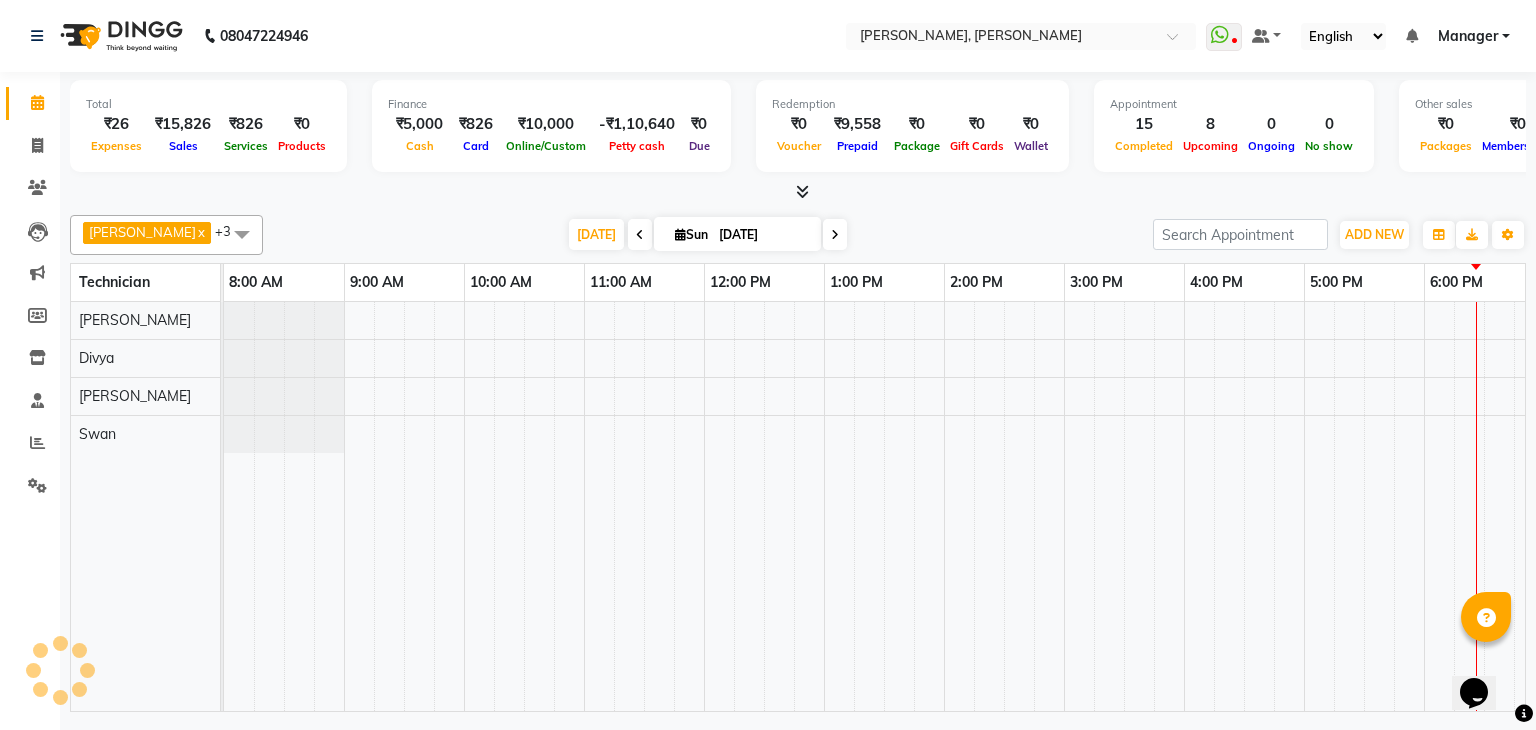 scroll, scrollTop: 0, scrollLeft: 0, axis: both 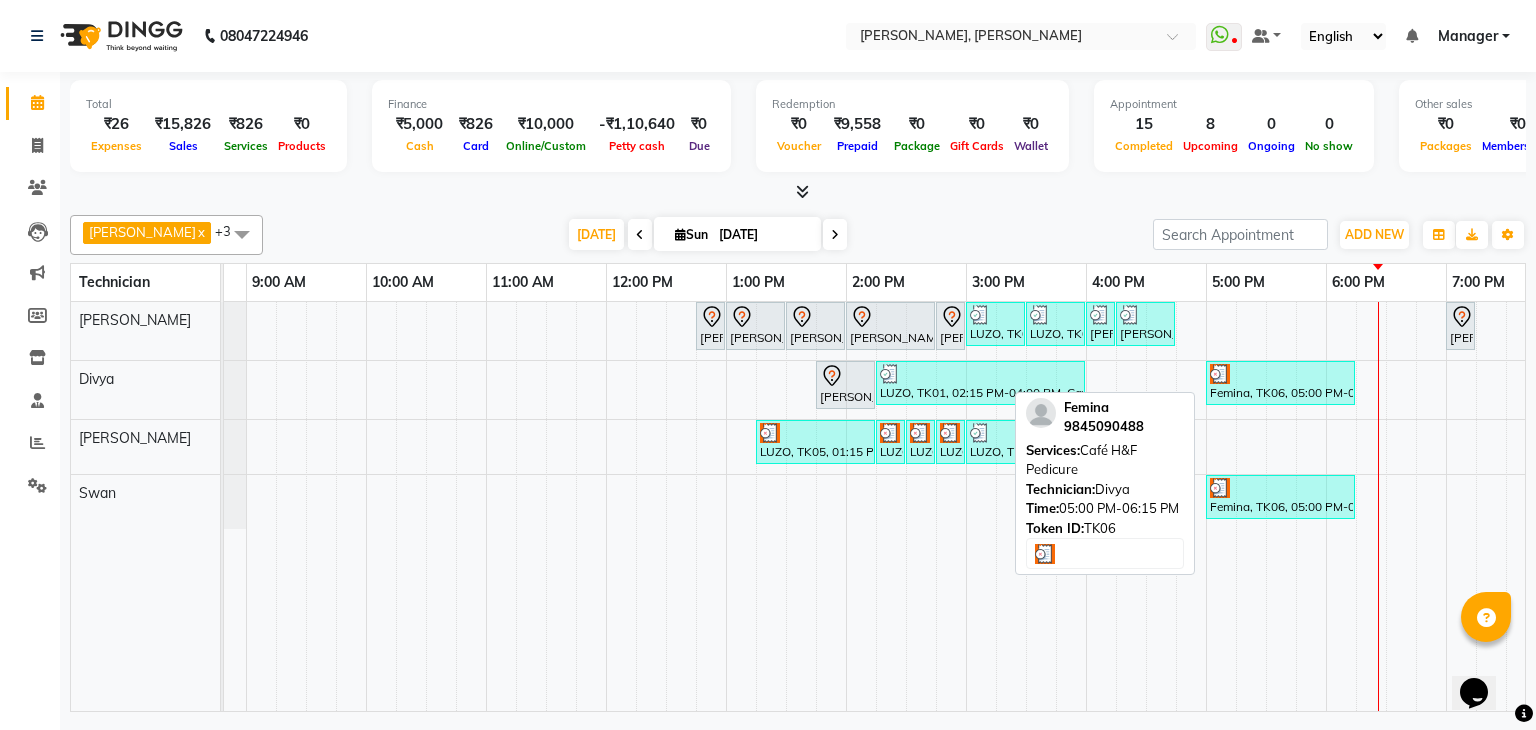 click on "Femina, TK06, 05:00 PM-06:15 PM, Café H&F Pedicure" at bounding box center [1280, 383] 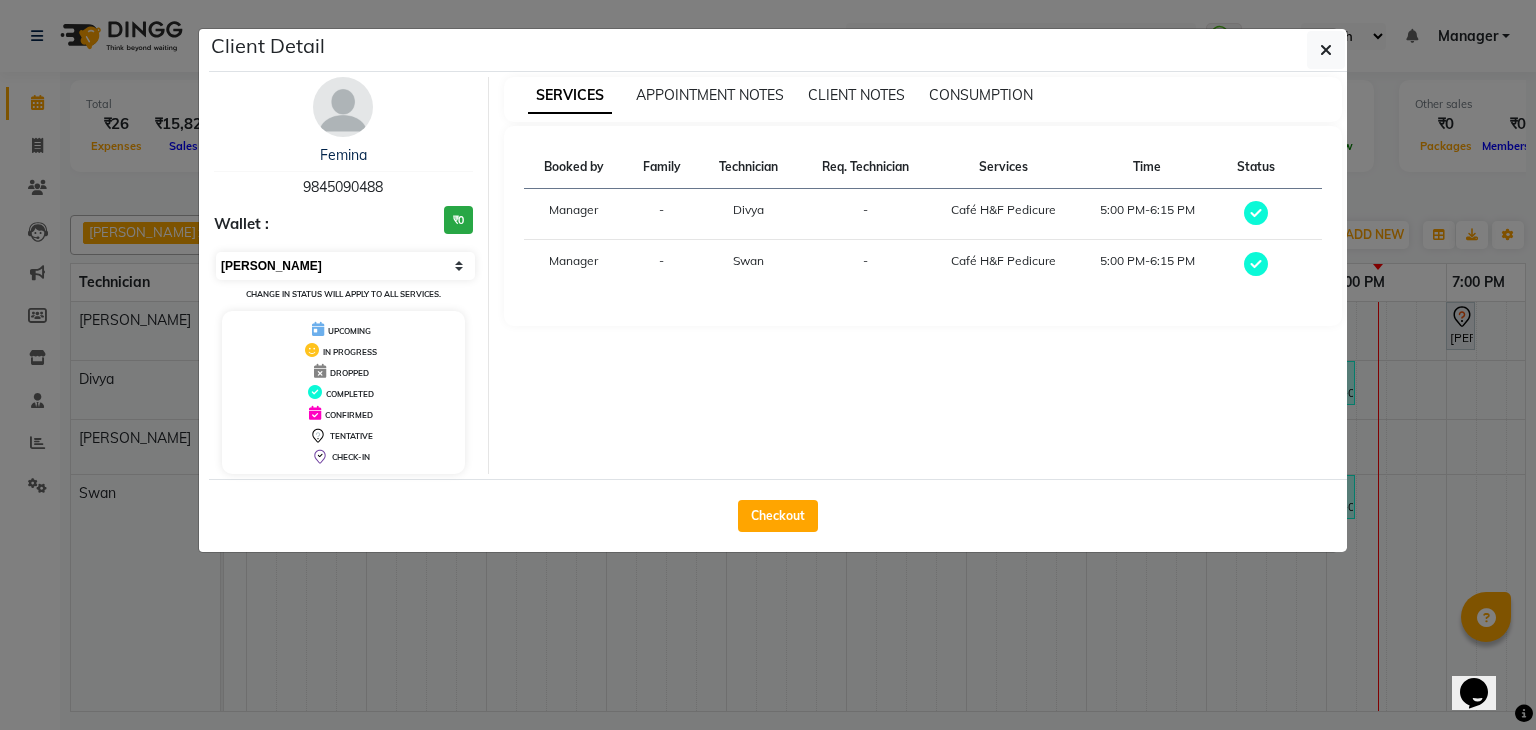 click on "Select MARK DONE UPCOMING" at bounding box center [345, 266] 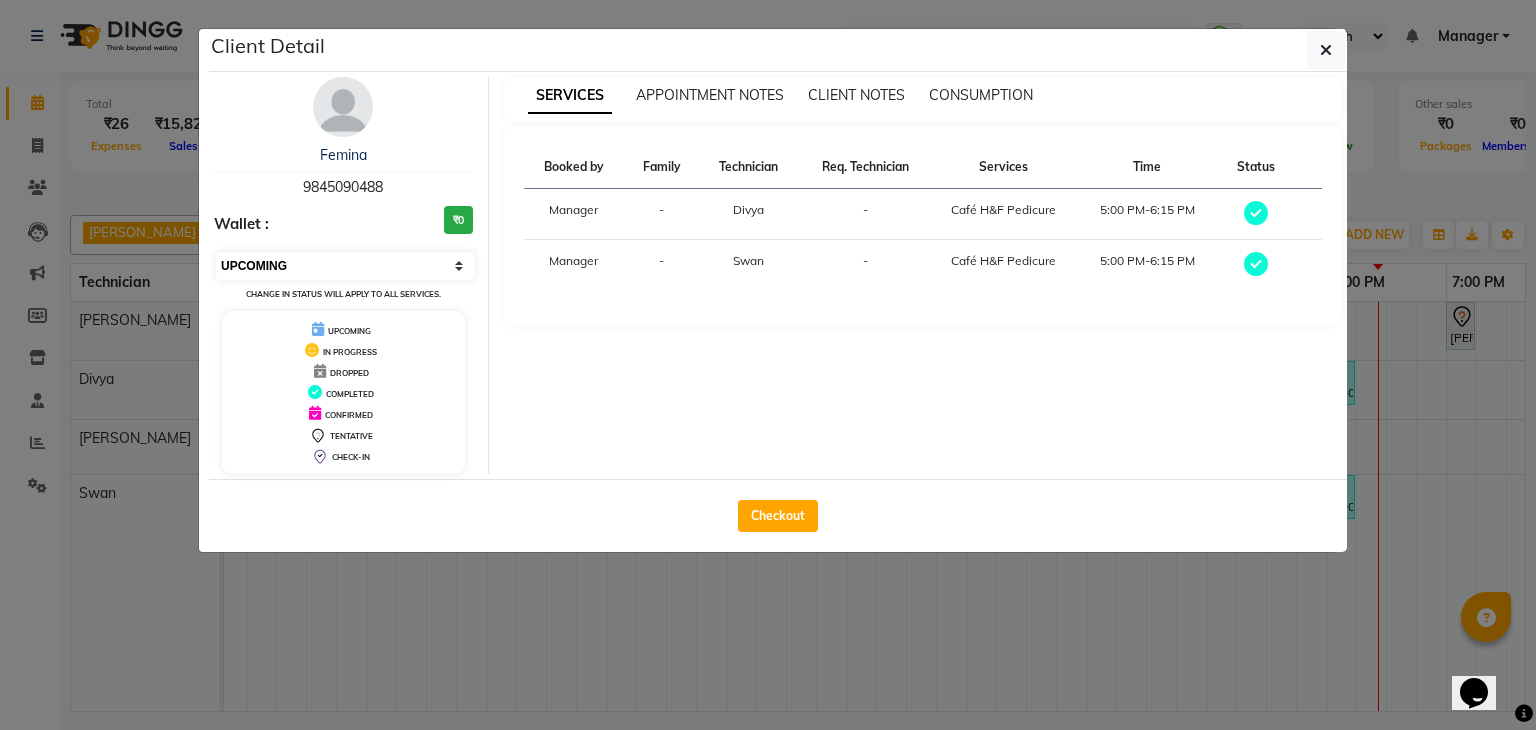 click on "Select MARK DONE UPCOMING" at bounding box center (345, 266) 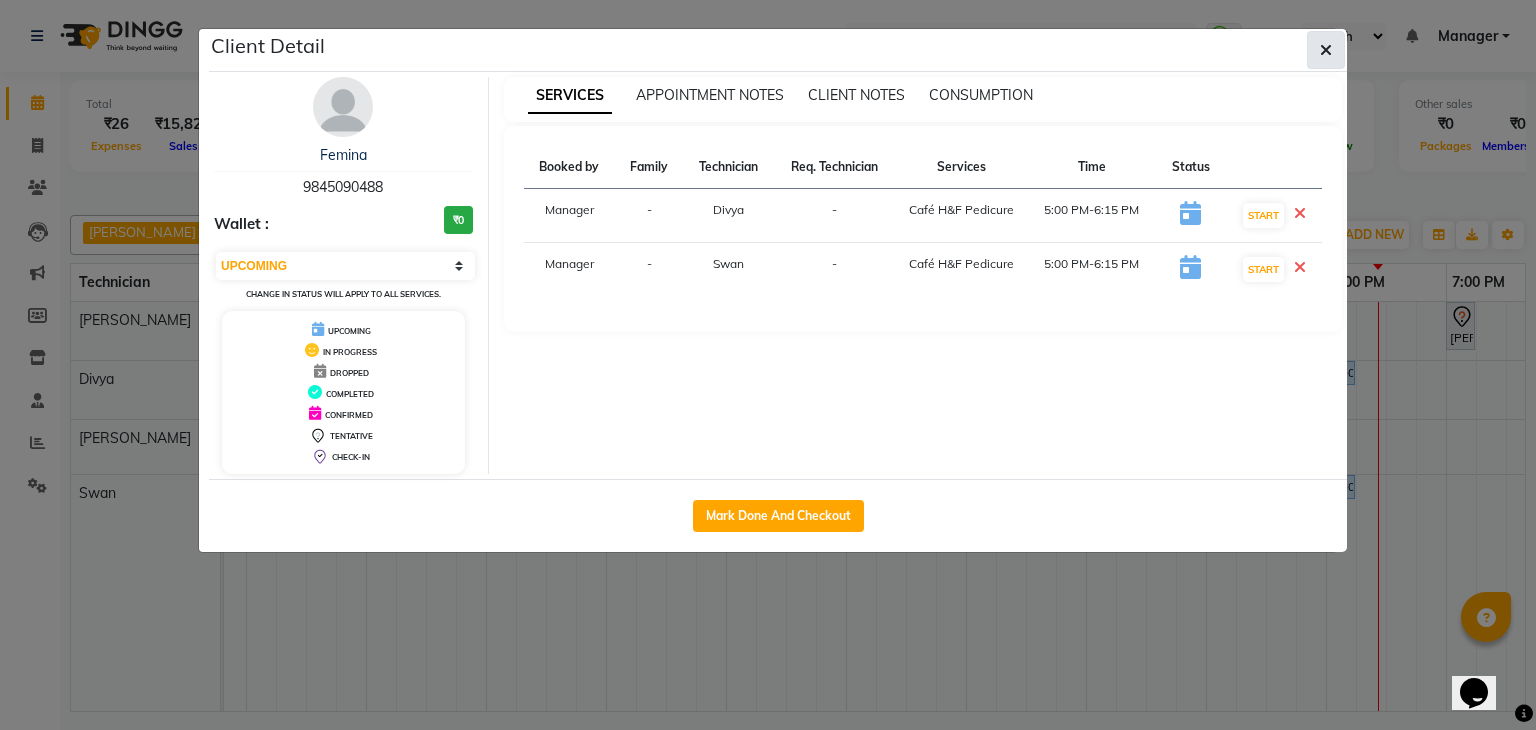 click 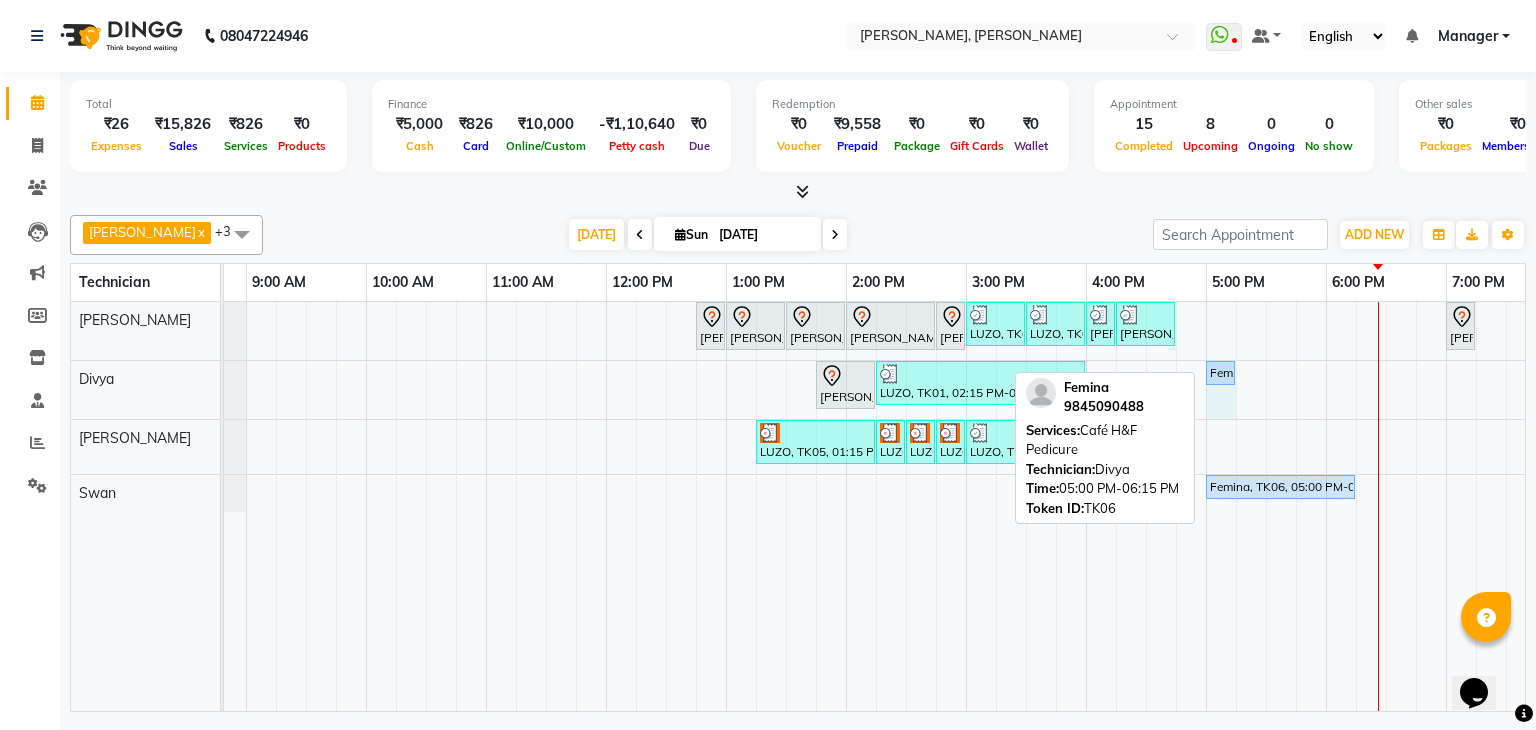drag, startPoint x: 1351, startPoint y: 365, endPoint x: 1218, endPoint y: 379, distance: 133.73482 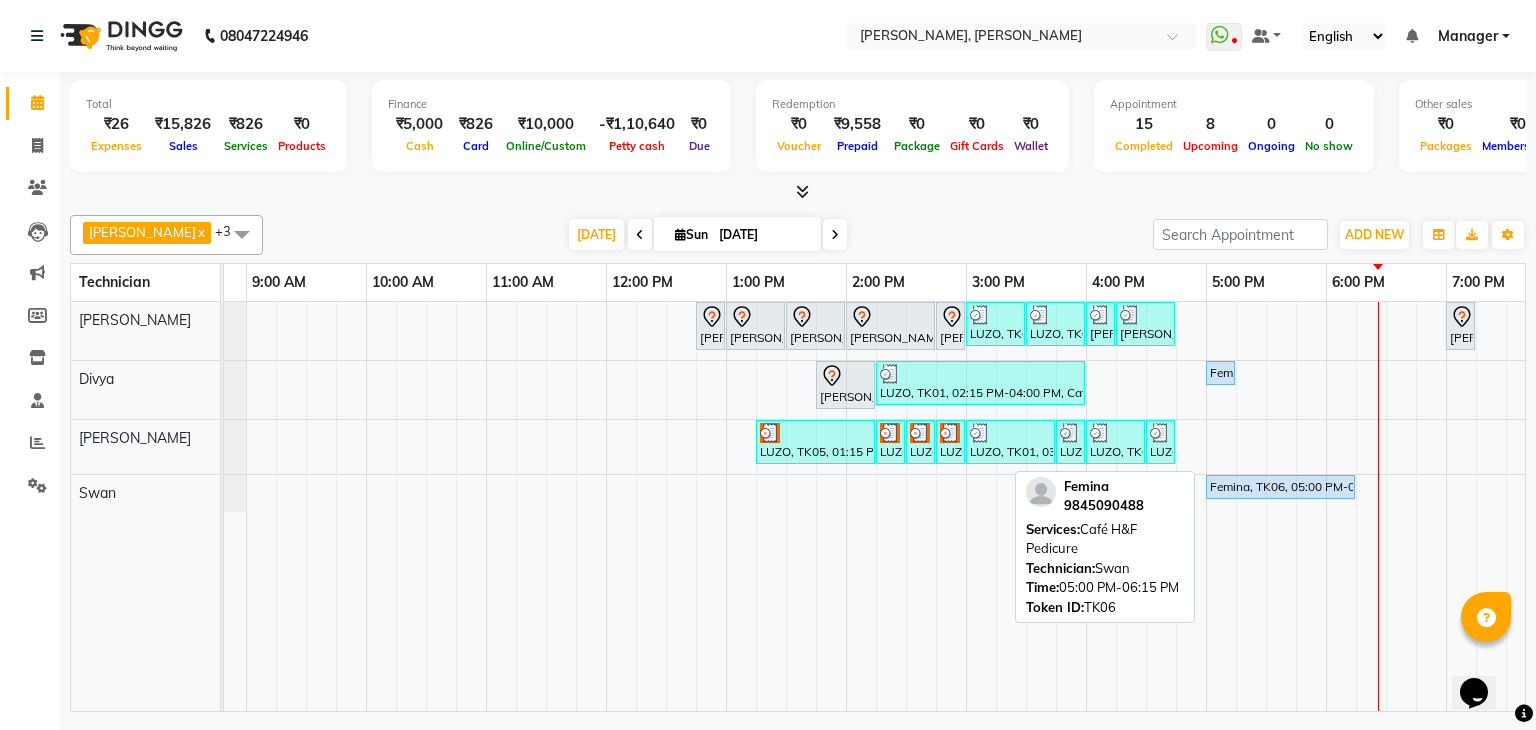 click on "Femina, TK06, 05:00 PM-06:15 PM, Café H&F Pedicure" at bounding box center [1280, 487] 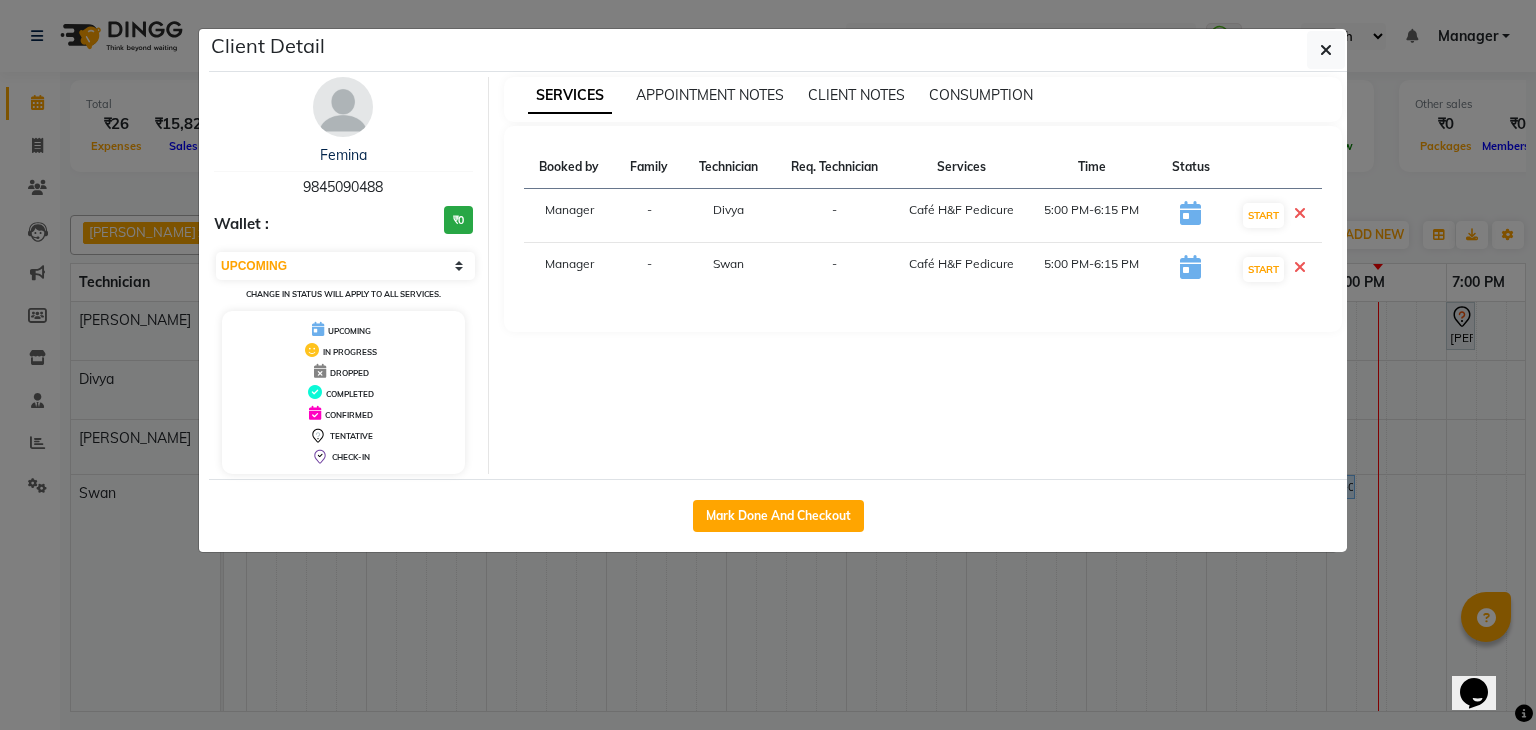 click at bounding box center (1300, 267) 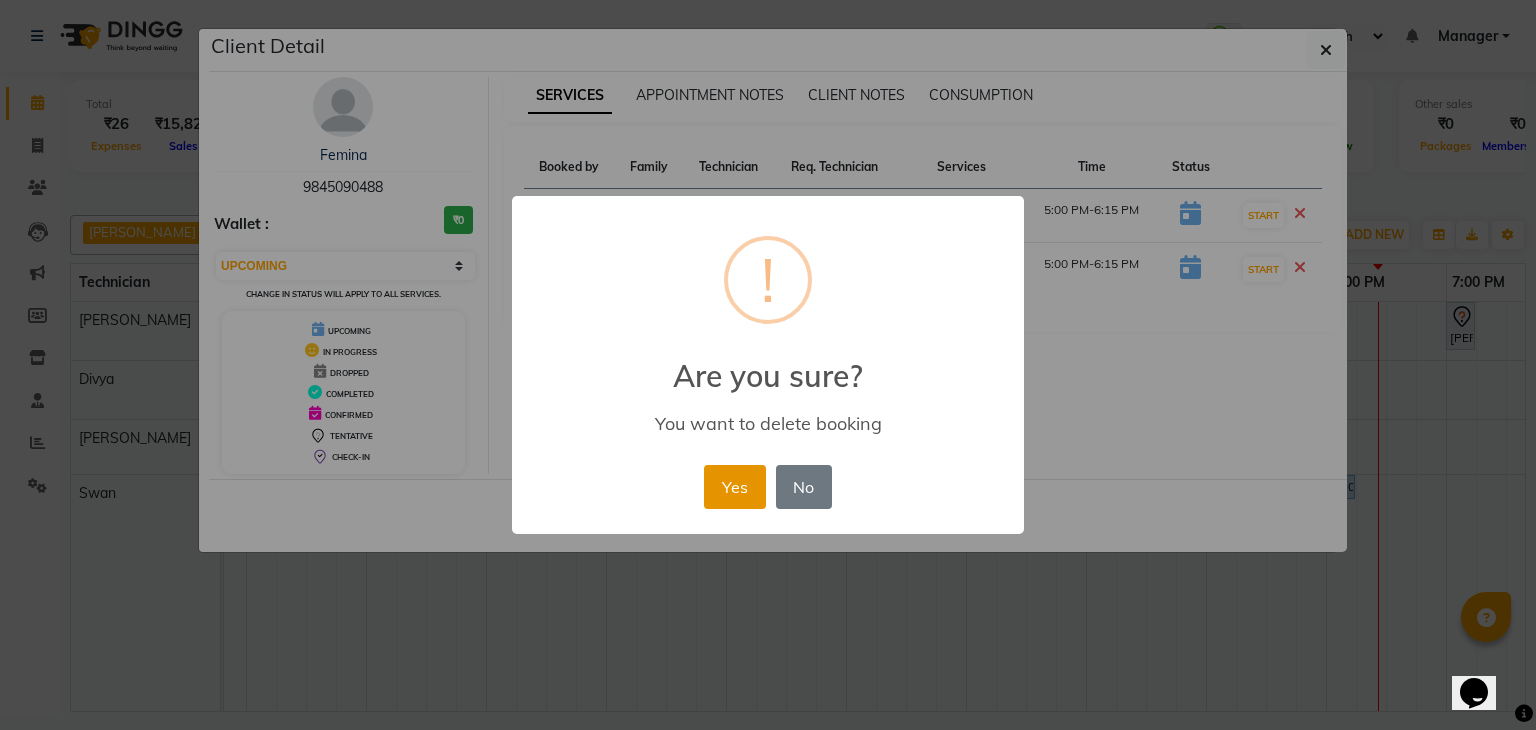 click on "Yes" at bounding box center [734, 487] 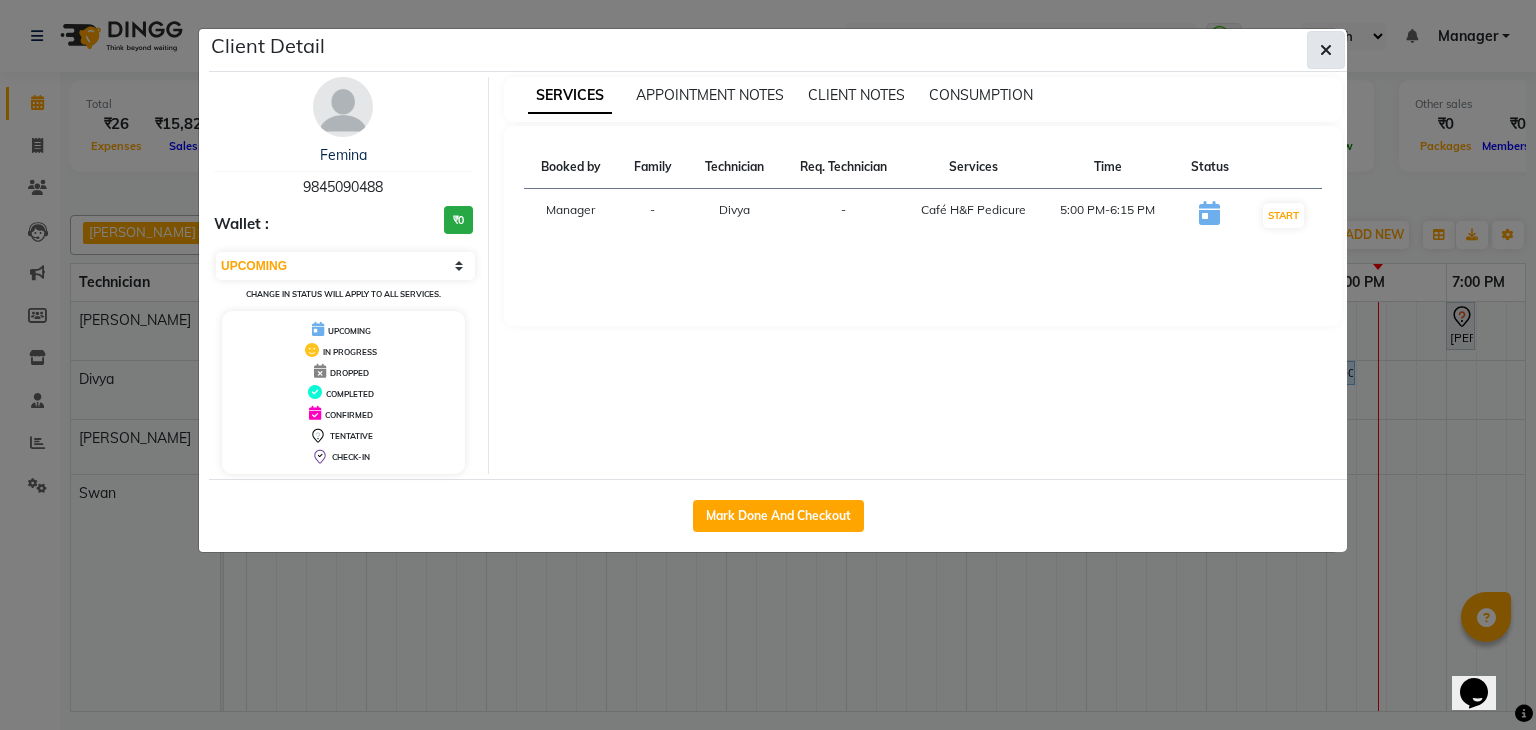 click 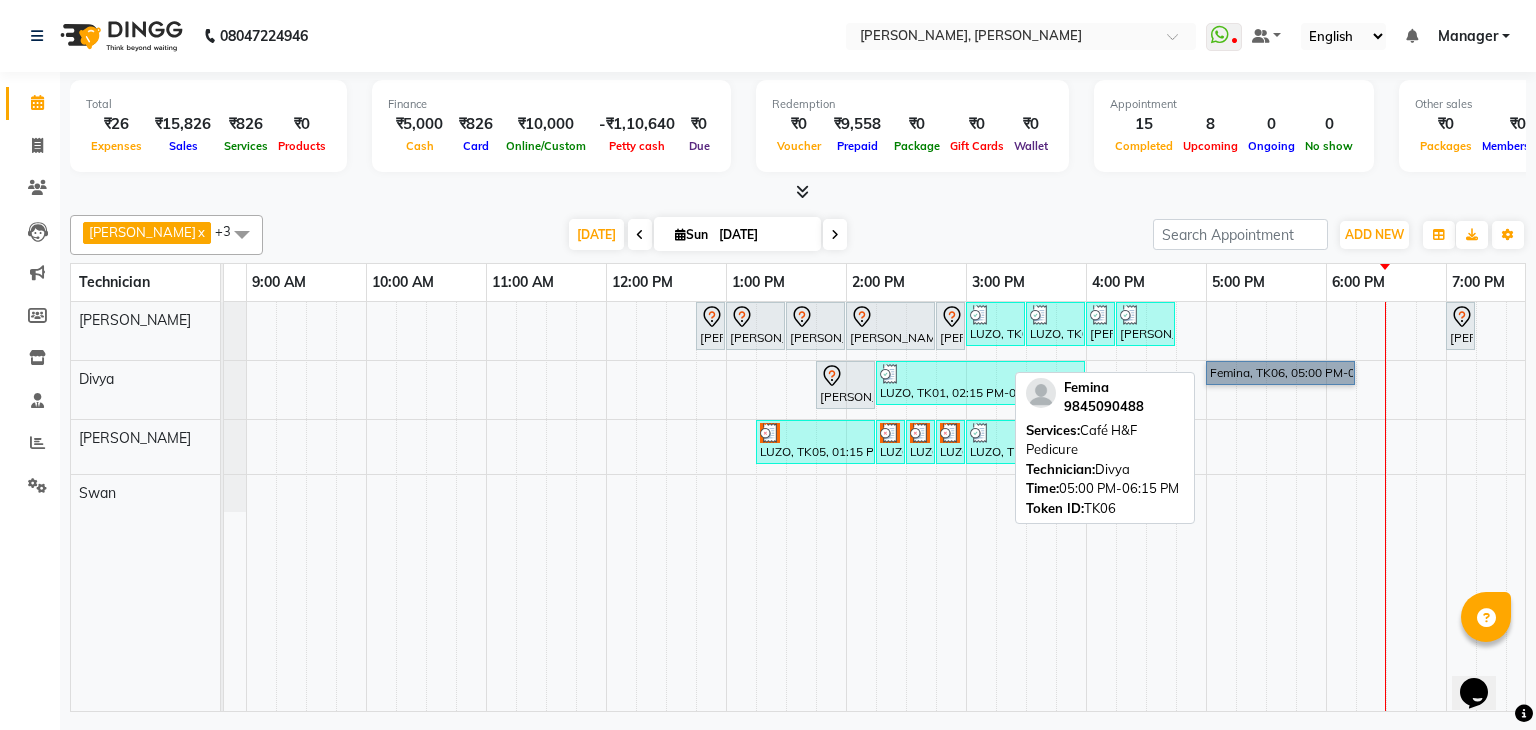 drag, startPoint x: 1354, startPoint y: 369, endPoint x: 1233, endPoint y: 365, distance: 121.0661 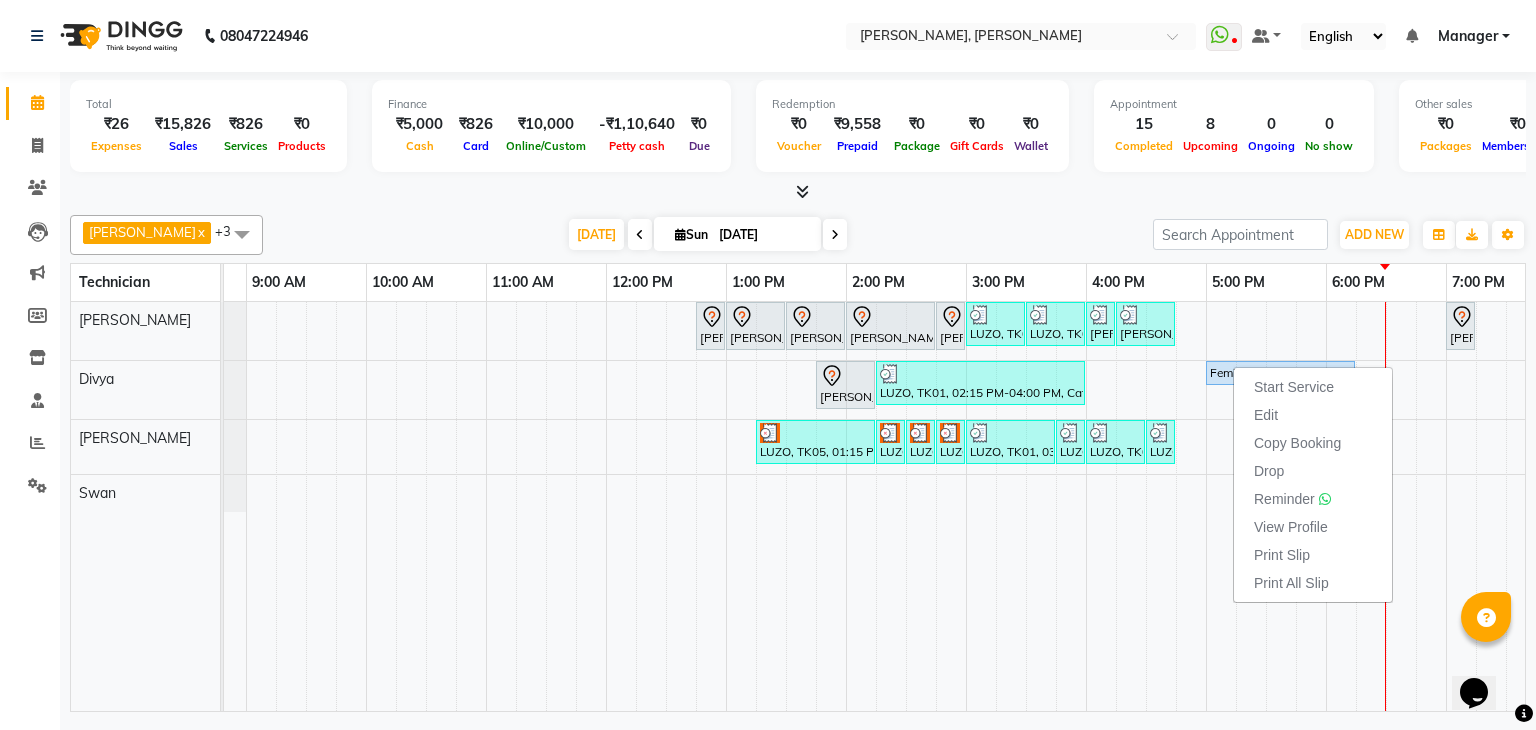 click at bounding box center [798, 192] 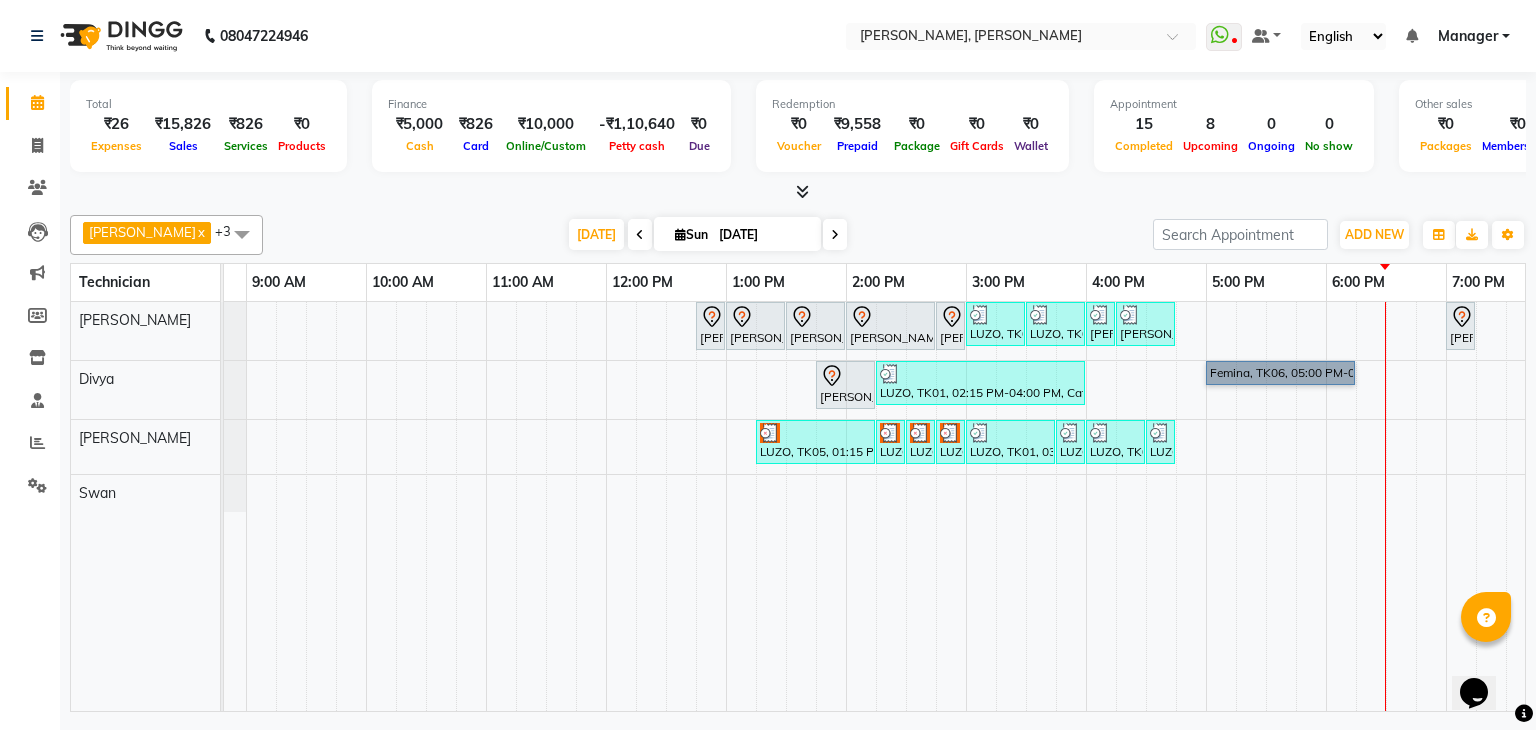 drag, startPoint x: 1350, startPoint y: 364, endPoint x: 1216, endPoint y: 349, distance: 134.83694 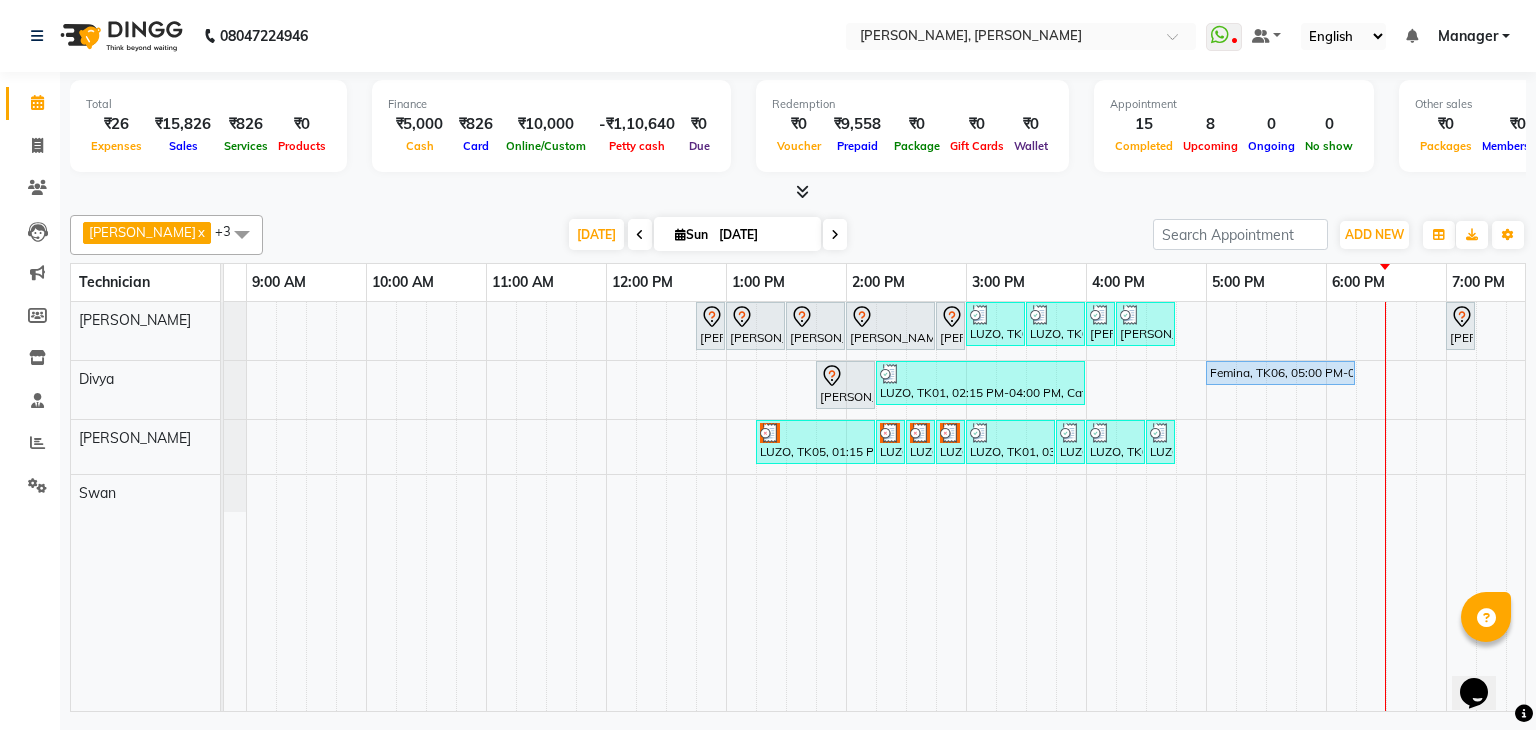drag, startPoint x: 1216, startPoint y: 349, endPoint x: 1281, endPoint y: 212, distance: 151.63773 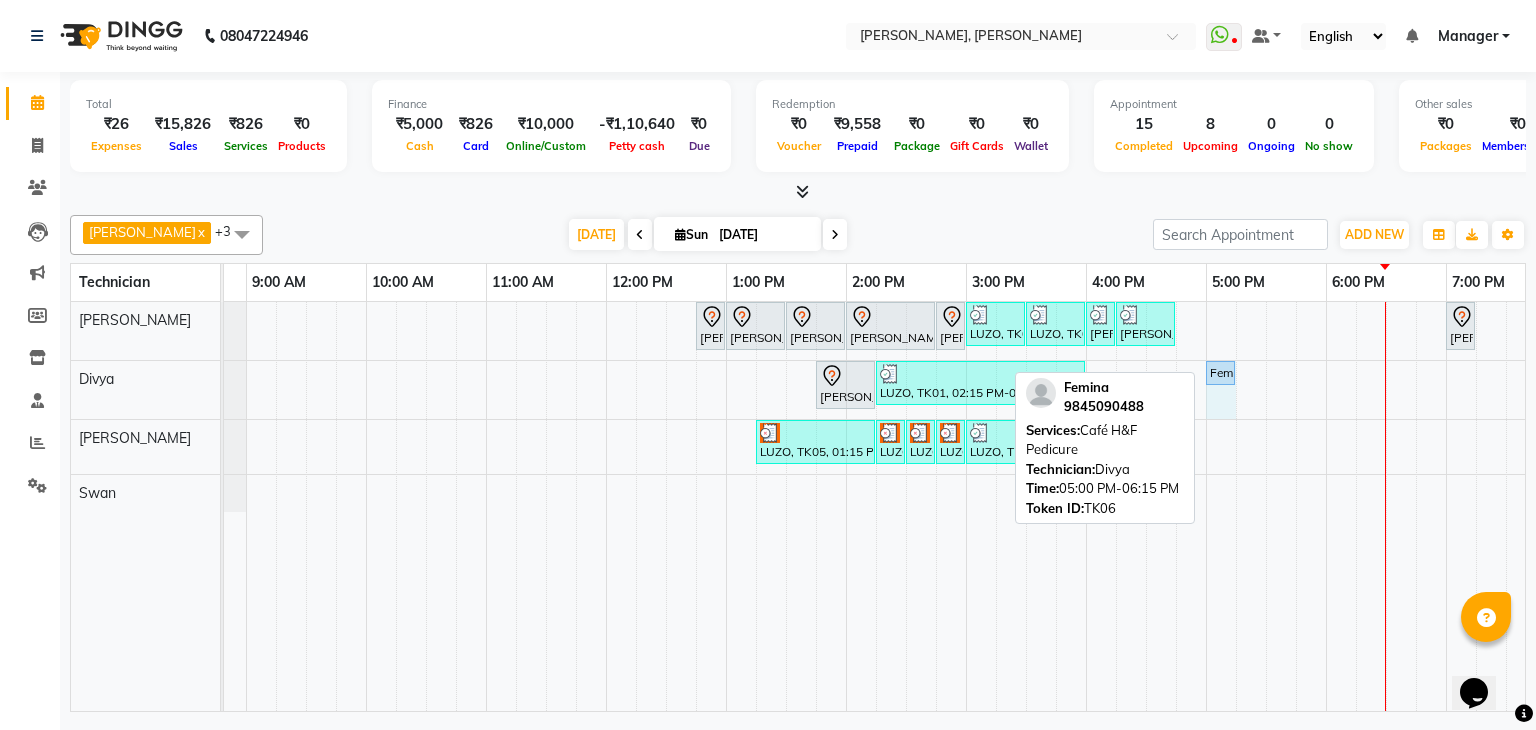 drag, startPoint x: 1352, startPoint y: 373, endPoint x: 1212, endPoint y: 369, distance: 140.05713 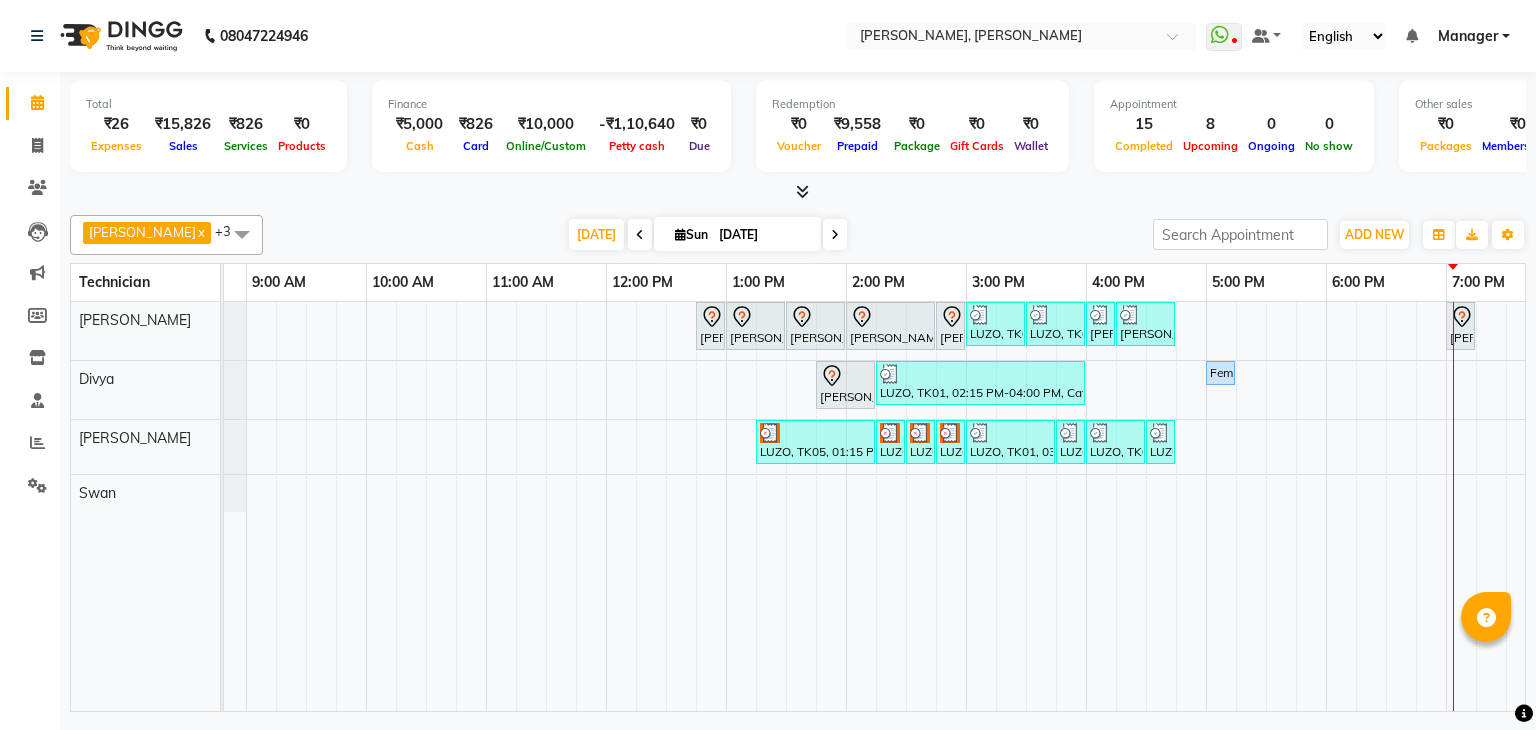 click at bounding box center (835, 234) 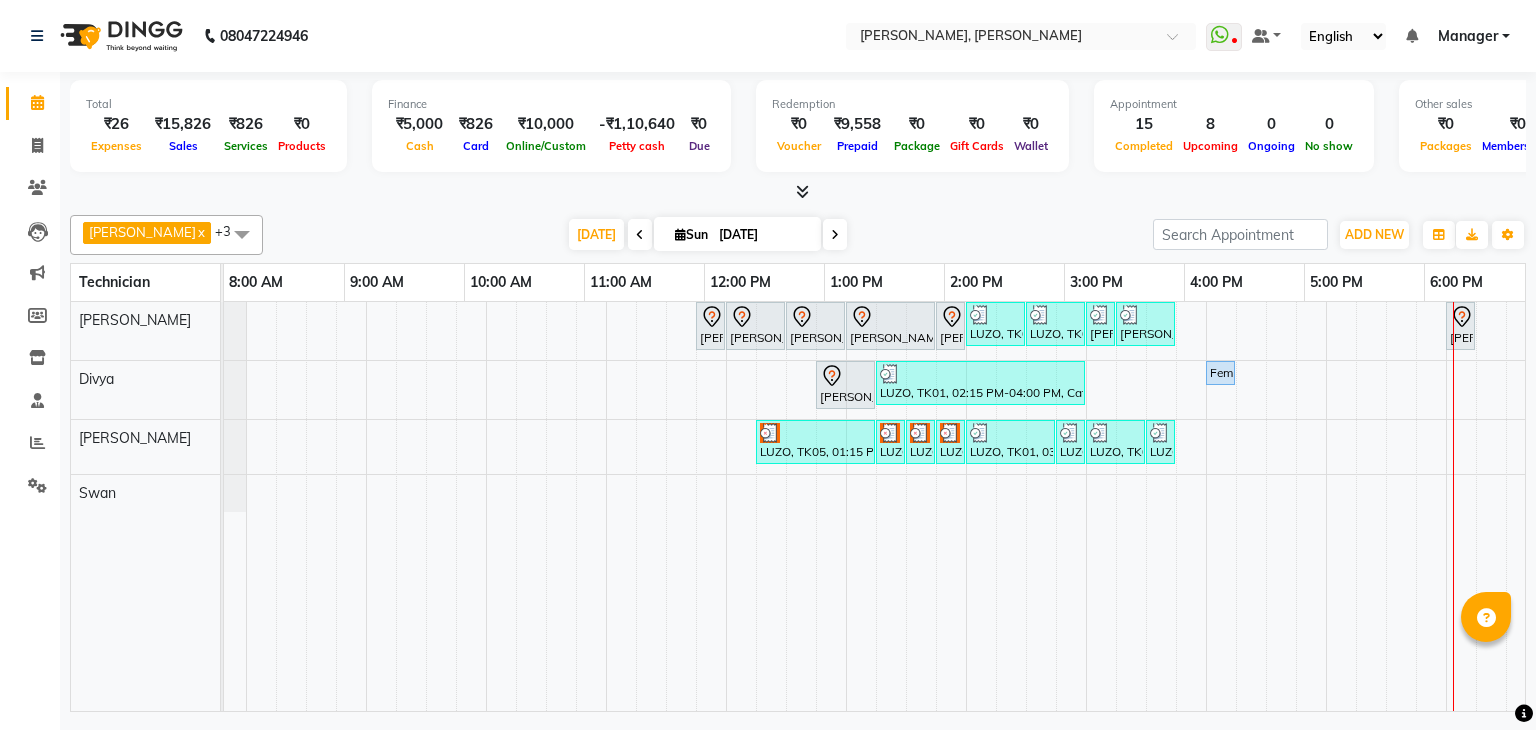 scroll, scrollTop: 0, scrollLeft: 0, axis: both 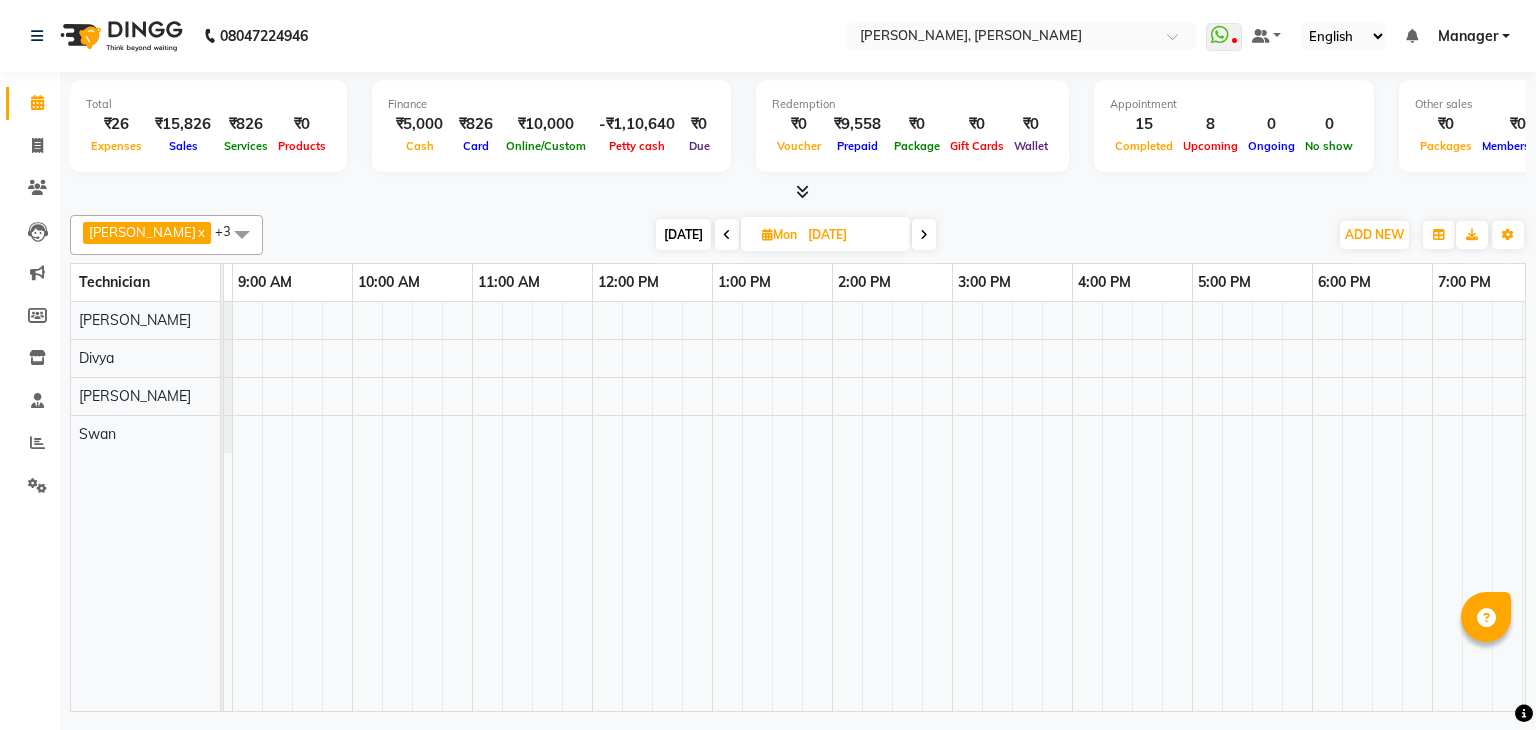click at bounding box center (892, 506) 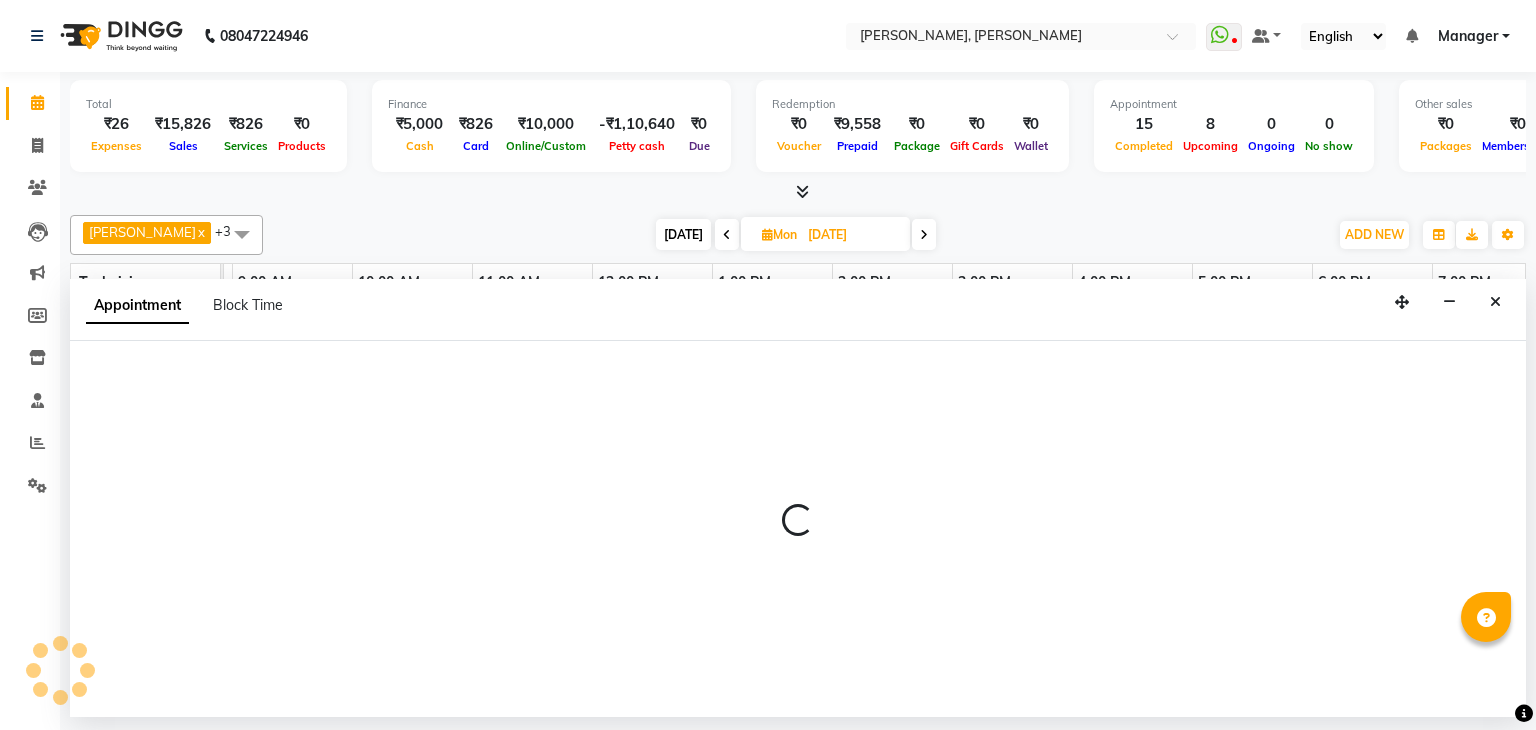 select on "54412" 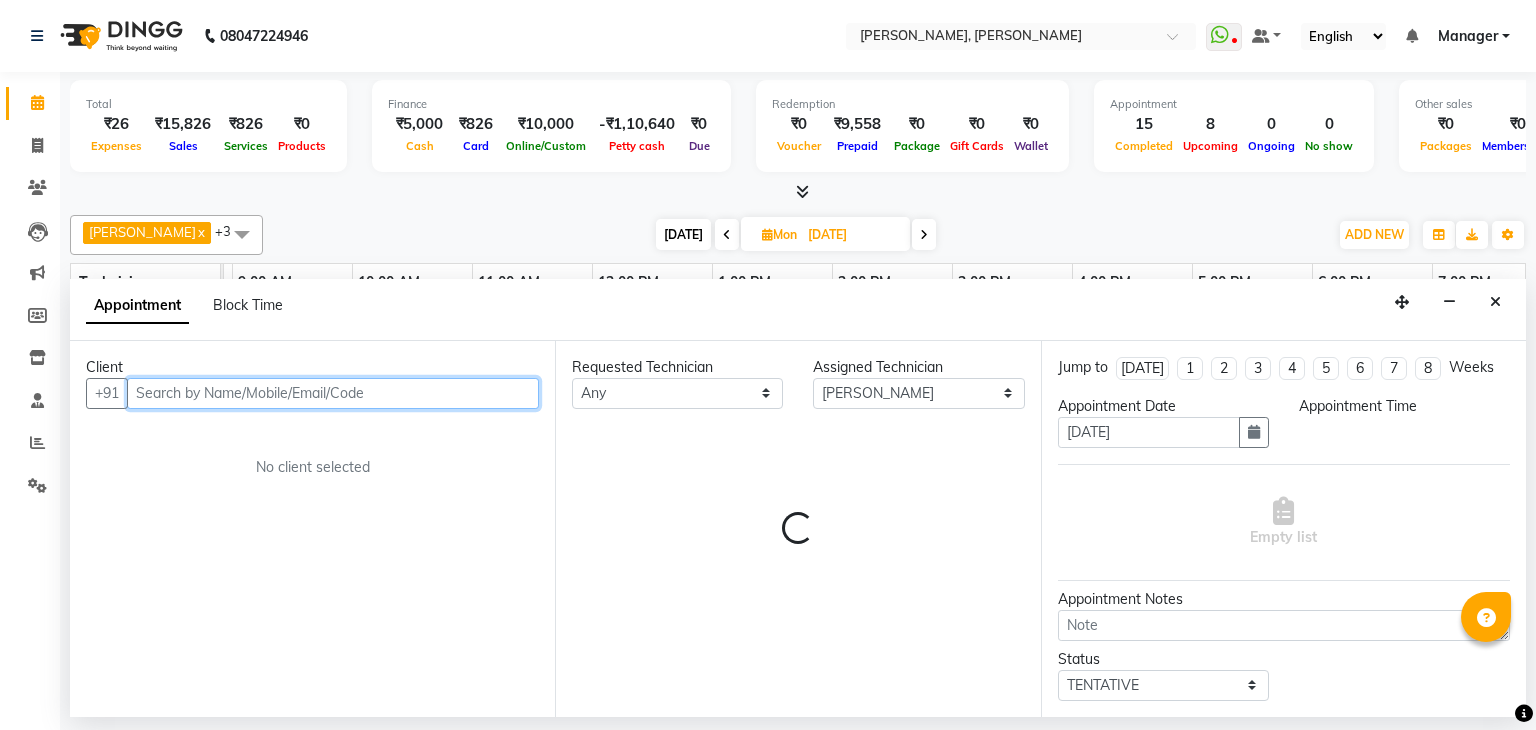 select on "900" 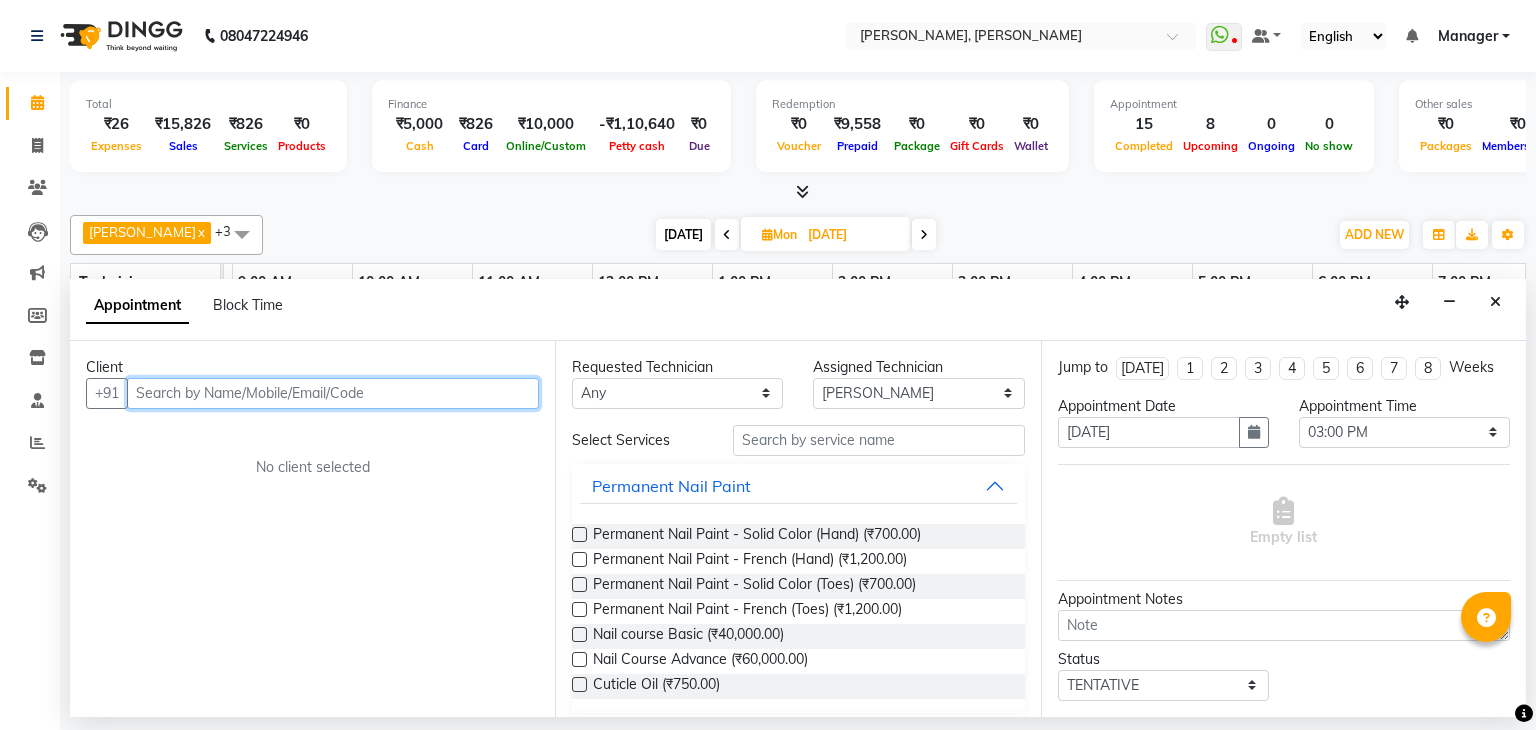 click at bounding box center [333, 393] 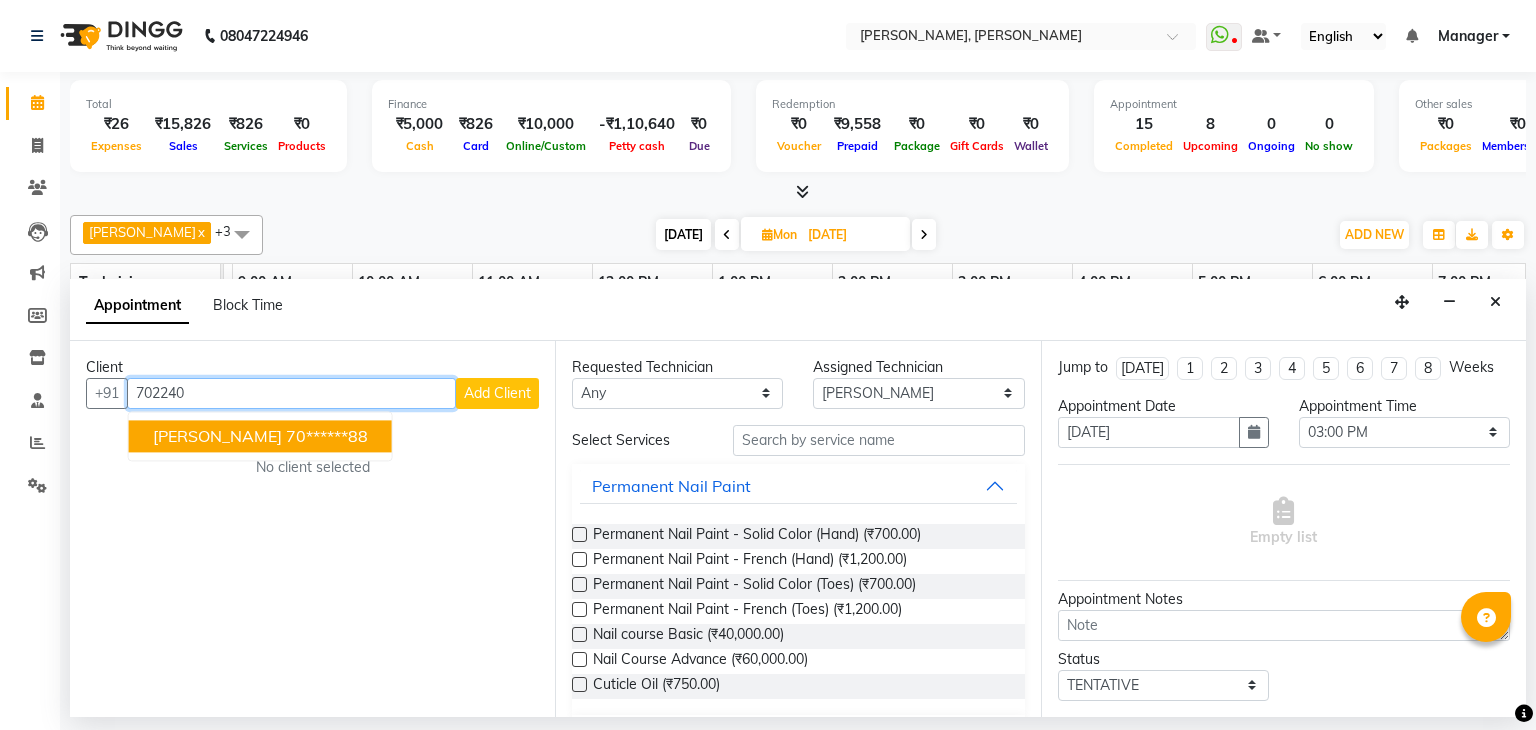 click on "70******88" at bounding box center [327, 436] 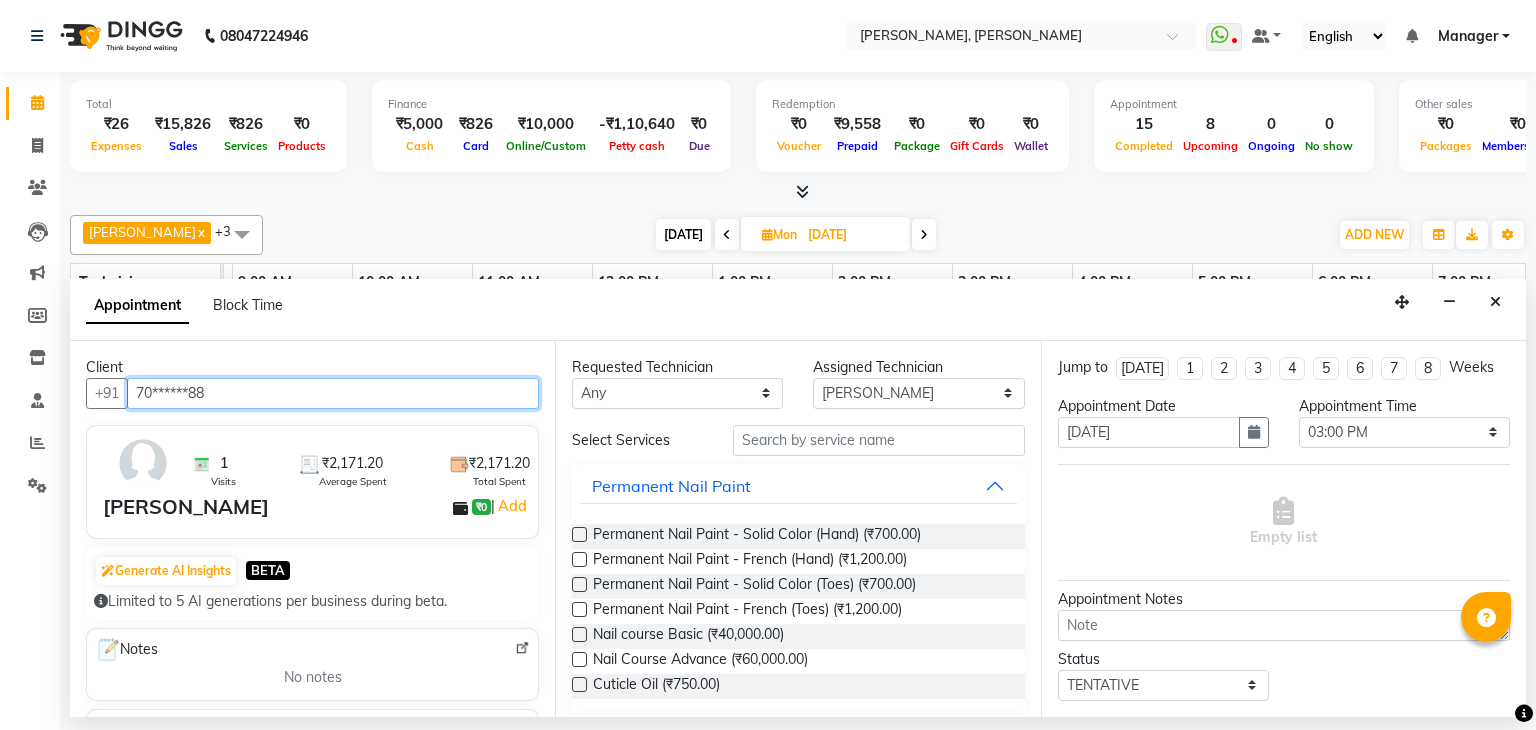 type on "70******88" 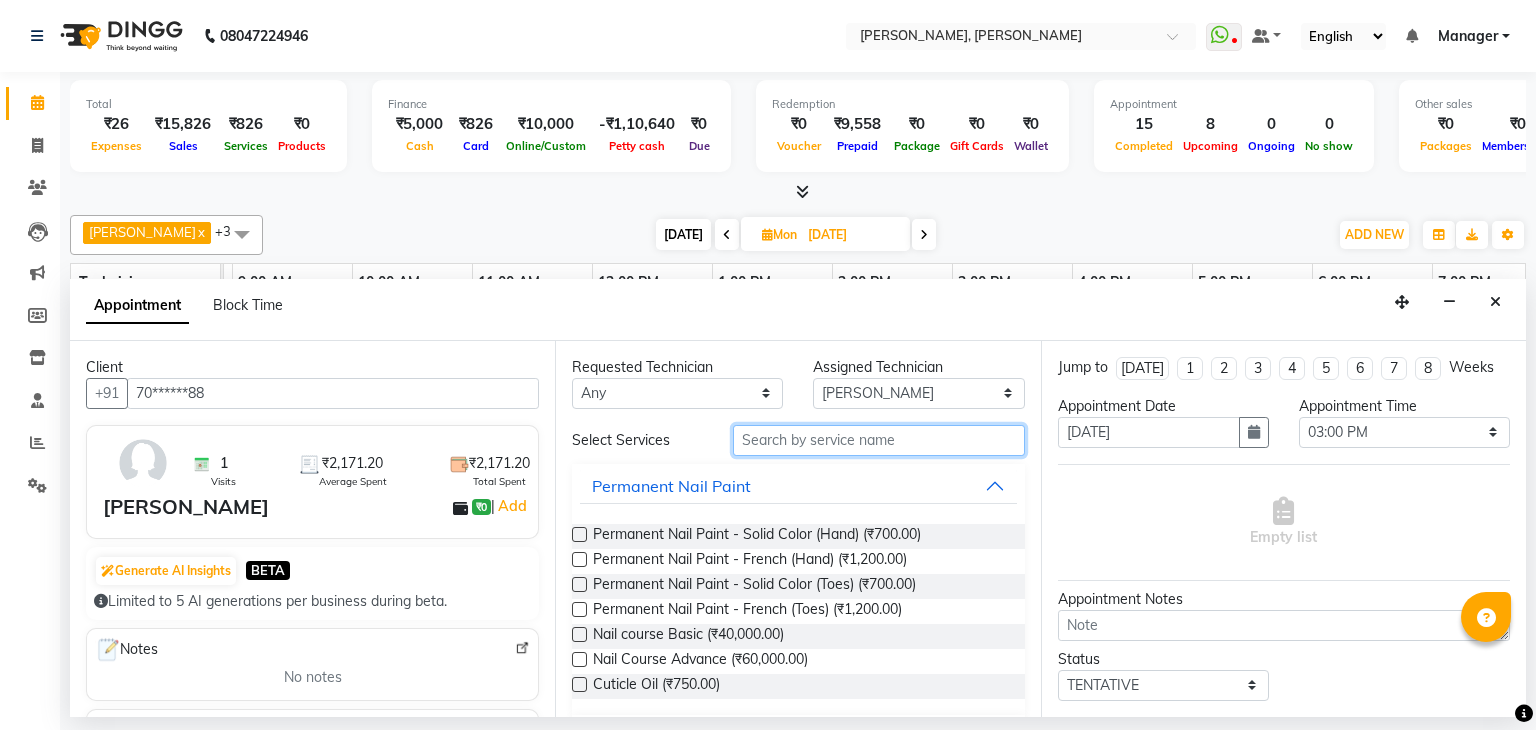 click at bounding box center [879, 440] 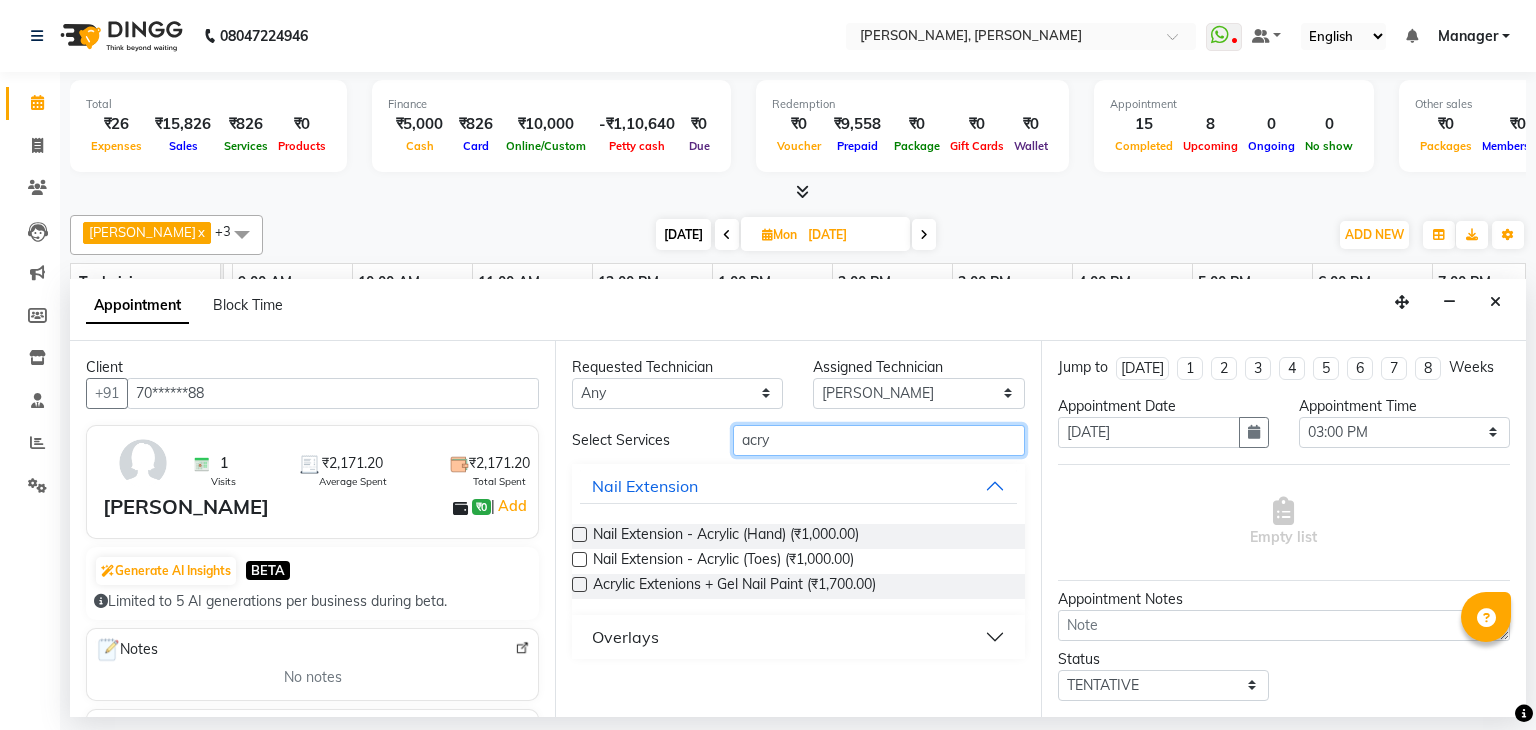 type on "acry" 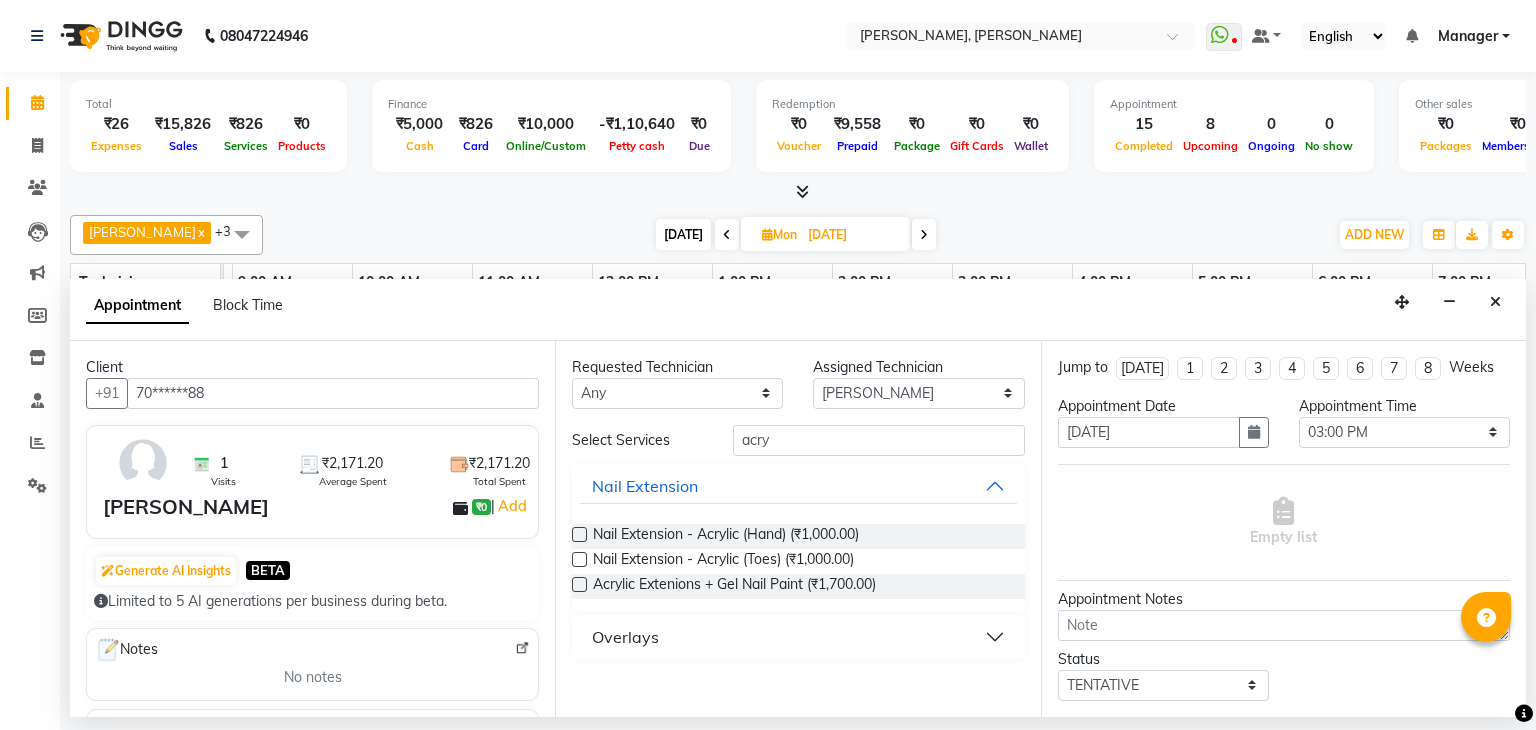 click at bounding box center [579, 534] 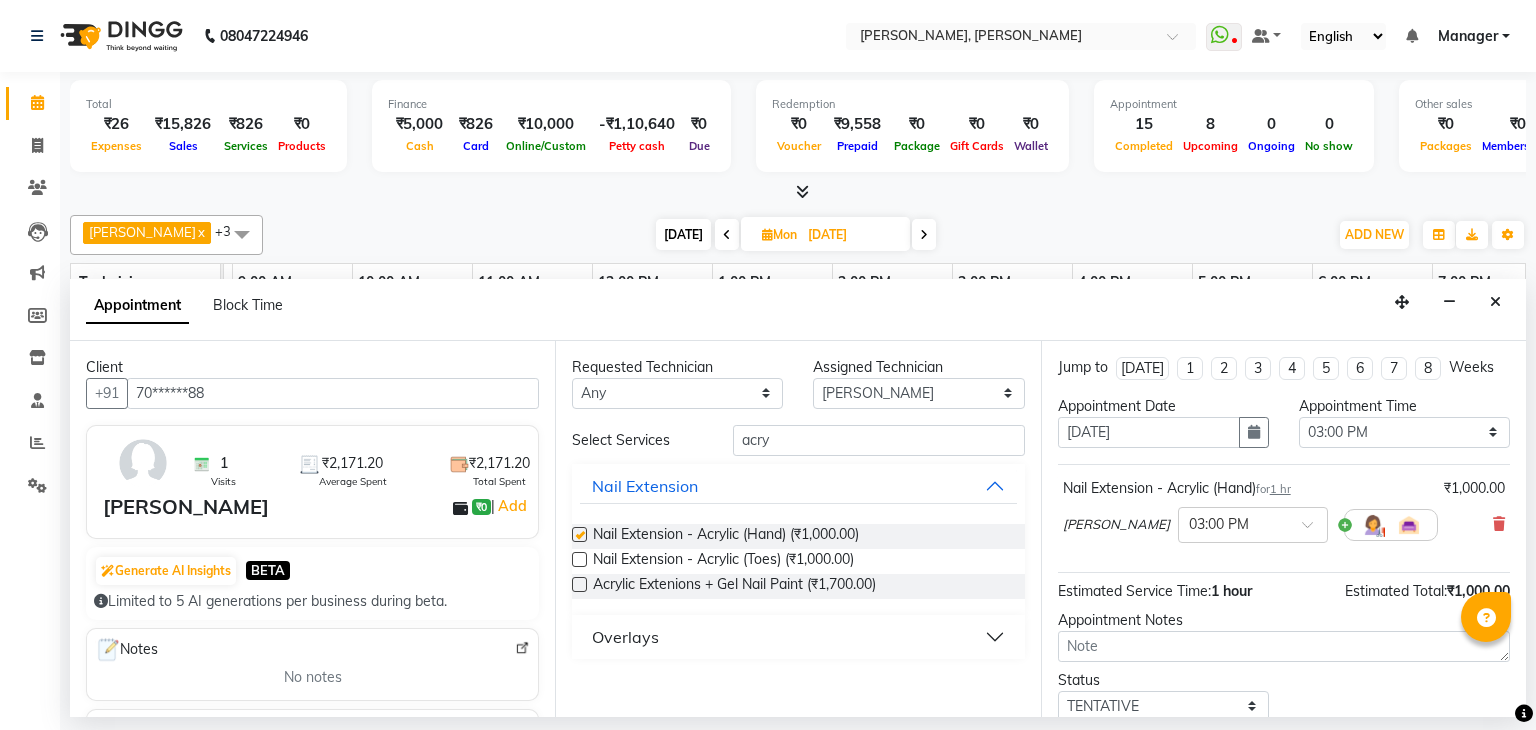 checkbox on "false" 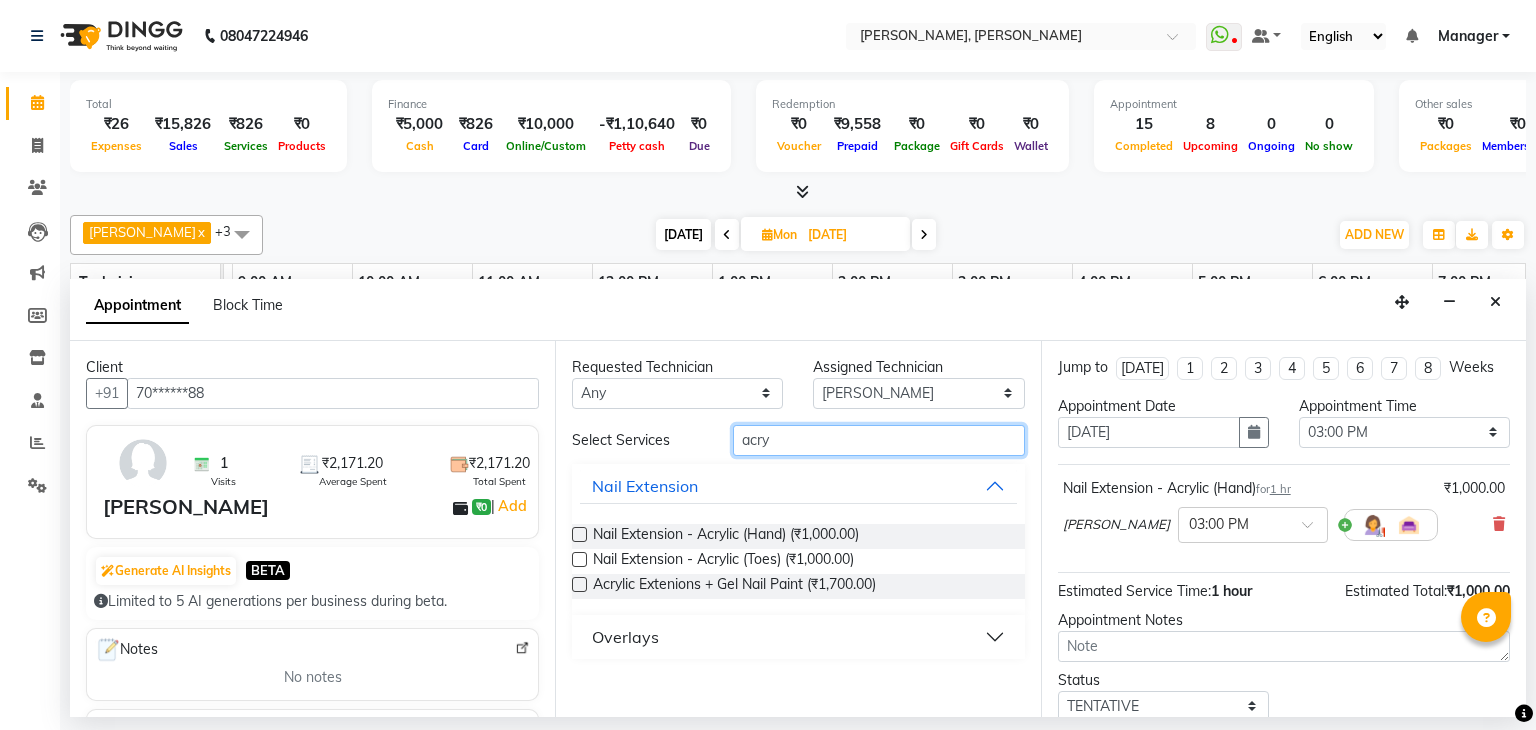 click on "acry" at bounding box center (879, 440) 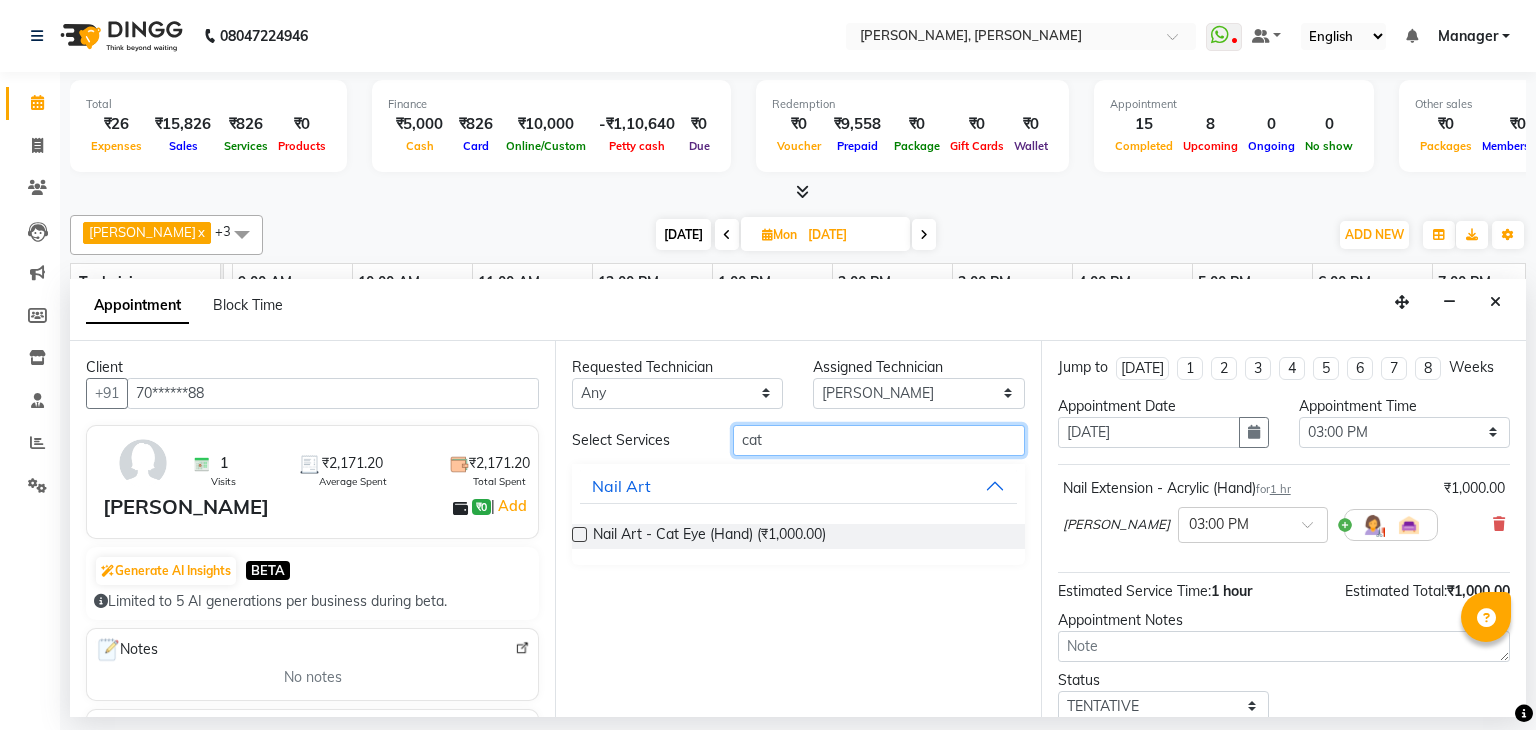 type on "cat" 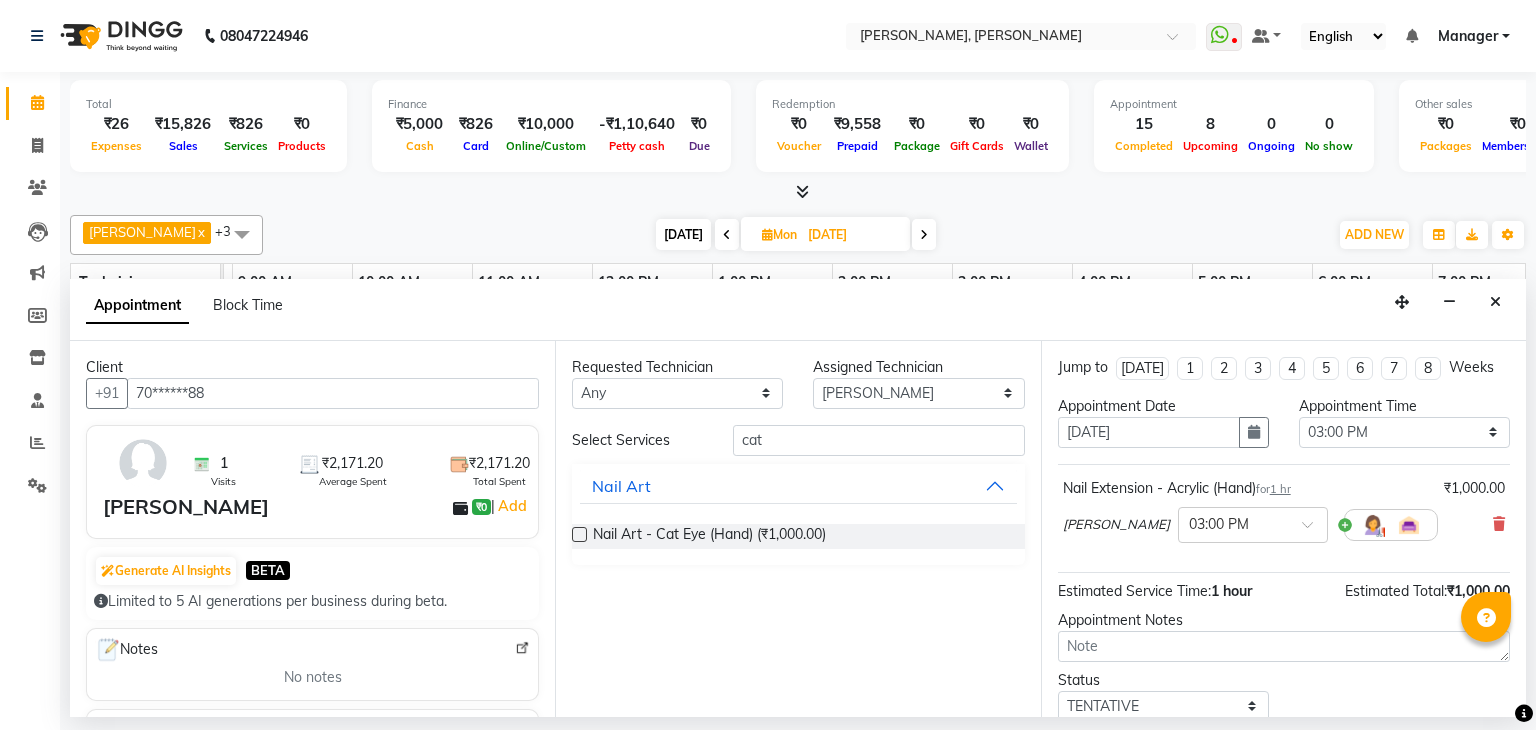 click at bounding box center [579, 534] 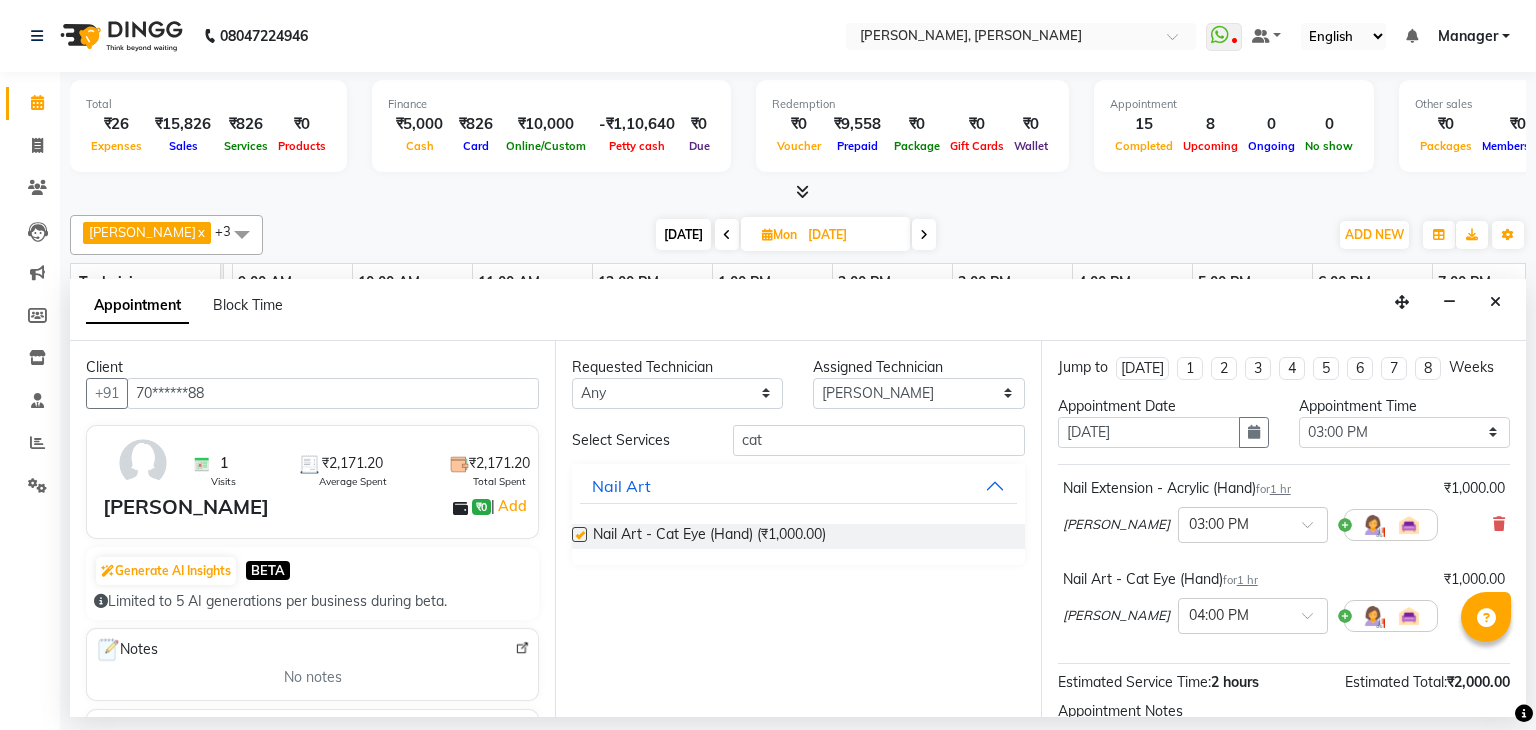 checkbox on "false" 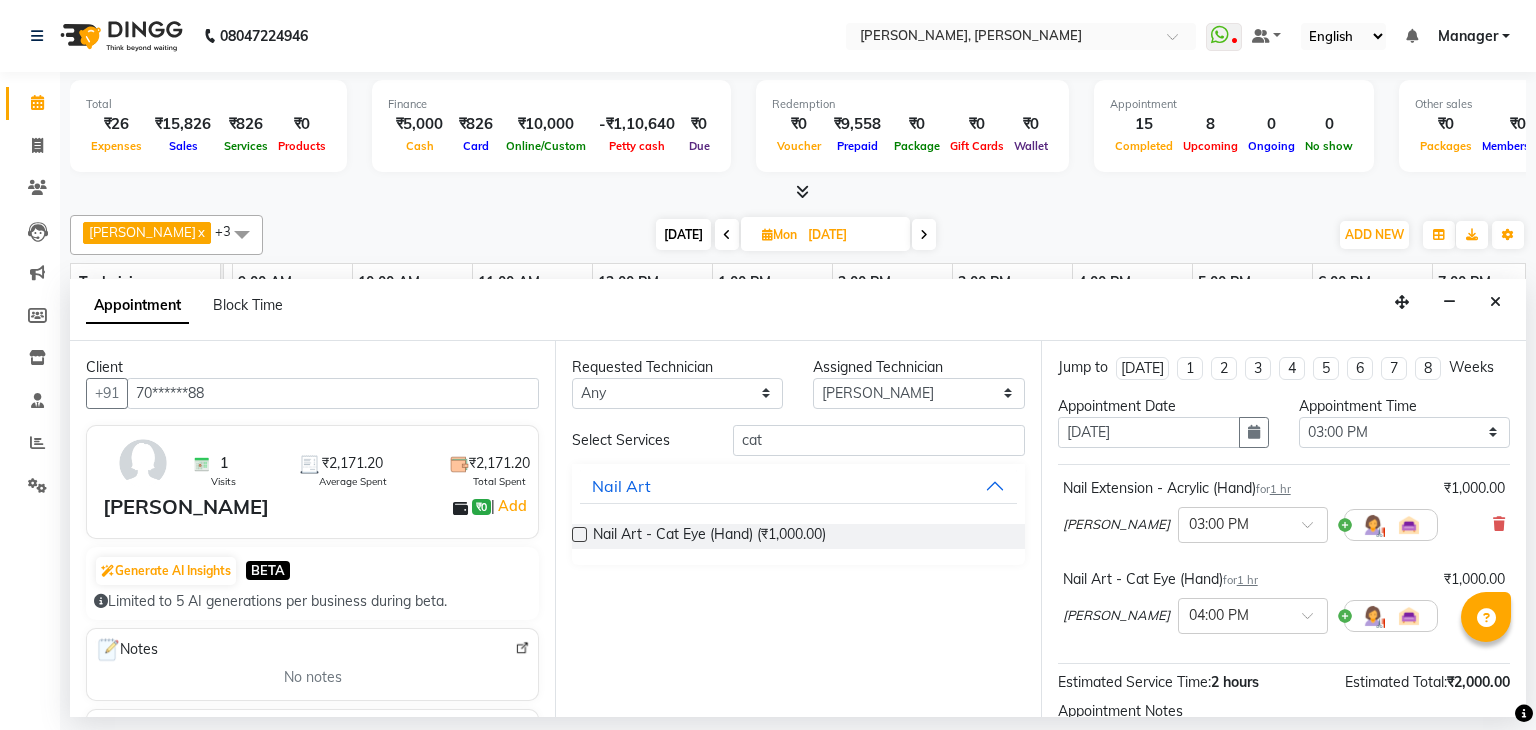 scroll, scrollTop: 220, scrollLeft: 0, axis: vertical 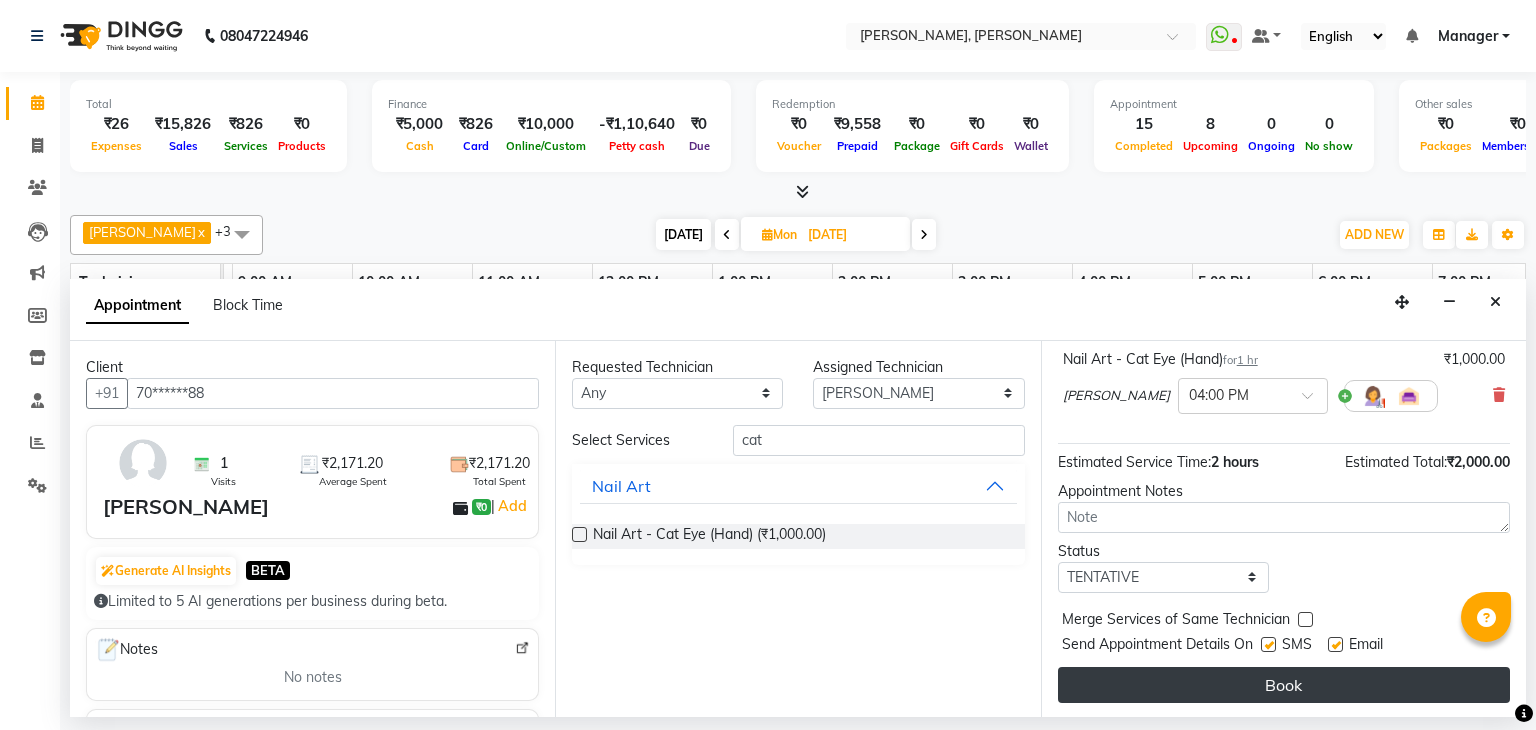 click on "Book" at bounding box center [1284, 685] 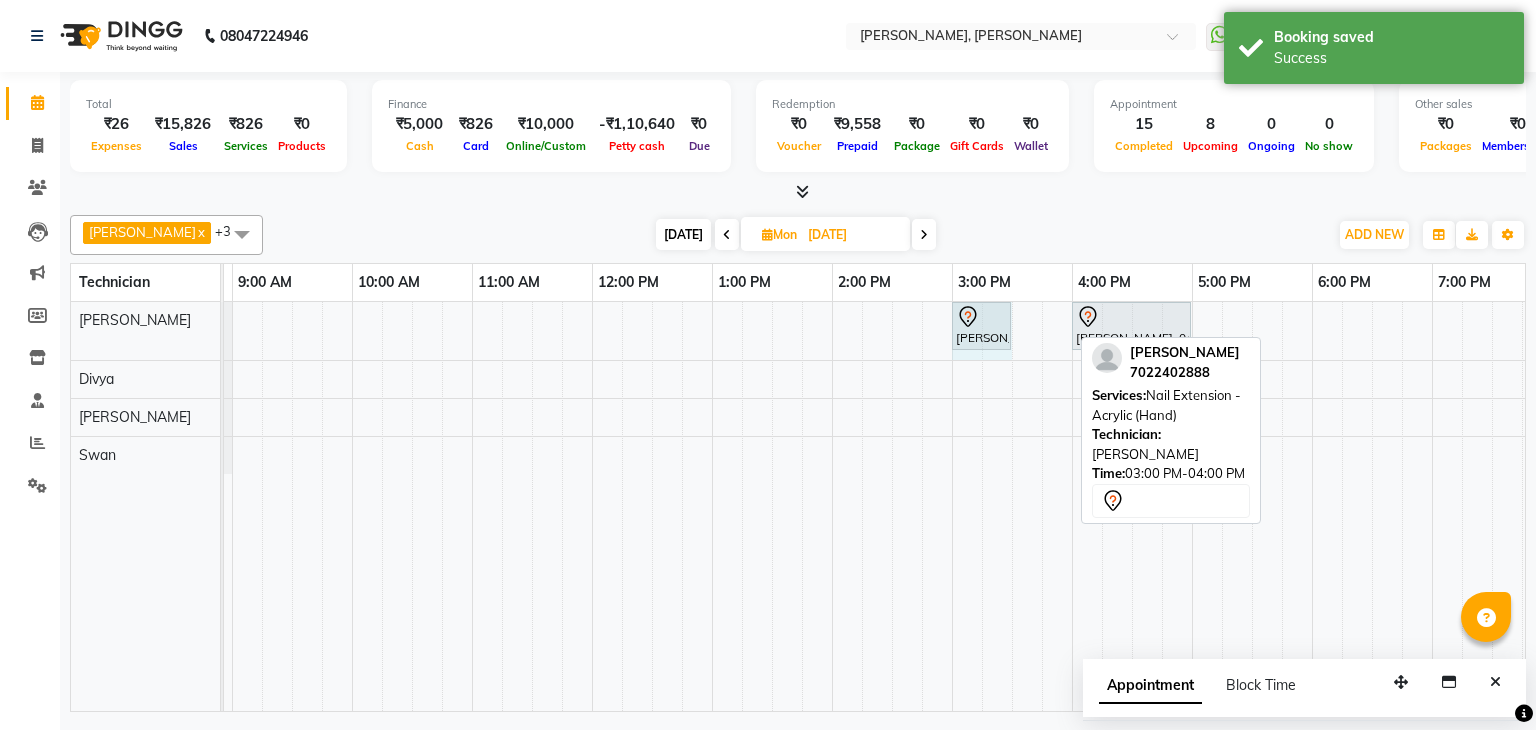 drag, startPoint x: 1070, startPoint y: 321, endPoint x: 998, endPoint y: 334, distance: 73.1642 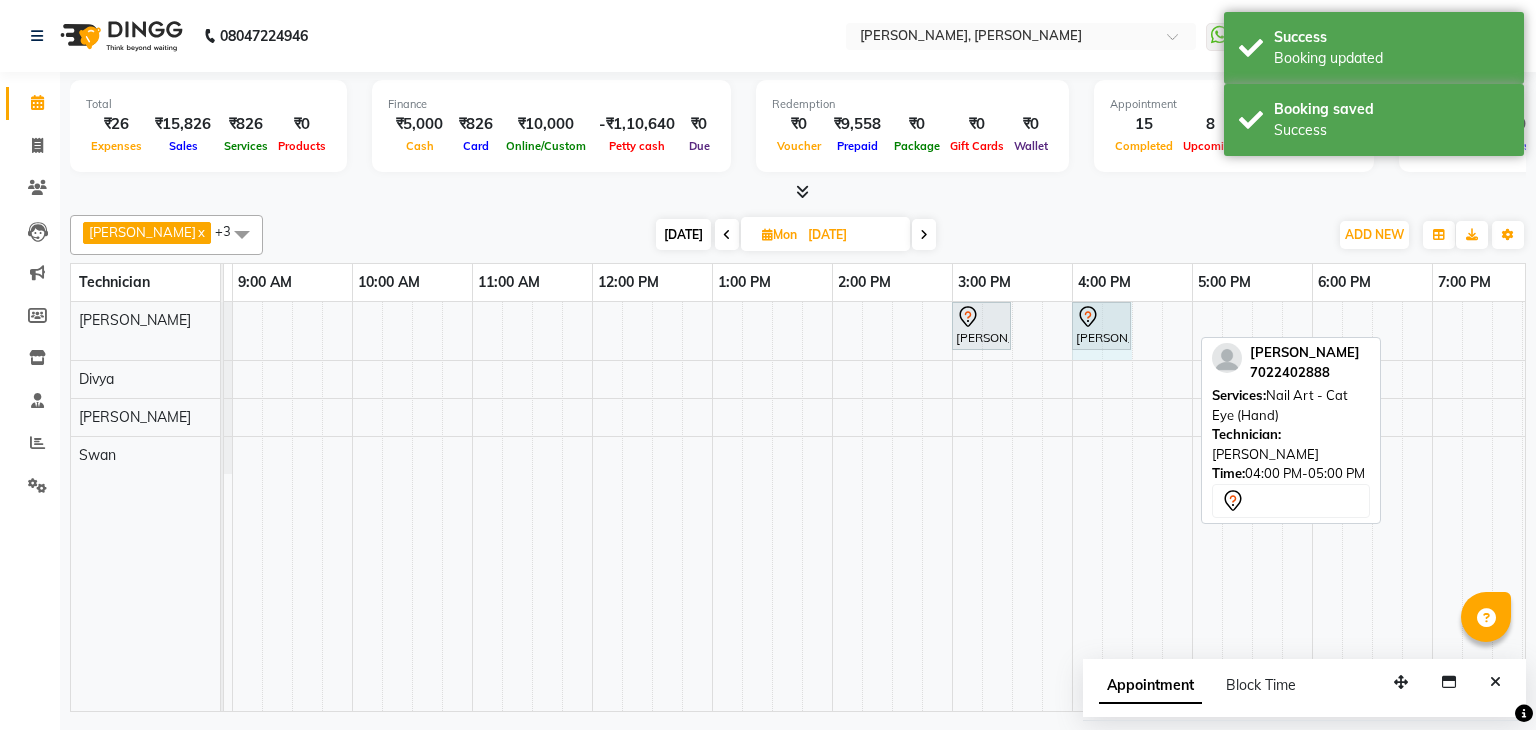 drag, startPoint x: 1189, startPoint y: 323, endPoint x: 1116, endPoint y: 325, distance: 73.02739 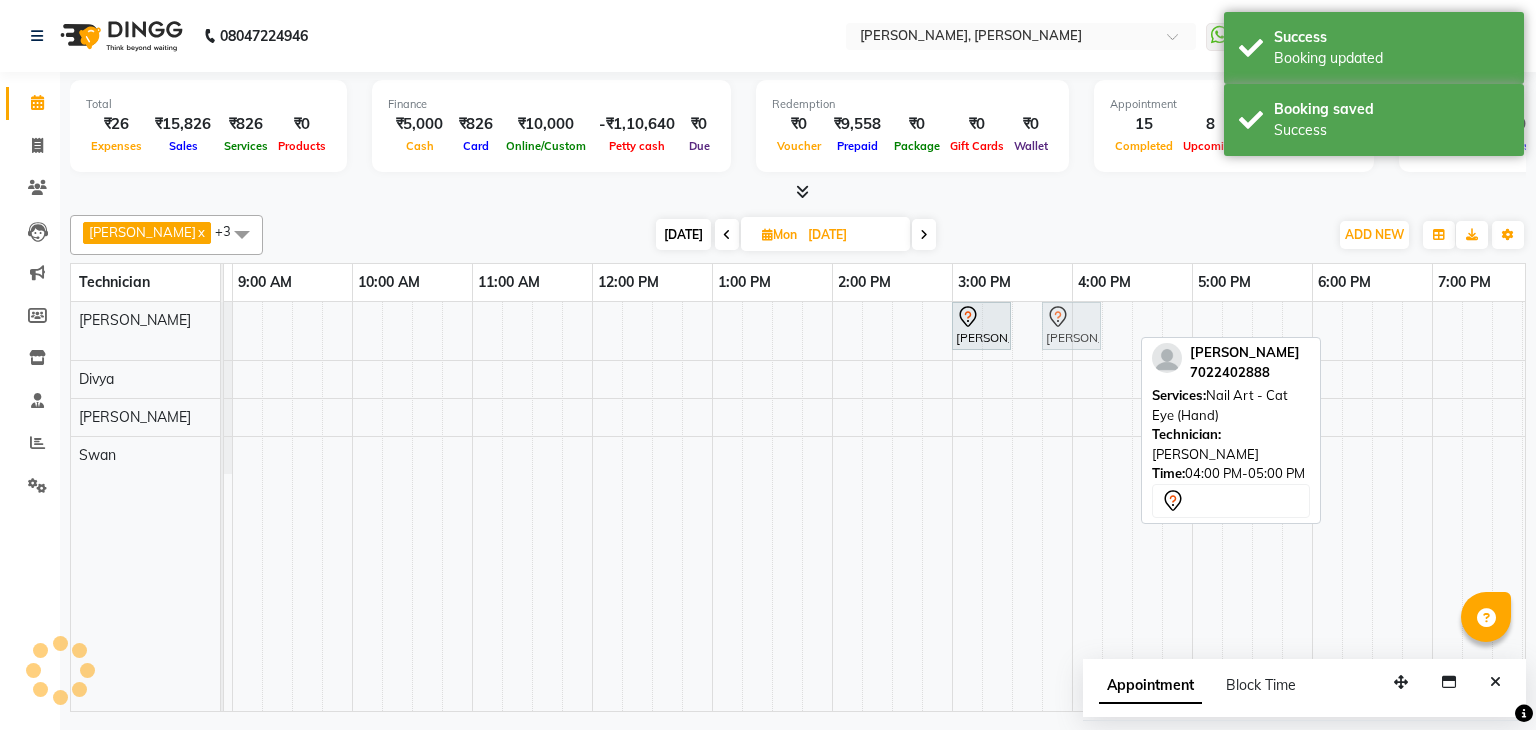 drag, startPoint x: 1108, startPoint y: 321, endPoint x: 1069, endPoint y: 324, distance: 39.115215 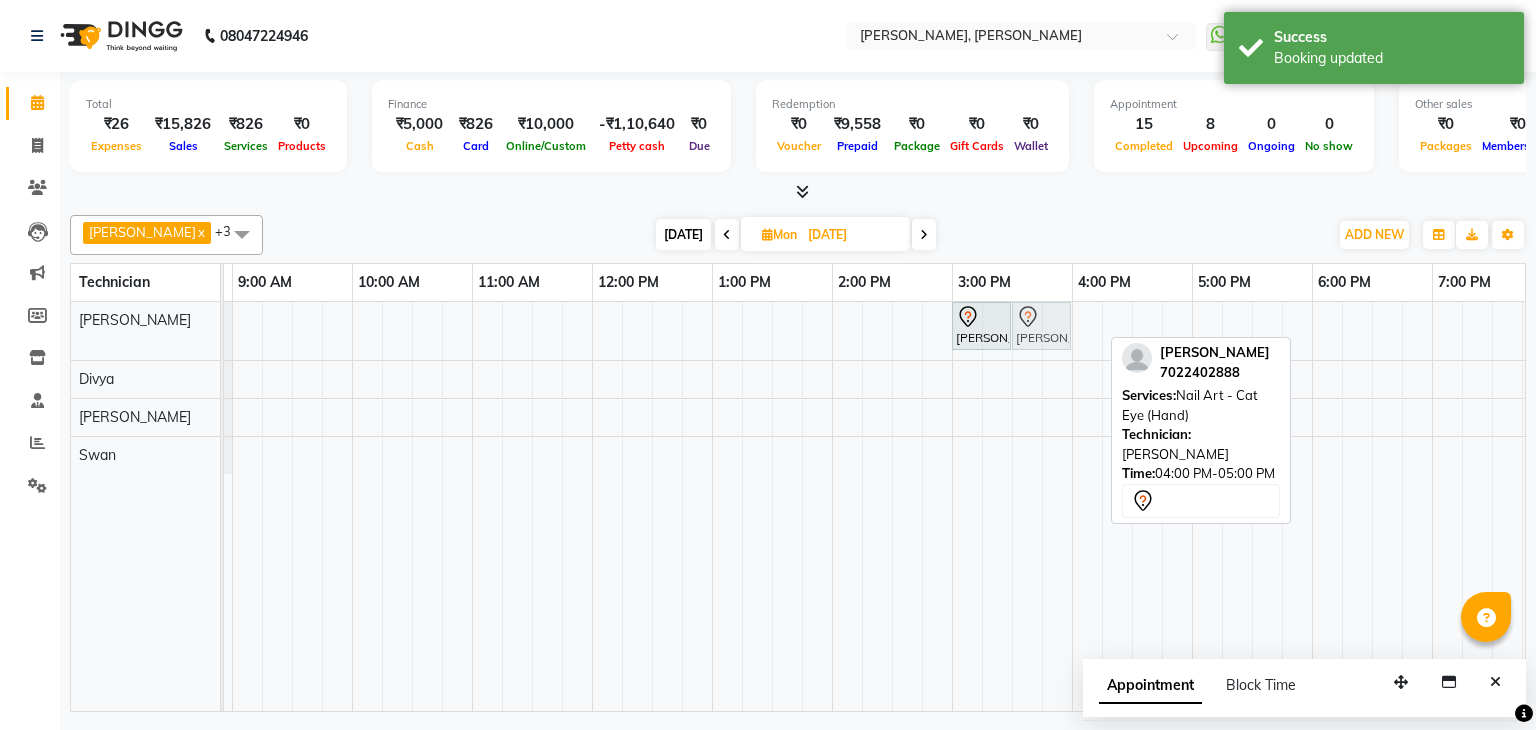 drag, startPoint x: 1079, startPoint y: 325, endPoint x: 1047, endPoint y: 326, distance: 32.01562 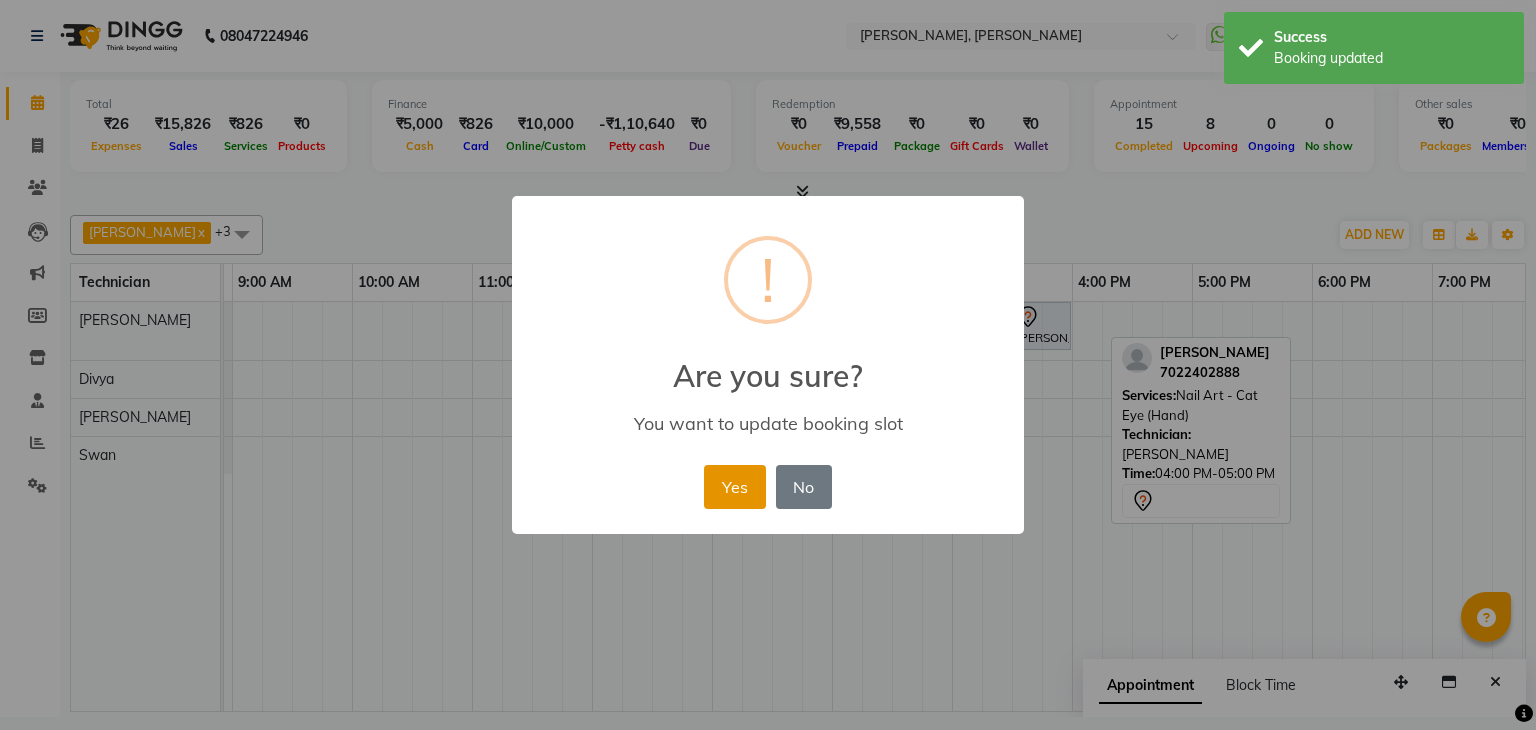 click on "Yes" at bounding box center (734, 487) 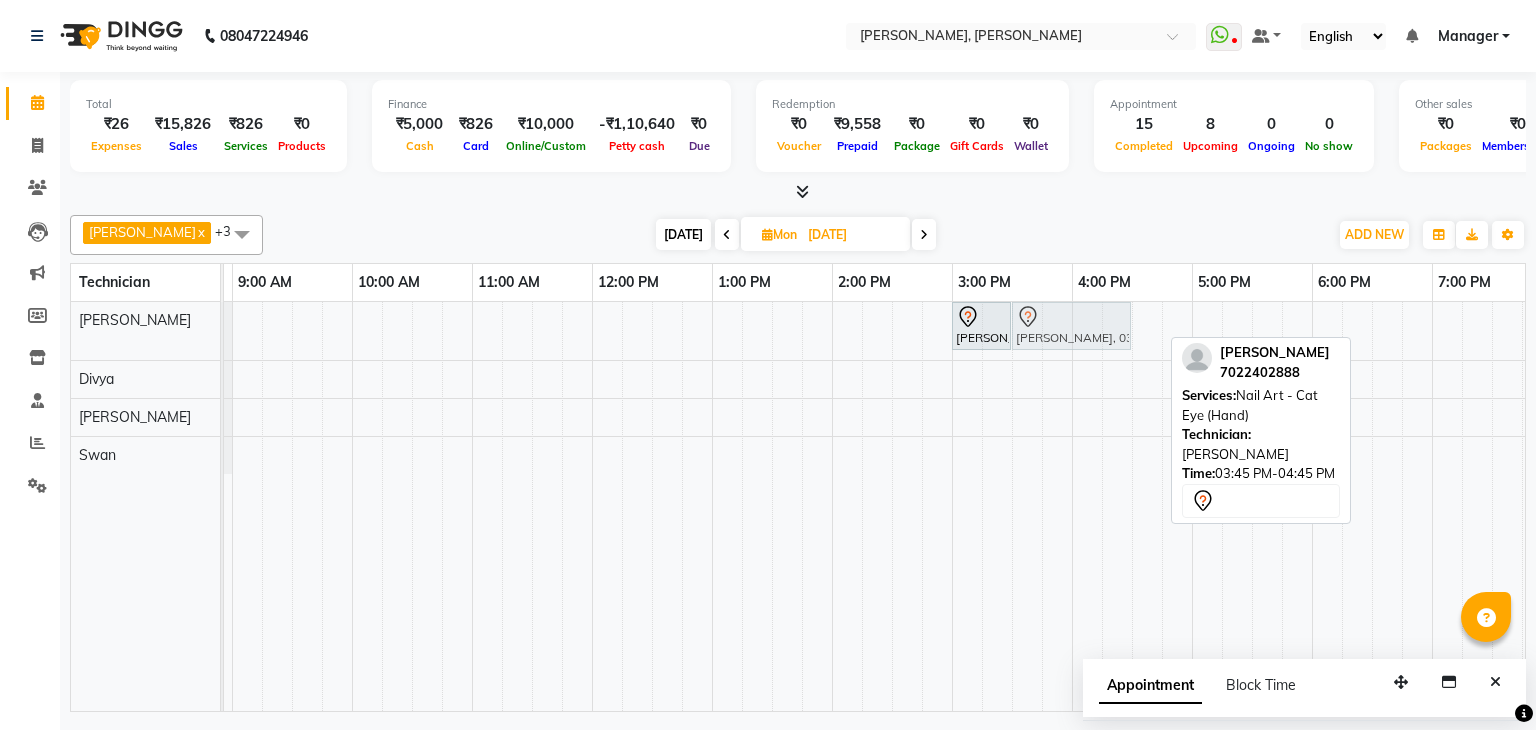 drag, startPoint x: 1101, startPoint y: 327, endPoint x: 1058, endPoint y: 328, distance: 43.011627 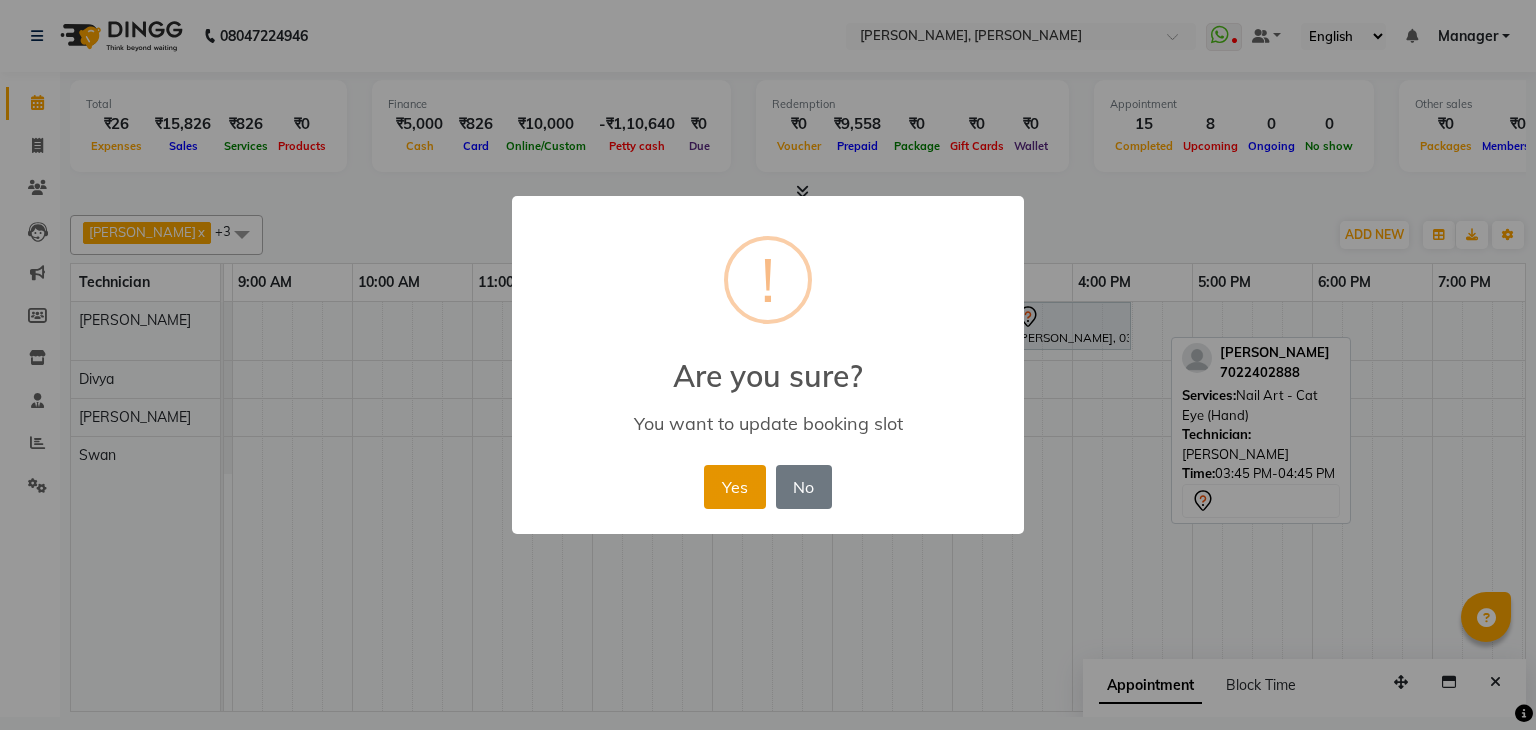 click on "Yes" at bounding box center [734, 487] 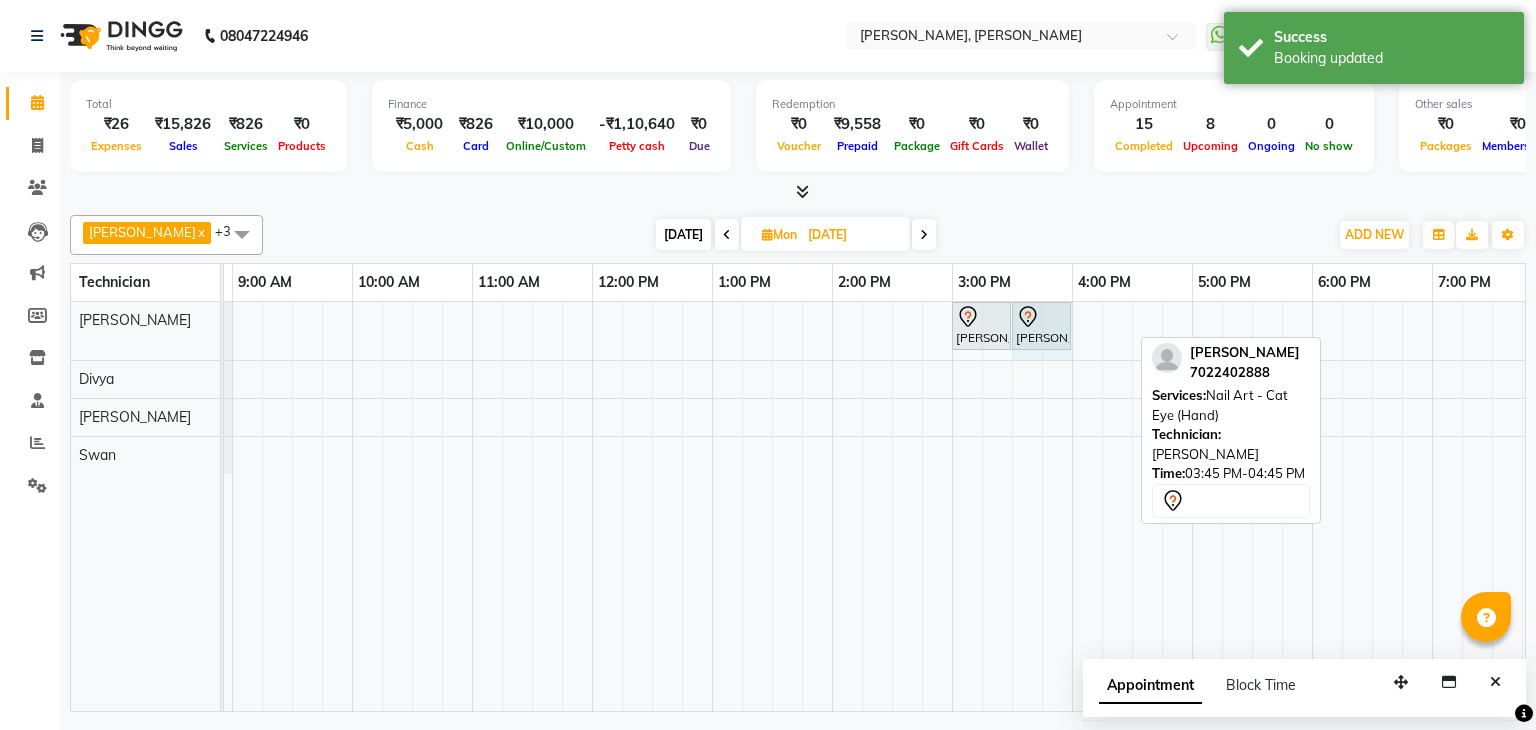 drag, startPoint x: 1127, startPoint y: 318, endPoint x: 1051, endPoint y: 323, distance: 76.1643 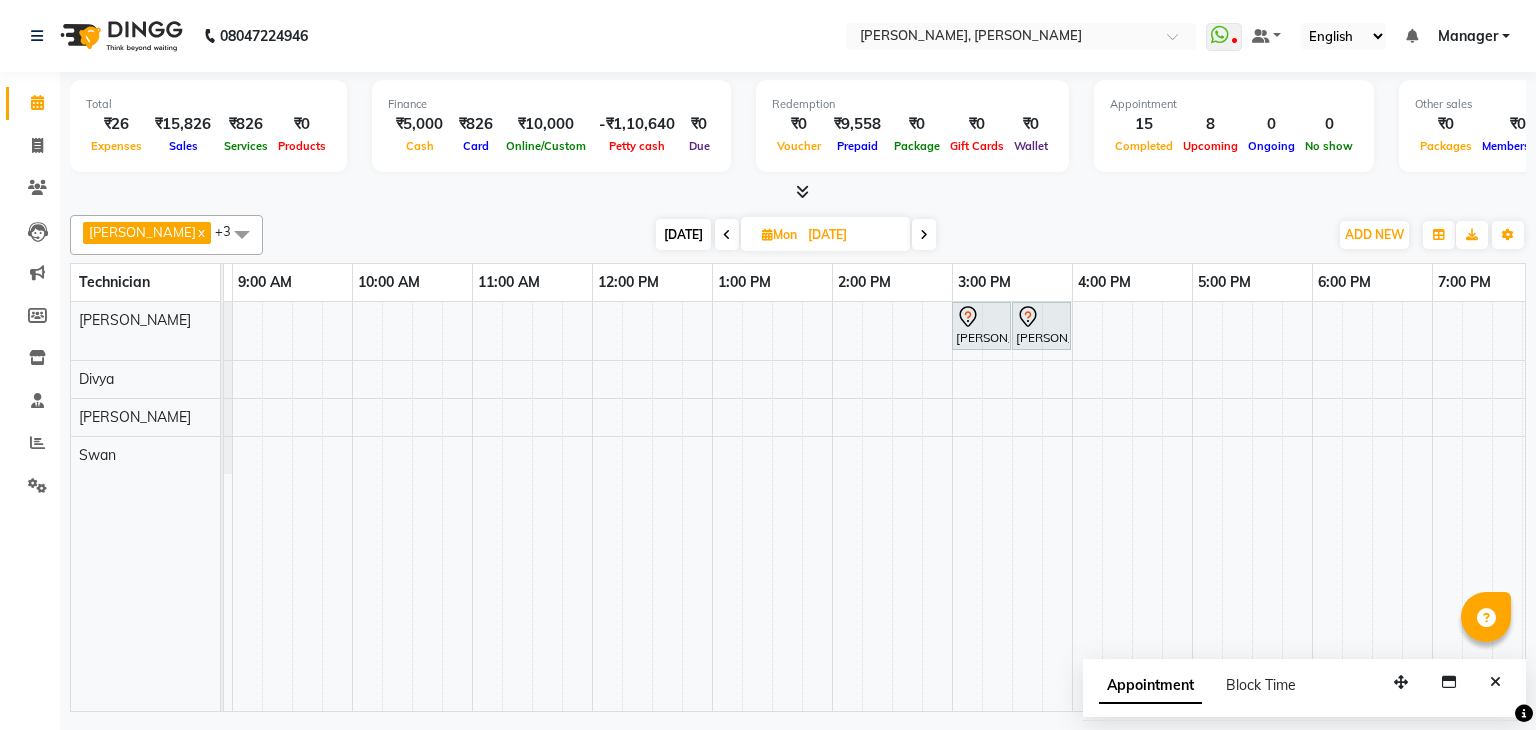 click on "[DATE]" at bounding box center (683, 234) 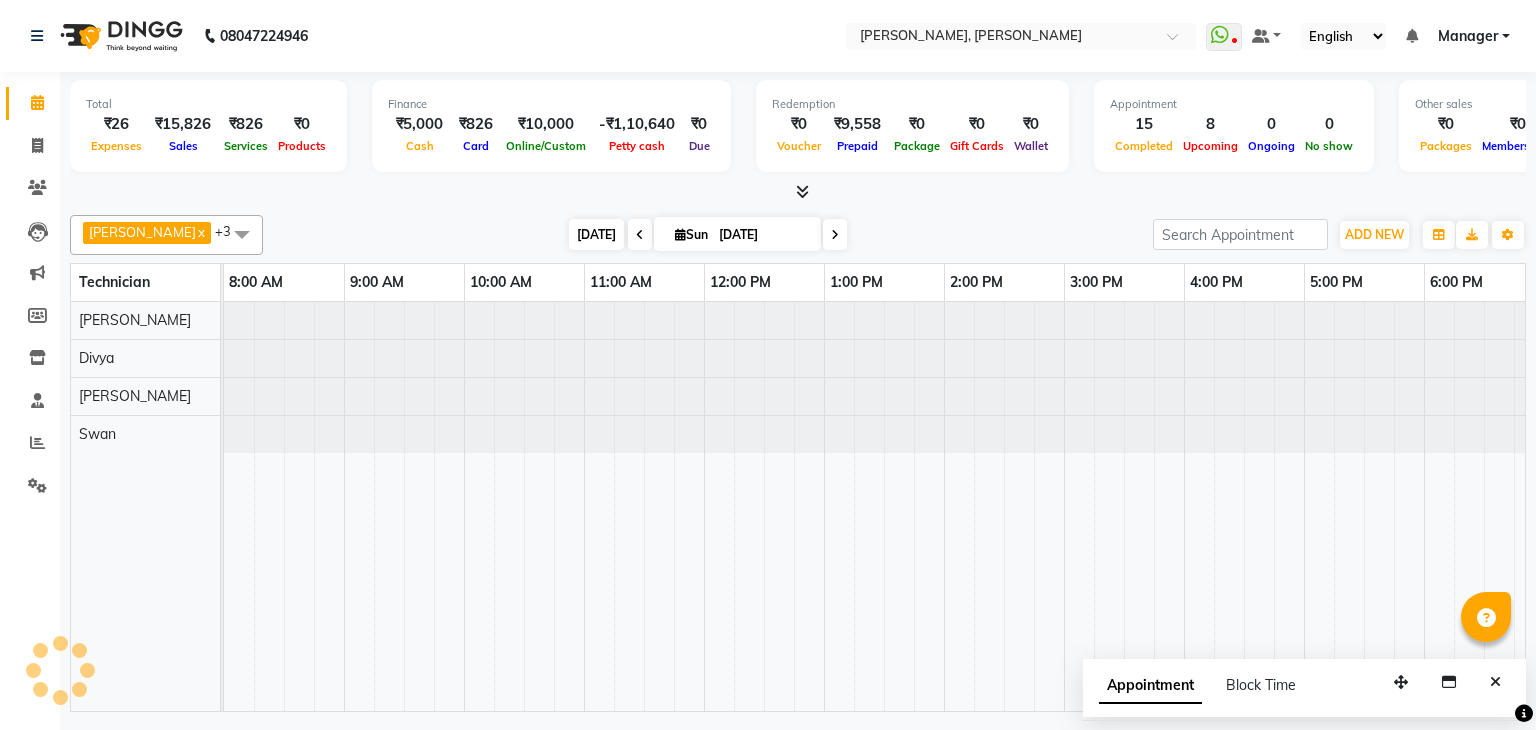scroll, scrollTop: 0, scrollLeft: 258, axis: horizontal 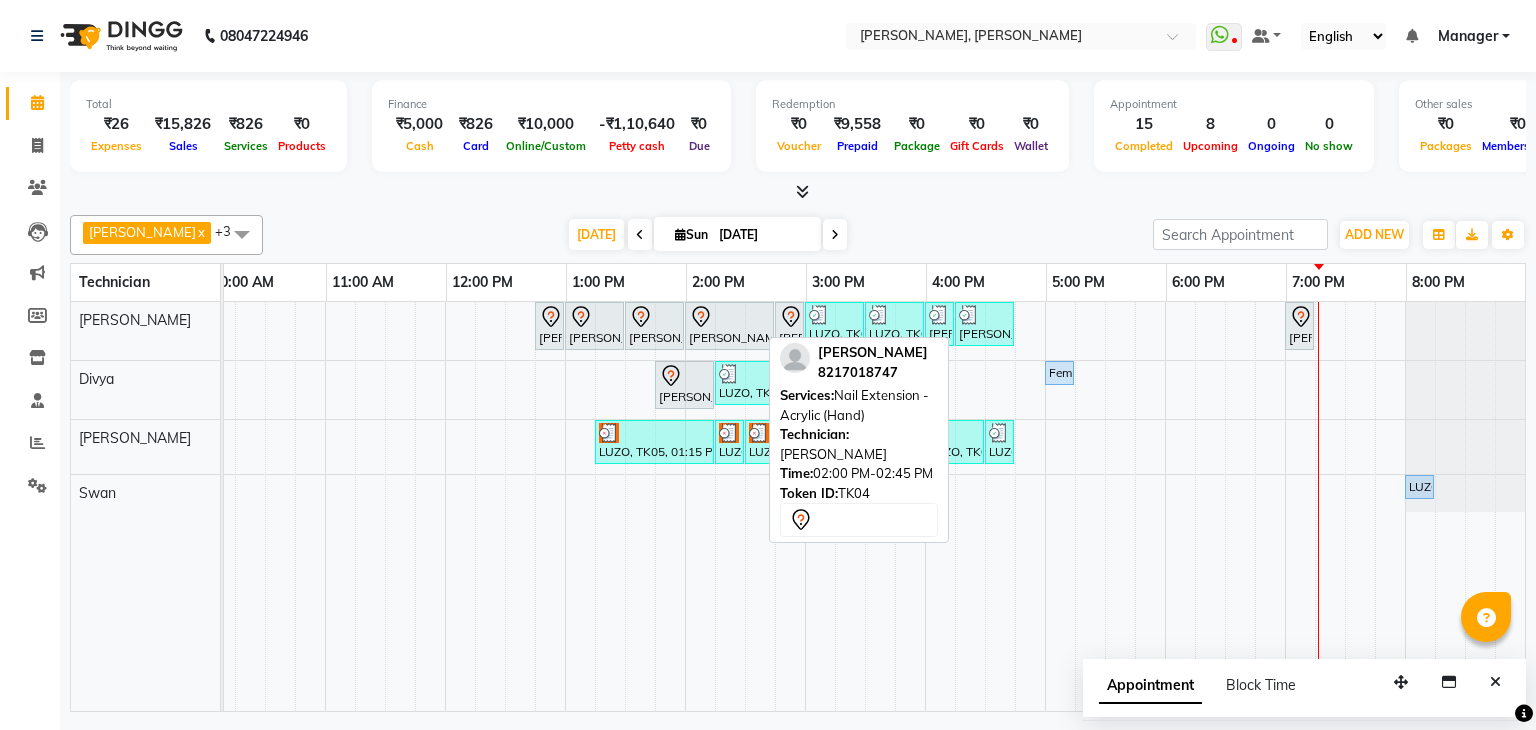 click at bounding box center [729, 317] 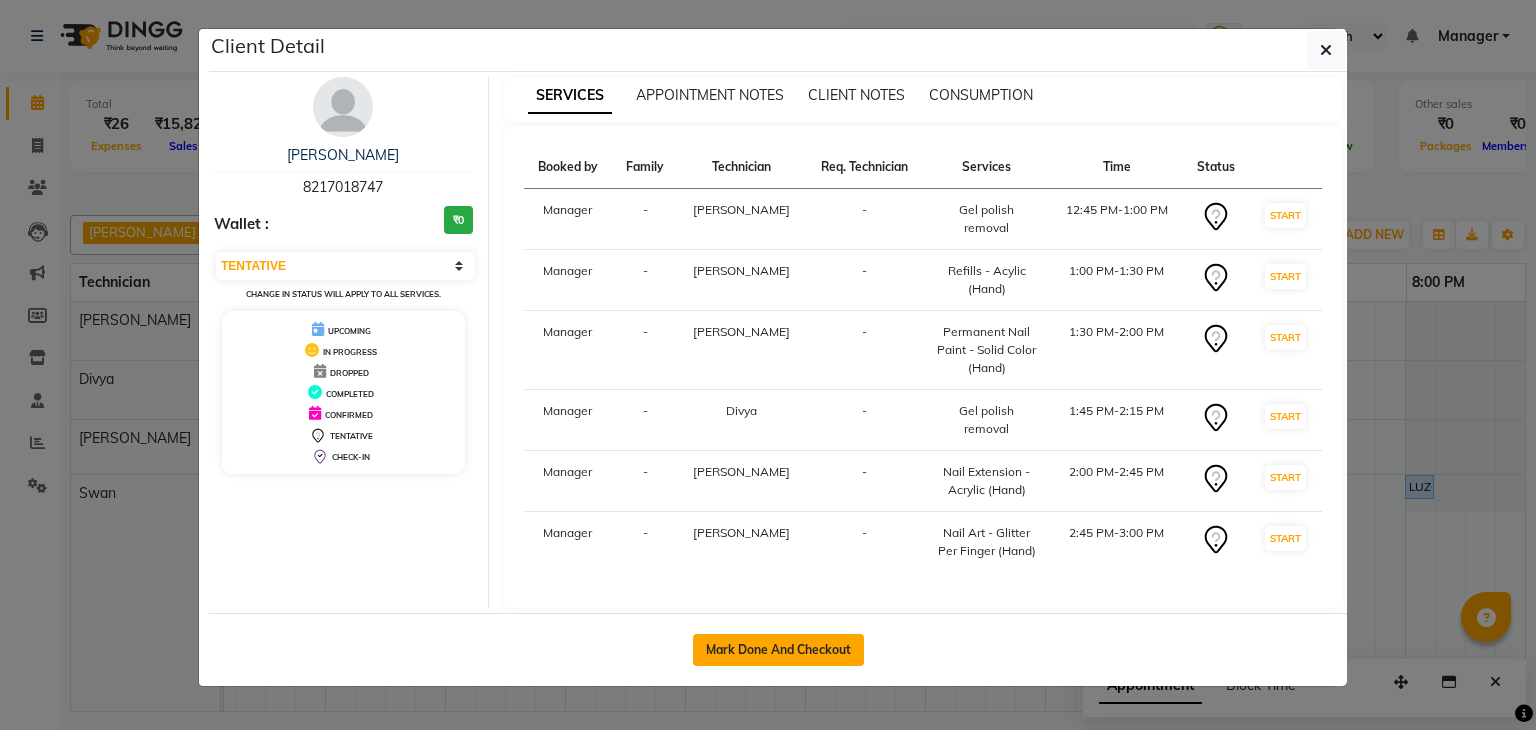 click on "Mark Done And Checkout" 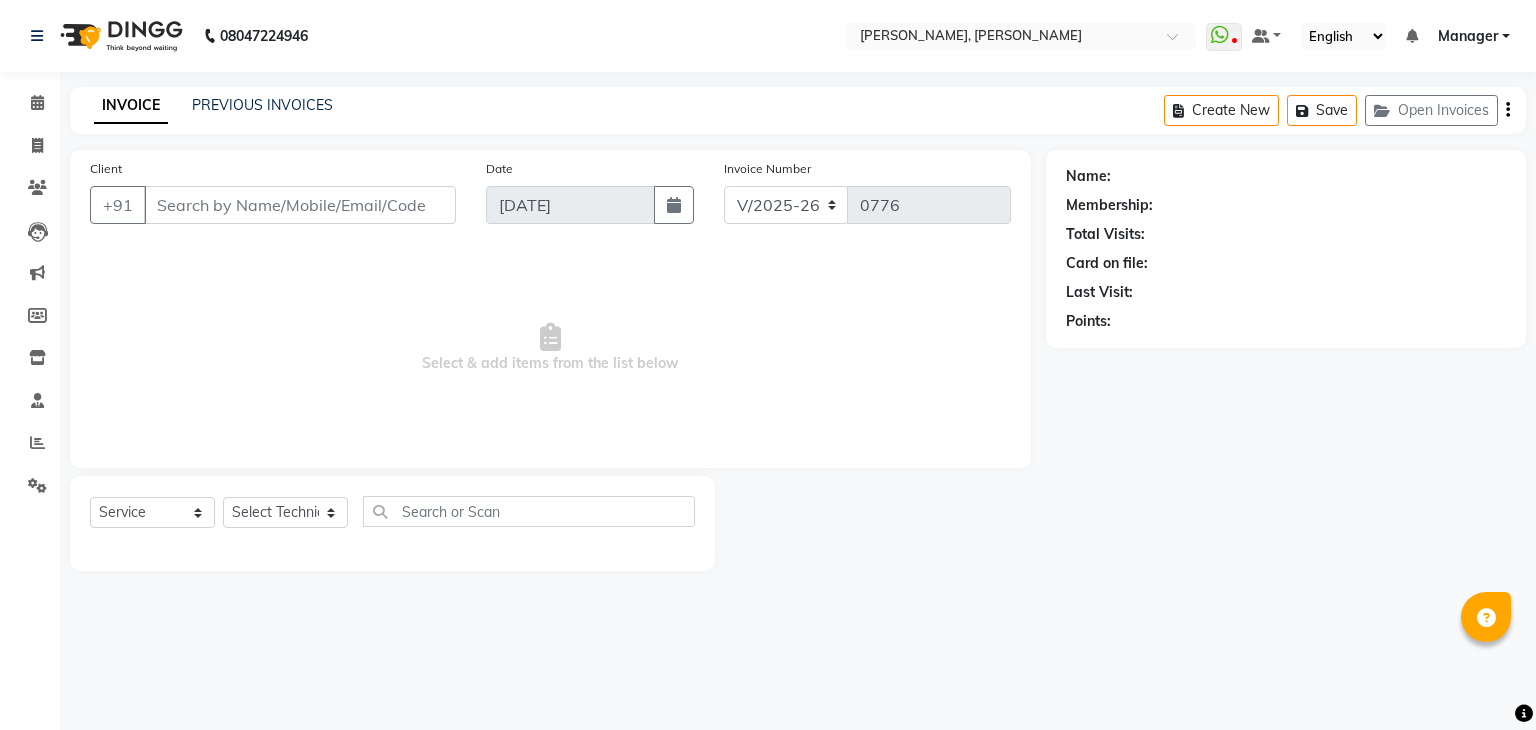 type on "82******47" 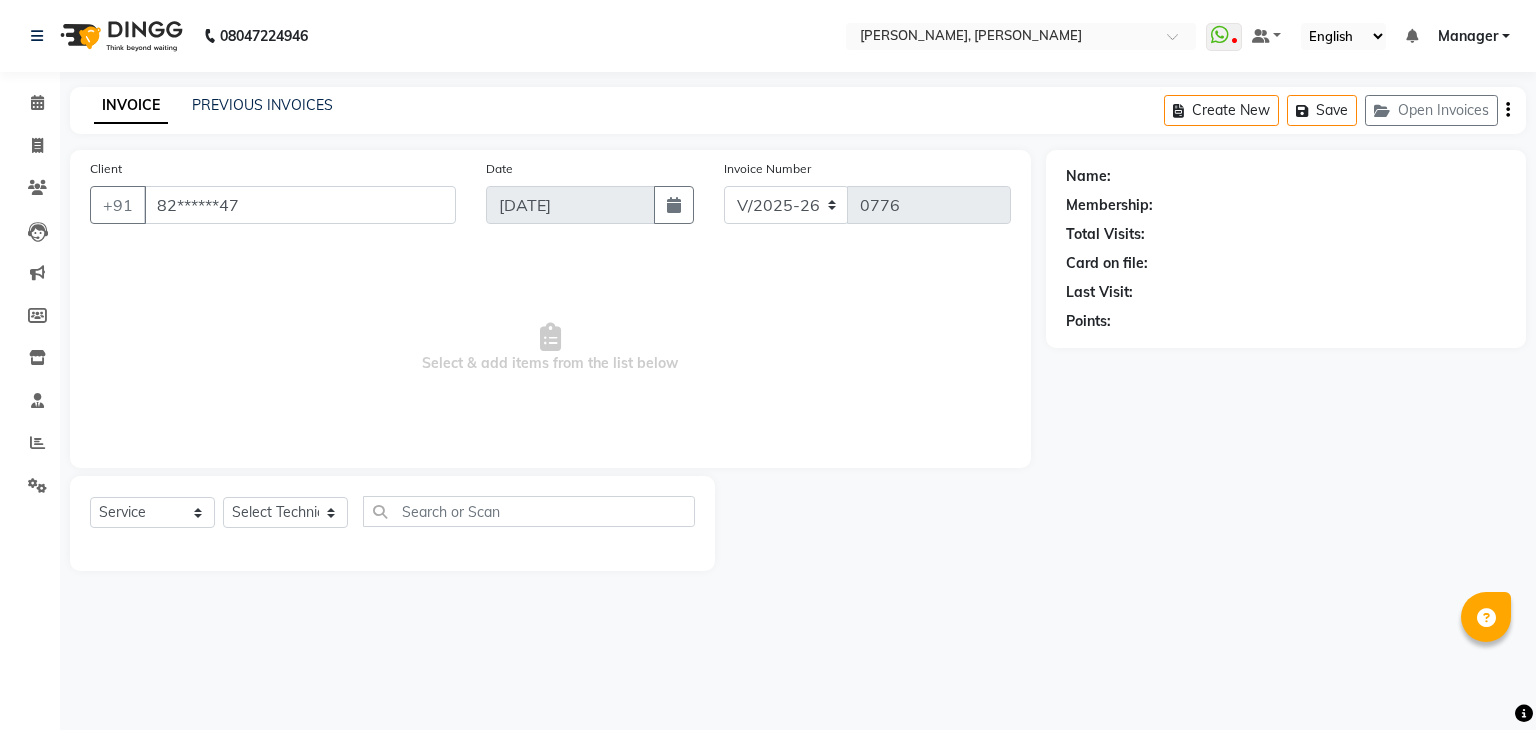 select on "72520" 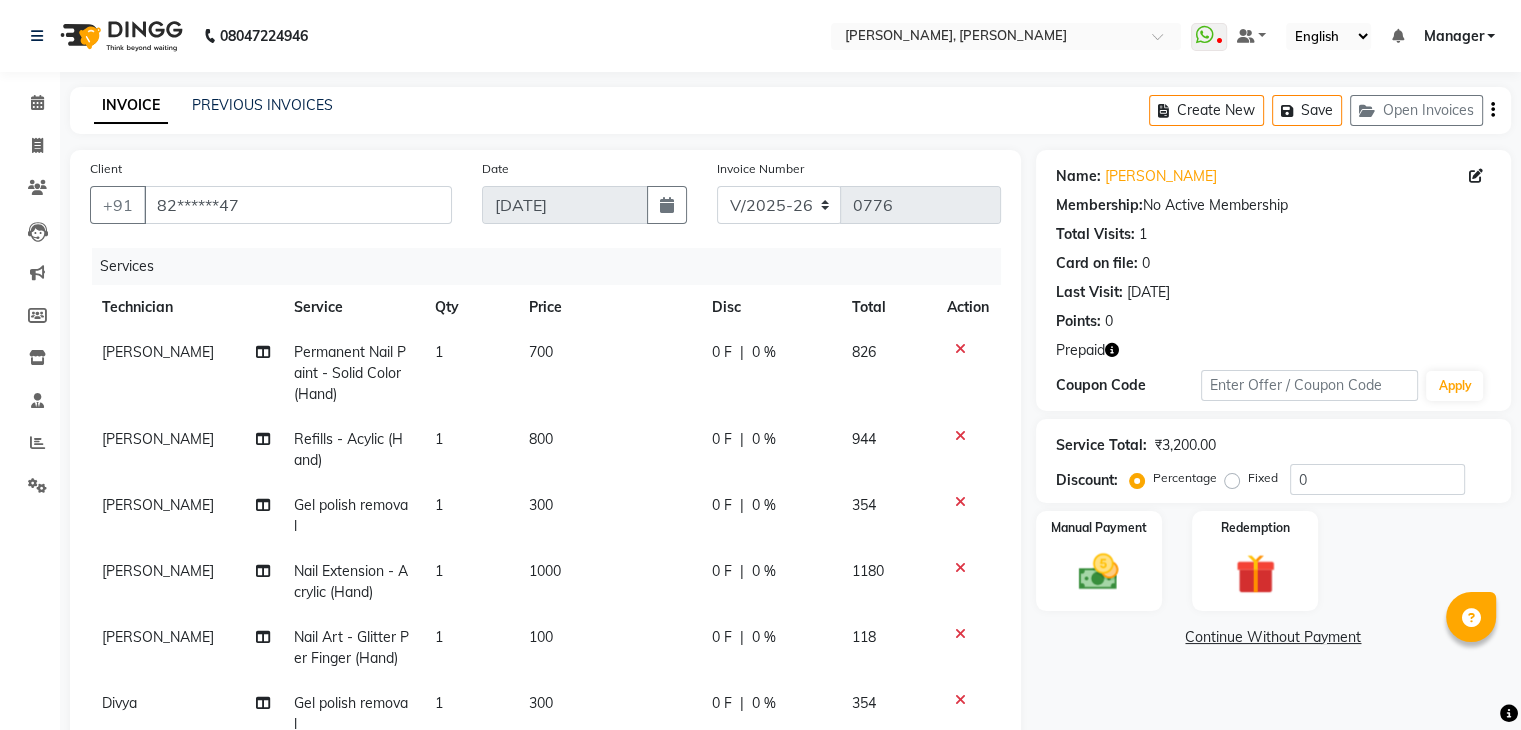 scroll, scrollTop: 30, scrollLeft: 0, axis: vertical 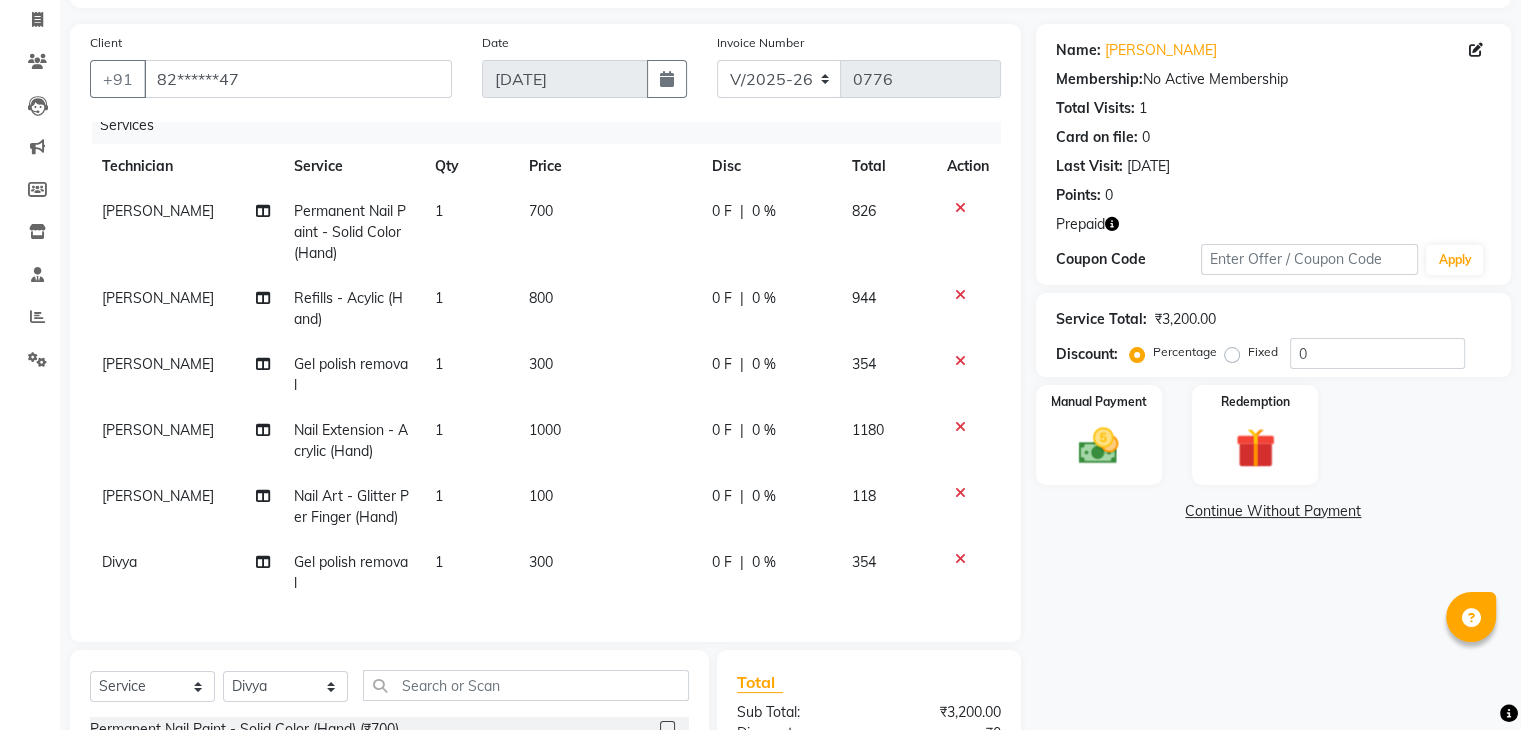 click on "1" 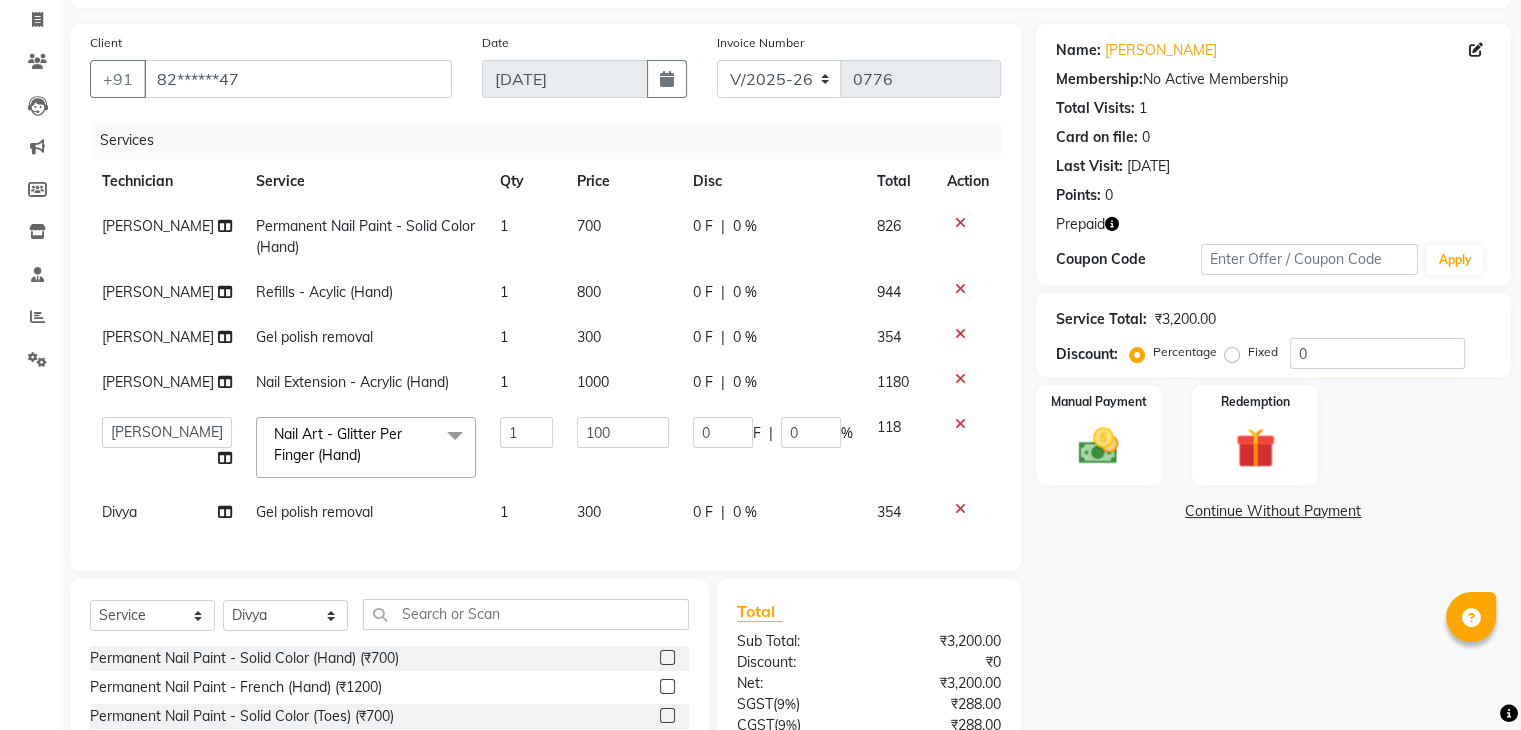 scroll, scrollTop: 0, scrollLeft: 0, axis: both 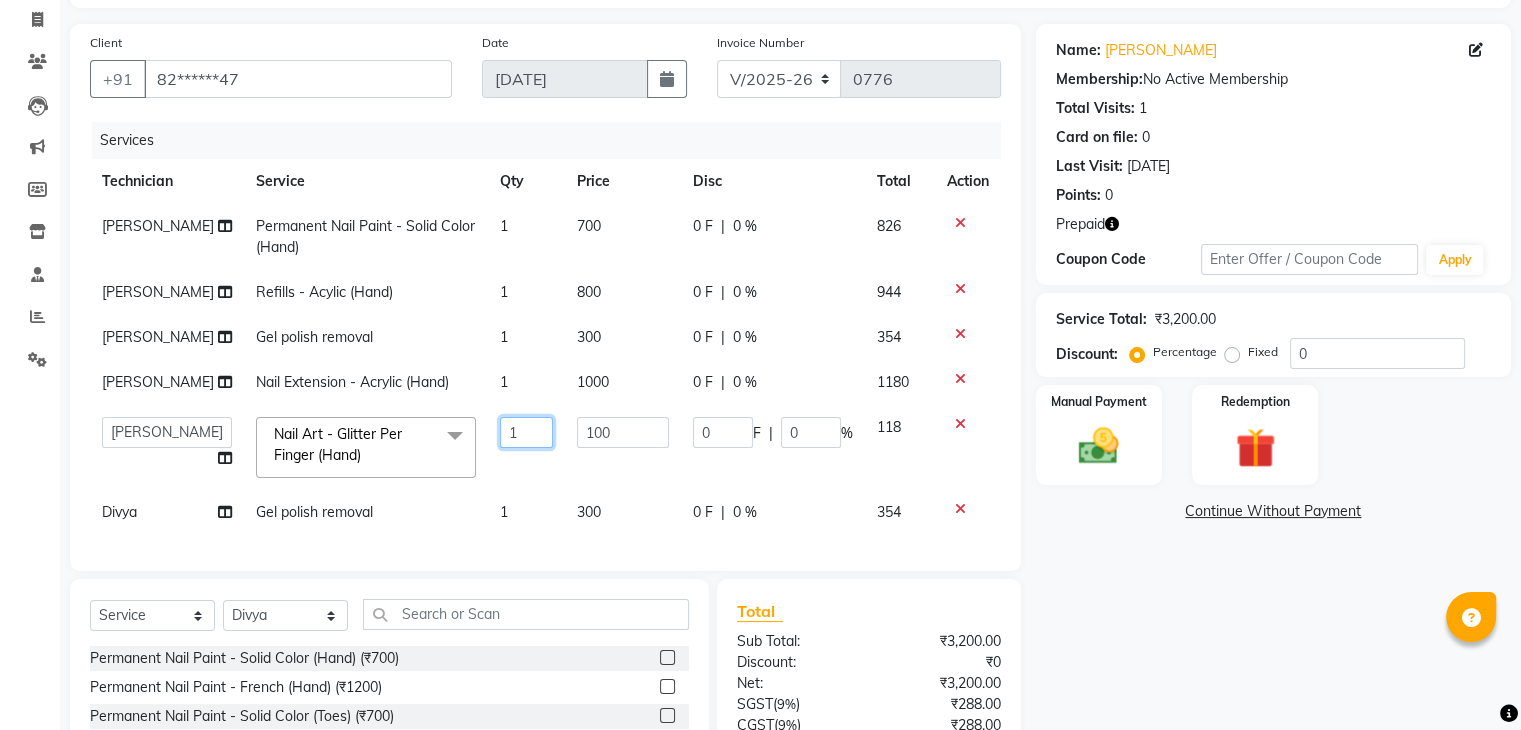 click on "1" 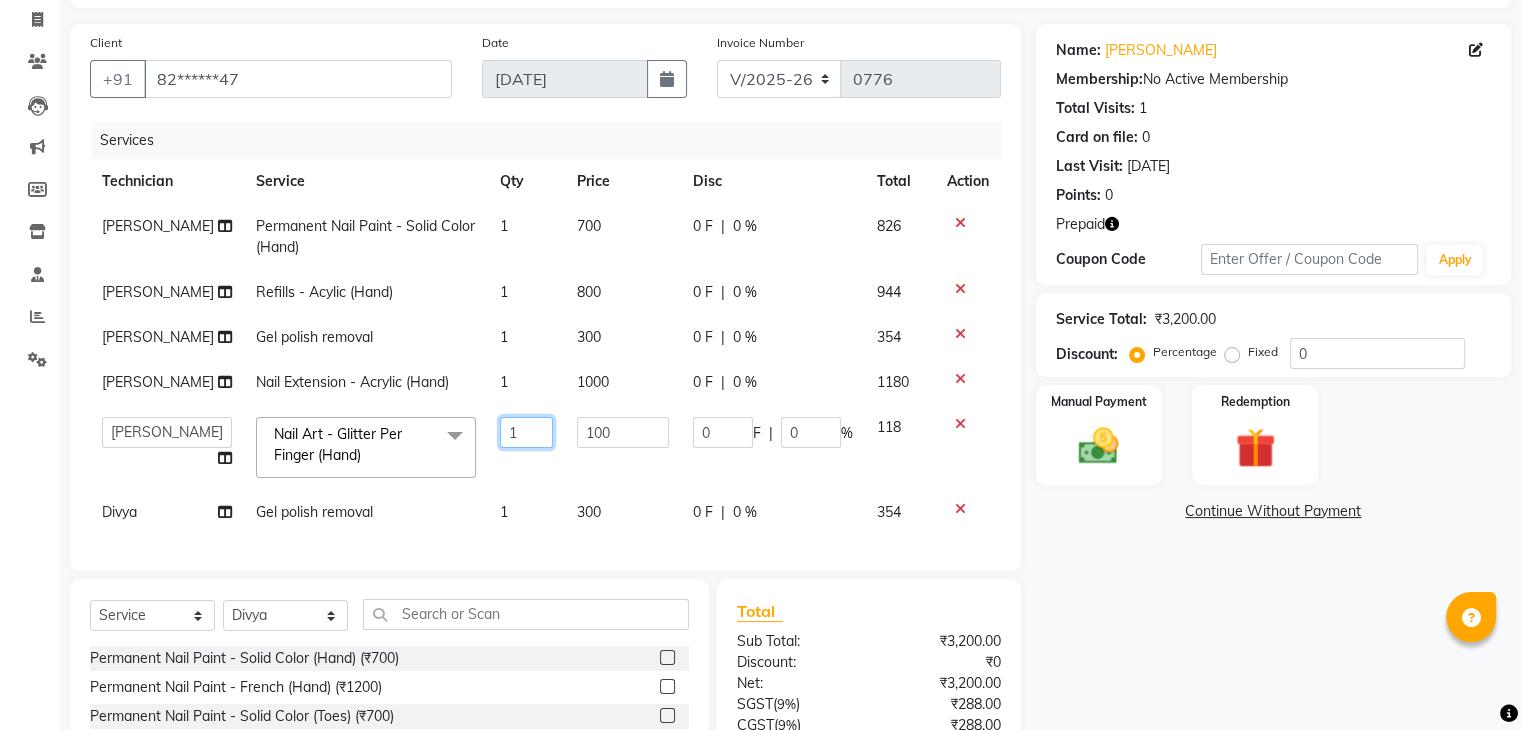 type on "10" 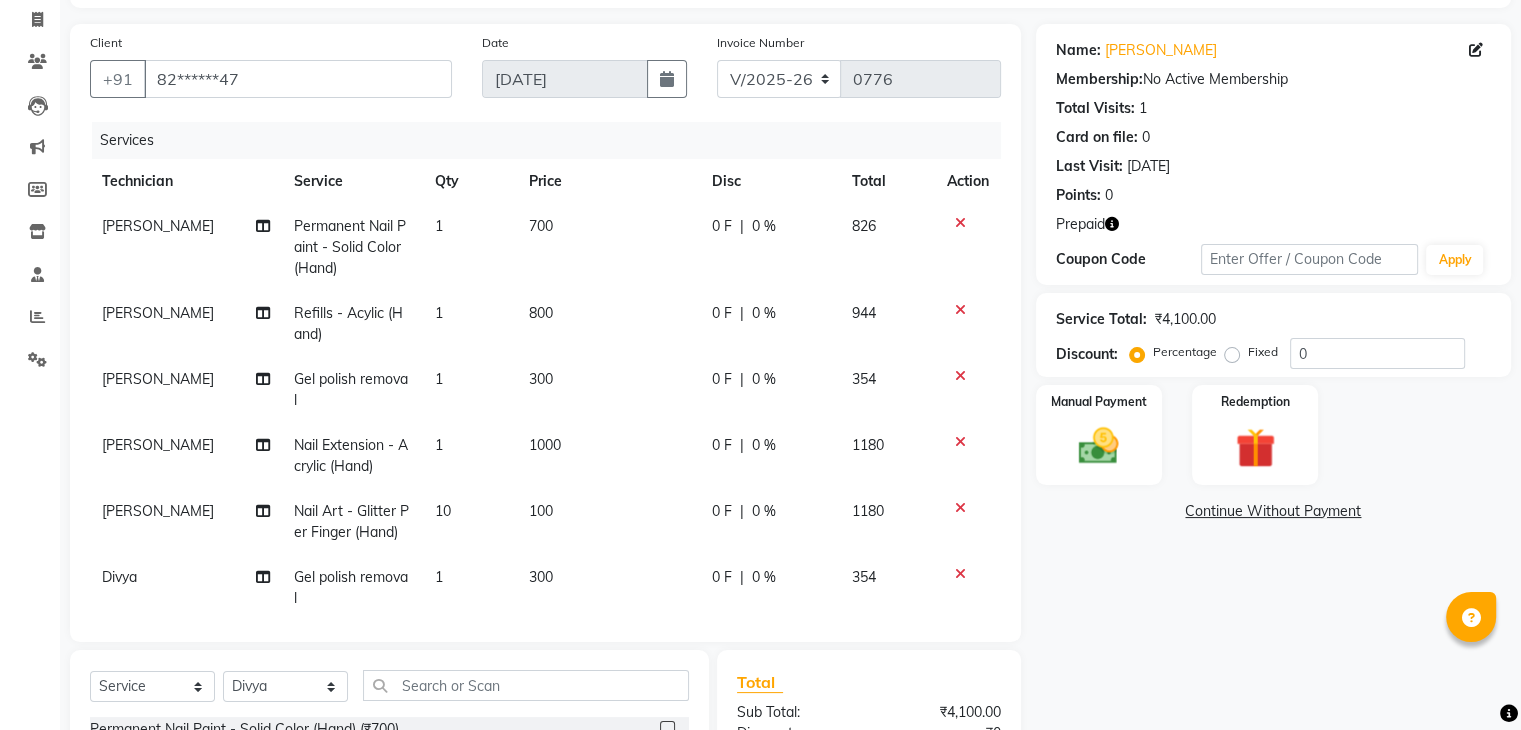 click on "Name: Swati Pandey Membership:  No Active Membership  Total Visits:  1 Card on file:  0 Last Visit:   13-07-2025 Points:   0  Prepaid Coupon Code Apply Service Total:  ₹4,100.00  Discount:  Percentage   Fixed  0 Manual Payment Redemption  Continue Without Payment" 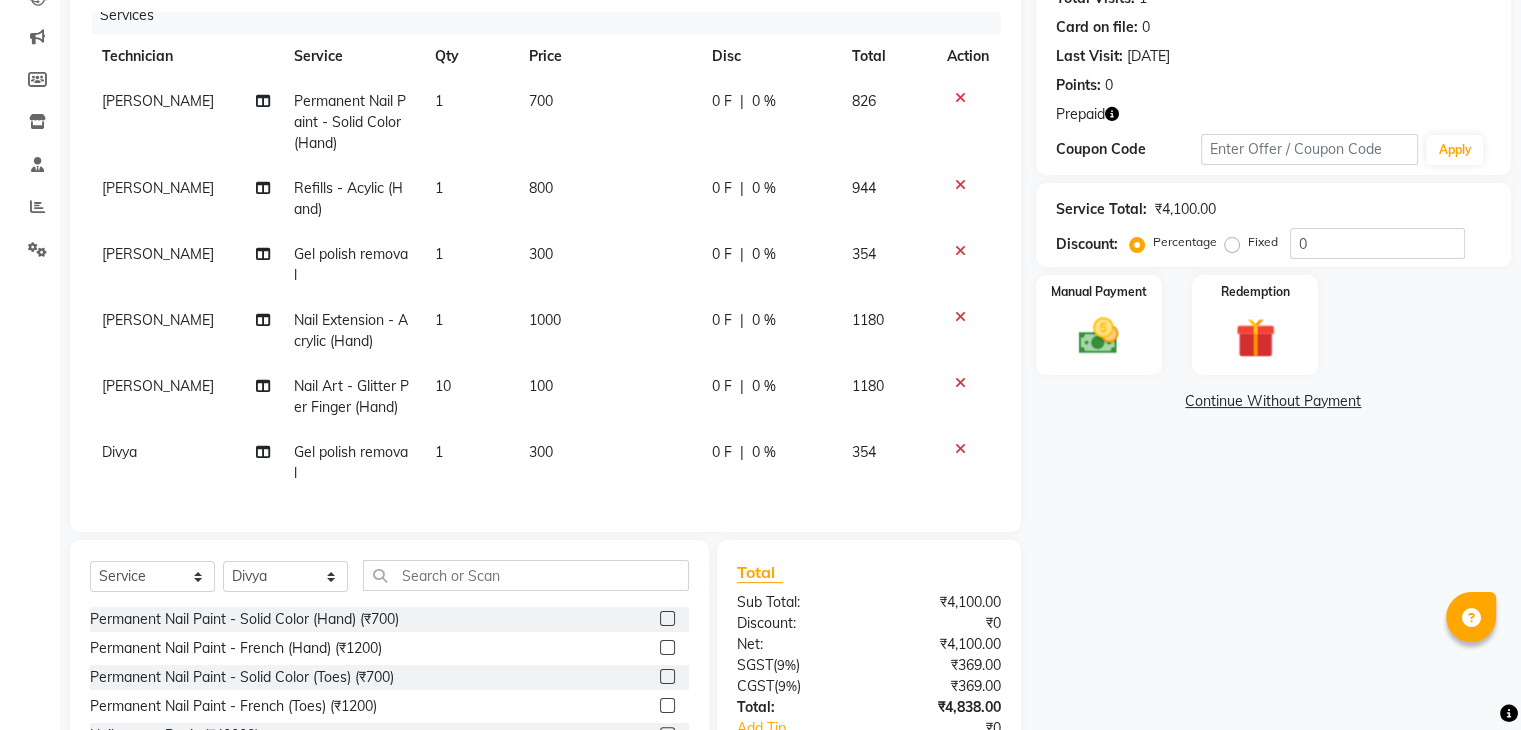 scroll, scrollTop: 238, scrollLeft: 0, axis: vertical 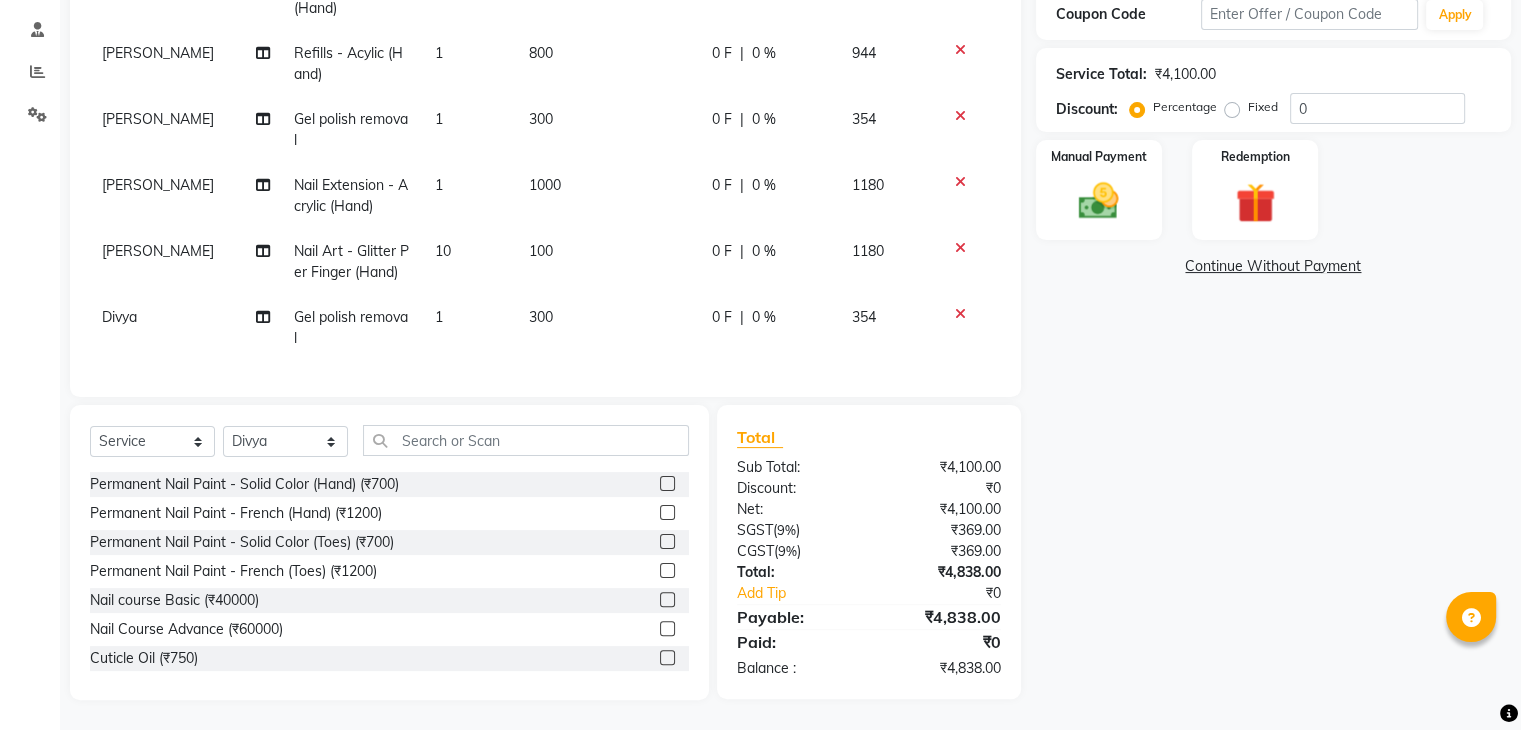 click on "Name: Swati Pandey Membership:  No Active Membership  Total Visits:  1 Card on file:  0 Last Visit:   13-07-2025 Points:   0  Prepaid Coupon Code Apply Service Total:  ₹4,100.00  Discount:  Percentage   Fixed  0 Manual Payment Redemption  Continue Without Payment" 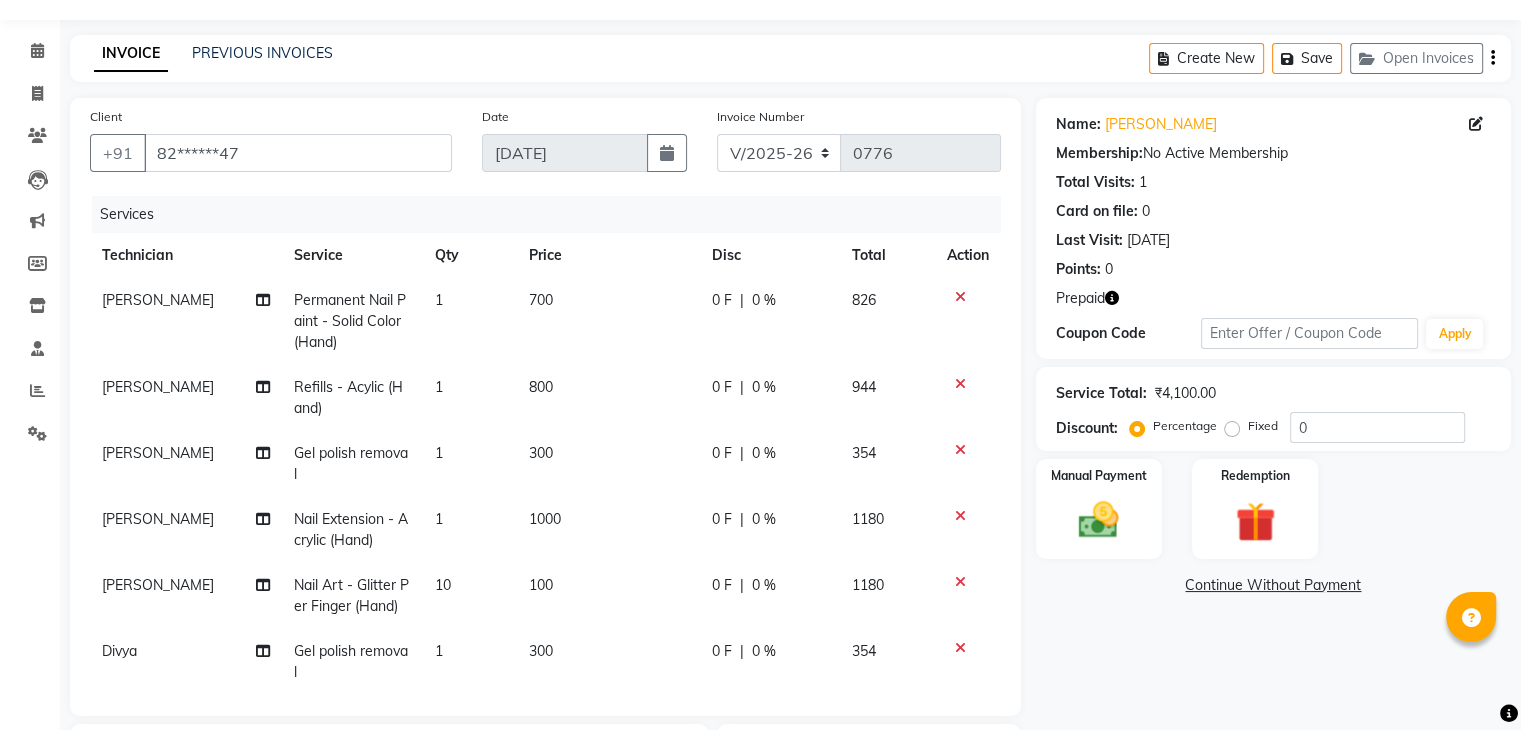 scroll, scrollTop: 0, scrollLeft: 0, axis: both 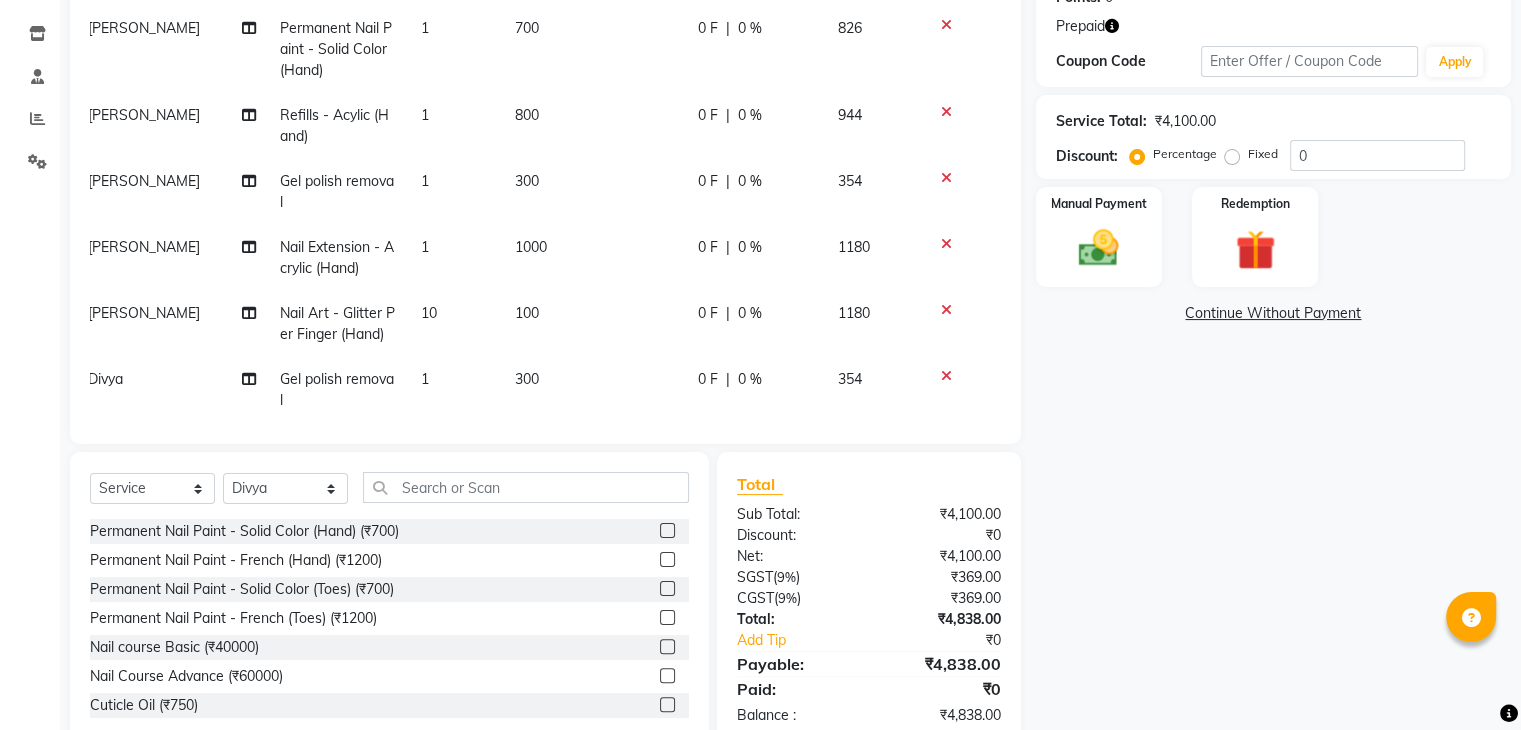 click on "1" 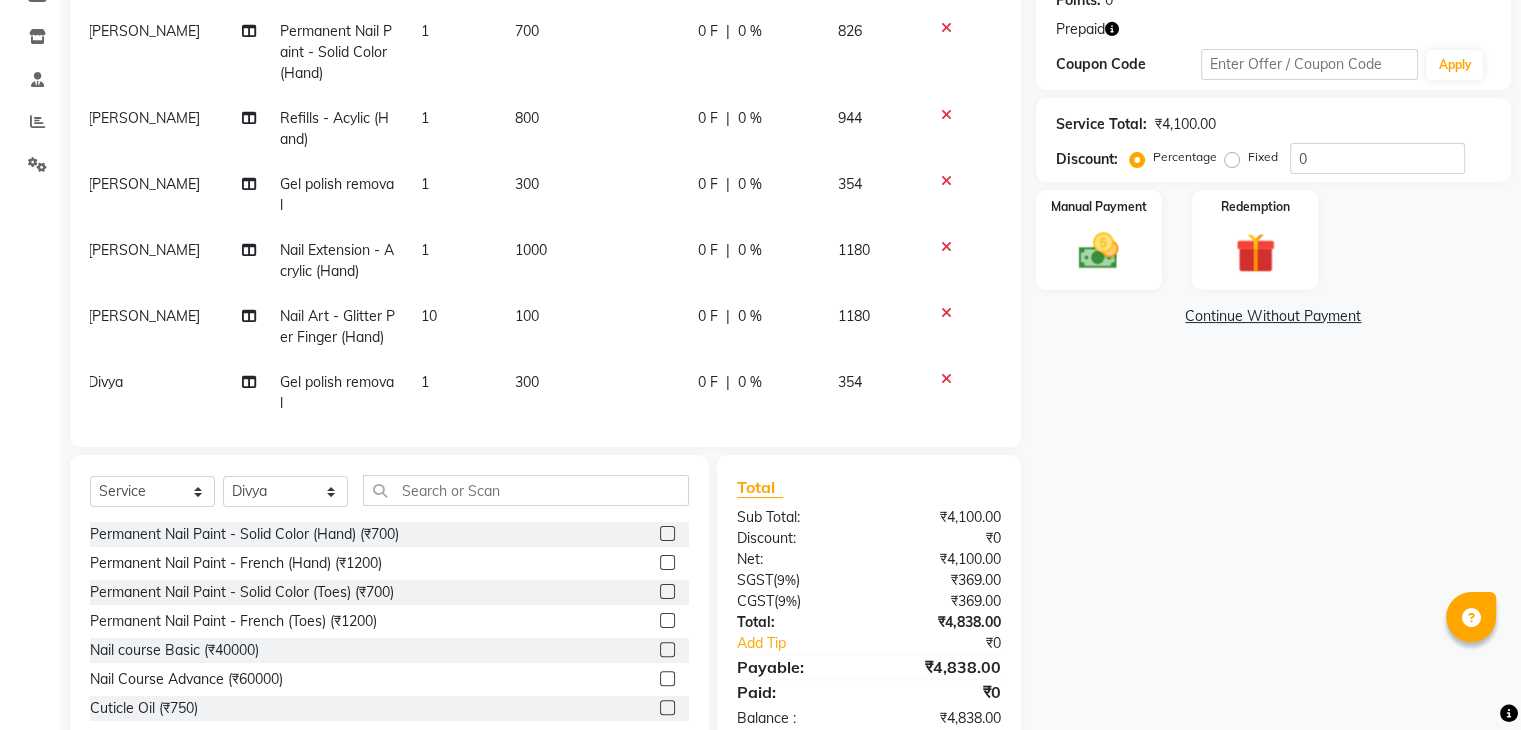 select on "54412" 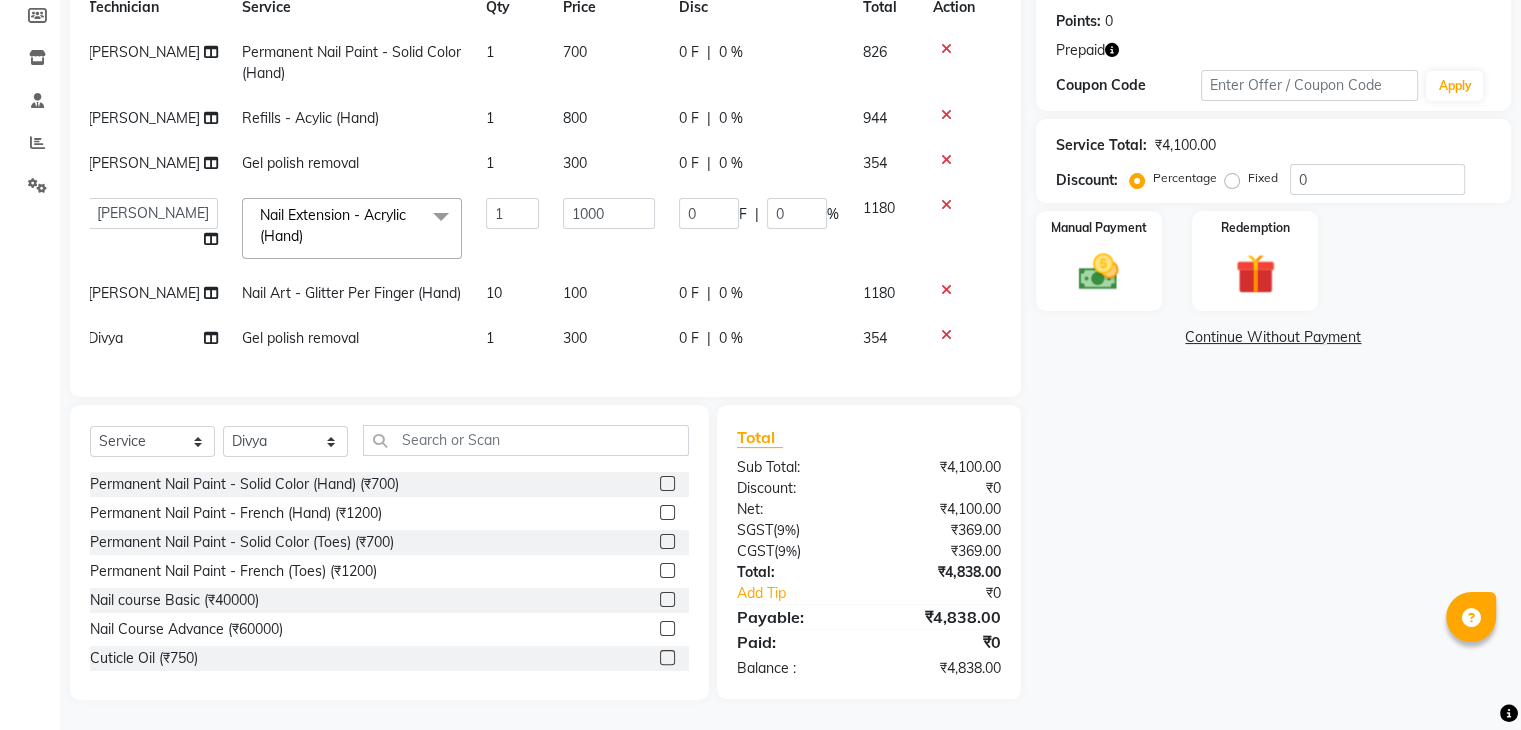 scroll, scrollTop: 324, scrollLeft: 0, axis: vertical 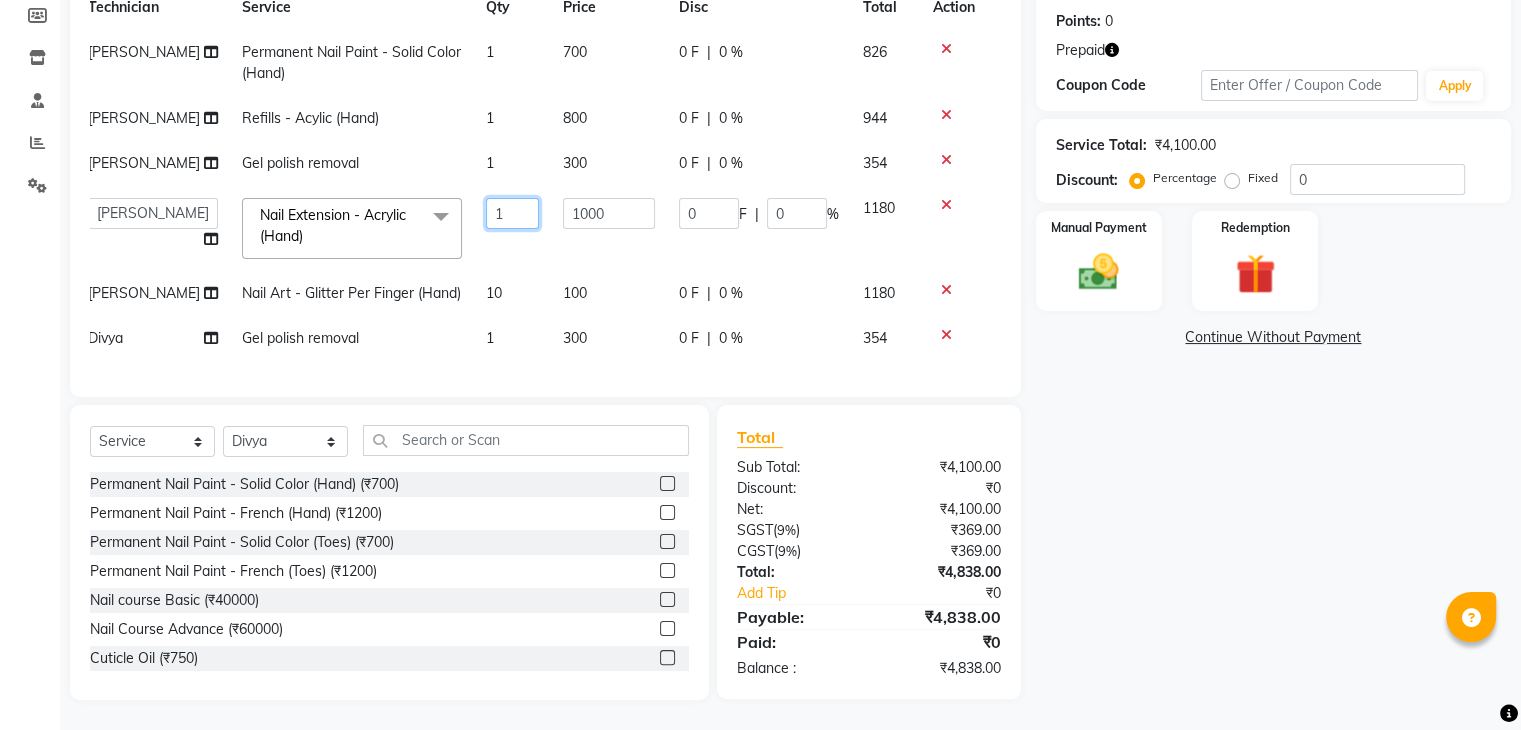 click on "1" 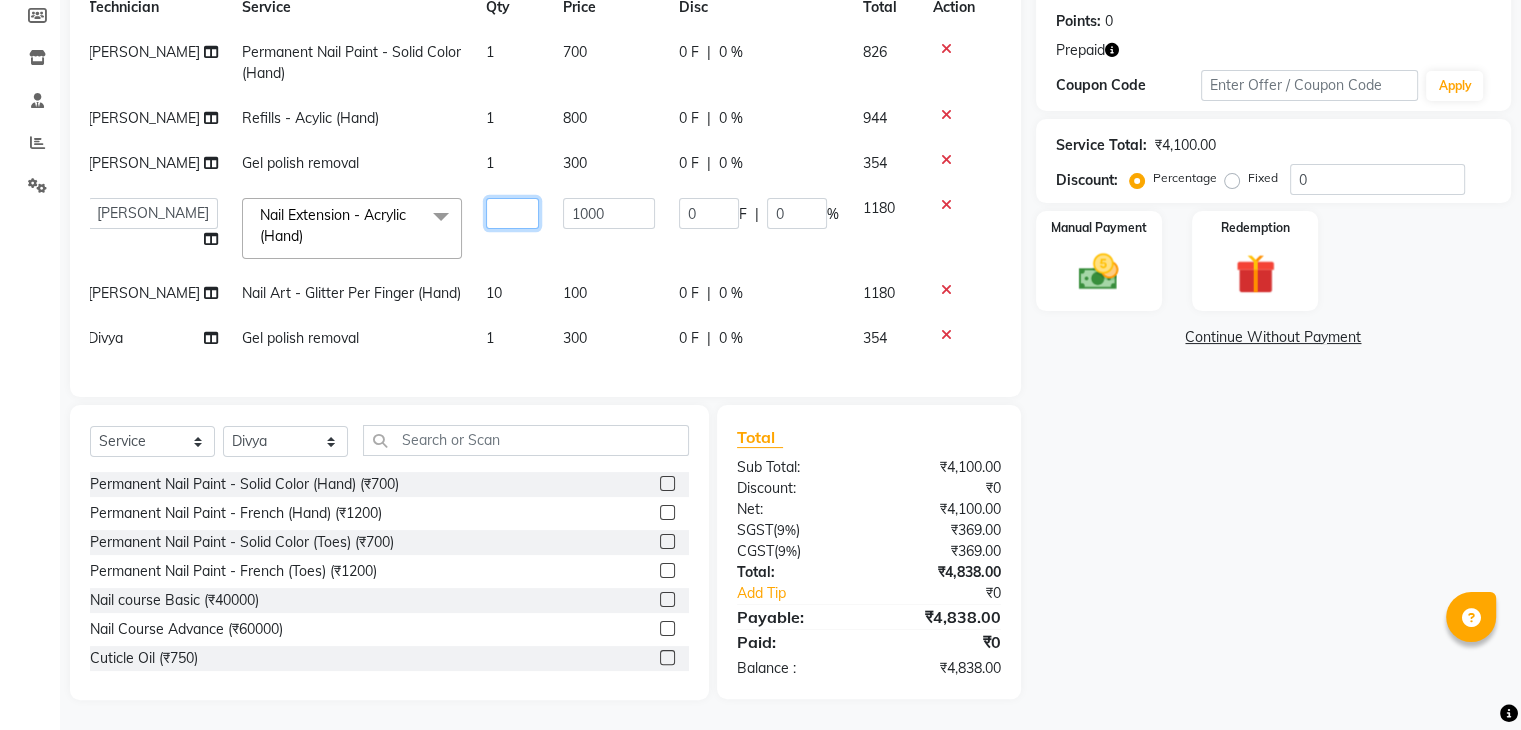 type on "2" 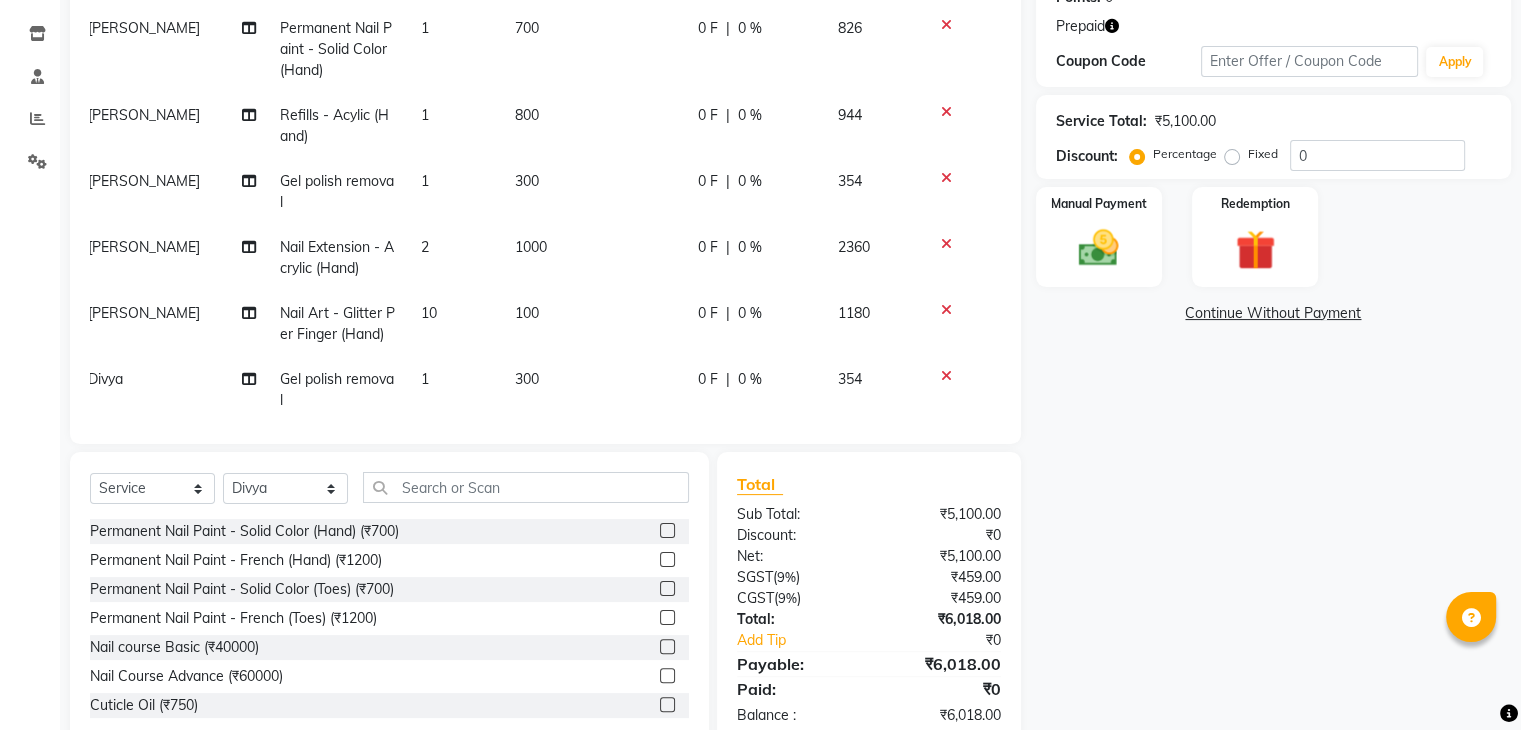 click on "1000" 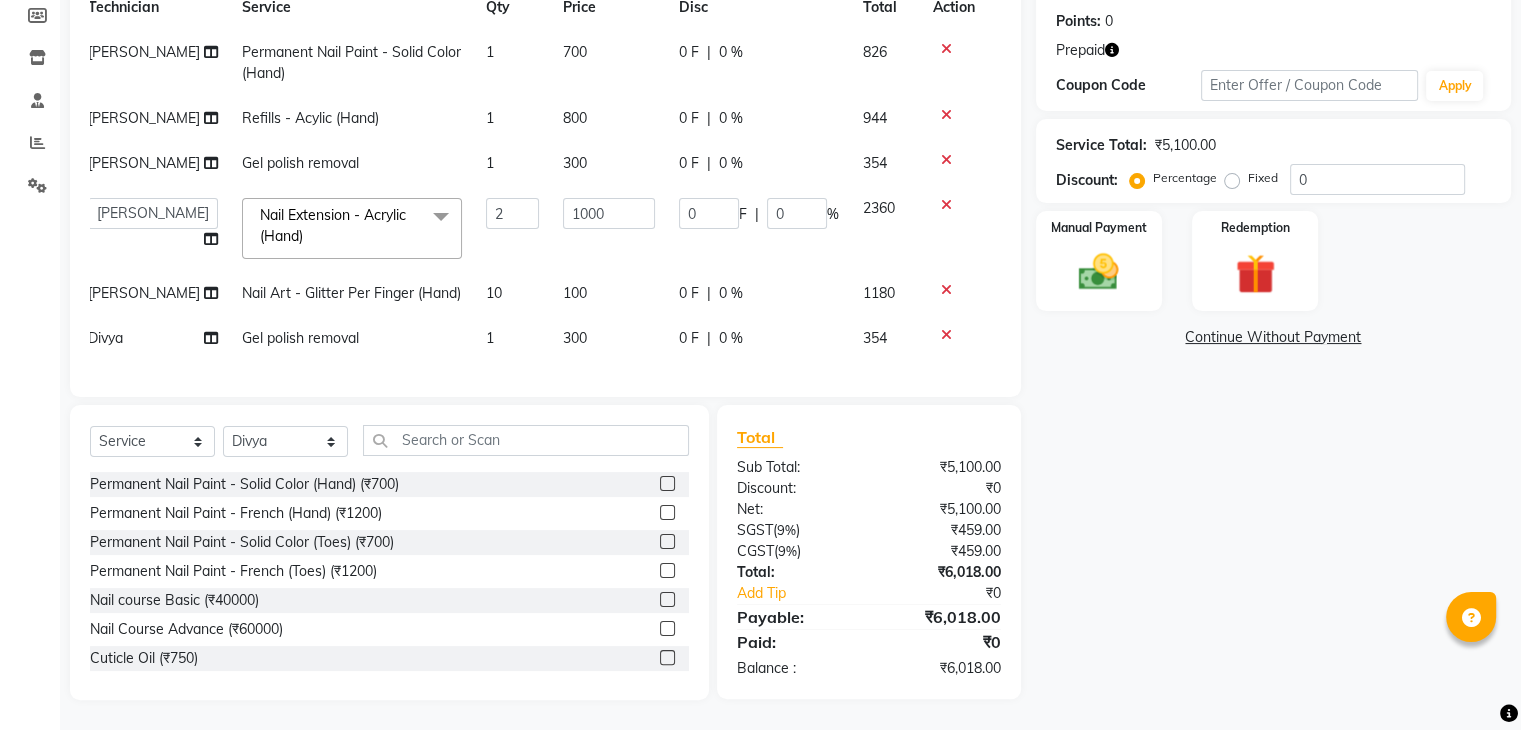 scroll, scrollTop: 324, scrollLeft: 0, axis: vertical 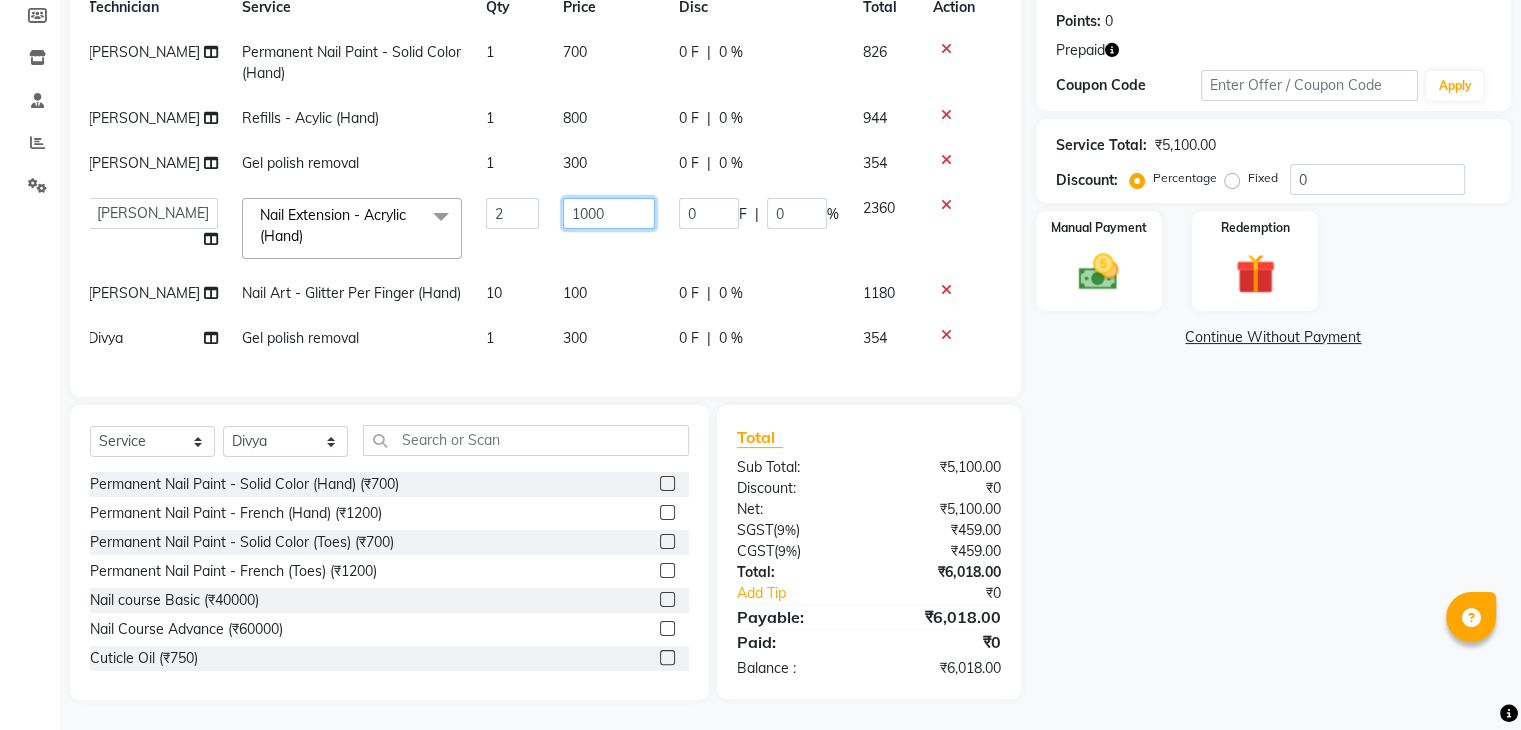 click on "1000" 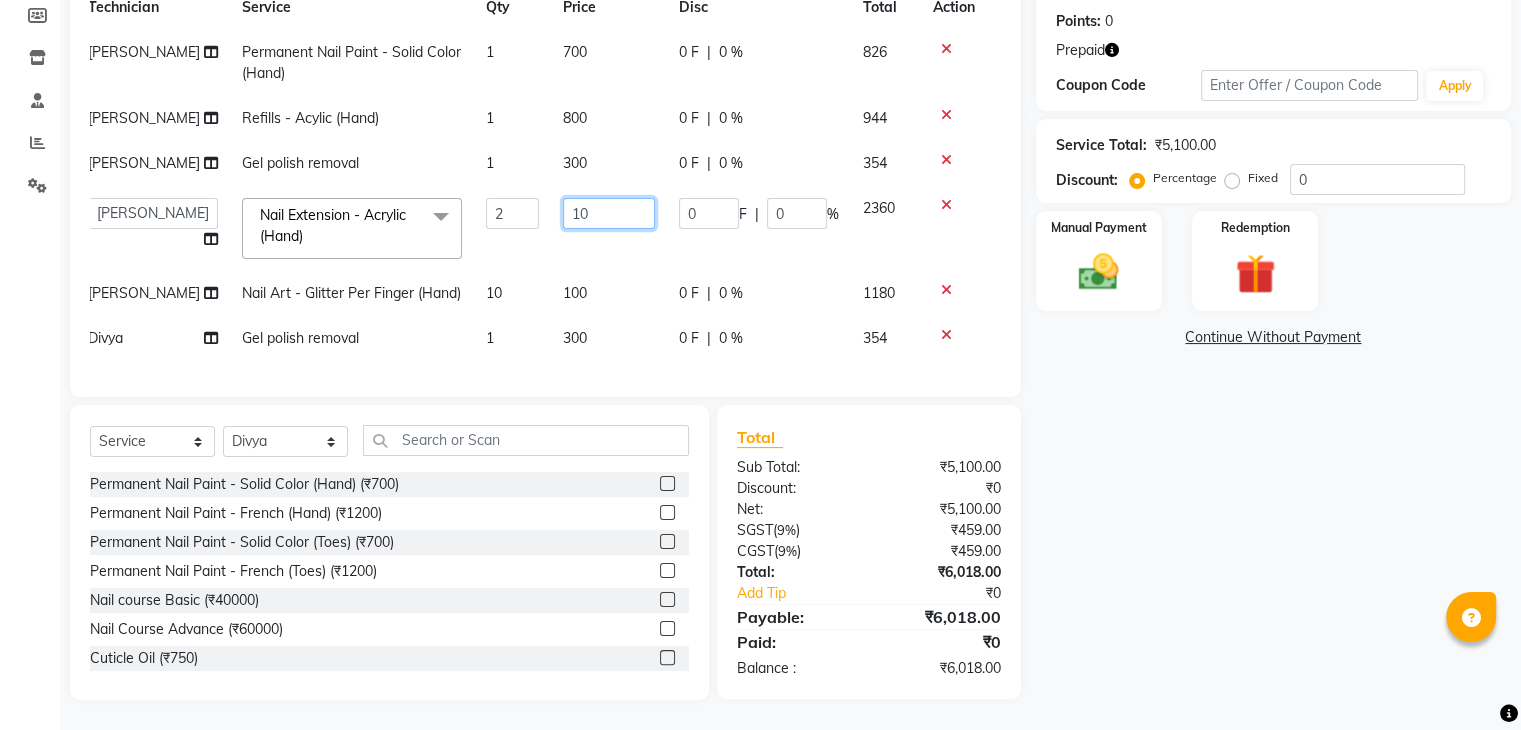 type on "100" 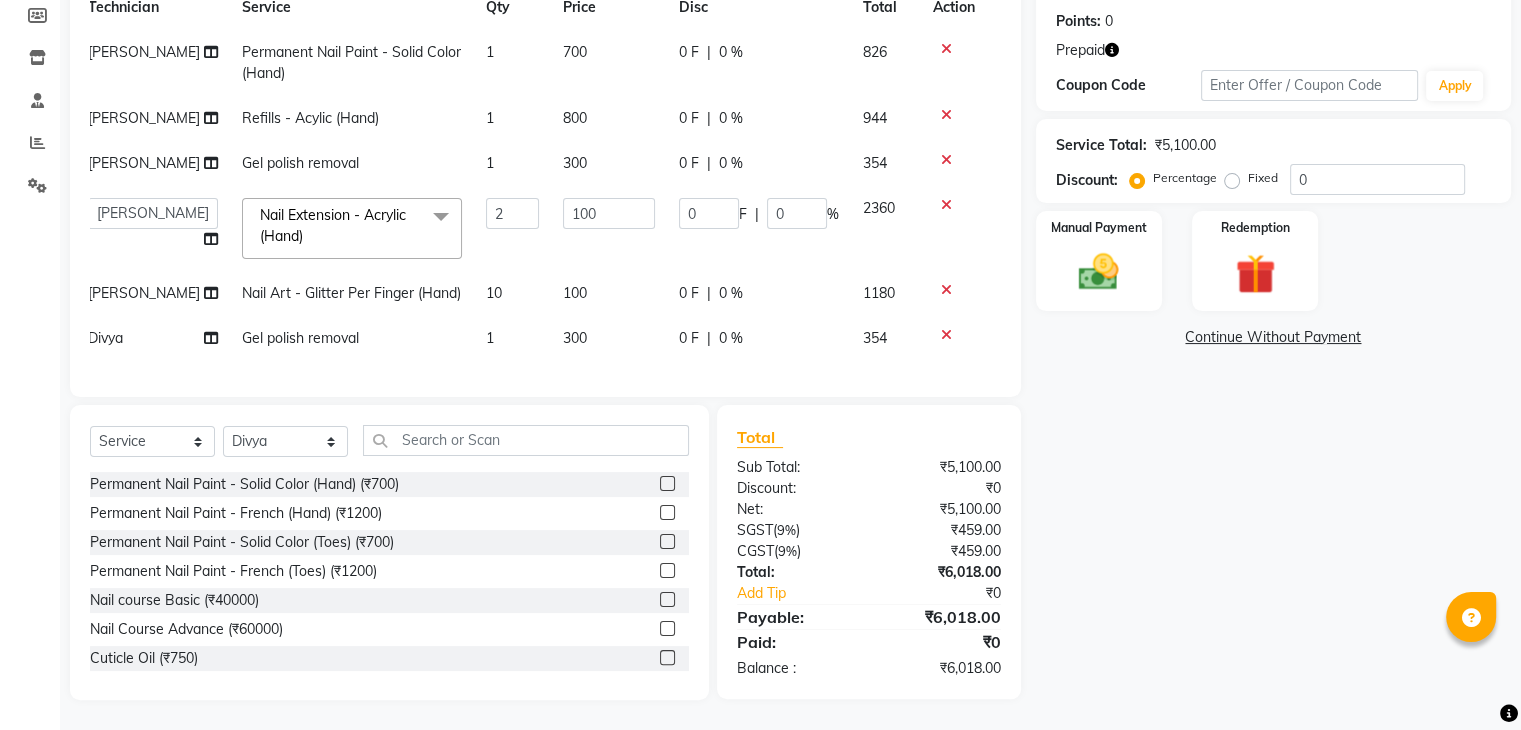 click on "Name: Swati Pandey Membership:  No Active Membership  Total Visits:  1 Card on file:  0 Last Visit:   13-07-2025 Points:   0  Prepaid Coupon Code Apply Service Total:  ₹5,100.00  Discount:  Percentage   Fixed  0 Manual Payment Redemption  Continue Without Payment" 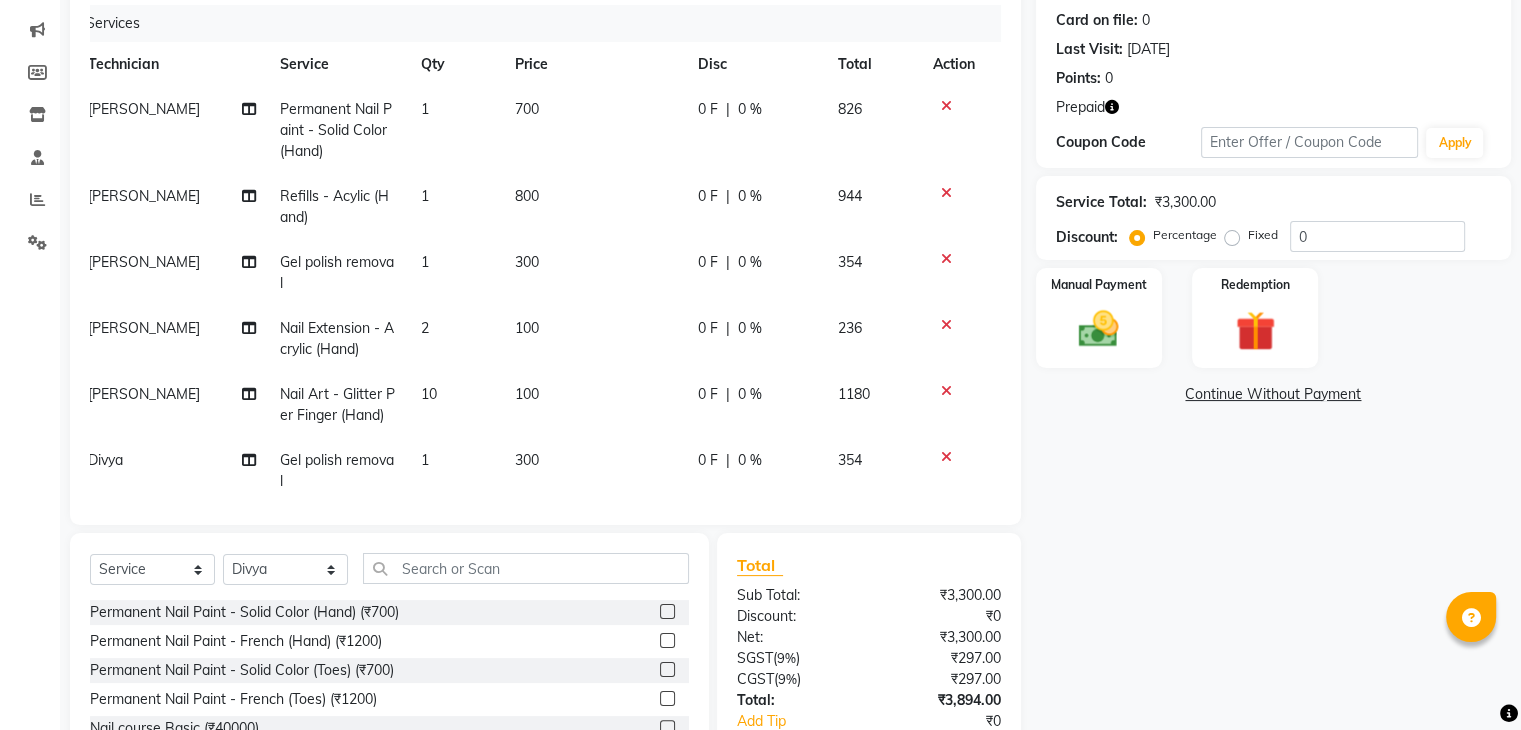 scroll, scrollTop: 228, scrollLeft: 0, axis: vertical 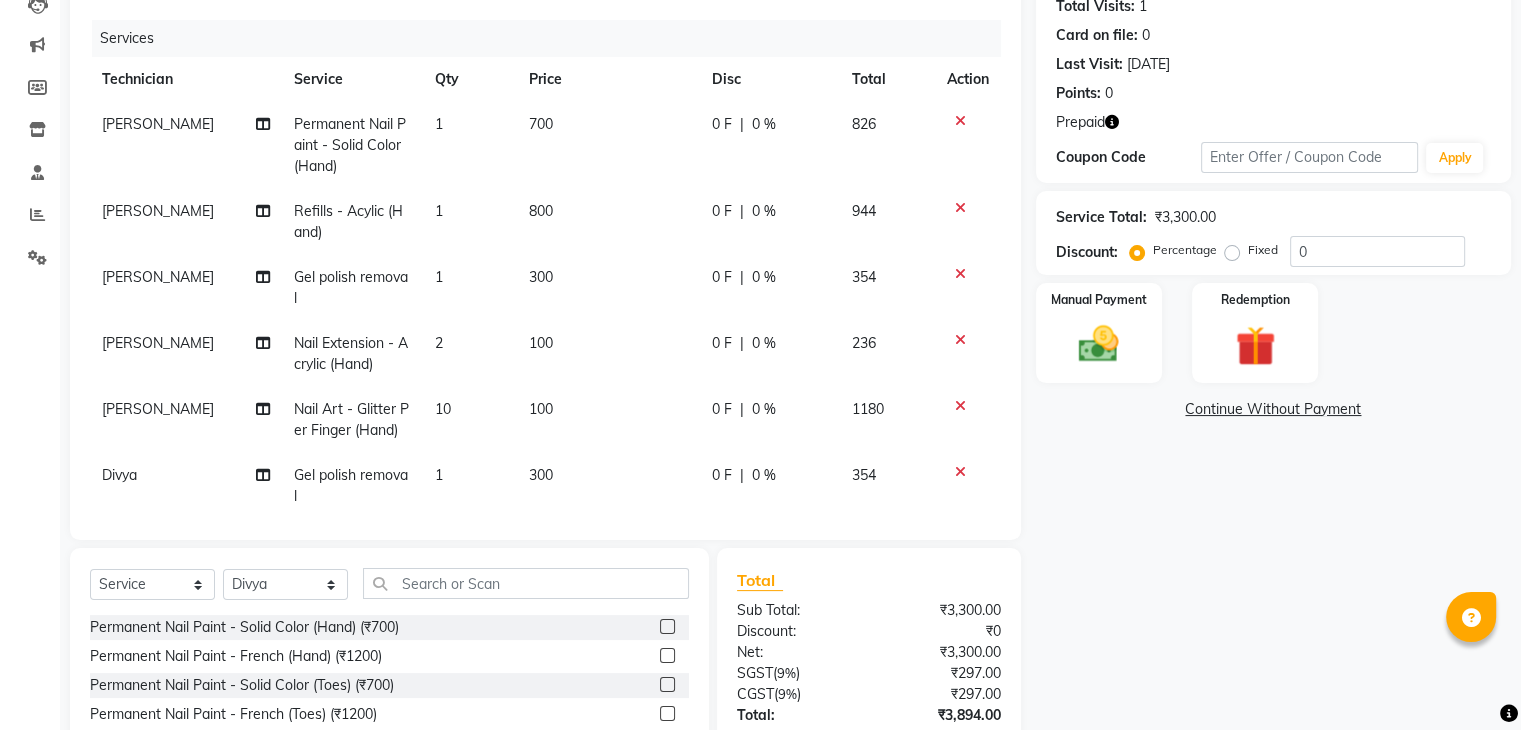 click on "1" 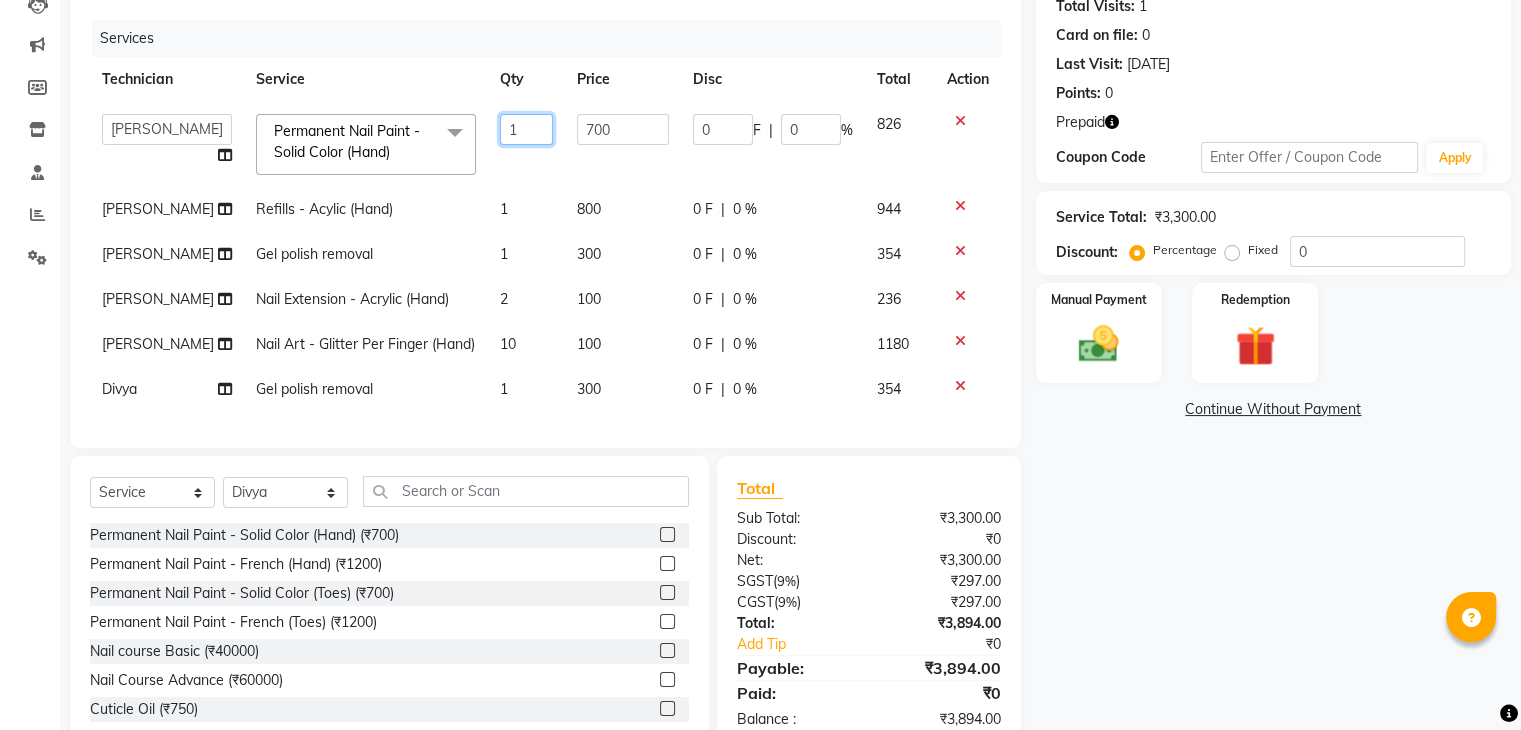 click on "1" 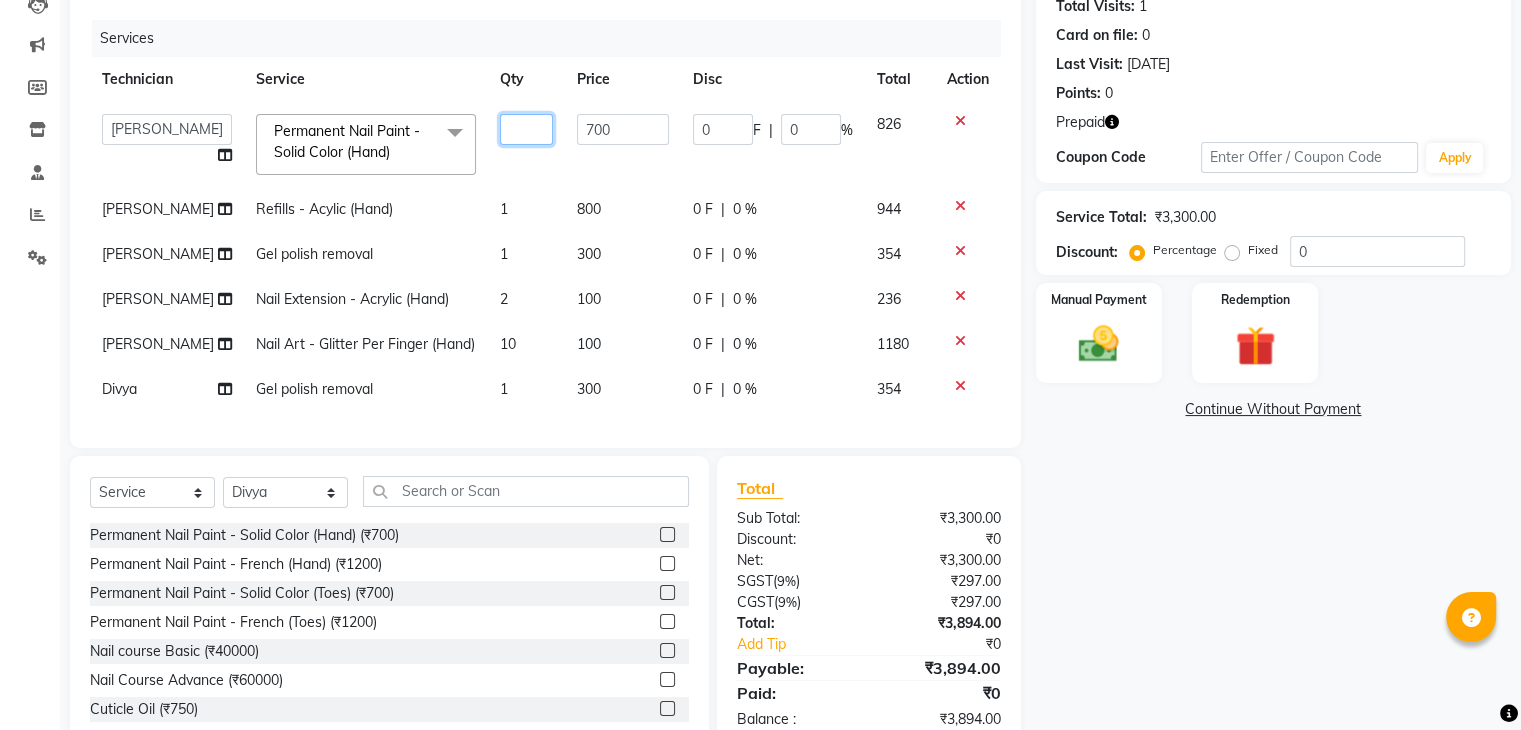 type on "2" 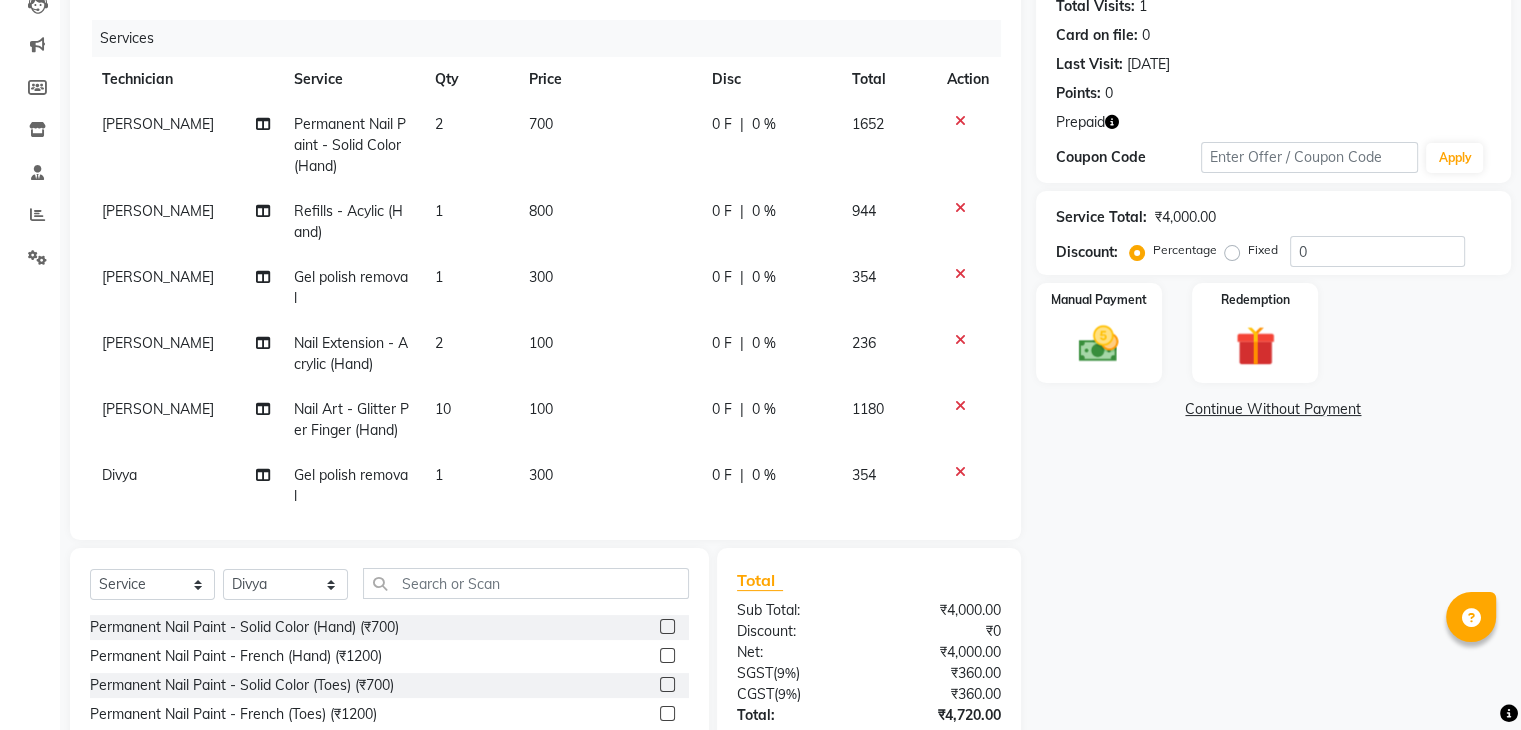 click on "Name: Swati Pandey Membership:  No Active Membership  Total Visits:  1 Card on file:  0 Last Visit:   13-07-2025 Points:   0  Prepaid Coupon Code Apply Service Total:  ₹4,000.00  Discount:  Percentage   Fixed  0 Manual Payment Redemption  Continue Without Payment" 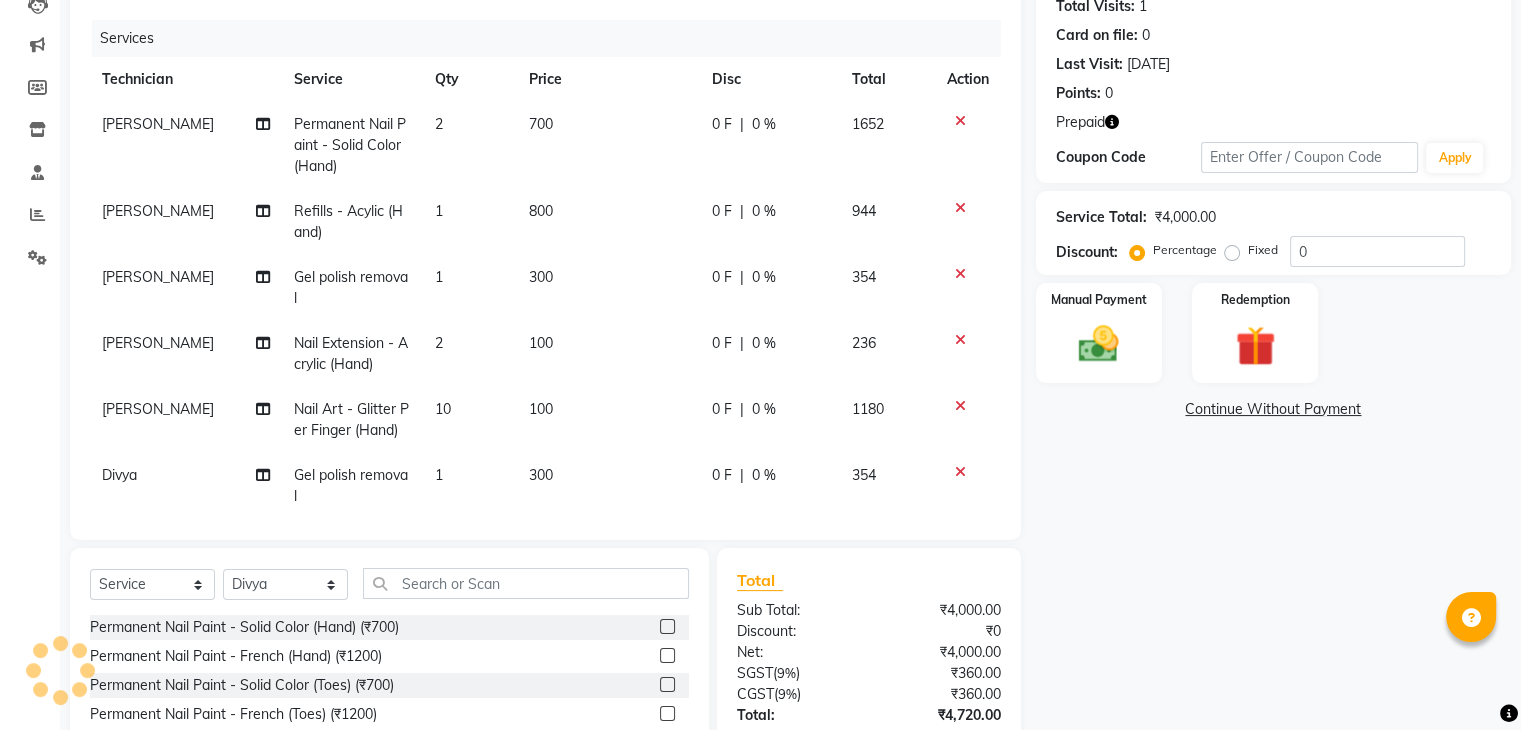 scroll, scrollTop: 30, scrollLeft: 0, axis: vertical 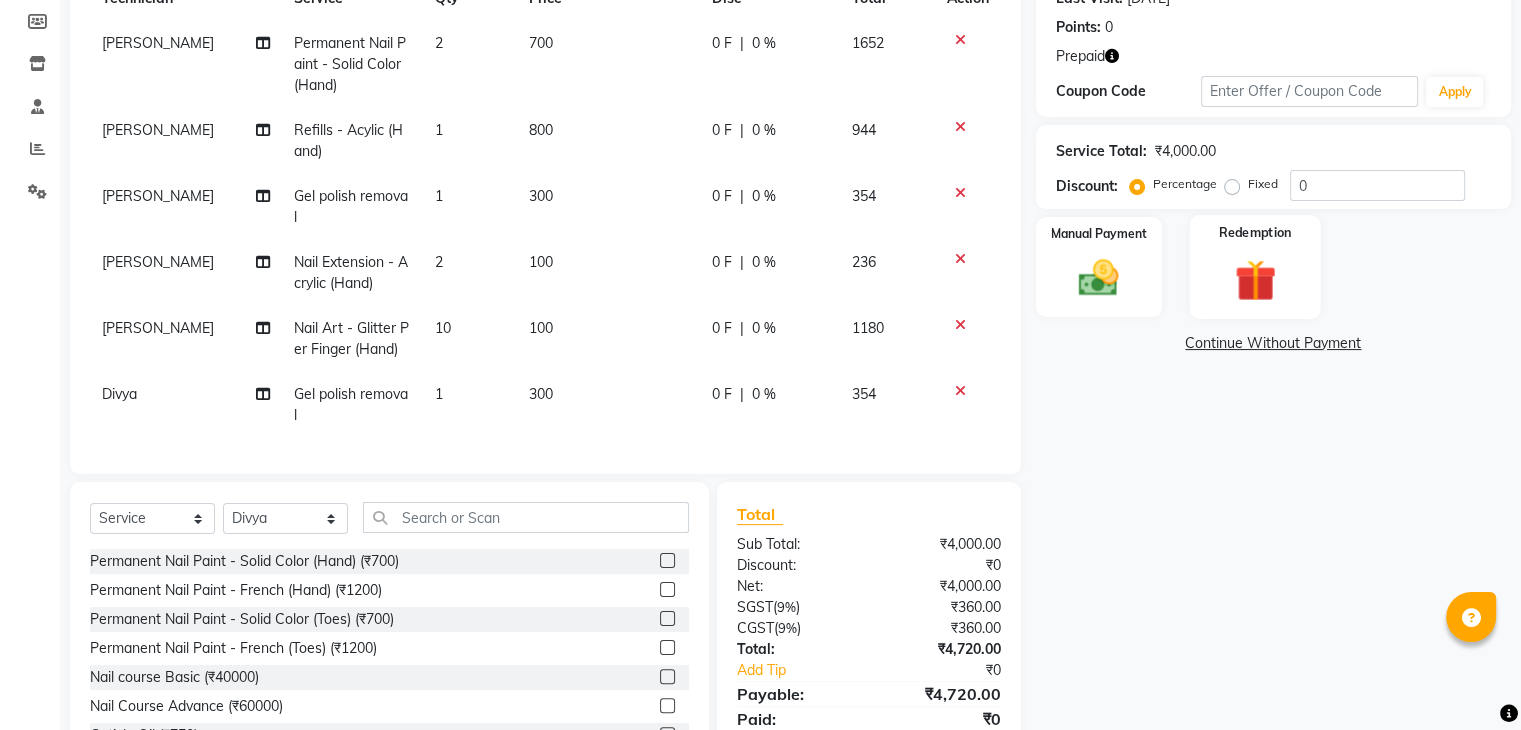 click 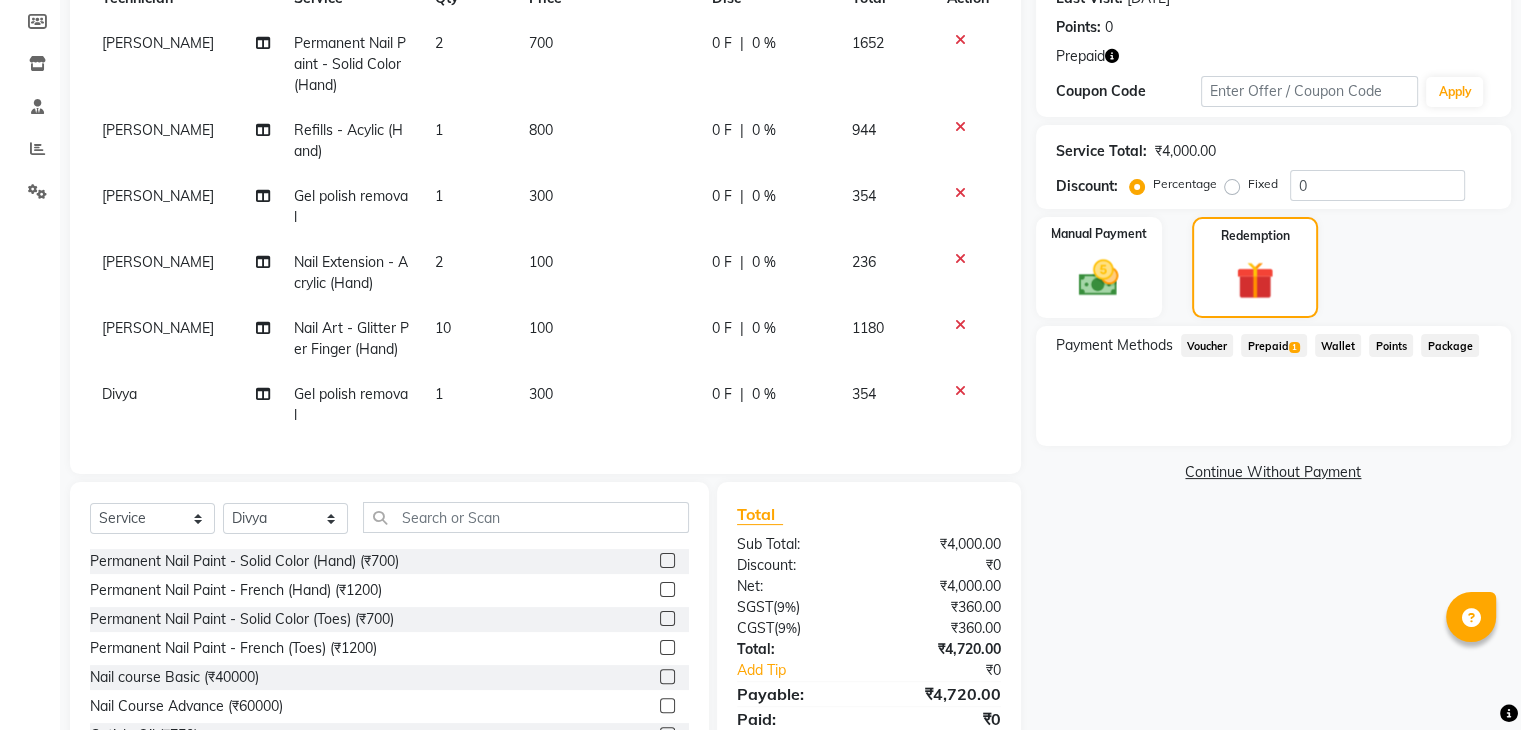 click on "Prepaid  1" 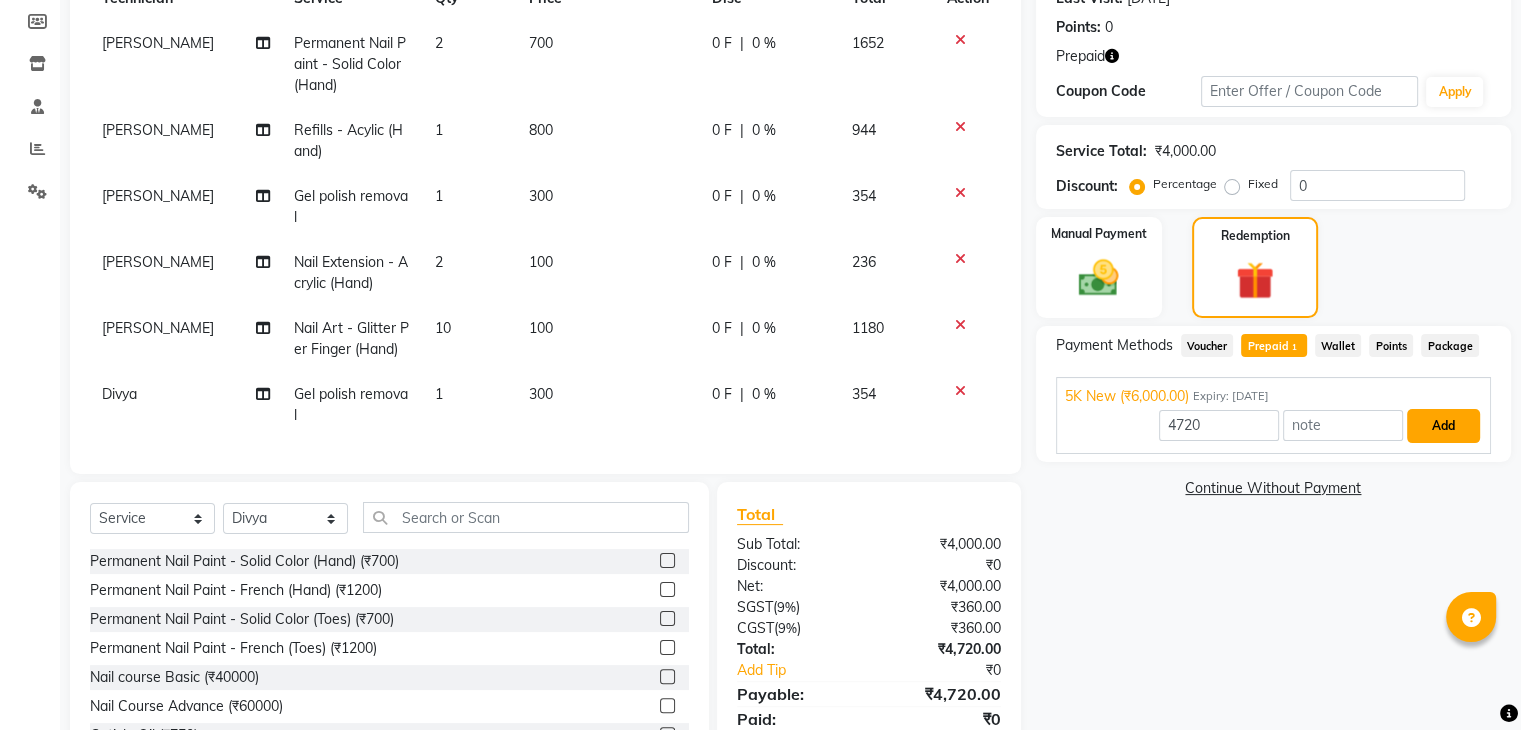 click on "Add" at bounding box center (1443, 426) 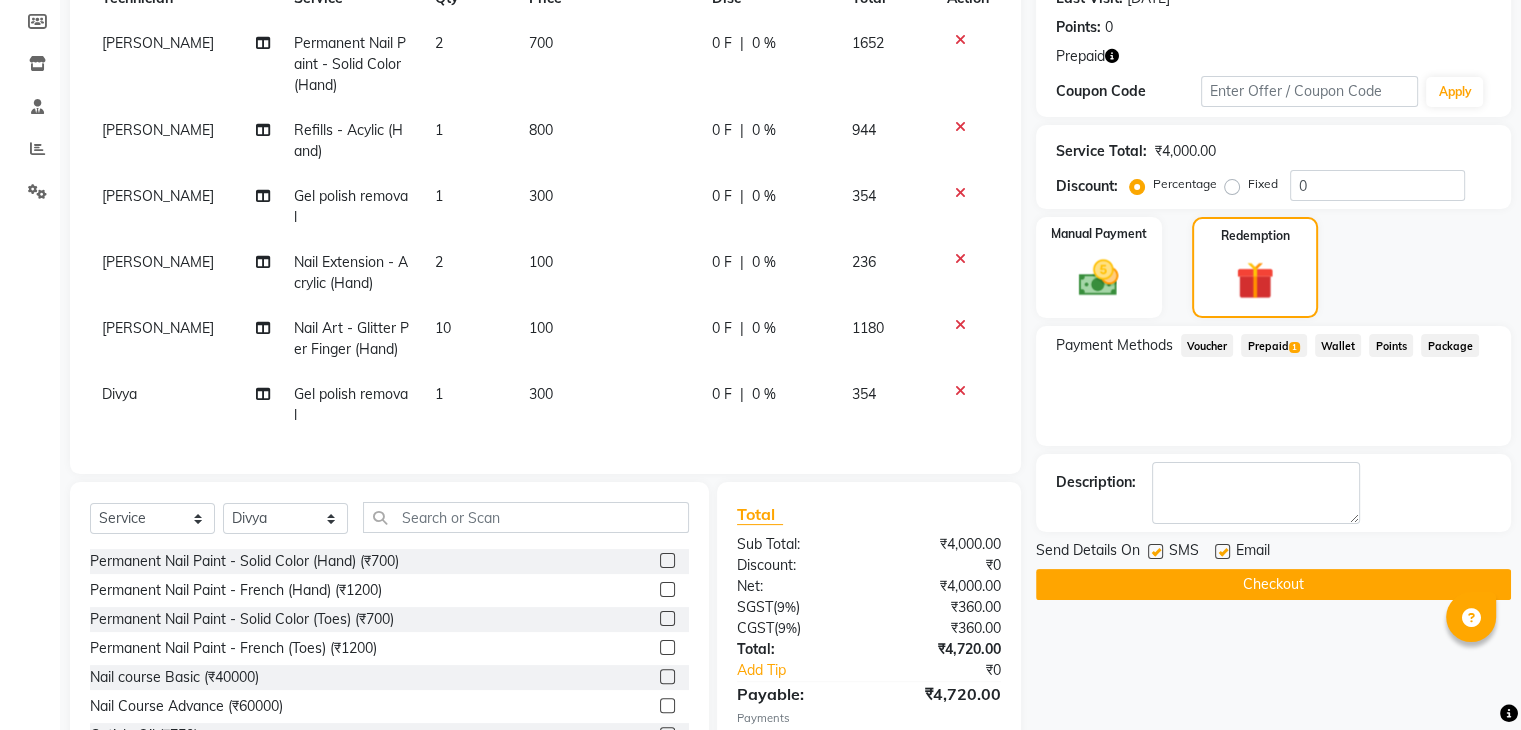 click on "Checkout" 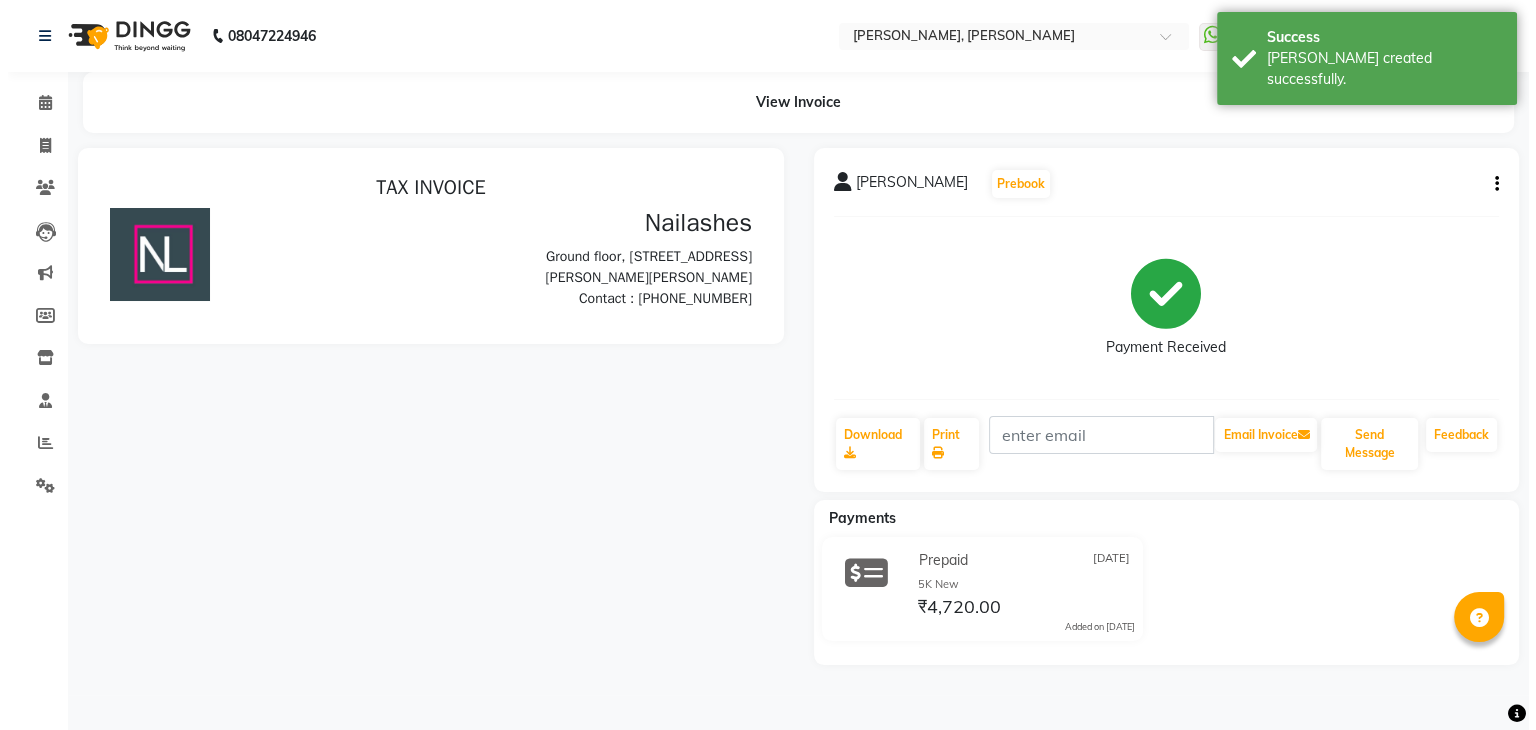 scroll, scrollTop: 0, scrollLeft: 0, axis: both 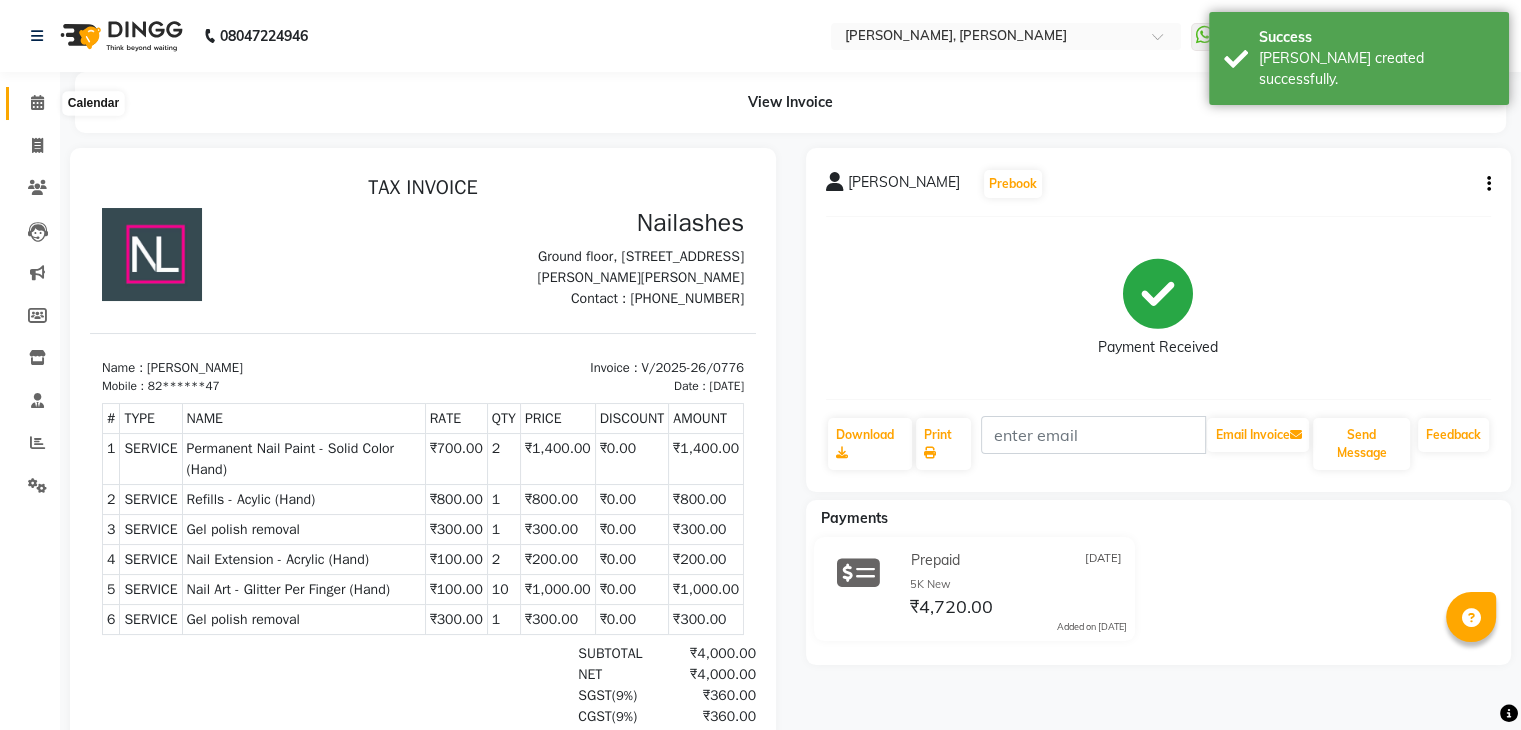 click 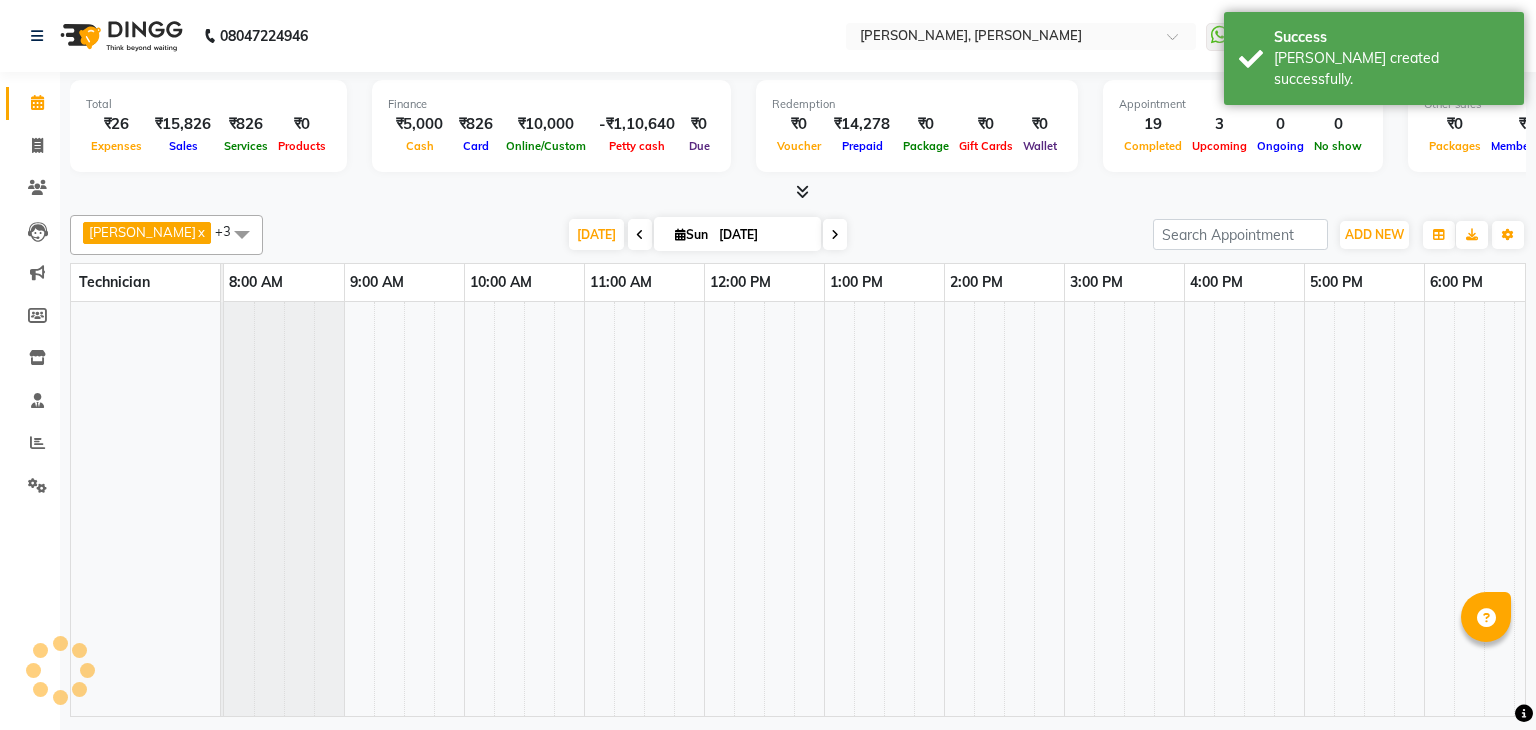 scroll, scrollTop: 0, scrollLeft: 258, axis: horizontal 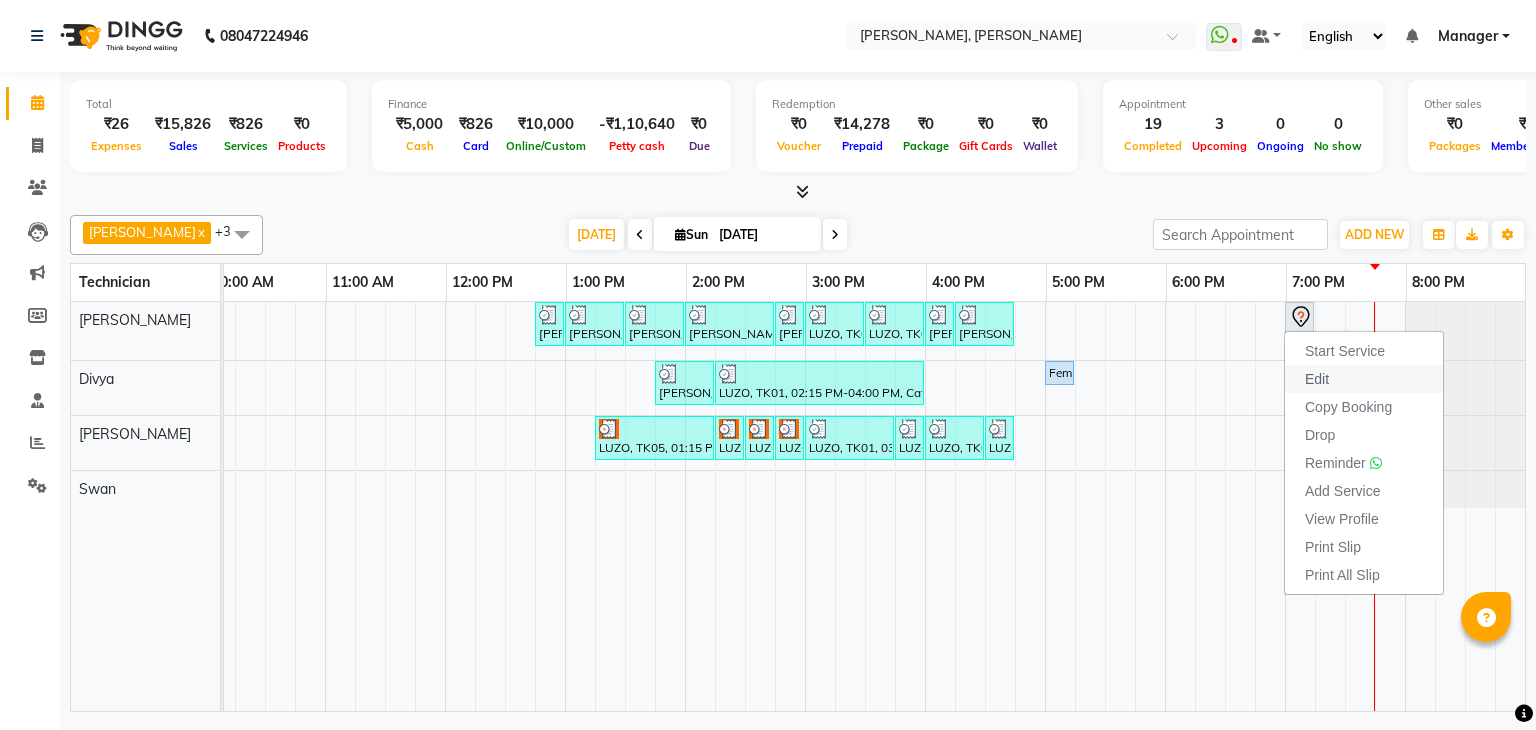 click on "Edit" at bounding box center (1364, 379) 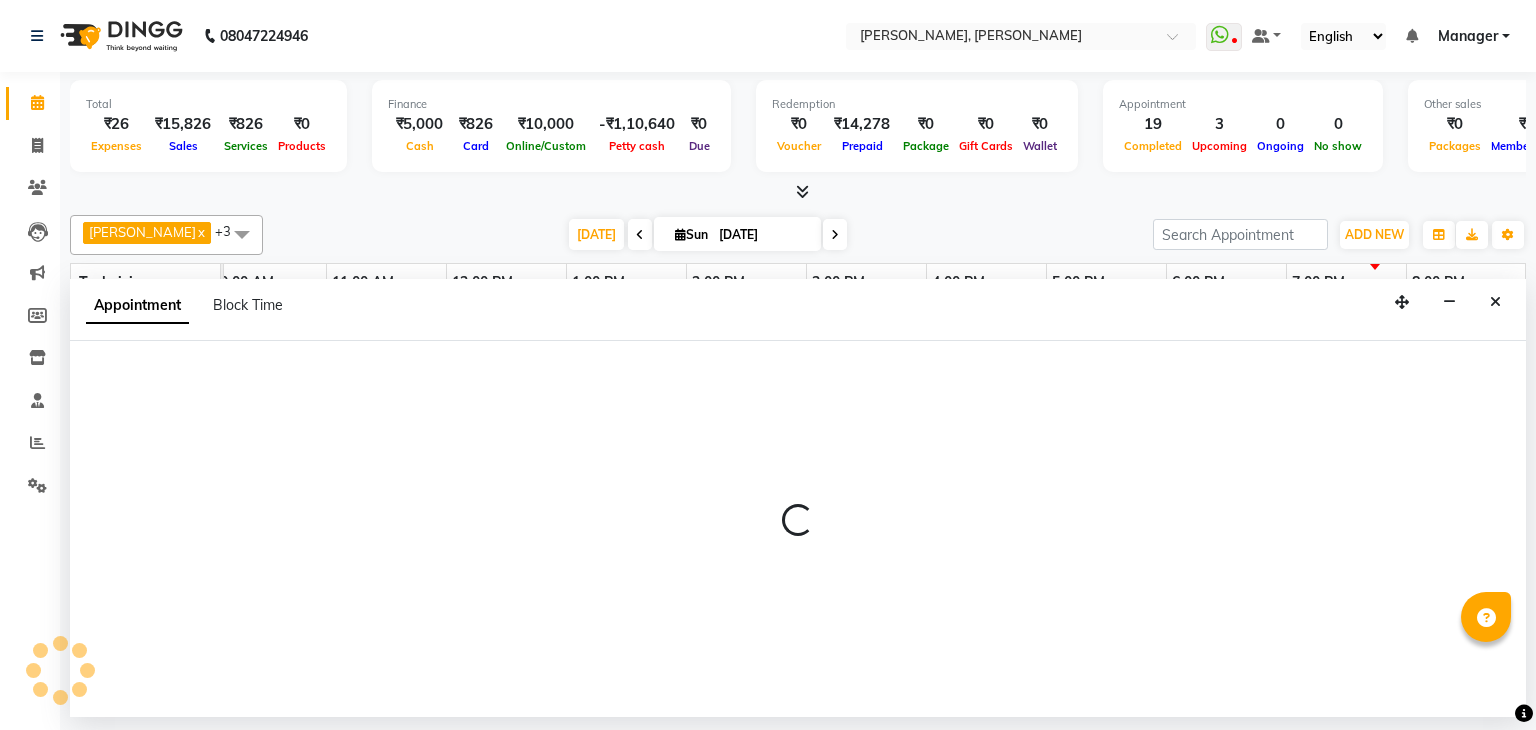 scroll, scrollTop: 0, scrollLeft: 0, axis: both 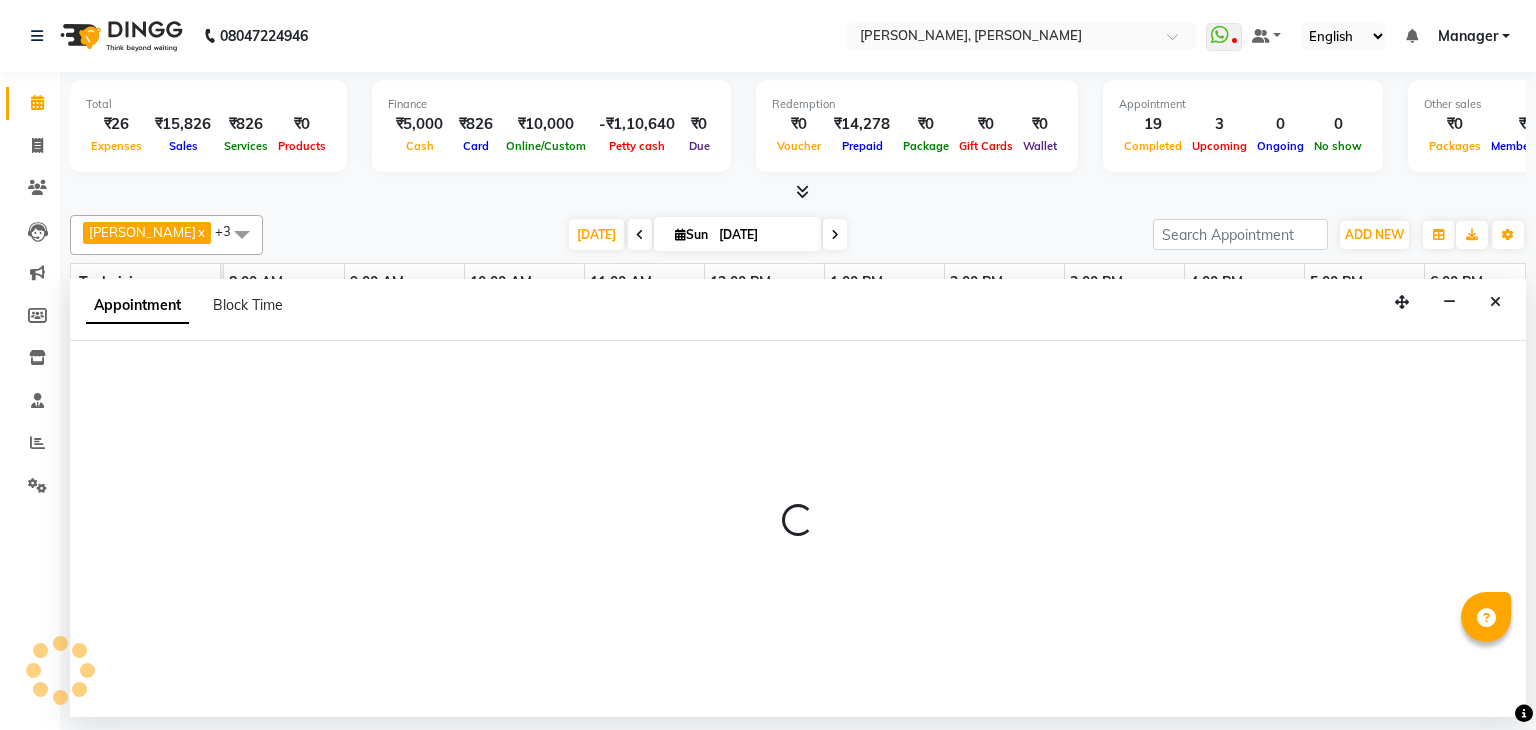 select on "1140" 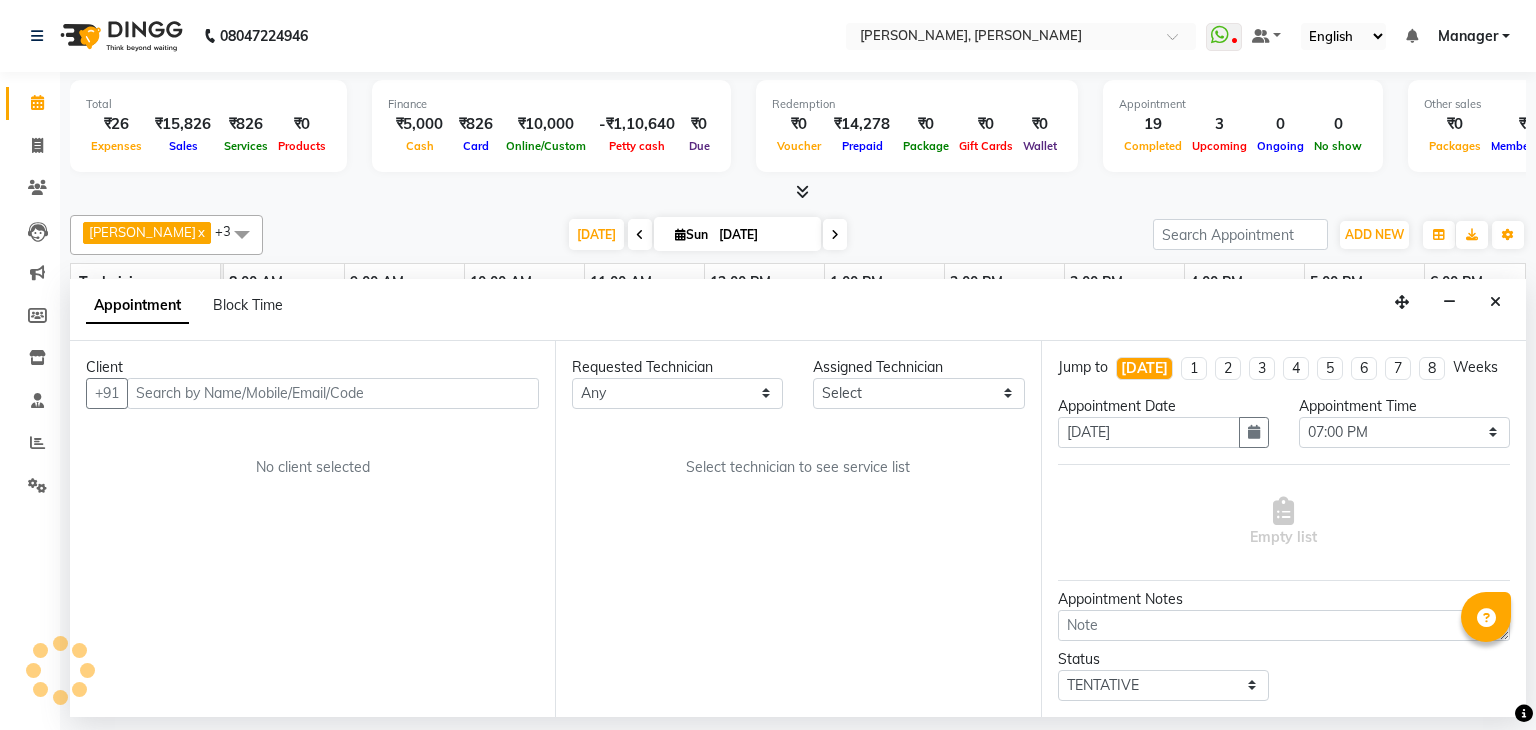 select on "54412" 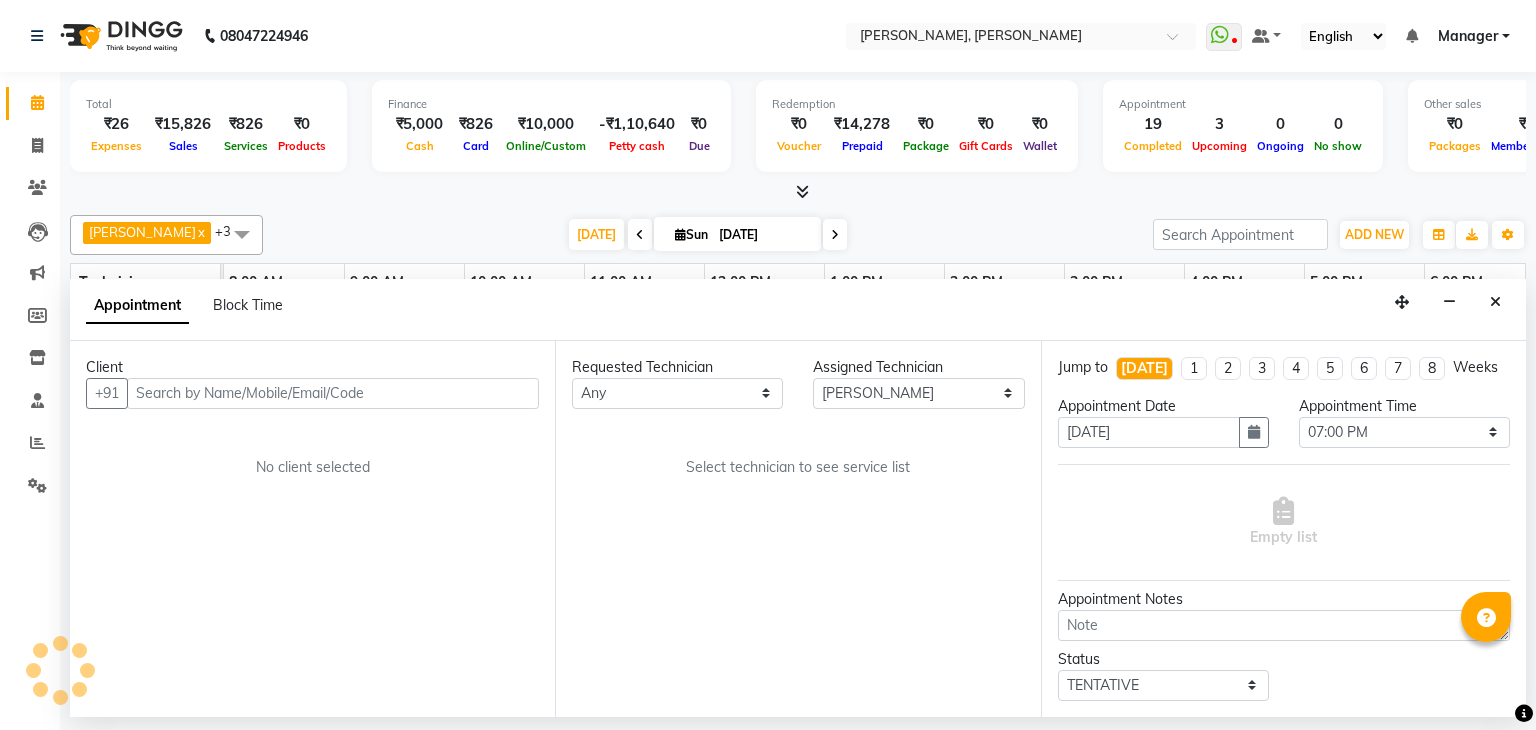 scroll, scrollTop: 0, scrollLeft: 258, axis: horizontal 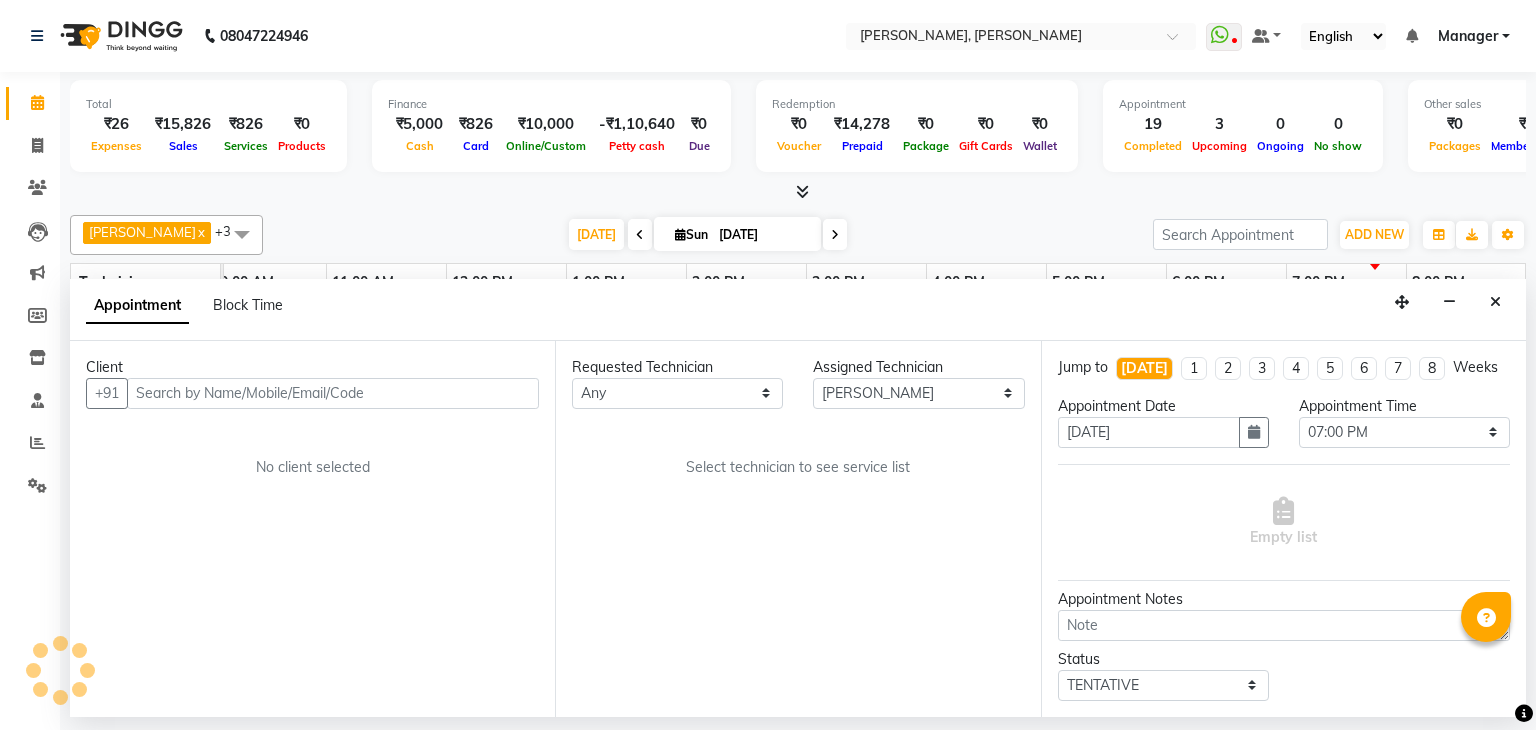 select on "3204" 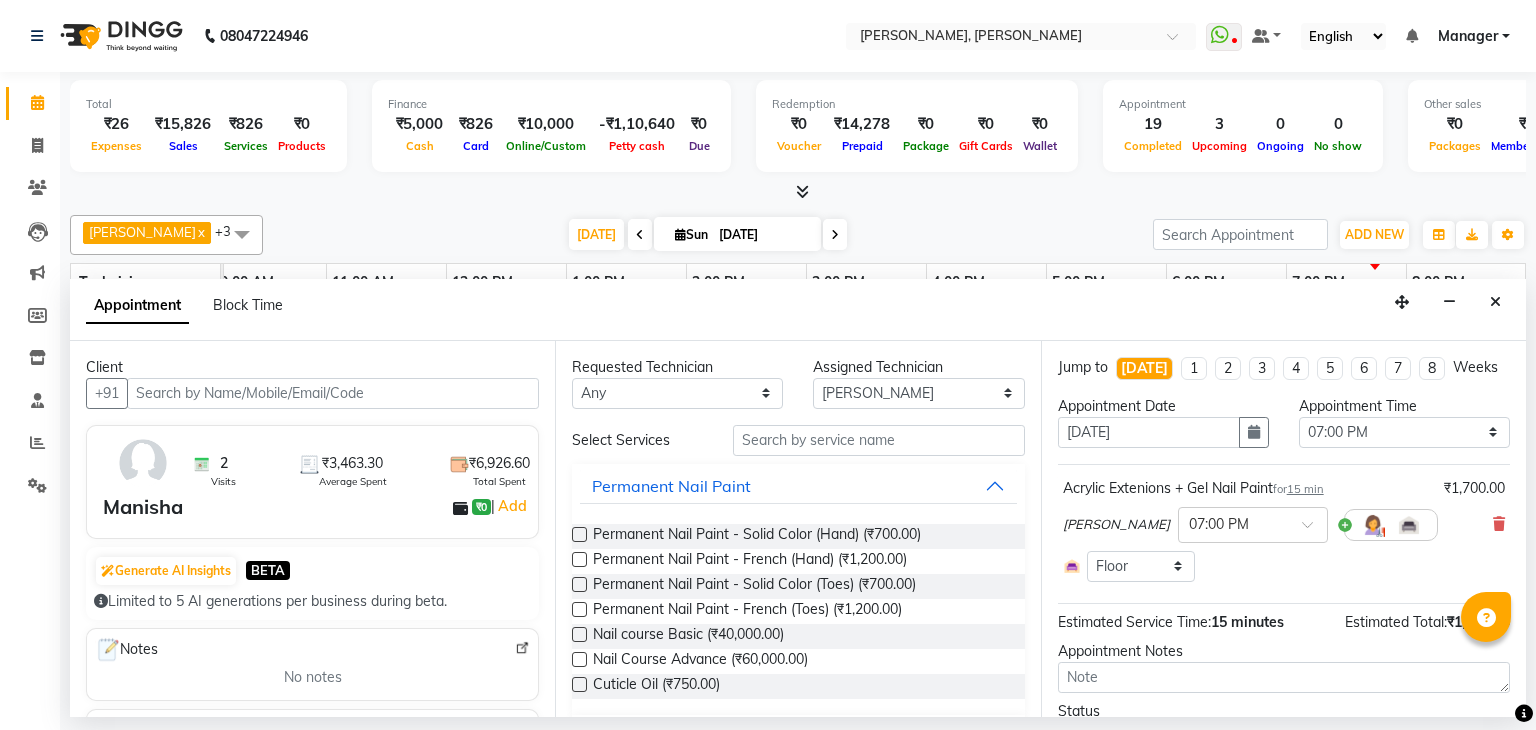 click at bounding box center (333, 393) 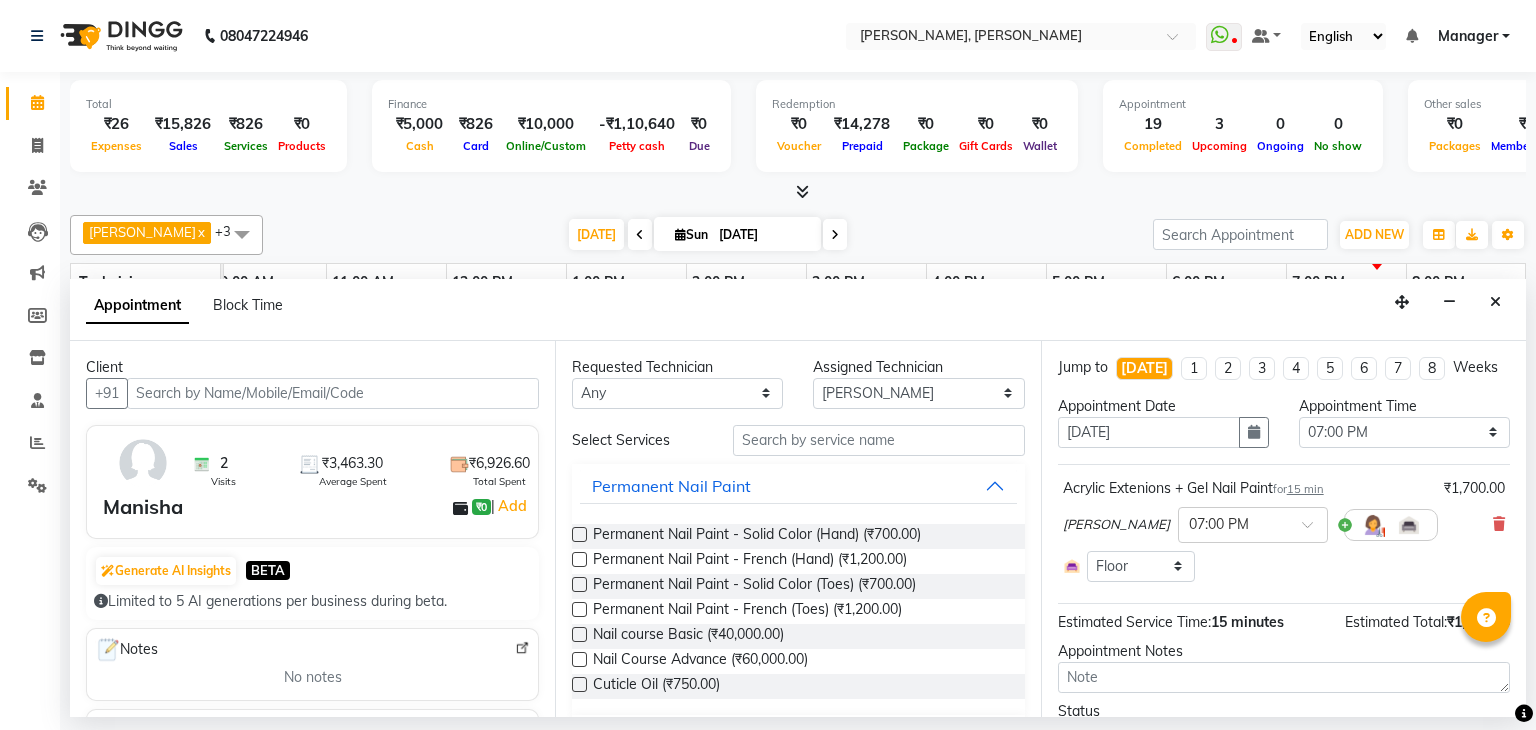 click at bounding box center (333, 393) 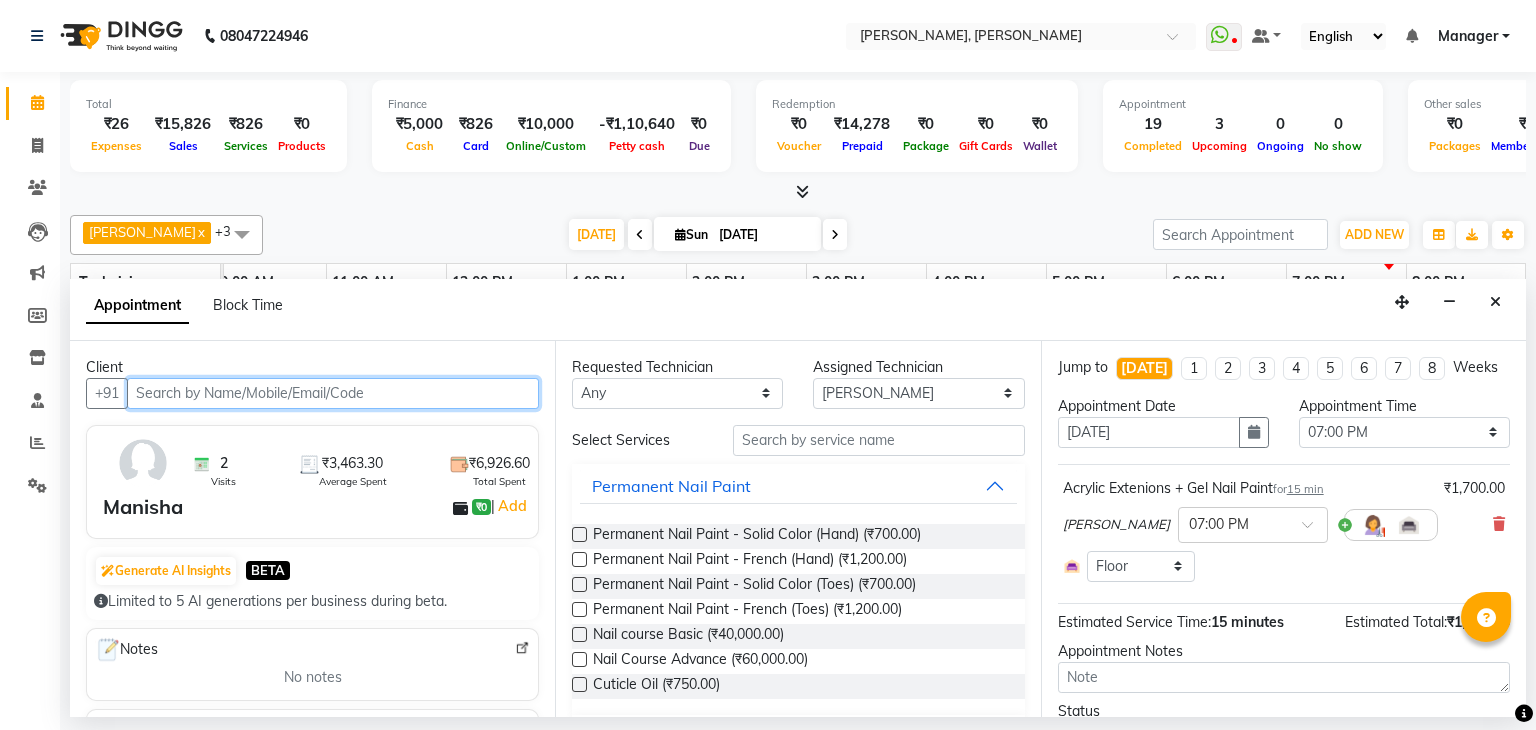 click at bounding box center [333, 393] 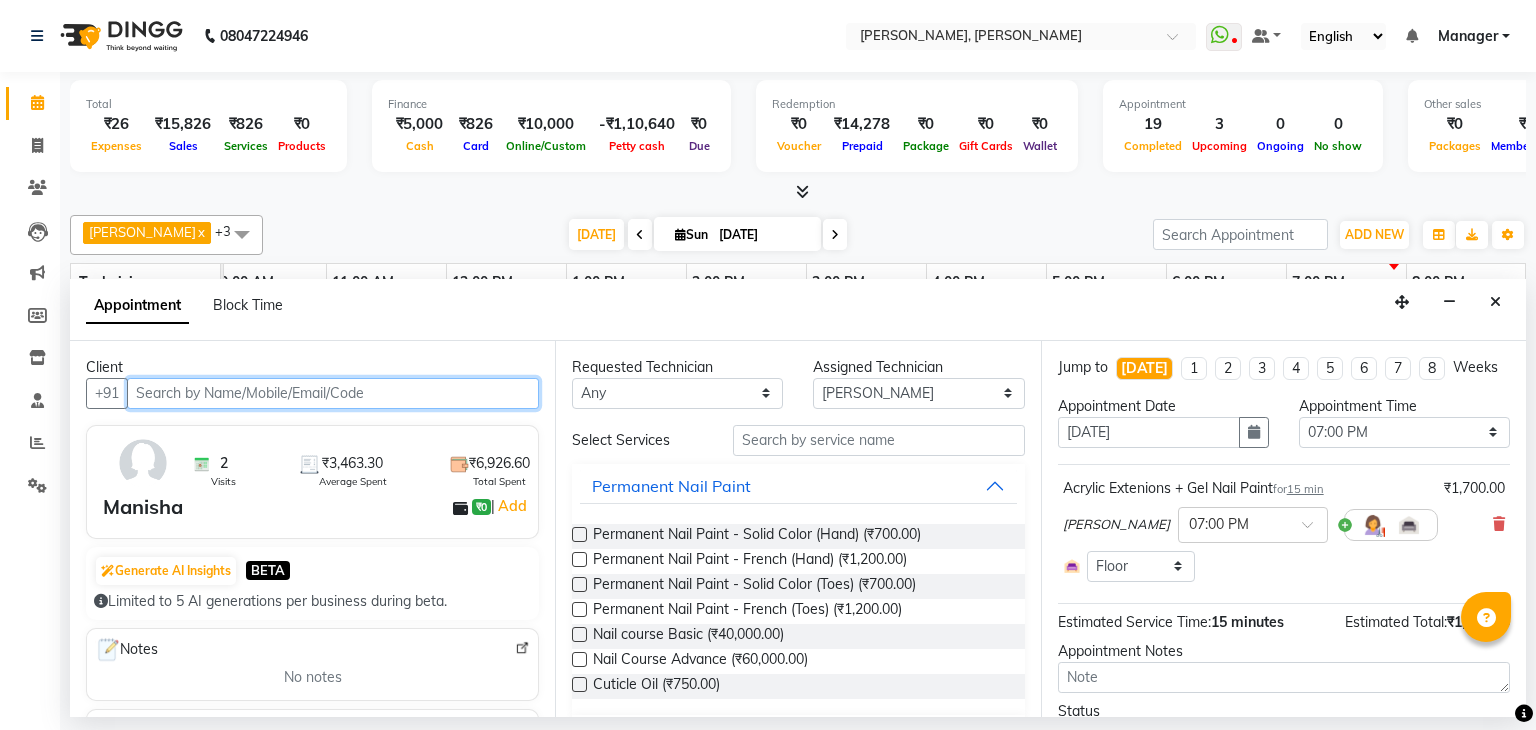 click at bounding box center (333, 393) 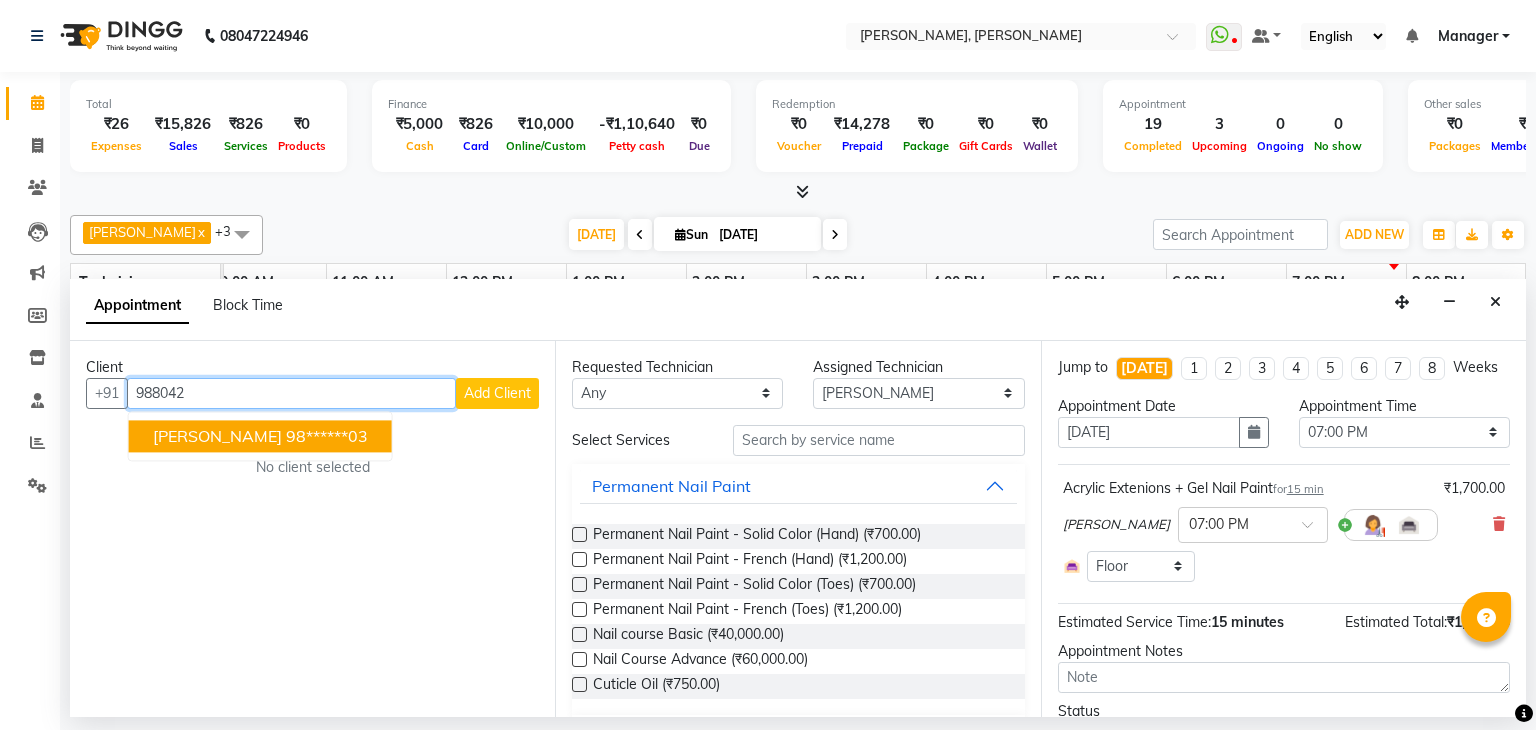 click on "98******03" at bounding box center [327, 436] 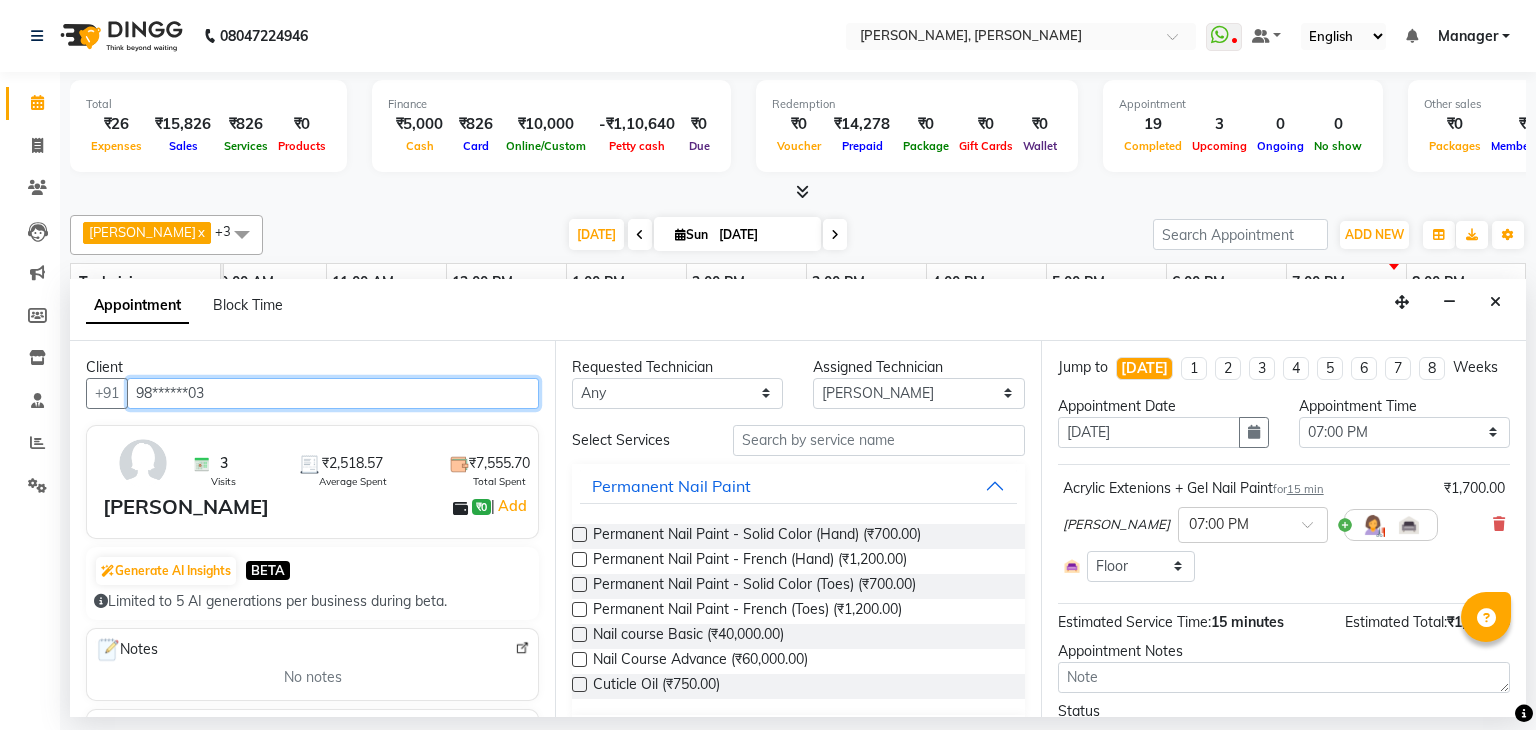 type on "98******03" 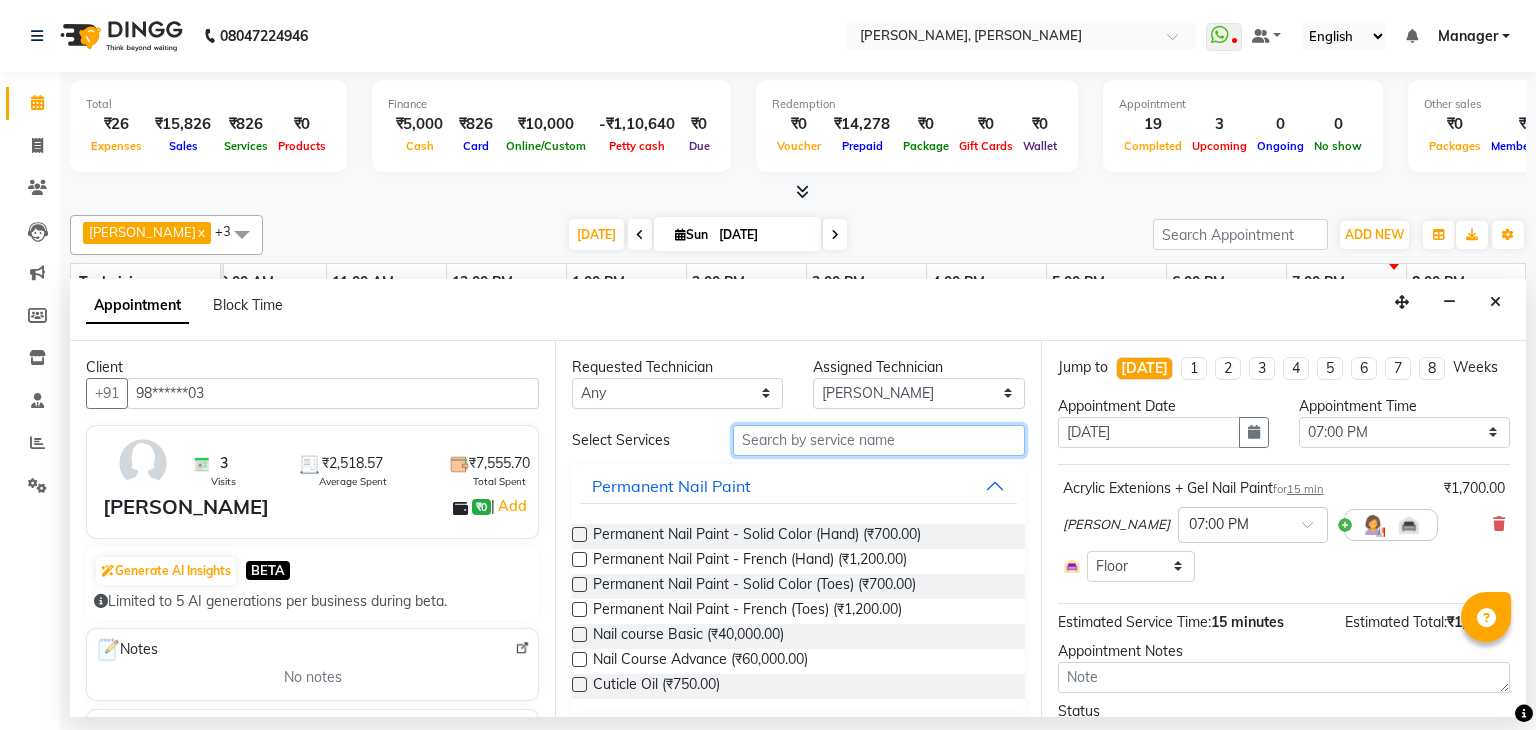 click at bounding box center [879, 440] 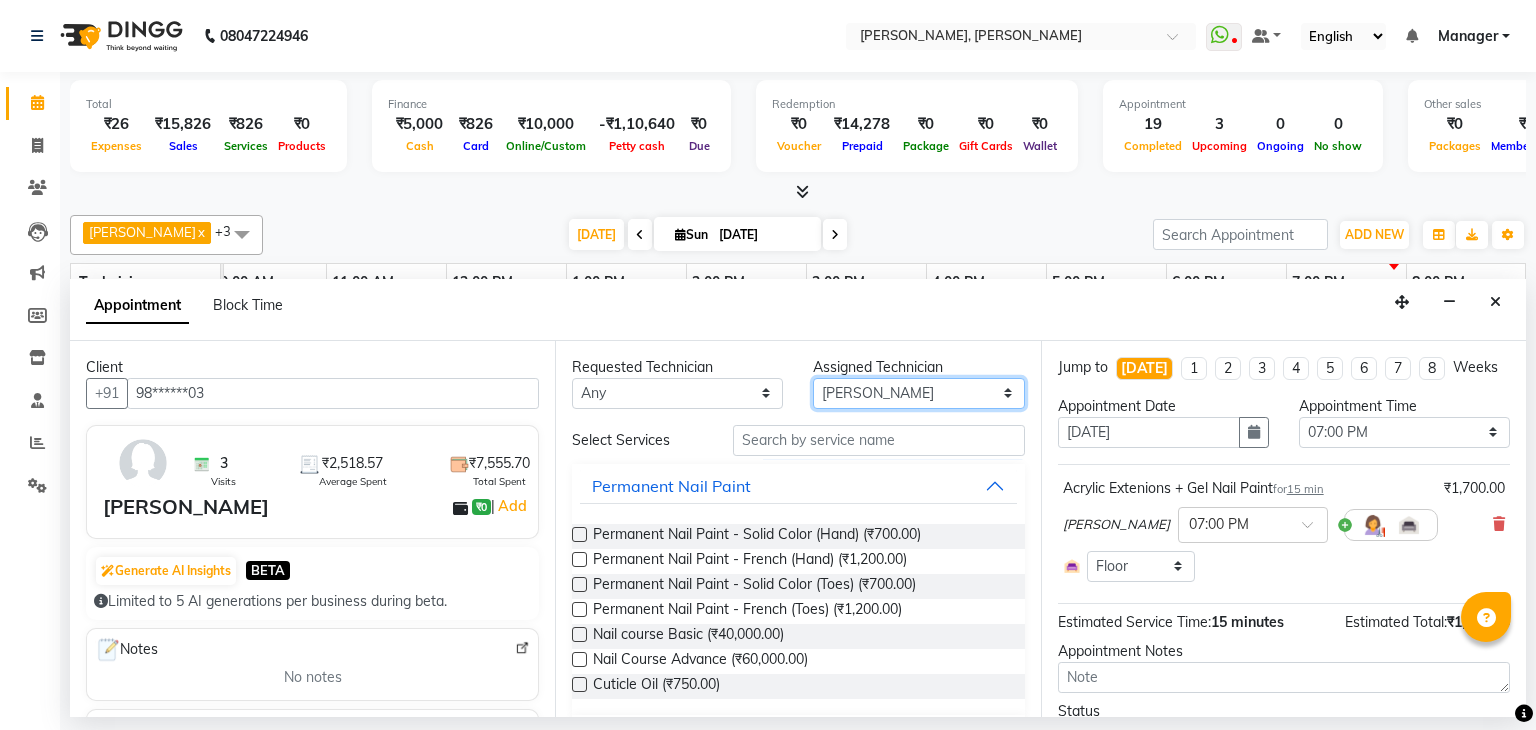 click on "Select [PERSON_NAME] [PERSON_NAME] Apshana Ayaan Divya [PERSON_NAME] [PERSON_NAME] [PERSON_NAME]" at bounding box center [918, 393] 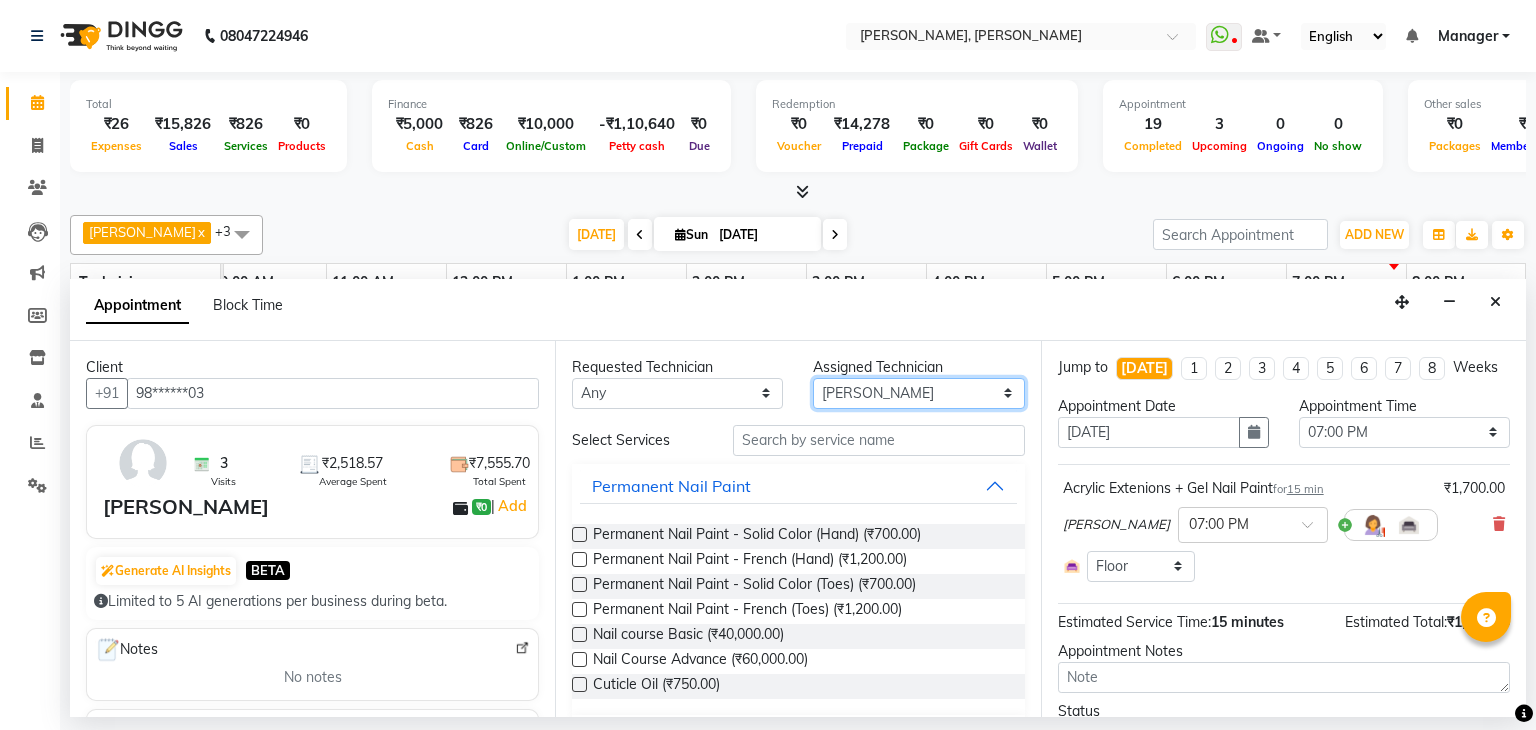 select on "81777" 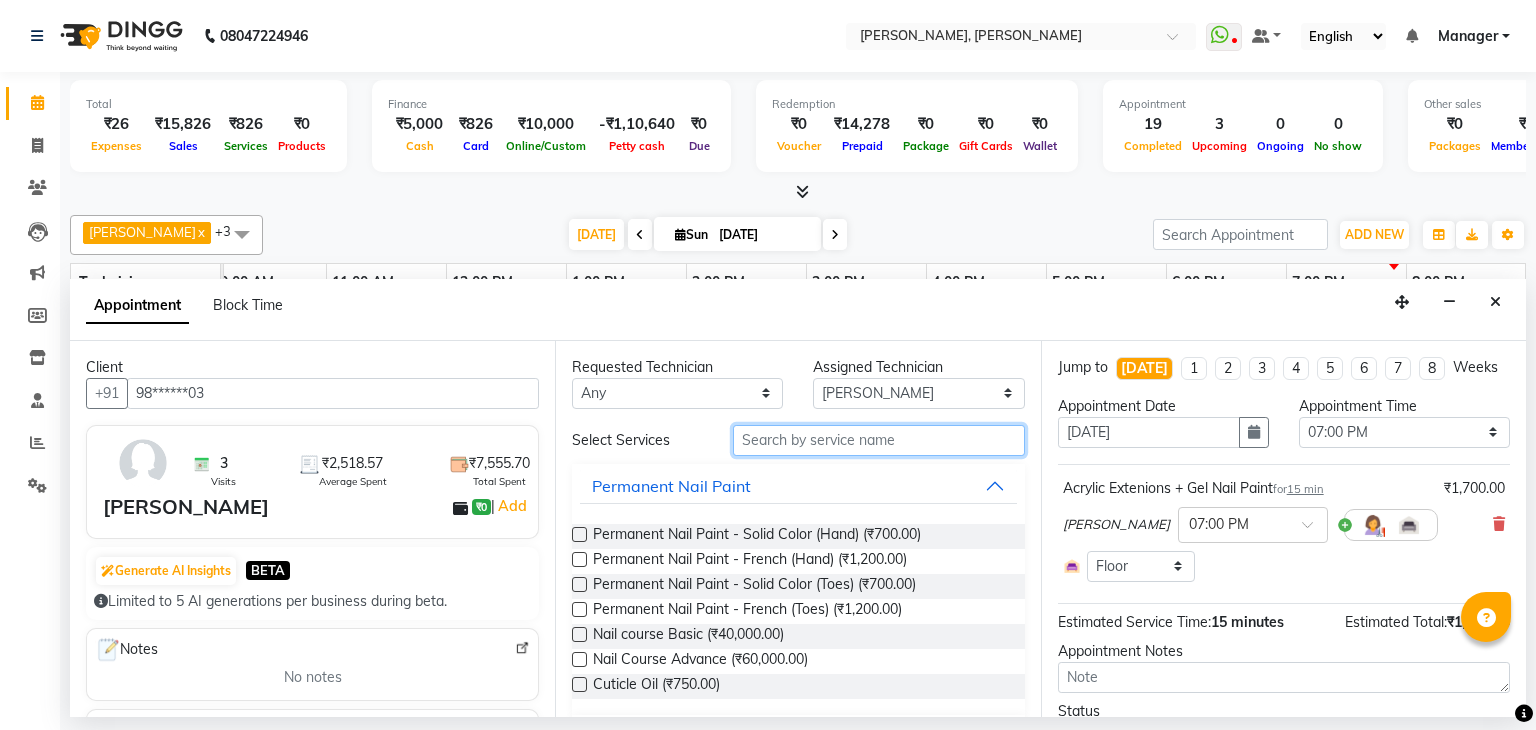 click at bounding box center [879, 440] 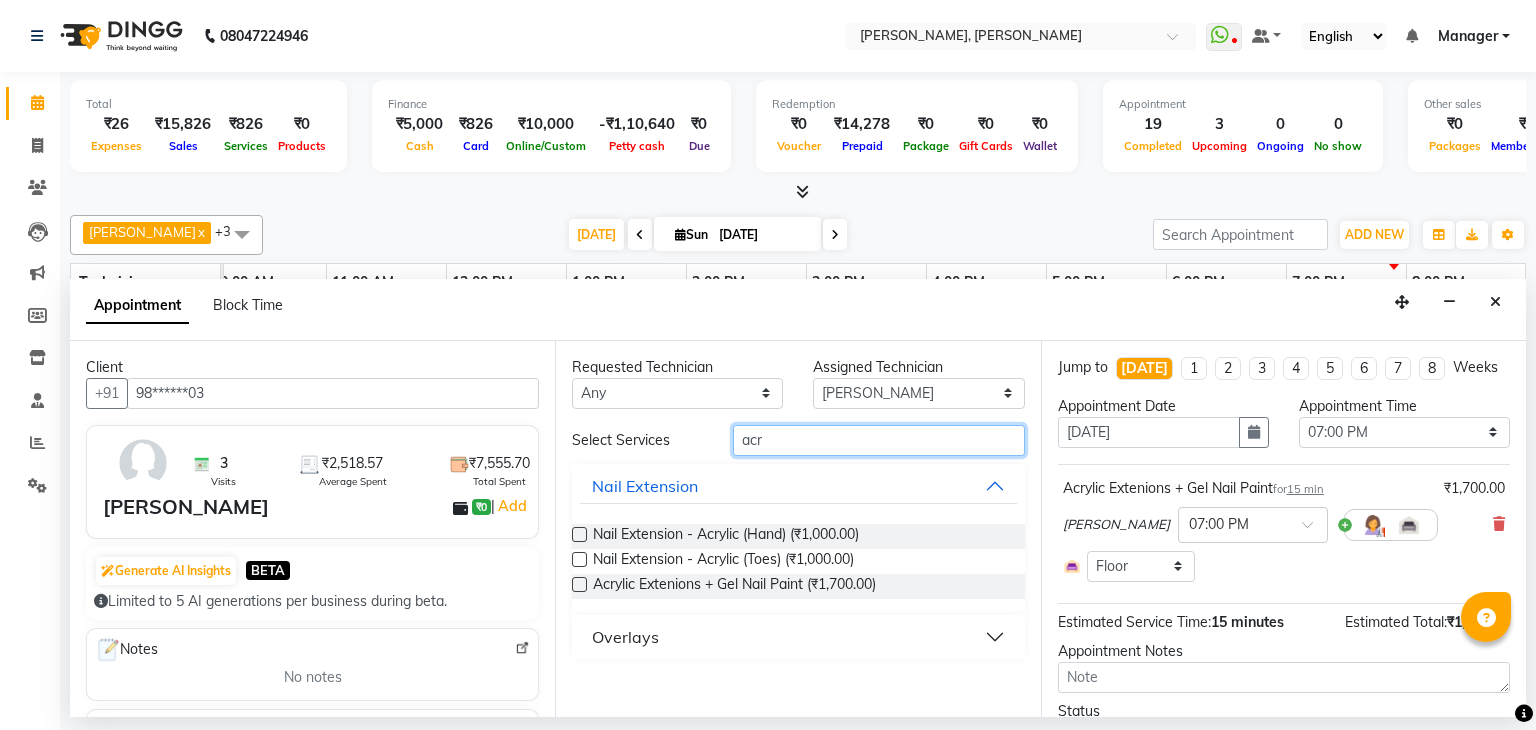 type on "acr" 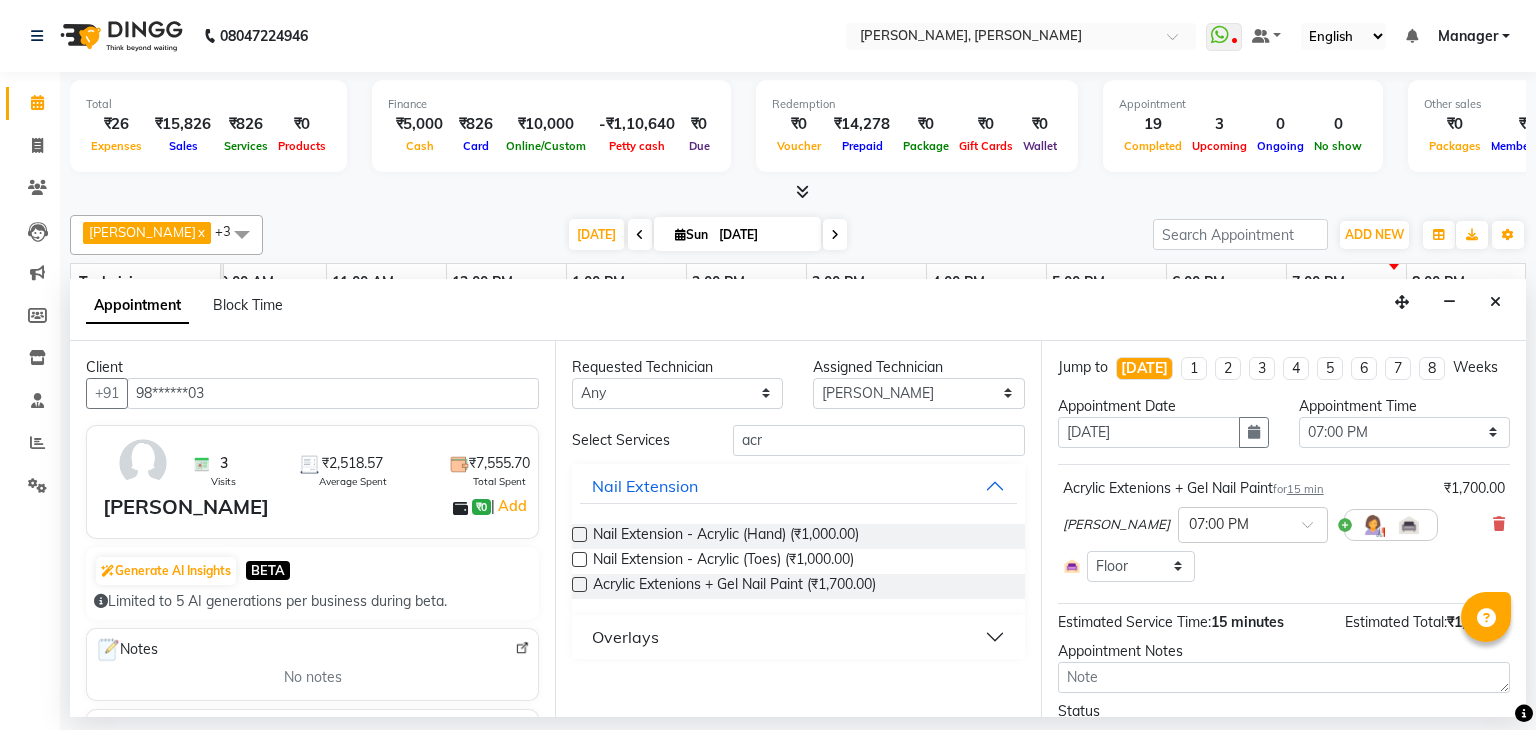 click at bounding box center (579, 584) 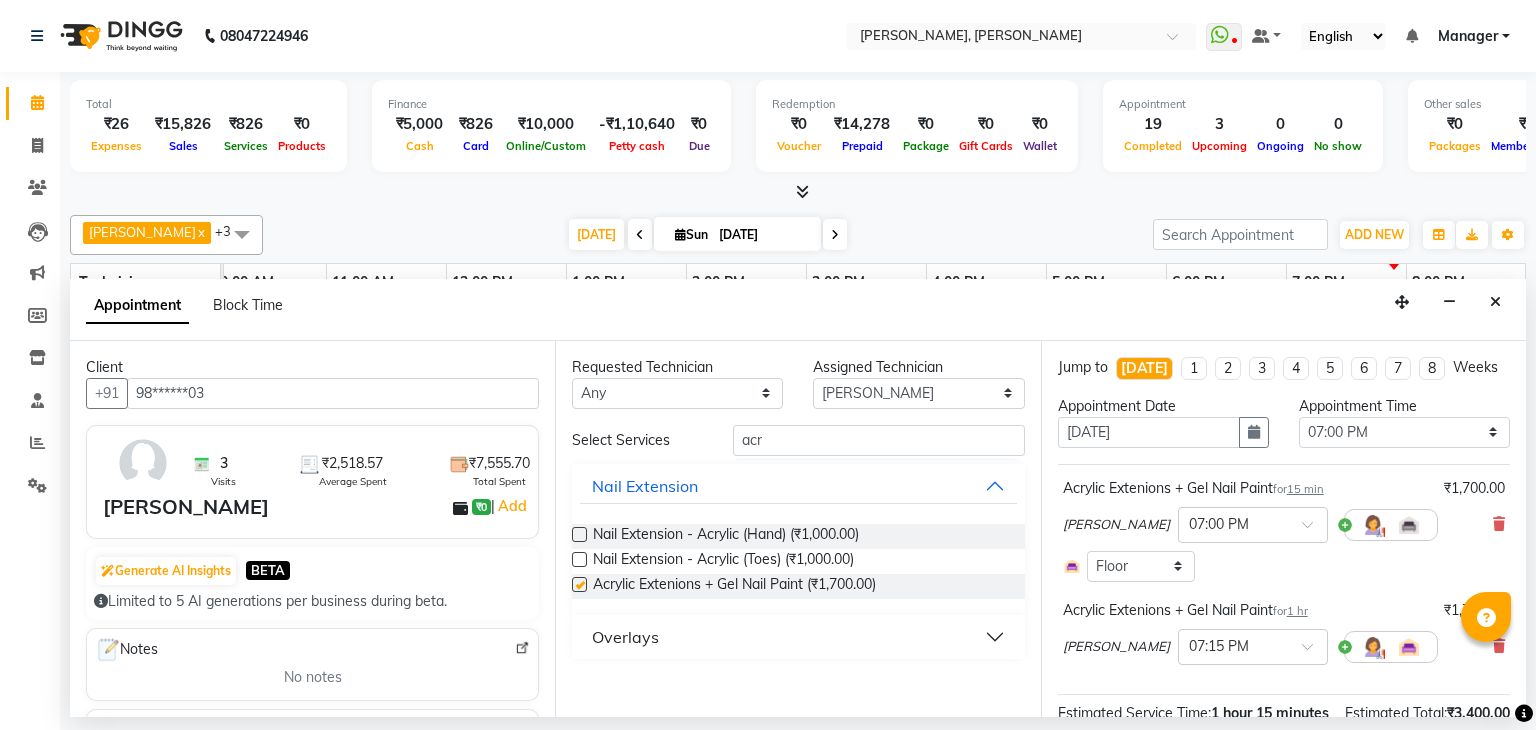 checkbox on "false" 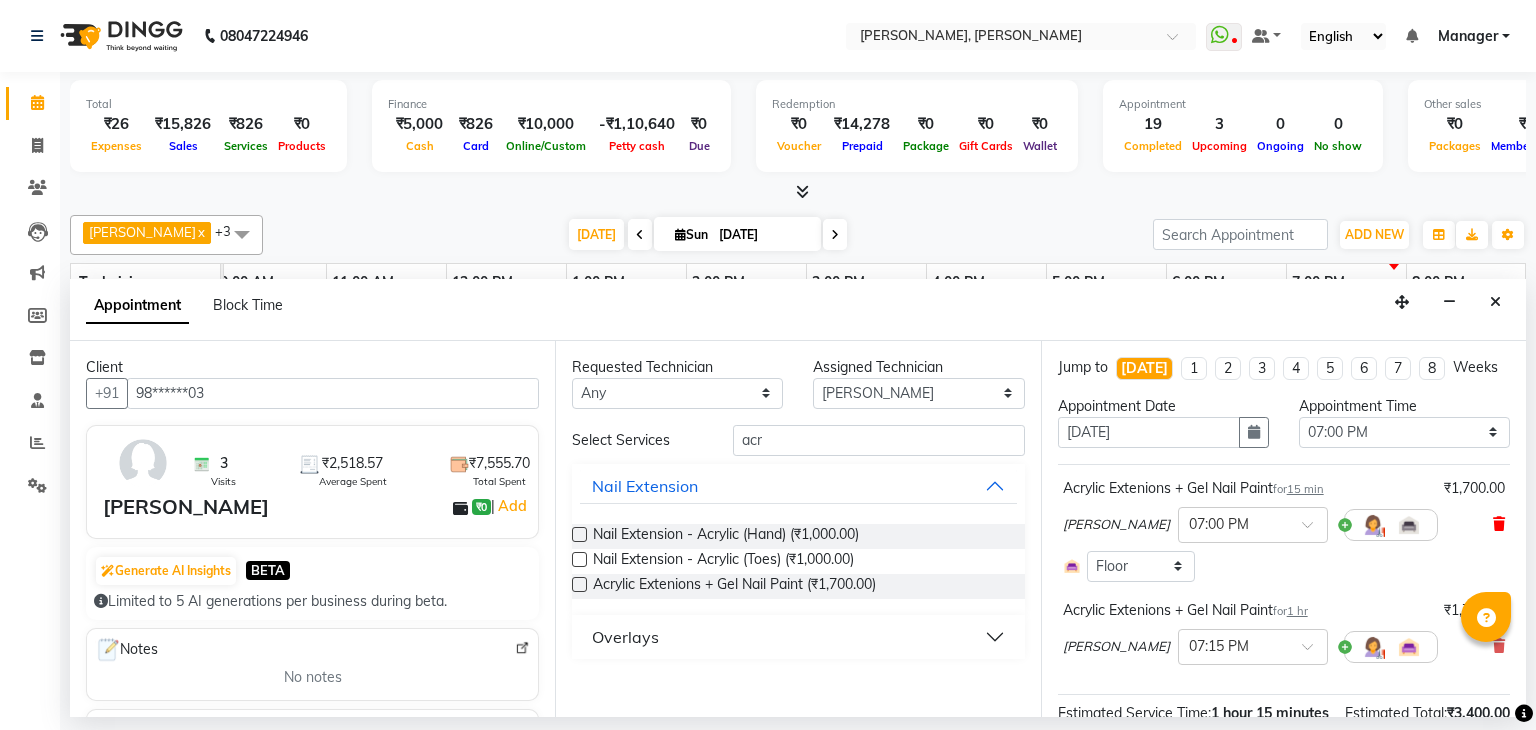 click at bounding box center (1499, 524) 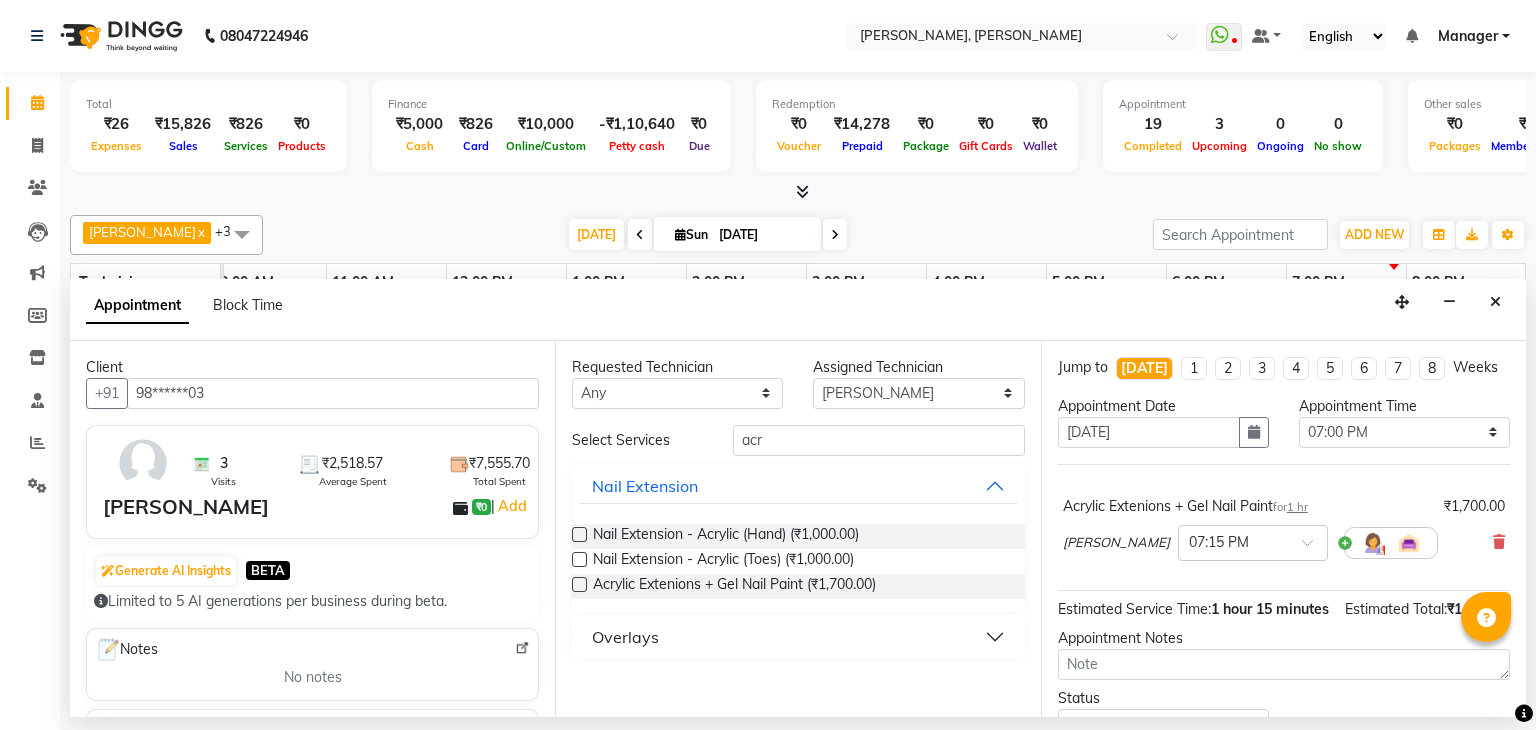 scroll, scrollTop: 111, scrollLeft: 0, axis: vertical 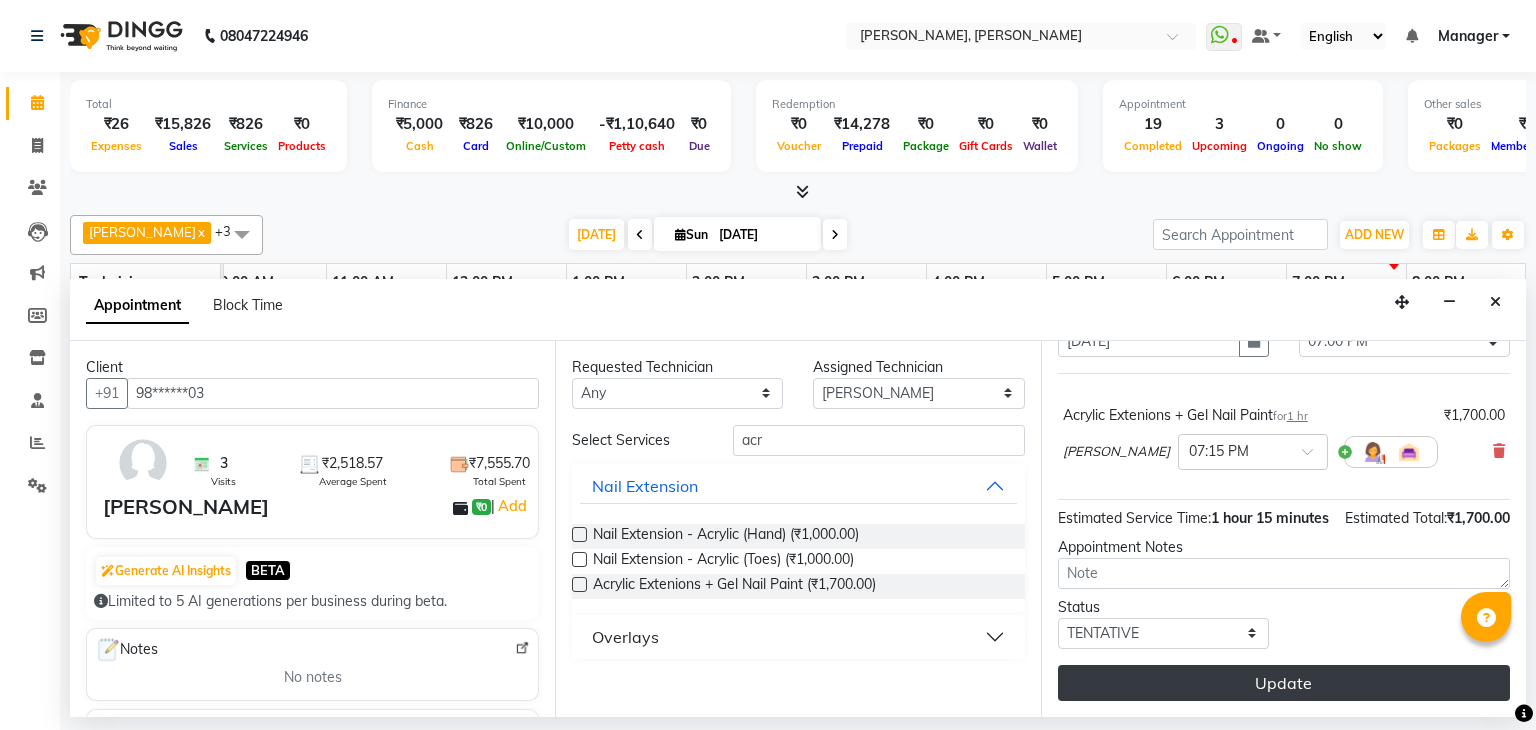 click on "Update" at bounding box center (1284, 683) 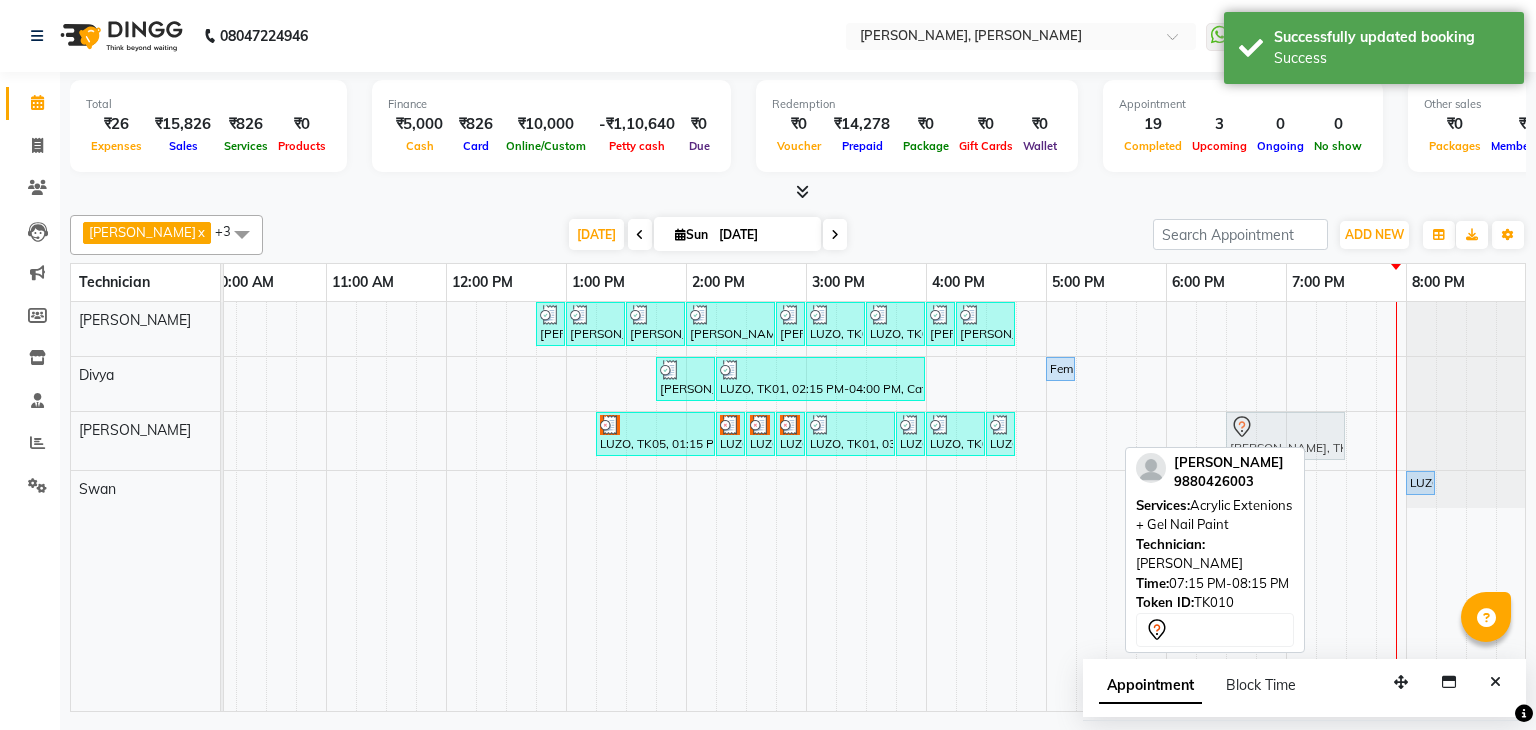 drag, startPoint x: 1369, startPoint y: 430, endPoint x: 1274, endPoint y: 440, distance: 95.524864 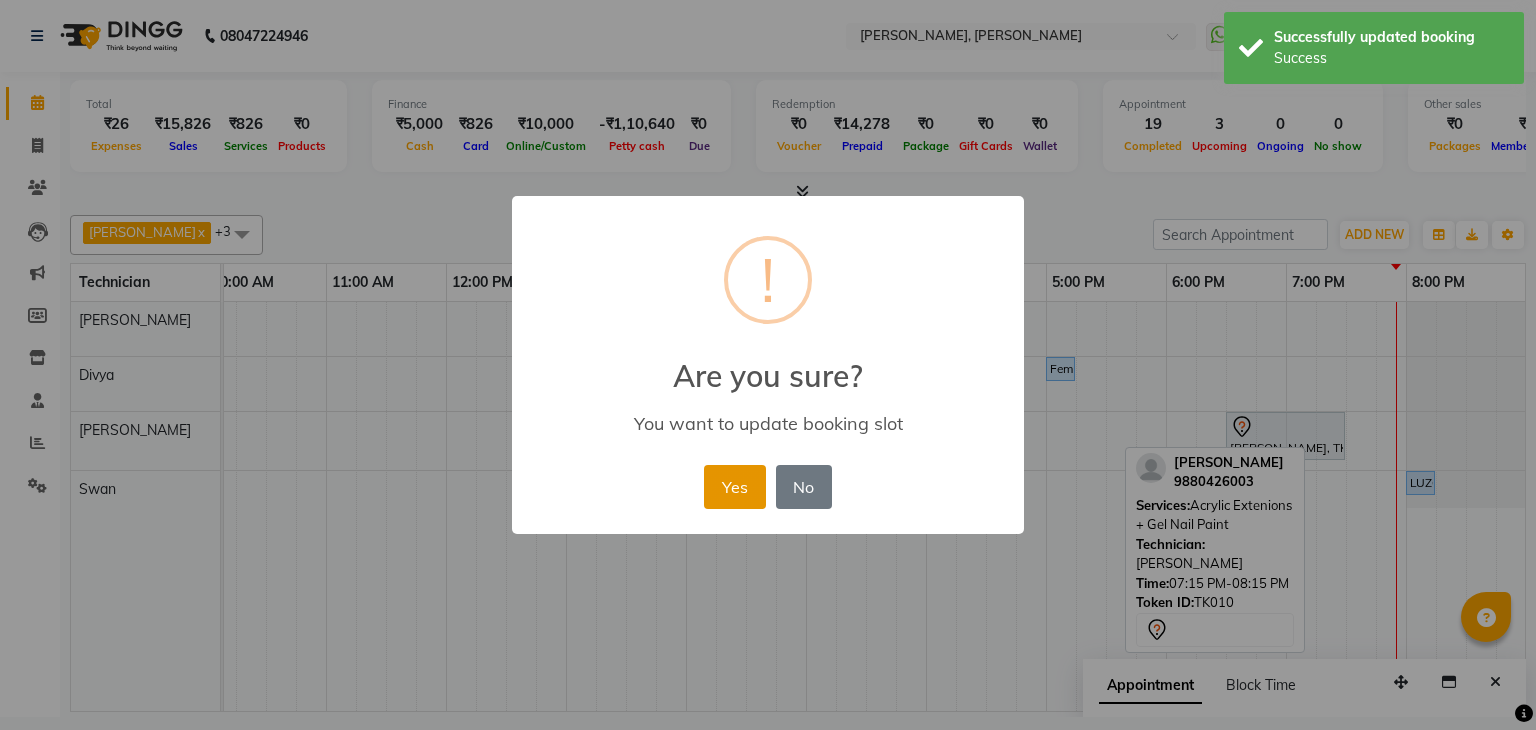 click on "Yes" at bounding box center (734, 487) 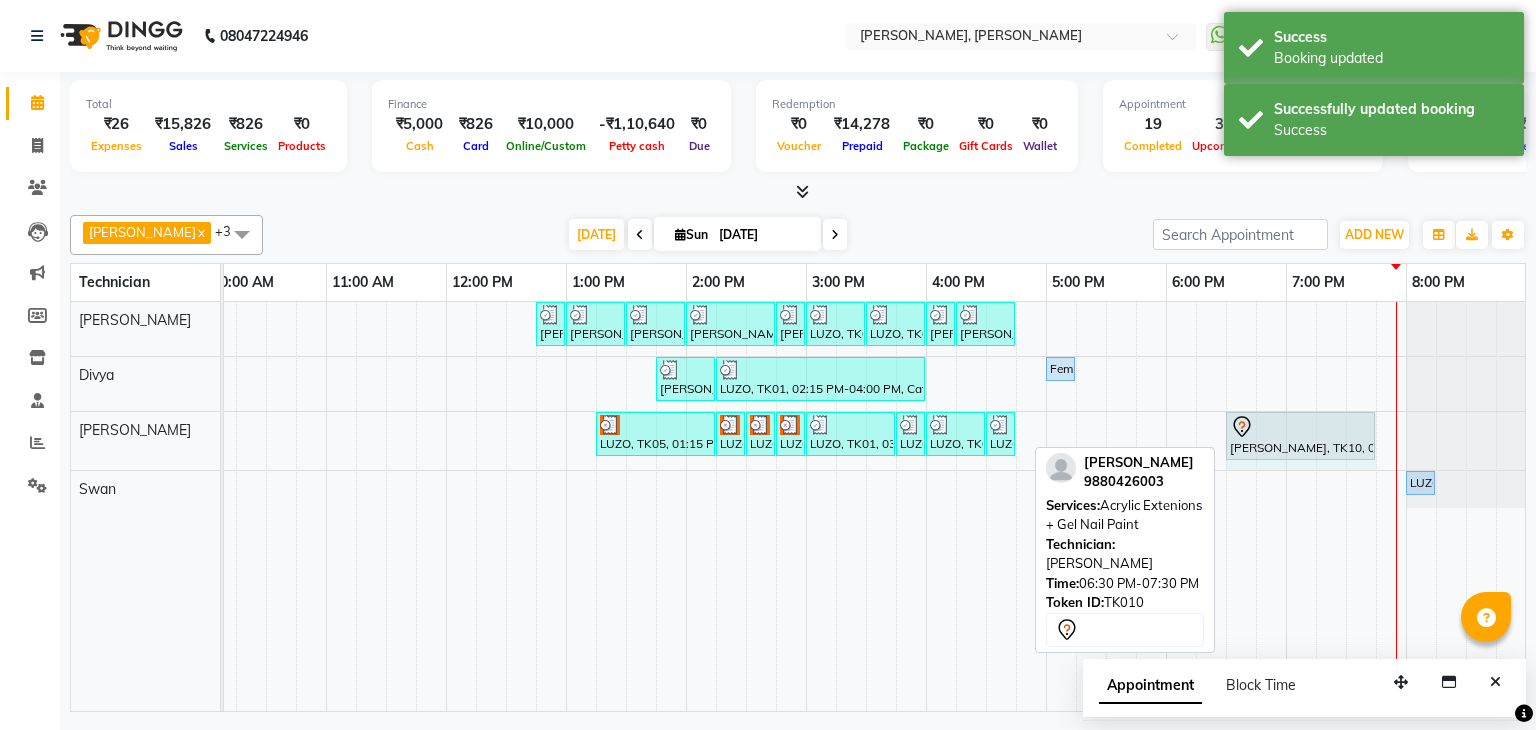 drag, startPoint x: 1340, startPoint y: 436, endPoint x: 1367, endPoint y: 434, distance: 27.073973 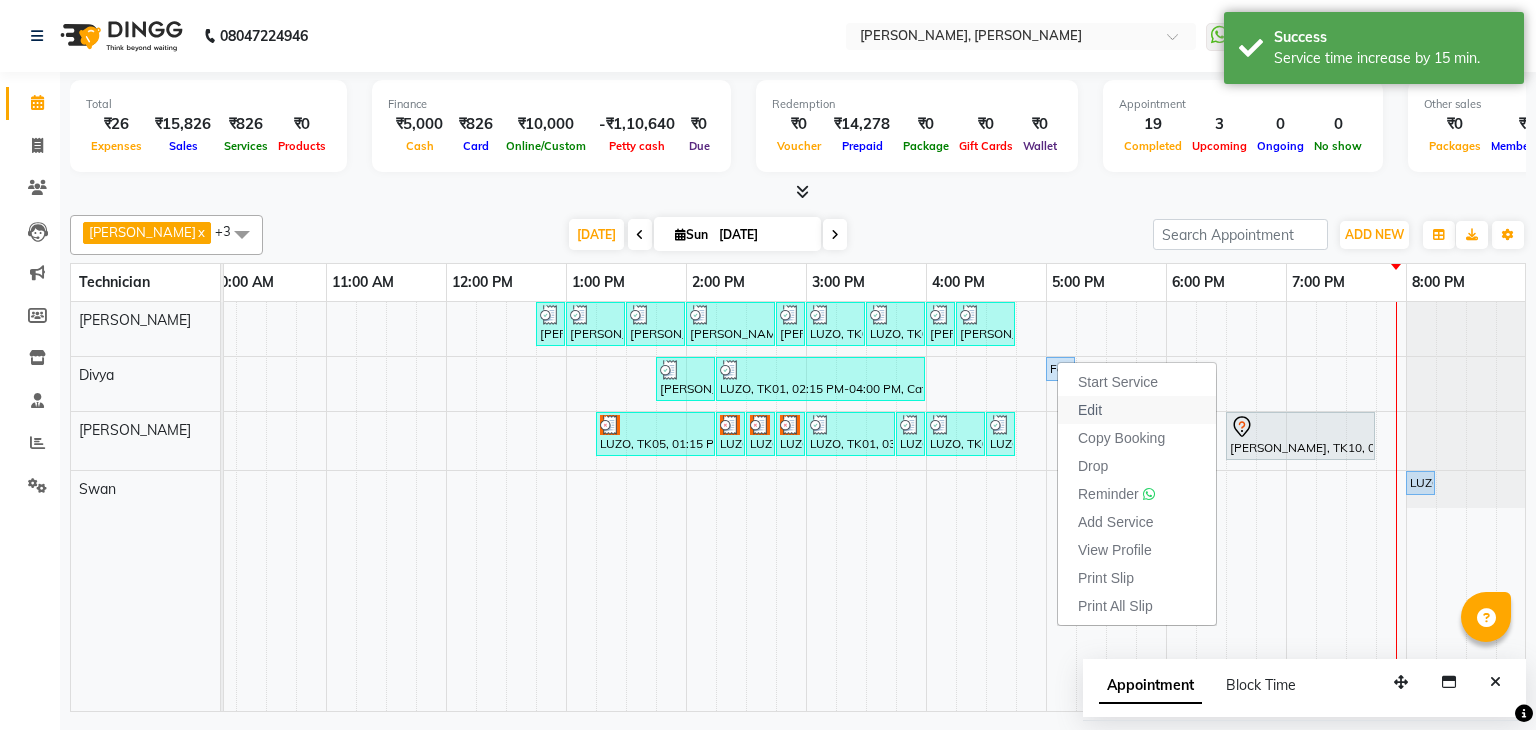 click on "Edit" at bounding box center (1090, 410) 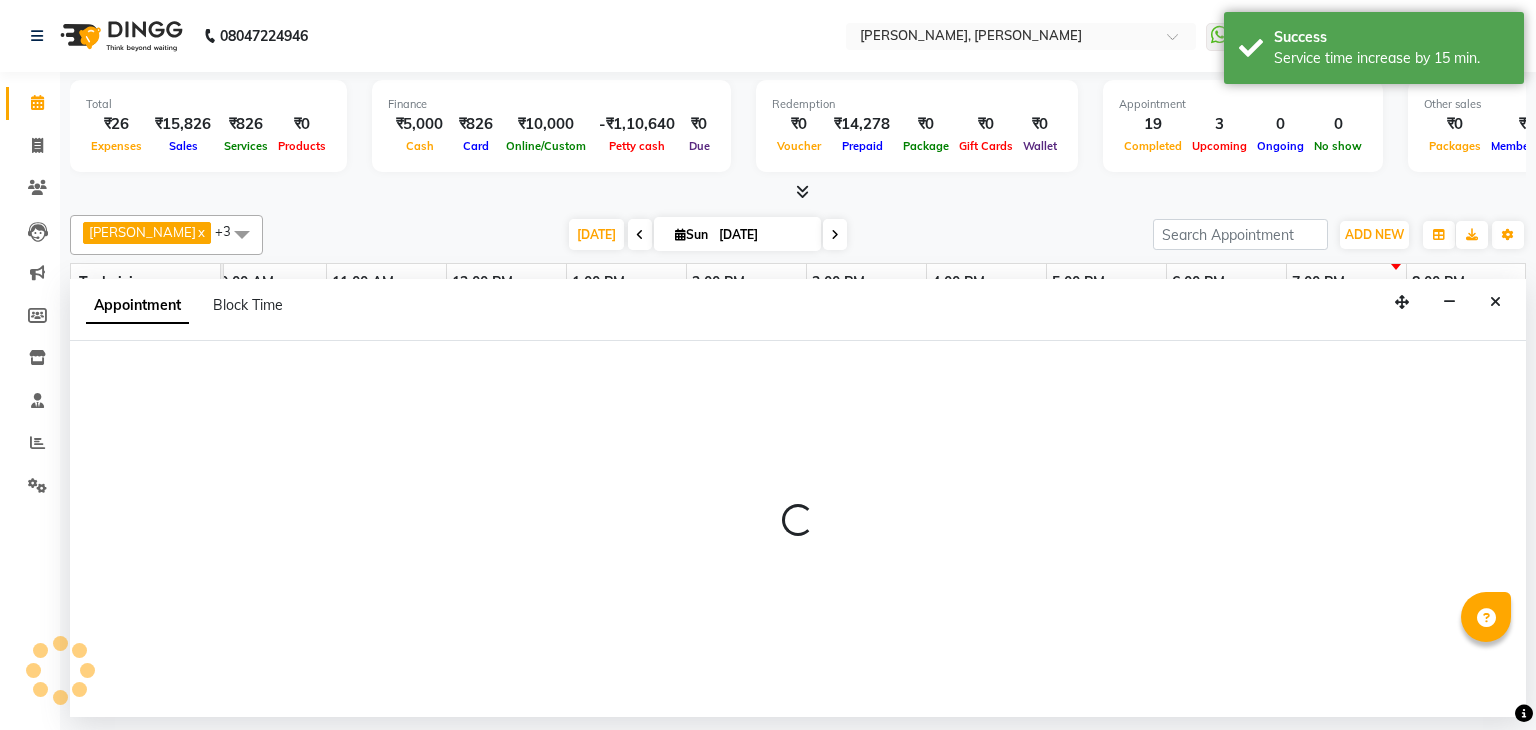 select on "tentative" 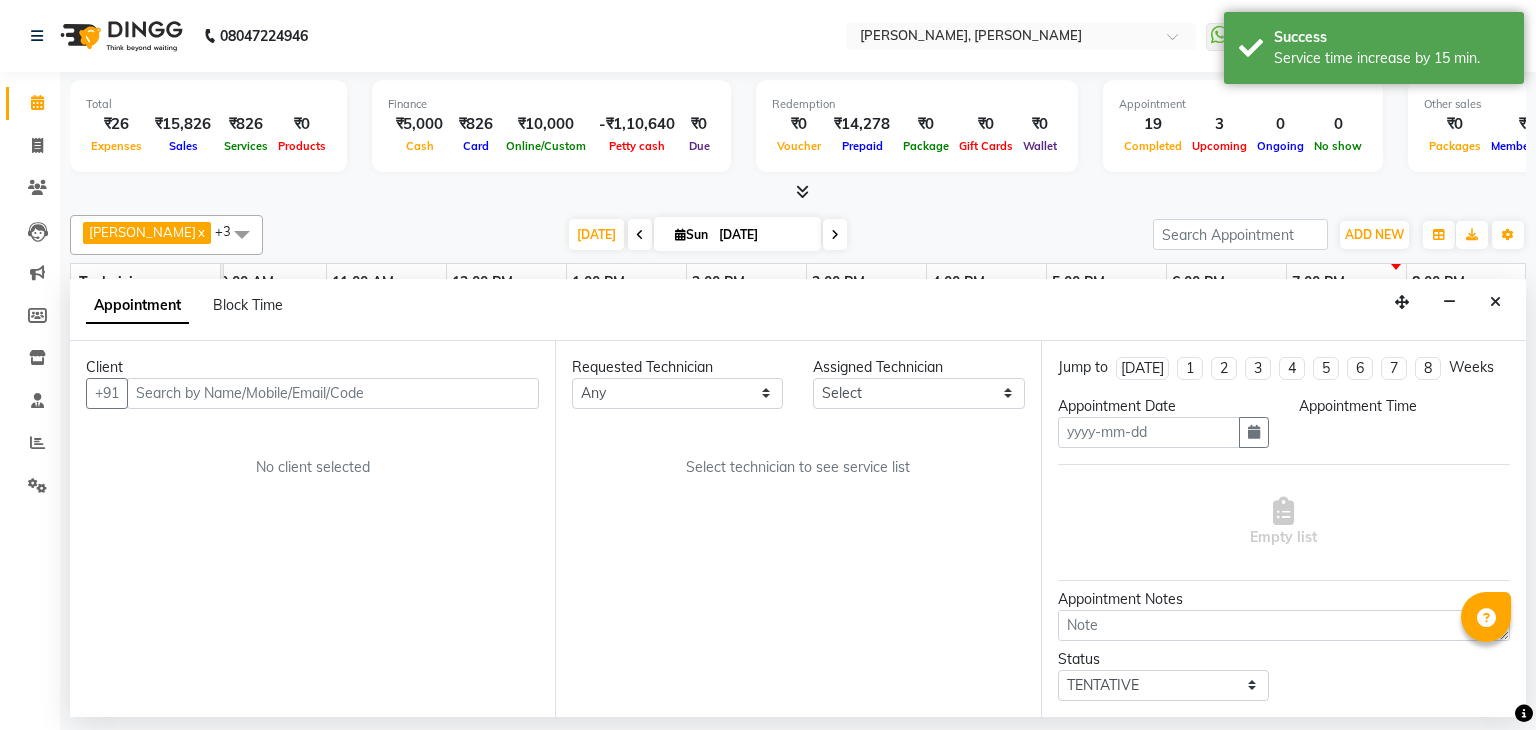 type on "[DATE]" 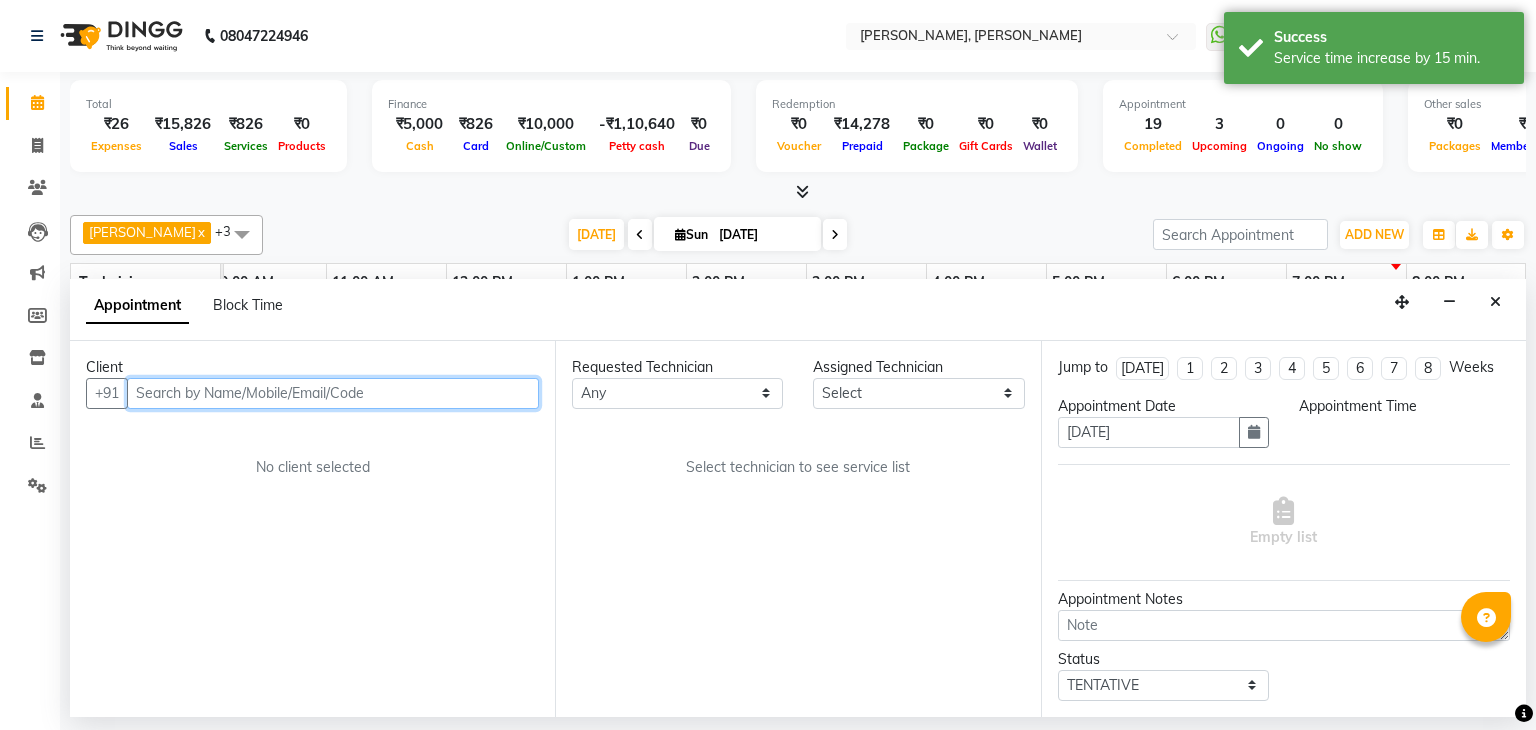 scroll, scrollTop: 0, scrollLeft: 0, axis: both 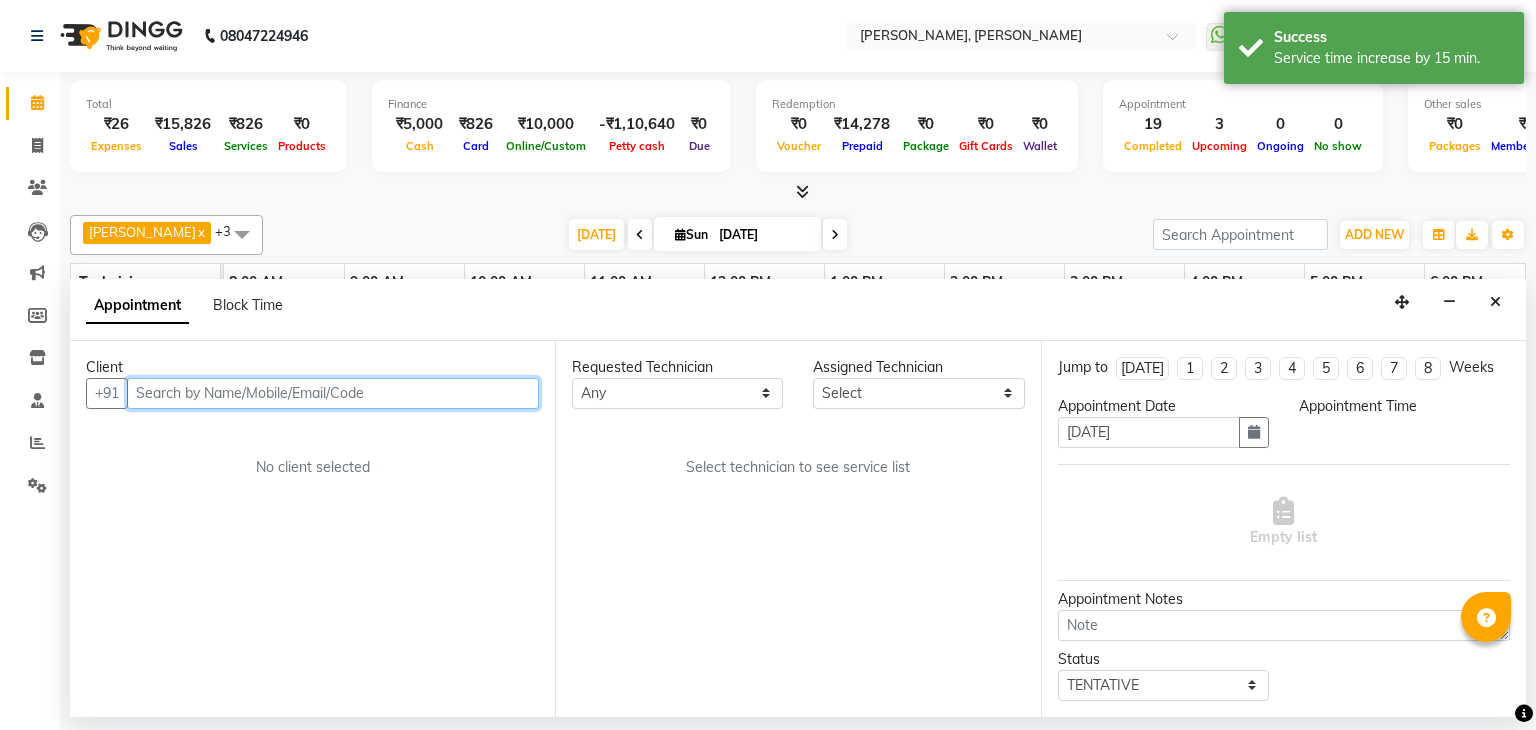 select on "72520" 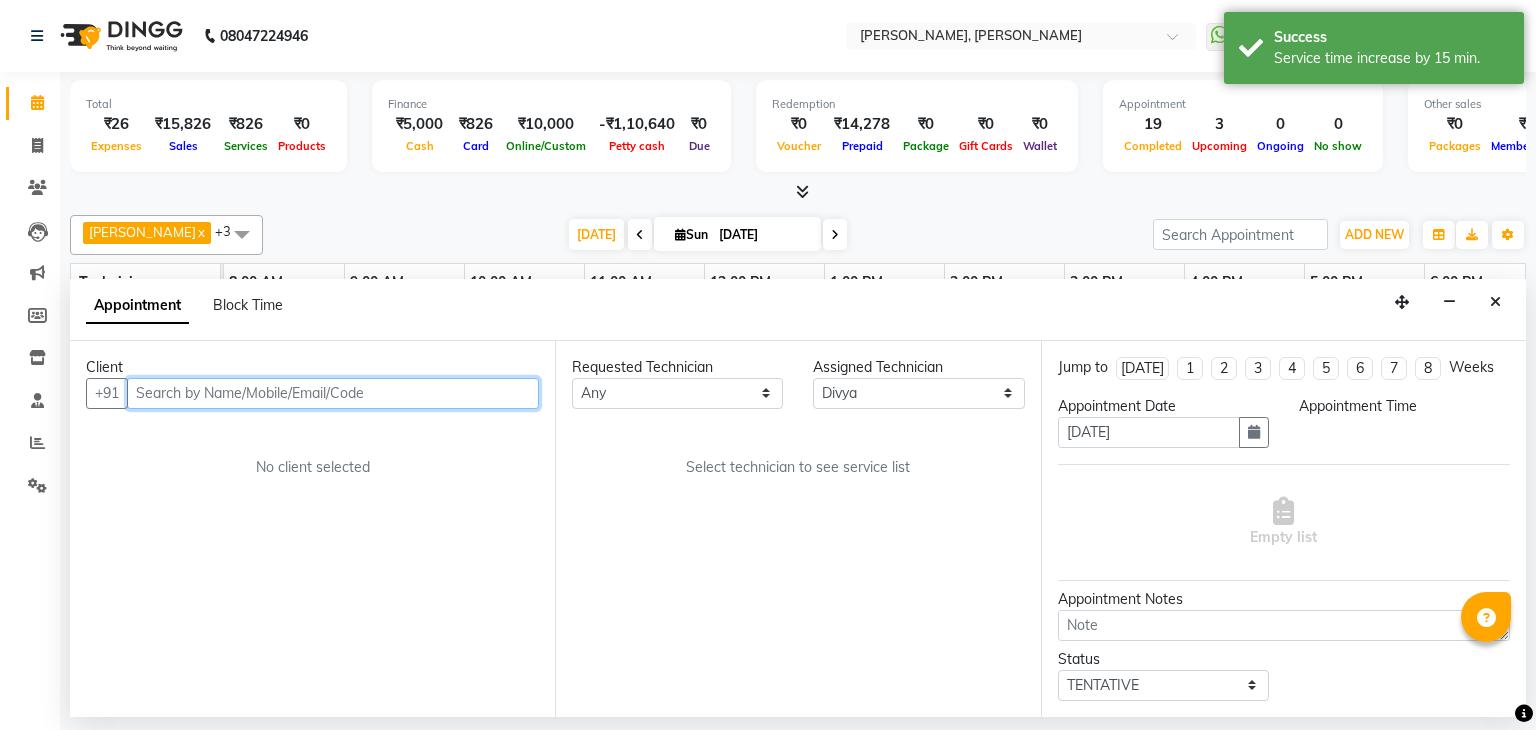 select on "upcoming" 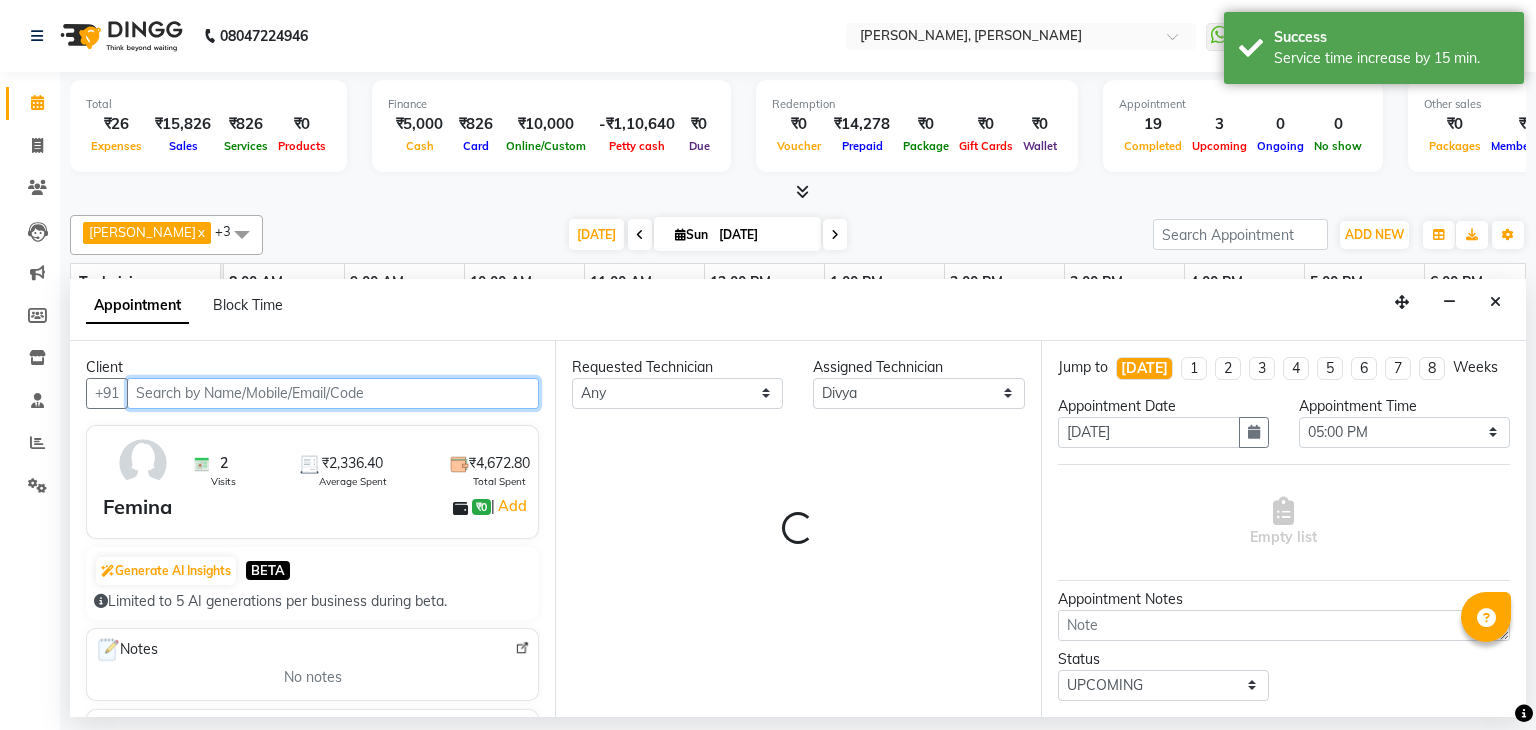 select on "3204" 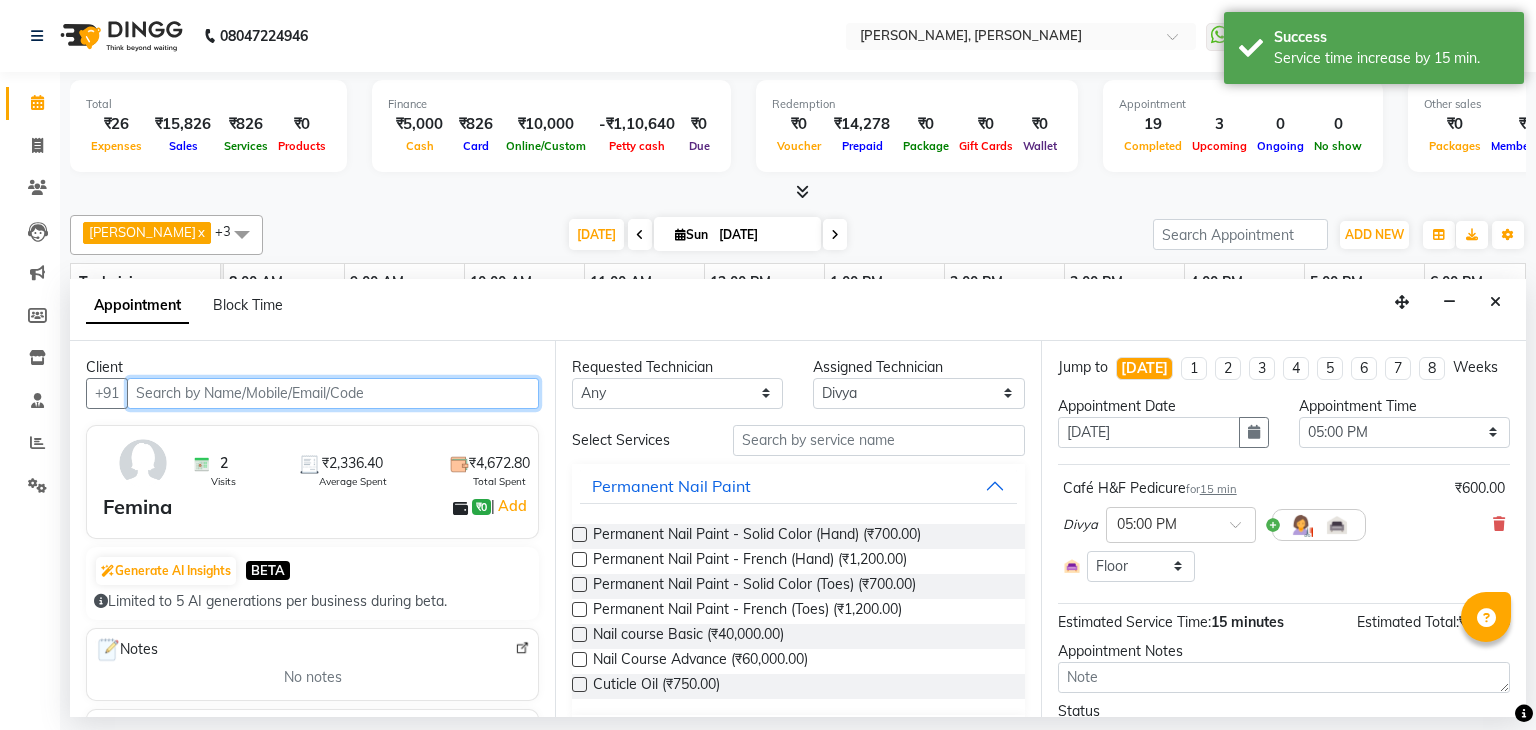 scroll, scrollTop: 0, scrollLeft: 258, axis: horizontal 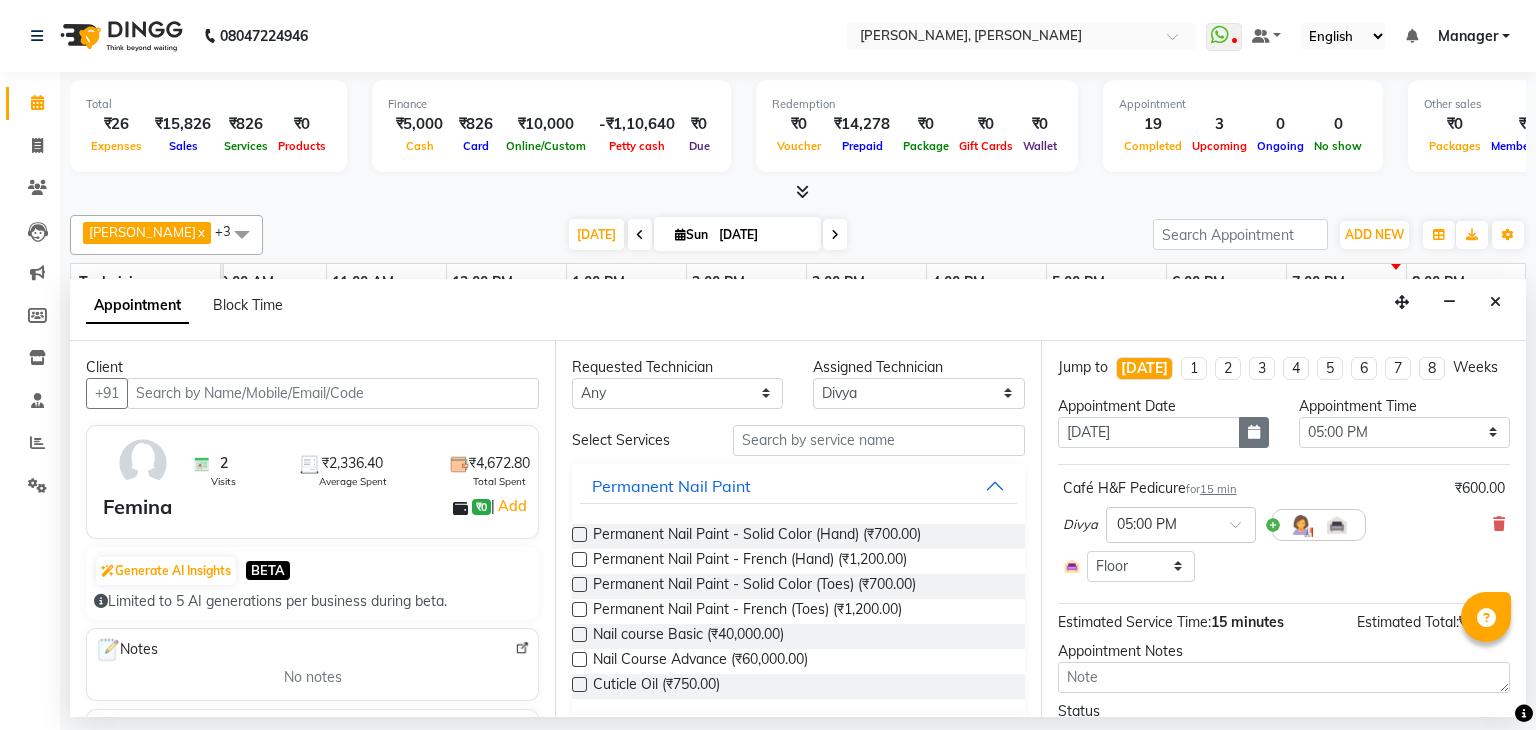 click at bounding box center [1254, 432] 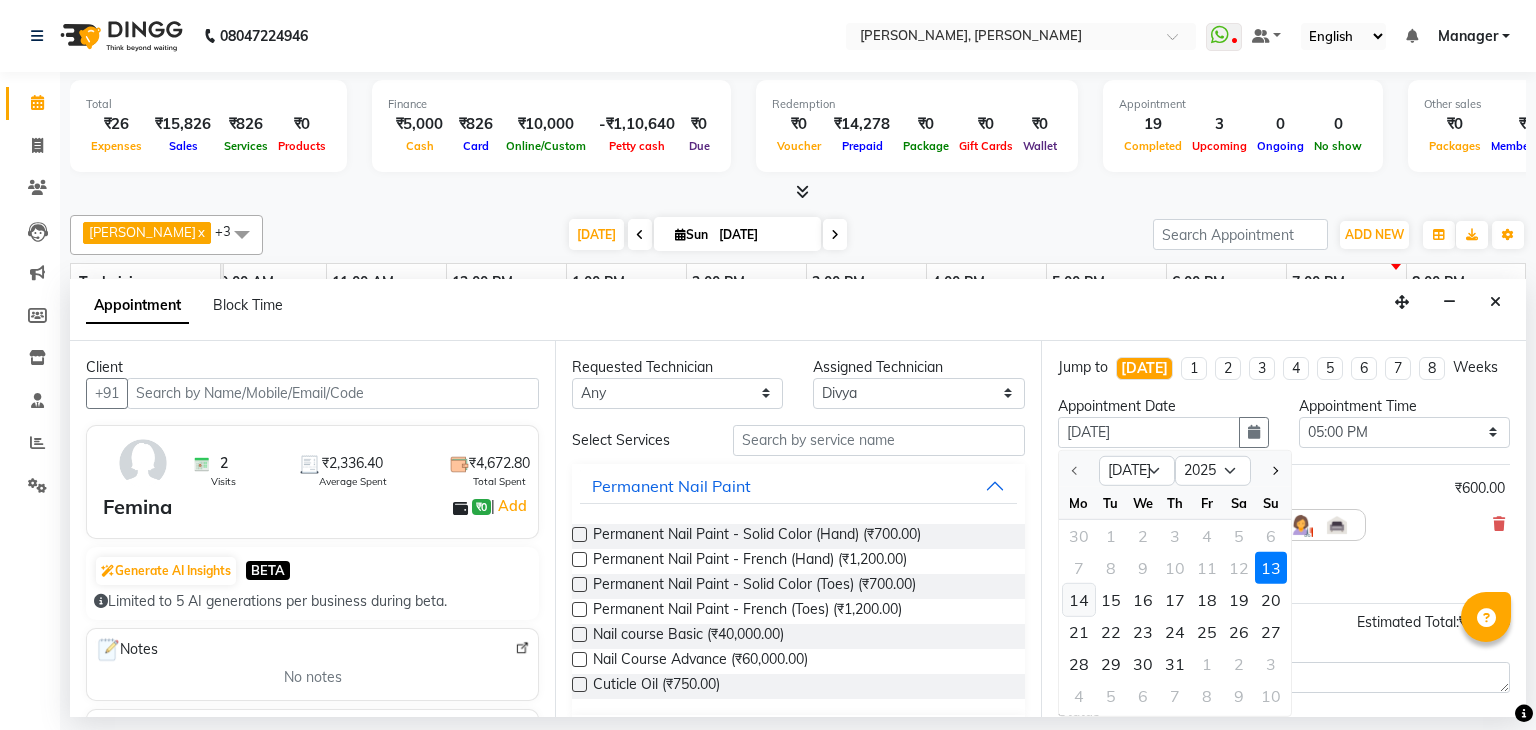 click on "14" at bounding box center (1079, 600) 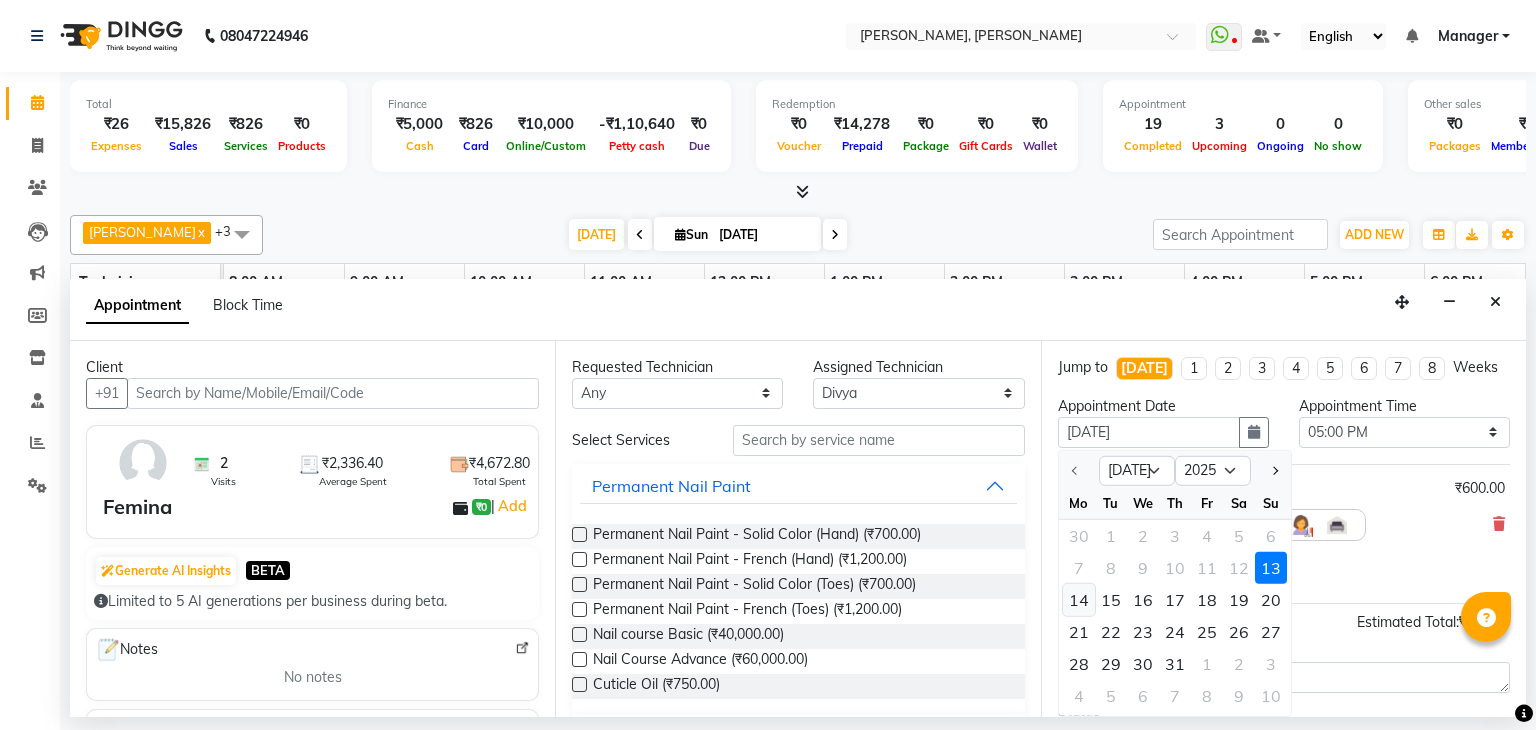 select on "1020" 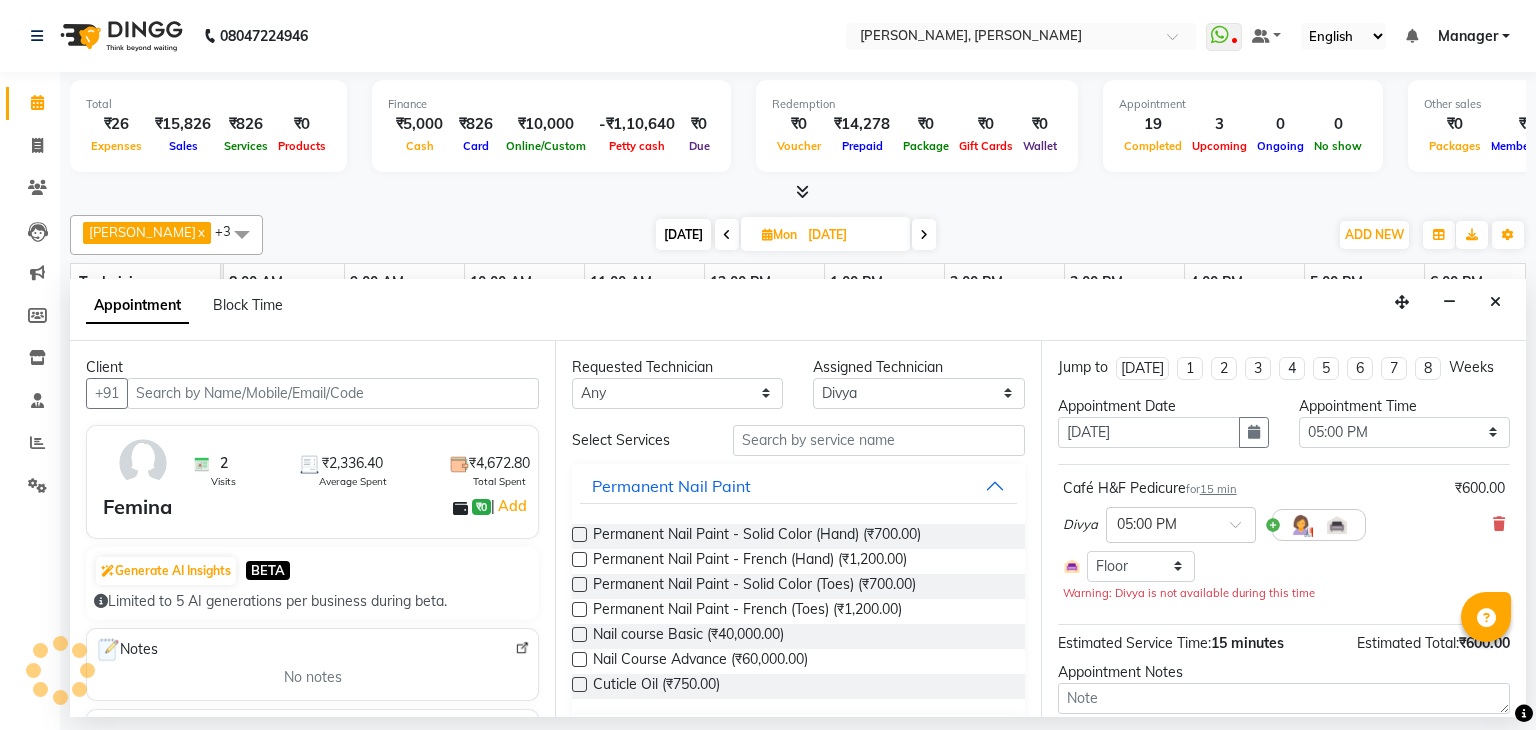 scroll, scrollTop: 0, scrollLeft: 258, axis: horizontal 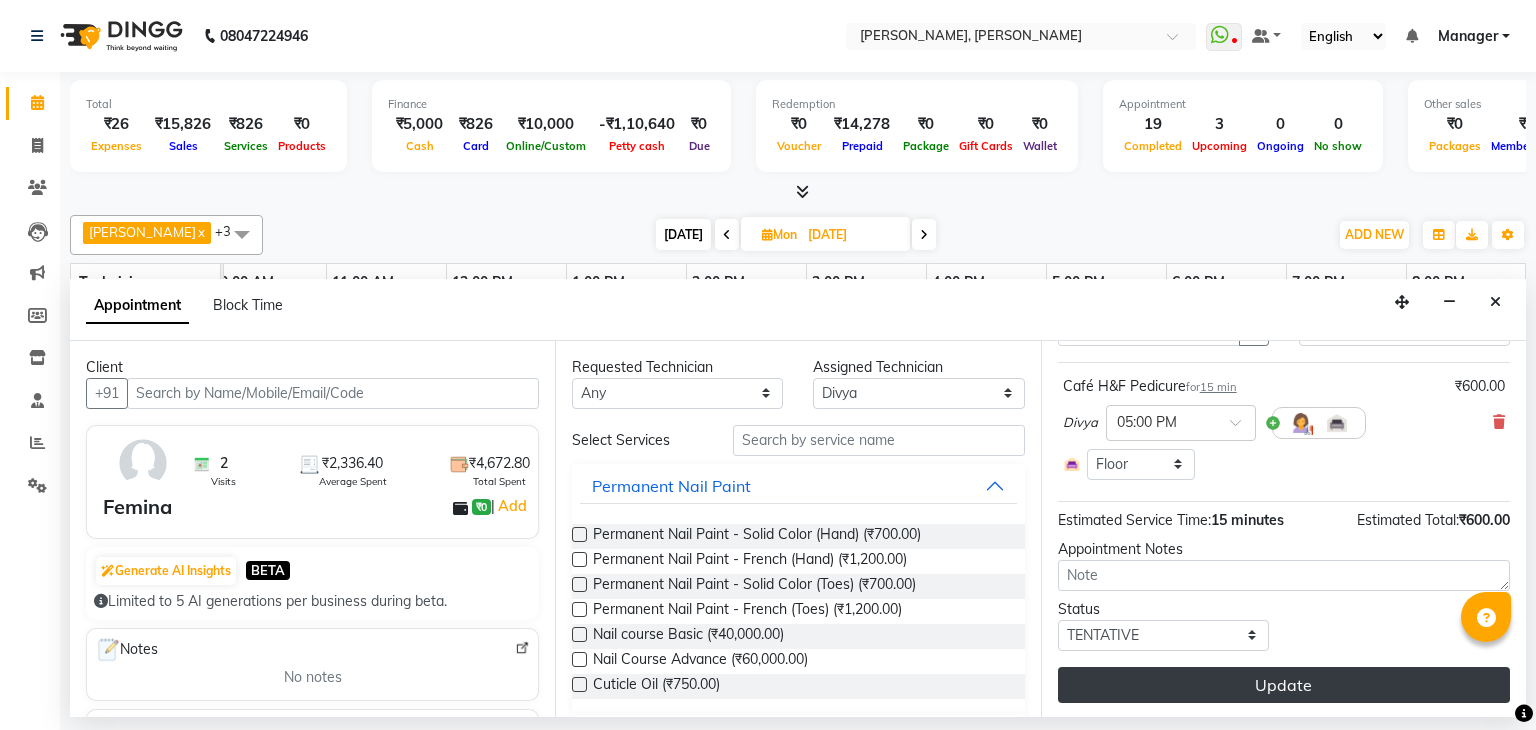 click on "Update" at bounding box center (1284, 685) 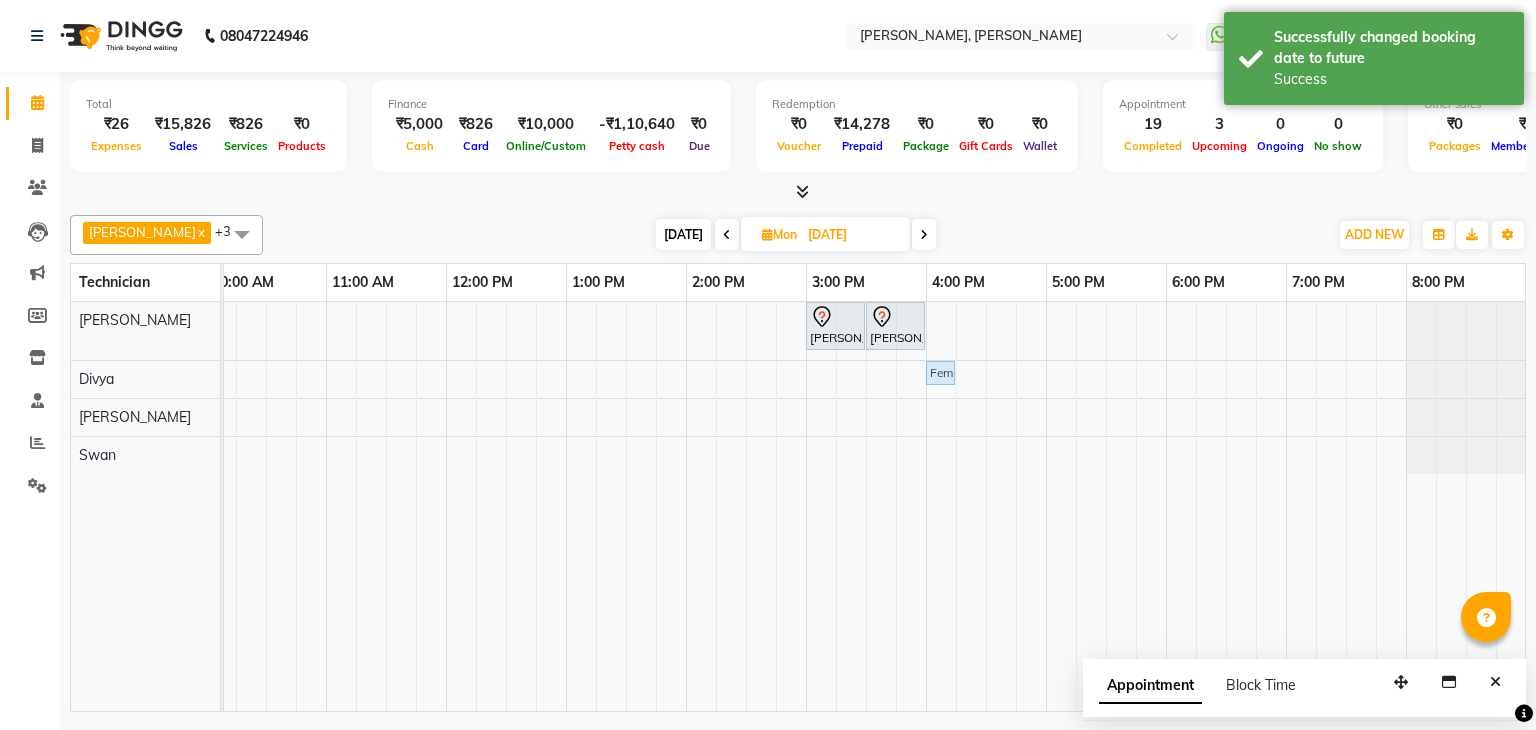 drag, startPoint x: 1052, startPoint y: 369, endPoint x: 947, endPoint y: 373, distance: 105.076164 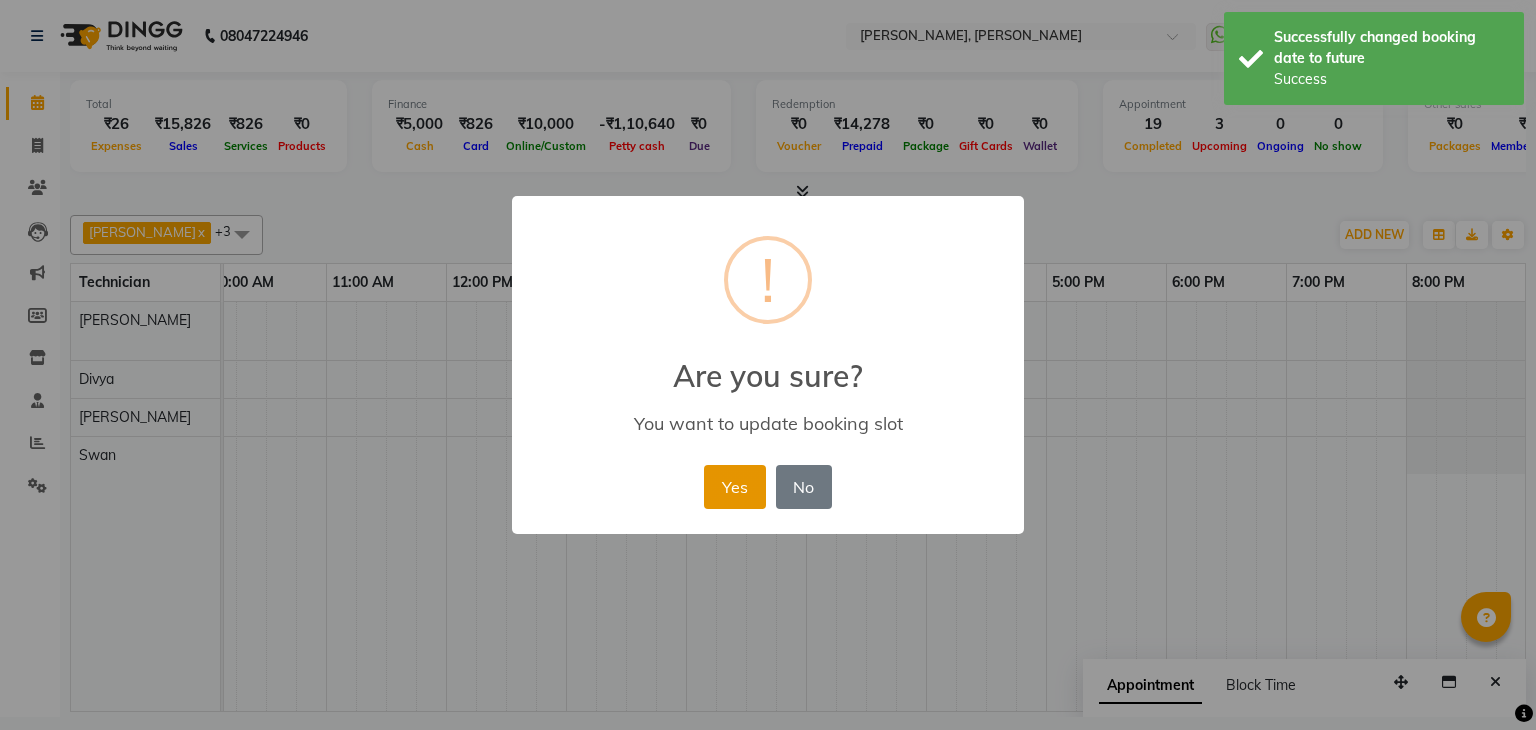 click on "Yes" at bounding box center [734, 487] 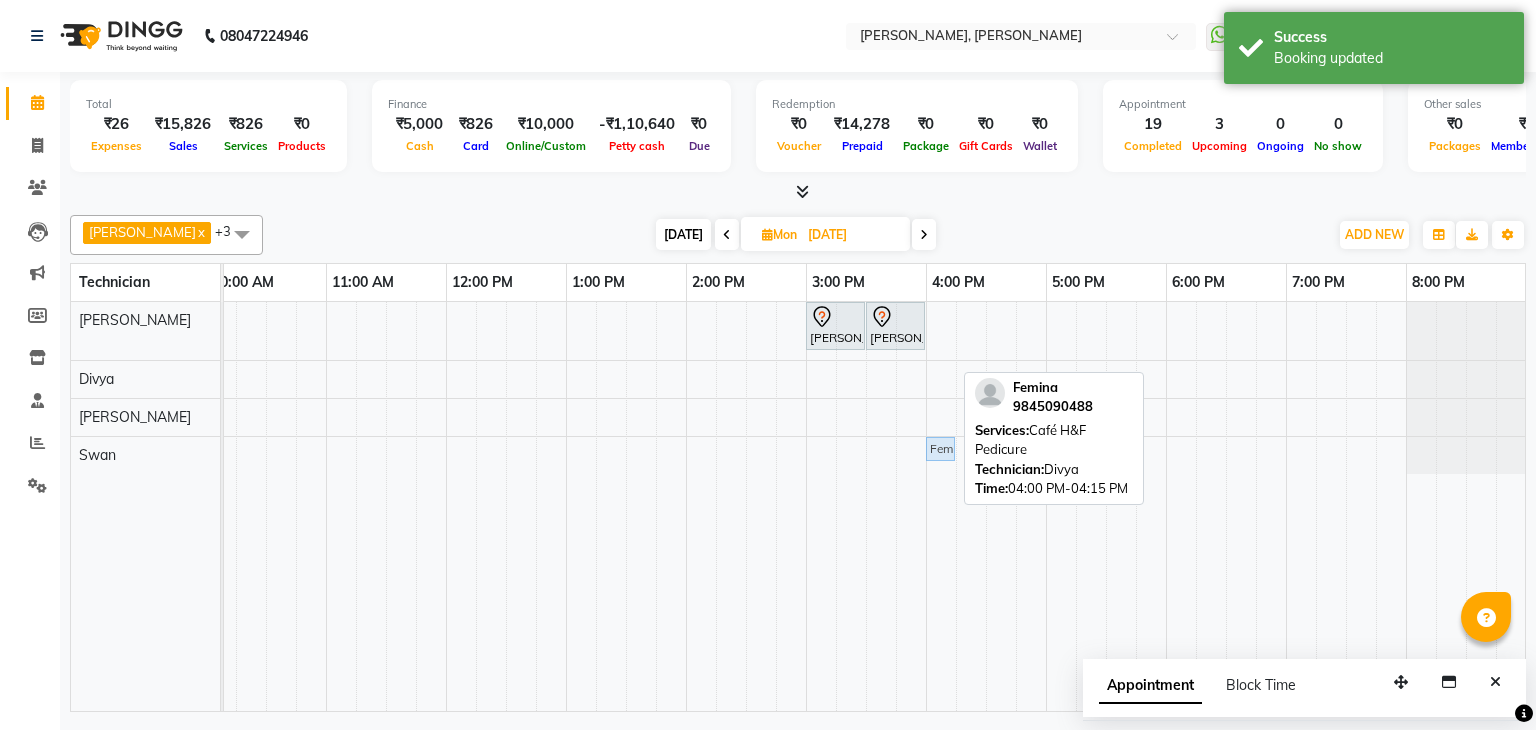 drag, startPoint x: 936, startPoint y: 368, endPoint x: 939, endPoint y: 453, distance: 85.052925 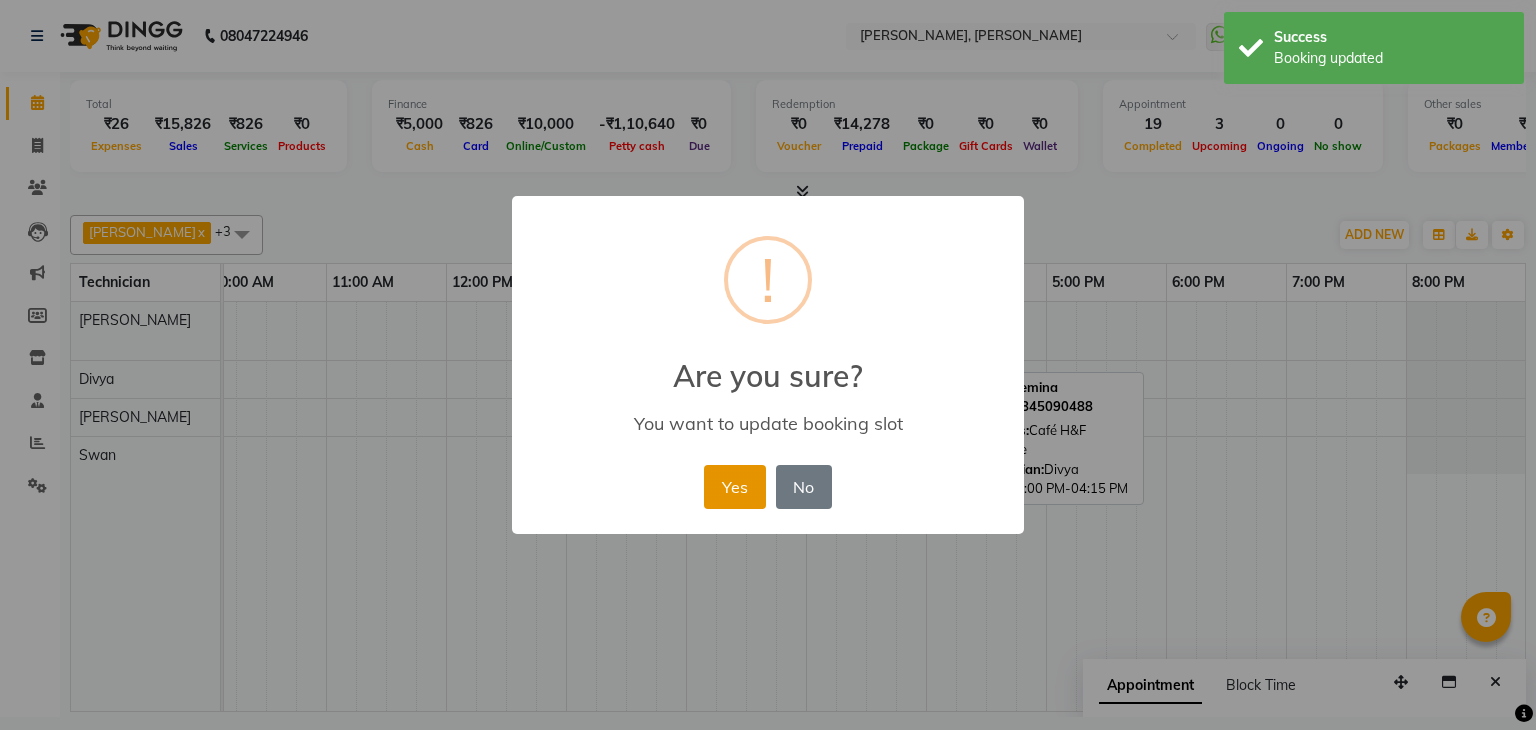 click on "Yes" at bounding box center [734, 487] 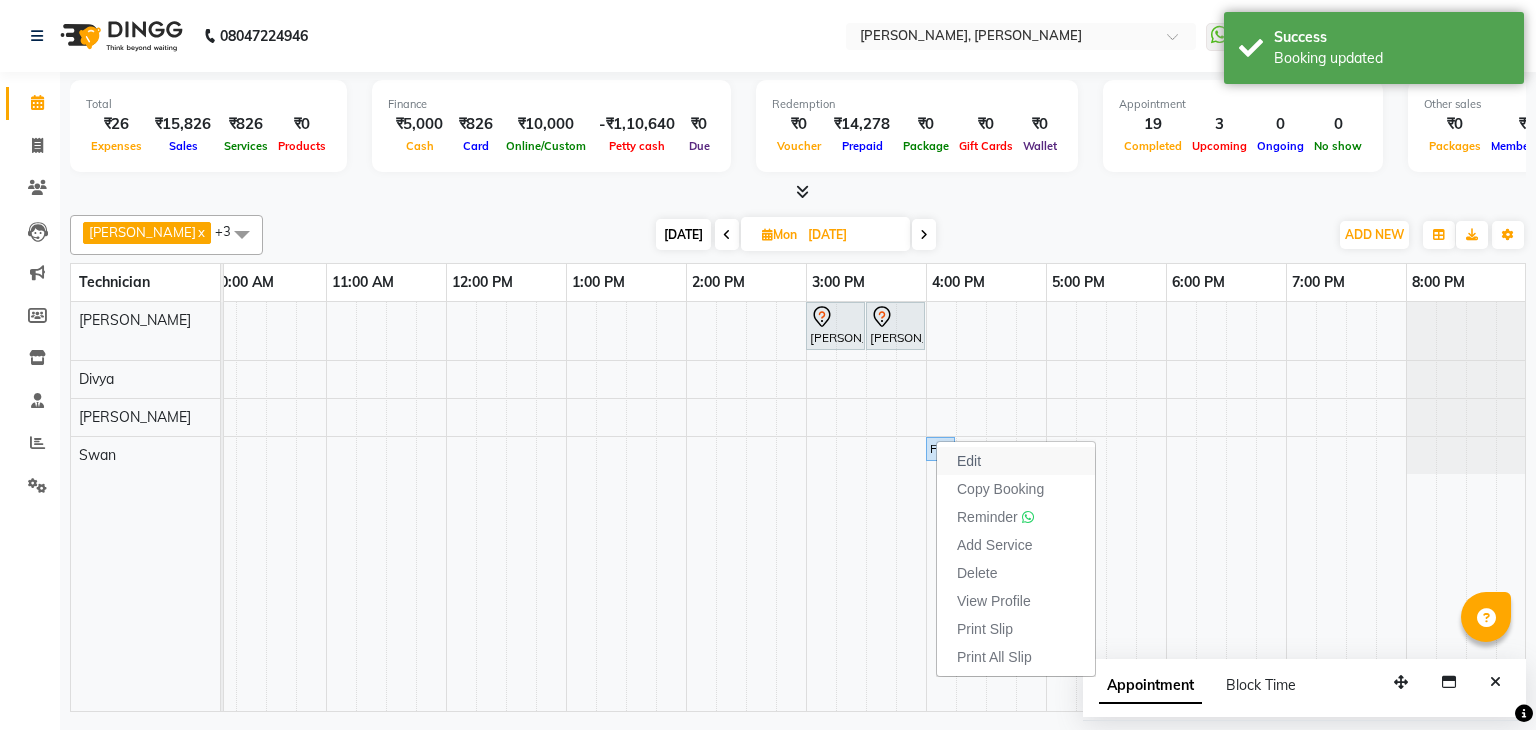 click on "Edit" at bounding box center [969, 461] 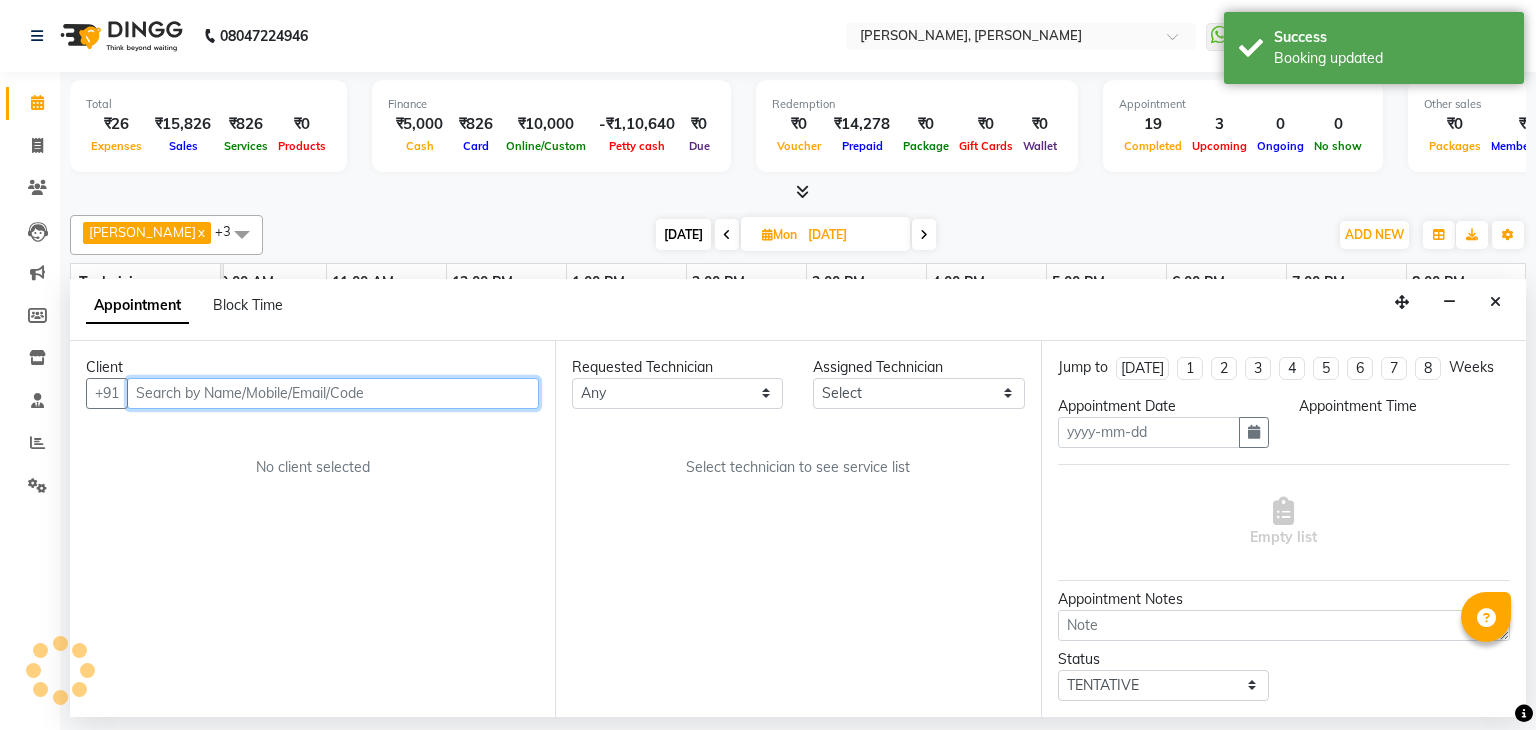 type on "14-07-2025" 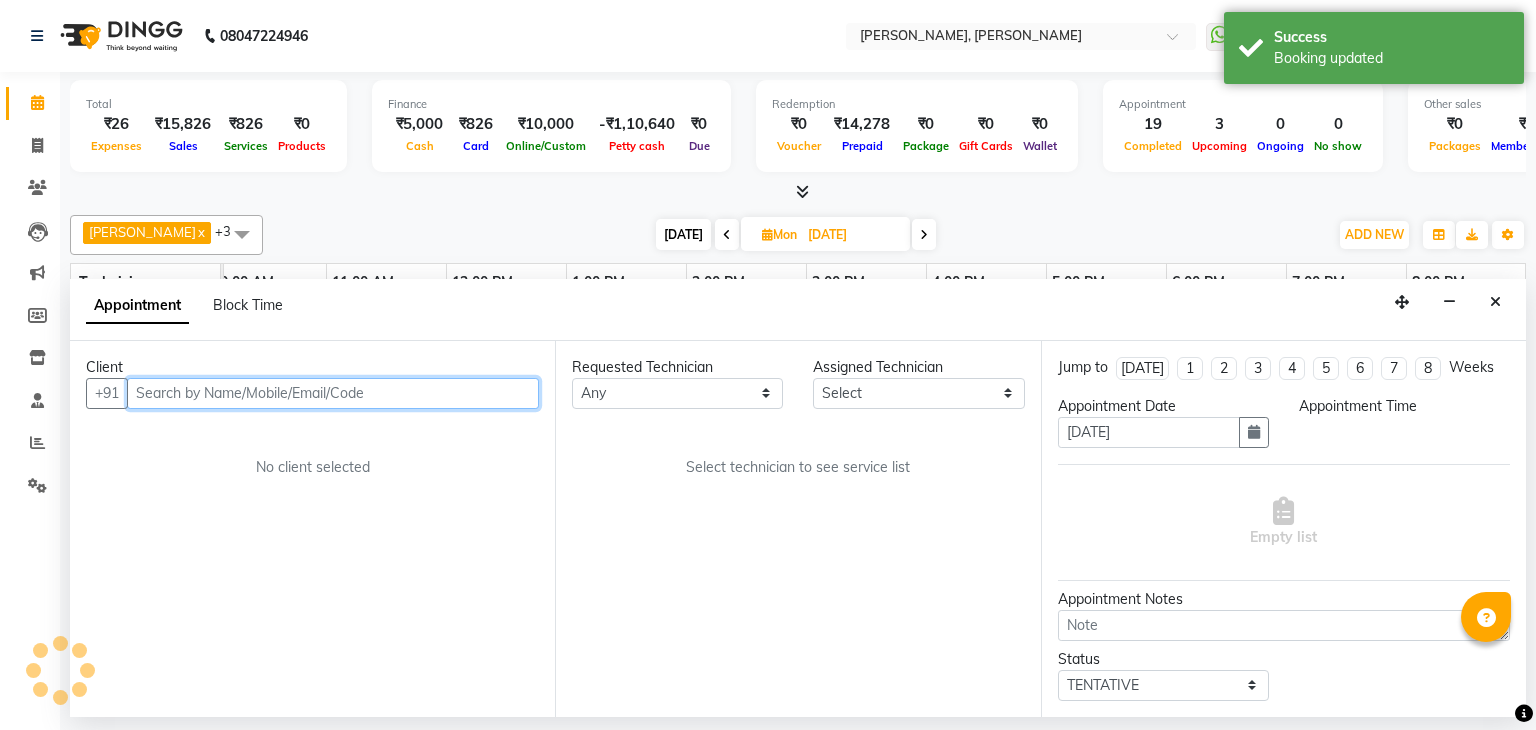 select on "86134" 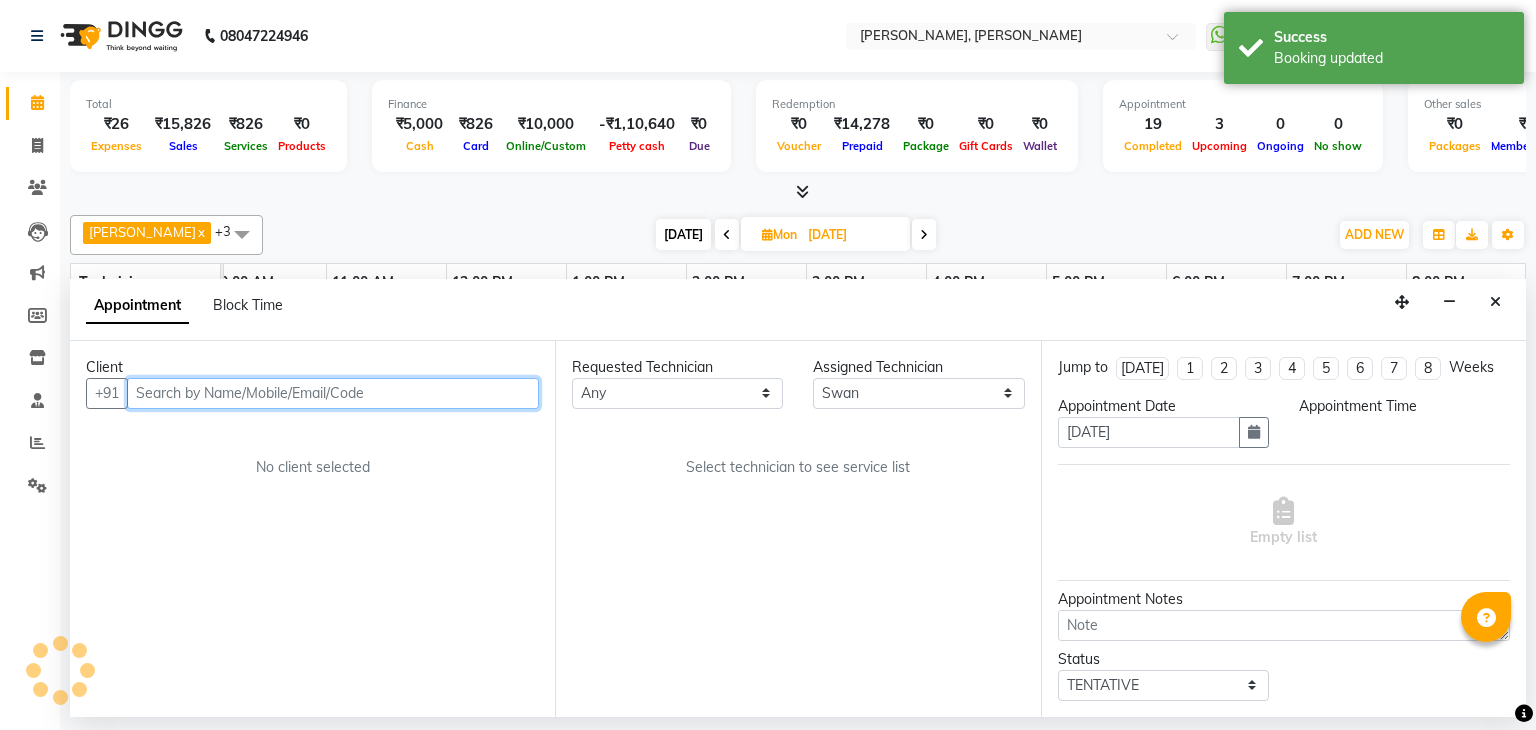 scroll, scrollTop: 0, scrollLeft: 258, axis: horizontal 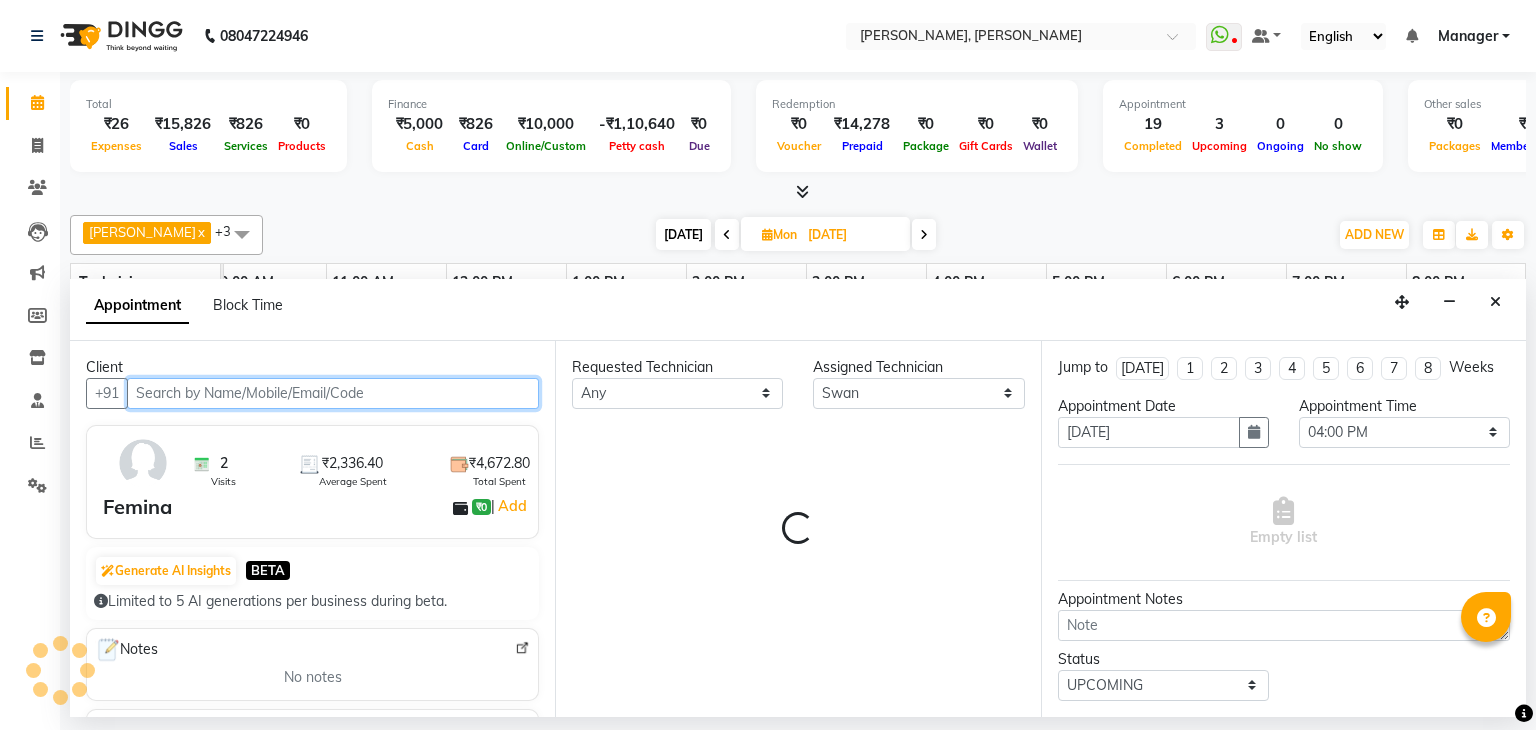 select on "3204" 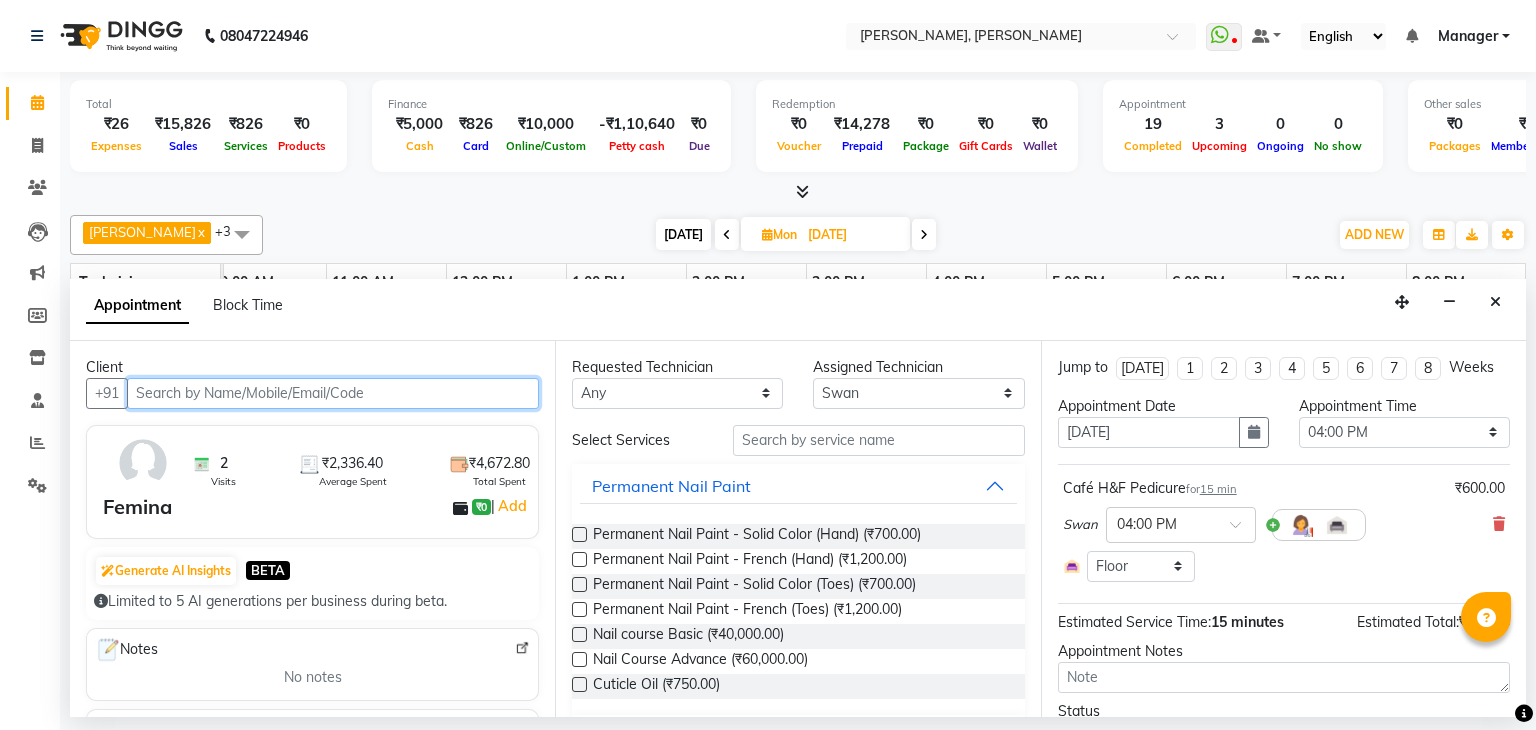 click at bounding box center (333, 393) 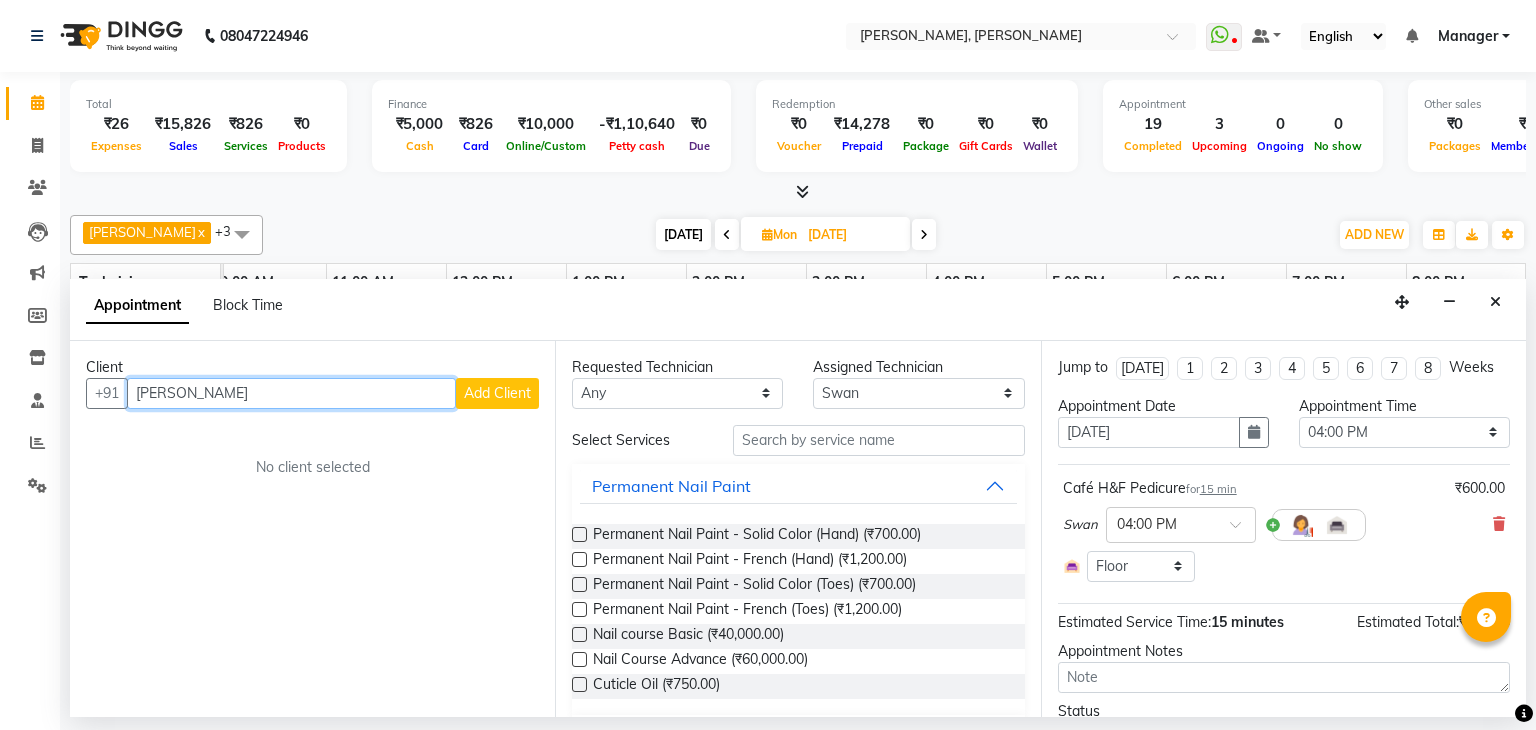 click on "marth" at bounding box center (291, 393) 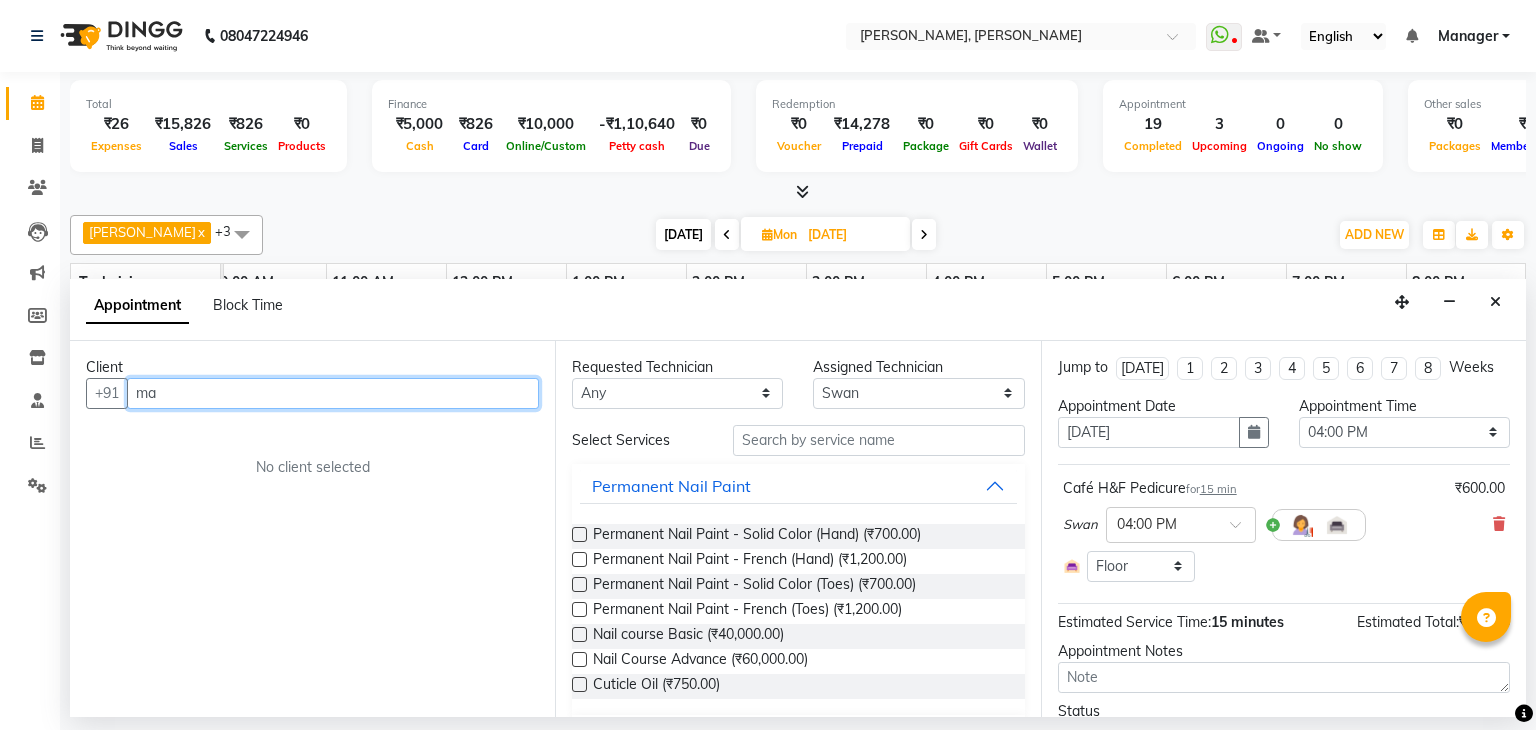 type on "m" 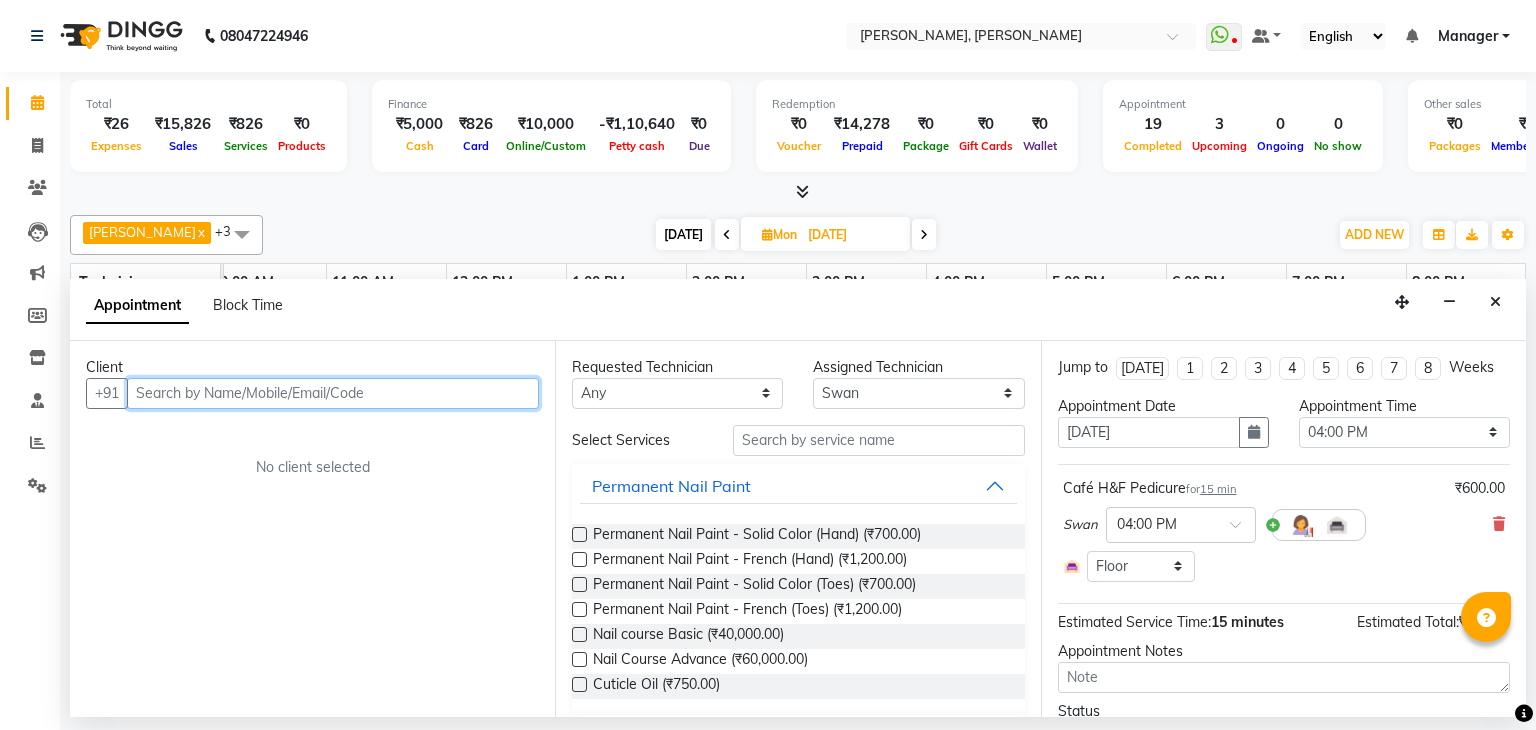 click at bounding box center [333, 393] 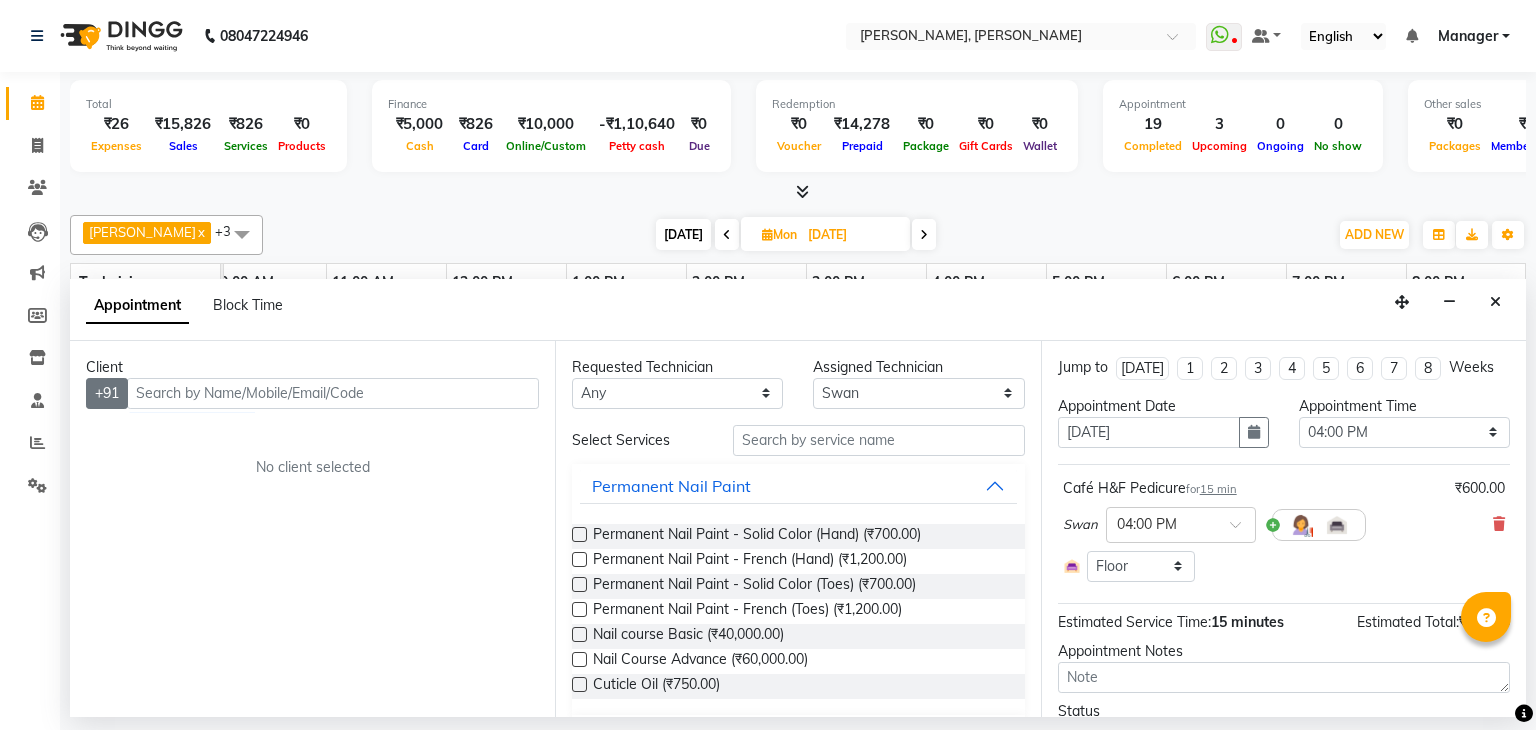 click on "+91" at bounding box center (107, 393) 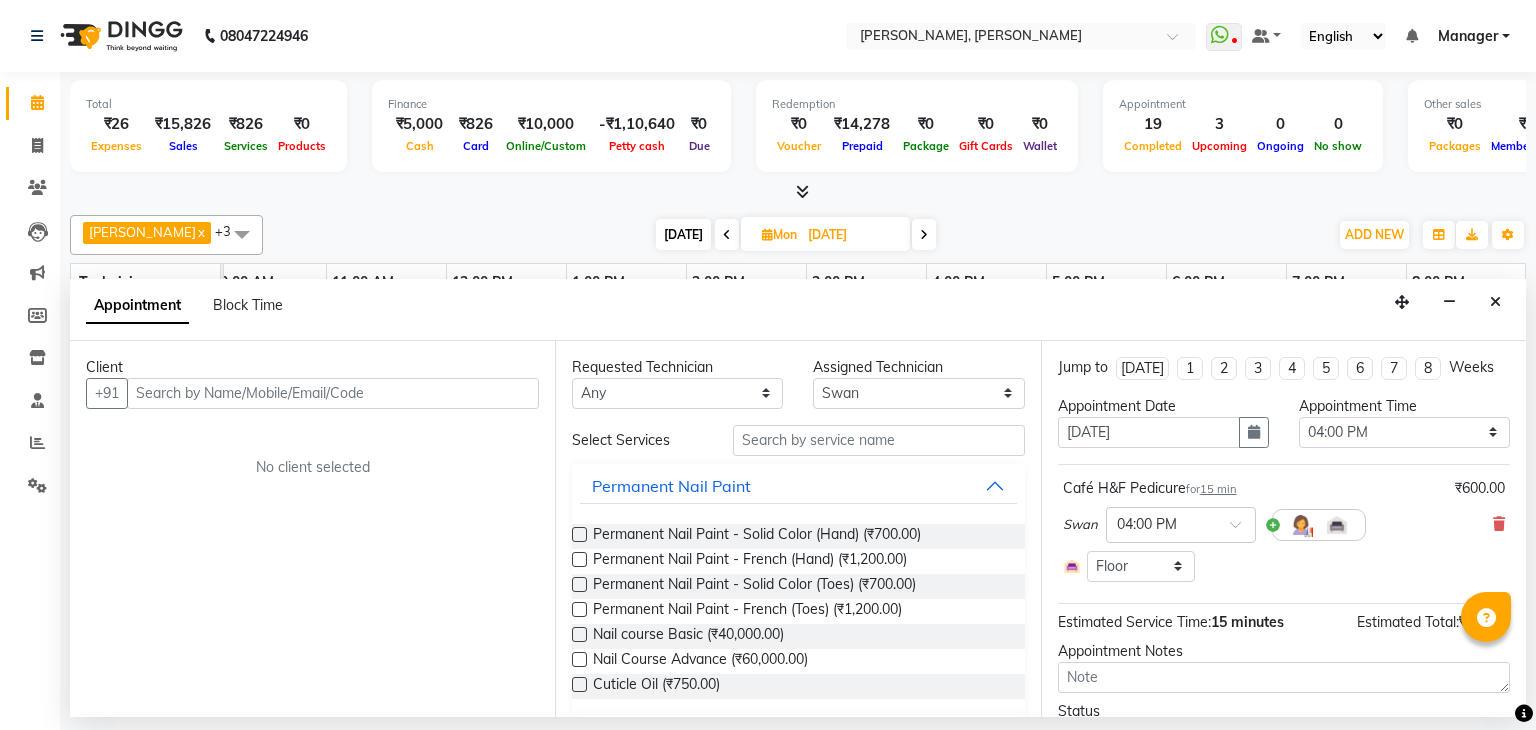 drag, startPoint x: 535, startPoint y: 430, endPoint x: 372, endPoint y: 376, distance: 171.71198 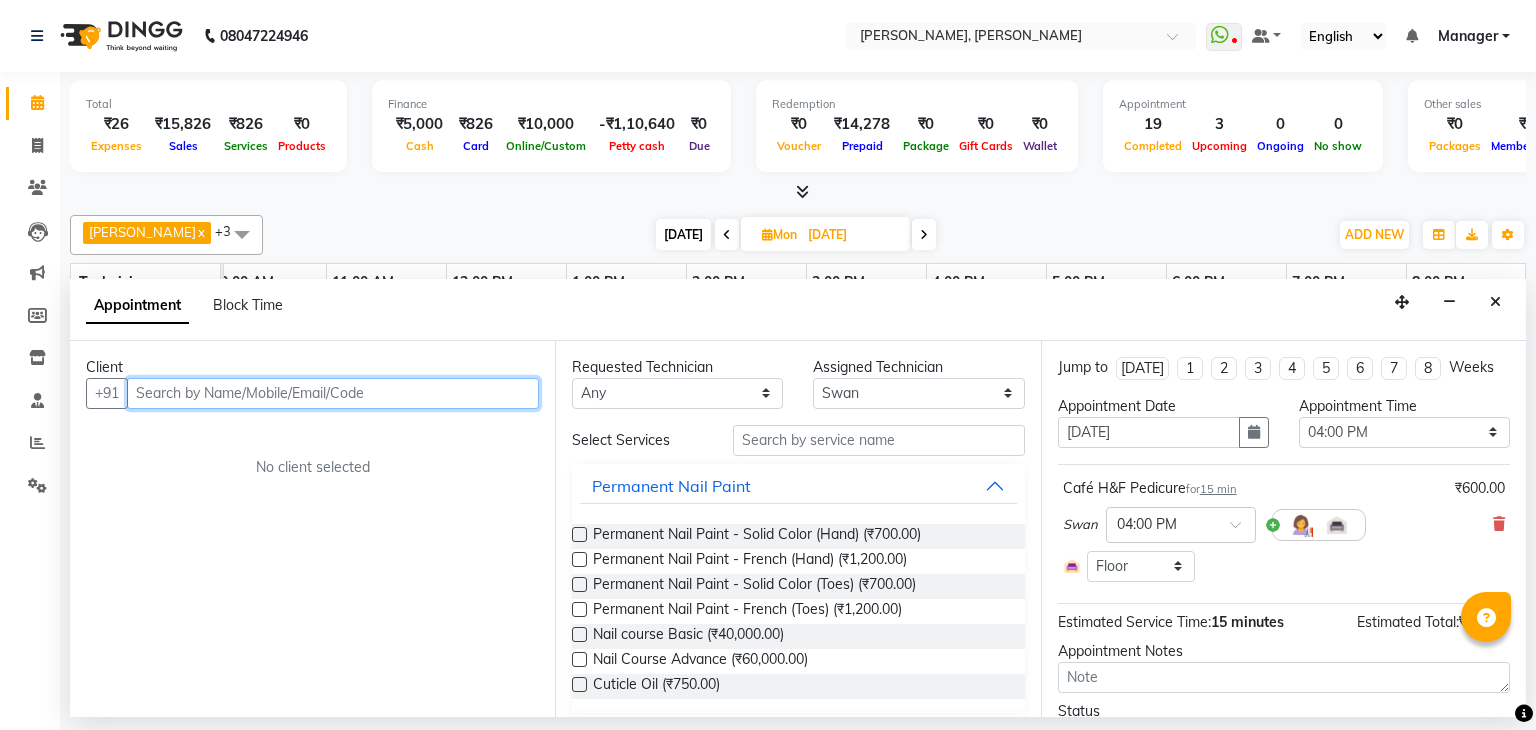 drag, startPoint x: 372, startPoint y: 376, endPoint x: 344, endPoint y: 392, distance: 32.24903 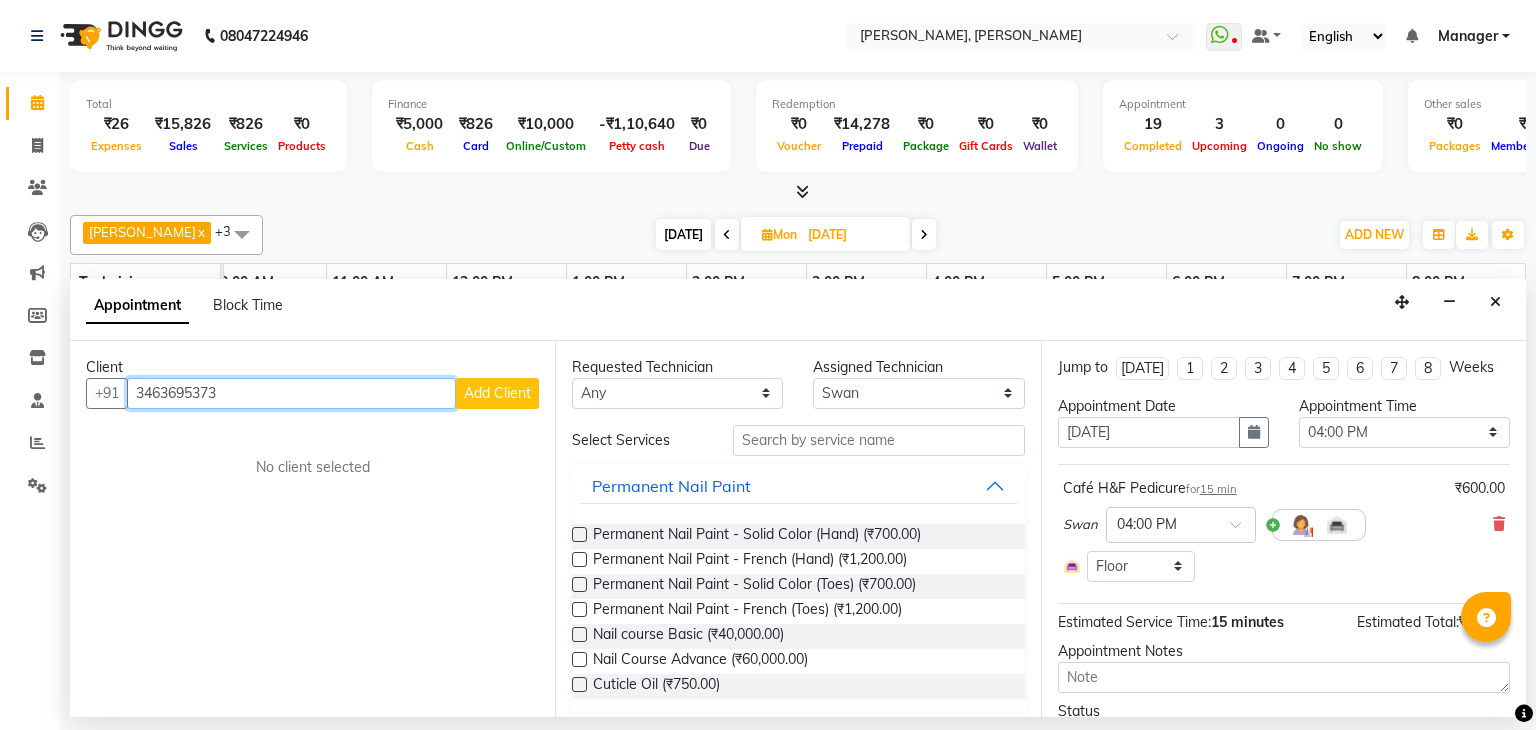 type on "3463695373" 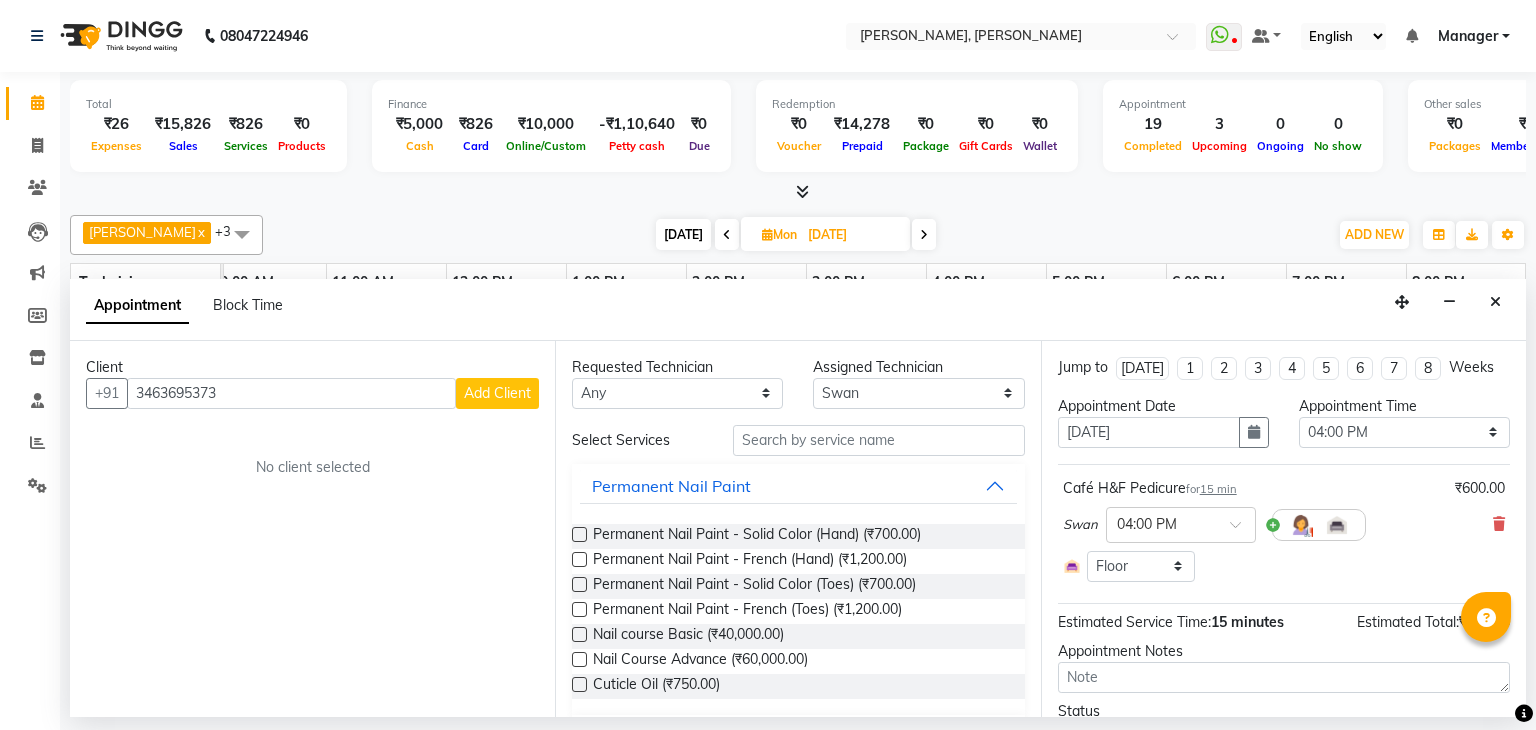 click on "Add Client" at bounding box center [497, 393] 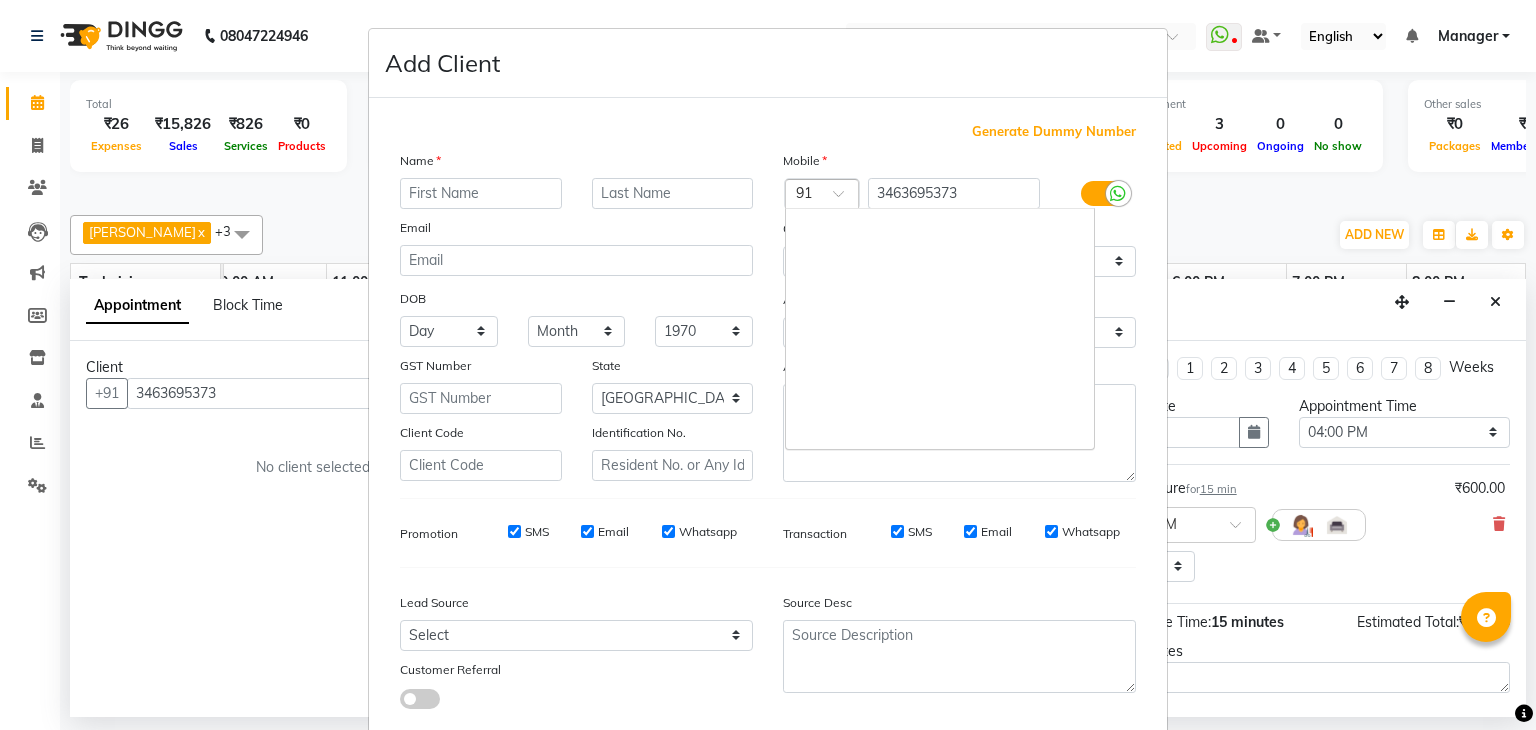 click at bounding box center (845, 199) 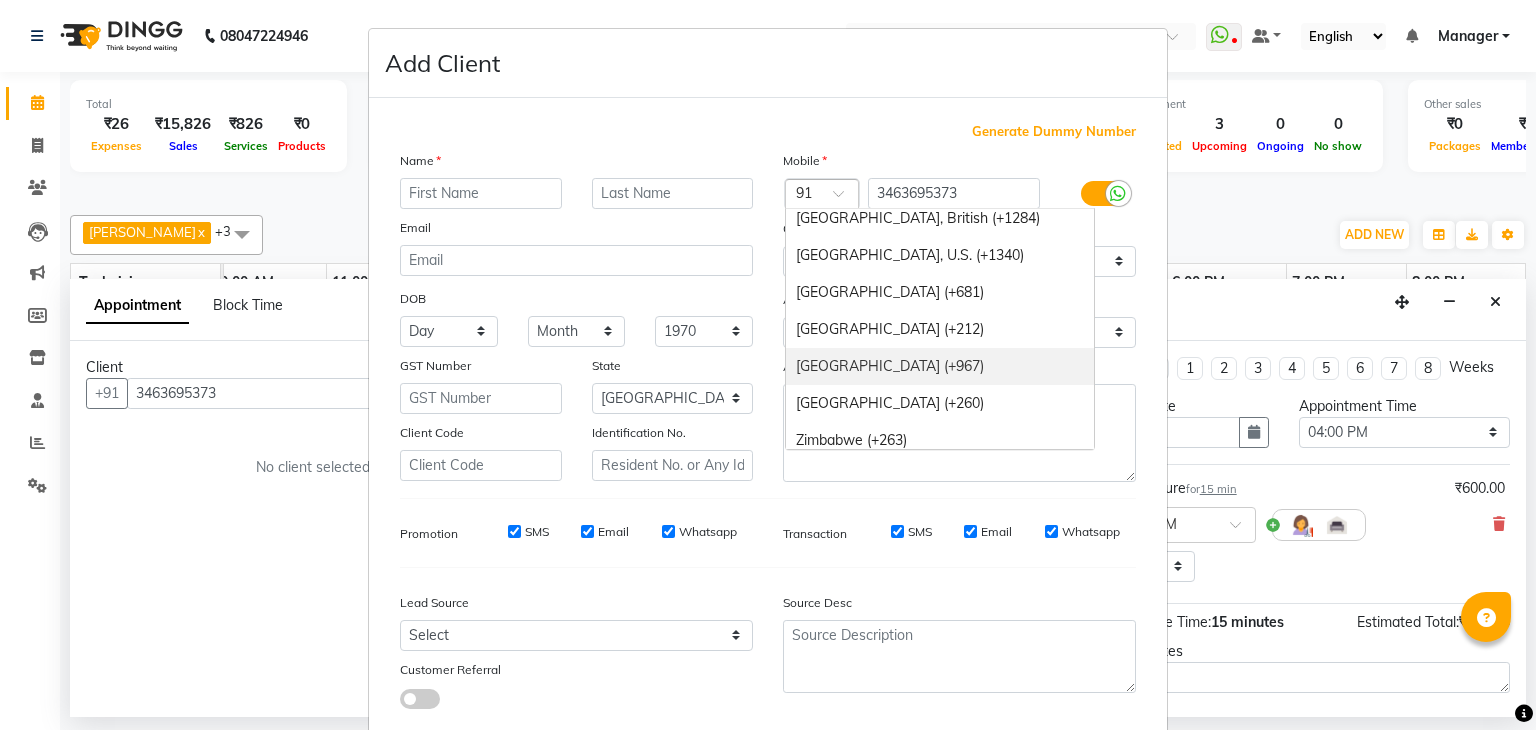 scroll, scrollTop: 8603, scrollLeft: 0, axis: vertical 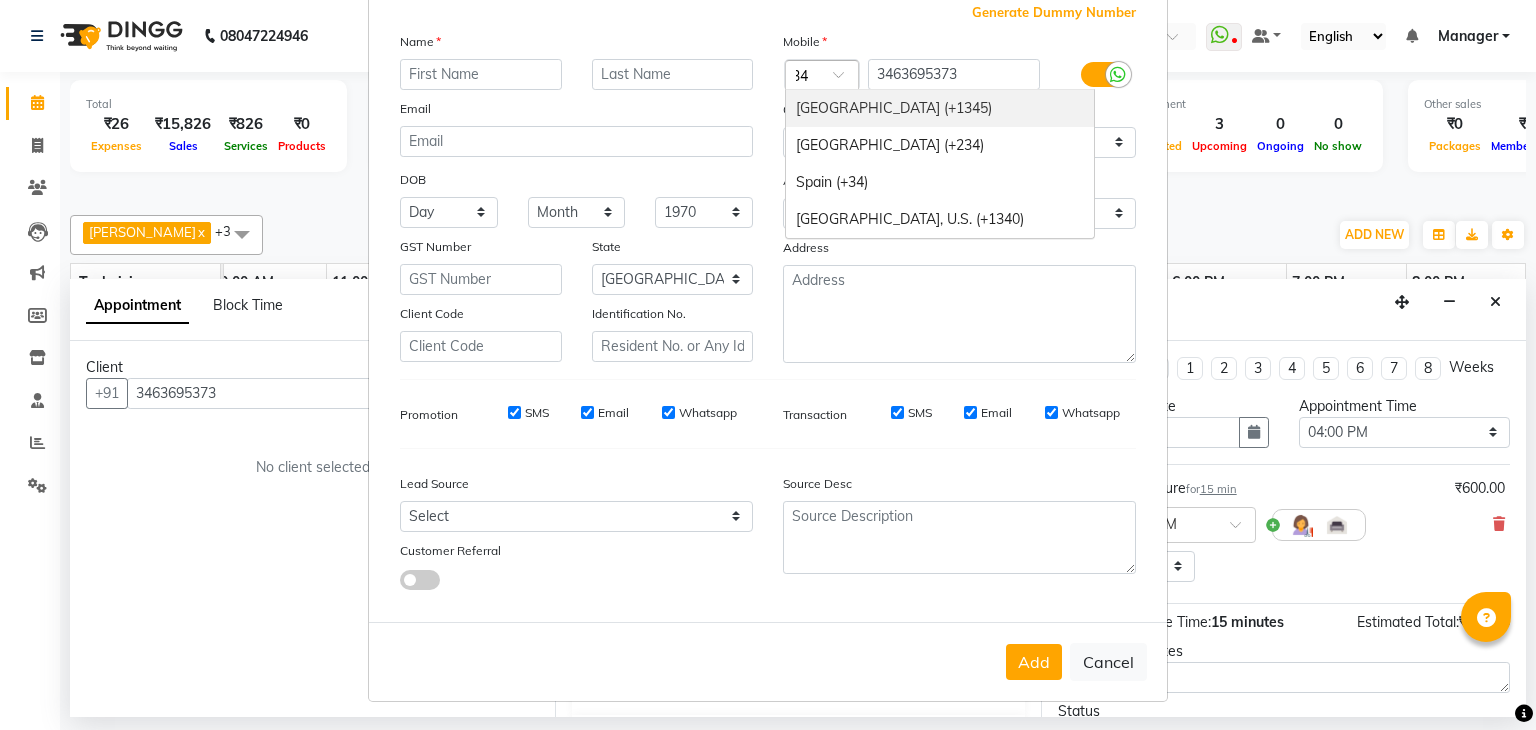 type on "3" 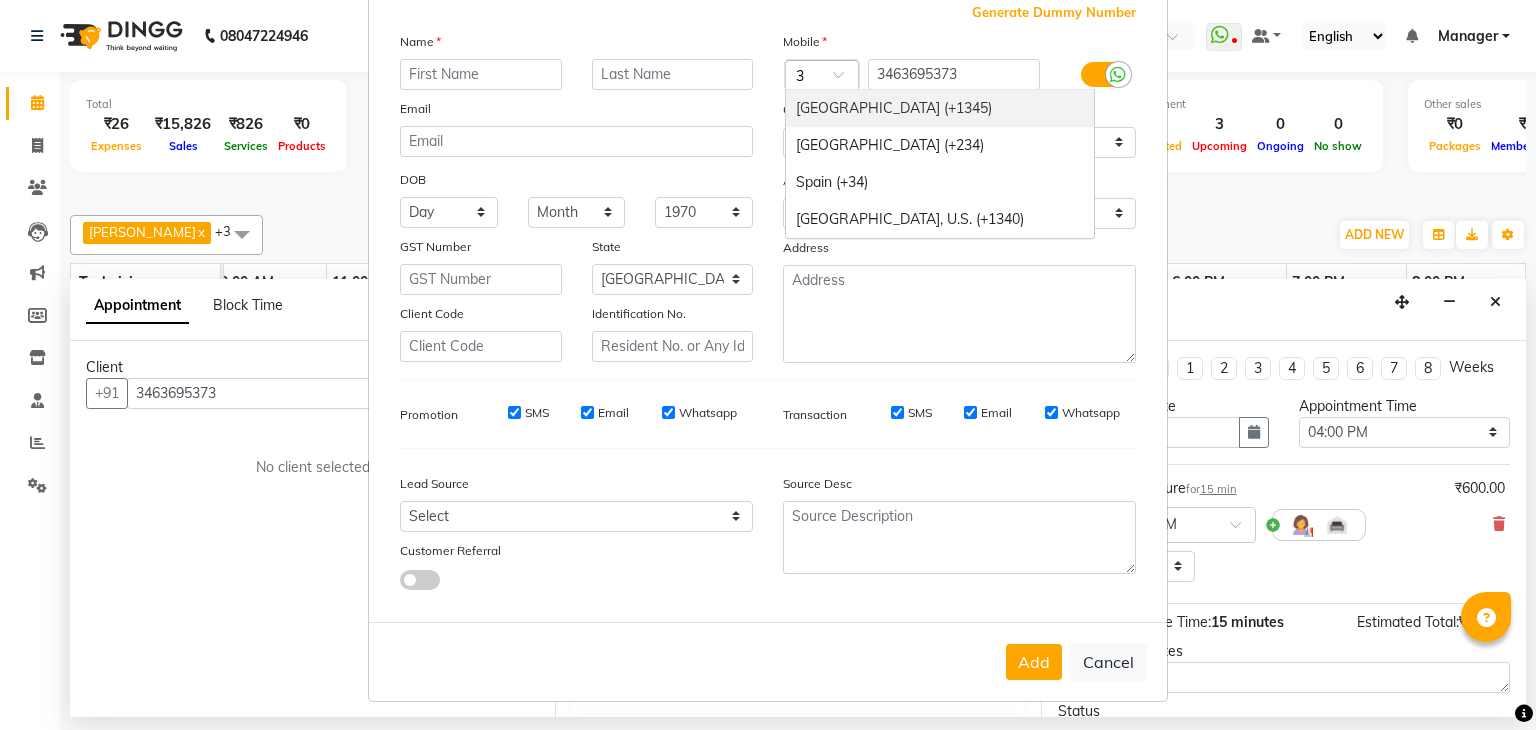 scroll, scrollTop: 0, scrollLeft: 0, axis: both 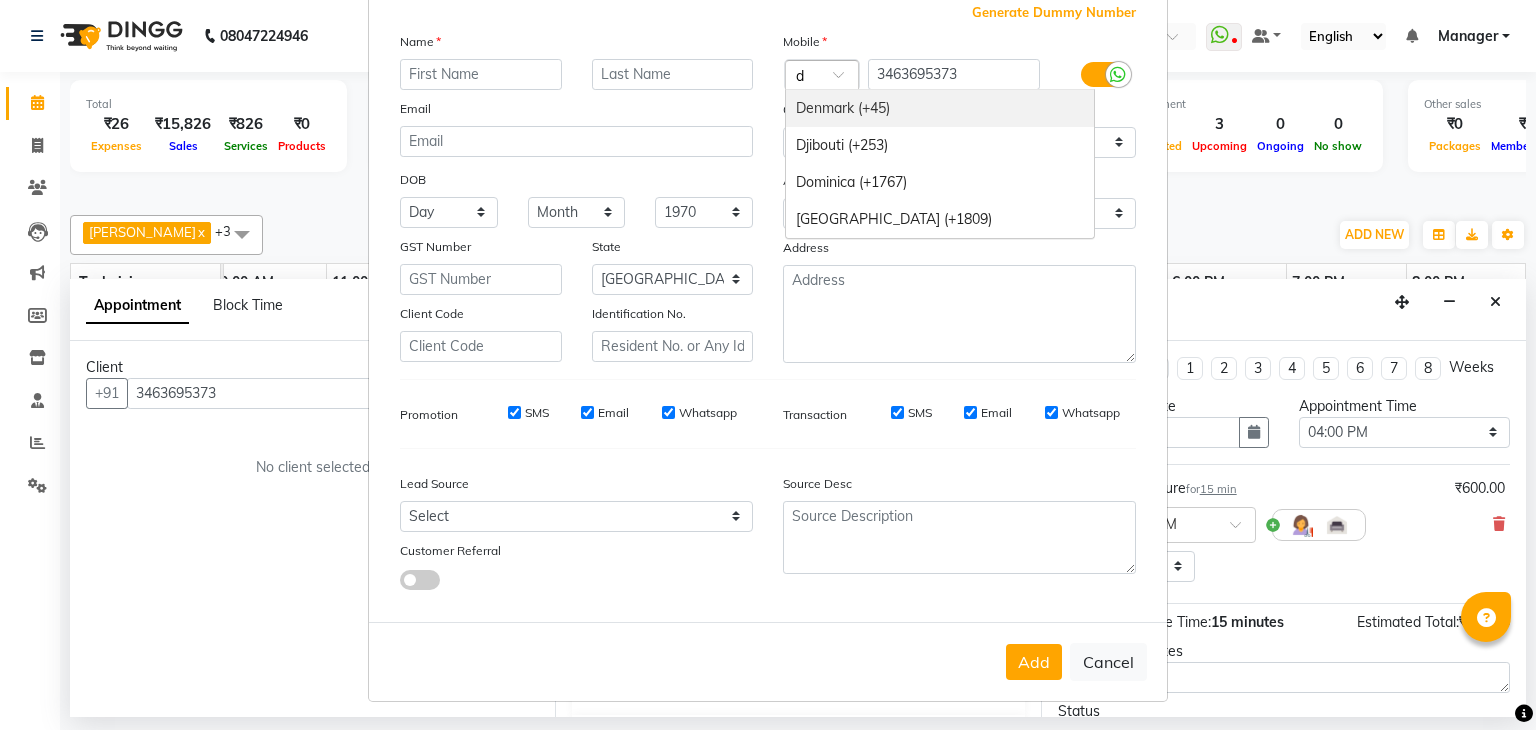 type on "de" 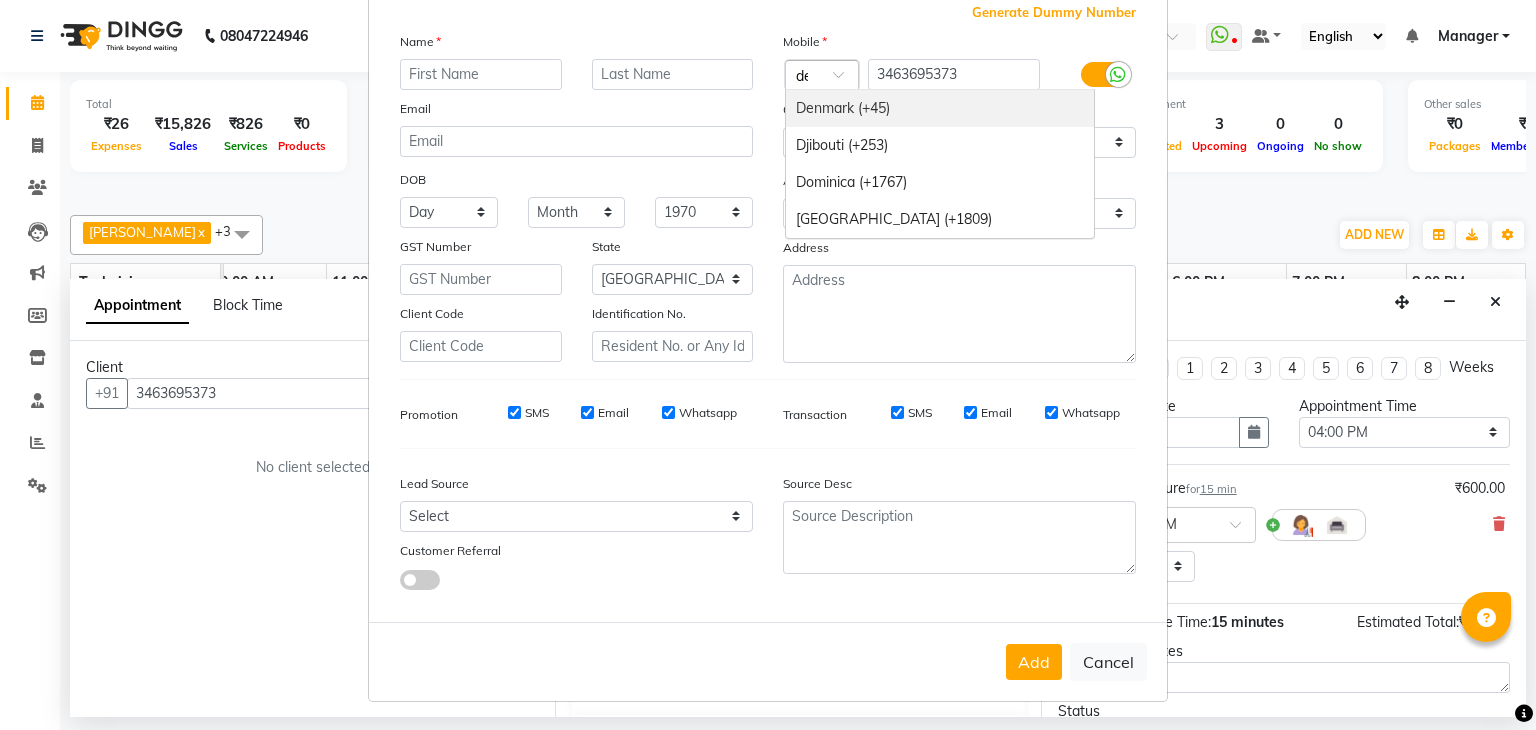 scroll, scrollTop: 0, scrollLeft: 3, axis: horizontal 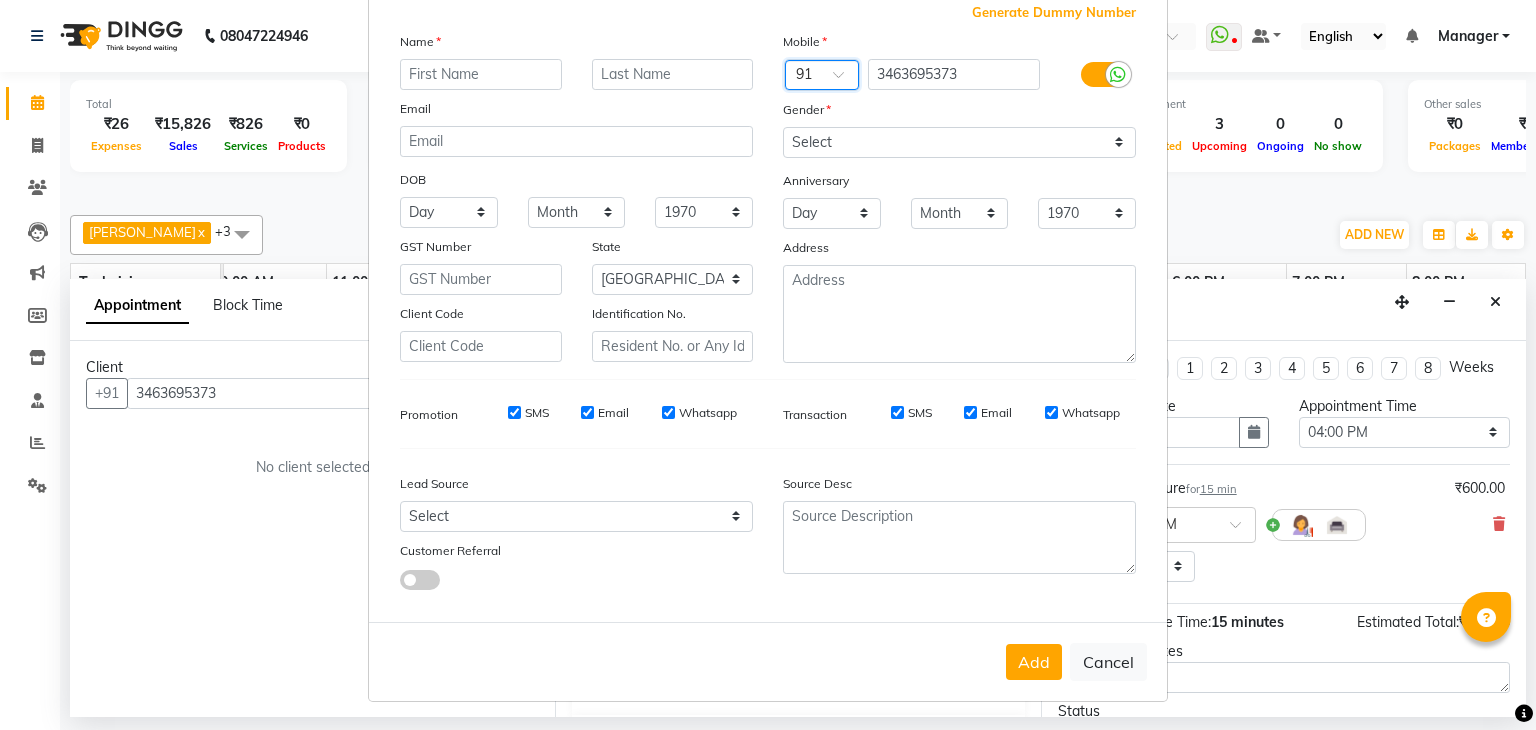click at bounding box center [845, 80] 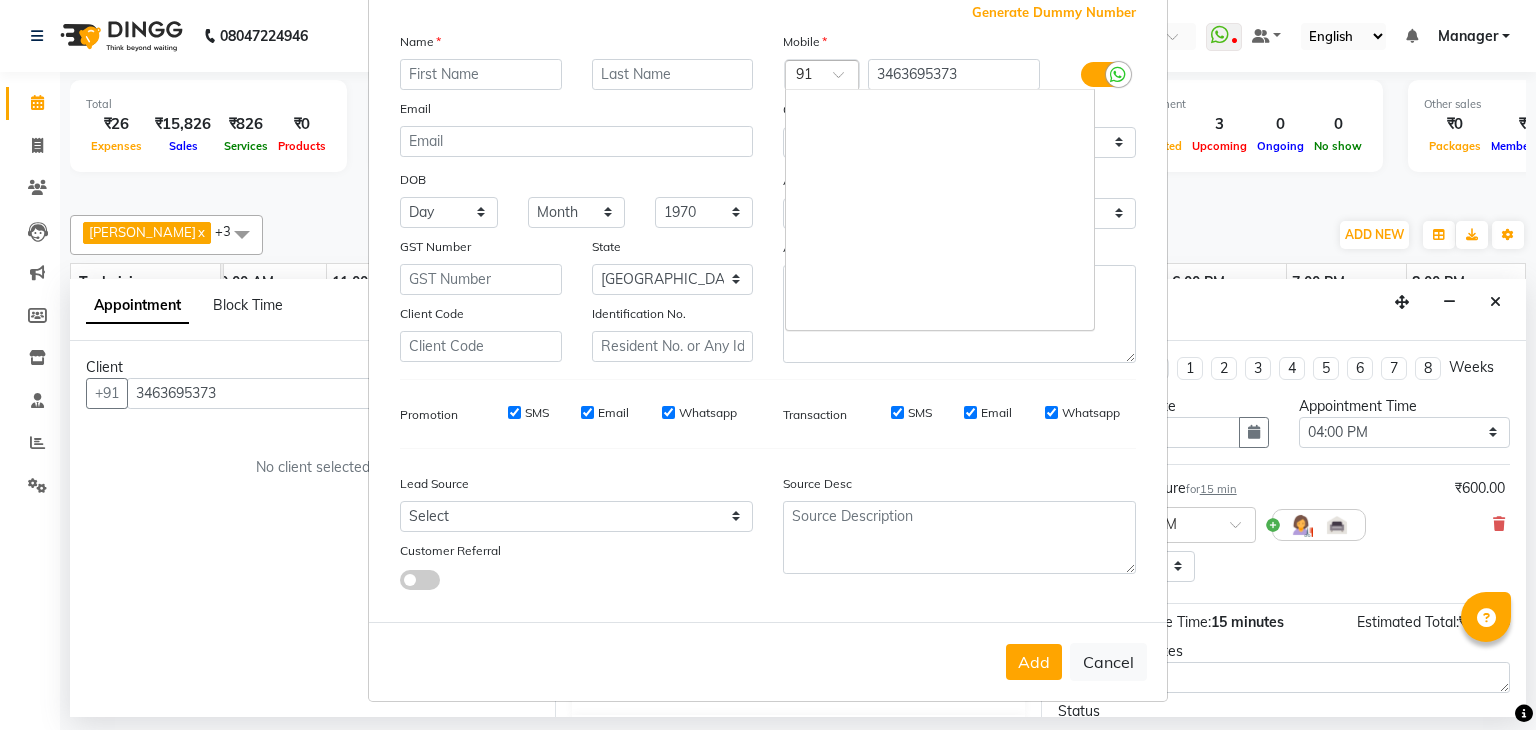 scroll, scrollTop: 3626, scrollLeft: 0, axis: vertical 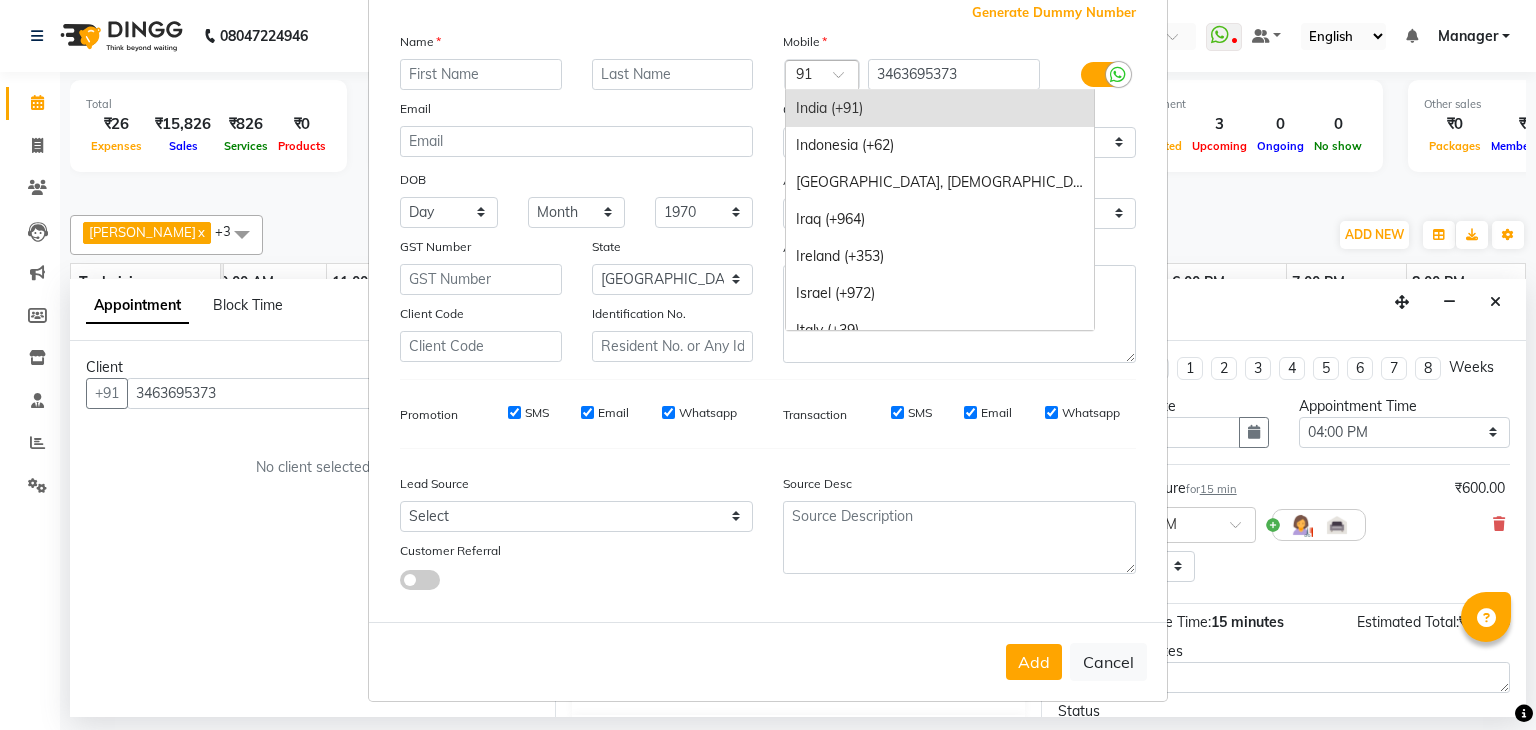 click at bounding box center [845, 80] 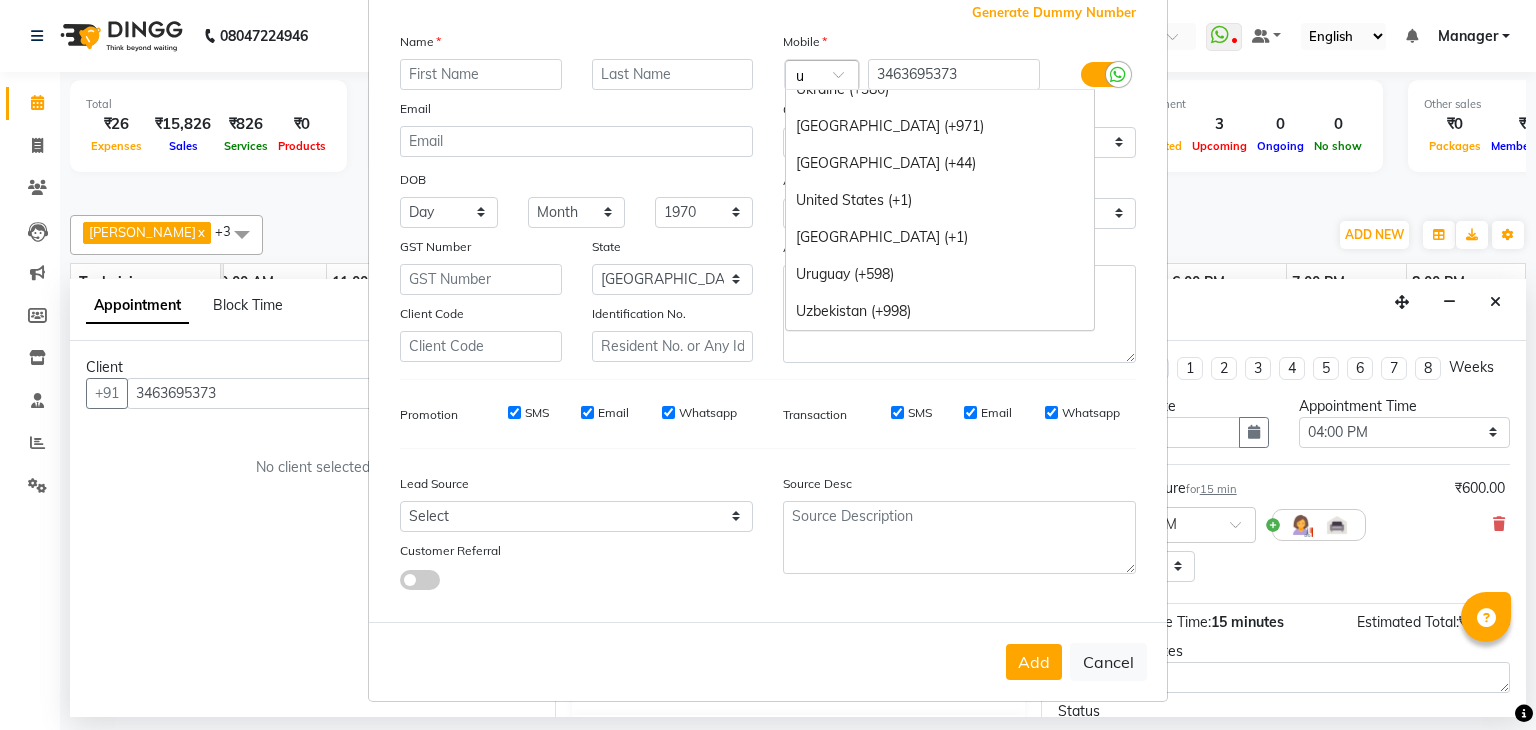 scroll, scrollTop: 56, scrollLeft: 0, axis: vertical 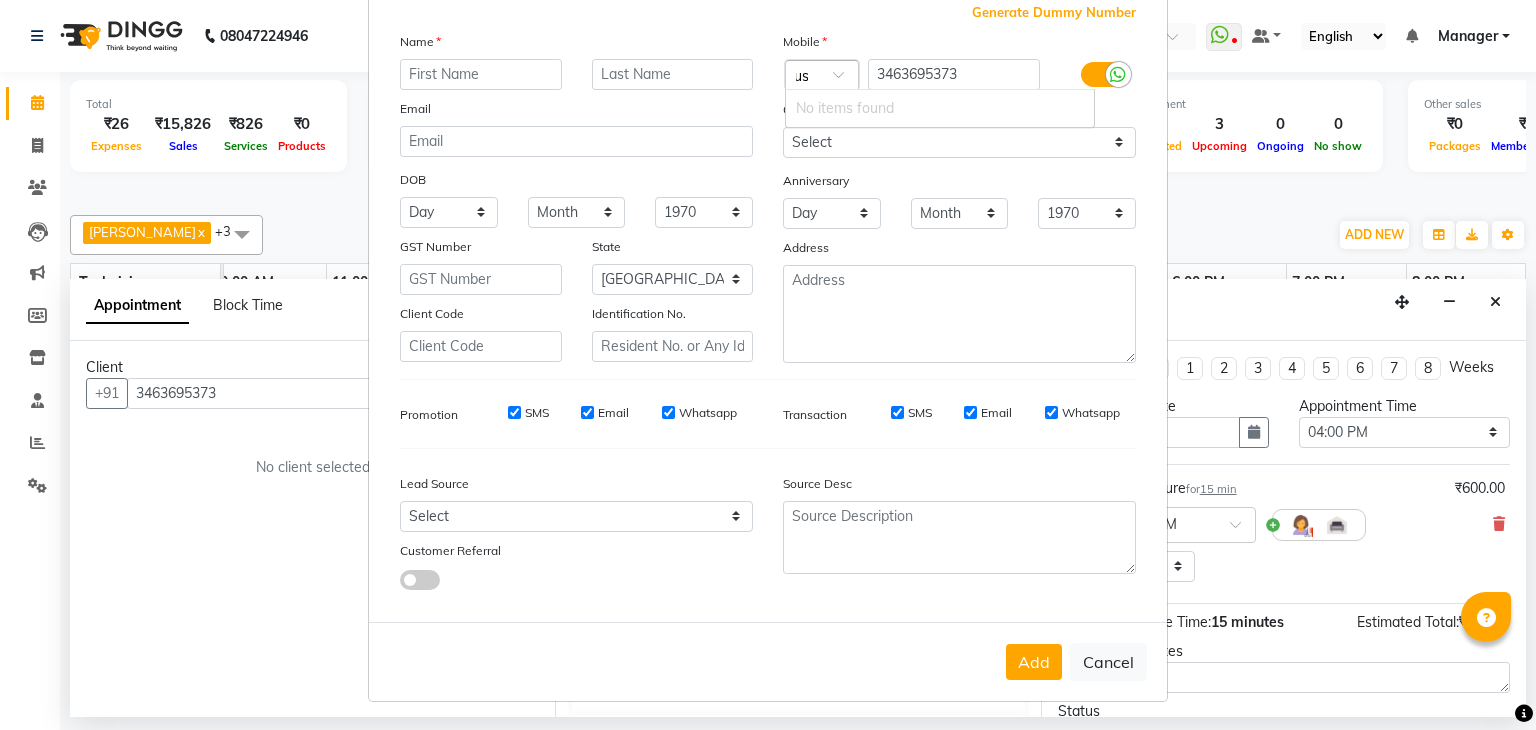 type on "u" 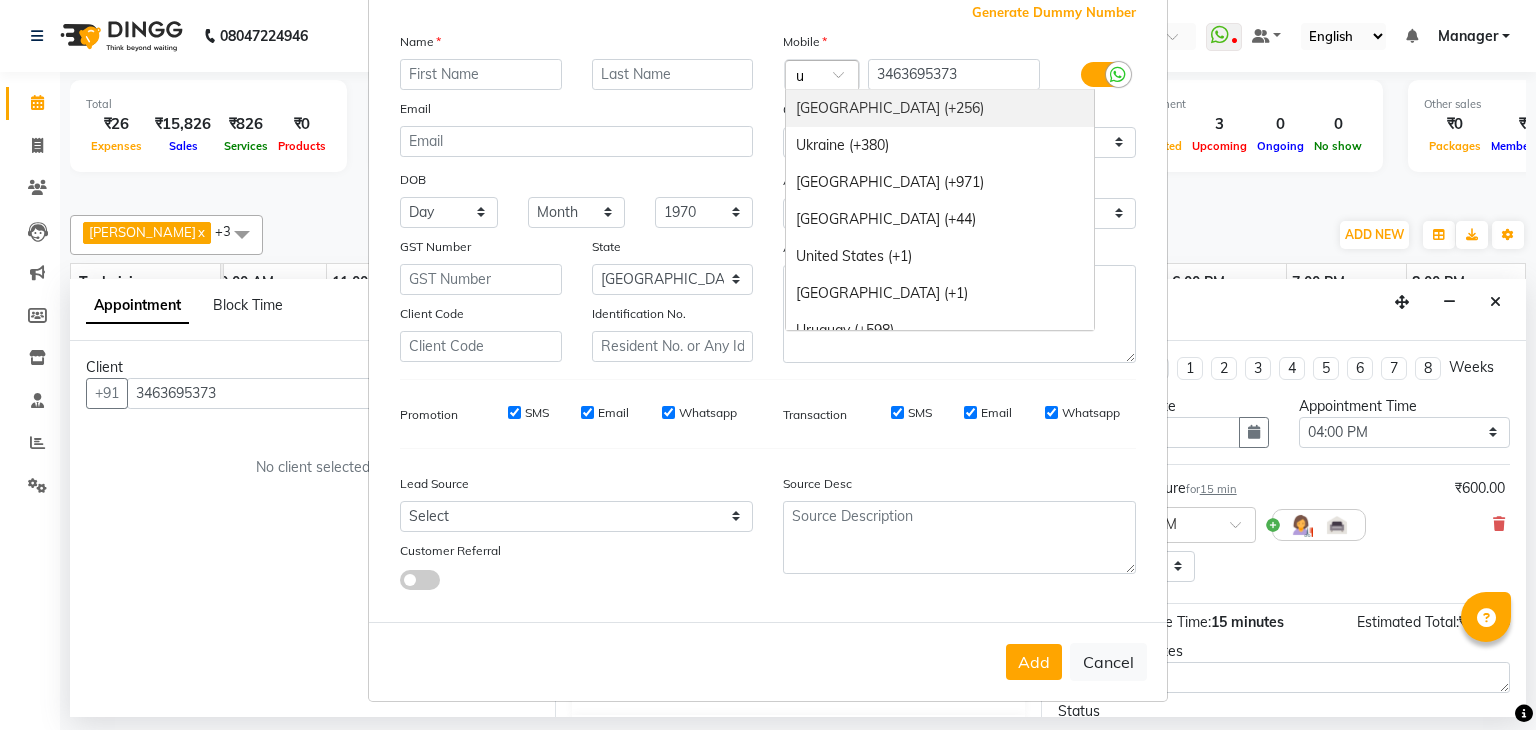 scroll, scrollTop: 0, scrollLeft: 0, axis: both 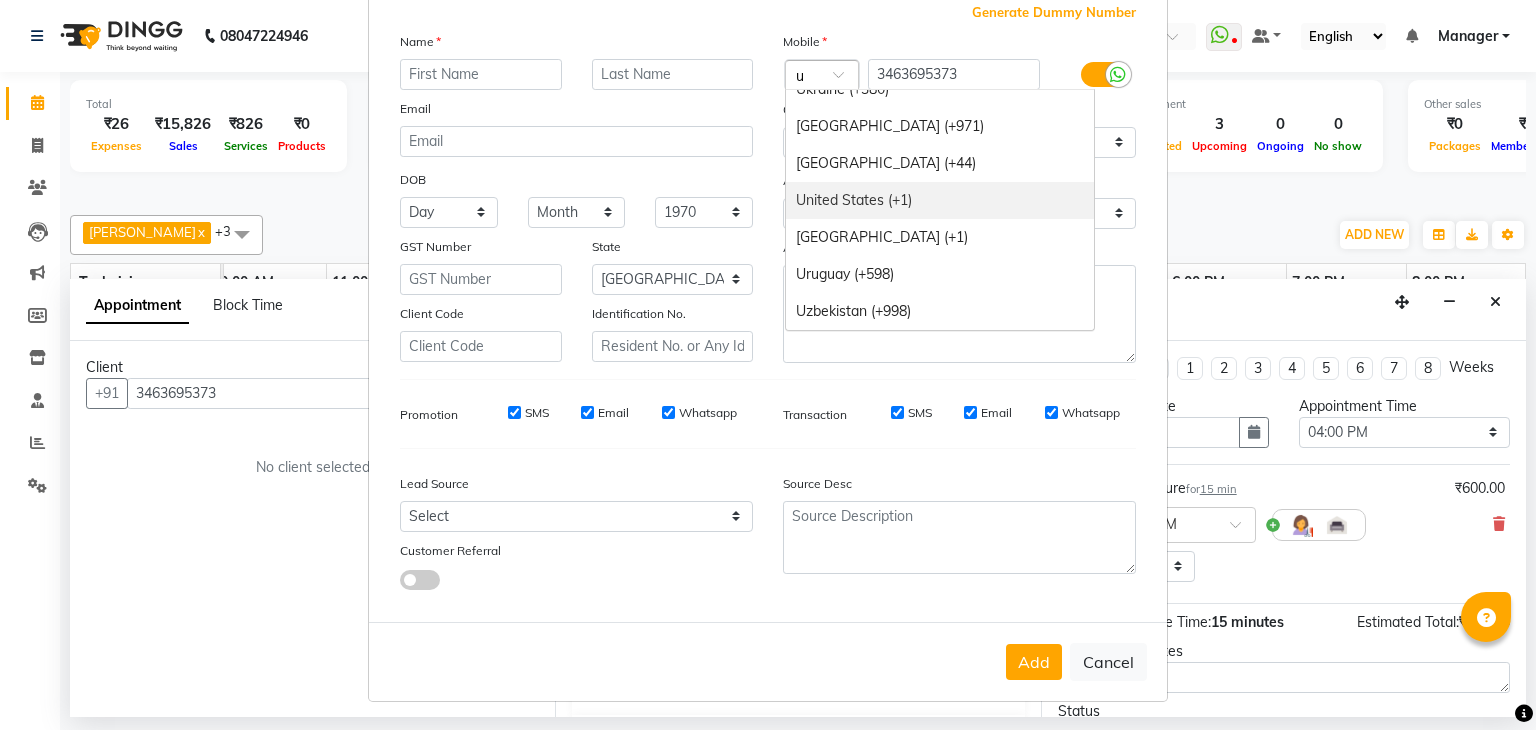 click on "United States (+1)" at bounding box center [940, 200] 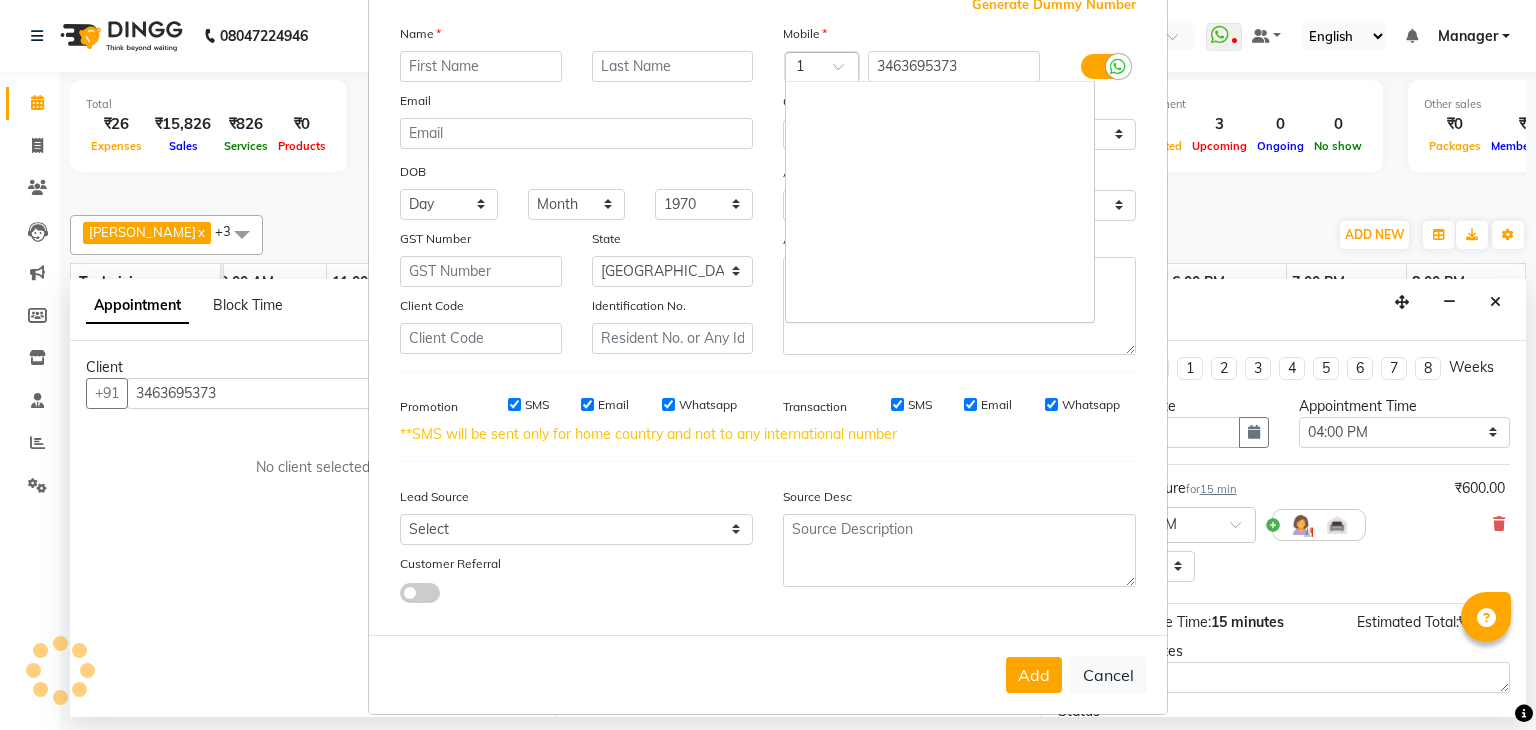 scroll, scrollTop: 8324, scrollLeft: 0, axis: vertical 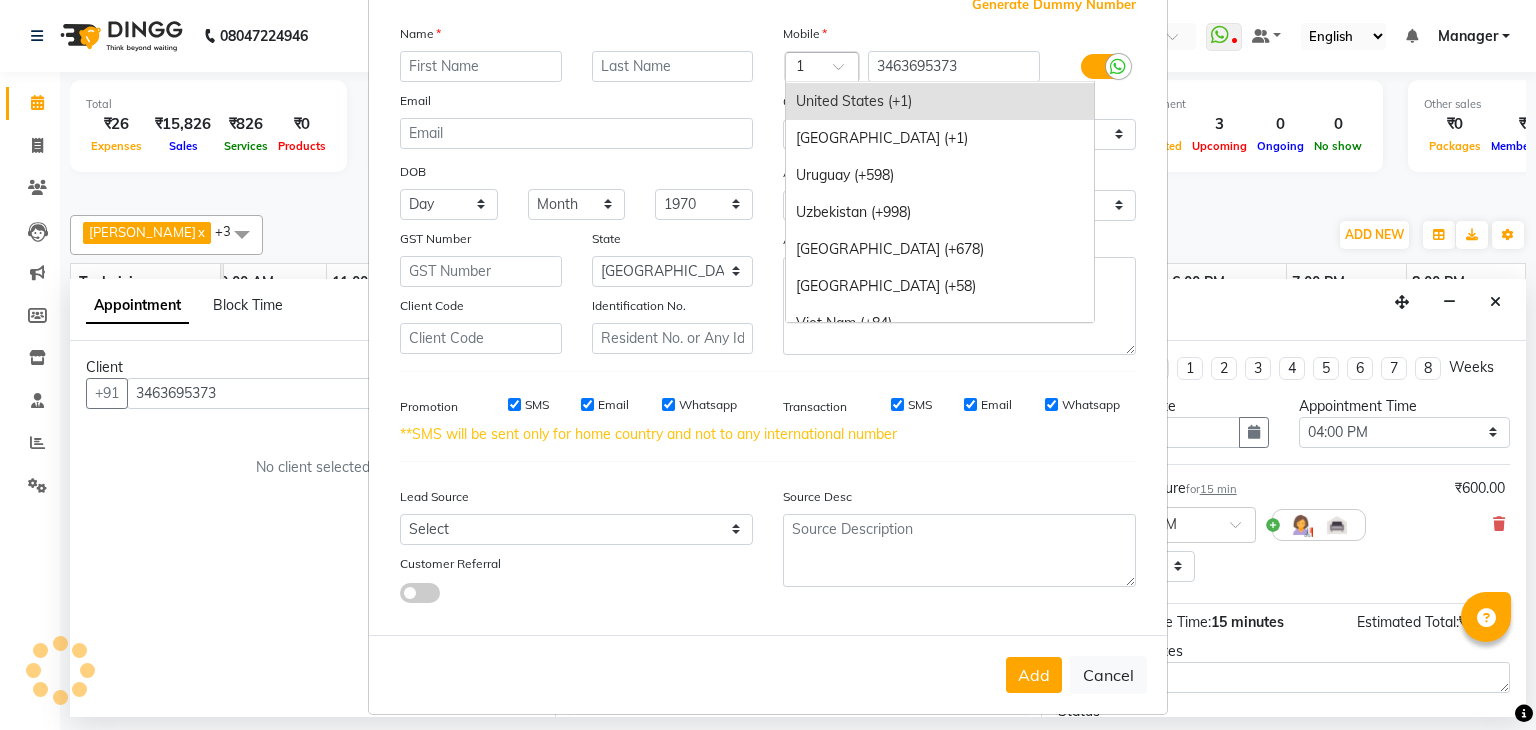 click at bounding box center (845, 72) 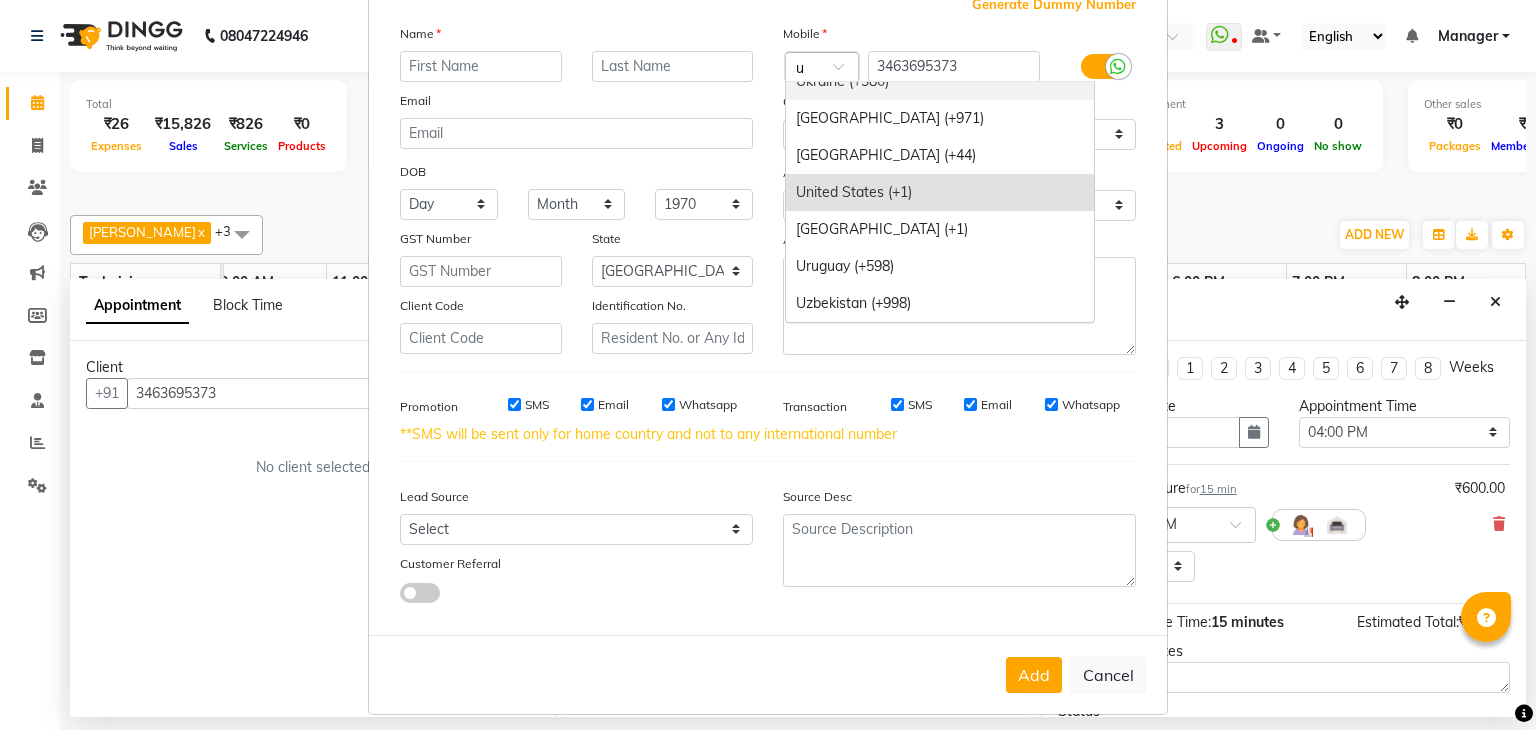 scroll, scrollTop: 56, scrollLeft: 0, axis: vertical 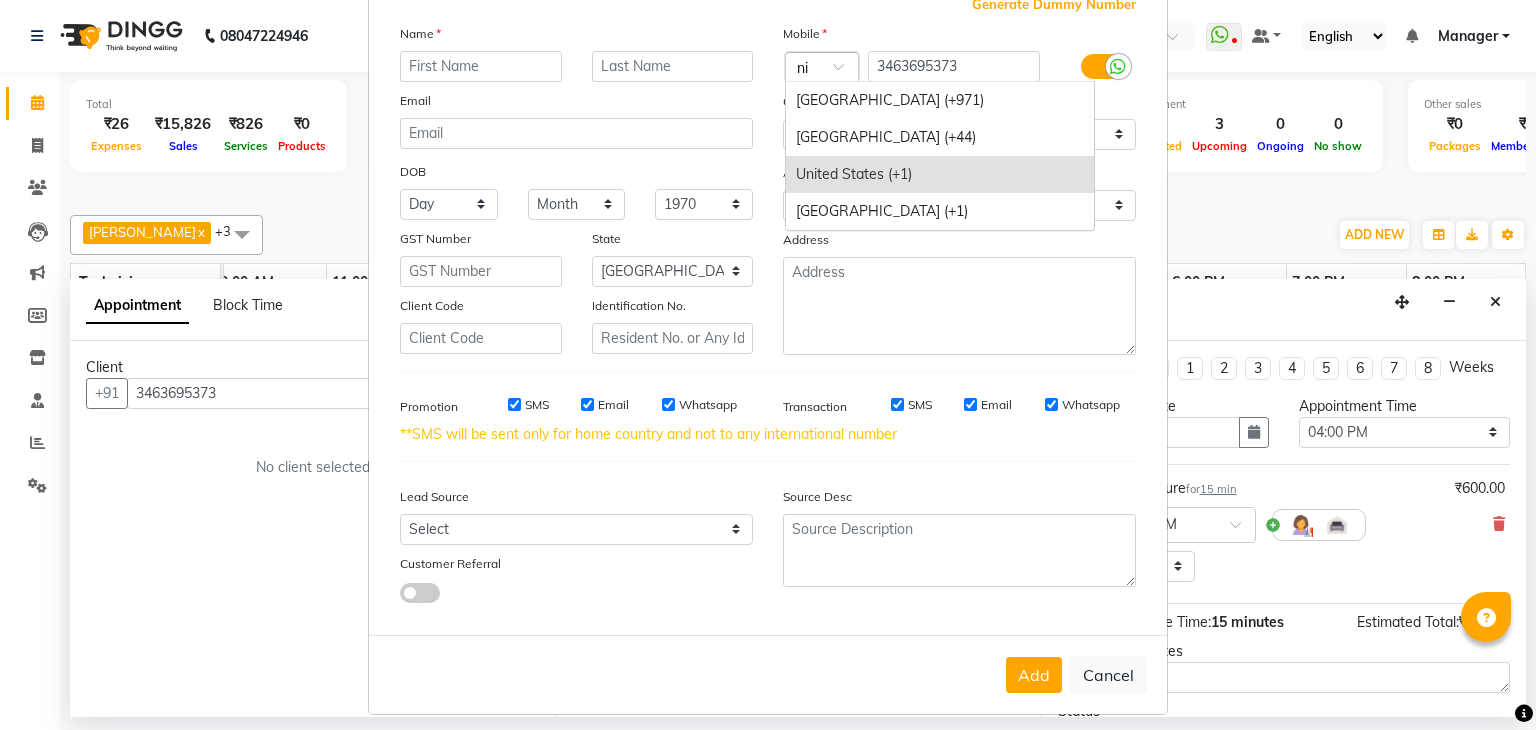 type on "unit" 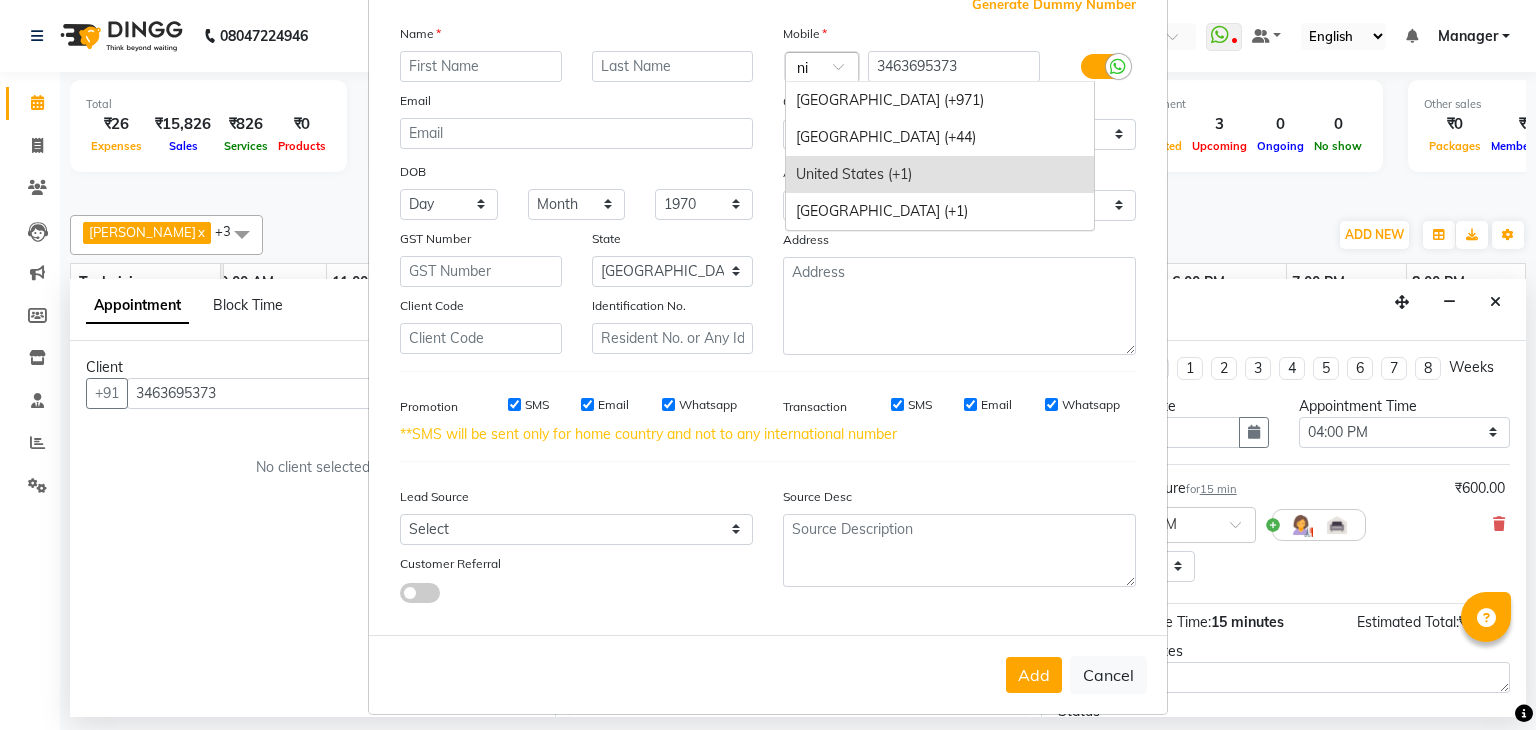 scroll, scrollTop: 0, scrollLeft: 12, axis: horizontal 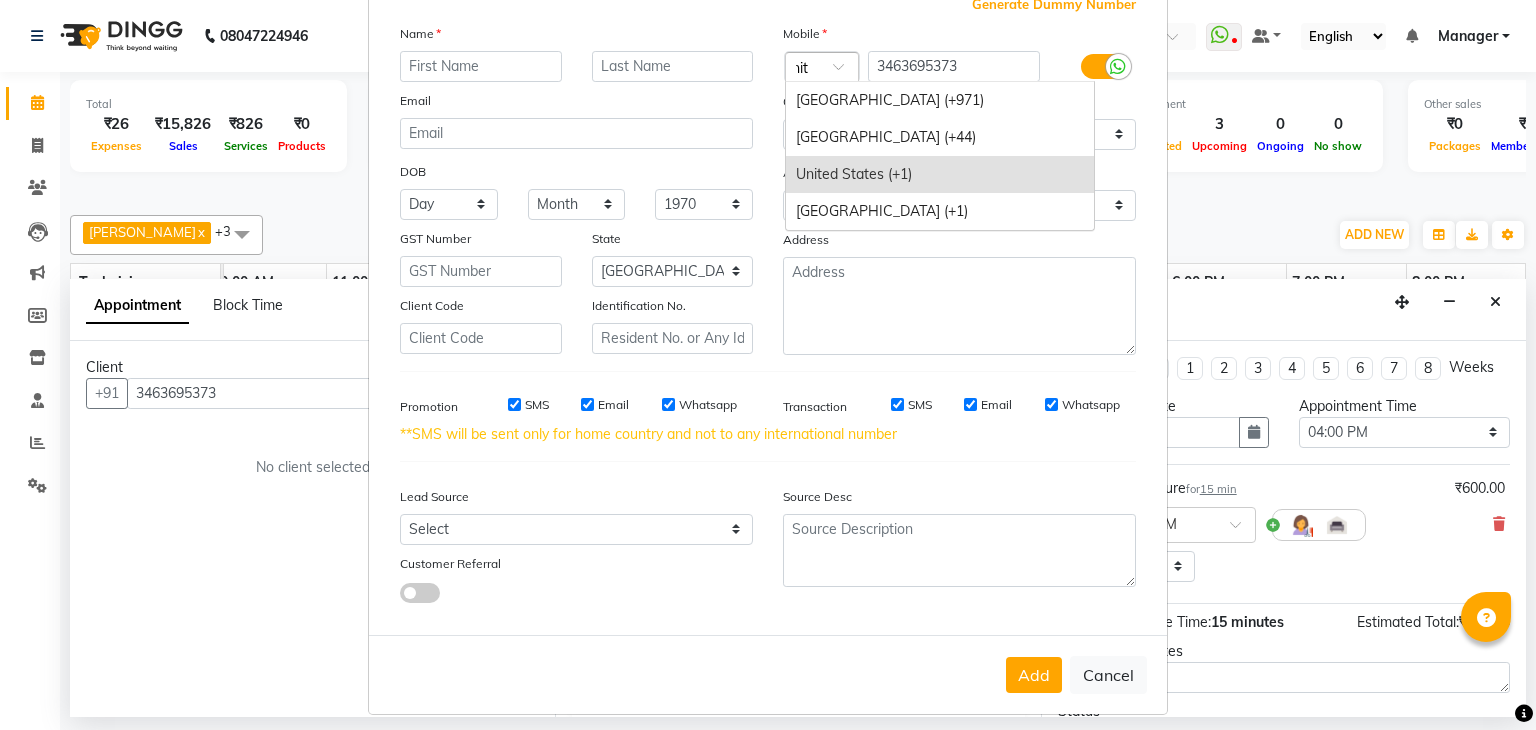 click on "United States (+1)" at bounding box center (940, 174) 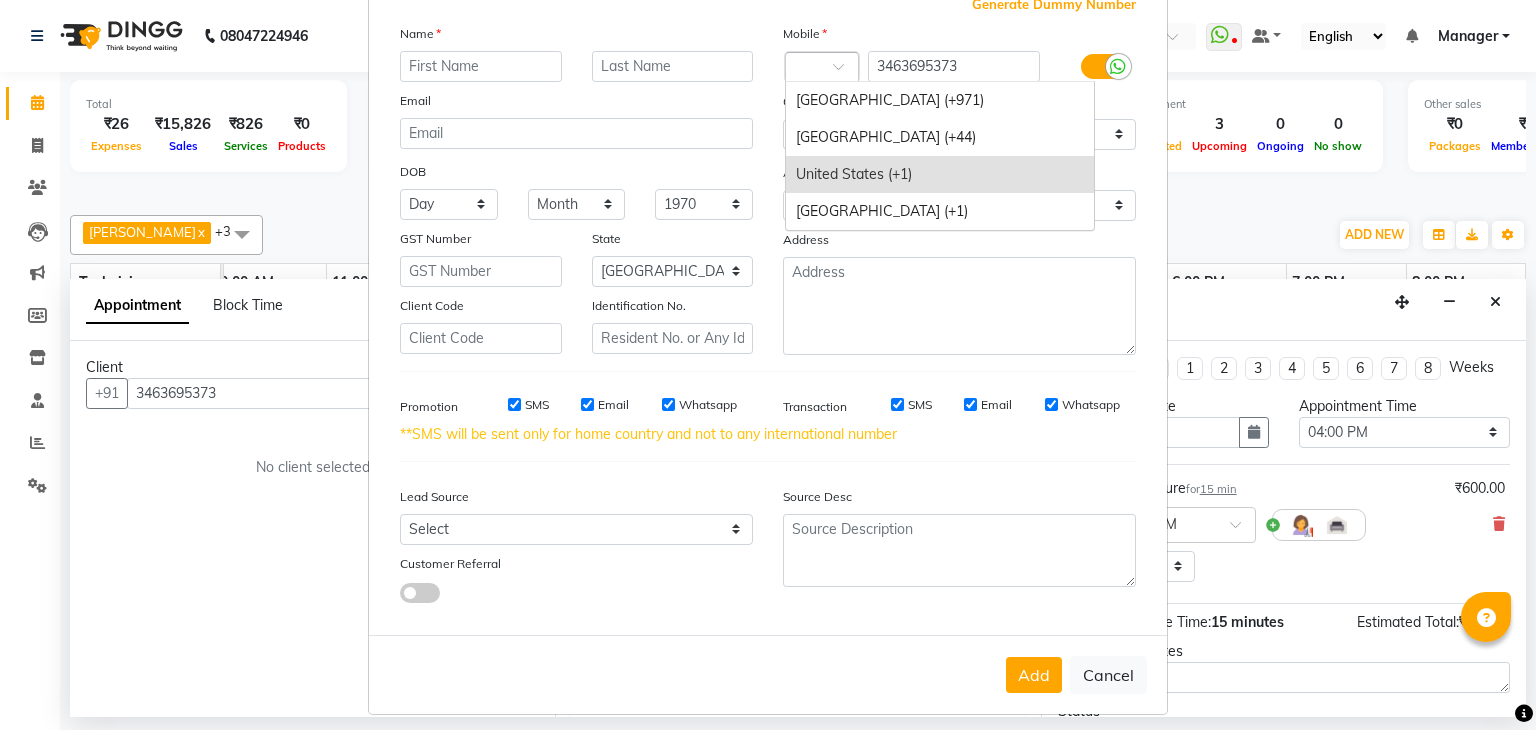scroll, scrollTop: 0, scrollLeft: 0, axis: both 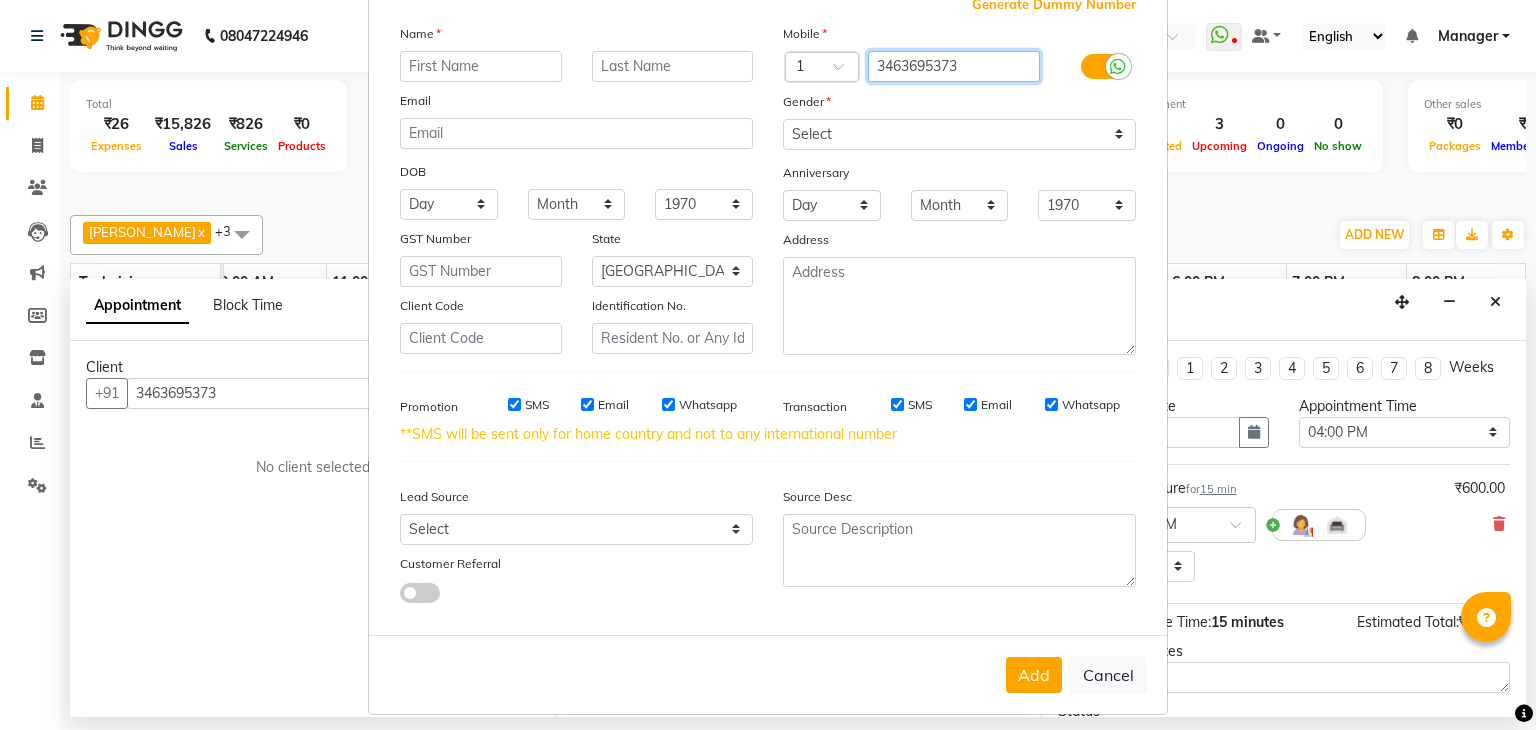 click on "3463695373" at bounding box center [954, 66] 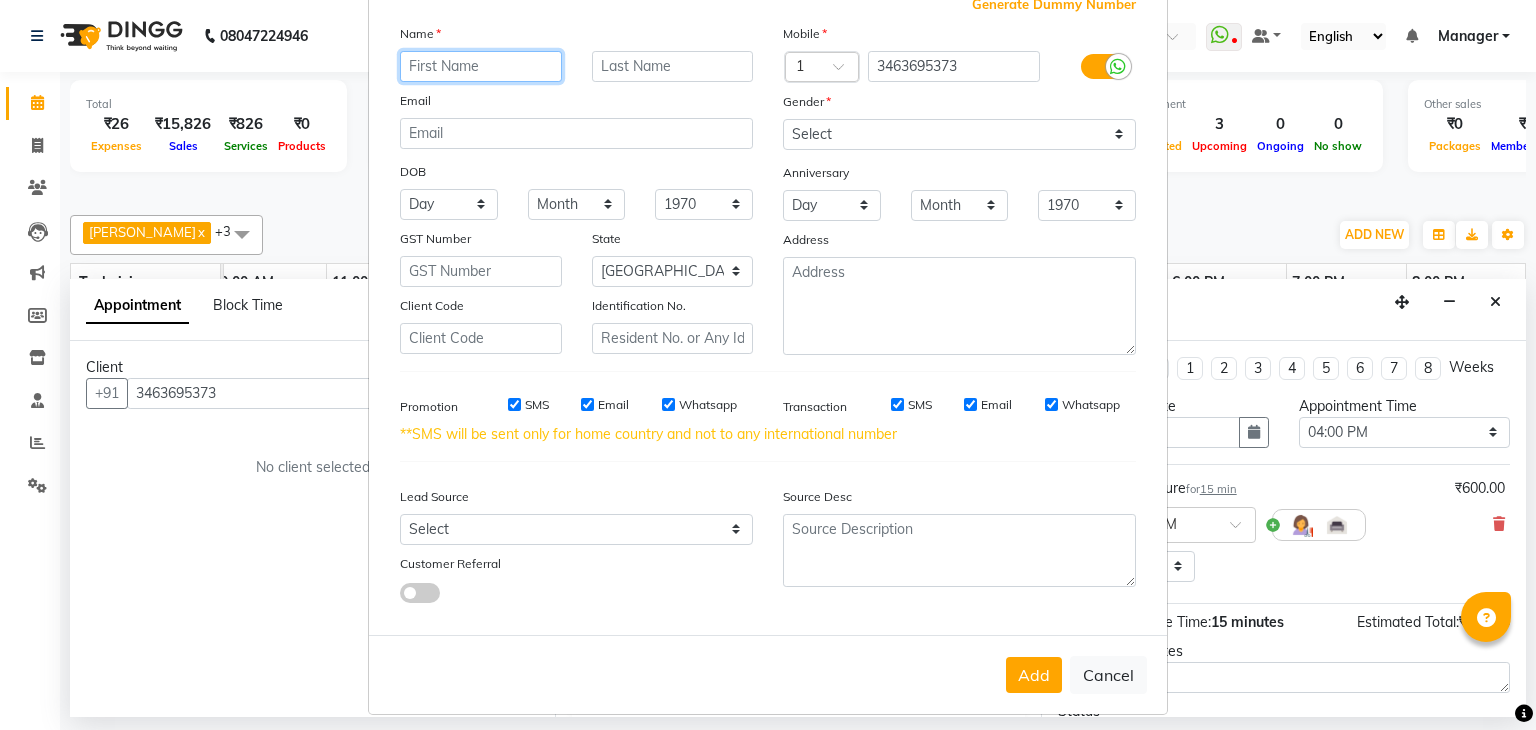 click at bounding box center (481, 66) 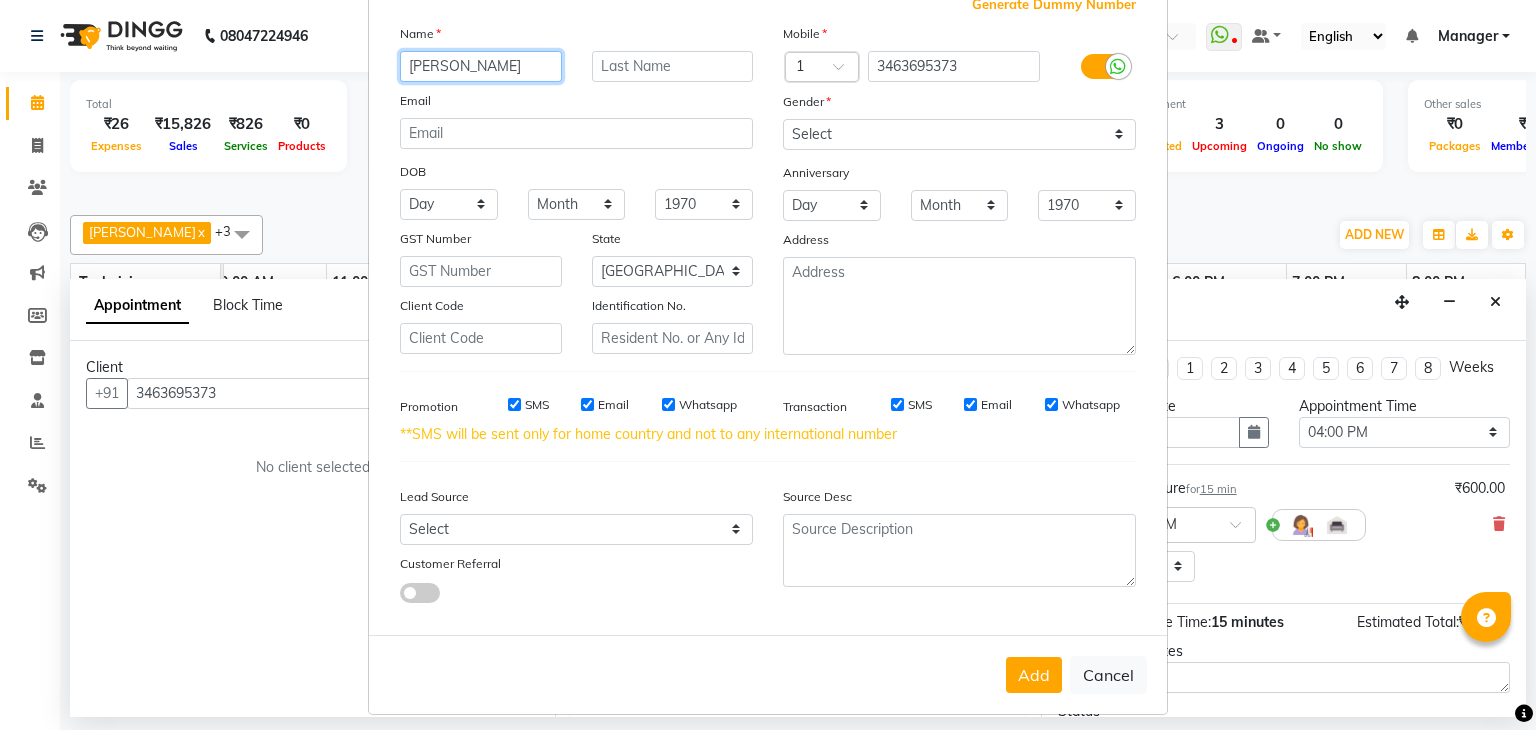 type on "Martha" 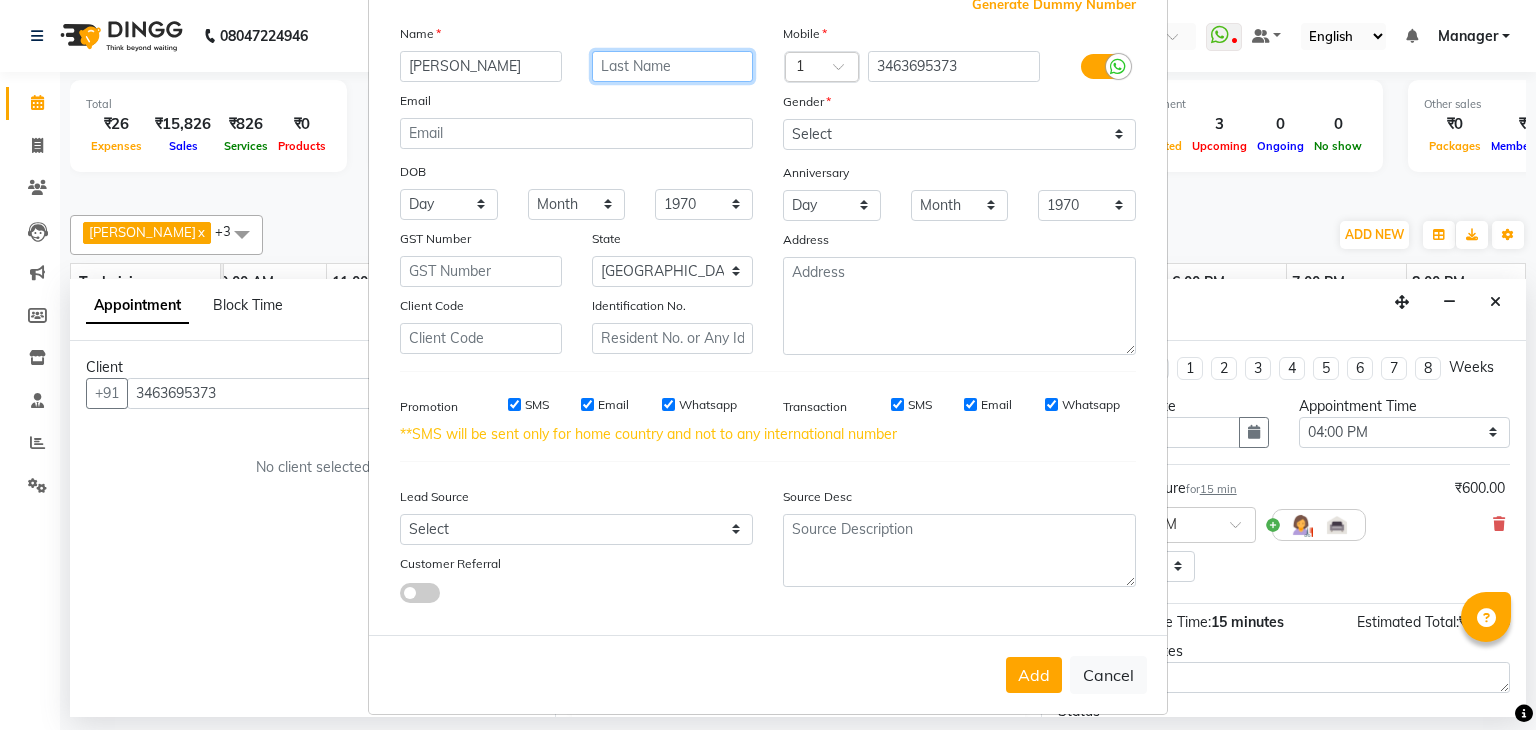 click at bounding box center [673, 66] 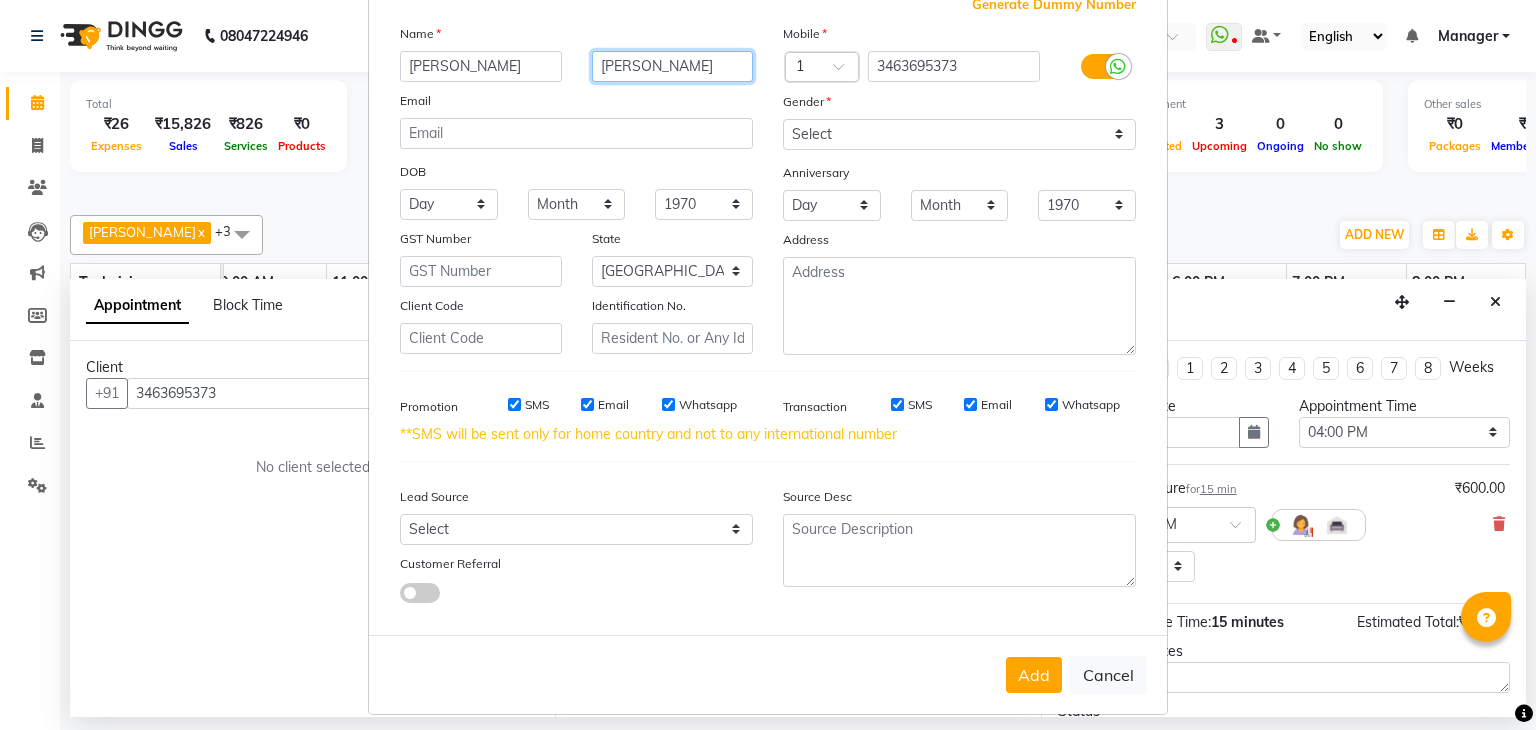 type on "Monica" 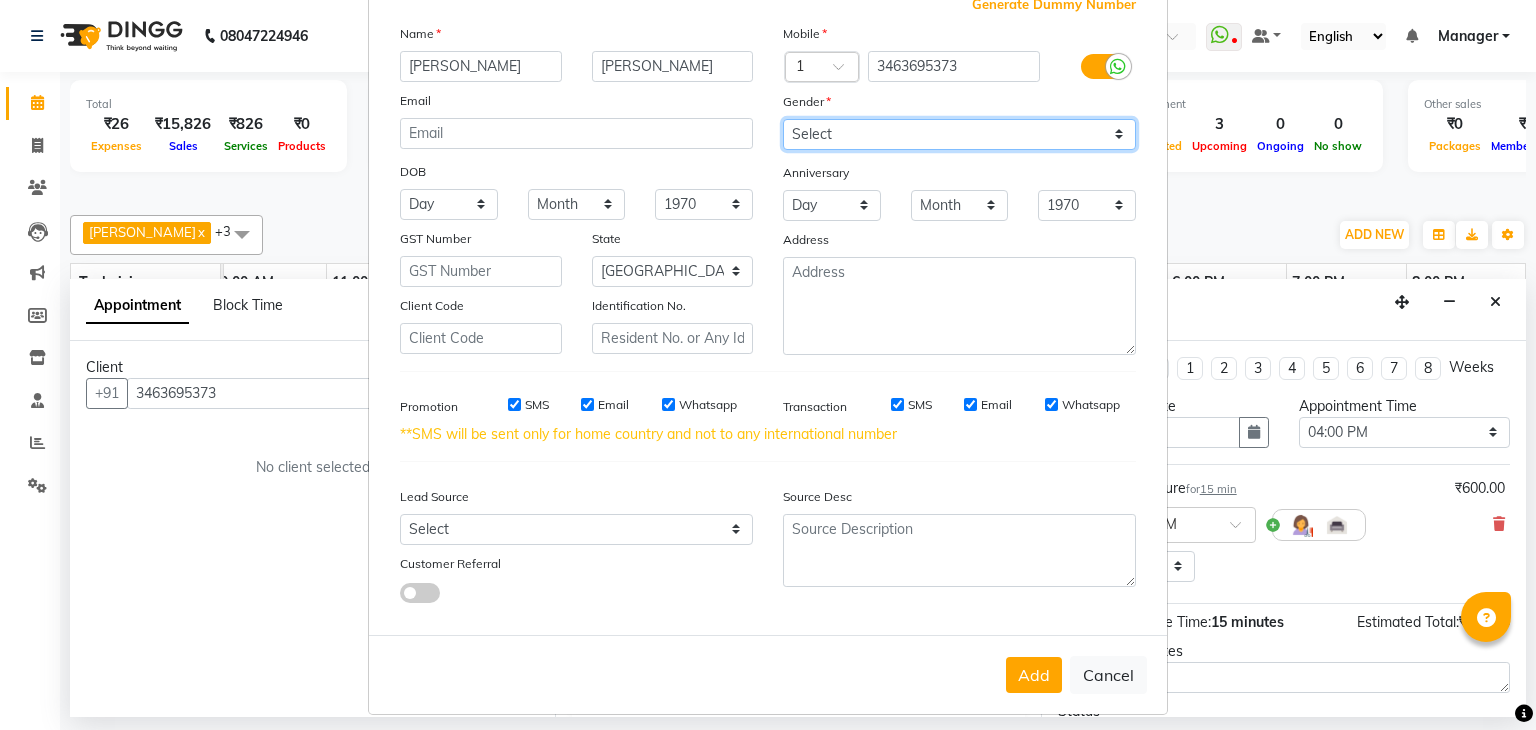 click on "Select Male Female Other Prefer Not To Say" at bounding box center [959, 134] 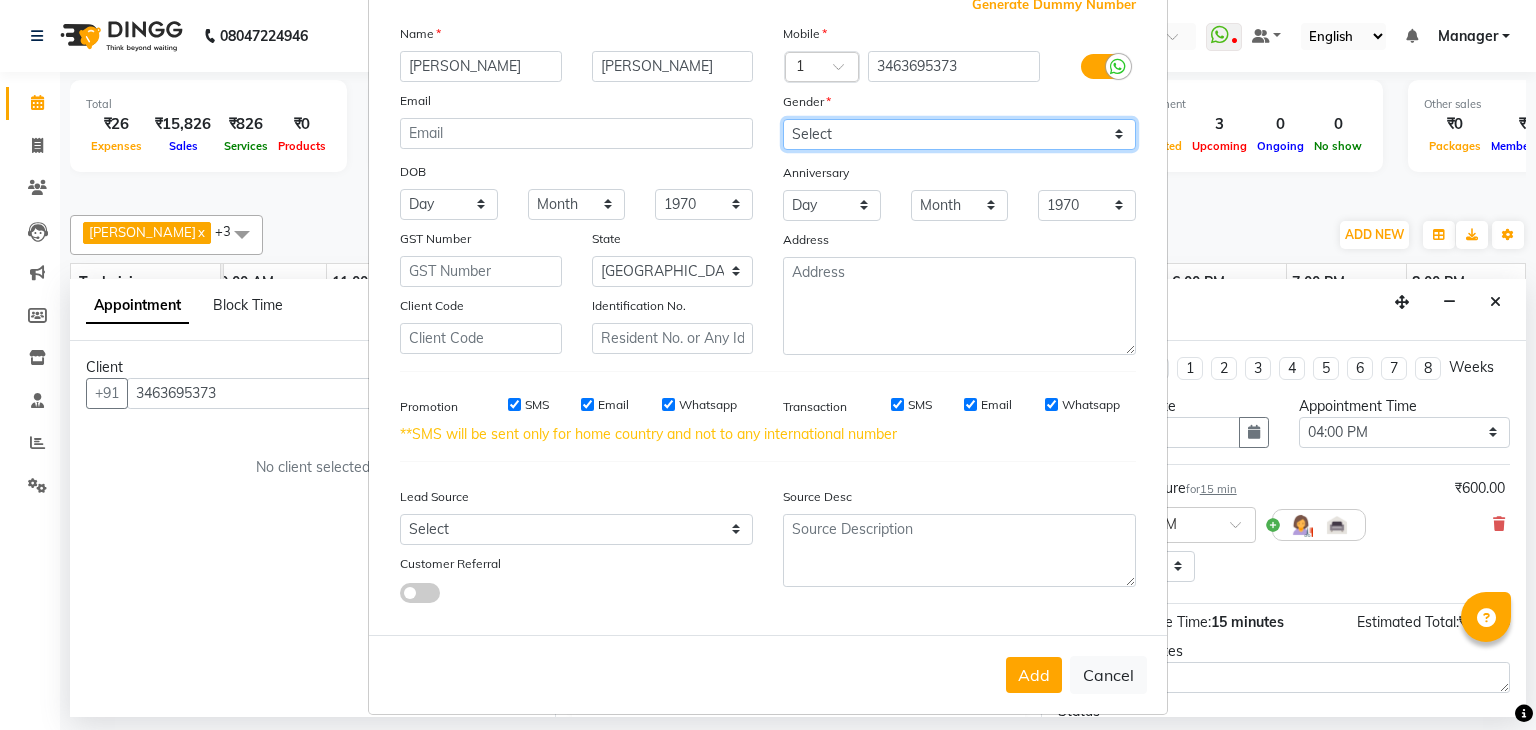 select on "female" 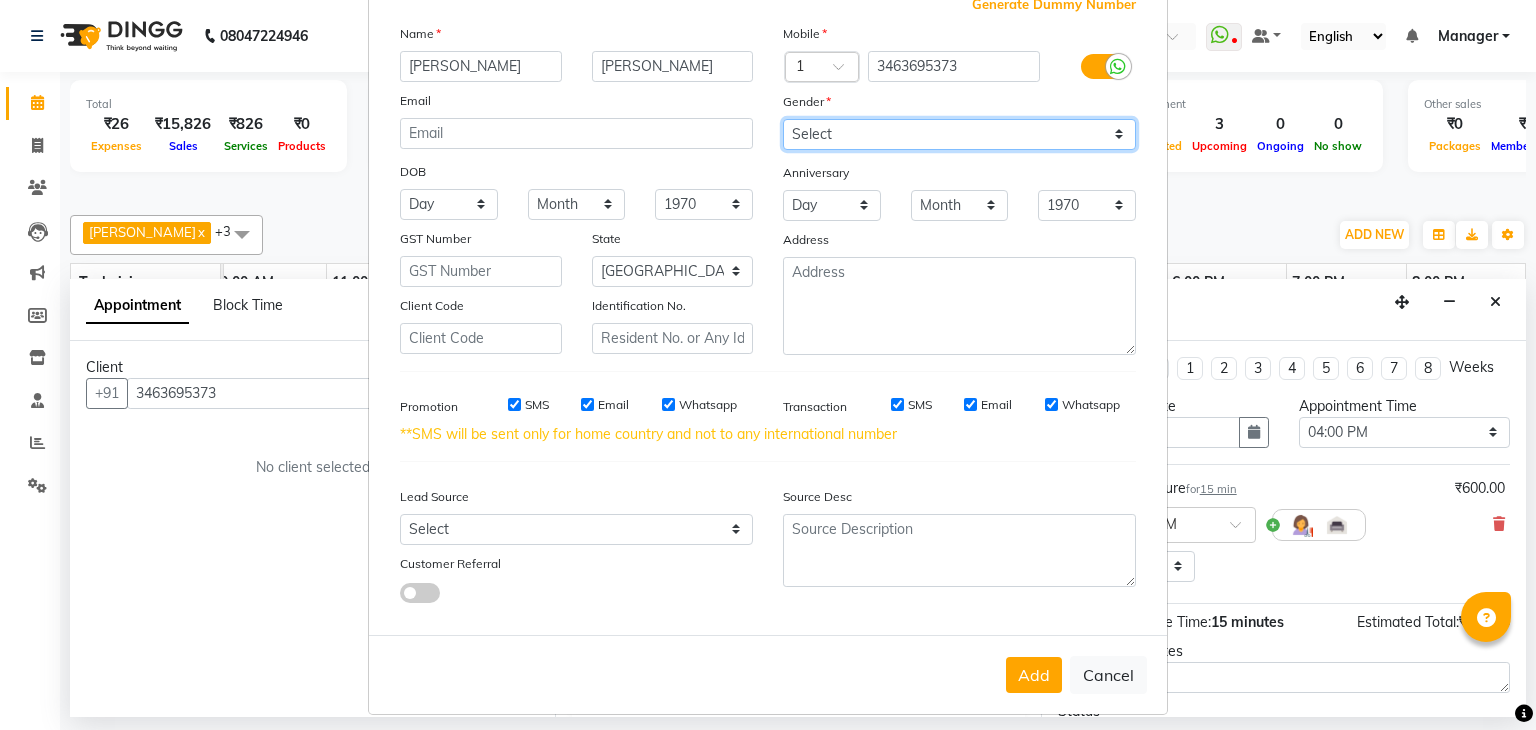 click on "Select Male Female Other Prefer Not To Say" at bounding box center [959, 134] 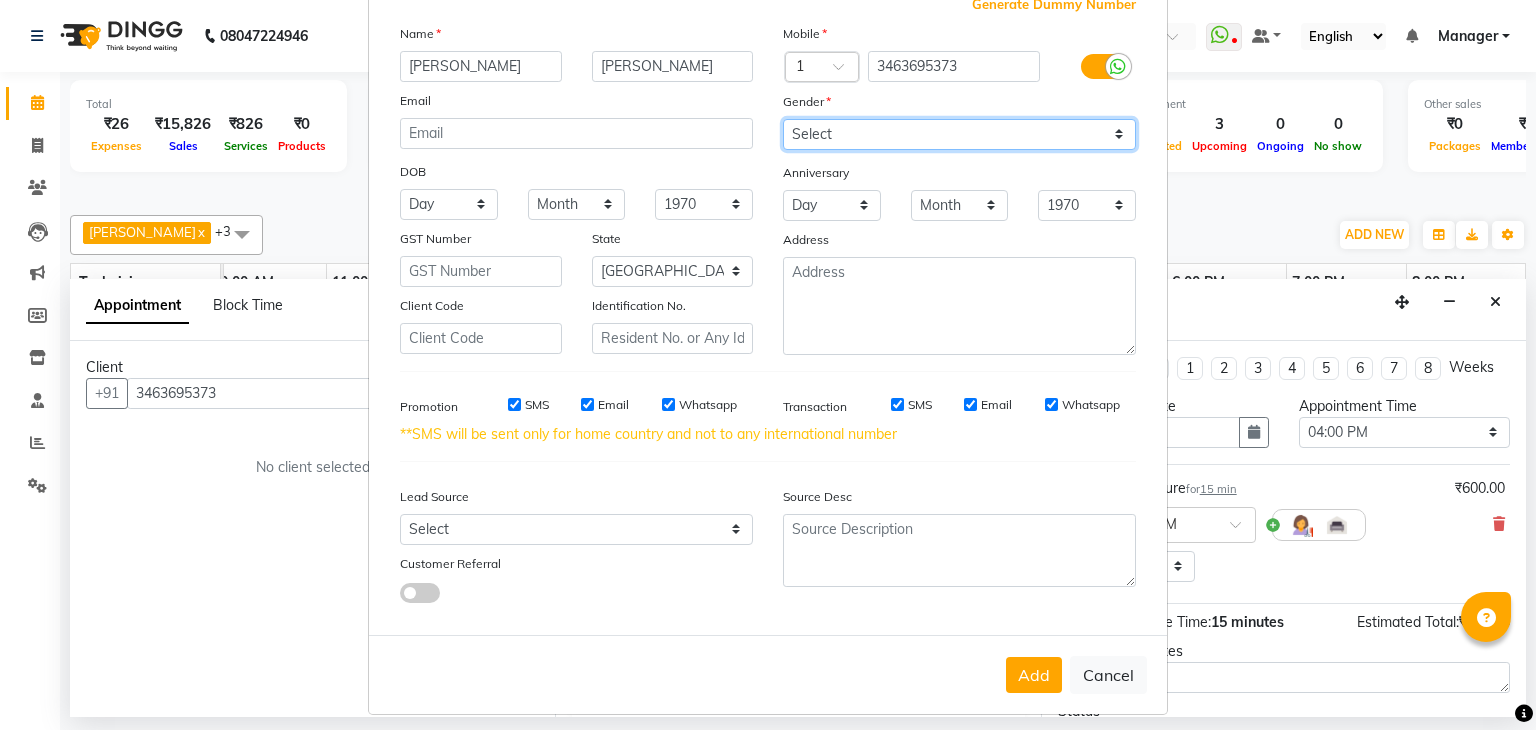 scroll, scrollTop: 148, scrollLeft: 0, axis: vertical 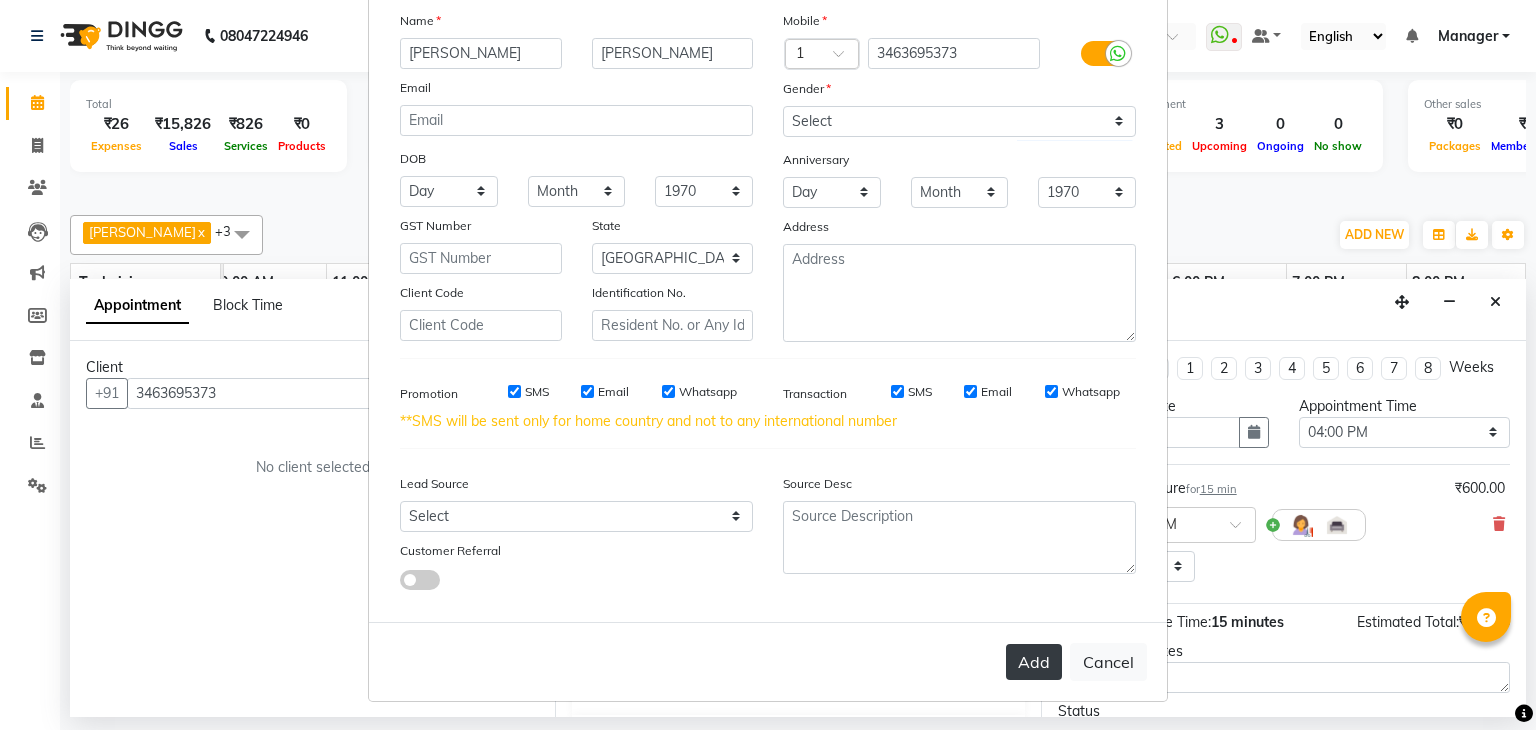 click on "Add" at bounding box center (1034, 662) 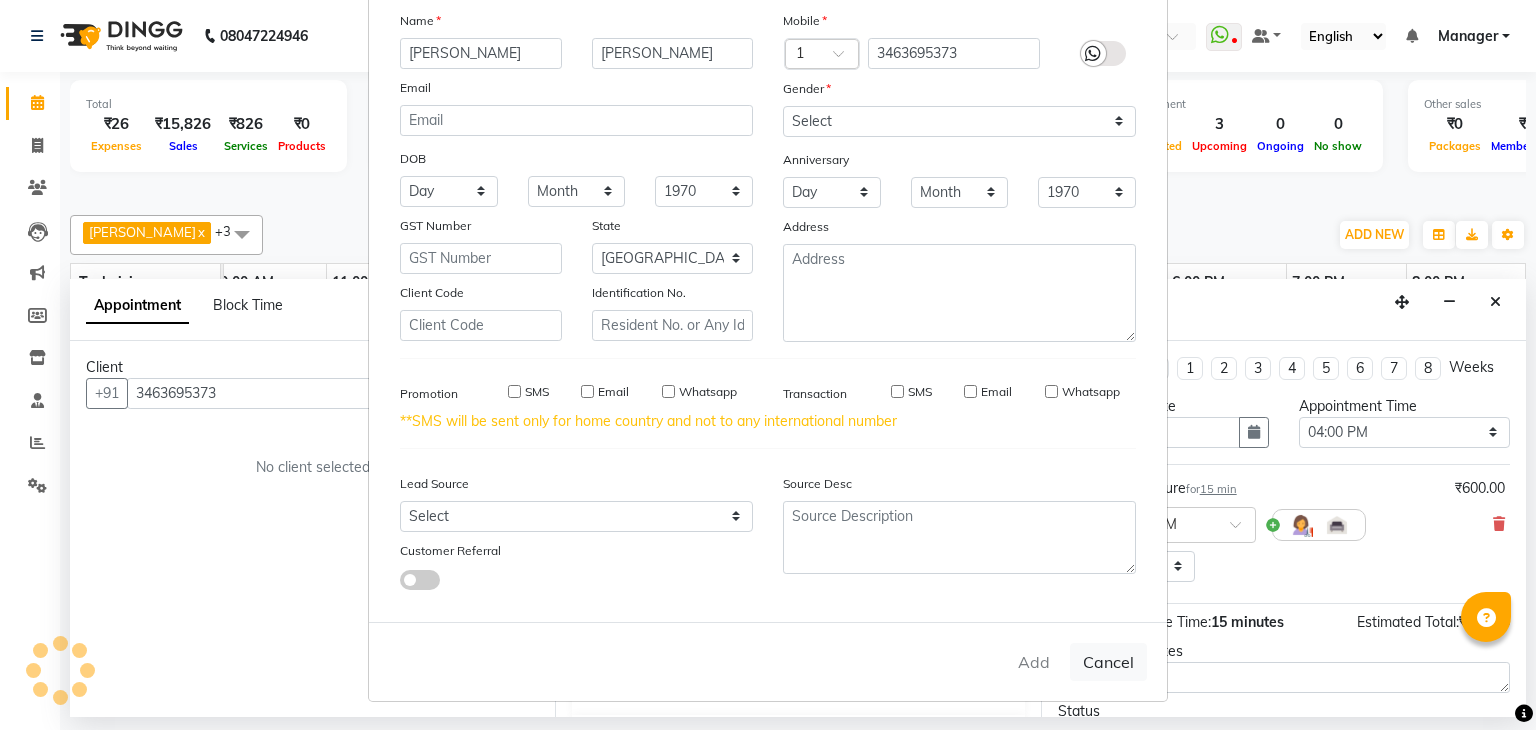 type on "34******73" 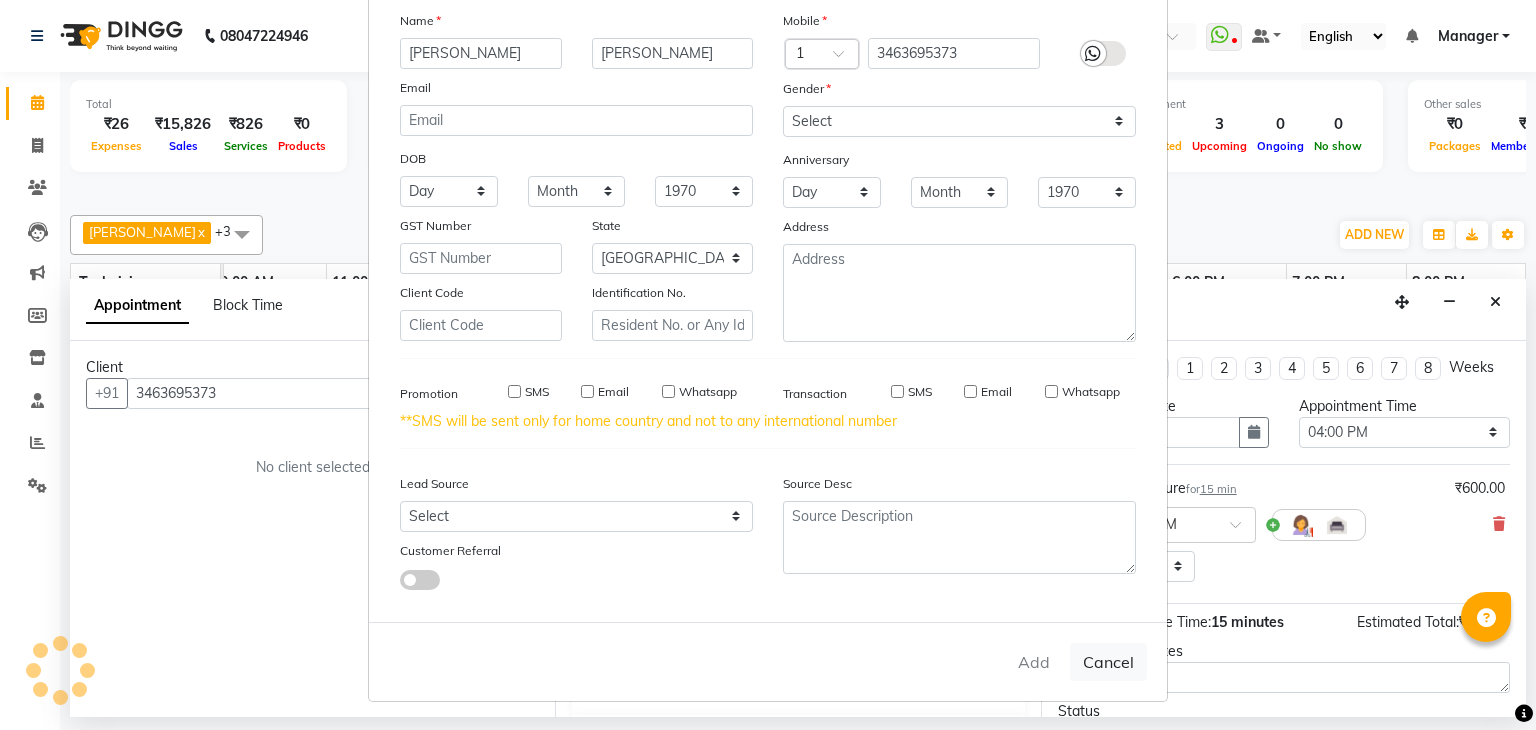 type 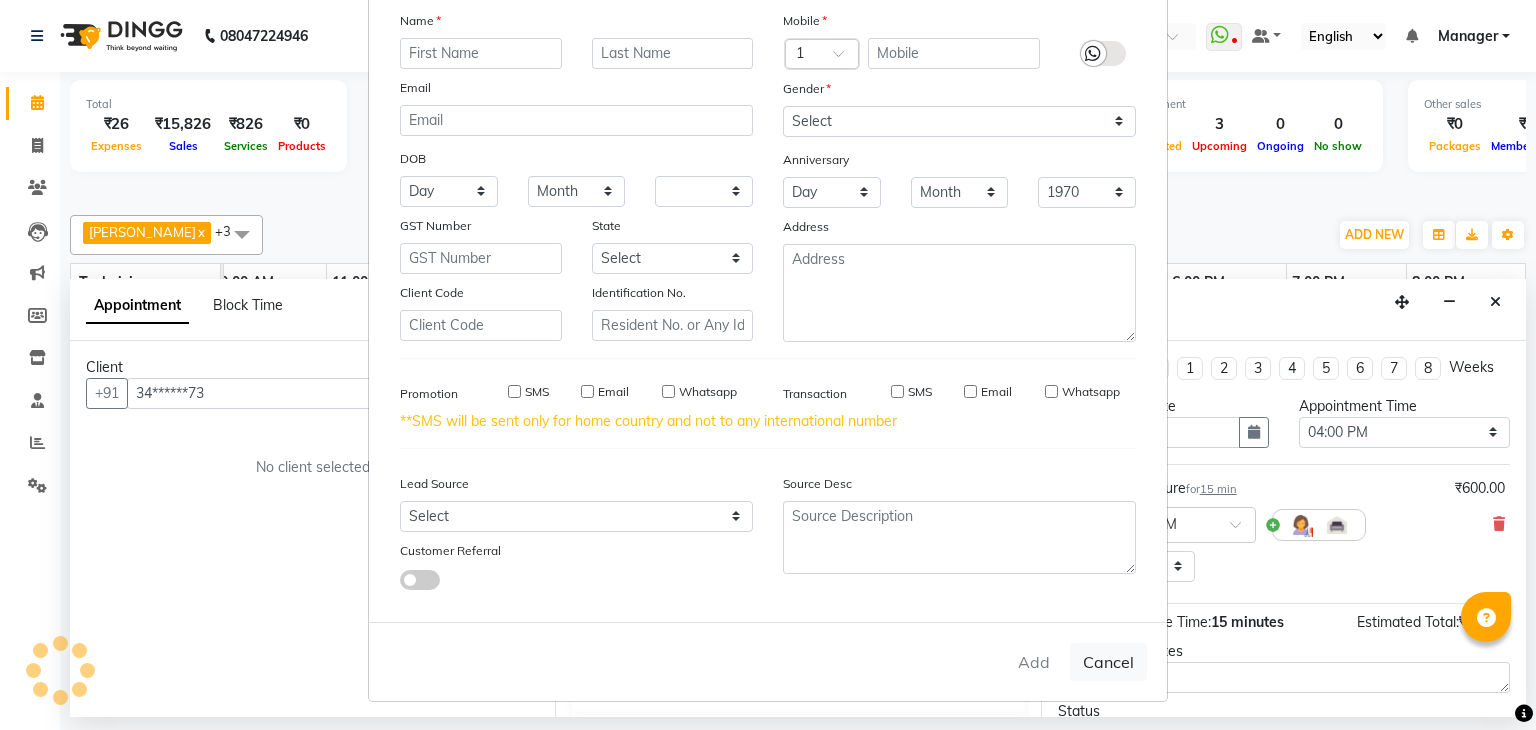 select 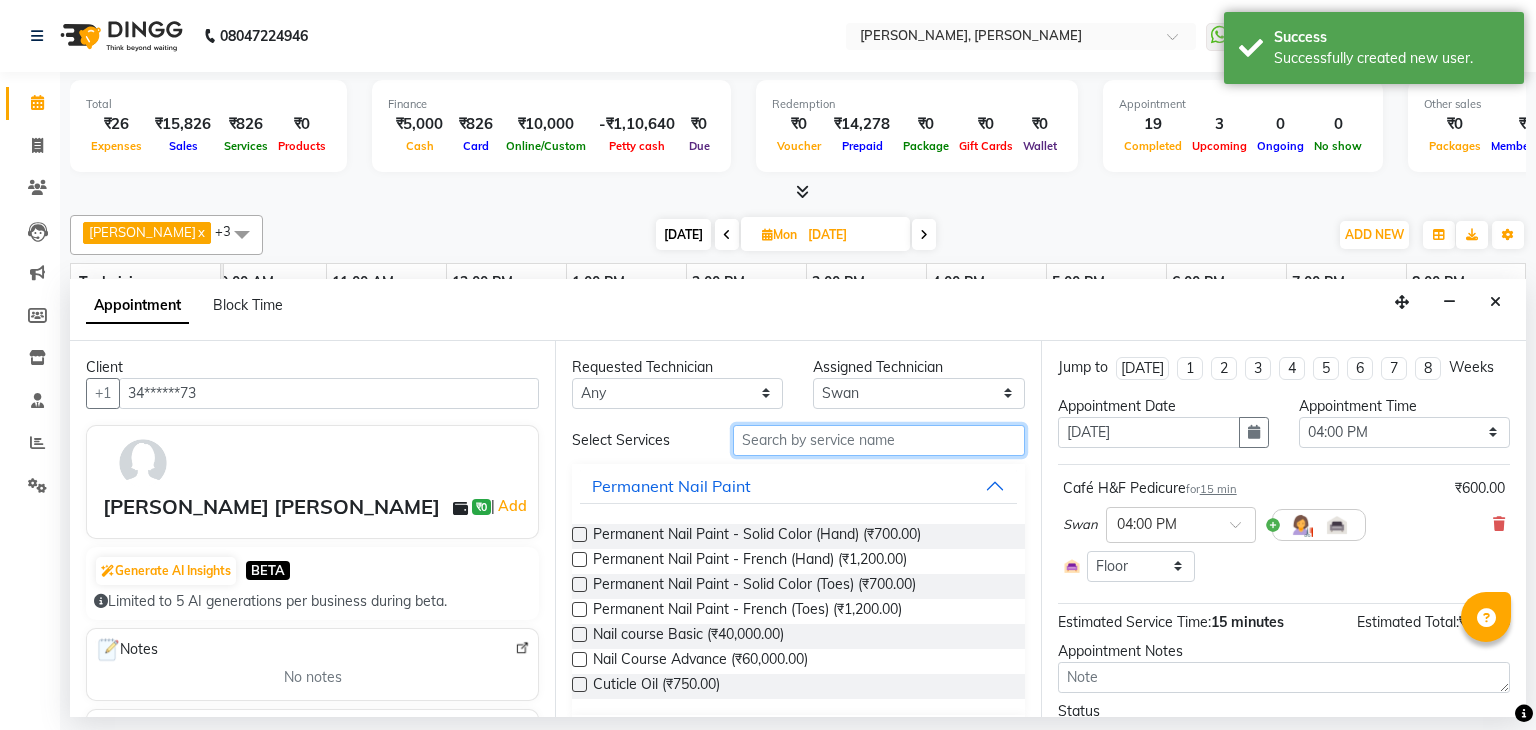 click at bounding box center [879, 440] 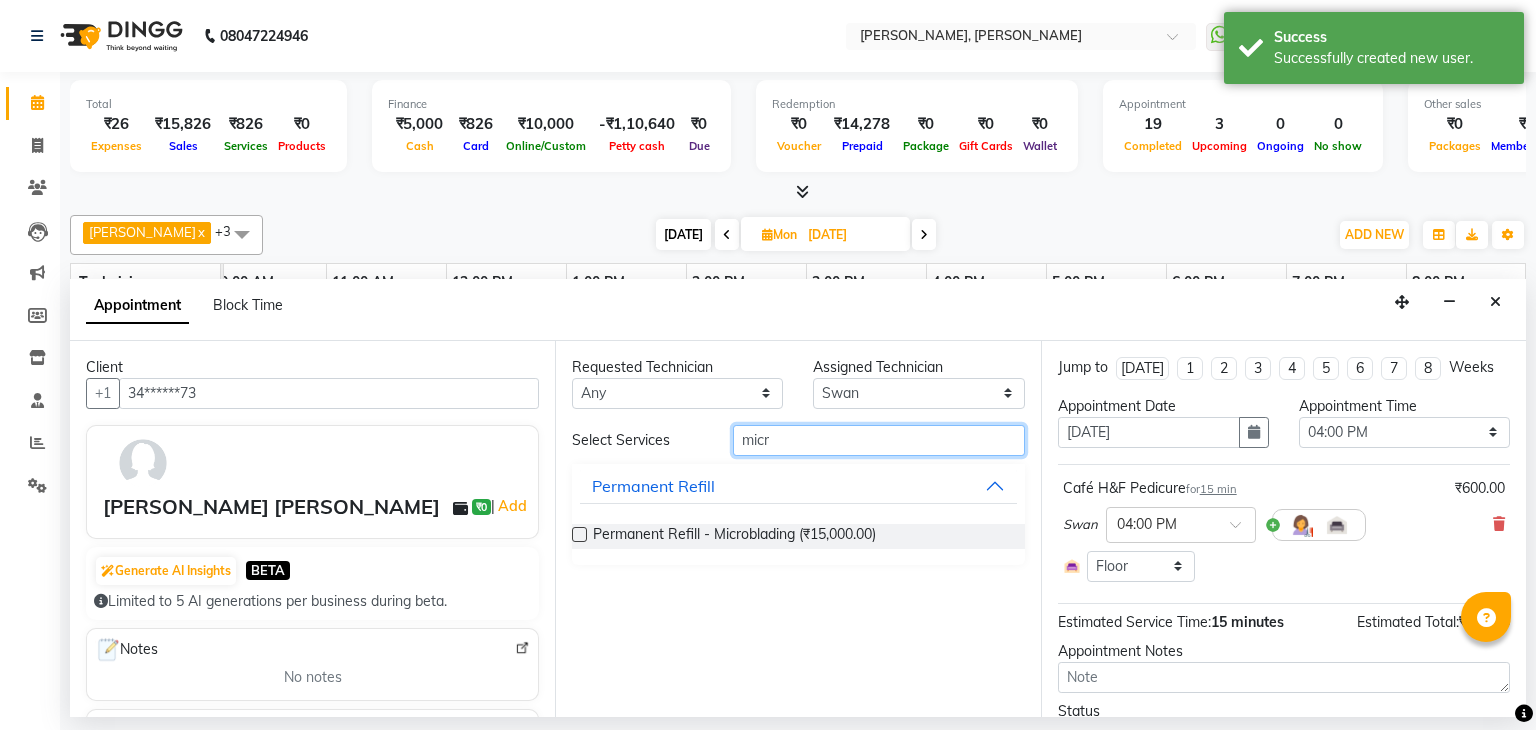 type on "micr" 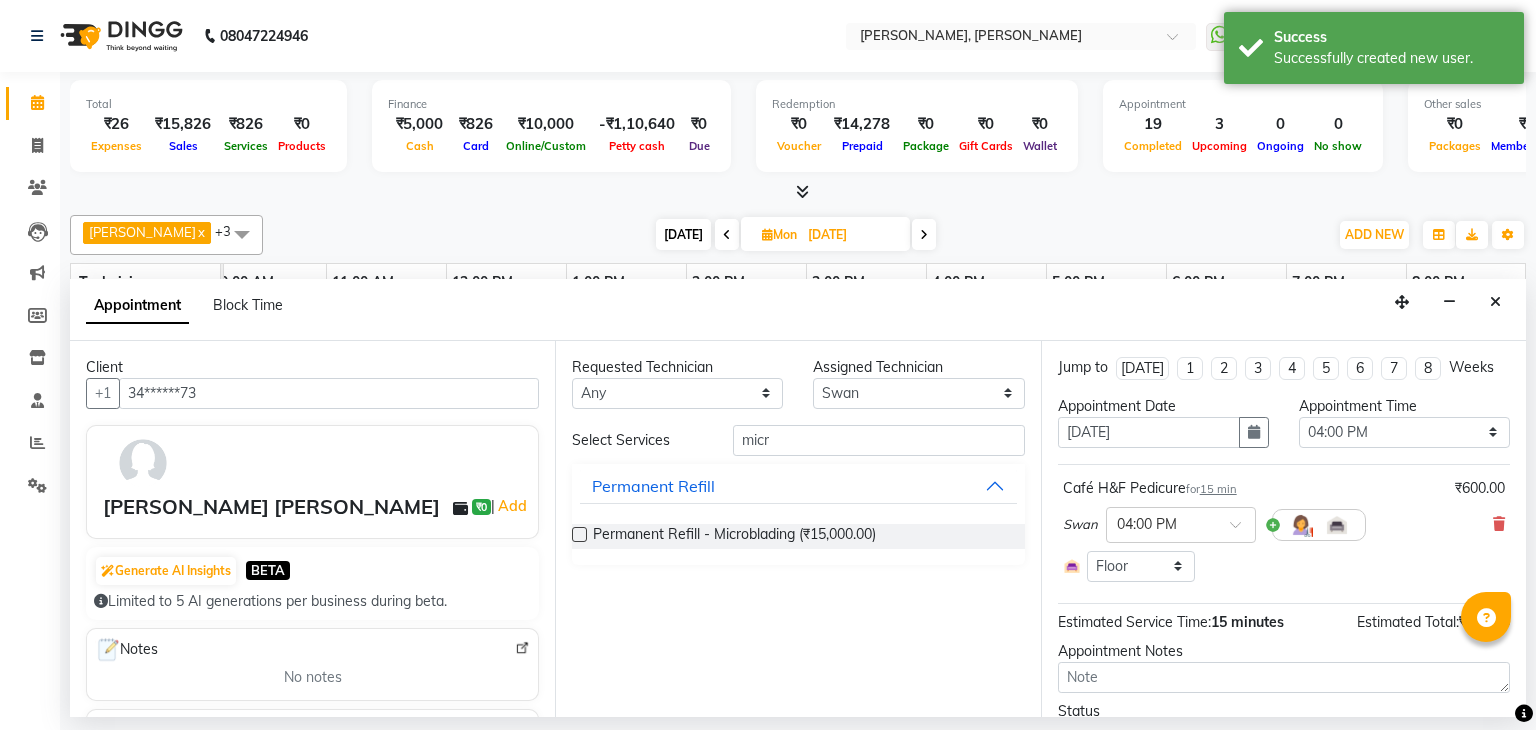 click at bounding box center [579, 534] 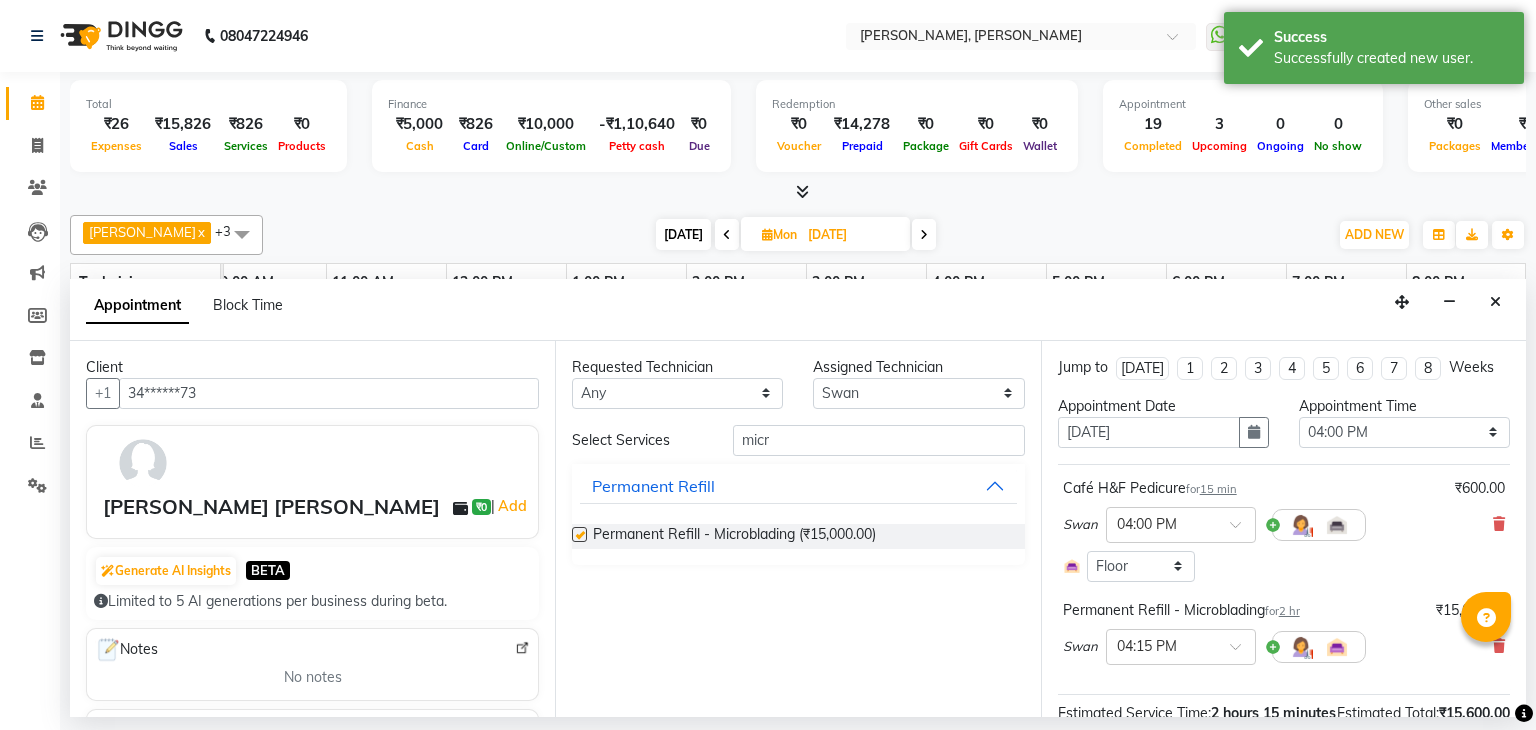 checkbox on "false" 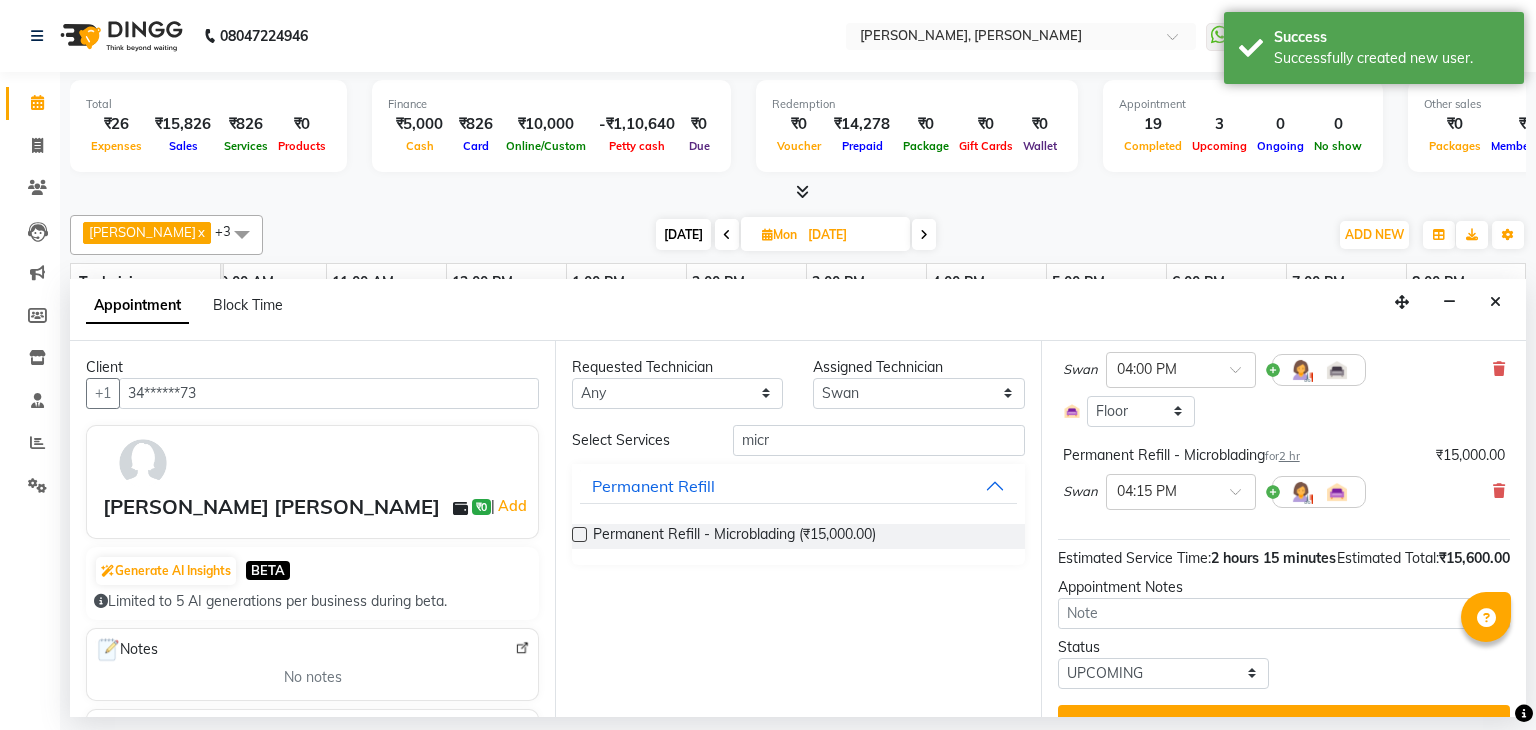 scroll, scrollTop: 156, scrollLeft: 0, axis: vertical 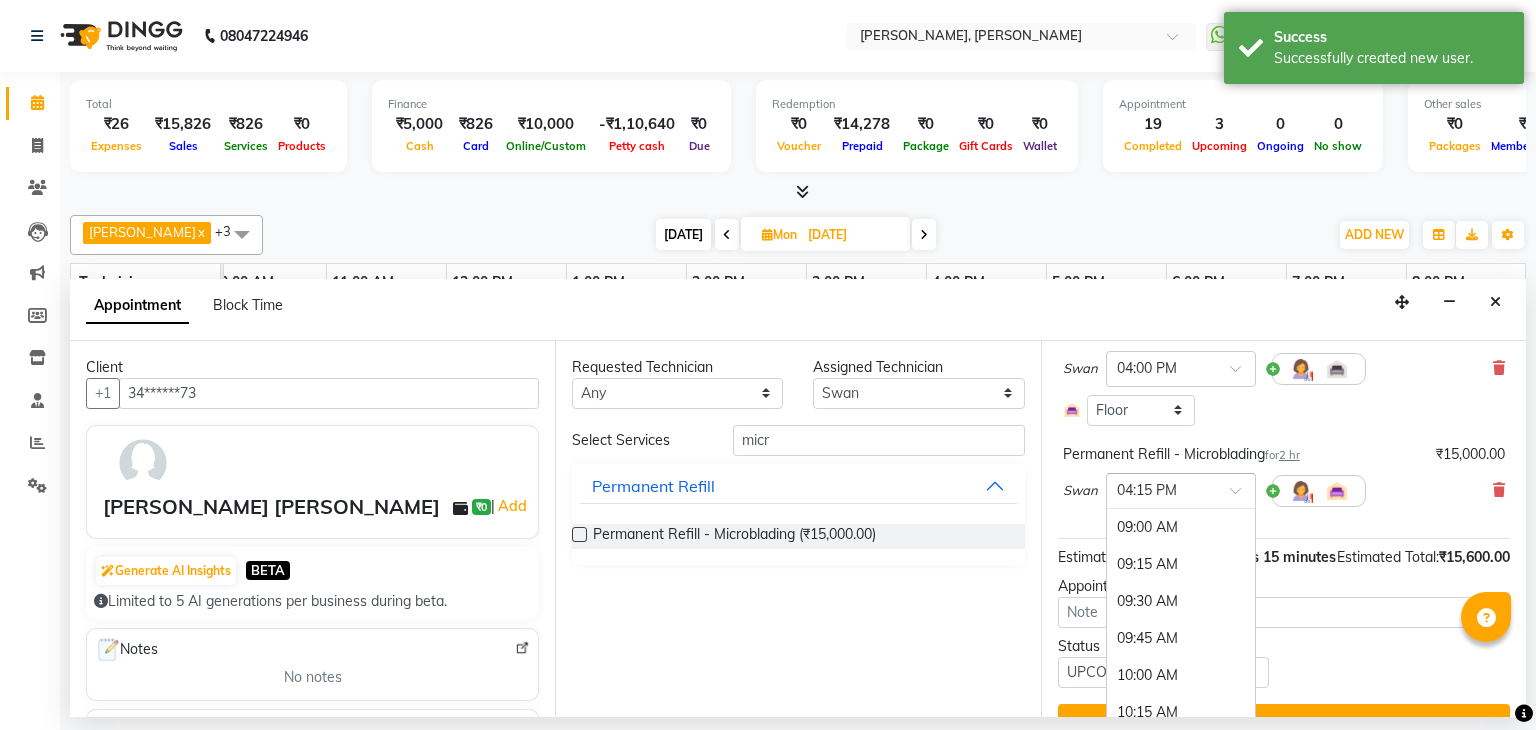 click at bounding box center (1242, 496) 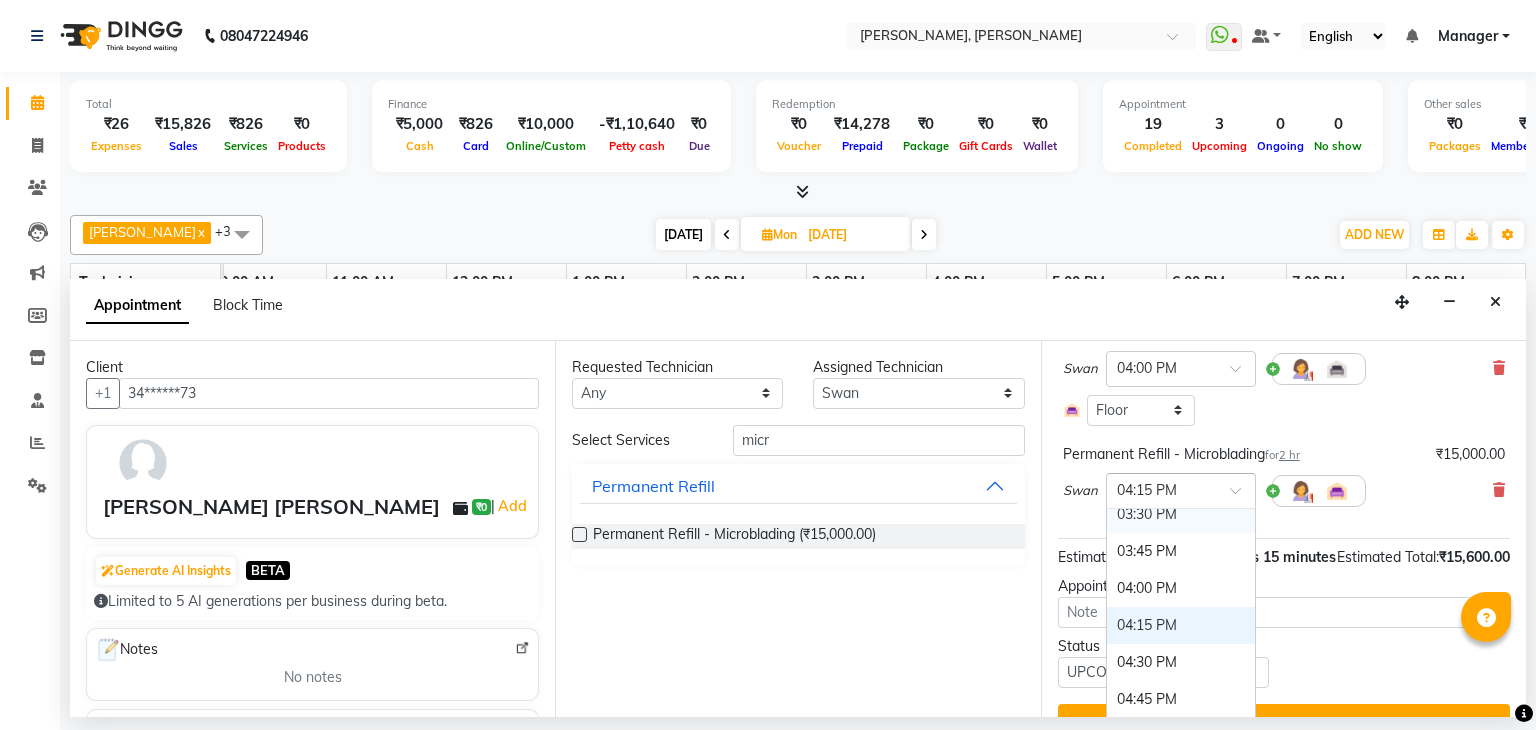 scroll, scrollTop: 972, scrollLeft: 0, axis: vertical 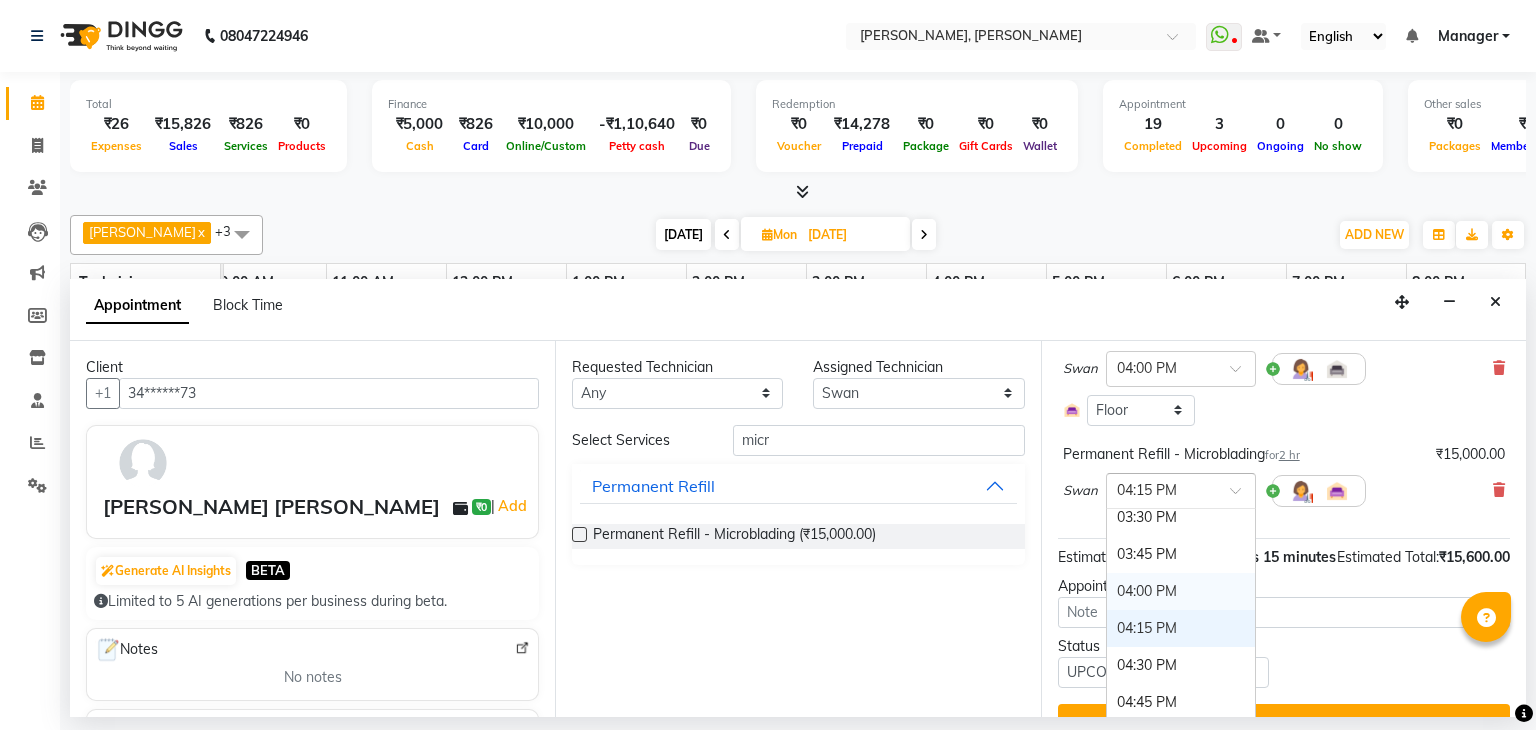 click on "04:00 PM" at bounding box center [1181, 591] 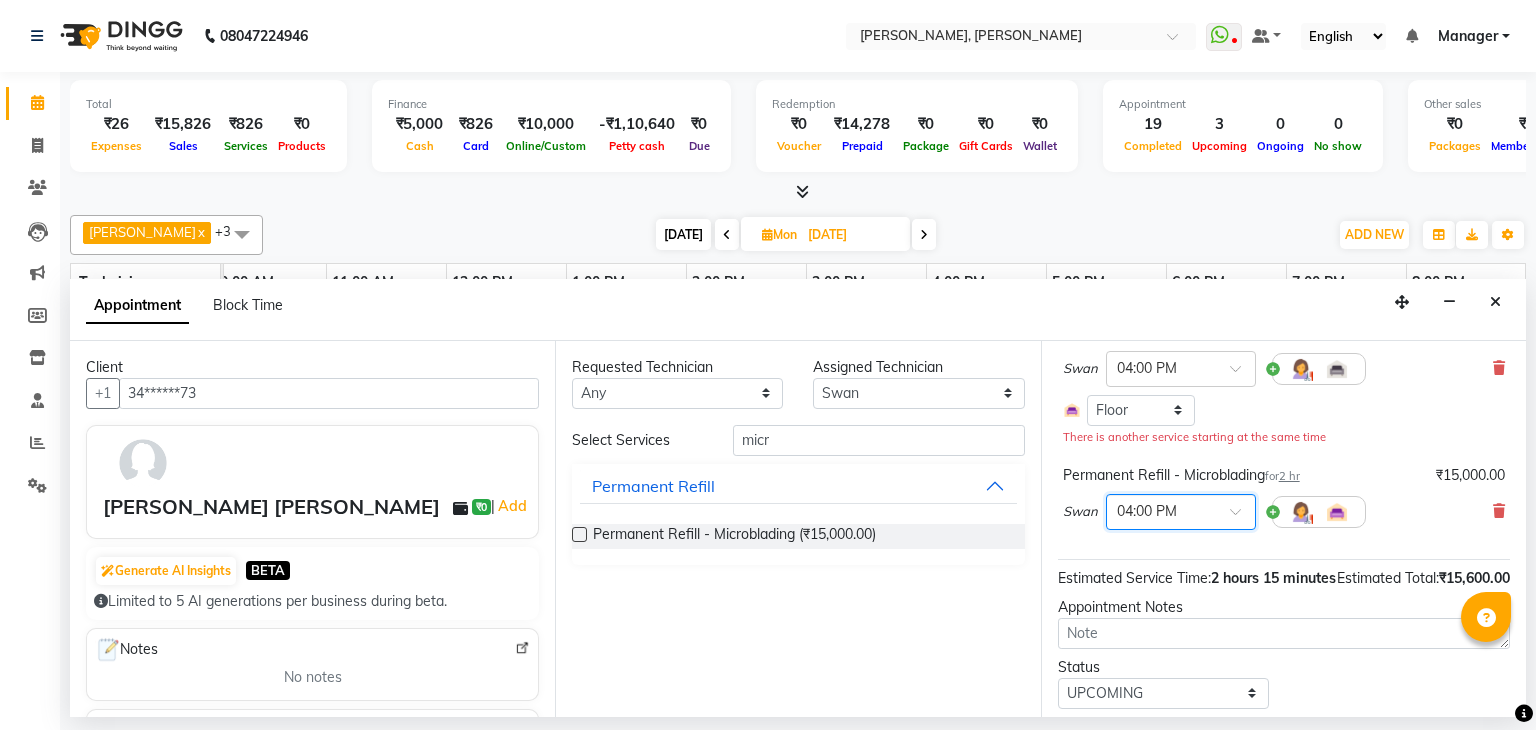 scroll, scrollTop: 84, scrollLeft: 0, axis: vertical 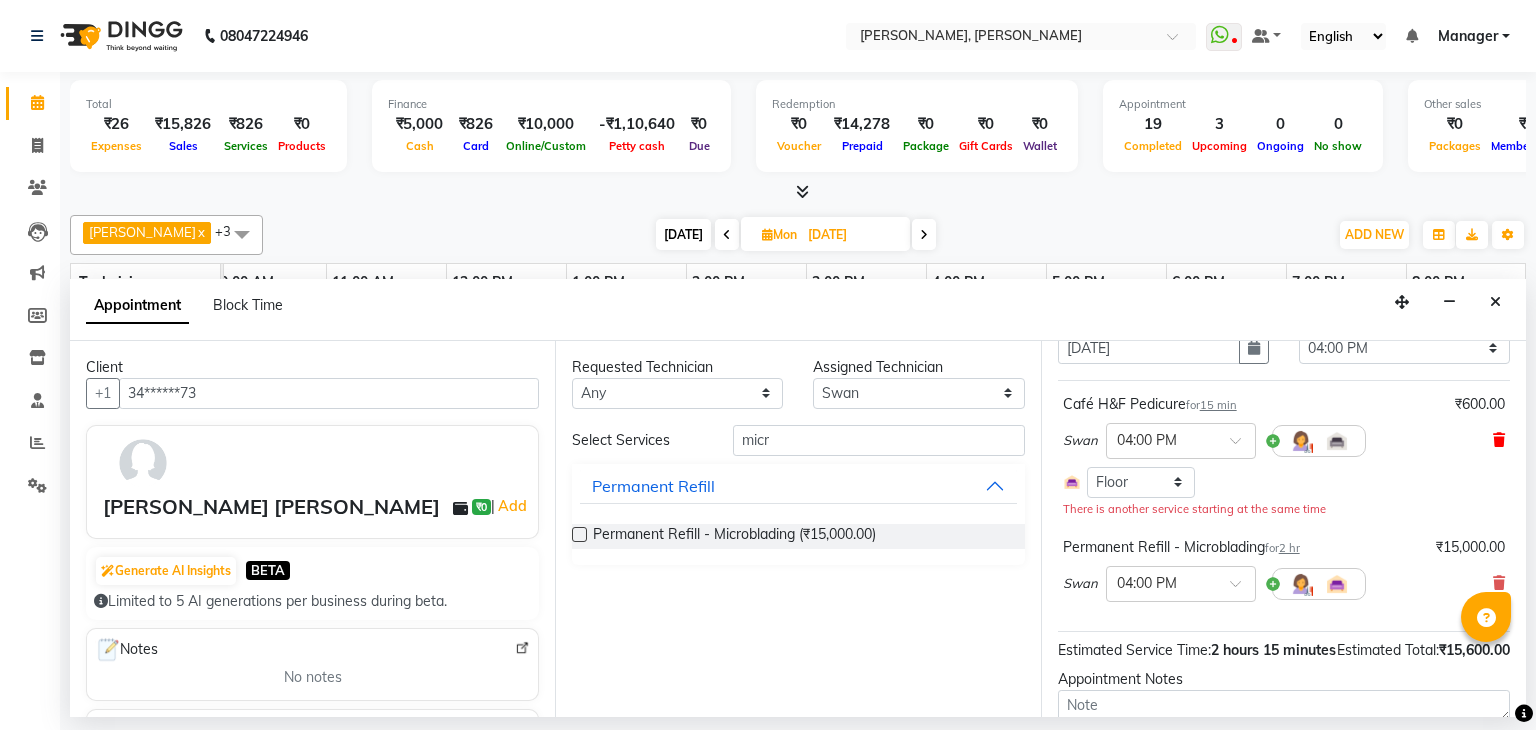 click at bounding box center [1499, 440] 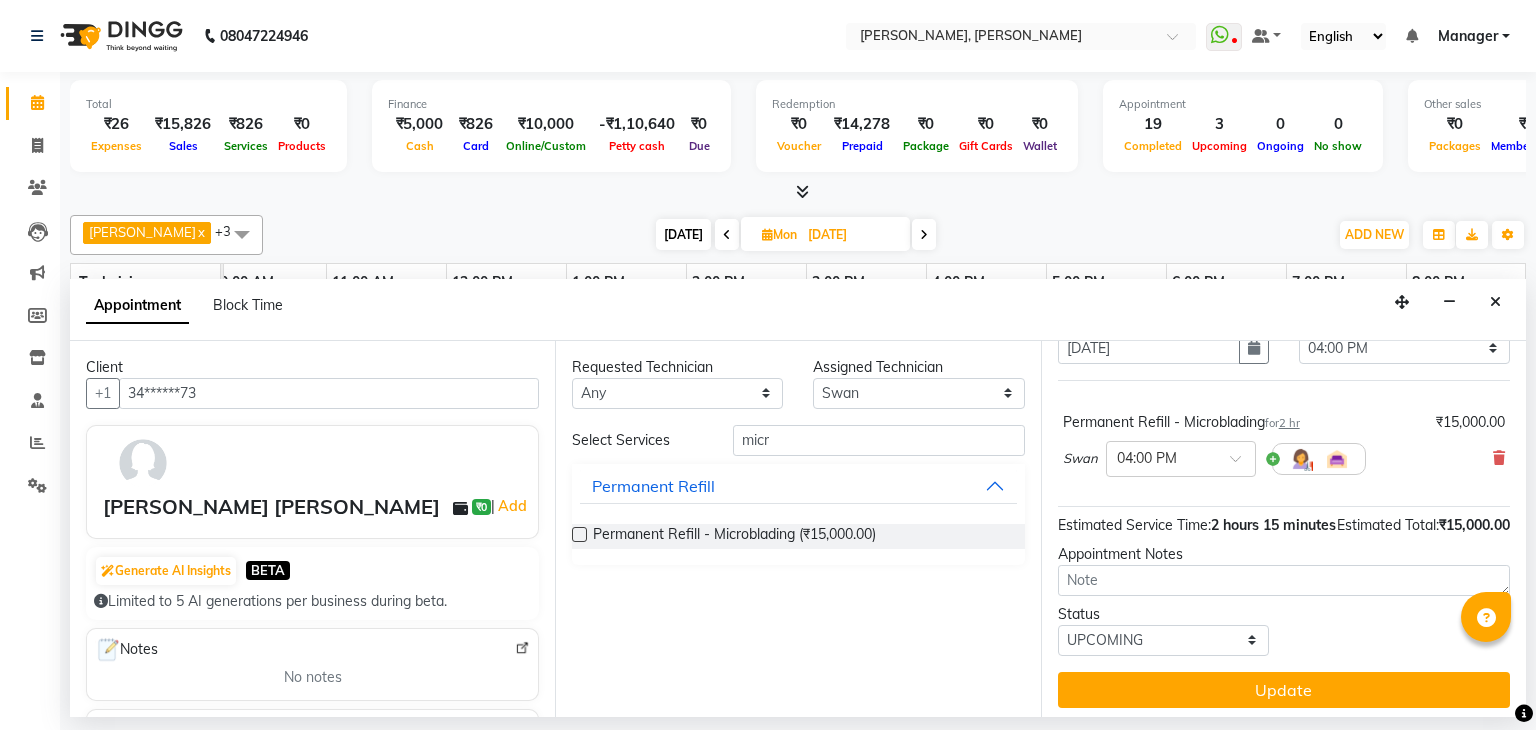 scroll, scrollTop: 111, scrollLeft: 0, axis: vertical 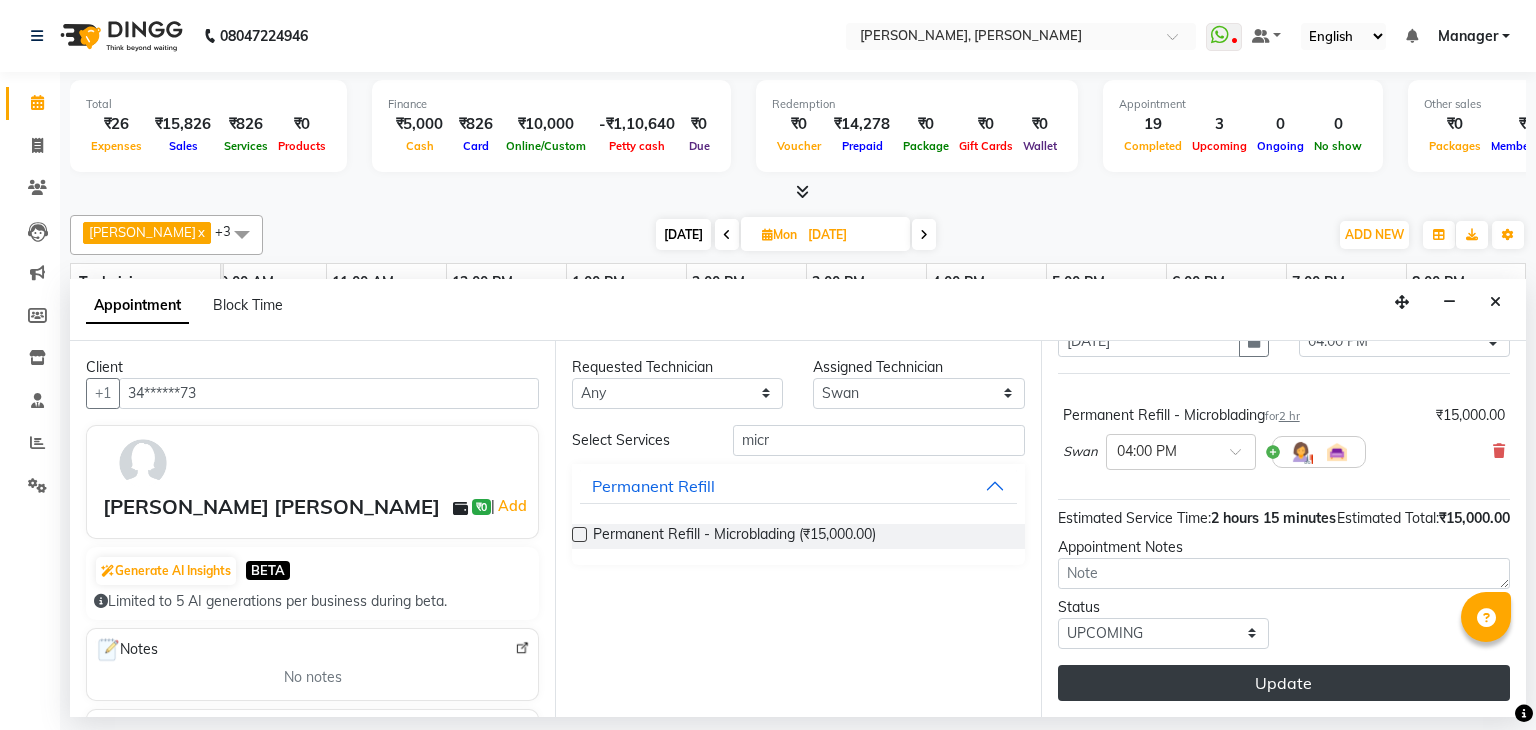 click on "Update" at bounding box center (1284, 683) 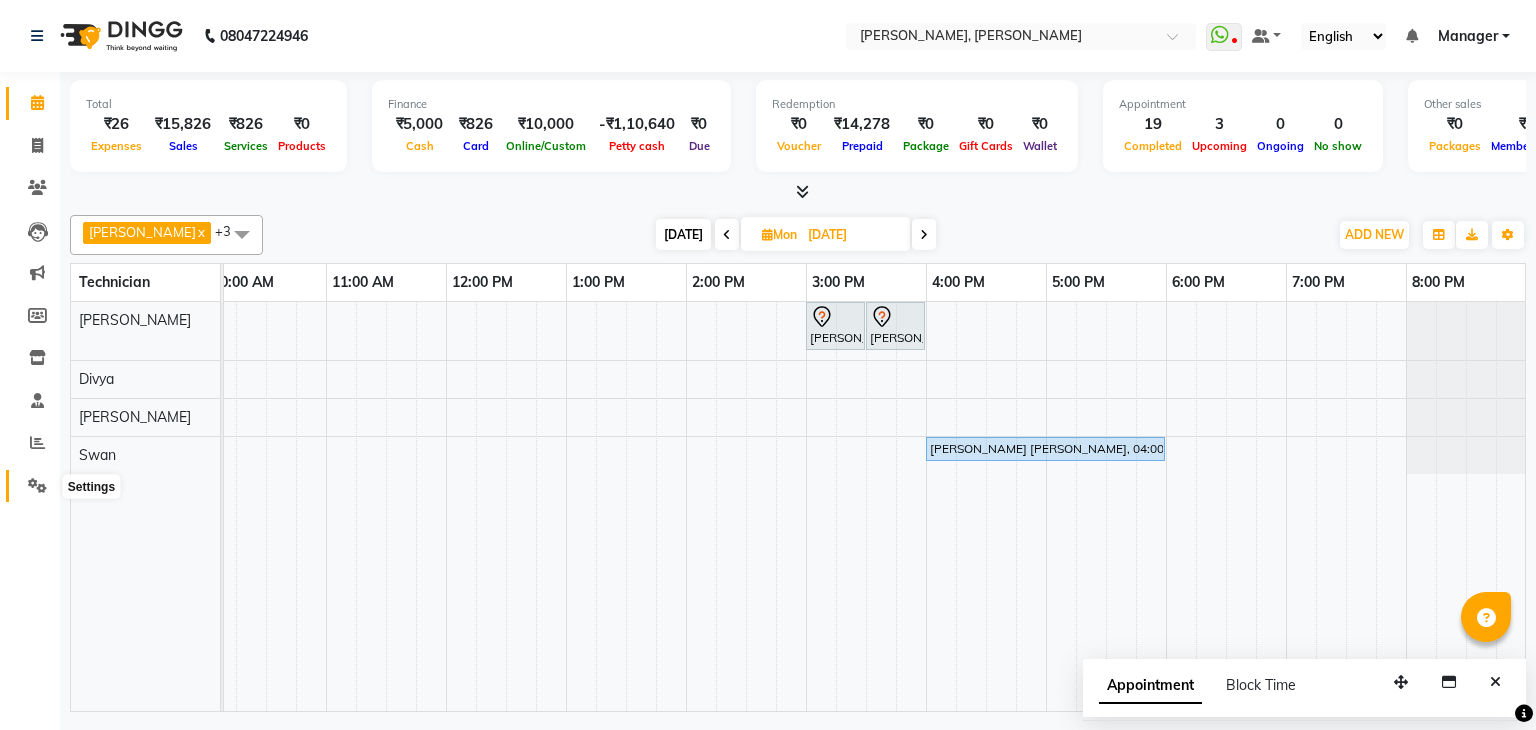 click 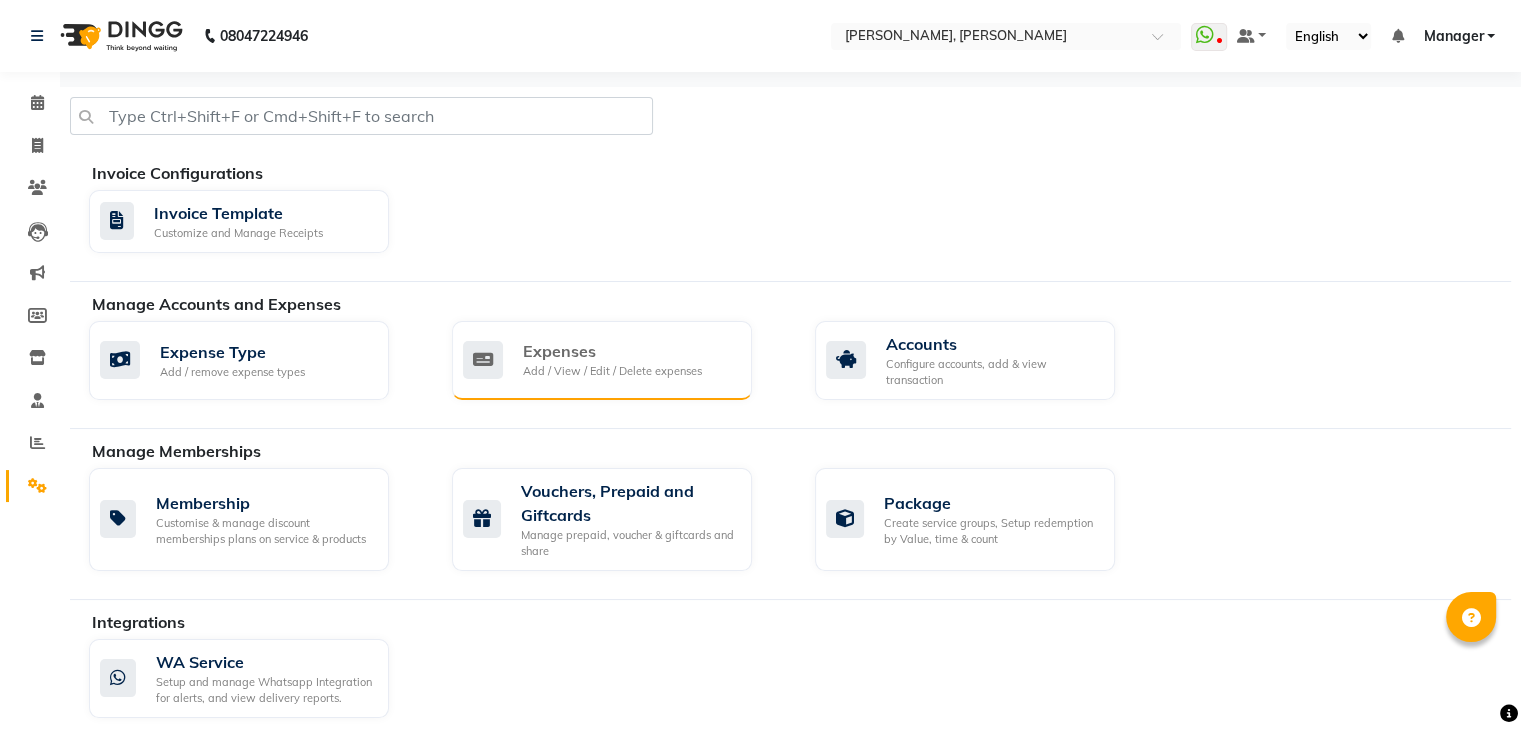click on "Expenses" 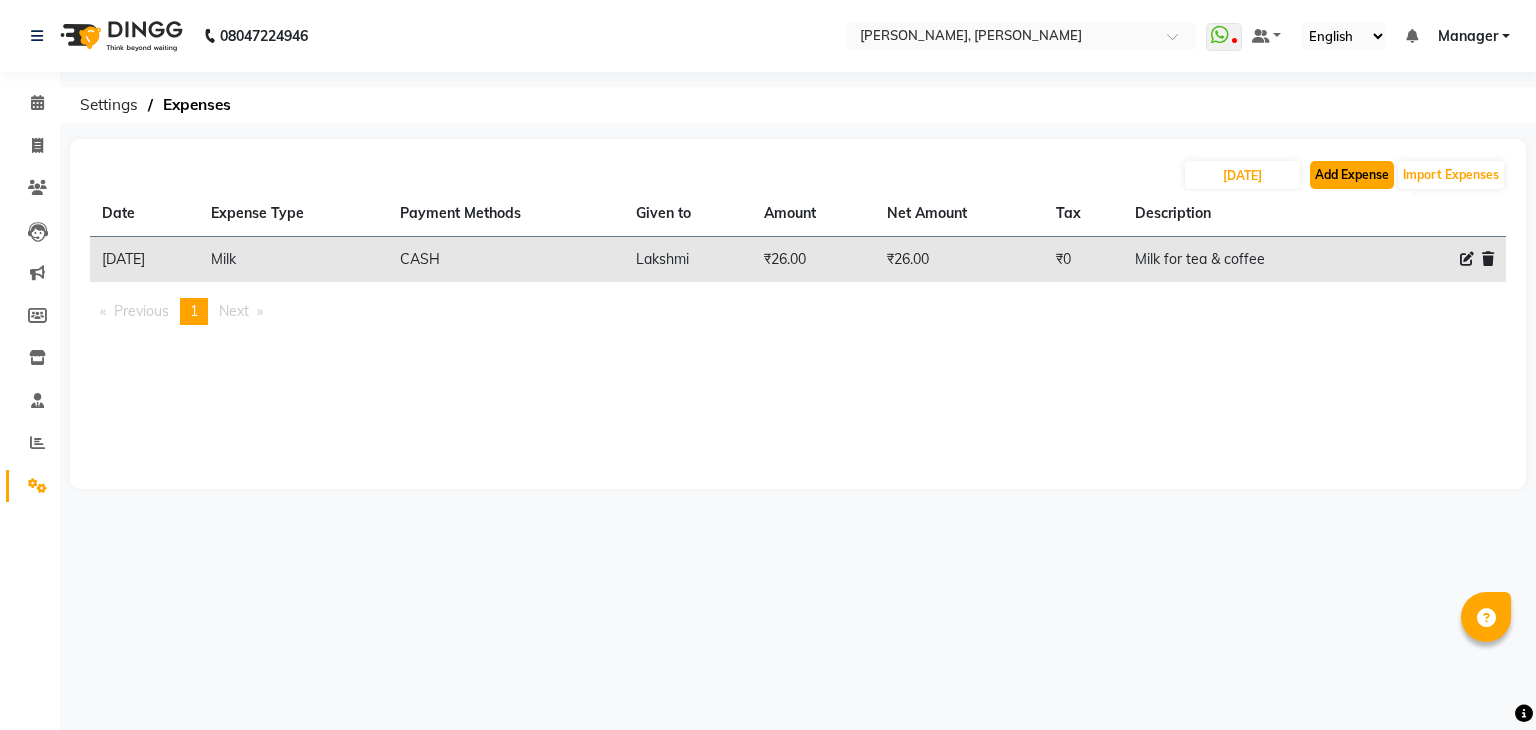 click on "Add Expense" 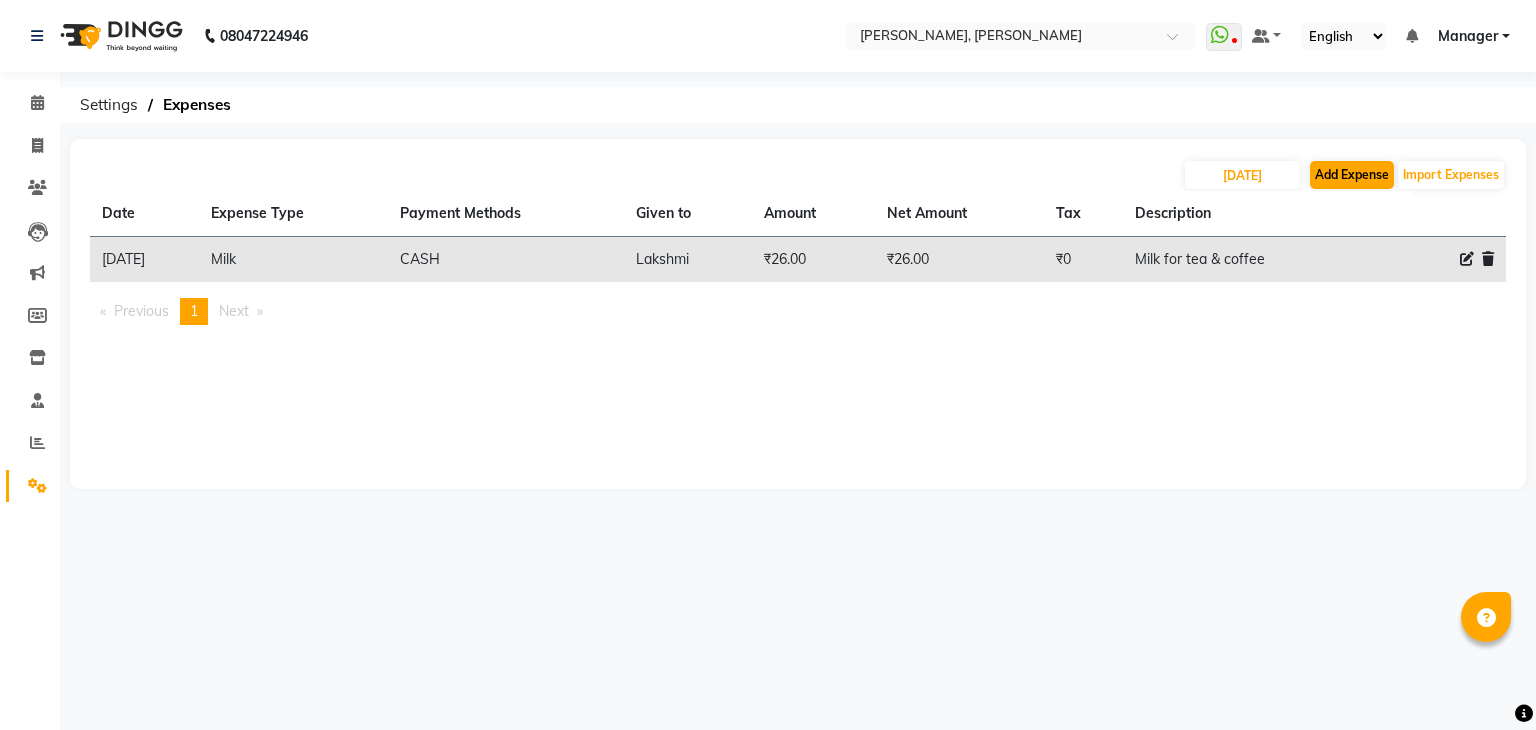 select on "1" 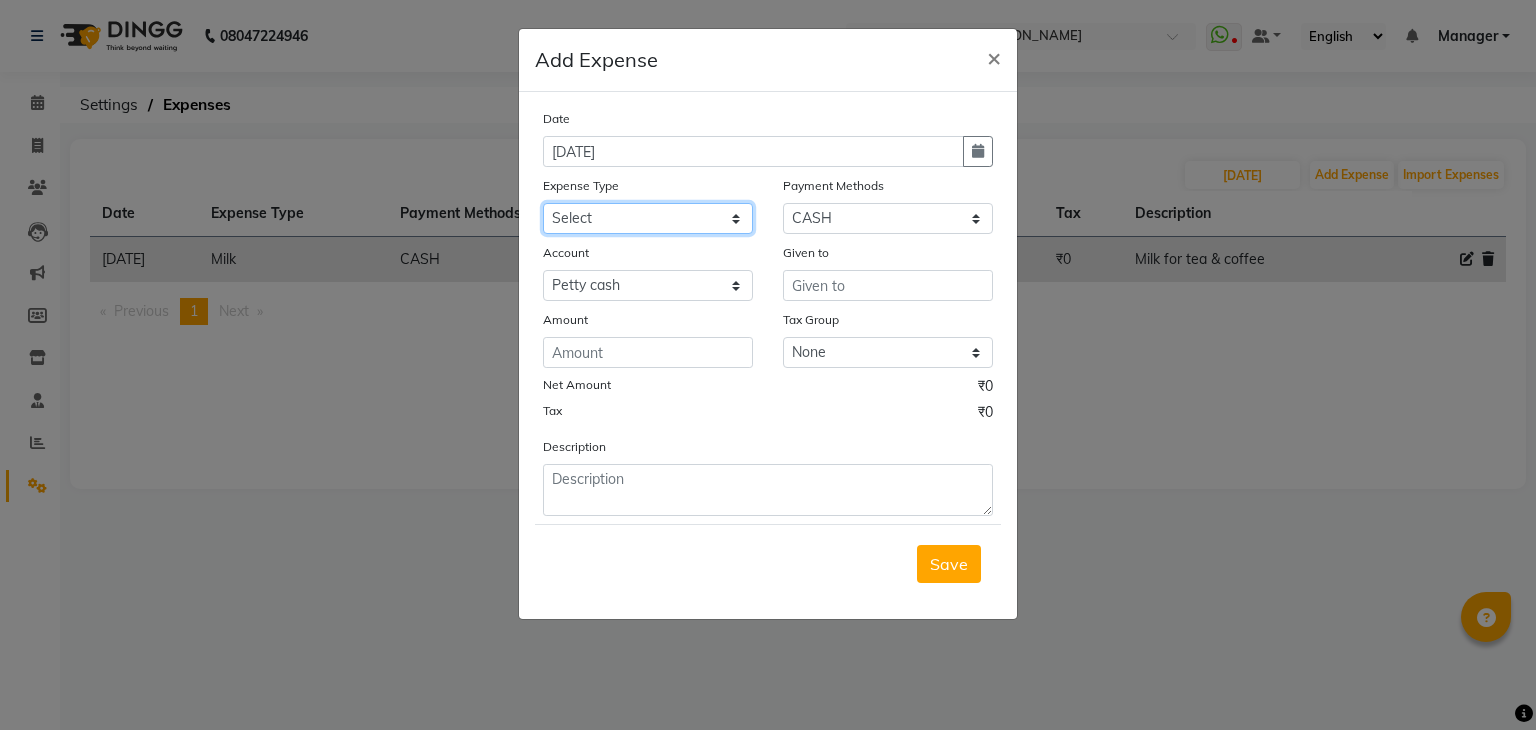 click on "Select acetone Advance Salary bank deposite BBMP Beauty products Bed charges BIRTHDAY CAKE Bonus Carpenter CASH EXPENSE VOUCHER Cash handover Client Refreshment coconut water for clients COFFEE coffee powder Commission Conveyance Cotton Courier decoration Diesel for generator Donation Drinking Water Electricity Eyelashes return Face mask floor cleaner flowers daily garbage generator diesel green tea GST handover HANDWASH House Keeping Material House keeping Salary Incentive Internet Bill juice LAUNDRY Maintainance Marketing Medical Membership Milk Milk miscelleneous Naturals salon NEWSPAPER O T Other Pantry PETROL Phone Bill Plants plumber pooja items Porter priest Product Purchase product return Product sale puja items RAPIDO Refund Rent Shop Rent Staff Accommodation Royalty Salary Staff cab charges Staff dinner Staff Flight Ticket Staff  Hiring from another Branch Staff Snacks Stationary sugar sweets TEAM DINNER TIPS Tissue Transgender Utilities Water Bottle Water cane week of salary Wi Fi Payment" 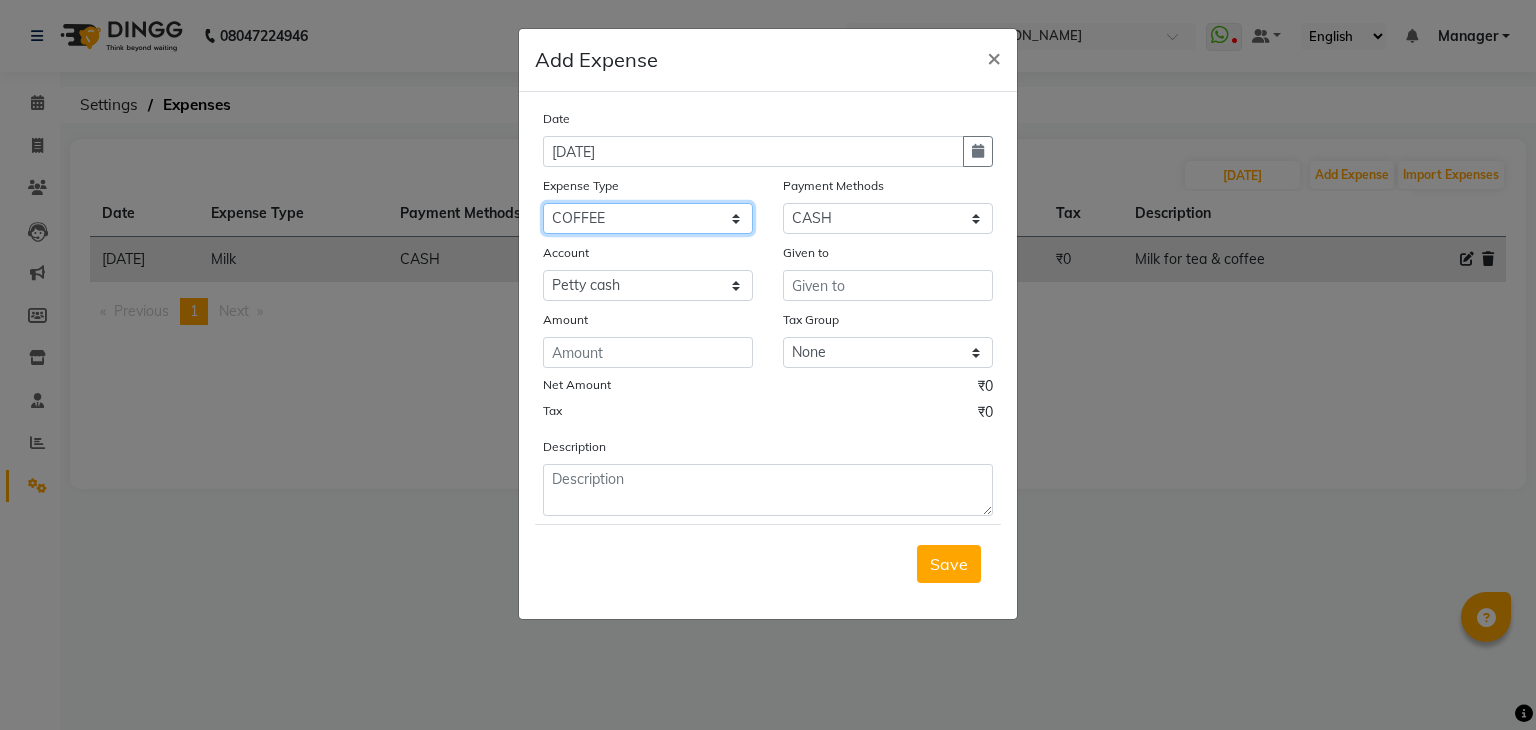 click on "Select acetone Advance Salary bank deposite BBMP Beauty products Bed charges BIRTHDAY CAKE Bonus Carpenter CASH EXPENSE VOUCHER Cash handover Client Refreshment coconut water for clients COFFEE coffee powder Commission Conveyance Cotton Courier decoration Diesel for generator Donation Drinking Water Electricity Eyelashes return Face mask floor cleaner flowers daily garbage generator diesel green tea GST handover HANDWASH House Keeping Material House keeping Salary Incentive Internet Bill juice LAUNDRY Maintainance Marketing Medical Membership Milk Milk miscelleneous Naturals salon NEWSPAPER O T Other Pantry PETROL Phone Bill Plants plumber pooja items Porter priest Product Purchase product return Product sale puja items RAPIDO Refund Rent Shop Rent Staff Accommodation Royalty Salary Staff cab charges Staff dinner Staff Flight Ticket Staff  Hiring from another Branch Staff Snacks Stationary sugar sweets TEAM DINNER TIPS Tissue Transgender Utilities Water Bottle Water cane week of salary Wi Fi Payment" 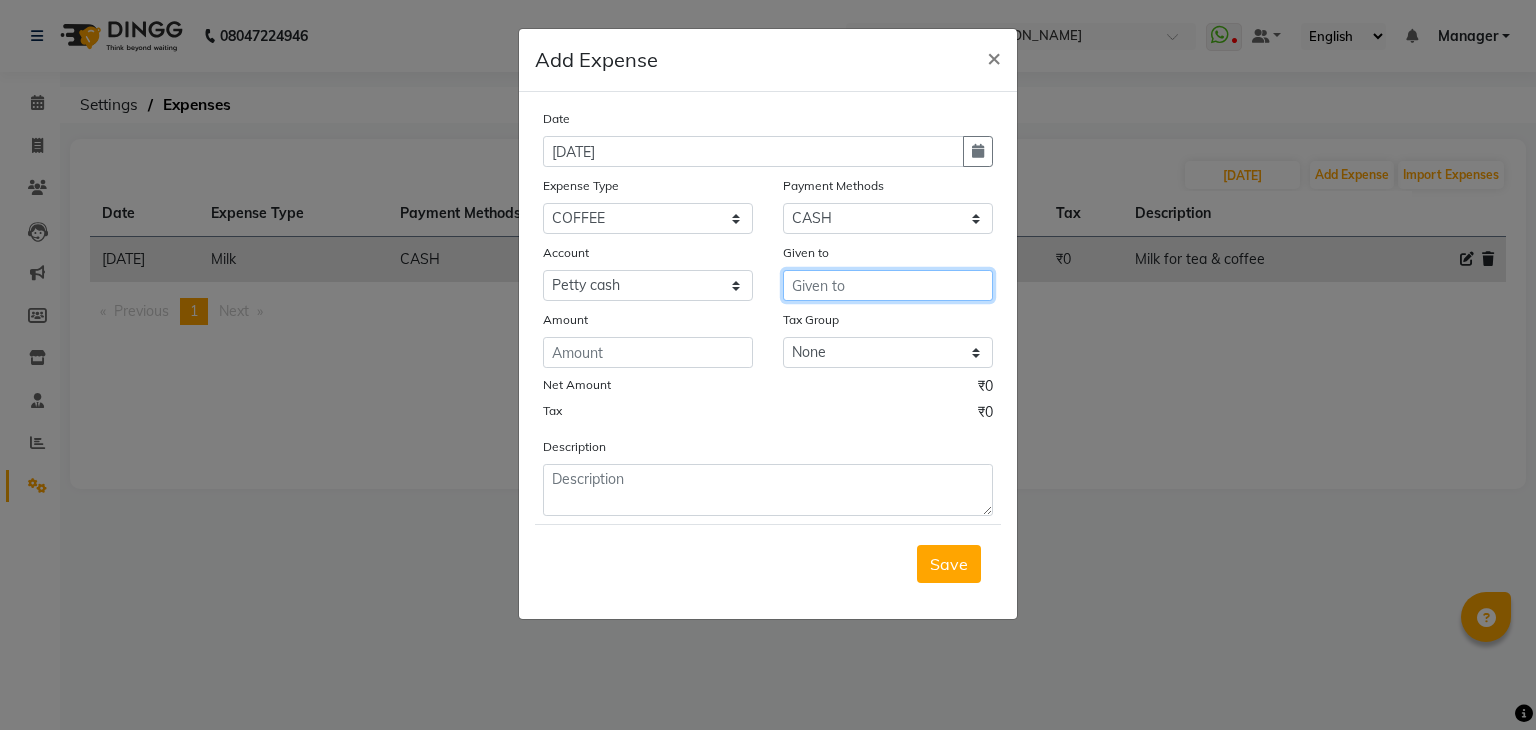 click at bounding box center (888, 285) 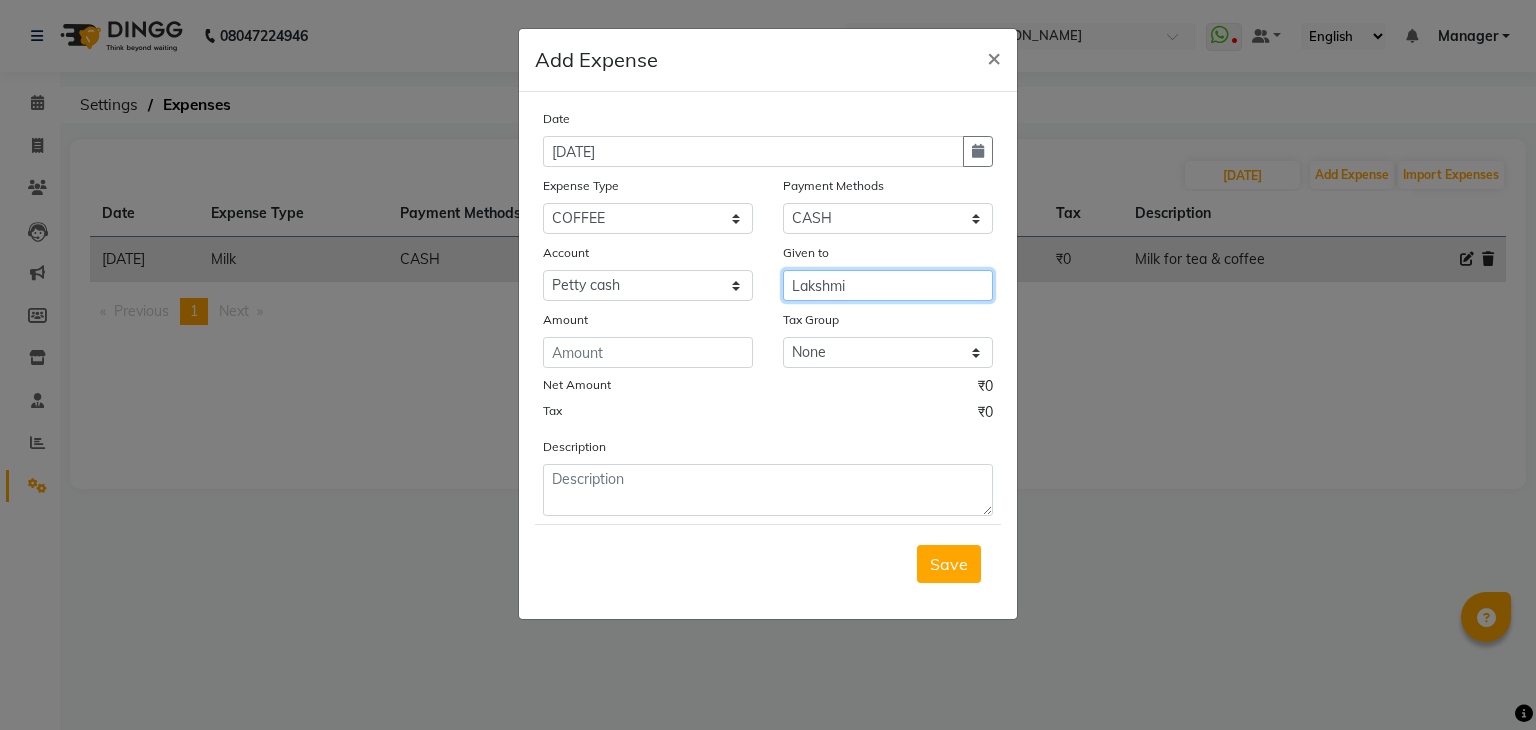 click on "Lakshmi" at bounding box center (888, 285) 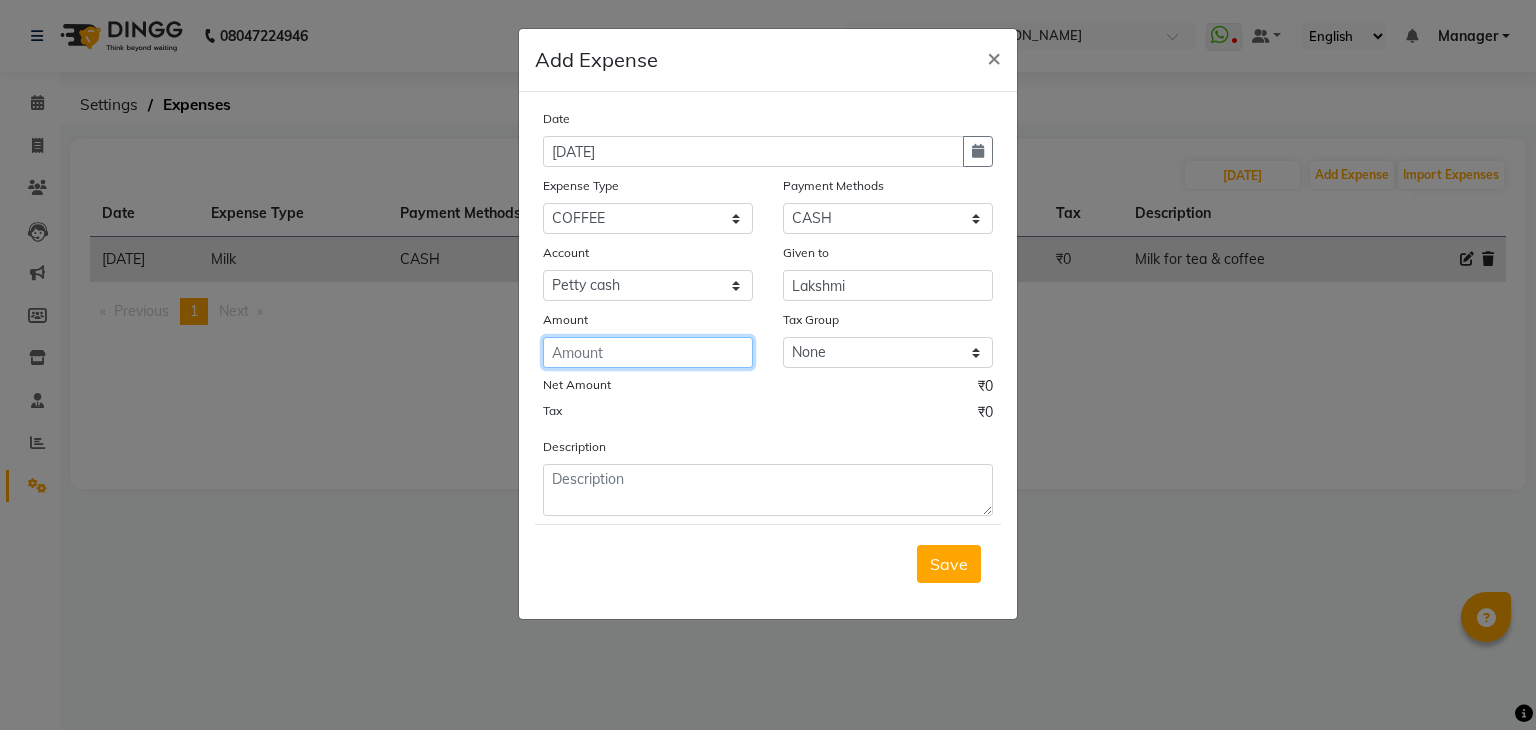 click 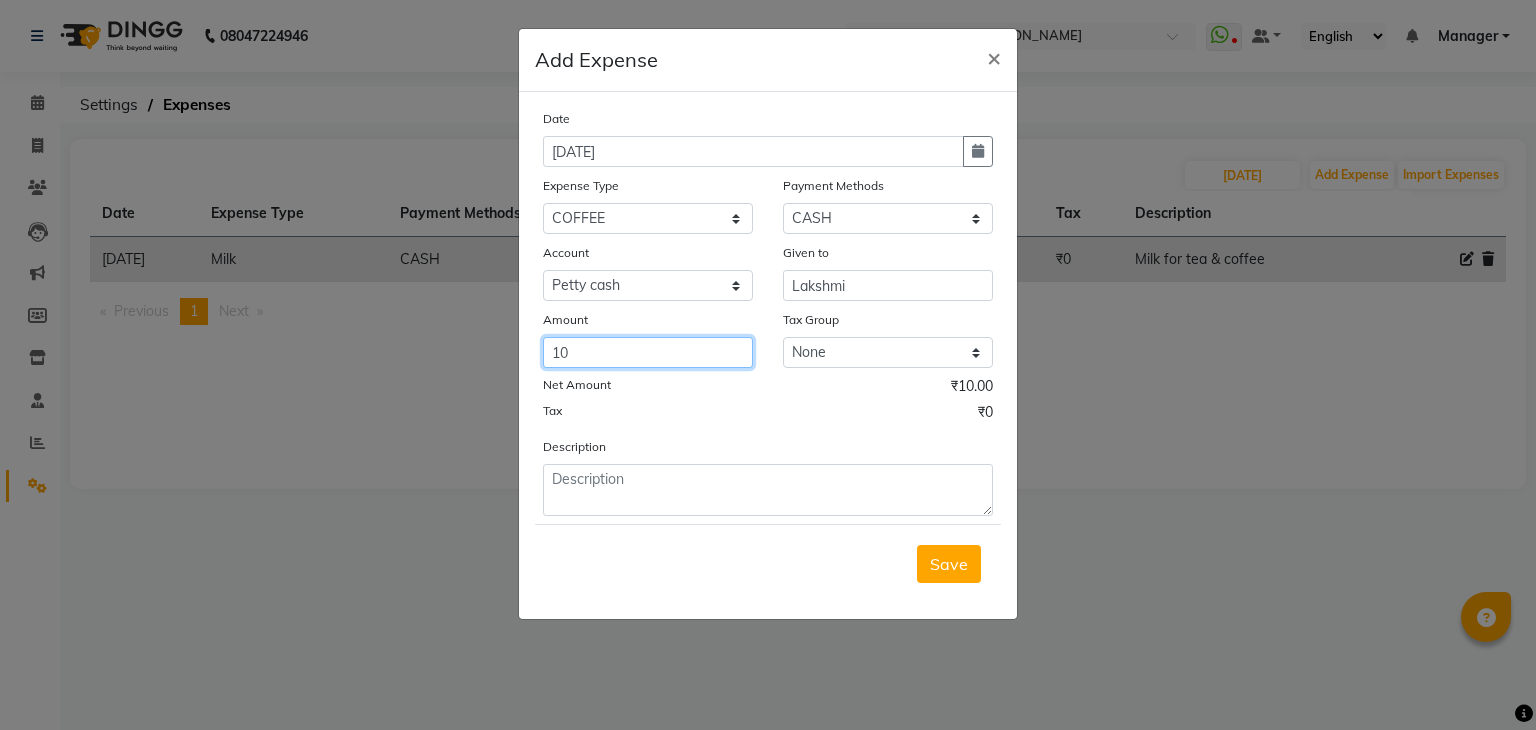 type on "1" 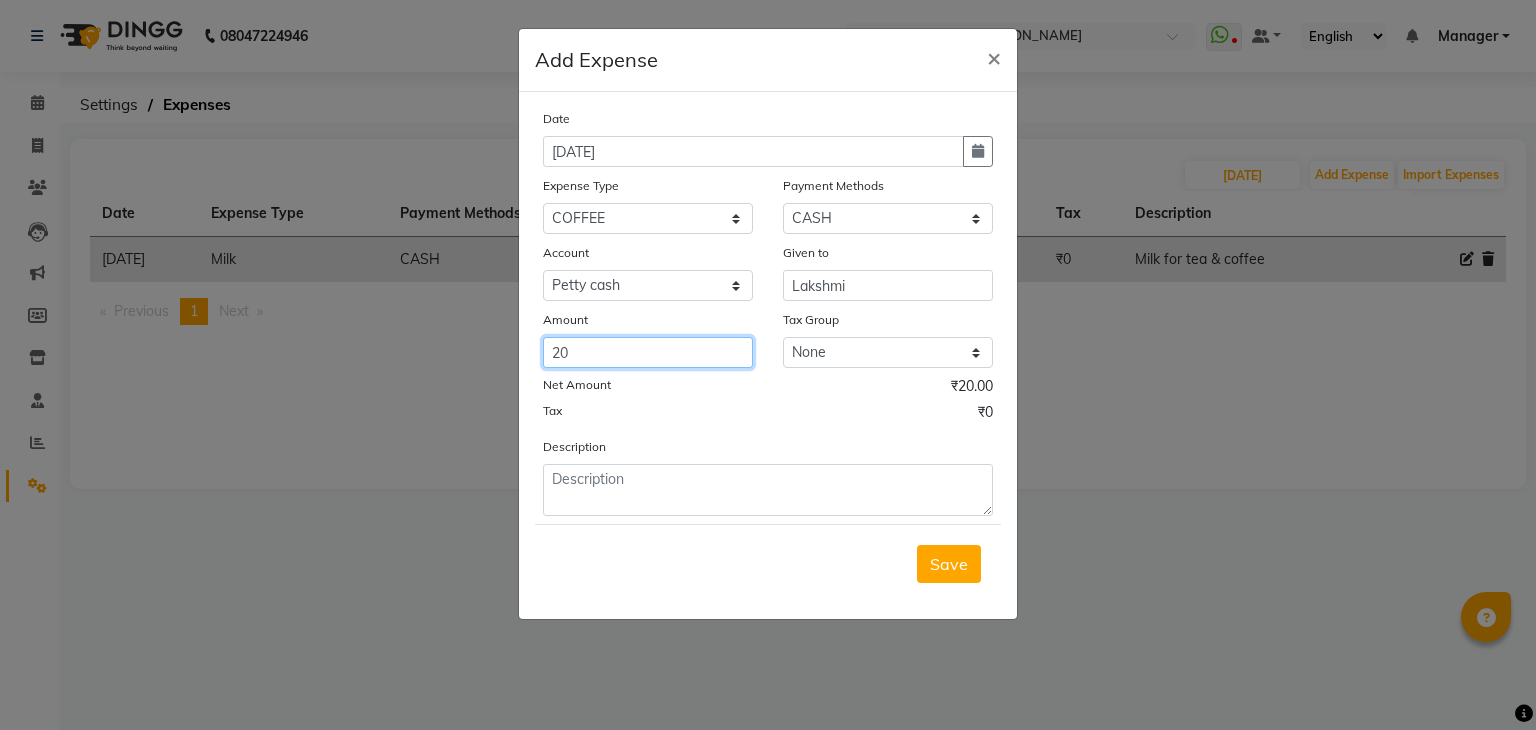 type on "20" 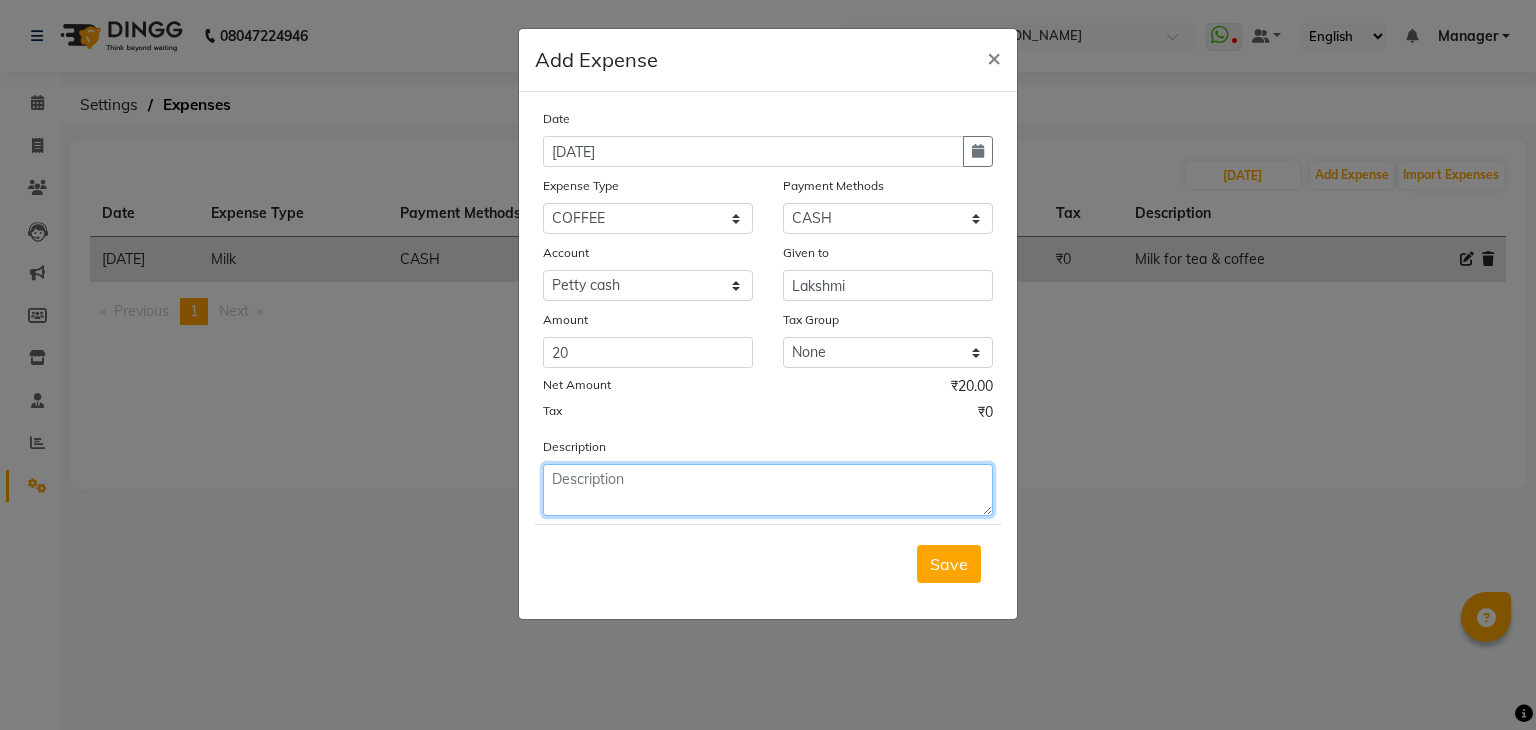 click 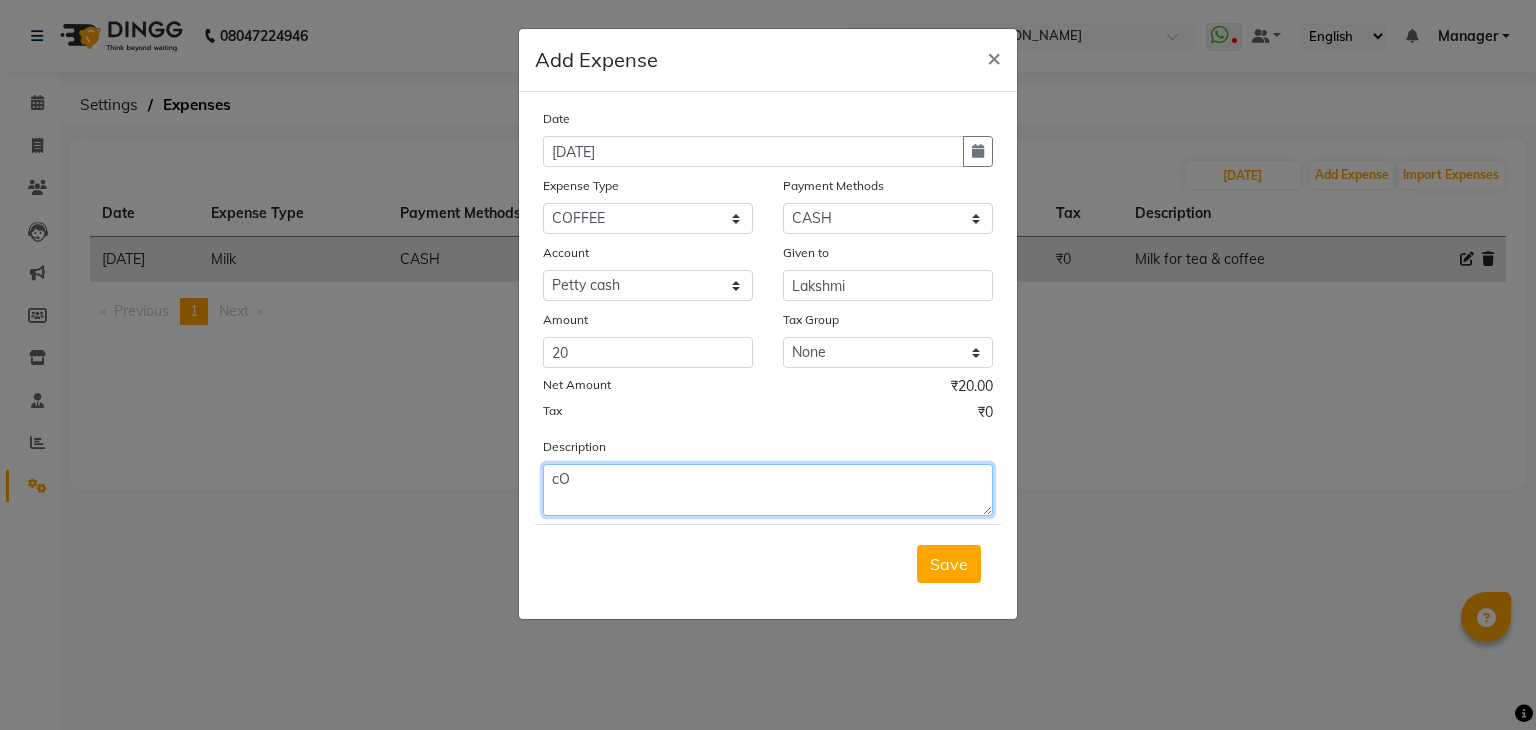 type on "c" 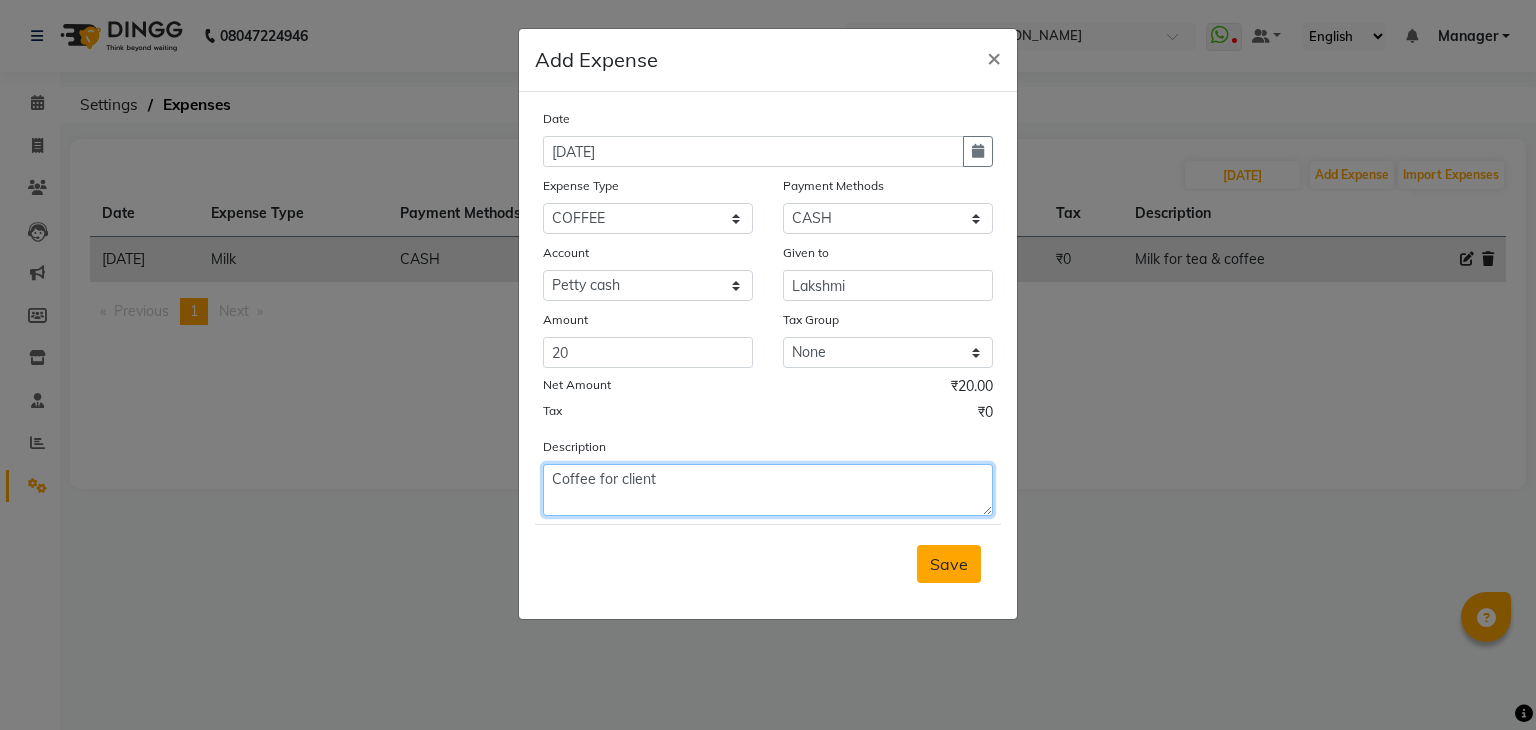 type on "Coffee for client" 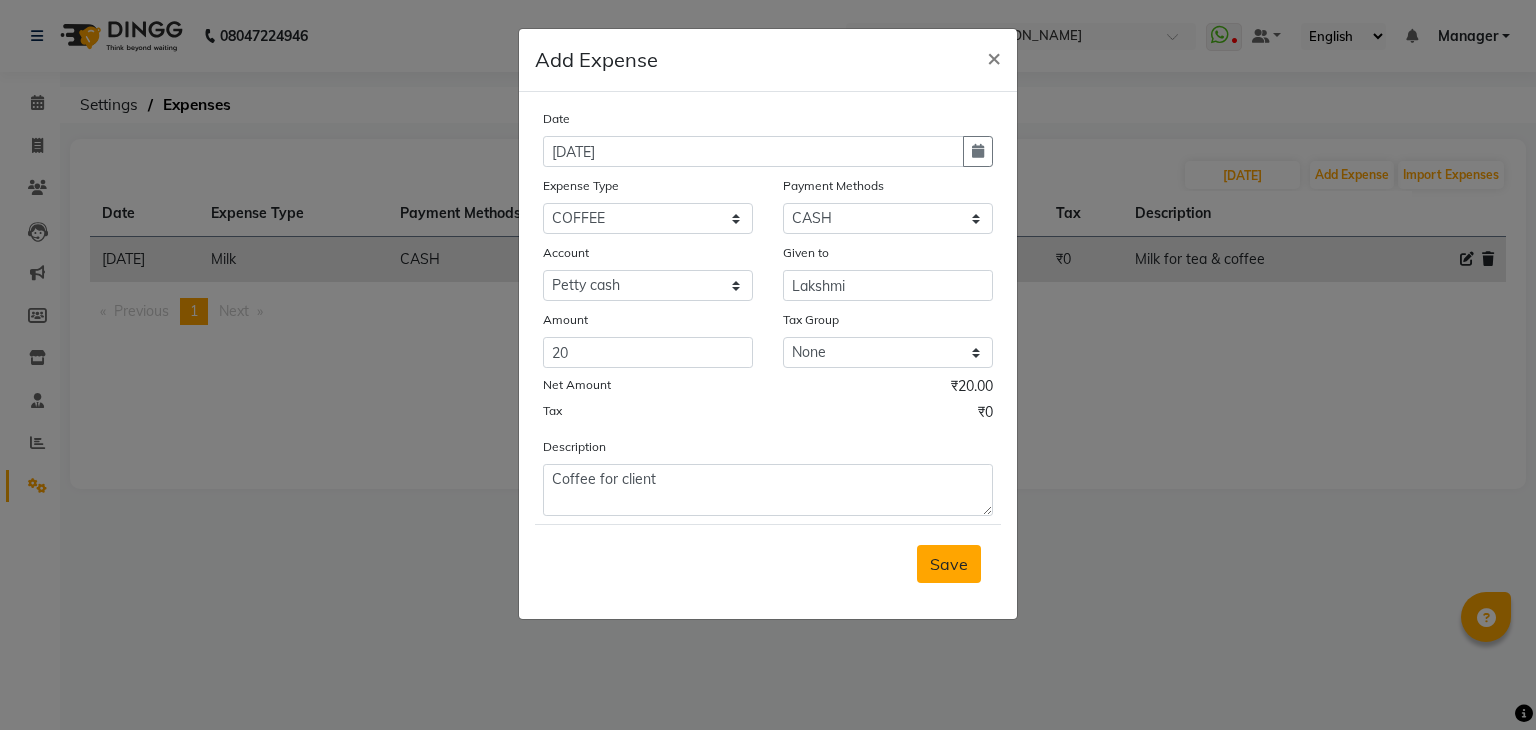 click on "Save" at bounding box center (949, 564) 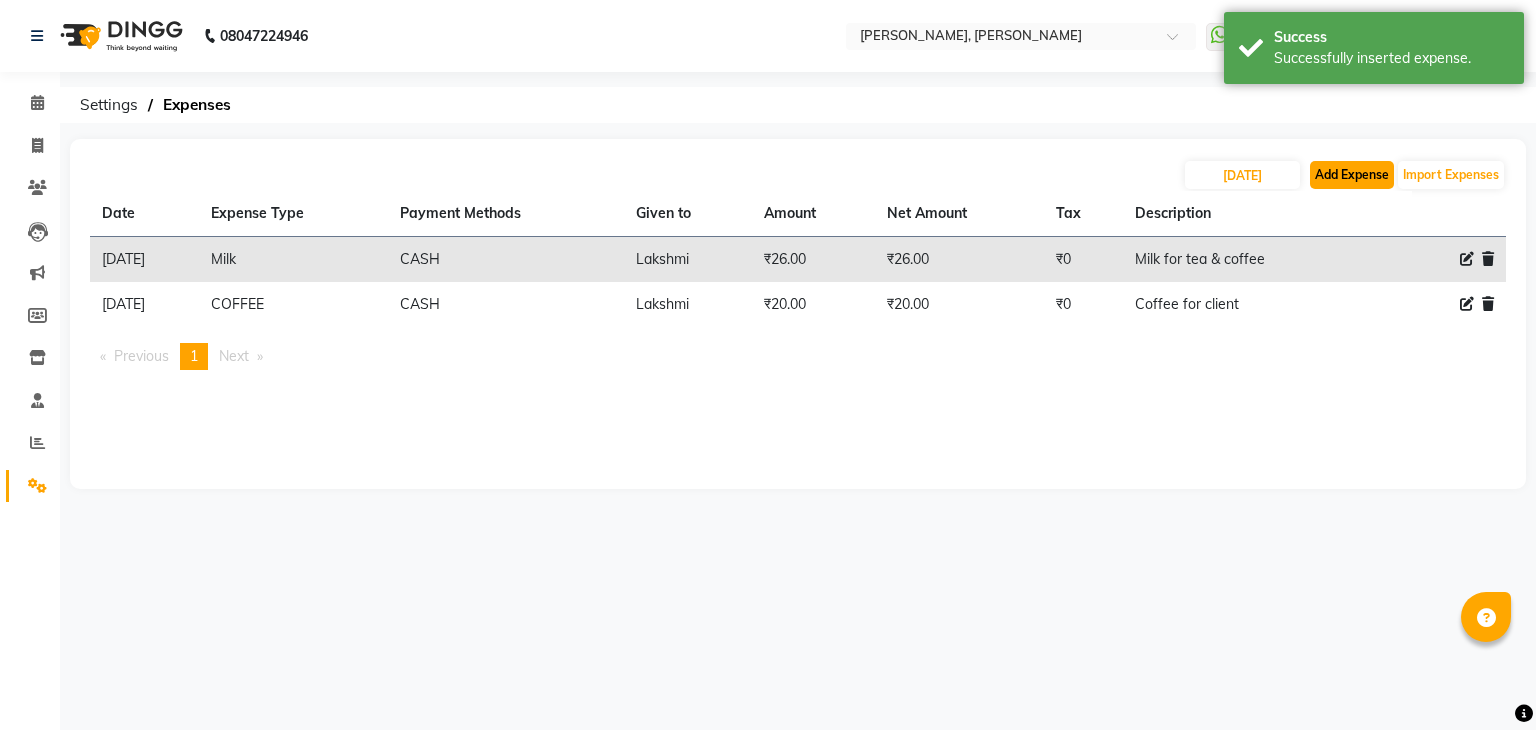 click on "Add Expense" 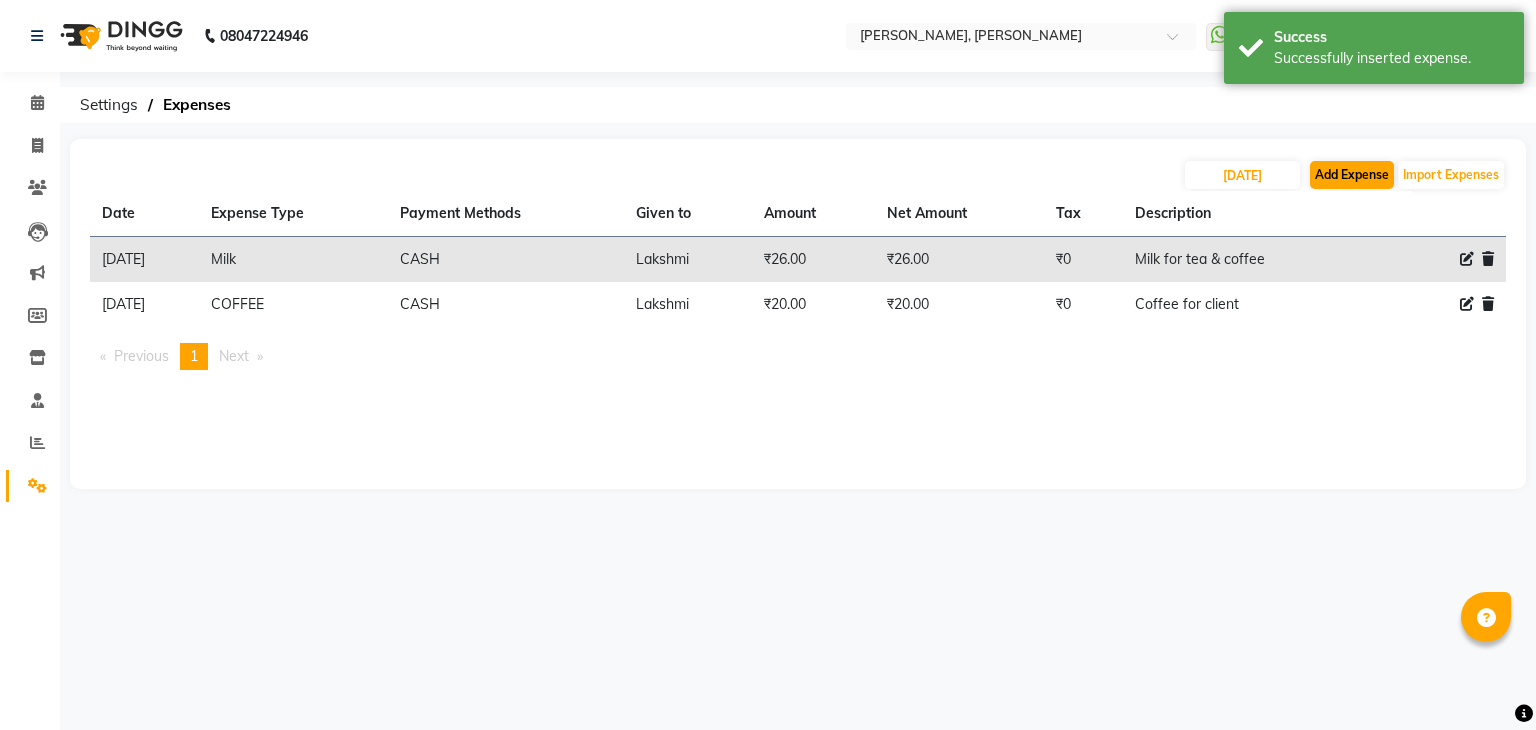 select on "1" 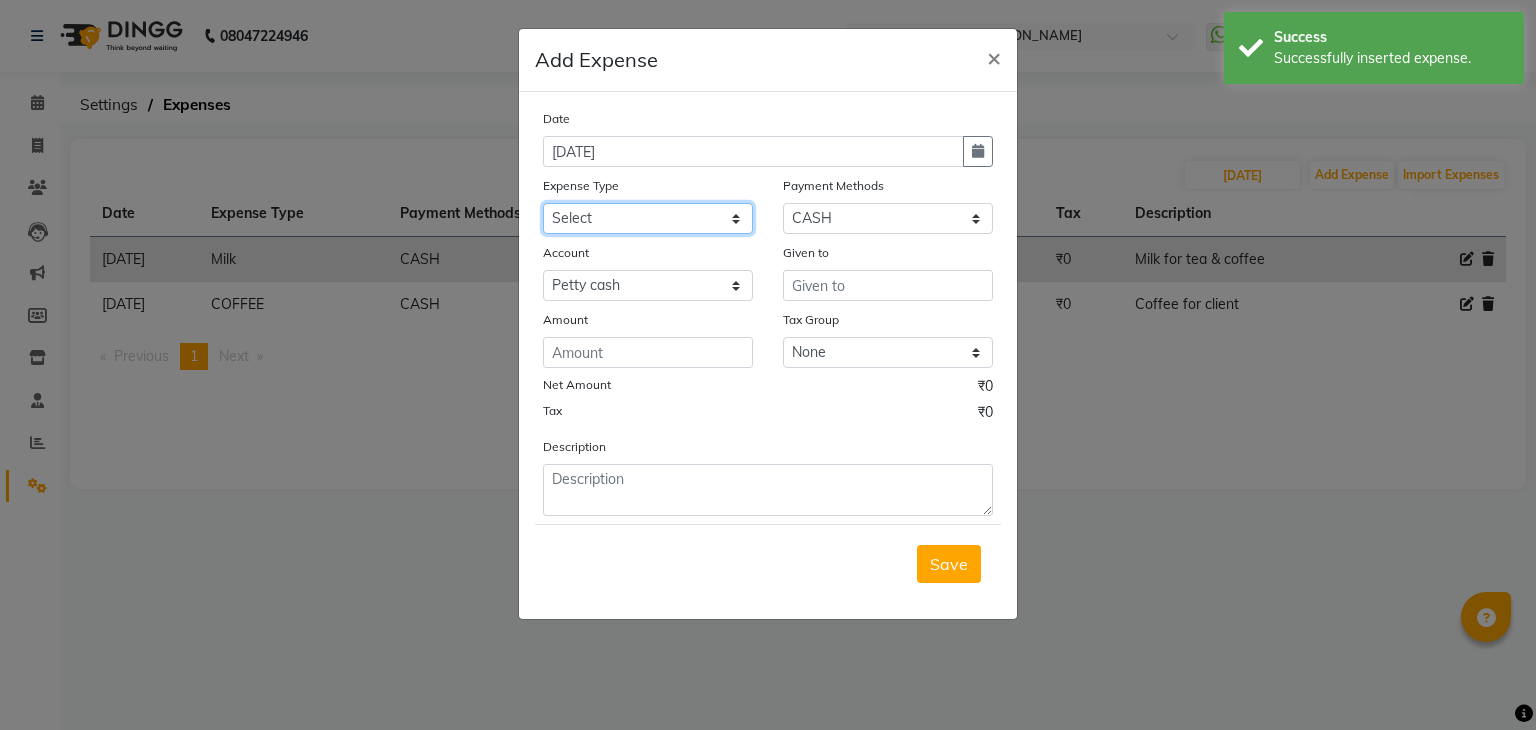 click on "Select acetone Advance Salary bank deposite BBMP Beauty products Bed charges BIRTHDAY CAKE Bonus Carpenter CASH EXPENSE VOUCHER Cash handover Client Refreshment coconut water for clients COFFEE coffee powder Commission Conveyance Cotton Courier decoration Diesel for generator Donation Drinking Water Electricity Eyelashes return Face mask floor cleaner flowers daily garbage generator diesel green tea GST handover HANDWASH House Keeping Material House keeping Salary Incentive Internet Bill juice LAUNDRY Maintainance Marketing Medical Membership Milk Milk miscelleneous Naturals salon NEWSPAPER O T Other Pantry PETROL Phone Bill Plants plumber pooja items Porter priest Product Purchase product return Product sale puja items RAPIDO Refund Rent Shop Rent Staff Accommodation Royalty Salary Staff cab charges Staff dinner Staff Flight Ticket Staff  Hiring from another Branch Staff Snacks Stationary sugar sweets TEAM DINNER TIPS Tissue Transgender Utilities Water Bottle Water cane week of salary Wi Fi Payment" 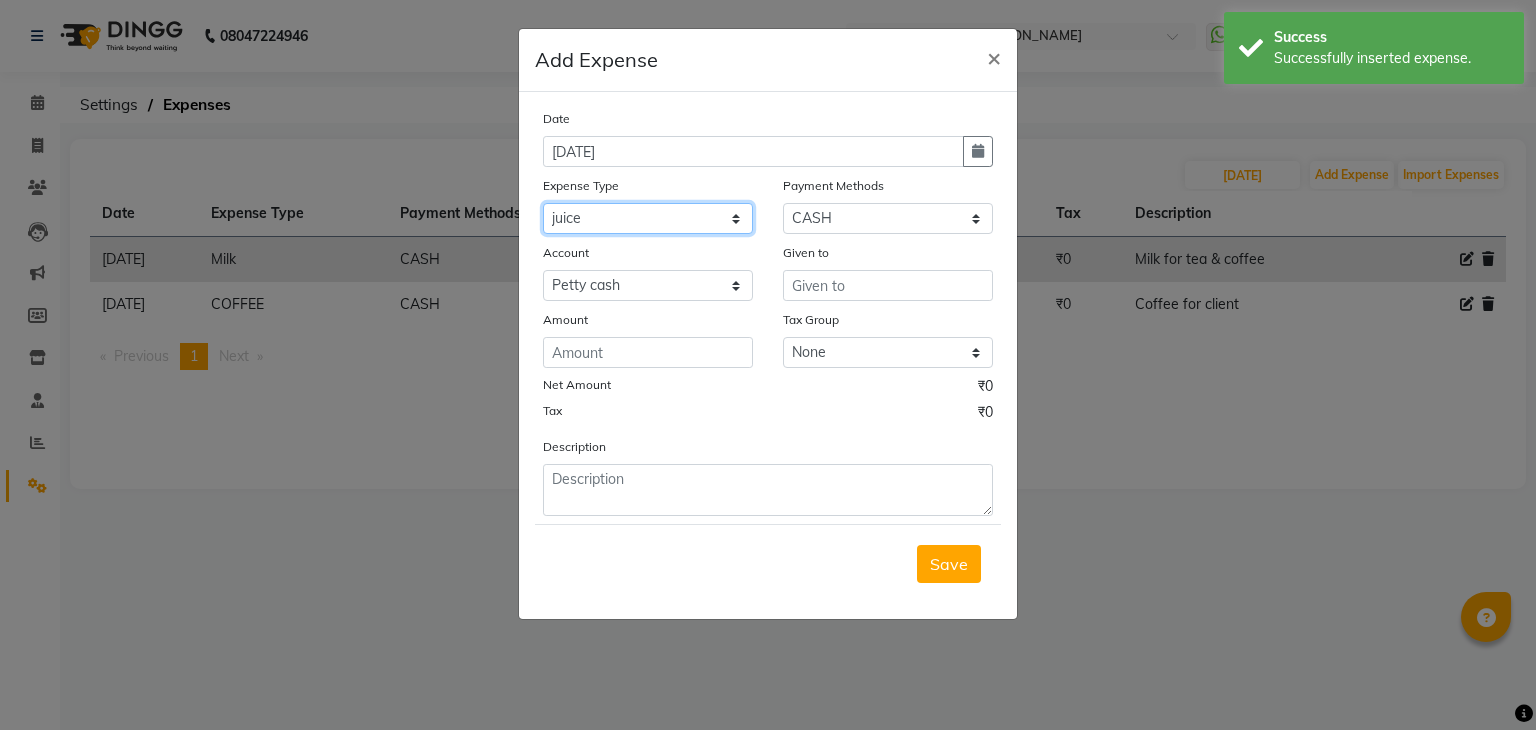 click on "Select acetone Advance Salary bank deposite BBMP Beauty products Bed charges BIRTHDAY CAKE Bonus Carpenter CASH EXPENSE VOUCHER Cash handover Client Refreshment coconut water for clients COFFEE coffee powder Commission Conveyance Cotton Courier decoration Diesel for generator Donation Drinking Water Electricity Eyelashes return Face mask floor cleaner flowers daily garbage generator diesel green tea GST handover HANDWASH House Keeping Material House keeping Salary Incentive Internet Bill juice LAUNDRY Maintainance Marketing Medical Membership Milk Milk miscelleneous Naturals salon NEWSPAPER O T Other Pantry PETROL Phone Bill Plants plumber pooja items Porter priest Product Purchase product return Product sale puja items RAPIDO Refund Rent Shop Rent Staff Accommodation Royalty Salary Staff cab charges Staff dinner Staff Flight Ticket Staff  Hiring from another Branch Staff Snacks Stationary sugar sweets TEAM DINNER TIPS Tissue Transgender Utilities Water Bottle Water cane week of salary Wi Fi Payment" 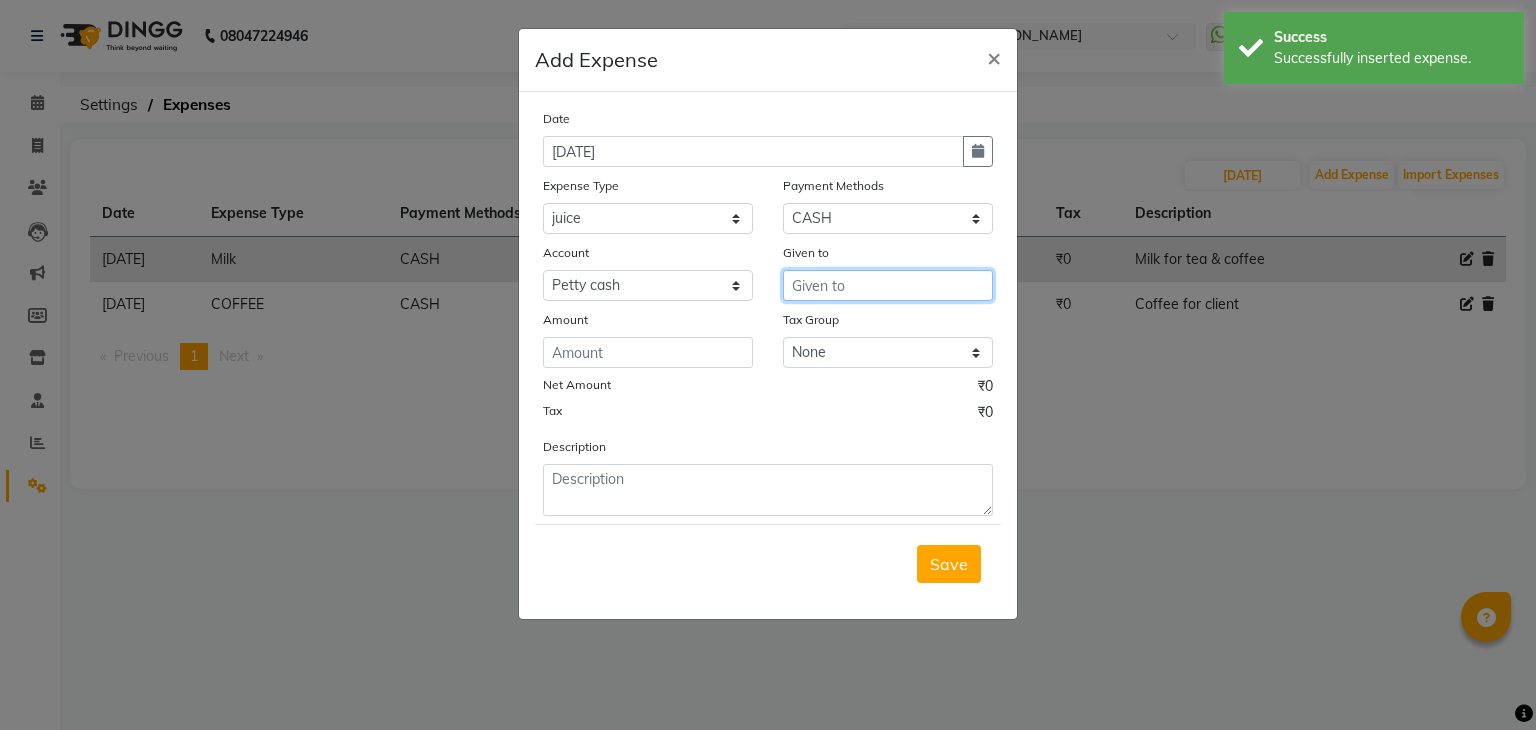 click at bounding box center [888, 285] 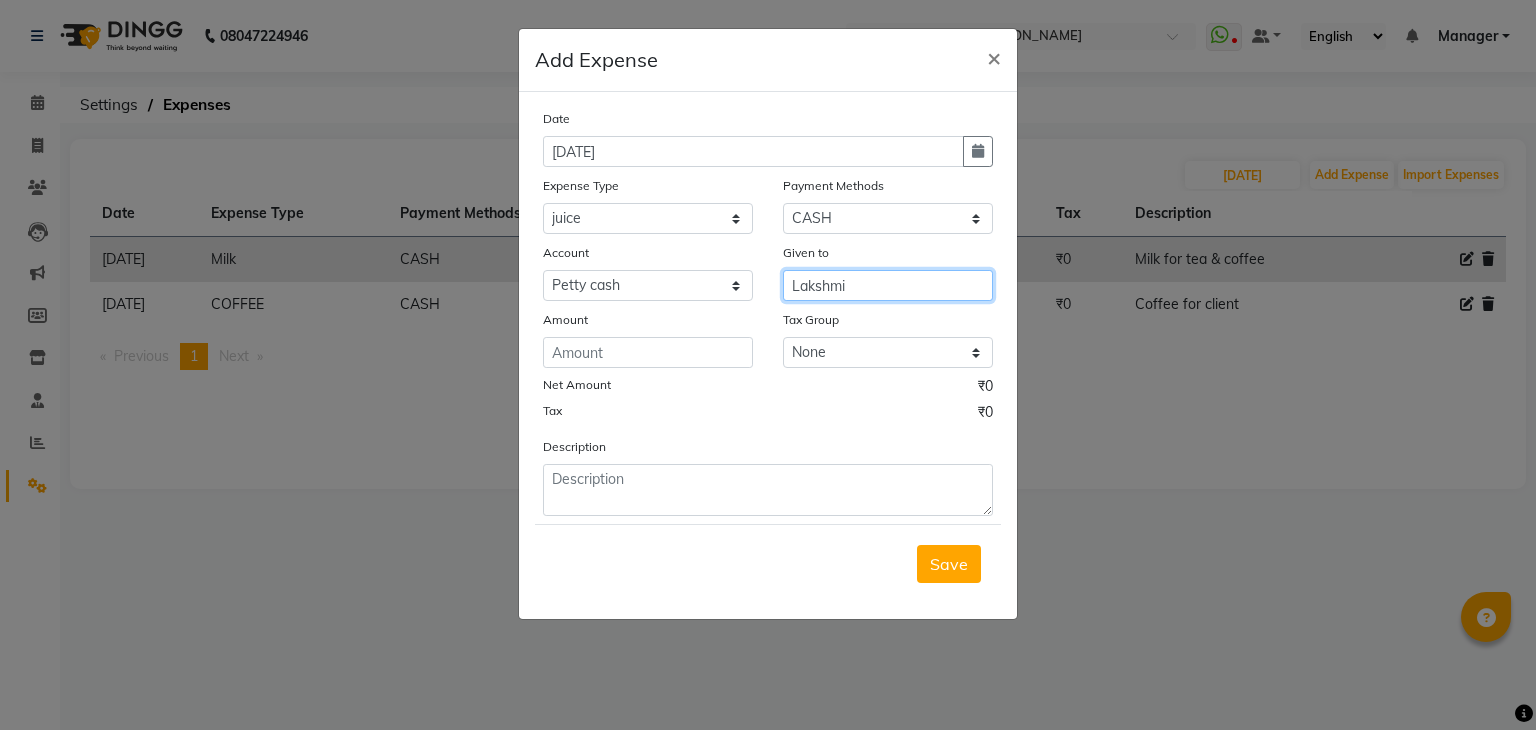 type on "Lakshmi" 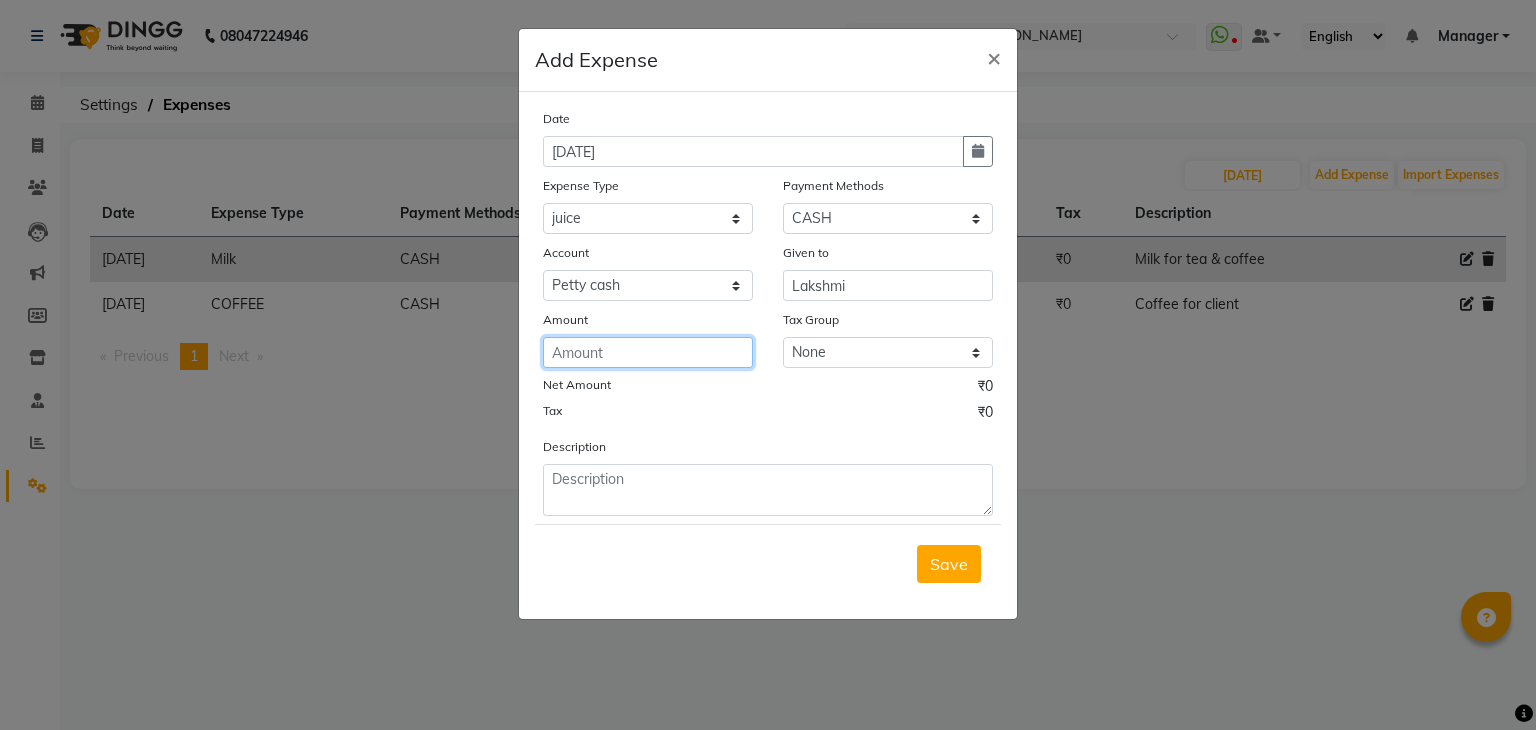 click 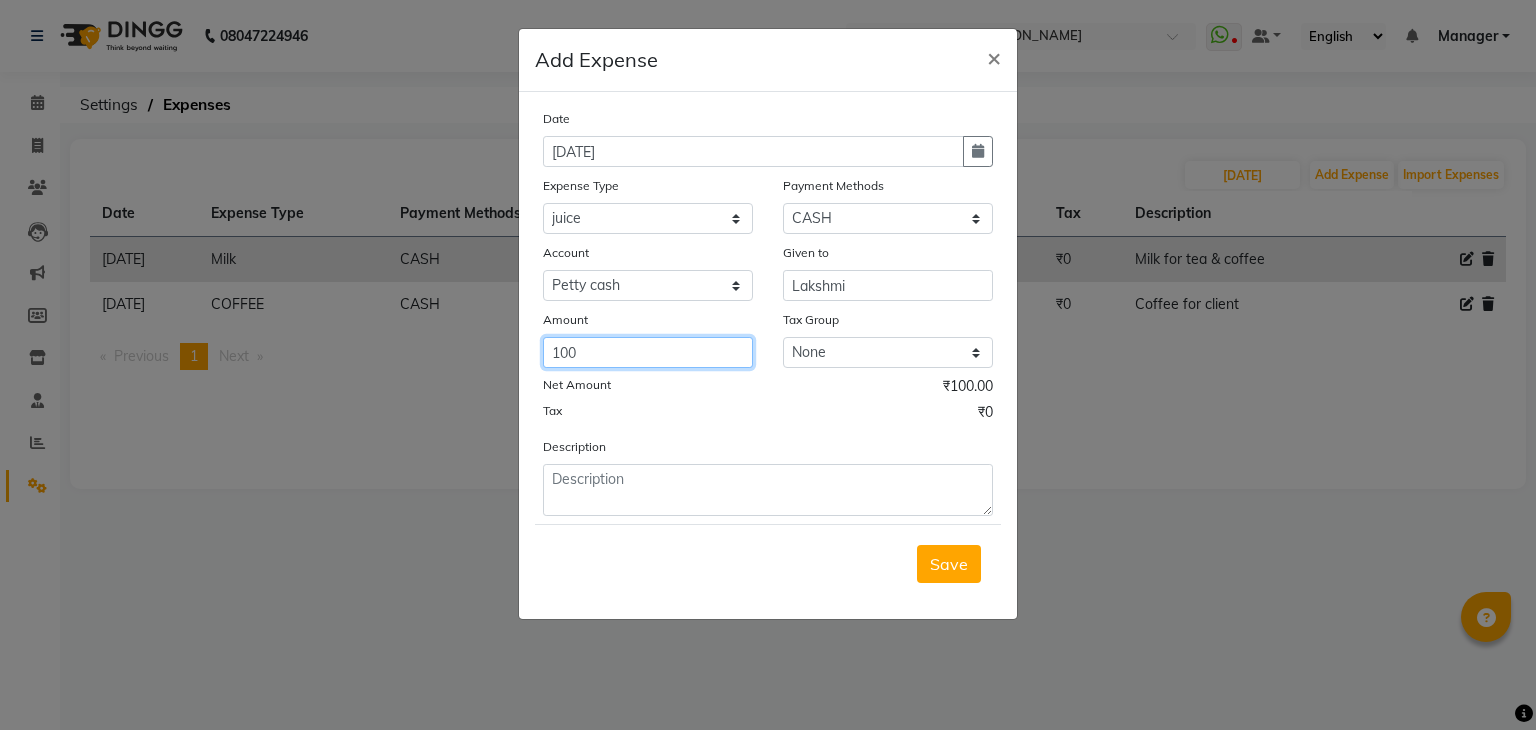 type on "100" 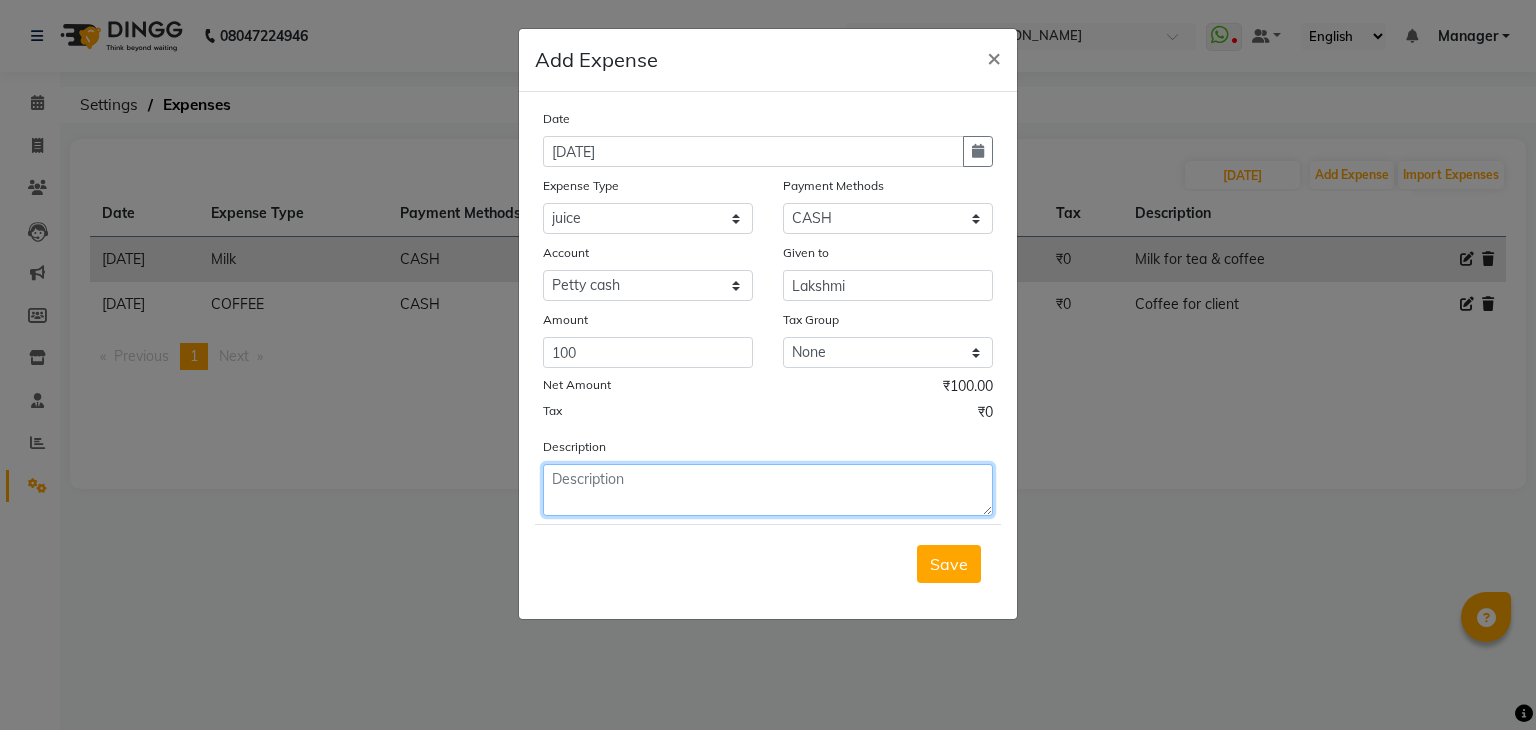 click 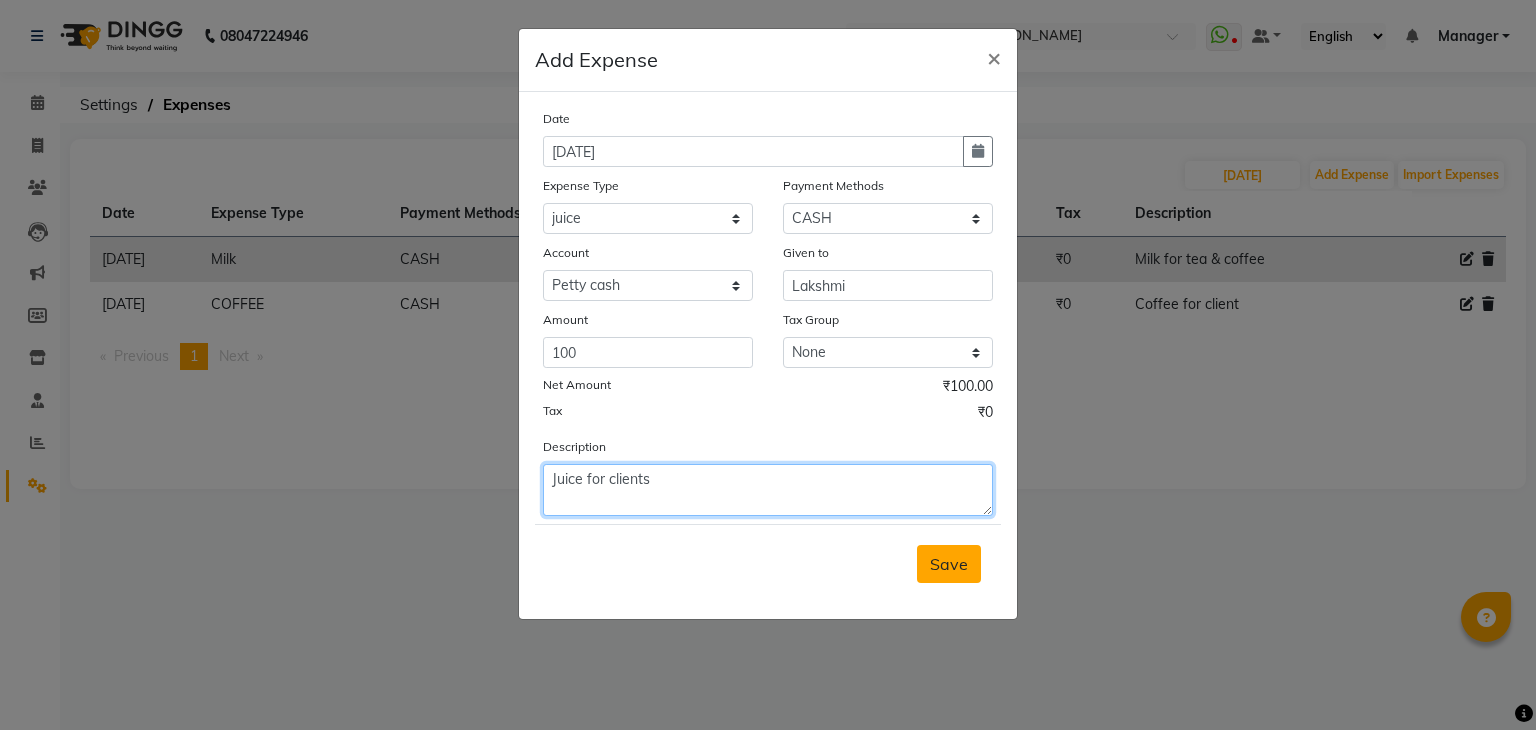 type on "Juice for clients" 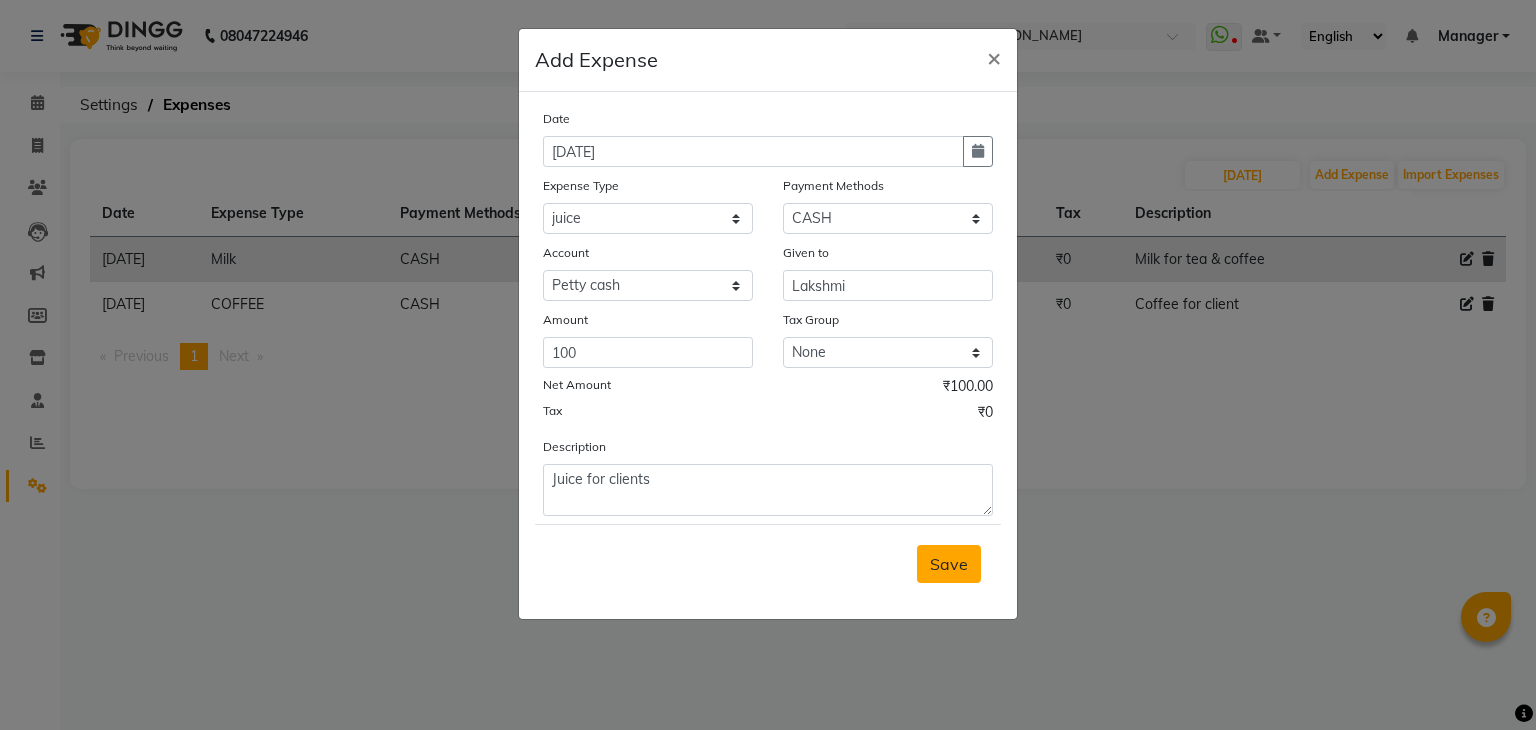 click on "Save" at bounding box center (949, 564) 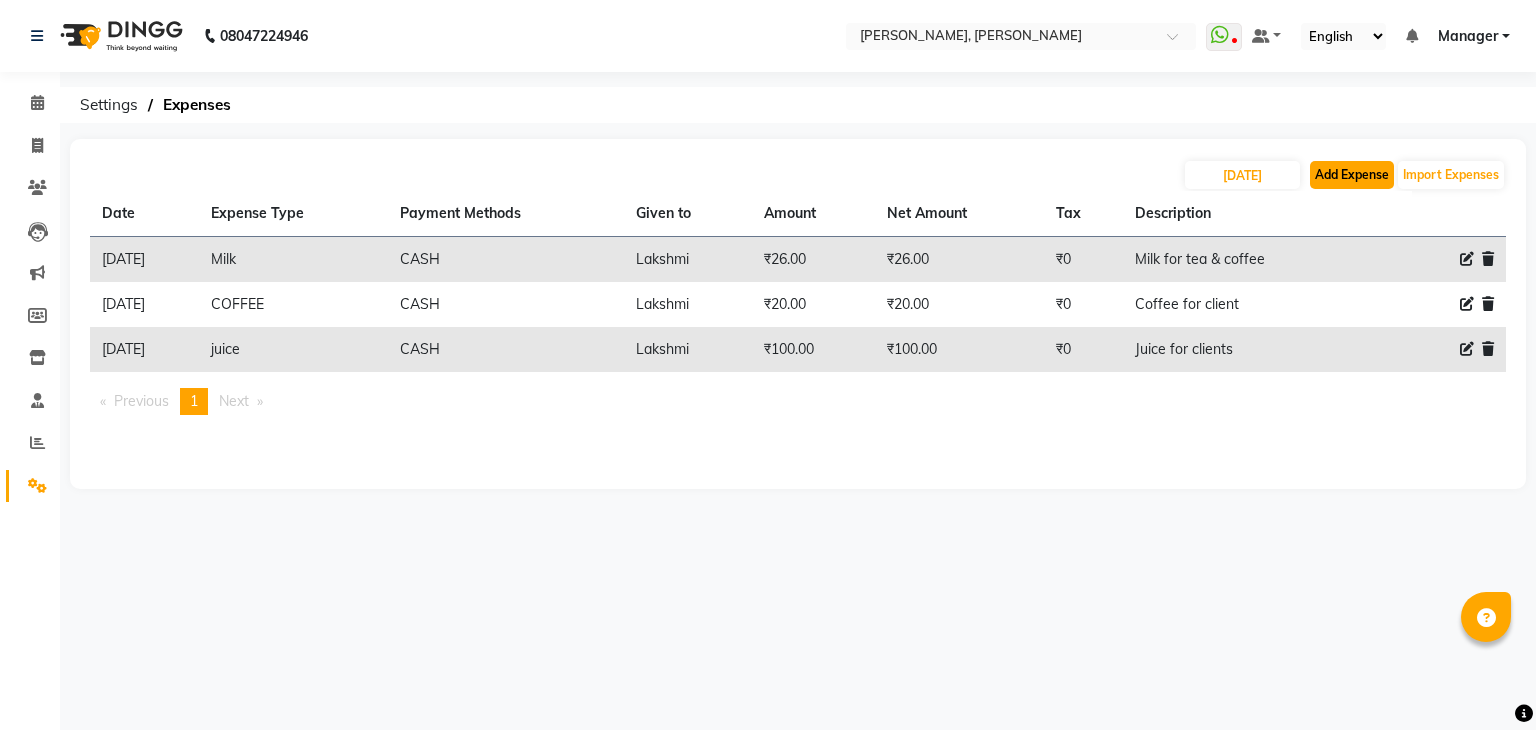 click on "Add Expense" 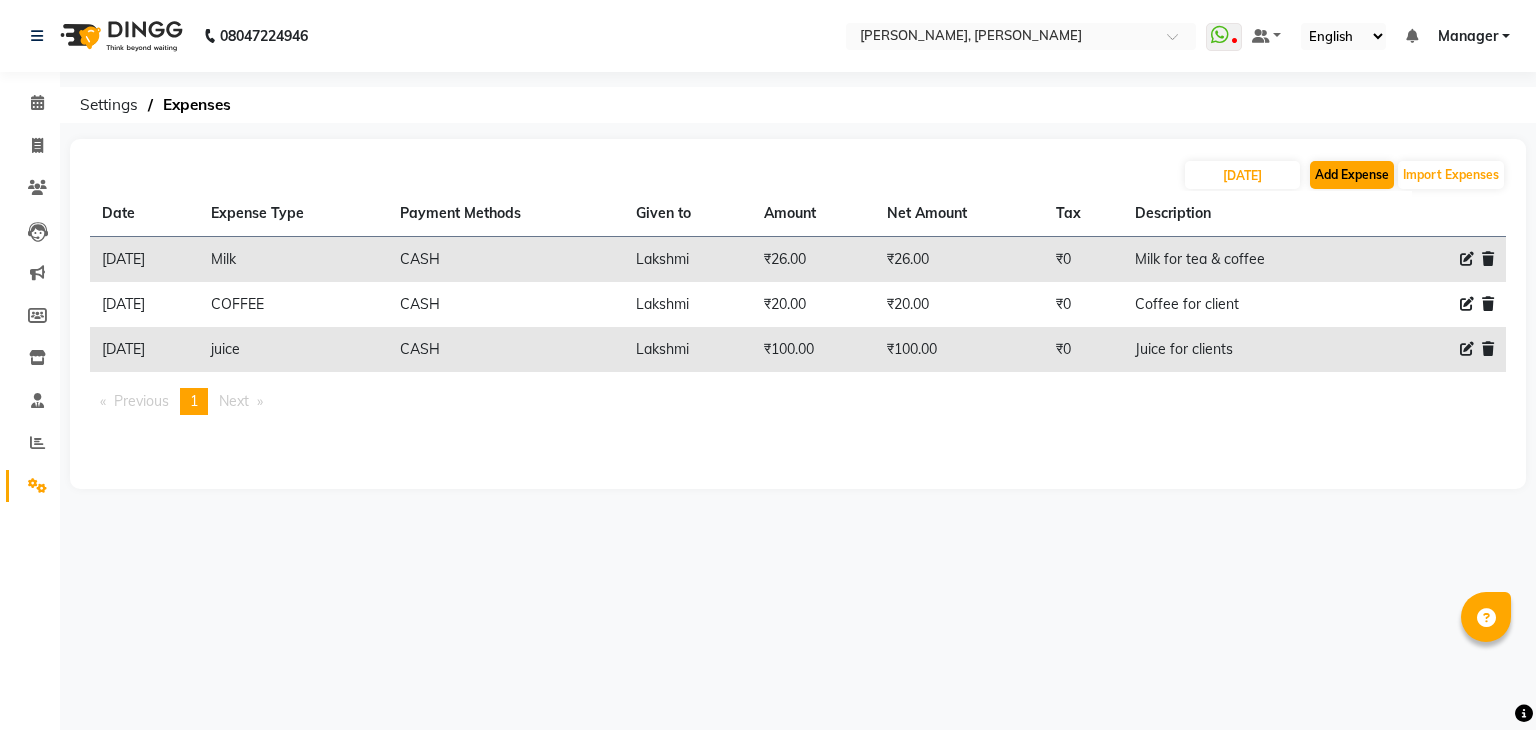 select on "1" 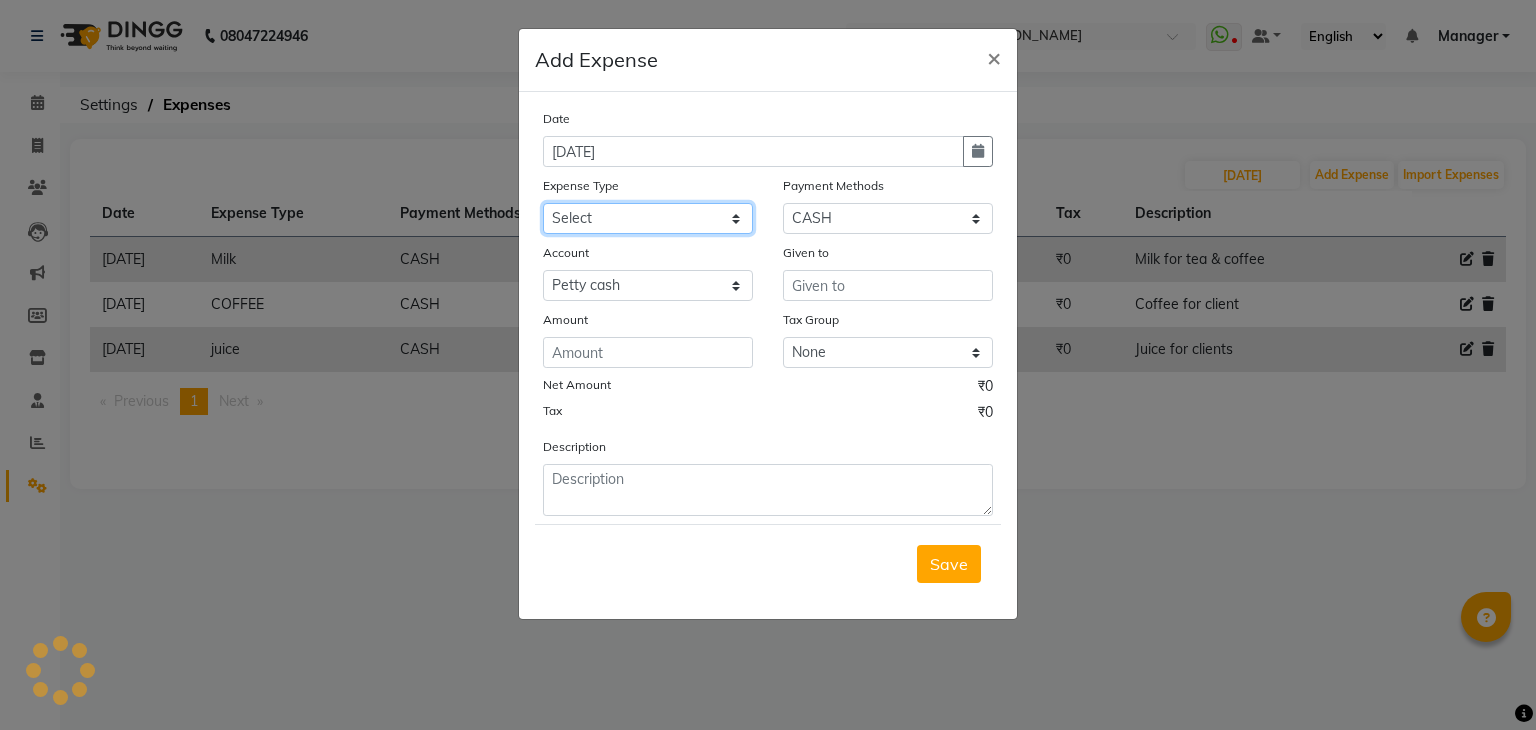 click on "Select acetone Advance Salary bank deposite BBMP Beauty products Bed charges BIRTHDAY CAKE Bonus Carpenter CASH EXPENSE VOUCHER Cash handover Client Refreshment coconut water for clients COFFEE coffee powder Commission Conveyance Cotton Courier decoration Diesel for generator Donation Drinking Water Electricity Eyelashes return Face mask floor cleaner flowers daily garbage generator diesel green tea GST handover HANDWASH House Keeping Material House keeping Salary Incentive Internet Bill juice LAUNDRY Maintainance Marketing Medical Membership Milk Milk miscelleneous Naturals salon NEWSPAPER O T Other Pantry PETROL Phone Bill Plants plumber pooja items Porter priest Product Purchase product return Product sale puja items RAPIDO Refund Rent Shop Rent Staff Accommodation Royalty Salary Staff cab charges Staff dinner Staff Flight Ticket Staff  Hiring from another Branch Staff Snacks Stationary sugar sweets TEAM DINNER TIPS Tissue Transgender Utilities Water Bottle Water cane week of salary Wi Fi Payment" 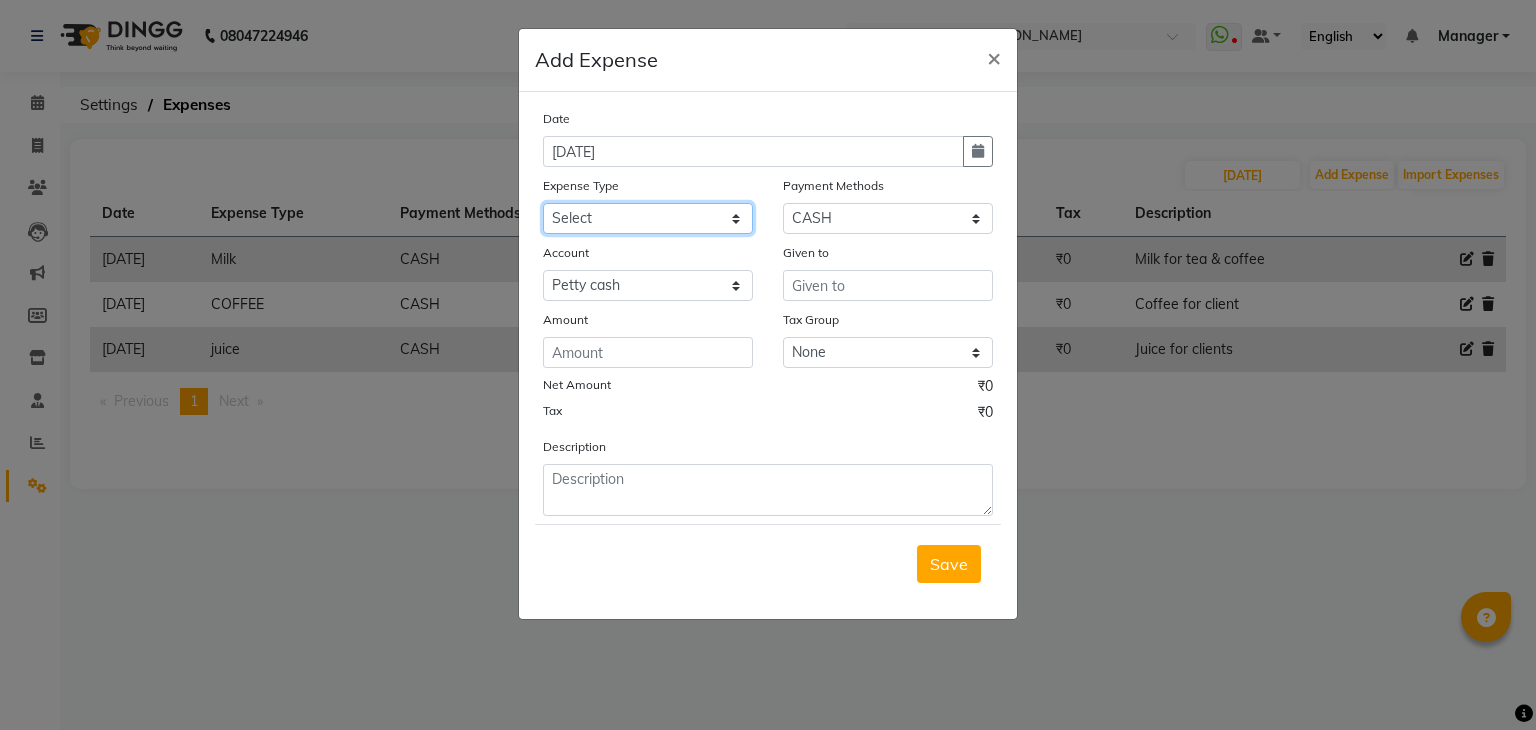 select on "16348" 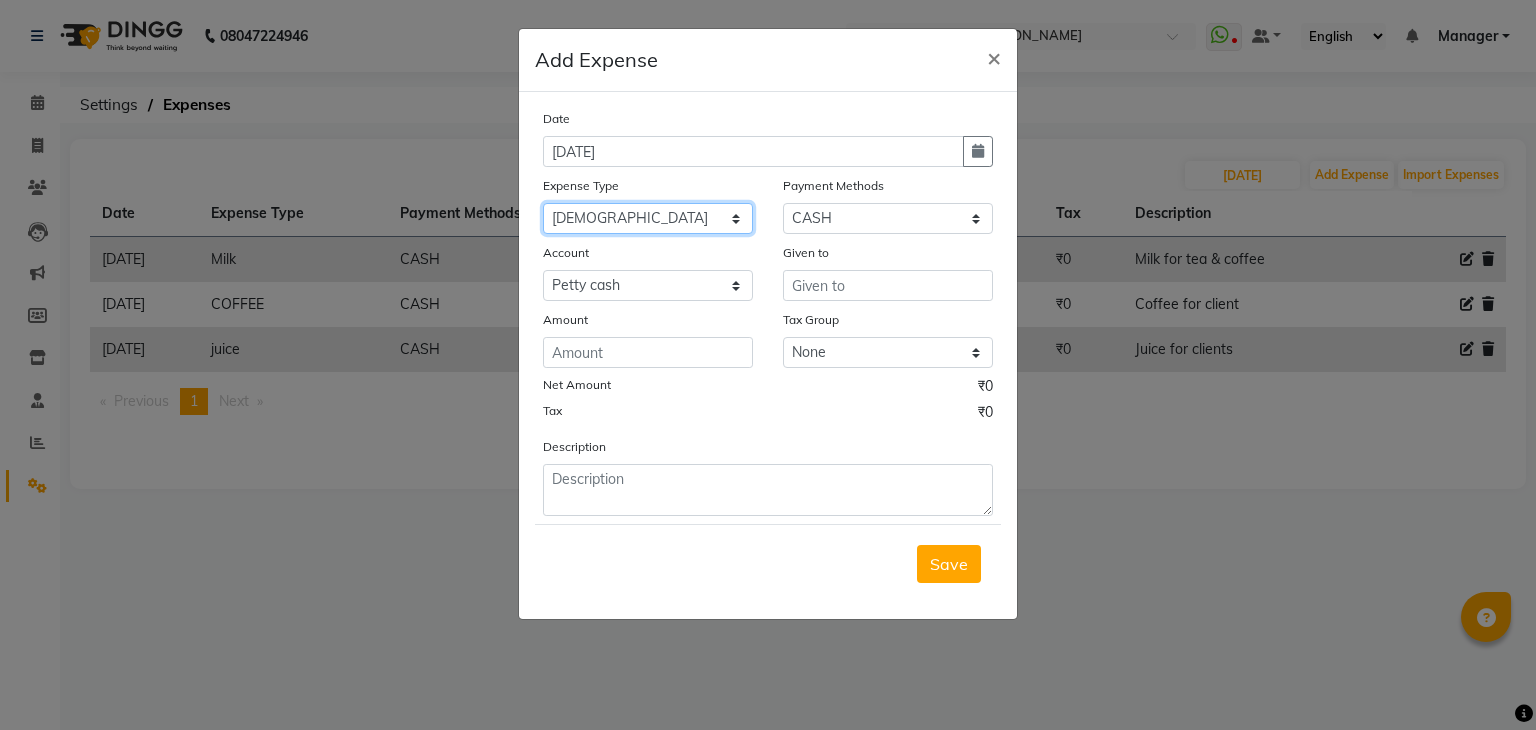 click on "Select acetone Advance Salary bank deposite BBMP Beauty products Bed charges BIRTHDAY CAKE Bonus Carpenter CASH EXPENSE VOUCHER Cash handover Client Refreshment coconut water for clients COFFEE coffee powder Commission Conveyance Cotton Courier decoration Diesel for generator Donation Drinking Water Electricity Eyelashes return Face mask floor cleaner flowers daily garbage generator diesel green tea GST handover HANDWASH House Keeping Material House keeping Salary Incentive Internet Bill juice LAUNDRY Maintainance Marketing Medical Membership Milk Milk miscelleneous Naturals salon NEWSPAPER O T Other Pantry PETROL Phone Bill Plants plumber pooja items Porter priest Product Purchase product return Product sale puja items RAPIDO Refund Rent Shop Rent Staff Accommodation Royalty Salary Staff cab charges Staff dinner Staff Flight Ticket Staff  Hiring from another Branch Staff Snacks Stationary sugar sweets TEAM DINNER TIPS Tissue Transgender Utilities Water Bottle Water cane week of salary Wi Fi Payment" 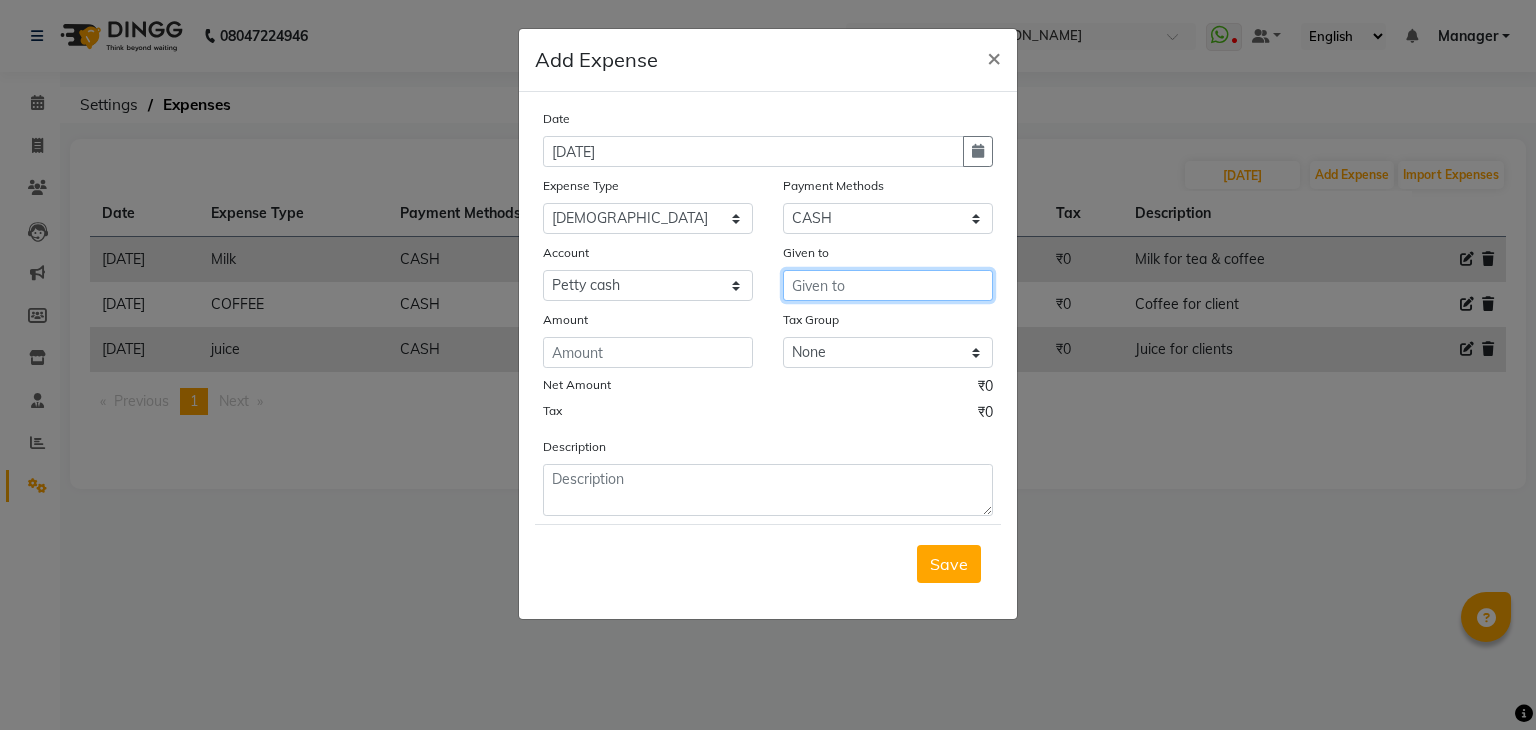 click at bounding box center (888, 285) 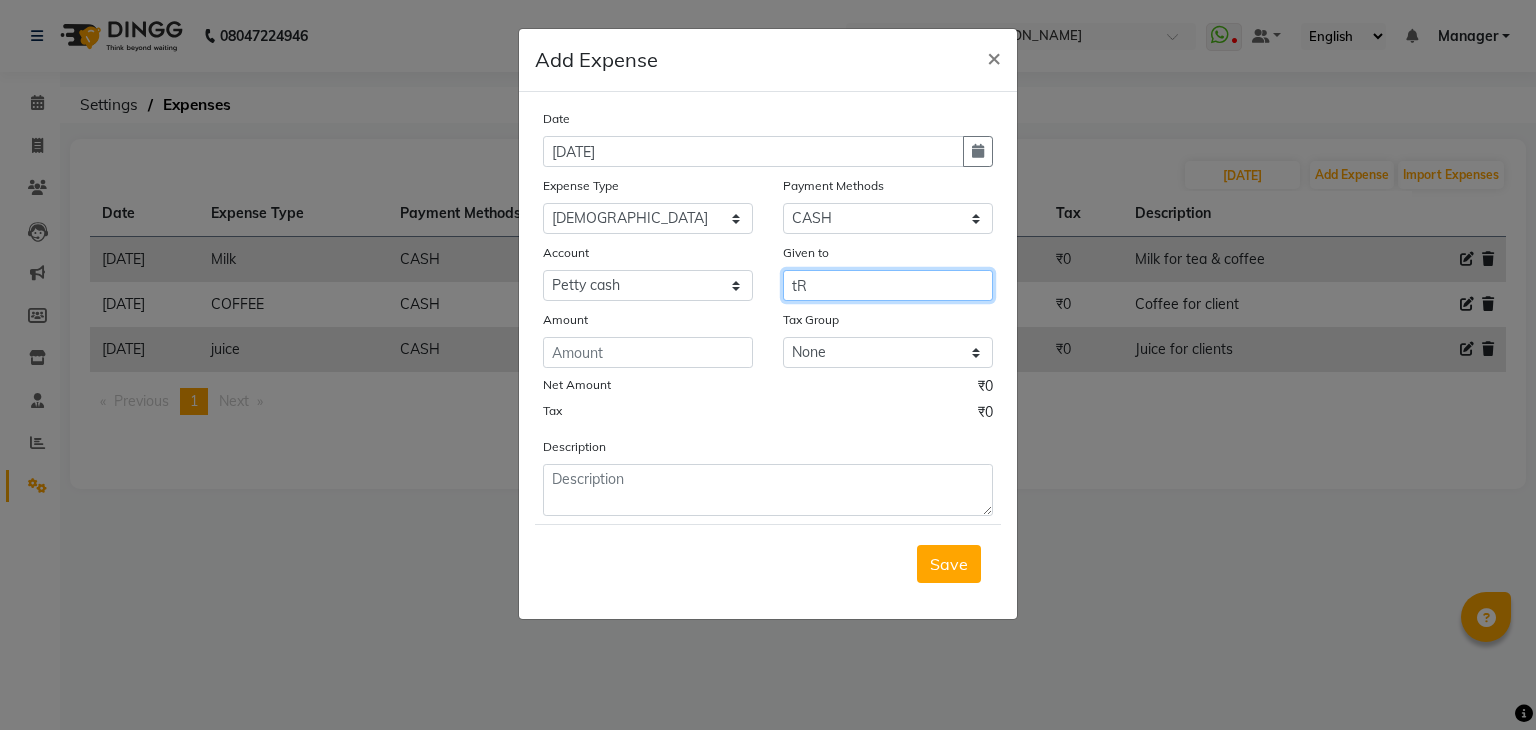 type on "t" 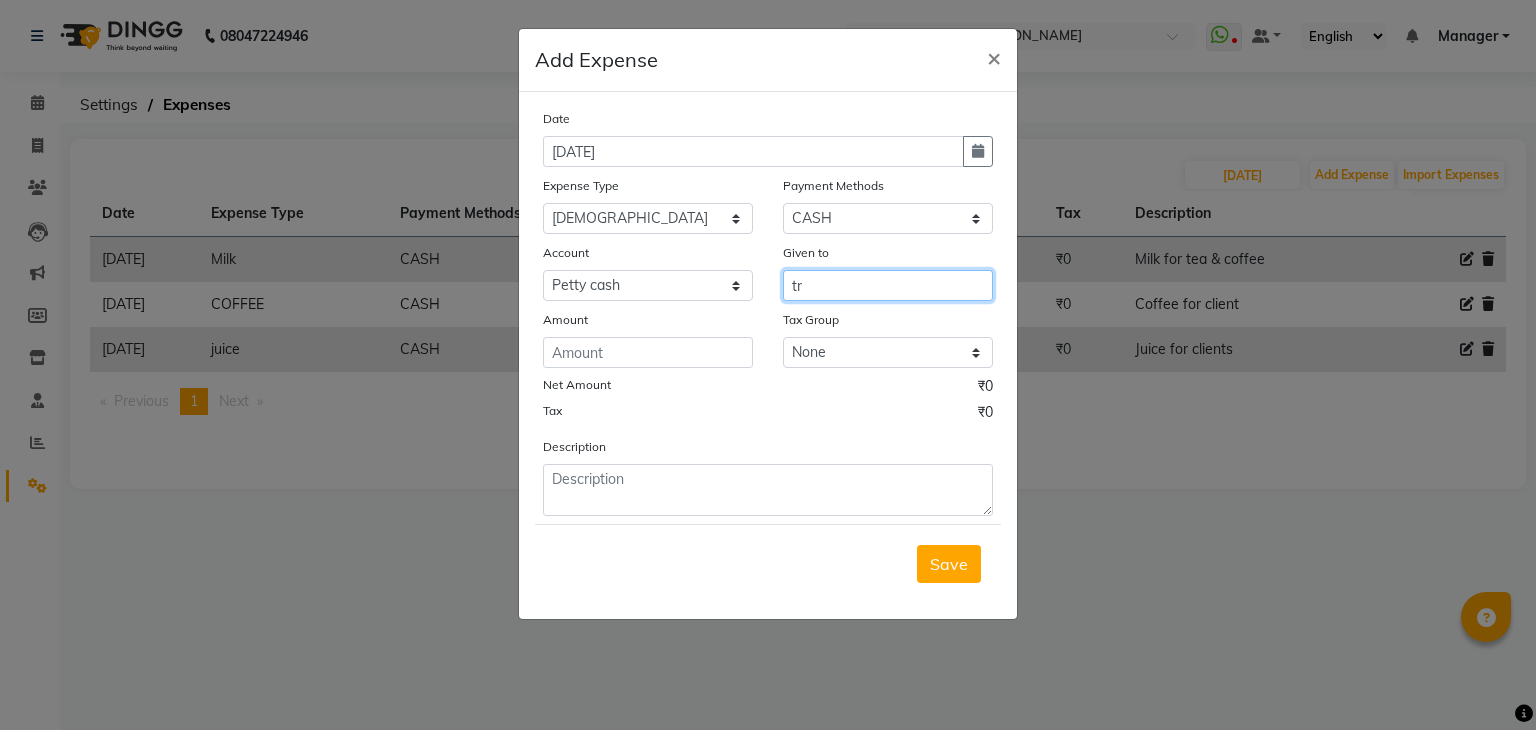 type on "t" 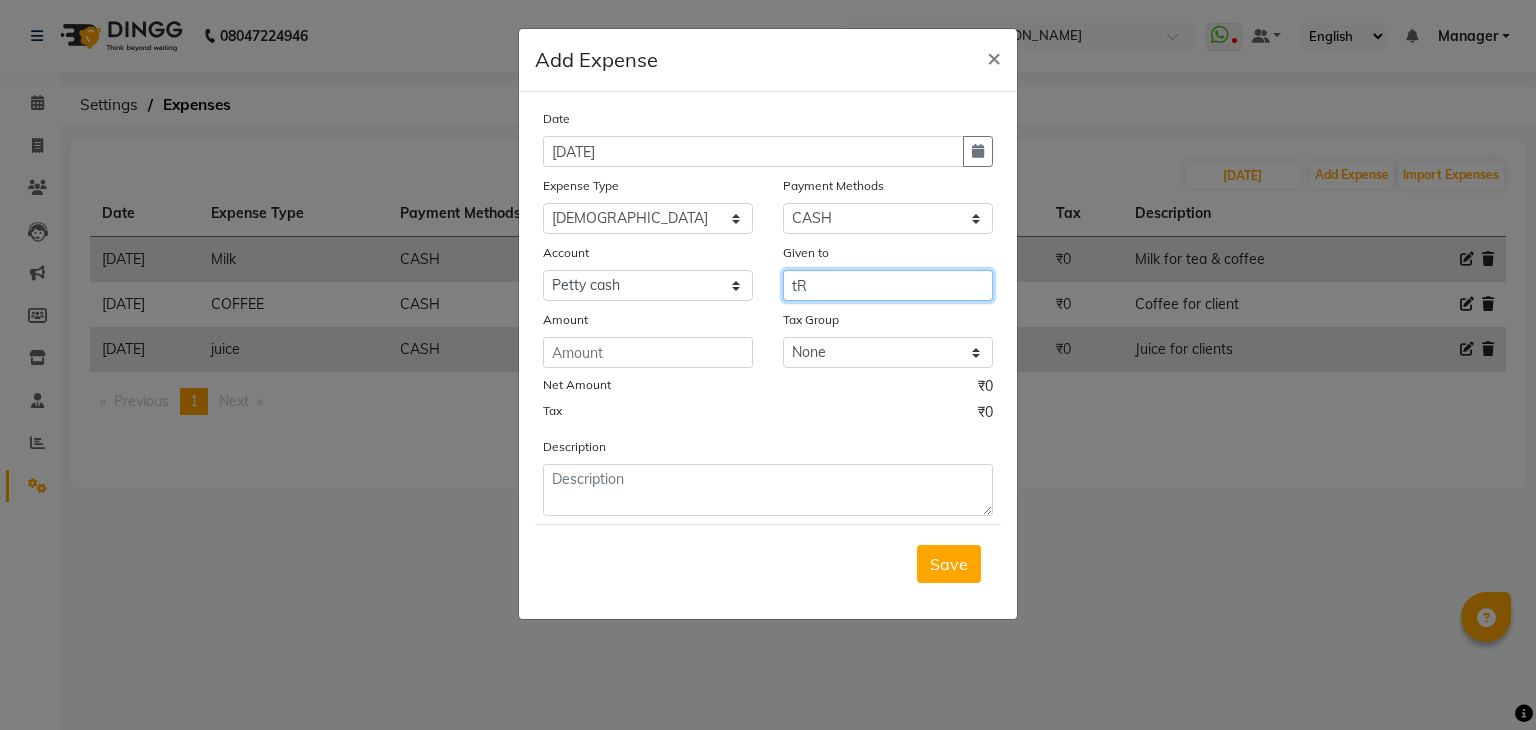 type on "t" 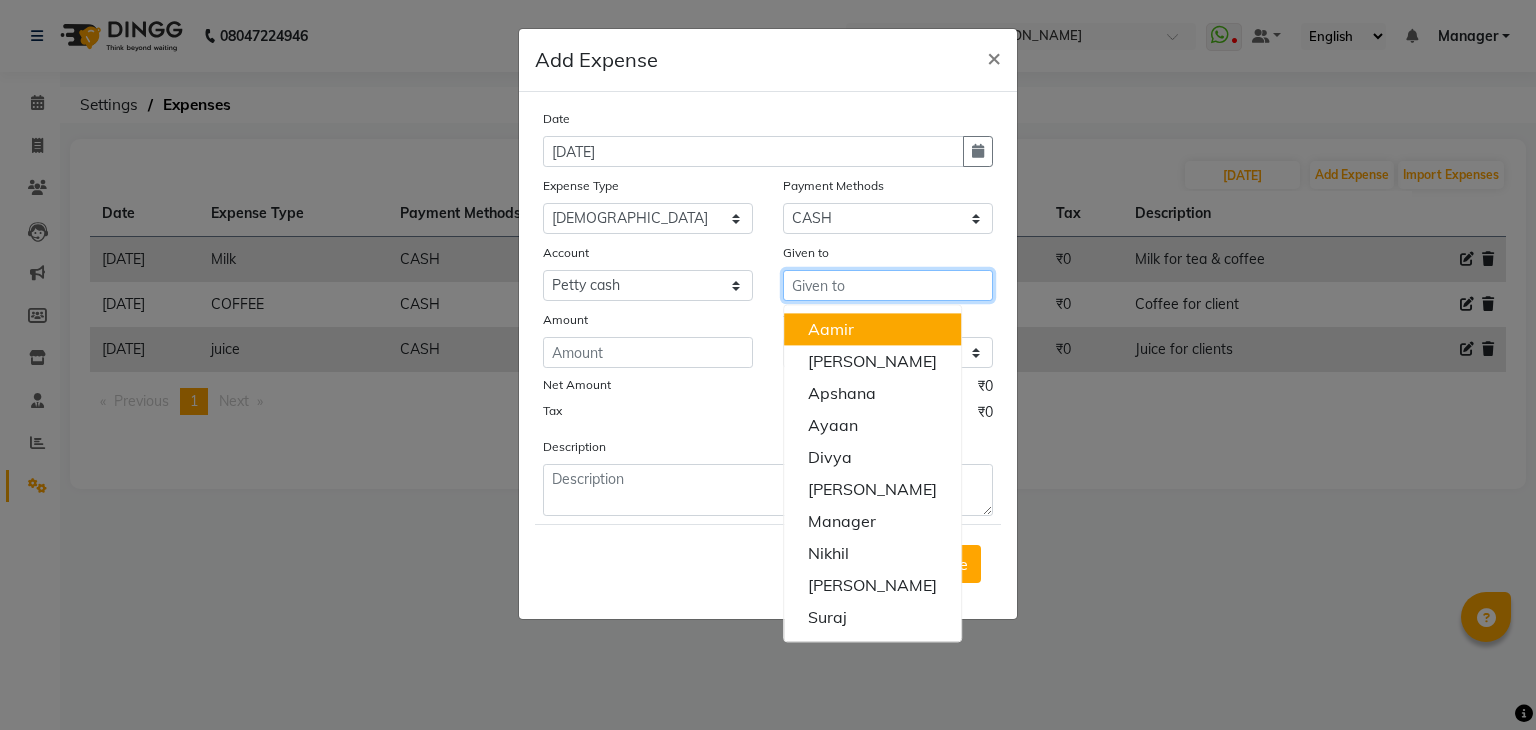 type on "t" 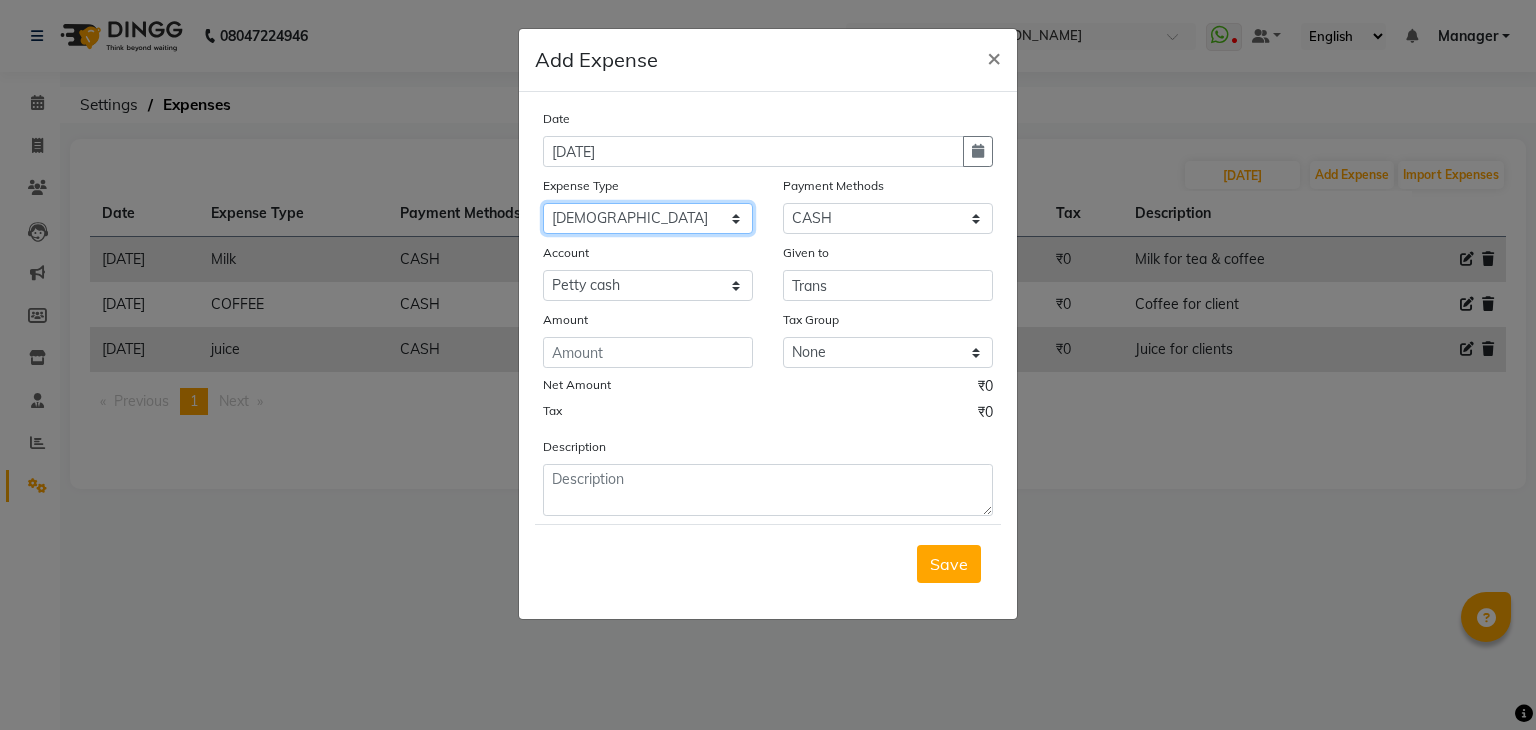 click on "Select acetone Advance Salary bank deposite BBMP Beauty products Bed charges BIRTHDAY CAKE Bonus Carpenter CASH EXPENSE VOUCHER Cash handover Client Refreshment coconut water for clients COFFEE coffee powder Commission Conveyance Cotton Courier decoration Diesel for generator Donation Drinking Water Electricity Eyelashes return Face mask floor cleaner flowers daily garbage generator diesel green tea GST handover HANDWASH House Keeping Material House keeping Salary Incentive Internet Bill juice LAUNDRY Maintainance Marketing Medical Membership Milk Milk miscelleneous Naturals salon NEWSPAPER O T Other Pantry PETROL Phone Bill Plants plumber pooja items Porter priest Product Purchase product return Product sale puja items RAPIDO Refund Rent Shop Rent Staff Accommodation Royalty Salary Staff cab charges Staff dinner Staff Flight Ticket Staff  Hiring from another Branch Staff Snacks Stationary sugar sweets TEAM DINNER TIPS Tissue Transgender Utilities Water Bottle Water cane week of salary Wi Fi Payment" 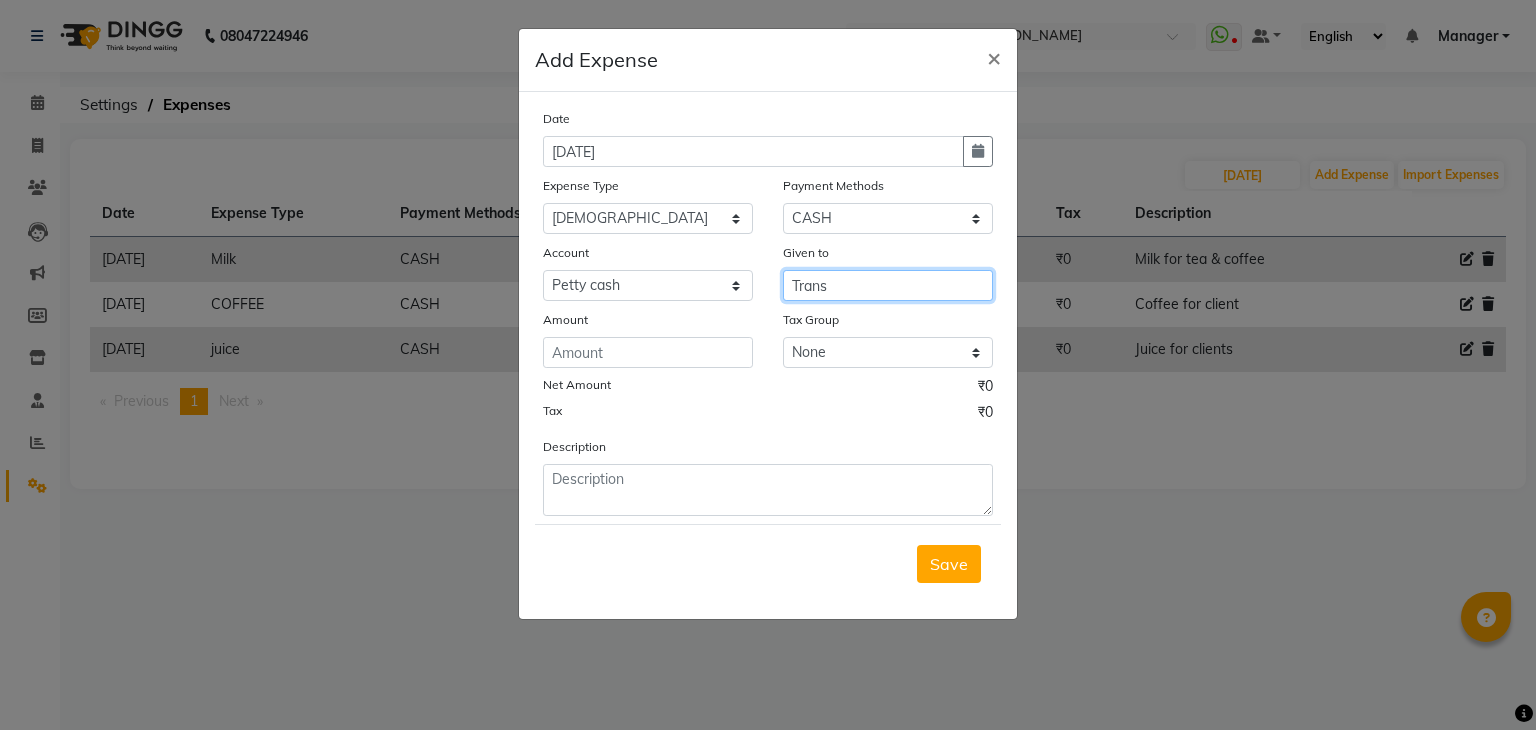 click on "Trans" at bounding box center (888, 285) 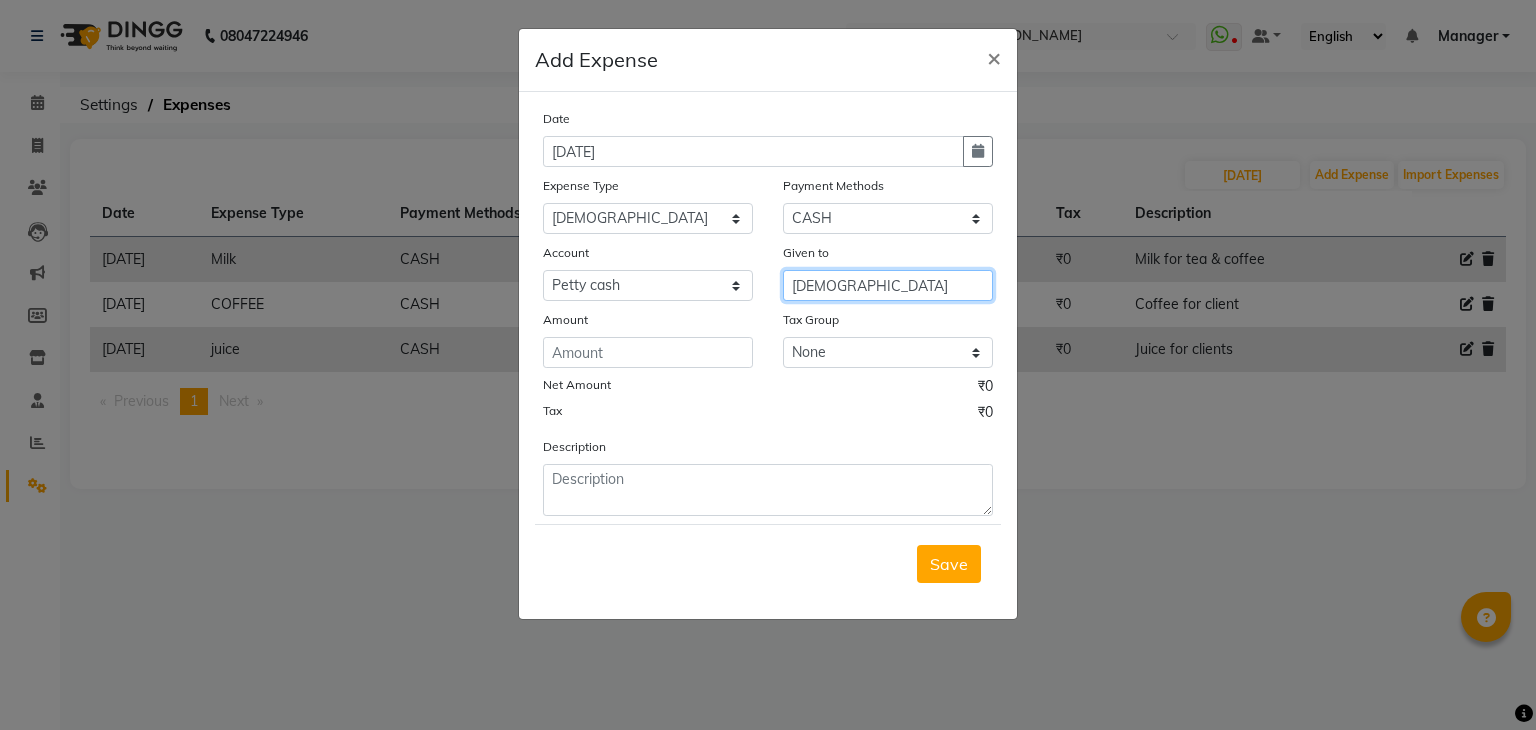 type on "Transgender" 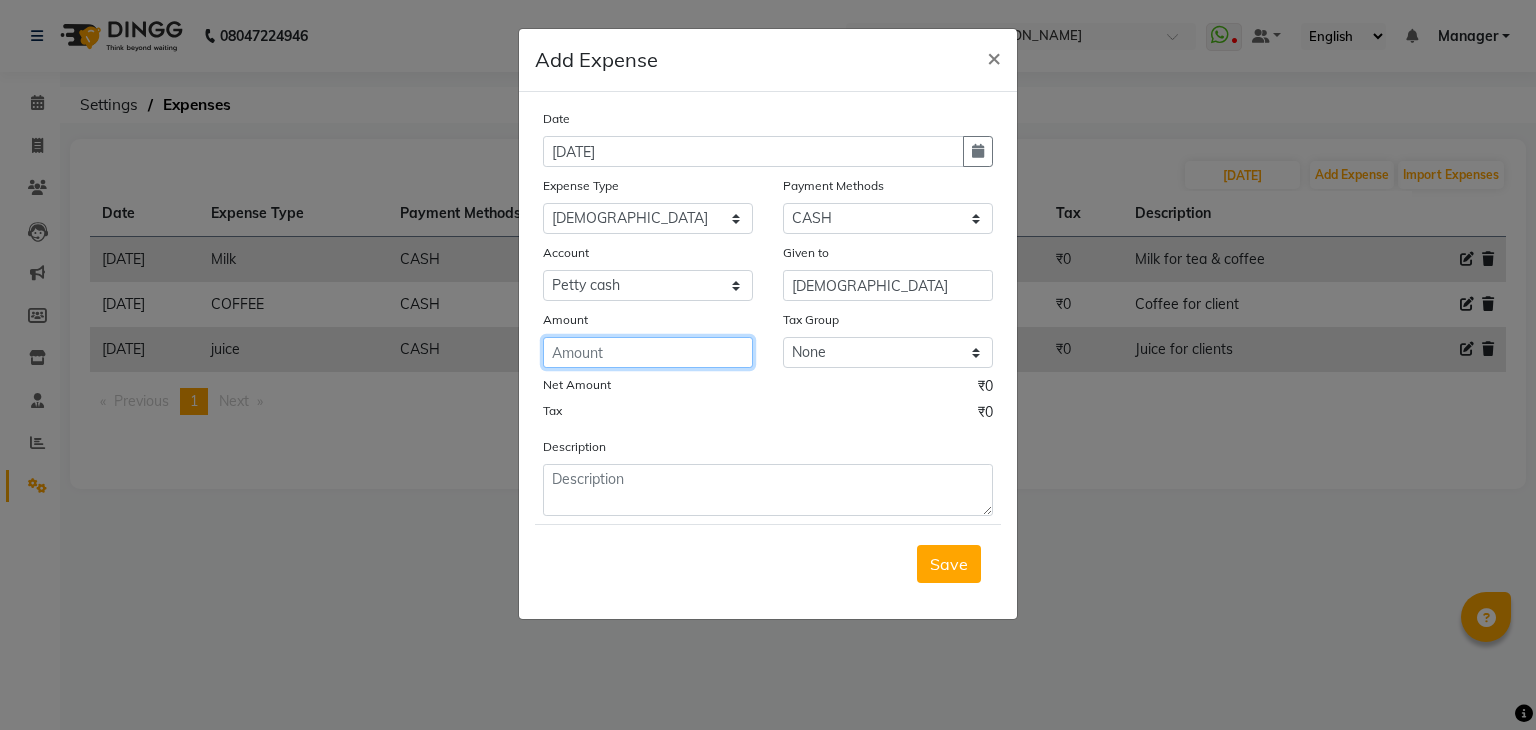 click 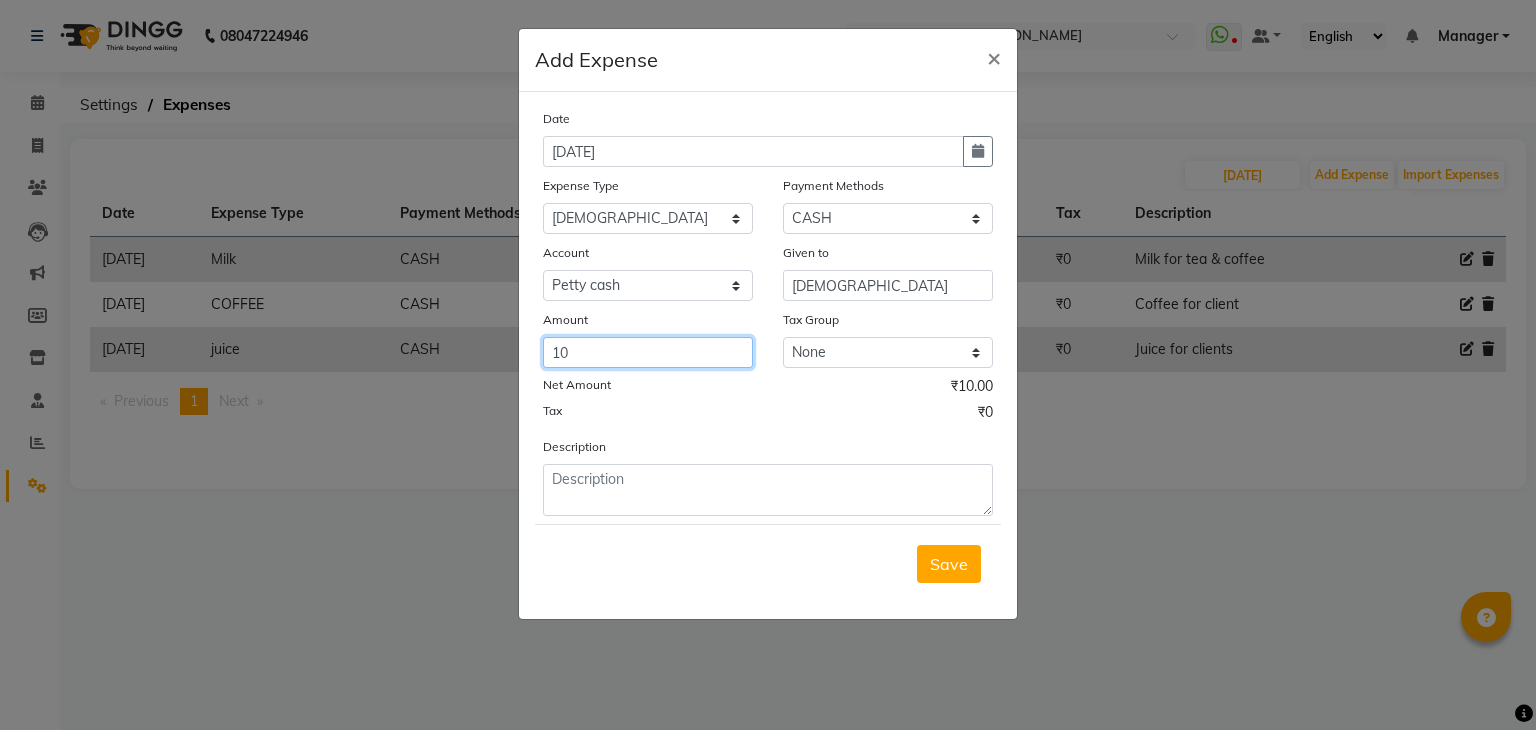 type on "10" 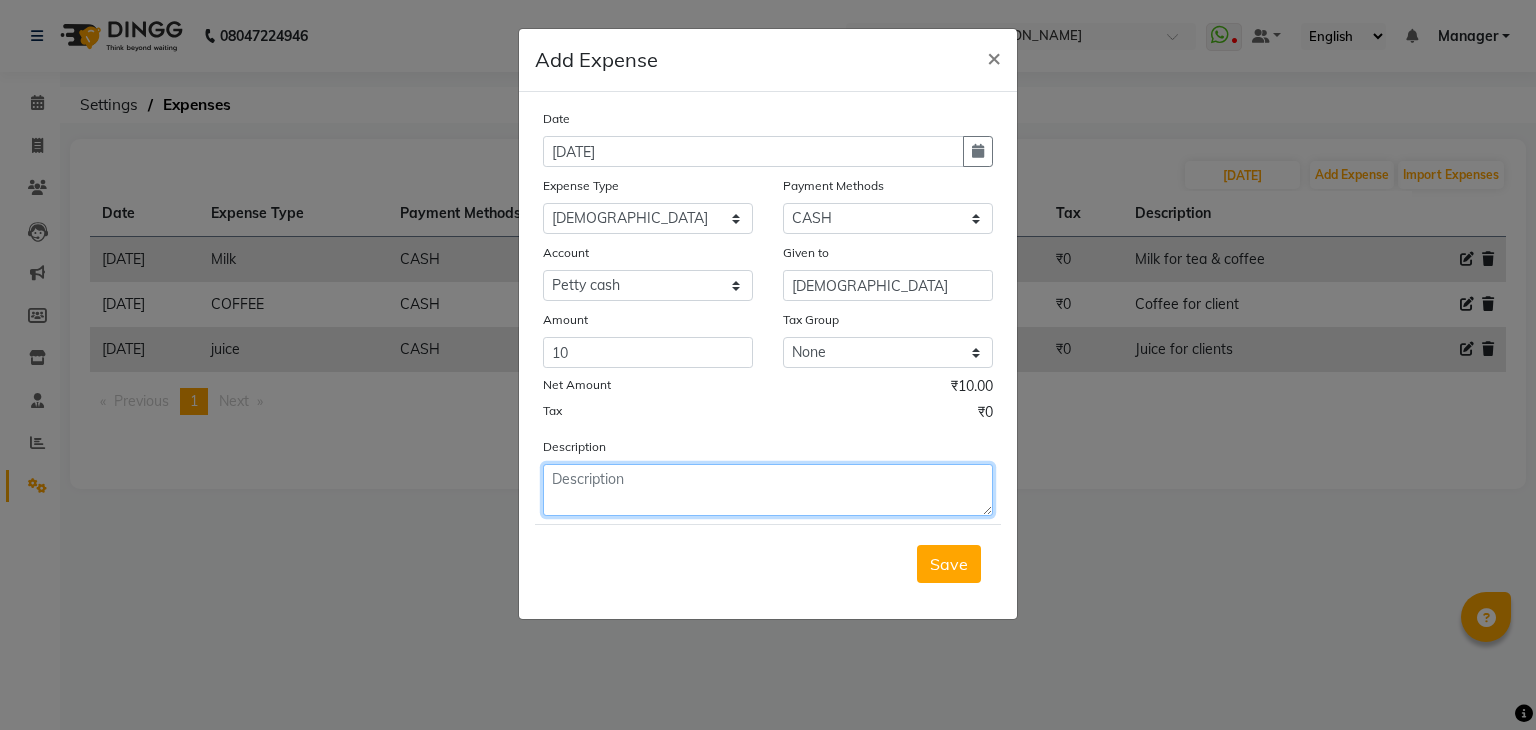 click 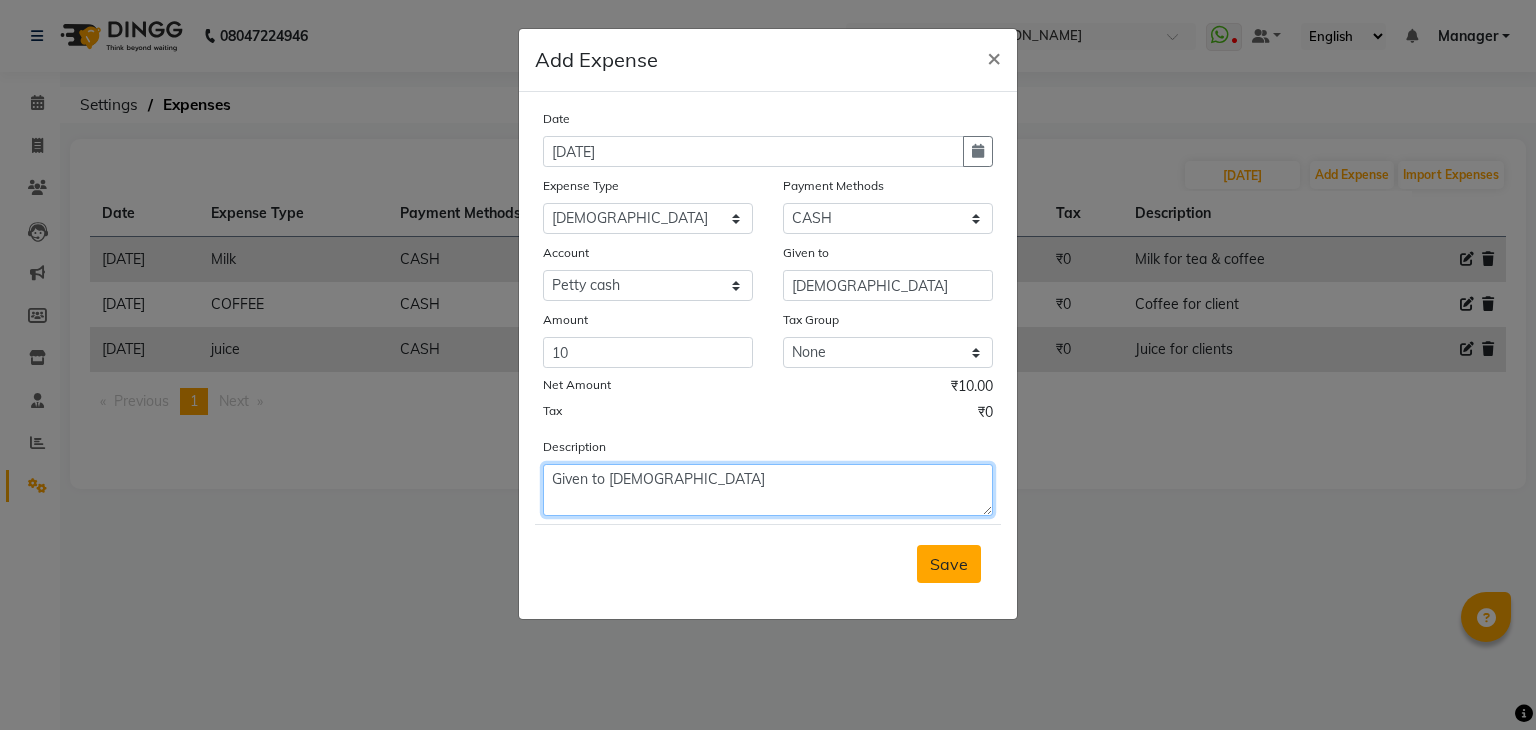 type on "Given to transgender" 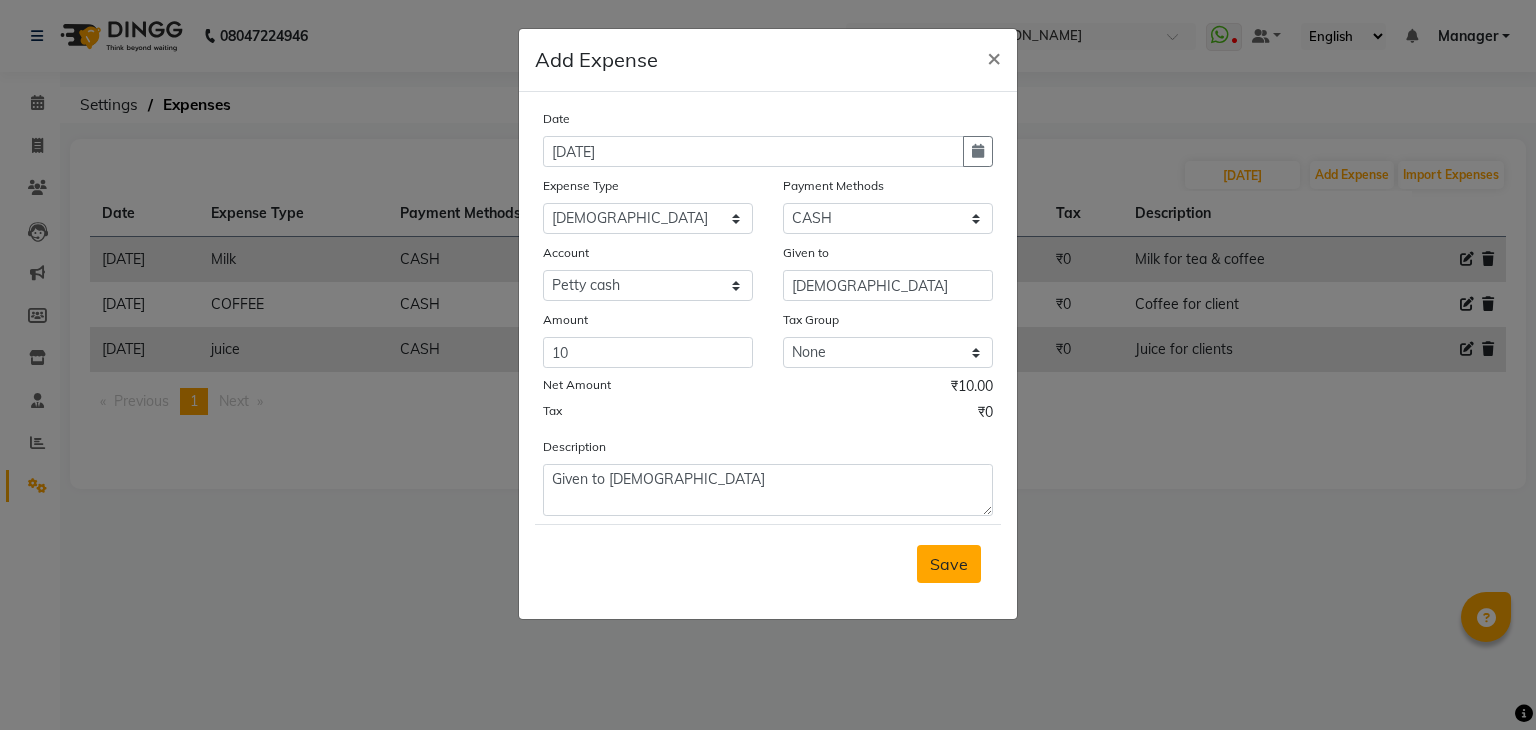 click on "Save" at bounding box center [949, 564] 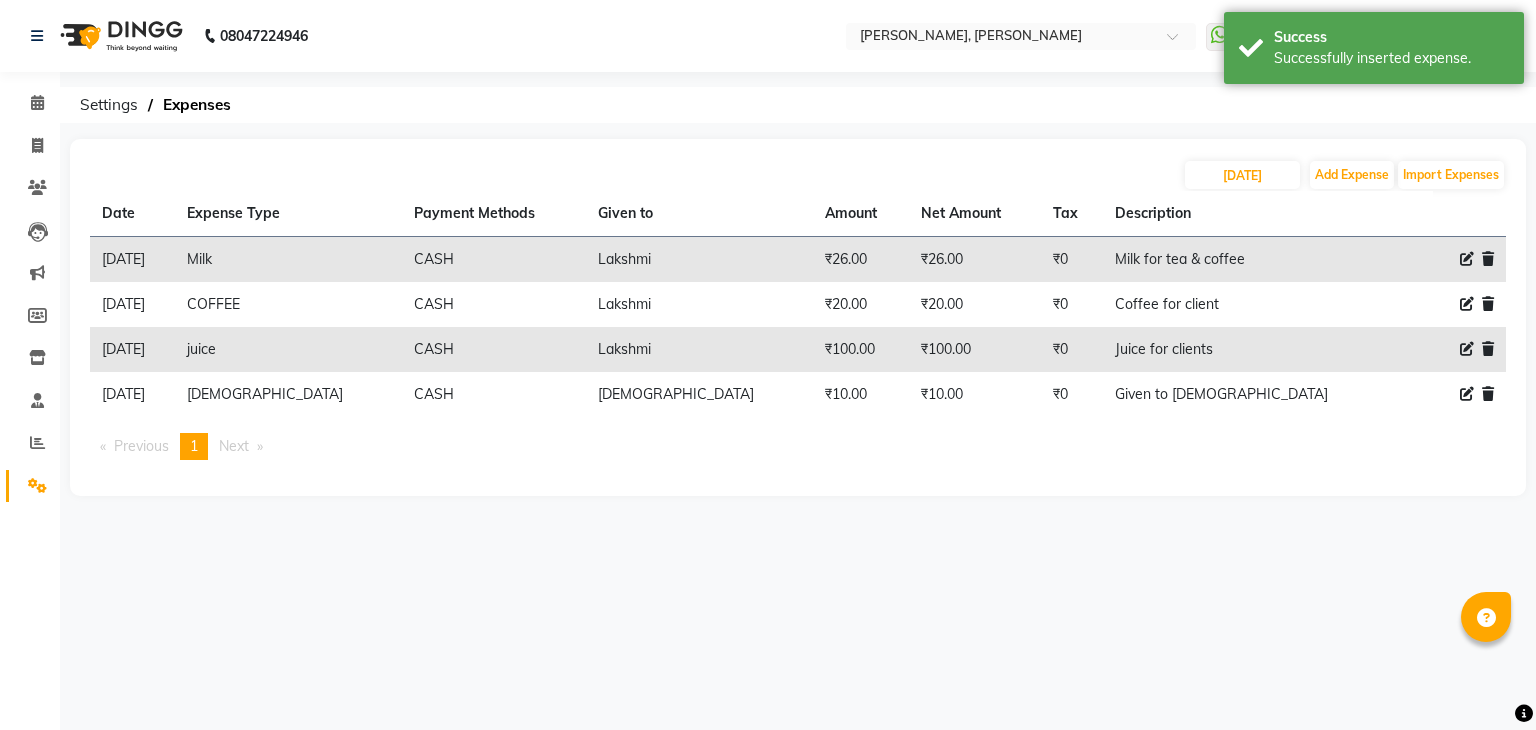 click on "13-07-2025 Add Expense Import Expenses" 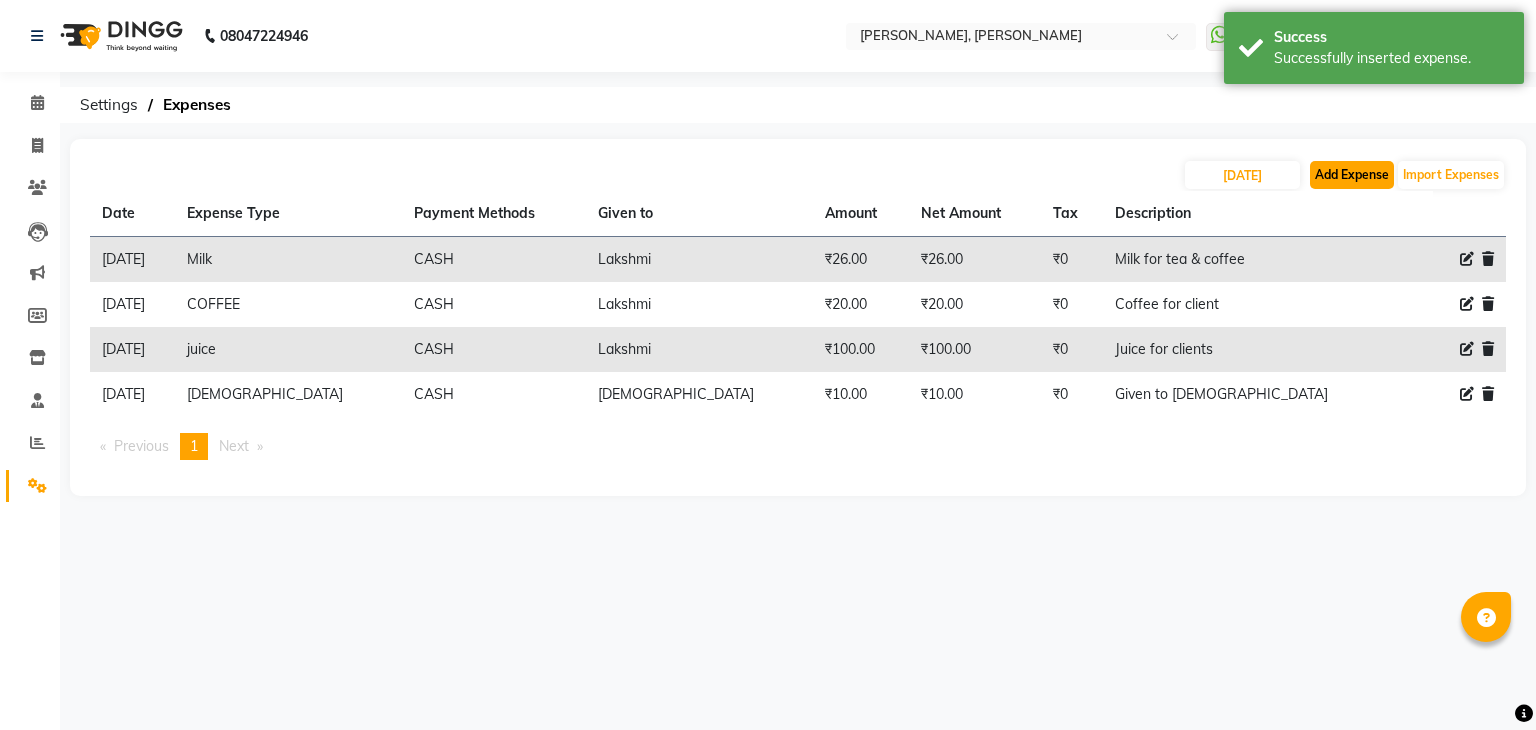 click on "Add Expense" 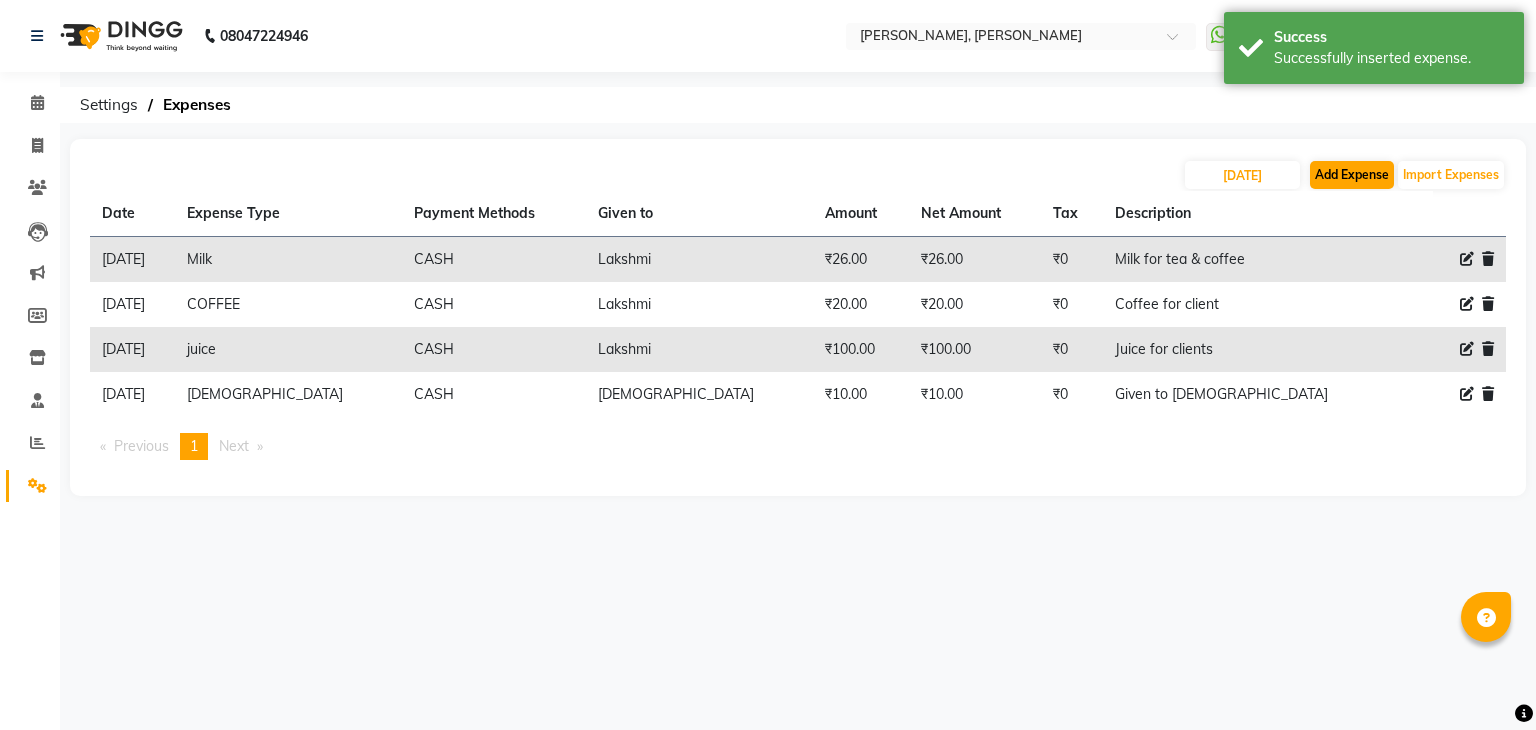 select on "1" 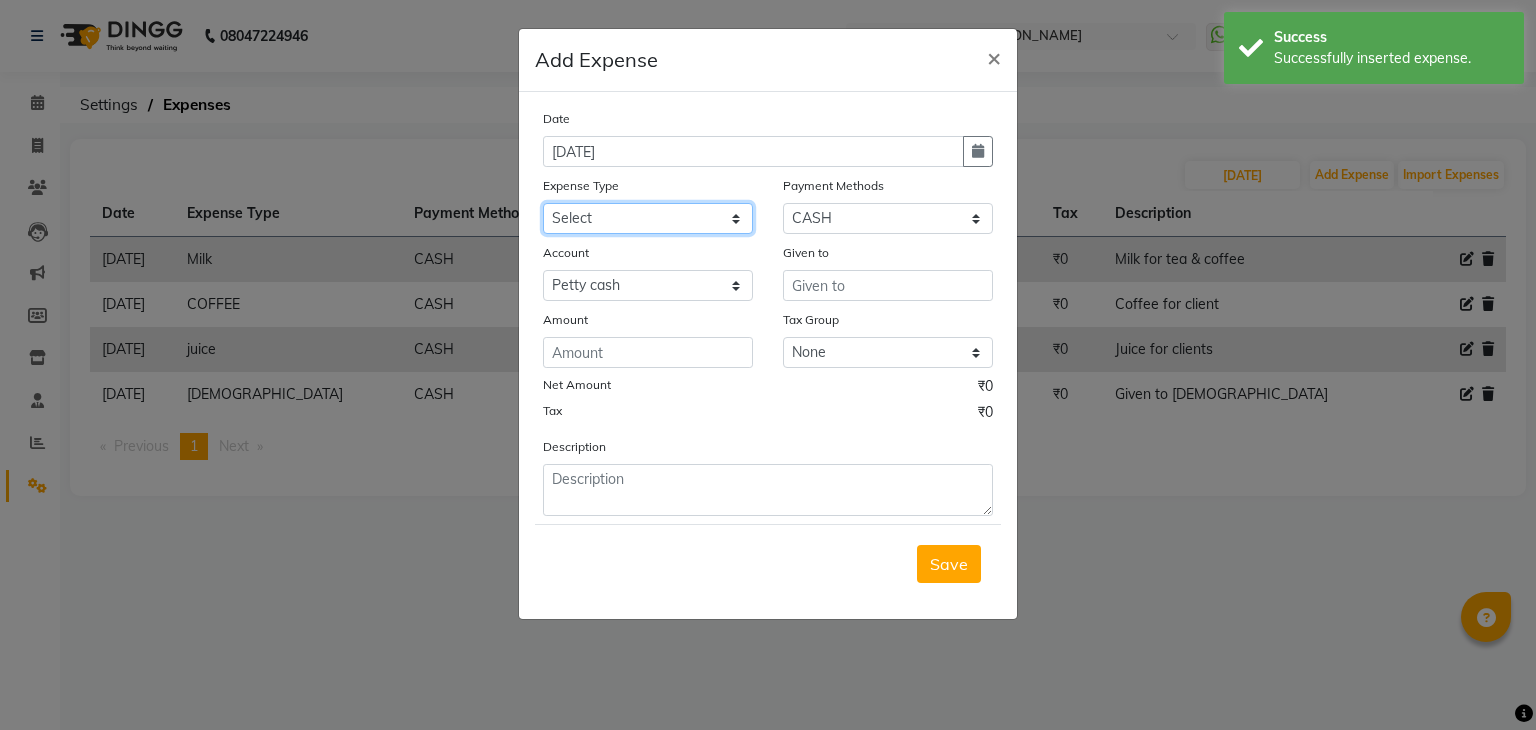 click on "Select acetone Advance Salary bank deposite BBMP Beauty products Bed charges BIRTHDAY CAKE Bonus Carpenter CASH EXPENSE VOUCHER Cash handover Client Refreshment coconut water for clients COFFEE coffee powder Commission Conveyance Cotton Courier decoration Diesel for generator Donation Drinking Water Electricity Eyelashes return Face mask floor cleaner flowers daily garbage generator diesel green tea GST handover HANDWASH House Keeping Material House keeping Salary Incentive Internet Bill juice LAUNDRY Maintainance Marketing Medical Membership Milk Milk miscelleneous Naturals salon NEWSPAPER O T Other Pantry PETROL Phone Bill Plants plumber pooja items Porter priest Product Purchase product return Product sale puja items RAPIDO Refund Rent Shop Rent Staff Accommodation Royalty Salary Staff cab charges Staff dinner Staff Flight Ticket Staff  Hiring from another Branch Staff Snacks Stationary sugar sweets TEAM DINNER TIPS Tissue Transgender Utilities Water Bottle Water cane week of salary Wi Fi Payment" 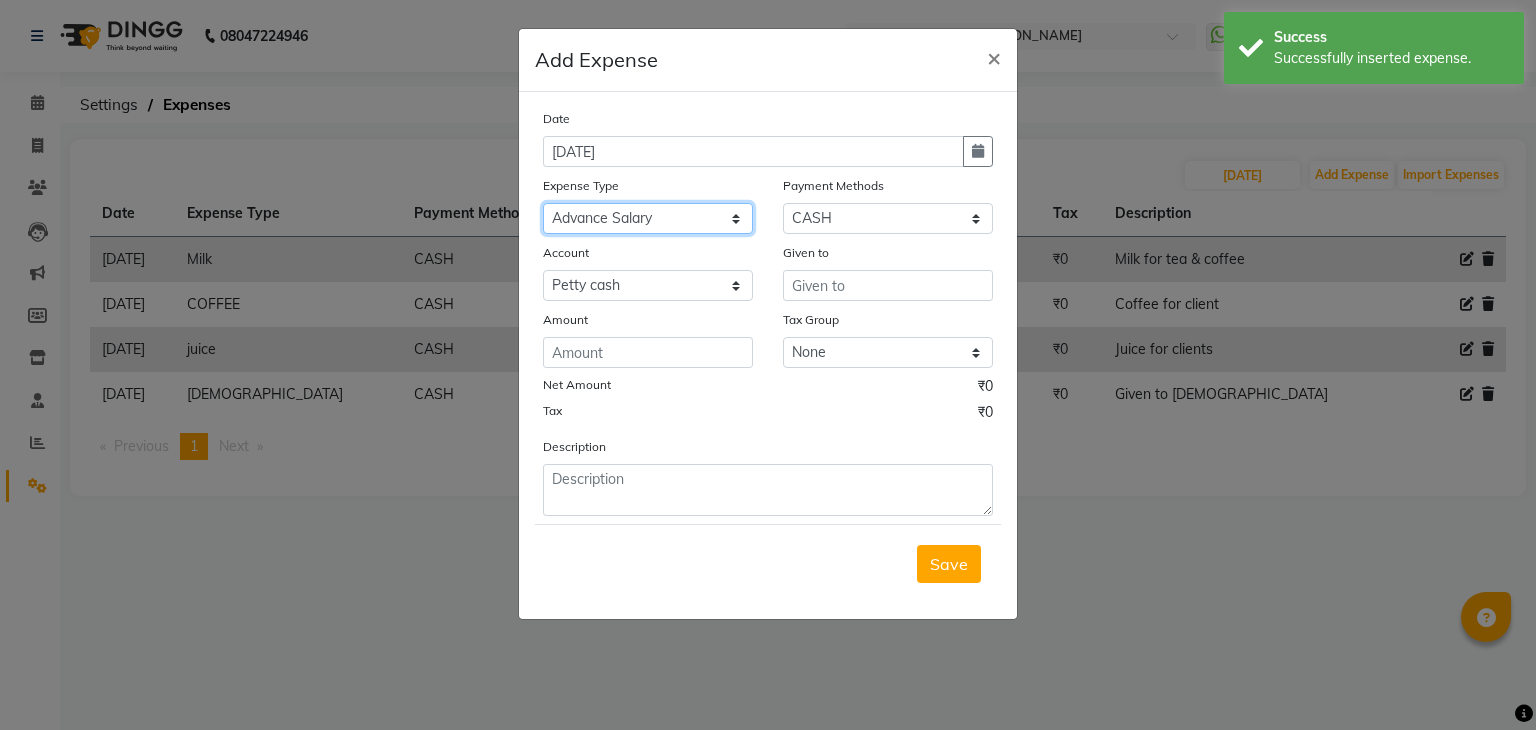 click on "Select acetone Advance Salary bank deposite BBMP Beauty products Bed charges BIRTHDAY CAKE Bonus Carpenter CASH EXPENSE VOUCHER Cash handover Client Refreshment coconut water for clients COFFEE coffee powder Commission Conveyance Cotton Courier decoration Diesel for generator Donation Drinking Water Electricity Eyelashes return Face mask floor cleaner flowers daily garbage generator diesel green tea GST handover HANDWASH House Keeping Material House keeping Salary Incentive Internet Bill juice LAUNDRY Maintainance Marketing Medical Membership Milk Milk miscelleneous Naturals salon NEWSPAPER O T Other Pantry PETROL Phone Bill Plants plumber pooja items Porter priest Product Purchase product return Product sale puja items RAPIDO Refund Rent Shop Rent Staff Accommodation Royalty Salary Staff cab charges Staff dinner Staff Flight Ticket Staff  Hiring from another Branch Staff Snacks Stationary sugar sweets TEAM DINNER TIPS Tissue Transgender Utilities Water Bottle Water cane week of salary Wi Fi Payment" 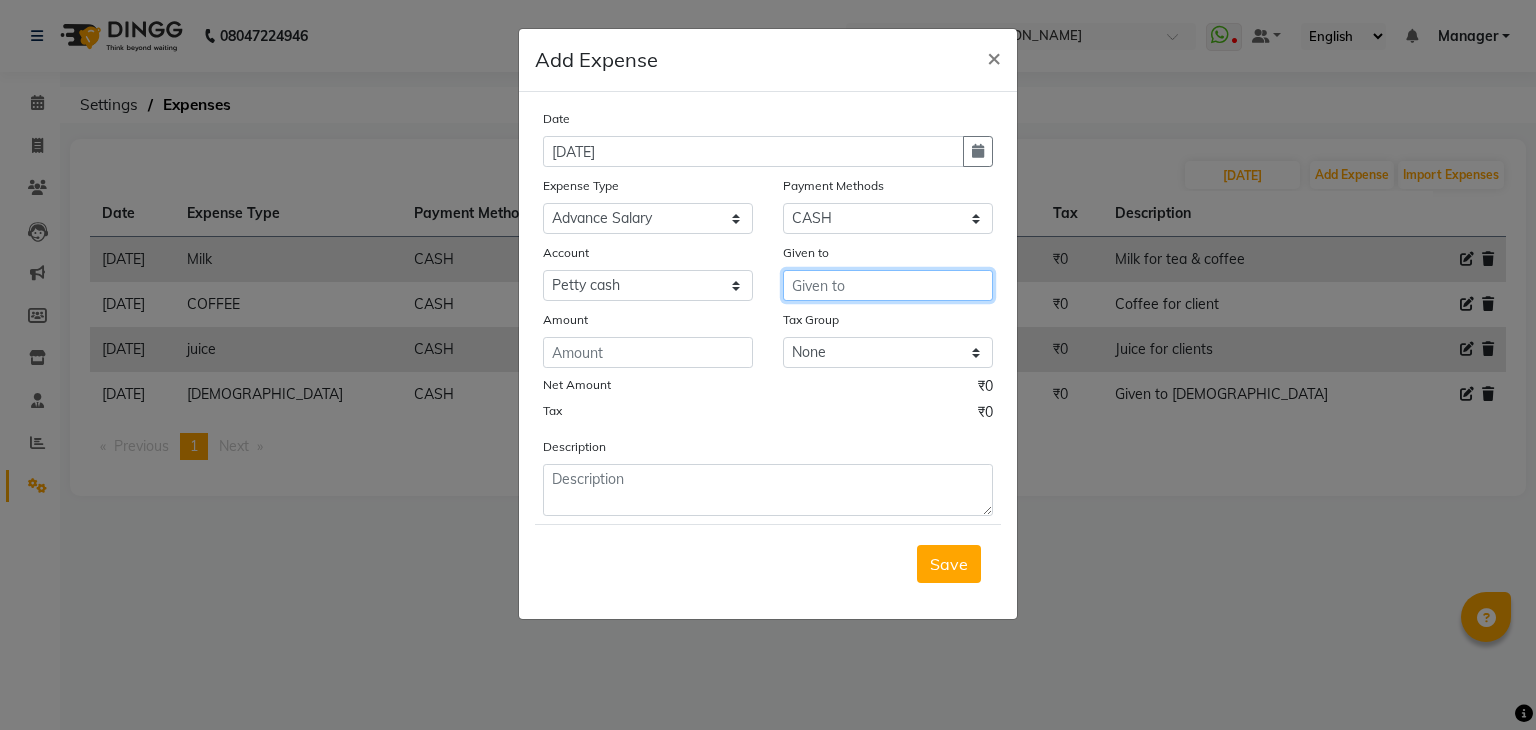 click at bounding box center [888, 285] 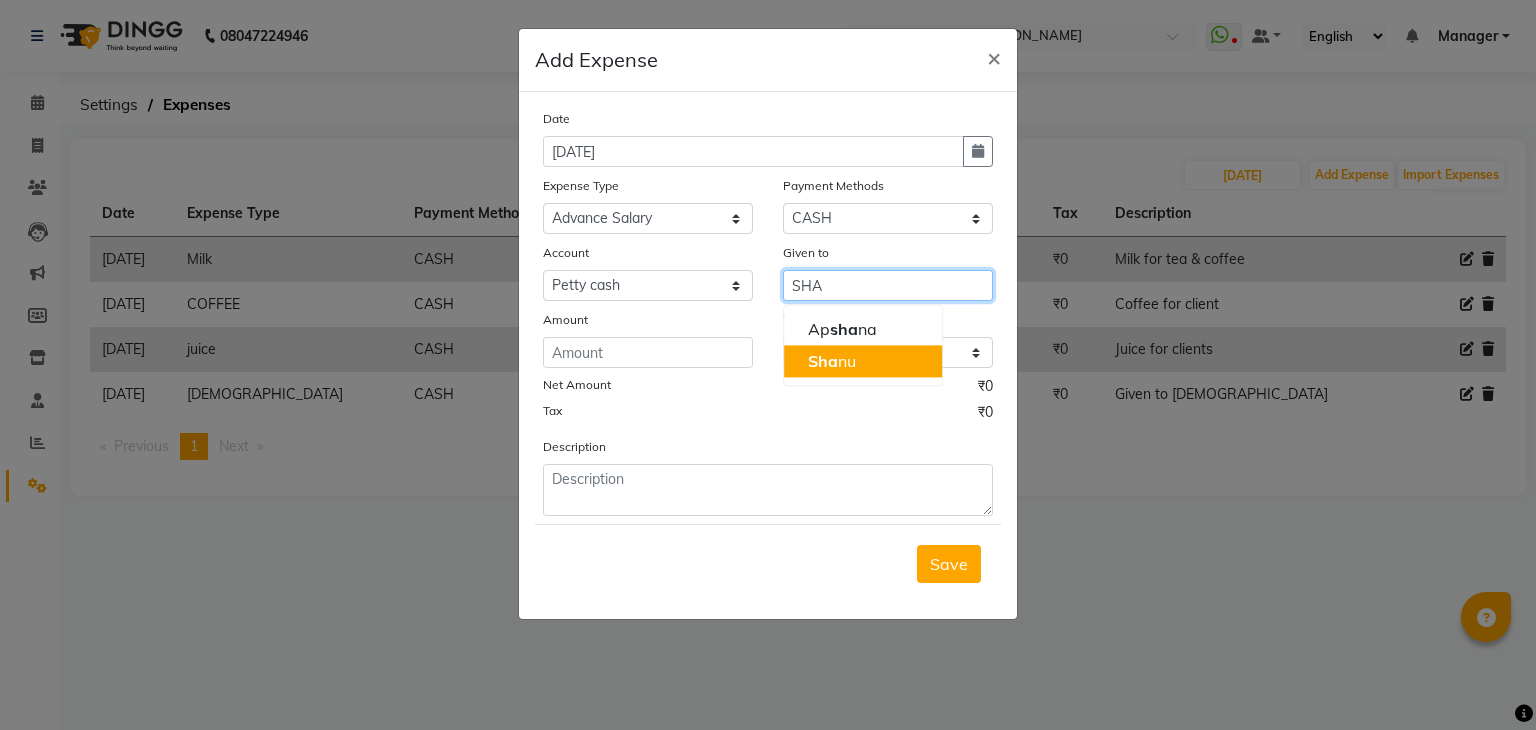 click on "Sha nu" at bounding box center (863, 361) 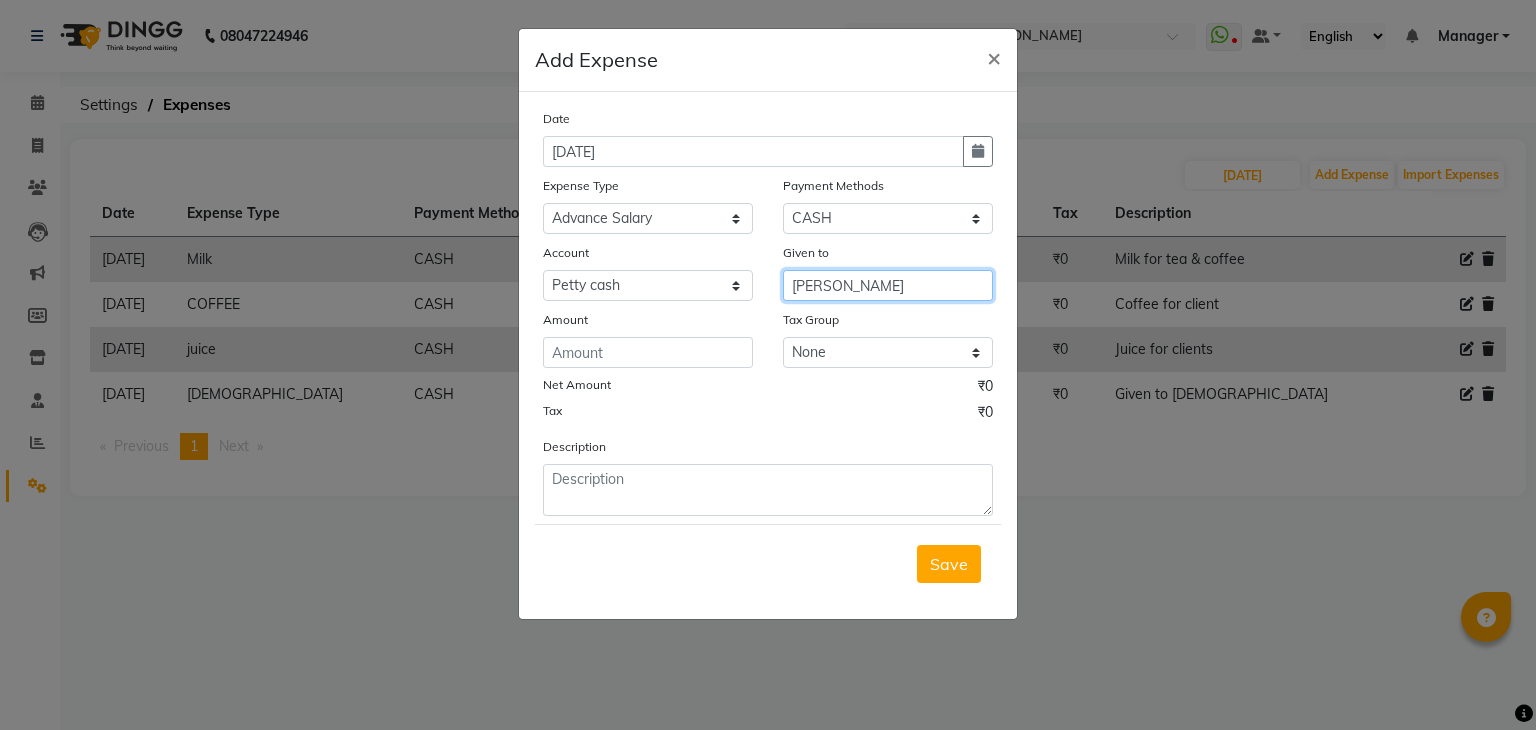 type on "[PERSON_NAME]" 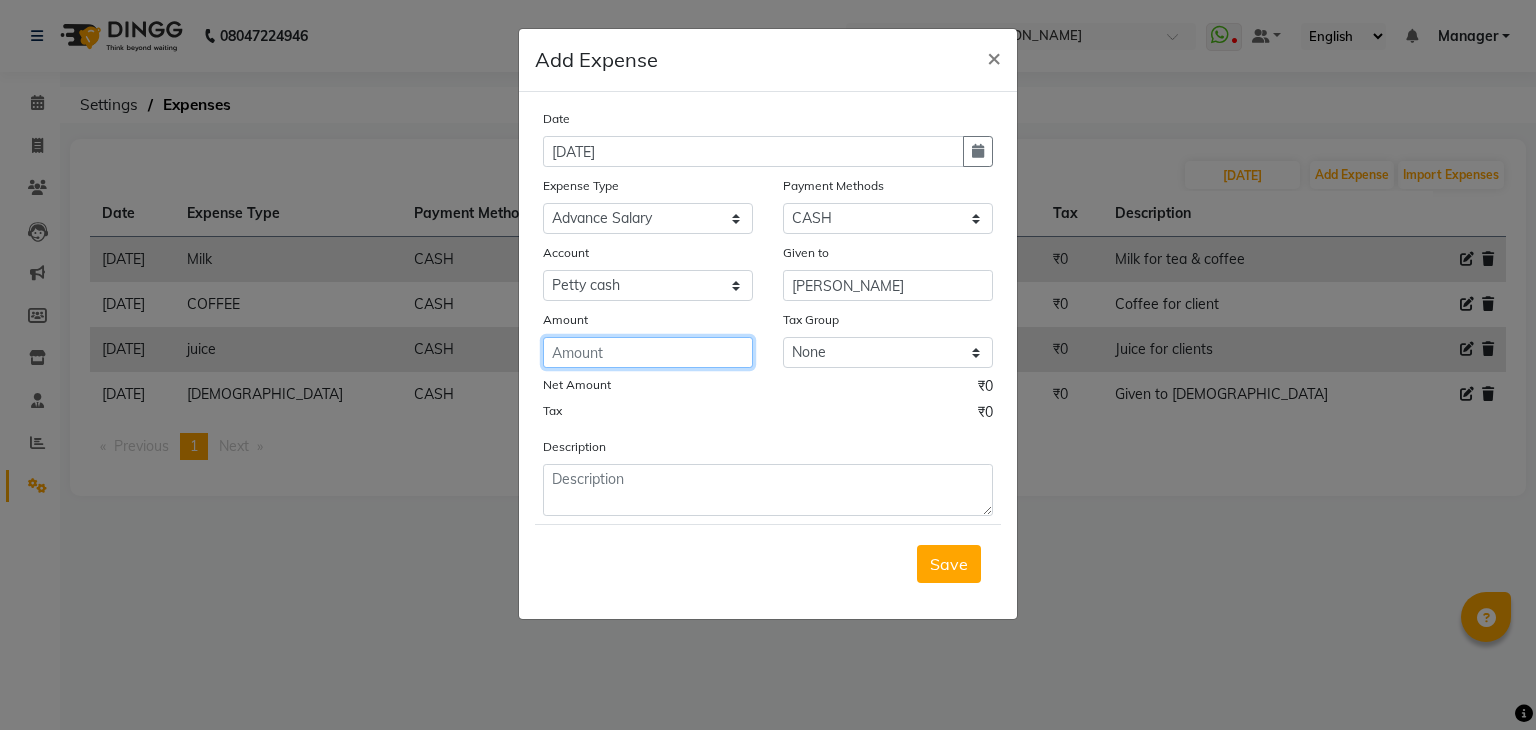 click 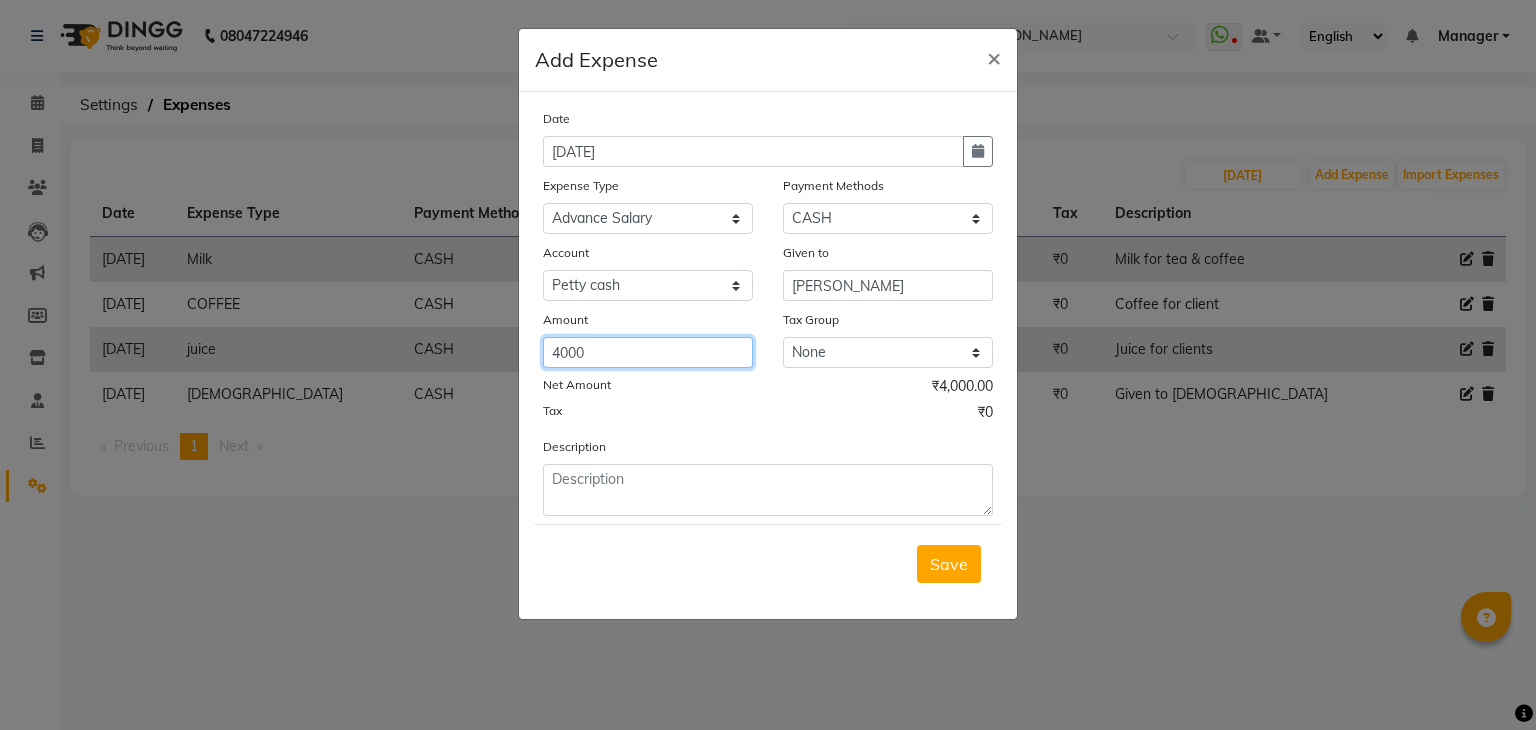 type on "4000" 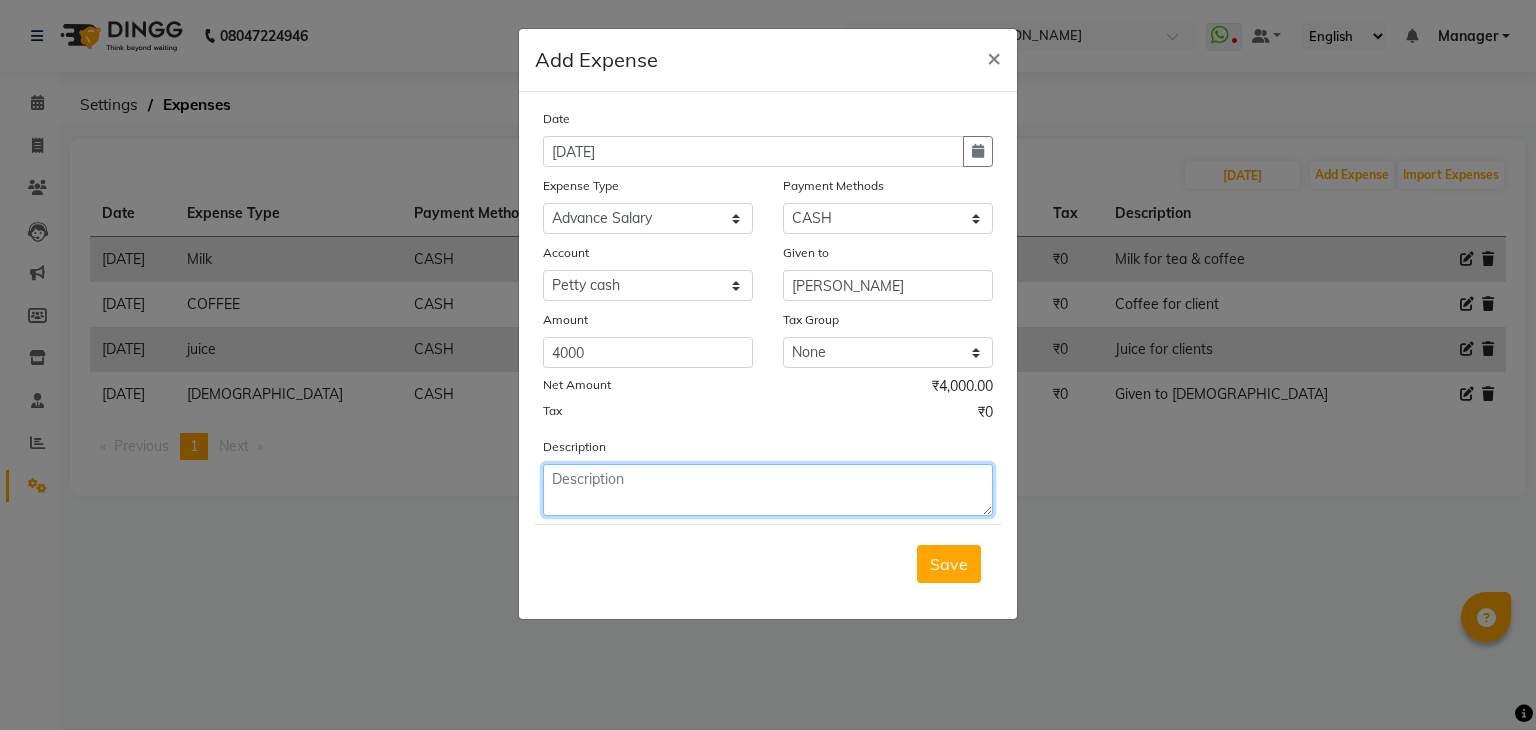 click 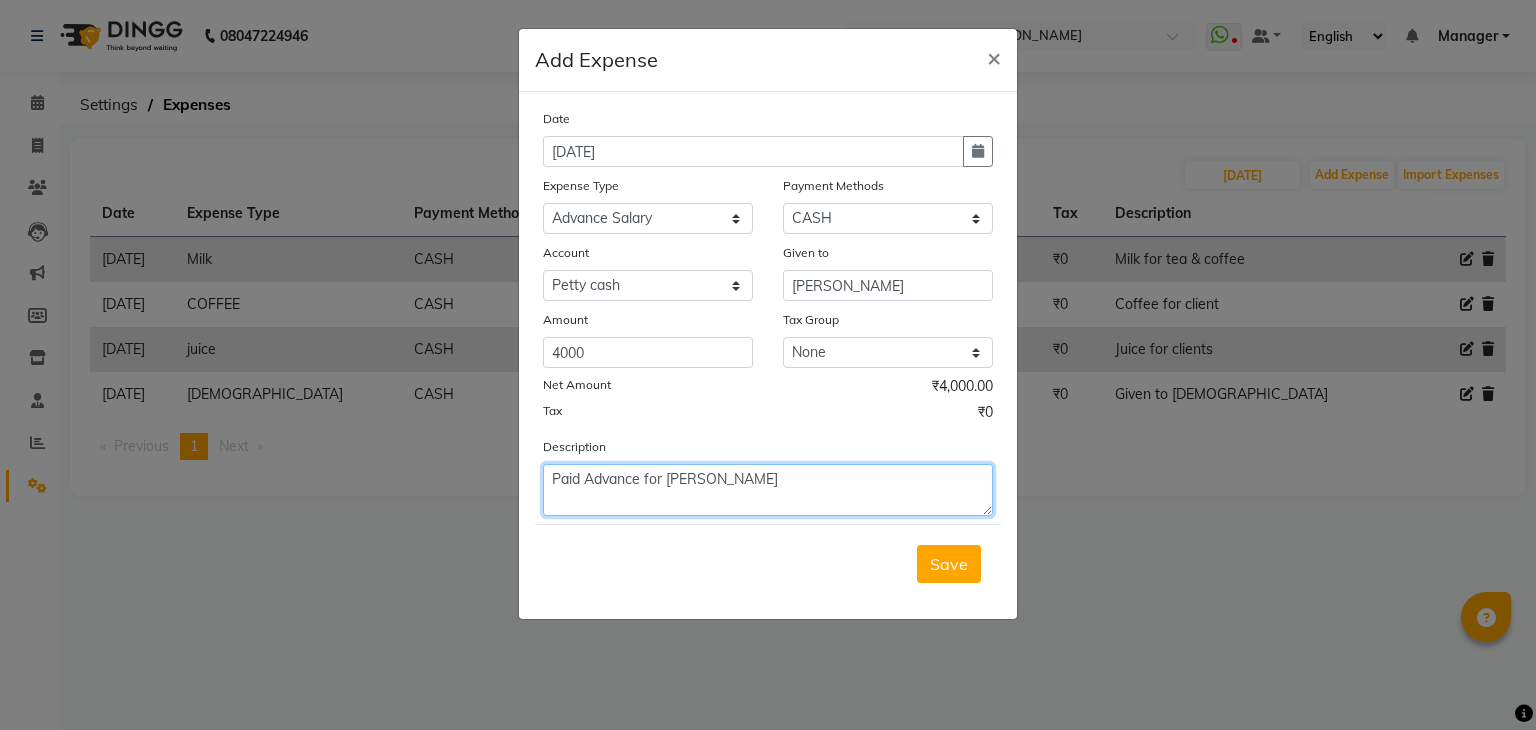 click on "Paid Advance for Shanu" 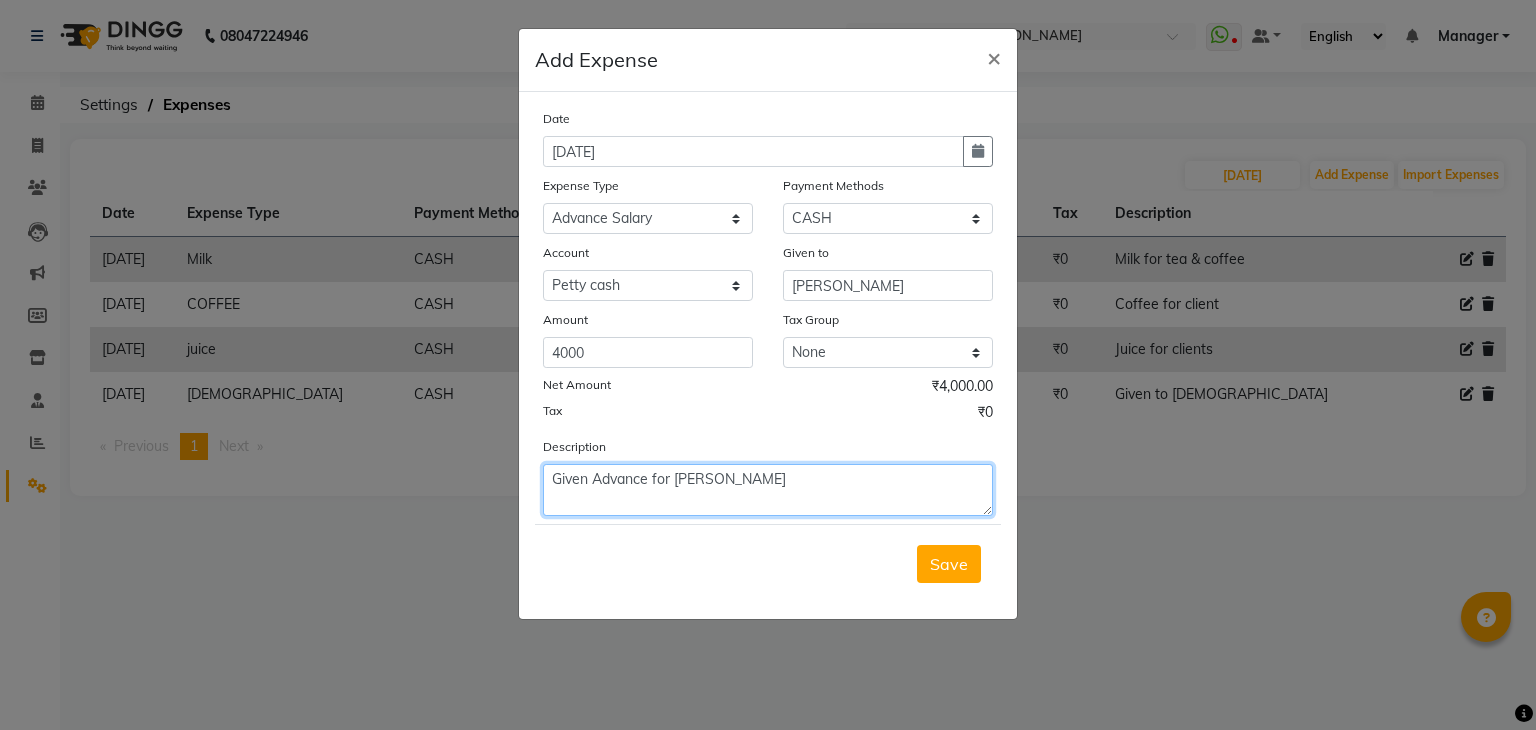 click on "Given Advance for Shanu" 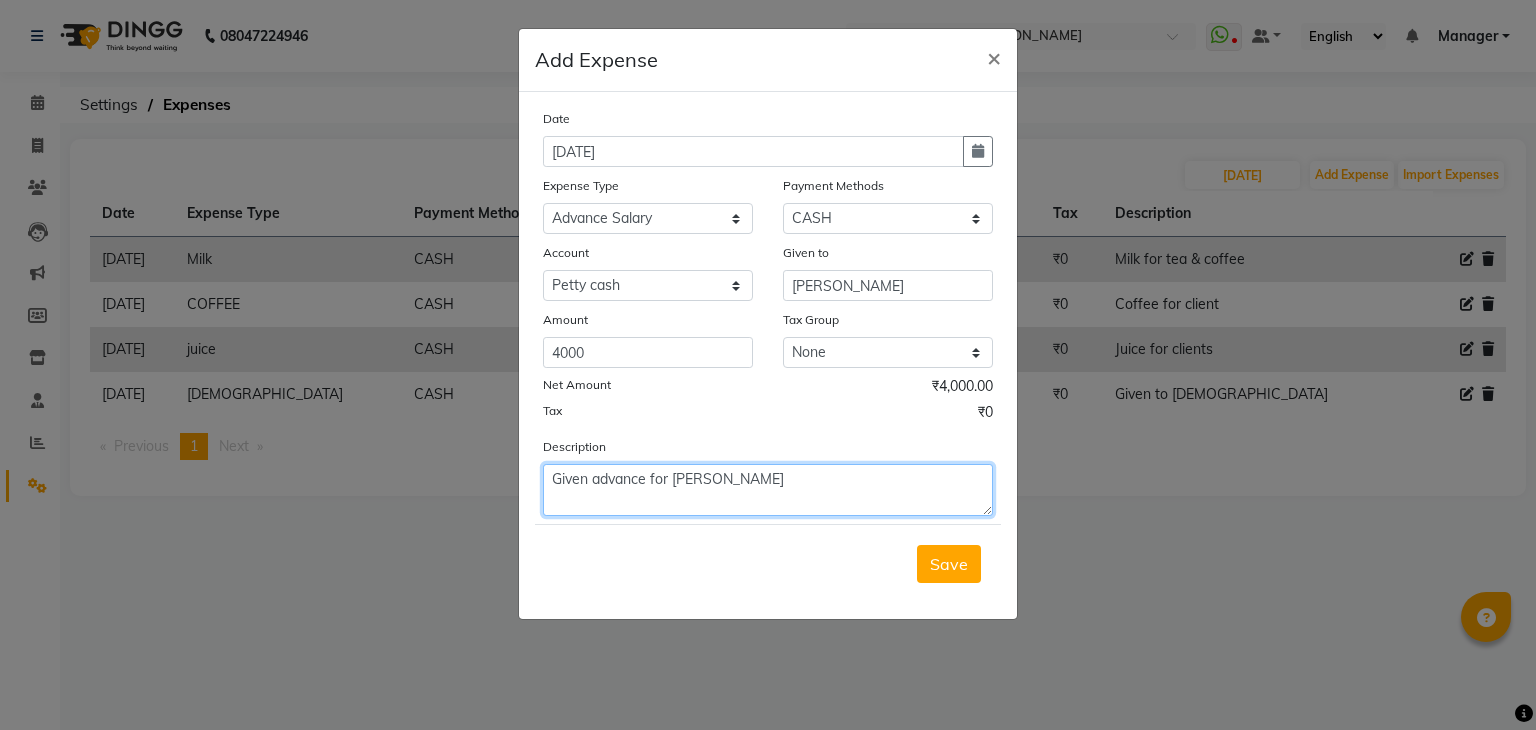 click on "Given advance for Shanu" 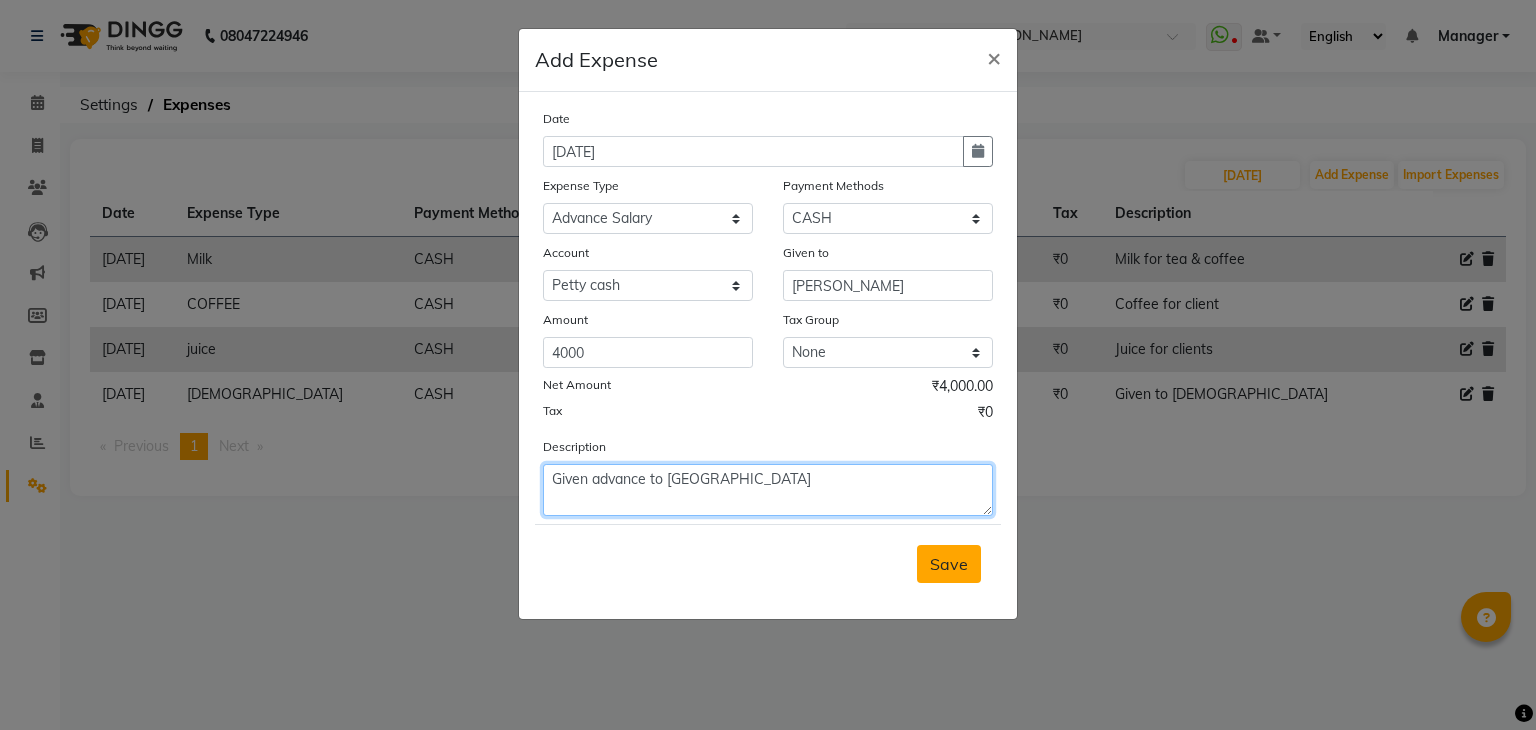 type on "Given advance to Shanu" 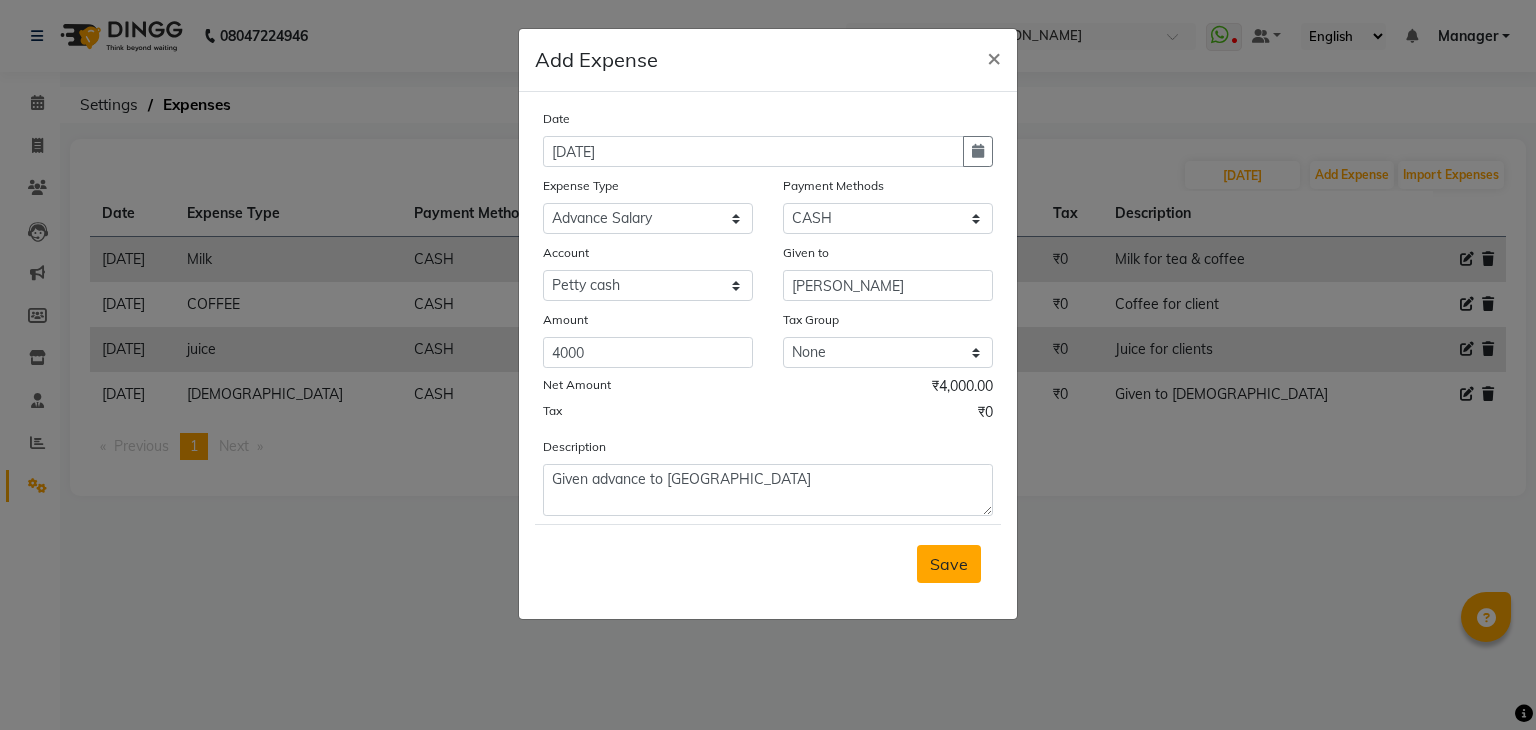 click on "Save" at bounding box center [949, 564] 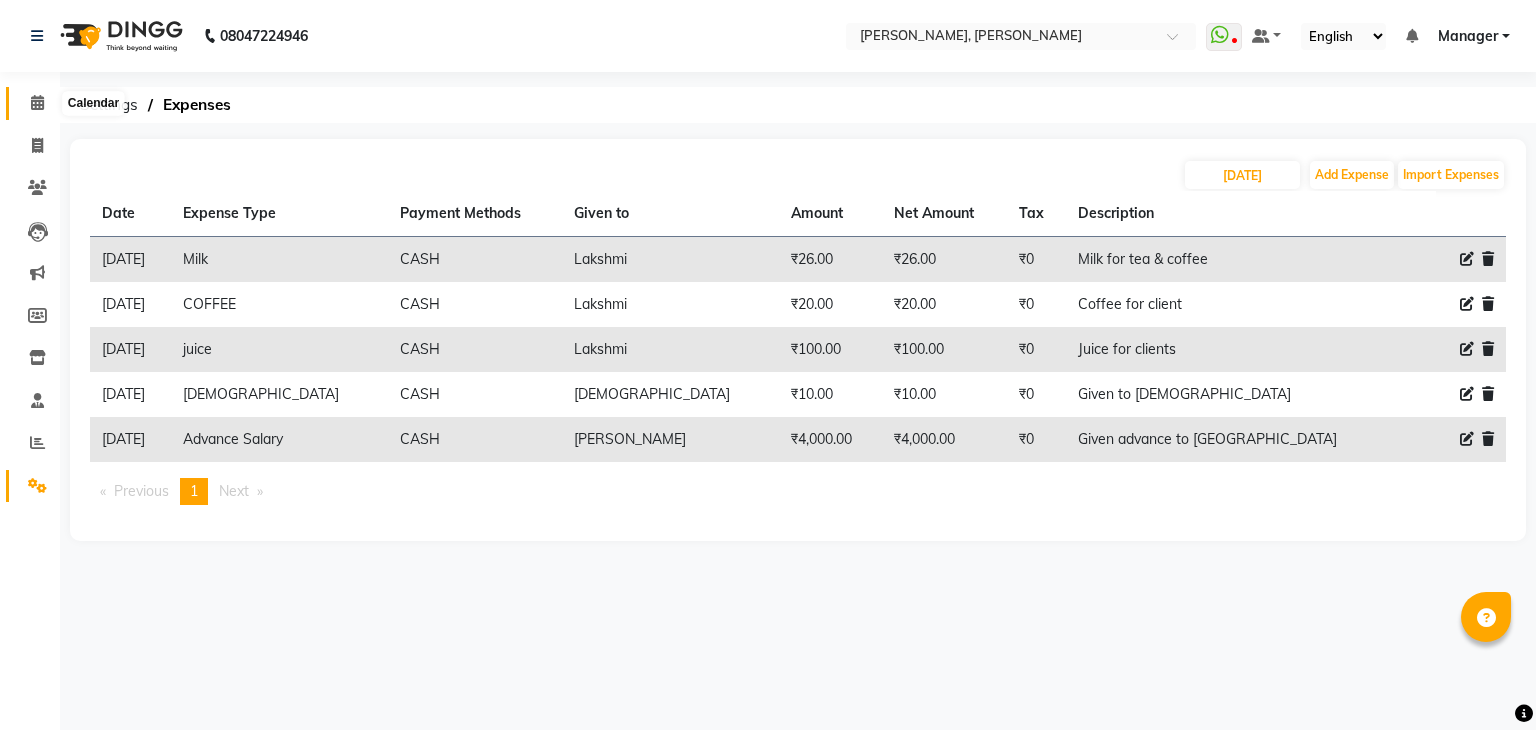 click 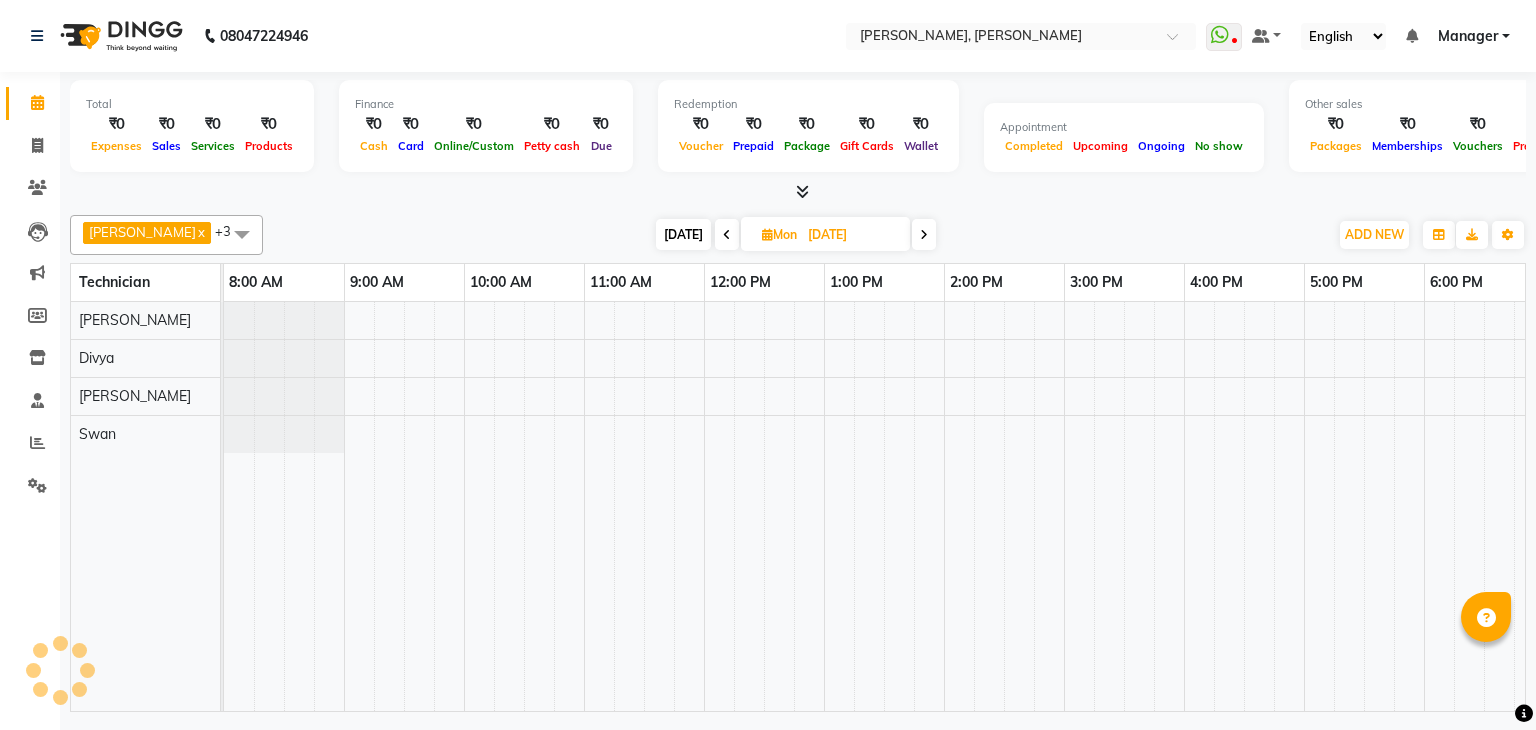 scroll, scrollTop: 0, scrollLeft: 0, axis: both 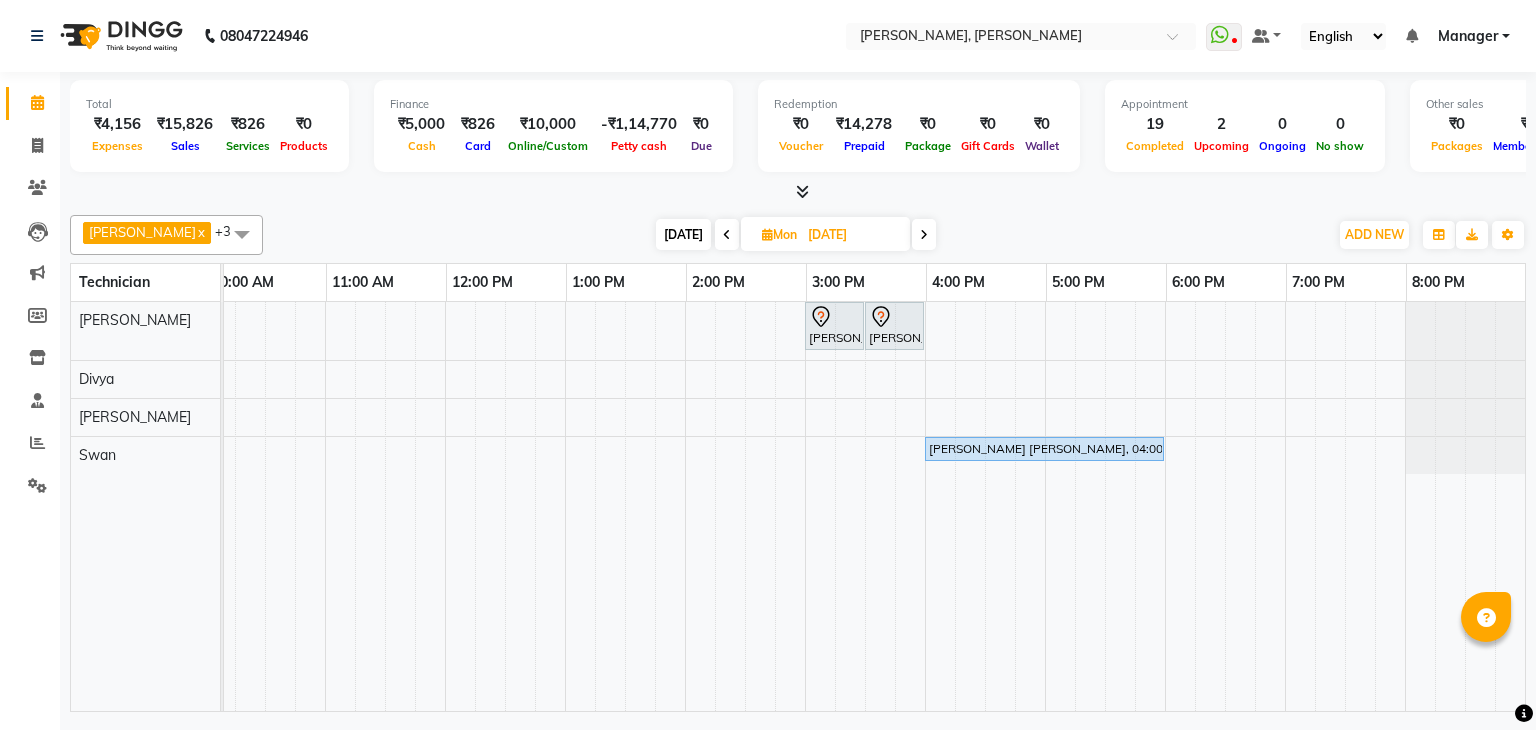 click on "[DATE]" at bounding box center [683, 234] 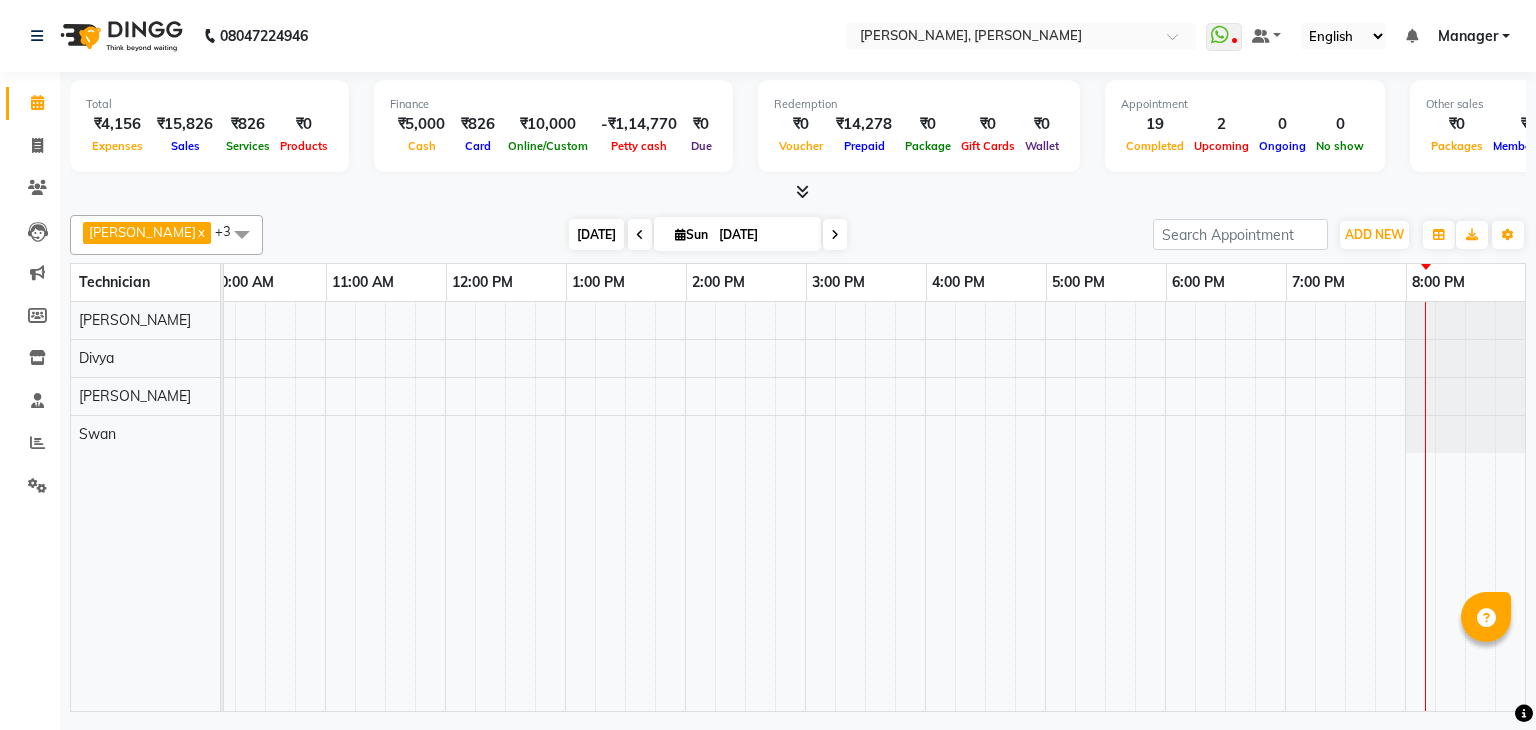 scroll, scrollTop: 0, scrollLeft: 258, axis: horizontal 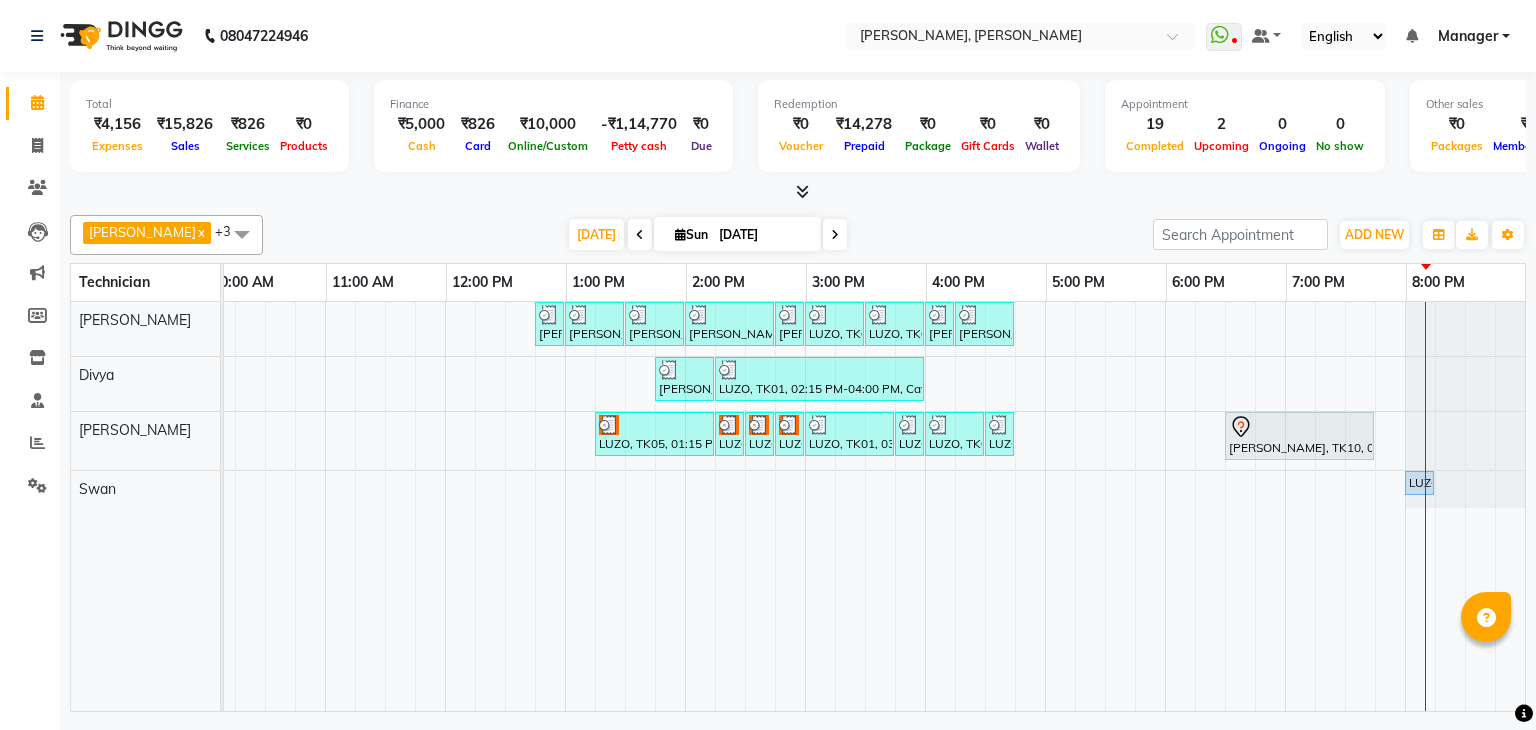 click at bounding box center (835, 234) 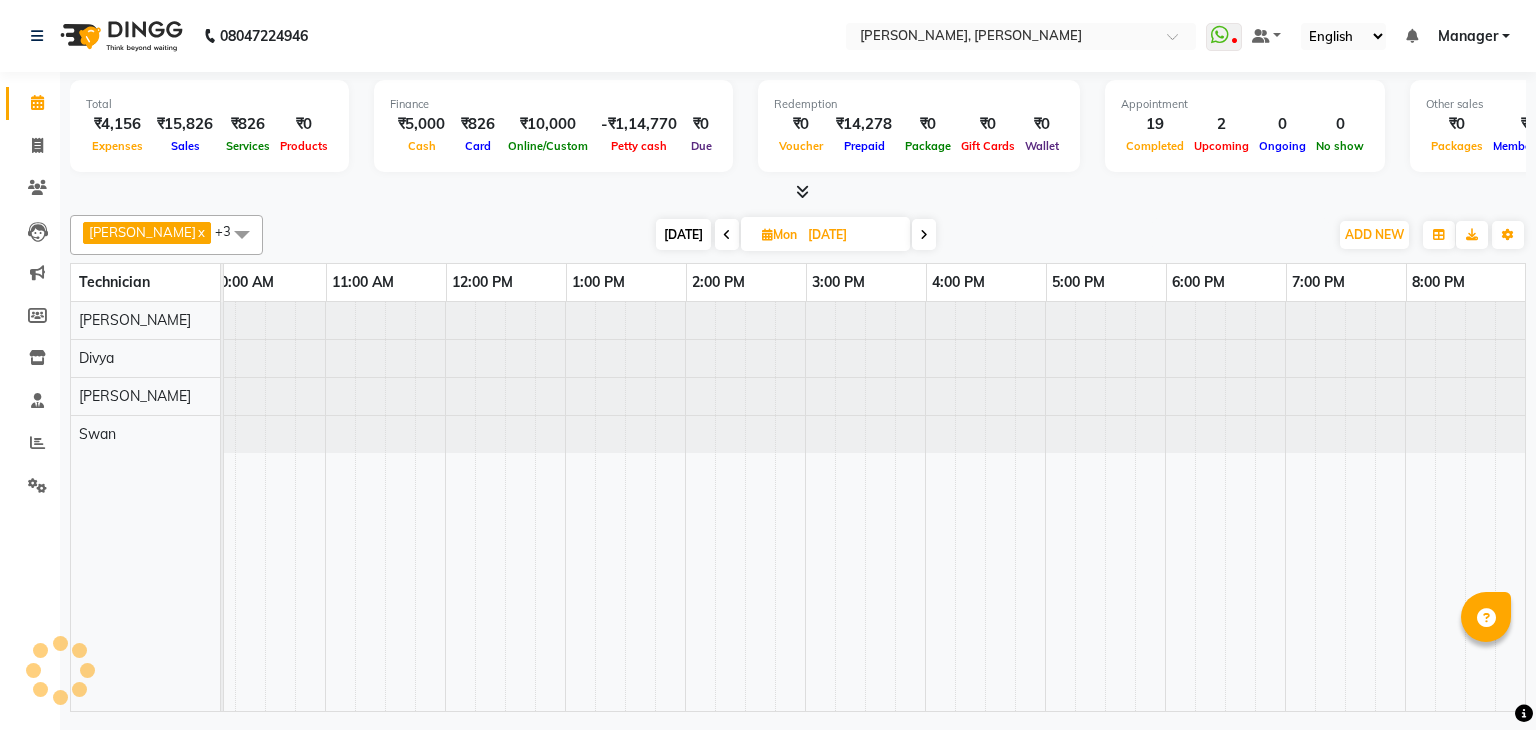 scroll, scrollTop: 0, scrollLeft: 258, axis: horizontal 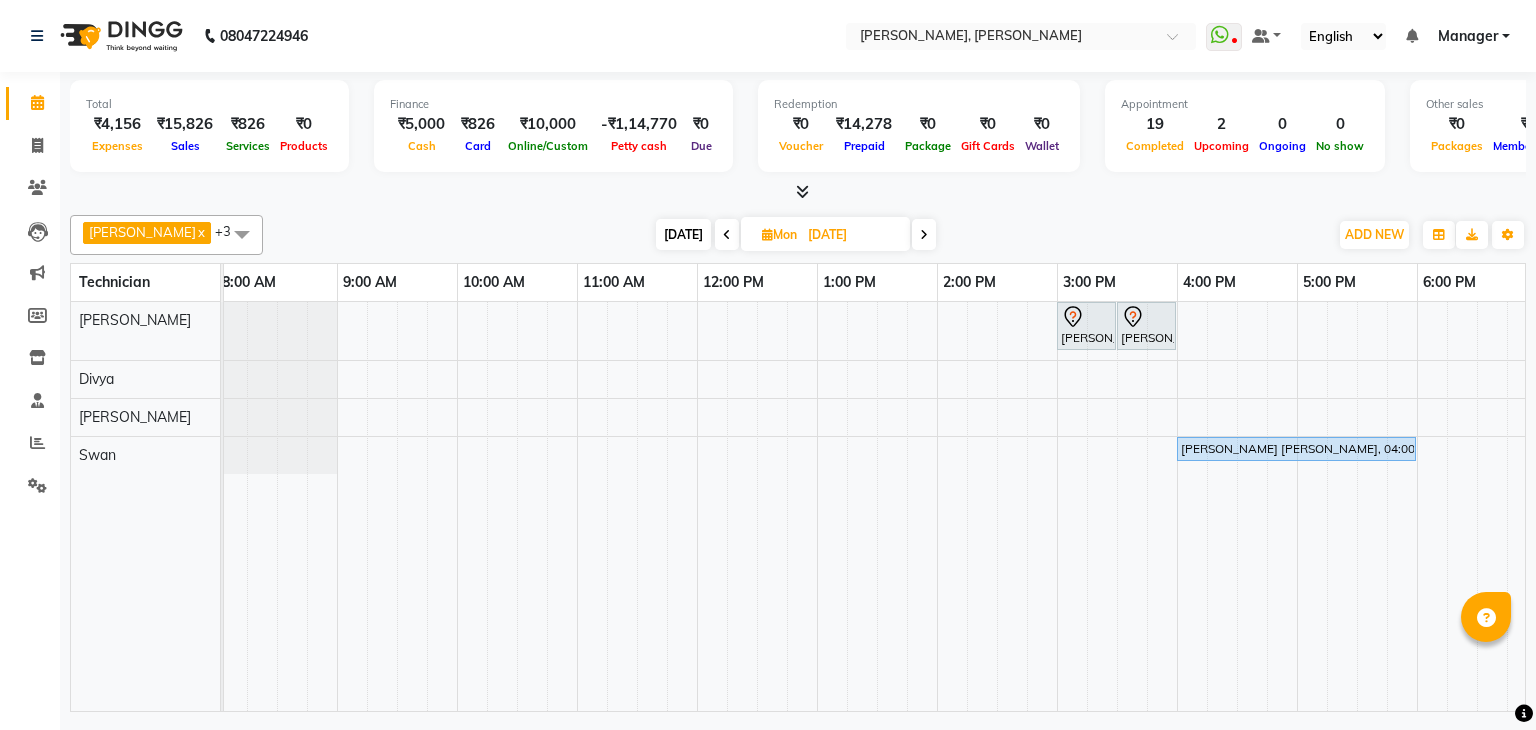 click at bounding box center [924, 235] 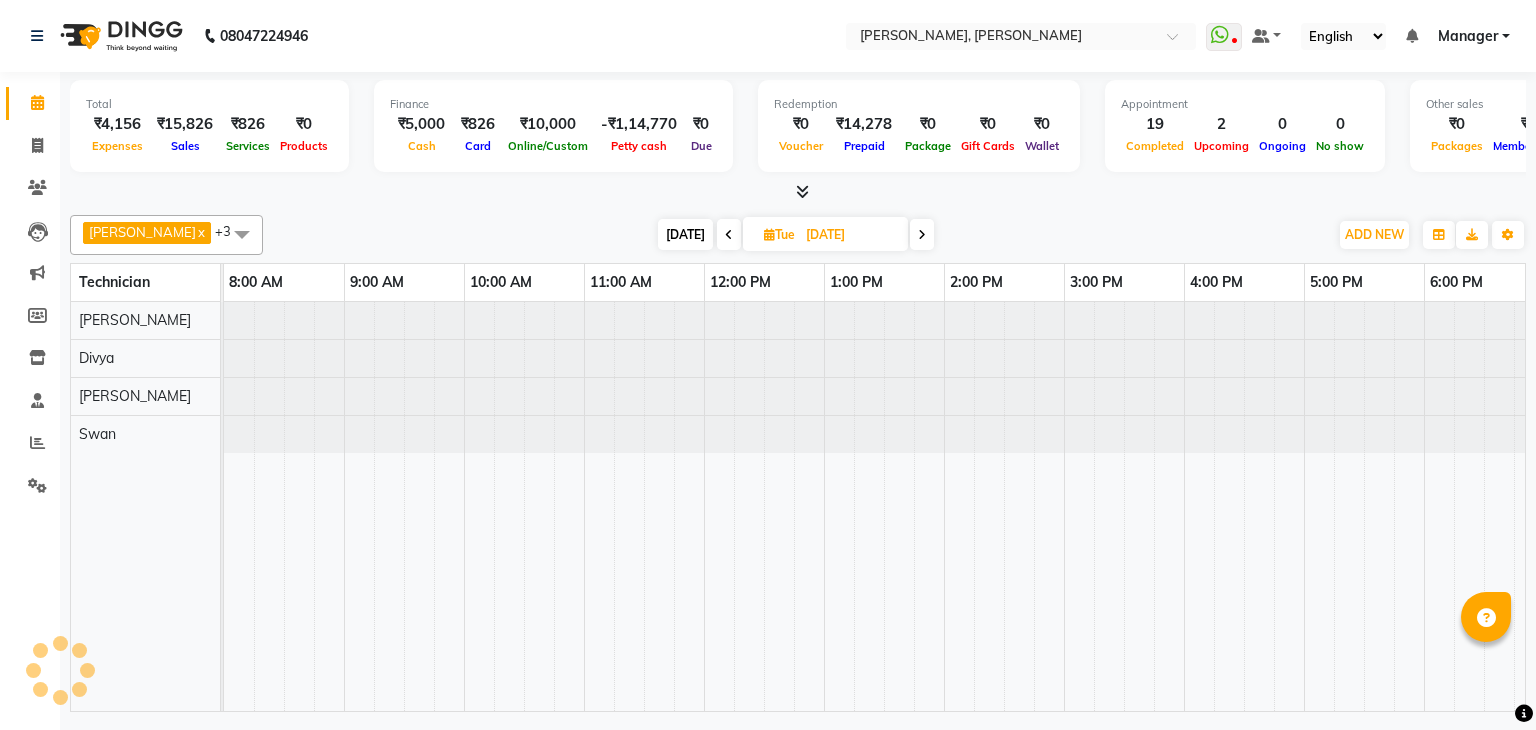 scroll, scrollTop: 0, scrollLeft: 258, axis: horizontal 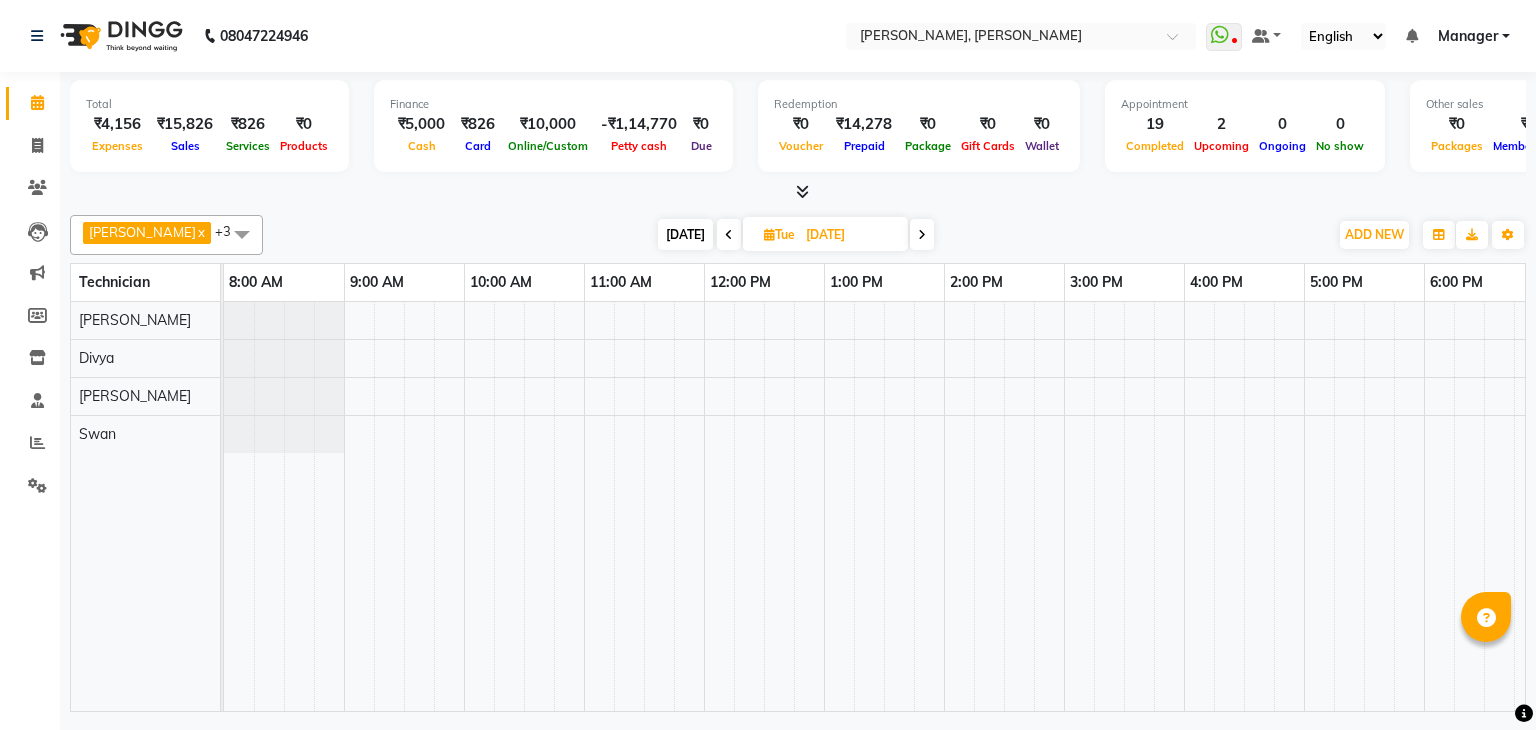 click at bounding box center (729, 235) 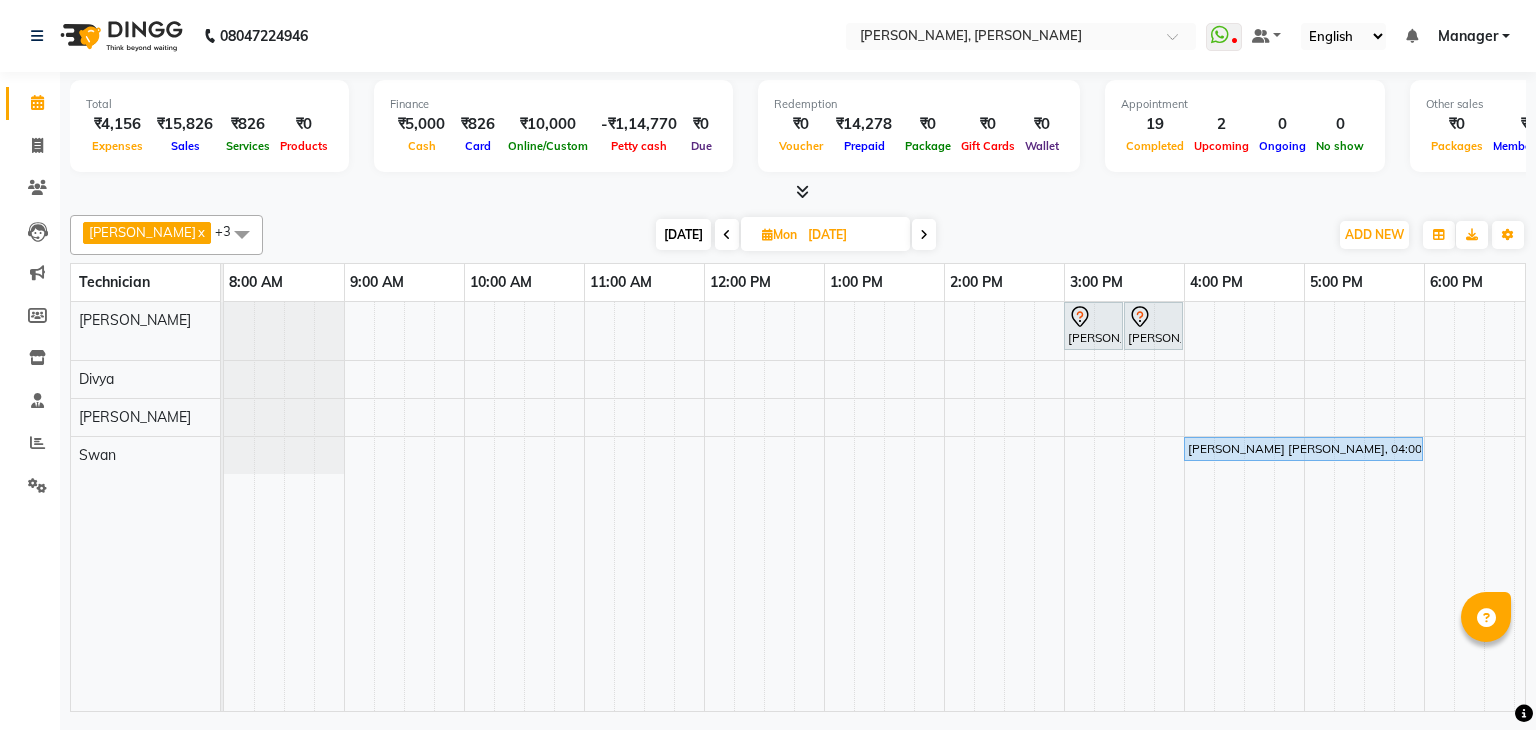 click at bounding box center [727, 235] 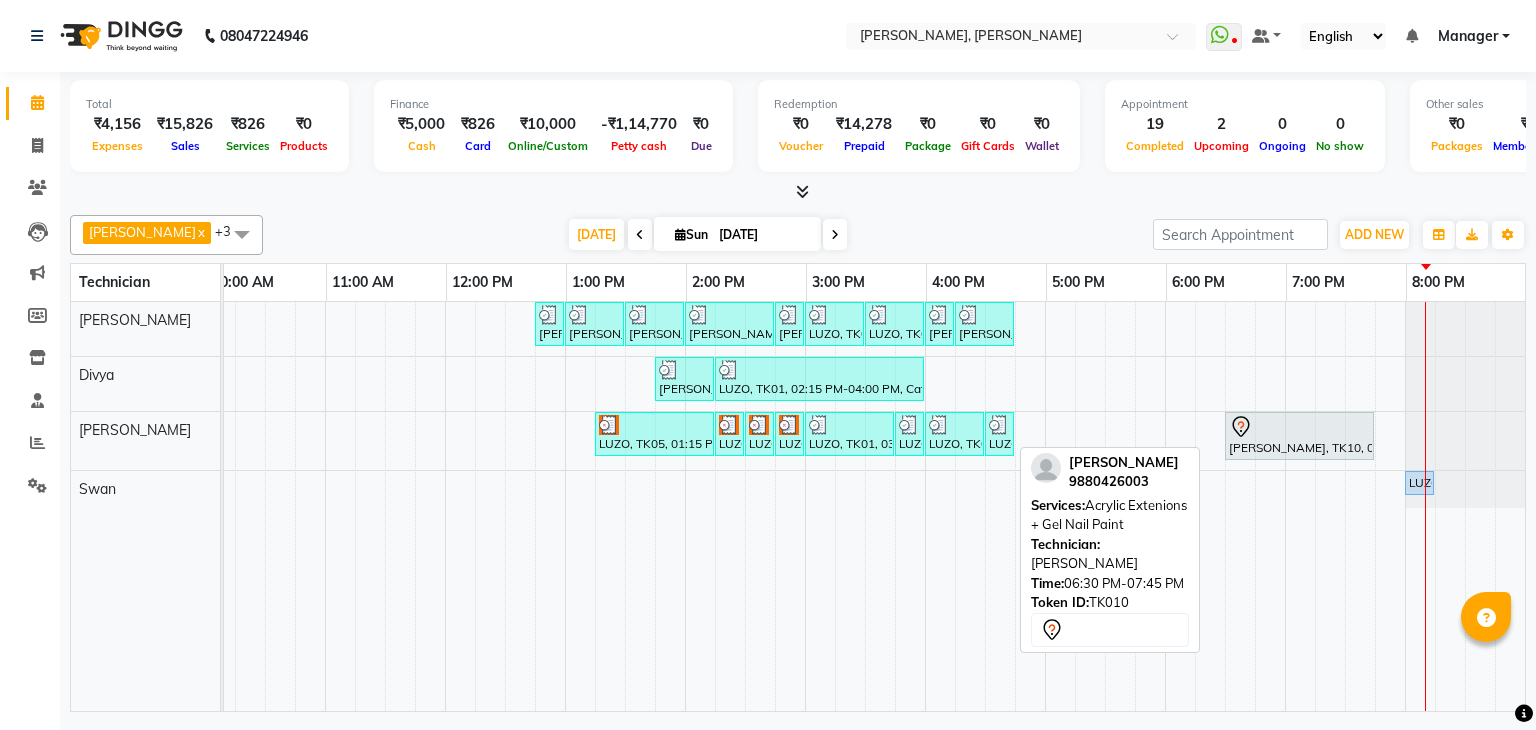 click at bounding box center (1299, 427) 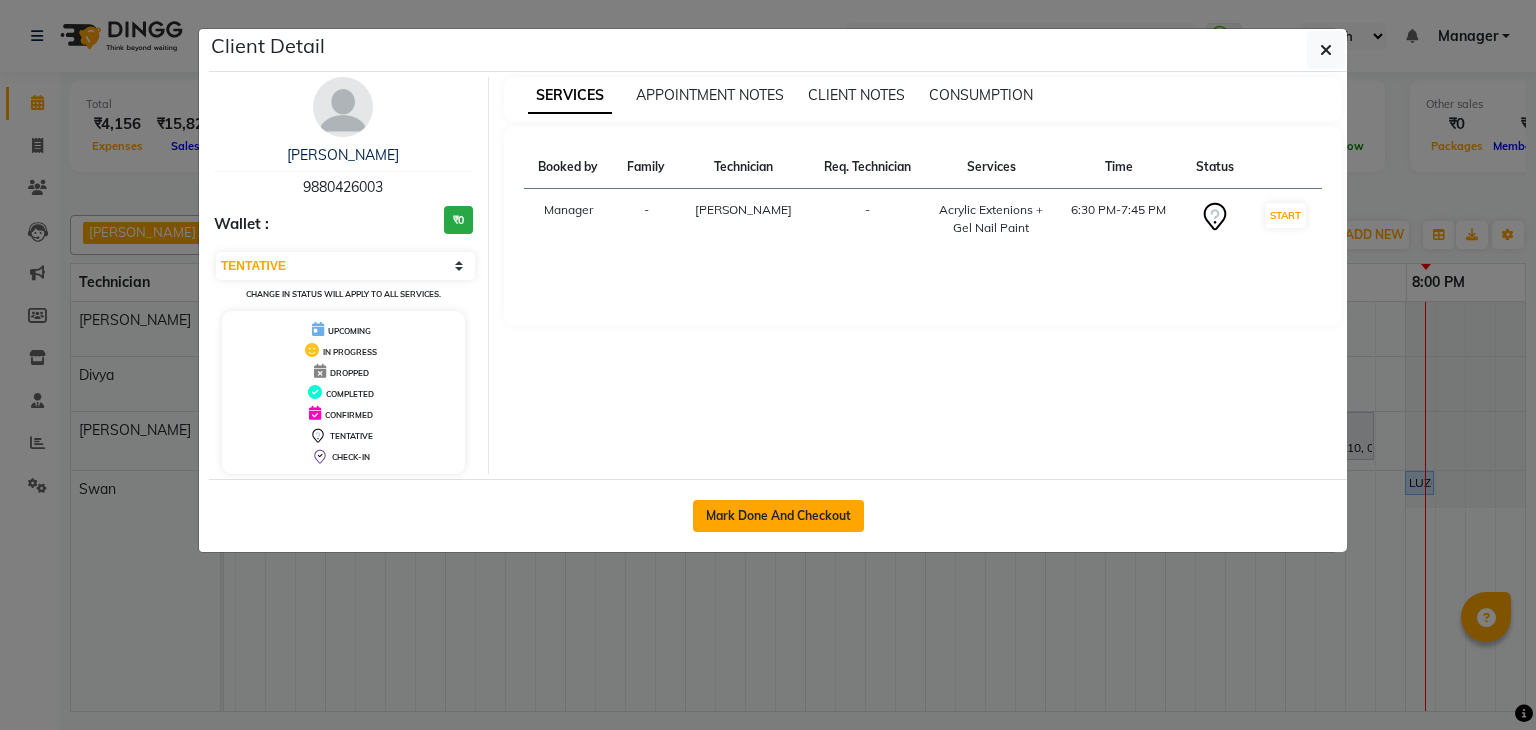 click on "Mark Done And Checkout" 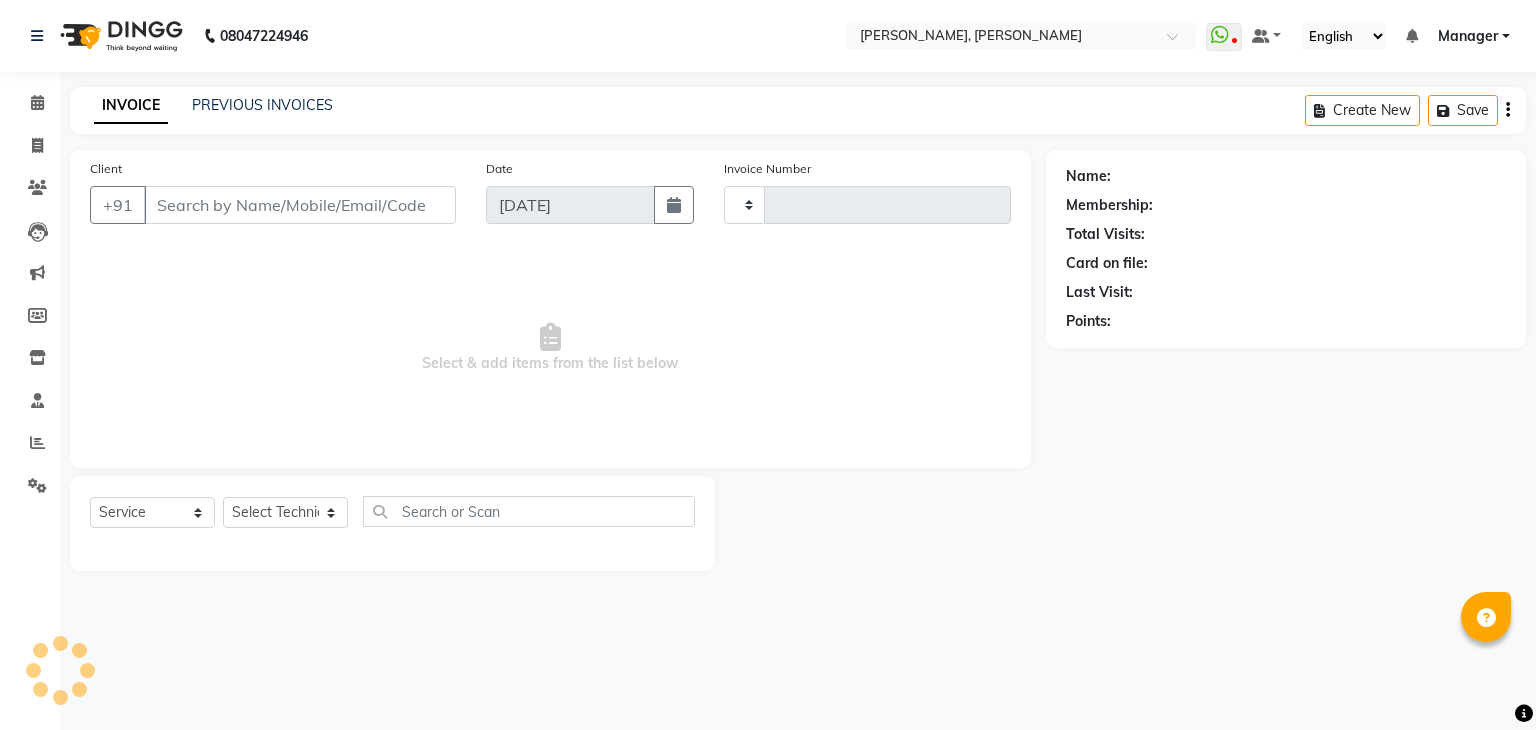 type on "0777" 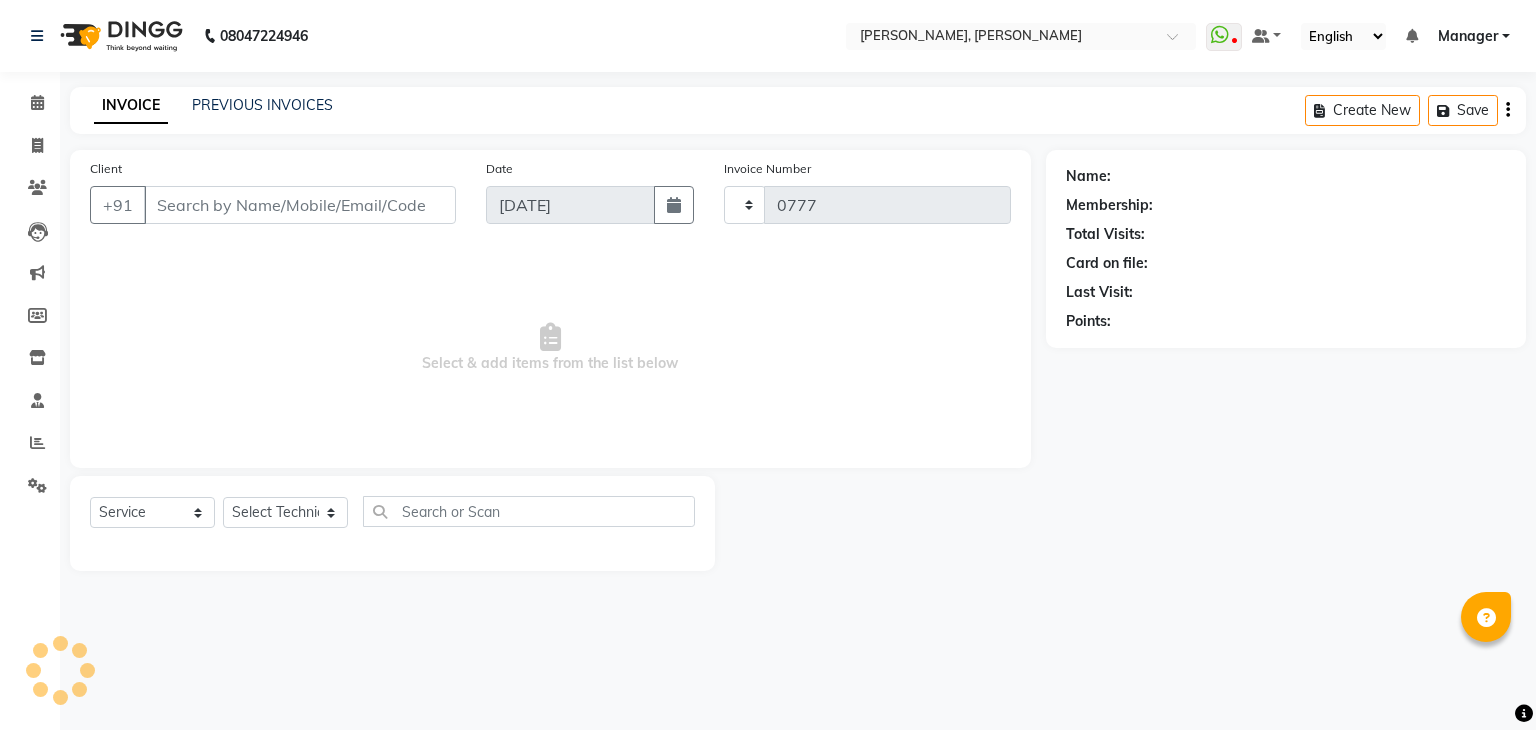 select on "6455" 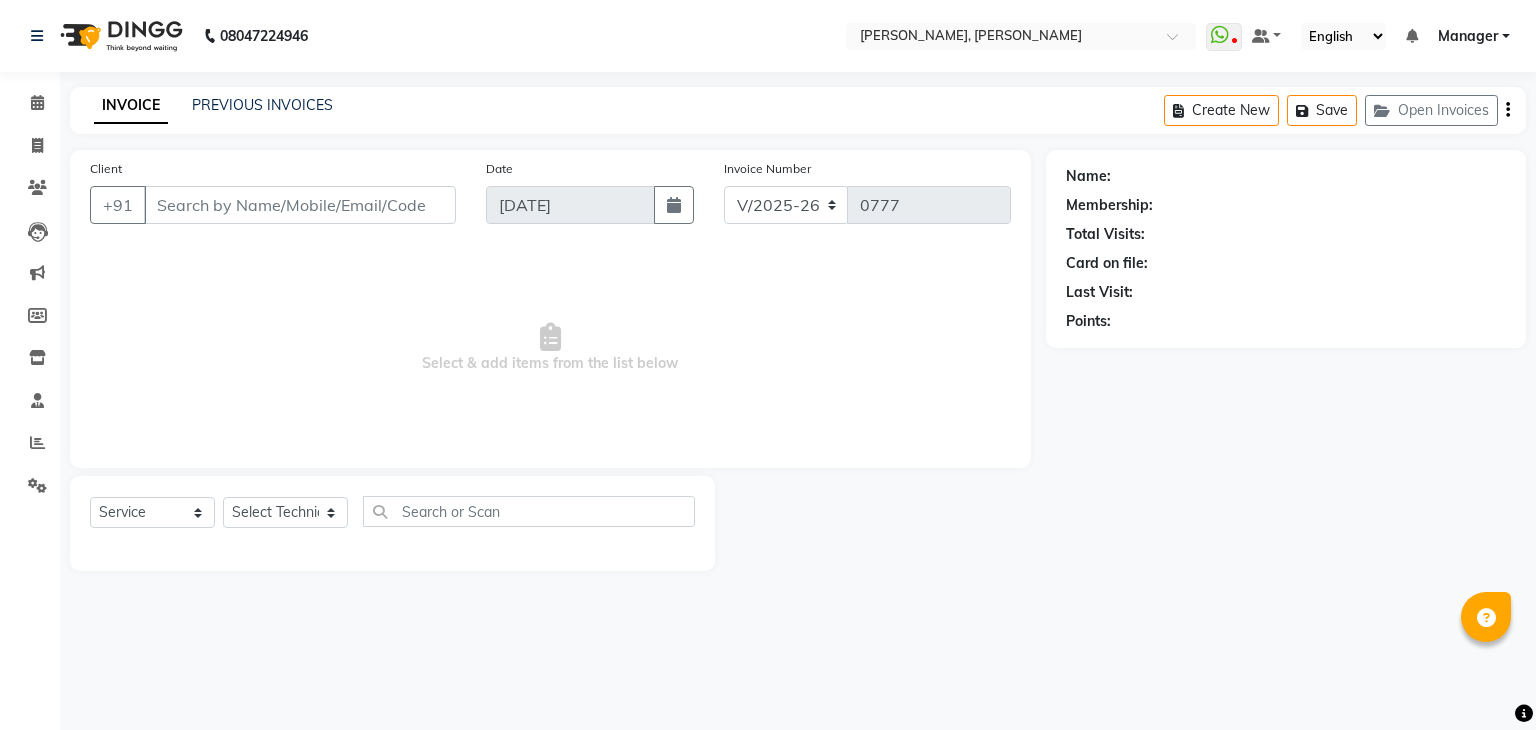 type on "98******03" 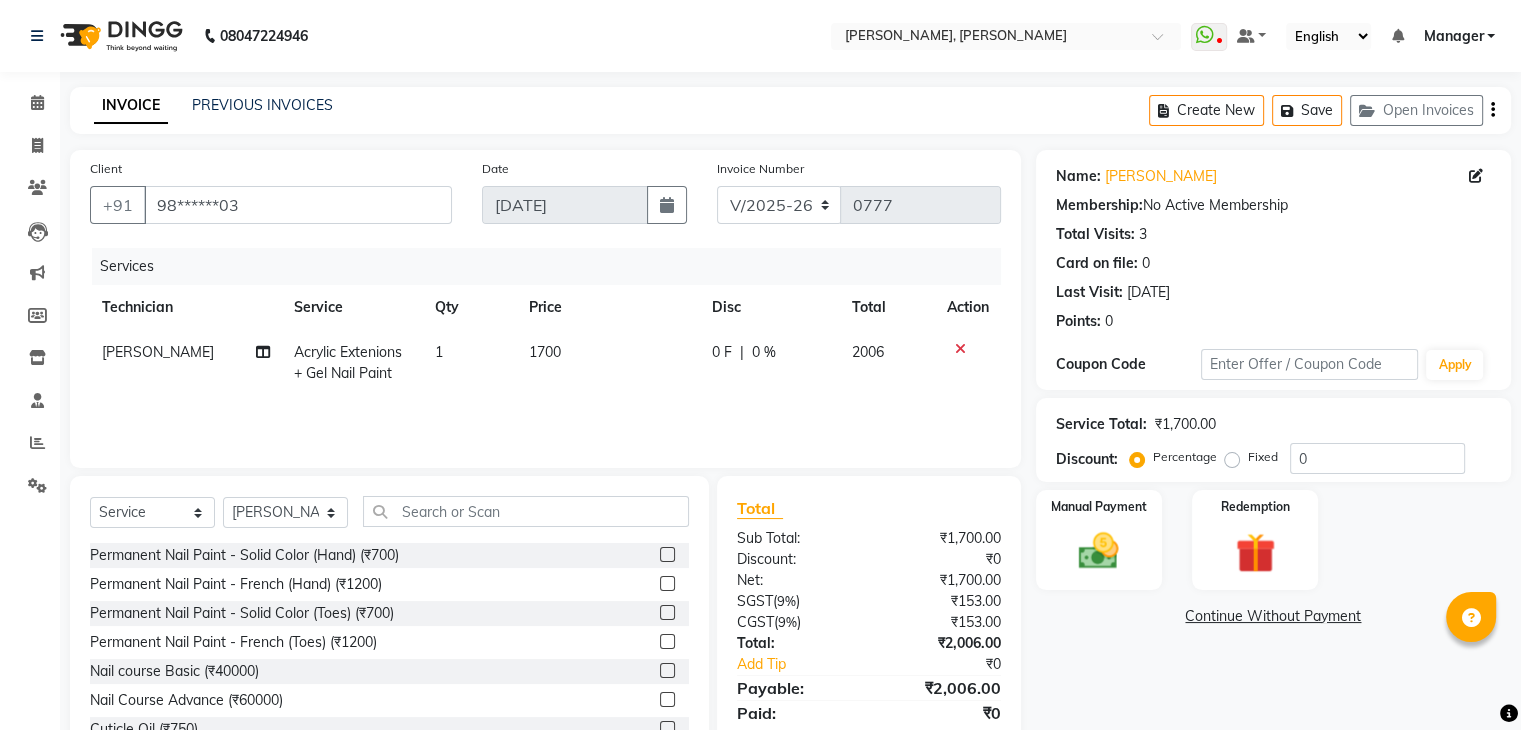 click on "1700" 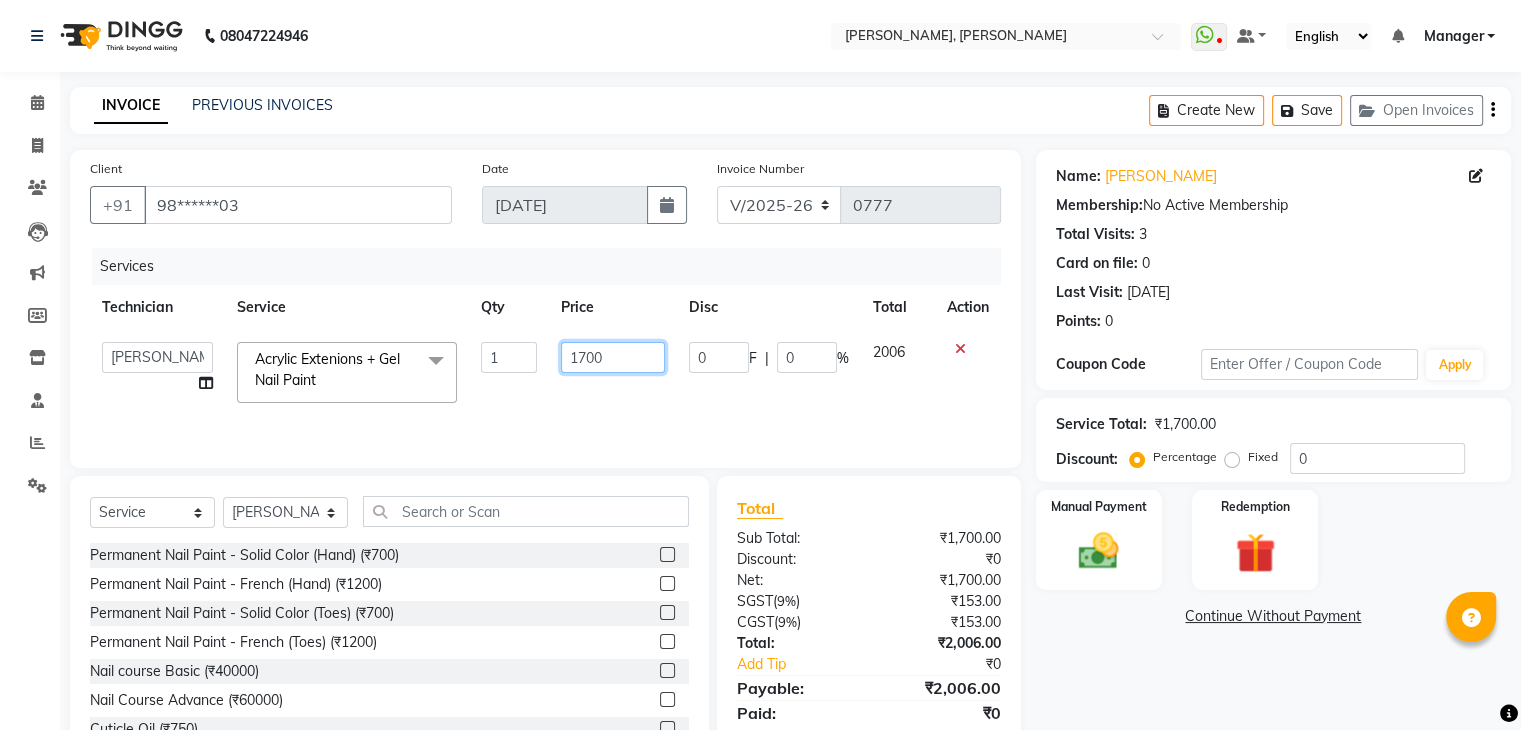 click on "1700" 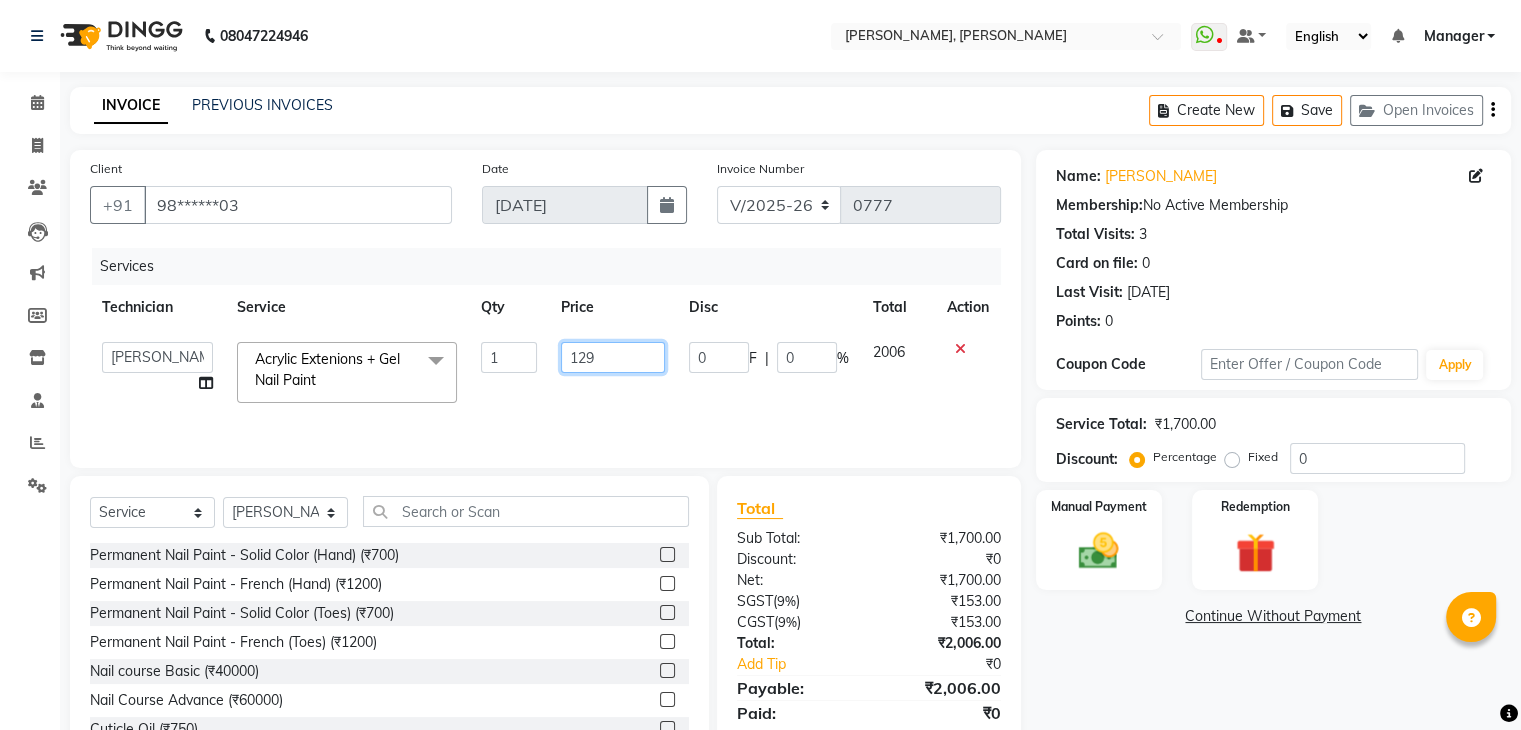 type on "1299" 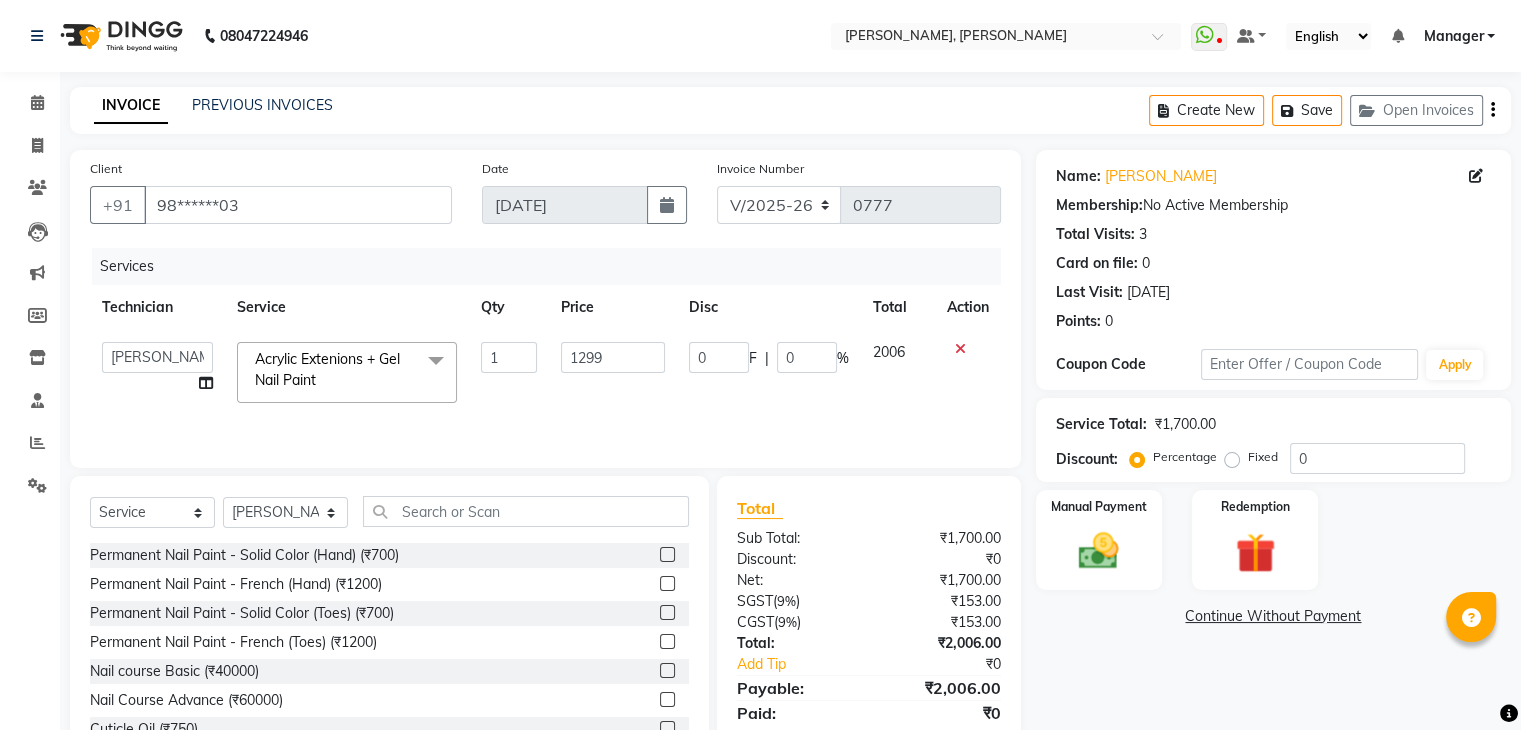 click on "Name: Rakshitha  Membership:  No Active Membership  Total Visits:  3 Card on file:  0 Last Visit:   26-06-2025 Points:   0  Coupon Code Apply Service Total:  ₹1,700.00  Discount:  Percentage   Fixed  0 Manual Payment Redemption  Continue Without Payment" 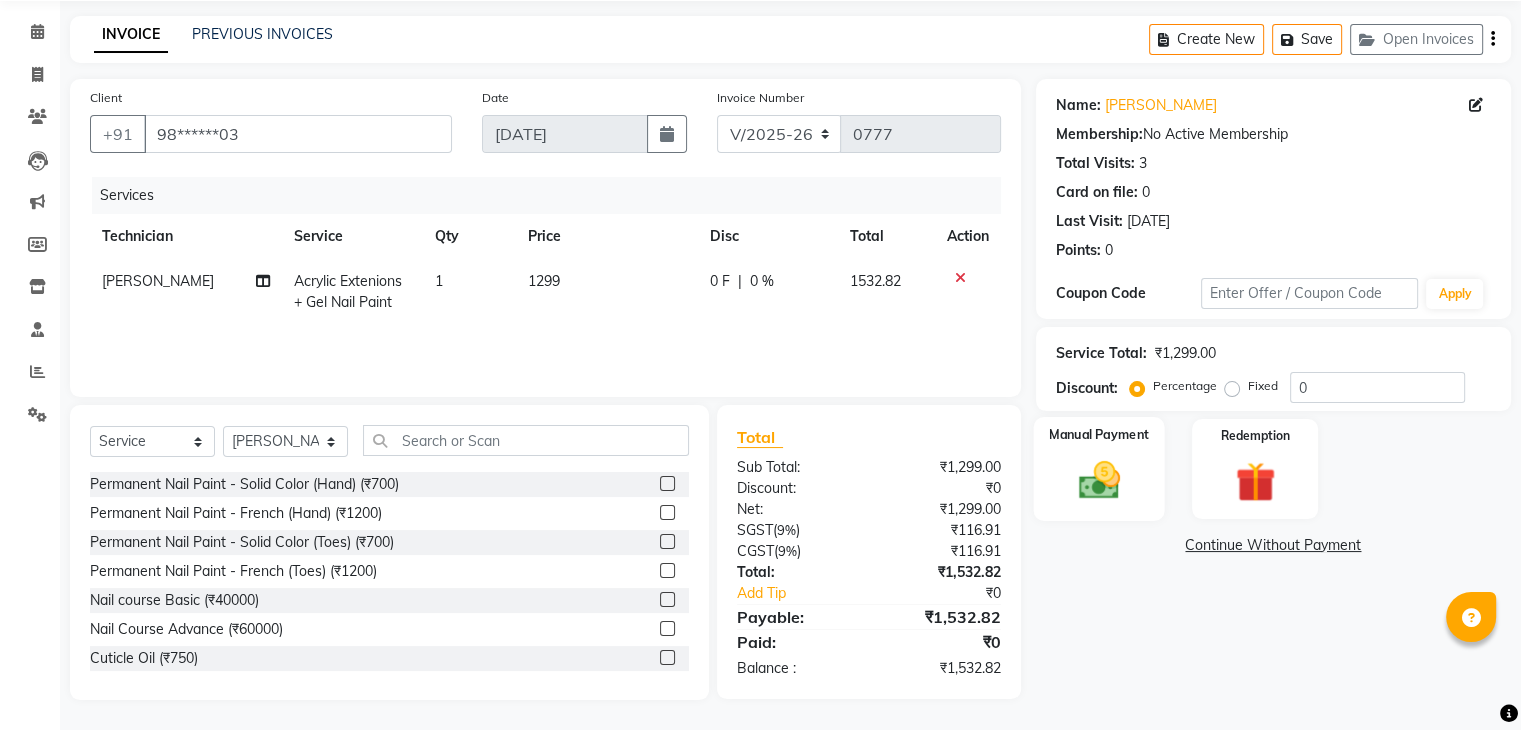 click on "Manual Payment" 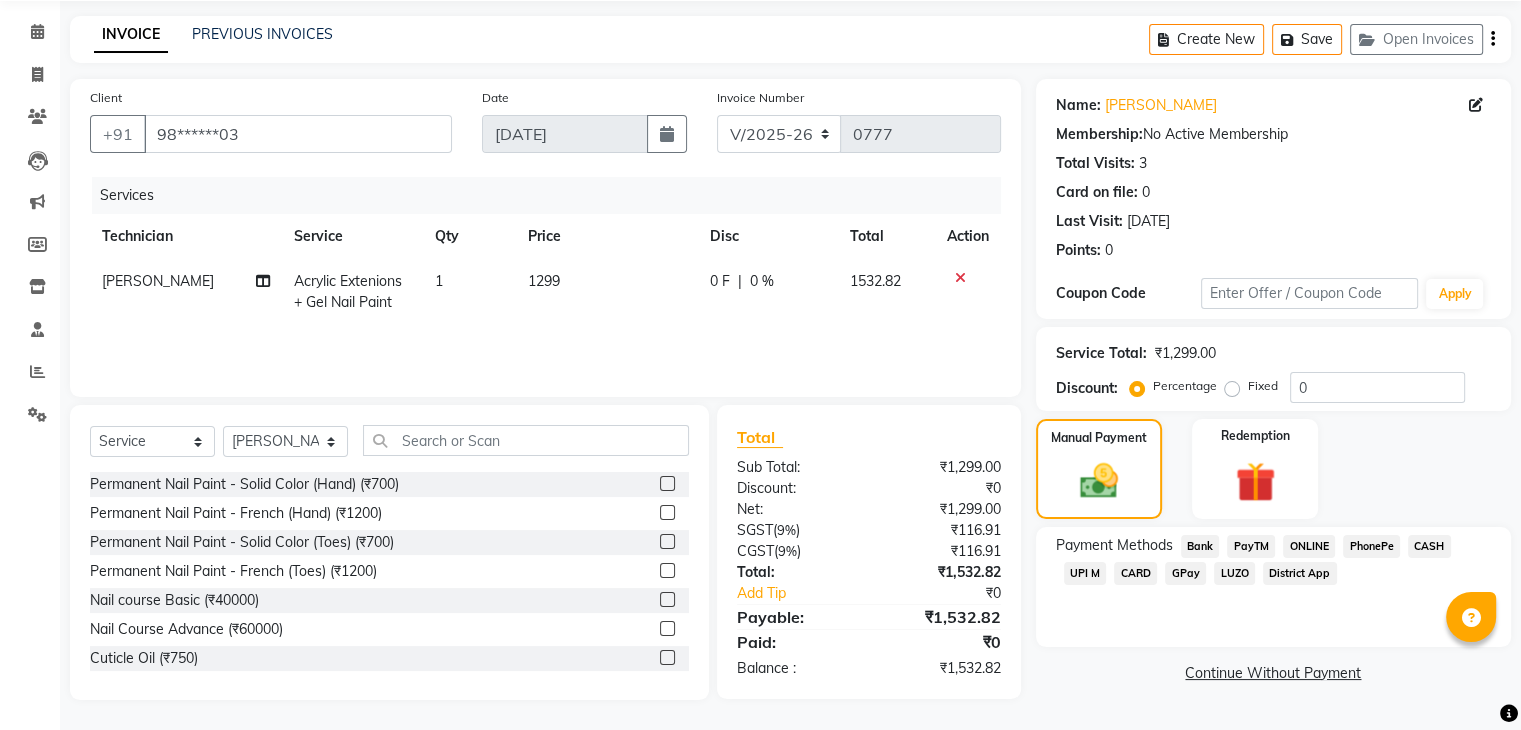 click on "UPI M" 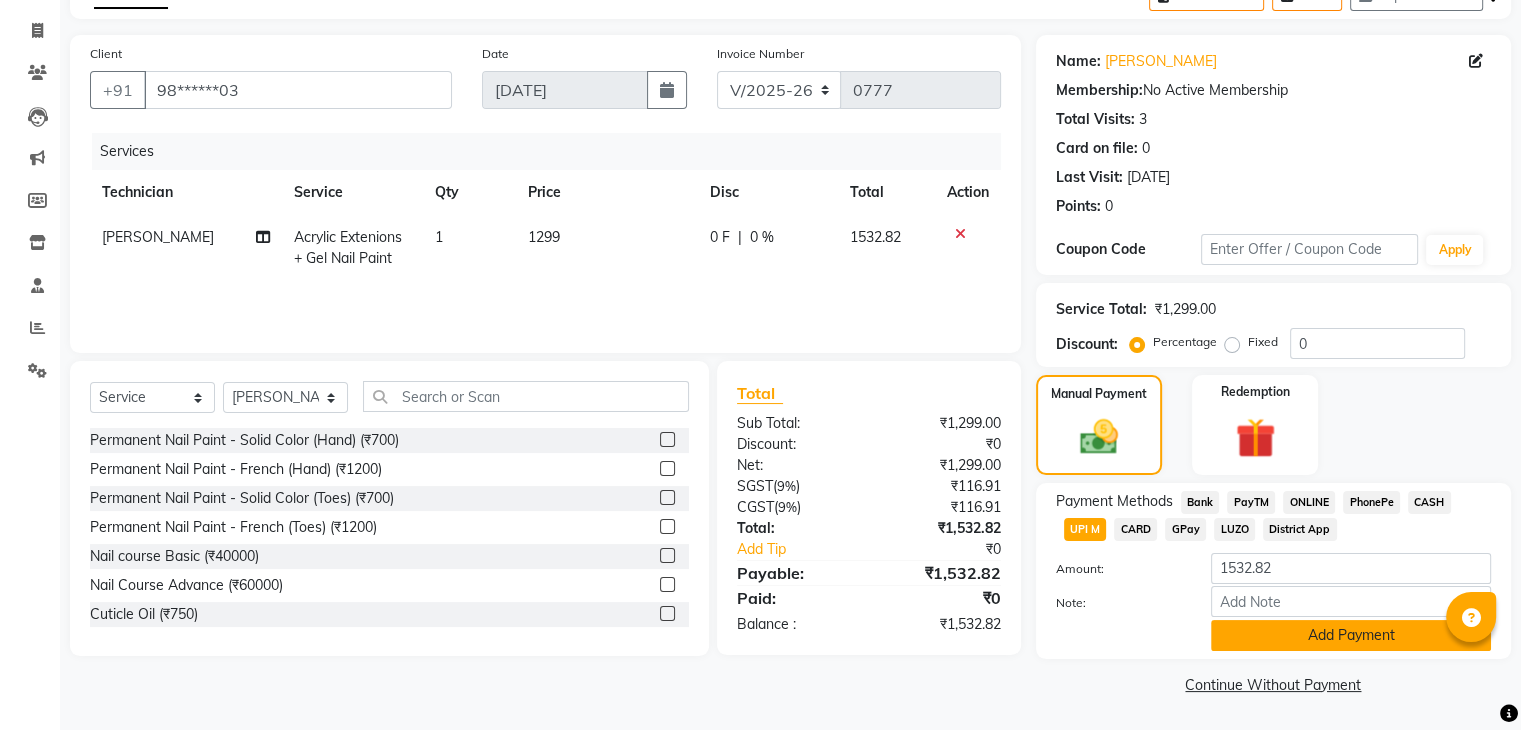 click on "Add Payment" 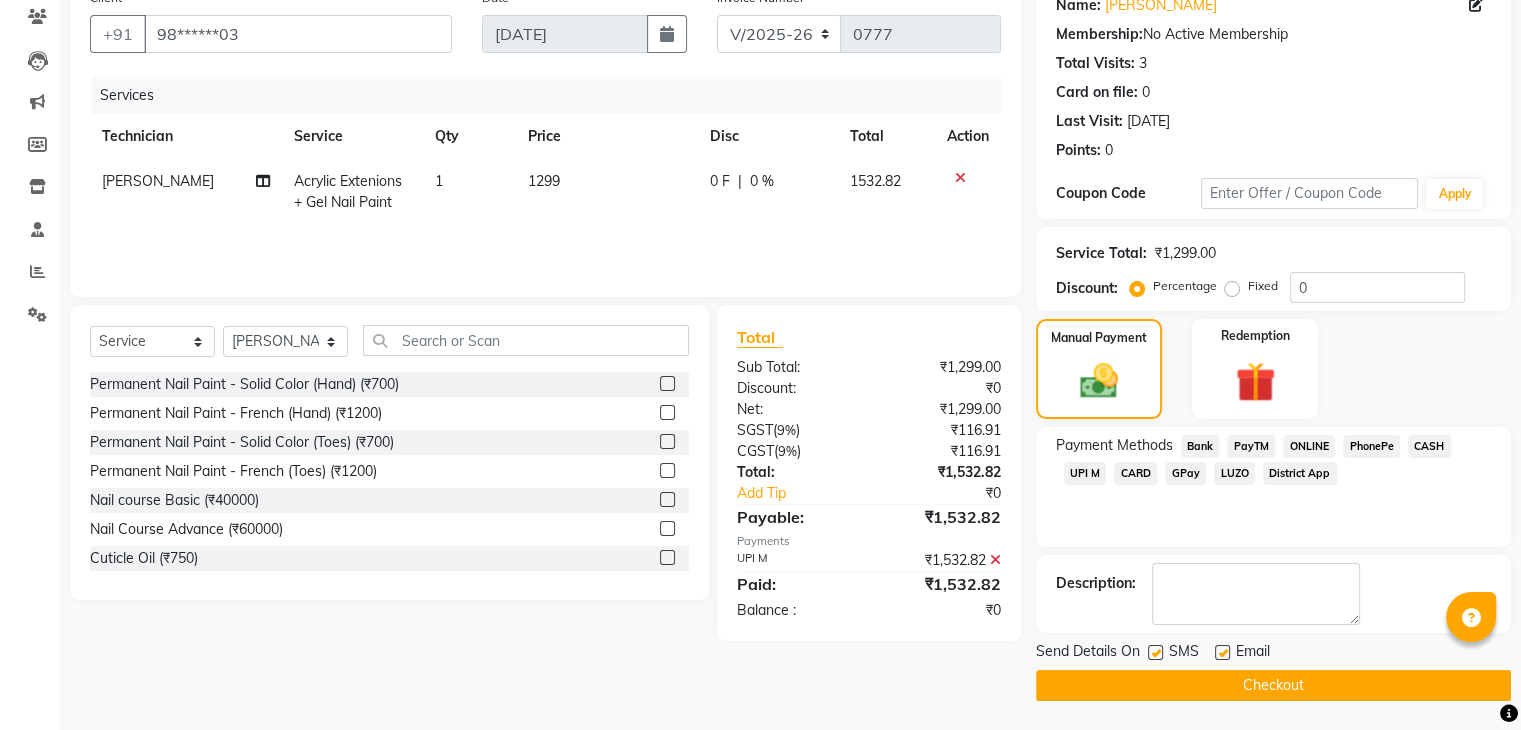 click on "Checkout" 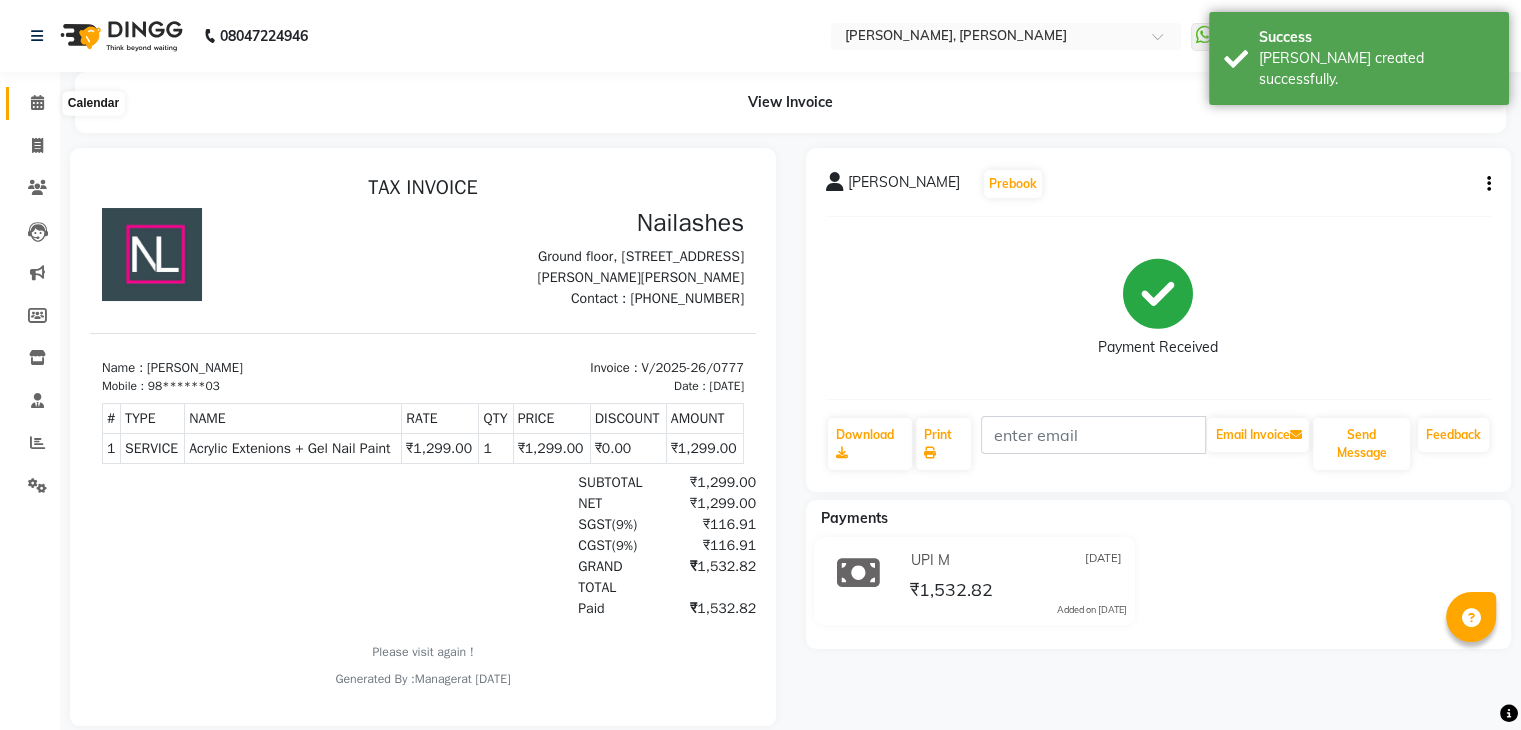 click 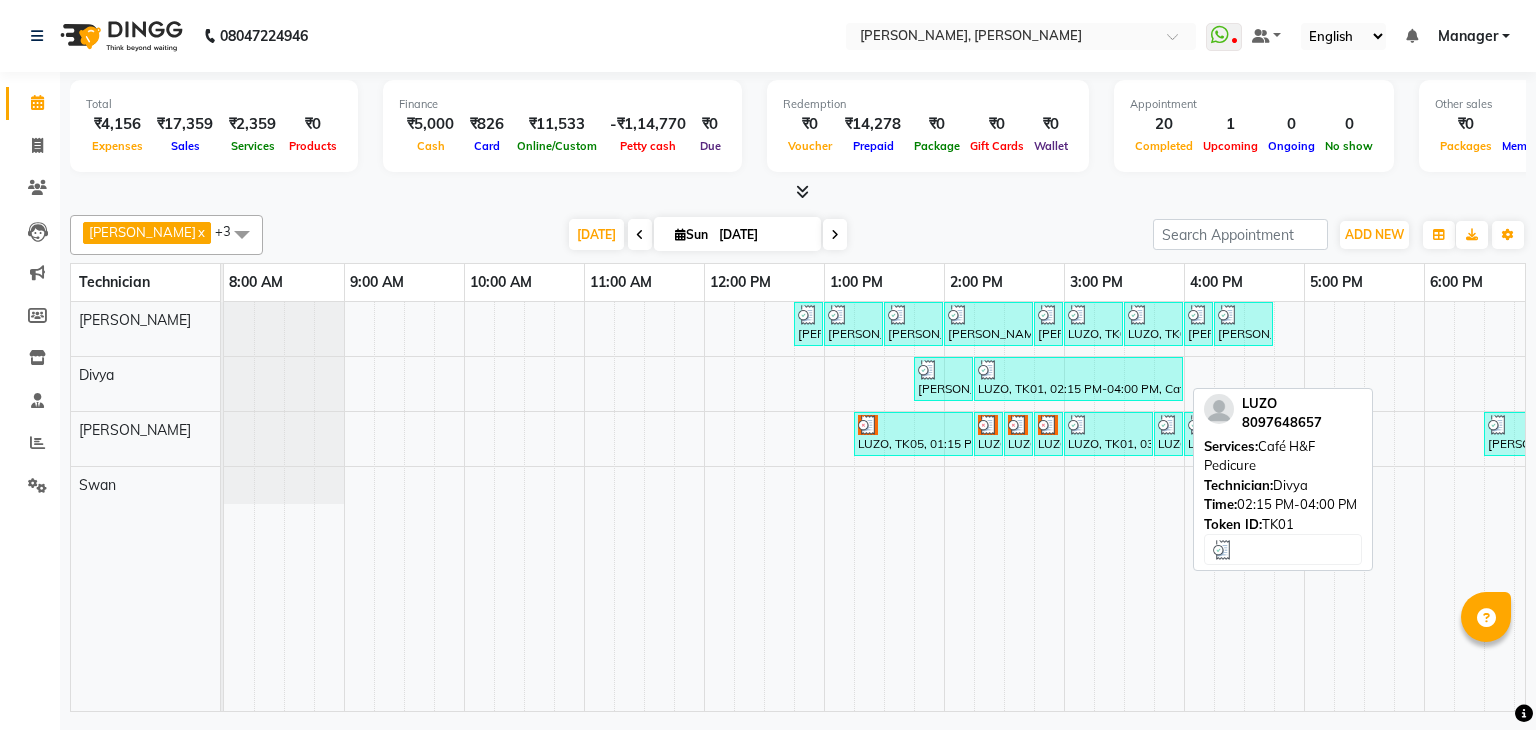 scroll, scrollTop: 0, scrollLeft: 212, axis: horizontal 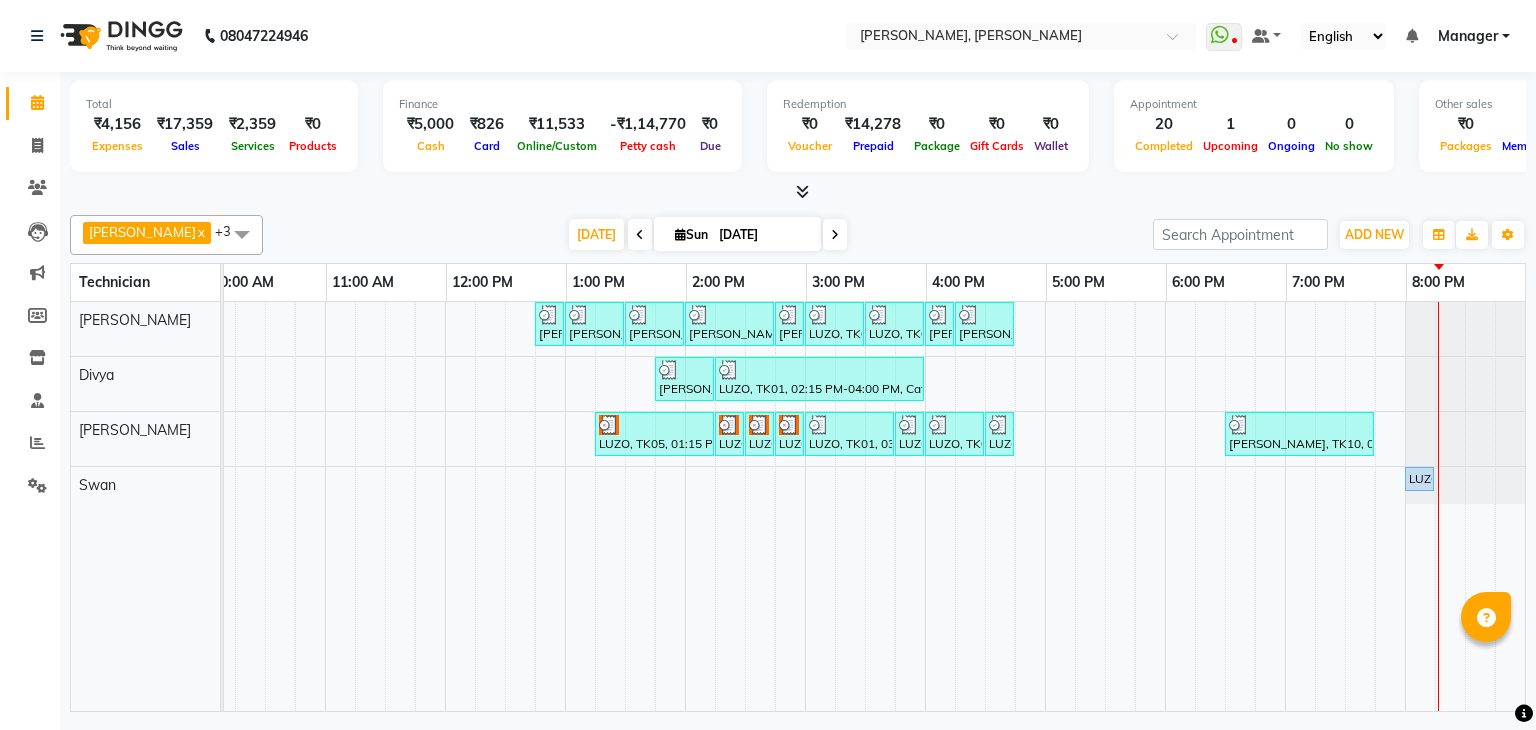 click at bounding box center (820, 506) 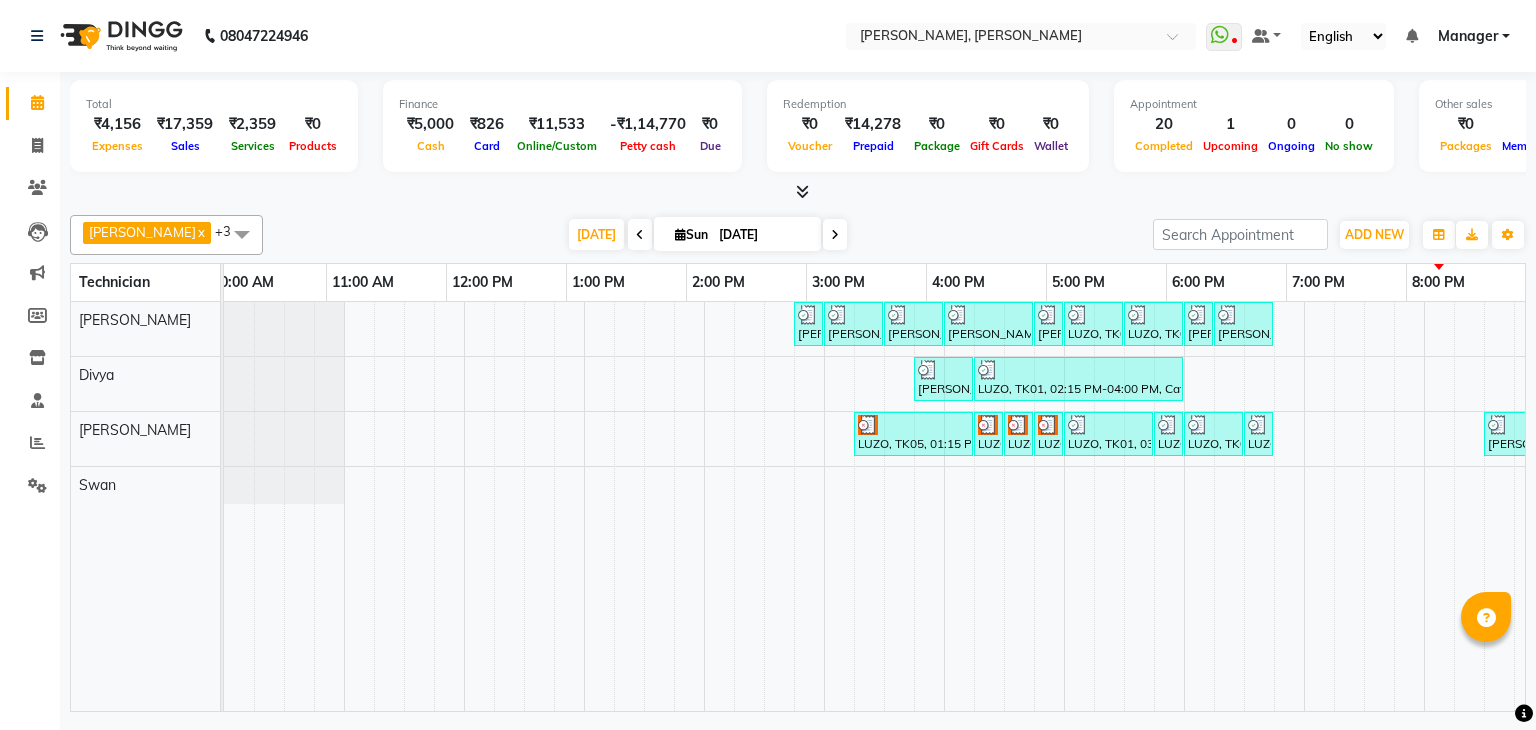 scroll, scrollTop: 0, scrollLeft: 0, axis: both 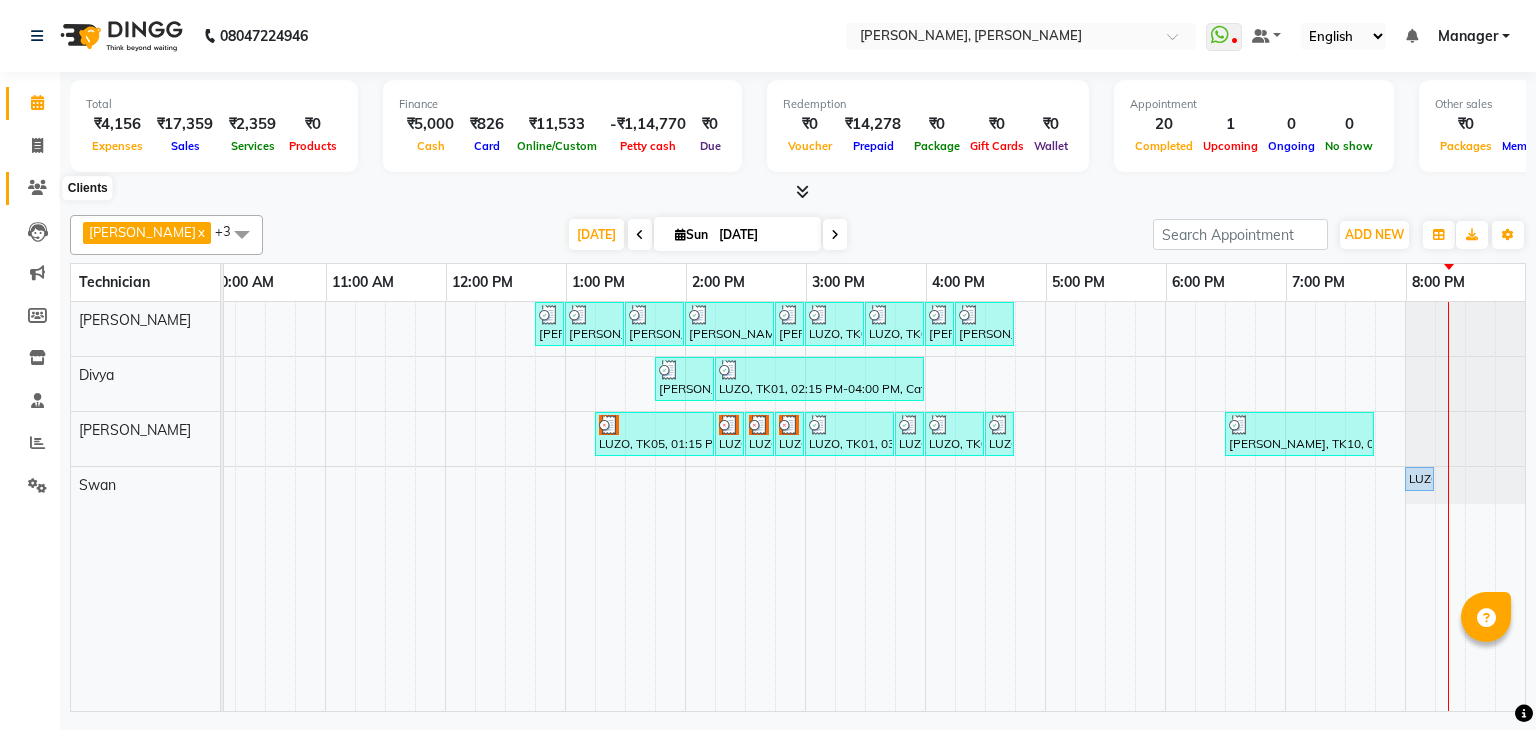 click 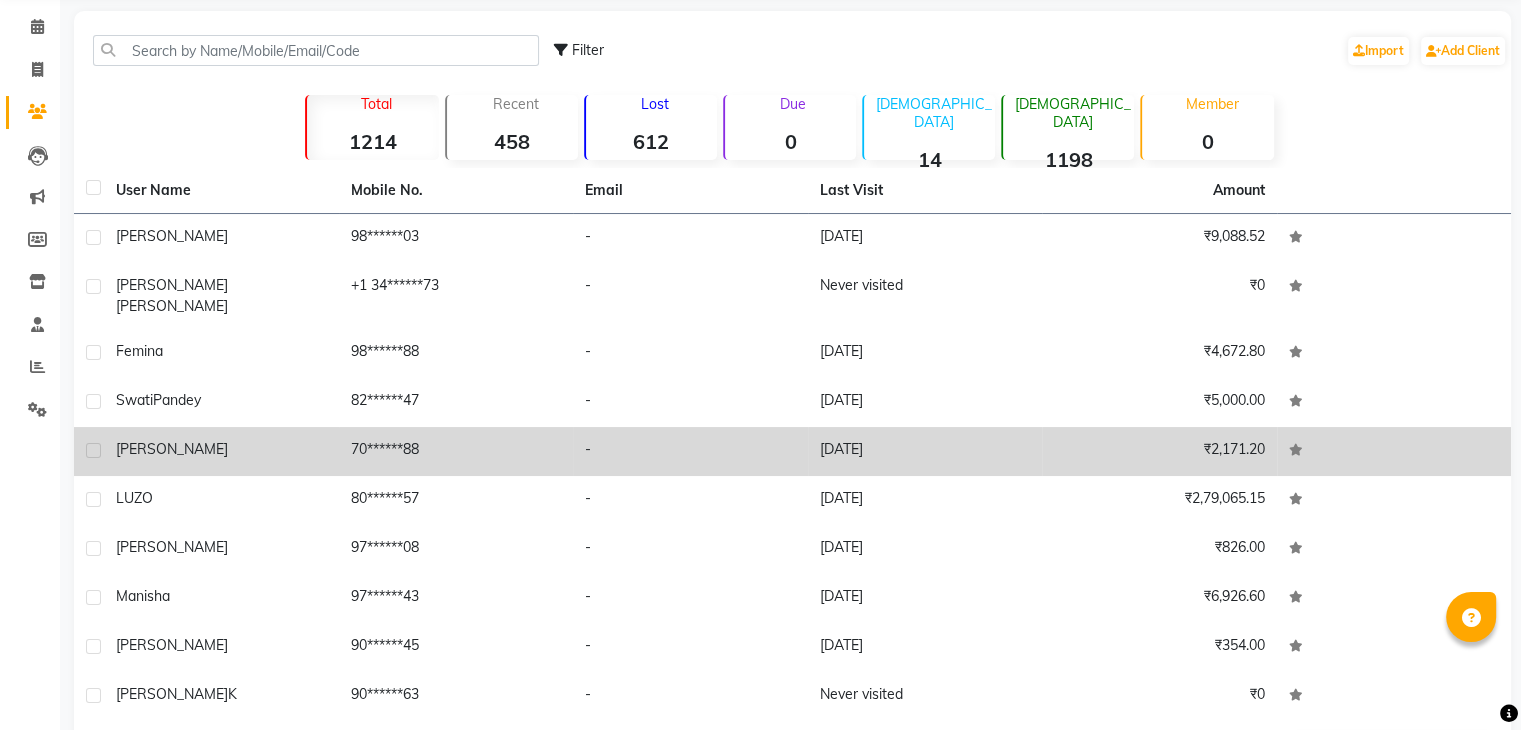 scroll, scrollTop: 136, scrollLeft: 0, axis: vertical 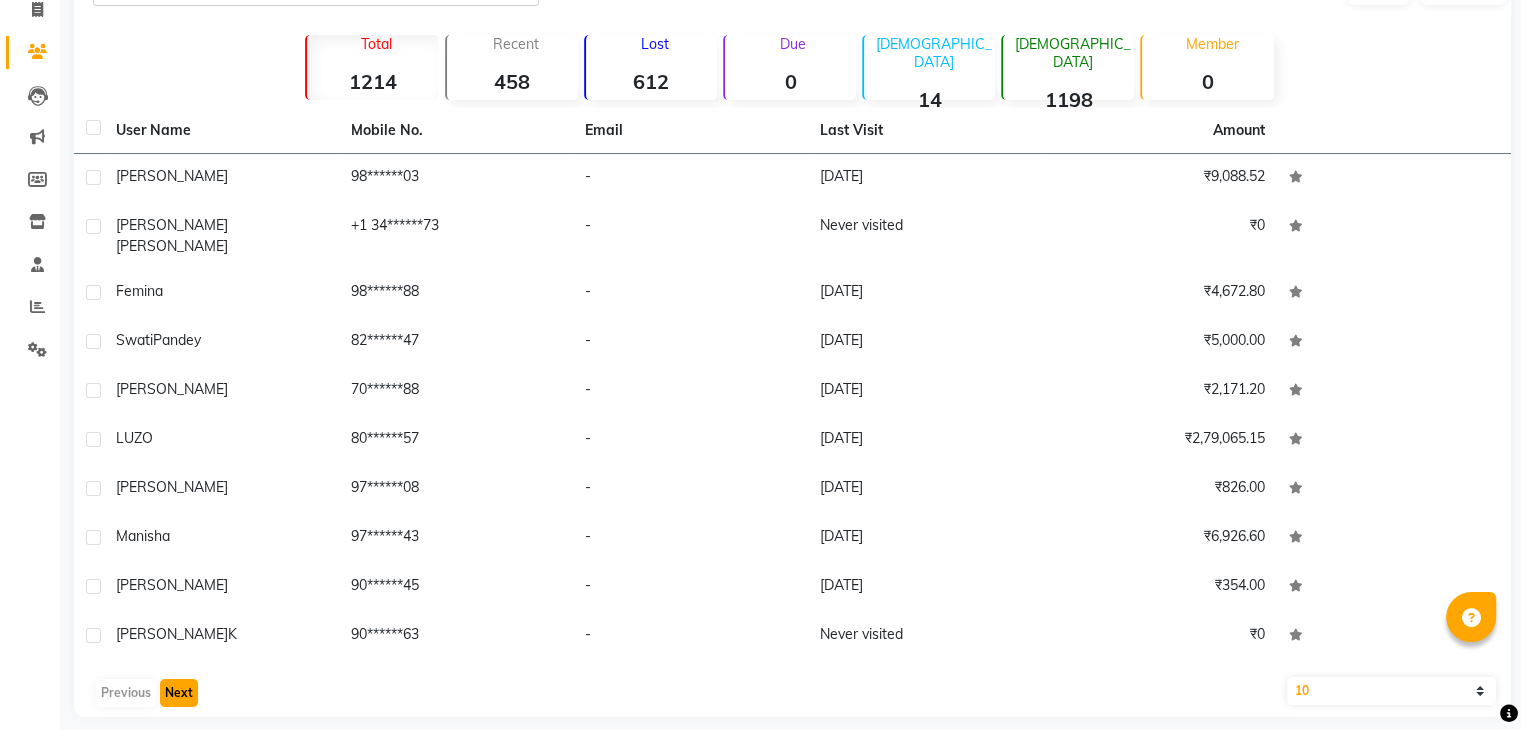 click on "Next" 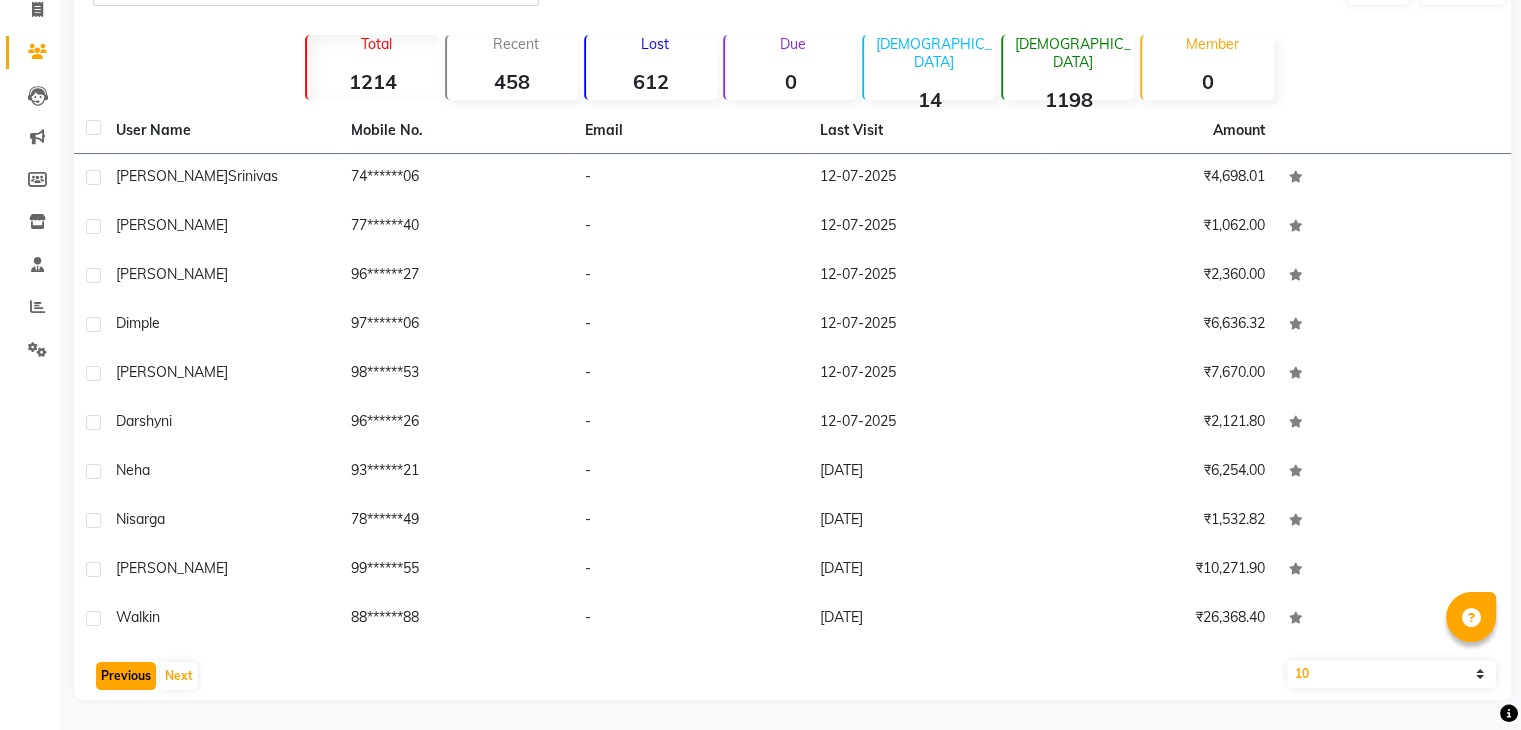 click on "Previous" 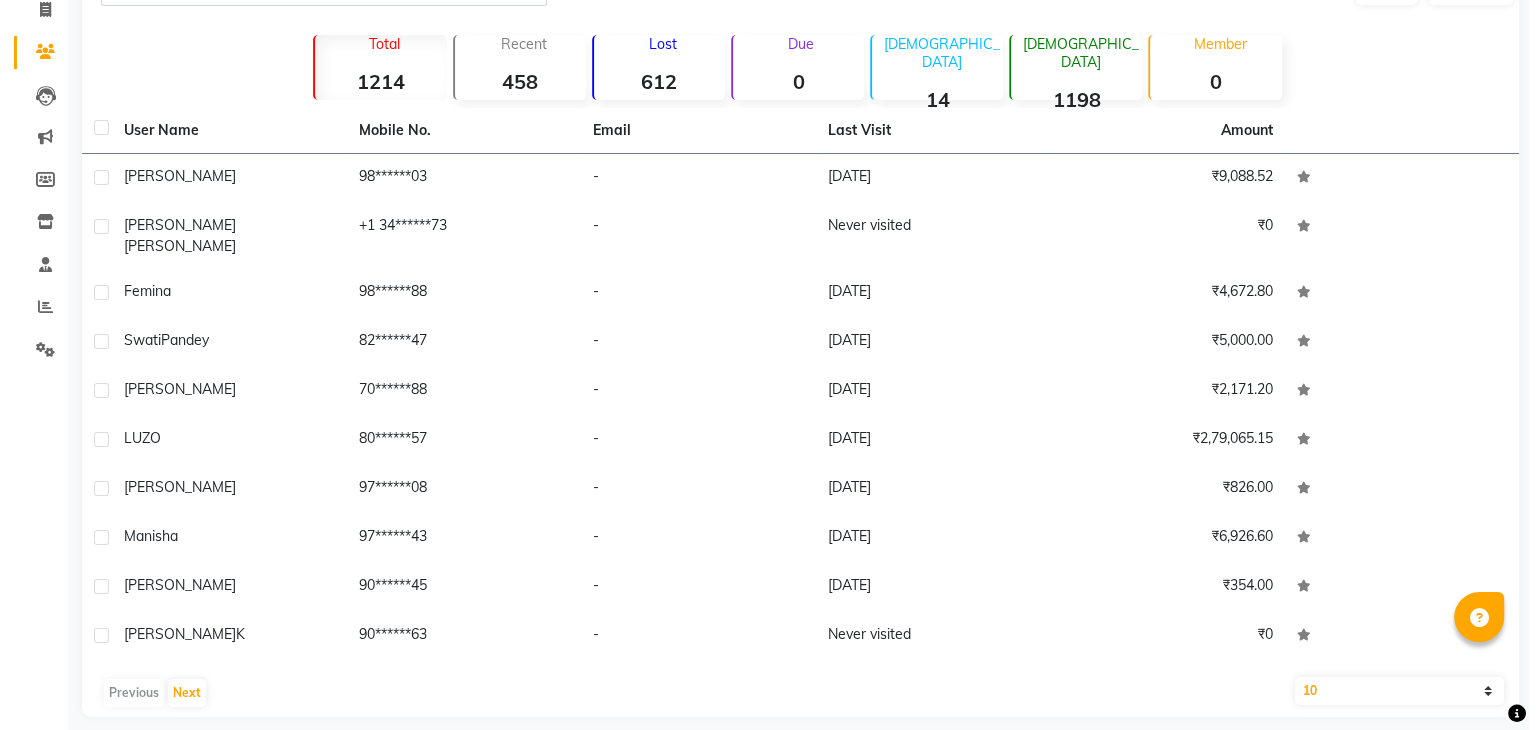 scroll, scrollTop: 0, scrollLeft: 0, axis: both 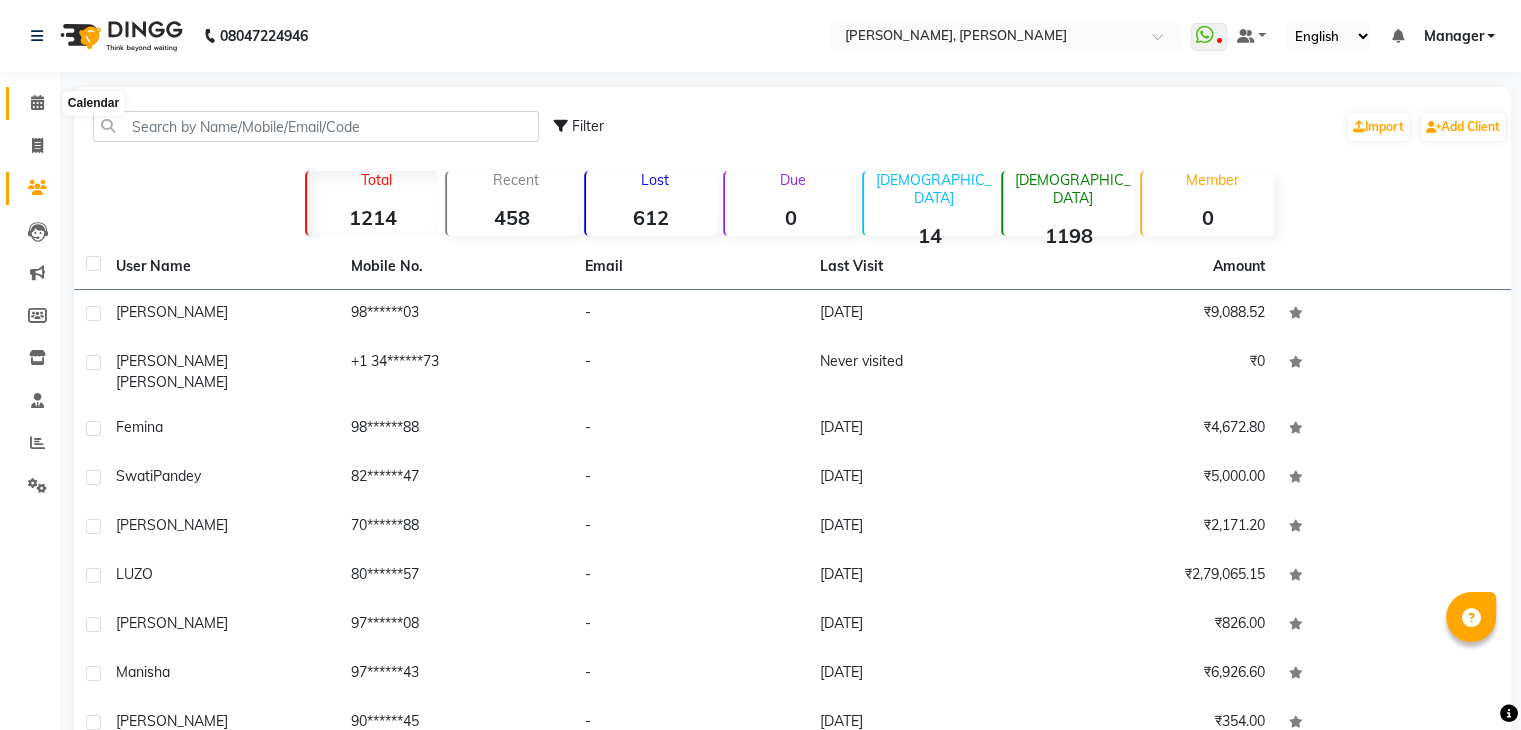 click 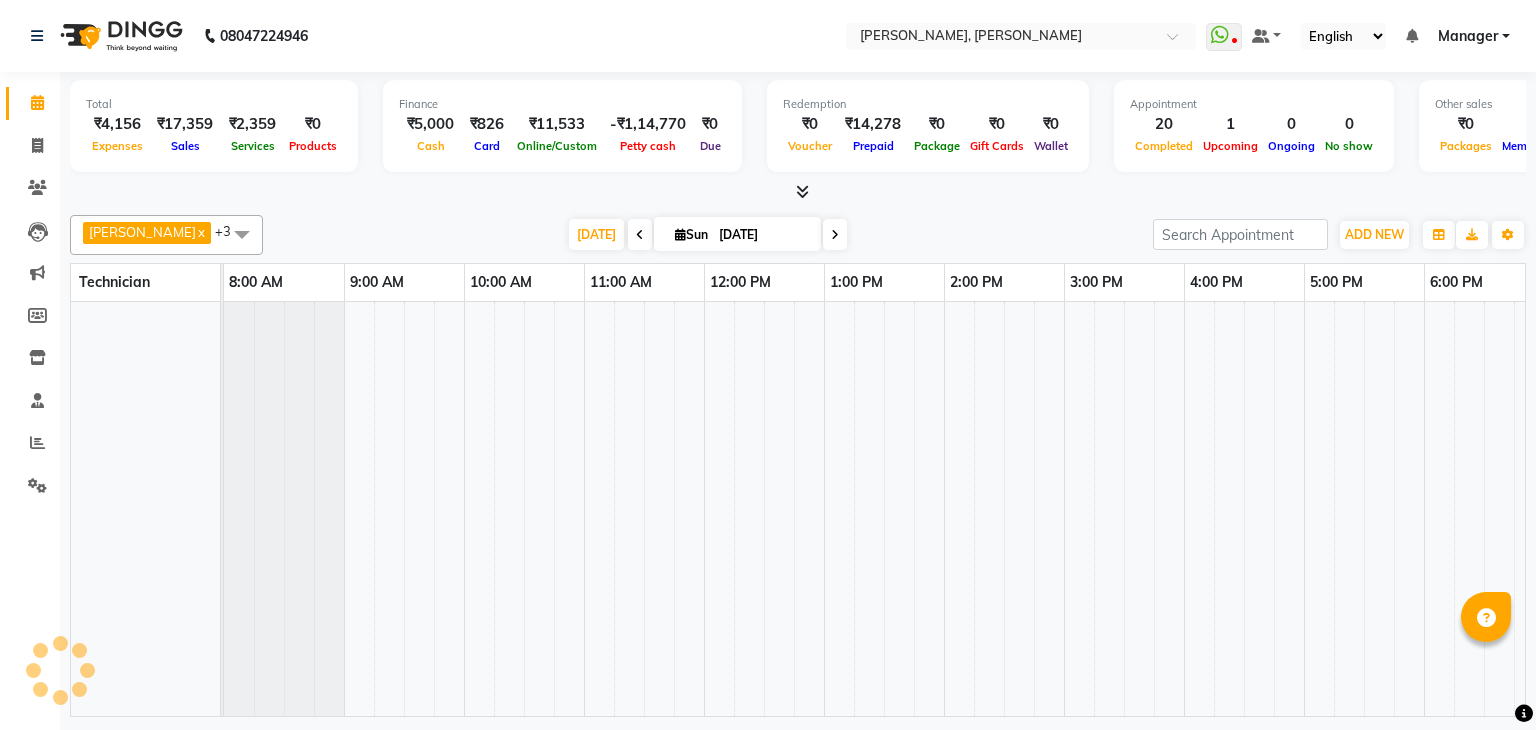 scroll, scrollTop: 0, scrollLeft: 0, axis: both 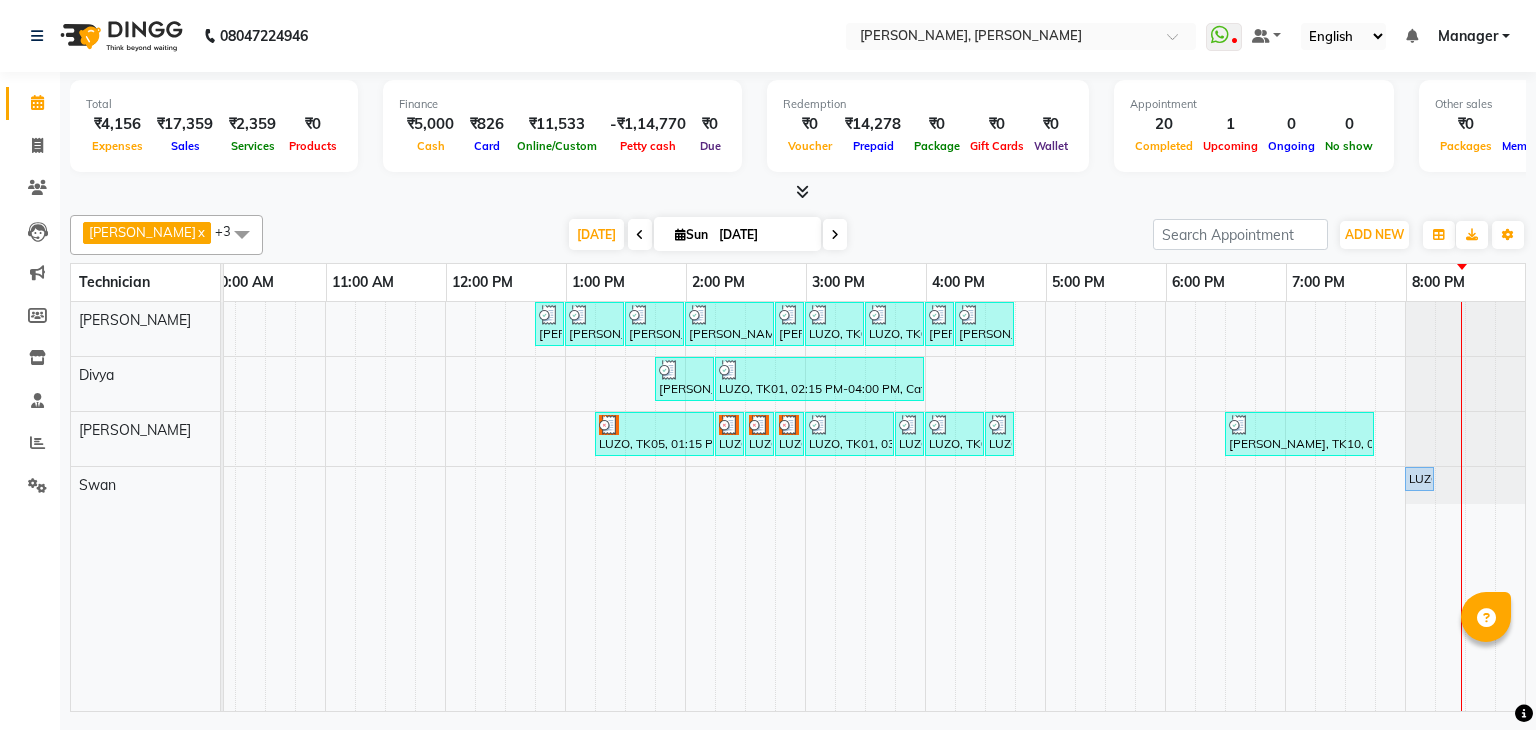click at bounding box center (835, 235) 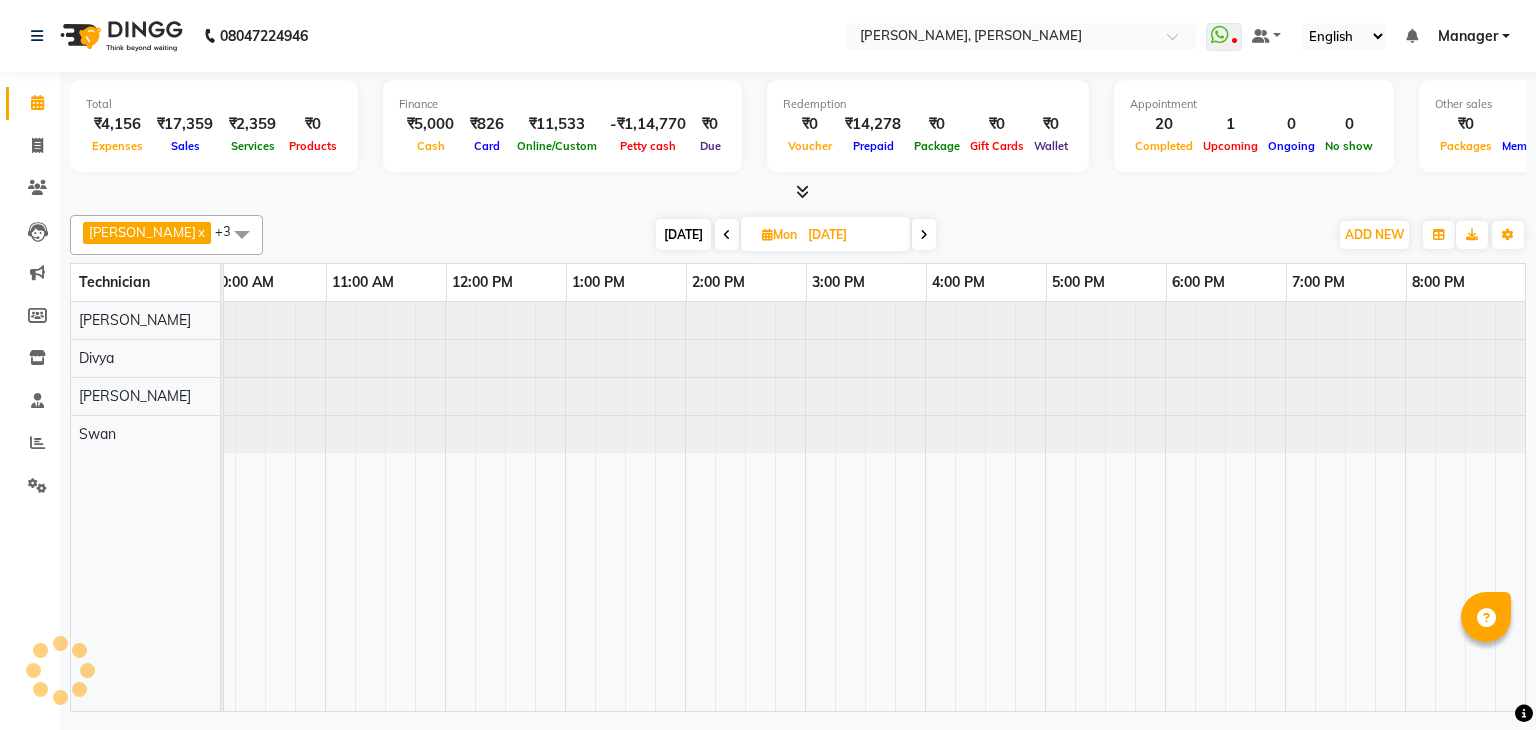 scroll, scrollTop: 0, scrollLeft: 0, axis: both 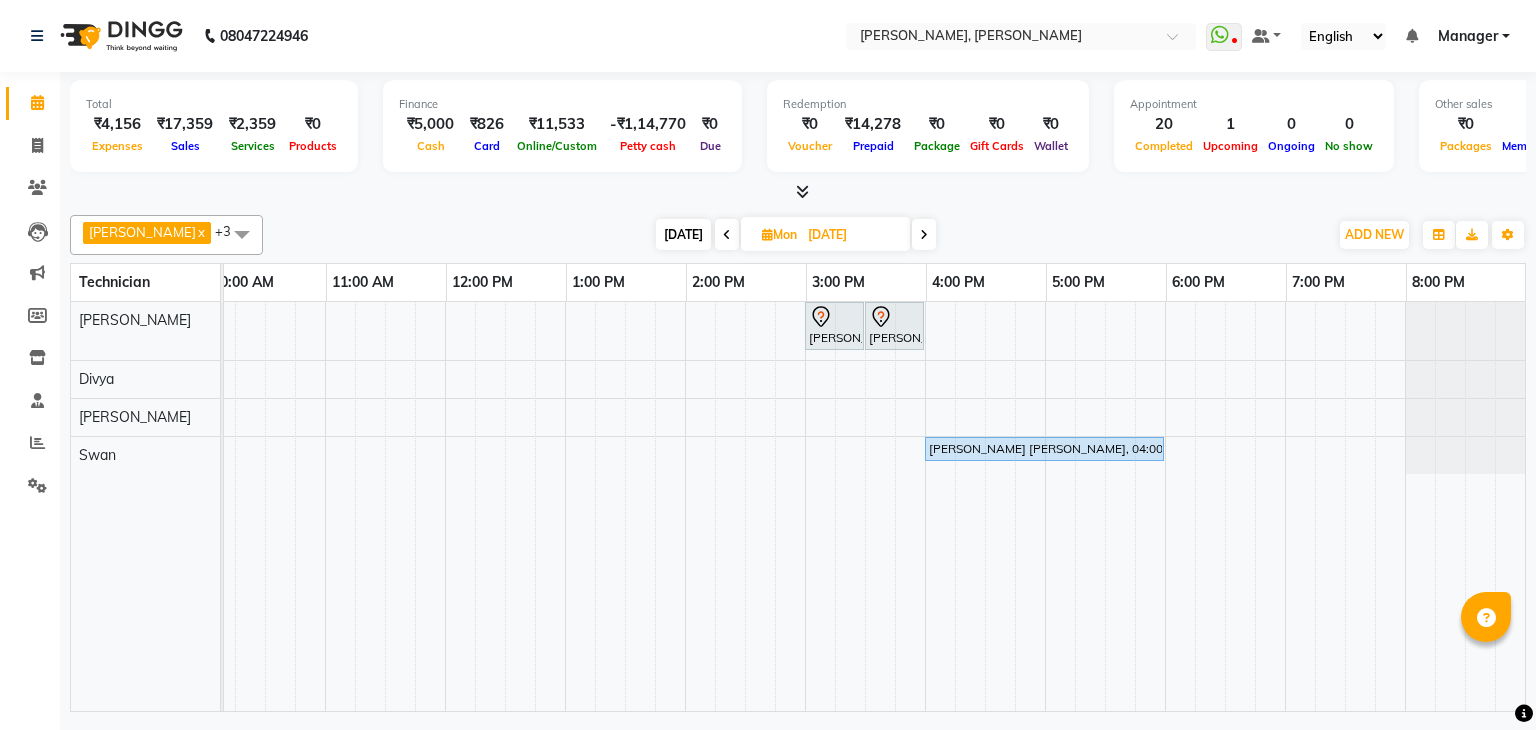 click on "[DATE]" at bounding box center (683, 234) 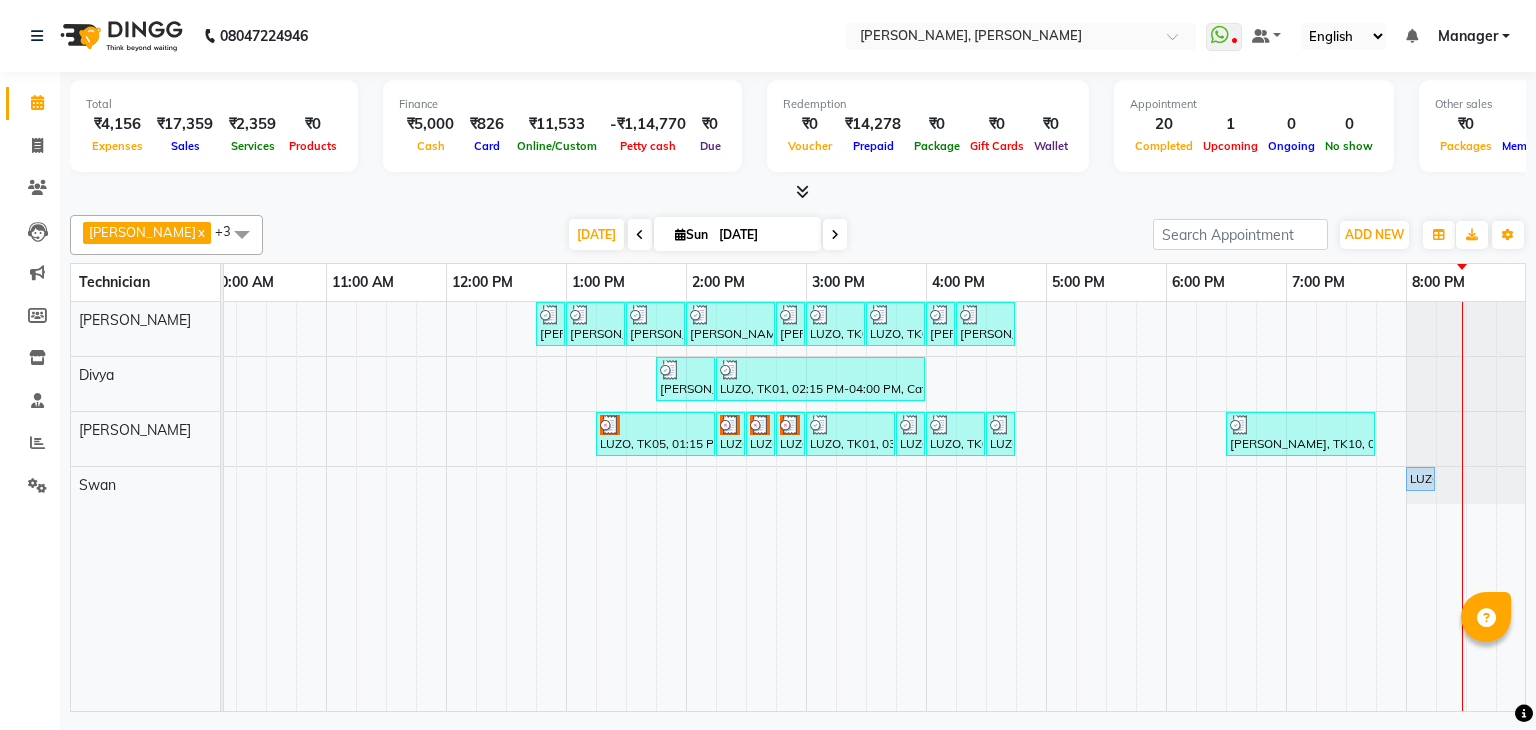 scroll, scrollTop: 0, scrollLeft: 72, axis: horizontal 